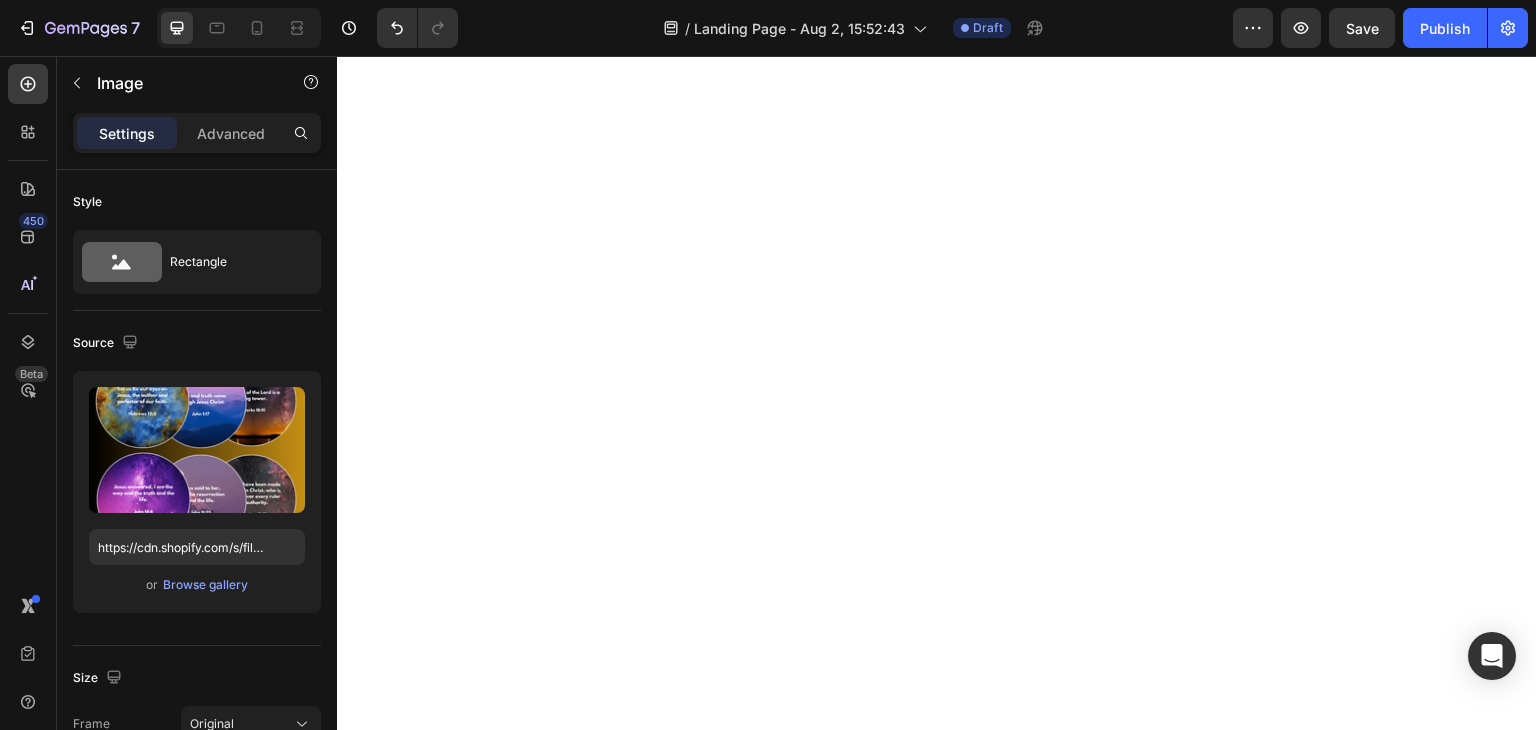 scroll, scrollTop: 0, scrollLeft: 0, axis: both 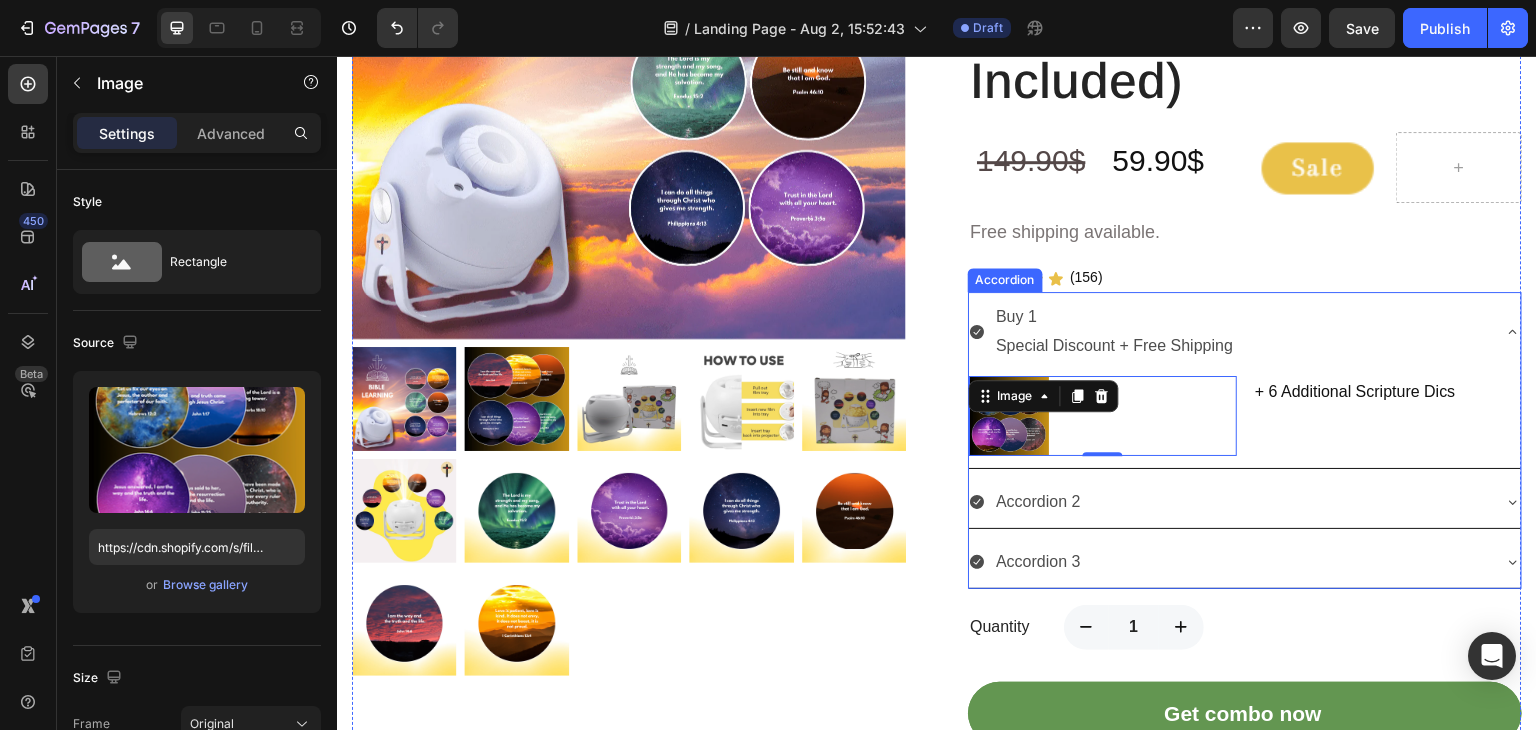click on "Special Discount + Free Shipping" at bounding box center [1114, 346] 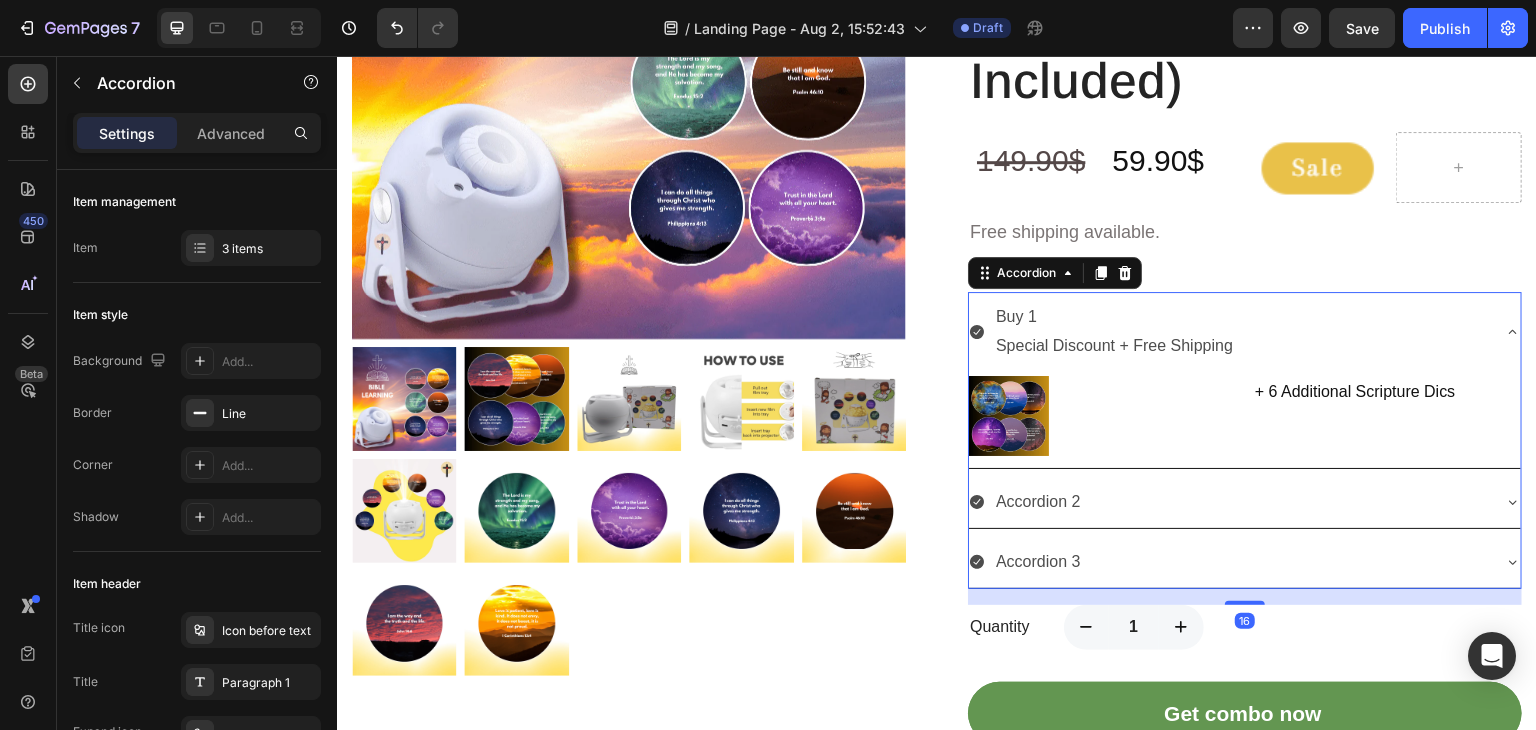 click on "Buy 1 Special Discount + Free Shipping" at bounding box center (1229, 332) 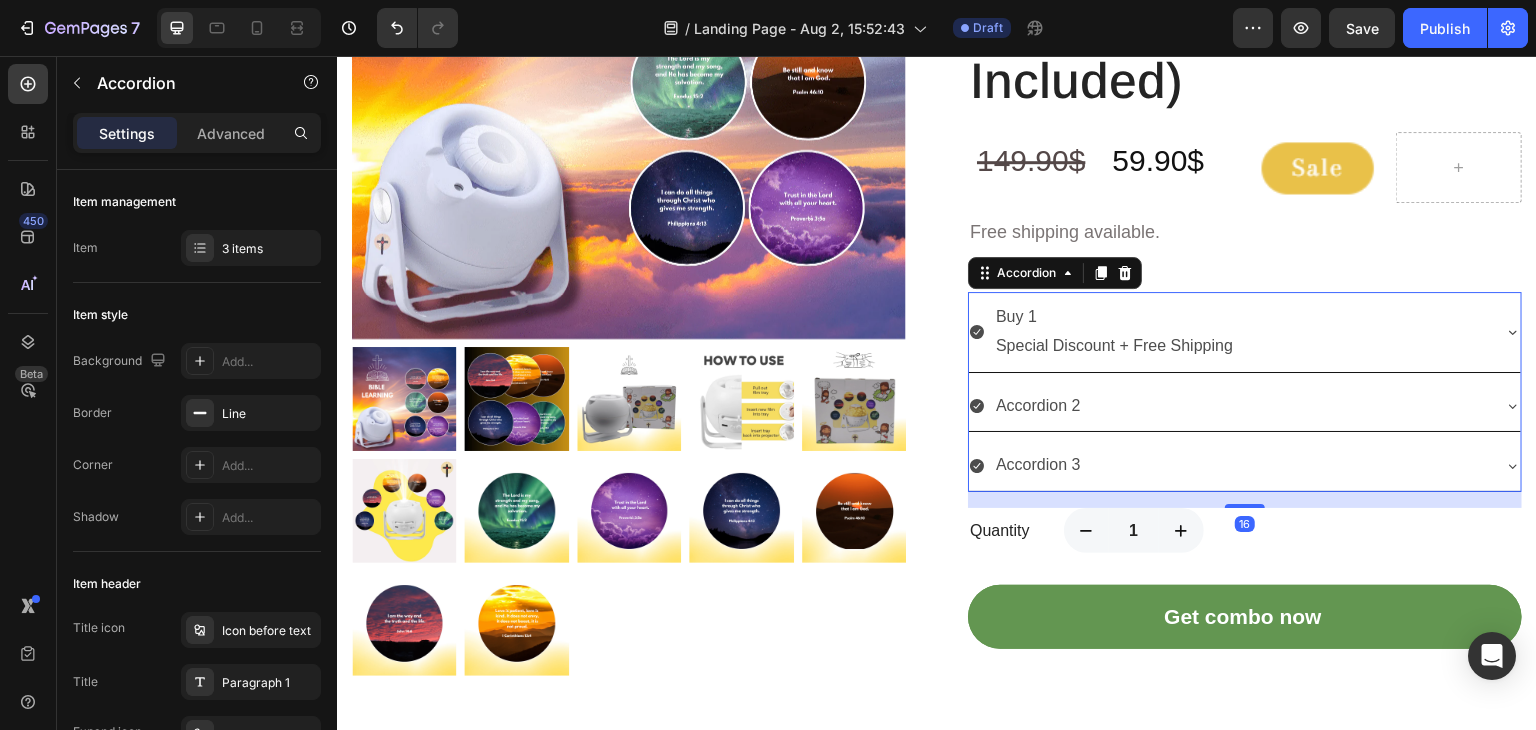 click on "Buy 1 Special Discount + Free Shipping" at bounding box center (1229, 332) 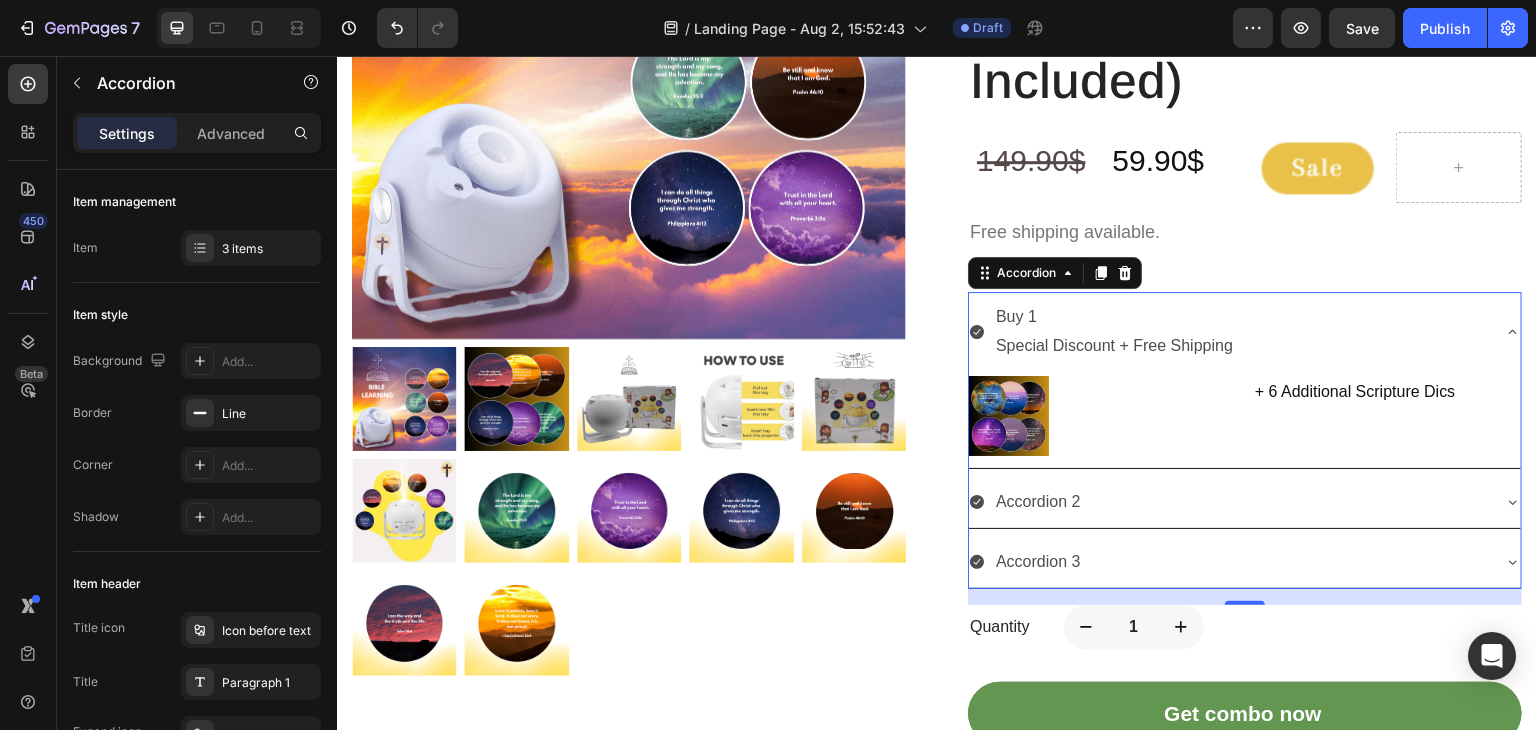 click on "Buy 1 Special Discount + Free Shipping" at bounding box center (1229, 332) 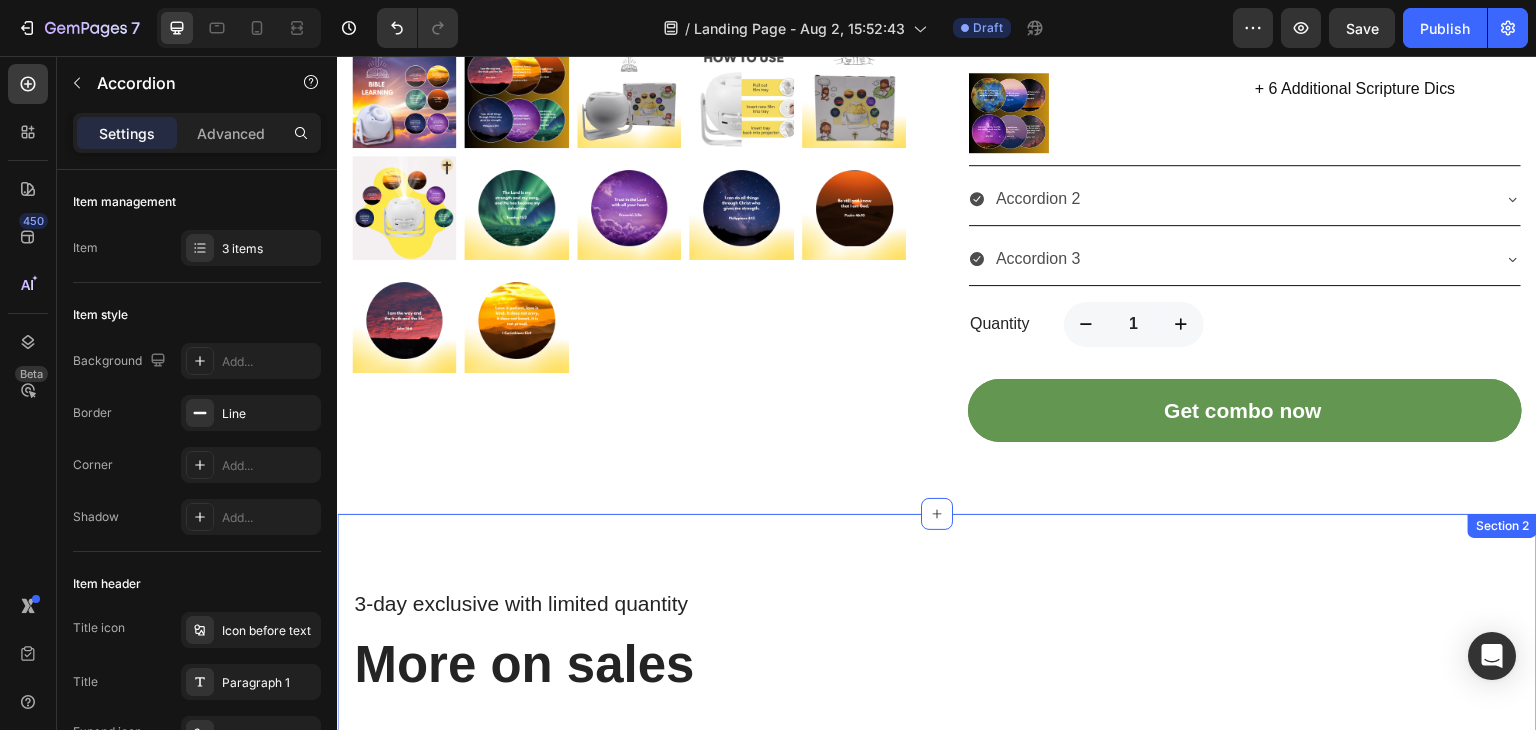 scroll, scrollTop: 1180, scrollLeft: 0, axis: vertical 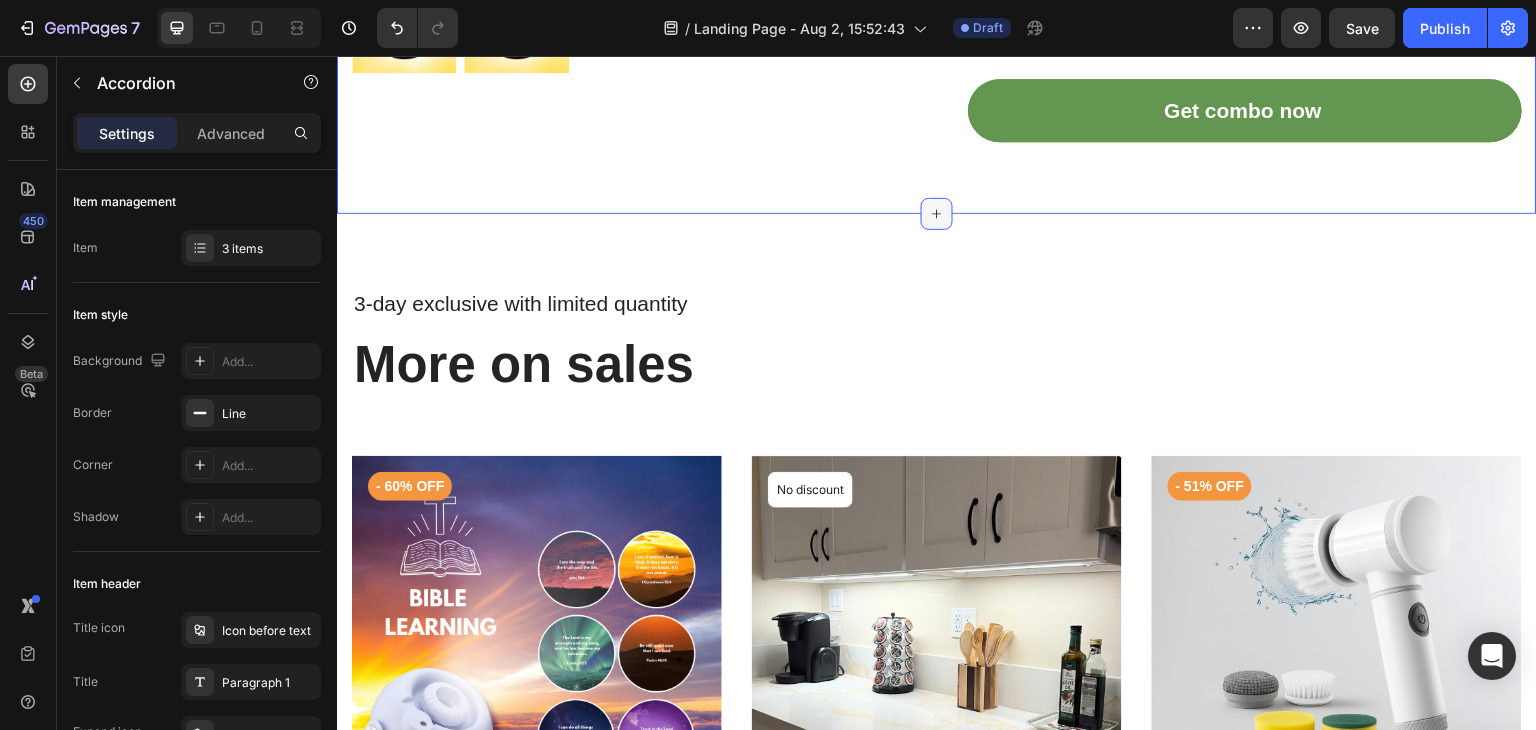 click at bounding box center (937, 214) 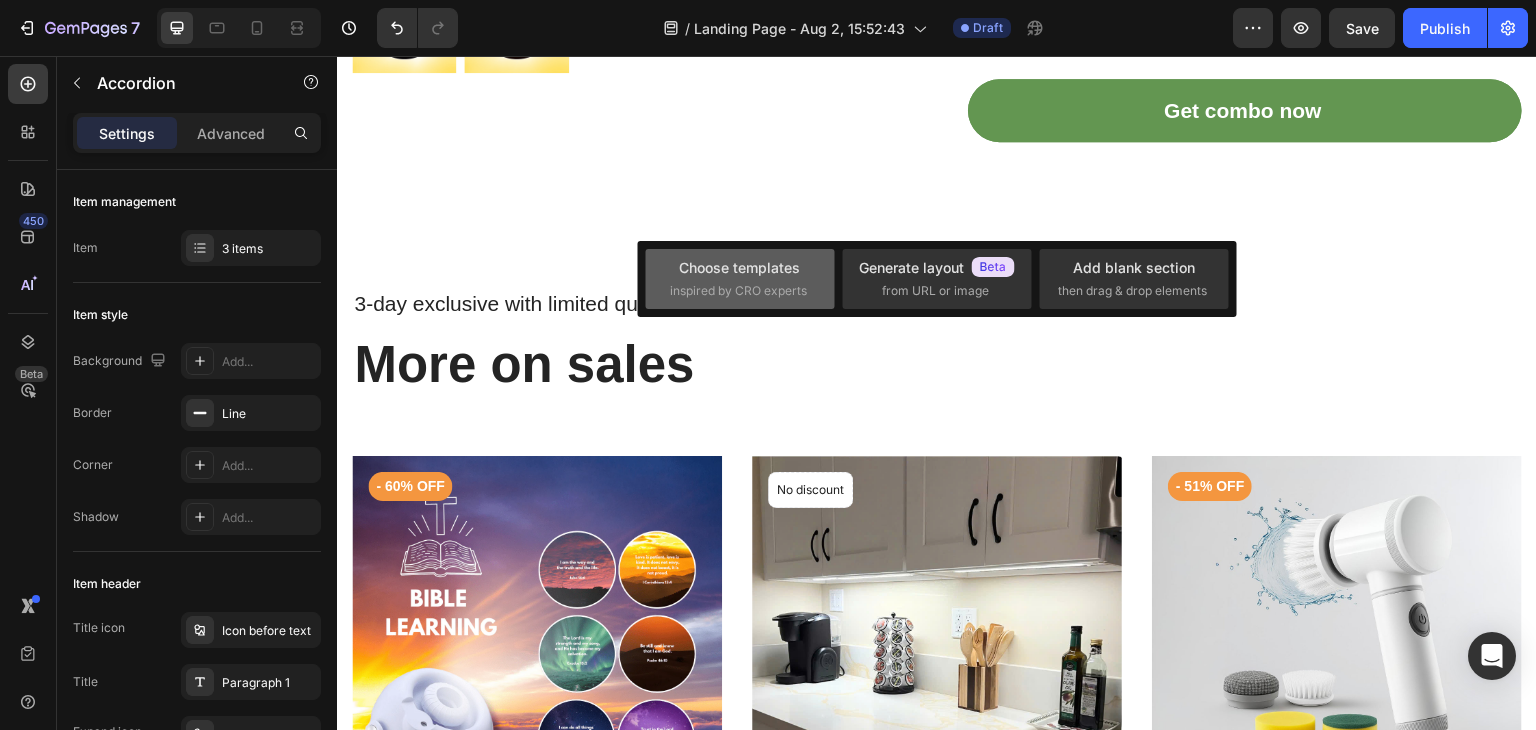 click on "inspired by CRO experts" at bounding box center (738, 291) 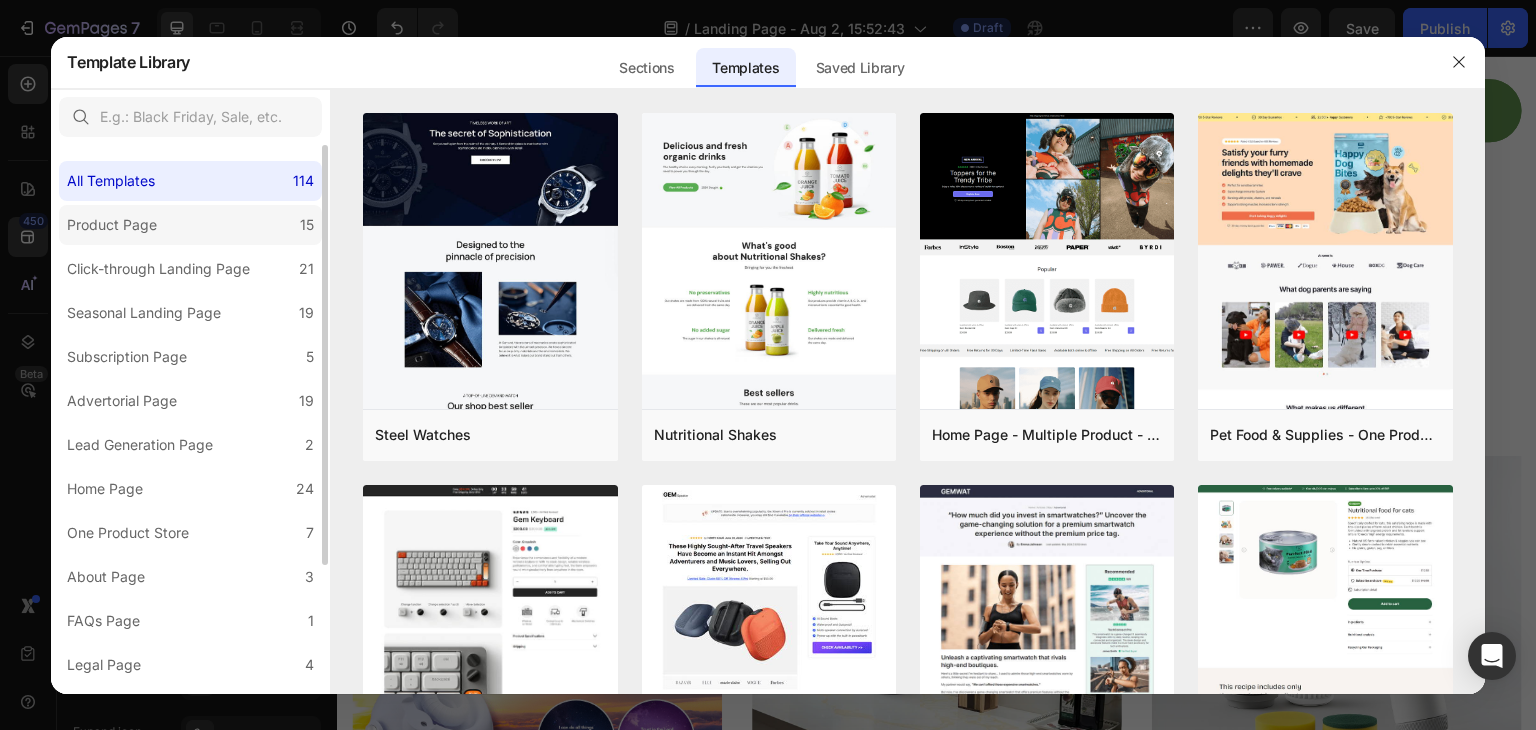 click on "Product Page 15" 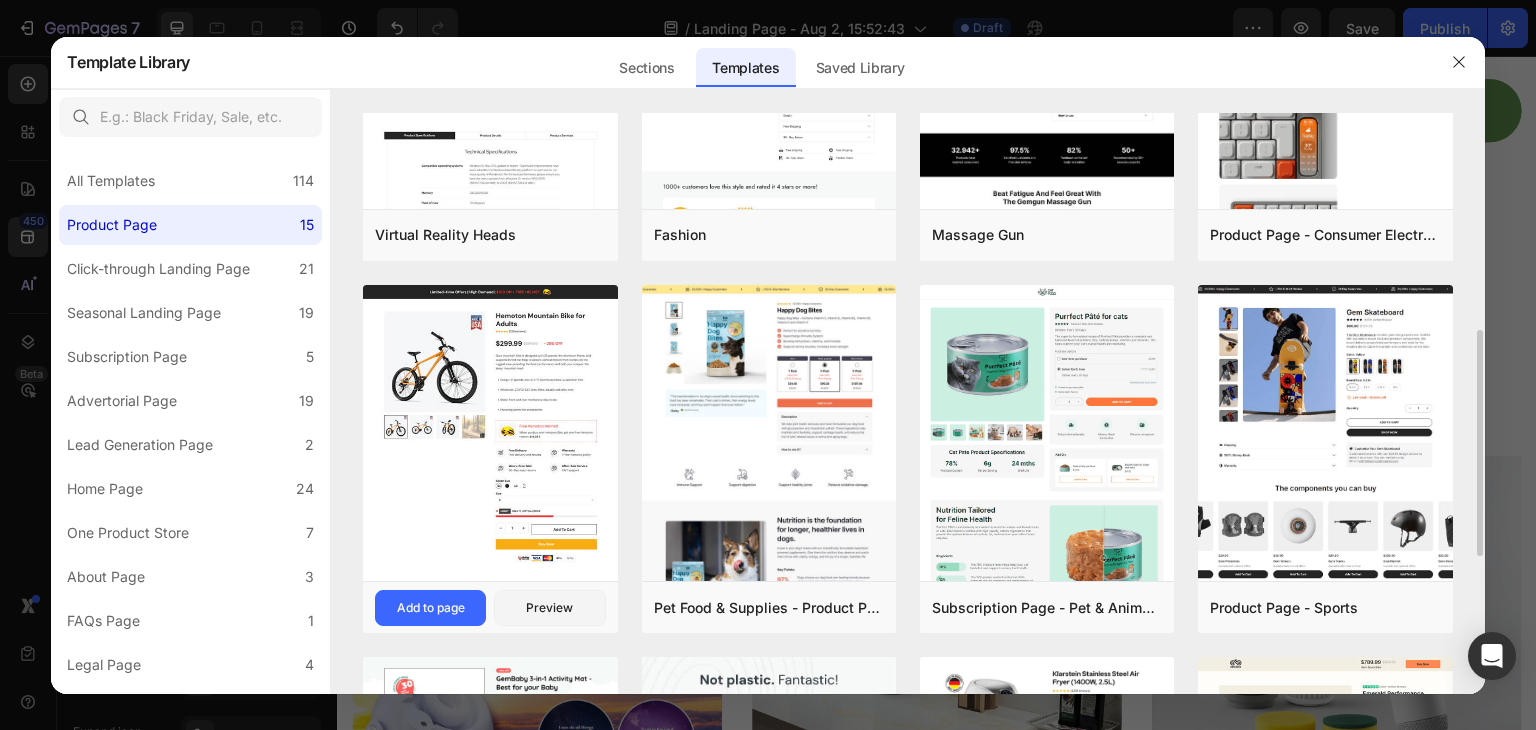 scroll, scrollTop: 300, scrollLeft: 0, axis: vertical 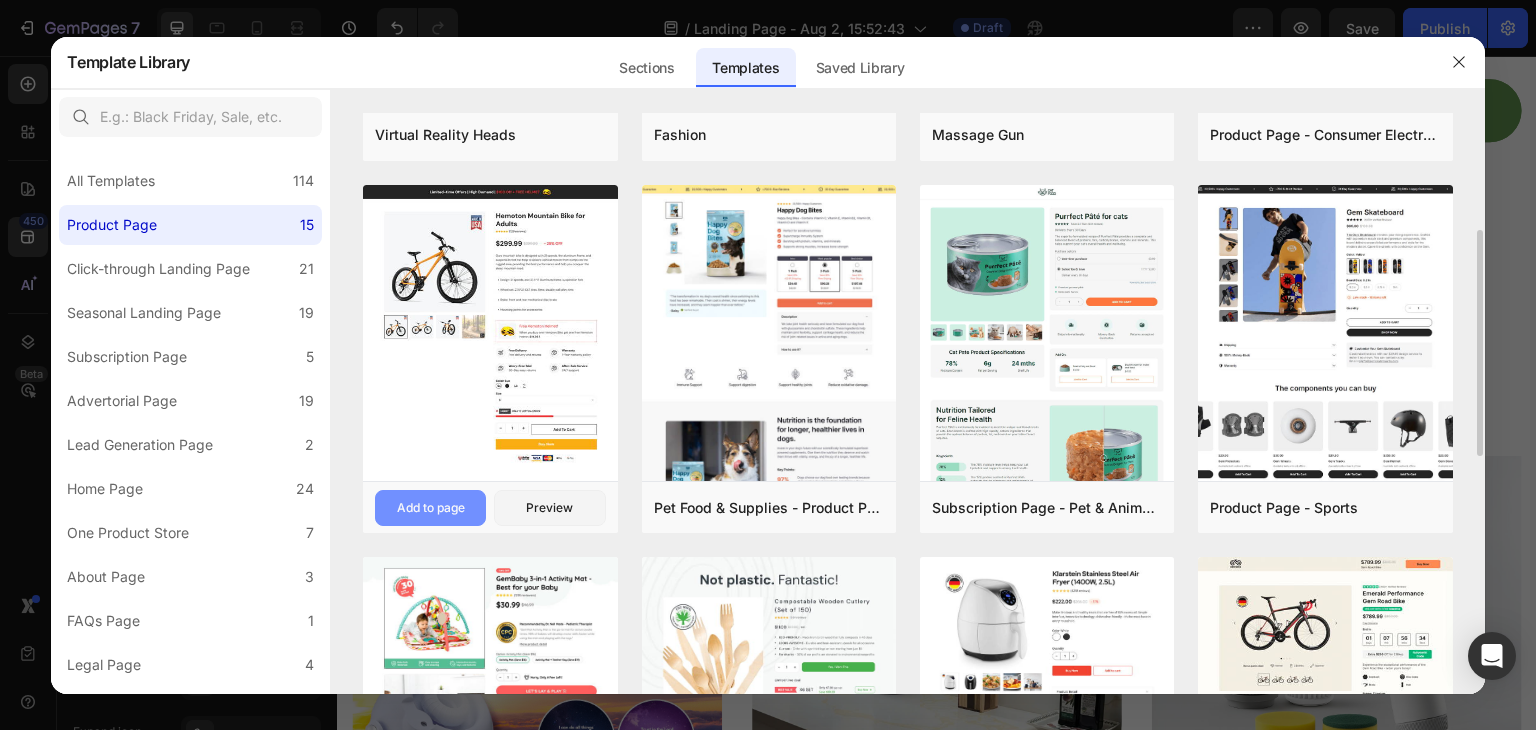 click on "Add to page" at bounding box center (431, 508) 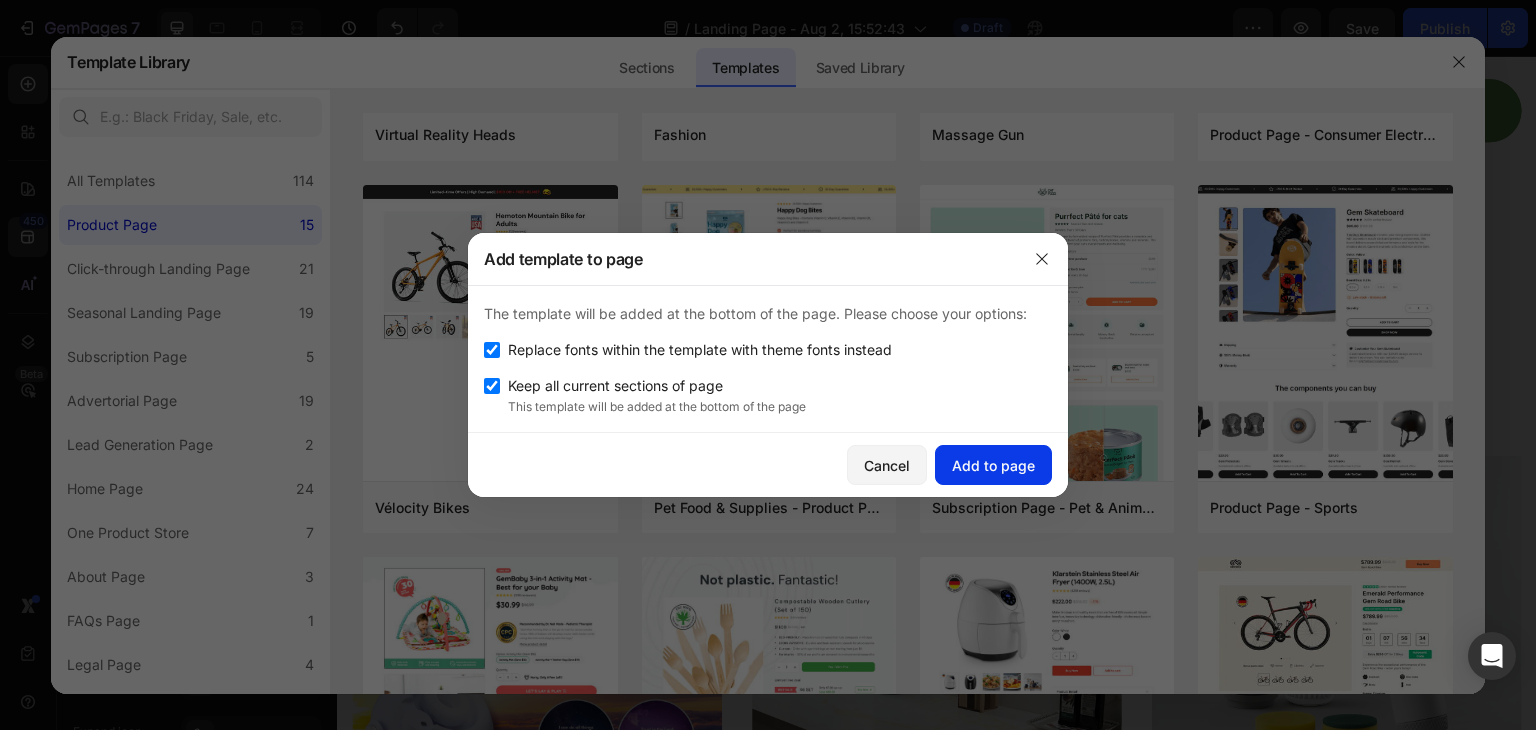 click on "Add to page" at bounding box center (993, 465) 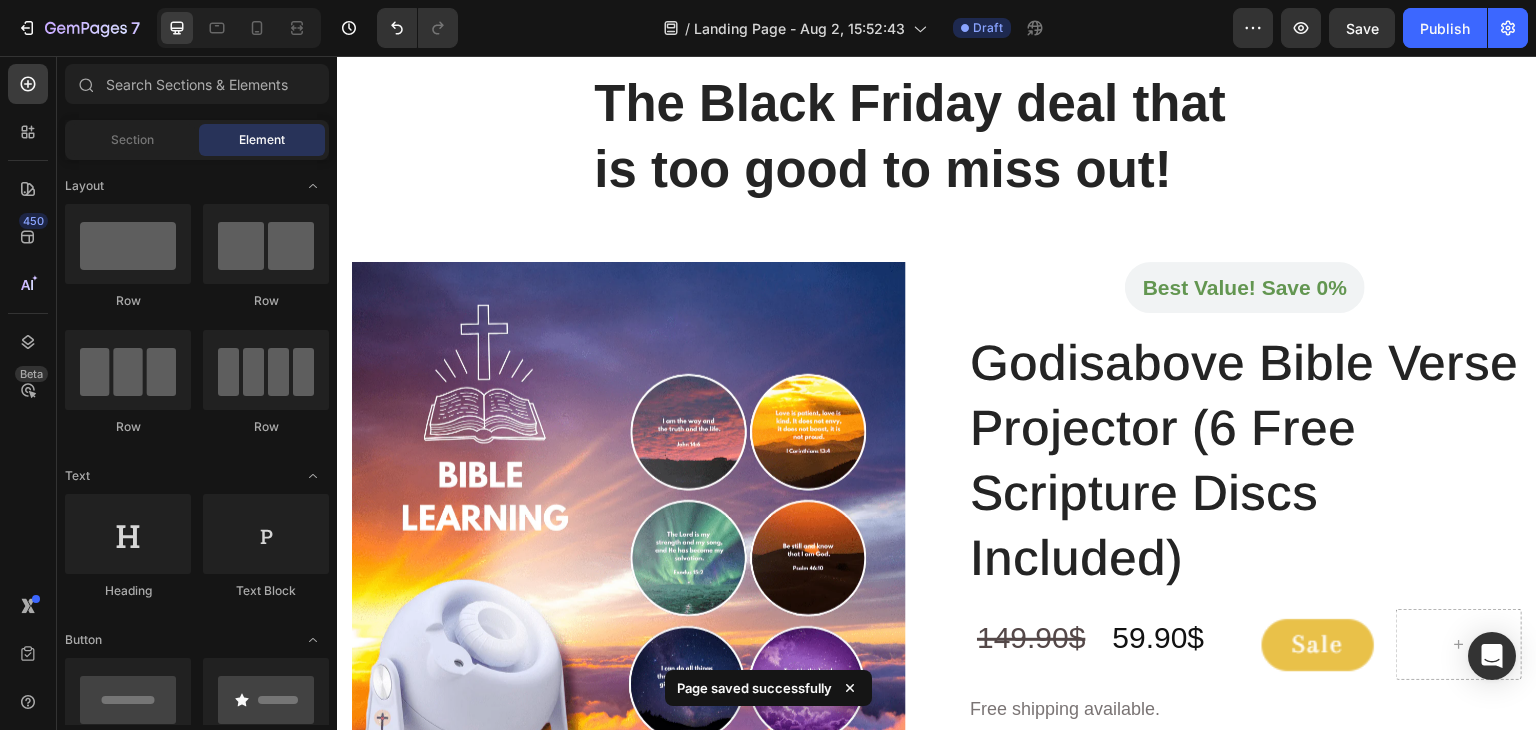 scroll, scrollTop: 0, scrollLeft: 0, axis: both 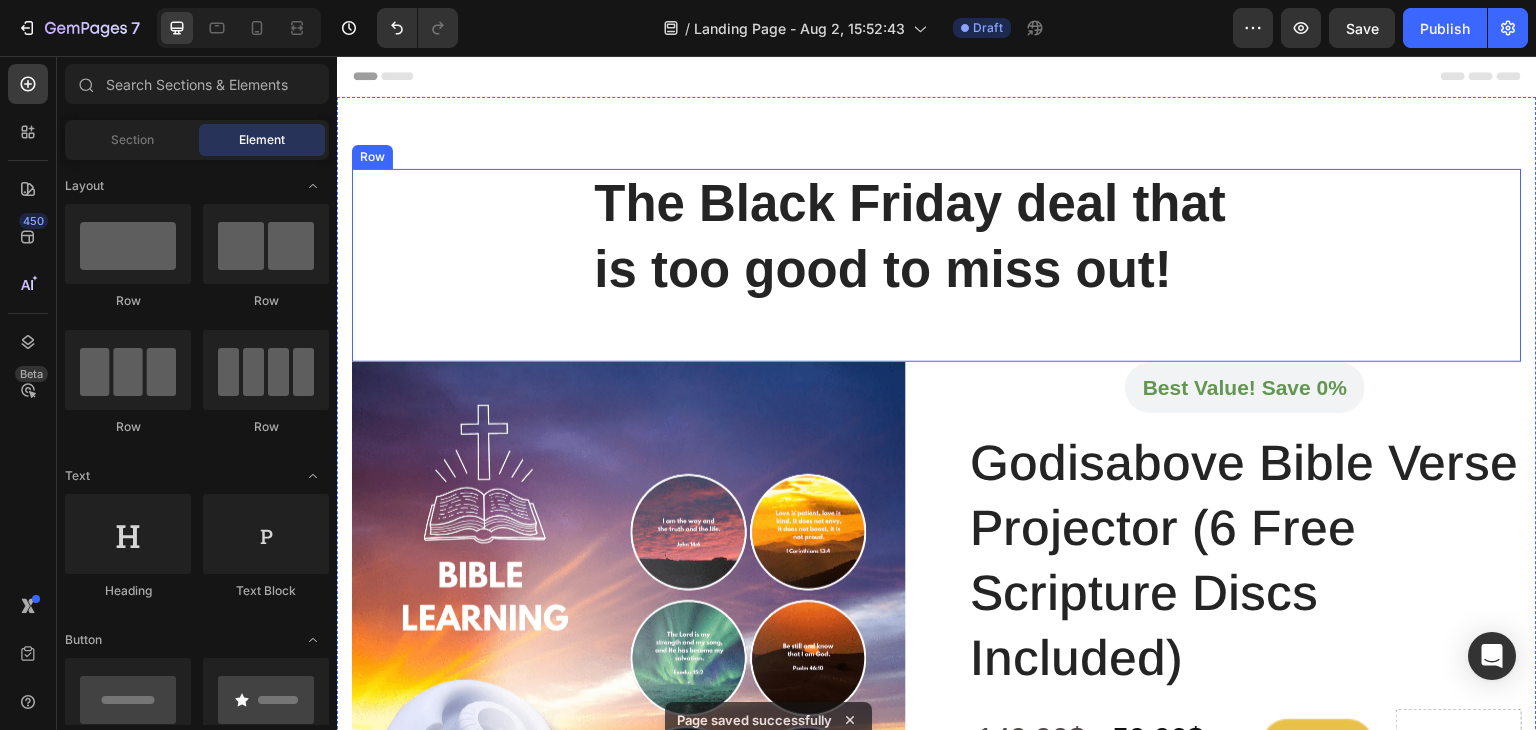 click on "The Black Friday deal that is too good to miss out! Heading Row" at bounding box center (937, 265) 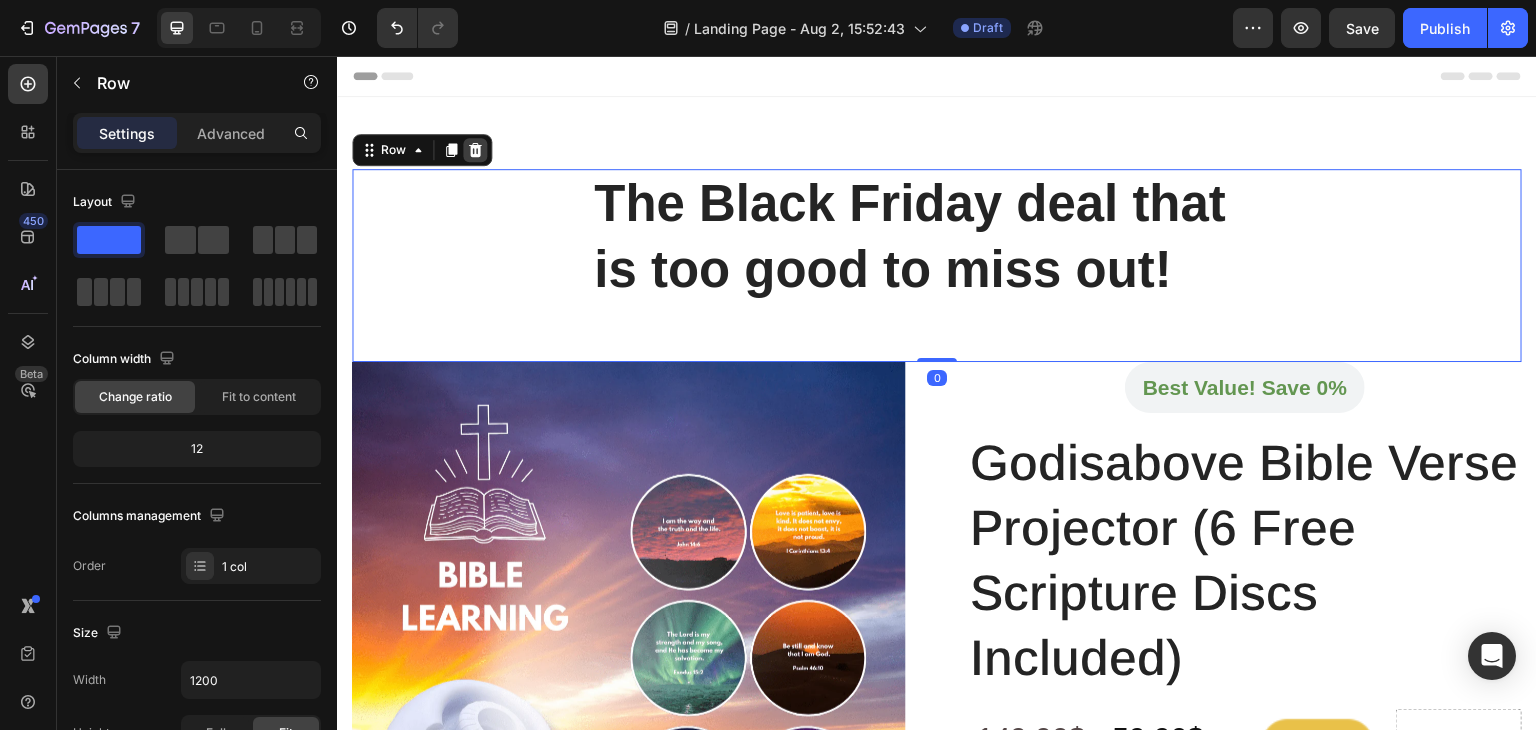 click 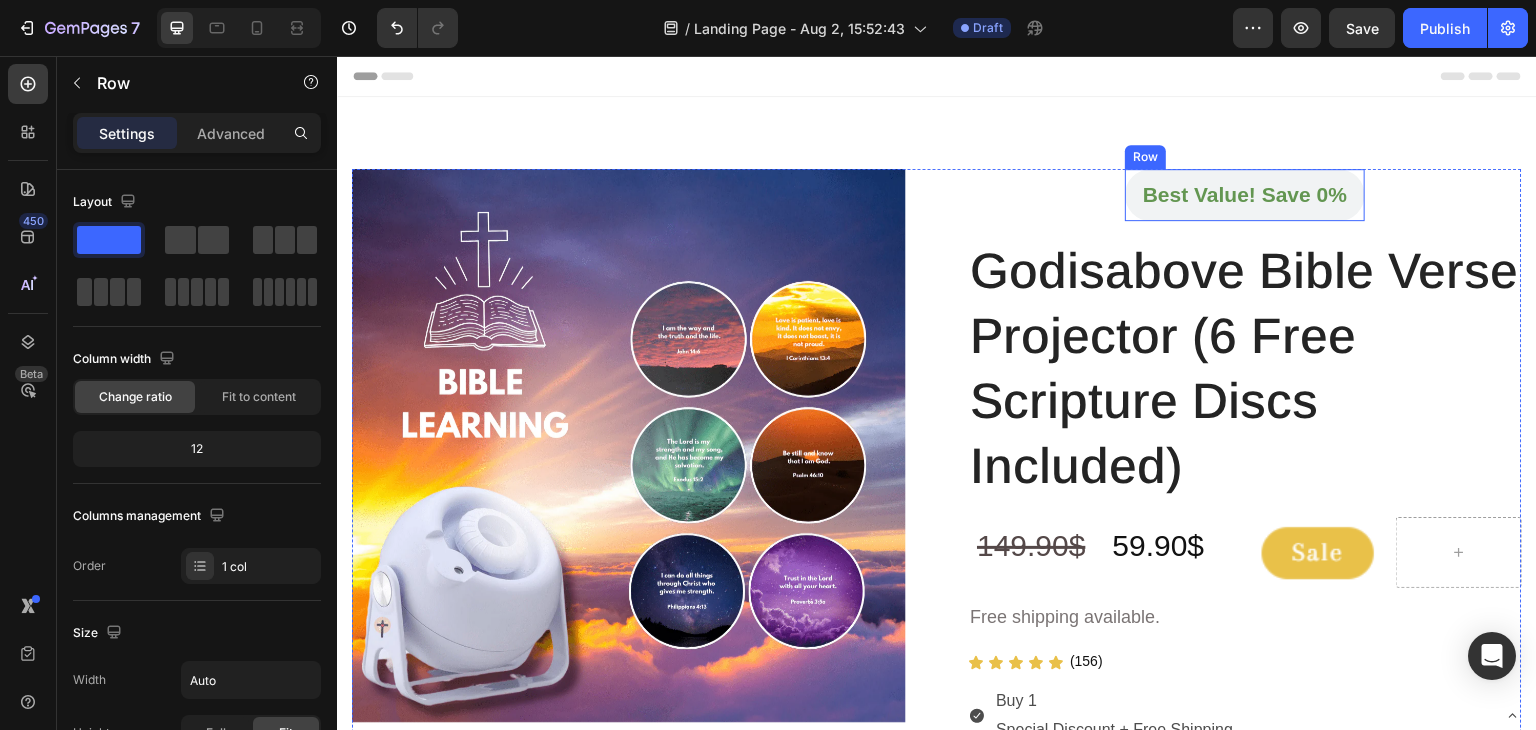 click on "Best Value! Save 0% Text block Row" at bounding box center (1245, 195) 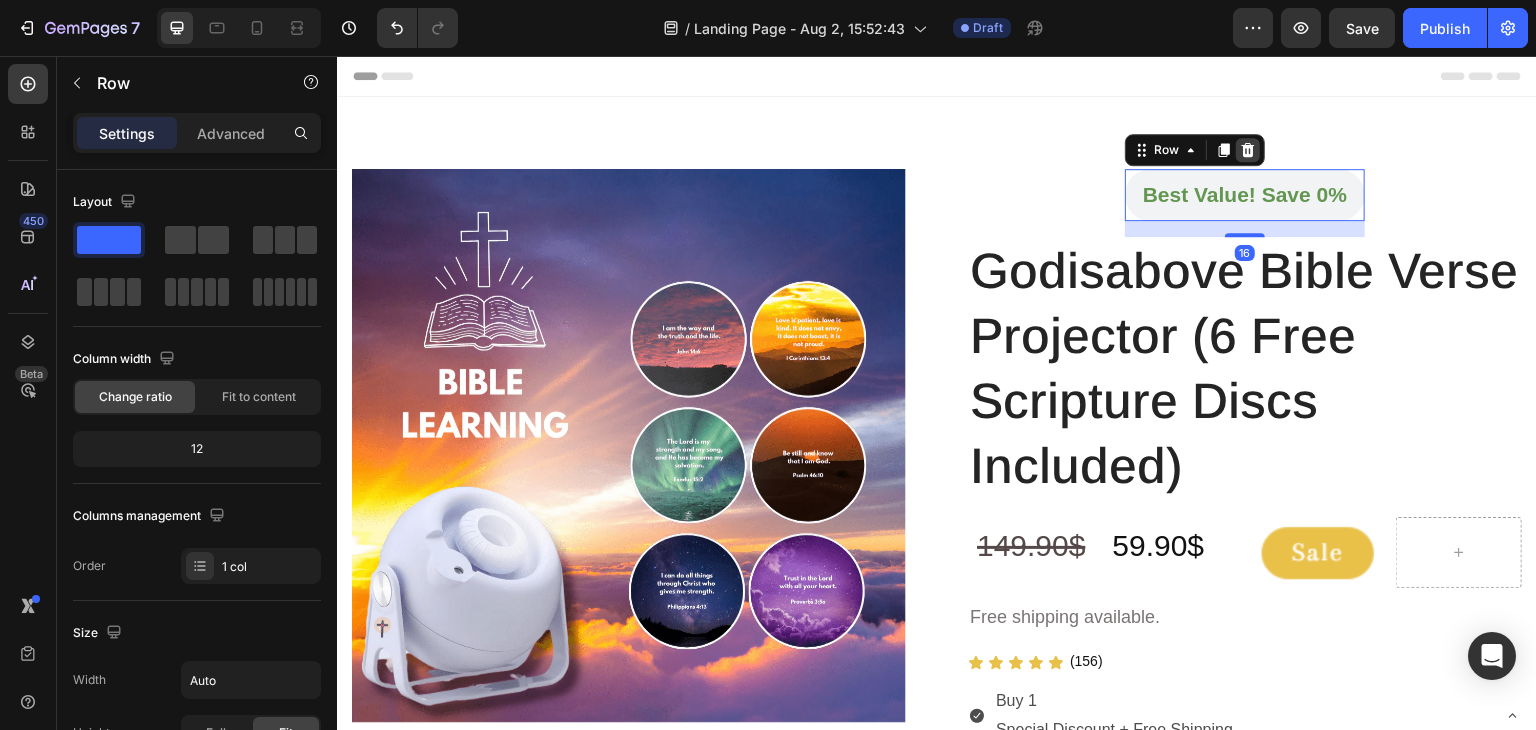 click 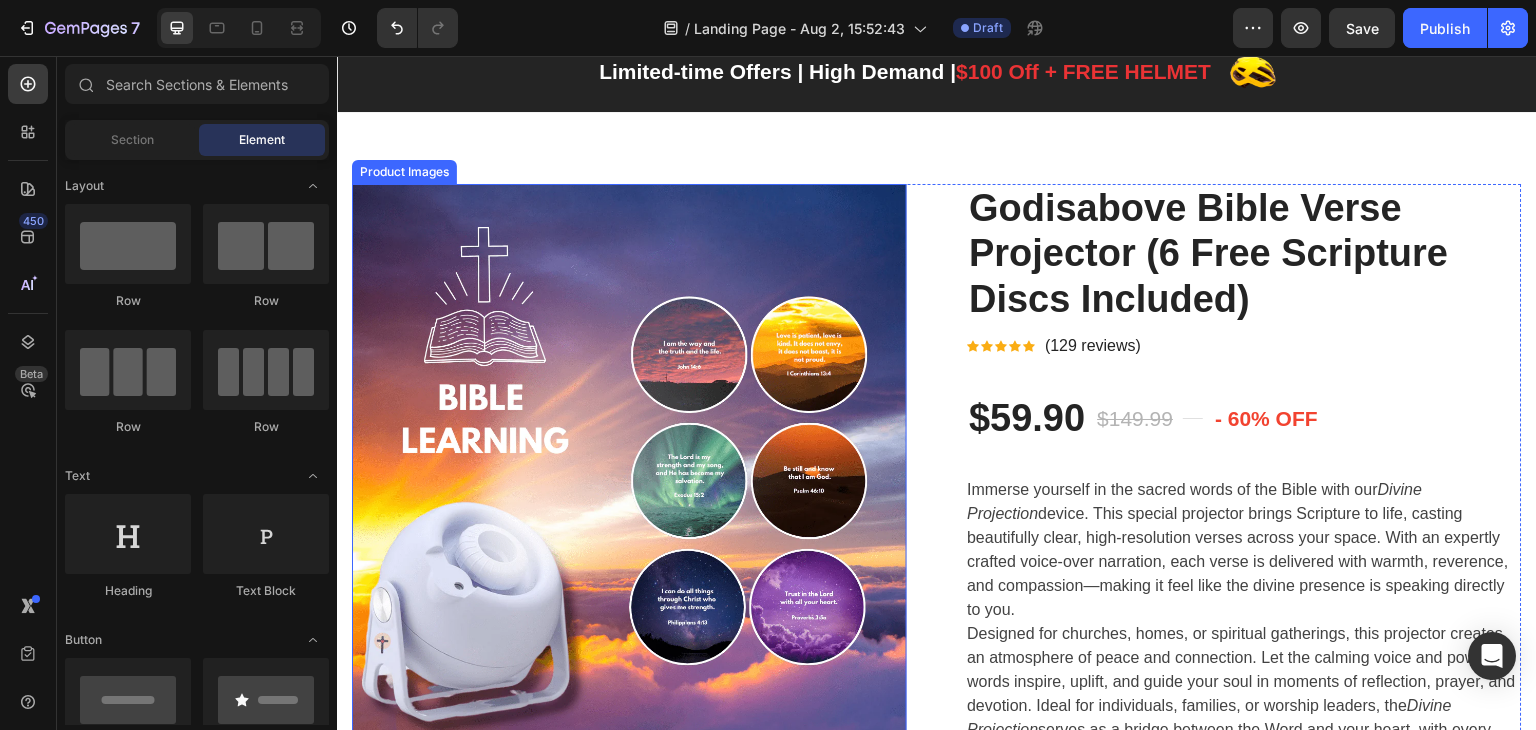 scroll, scrollTop: 900, scrollLeft: 0, axis: vertical 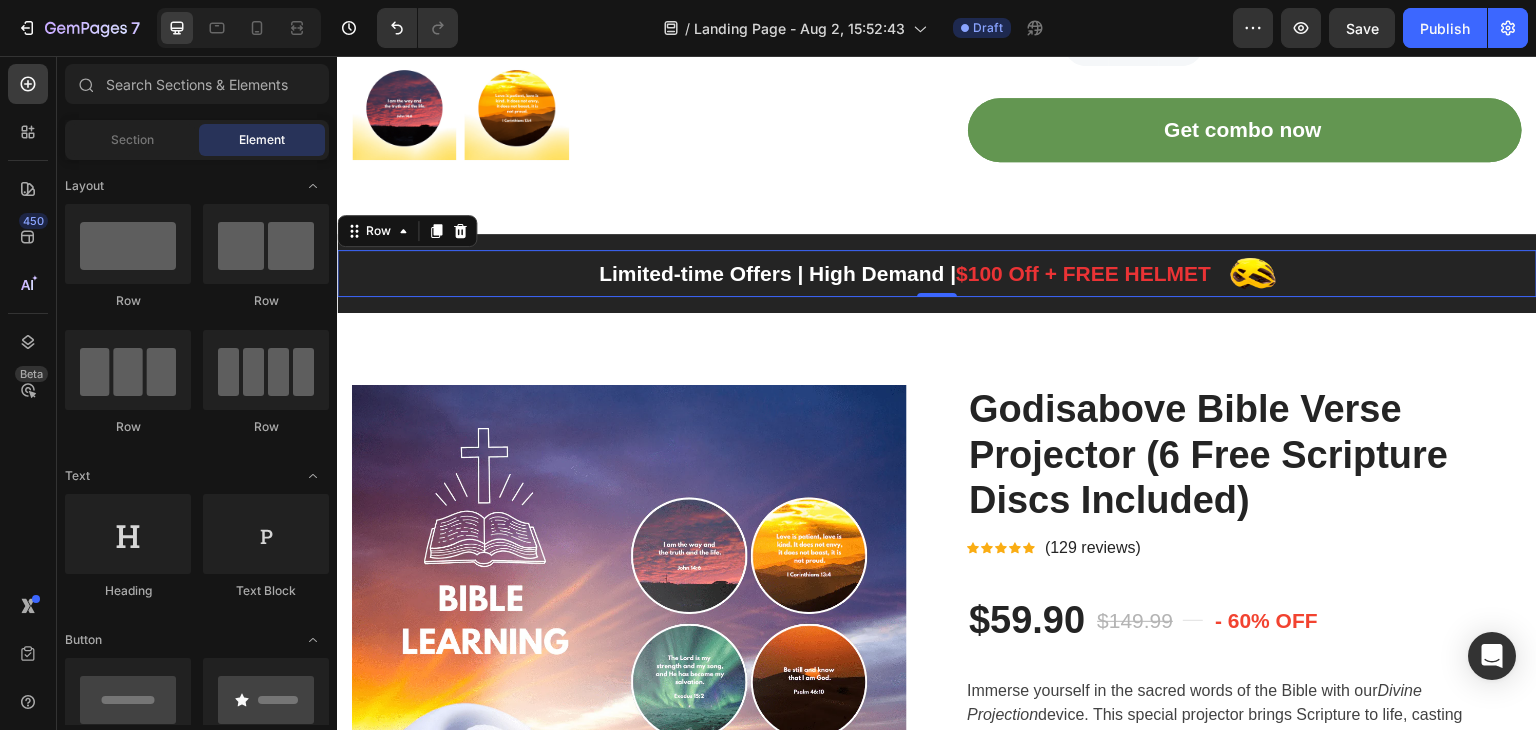 click on "Limited-time Offers | High Demand |  $100 Off + FREE HELMET Text block Image Row   0" at bounding box center (937, 273) 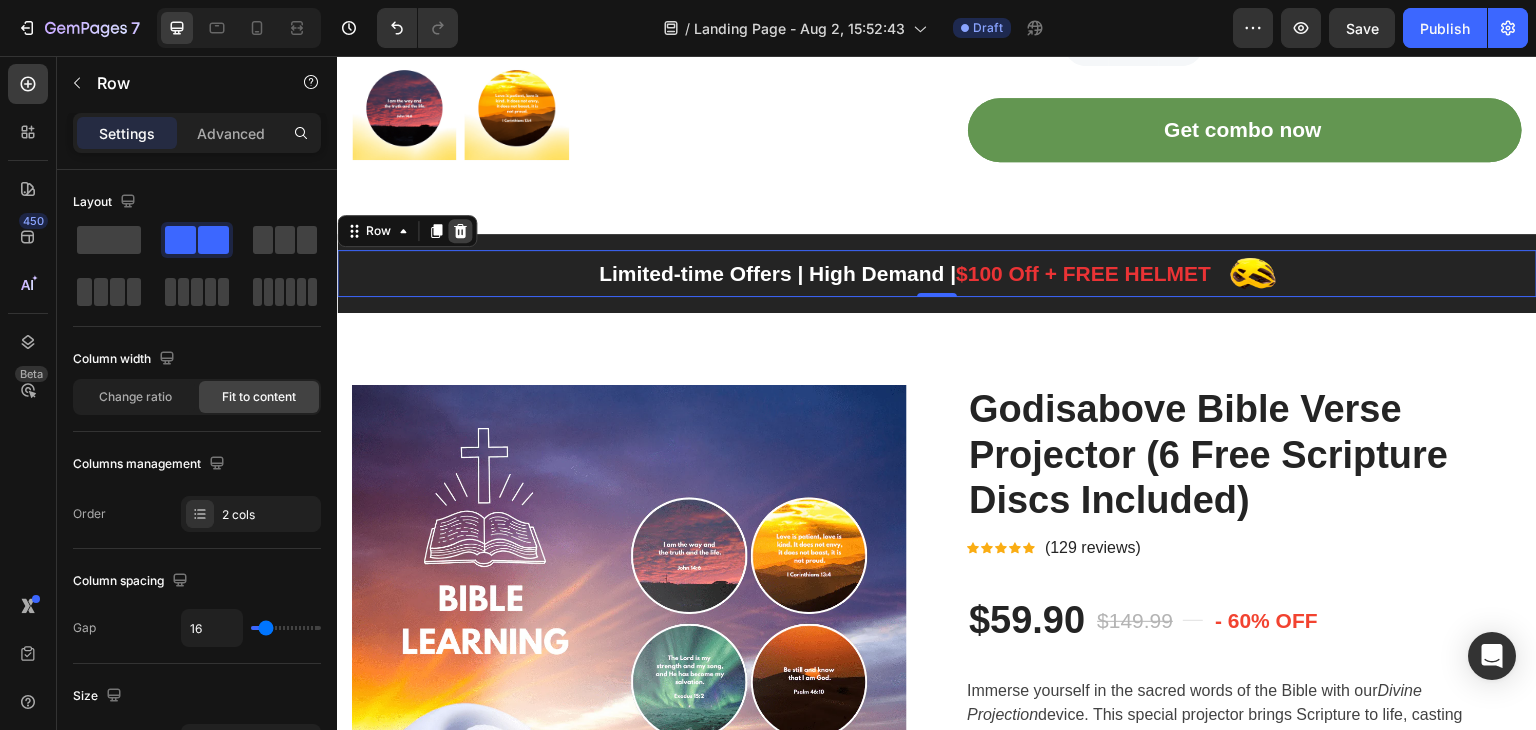 click at bounding box center [460, 231] 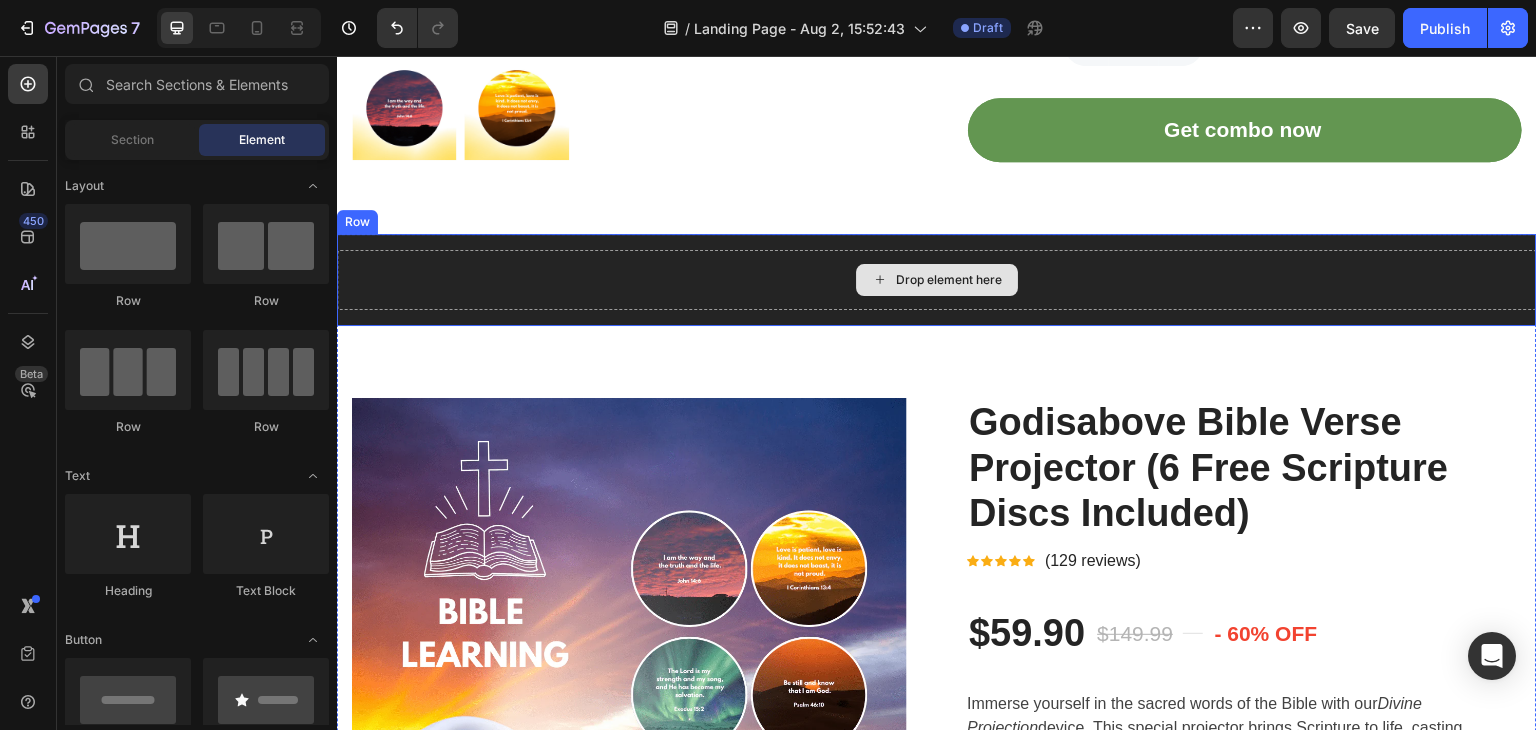 click on "Drop element here" at bounding box center [937, 280] 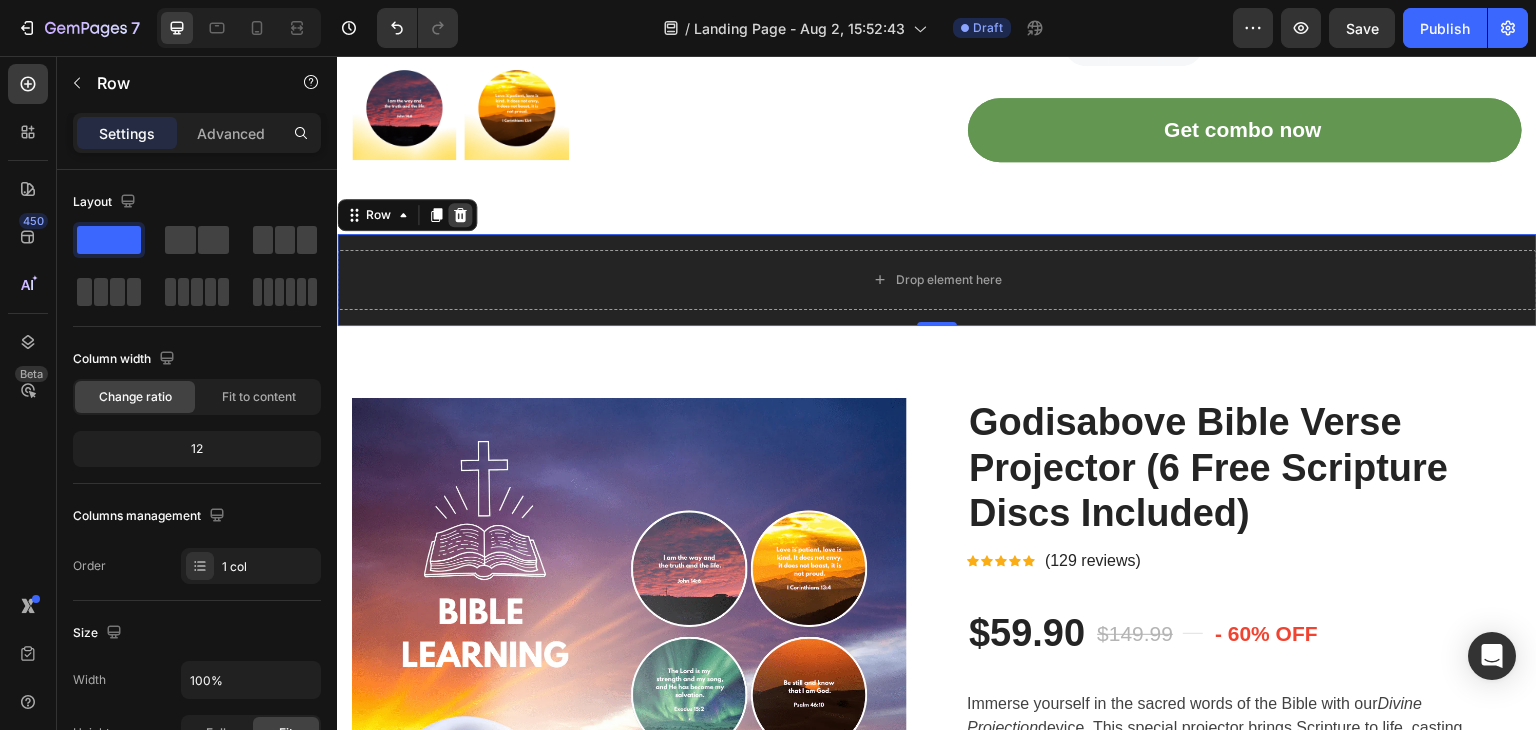 click 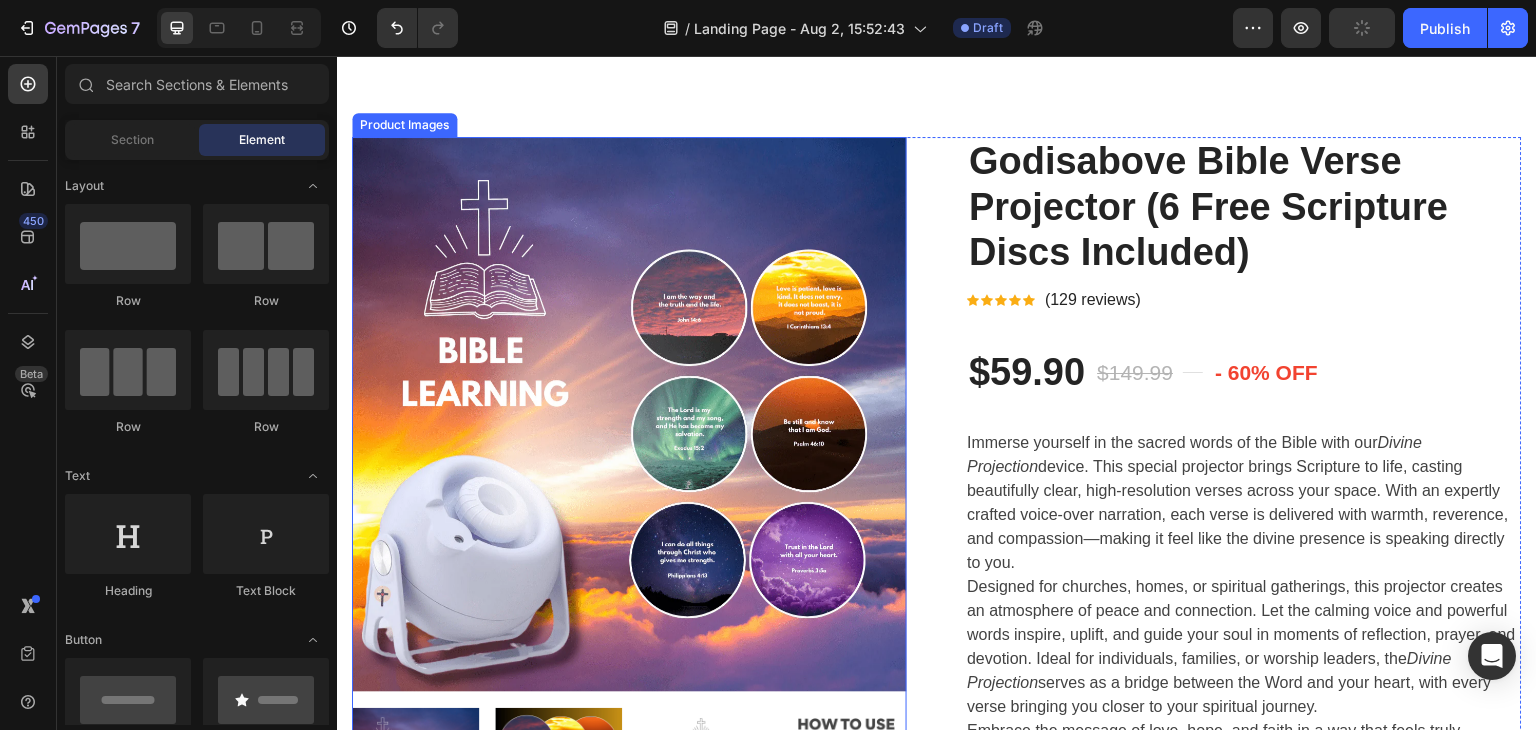 scroll, scrollTop: 900, scrollLeft: 0, axis: vertical 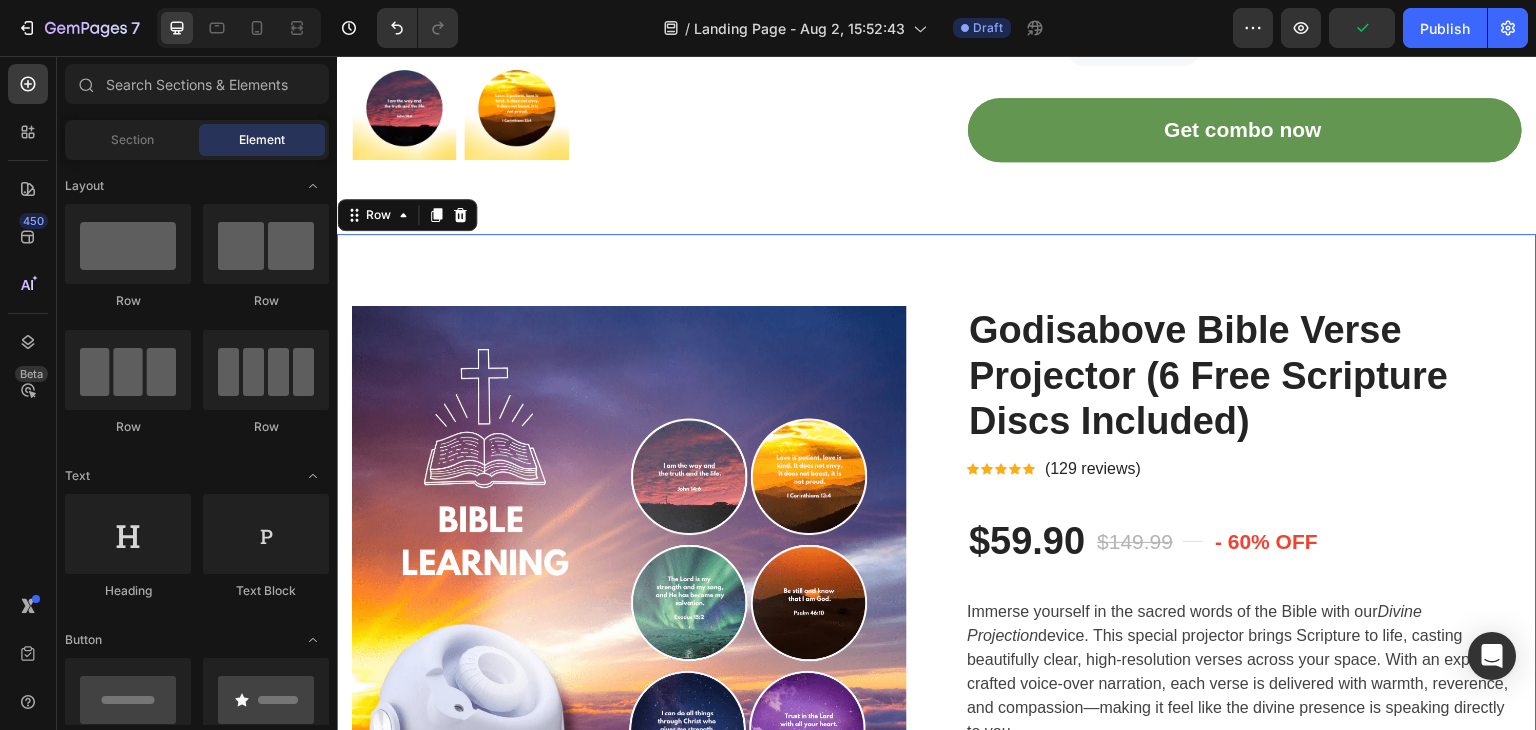 click on "Product Images Godisabove Bible Verse Projector (6 Free Scripture Discs Included) (P) Title                Icon                Icon                Icon                Icon                Icon Icon List Hoz (129 reviews) Text block Row $59.90 (P) Price (P) Price $149.99 (P) Price (P) Price                Title Line - 60% off Product Badge Row Row Immerse yourself in the sacred words of the Bible with our  Divine Projection  device. This special projector brings Scripture to life, casting beautifully clear, high-resolution verses across your space. With an expertly crafted voice-over narration, each verse is delivered with warmth, reverence, and compassion—making it feel like the divine presence is speaking directly to you.
Divine Projection  serves as a bridge between the Word and your heart, with every verse bringing you closer to your spiritual journey.
(P) Description Image Free Hemoton Helmet! Heading When you buy one Hemoton Bike, get one free Hemoton Helmet  $19,95 ! Text block Row Image Row Row" at bounding box center (937, 984) 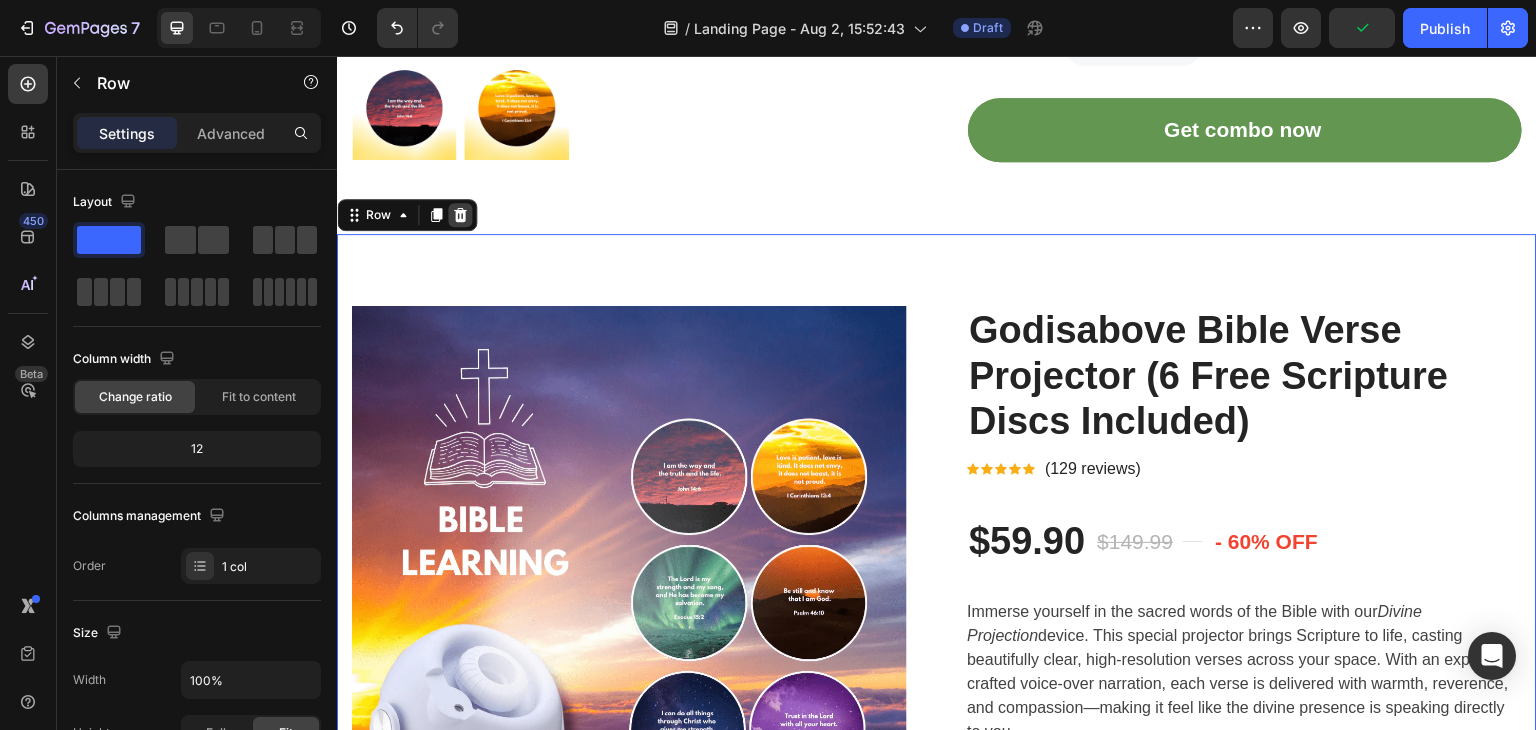 click 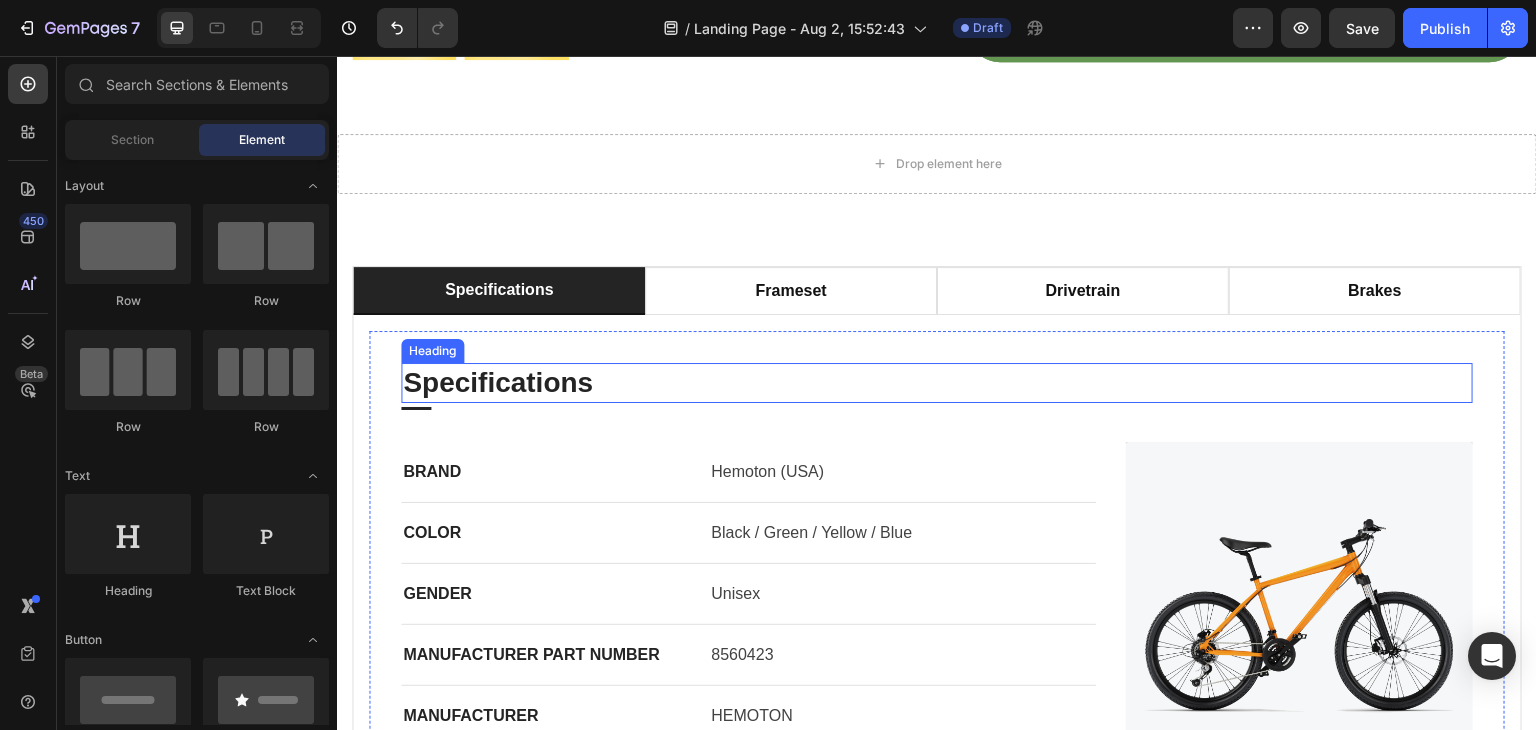 scroll, scrollTop: 700, scrollLeft: 0, axis: vertical 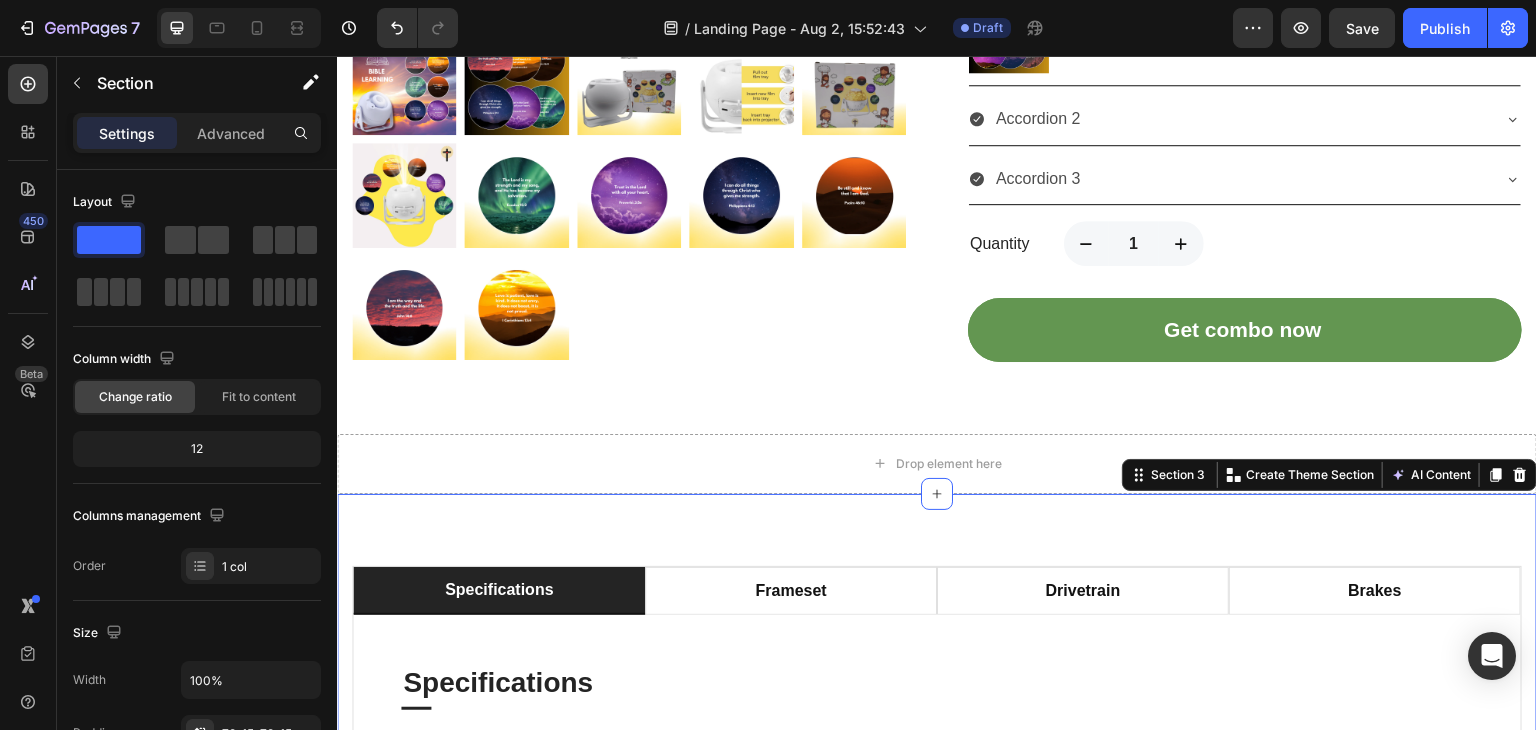 click on "specifications frameset drivetrain brakes Specifications Heading                Title Line BRAND Text block Hemoton (USA) Text block Row COLOR Text block Black / Green / Yellow / Blue Text block Row GENDER Text block Unisex Text block Row MANUFACTURER PART NUMBER Text block 8560423 Text block Row MANUFACTURER Text block HEMOTON Text block Row MANUFACTURER Text block (L x W x H) 55.12 x 7.09 x 29.53 Inches Text block Row Image Row Row Frameset Heading                Title Line FRAME Text block Full Carbon, 170mm Travel, Ride Aligned™ Text block Row REAR DERAILLEUR Text block RockShox ZEB, Charger R, 170mm Travel, 44mm offset Text block Row EAR SHOCK Text block FOX DHX2 Factory Coil, HSC/LSC, HSR/LSR, Custom Tune, 205x62.5mm Trunnion, 400lb/in (S), 450lb/in (M), 500lb/in (L), 550lb/in (XL) Text block Row Image Row Row Drivetrain Heading                Title Line REAR SHIFTER Text block Shimano SLX SL-M7100-R Text block Row REAR DERAILLEUR Text block Shimano SLX RD-M7100 Text block Row CRANKSET Text block Row" at bounding box center [937, 861] 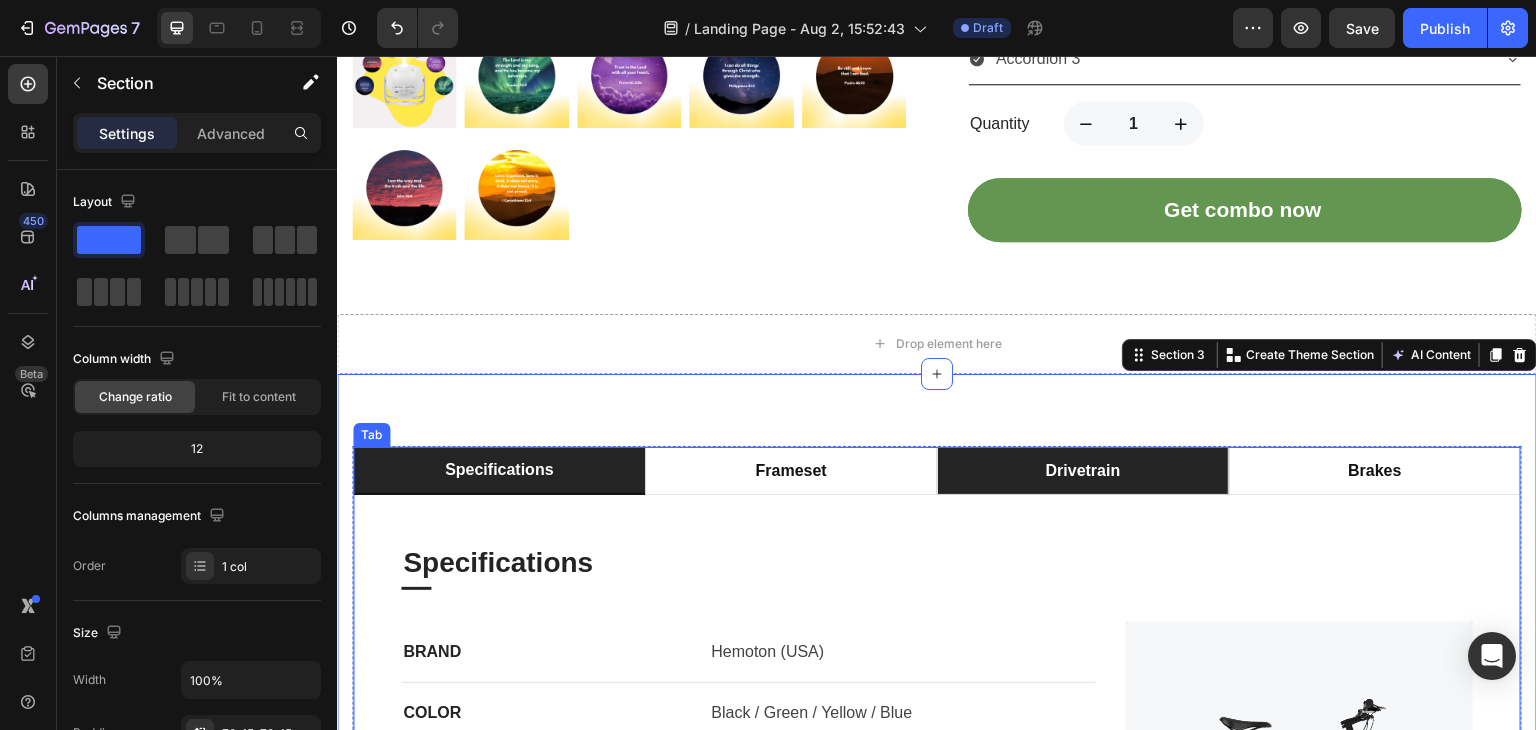 scroll, scrollTop: 900, scrollLeft: 0, axis: vertical 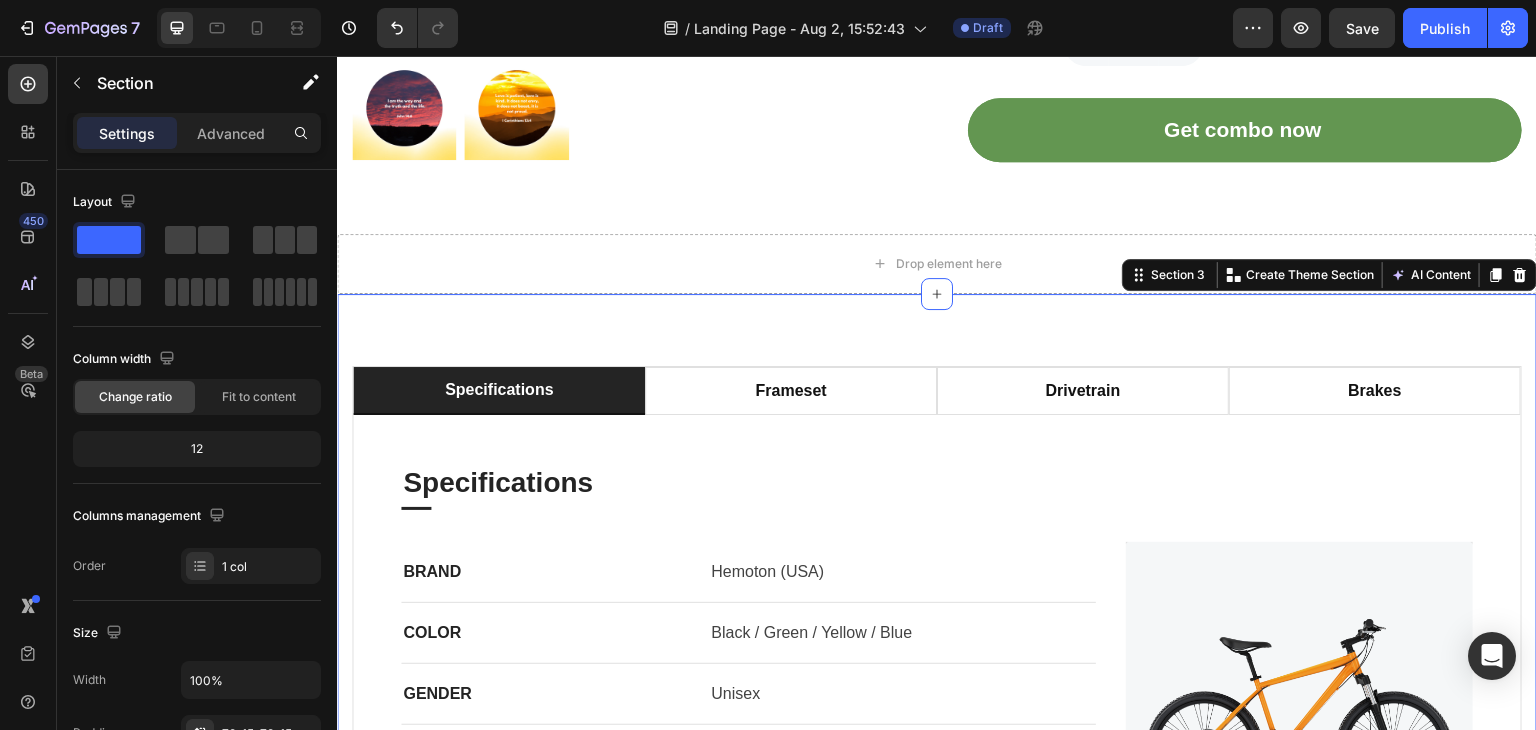 click 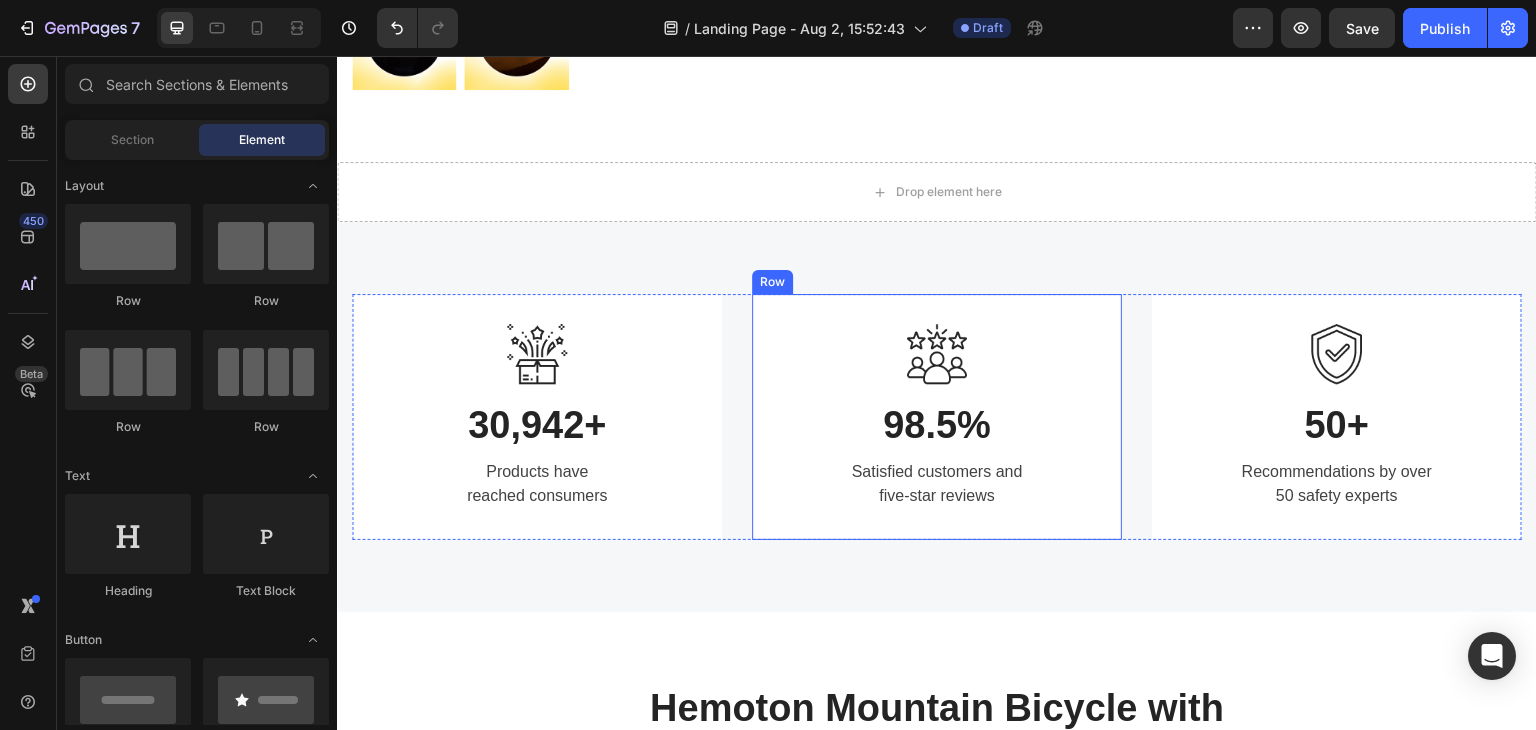 scroll, scrollTop: 800, scrollLeft: 0, axis: vertical 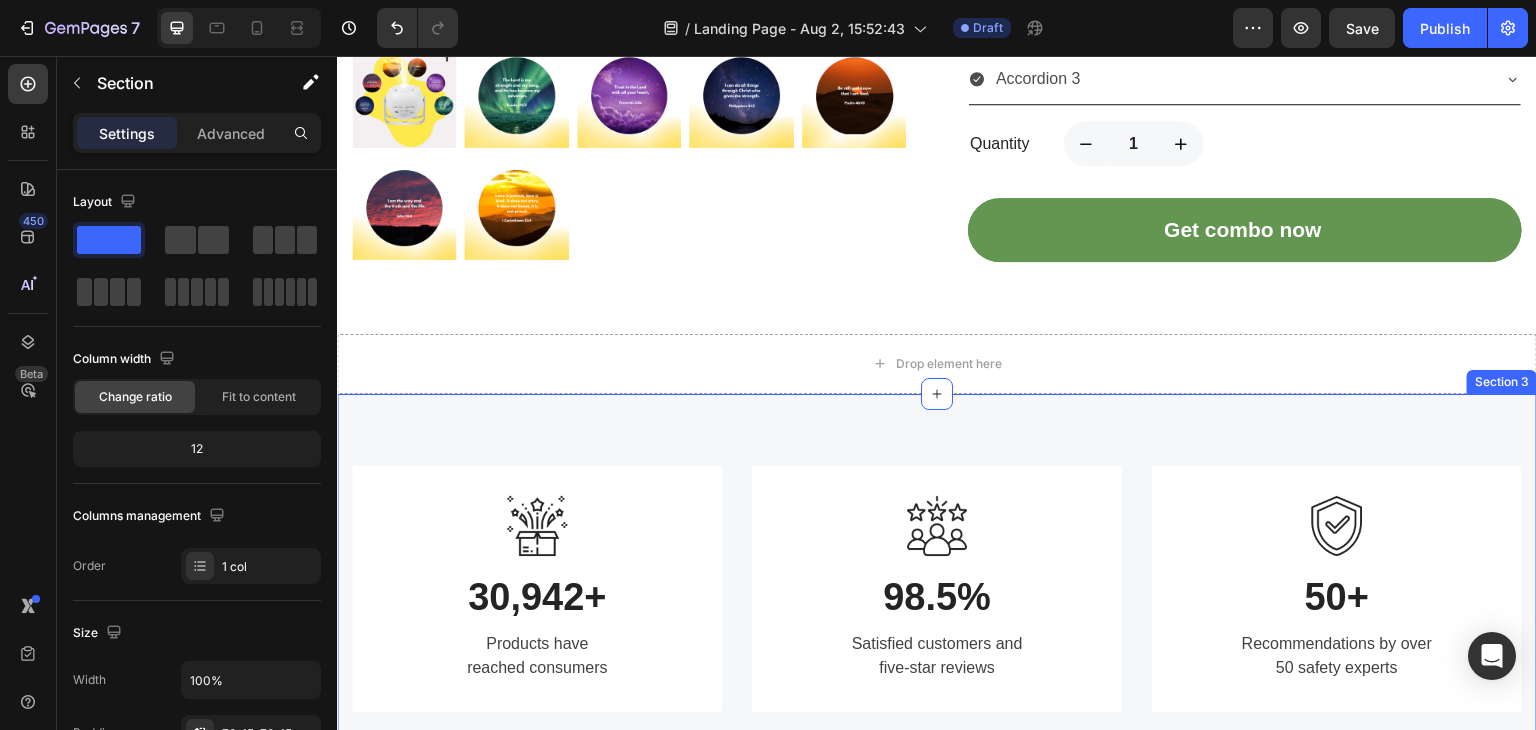 click on "Image 30,942+ Heading Products have reached consumers Text block Row Image 98.5% Heading Satisfied customers and five-star reviews Text block Row Image 50+ Heading Recommendations by over 50 safety experts Text block Row Row Section 3" at bounding box center [937, 589] 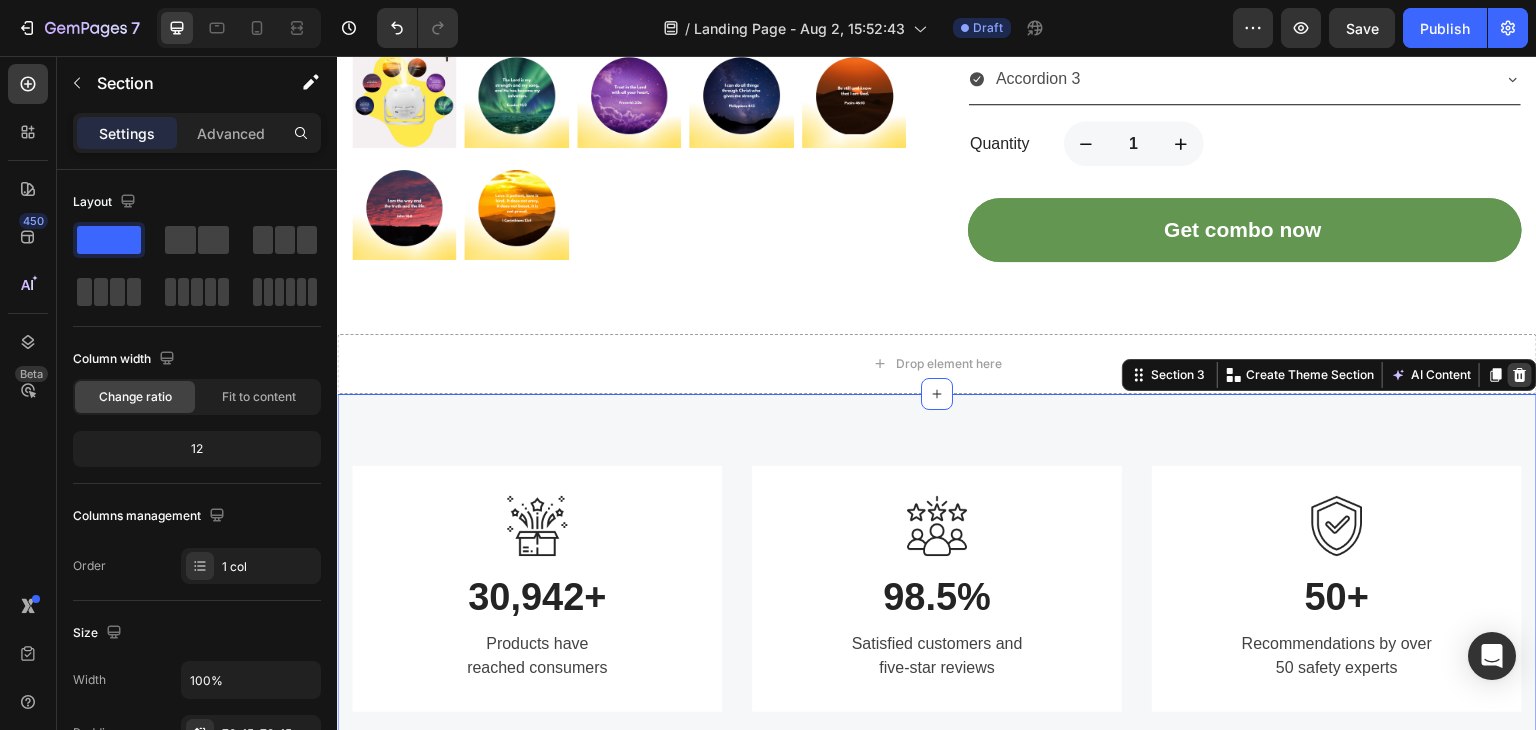click at bounding box center (1520, 375) 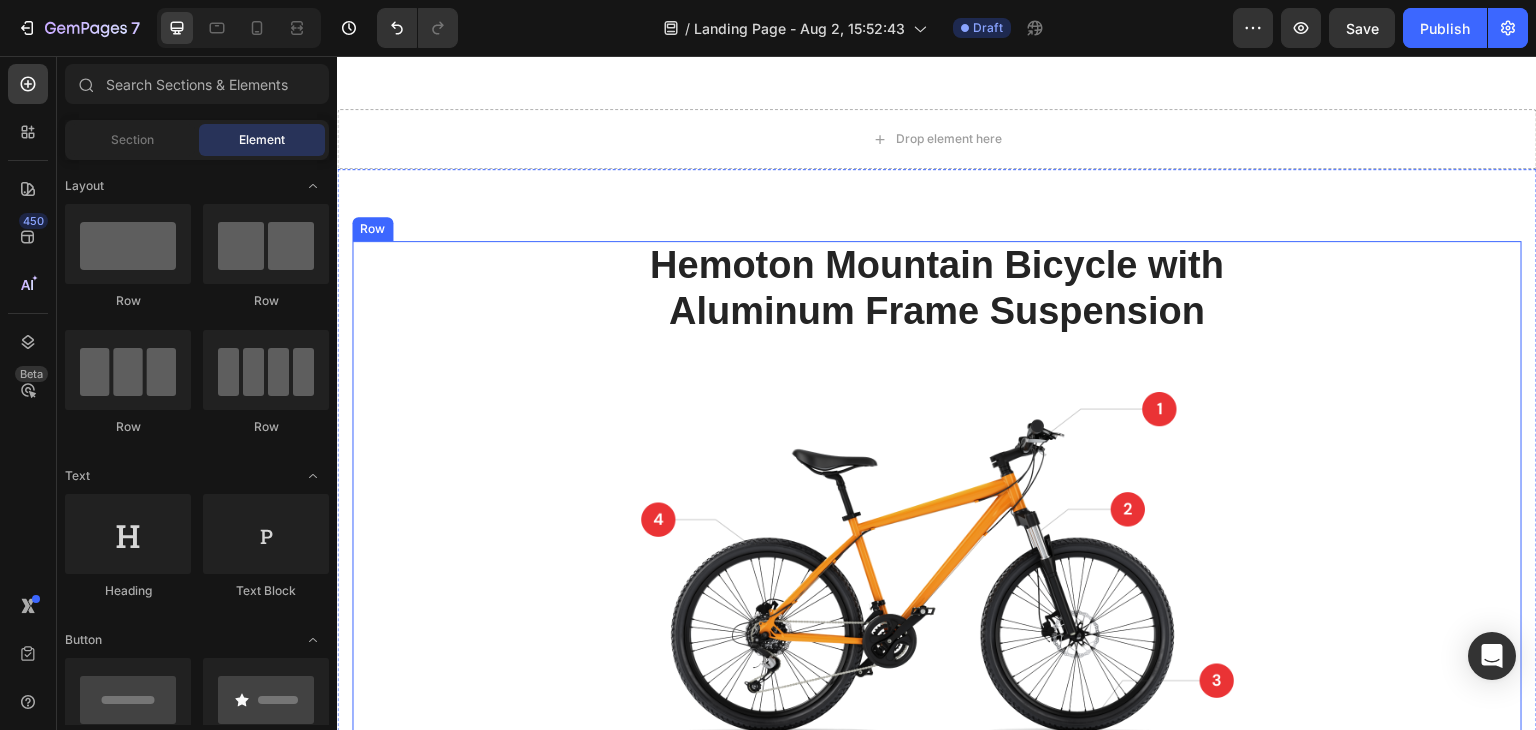 scroll, scrollTop: 900, scrollLeft: 0, axis: vertical 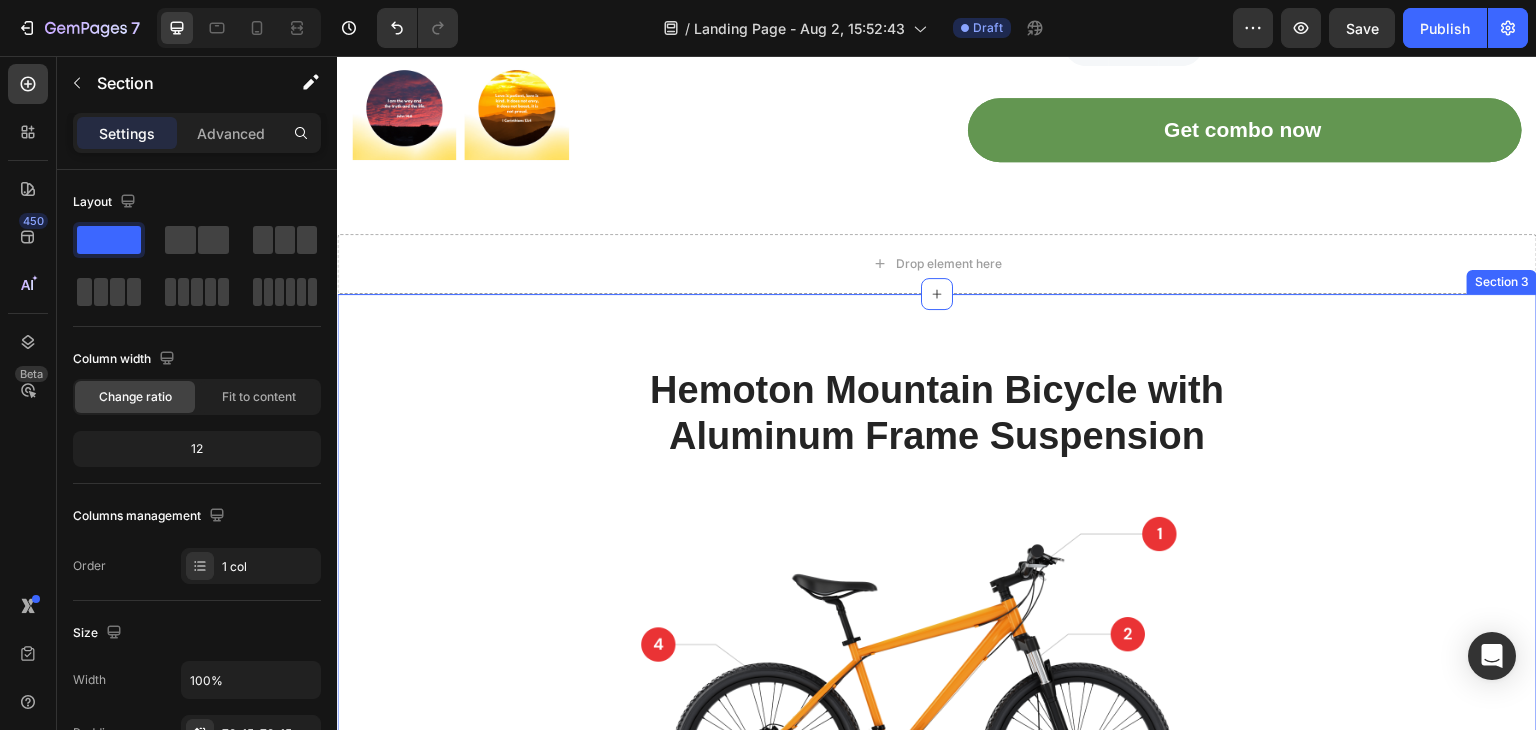 click on "Hemoton Mountain Bicycle with Aluminum Frame Suspension Heading Image Row Image 1. Safety-Focused Brakes Heading Always help you can control the bike safely. Text block Row Image 2. Fork Shock Absorber Heading Effective shock absorber when traveling on all difficult terrain. Text block Row Image 3. Excellent Stability Heading Double-wall alloy rims give you great stability. Text block Row Image 4. Non-Slip Tires Heading Wear-resistant and explosion-proof tire with wide tread groove. Text block Row Row Section 3" at bounding box center (937, 775) 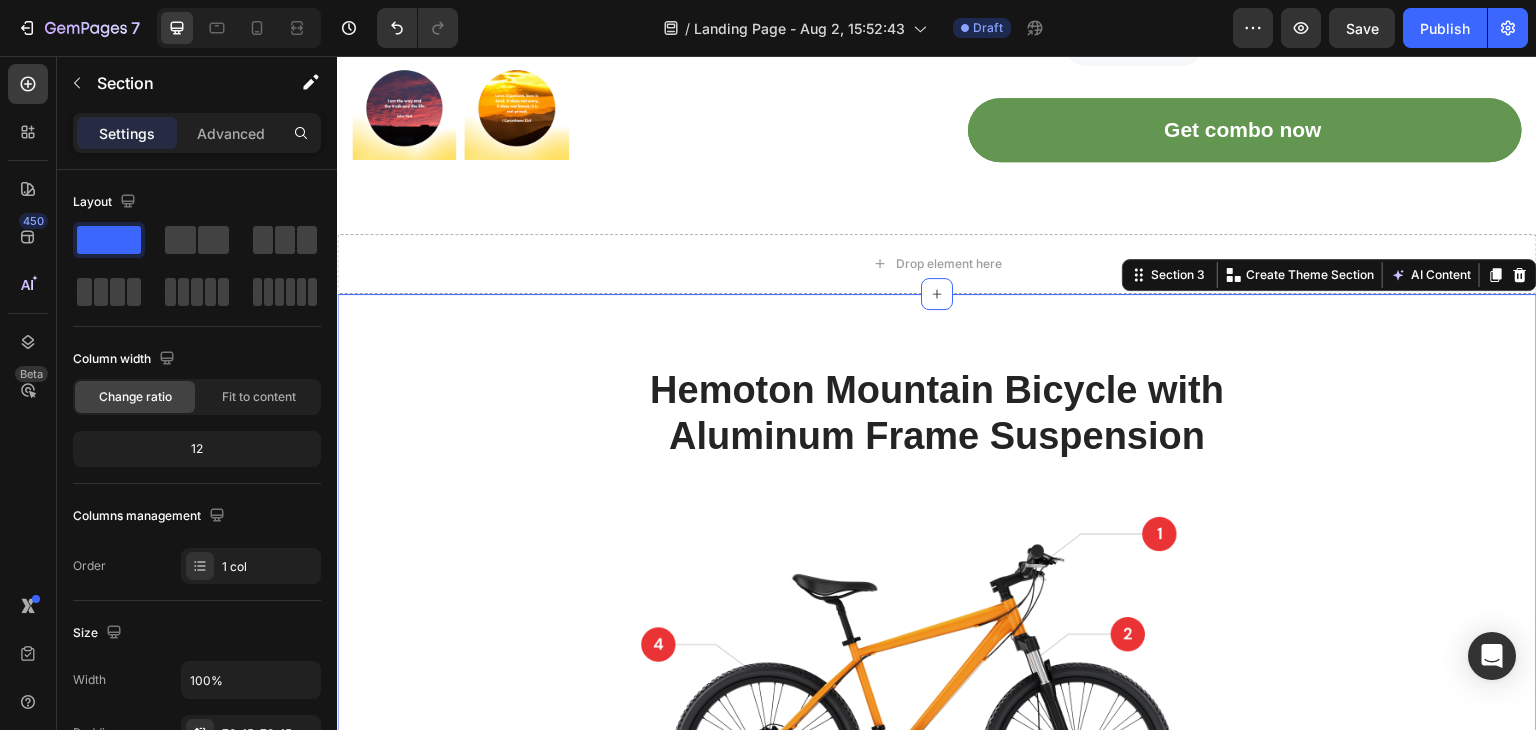 drag, startPoint x: 1509, startPoint y: 272, endPoint x: 1412, endPoint y: 298, distance: 100.4241 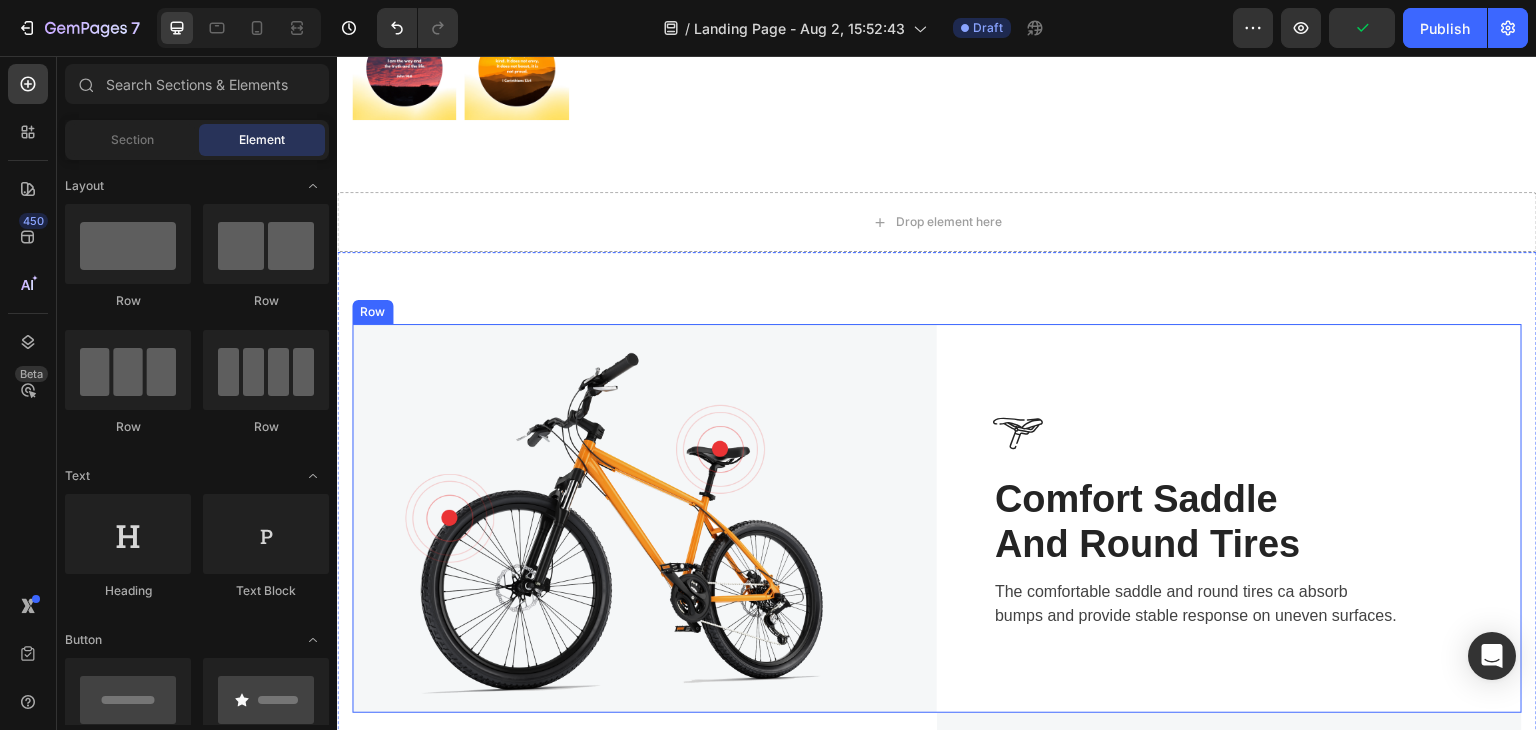 scroll, scrollTop: 891, scrollLeft: 0, axis: vertical 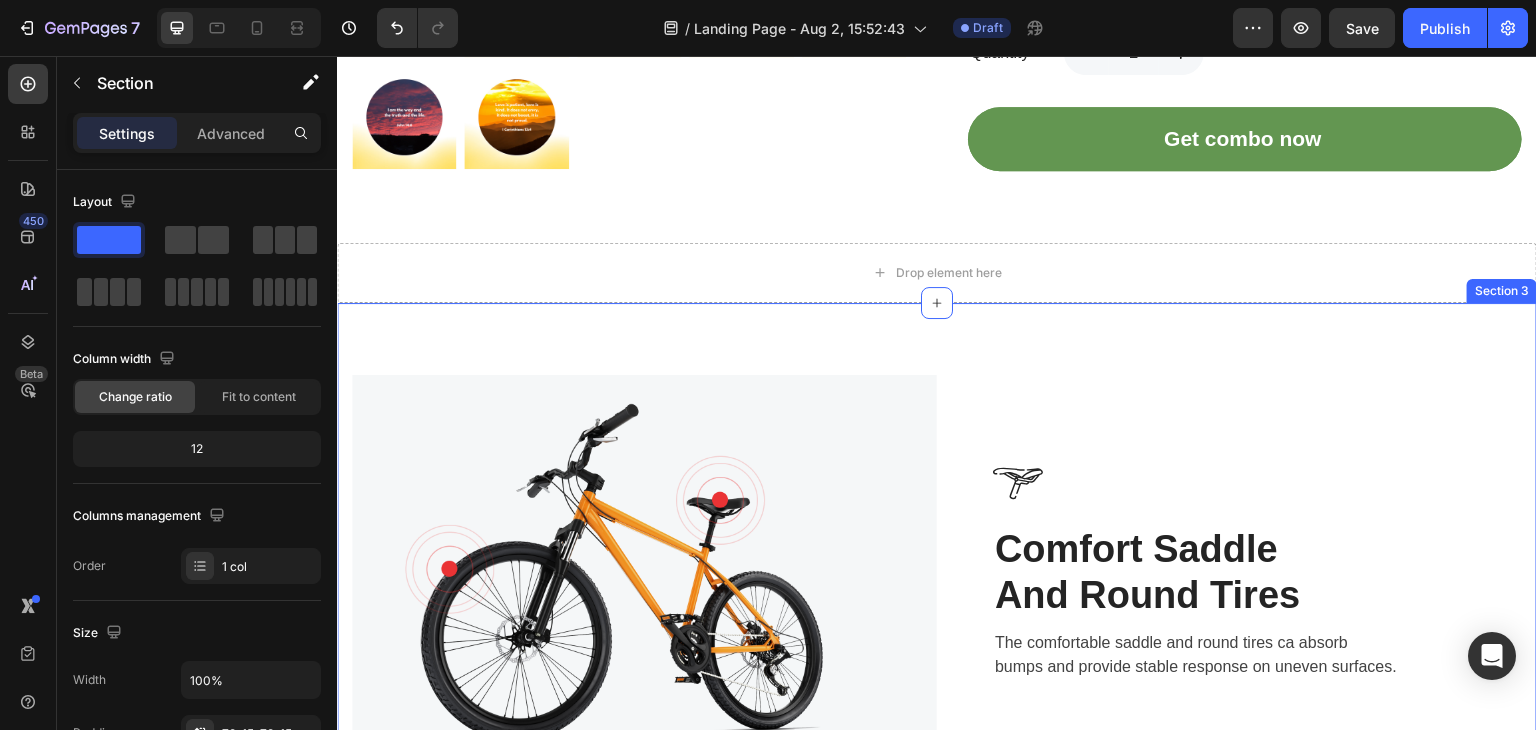 drag, startPoint x: 1402, startPoint y: 312, endPoint x: 1391, endPoint y: 311, distance: 11.045361 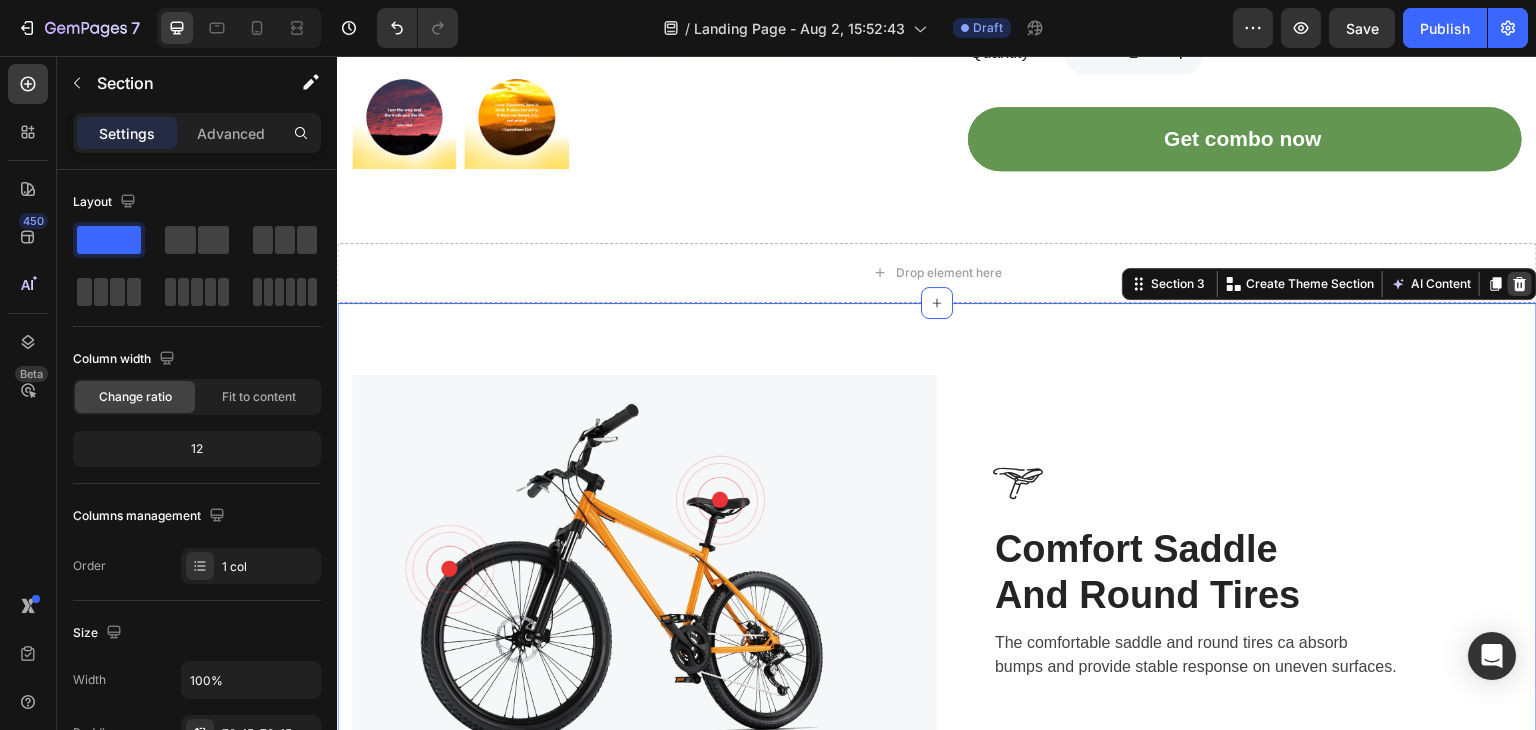 click 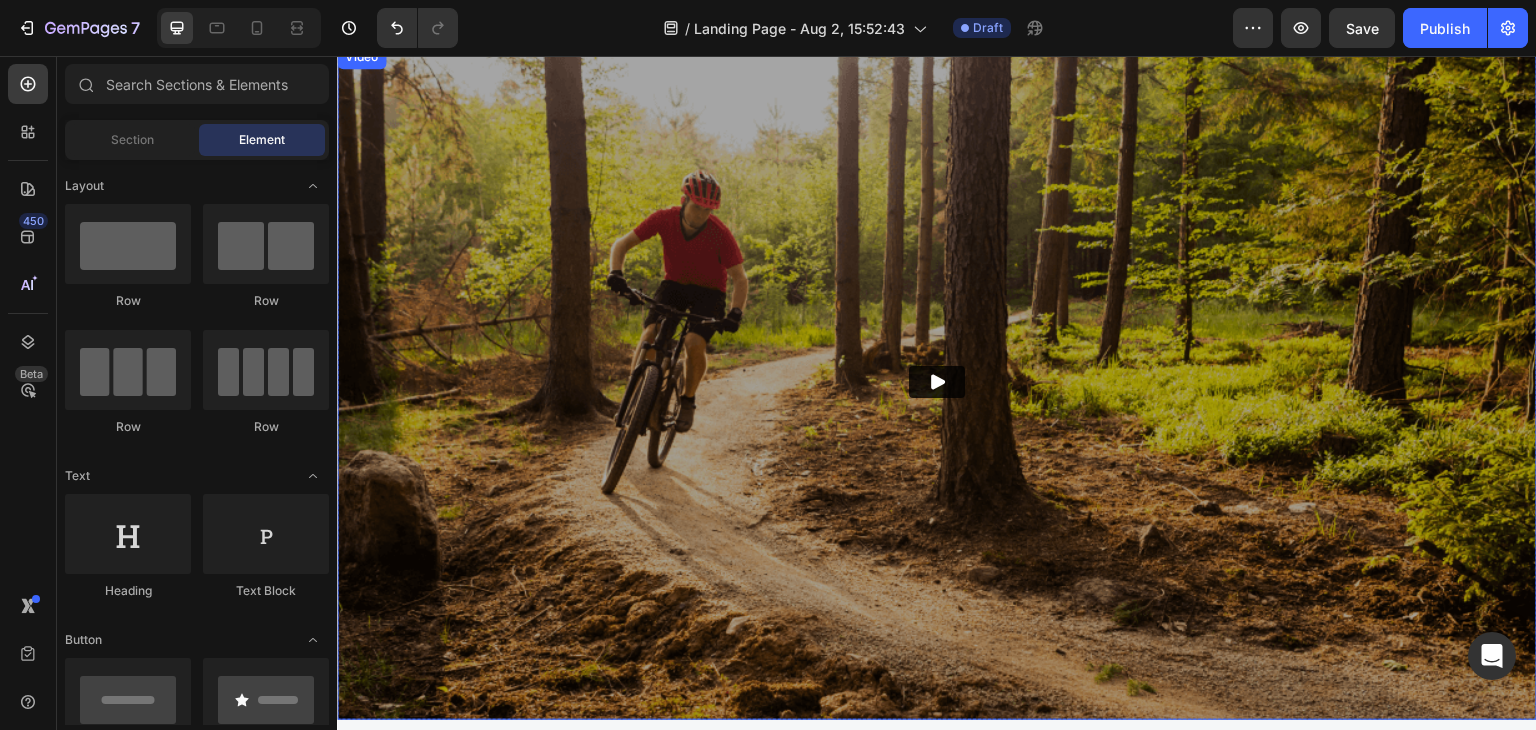 scroll, scrollTop: 991, scrollLeft: 0, axis: vertical 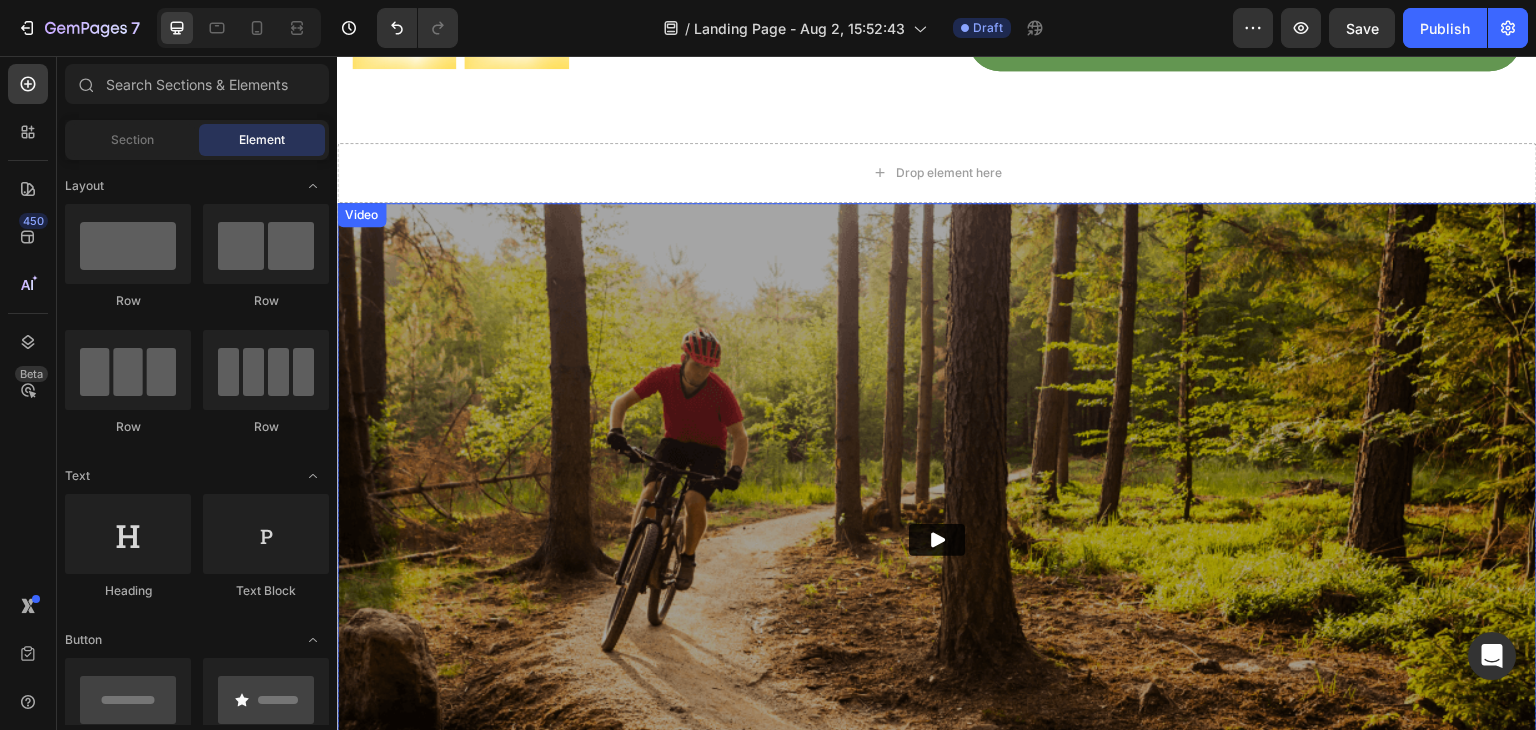 click at bounding box center [937, 540] 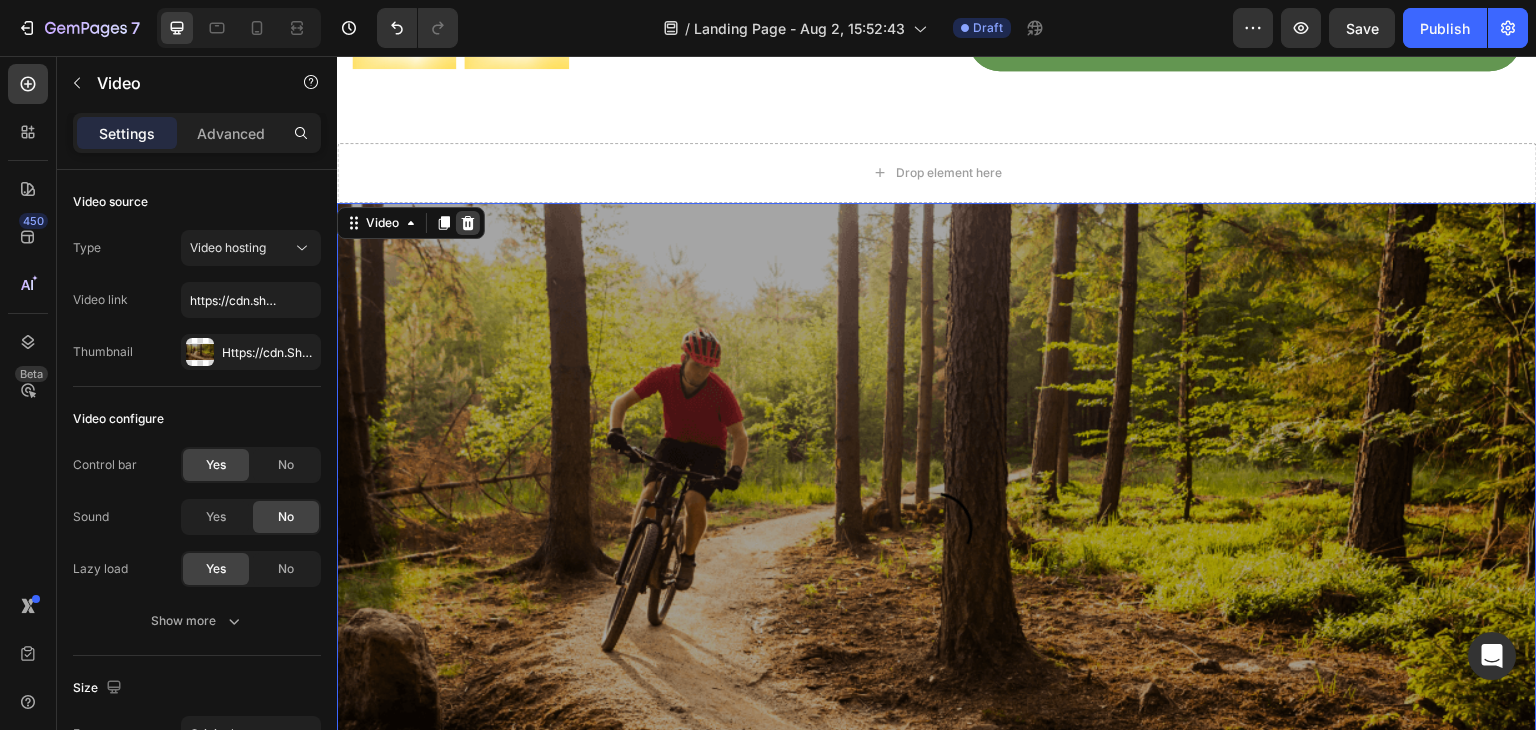 click 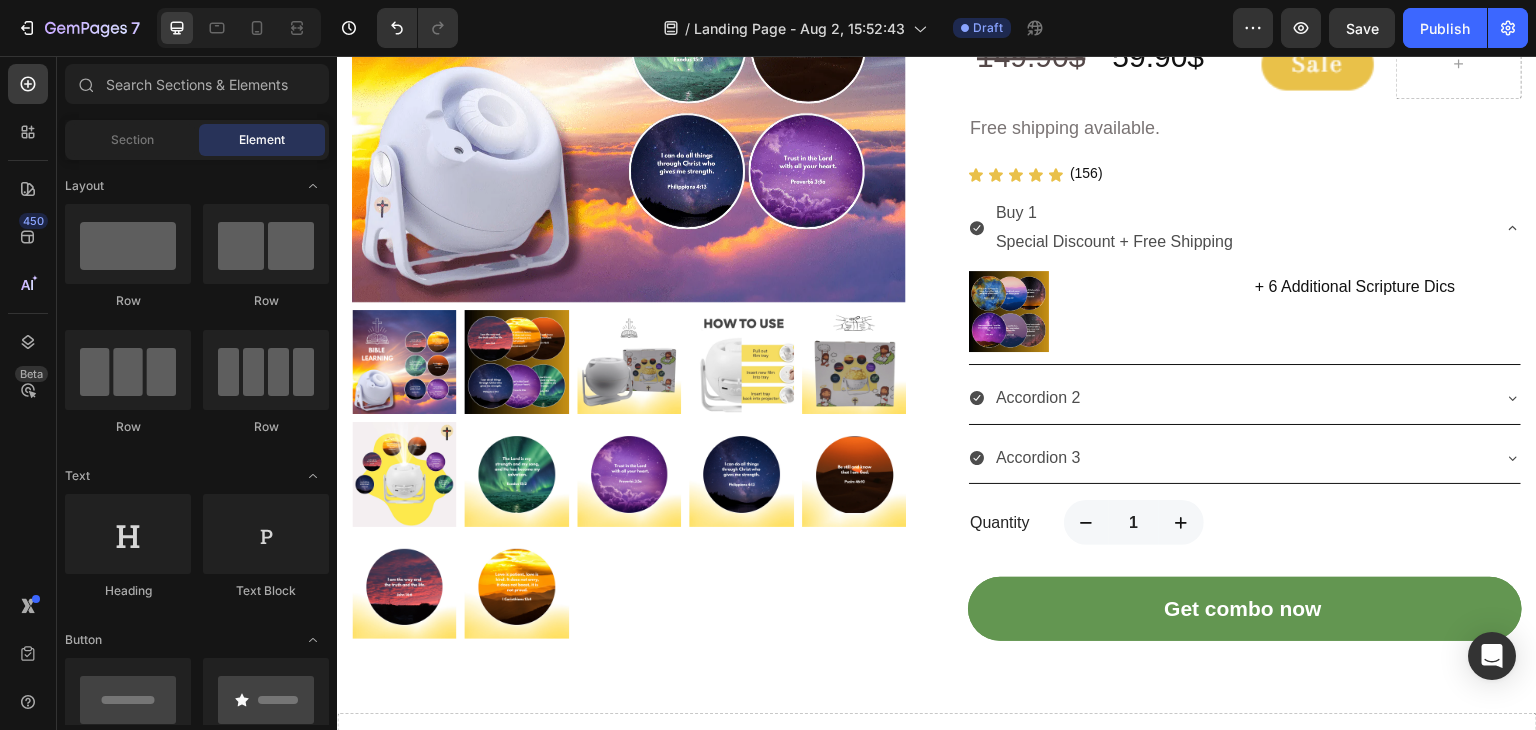 scroll, scrollTop: 691, scrollLeft: 0, axis: vertical 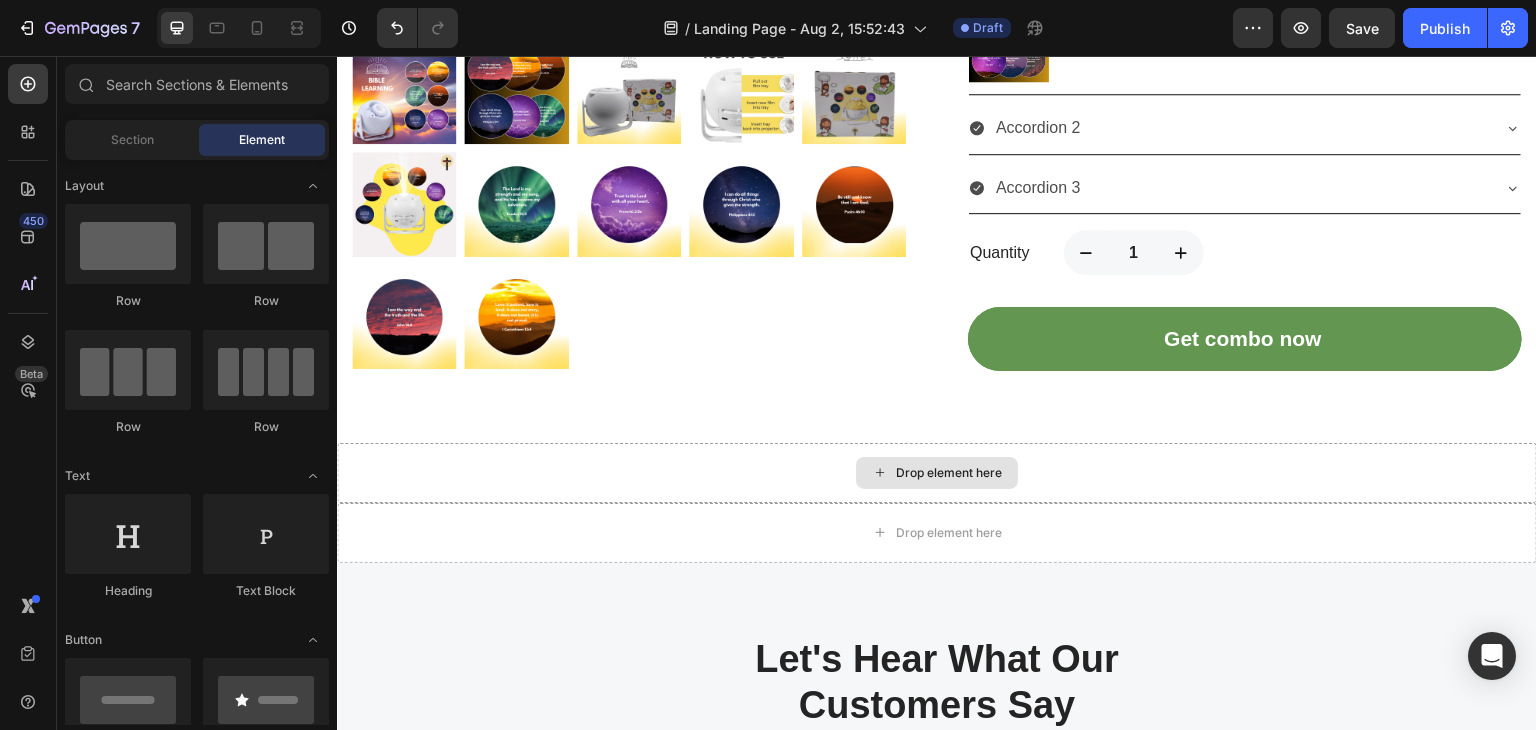 click on "Drop element here" at bounding box center [937, 473] 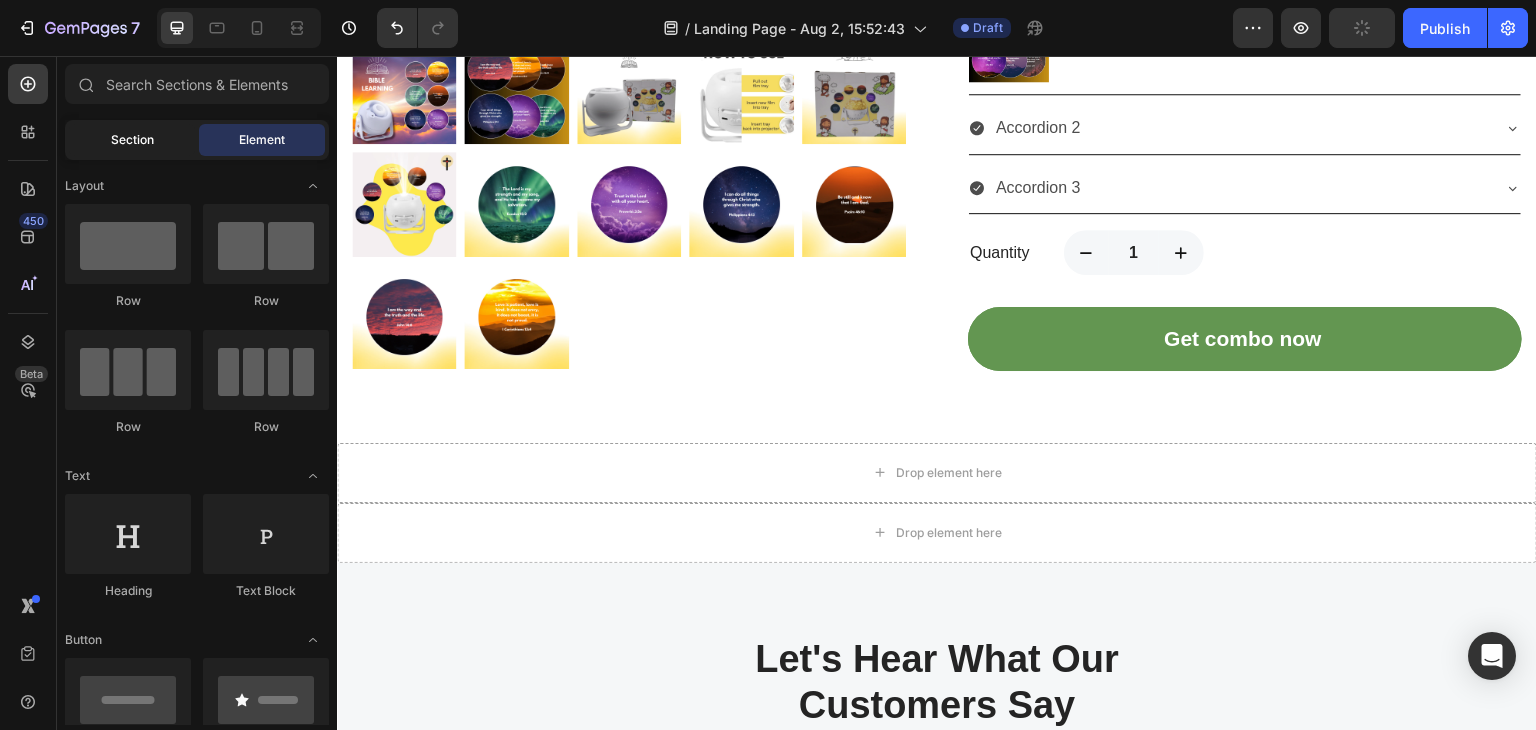 click on "Section" 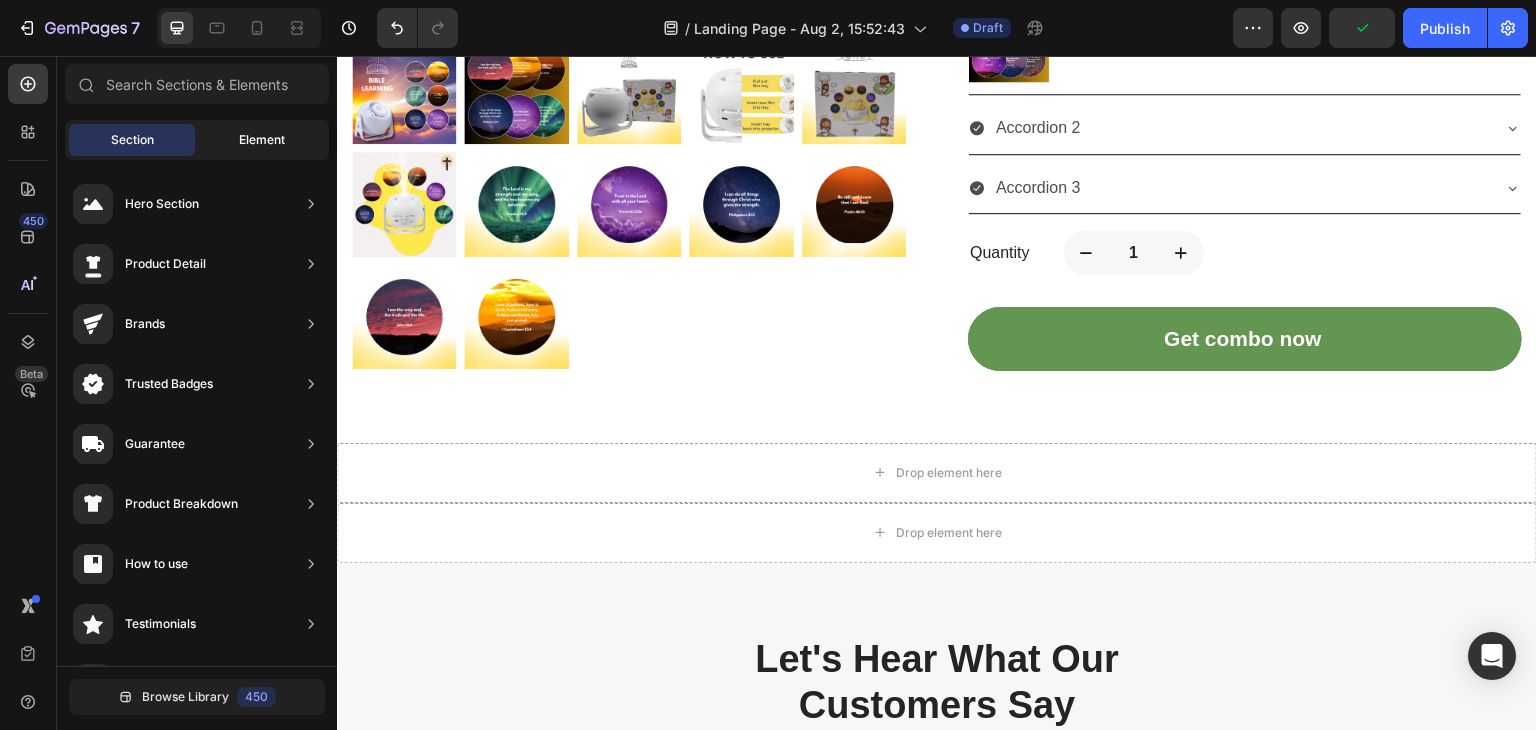 click on "Element" 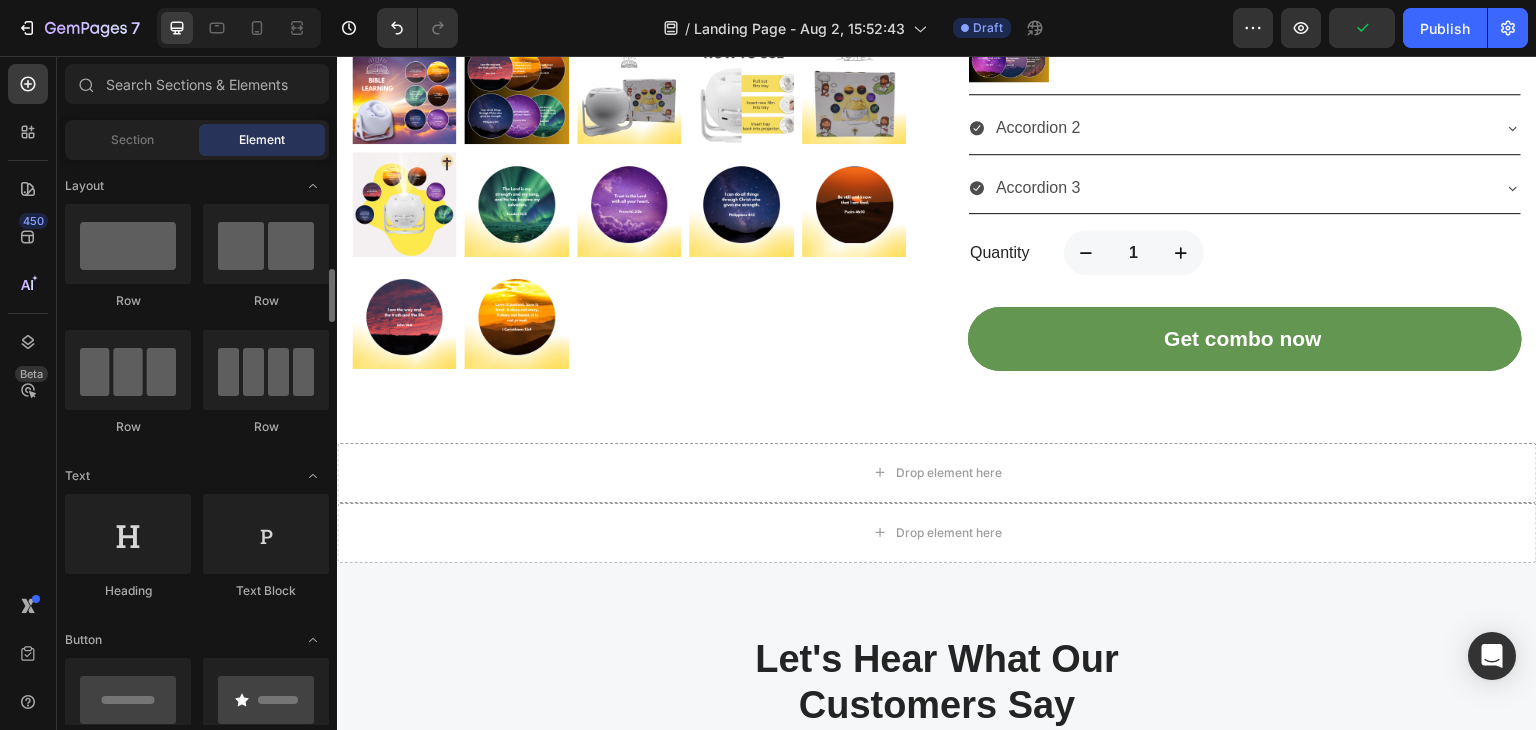 scroll, scrollTop: 0, scrollLeft: 0, axis: both 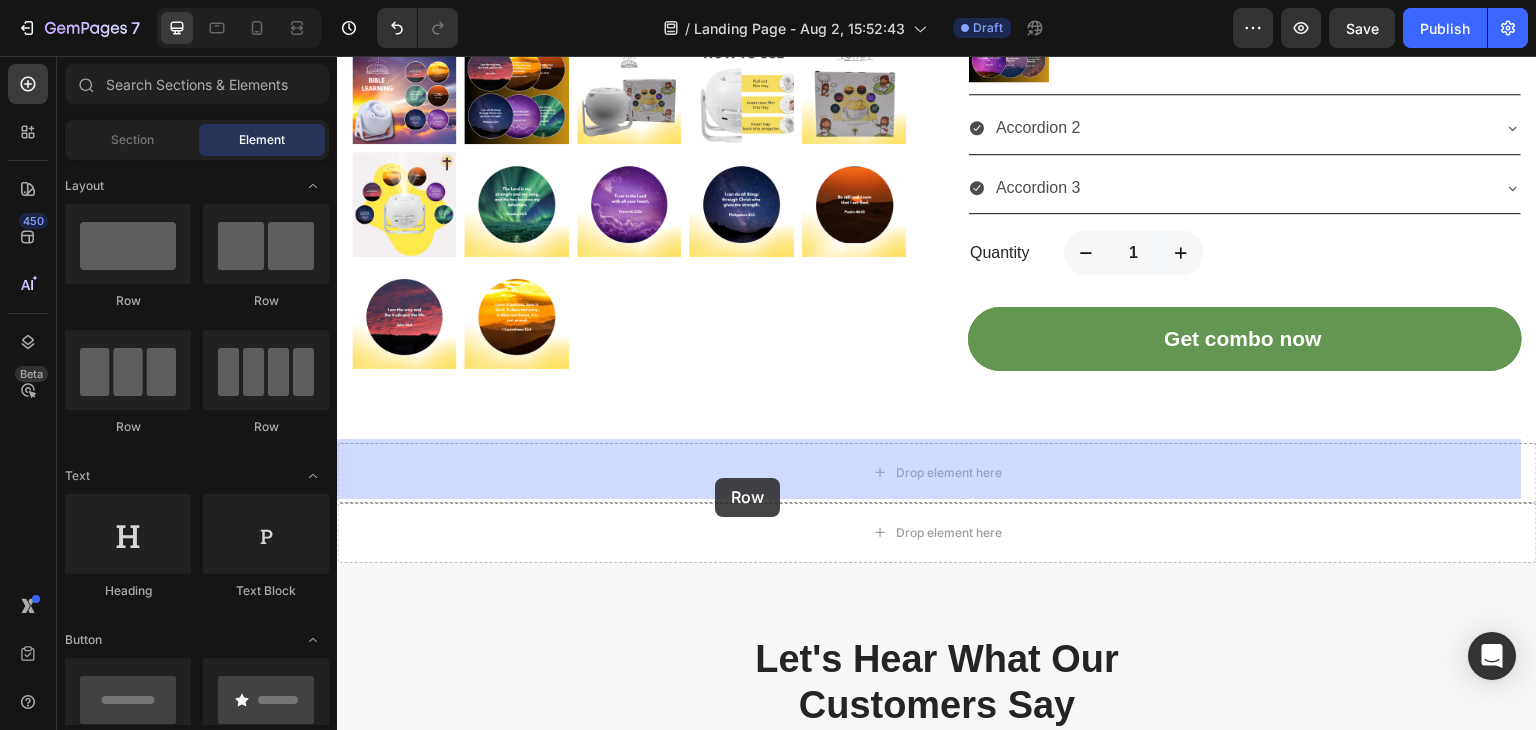 drag, startPoint x: 487, startPoint y: 427, endPoint x: 715, endPoint y: 478, distance: 233.63432 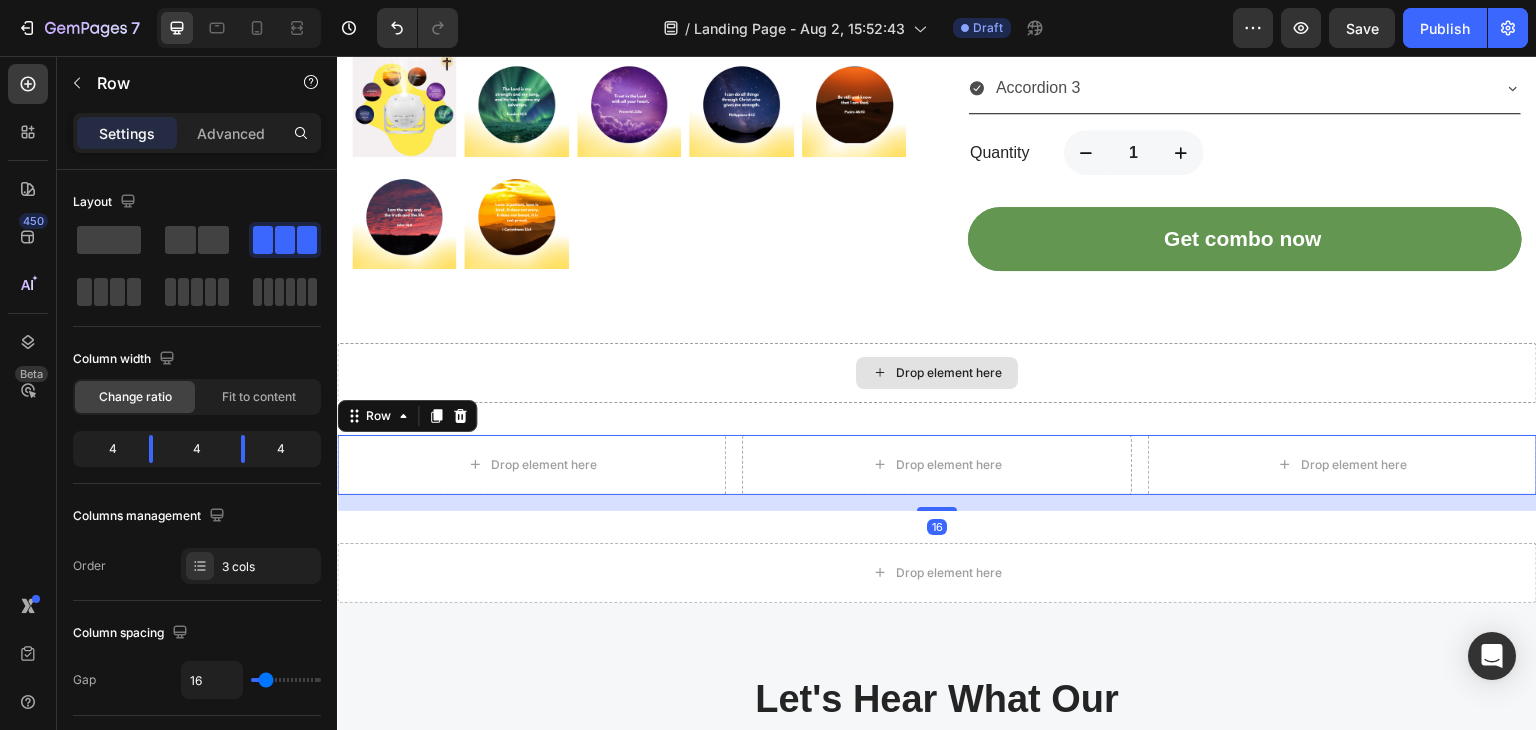 scroll, scrollTop: 891, scrollLeft: 0, axis: vertical 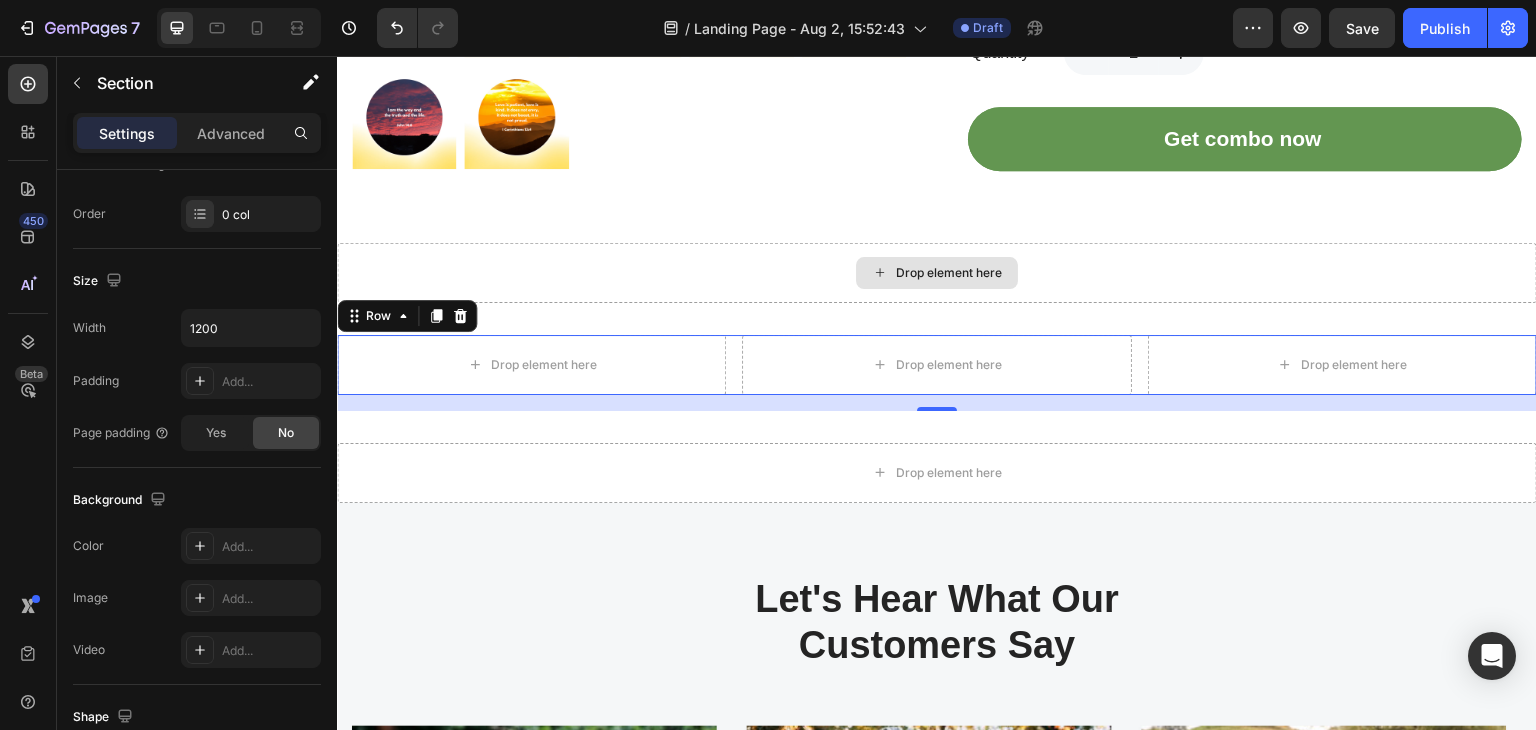 click on "Drop element here" at bounding box center [937, 273] 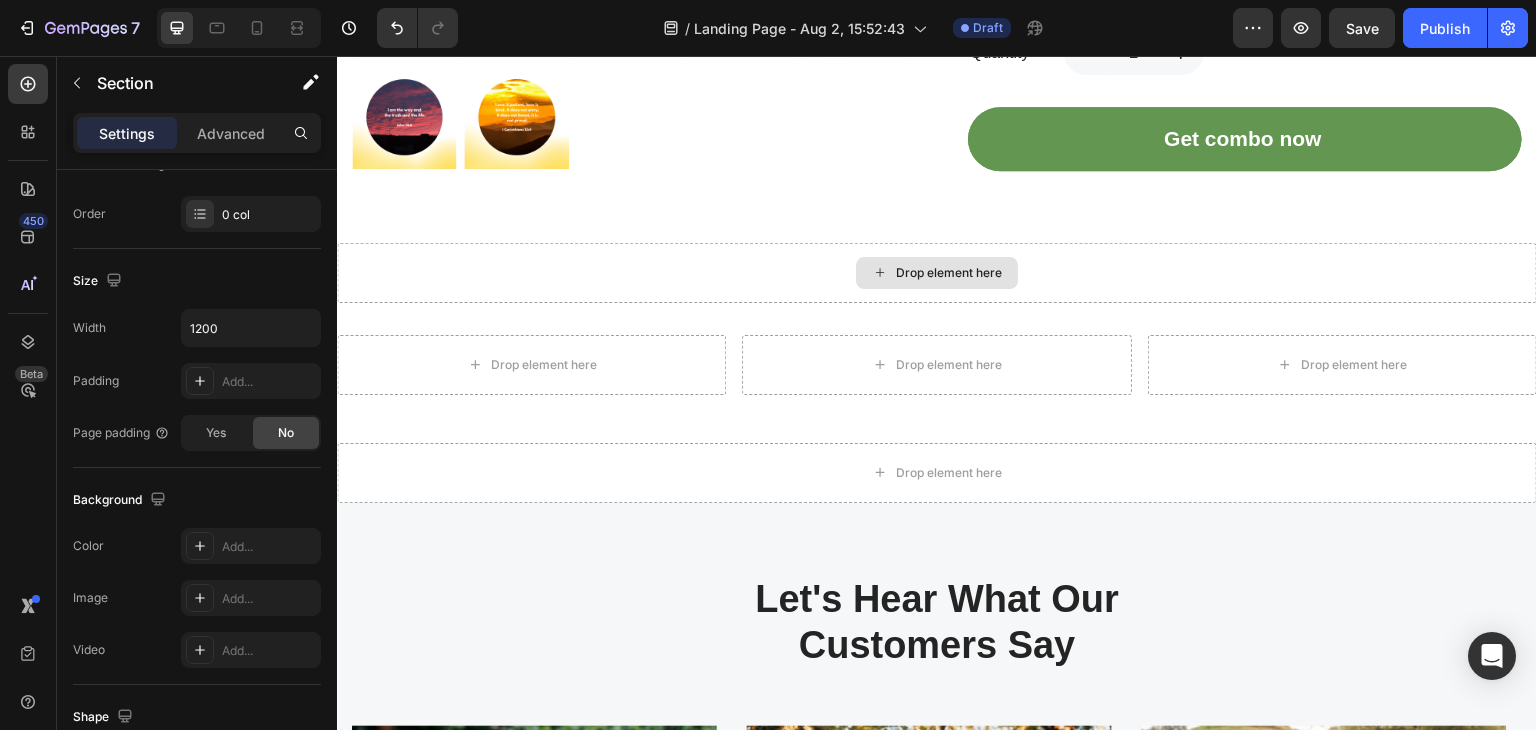 scroll, scrollTop: 0, scrollLeft: 0, axis: both 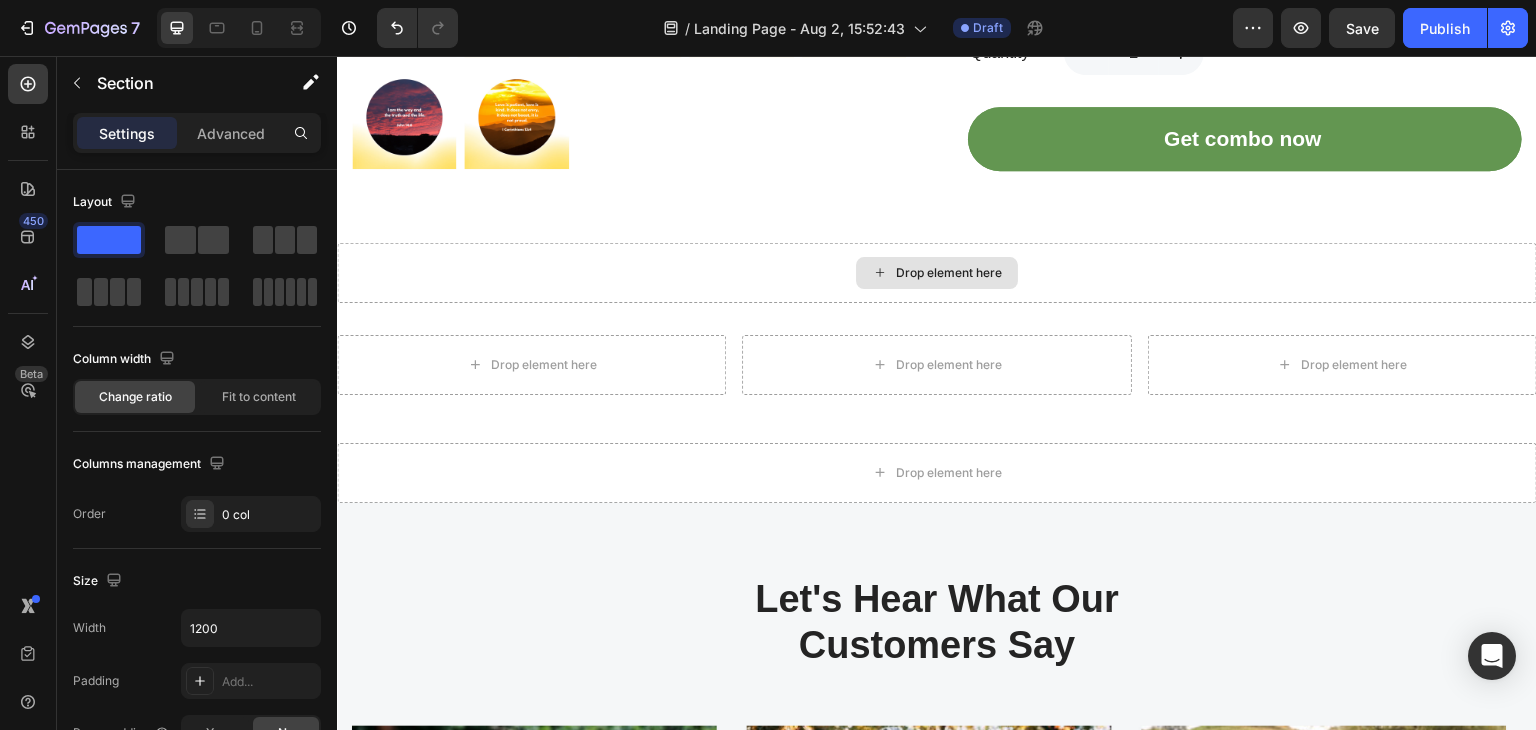 click on "Drop element here" at bounding box center [937, 273] 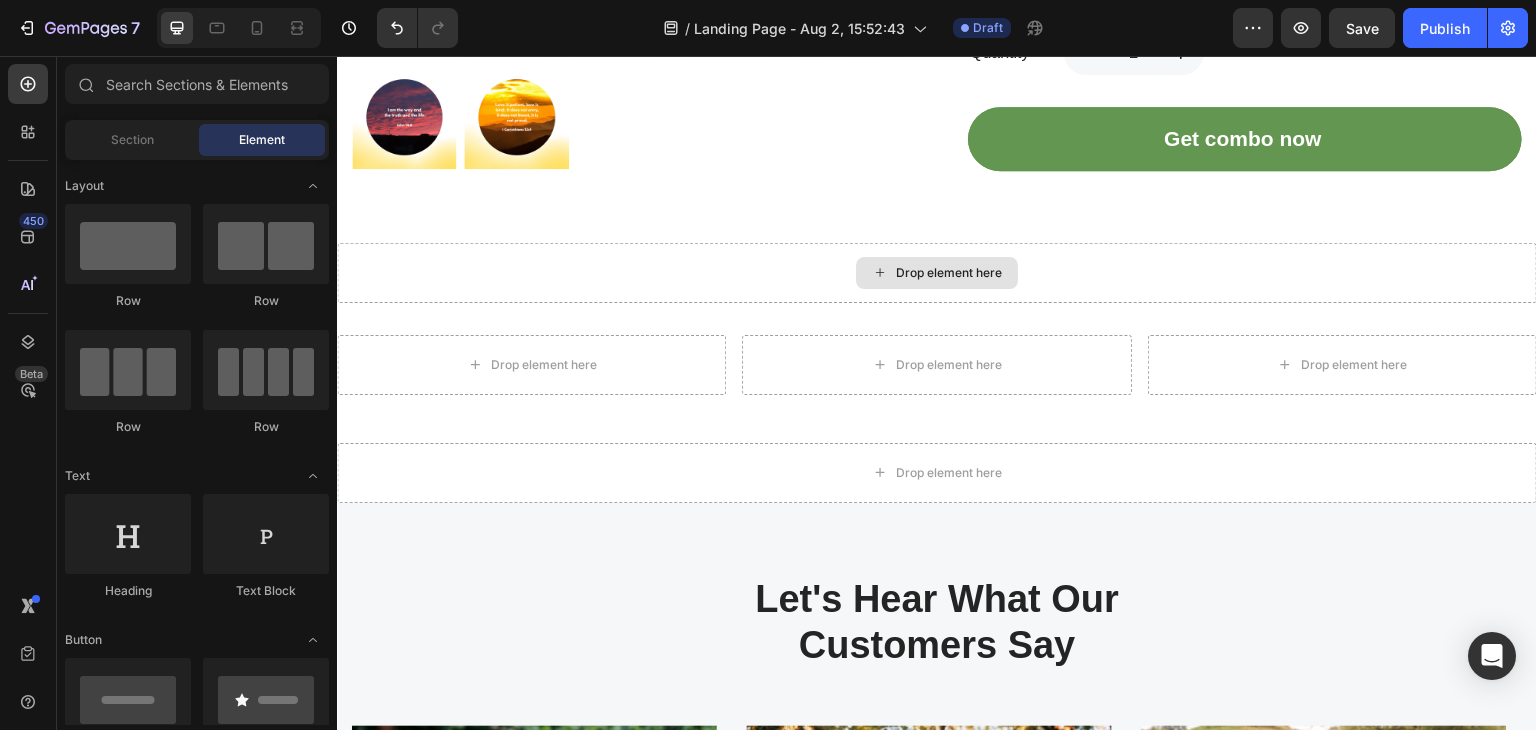 click on "Drop element here" at bounding box center (937, 273) 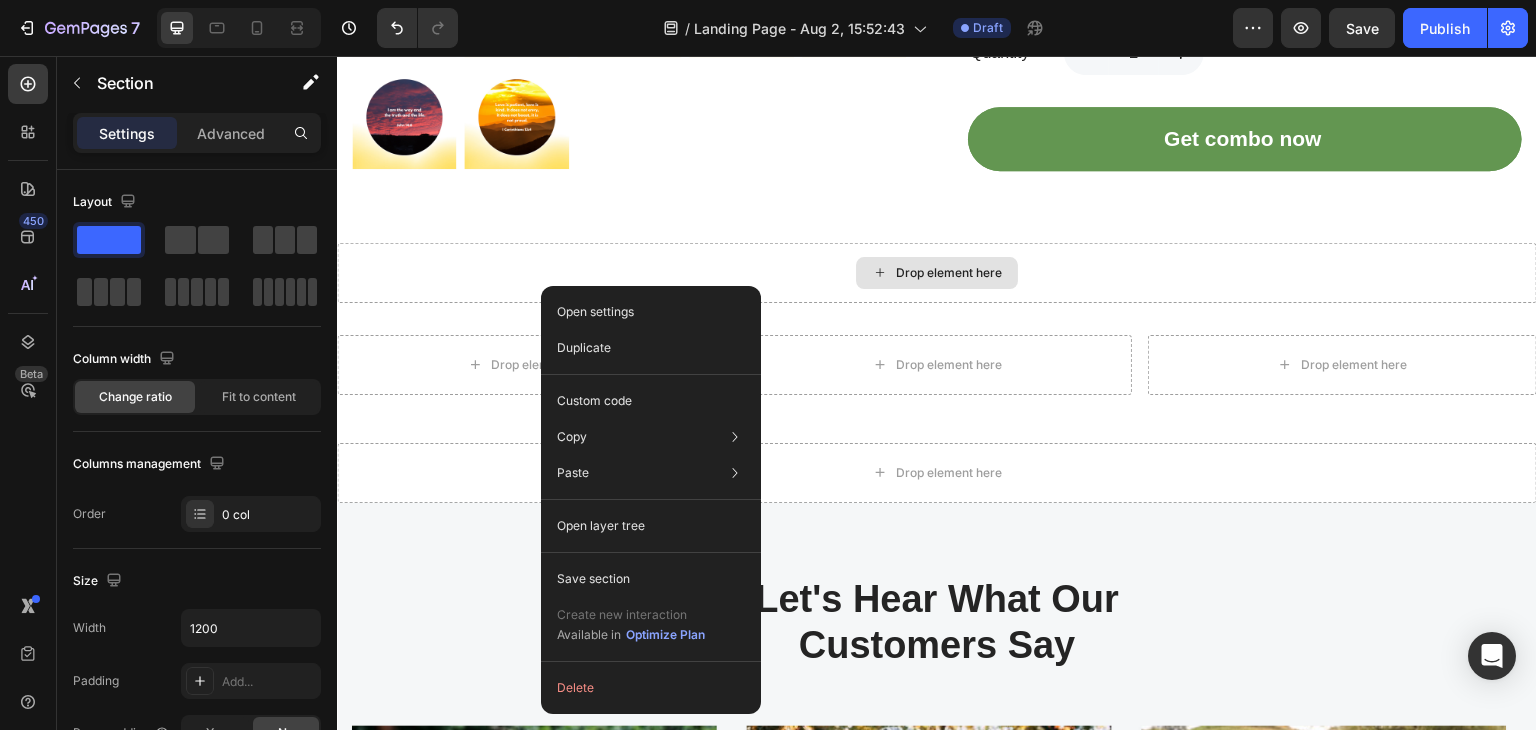 click on "Drop element here" at bounding box center [937, 273] 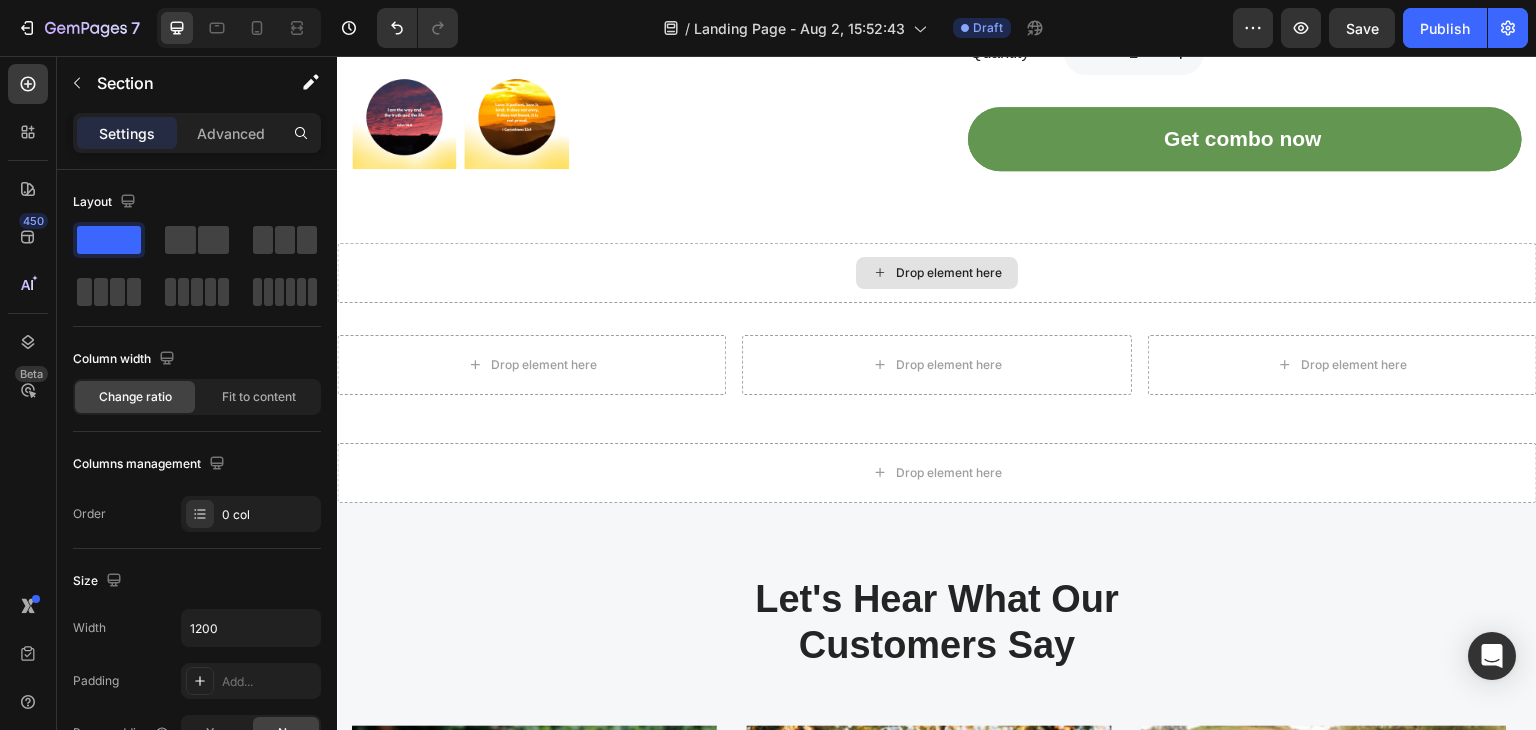 click on "Drop element here" at bounding box center (937, 273) 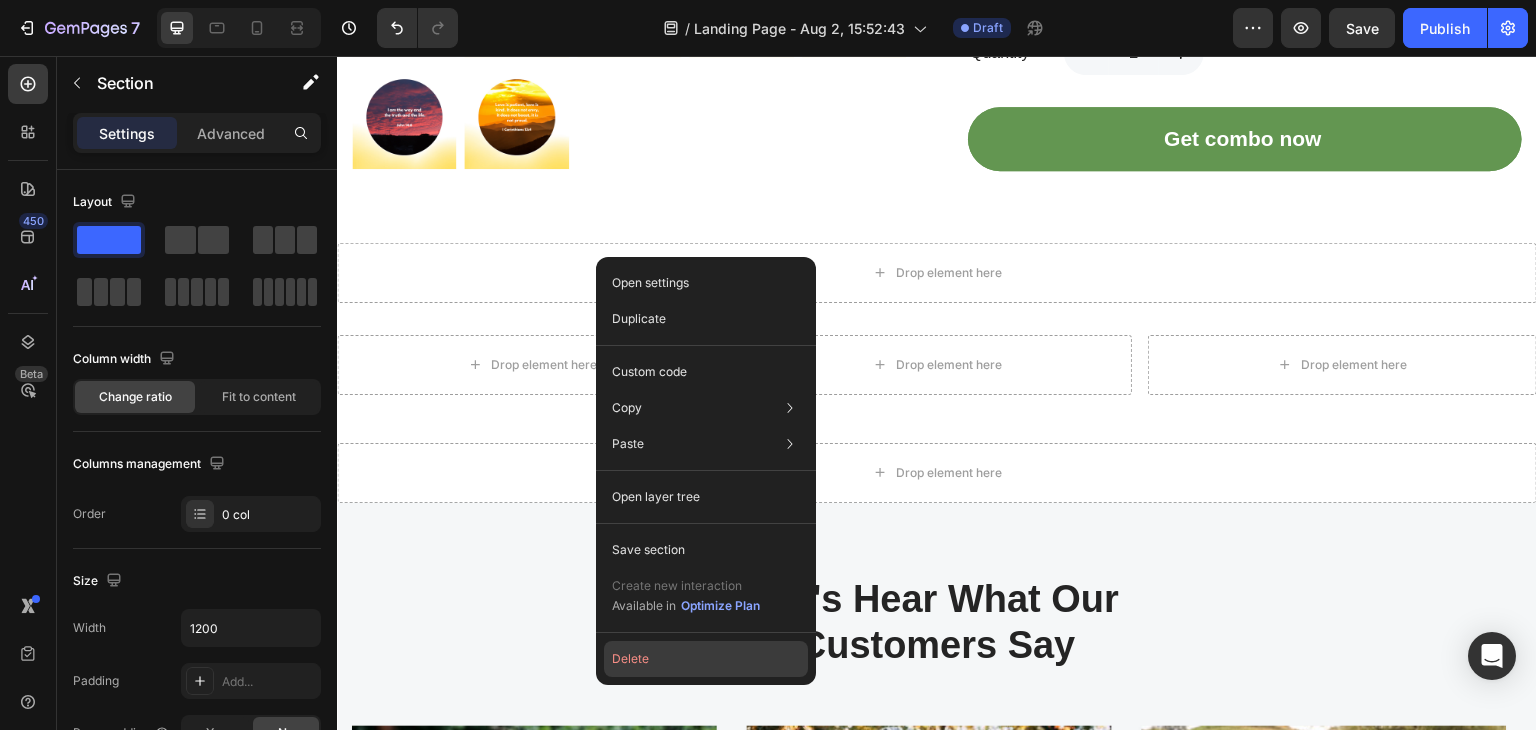 drag, startPoint x: 672, startPoint y: 657, endPoint x: 306, endPoint y: 542, distance: 383.64175 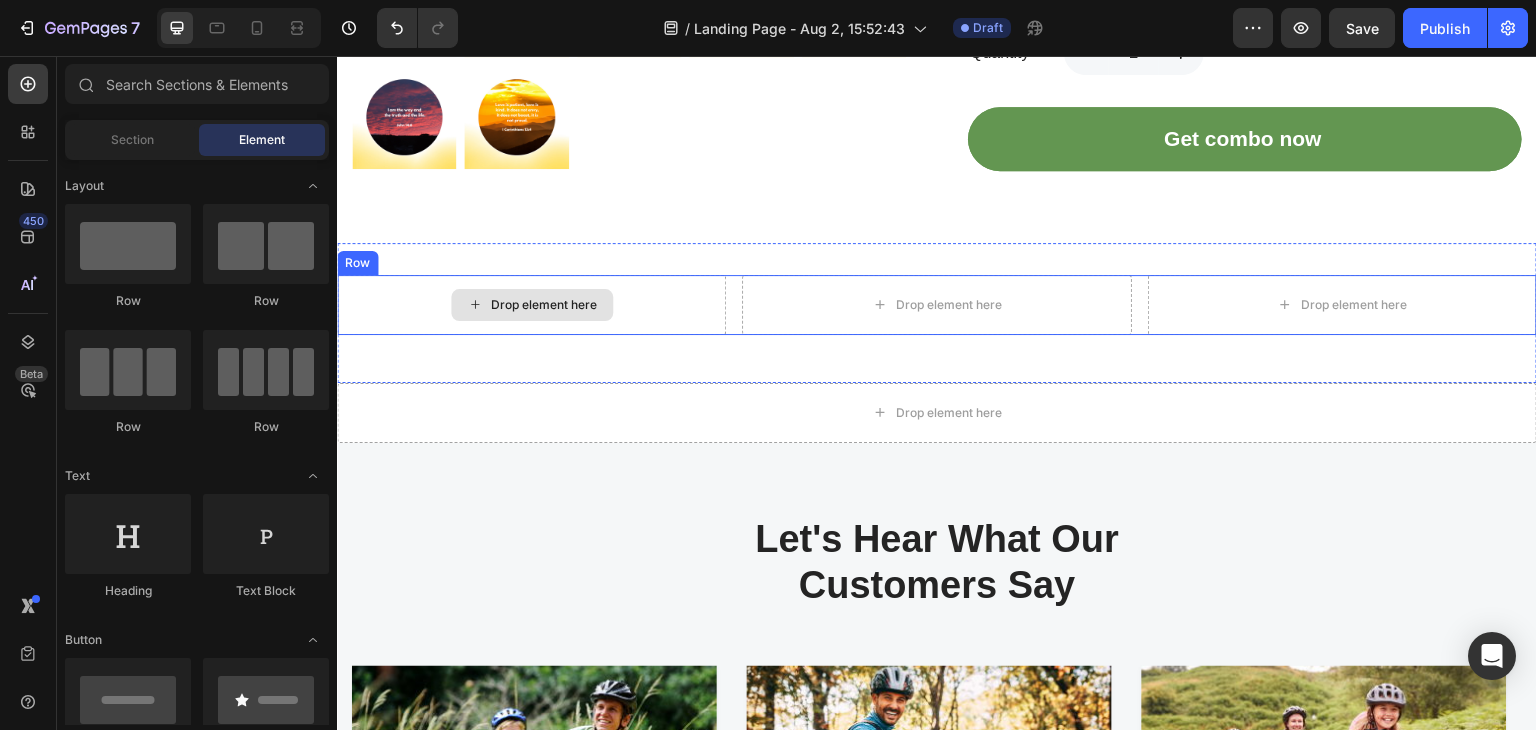 click on "Drop element here" at bounding box center [544, 305] 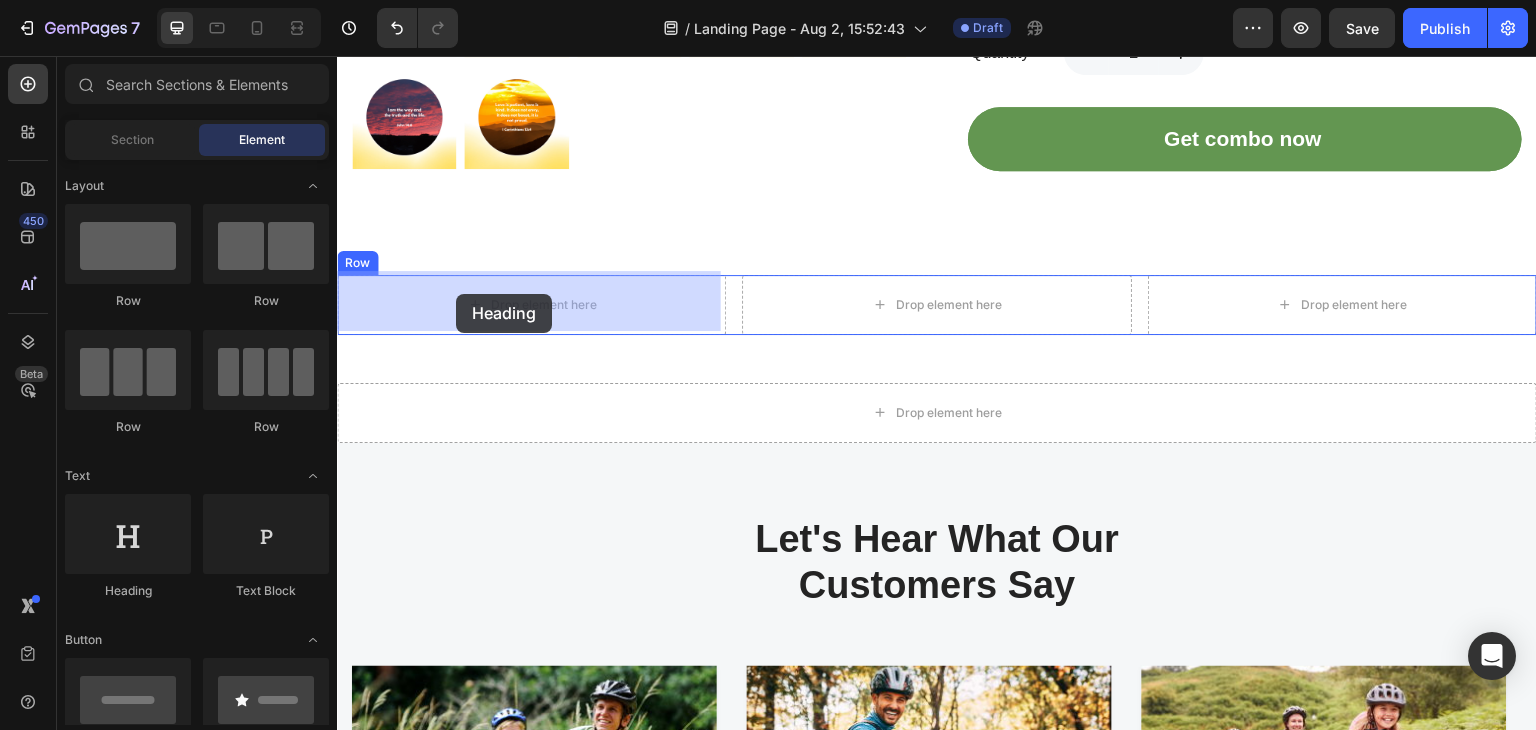 drag, startPoint x: 446, startPoint y: 597, endPoint x: 456, endPoint y: 295, distance: 302.16553 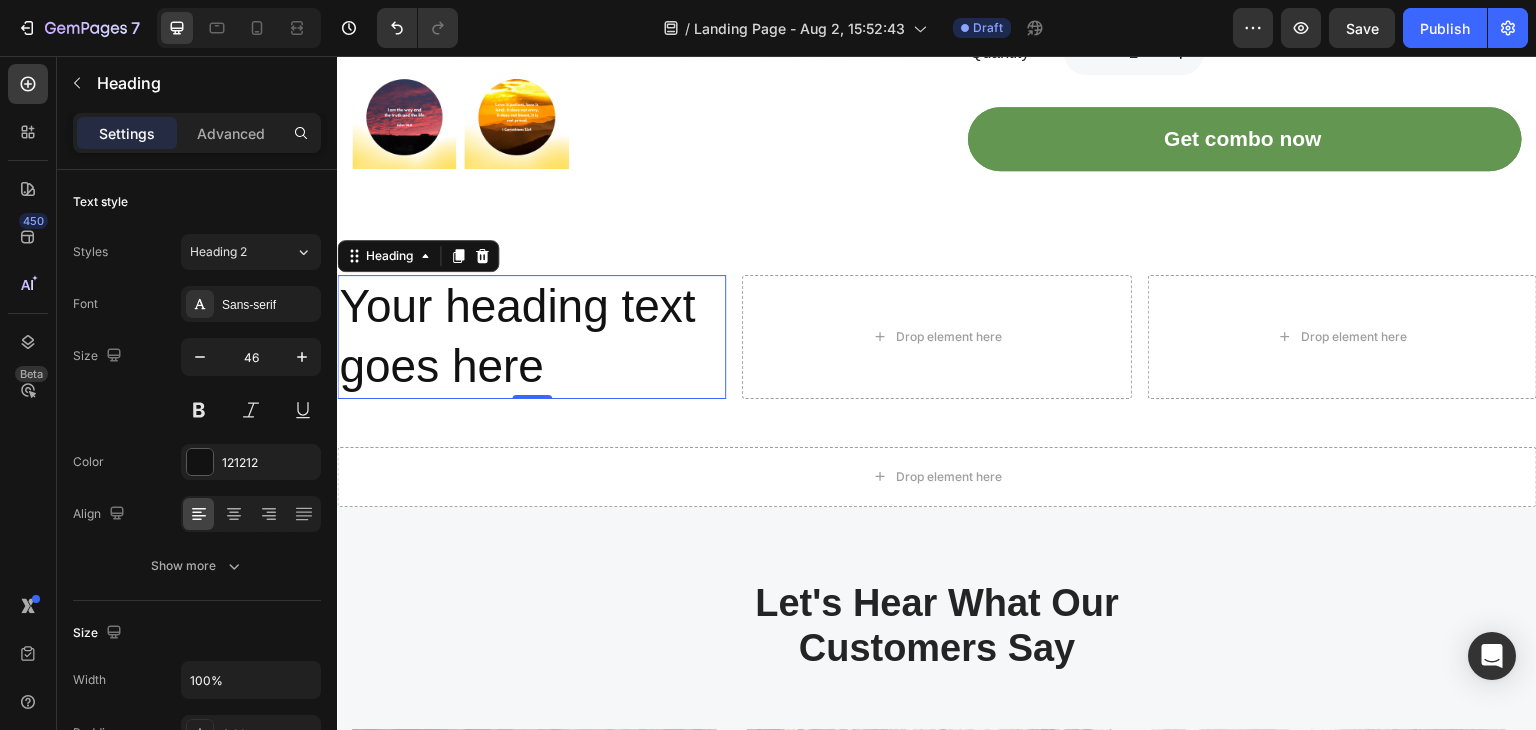 click on "Your heading text goes here" at bounding box center [531, 337] 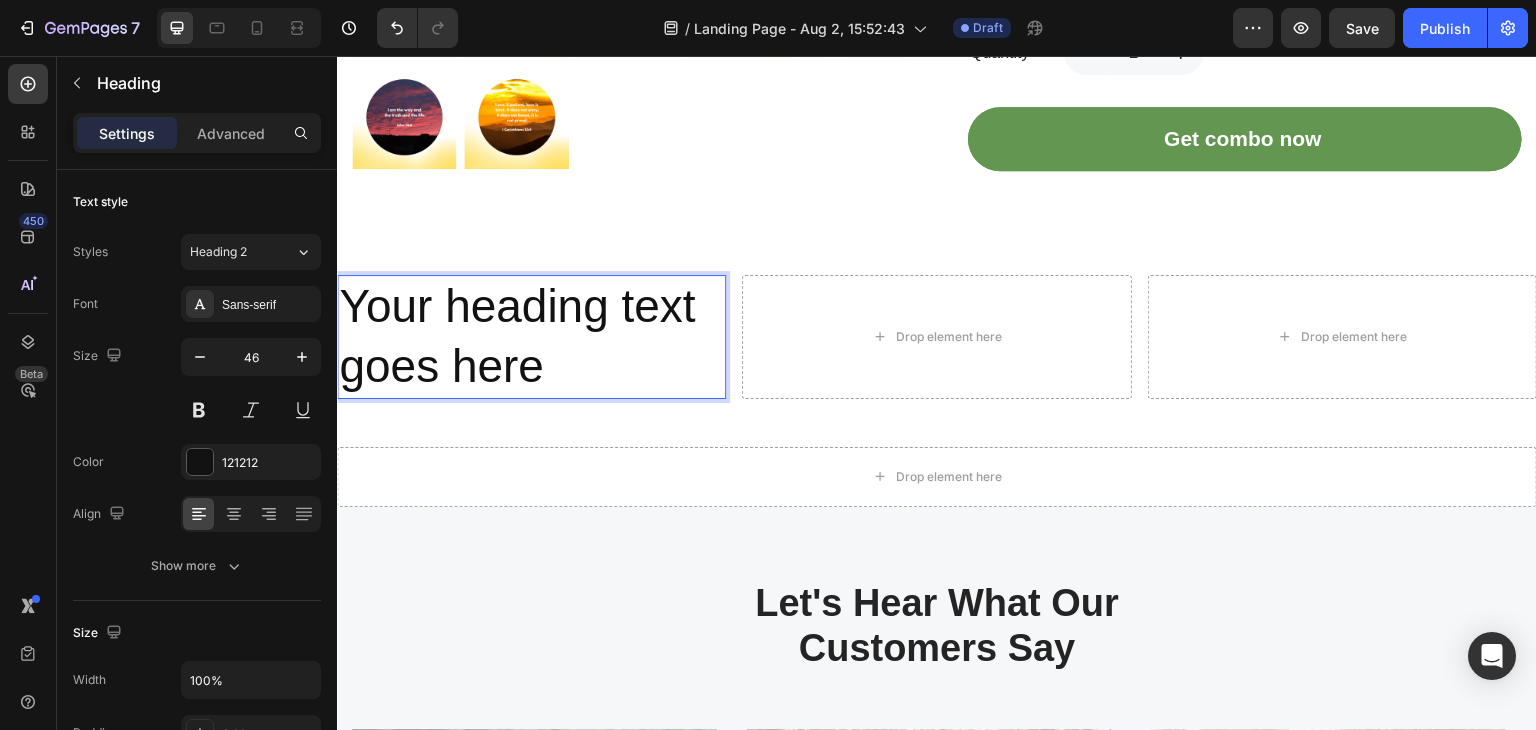 click on "Your heading text goes here" at bounding box center [531, 337] 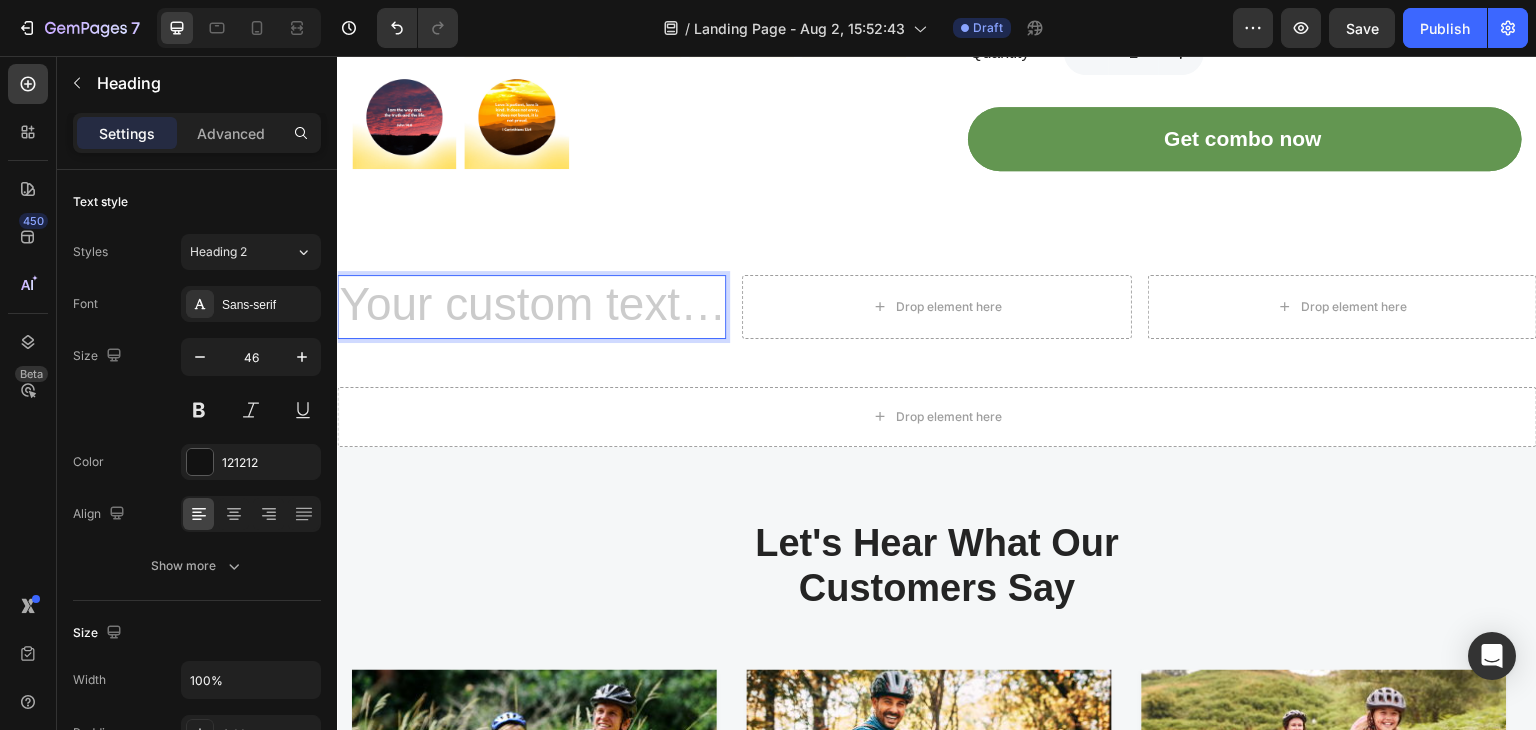 type 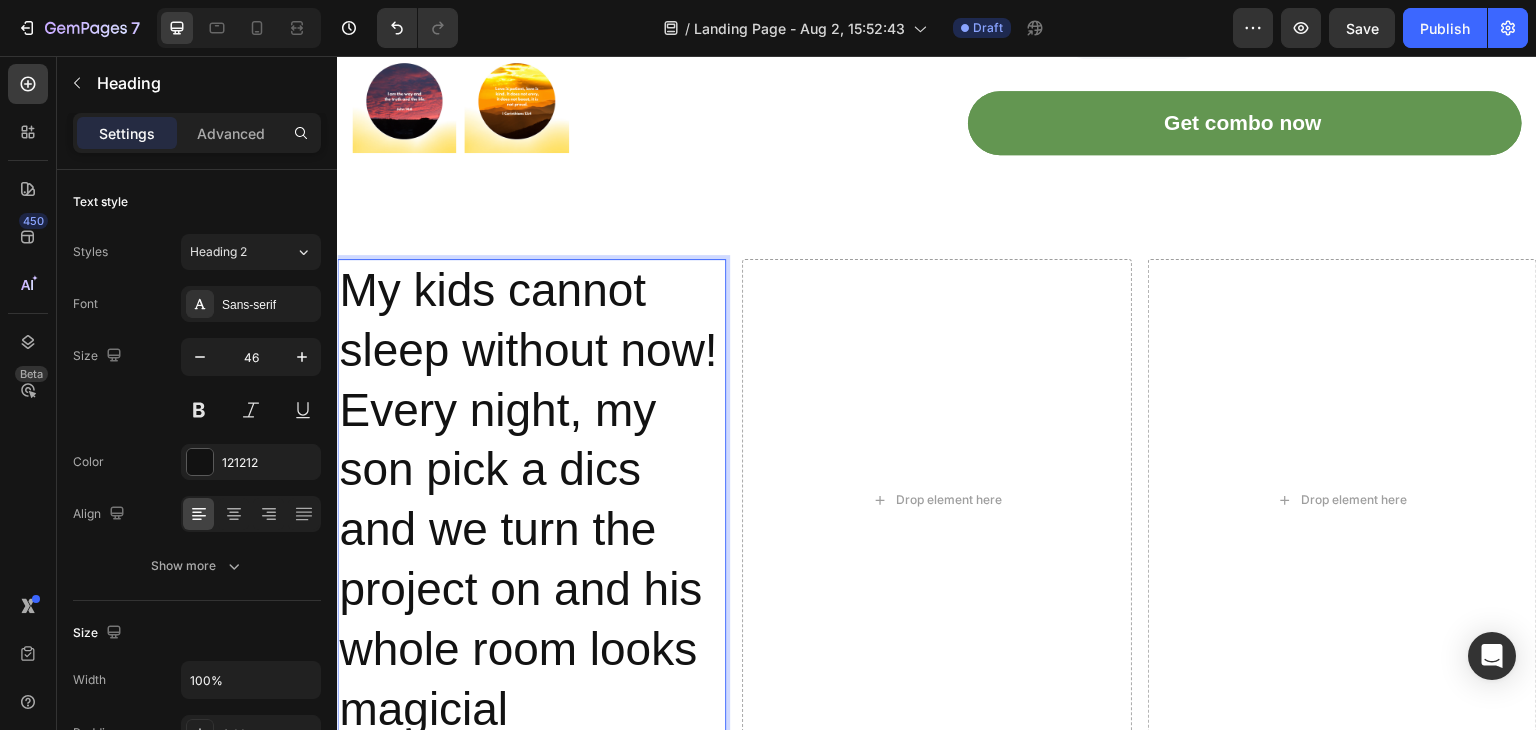 scroll, scrollTop: 927, scrollLeft: 0, axis: vertical 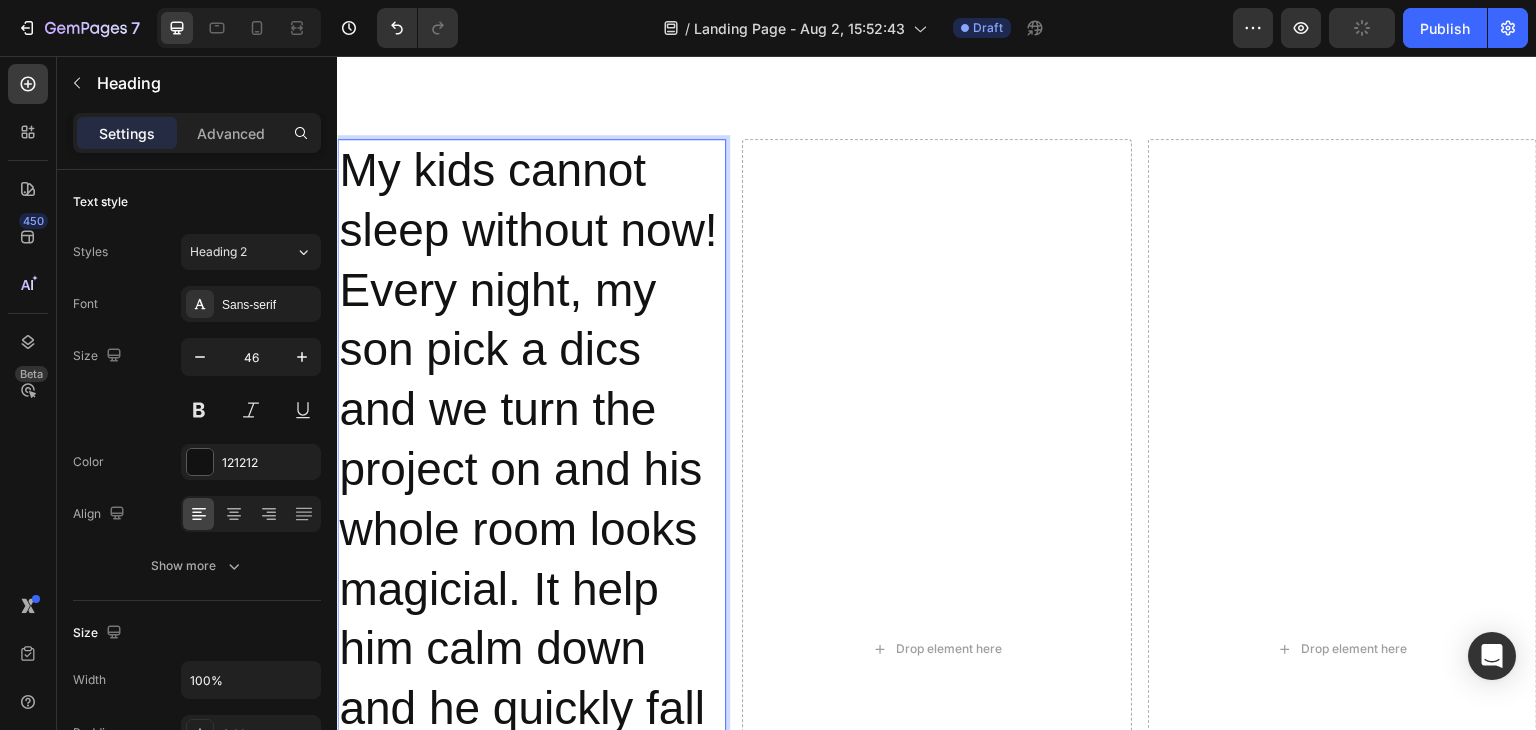 click on "My kids cannot sleep without now! Every night, my son pick a dics and we turn the project on and his whole room looks magicial. It help him calm down and he quickly fall asleep. He tells me he fells safe seeing Gods word, It's just a sweet little routine we do before bedtime." - [FIRST] [LAST]." at bounding box center (531, 649) 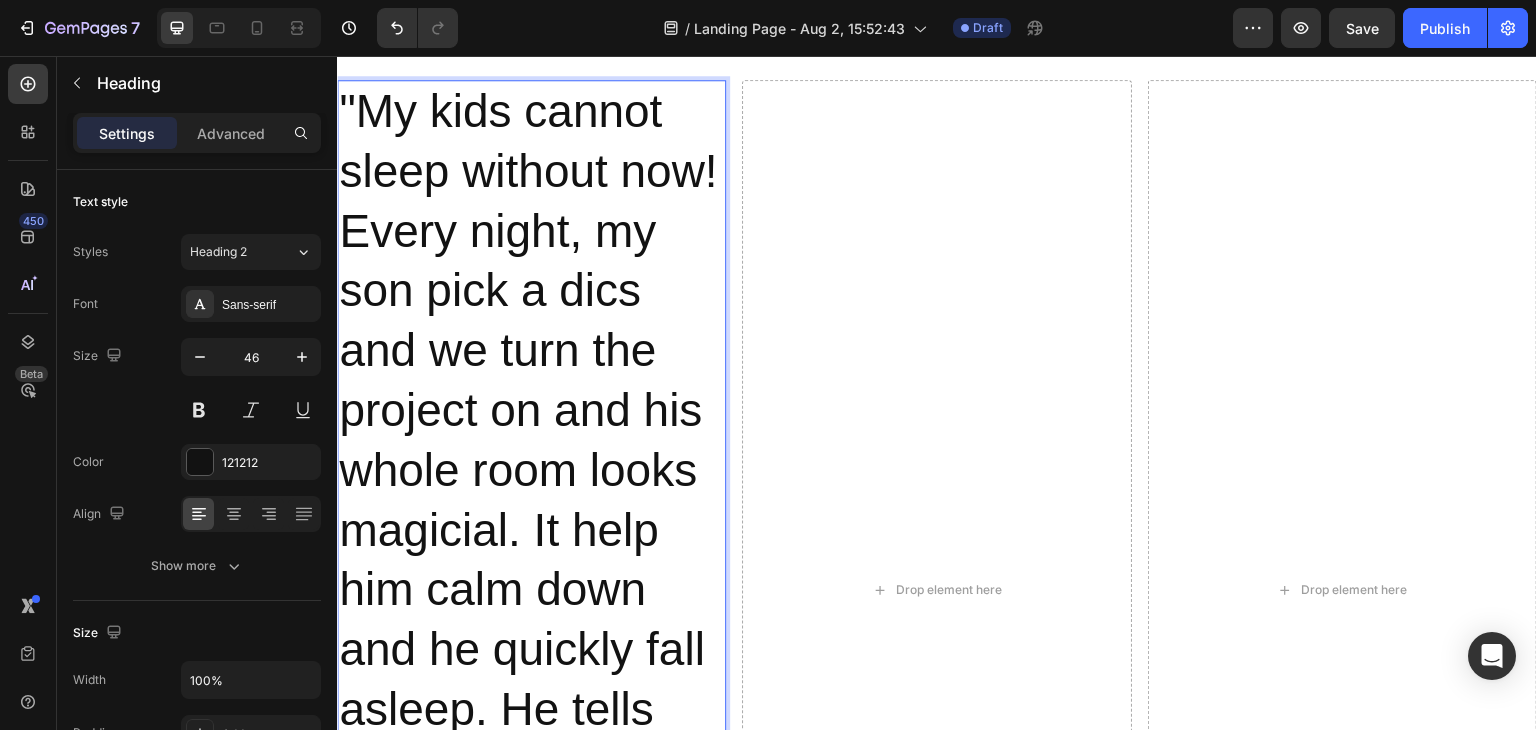 scroll, scrollTop: 1127, scrollLeft: 0, axis: vertical 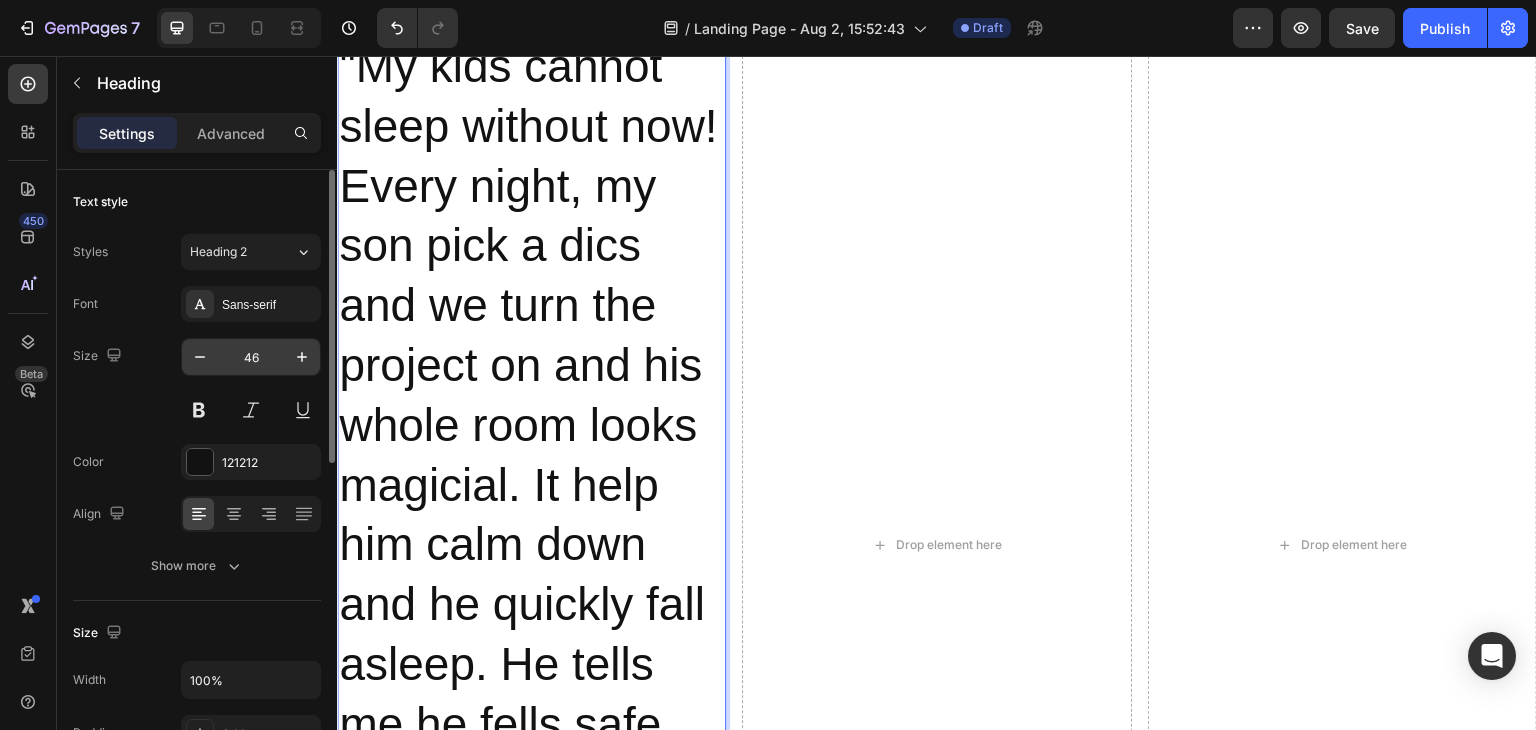 click on "46" at bounding box center (251, 357) 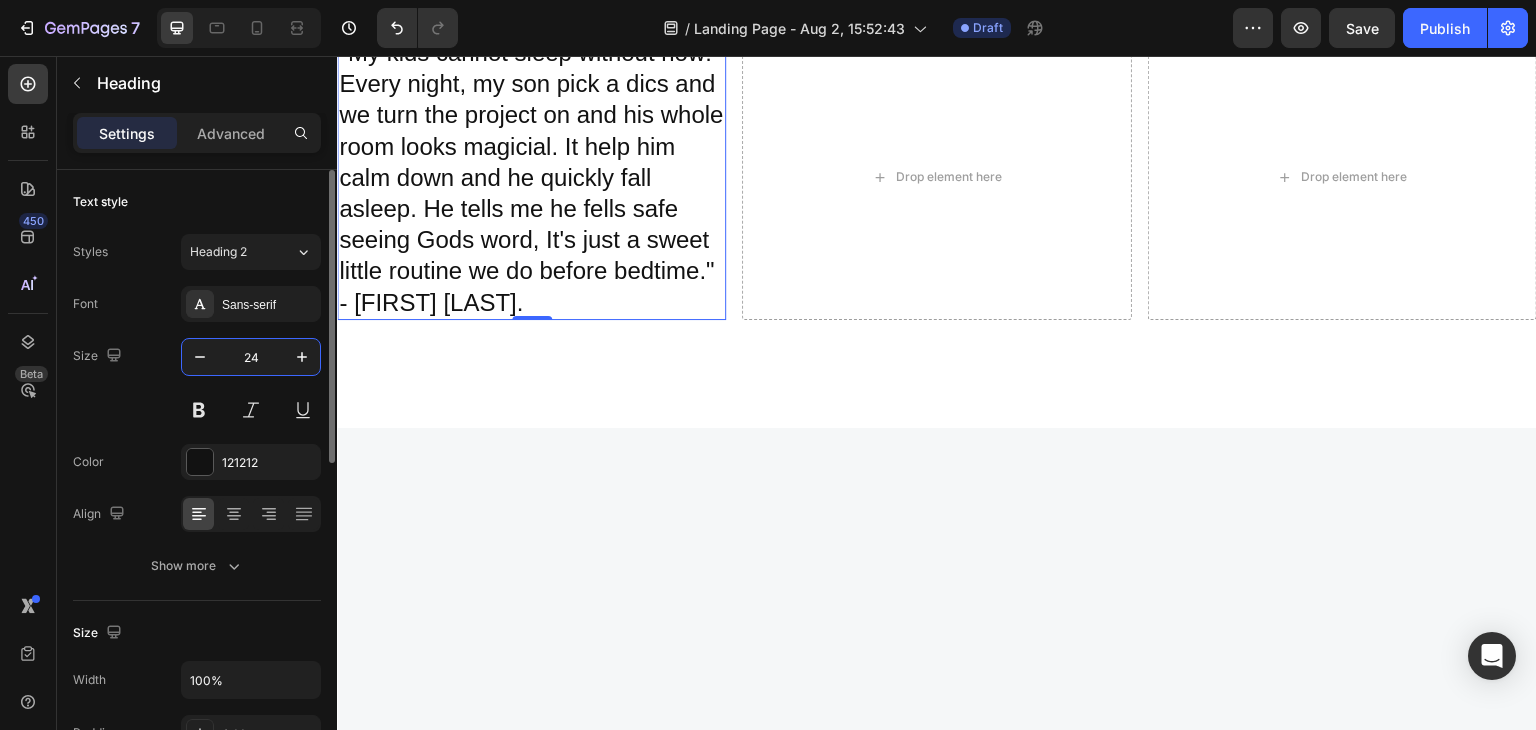 type on "24" 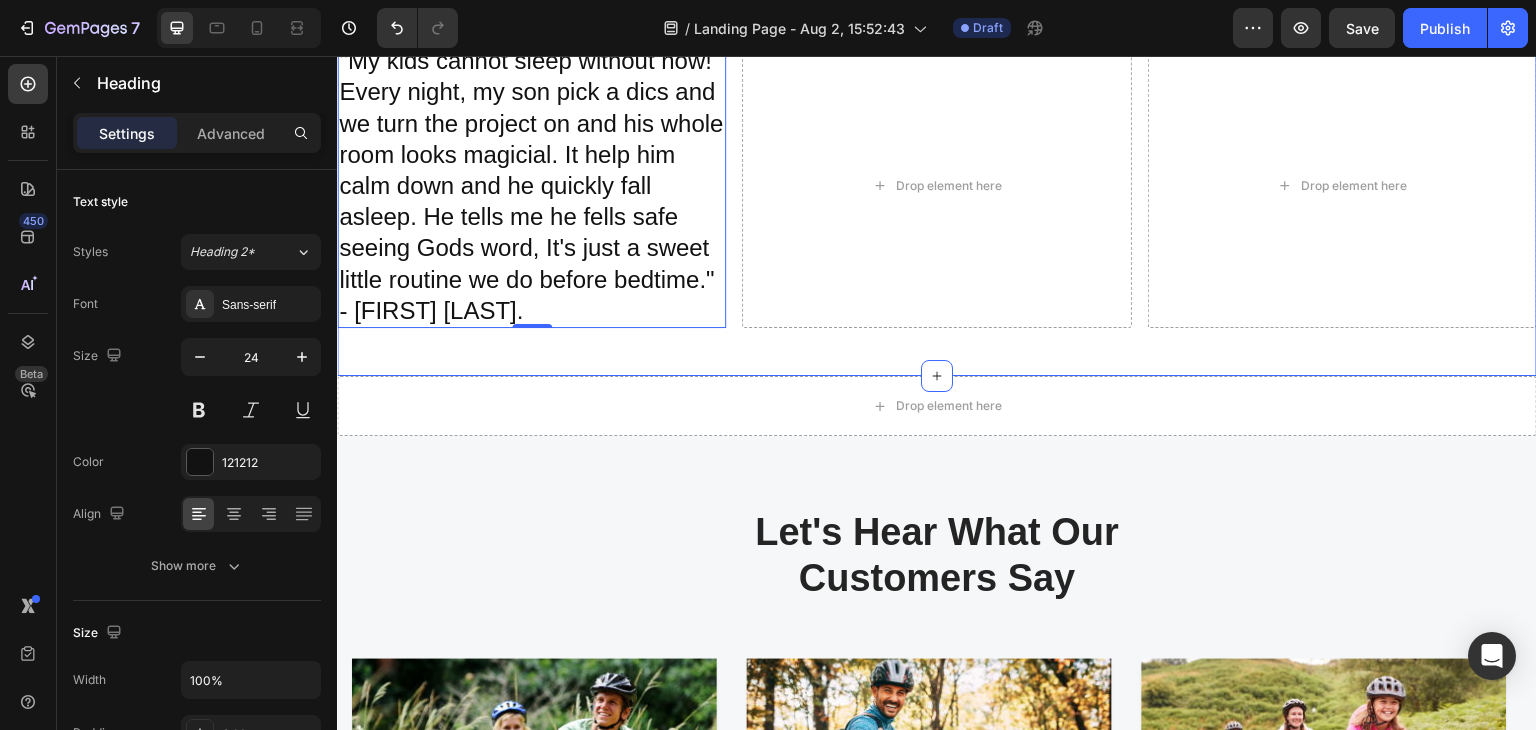 scroll, scrollTop: 927, scrollLeft: 0, axis: vertical 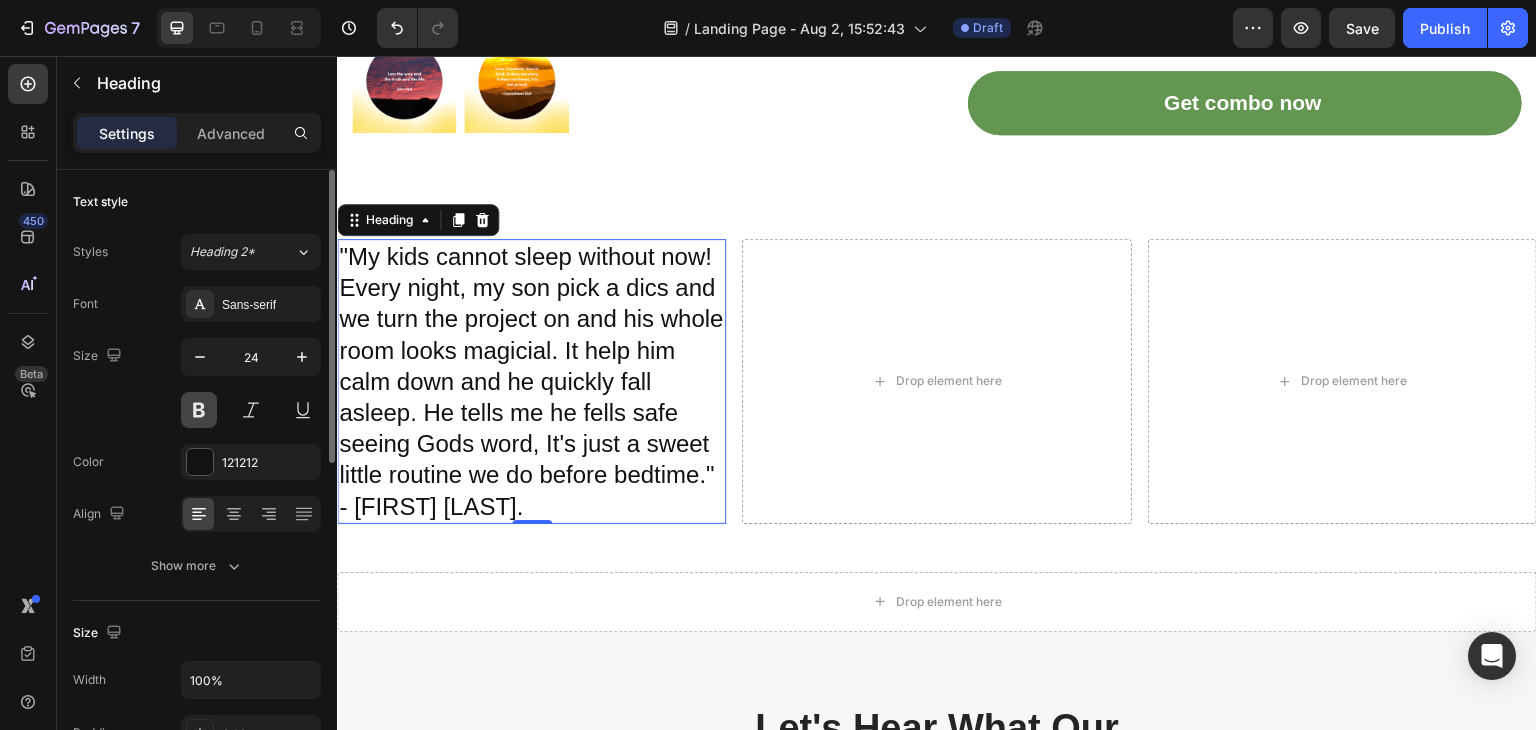 click at bounding box center [199, 410] 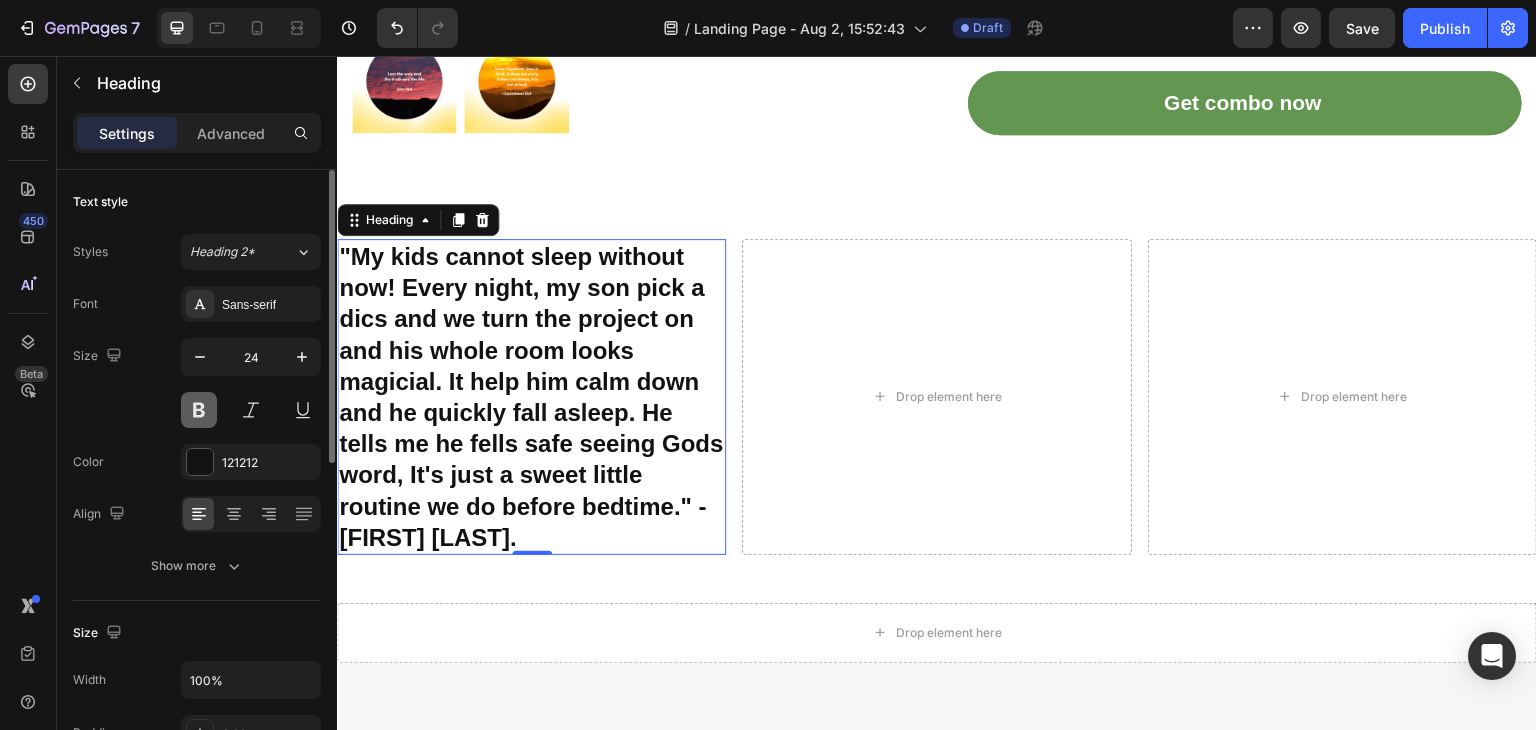 click at bounding box center (199, 410) 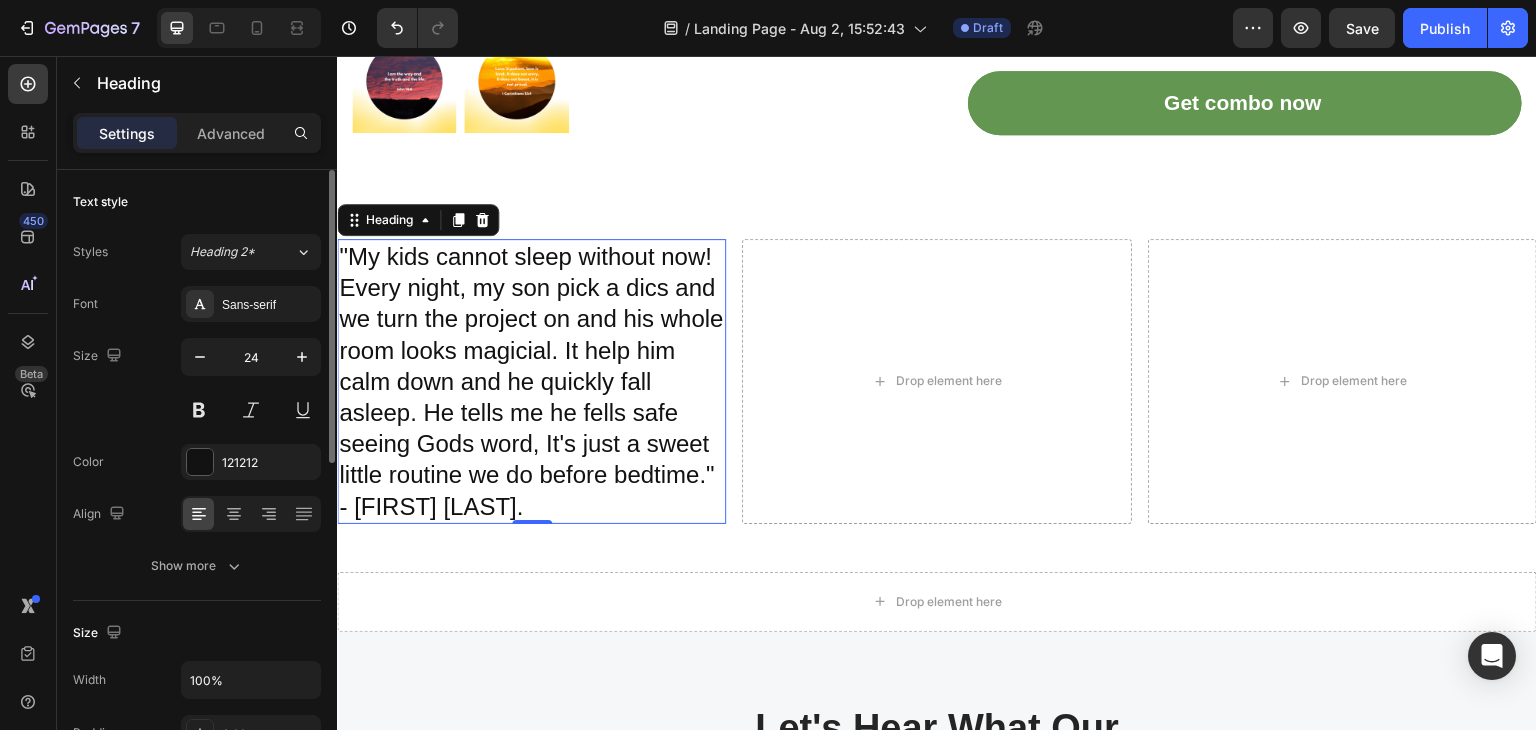 drag, startPoint x: 200, startPoint y: 405, endPoint x: 144, endPoint y: 421, distance: 58.24088 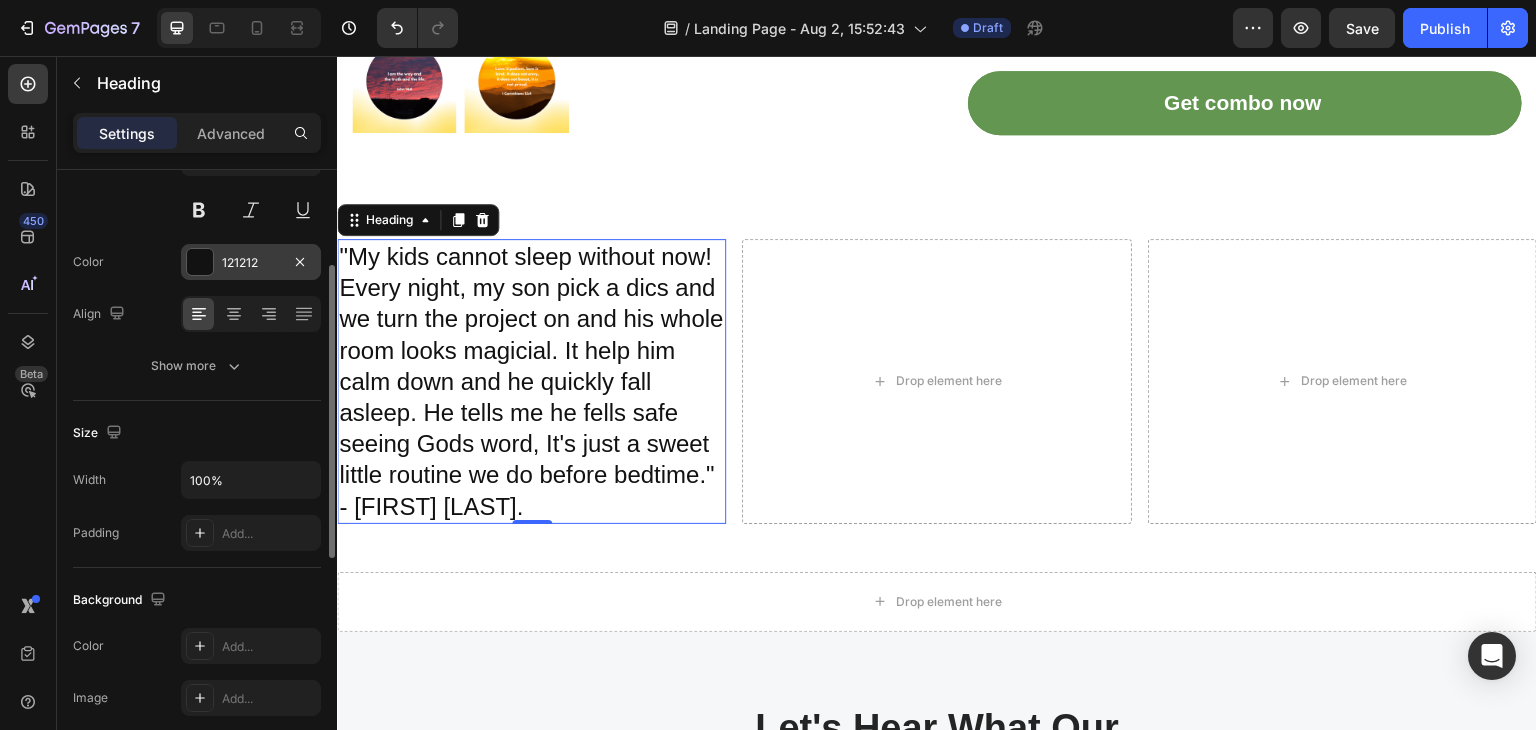 scroll, scrollTop: 0, scrollLeft: 0, axis: both 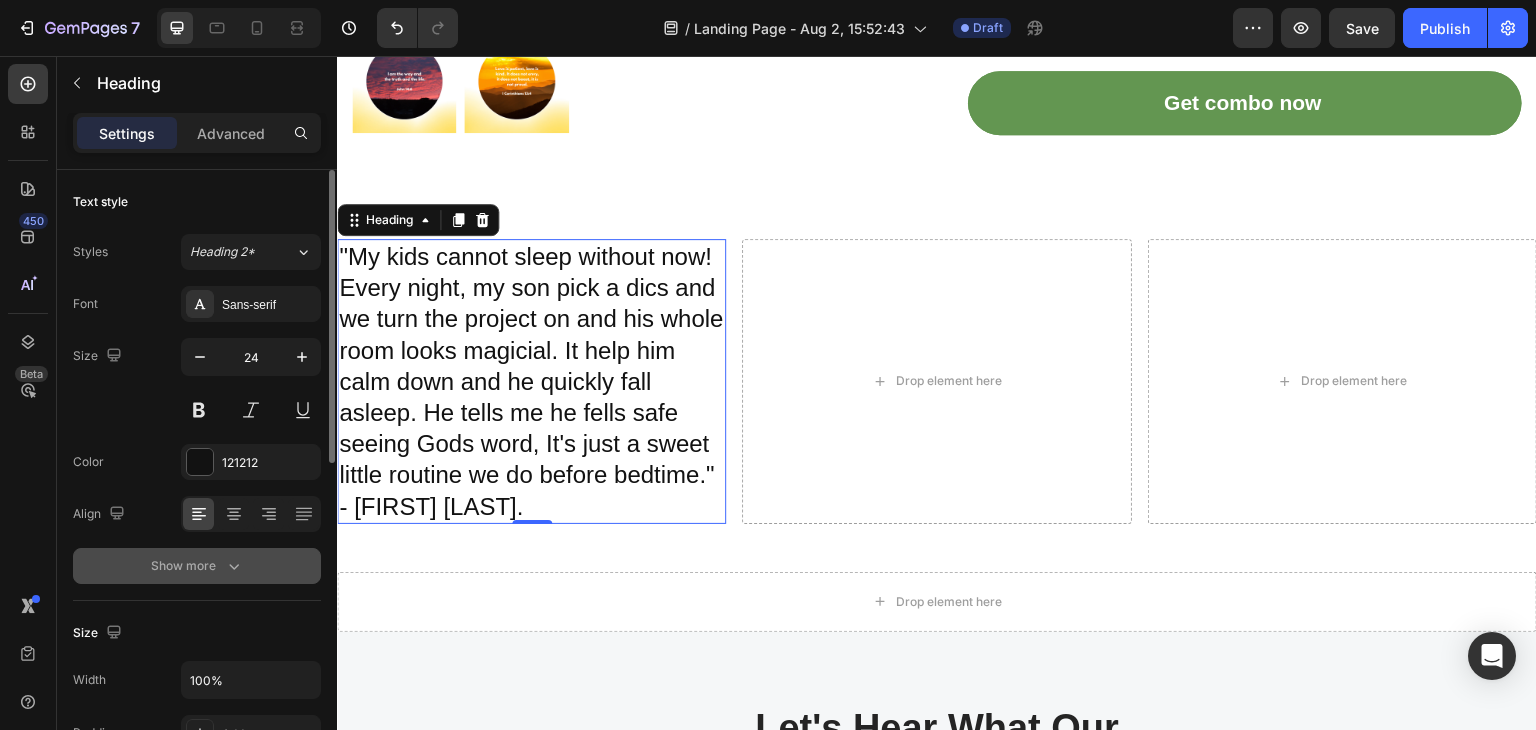 click on "Show more" at bounding box center [197, 566] 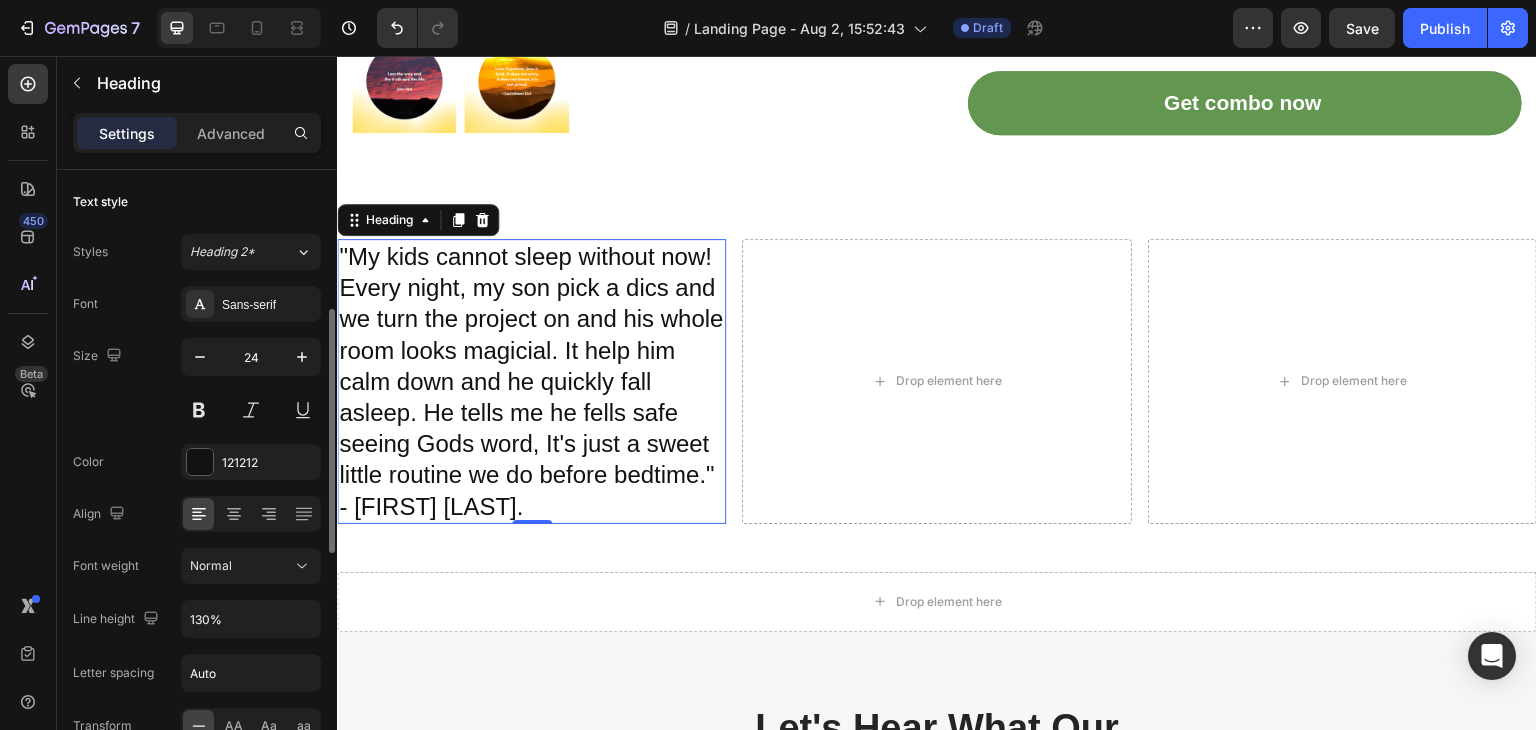 scroll, scrollTop: 200, scrollLeft: 0, axis: vertical 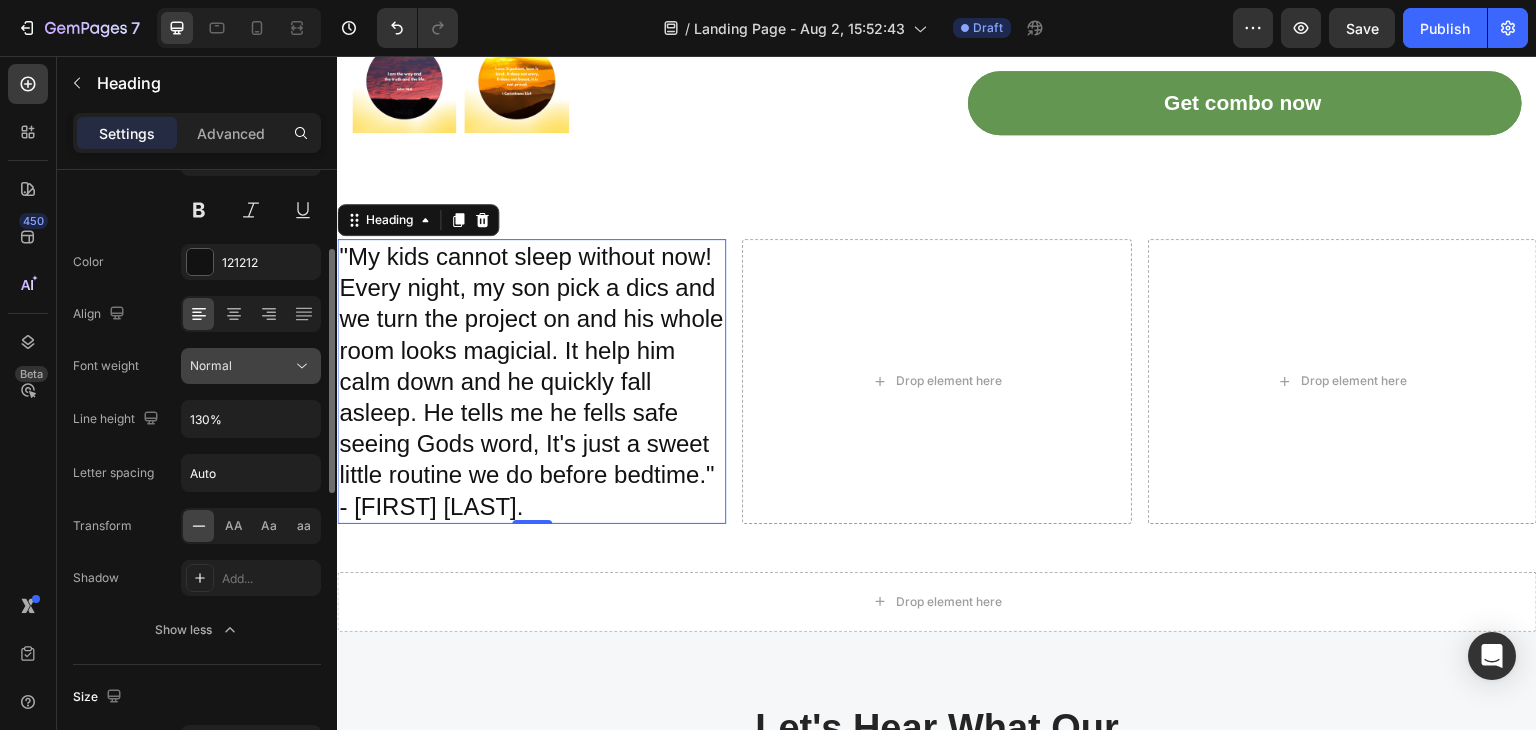 click on "Normal" at bounding box center [241, 366] 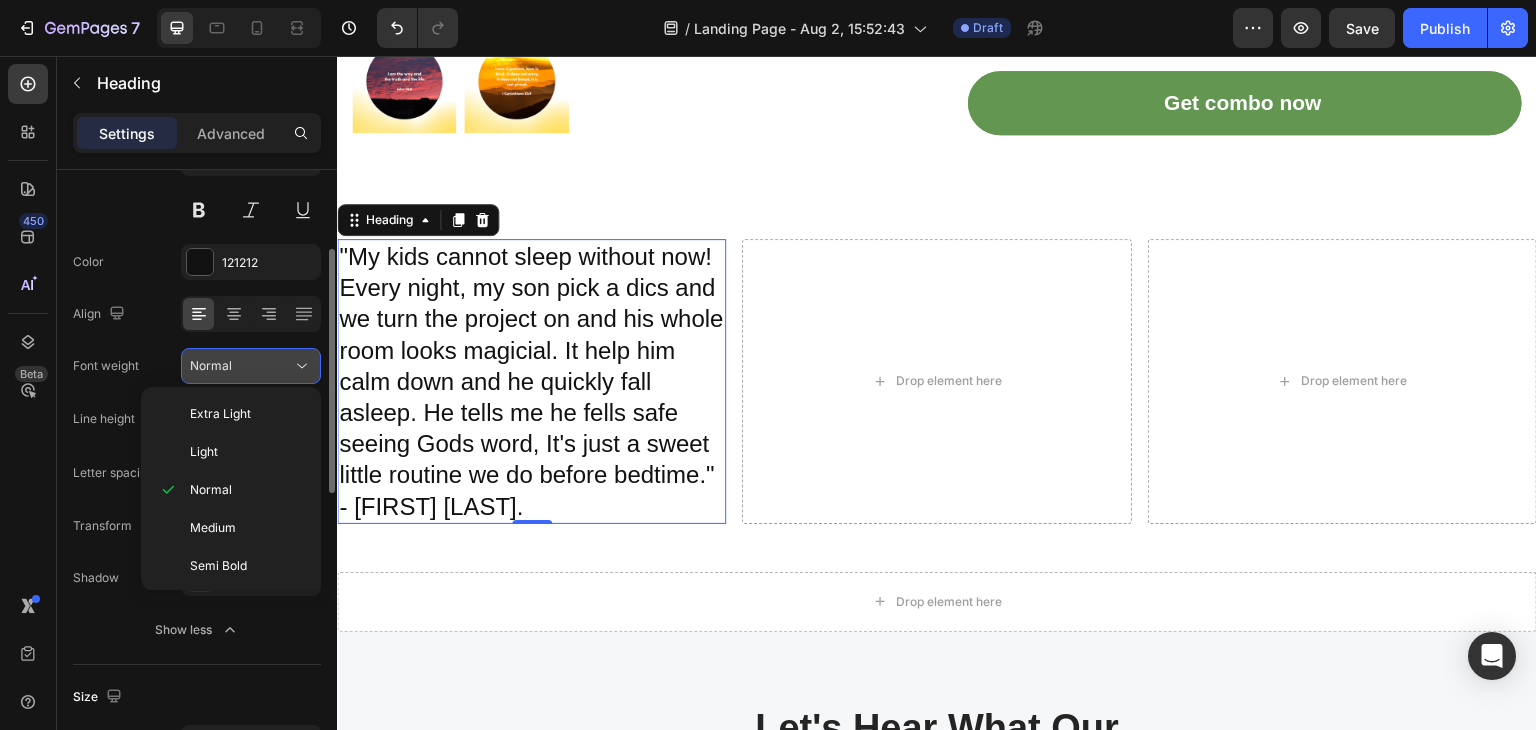 click on "Normal" at bounding box center [241, 366] 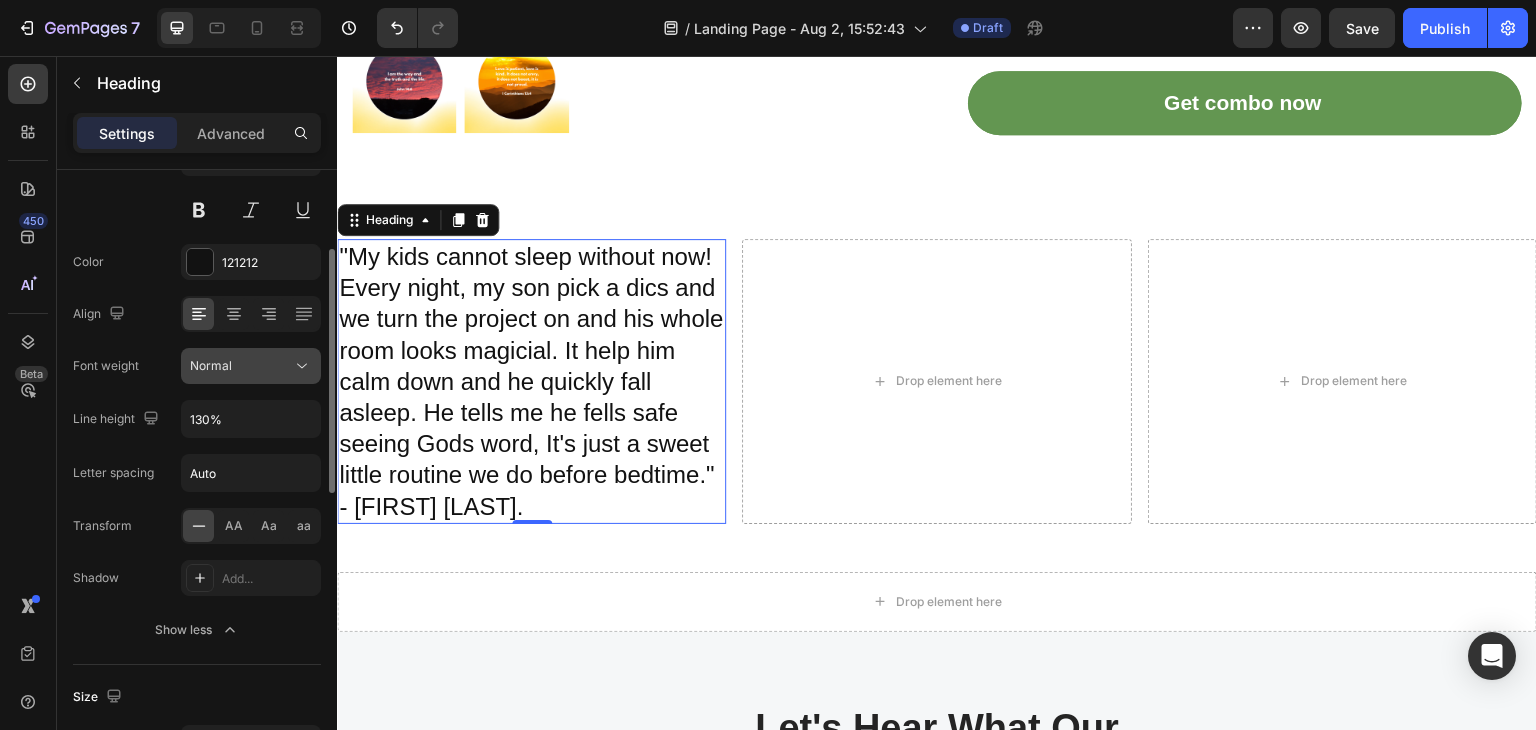 click on "Normal" 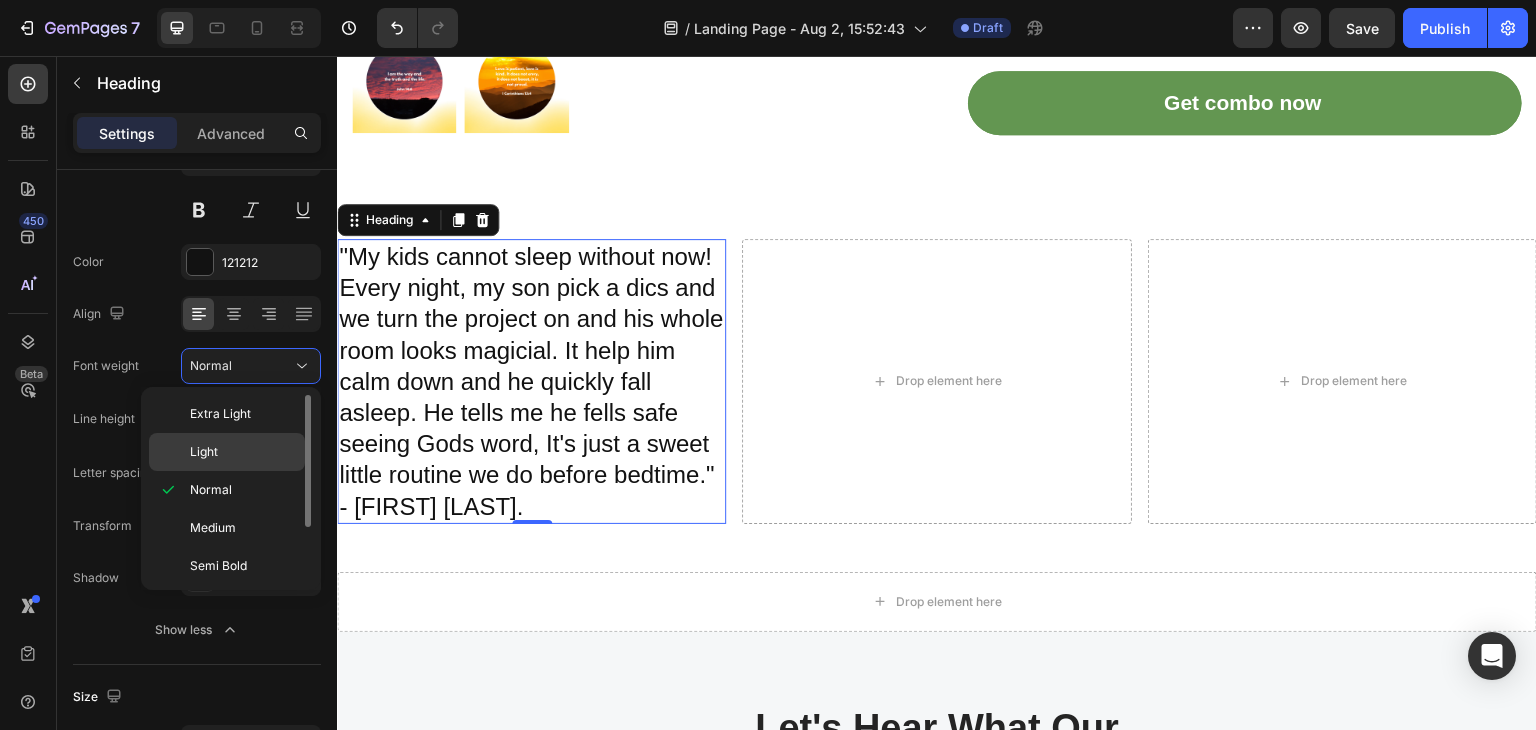 click on "Light" at bounding box center [243, 452] 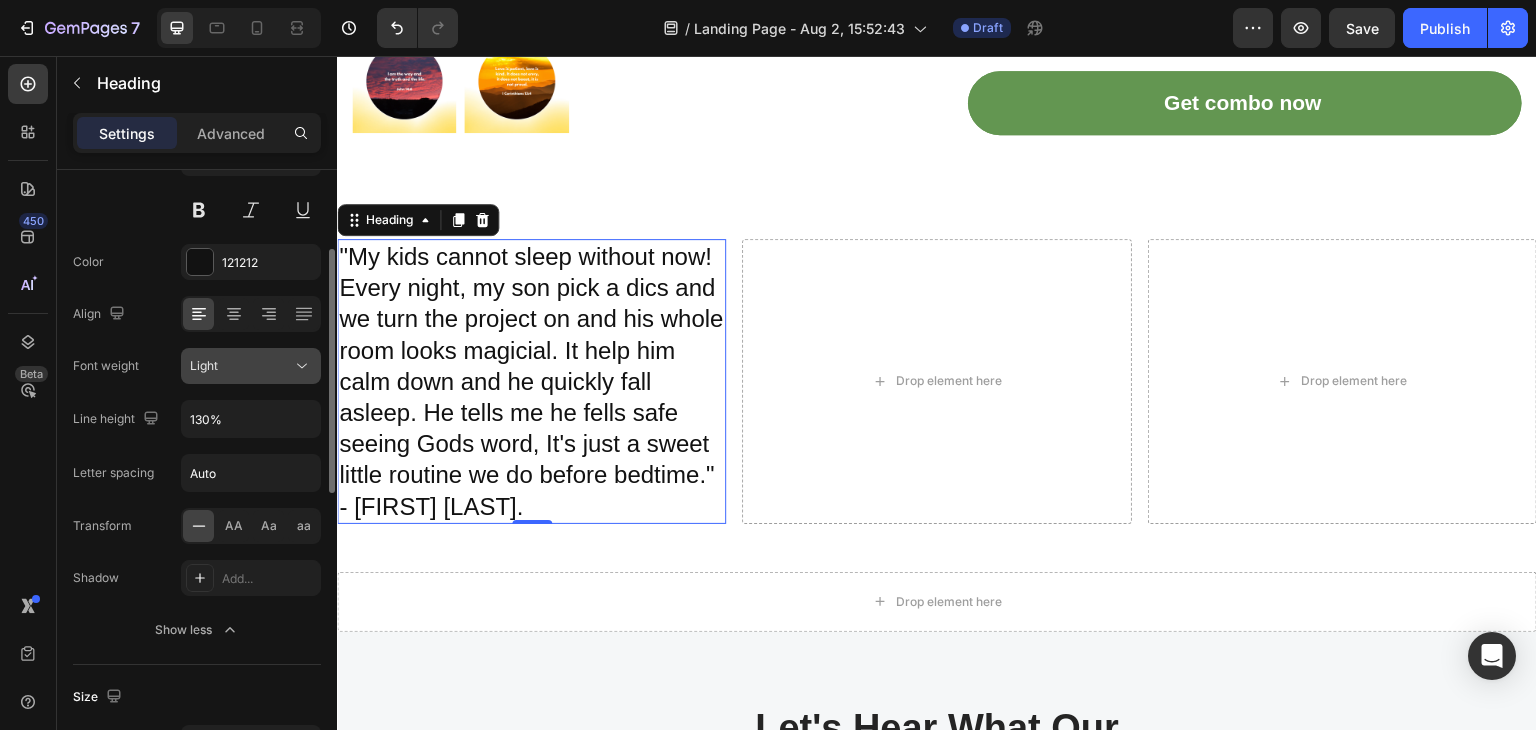click on "Light" at bounding box center [241, 366] 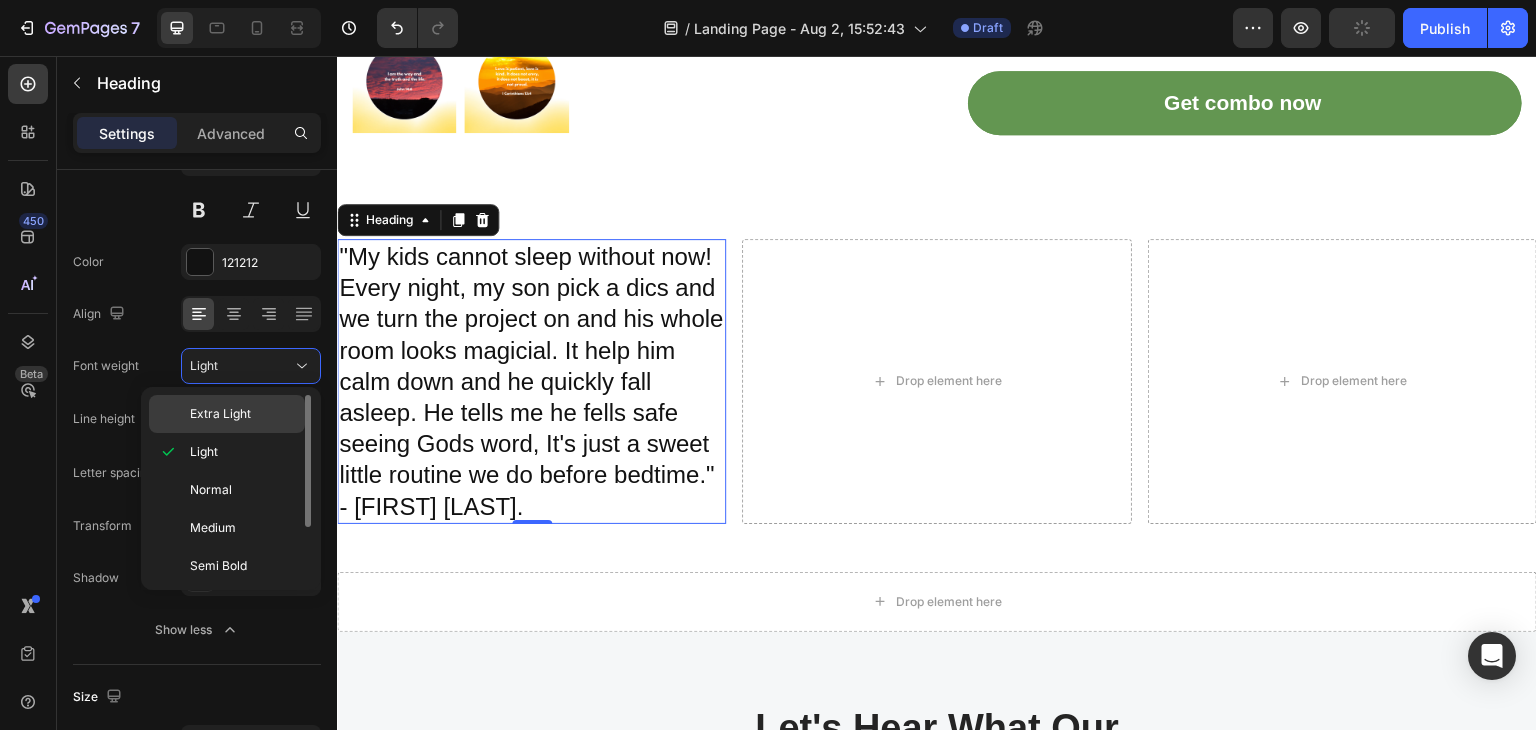 click on "Extra Light" at bounding box center [220, 414] 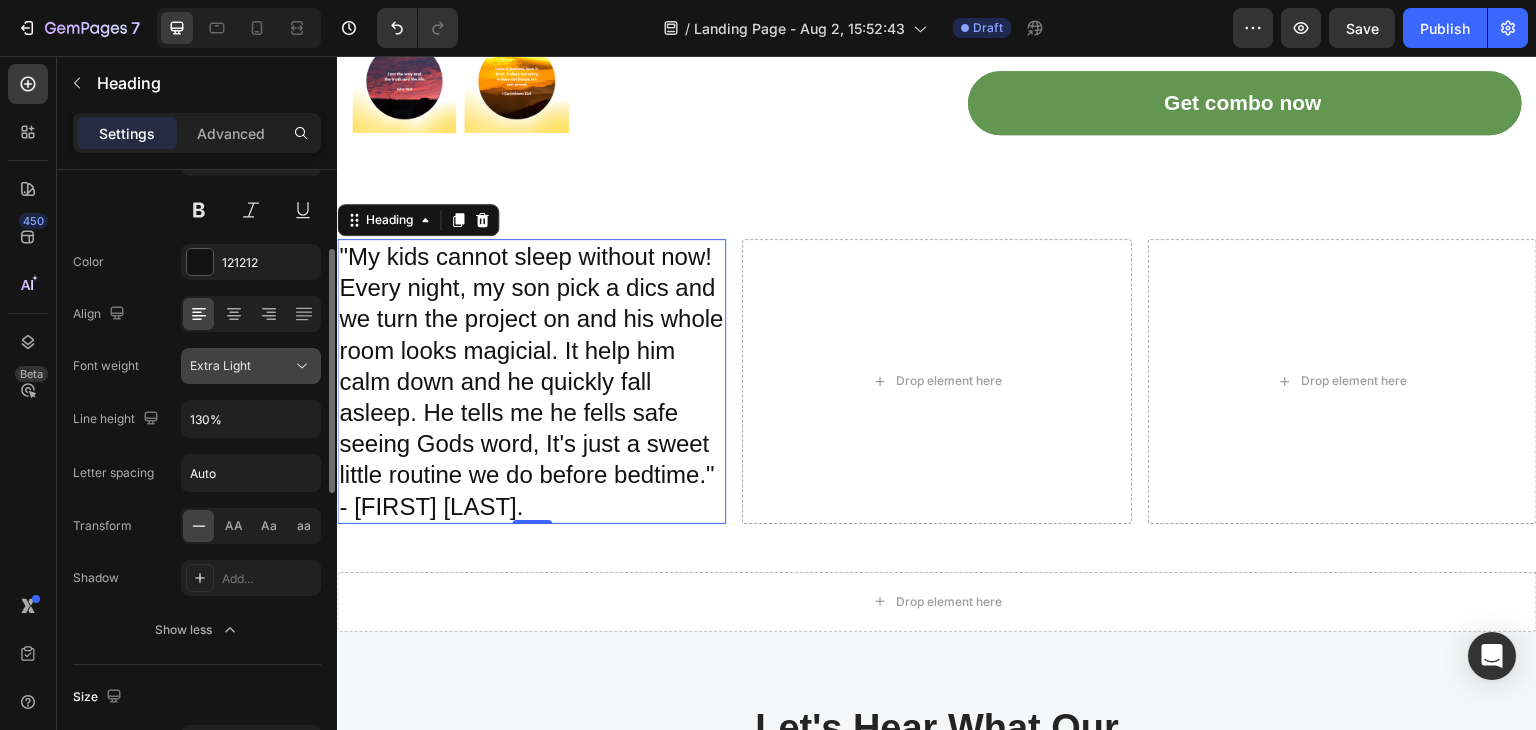 click on "Extra Light" at bounding box center (241, 366) 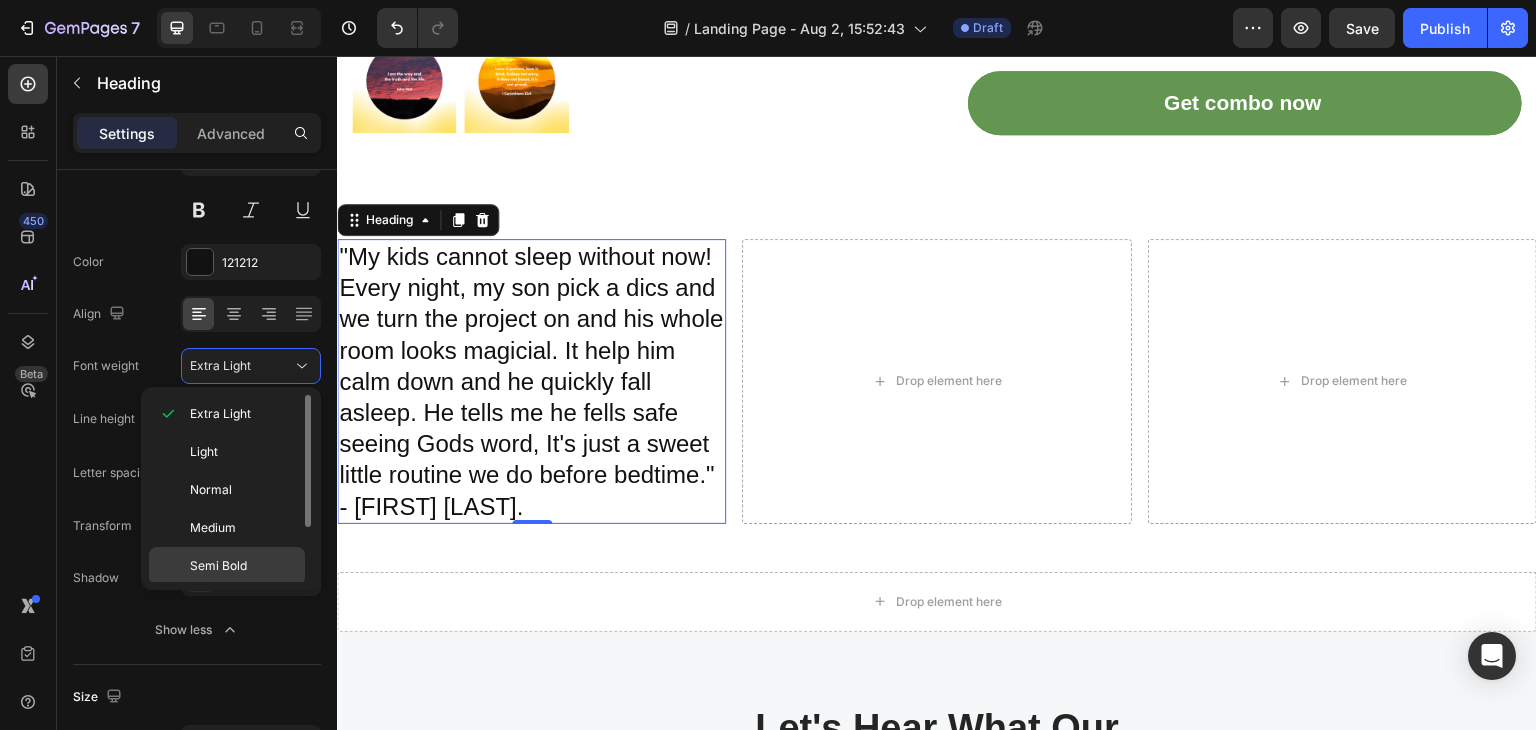 click on "Semi Bold" at bounding box center (218, 566) 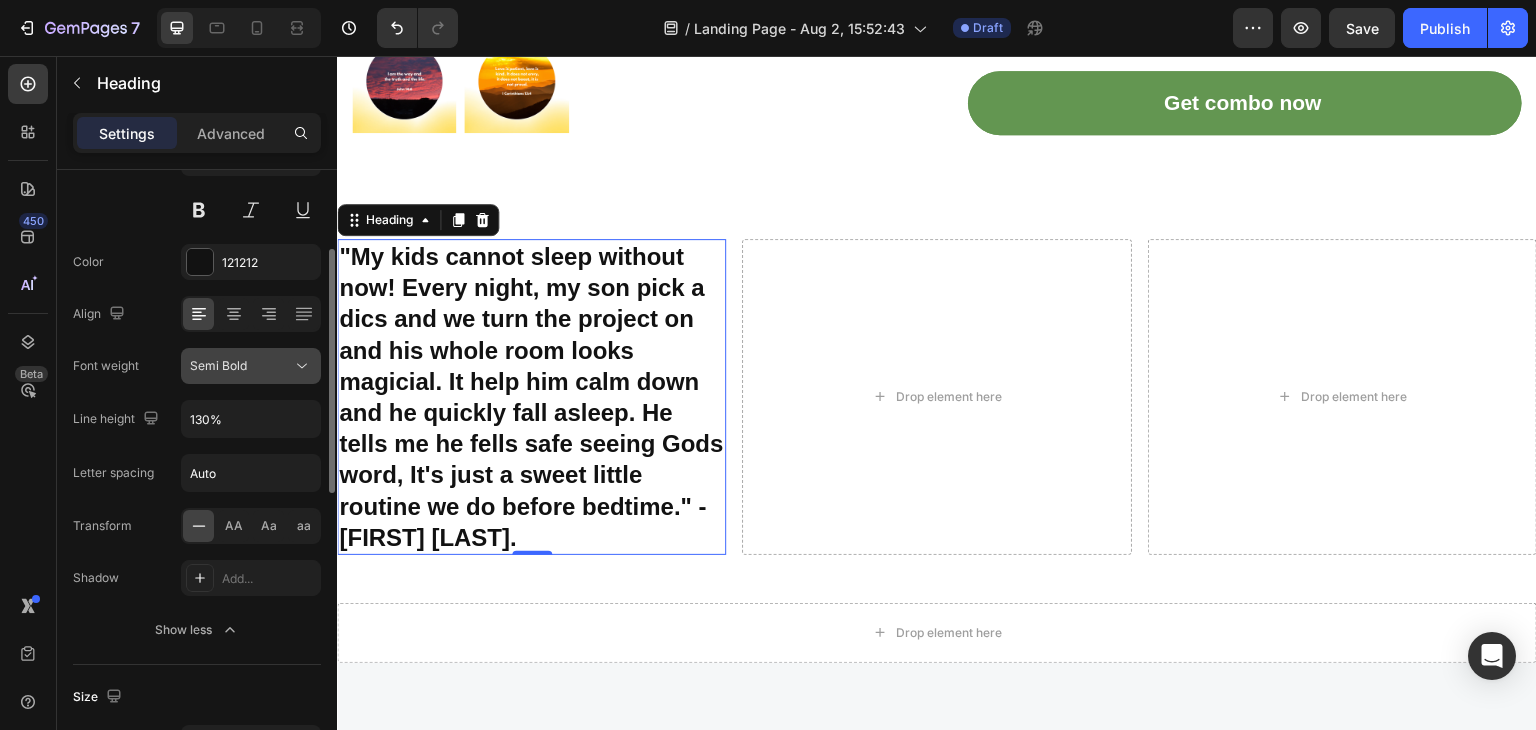 click on "Semi Bold" at bounding box center (241, 366) 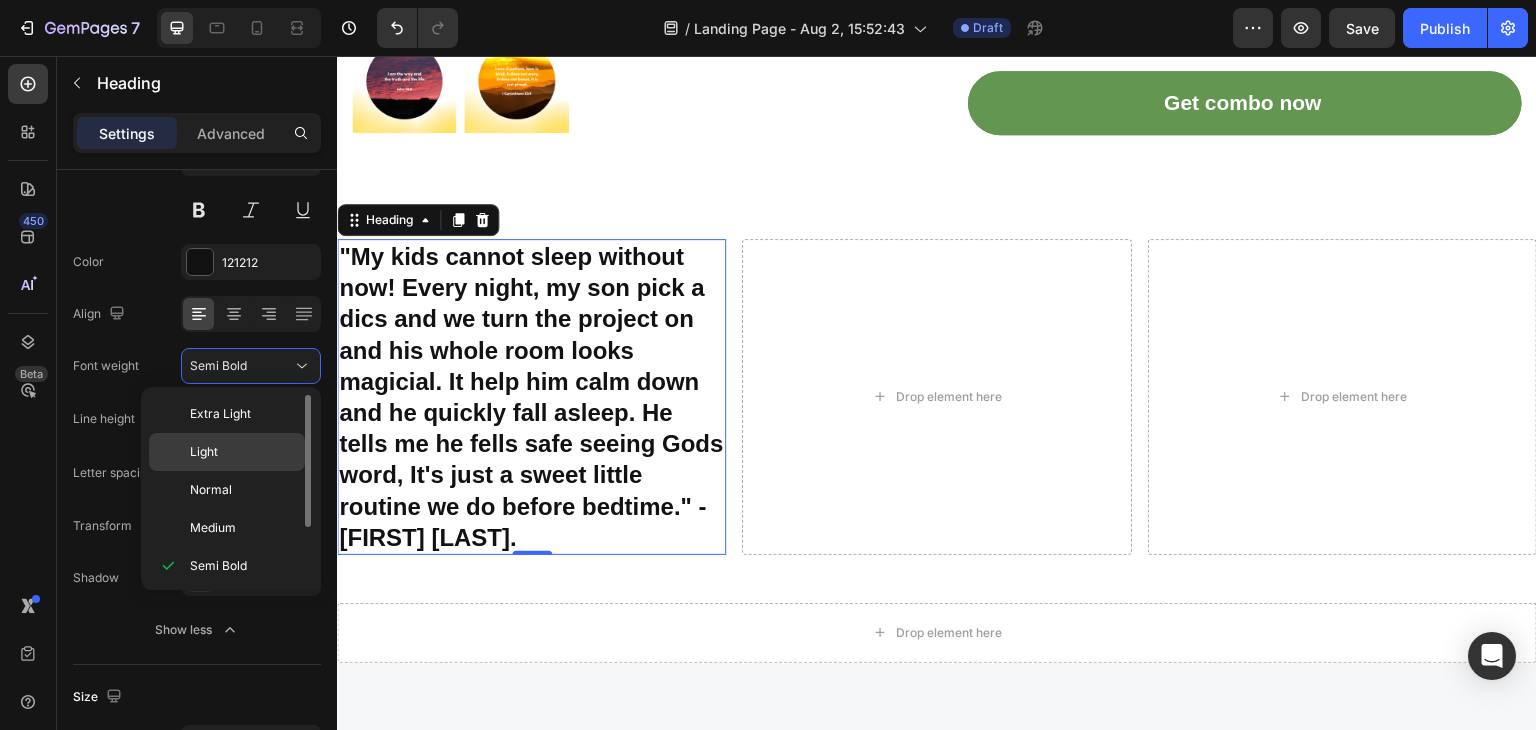 click on "Light" at bounding box center (243, 452) 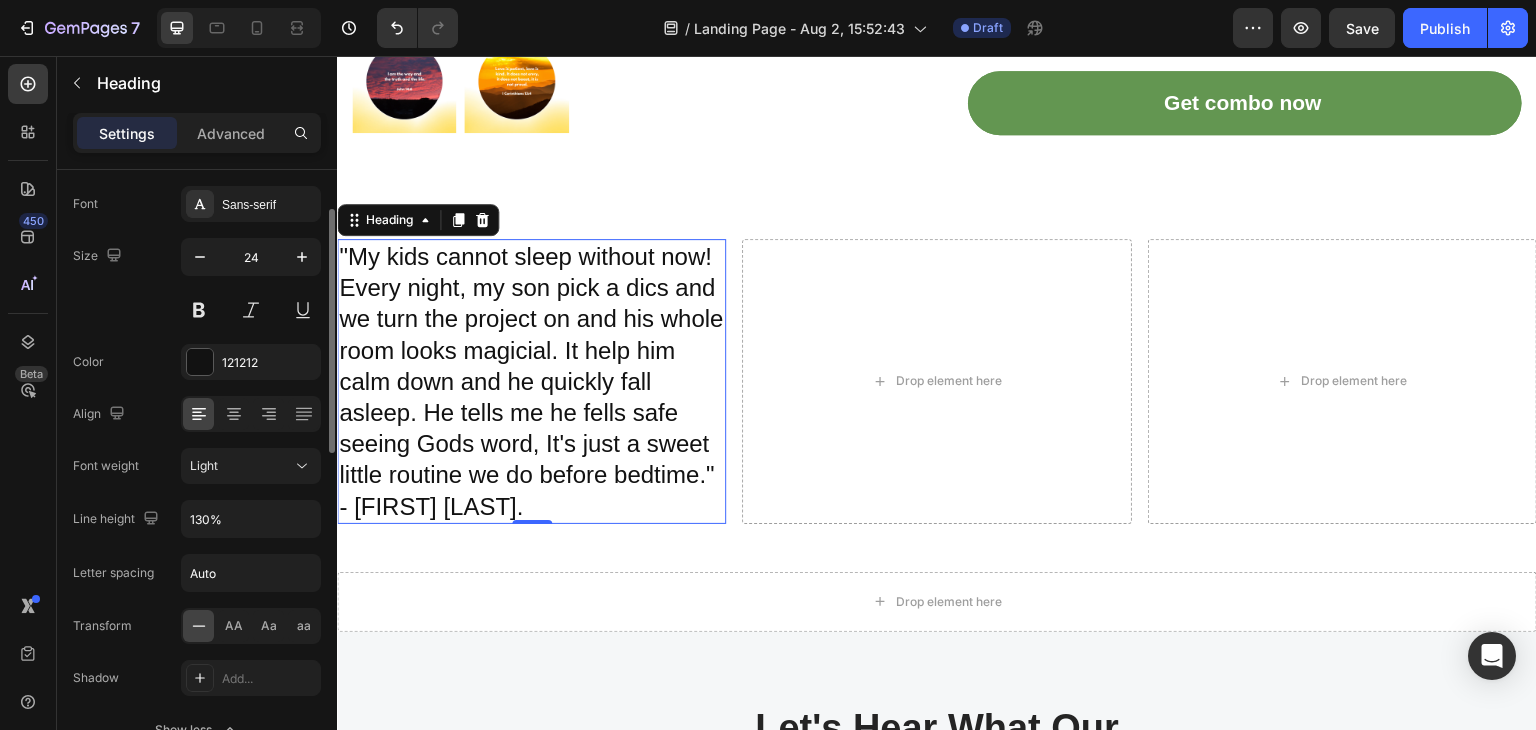 scroll, scrollTop: 0, scrollLeft: 0, axis: both 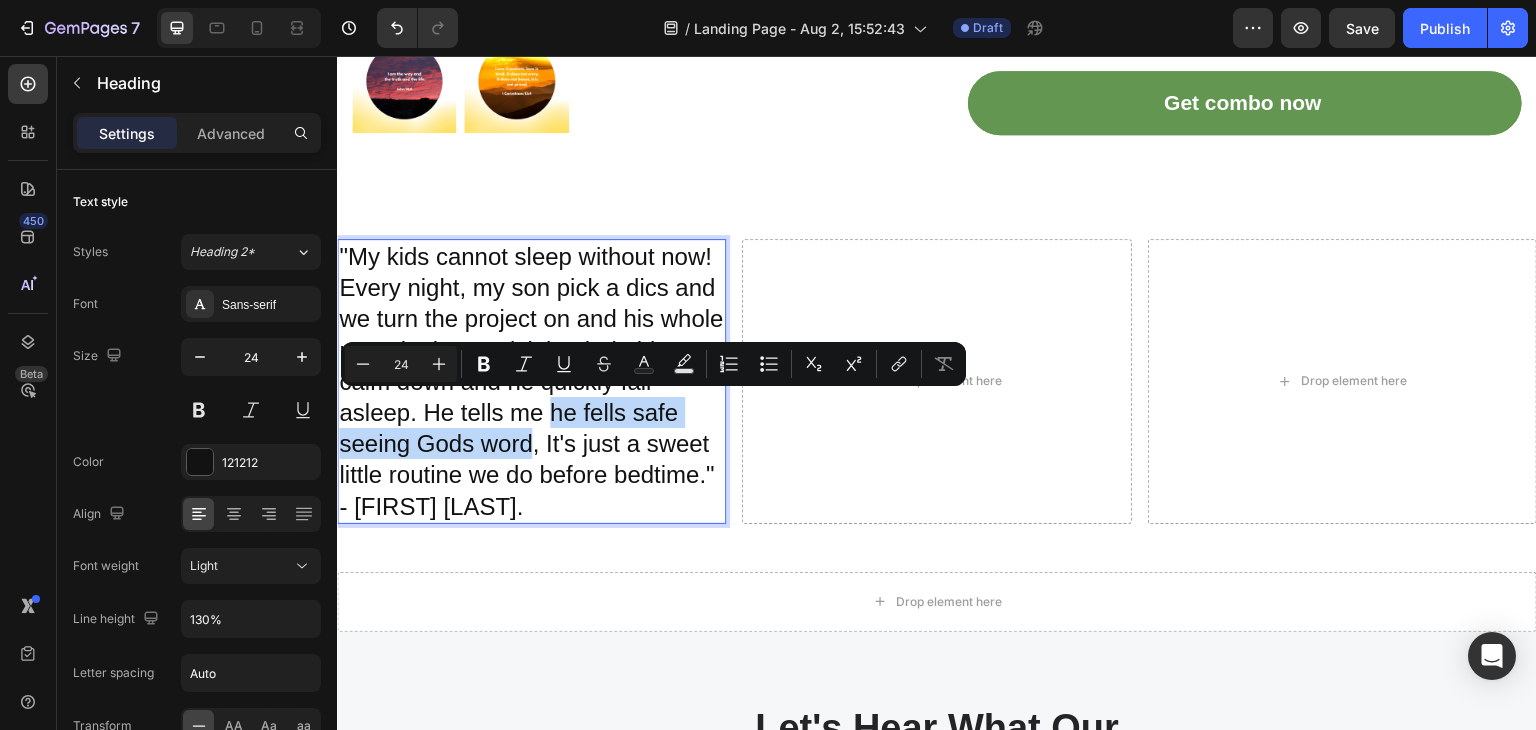 drag, startPoint x: 551, startPoint y: 408, endPoint x: 533, endPoint y: 443, distance: 39.357338 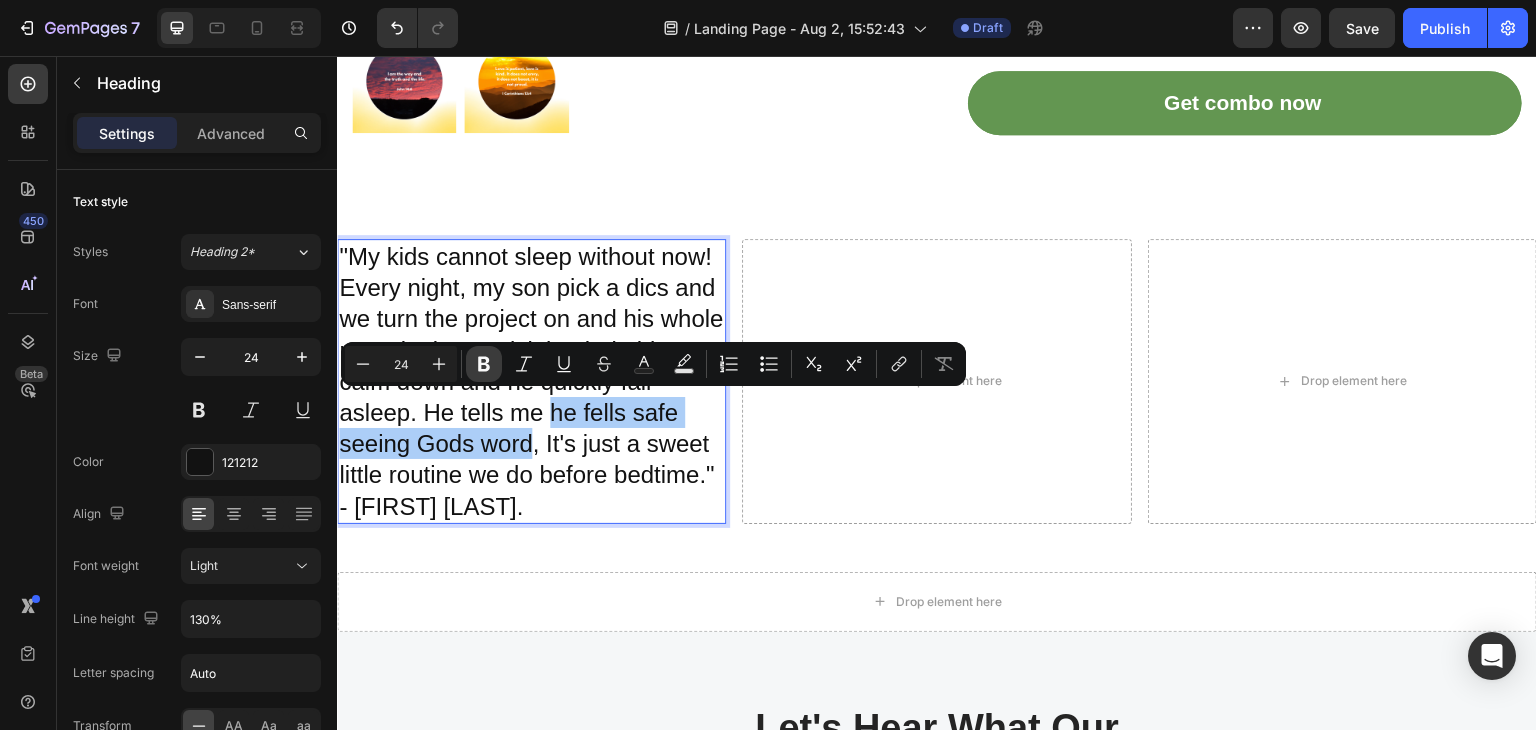 click 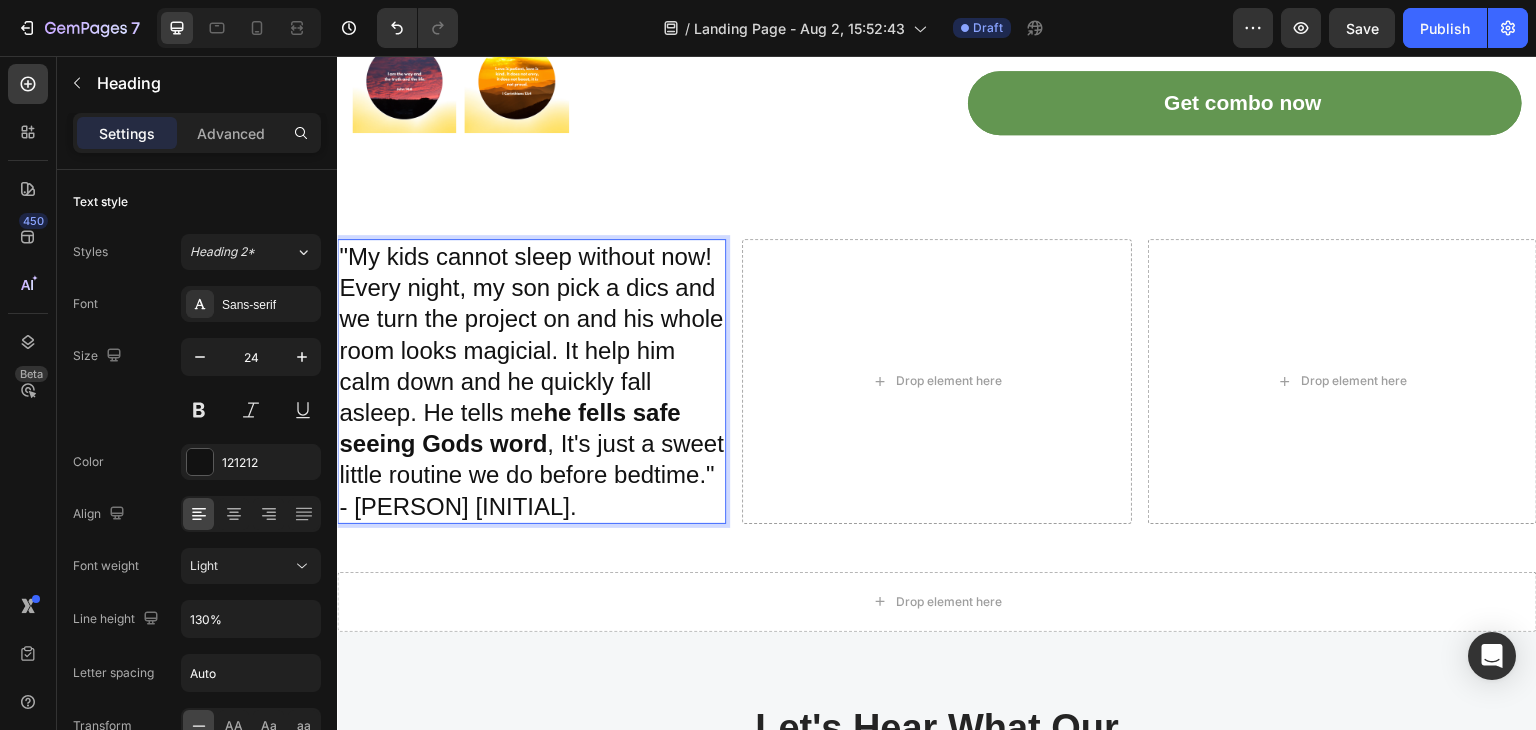 click on ""My kids cannot sleep without now! Every night, my son pick a dics and we turn the project on and his whole room looks magicial. It help him calm down and he quickly fall asleep. He tells me  he fells safe seeing Gods word , It's just a sweet little routine we do before bedtime." - [LASTNAME] [LASTNAME]" at bounding box center (531, 381) 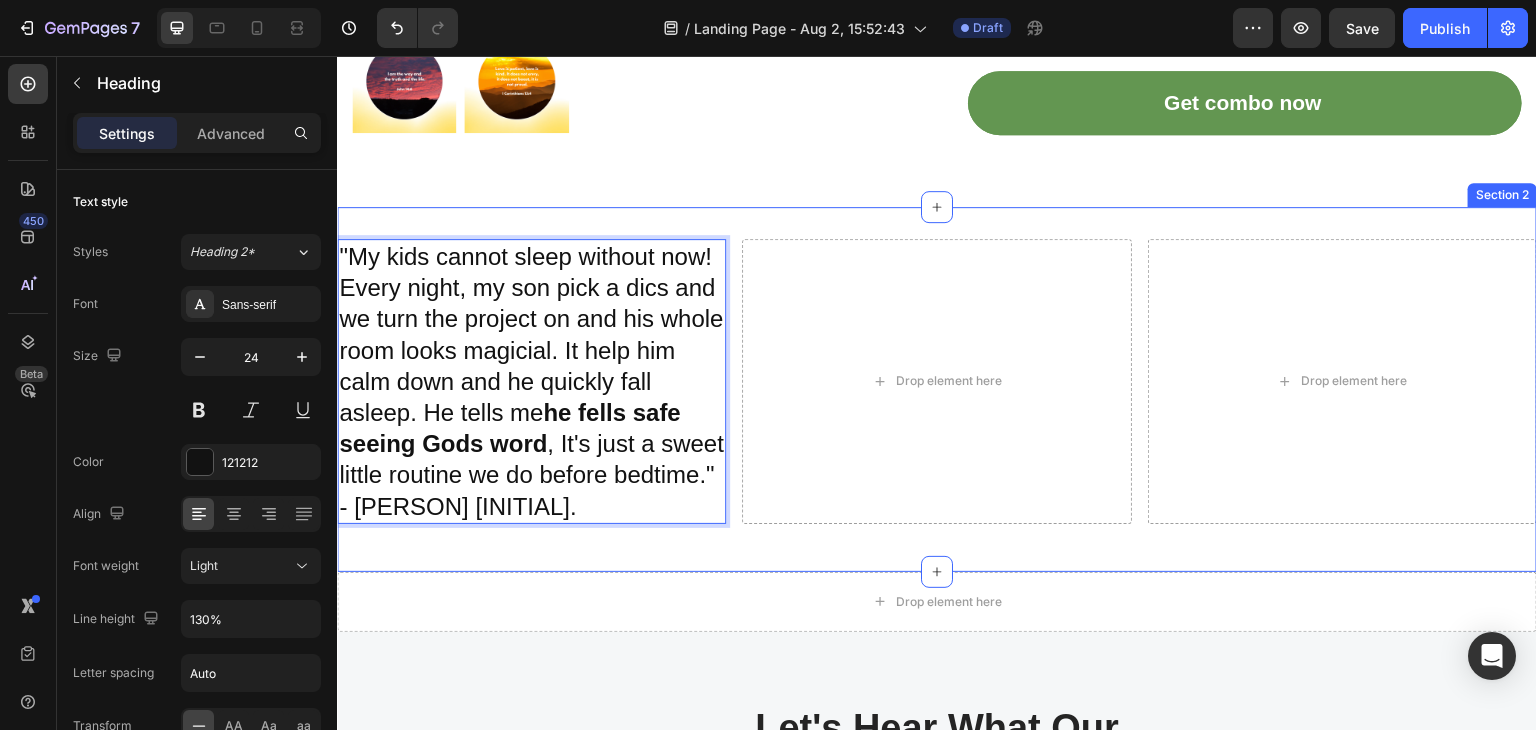 click on ""My kids cannot sleep without now! Every night, my son pick a dics and we turn the project on and his whole room looks magicial. It help him calm down and he quickly fall asleep. He tells me  he fells safe seeing Gods word , It's just a sweet little routine we do before bedtime." - [FIRST] [LAST]   Heading   0
Drop element here
Drop element here Row Section 2" at bounding box center (937, 389) 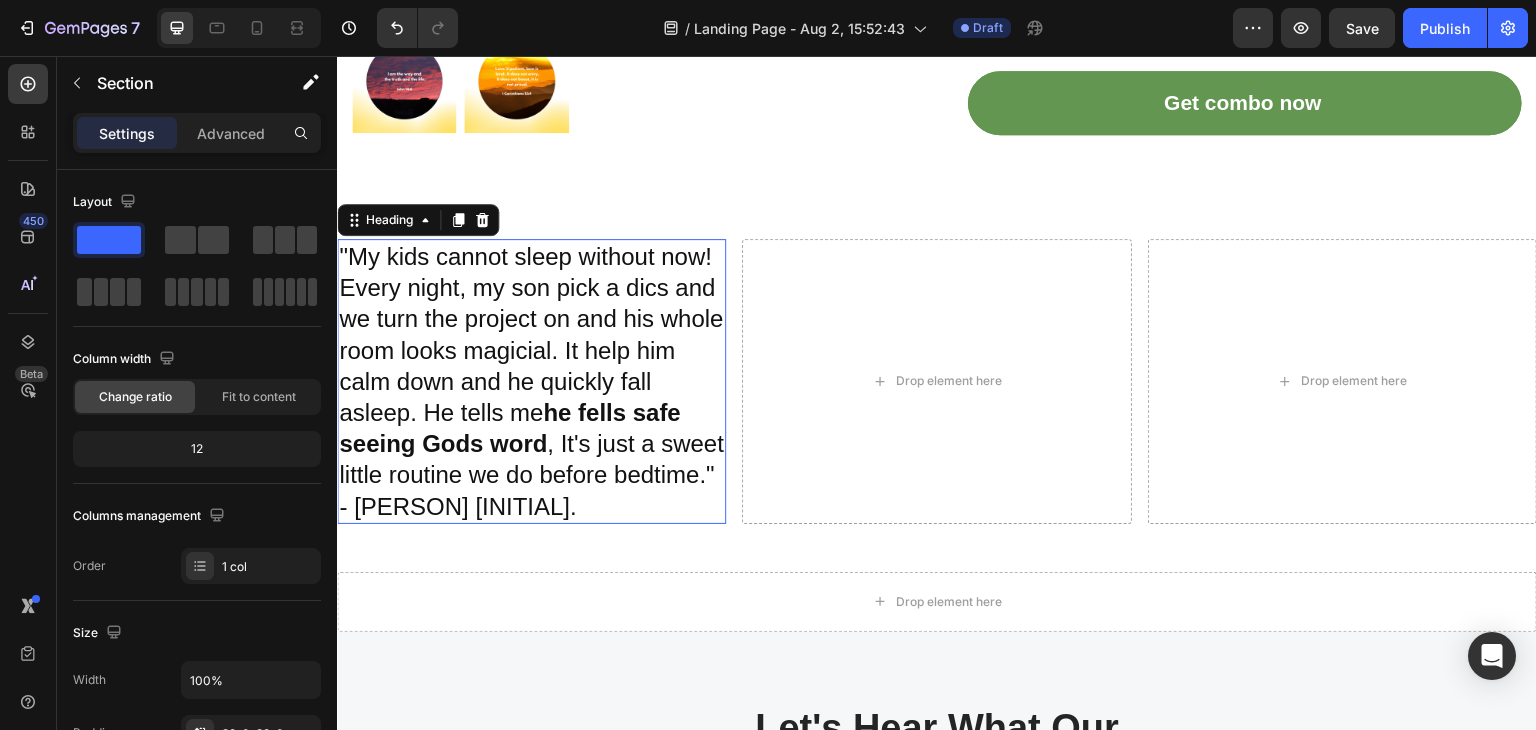 click on ""My kids cannot sleep without now! Every night, my son pick a dics and we turn the project on and his whole room looks magicial. It help him calm down and he quickly fall asleep. He tells me  he fells safe seeing Gods word , It's just a sweet little routine we do before bedtime." - [LASTNAME] [LASTNAME]" at bounding box center [531, 381] 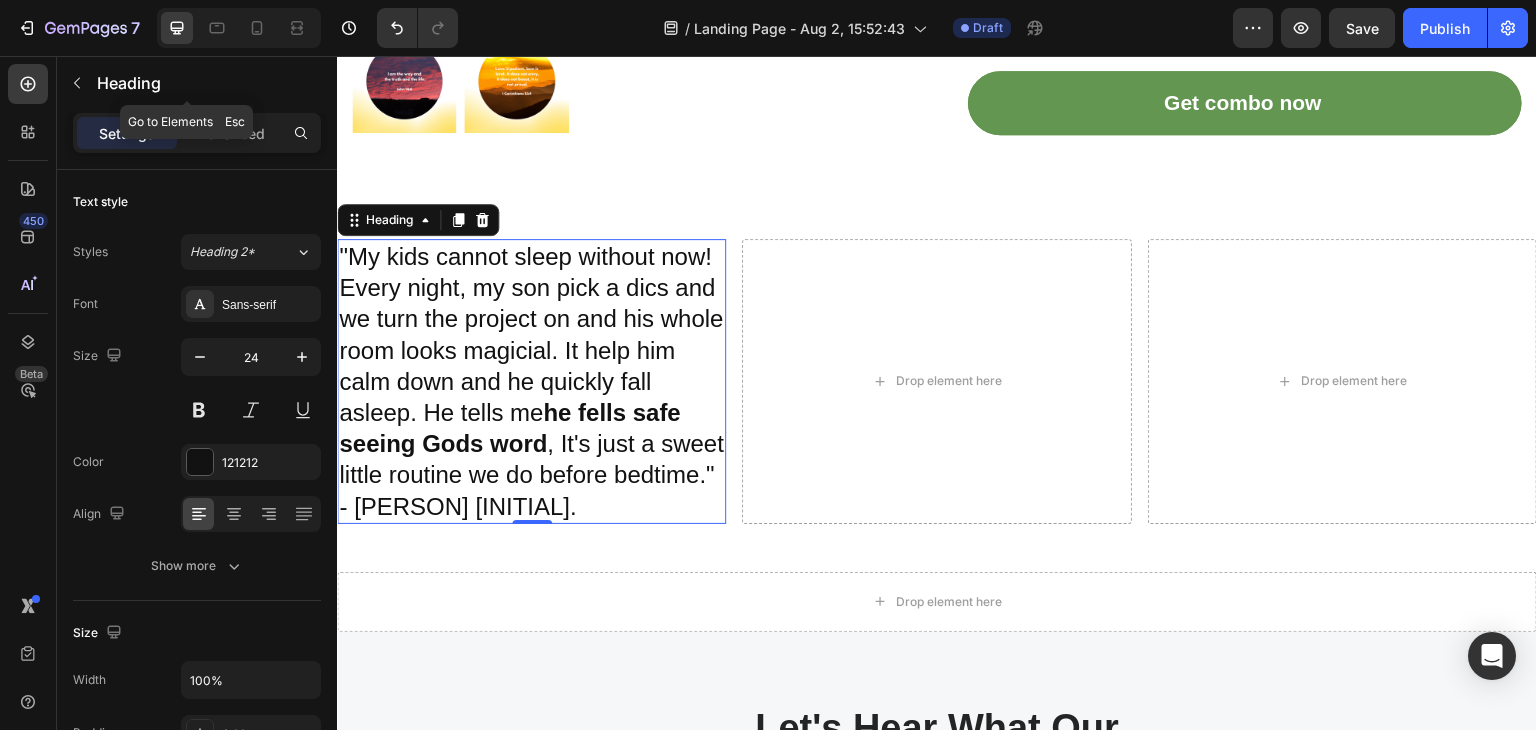 click 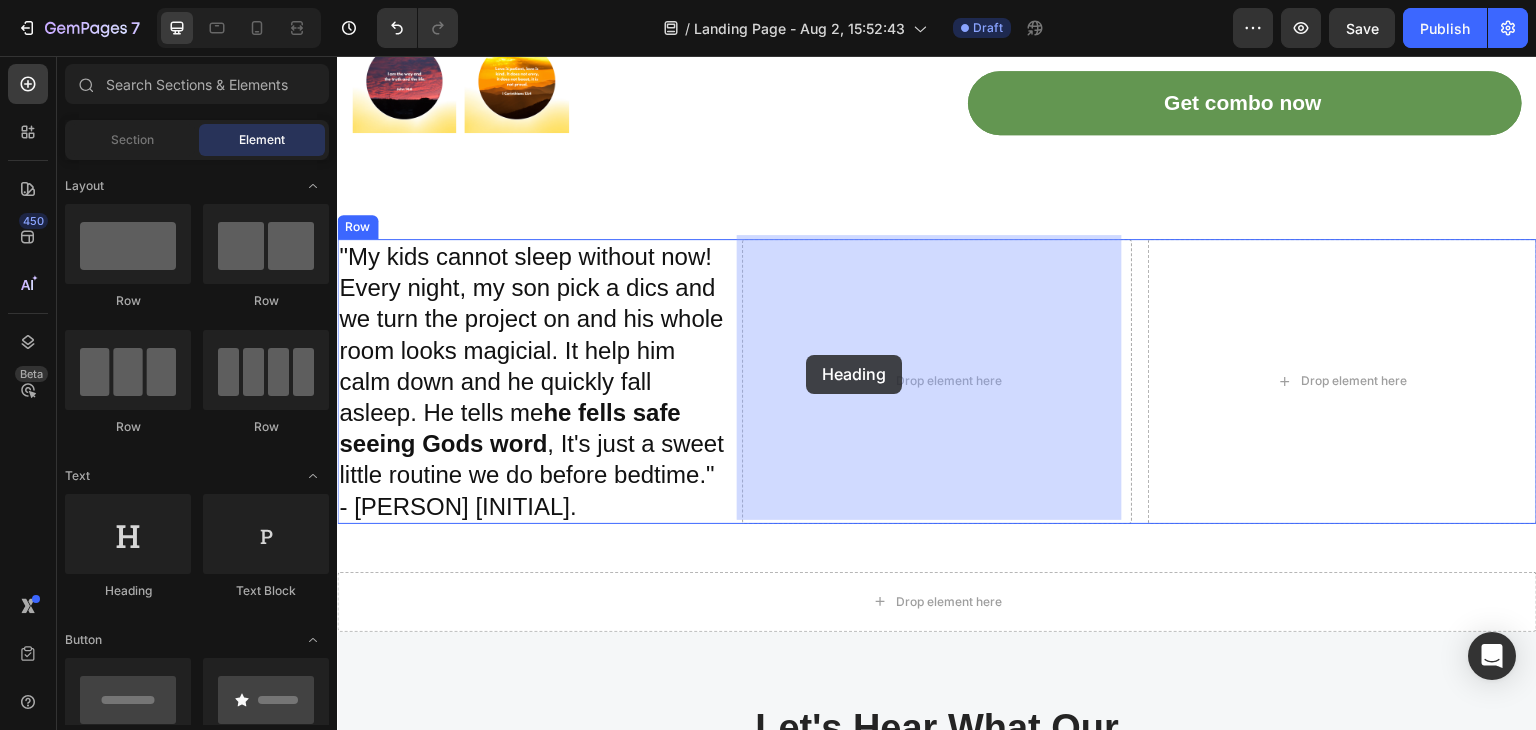 drag, startPoint x: 520, startPoint y: 577, endPoint x: 824, endPoint y: 353, distance: 377.61356 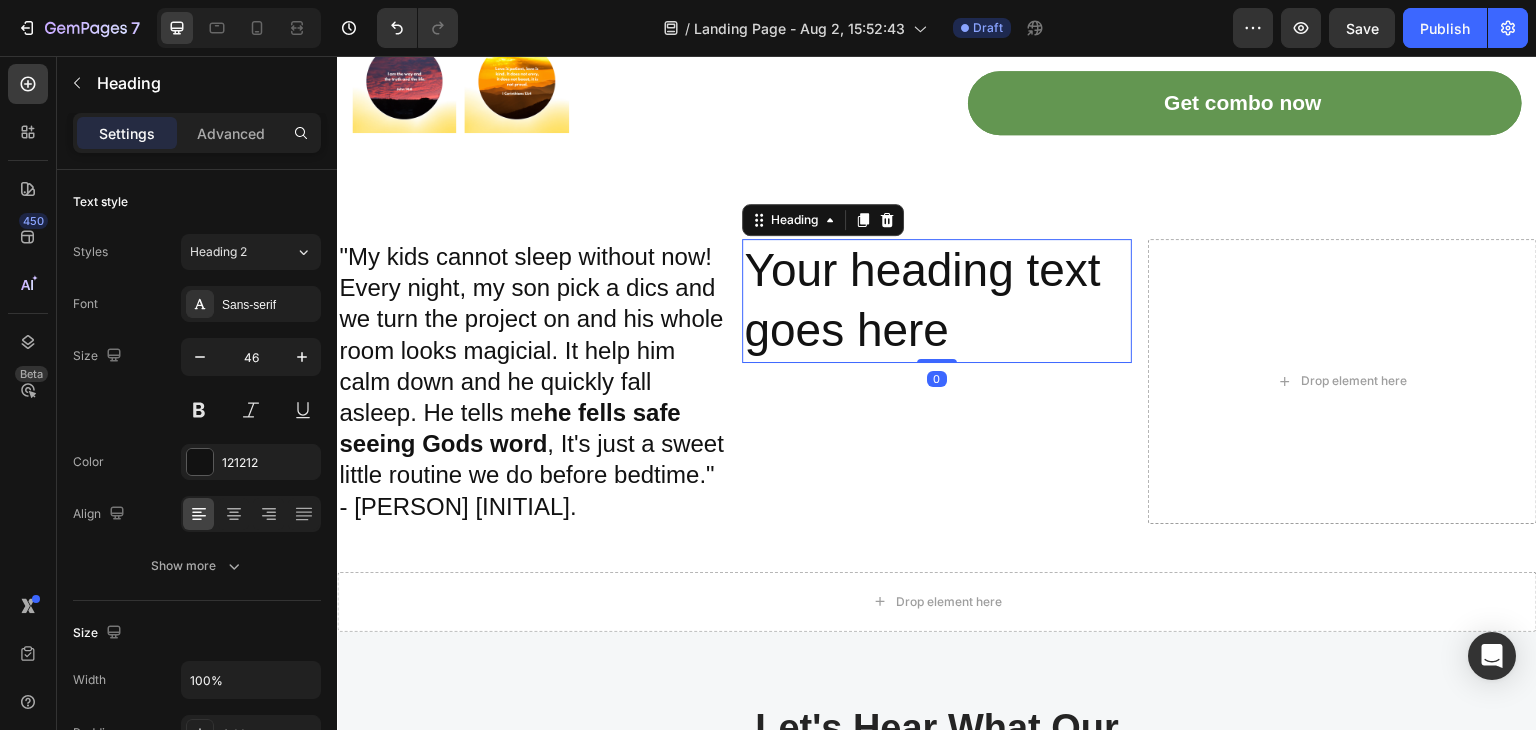 click on "Your heading text goes here" at bounding box center [936, 301] 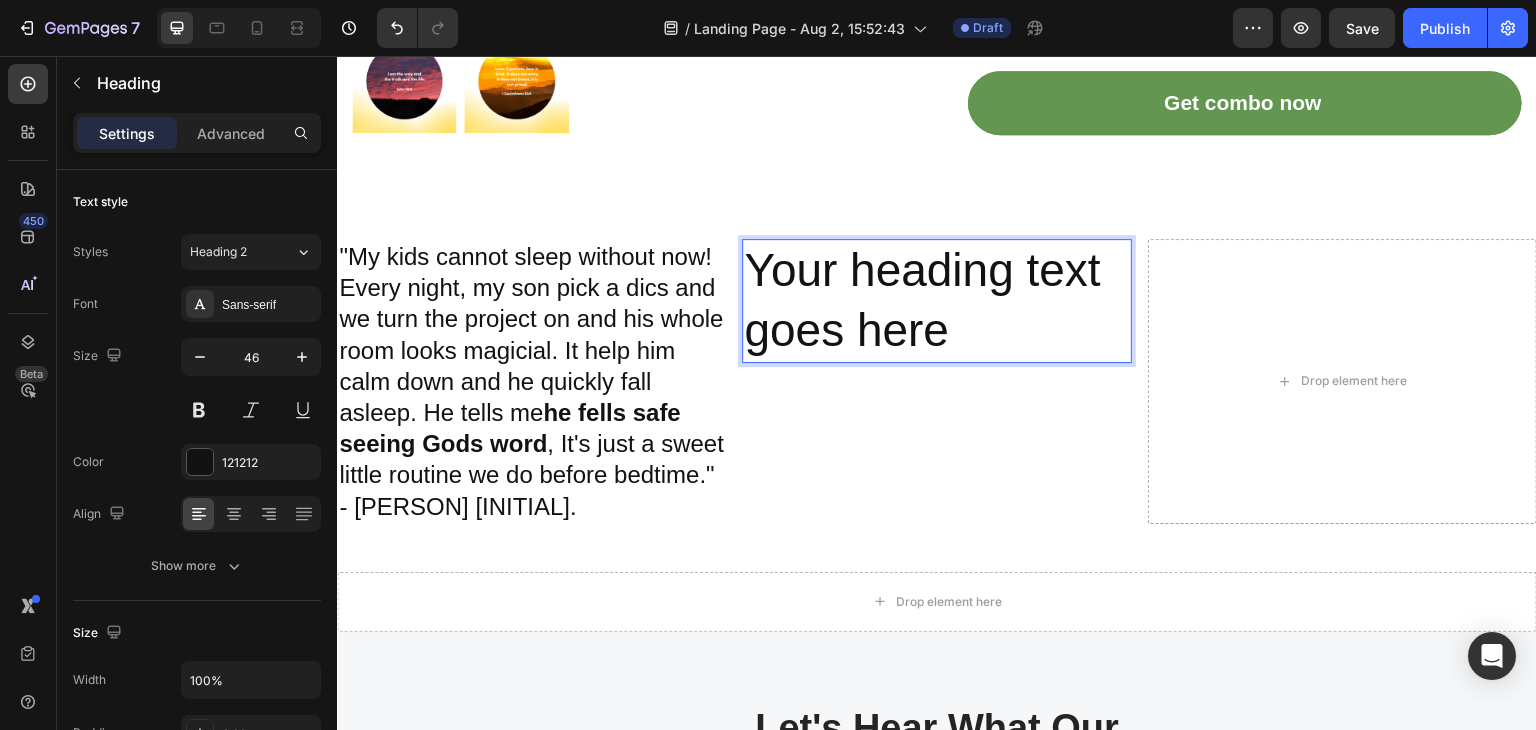 click on "Your heading text goes here" at bounding box center [936, 301] 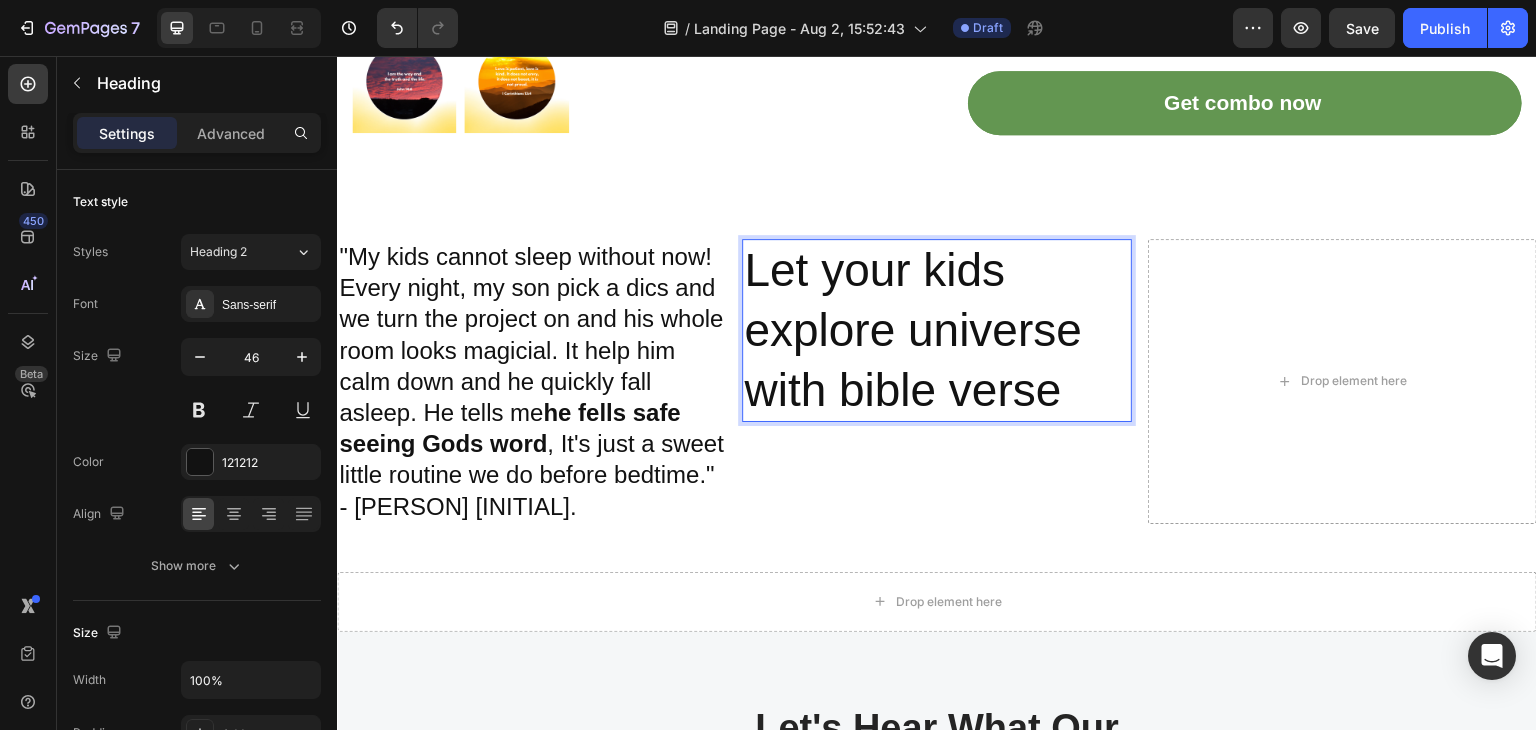 click on "Let your kids explore universe with bible verse" at bounding box center (936, 330) 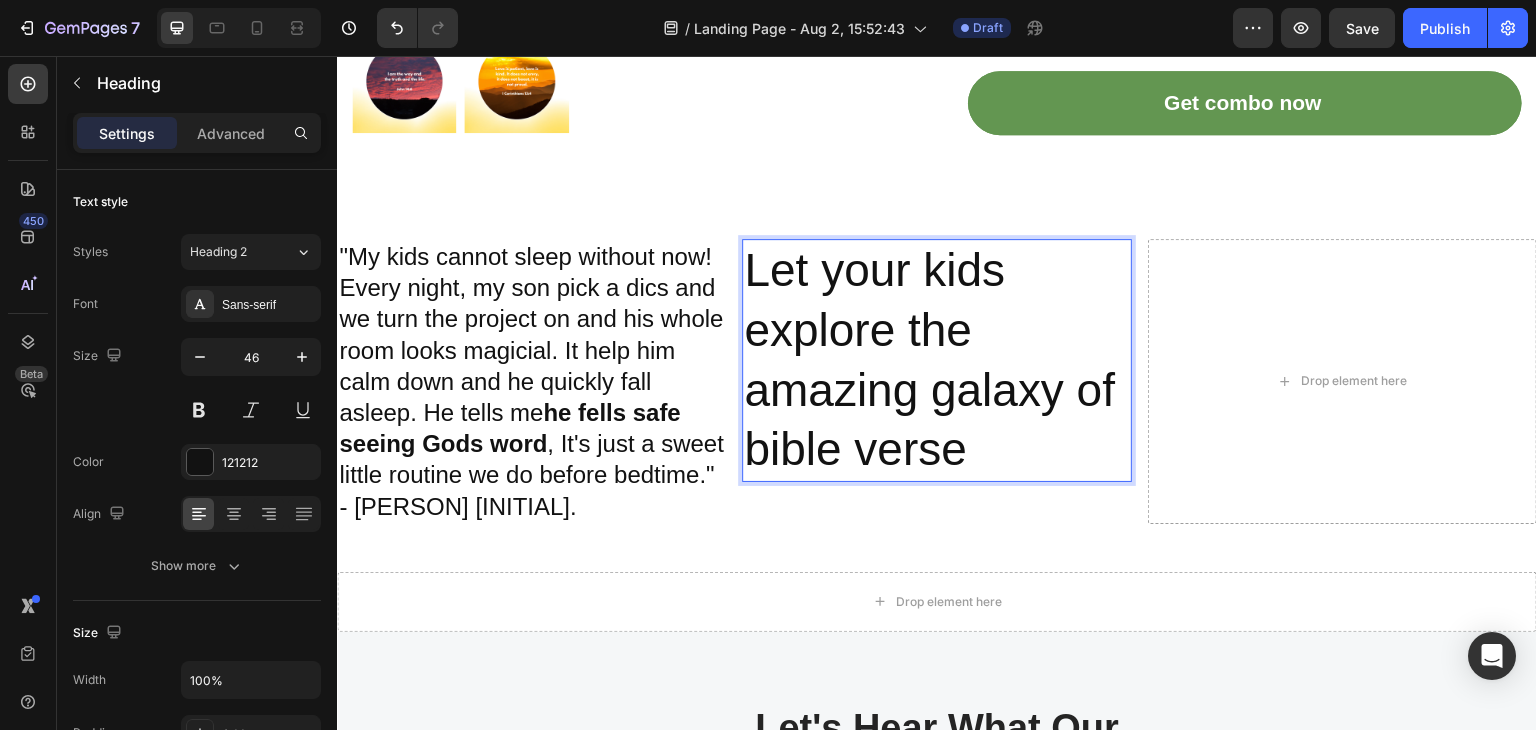 click on "Let your kids explore the amazing galaxy of bible verse" at bounding box center [936, 360] 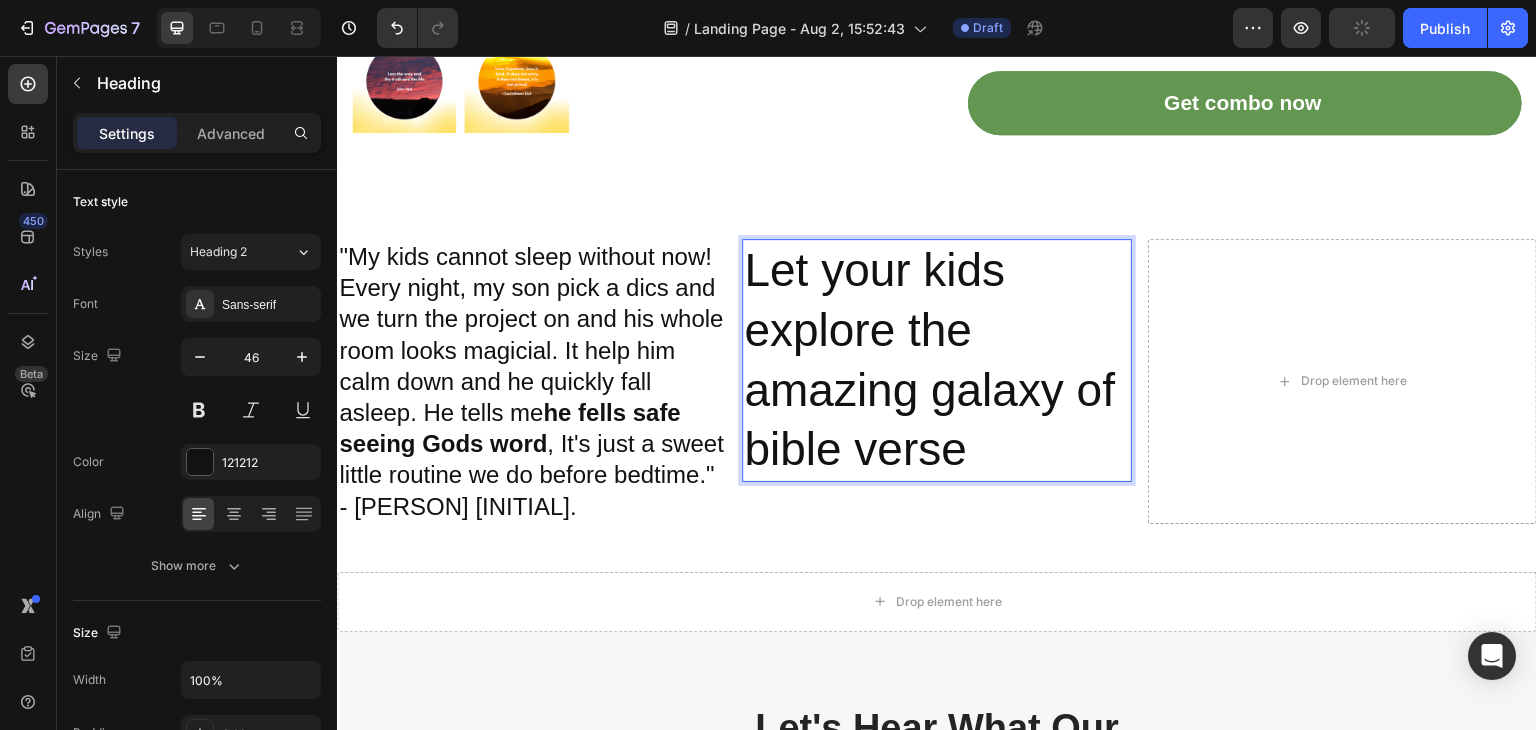drag, startPoint x: 985, startPoint y: 434, endPoint x: 744, endPoint y: 270, distance: 291.50815 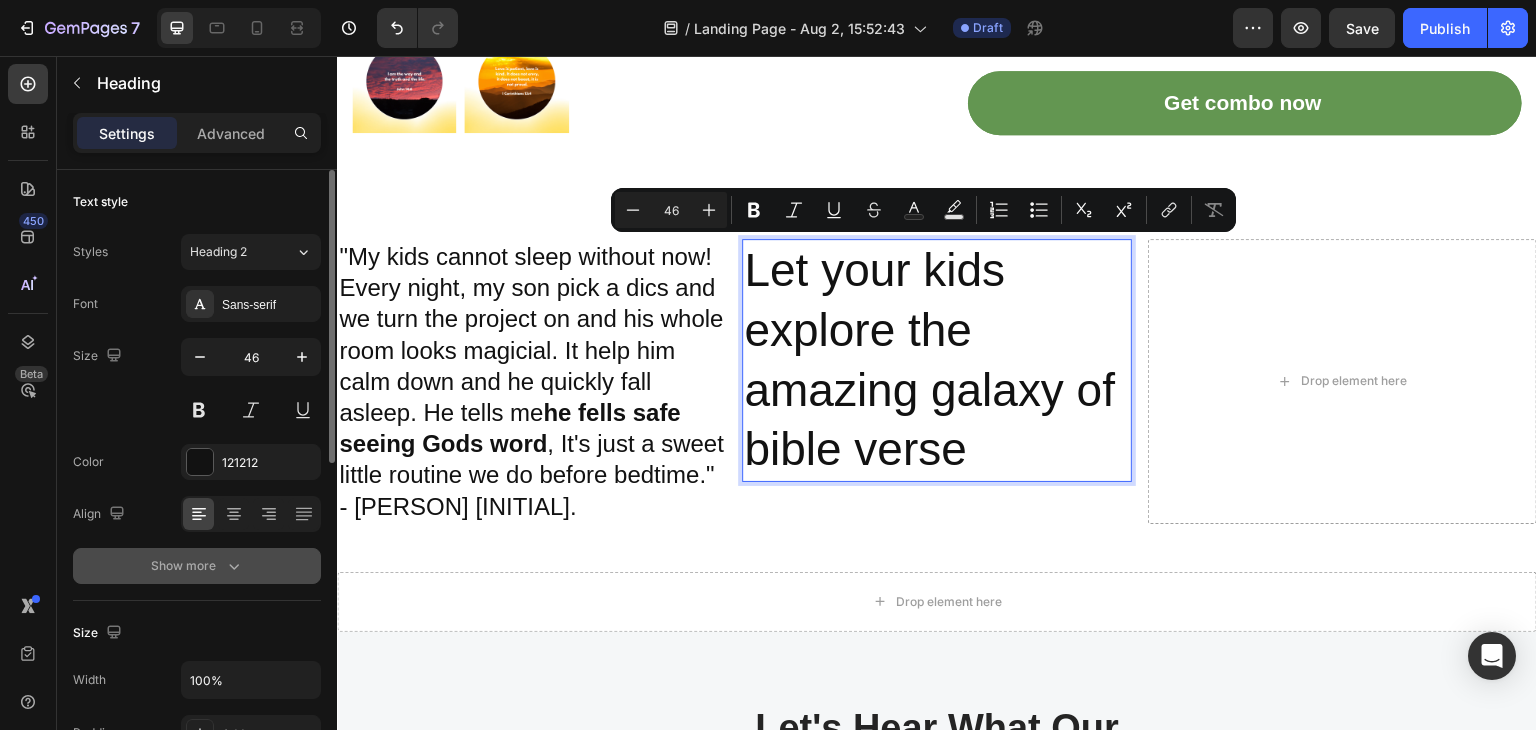 click on "Show more" at bounding box center (197, 566) 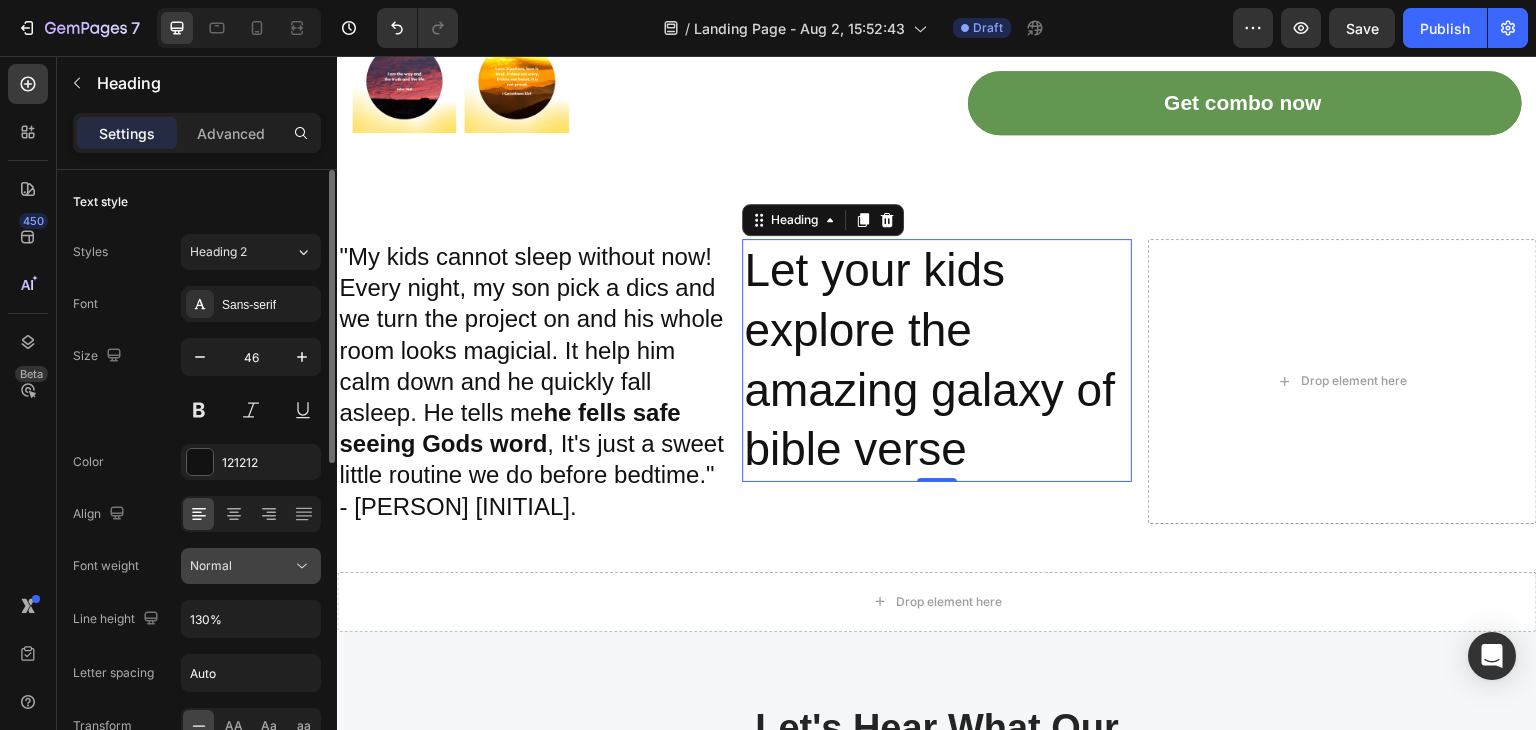 click on "Normal" at bounding box center [241, 566] 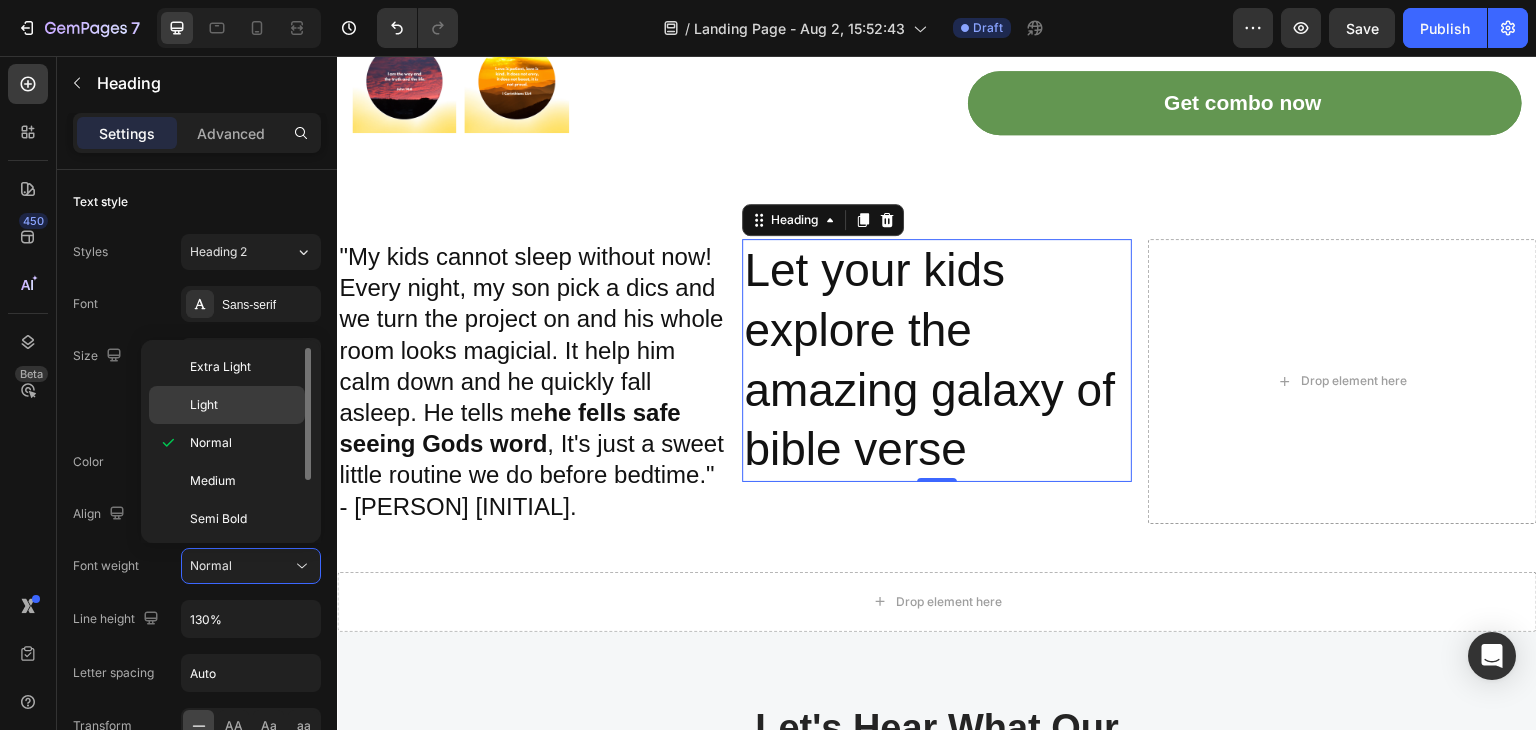 click on "Light" at bounding box center [243, 405] 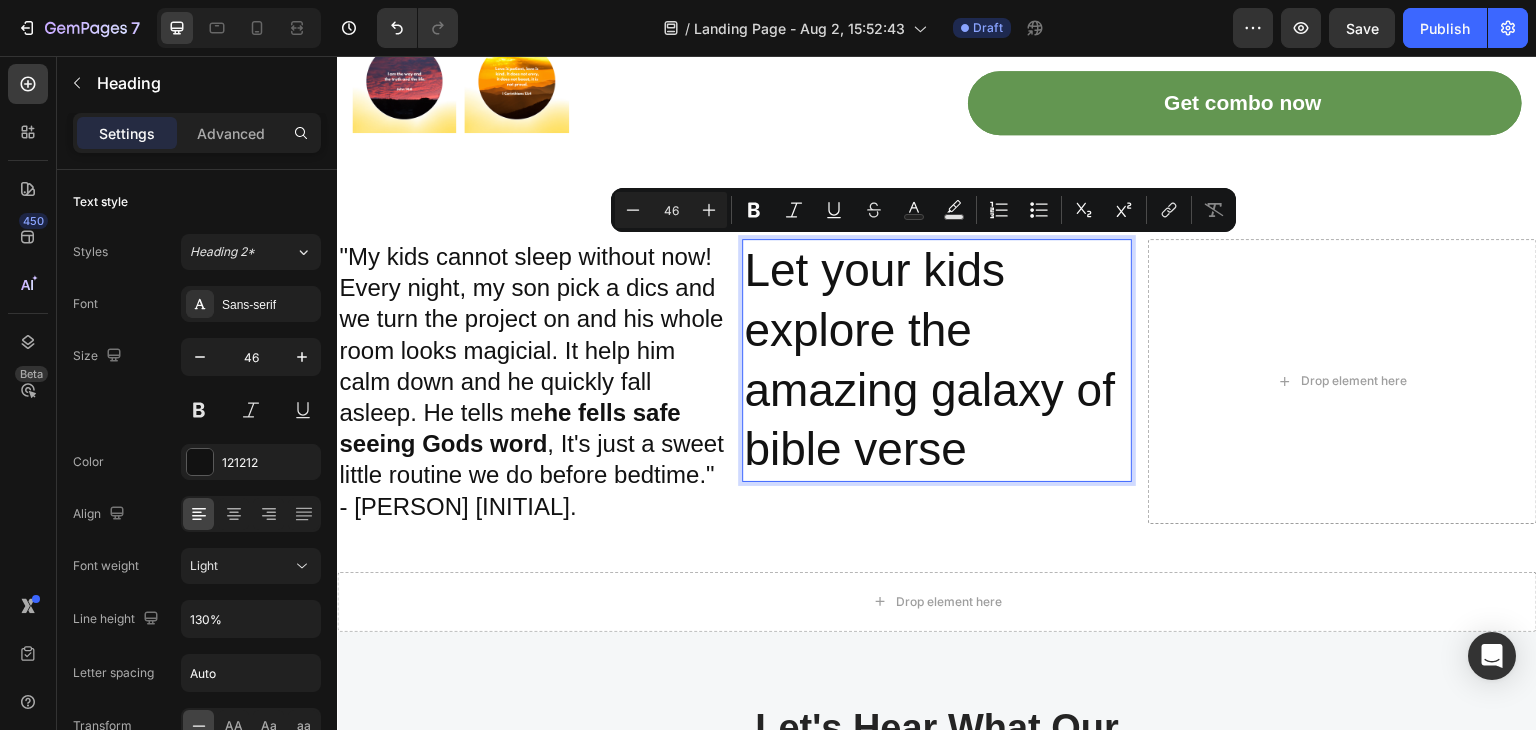 drag, startPoint x: 986, startPoint y: 438, endPoint x: 757, endPoint y: 262, distance: 288.82 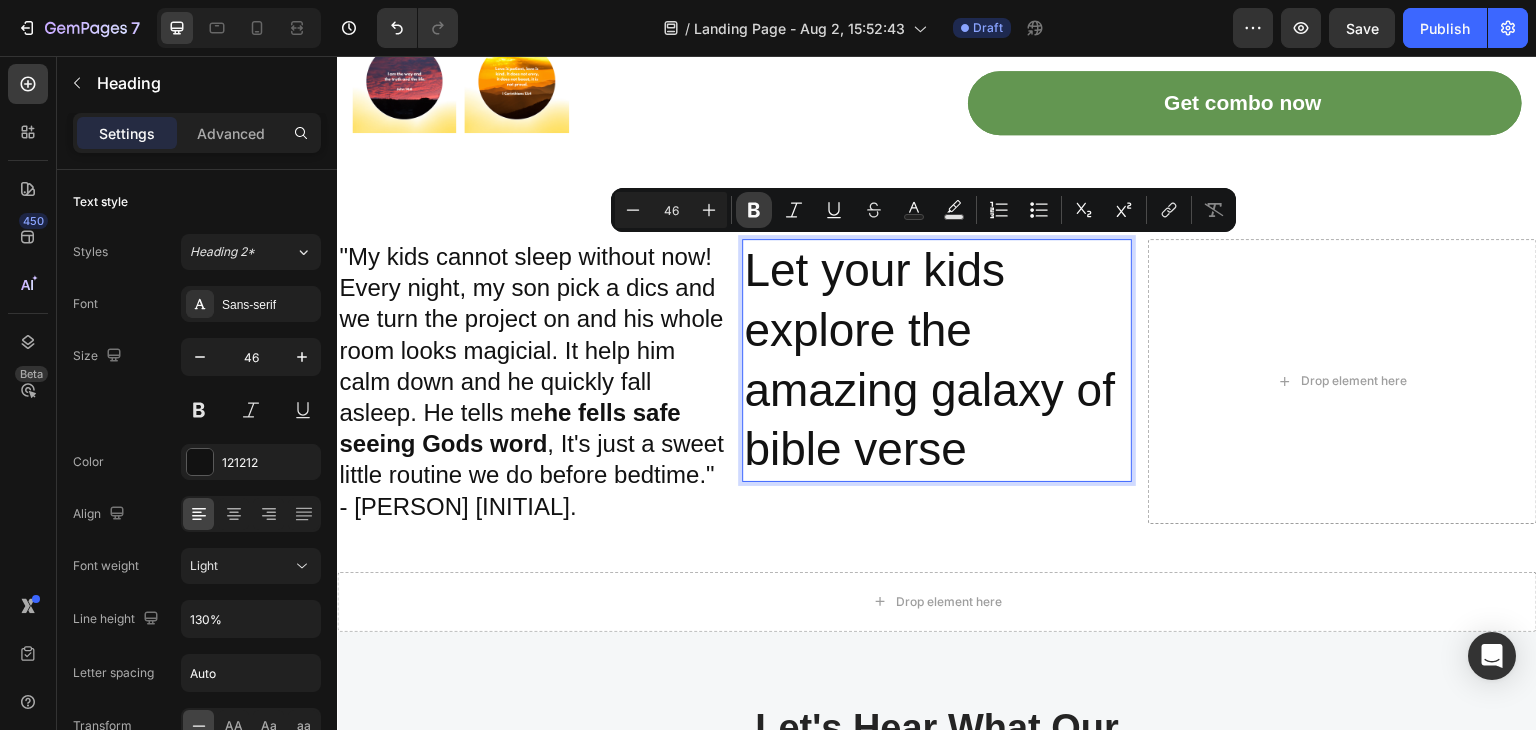 click on "Bold" at bounding box center [754, 210] 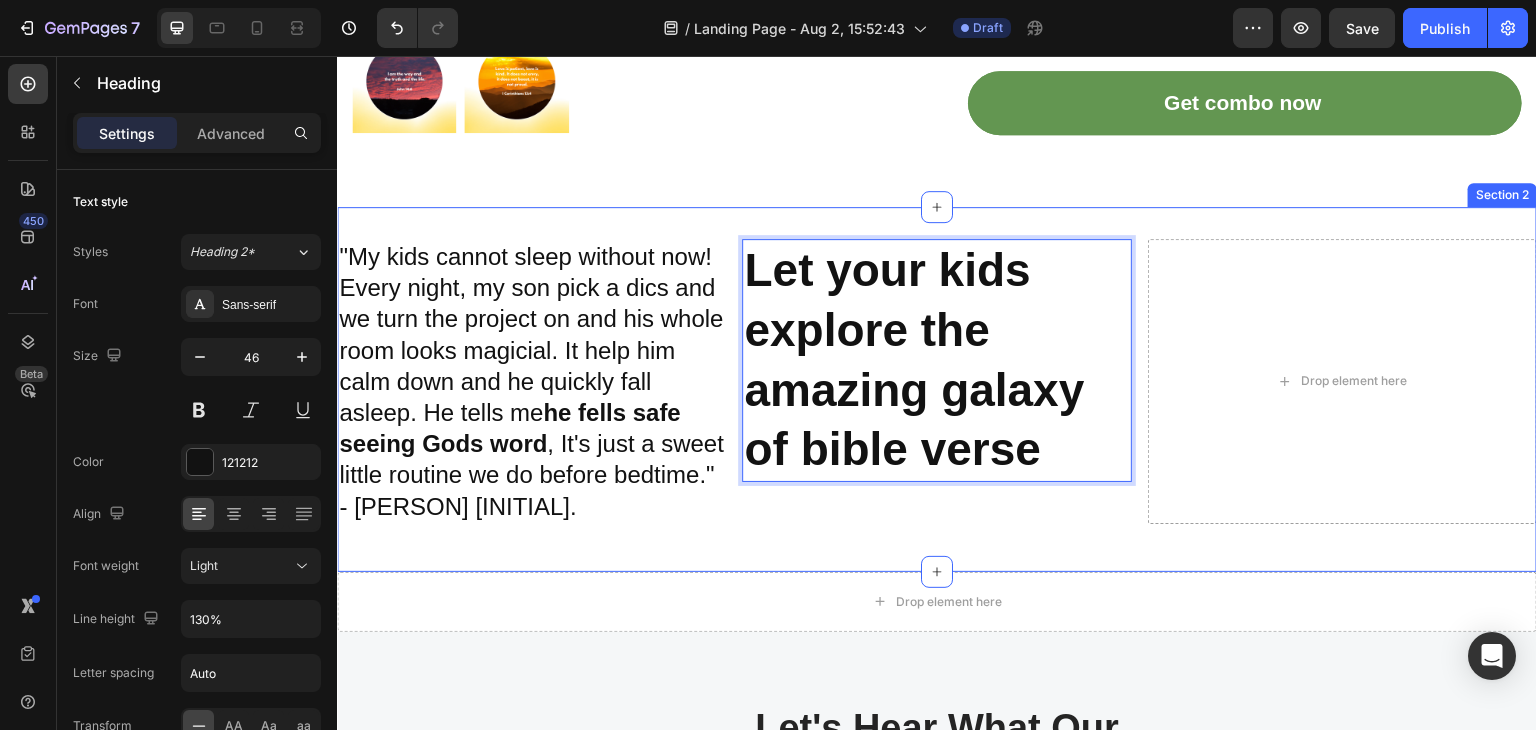 click on ""My kids cannot sleep without now! Every night, my son pick a dics and we turn the project on and his whole room looks magicial. It help him calm down and he quickly fall asleep. He tells me  he fells safe seeing Gods word , It's just a sweet little routine we do before bedtime." - [FIRST] [LAST]   Heading Let your kids explore the amazing galaxy of bible verse  Heading   0
Drop element here Row Section 2" at bounding box center (937, 389) 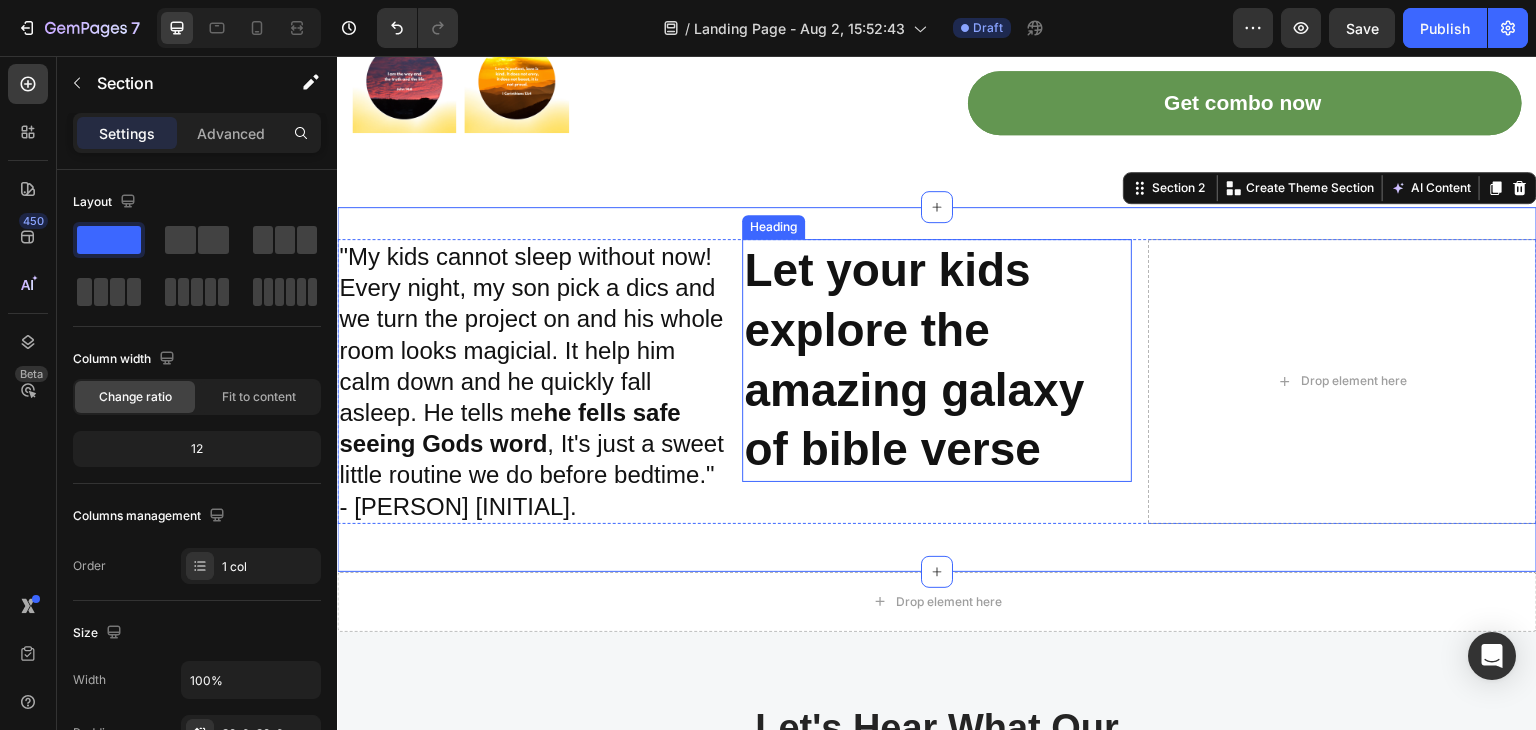 click on "Let your kids explore the amazing galaxy of bible verse" at bounding box center [914, 359] 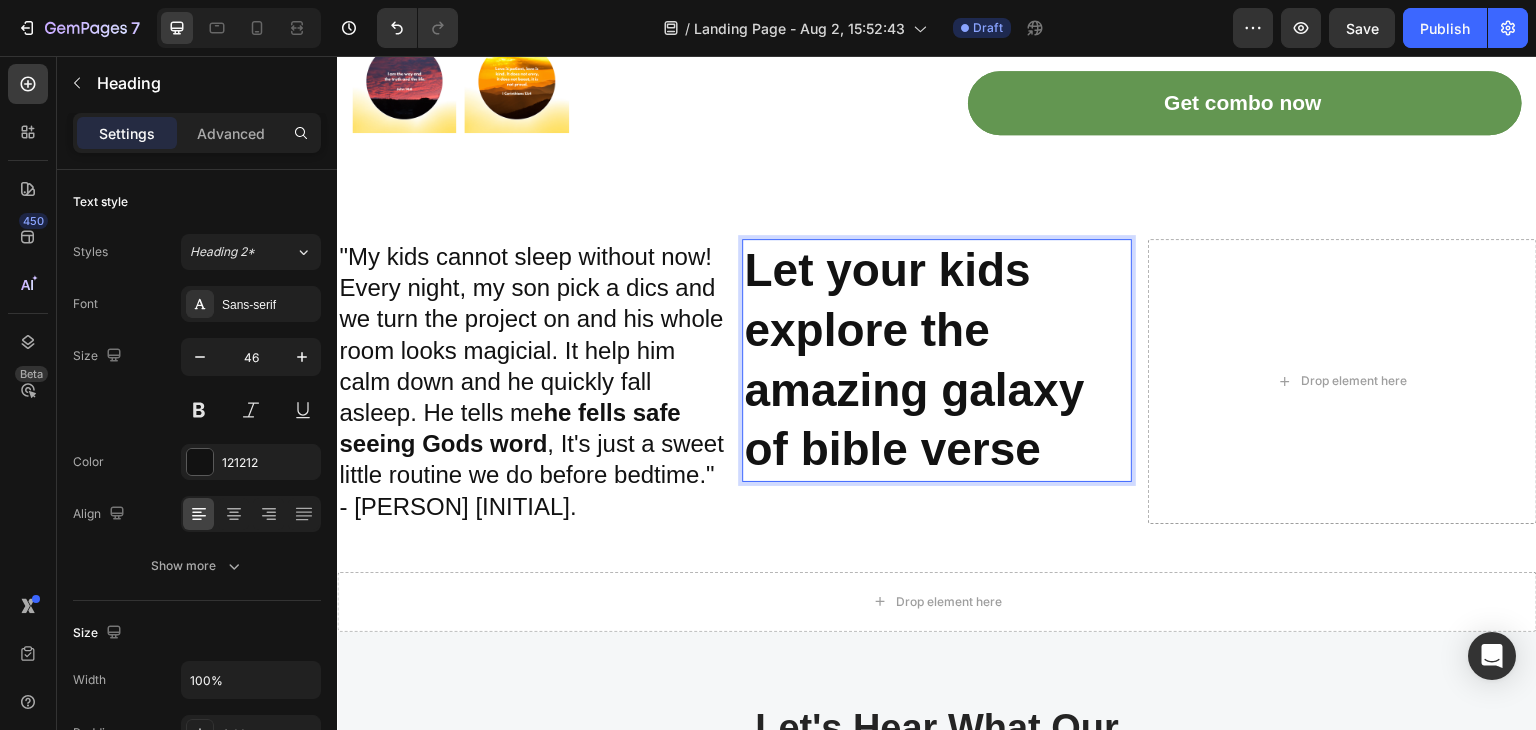 drag, startPoint x: 1054, startPoint y: 445, endPoint x: 749, endPoint y: 261, distance: 356.20358 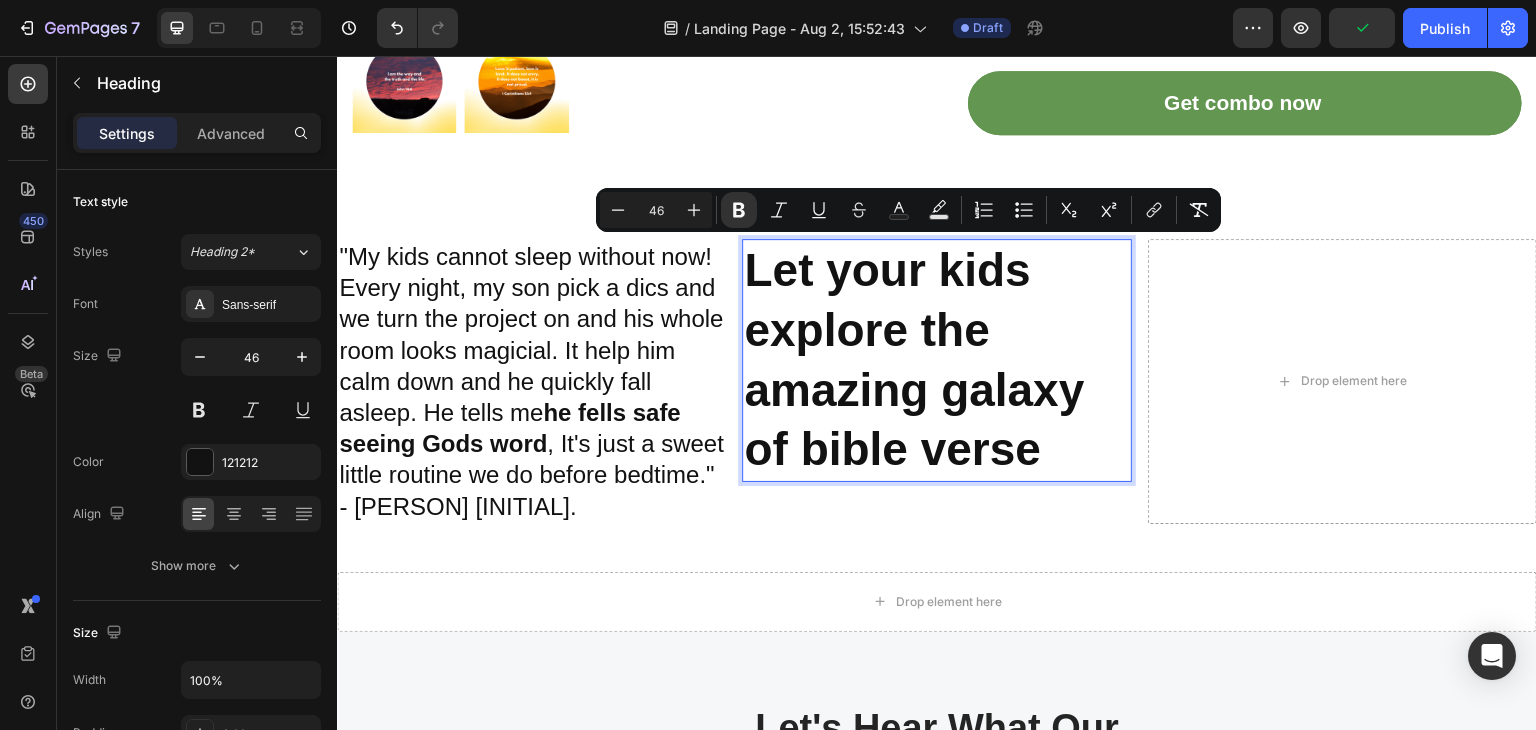 copy on "Let your kids explore the amazing galaxy of bible verse" 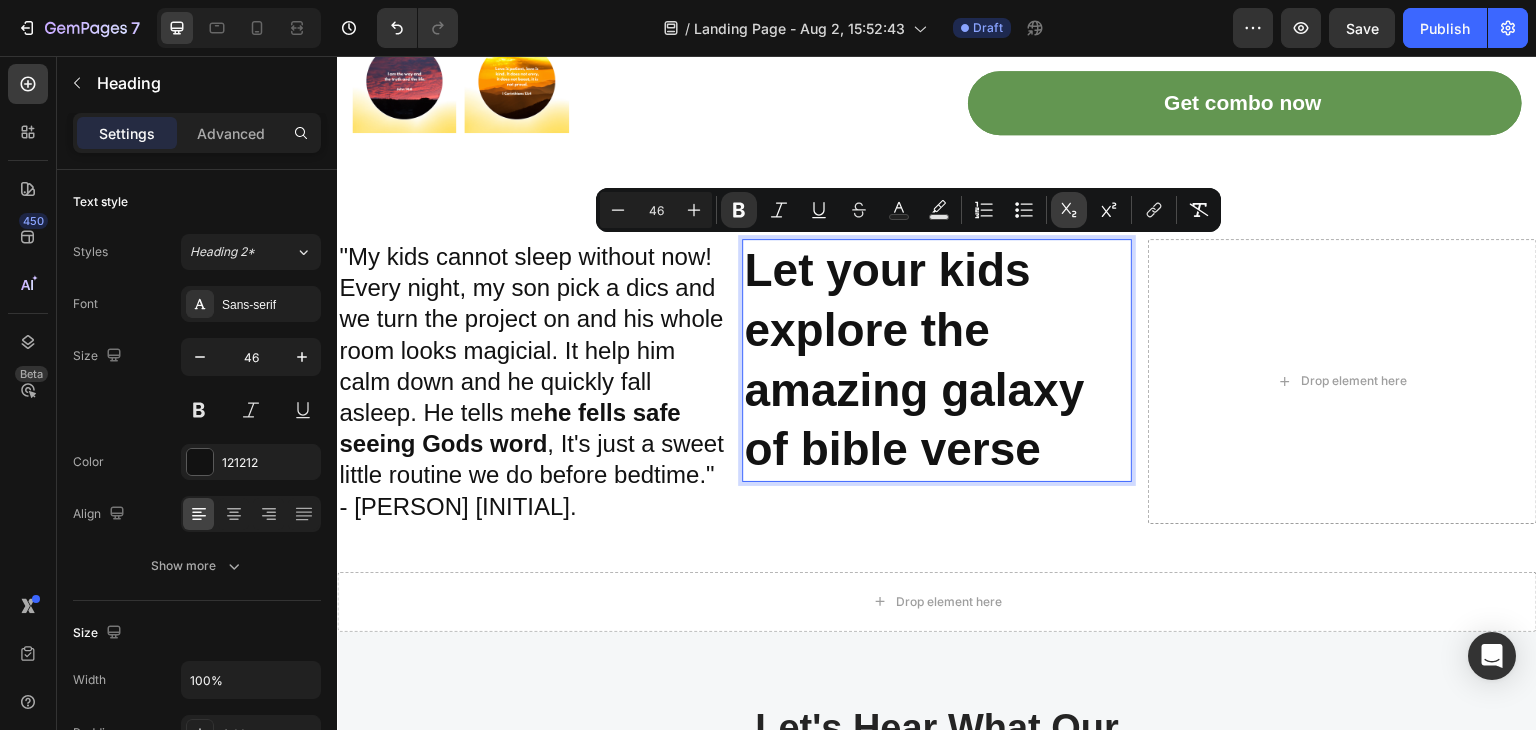 click on "Subscript" at bounding box center [1069, 210] 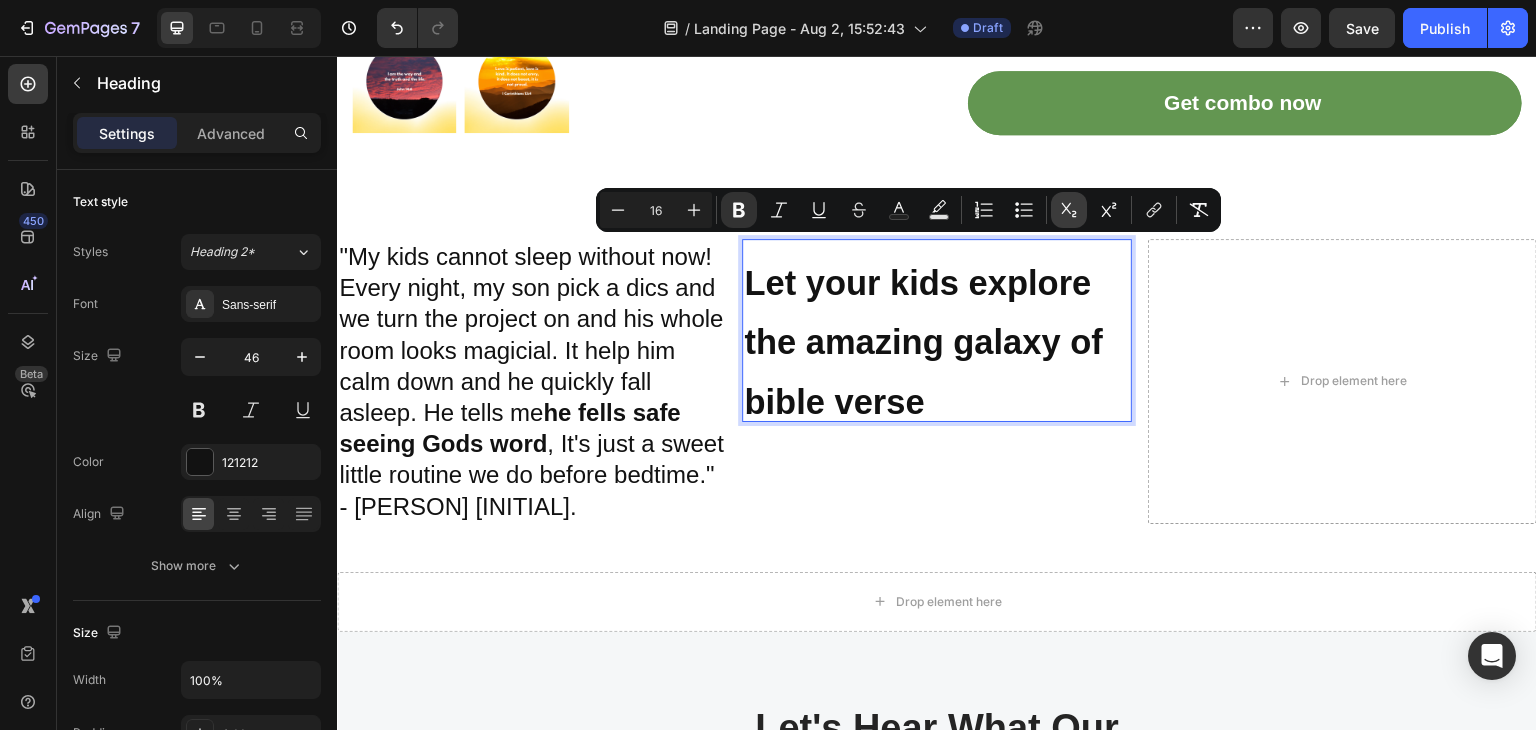 click on "Subscript" at bounding box center [1069, 210] 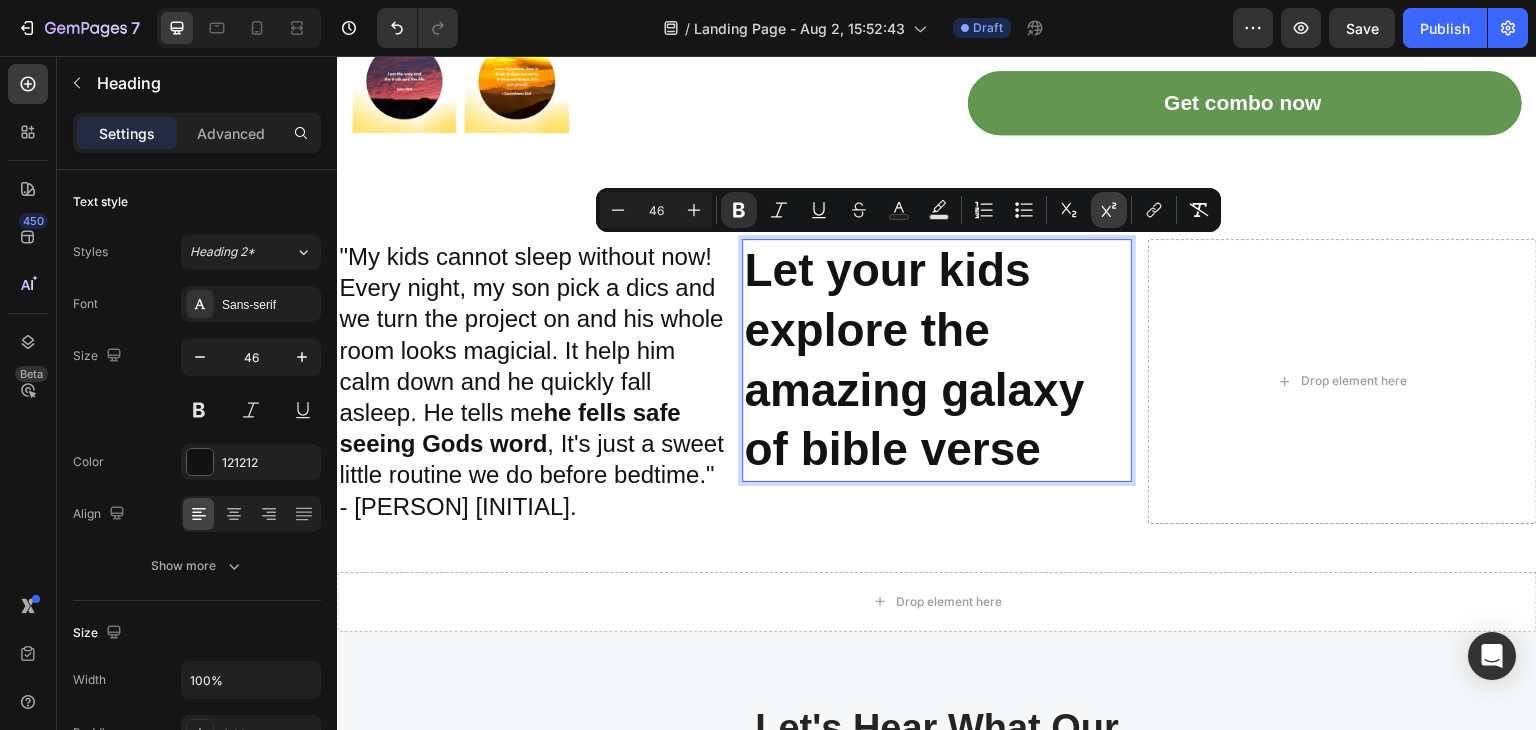 click on "Superscript" at bounding box center [1109, 210] 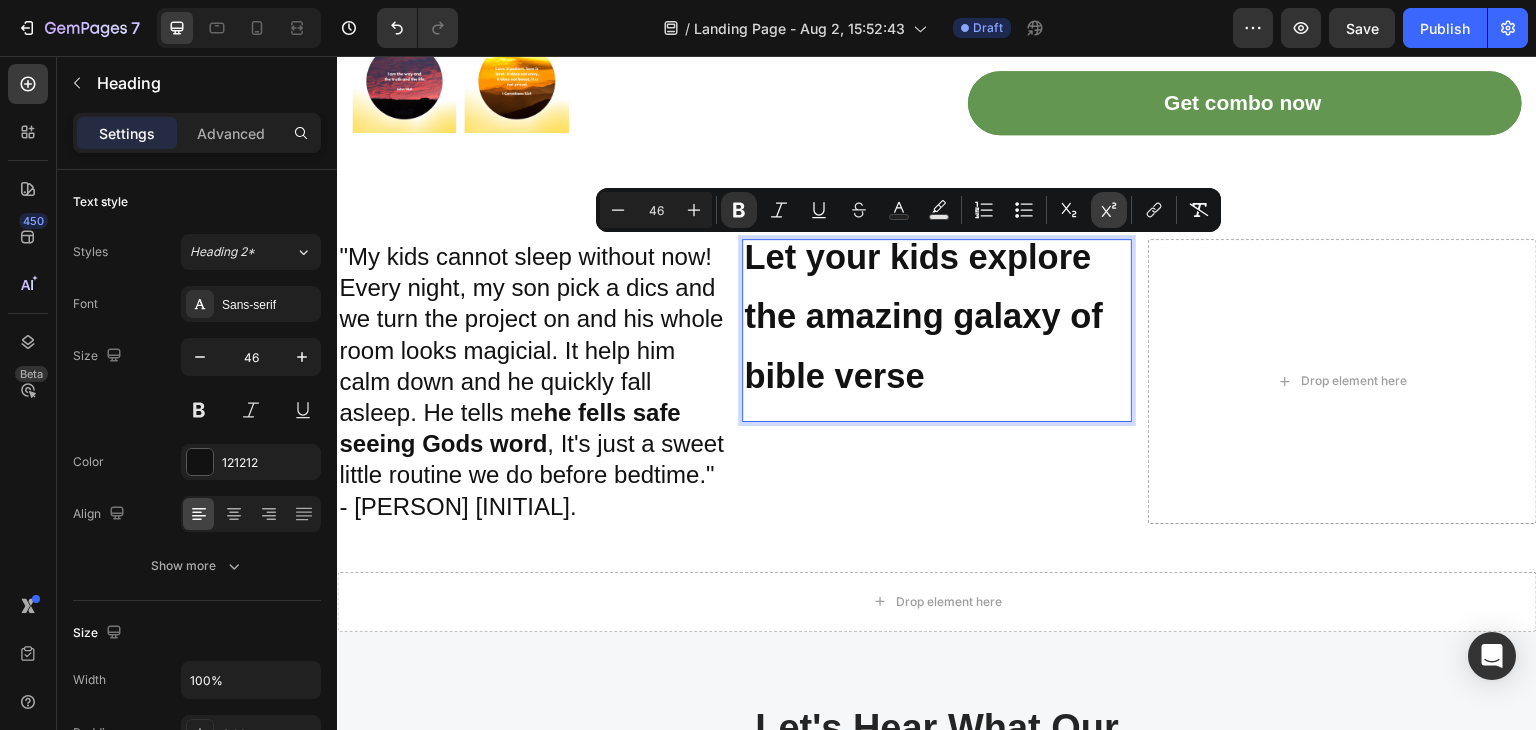 click on "Superscript" at bounding box center [1109, 210] 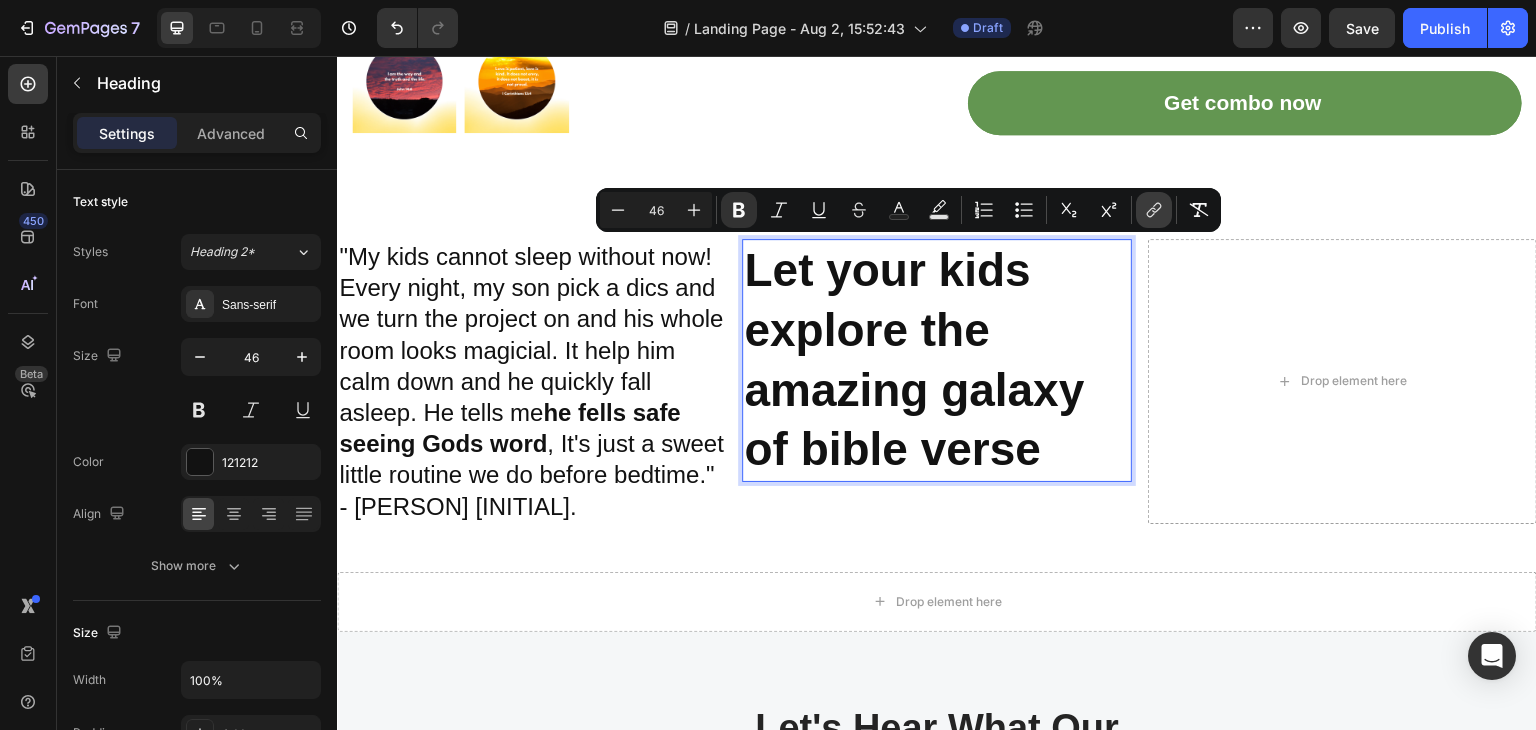 click 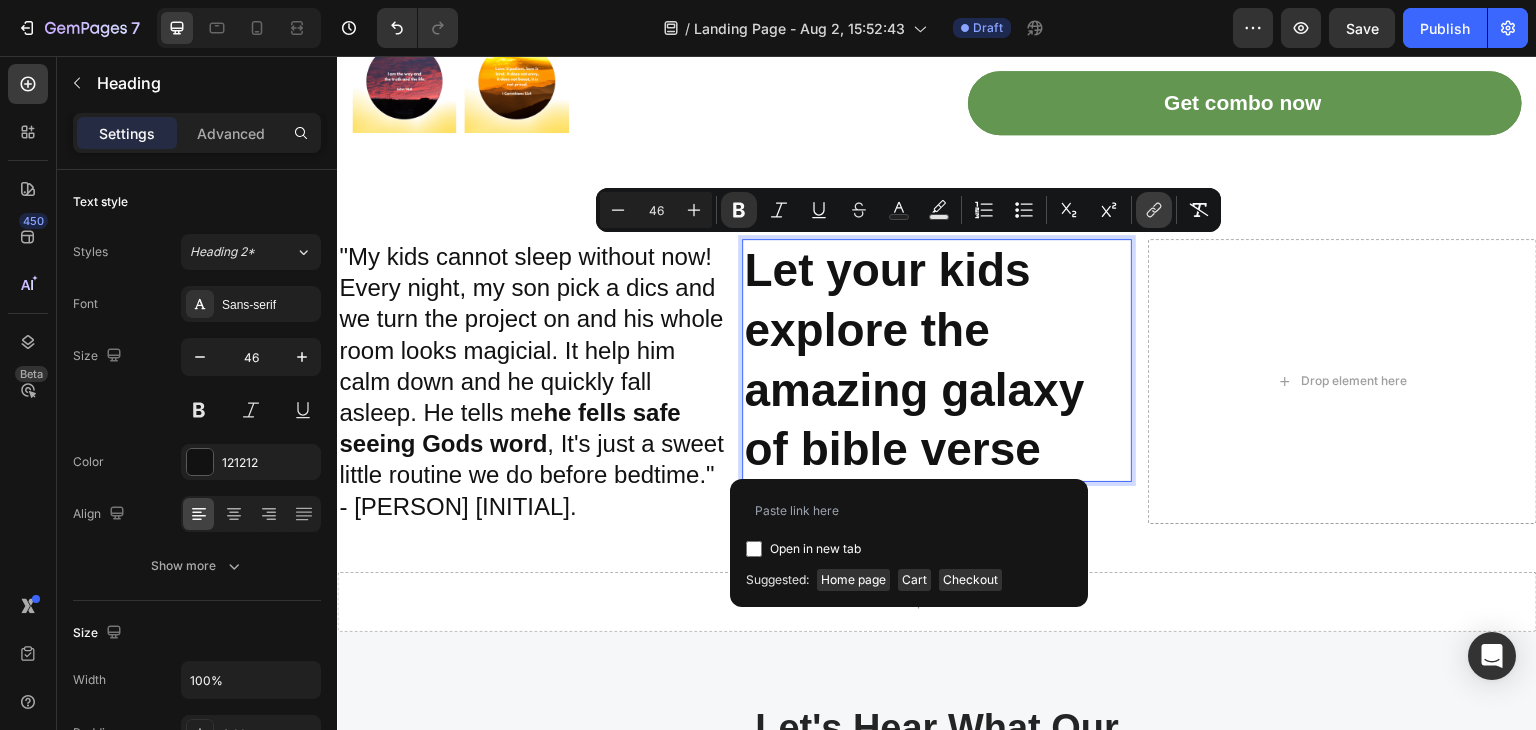 click 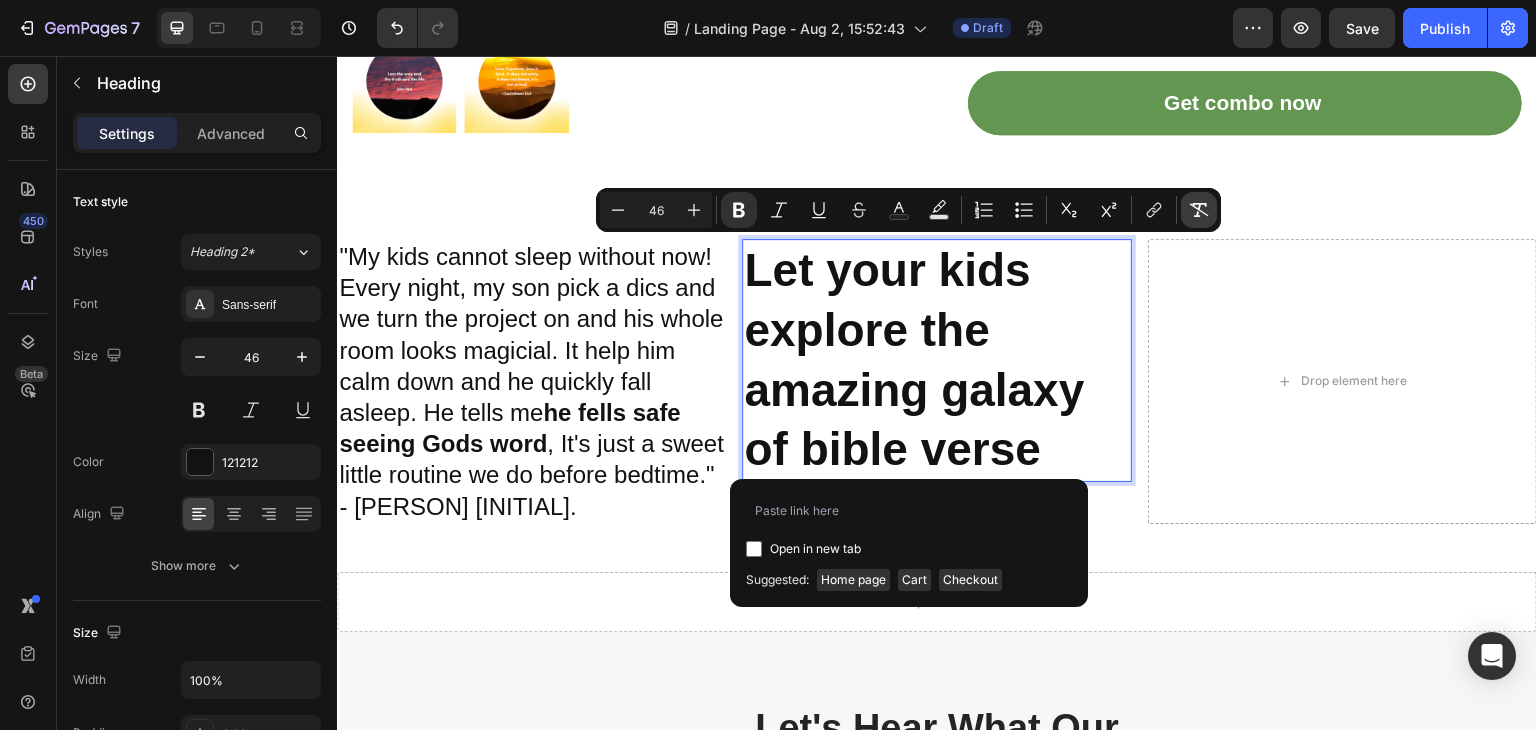 click 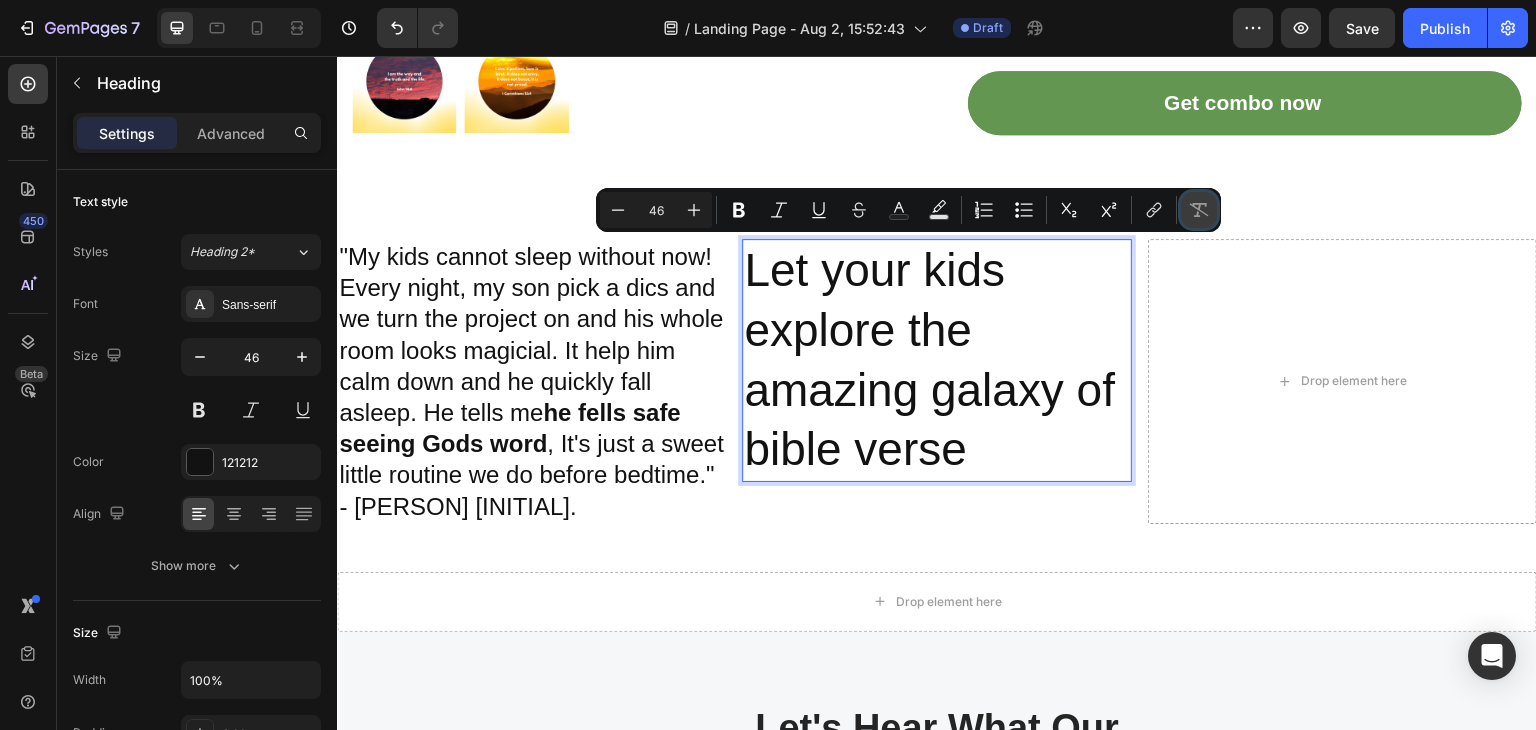 click 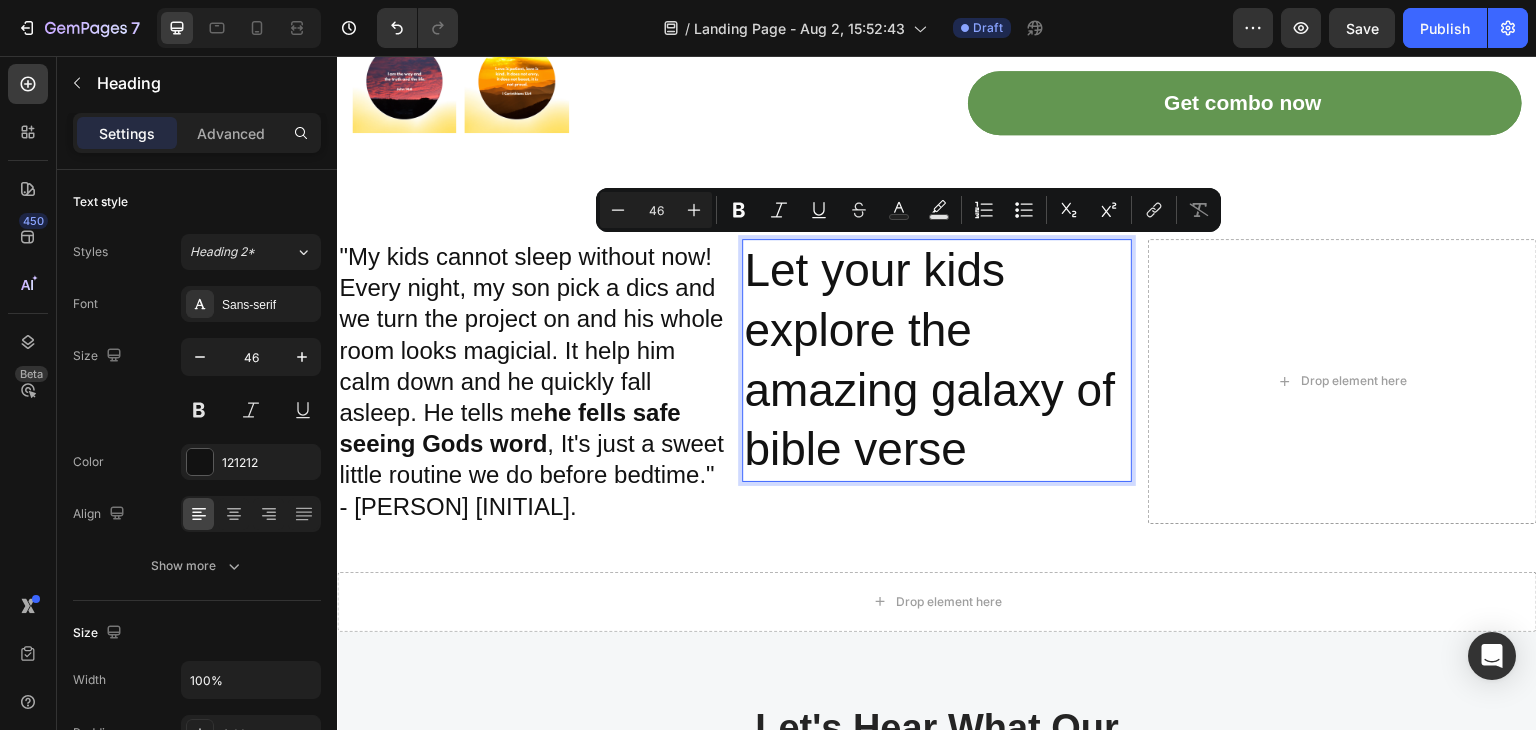 click on "Let your kids explore the amazing galaxy of bible verse" at bounding box center [936, 360] 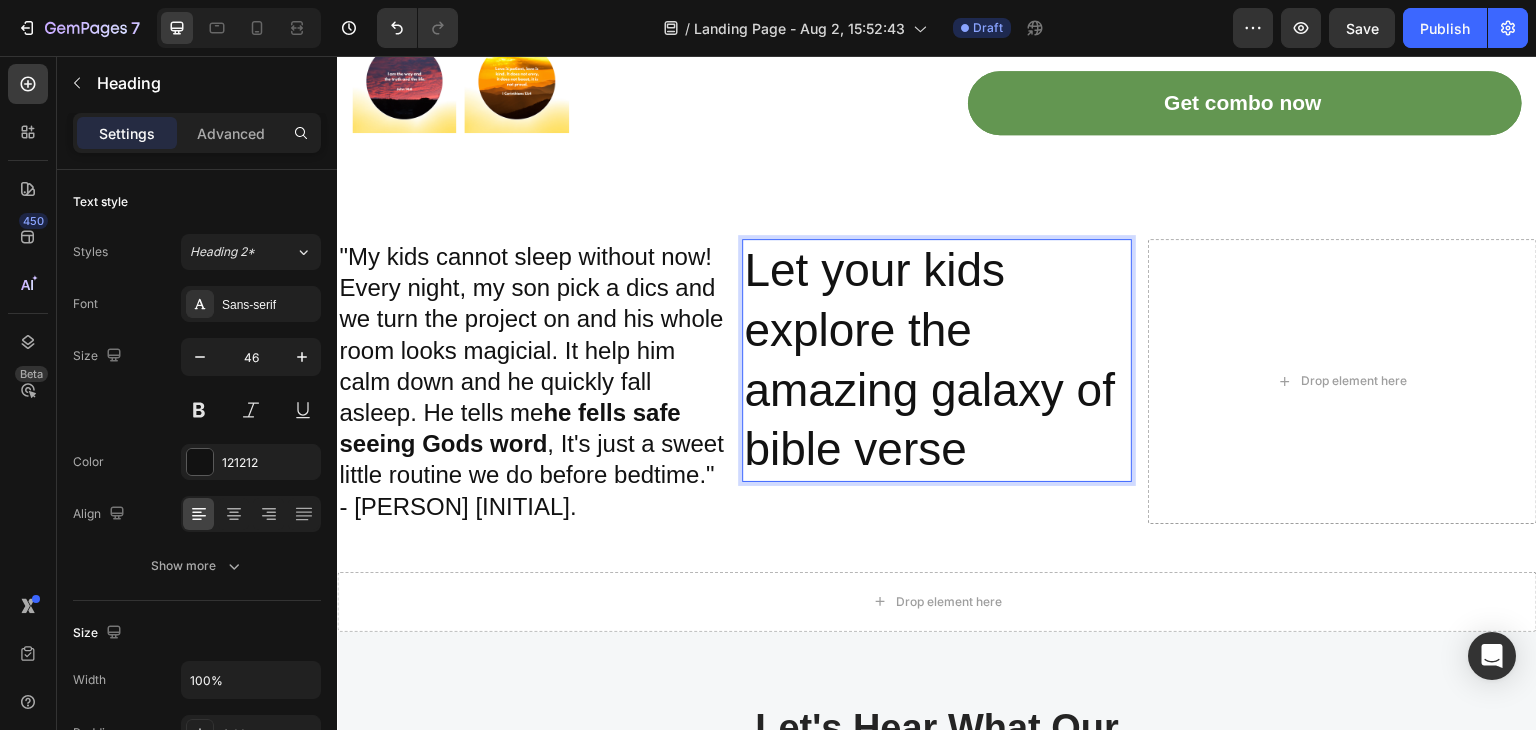 click on "Let your kids explore the amazing galaxy of bible verse" at bounding box center [936, 360] 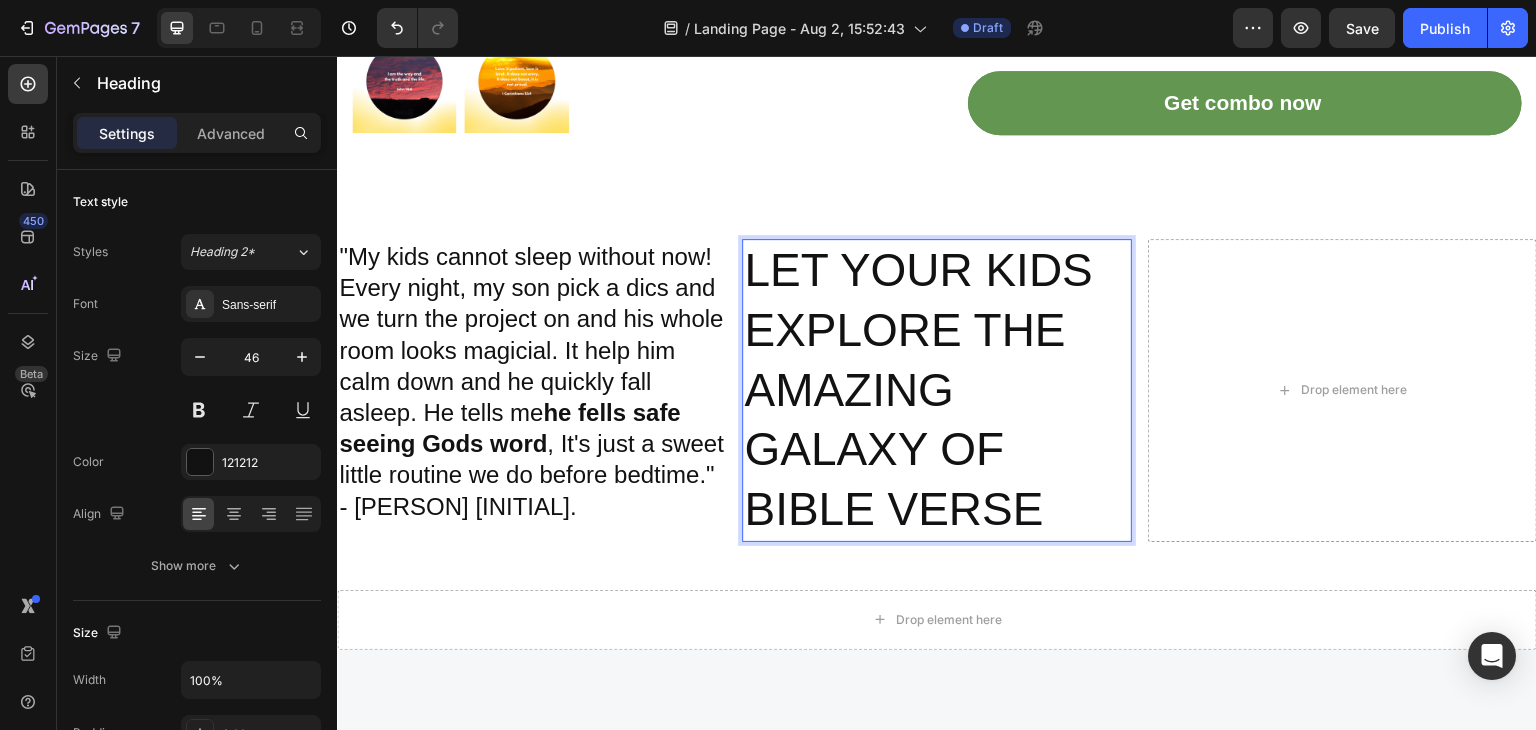 click on "LET YOUR KIDS EXPLORE THE AMAZING GALAXY OF BIBLE VERSE" at bounding box center [936, 390] 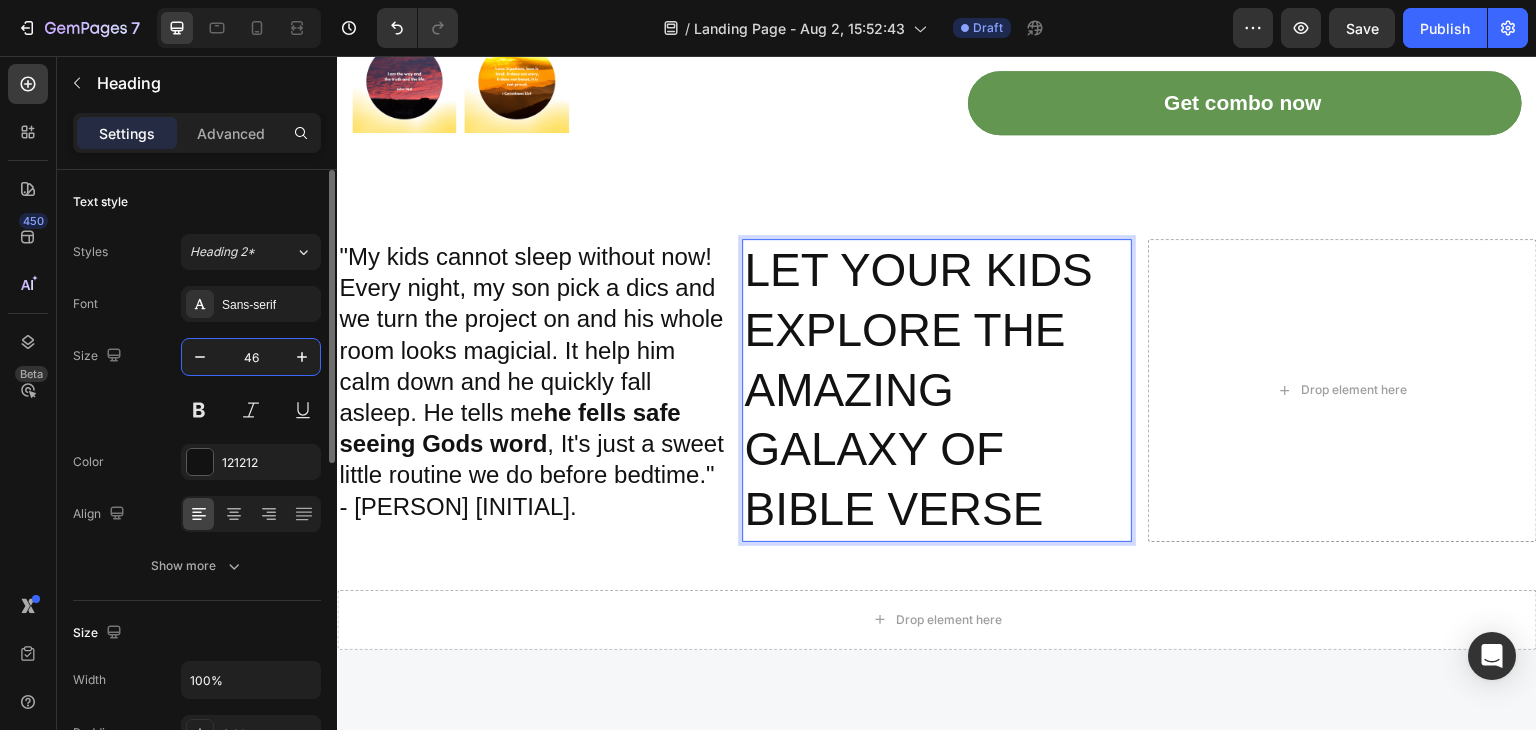 click on "46" at bounding box center [251, 357] 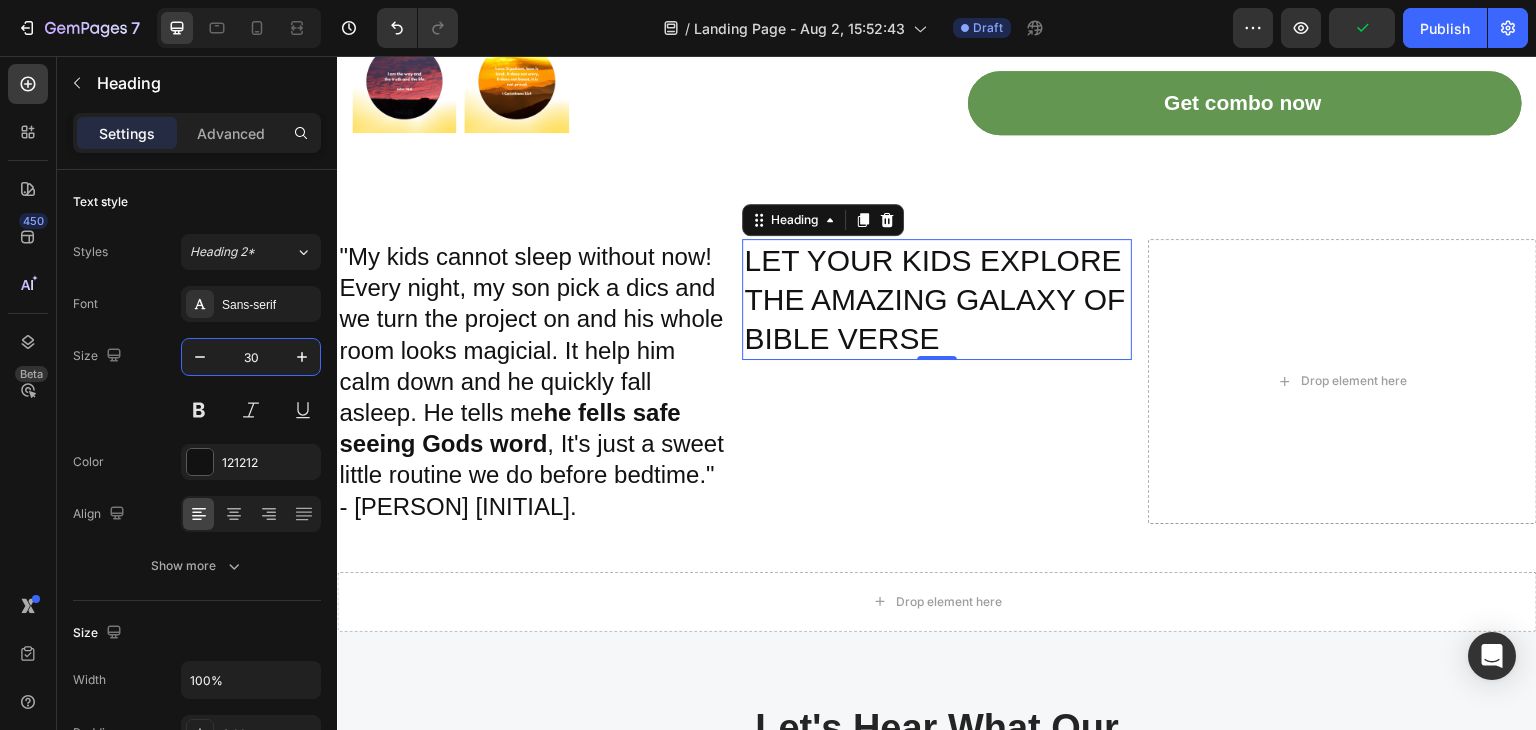 type on "30" 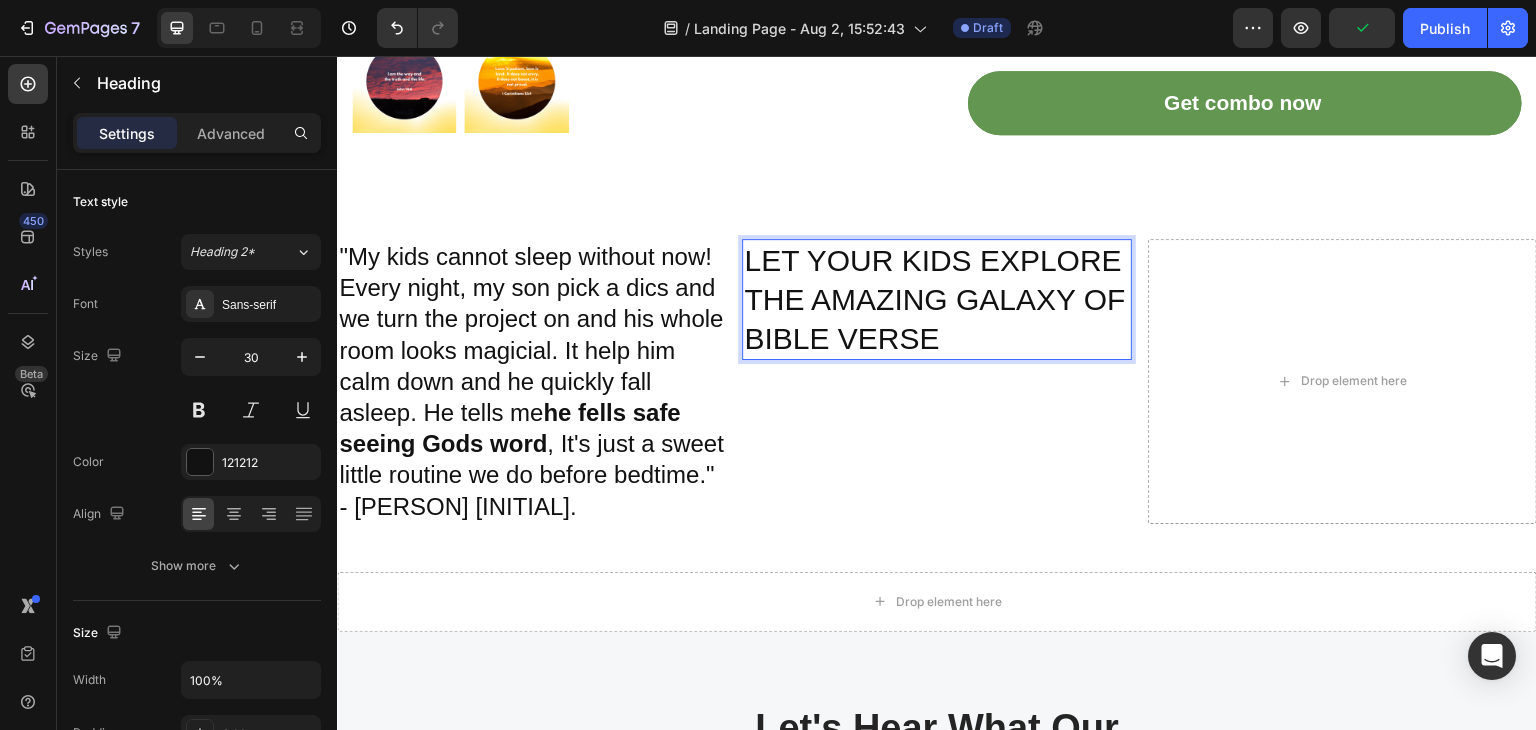 drag, startPoint x: 968, startPoint y: 326, endPoint x: 957, endPoint y: 318, distance: 13.601471 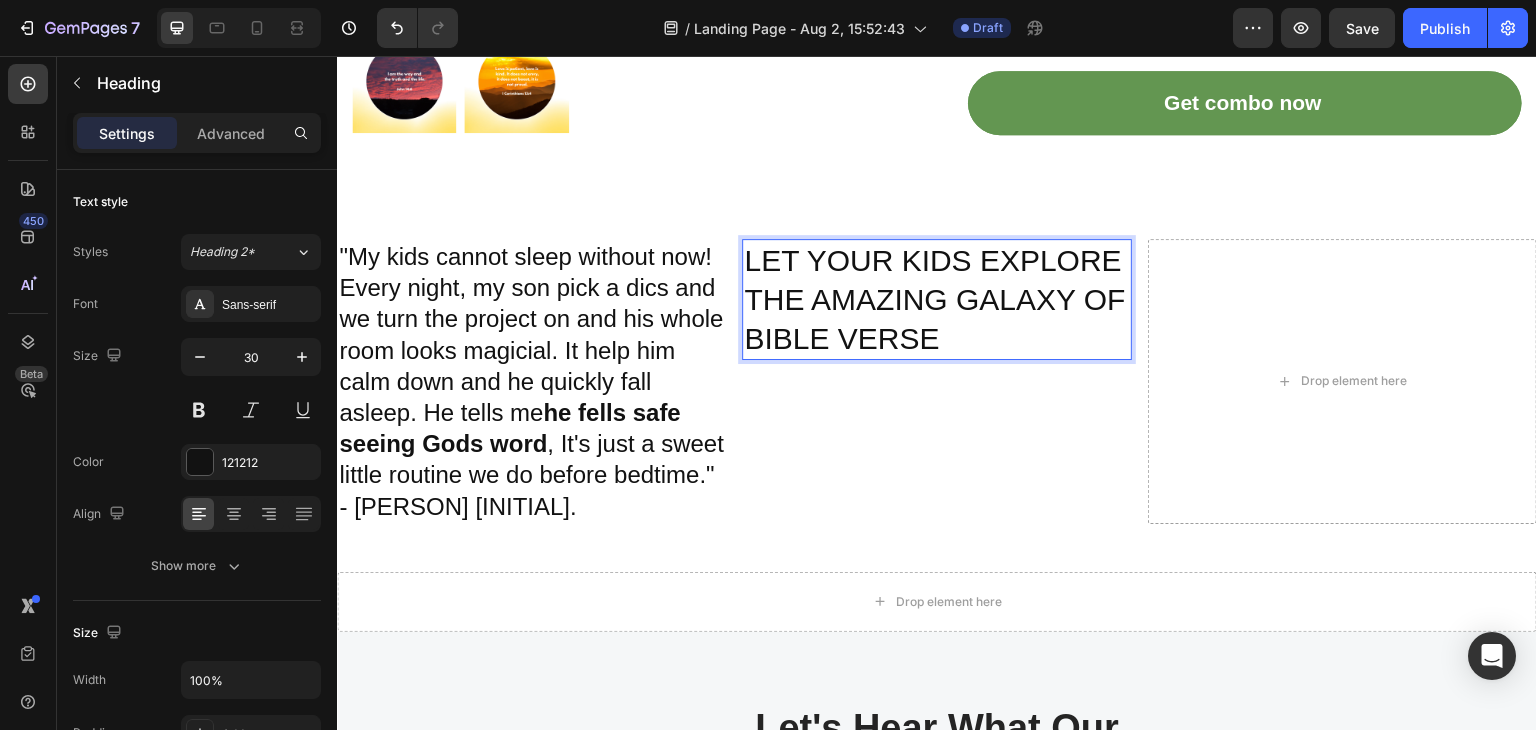 click on "LET YOUR KIDS EXPLORE THE AMAZING GALAXY OF BIBLE VERSE" at bounding box center (936, 299) 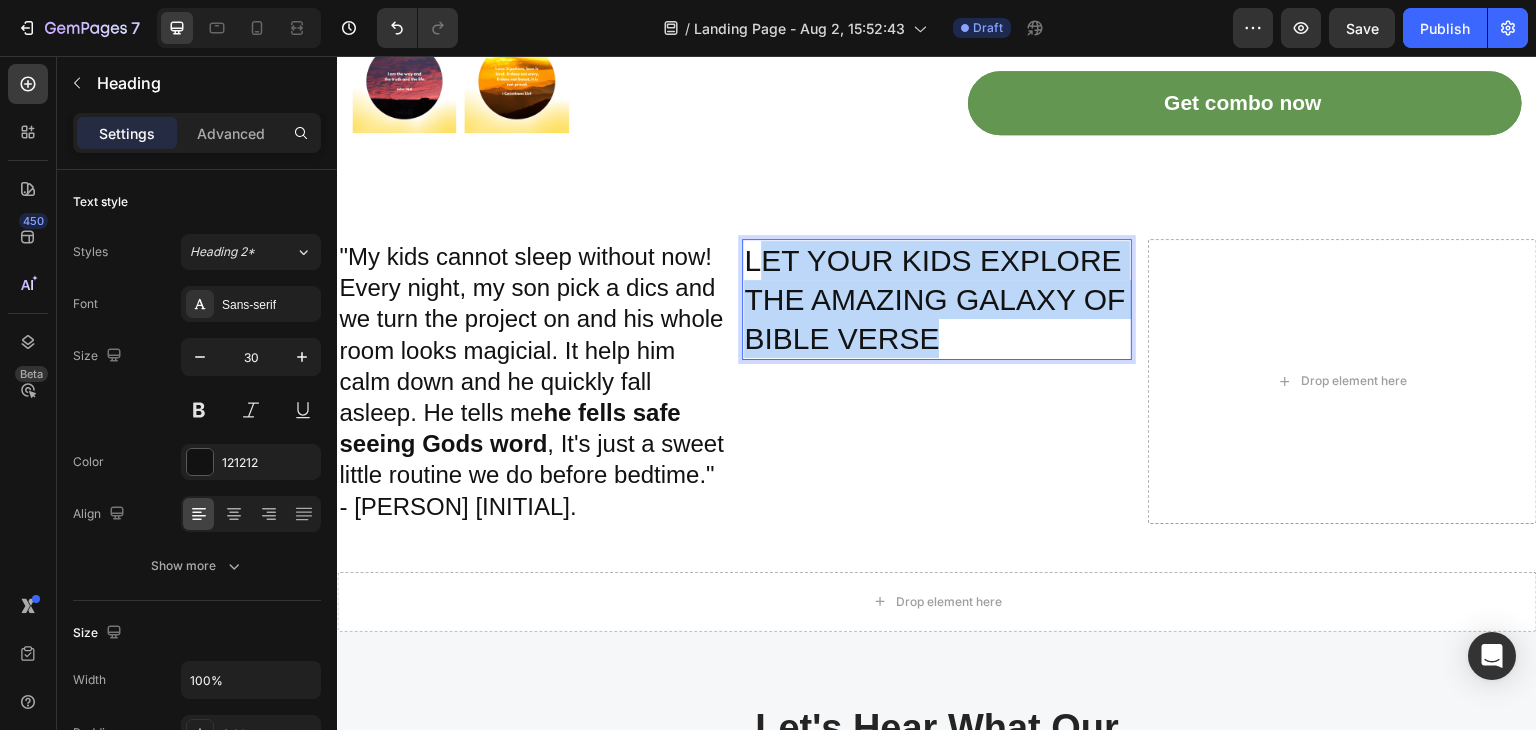 drag, startPoint x: 992, startPoint y: 332, endPoint x: 750, endPoint y: 247, distance: 256.49365 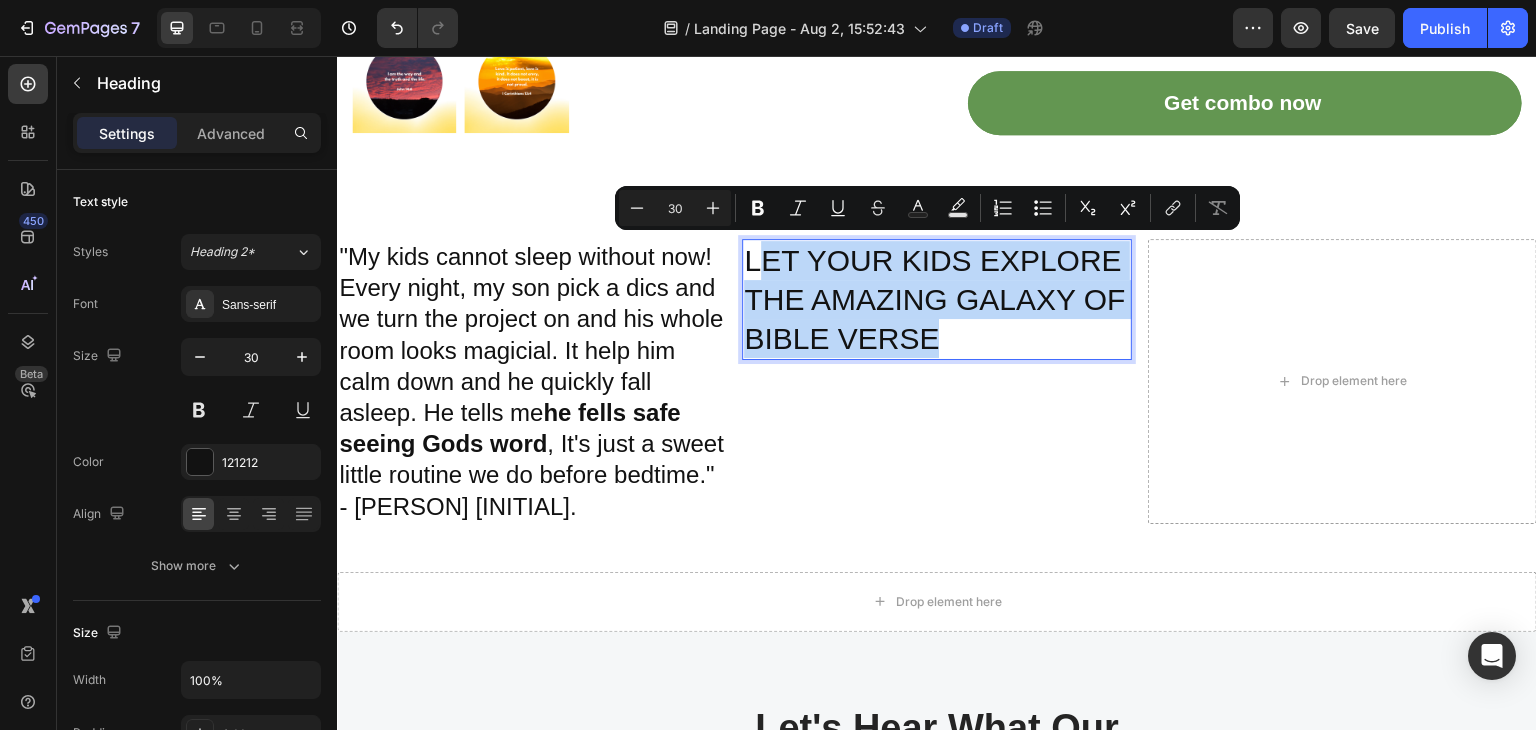 click on "LET YOUR KIDS EXPLORE THE AMAZING GALAXY OF BIBLE VERSE" at bounding box center (936, 299) 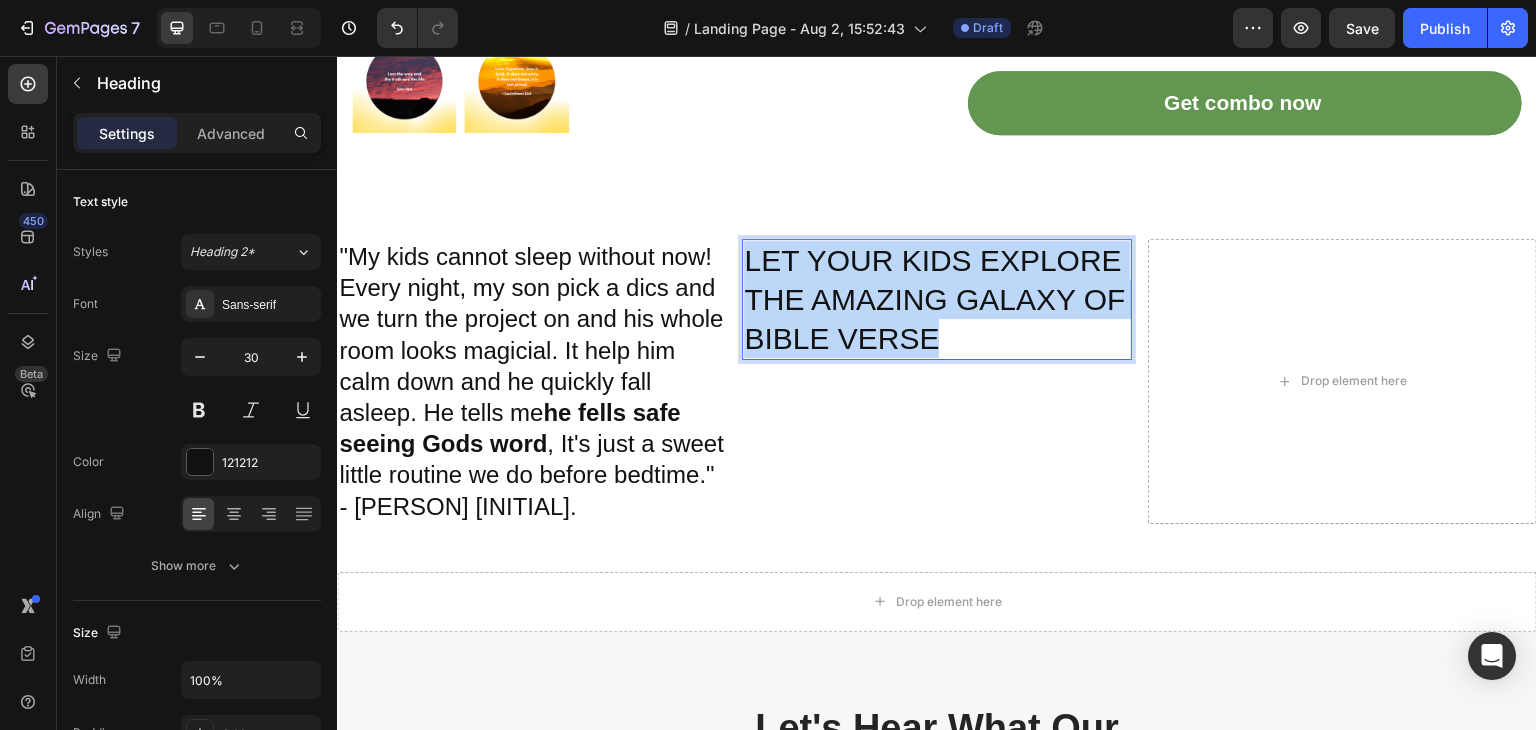 drag, startPoint x: 1014, startPoint y: 334, endPoint x: 745, endPoint y: 249, distance: 282.1099 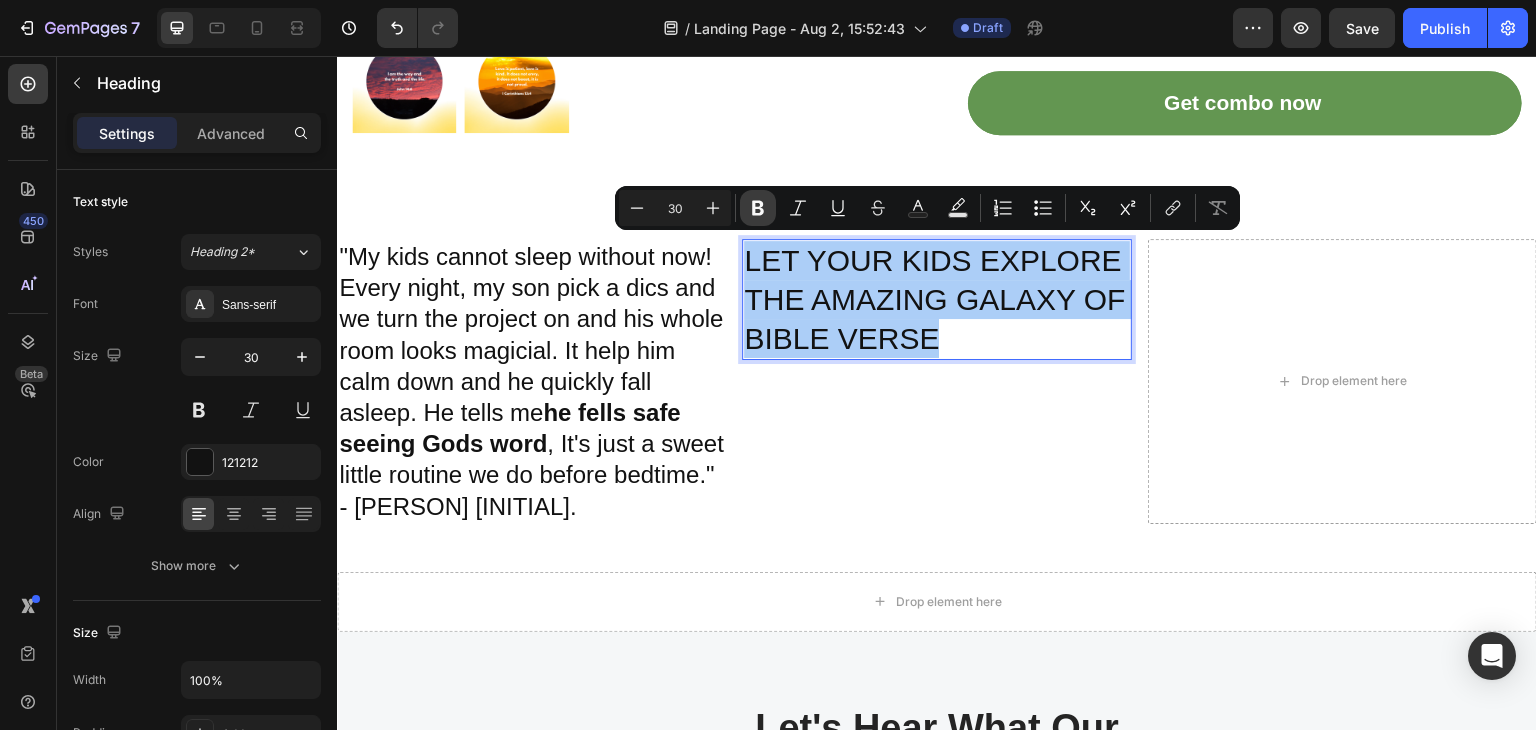 click 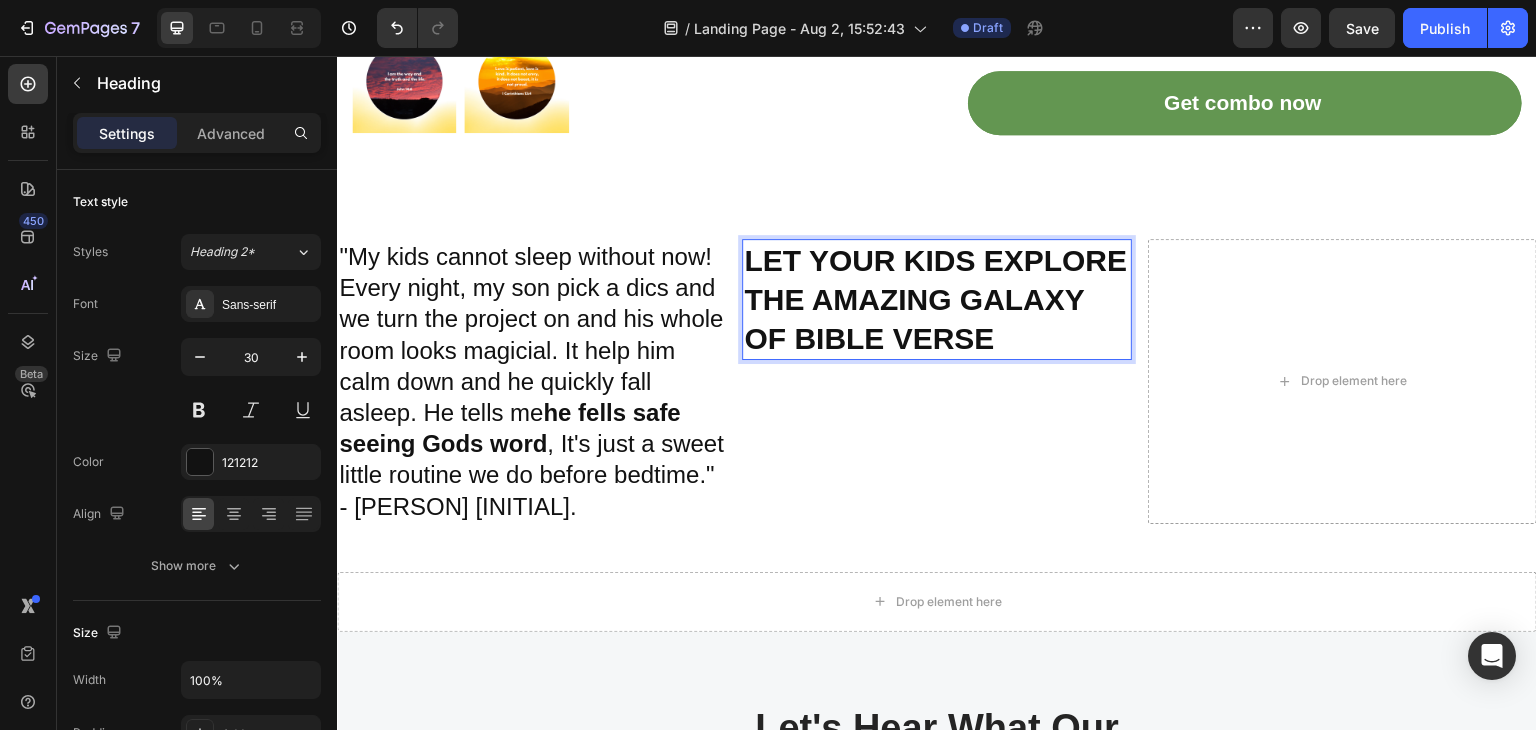 click on "LET YOUR KIDS EXPLORE THE AMAZING GALAXY OF BIBLE VERSE" at bounding box center [936, 299] 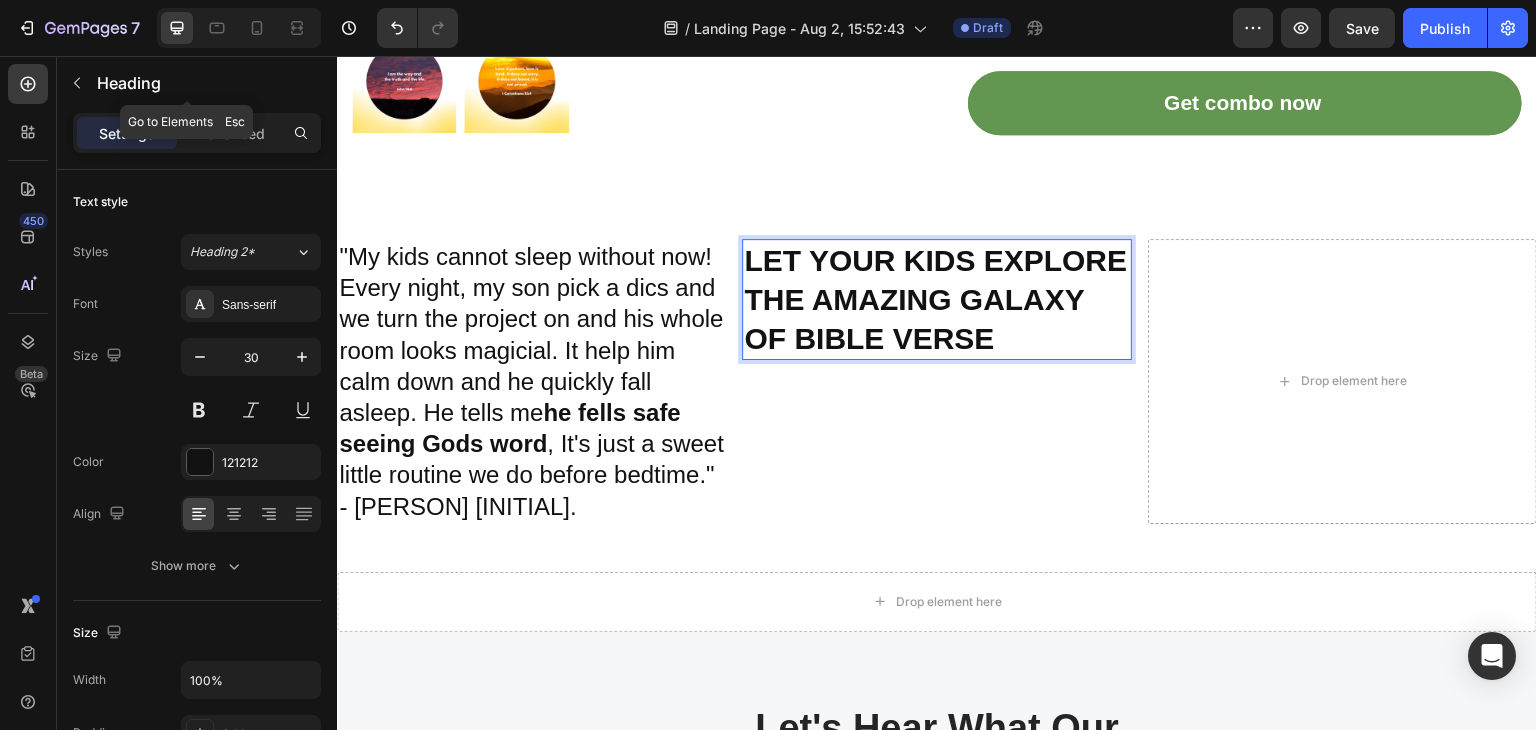click at bounding box center (77, 83) 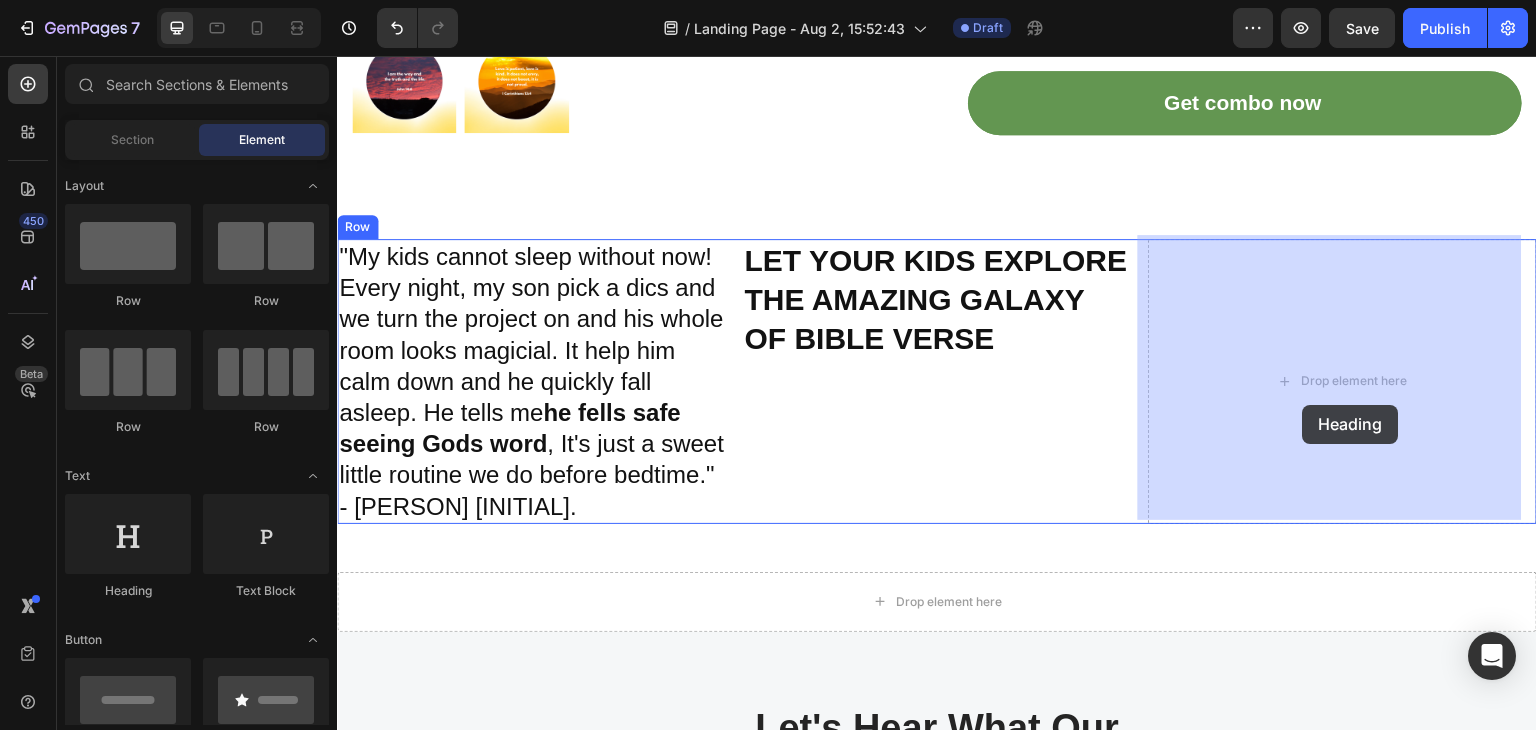 drag, startPoint x: 467, startPoint y: 609, endPoint x: 1303, endPoint y: 405, distance: 860.5301 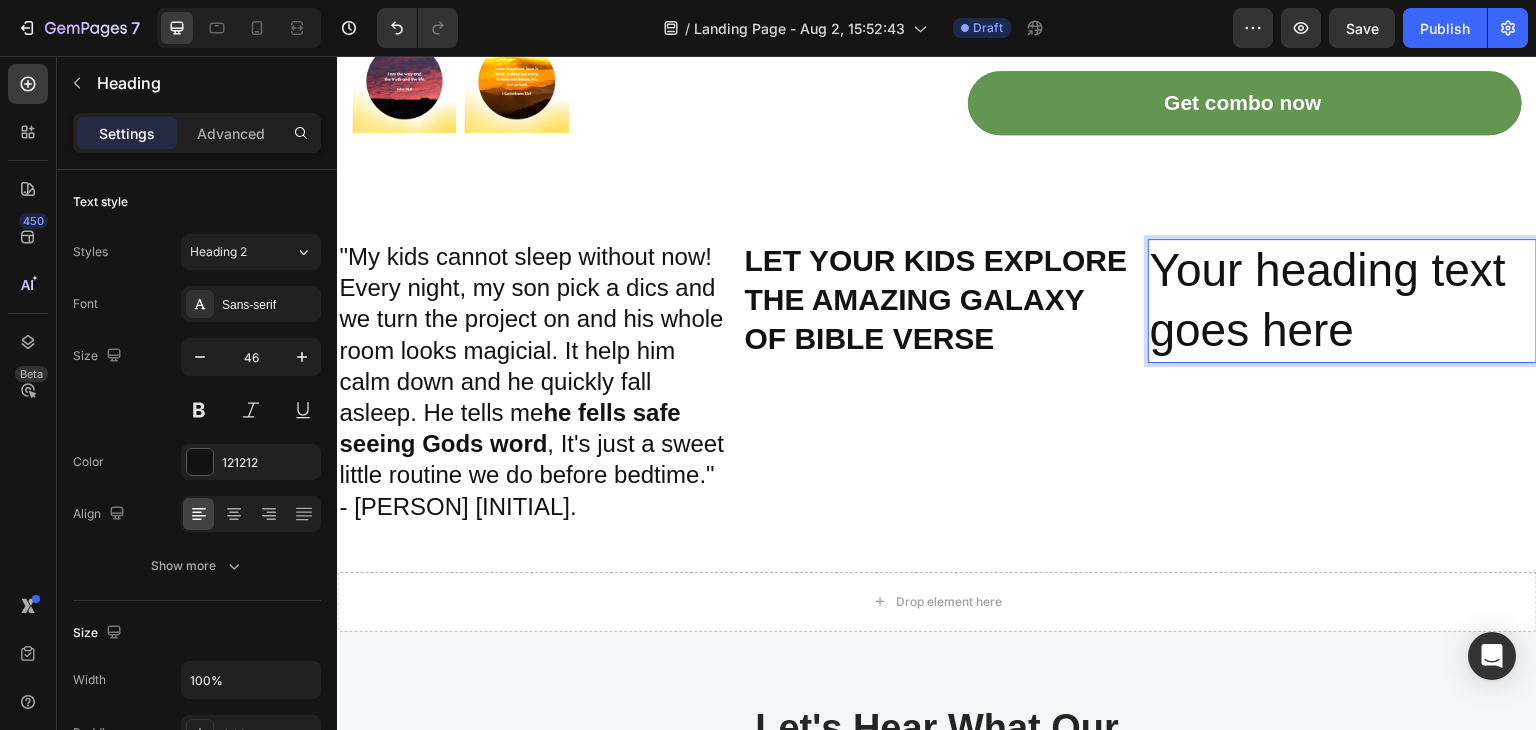 click on "Your heading text goes here" at bounding box center (1342, 301) 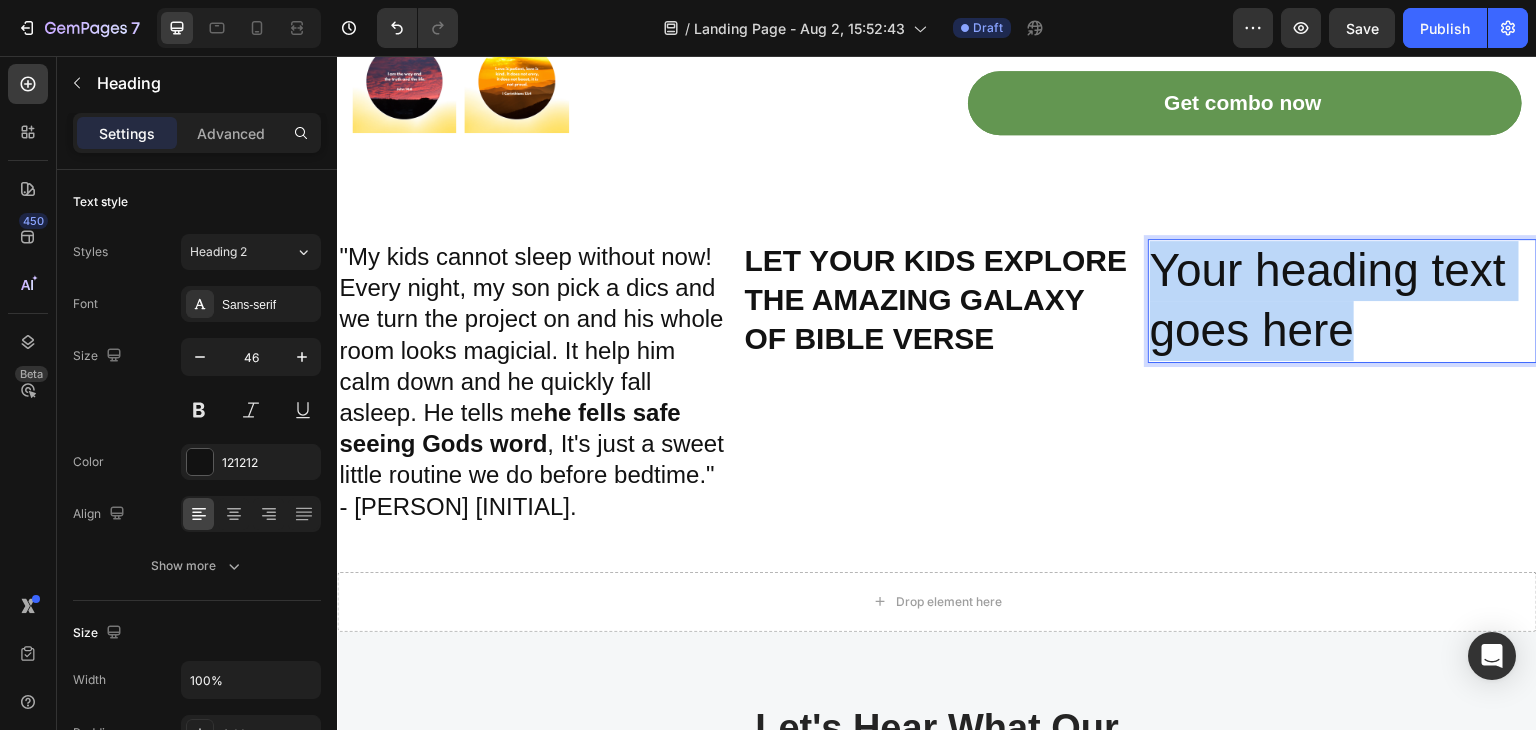 drag, startPoint x: 1340, startPoint y: 318, endPoint x: 1145, endPoint y: 261, distance: 203.16003 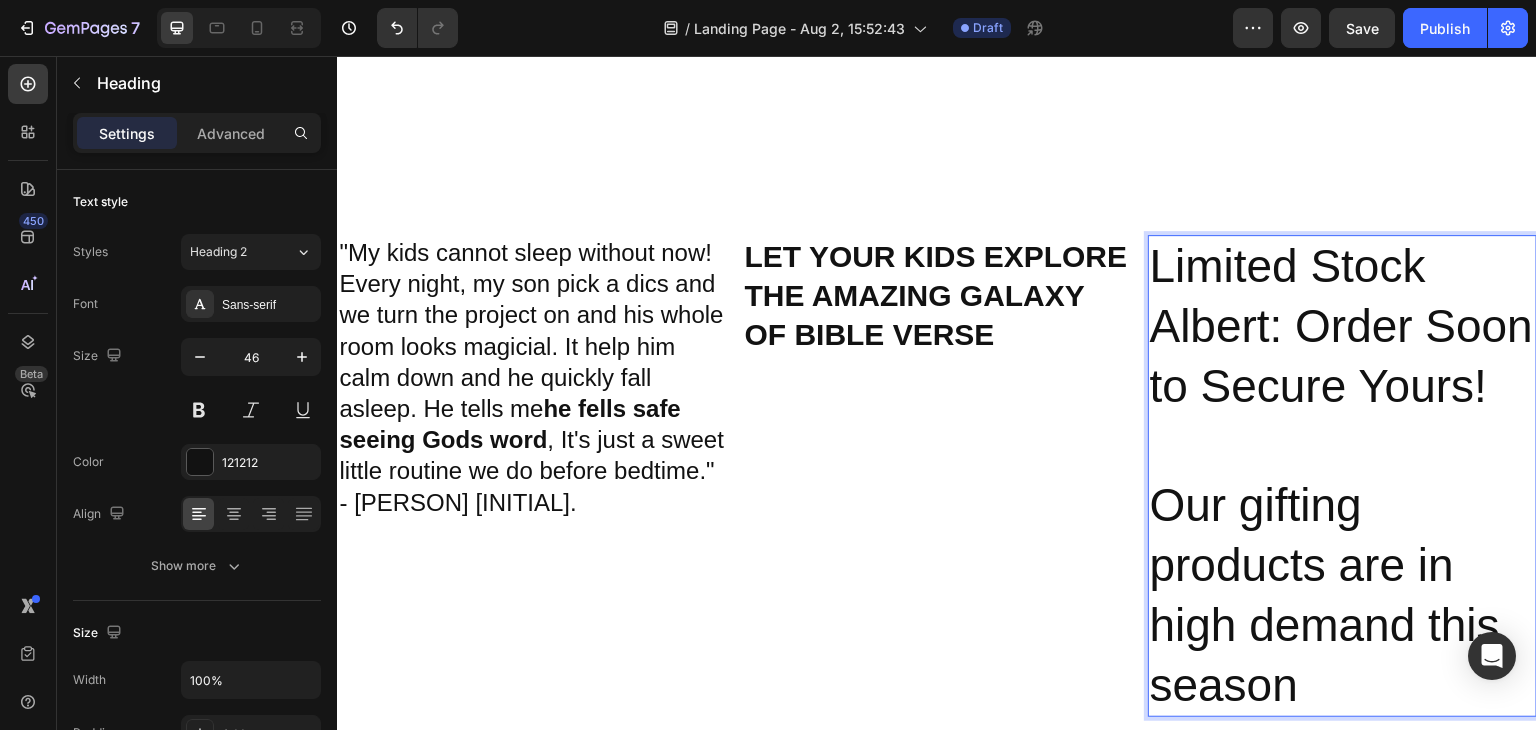 scroll, scrollTop: 1227, scrollLeft: 0, axis: vertical 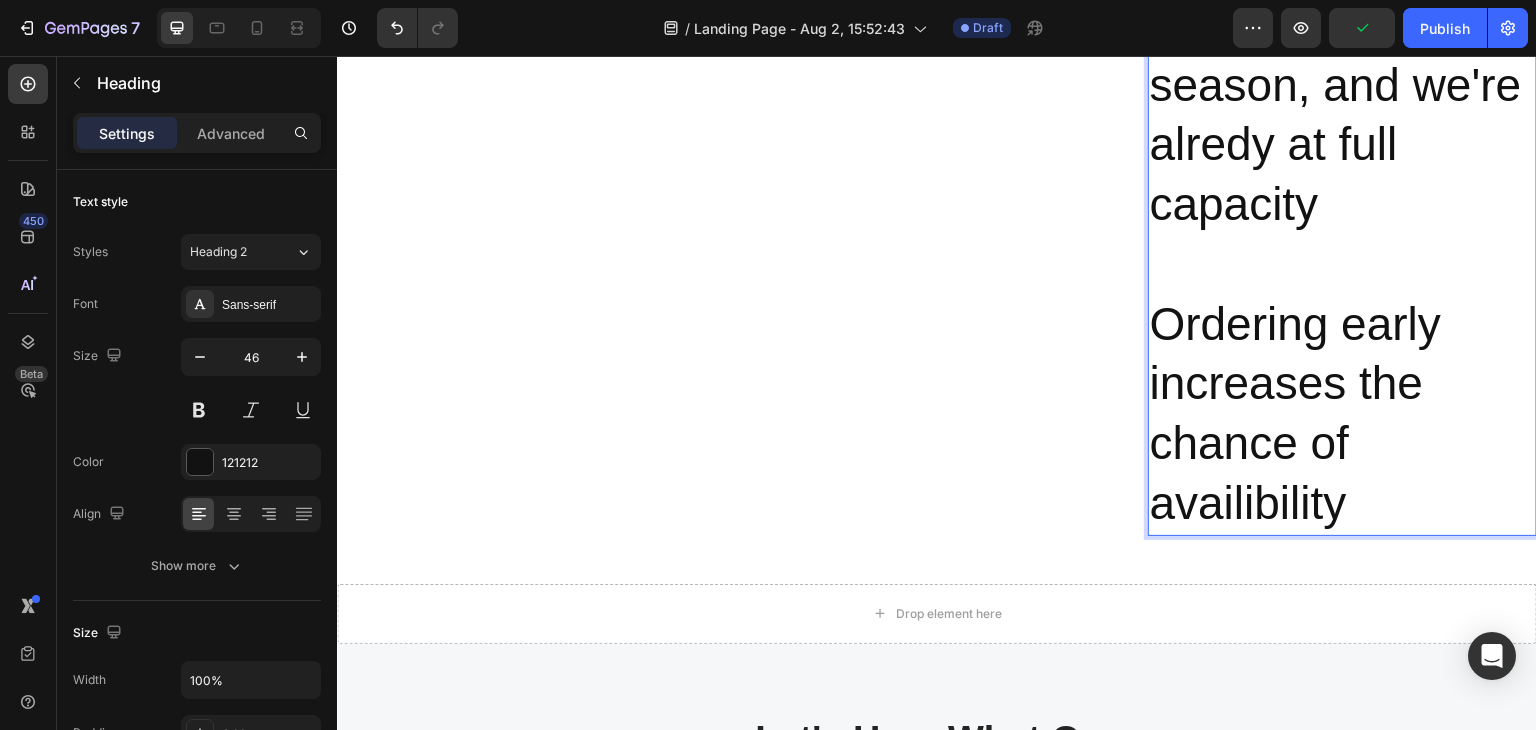 click on "Limited Stock [PERSON]: Order Soon to Secure Yours!  Our gifting products are in high demand this season, and we're alredy at full capacity  Ordering early increases the chance of availibility" at bounding box center (1342, 85) 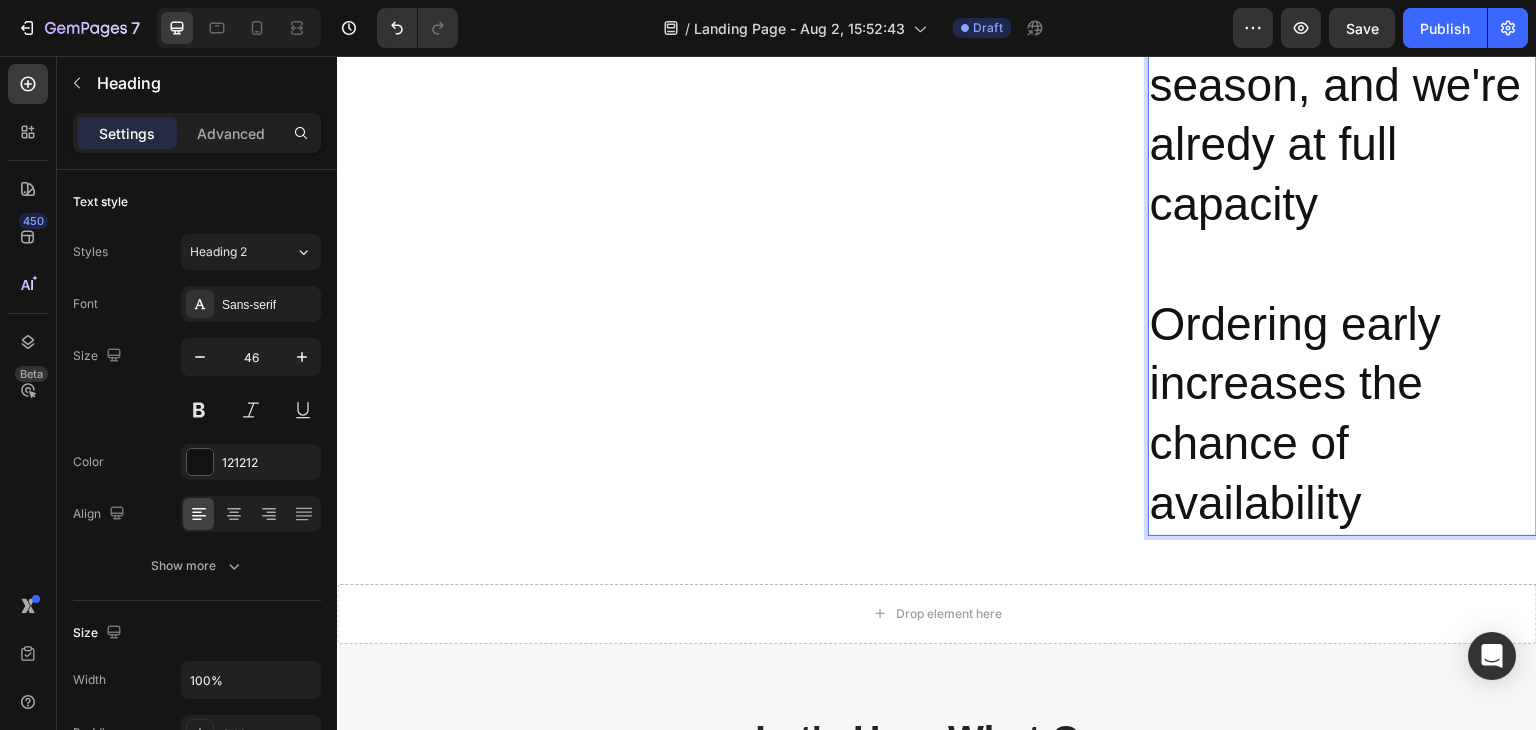 click on "Limited Stock [FIRST] [LAST]: Order Soon to Secure Yours!  Our gifting products are in high demand this season, and we're alredy at full capacity  Ordering early increases the chance of availability" at bounding box center (1342, 85) 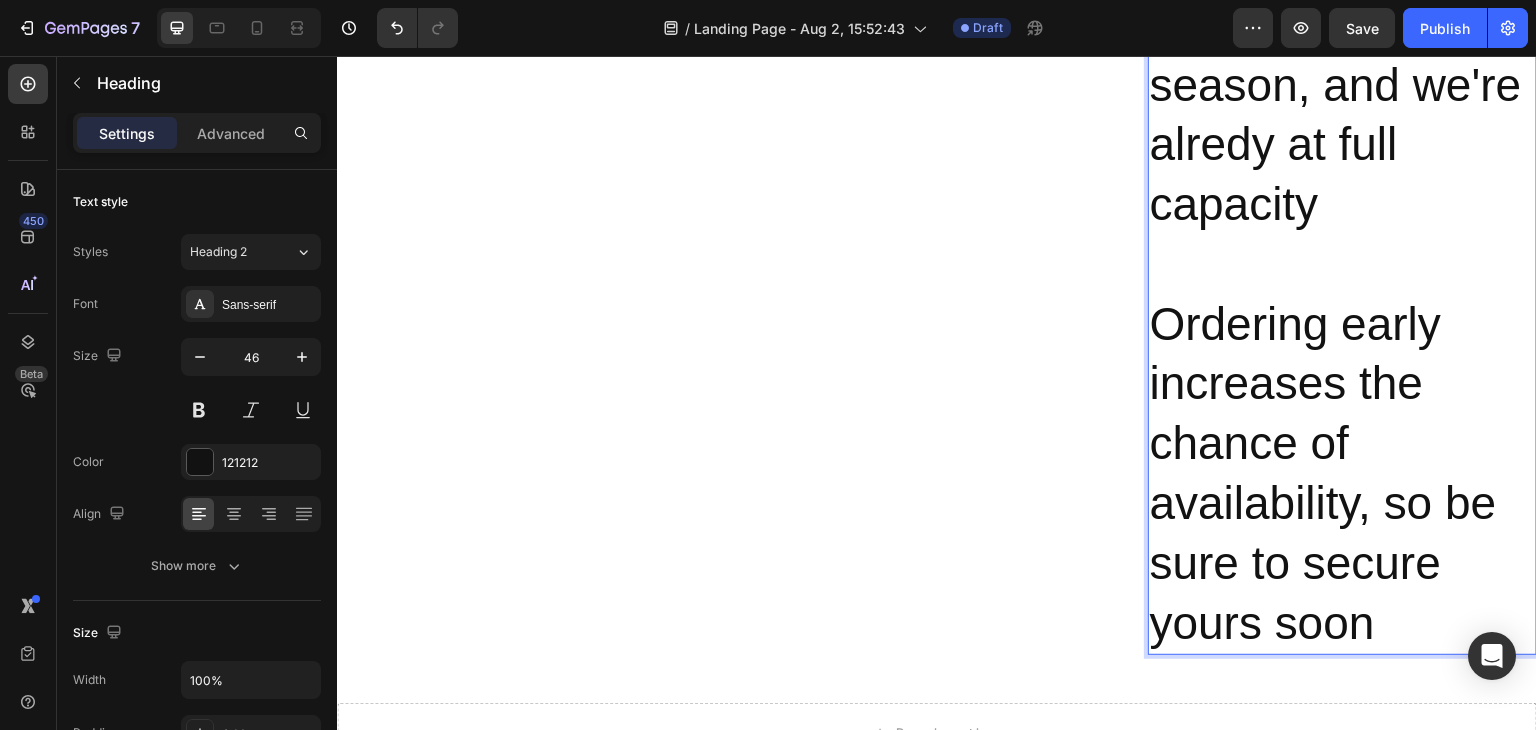 scroll, scrollTop: 1927, scrollLeft: 0, axis: vertical 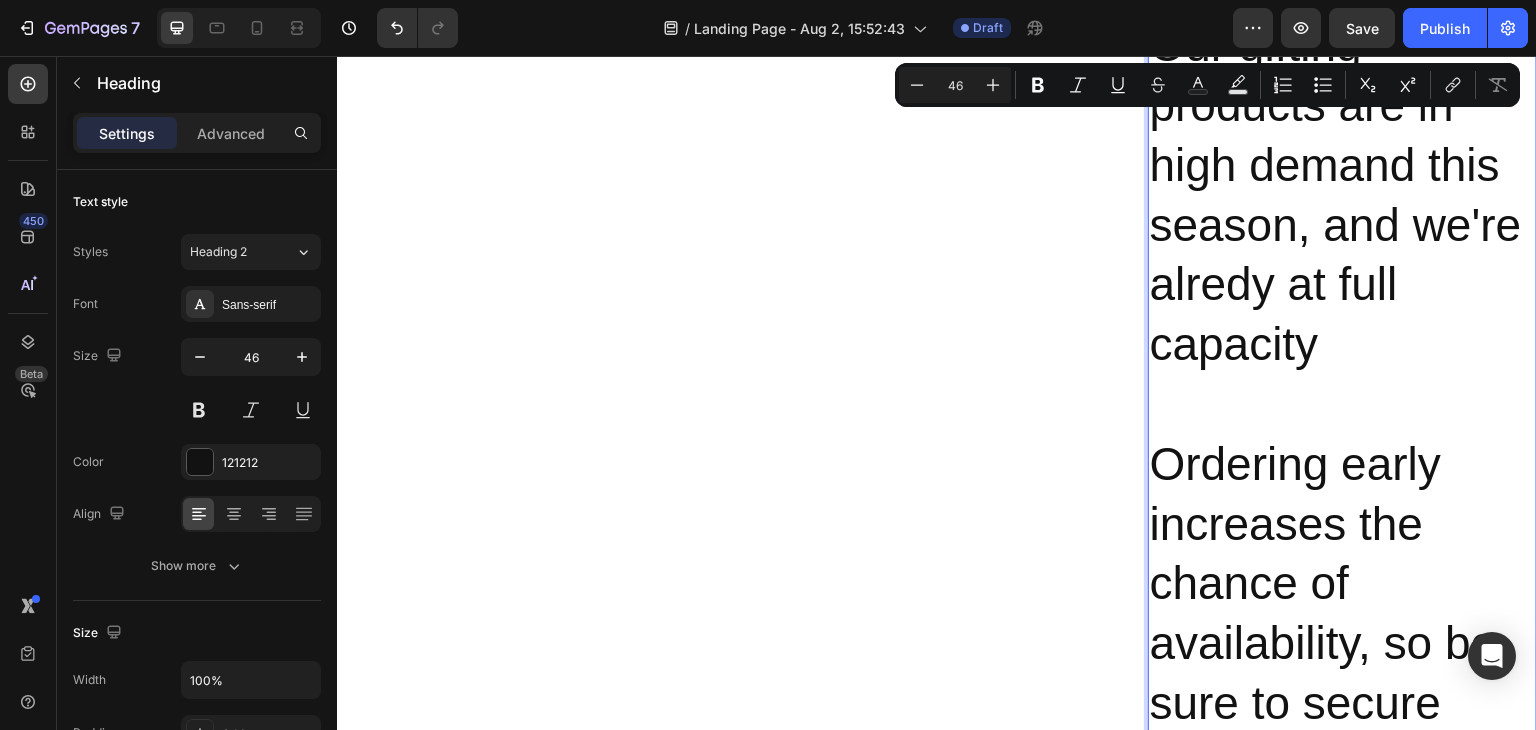 drag, startPoint x: 1420, startPoint y: 440, endPoint x: 1153, endPoint y: 112, distance: 422.9338 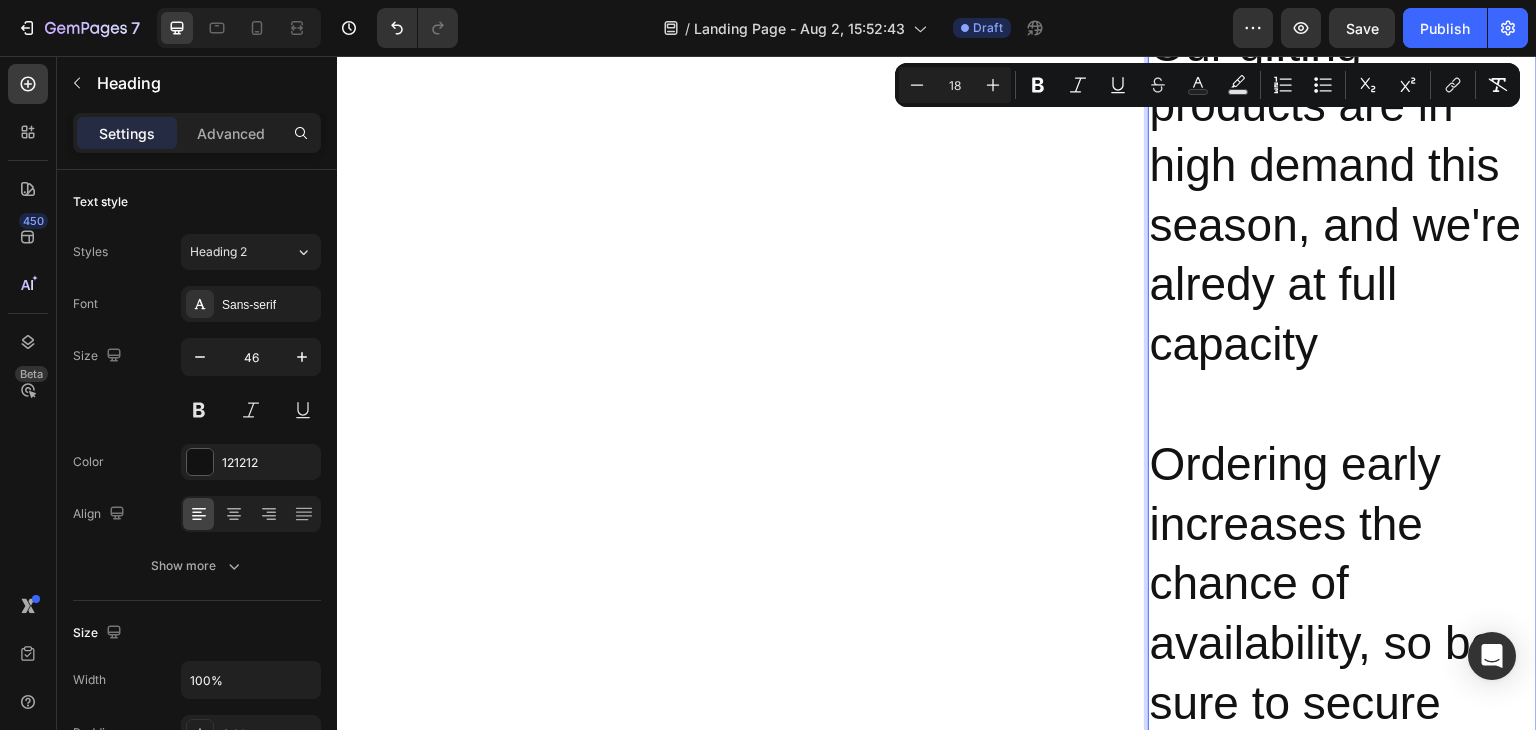 type on "18" 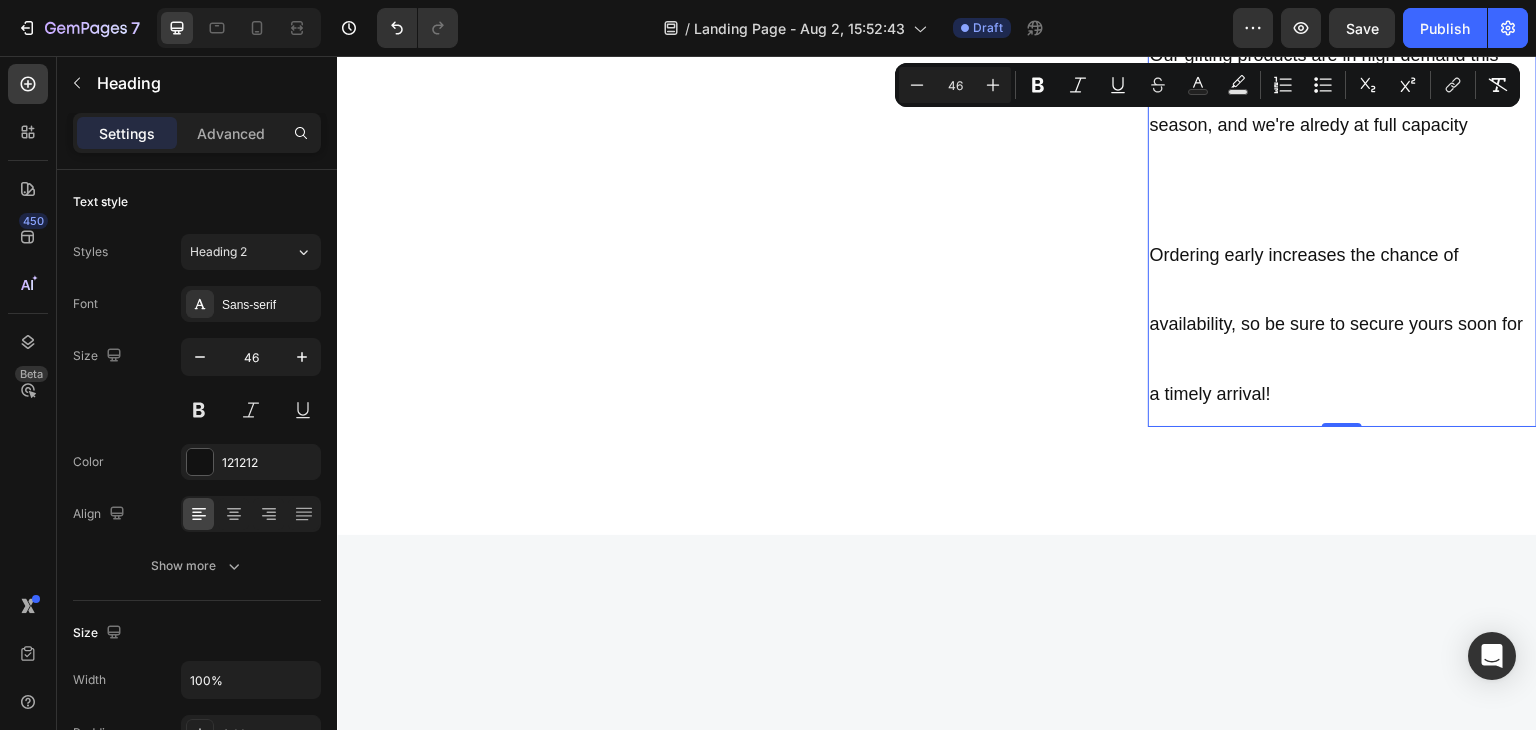 click on "Limited Stock [PERSON]: Order Soon to Secure Yours!  Our gifting products are in high demand this season, and we're alredy at full capacity  Ordering early increases the chance of availability, so be sure to secure yours soon for a timely arrival!" at bounding box center [1342, 101] 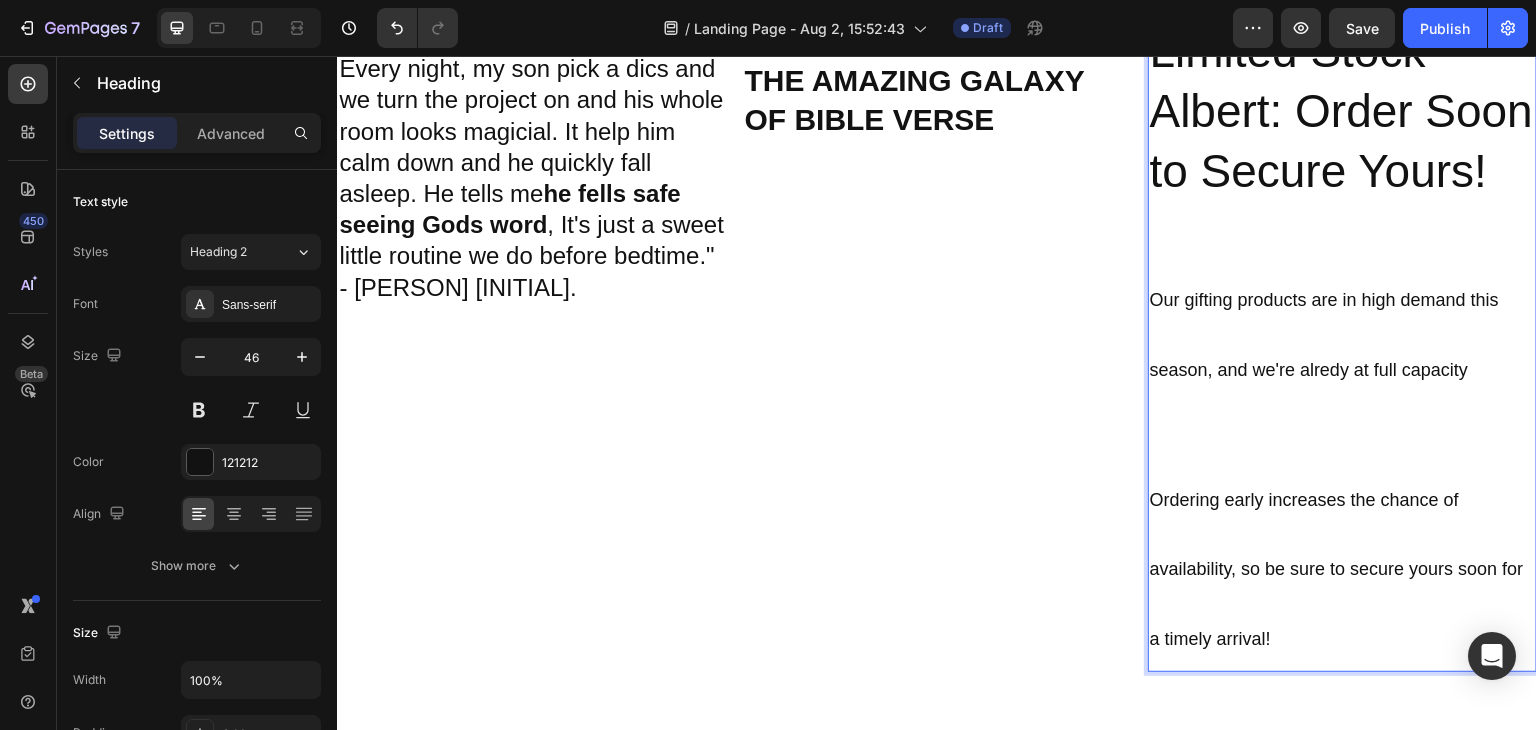 scroll, scrollTop: 1177, scrollLeft: 0, axis: vertical 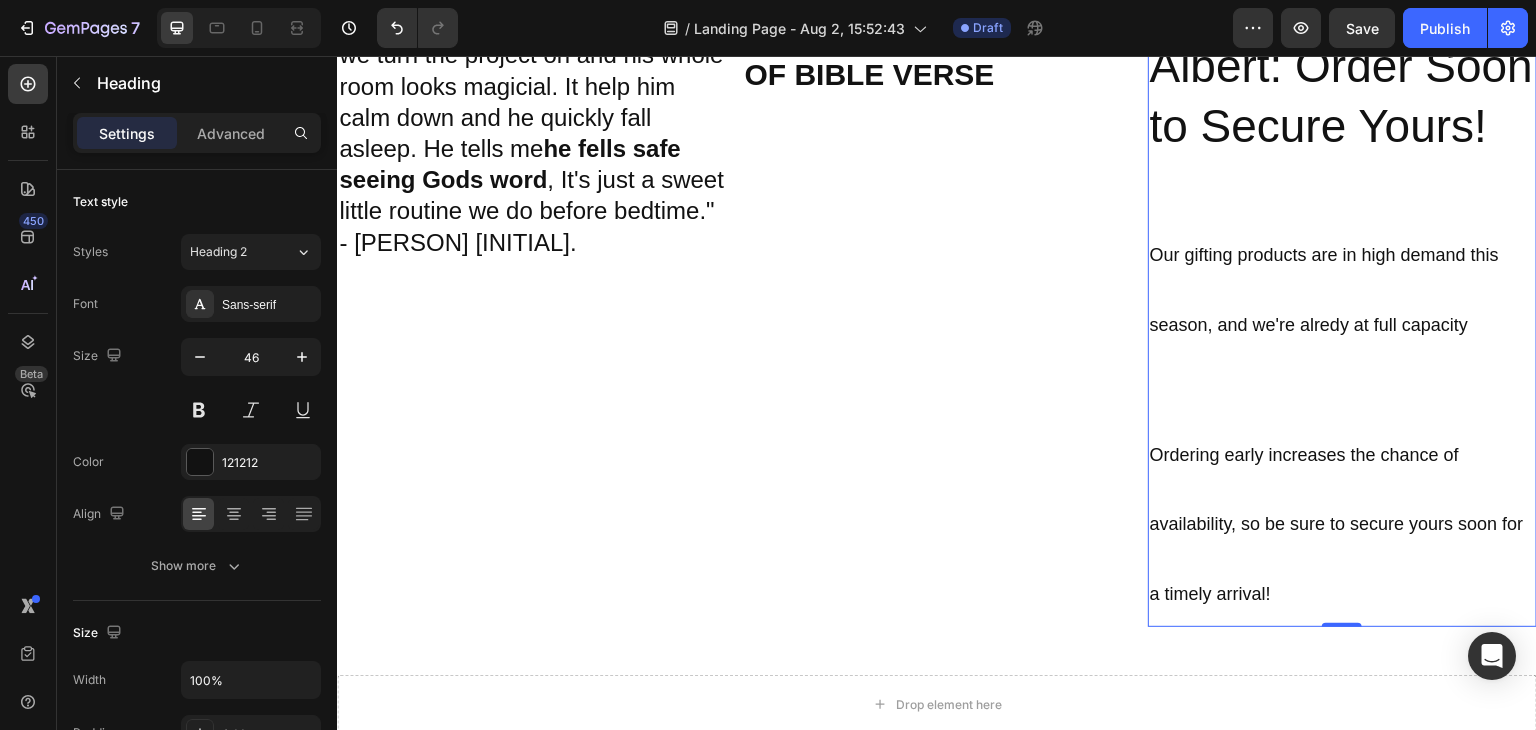 click on "Limited Stock Albert: Order Soon to Secure Yours!  Our gifting products are in high demand this season, and we're alredy at full capacity  ⁠⁠⁠⁠⁠⁠⁠ Ordering early increases the chance of availability, so be sure to secure yours soon for a timely arrival!" at bounding box center [1342, 301] 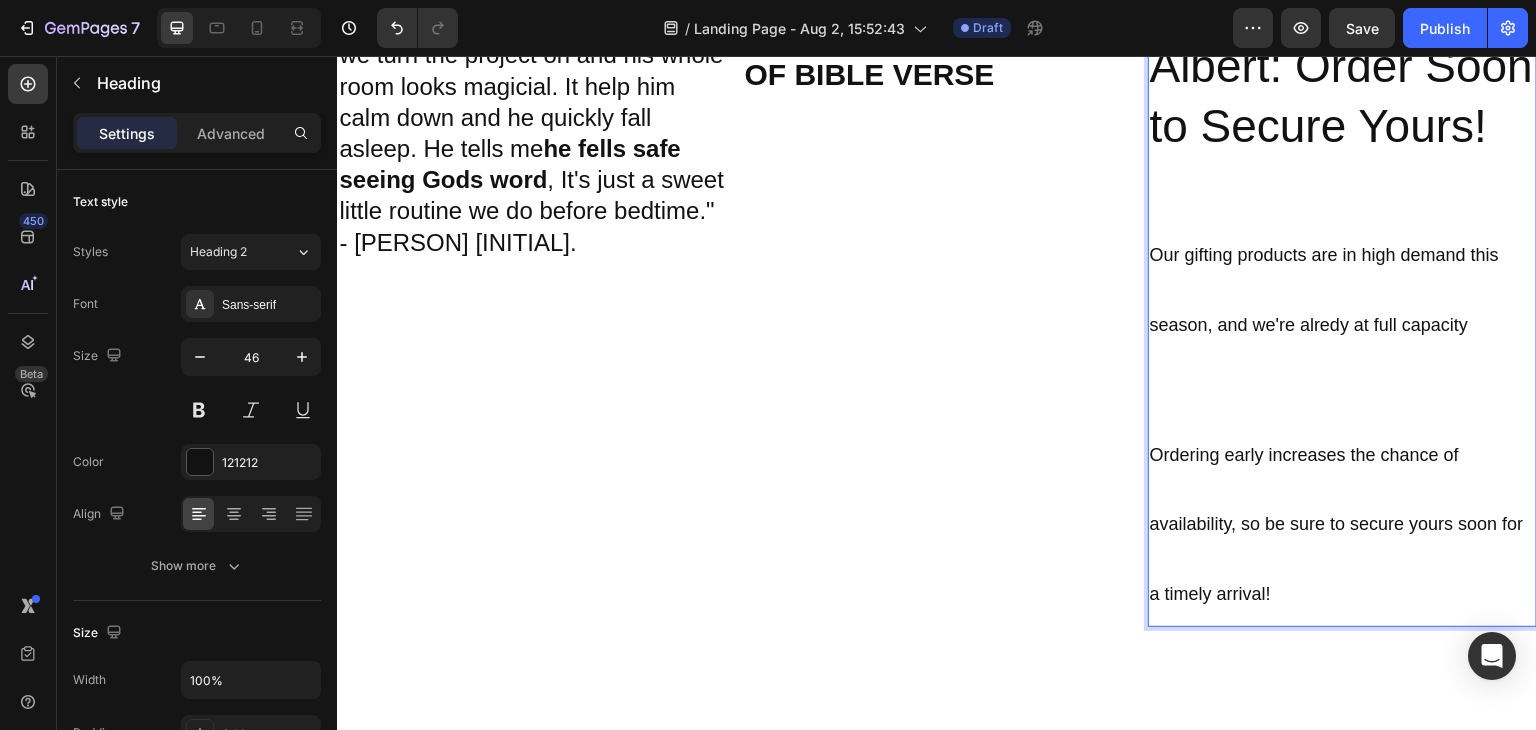 click on "Limited Stock Albert: Order Soon to Secure Yours!  Our gifting products are in high demand this season, and we're alredy at full capacity  ⁠⁠⁠⁠⁠⁠⁠ Ordering early increases the chance of availability, so be sure to secure yours soon for a timely arrival!" at bounding box center [1342, 301] 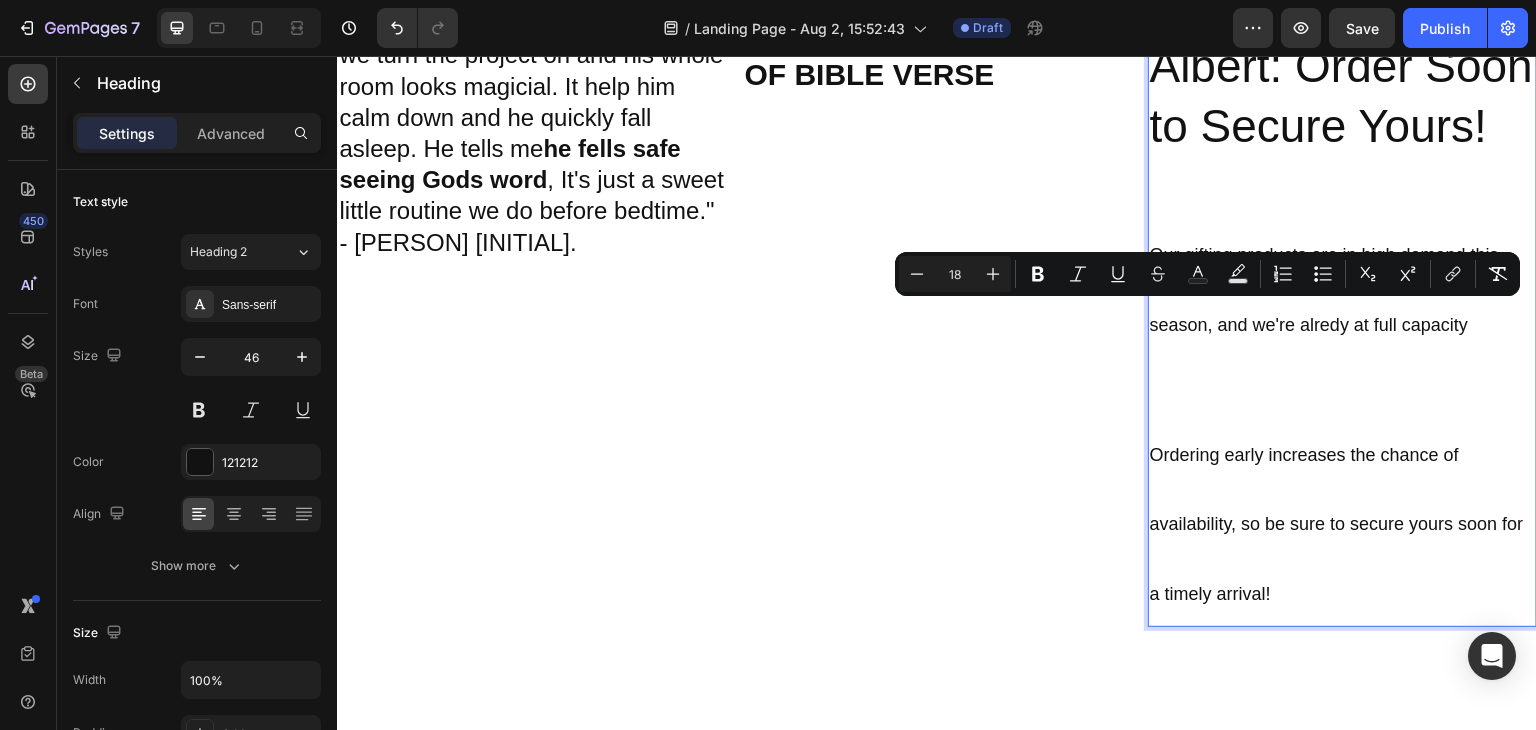 drag, startPoint x: 1144, startPoint y: 316, endPoint x: 1388, endPoint y: 648, distance: 412.0194 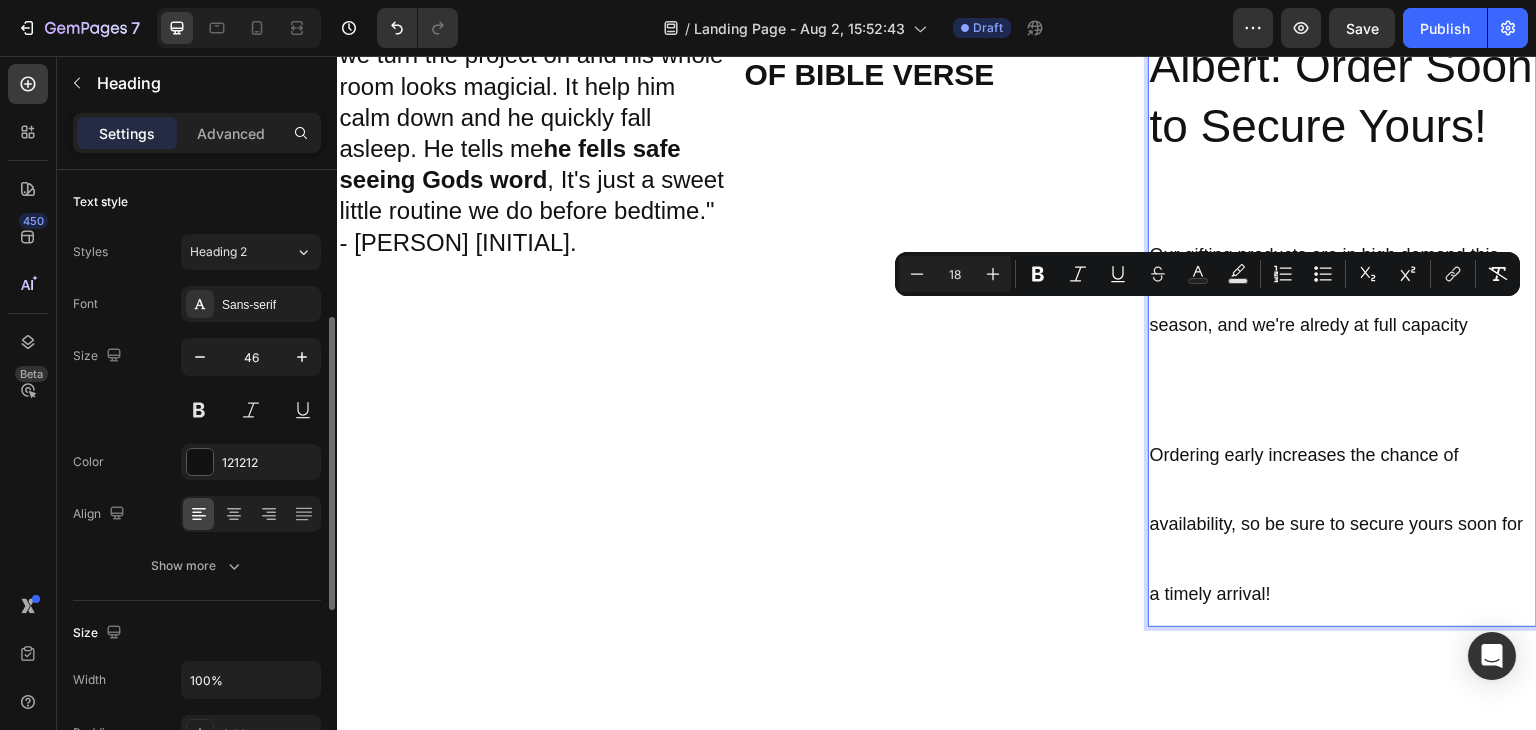 scroll, scrollTop: 100, scrollLeft: 0, axis: vertical 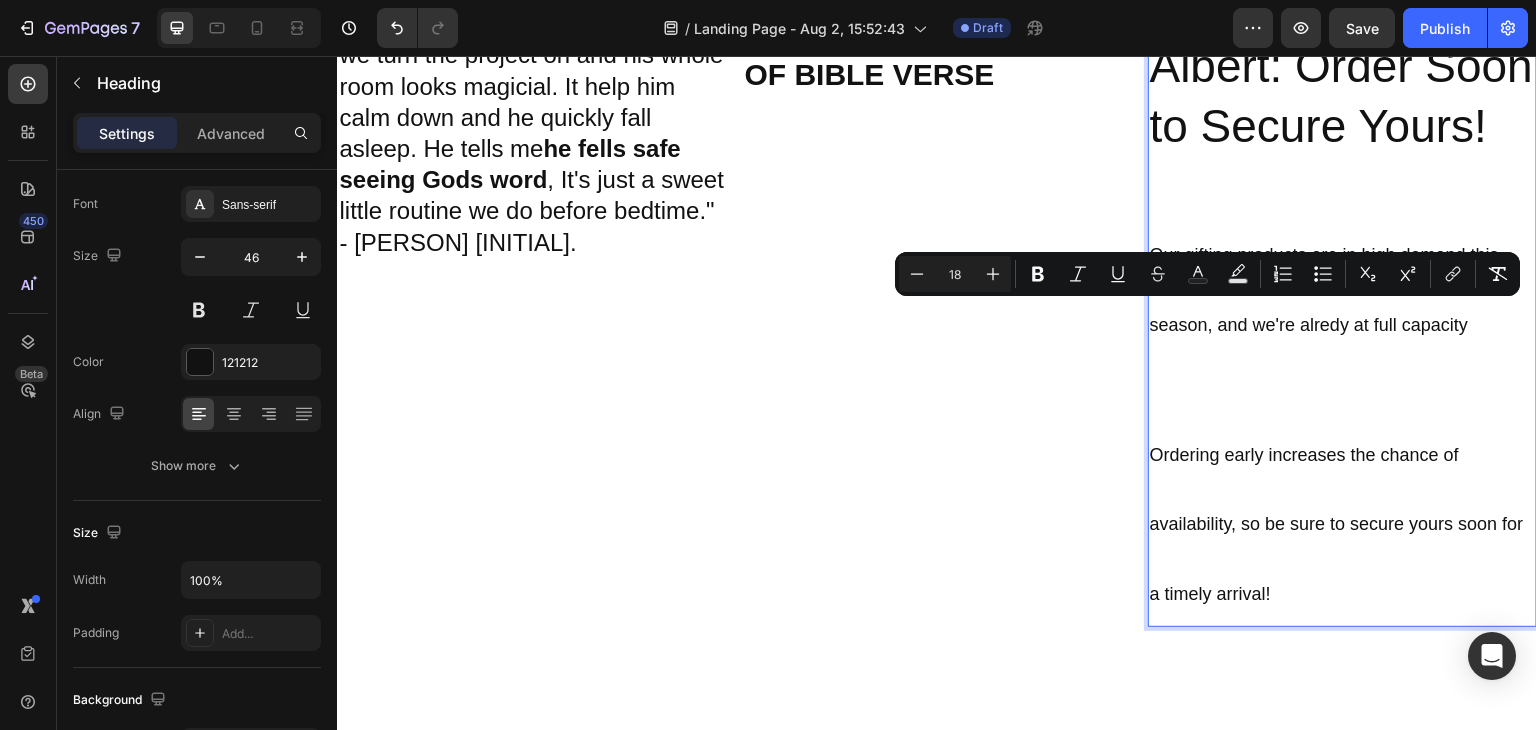 click on "Limited Stock [PERSON]: Order Soon to Secure Yours!  Our gifting products are in high demand this season, and we're alredy at full capacity  Ordering early increases the chance of availability, so be sure to secure yours soon for a timely arrival!" at bounding box center (1342, 301) 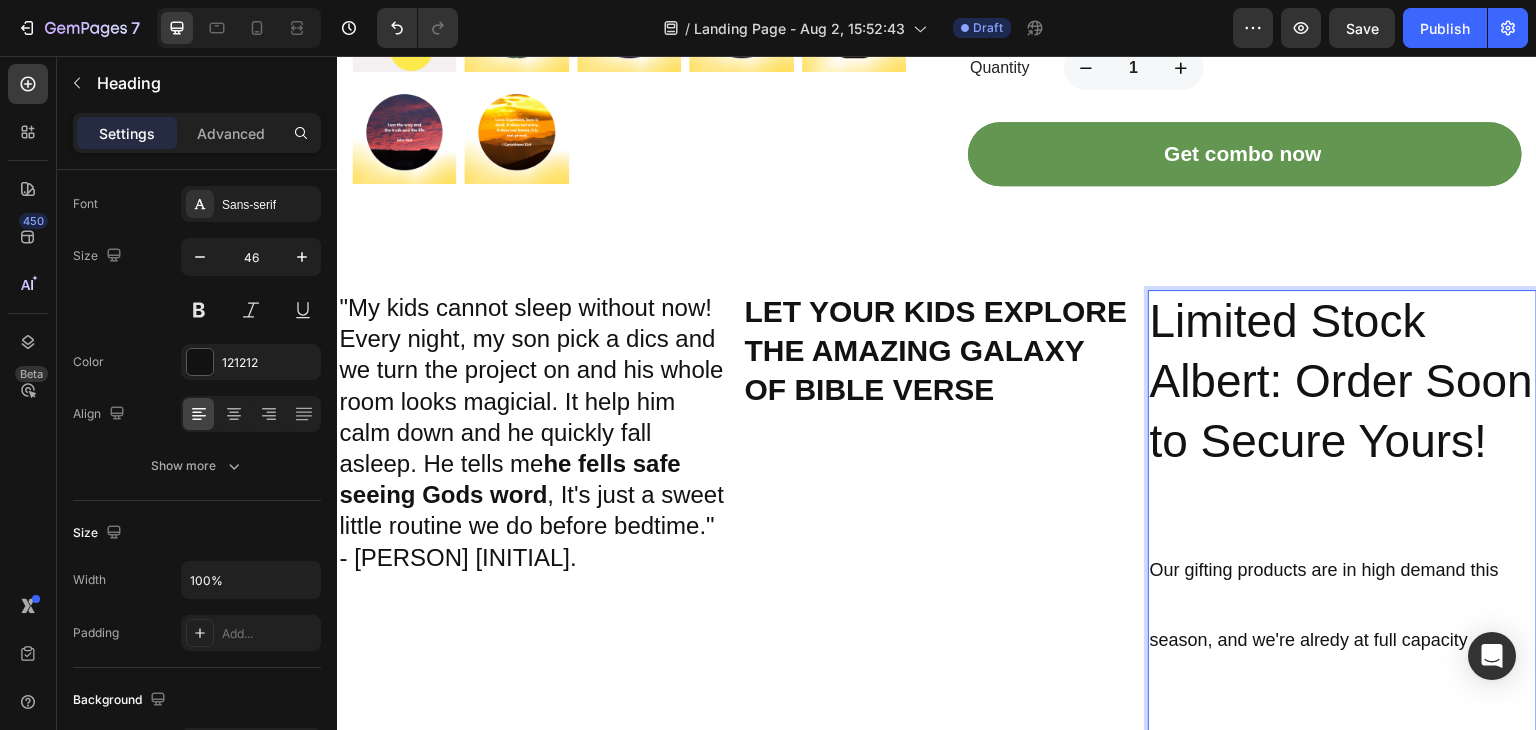 scroll, scrollTop: 885, scrollLeft: 0, axis: vertical 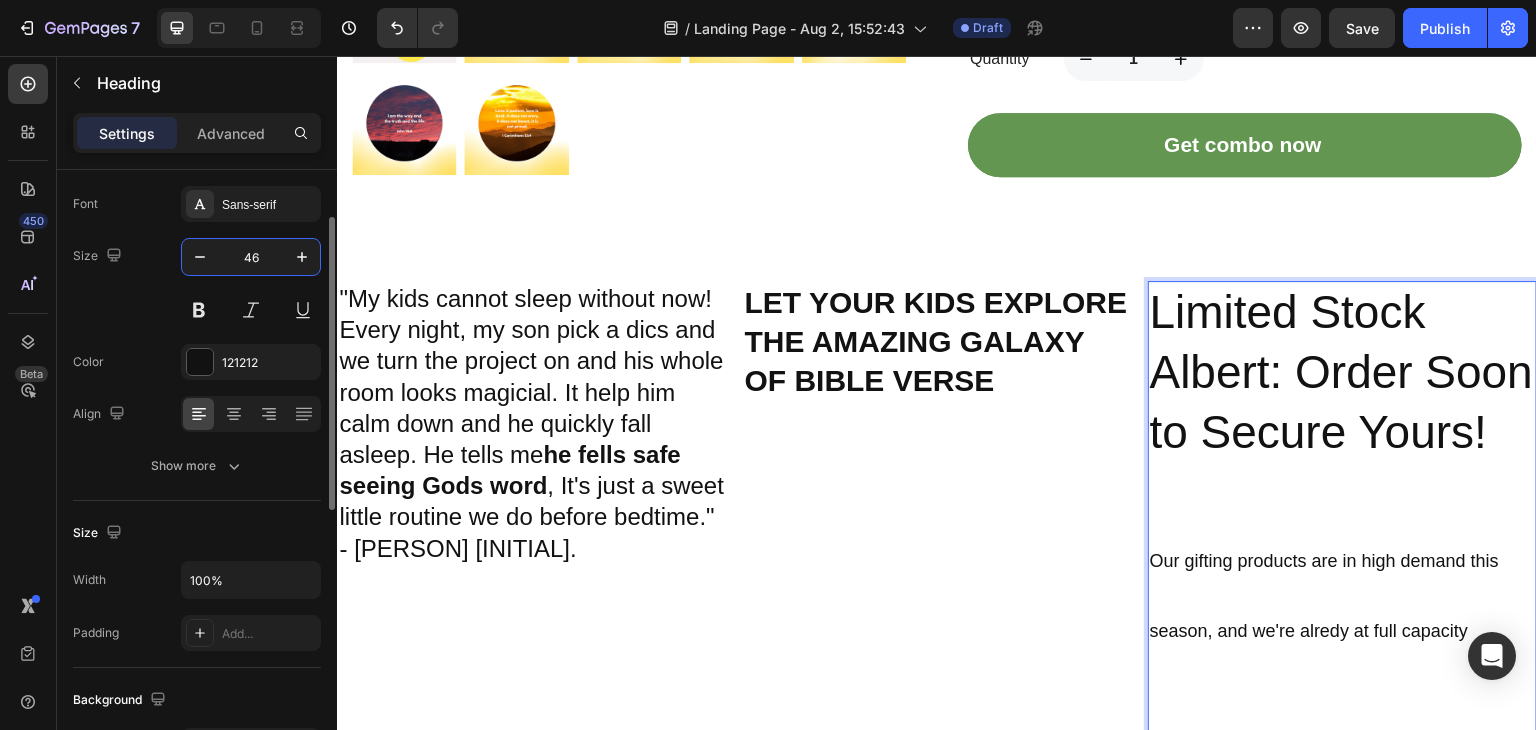 click on "46" at bounding box center [251, 257] 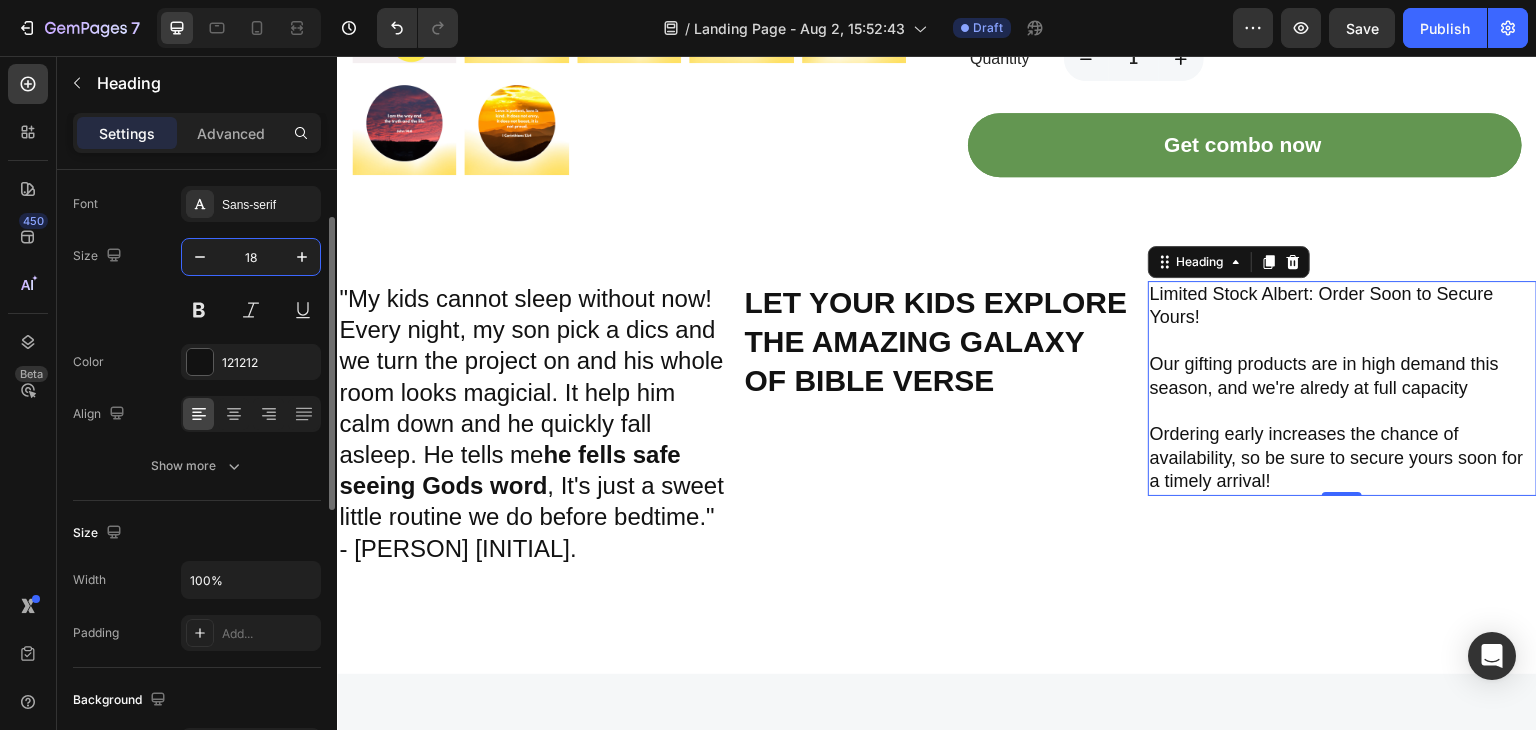 type on "18" 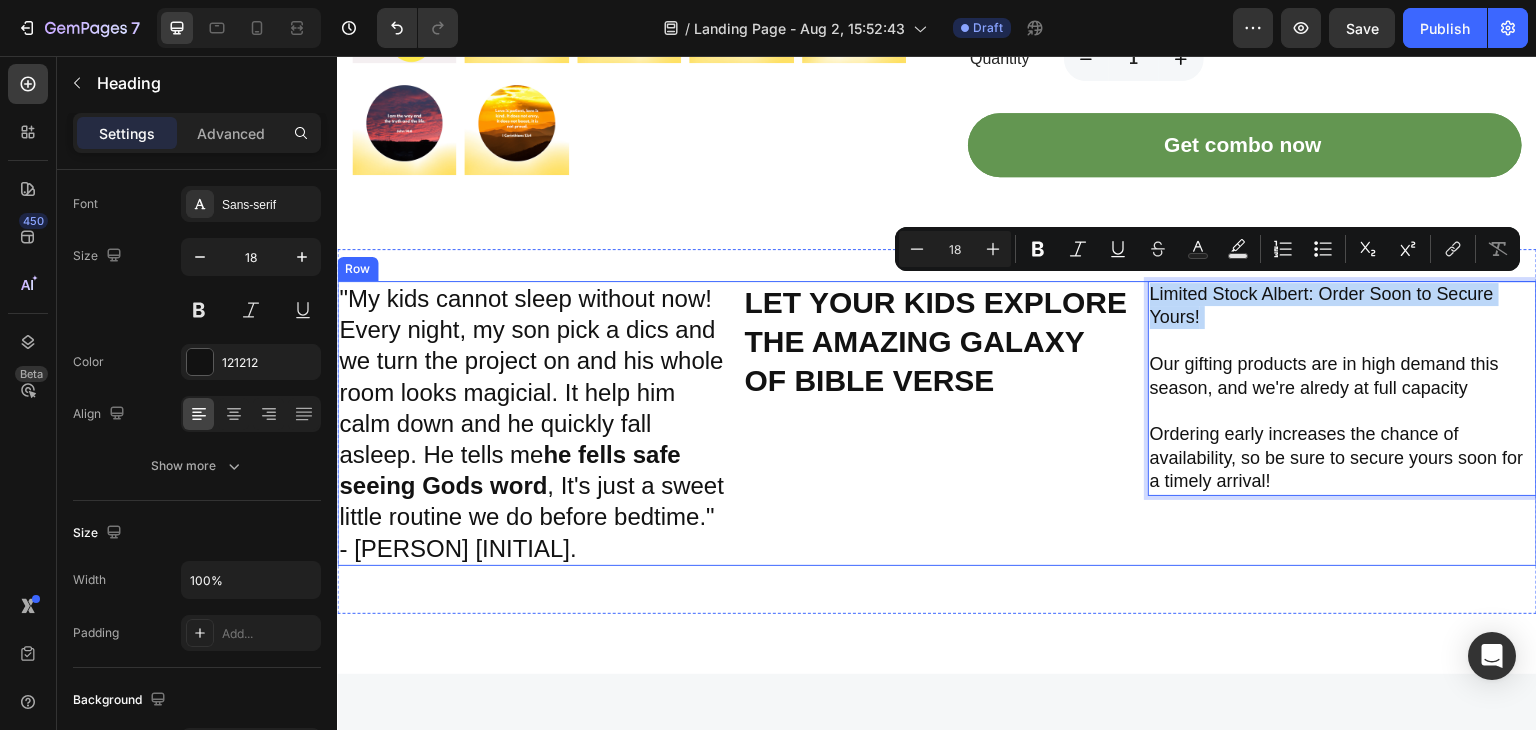 drag, startPoint x: 1202, startPoint y: 314, endPoint x: 1135, endPoint y: 286, distance: 72.615425 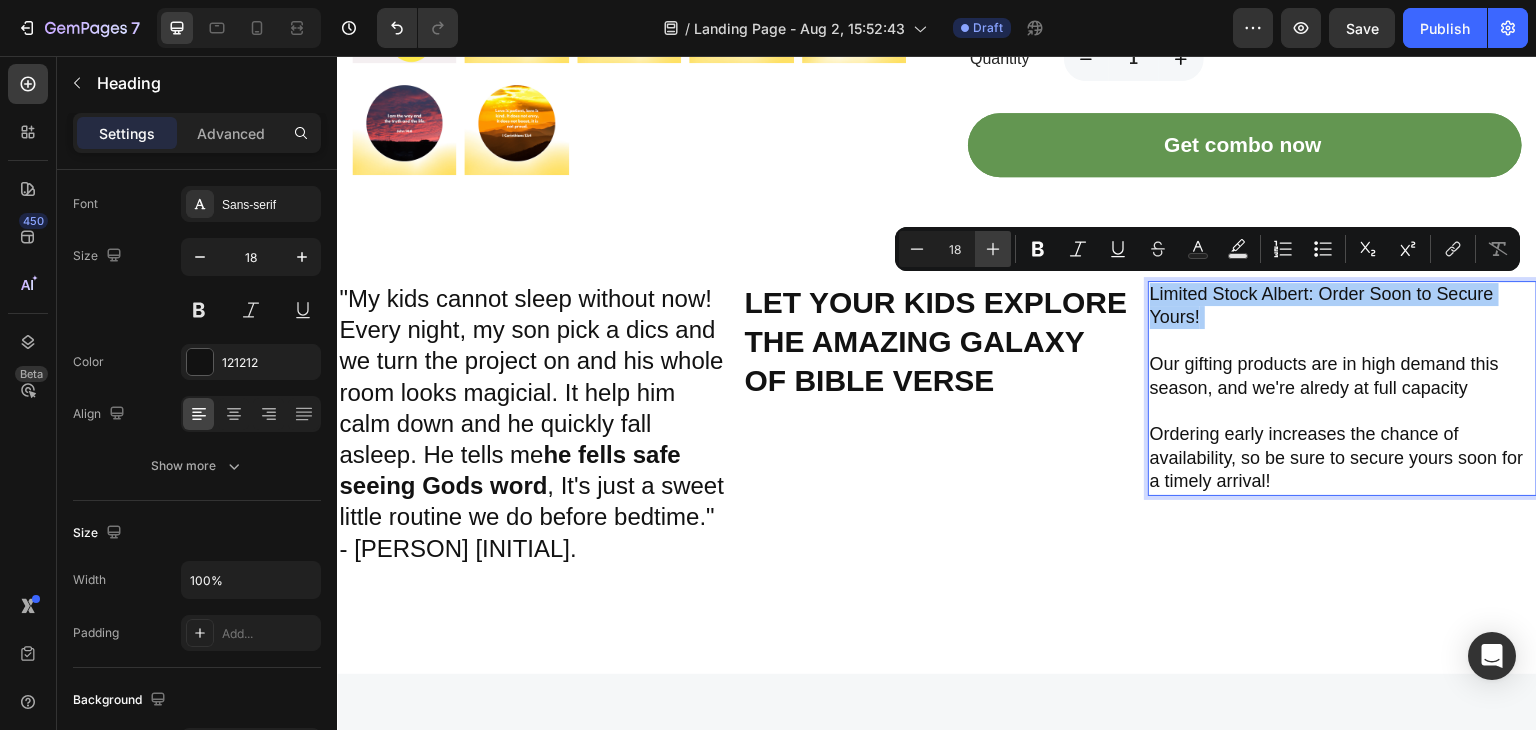 click 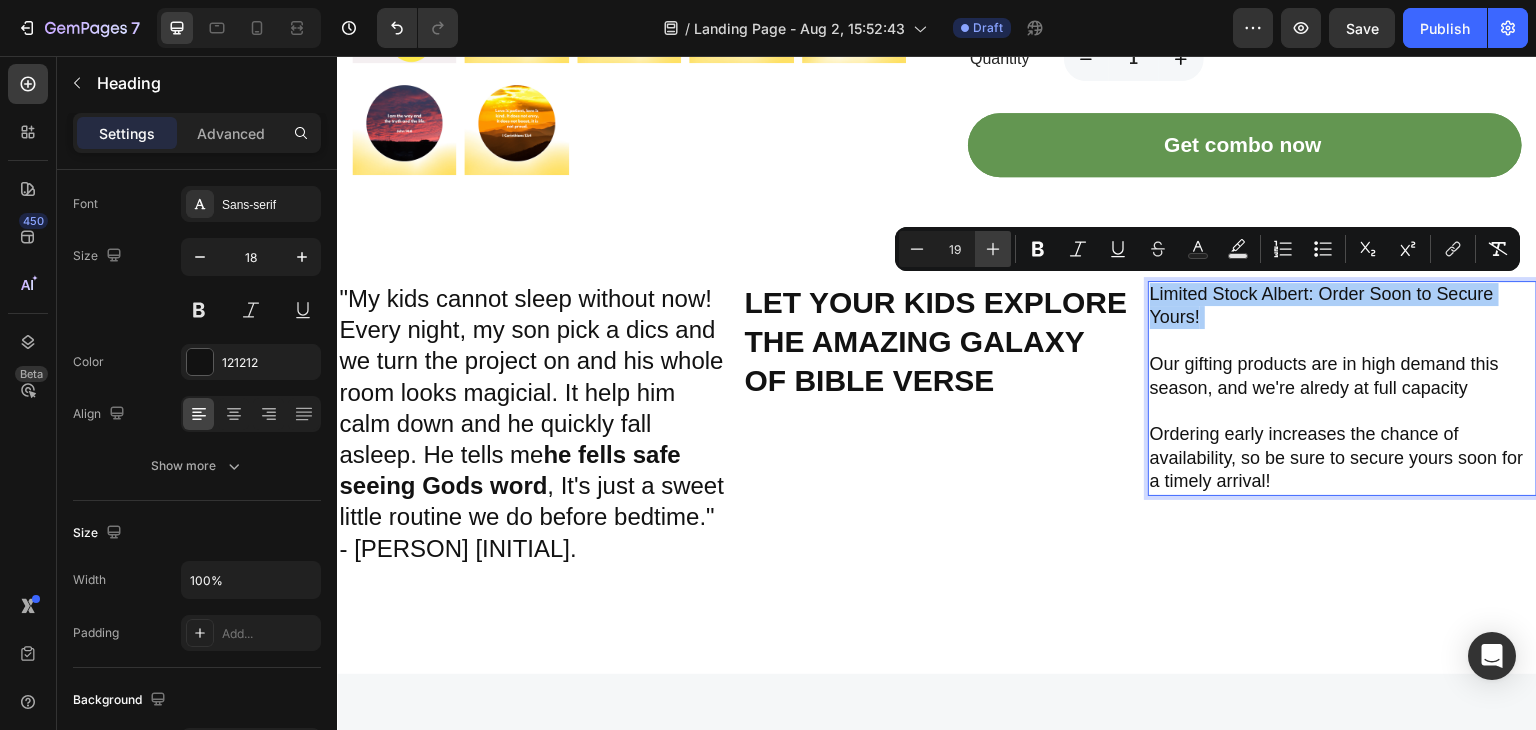 click 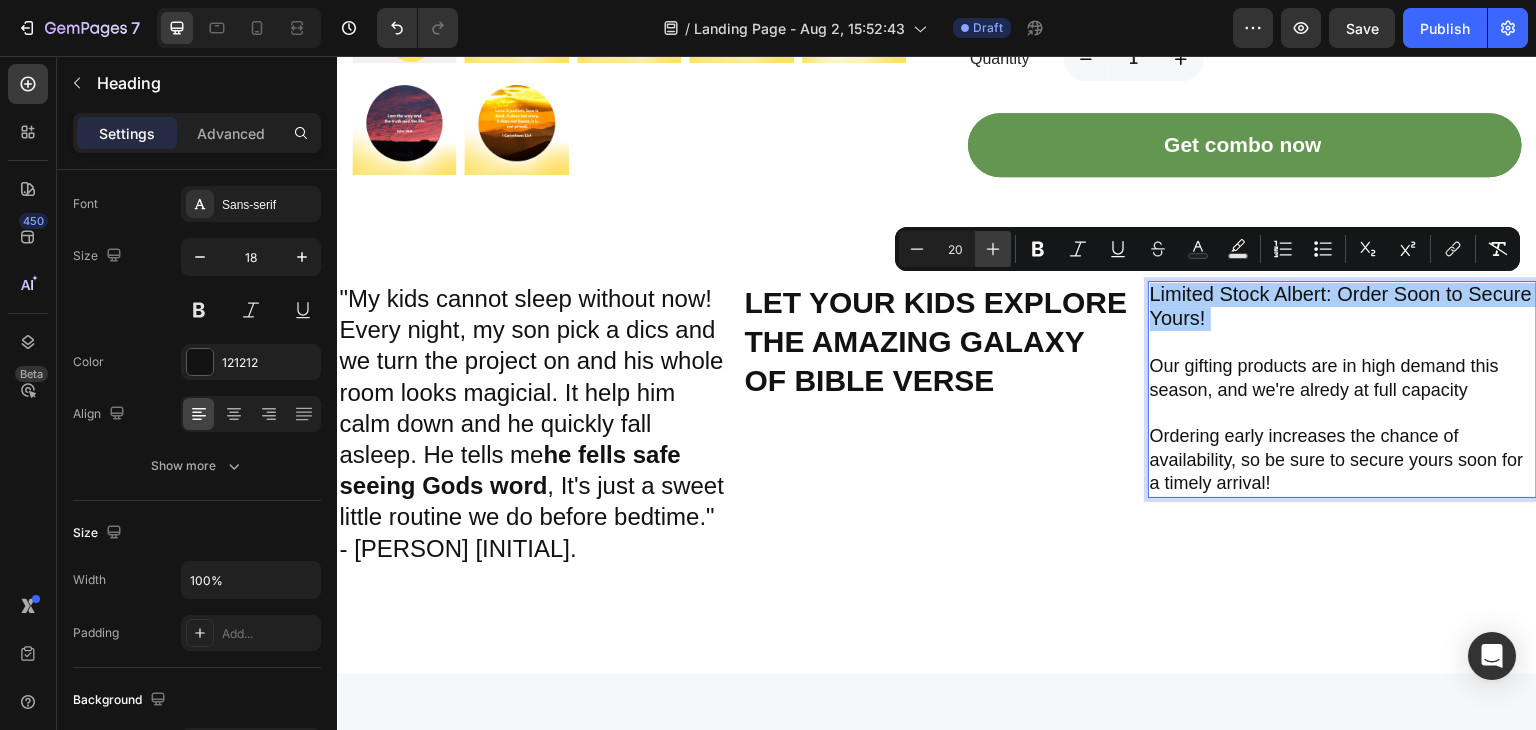 click 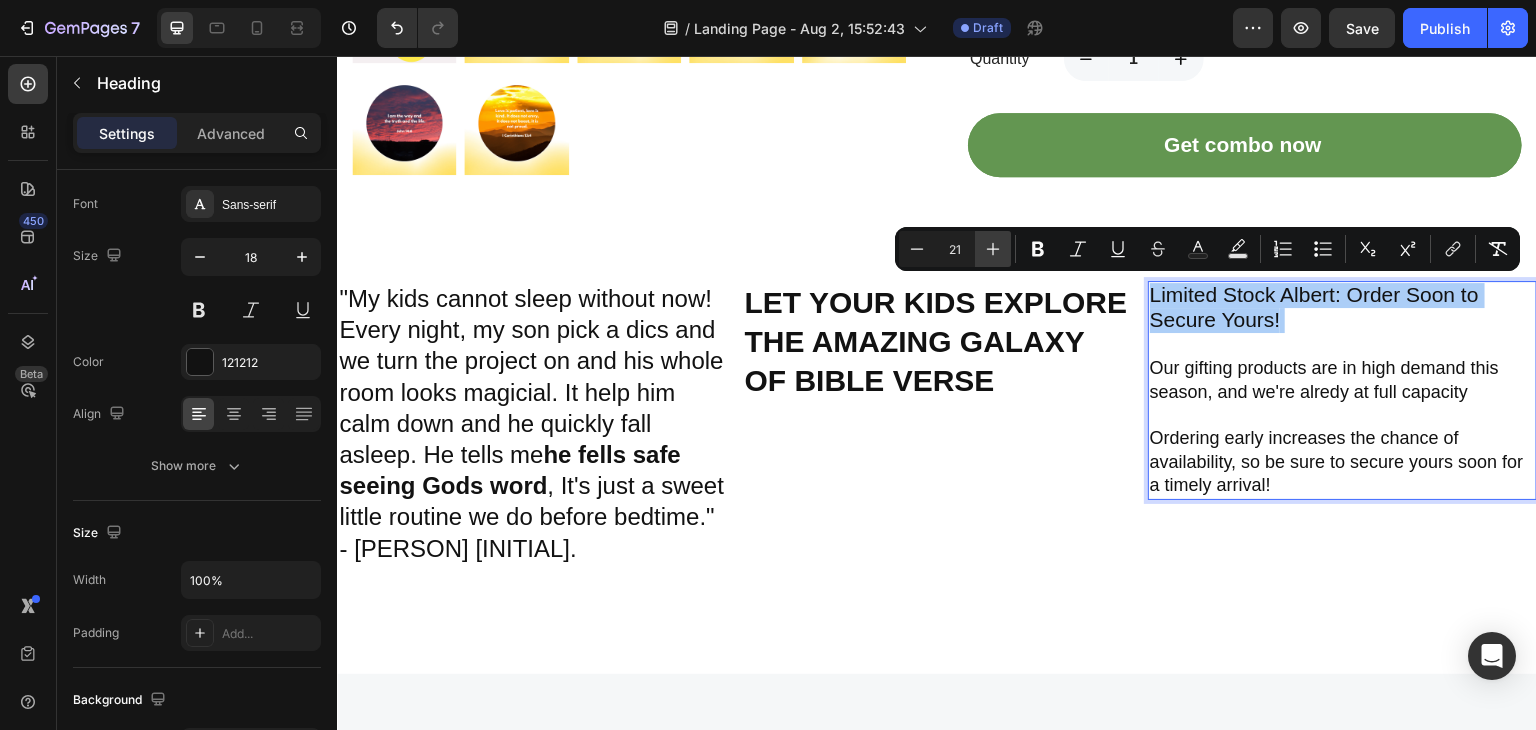 click 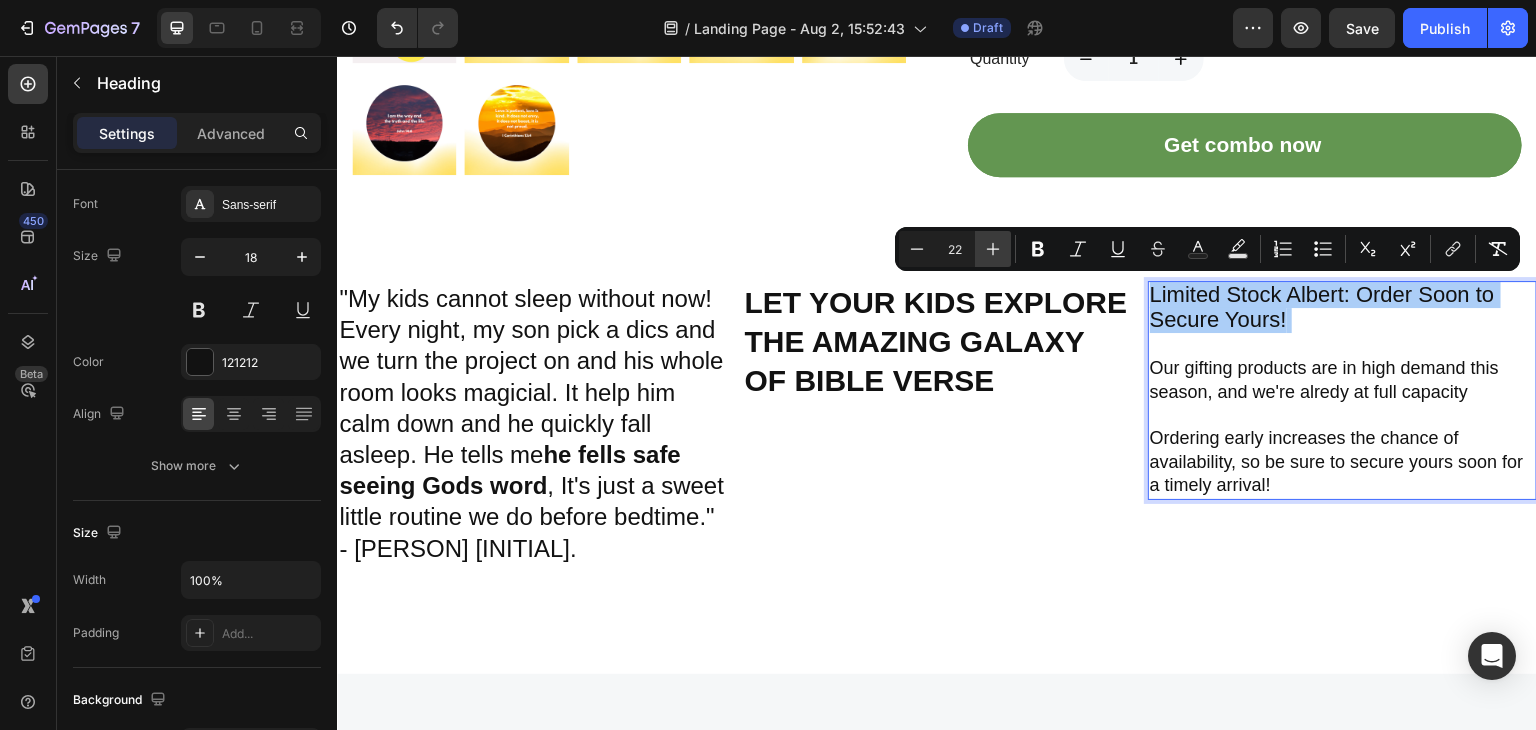 click 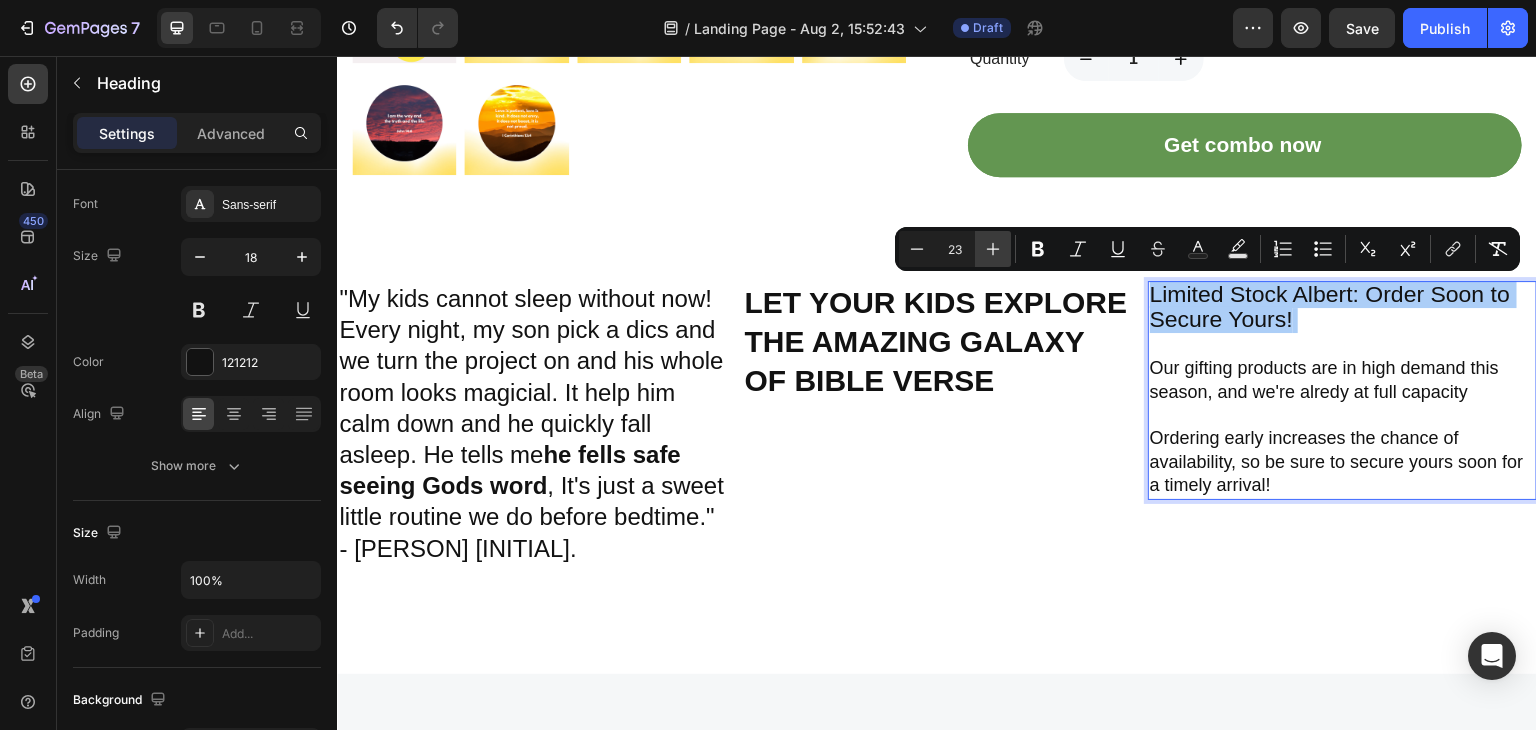 click 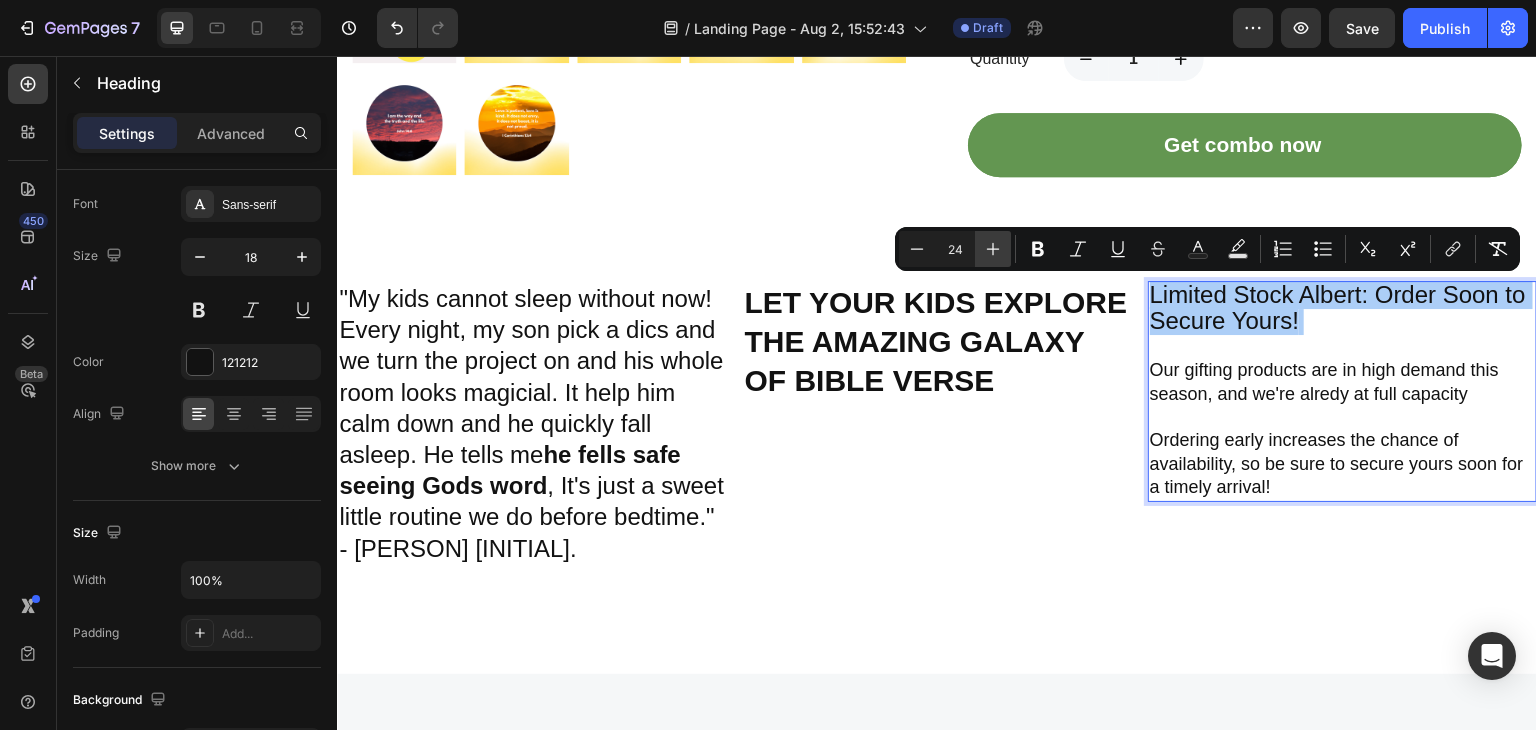 click 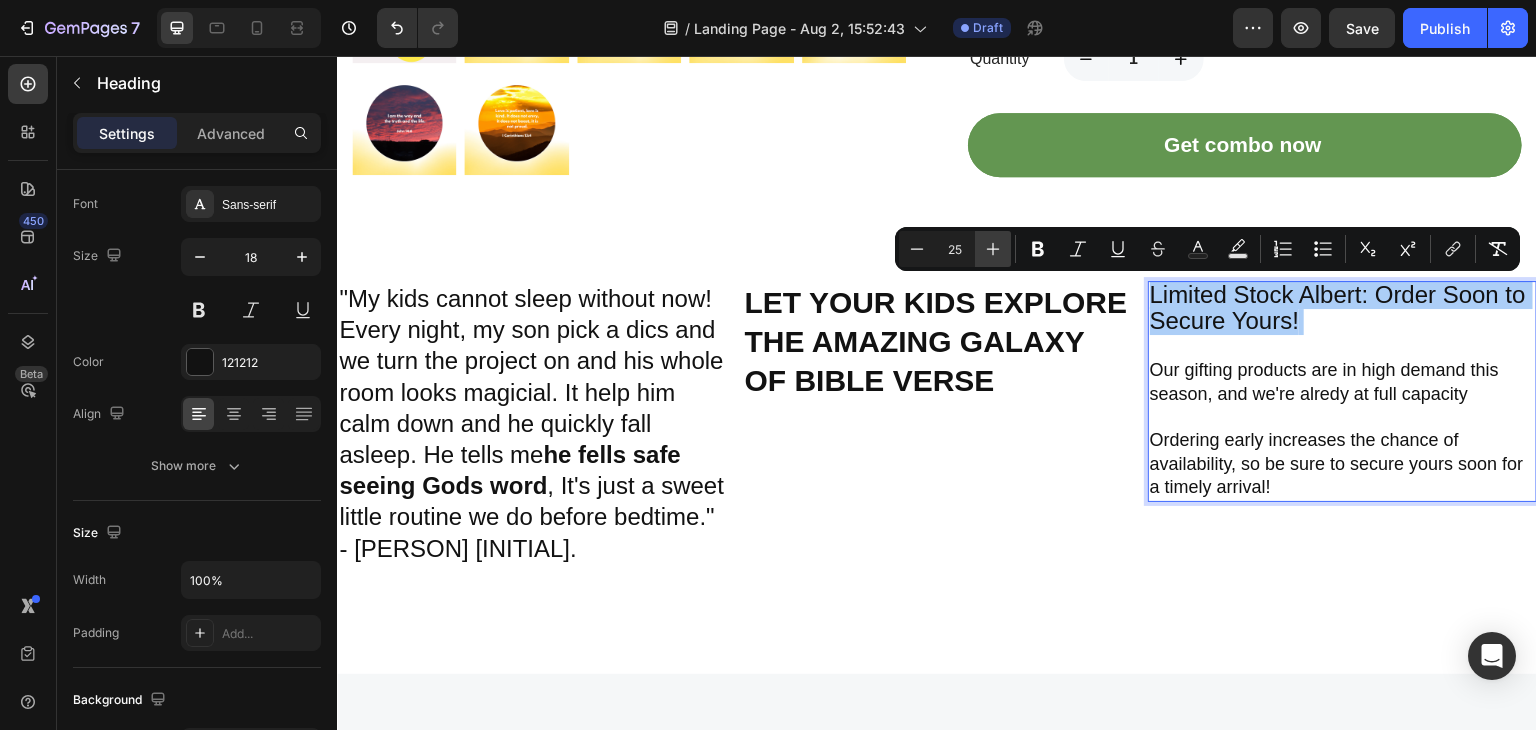 click 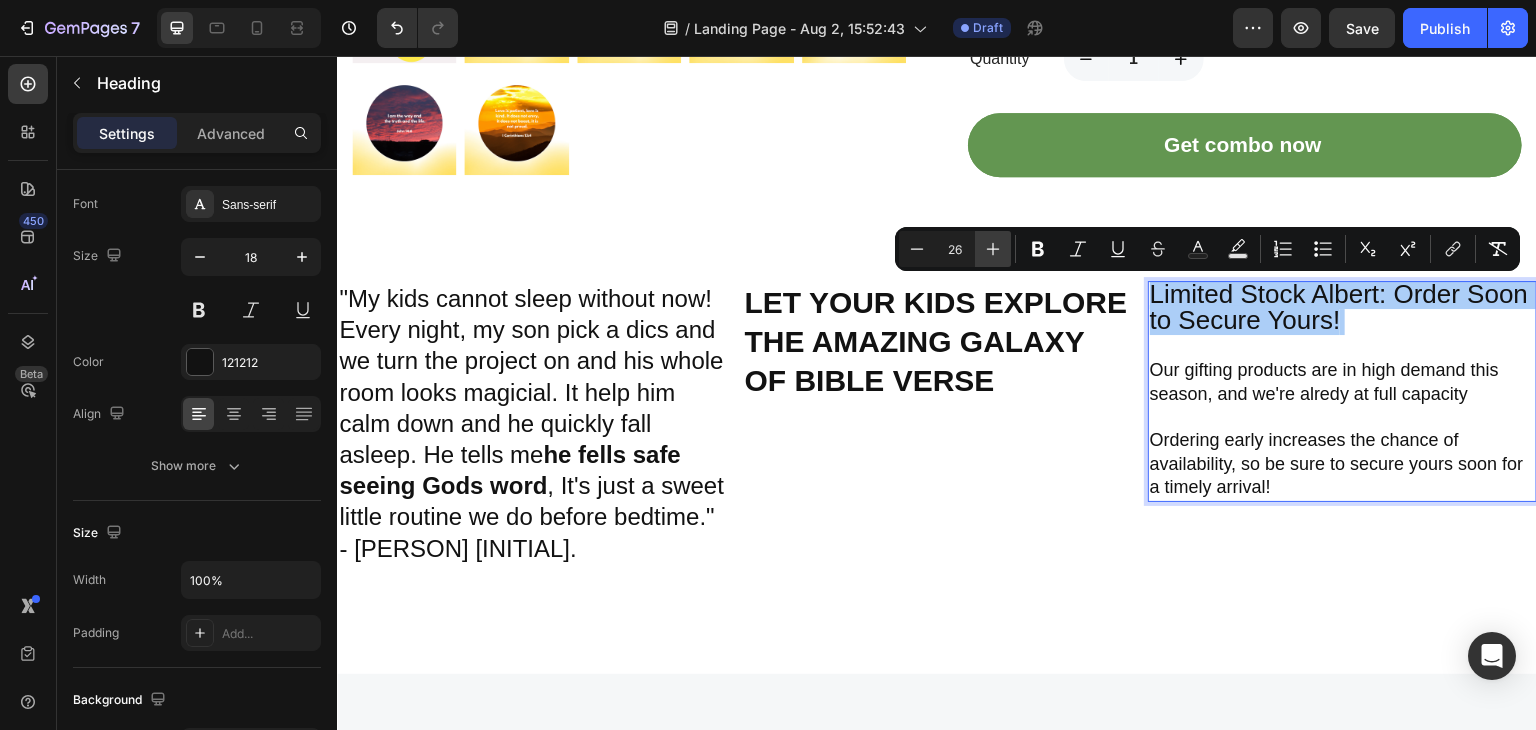 click 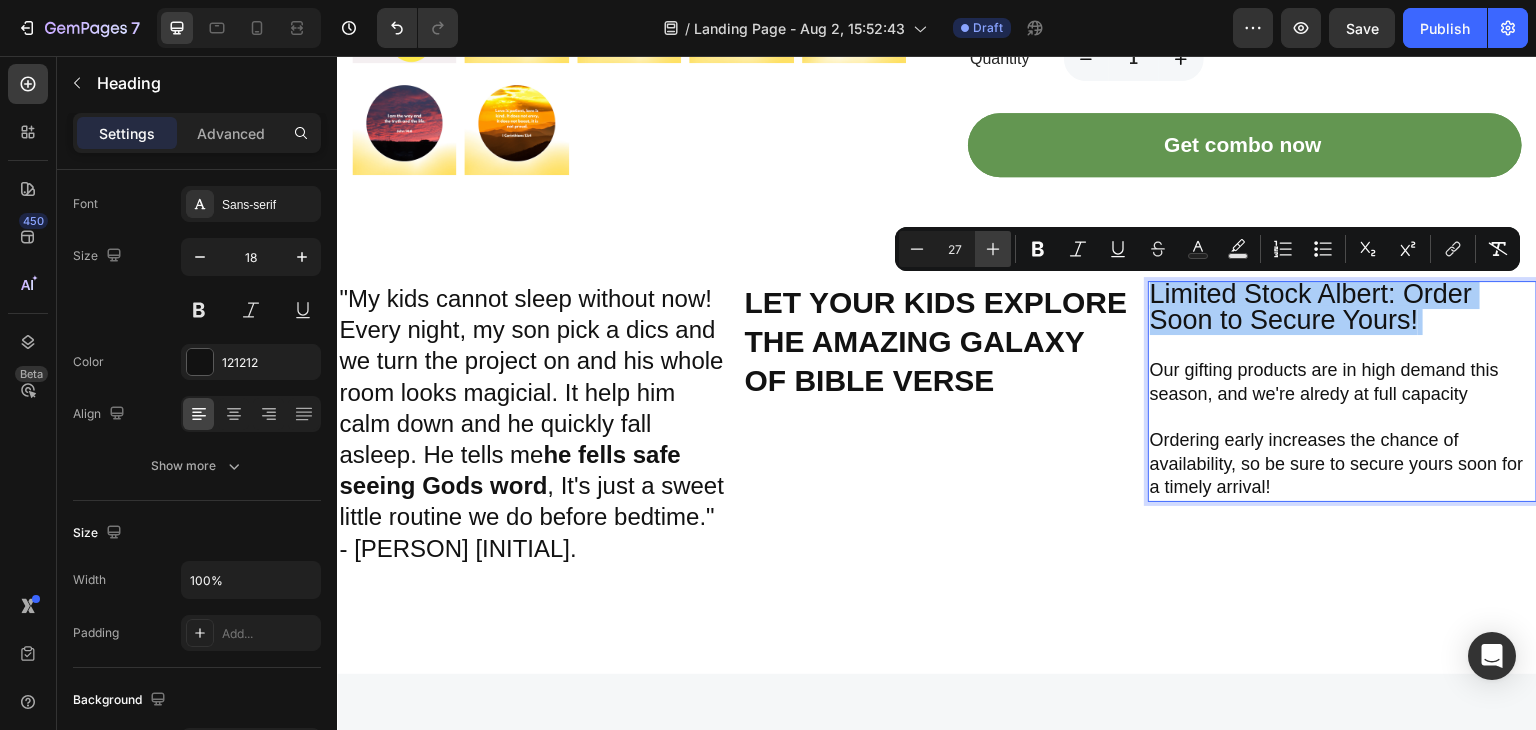 click 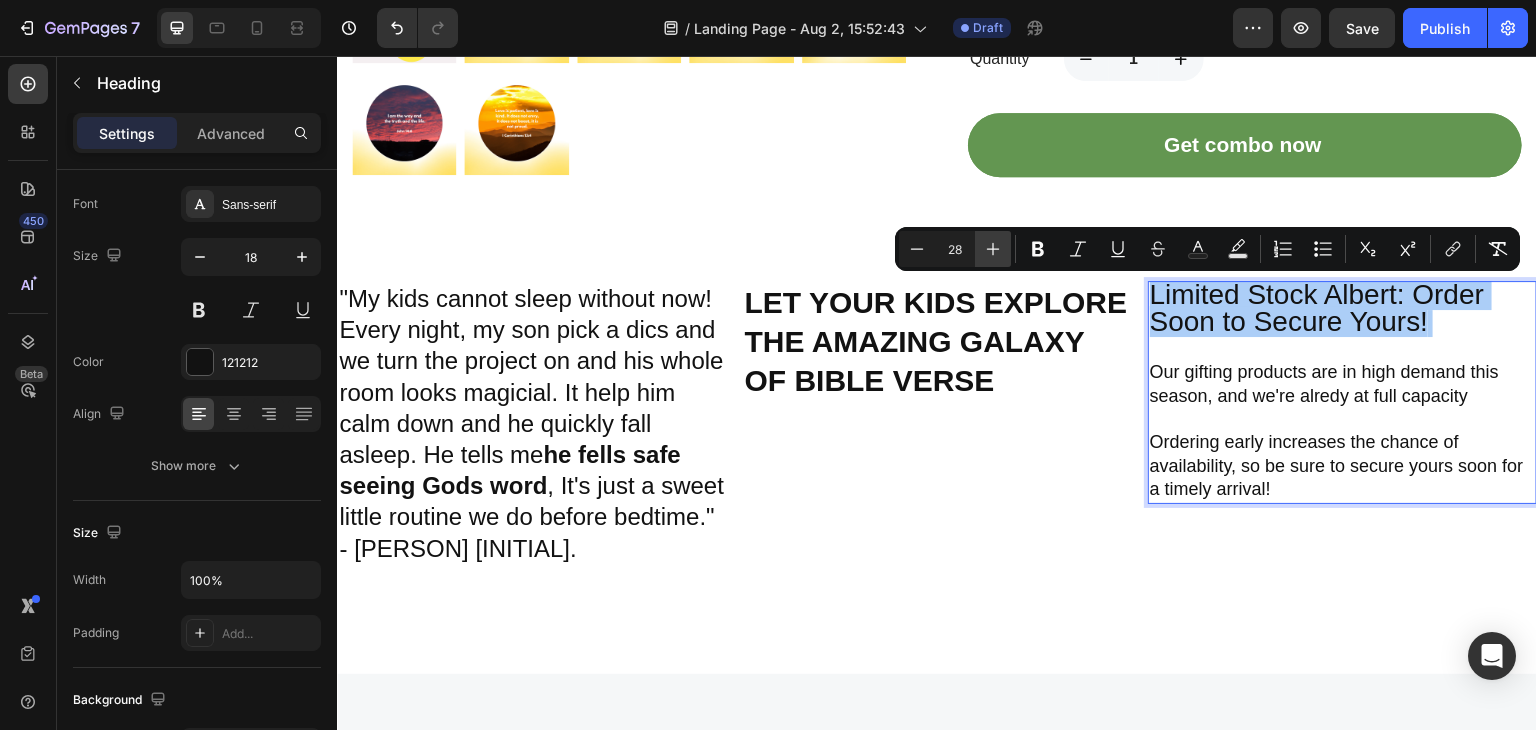 click 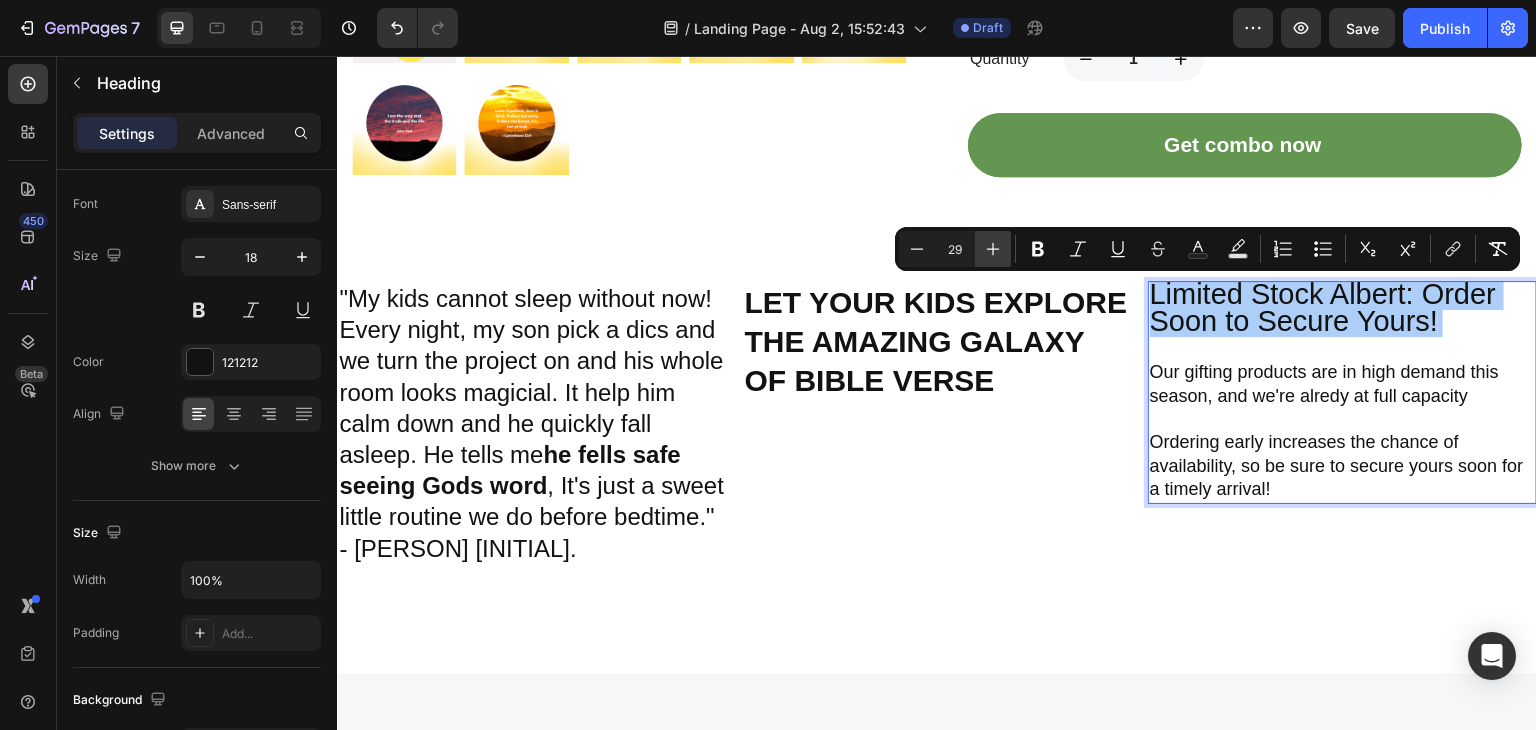 click 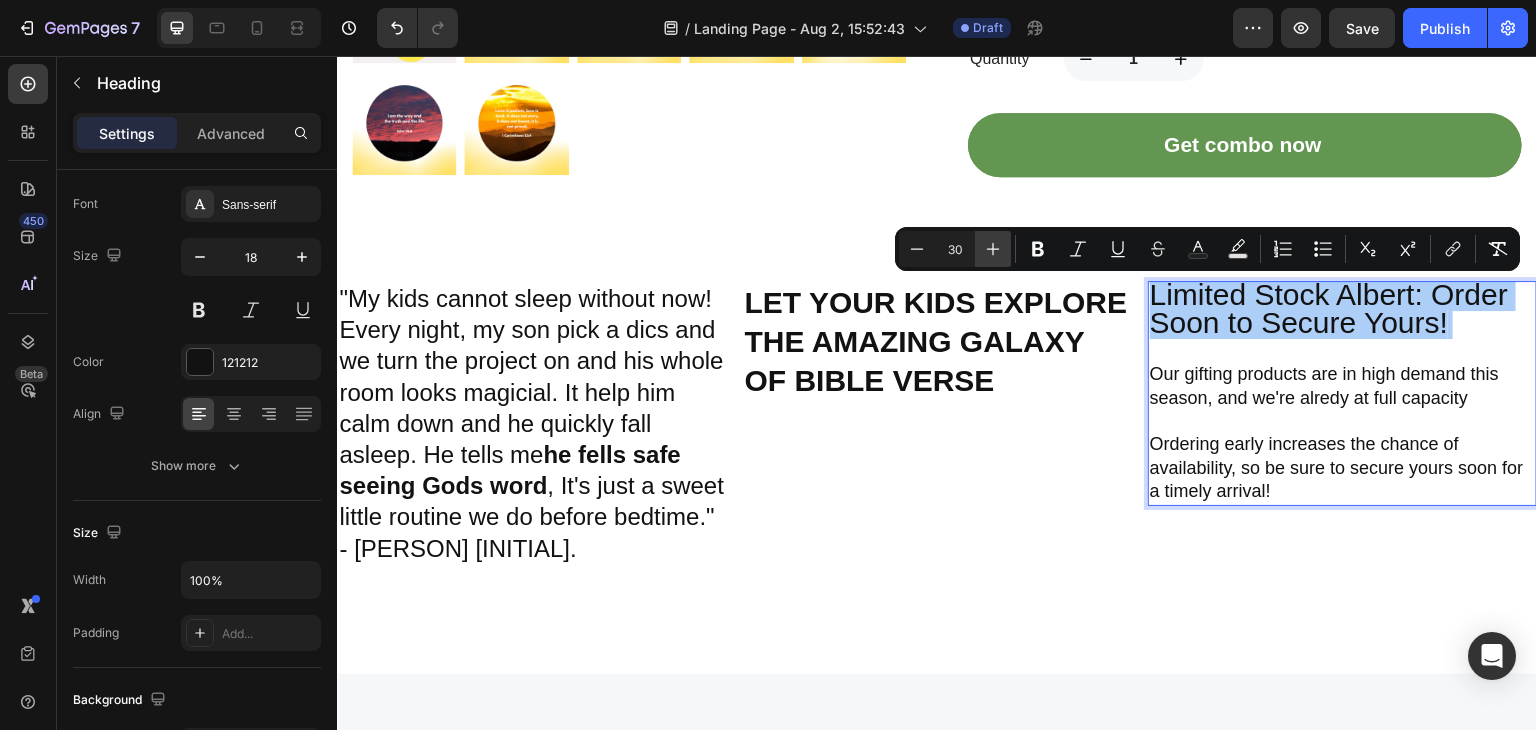 click 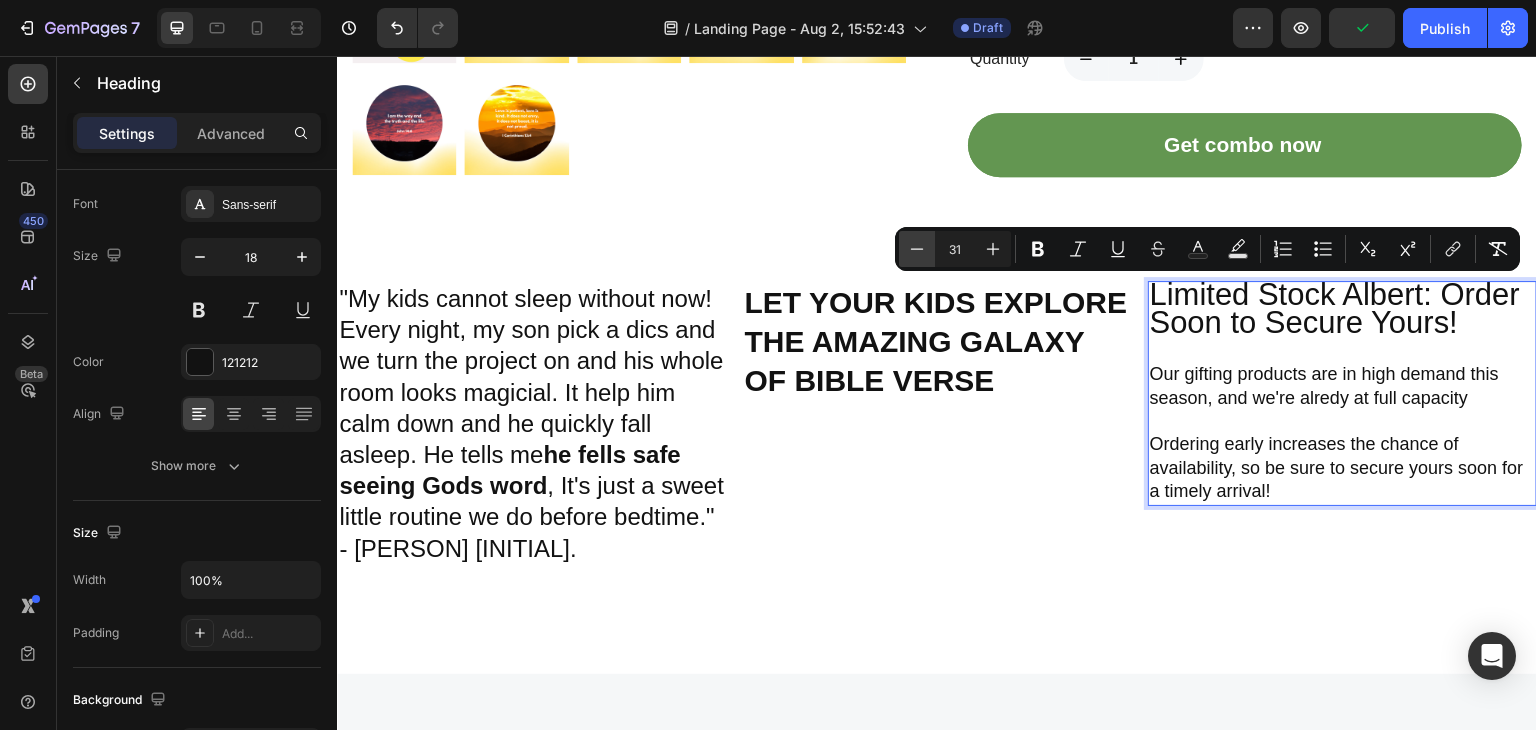 click 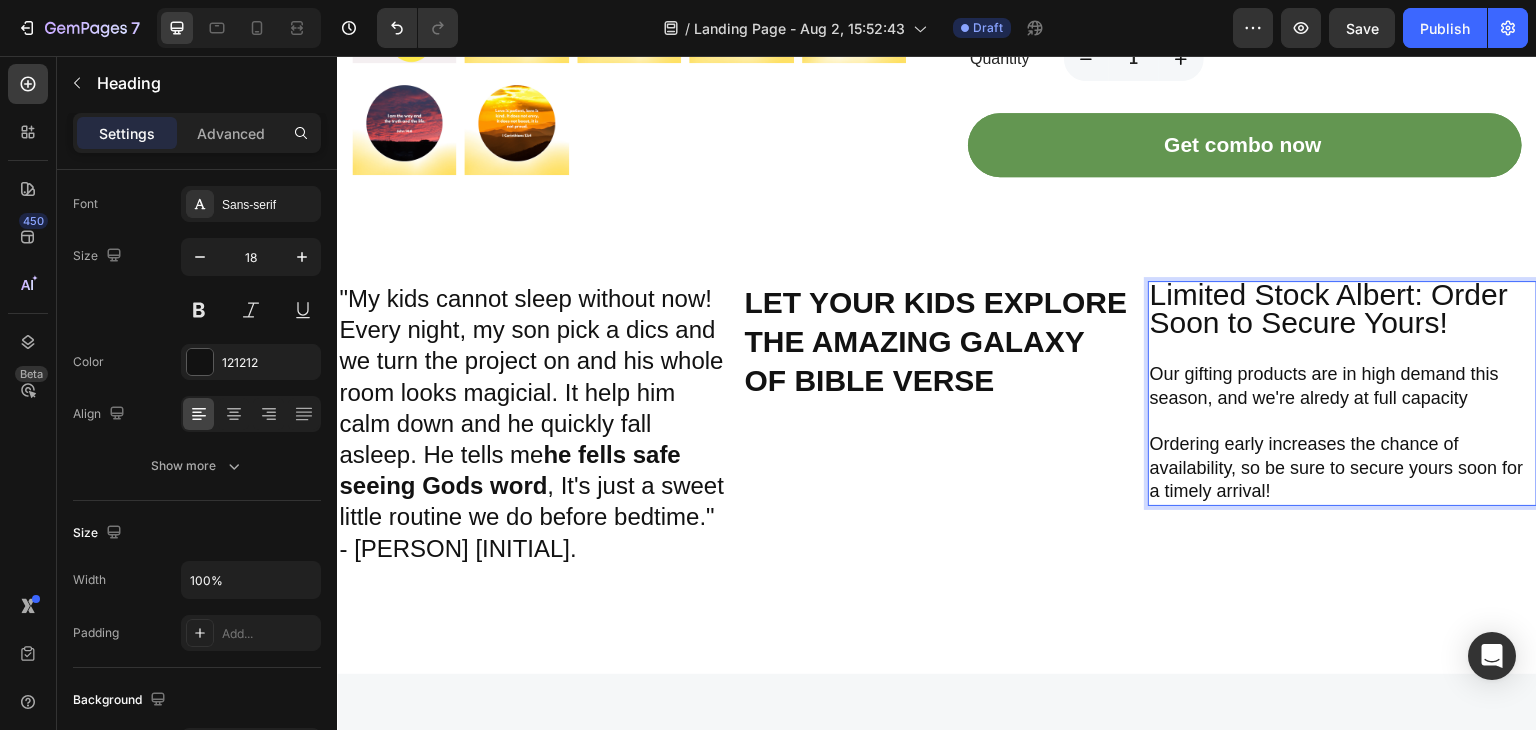 click on "Limited Stock Albert: Order Soon to Secure Yours!  ⁠⁠⁠⁠⁠⁠⁠ Our gifting products are in high demand this season, and we're alredy at full capacity  Ordering early increases the chance of availability, so be sure to secure yours soon for a timely arrival!" at bounding box center [1342, 393] 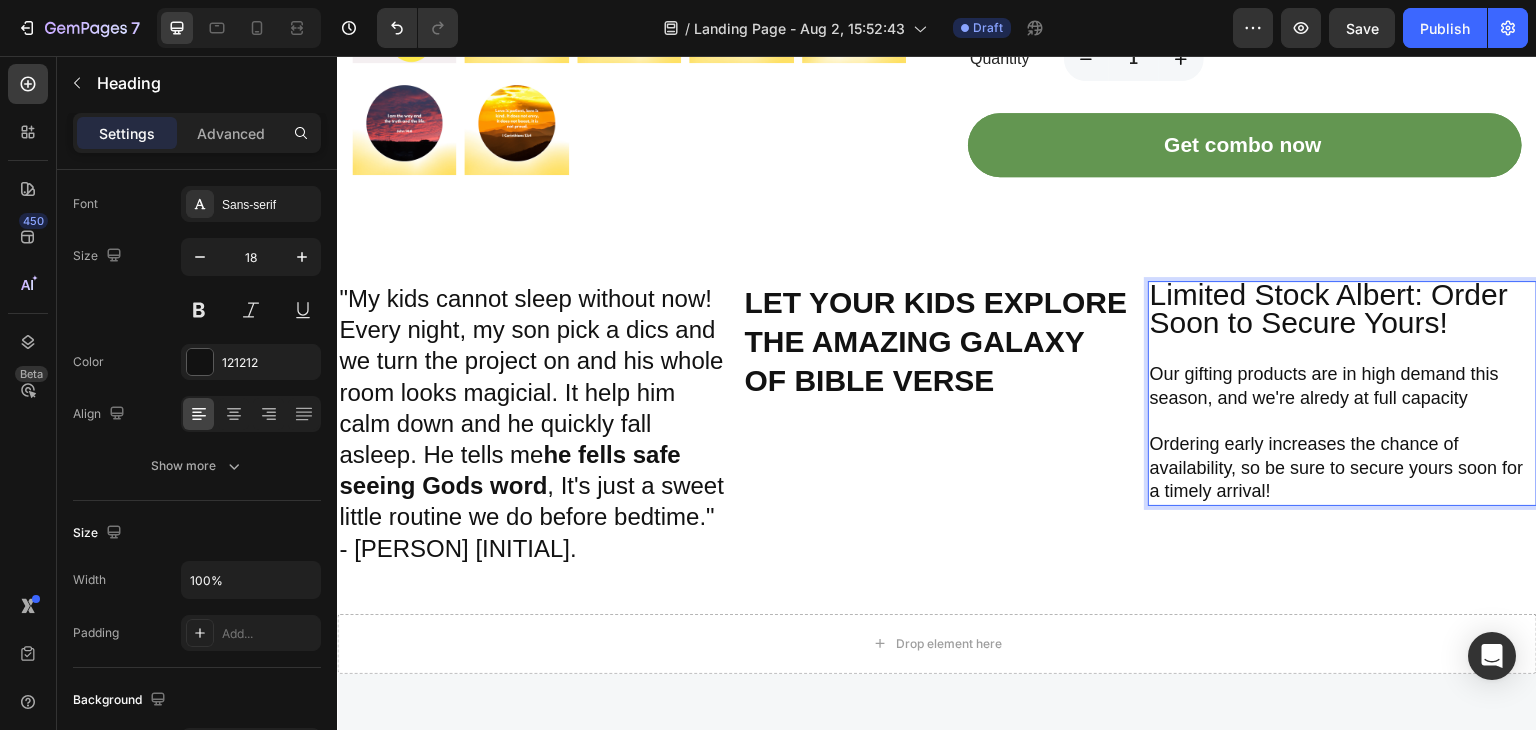 click on "Limited Stock Albert: Order Soon to Secure Yours!" at bounding box center [1329, 308] 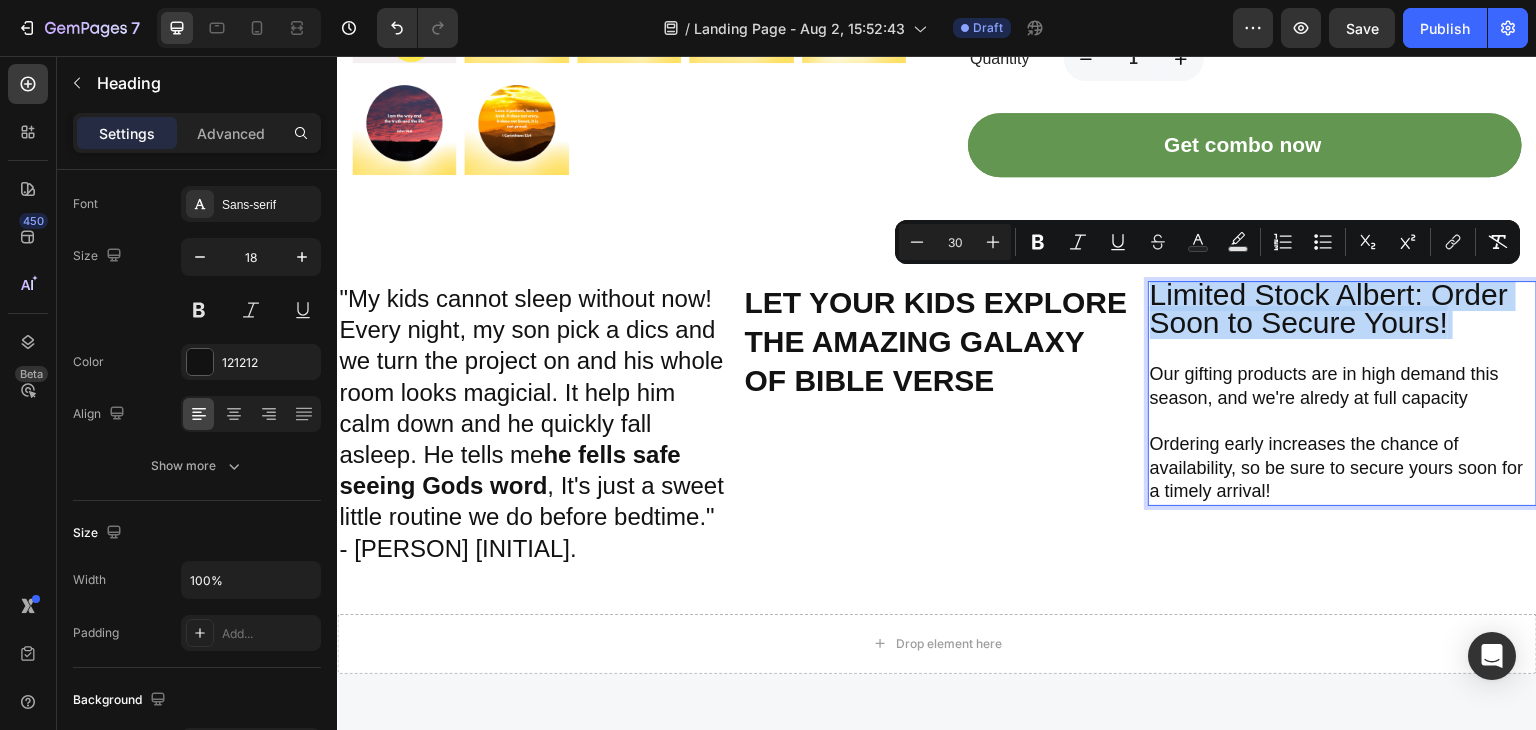 drag, startPoint x: 1445, startPoint y: 315, endPoint x: 1134, endPoint y: 289, distance: 312.08493 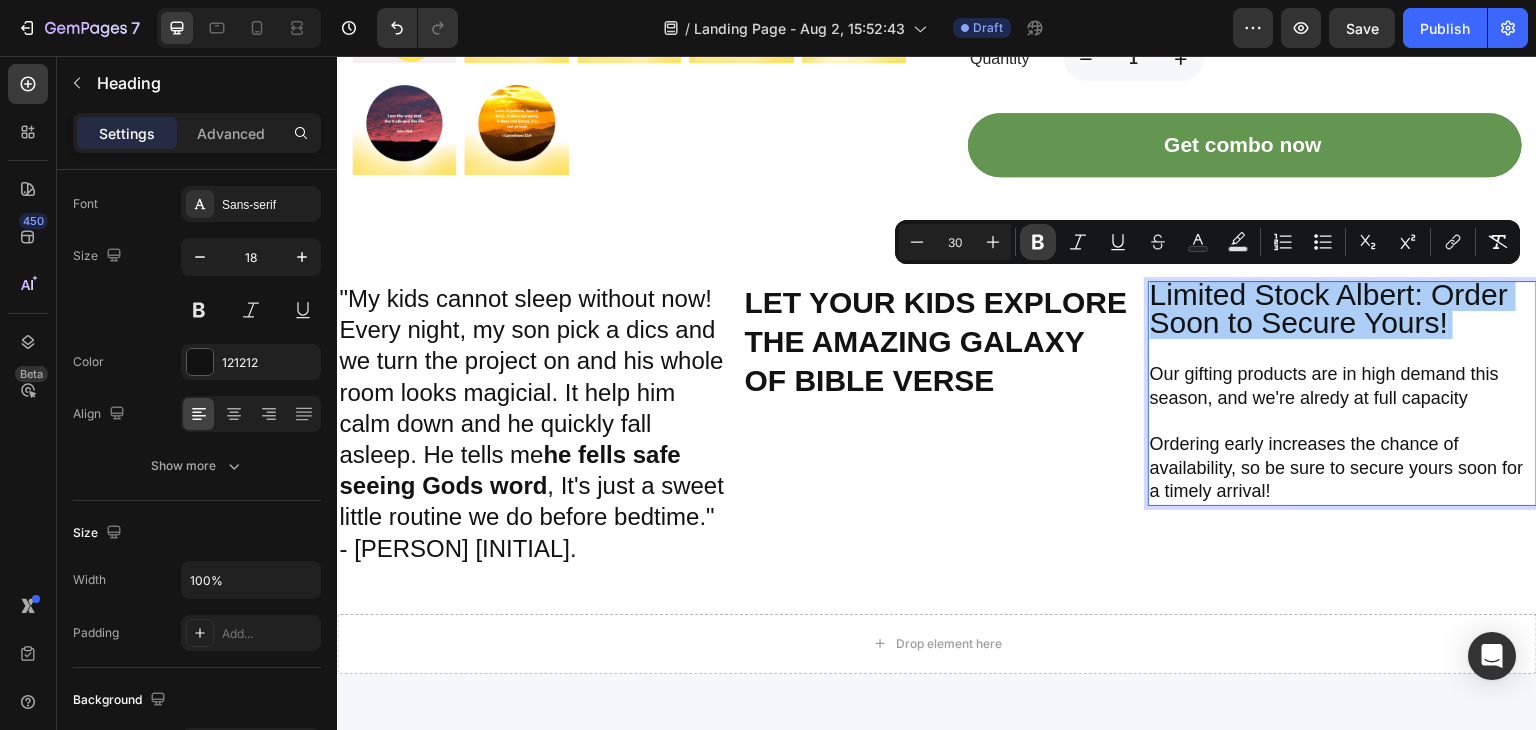 click 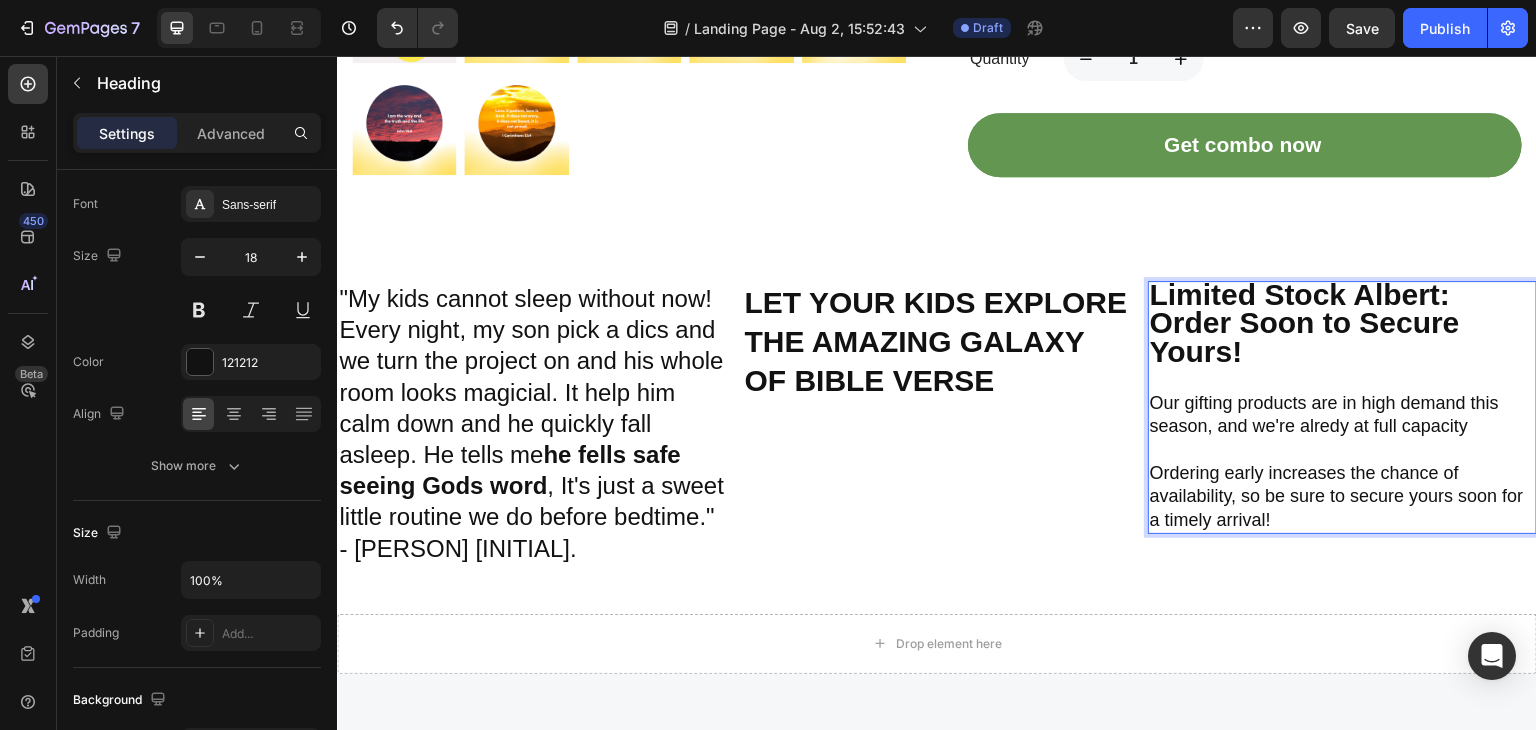click on "Our gifting products are in high demand this season, and we're alredy at full capacity" at bounding box center (1324, 414) 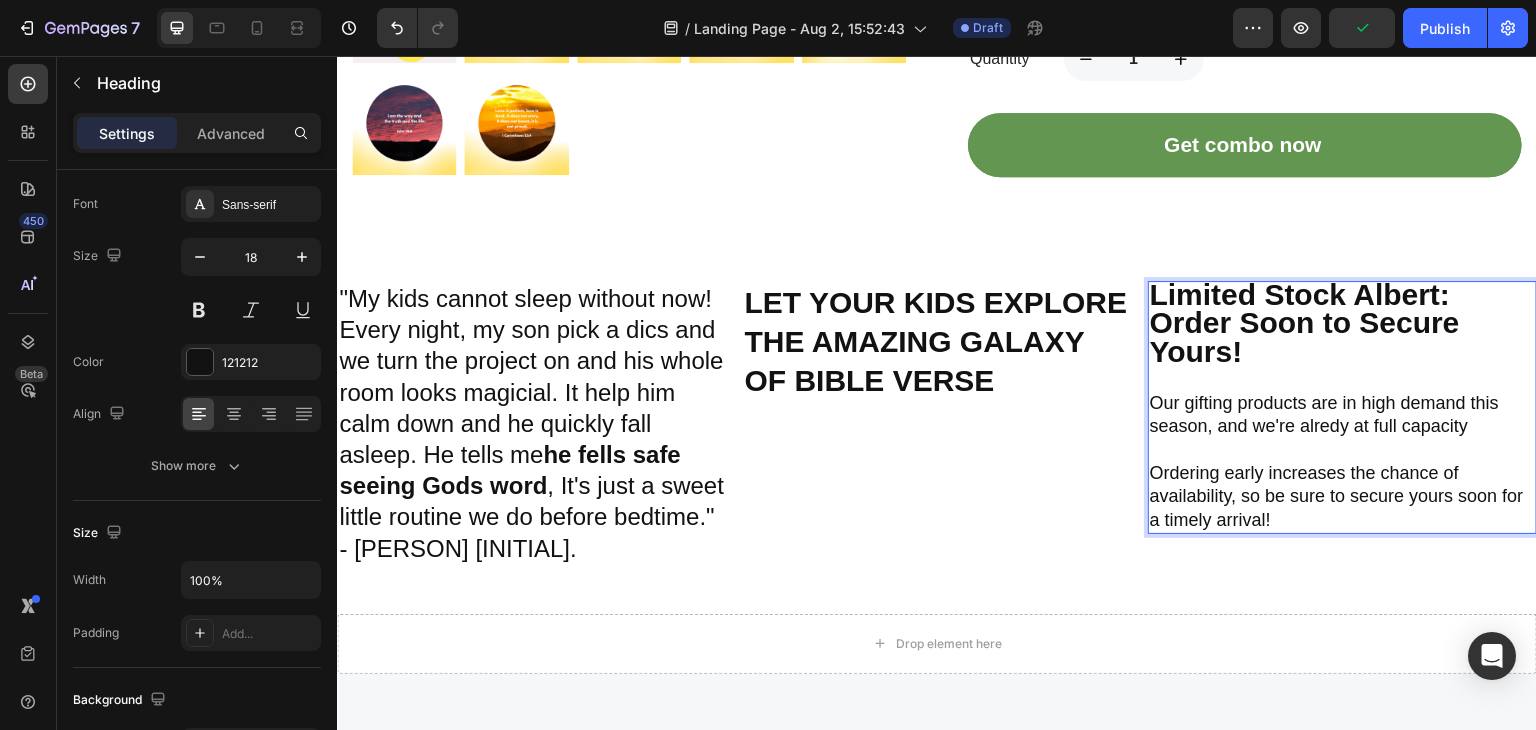 click on "Limited Stock [PERSON]: Order Soon to Secure Yours!  Our gifting products are in high demand this season, and we're alredy at full capacity  Ordering early increases the chance of availability, so be sure to secure yours soon for a timely arrival!" at bounding box center (1342, 407) 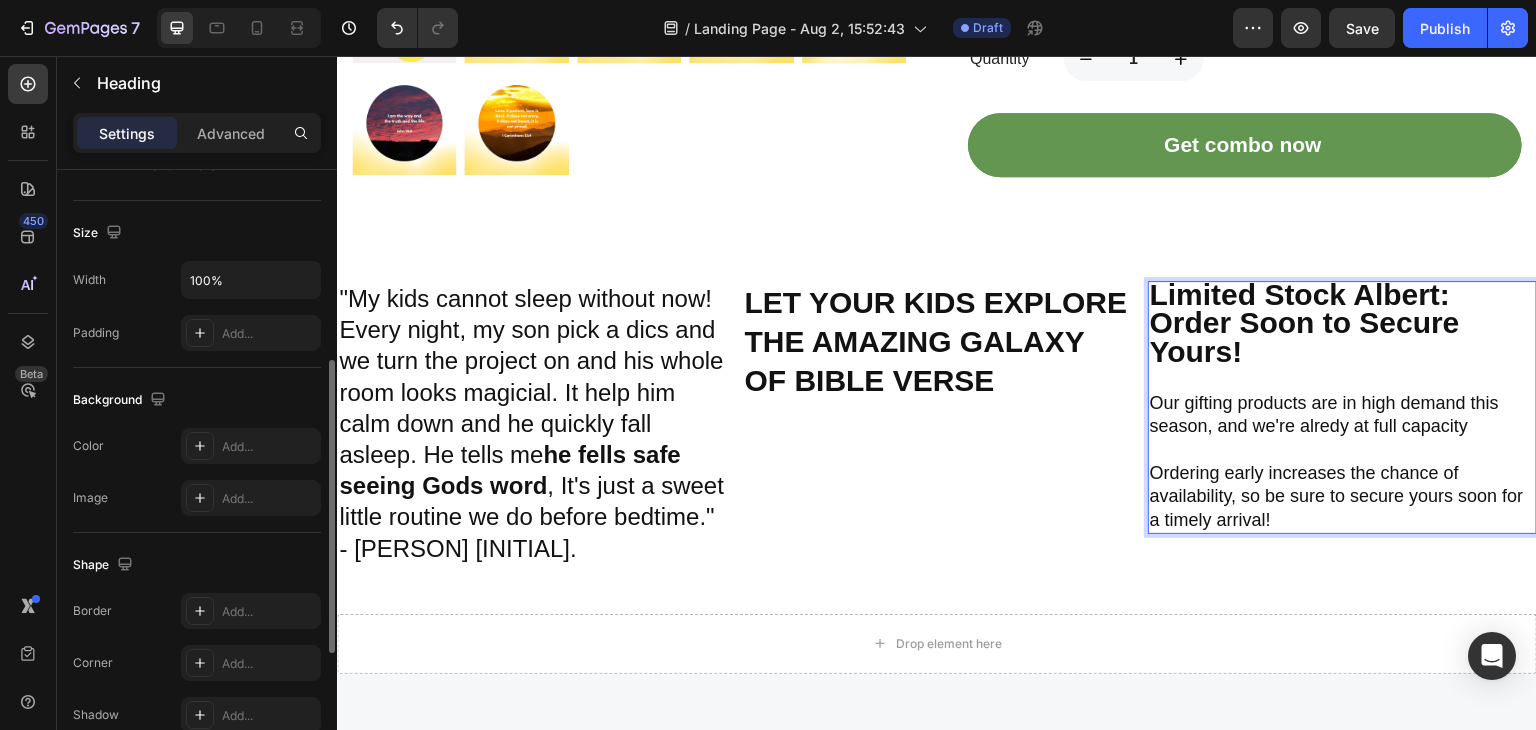 scroll, scrollTop: 100, scrollLeft: 0, axis: vertical 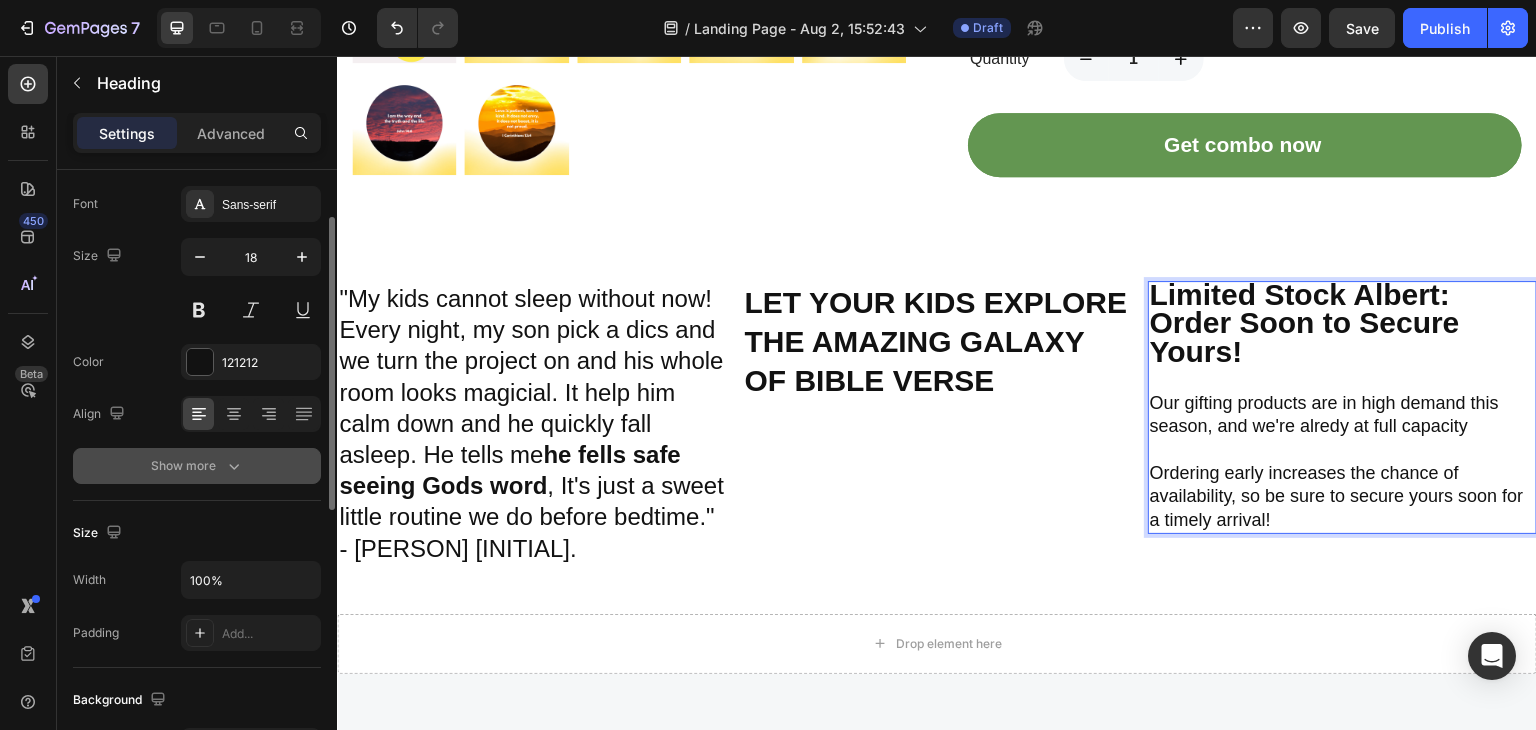 click on "Show more" at bounding box center [197, 466] 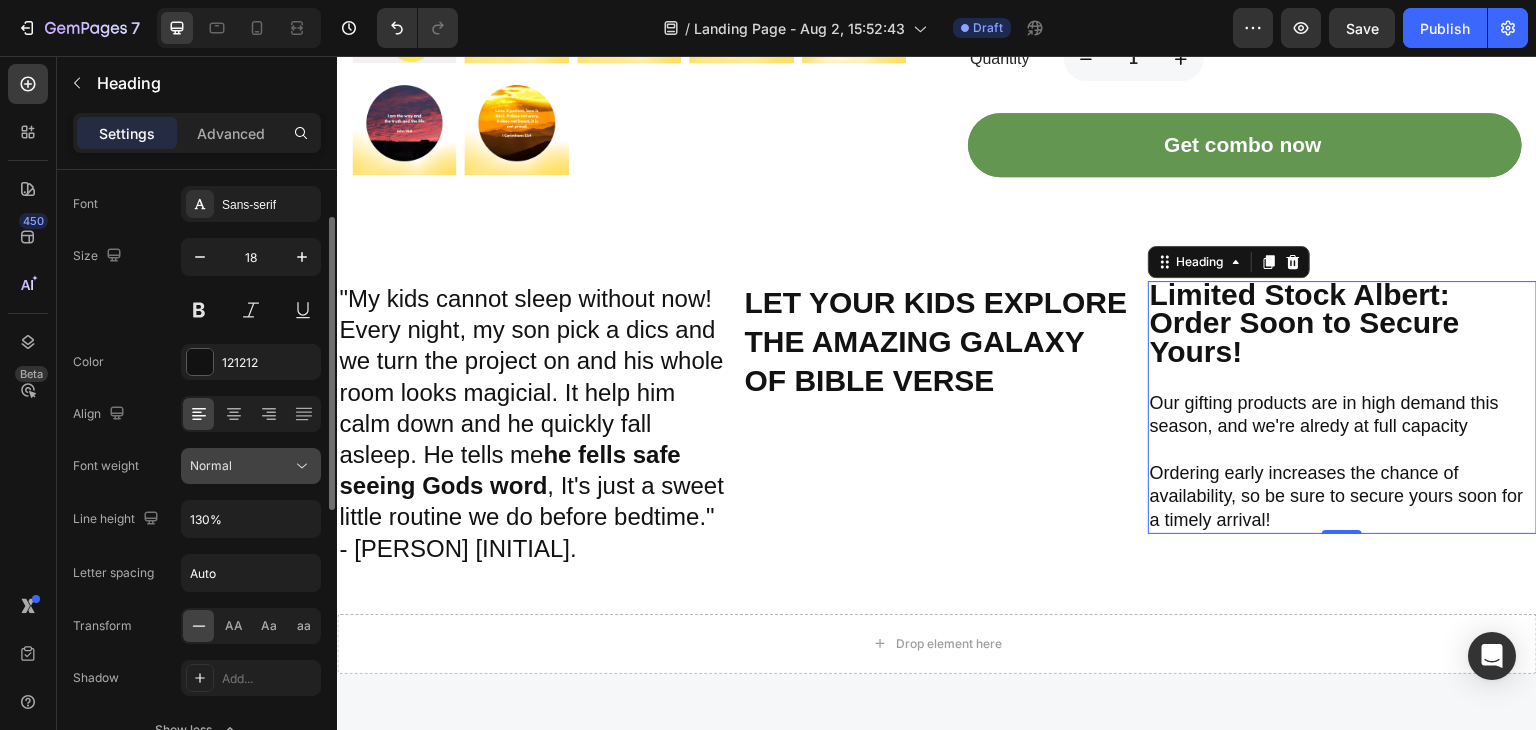 click on "Normal" 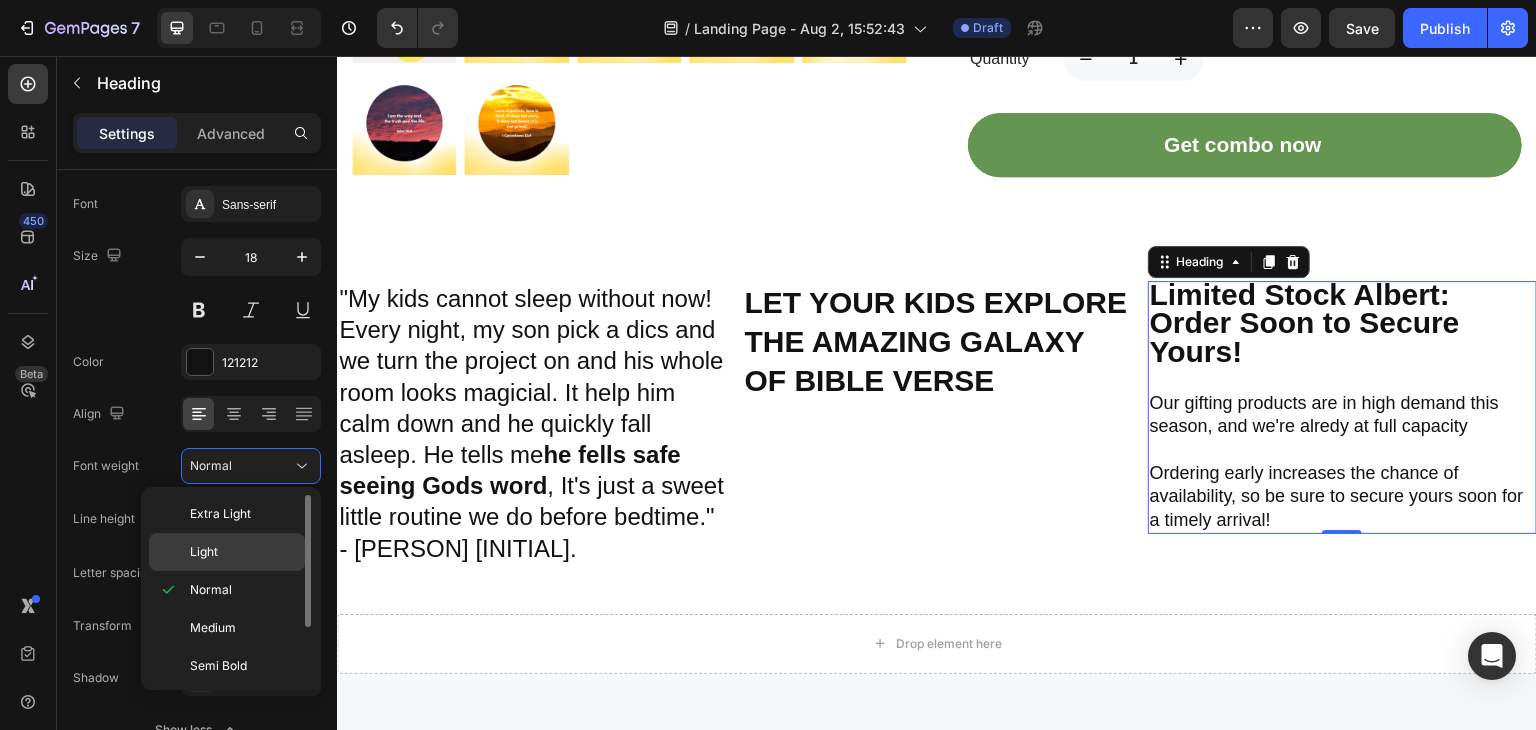 click on "Light" at bounding box center (243, 552) 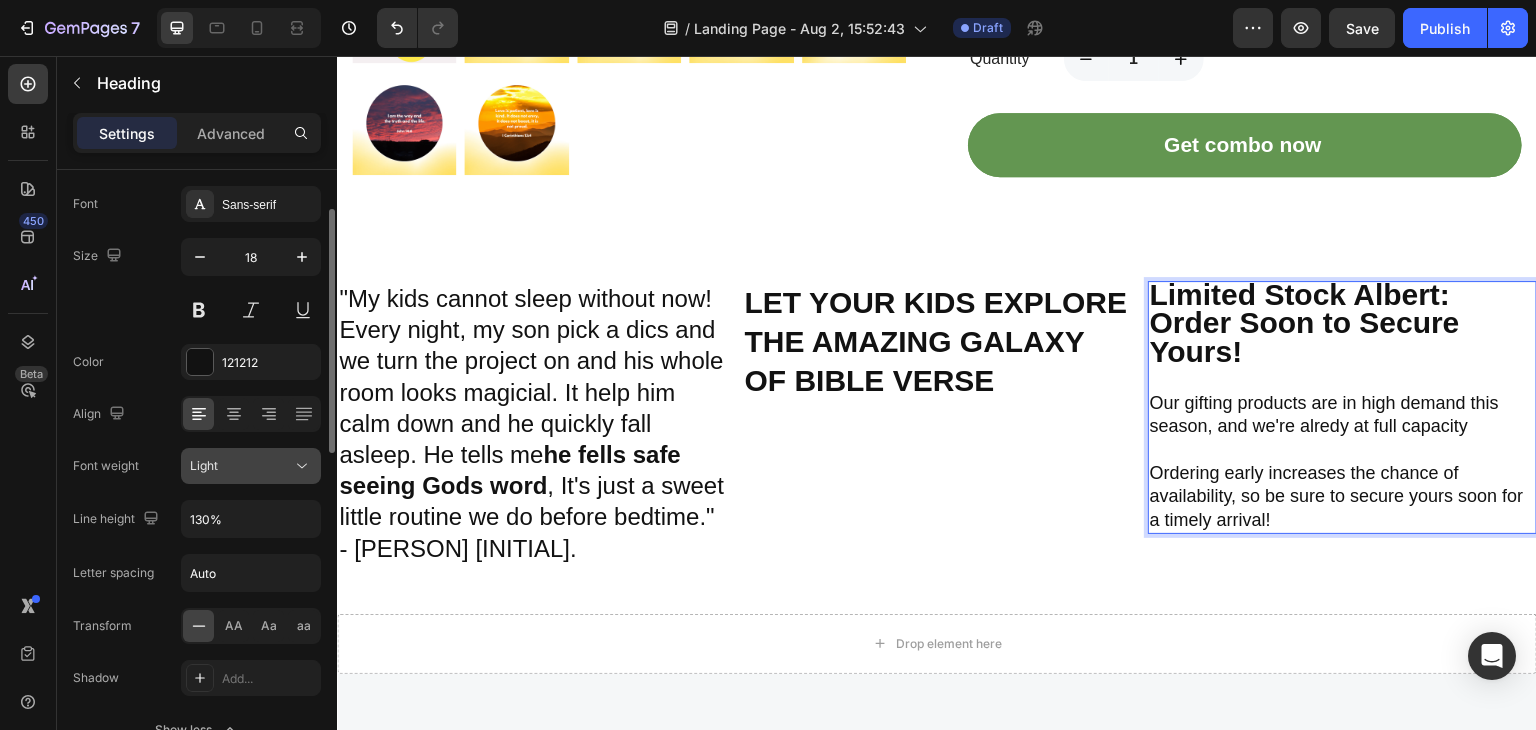 drag, startPoint x: 240, startPoint y: 468, endPoint x: 234, endPoint y: 480, distance: 13.416408 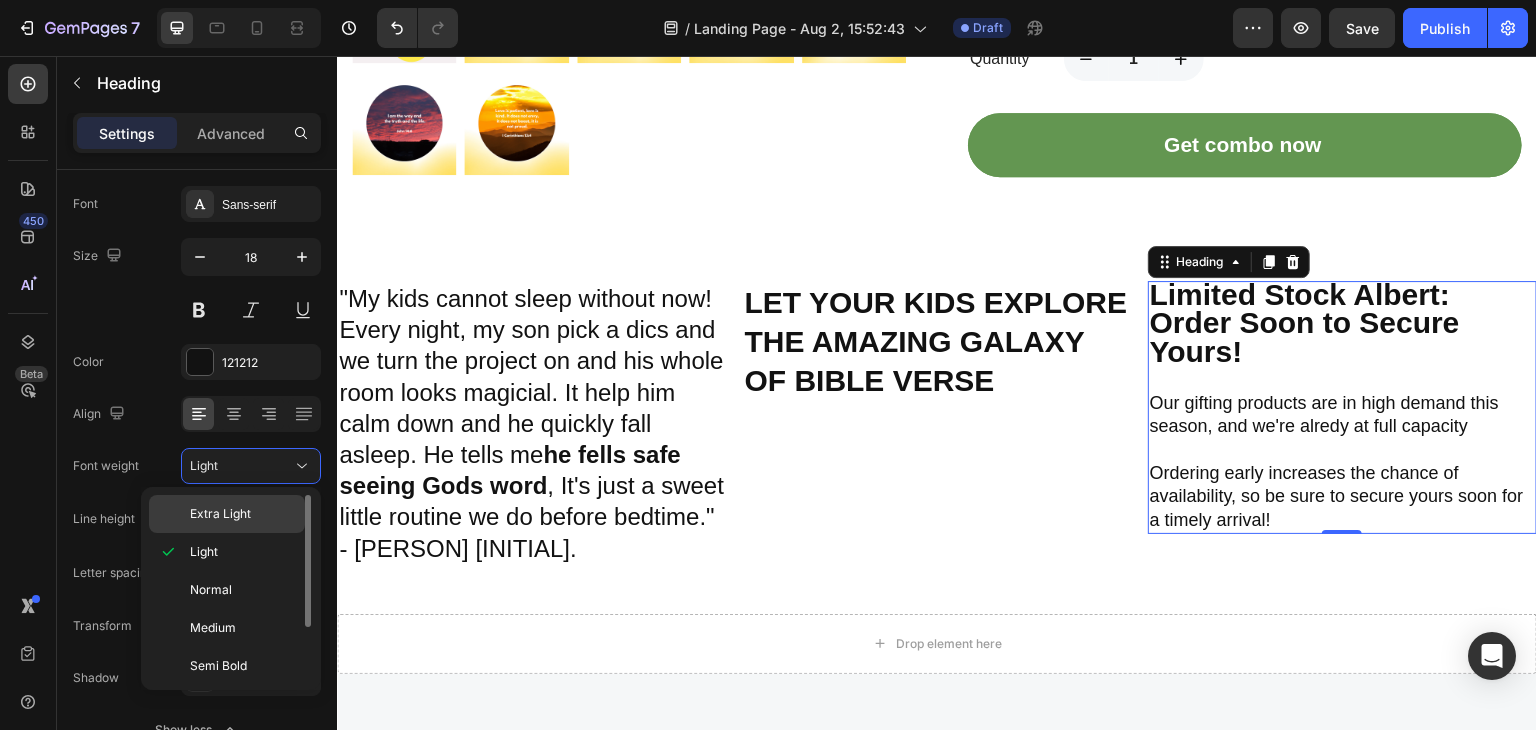 click on "Extra Light" at bounding box center (220, 514) 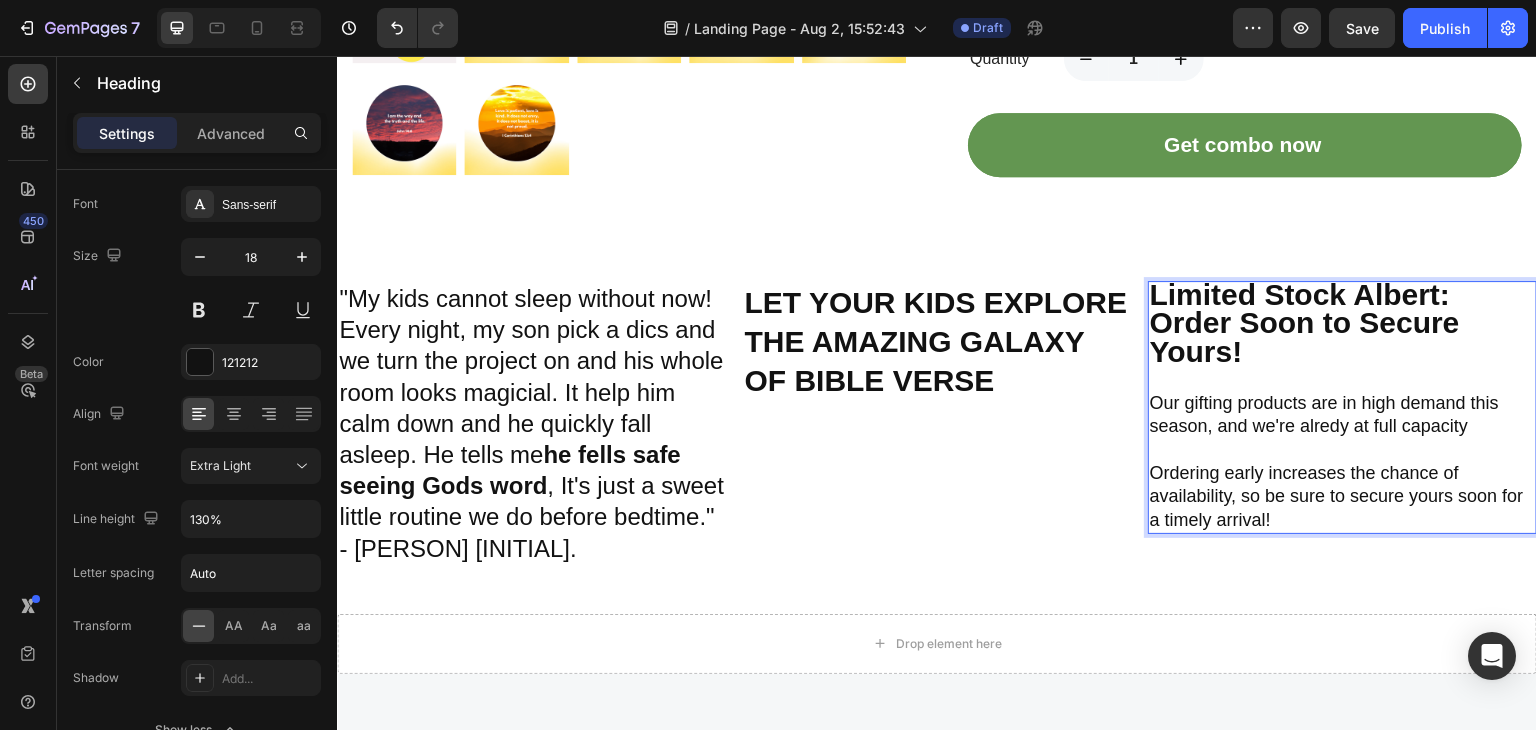 click on "Our gifting products are in high demand this season, and we're alredy at full capacity" at bounding box center (1324, 414) 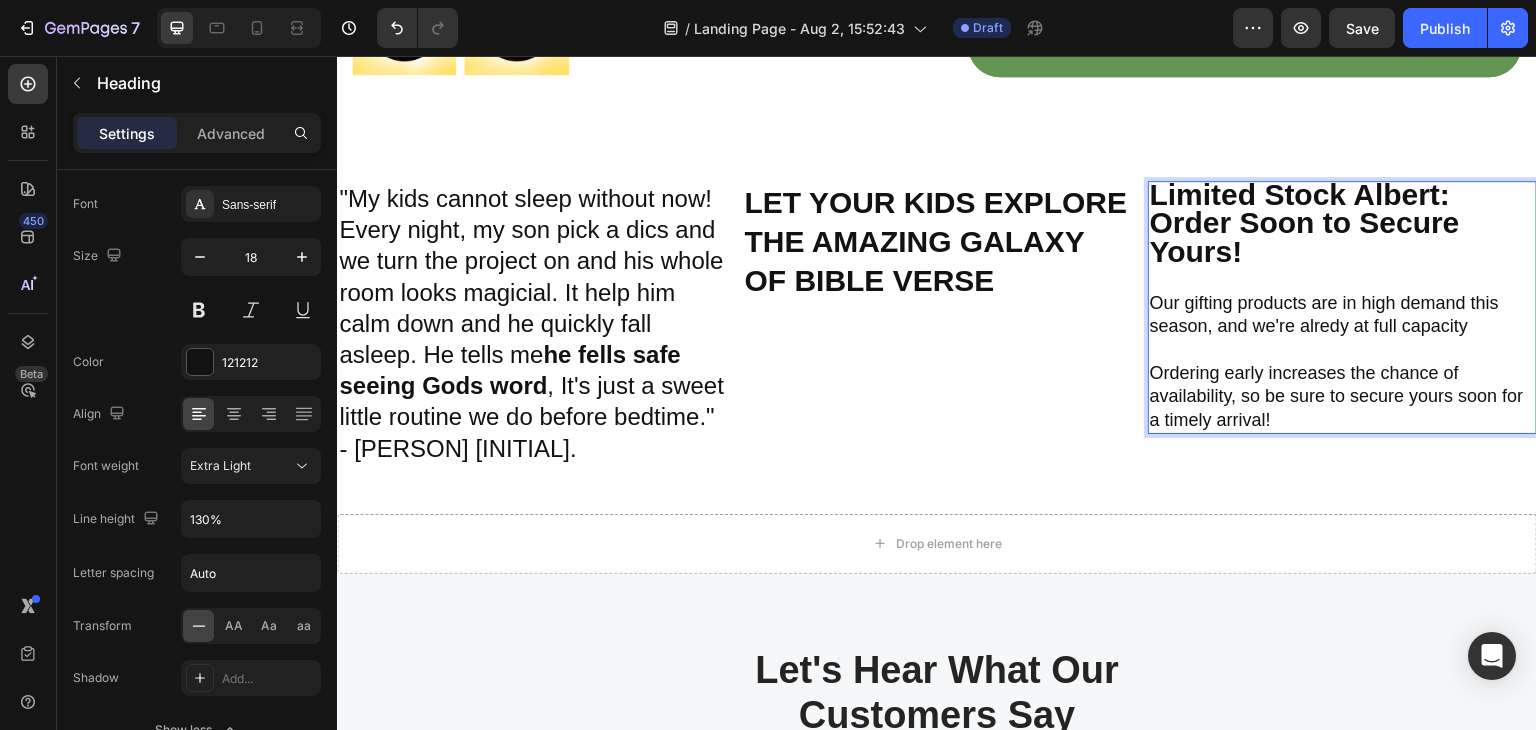 click on "Ordering early increases the chance of availability, so be sure to secure yours soon for a timely arrival!" at bounding box center [1337, 396] 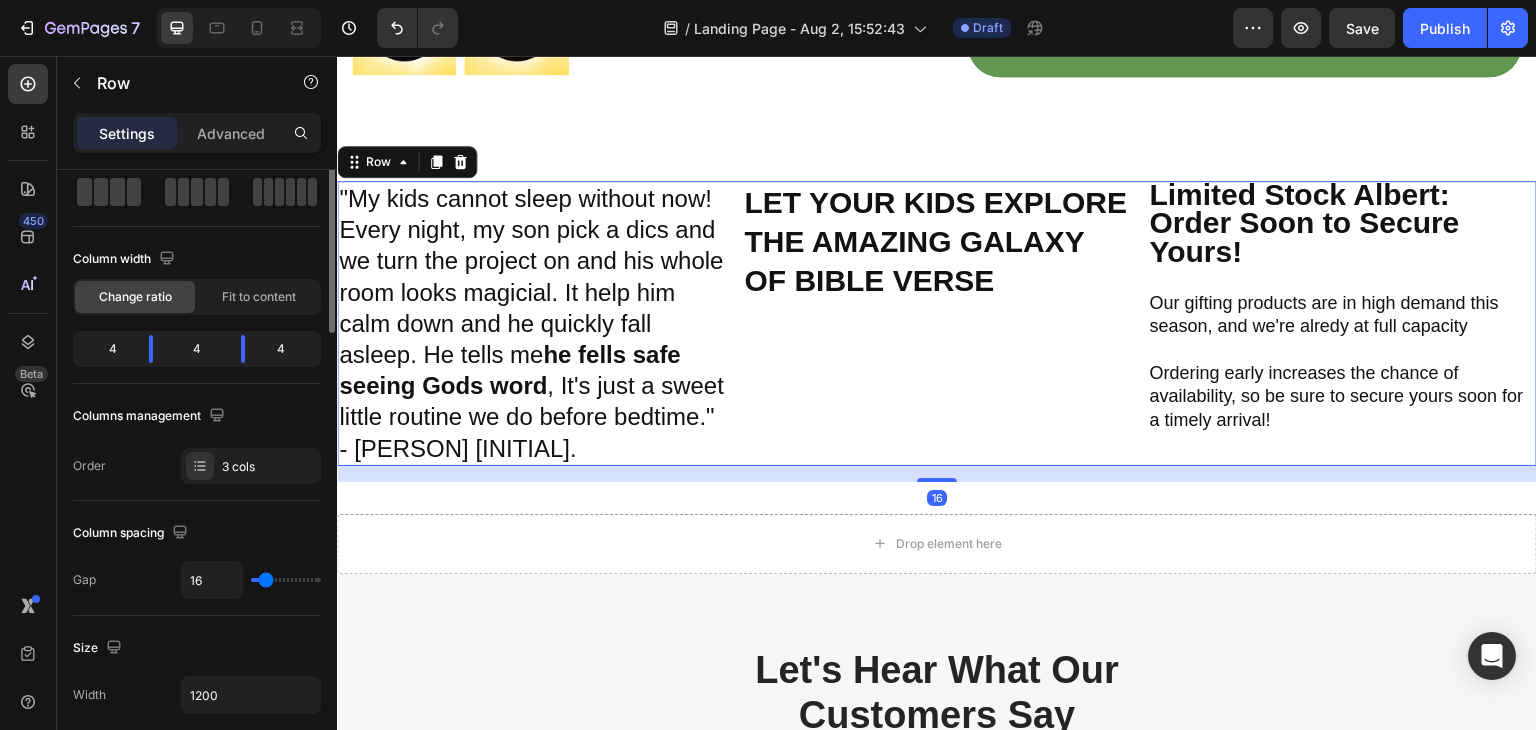 scroll, scrollTop: 0, scrollLeft: 0, axis: both 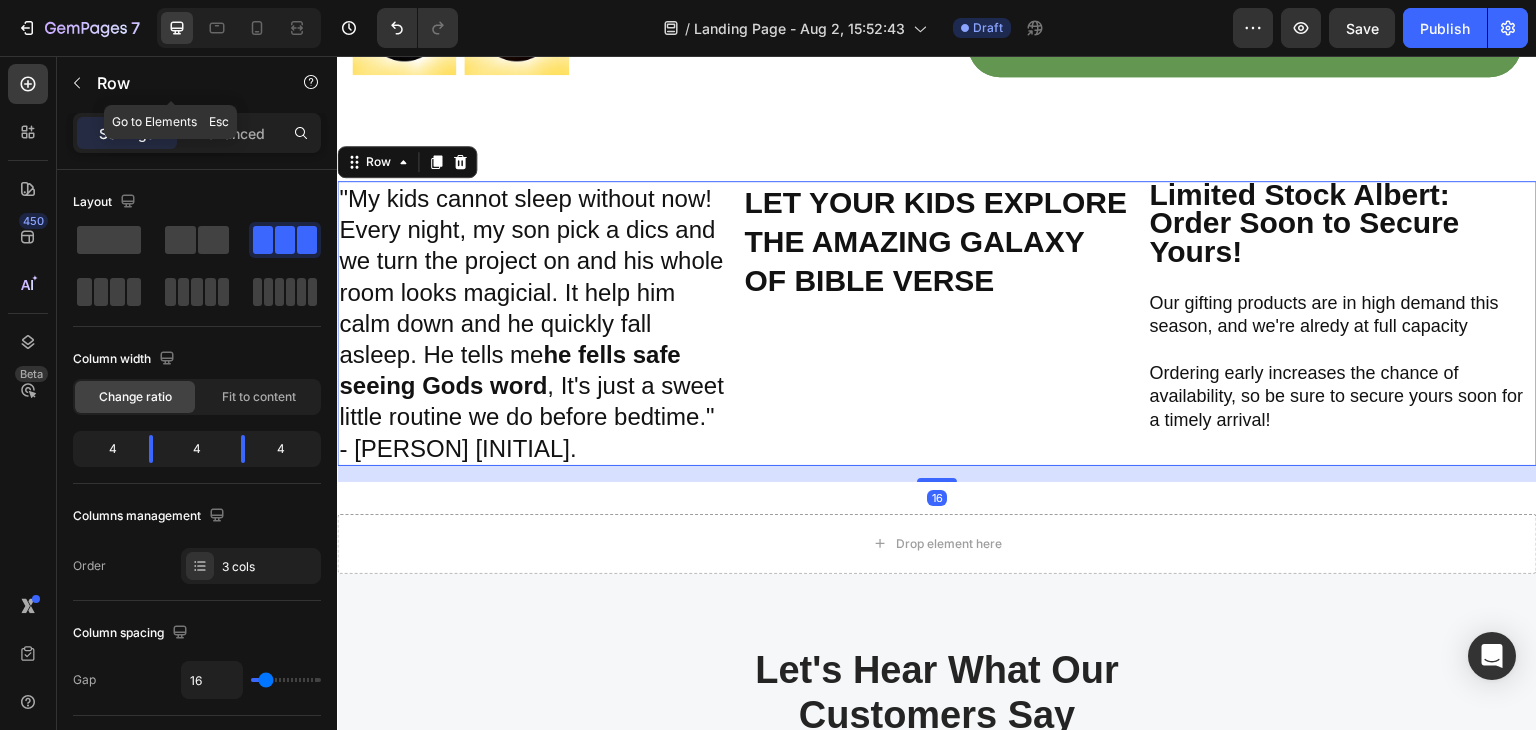 click at bounding box center (77, 83) 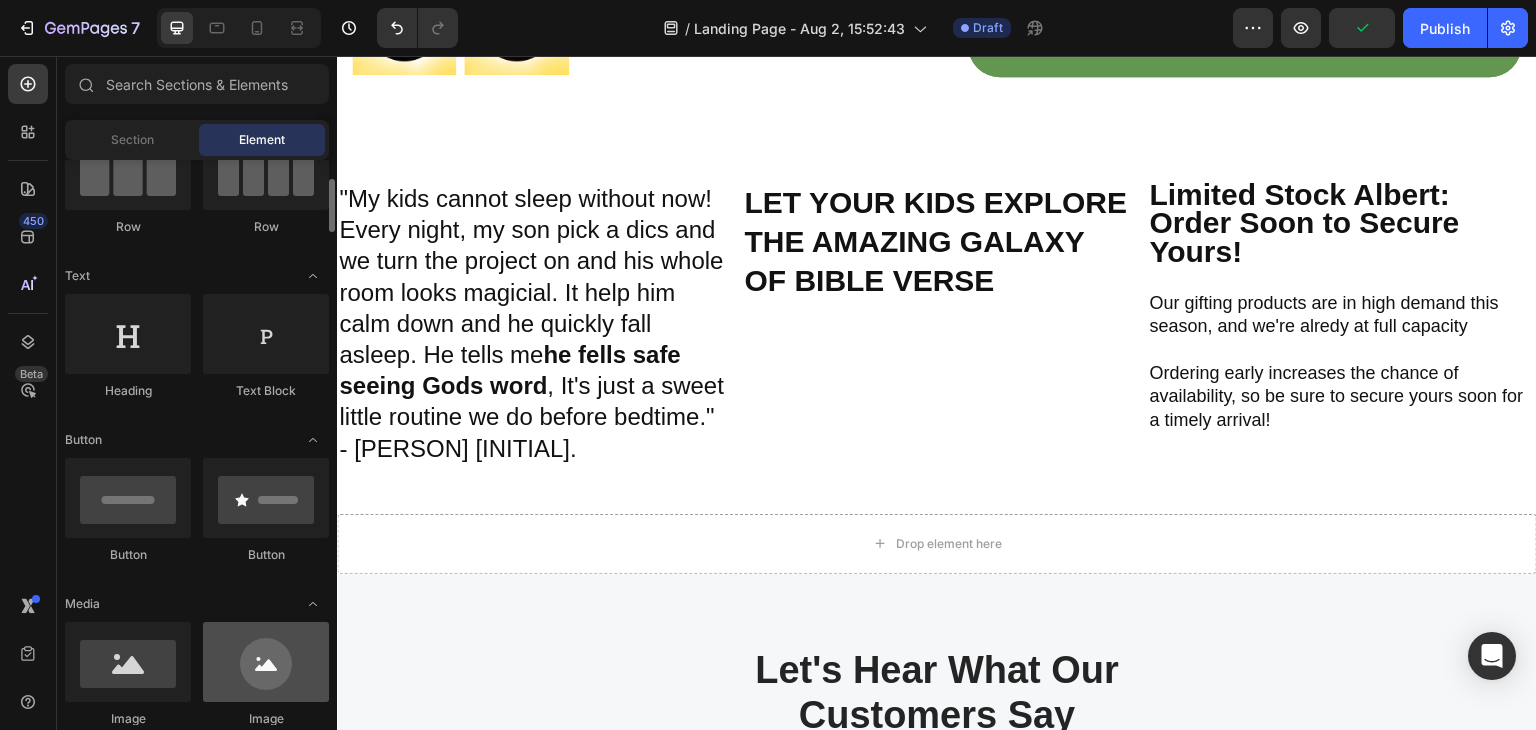 scroll, scrollTop: 400, scrollLeft: 0, axis: vertical 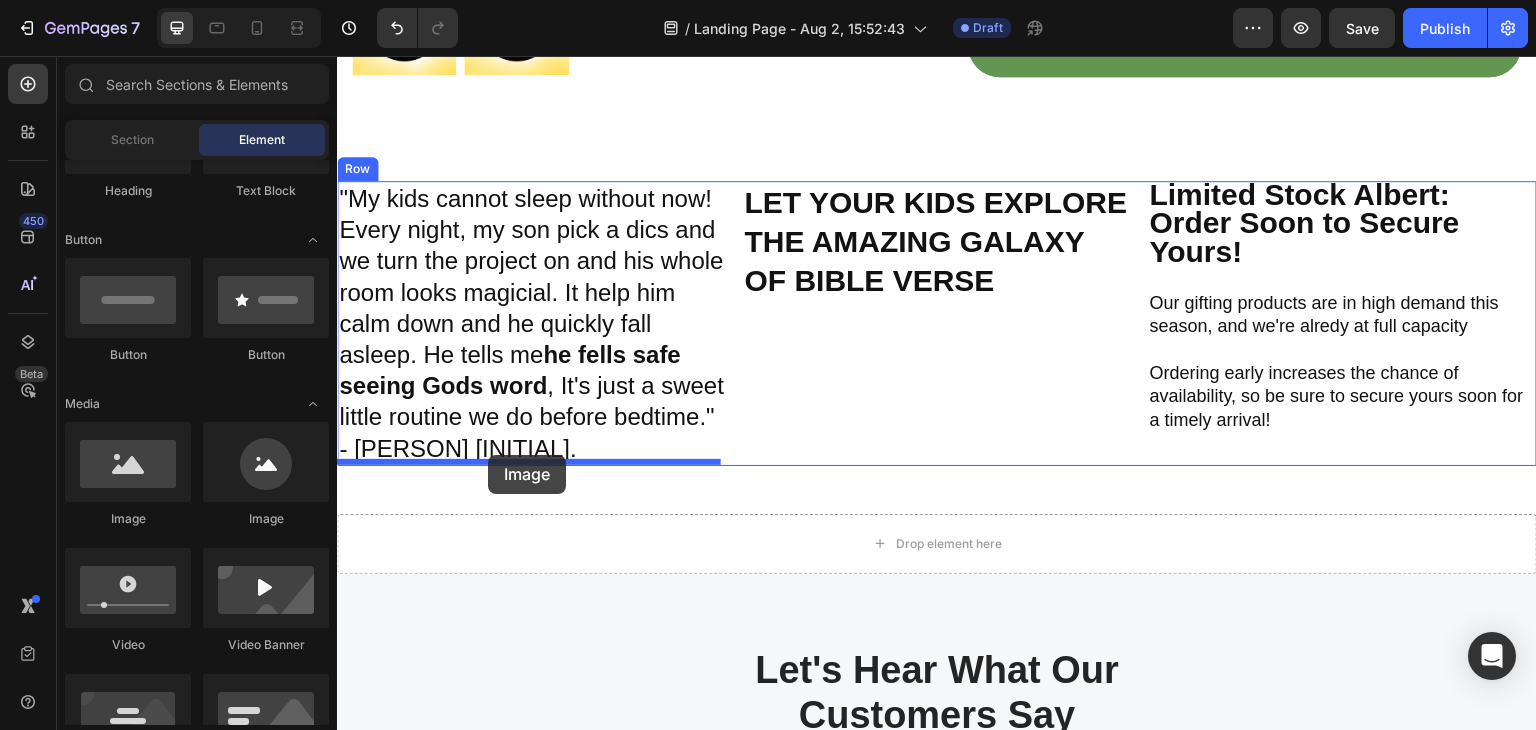 drag, startPoint x: 461, startPoint y: 531, endPoint x: 488, endPoint y: 455, distance: 80.65358 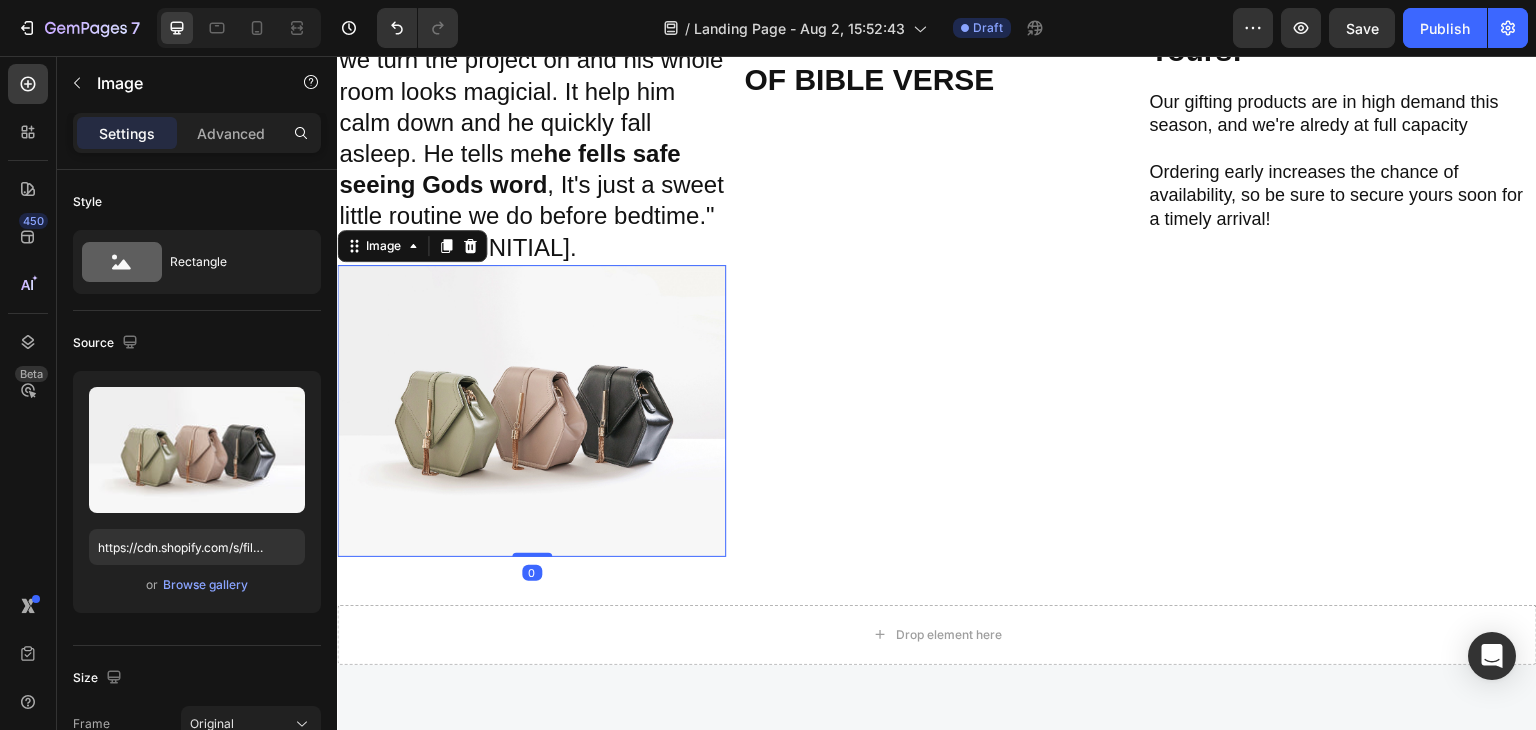 scroll, scrollTop: 1185, scrollLeft: 0, axis: vertical 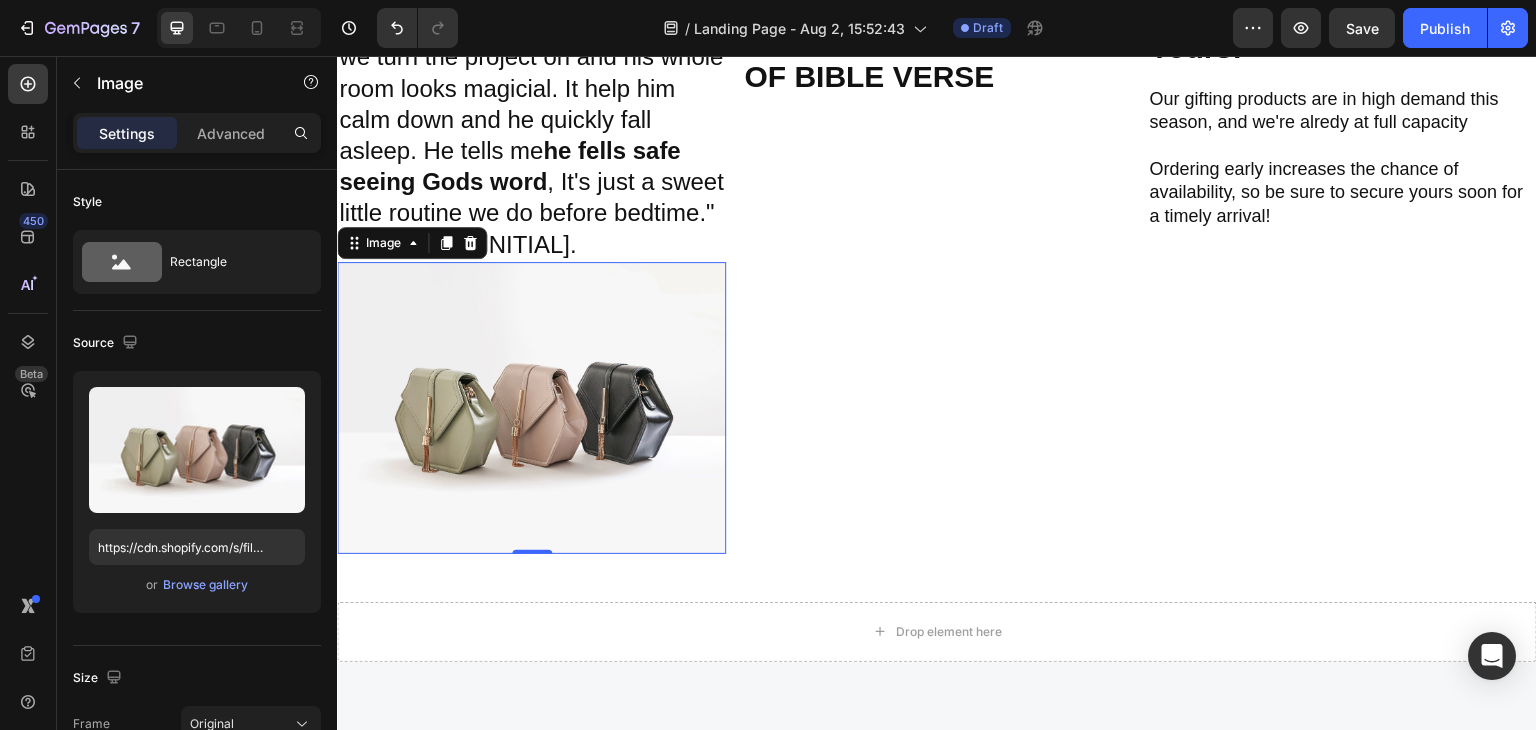 click at bounding box center (531, 408) 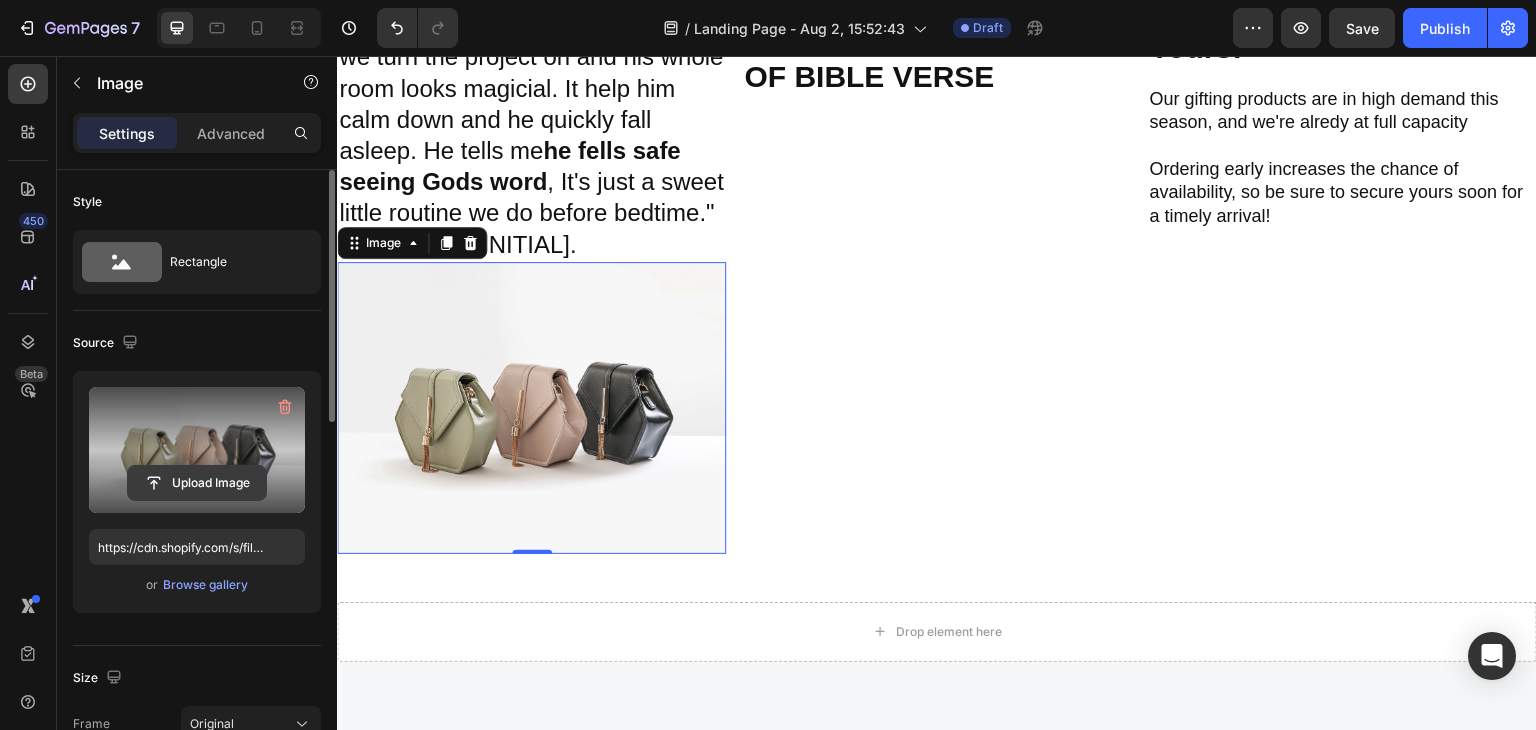 click 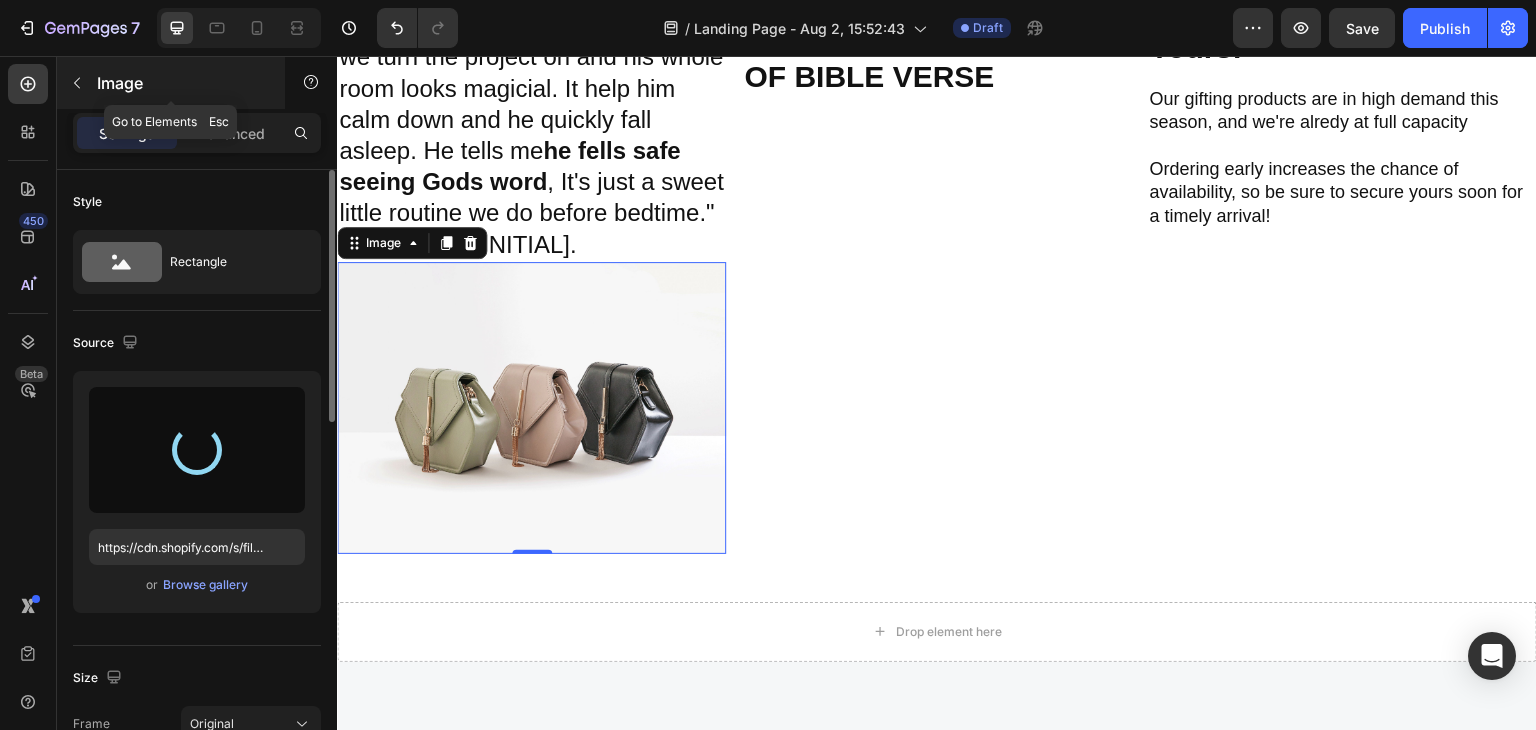 click 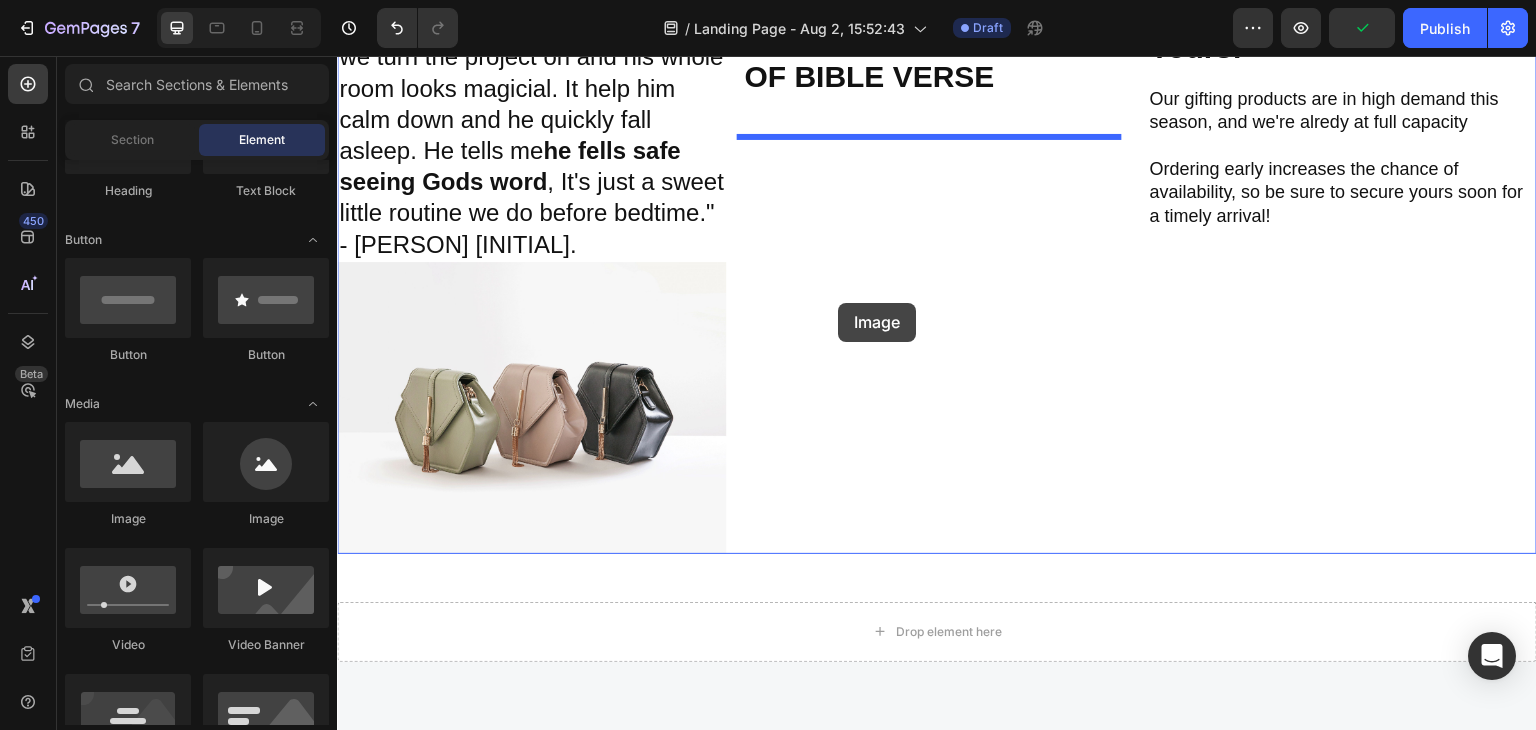 drag, startPoint x: 521, startPoint y: 517, endPoint x: 838, endPoint y: 302, distance: 383.03262 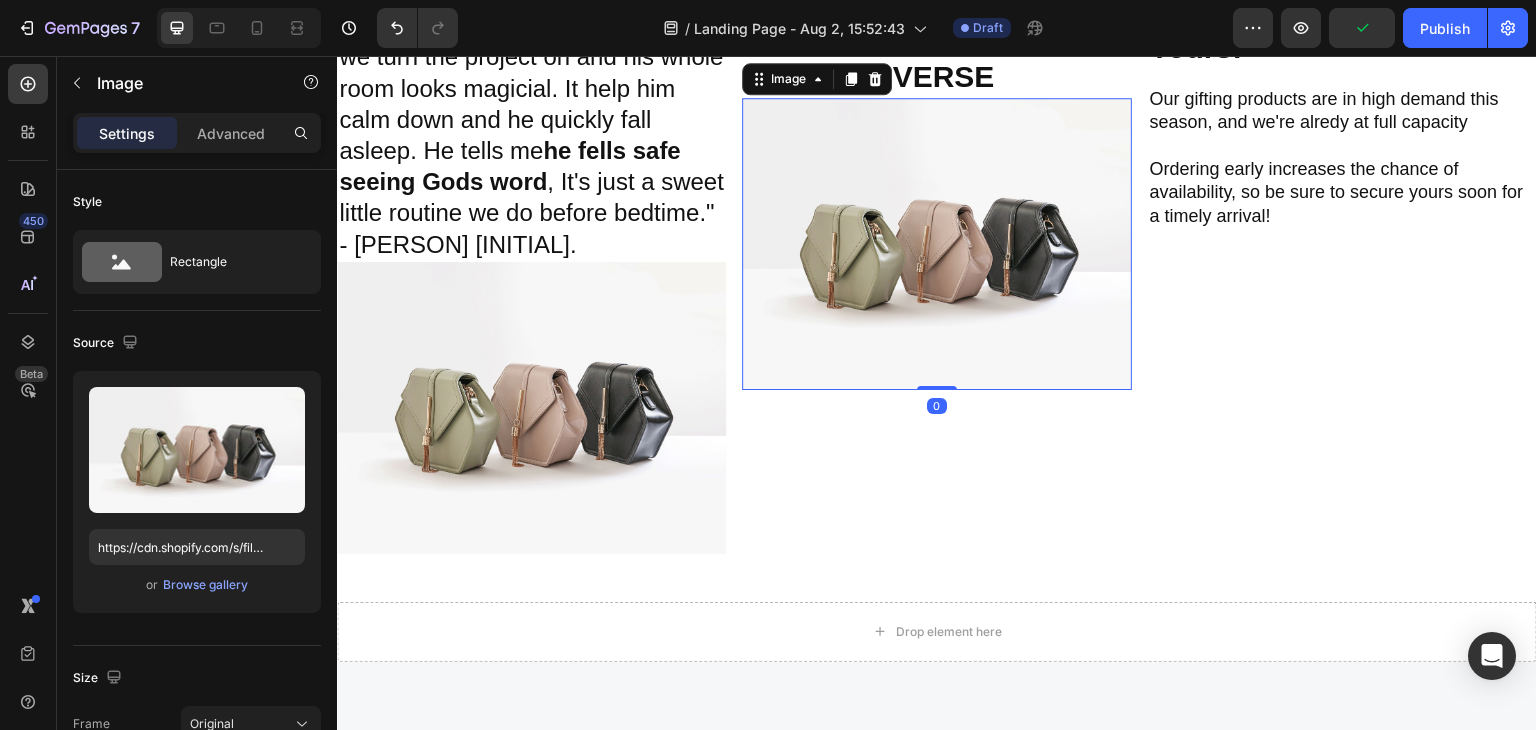 click at bounding box center [936, 244] 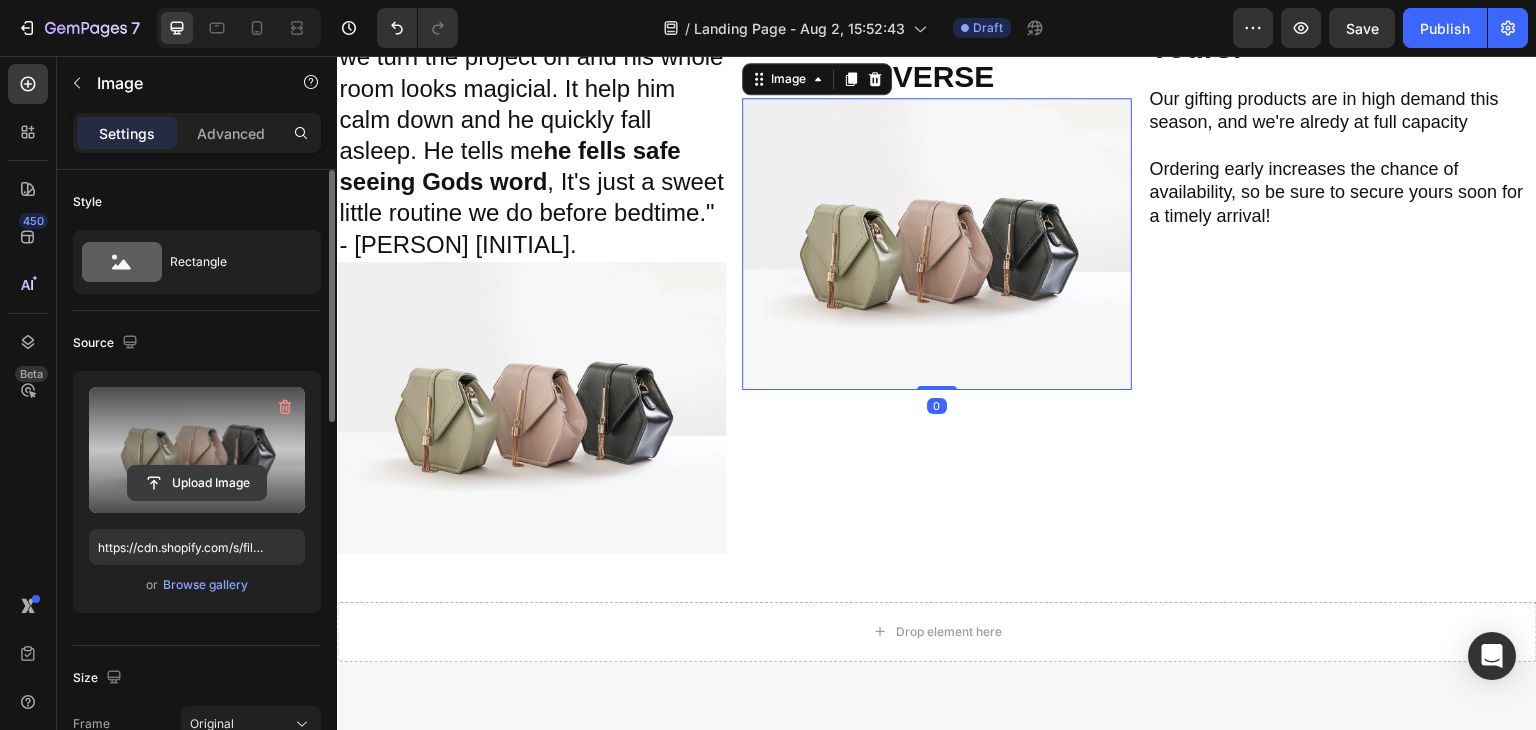 click 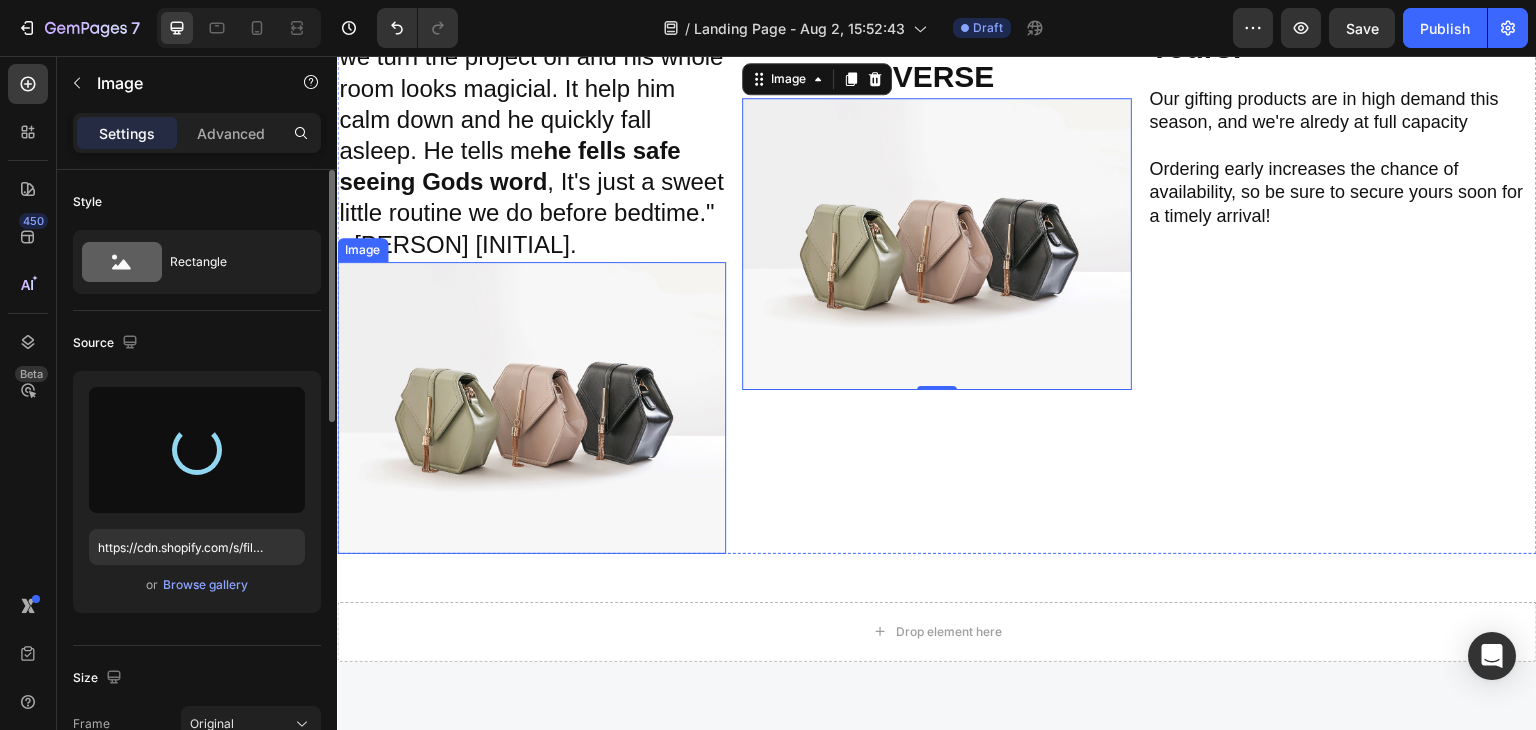 click at bounding box center (531, 408) 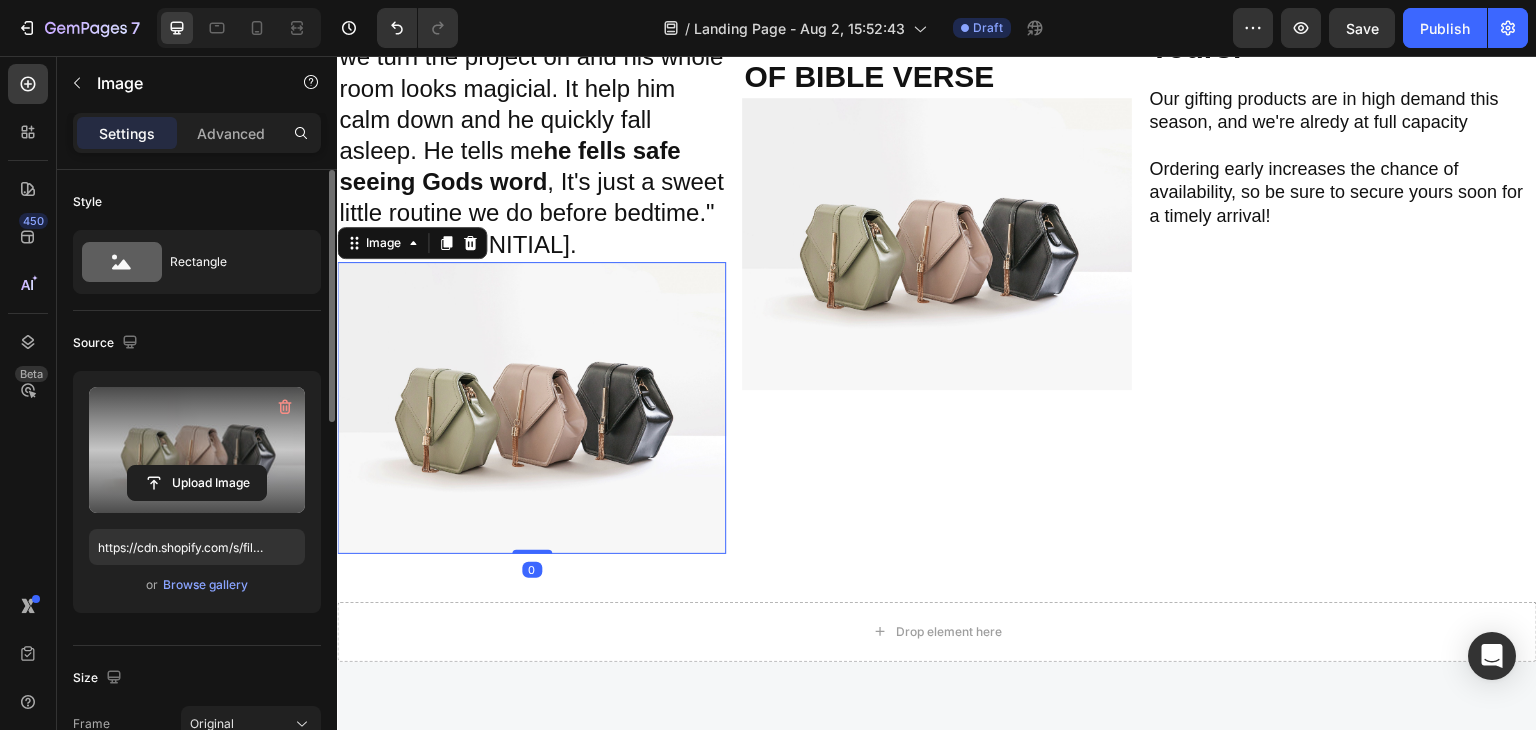 click at bounding box center (197, 450) 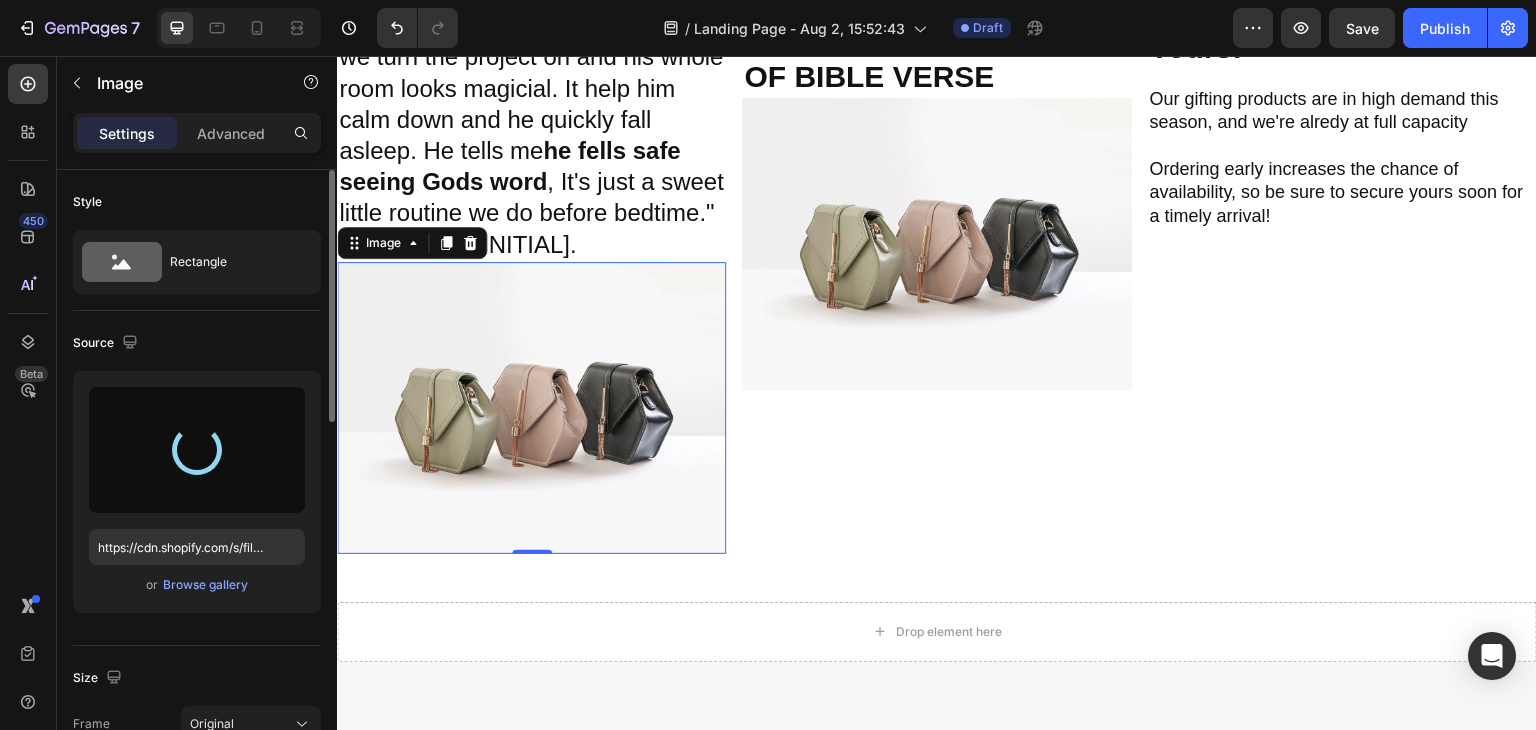 type on "https://cdn.shopify.com/s/files/1/0743/9119/1784/files/gempages_573255102245110900-ce6be9ec-2446-4d16-888b-3c29e4a6e13c.gif" 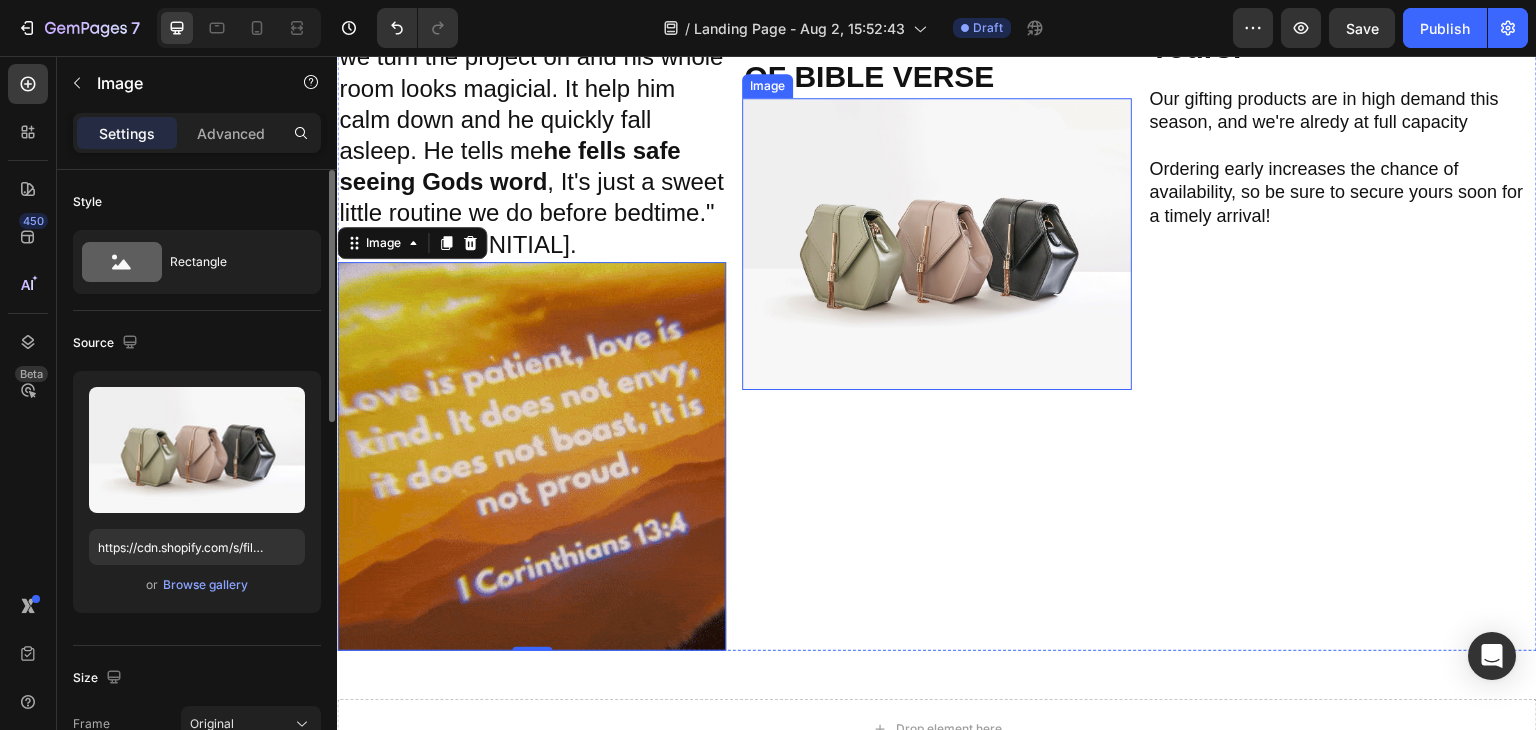 click at bounding box center (936, 244) 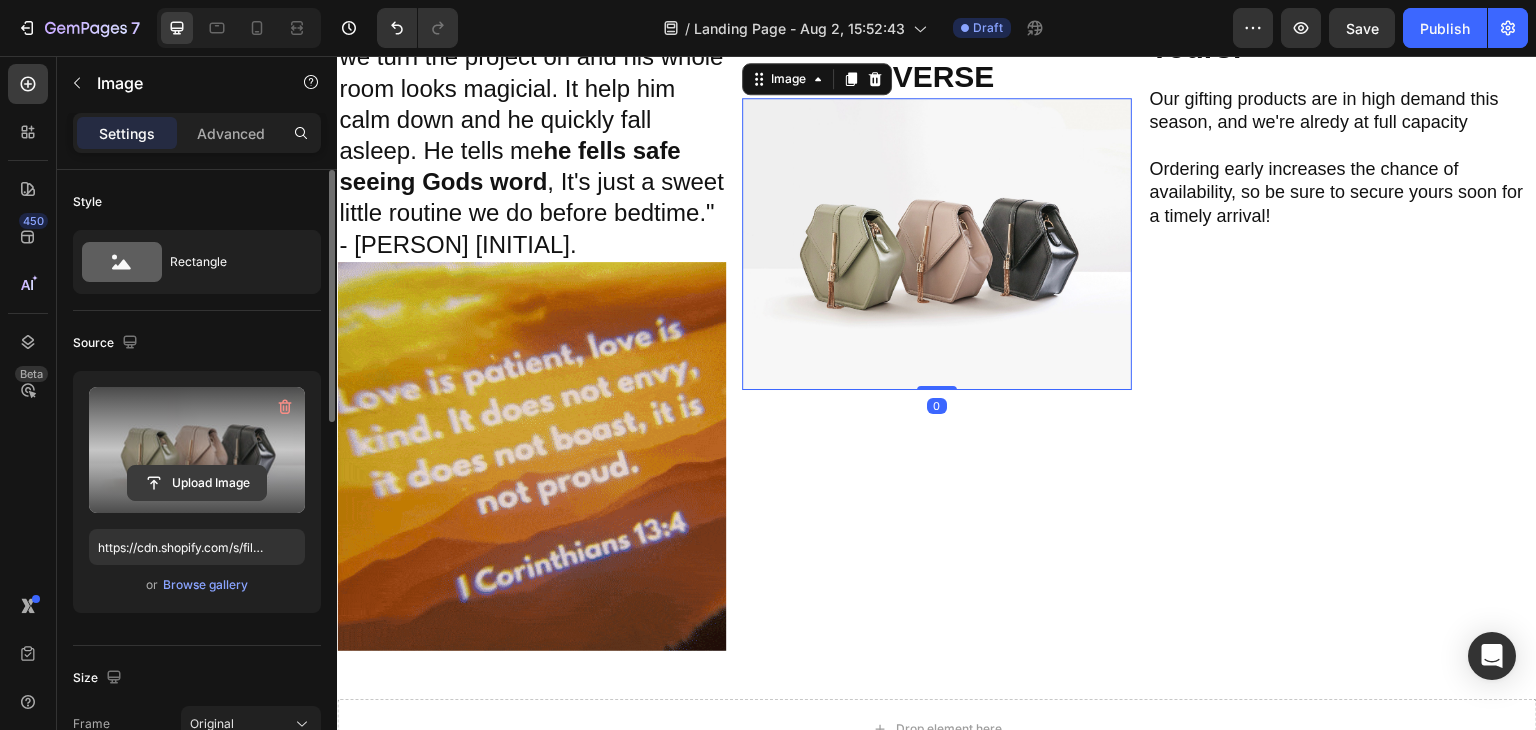 click 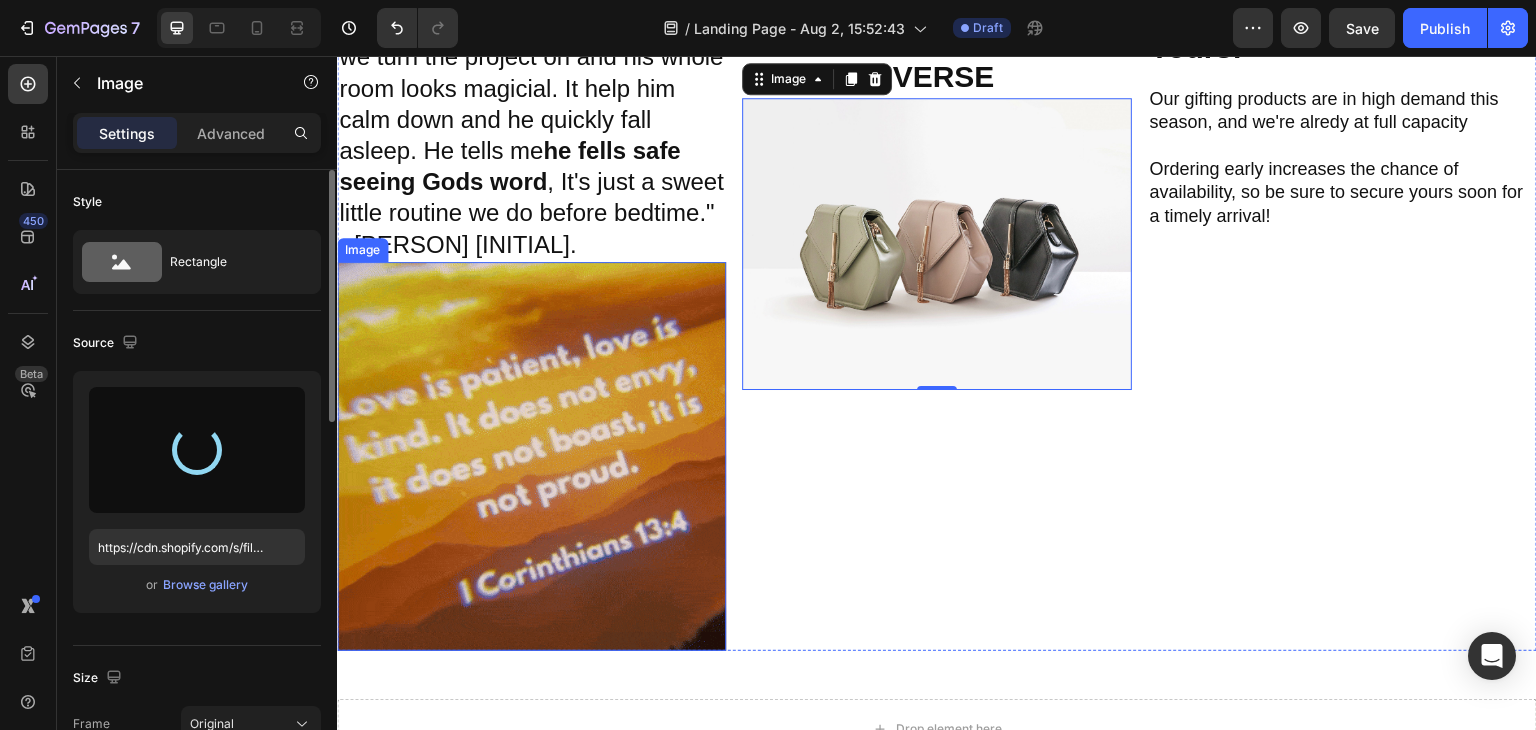 type on "https://cdn.shopify.com/s/files/1/0743/9119/1784/files/gempages_573255102245110900-3fd5ac31-ee21-4c52-9d49-63d0db60966b.gif" 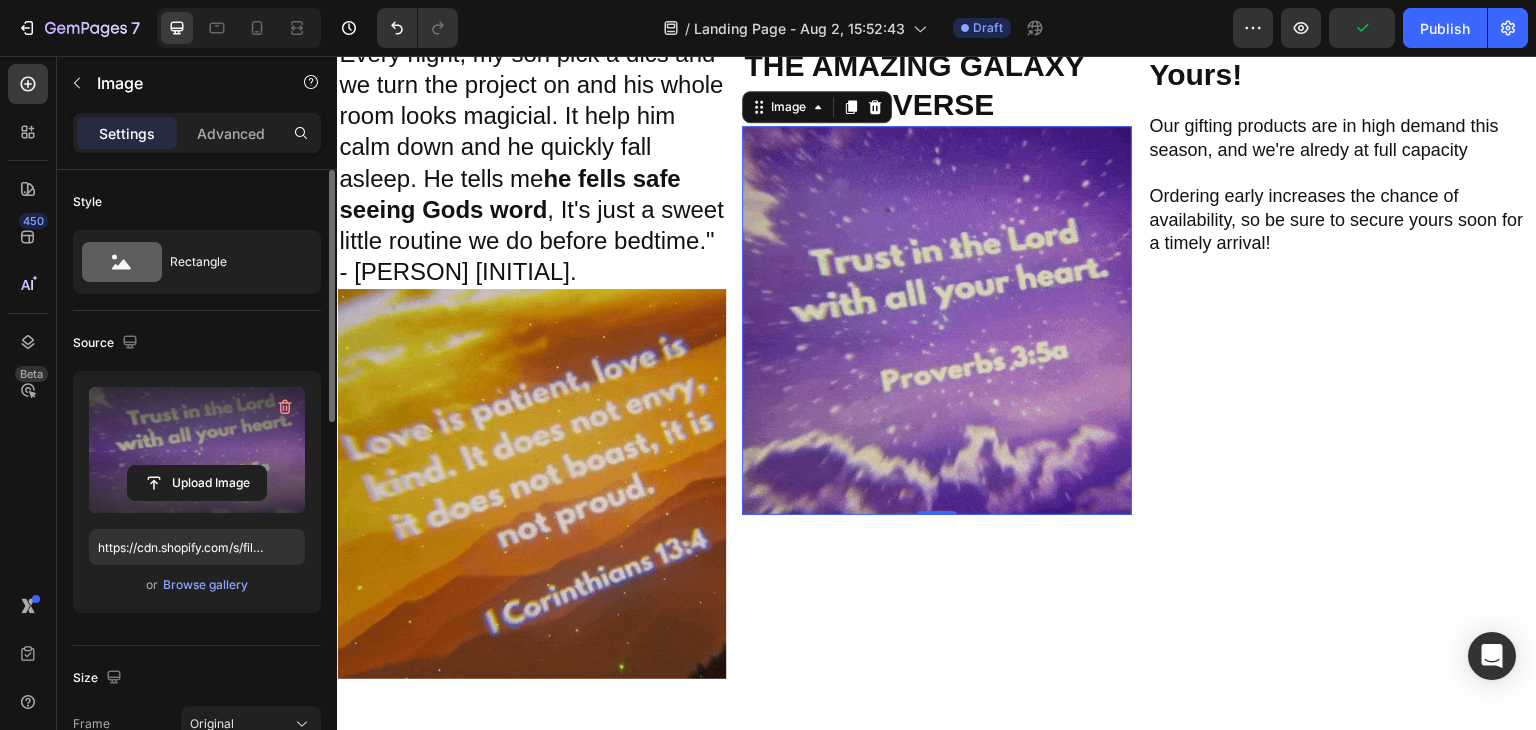 scroll, scrollTop: 985, scrollLeft: 0, axis: vertical 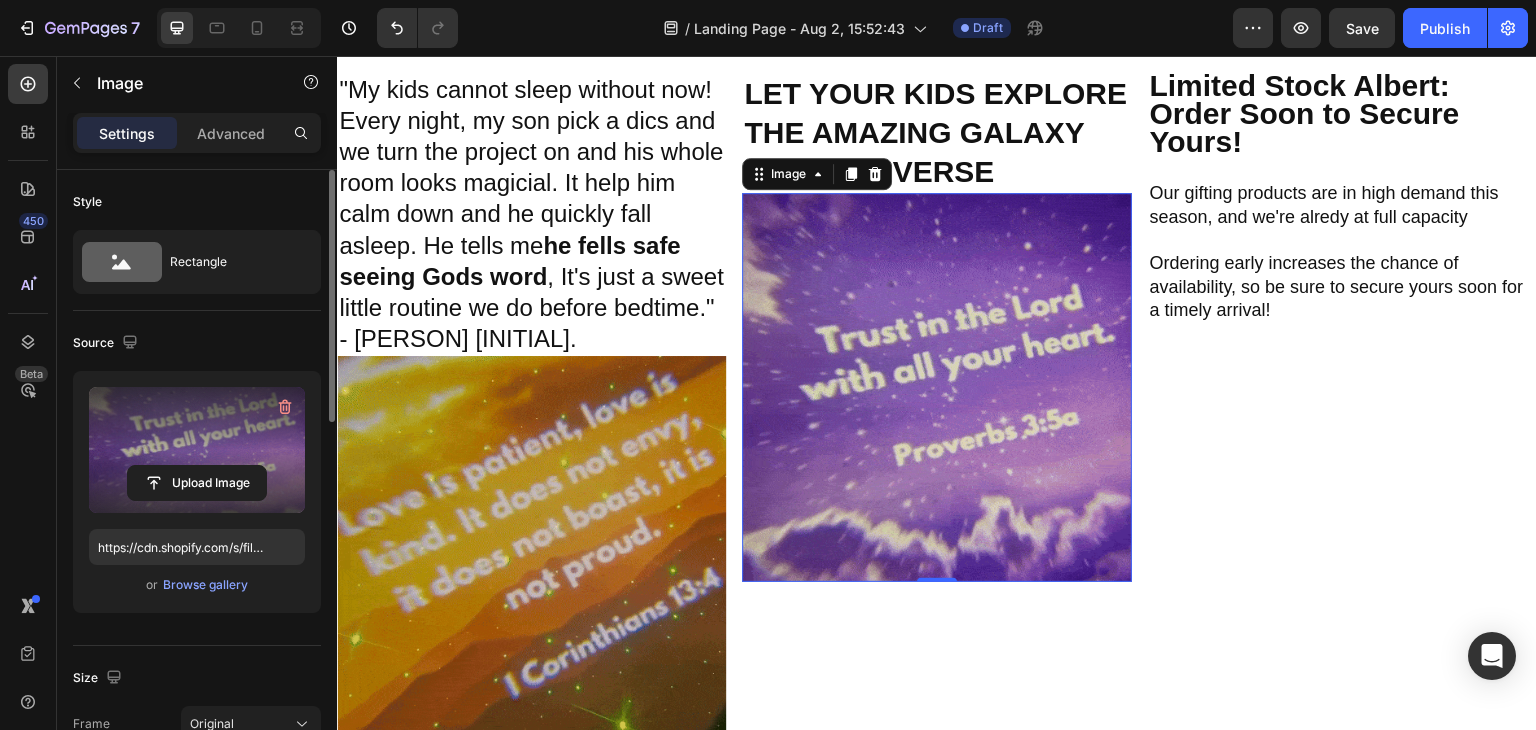 click at bounding box center [936, 387] 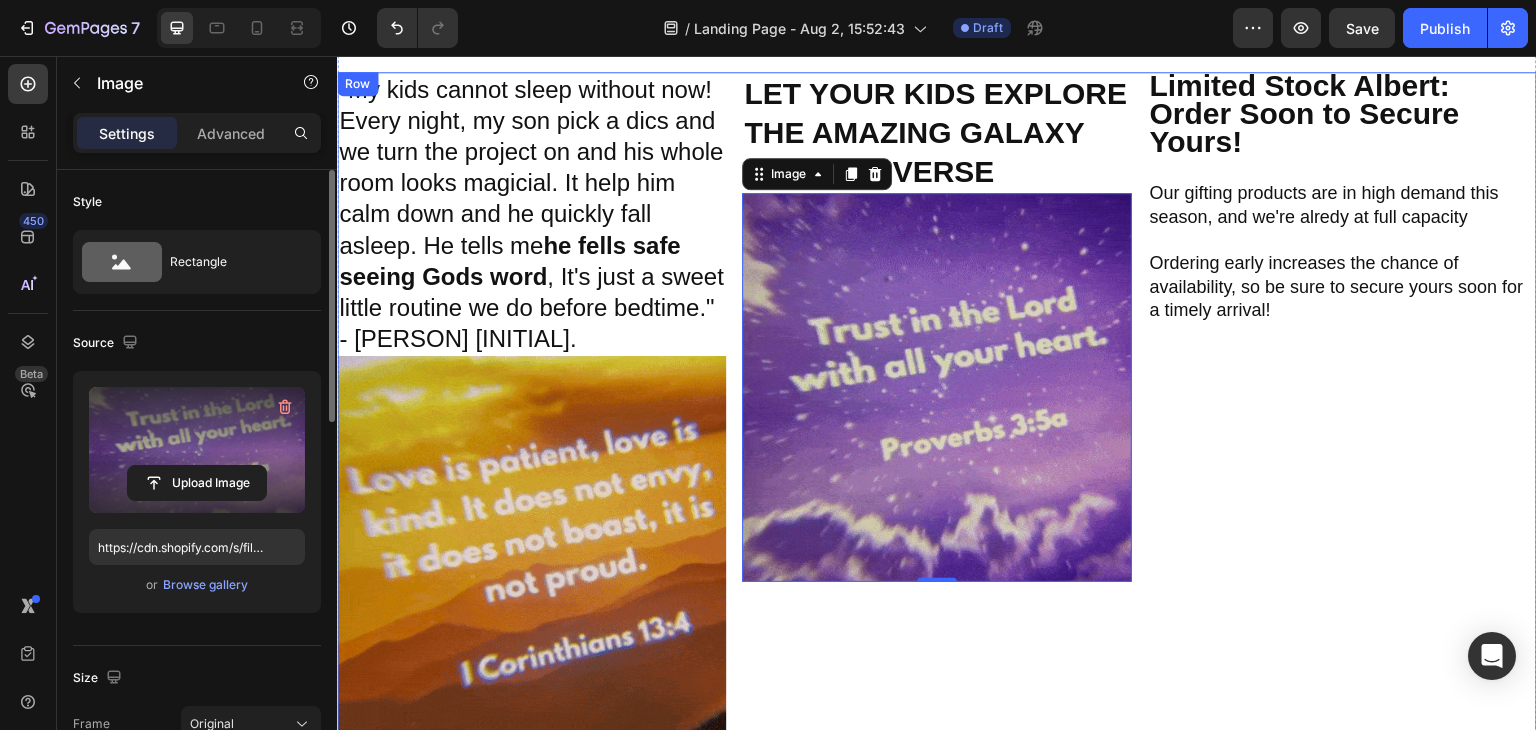 click on "⁠⁠⁠⁠⁠⁠⁠ Limited Stock [PERSON]: Order Soon to Secure Yours!  Our gifting products are in high demand this season, and we're alredy at full capacity  Ordering early increases the chance of availability, so be sure to secure yours soon for a timely arrival!  Heading" at bounding box center (1342, 409) 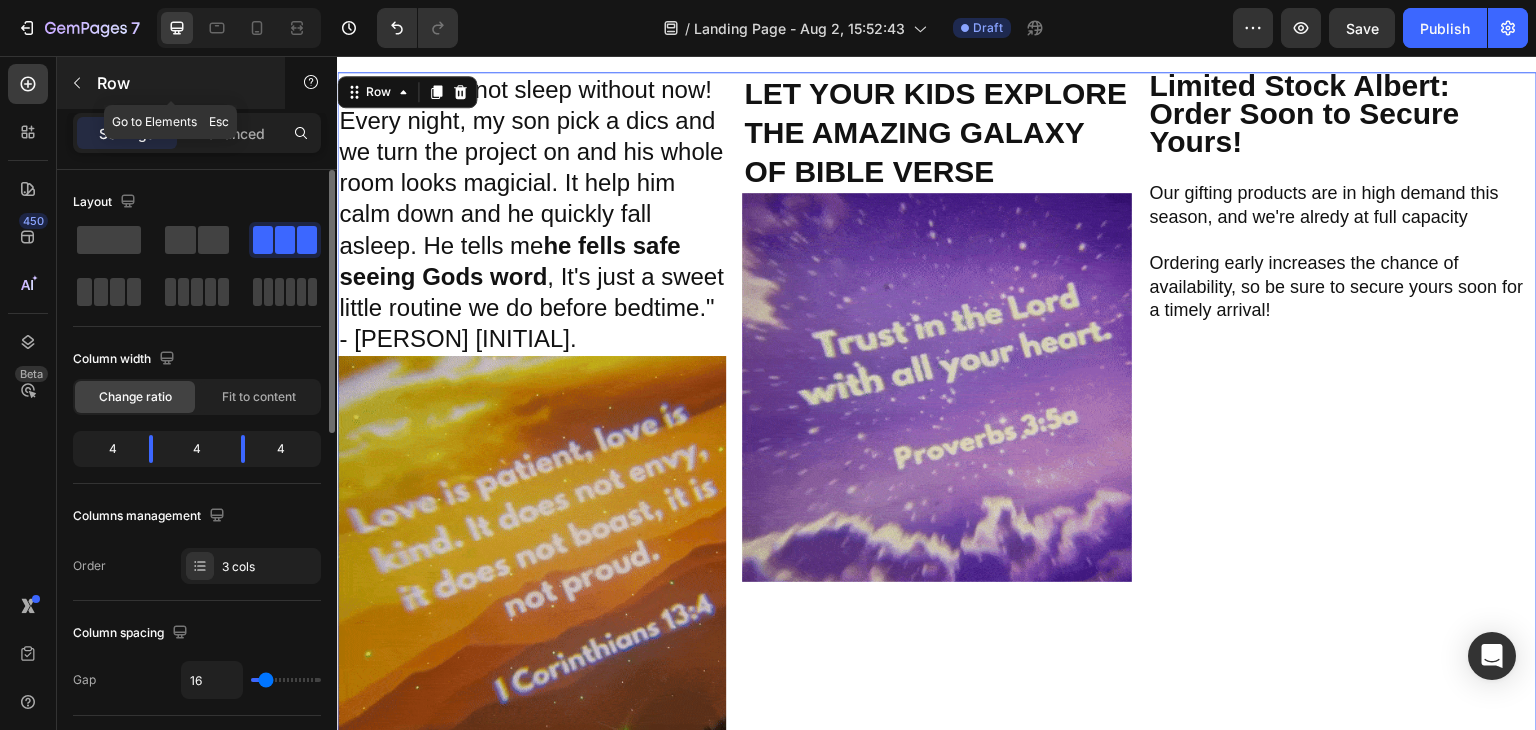 click at bounding box center (77, 83) 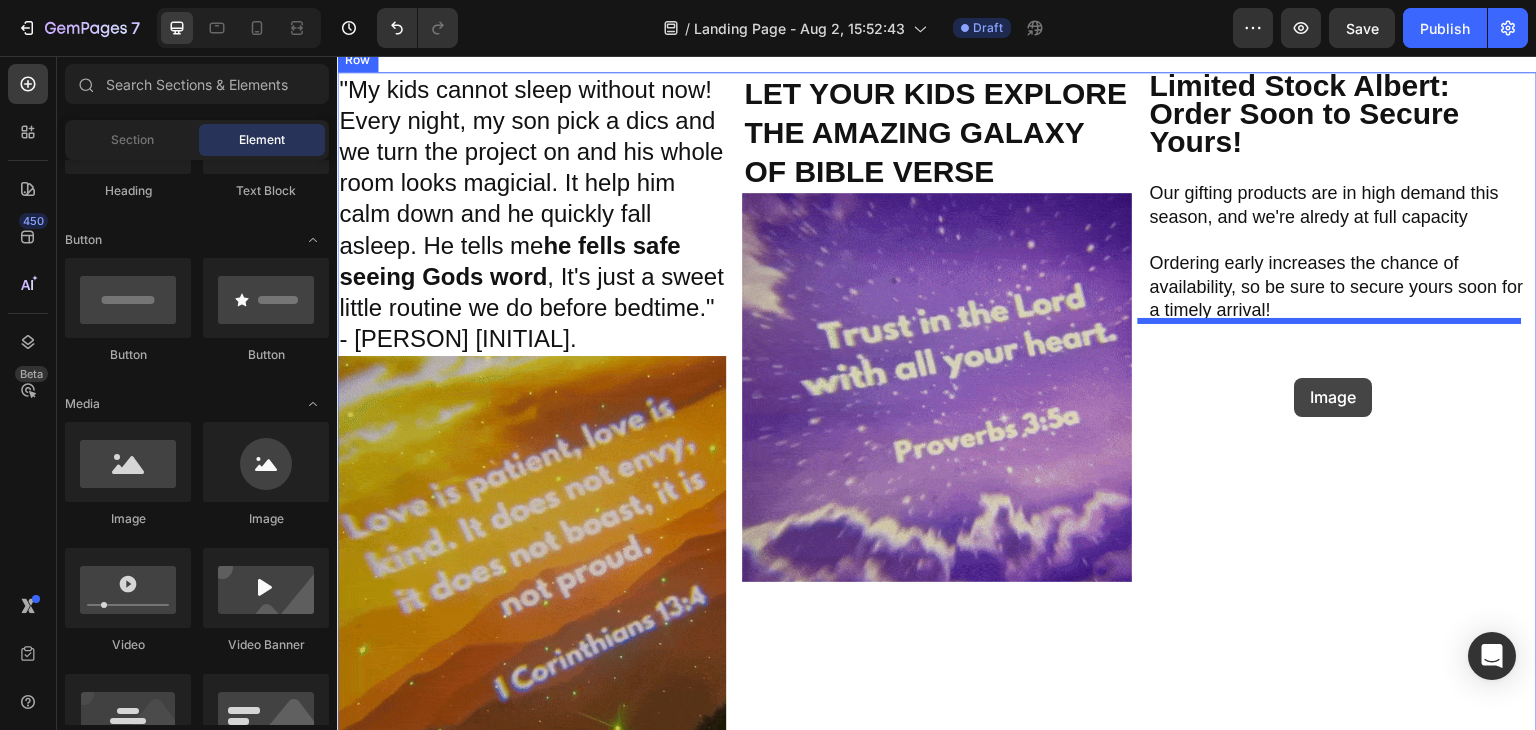 drag, startPoint x: 618, startPoint y: 545, endPoint x: 1295, endPoint y: 378, distance: 697.29333 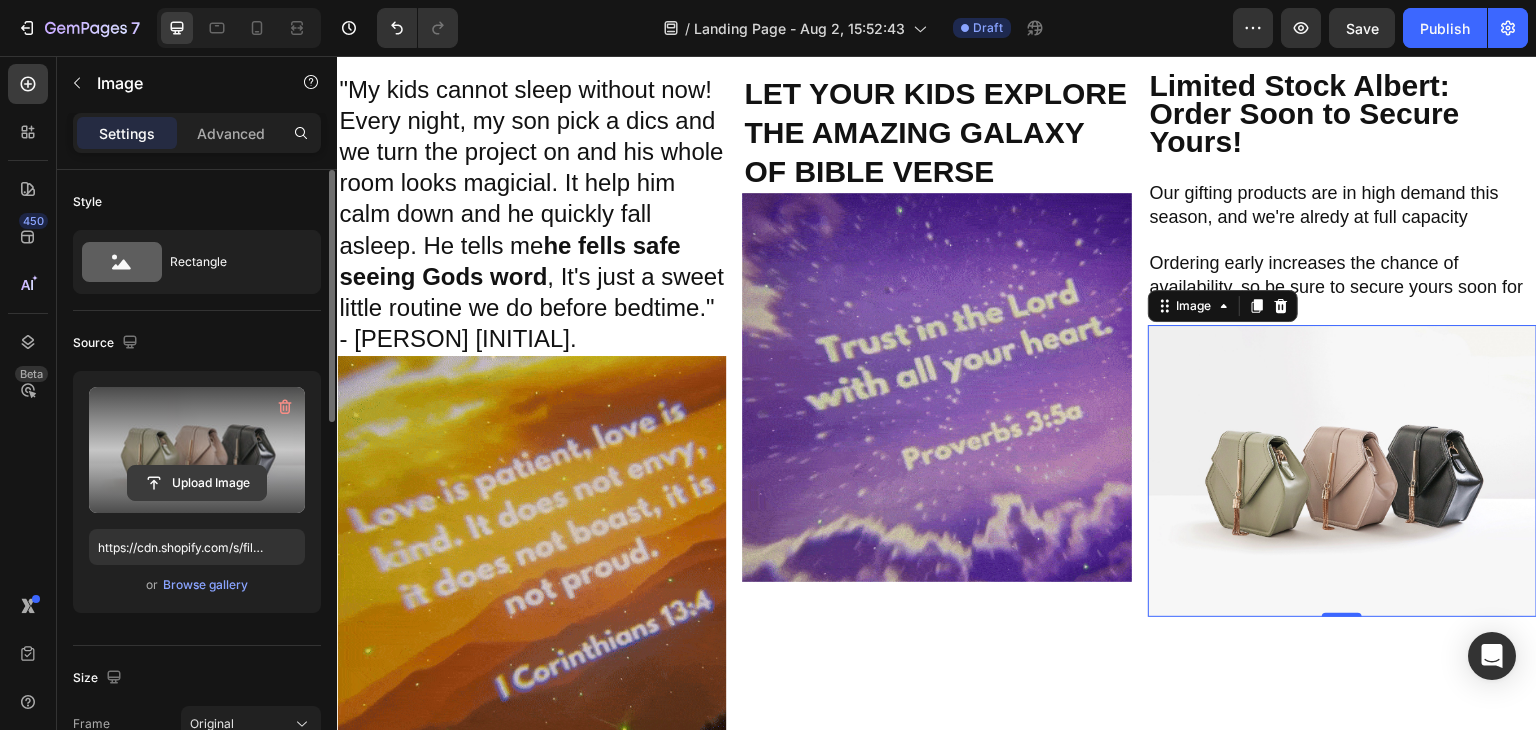 click 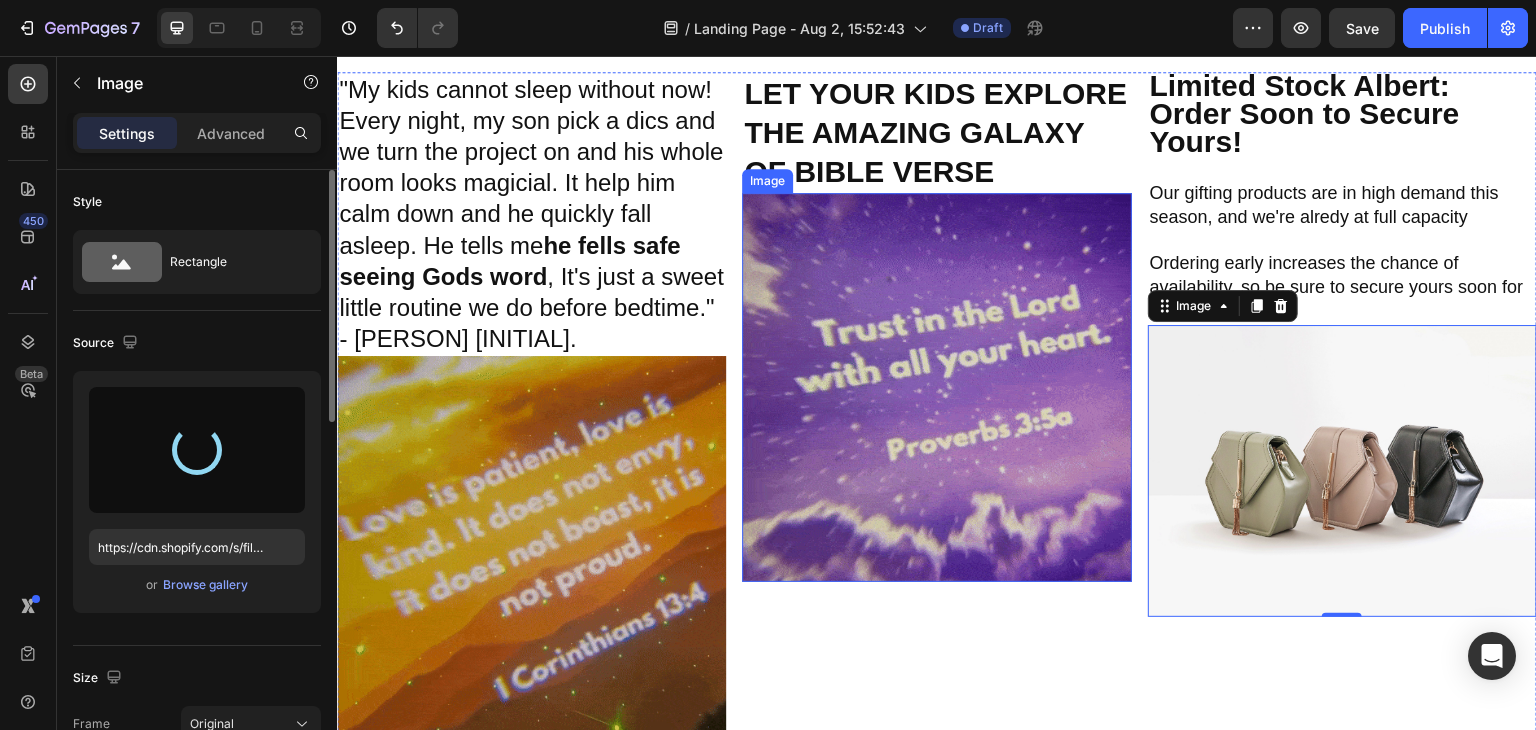 type on "https://cdn.shopify.com/s/files/1/0743/9119/1784/files/gempages_573255102245110900-90bac03e-c831-45ae-a70f-b6085cc321ea.png" 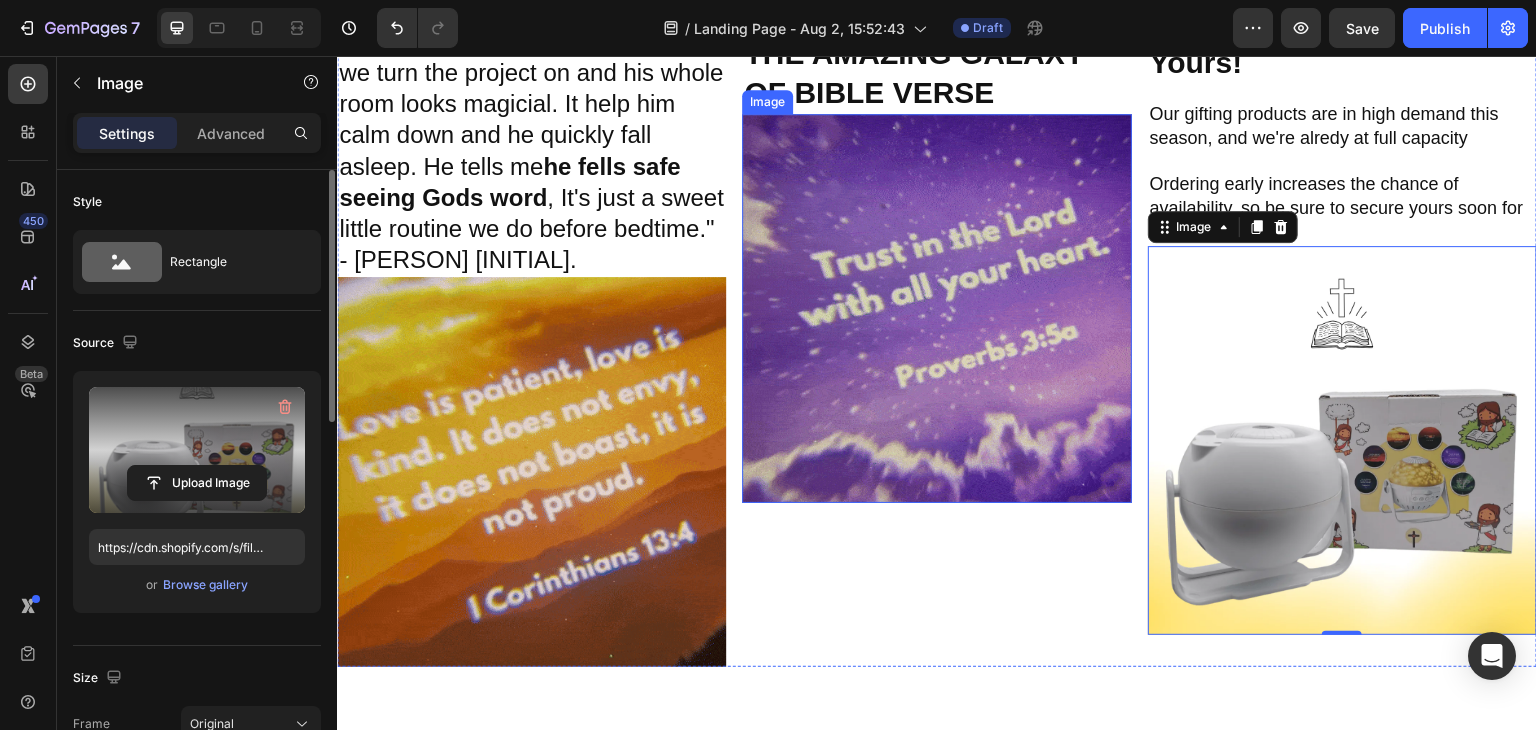 scroll, scrollTop: 1085, scrollLeft: 0, axis: vertical 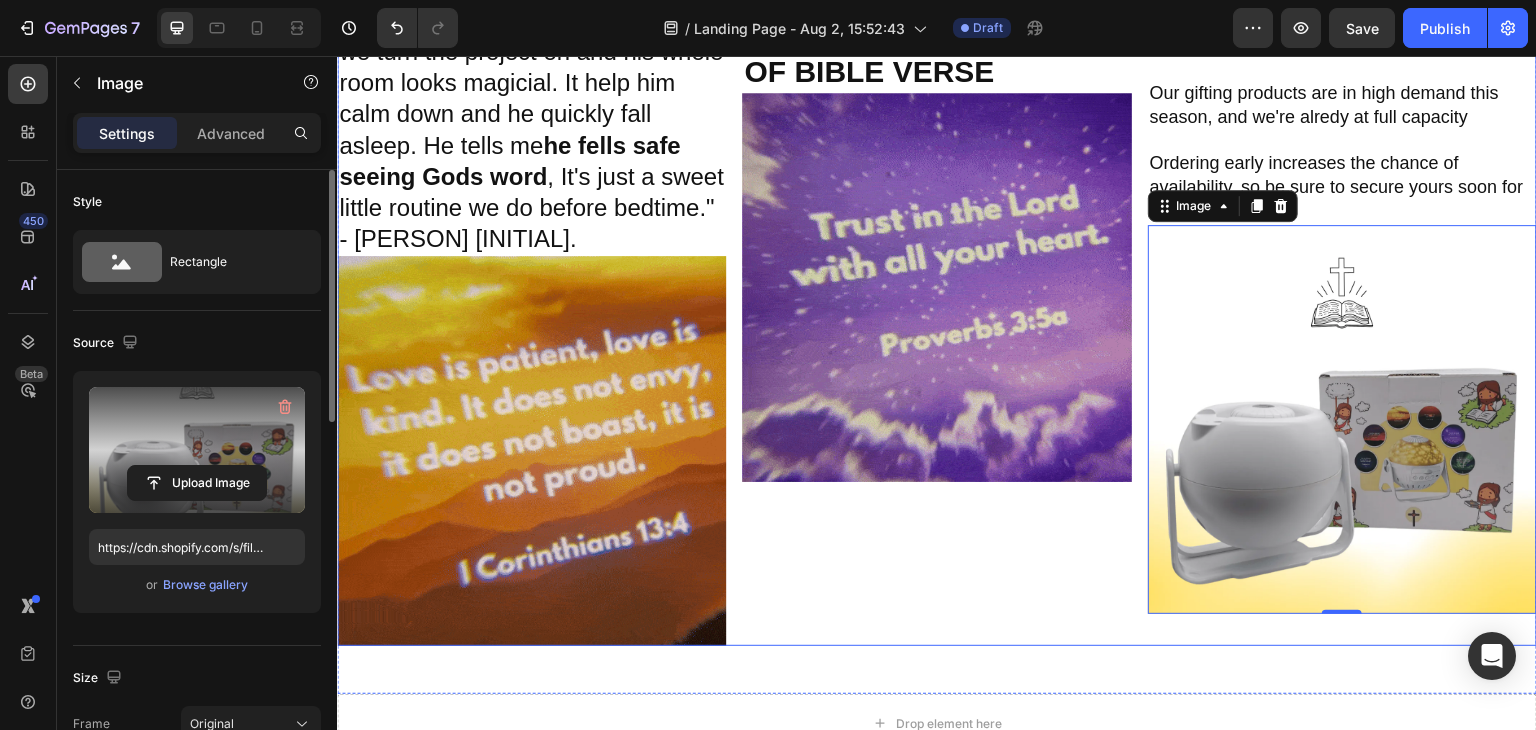 click on "⁠⁠⁠⁠⁠⁠⁠ LET YOUR KIDS EXPLORE THE AMAZING GALAXY OF BIBLE VERSE Heading Image" at bounding box center [936, 309] 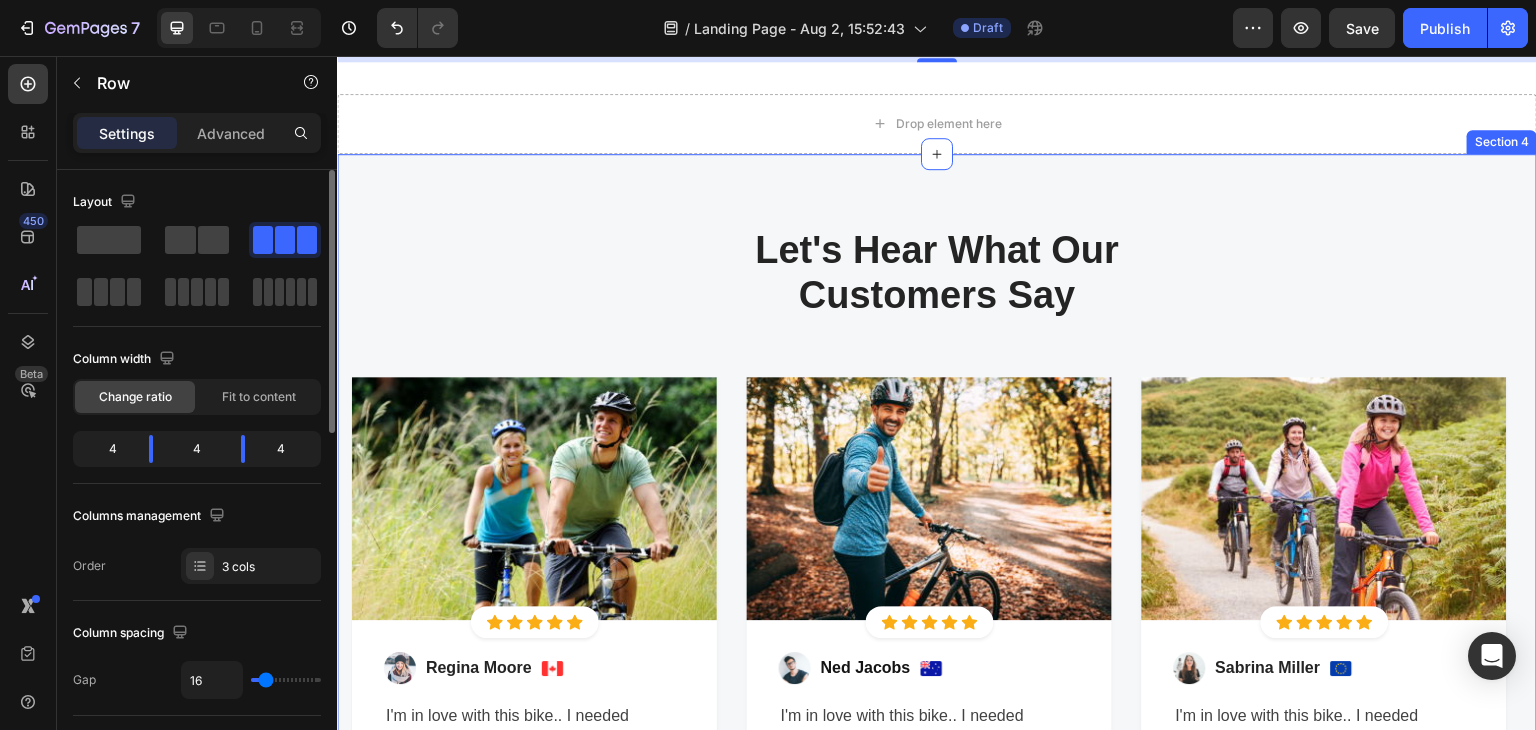 scroll, scrollTop: 1485, scrollLeft: 0, axis: vertical 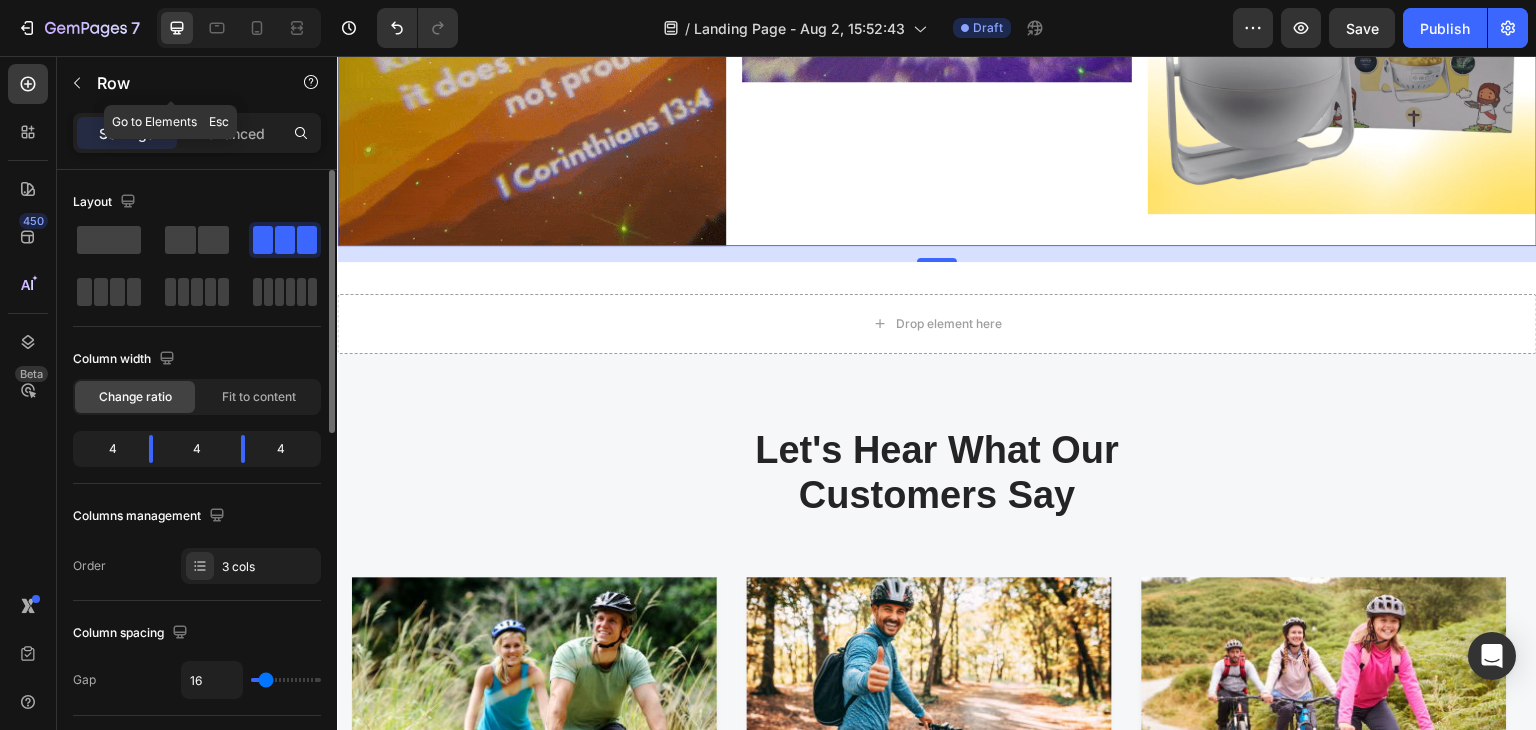 click 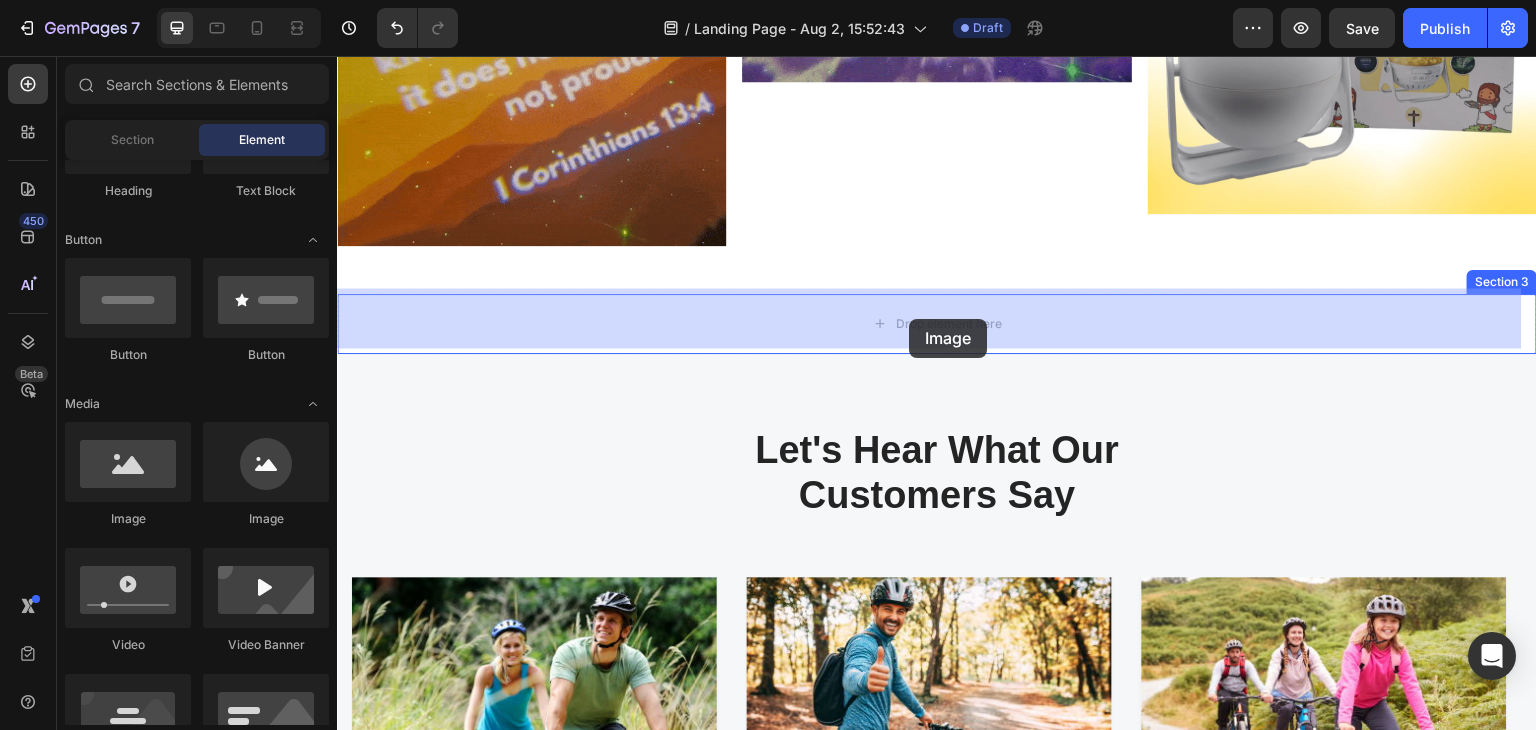 drag, startPoint x: 450, startPoint y: 538, endPoint x: 902, endPoint y: 331, distance: 497.14484 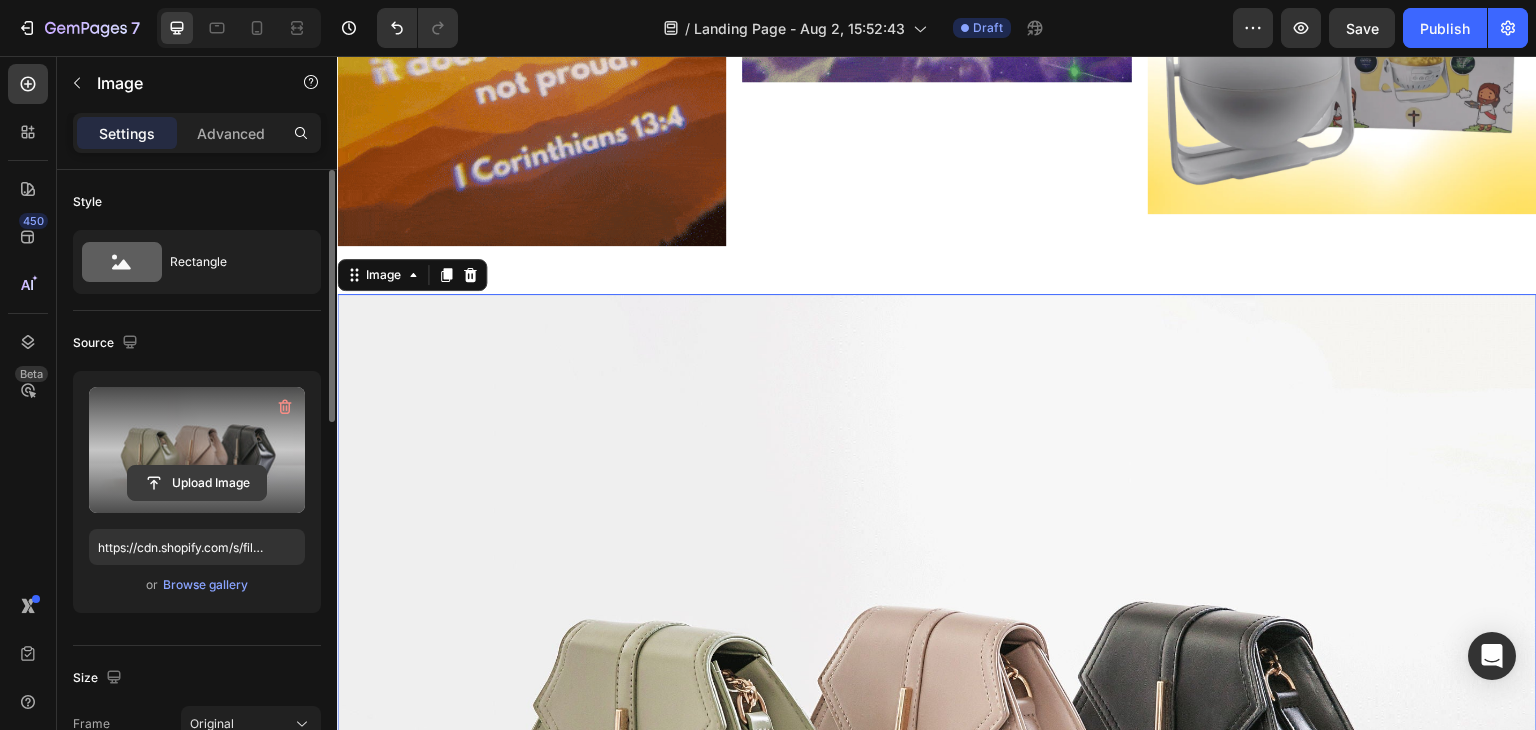 click 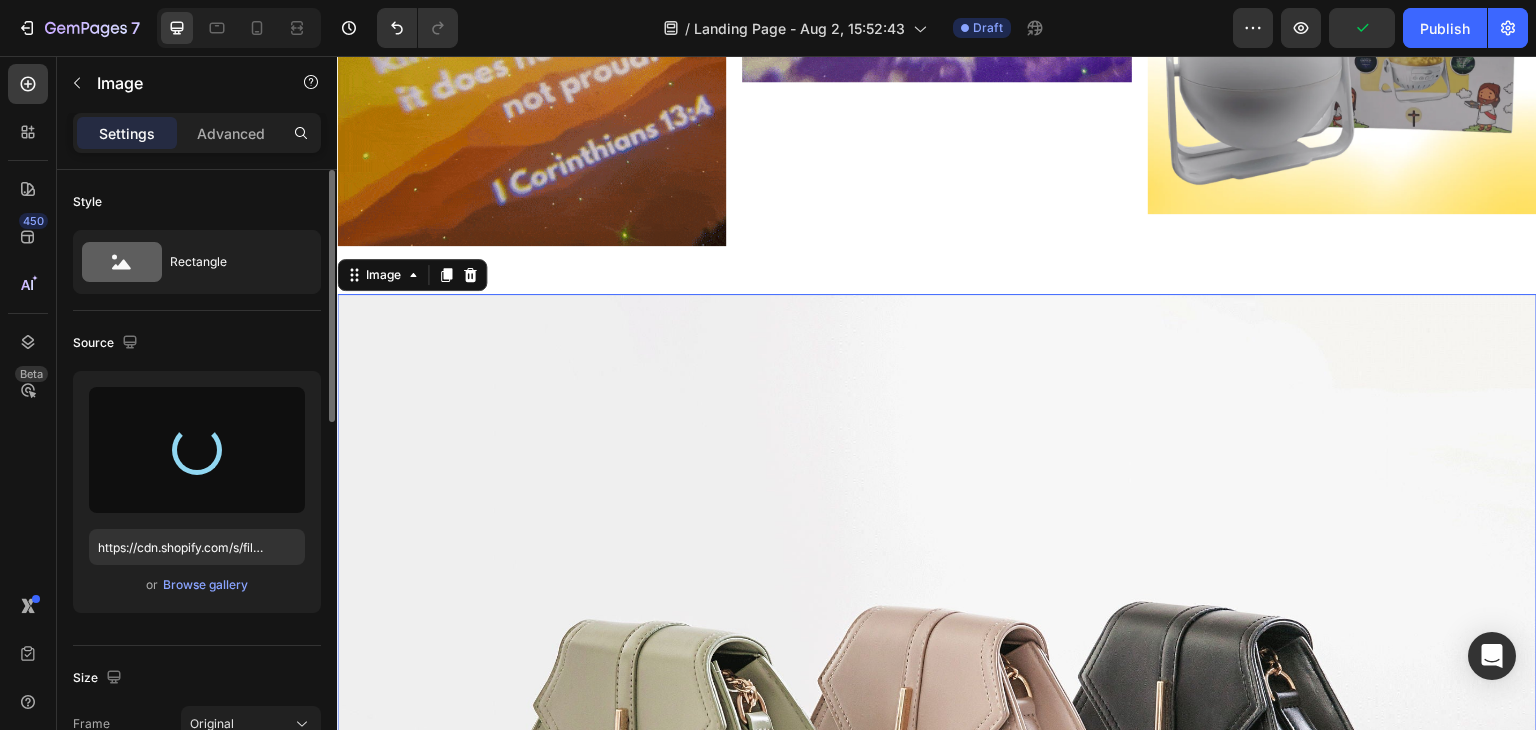 type on "https://cdn.shopify.com/s/files/1/0743/9119/1784/files/gempages_573255102245110900-4a8324ac-74eb-4b8f-9abe-c3e0f764f940.png" 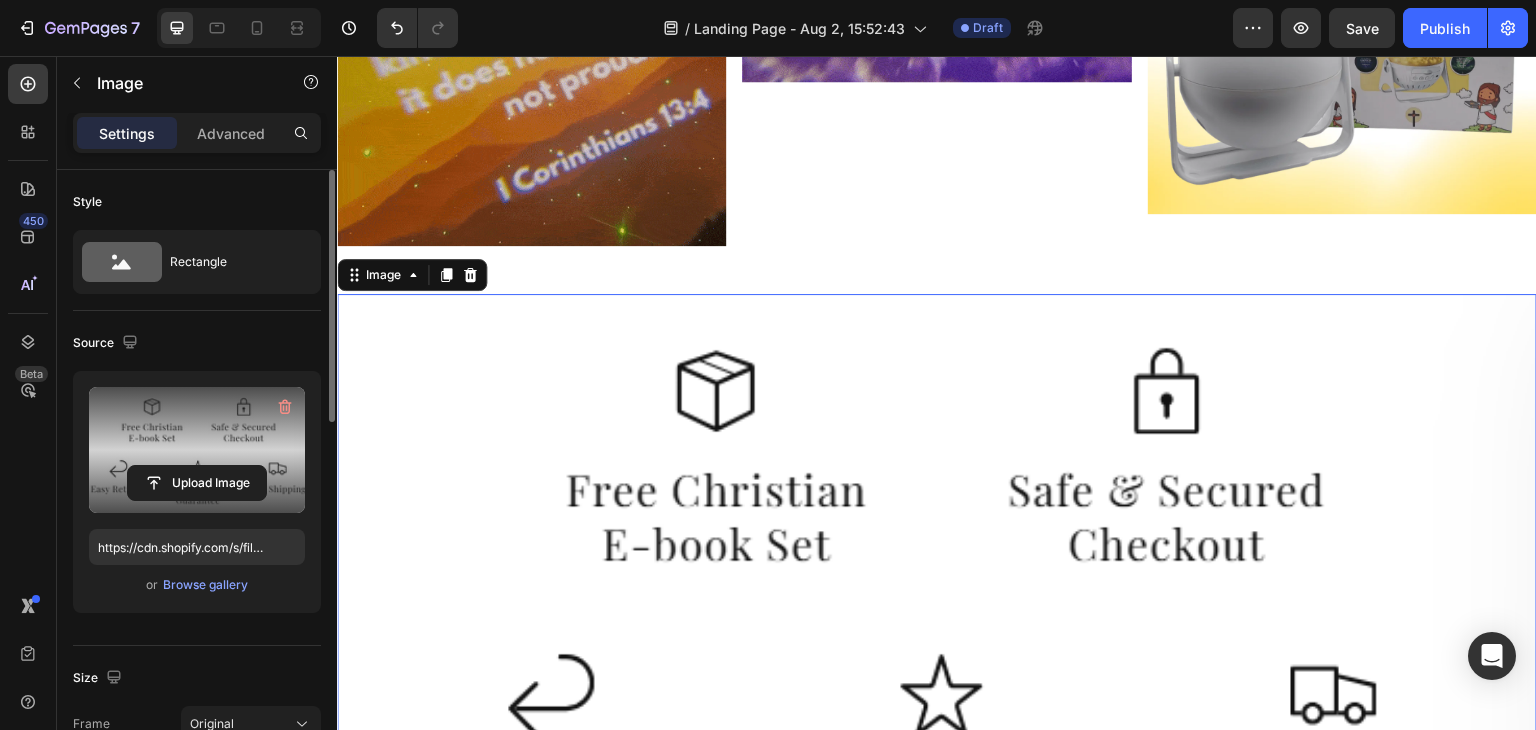 scroll, scrollTop: 1585, scrollLeft: 0, axis: vertical 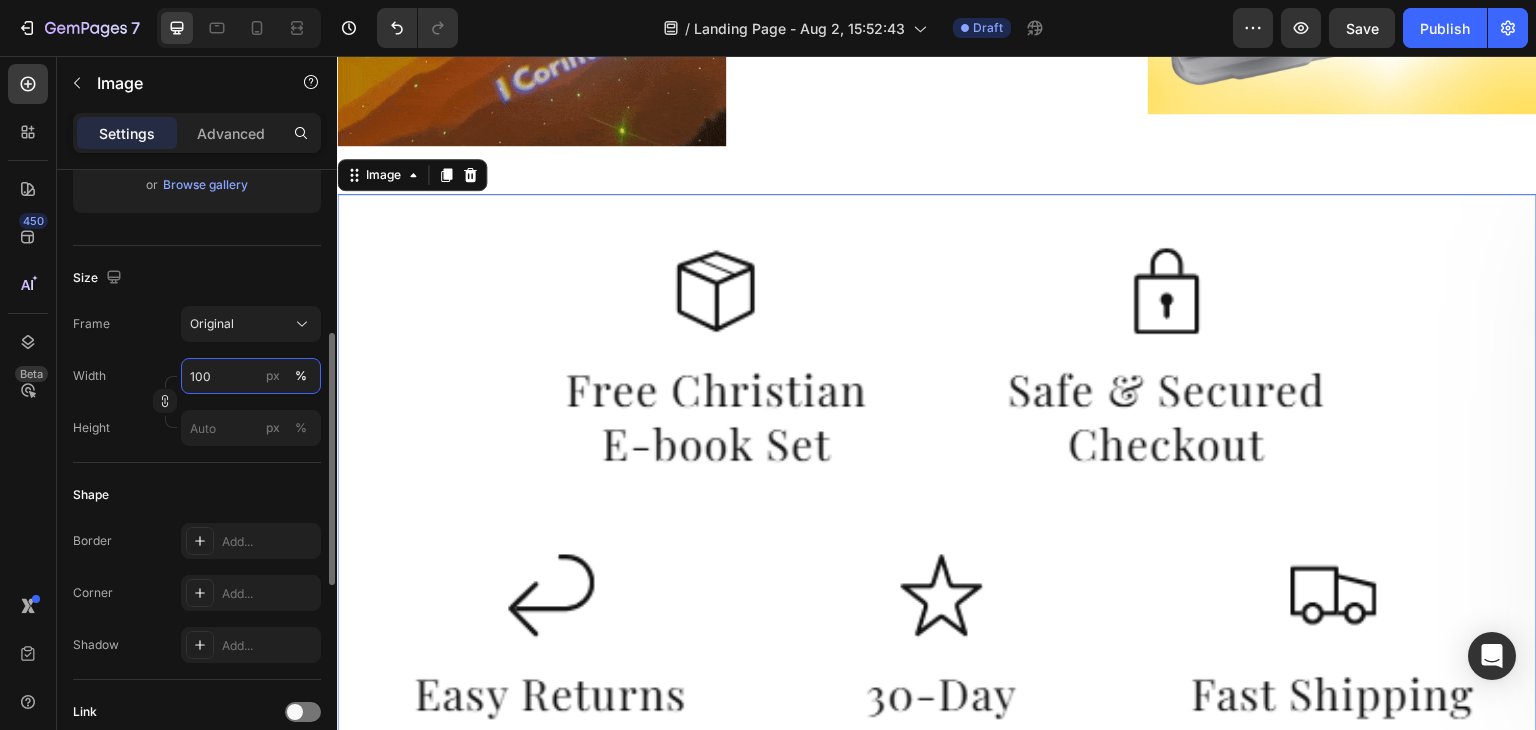 click on "100" at bounding box center (251, 376) 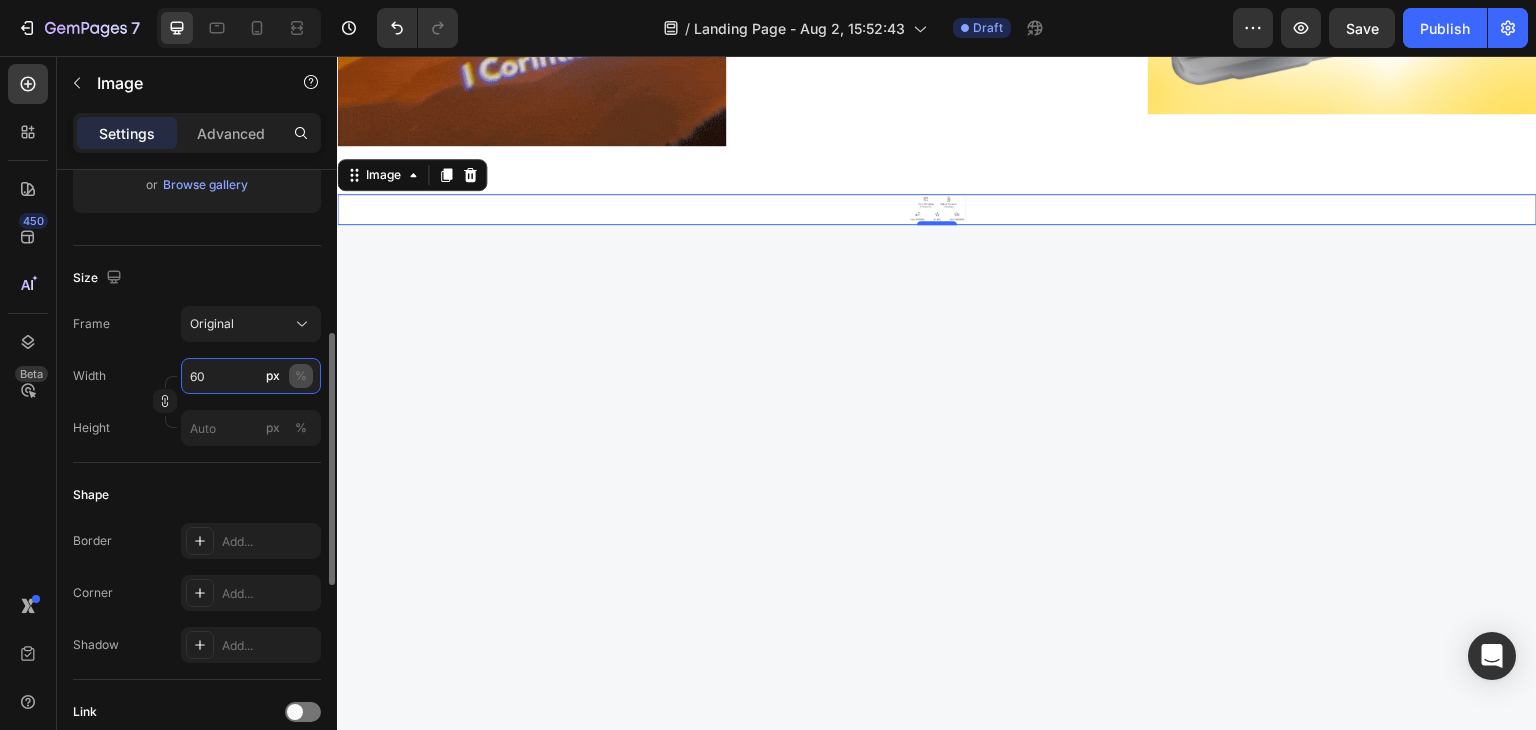 type on "60" 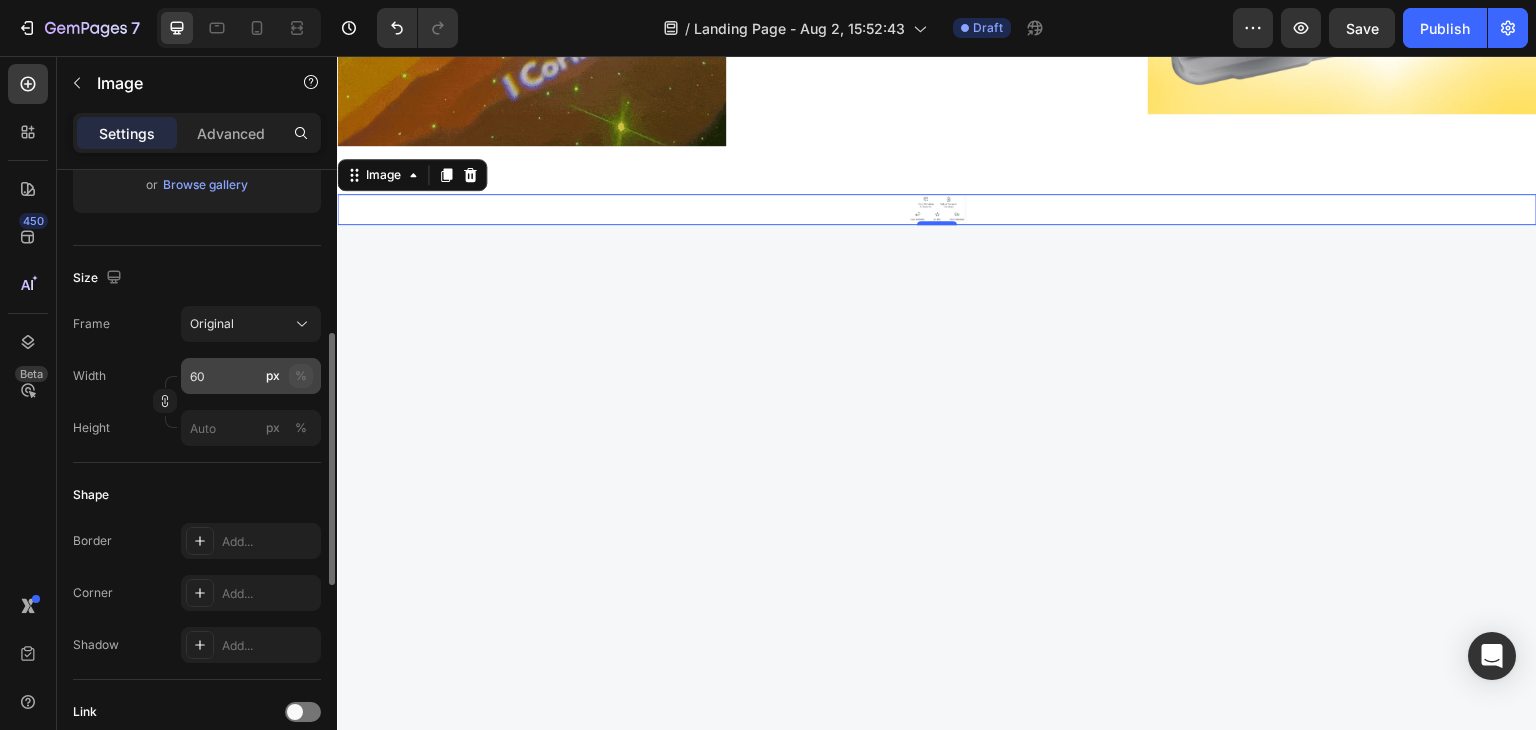 click on "%" at bounding box center [301, 376] 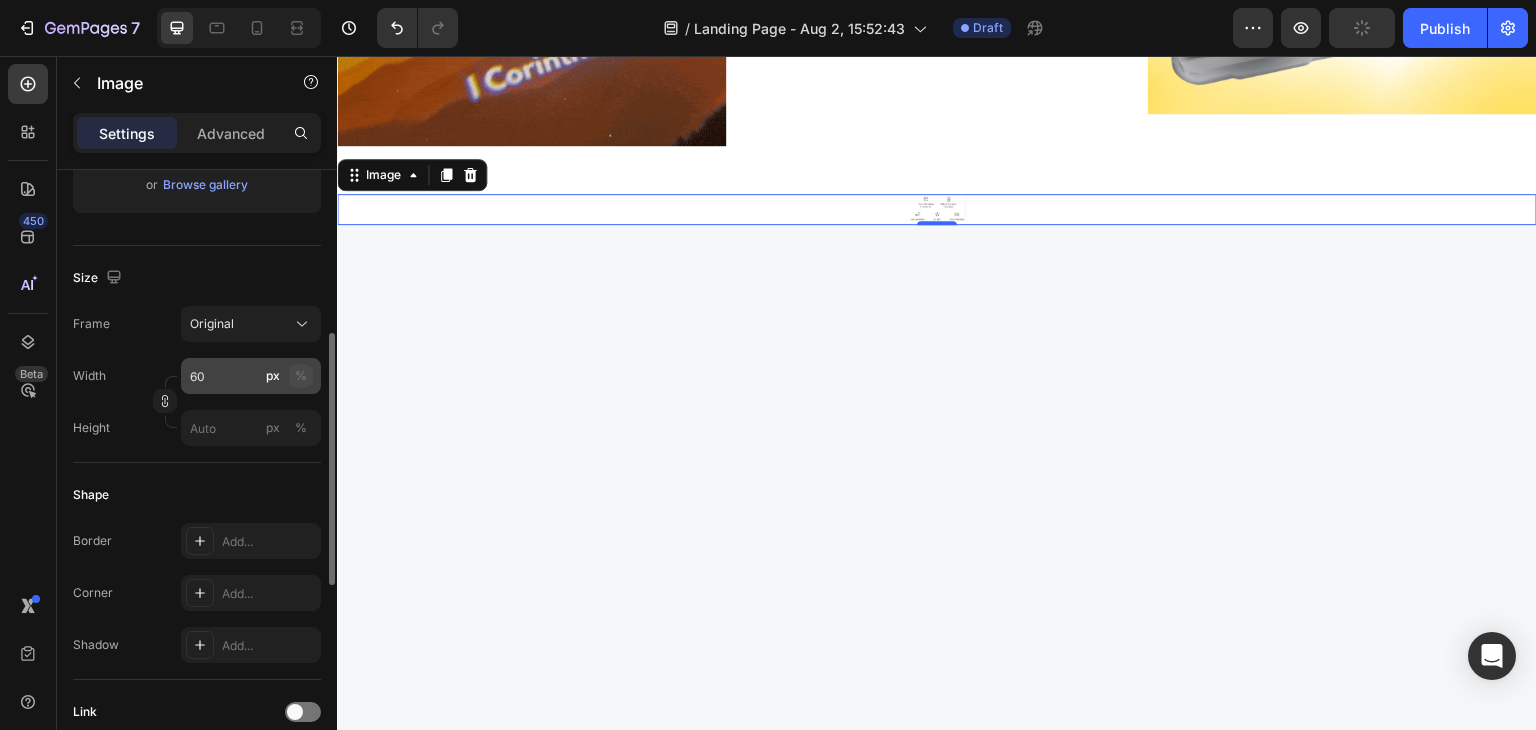 click on "%" at bounding box center (301, 376) 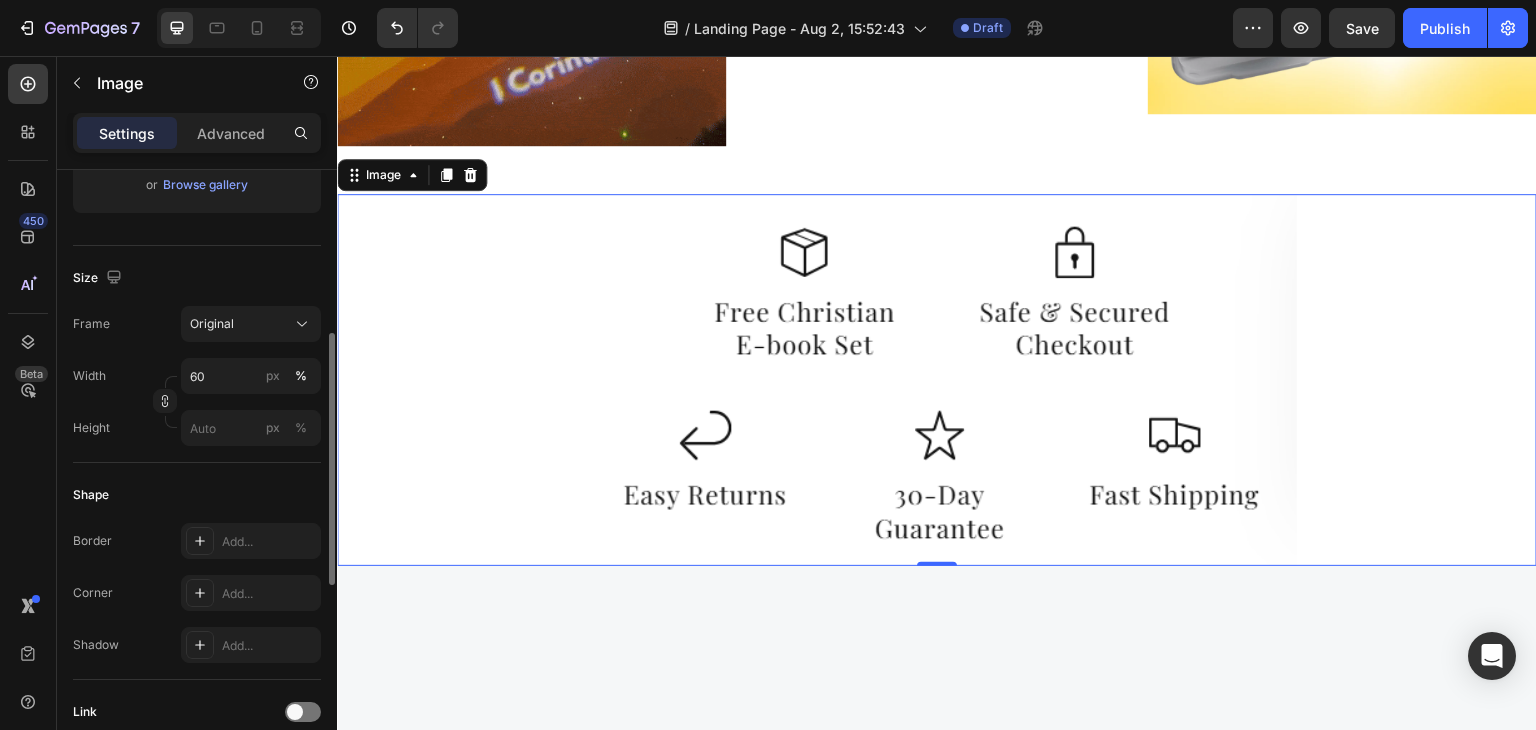 click on "Size" at bounding box center (197, 278) 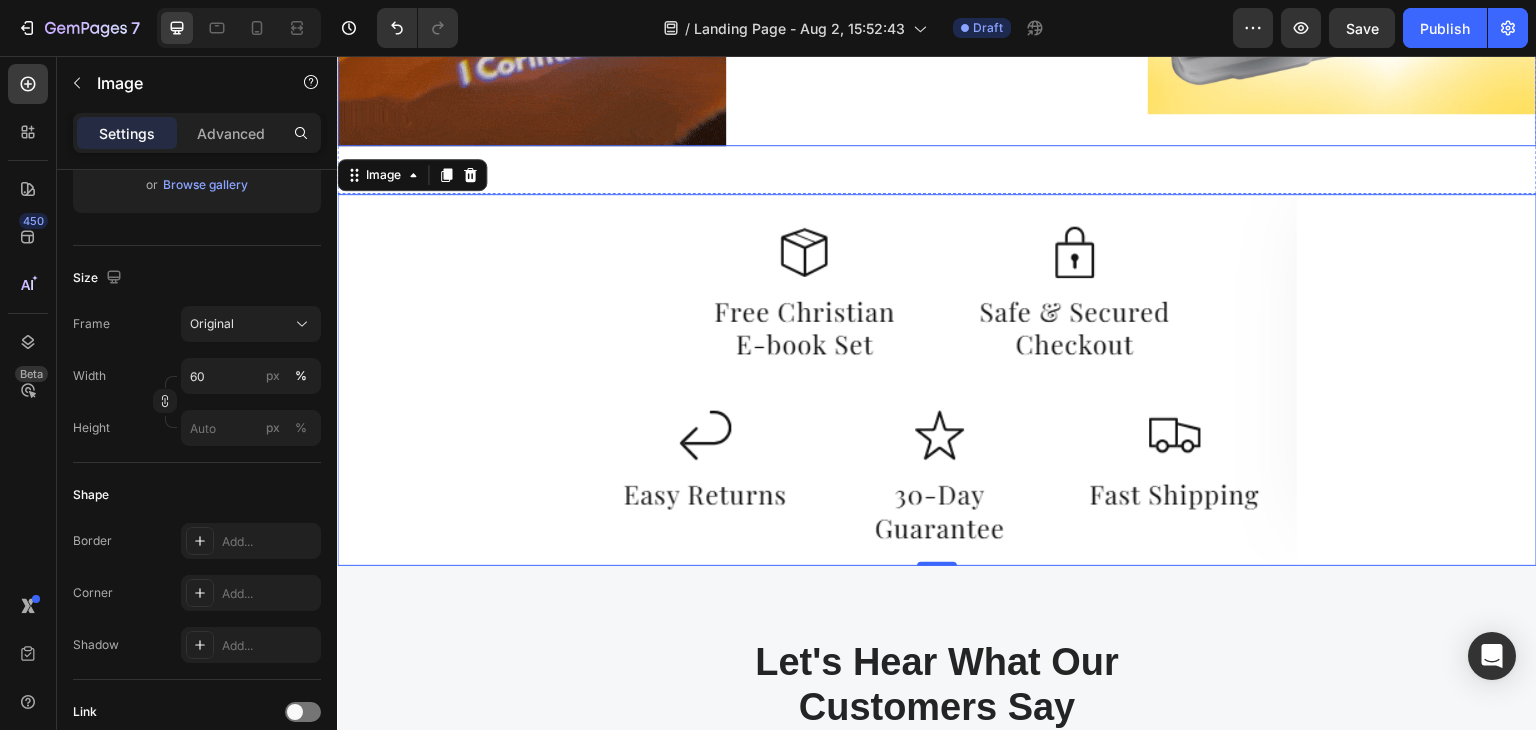 scroll, scrollTop: 1285, scrollLeft: 0, axis: vertical 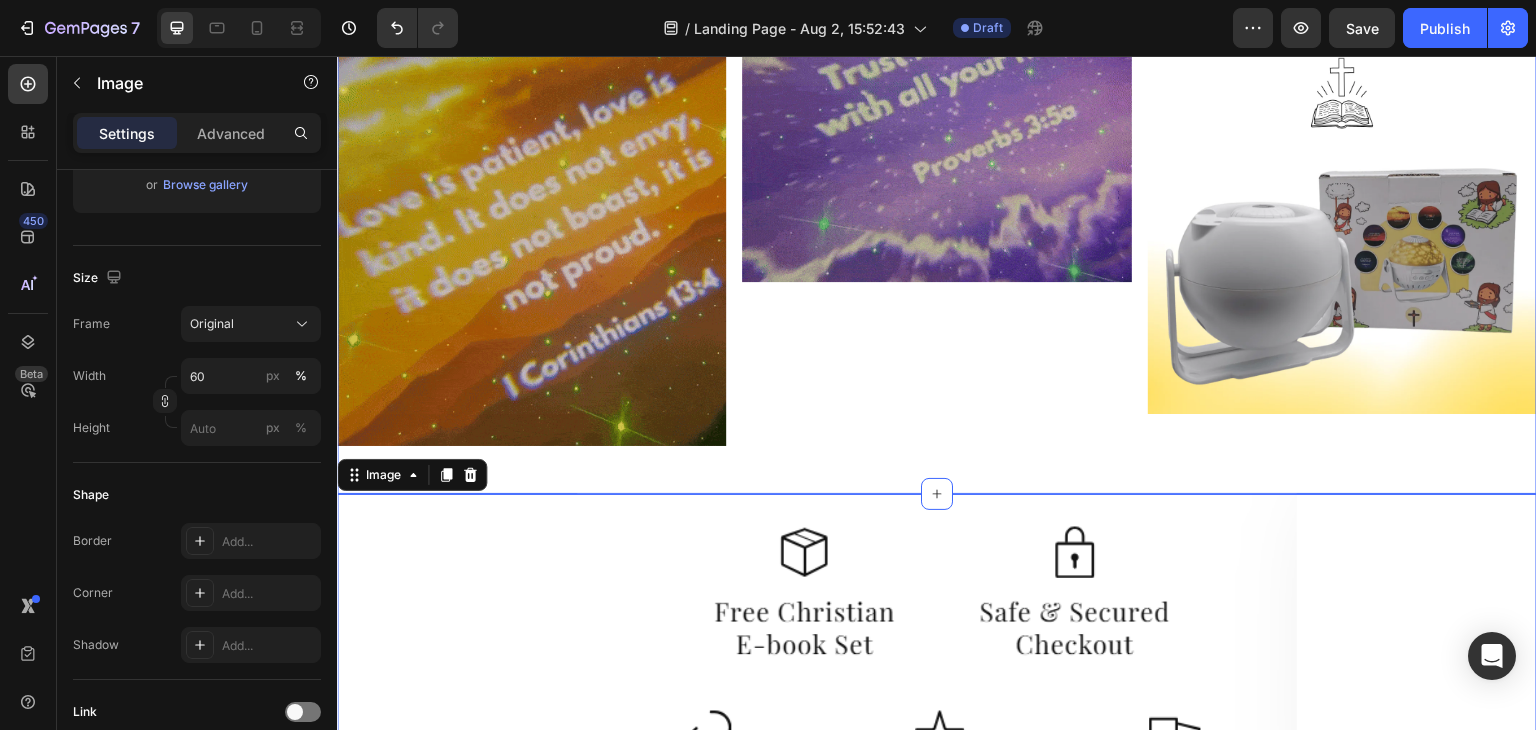 click on ""My kids cannot sleep without now! Every night, my son pick a dics and we turn the project on and his whole room looks magicial. It help him calm down and he quickly fall asleep. He tells me  he fells safe seeing Gods word , It's just a sweet little routine we do before bedtime." - [LASTNAME] [LASTNAME]   Heading Image LET YOUR KIDS EXPLORE THE AMAZING GALAXY OF BIBLE VERSE Heading Image Limited Stock Albert: Order Soon to Secure Yours!  Our gifting products are in high demand this season, and we're alredy at full capacity  Ordering early increases the chance of availability, so be sure to secure yours soon for a timely arrival!  Heading Image Row Section 2" at bounding box center [937, 117] 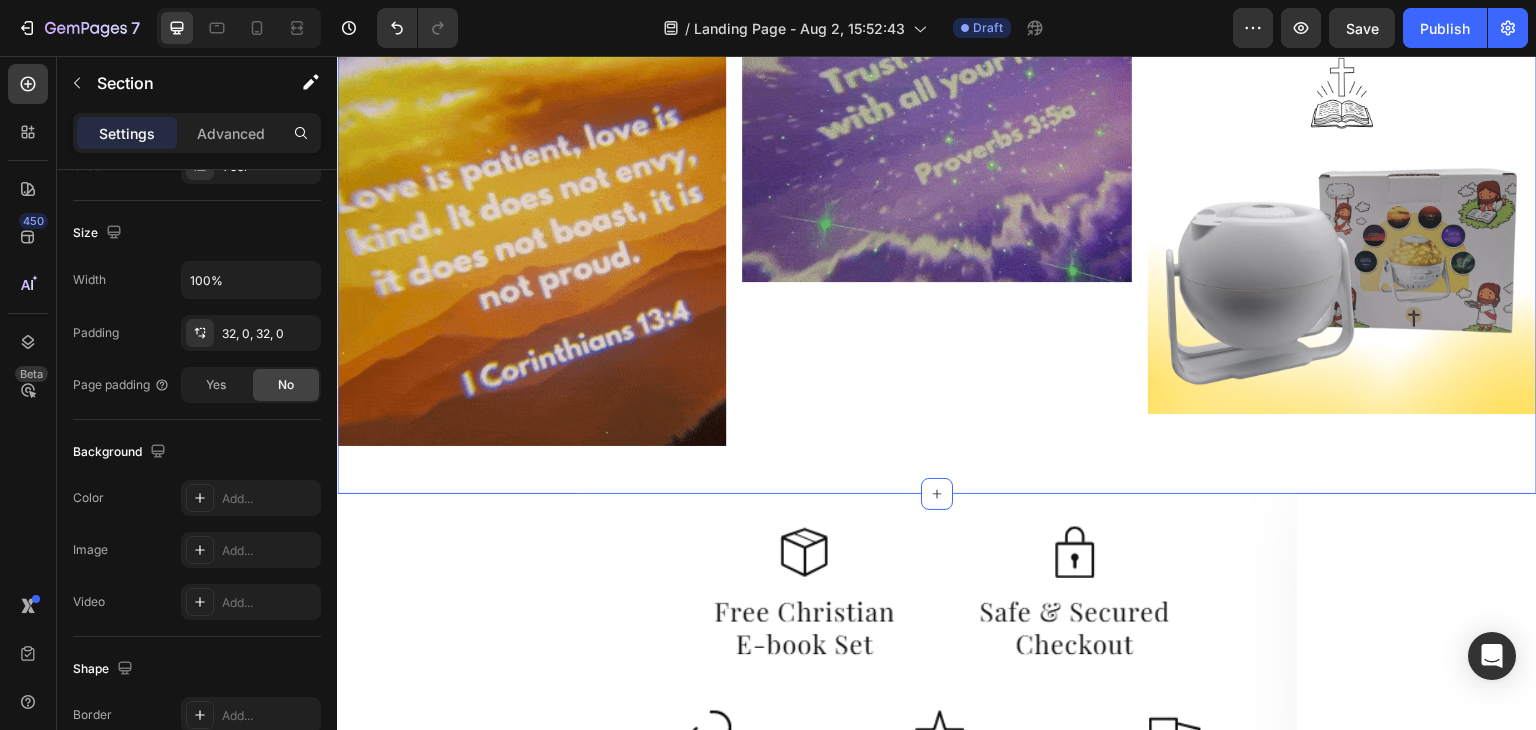 scroll, scrollTop: 0, scrollLeft: 0, axis: both 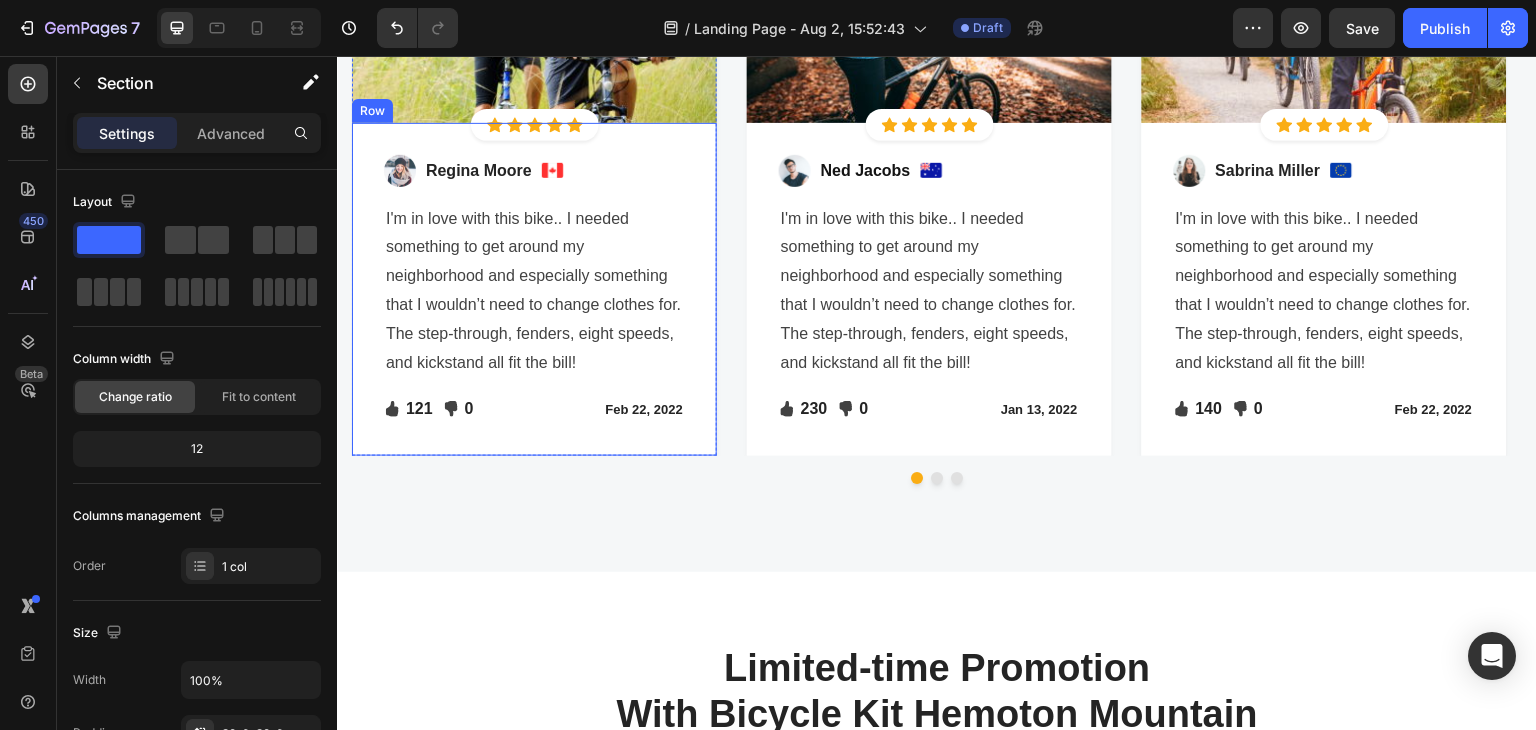click on "I'm in love with this bike.. I needed something to get around my neighborhood and especially something that I wouldn’t need to change clothes for. The step-through, fenders, eight speeds, and kickstand all fit the bill!" at bounding box center (534, 291) 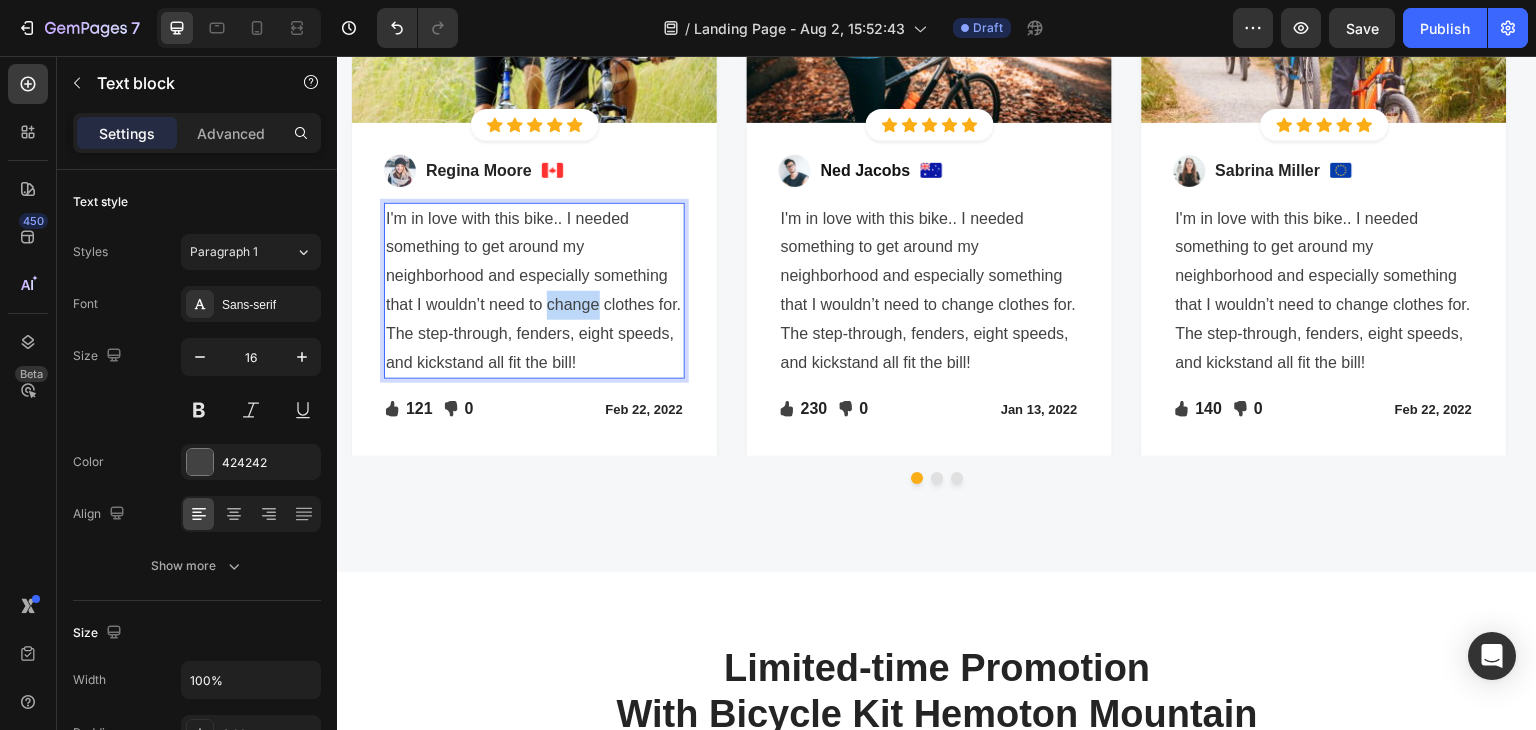 click on "I'm in love with this bike.. I needed something to get around my neighborhood and especially something that I wouldn’t need to change clothes for. The step-through, fenders, eight speeds, and kickstand all fit the bill!" at bounding box center [534, 291] 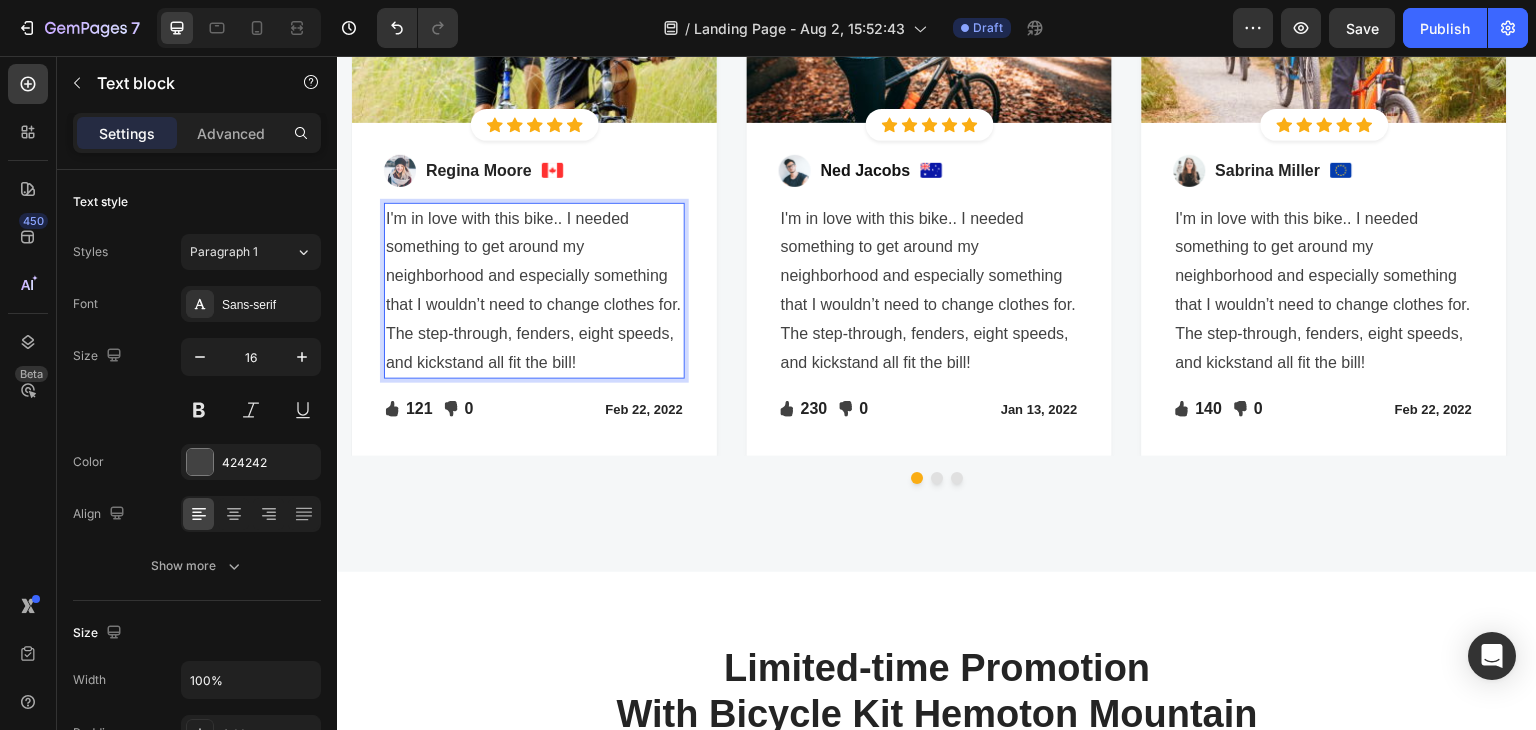 click on "I'm in love with this bike.. I needed something to get around my neighborhood and especially something that I wouldn’t need to change clothes for. The step-through, fenders, eight speeds, and kickstand all fit the bill!" at bounding box center (534, 291) 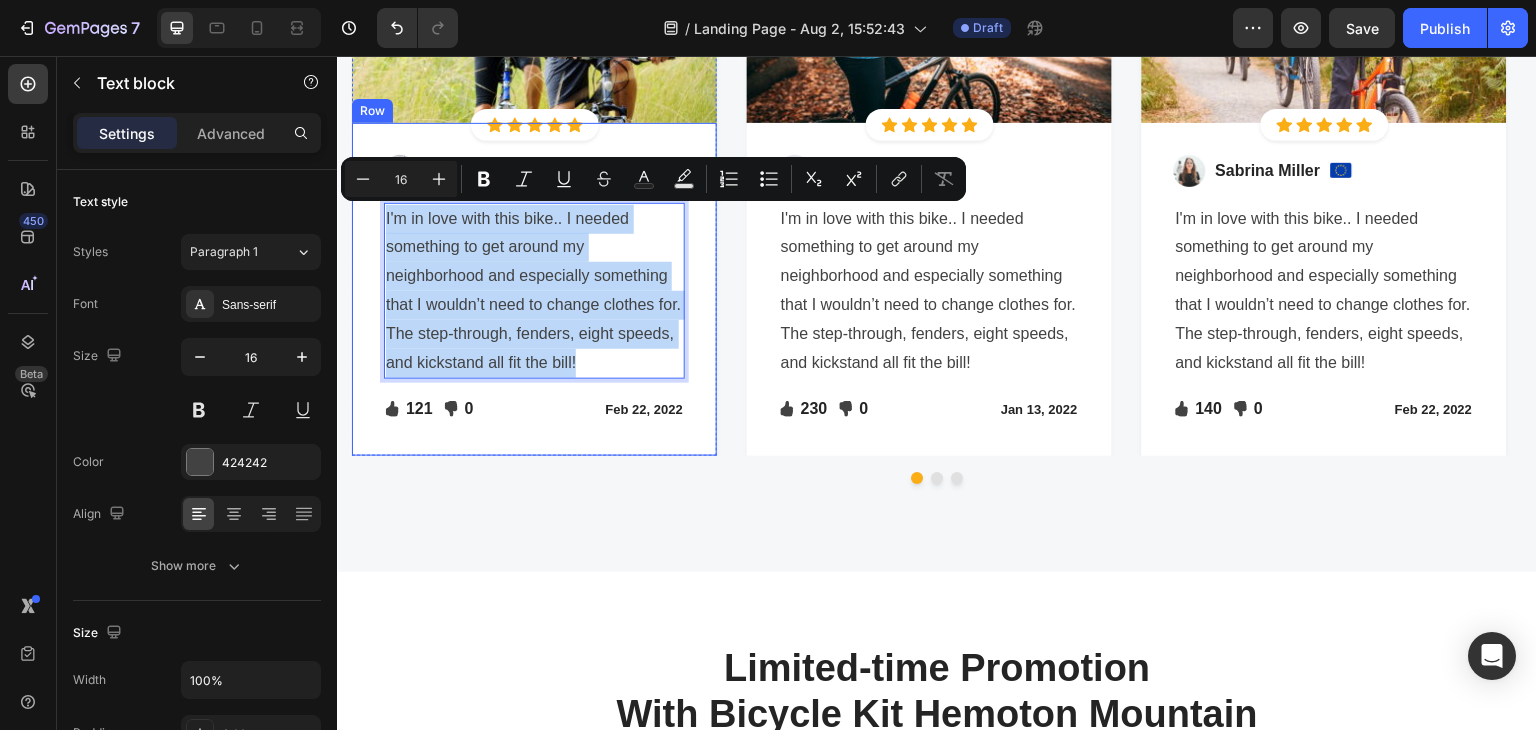 drag, startPoint x: 579, startPoint y: 354, endPoint x: 368, endPoint y: 209, distance: 256.01953 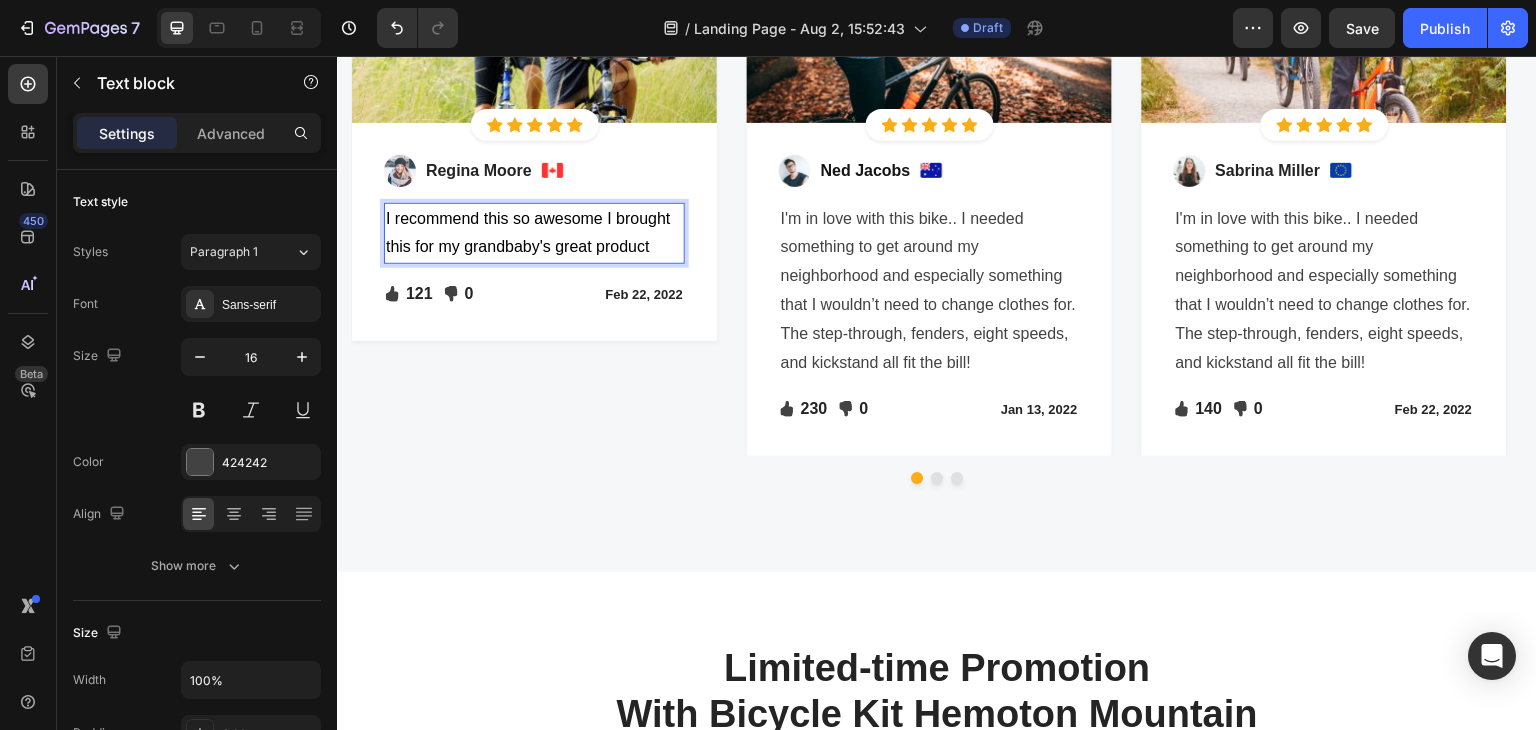 click on "Icon 121 Text block Icon List
Icon 0 Text block Icon List Row [MONTH] [DAY], [YEAR] Text block Row" at bounding box center (534, 294) 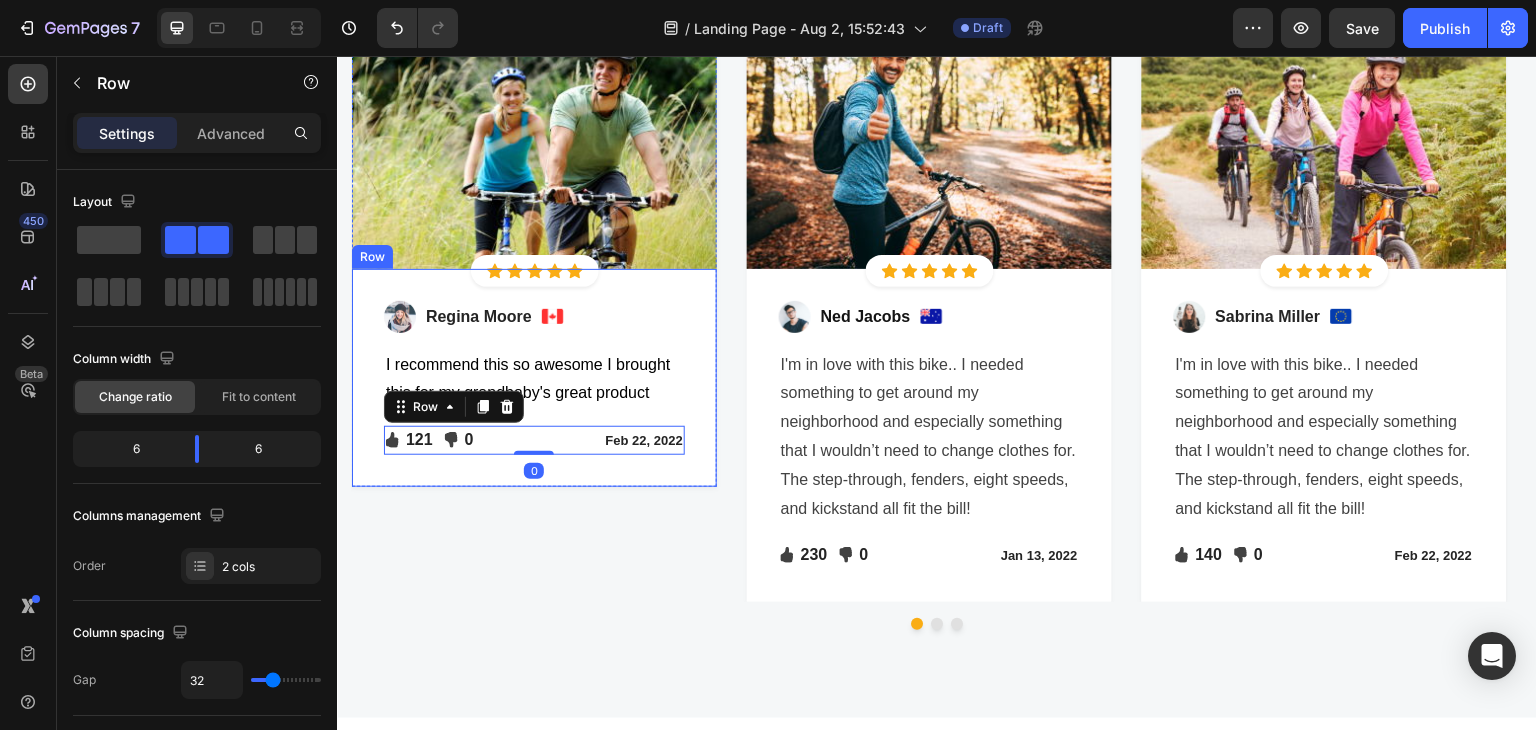 scroll, scrollTop: 2285, scrollLeft: 0, axis: vertical 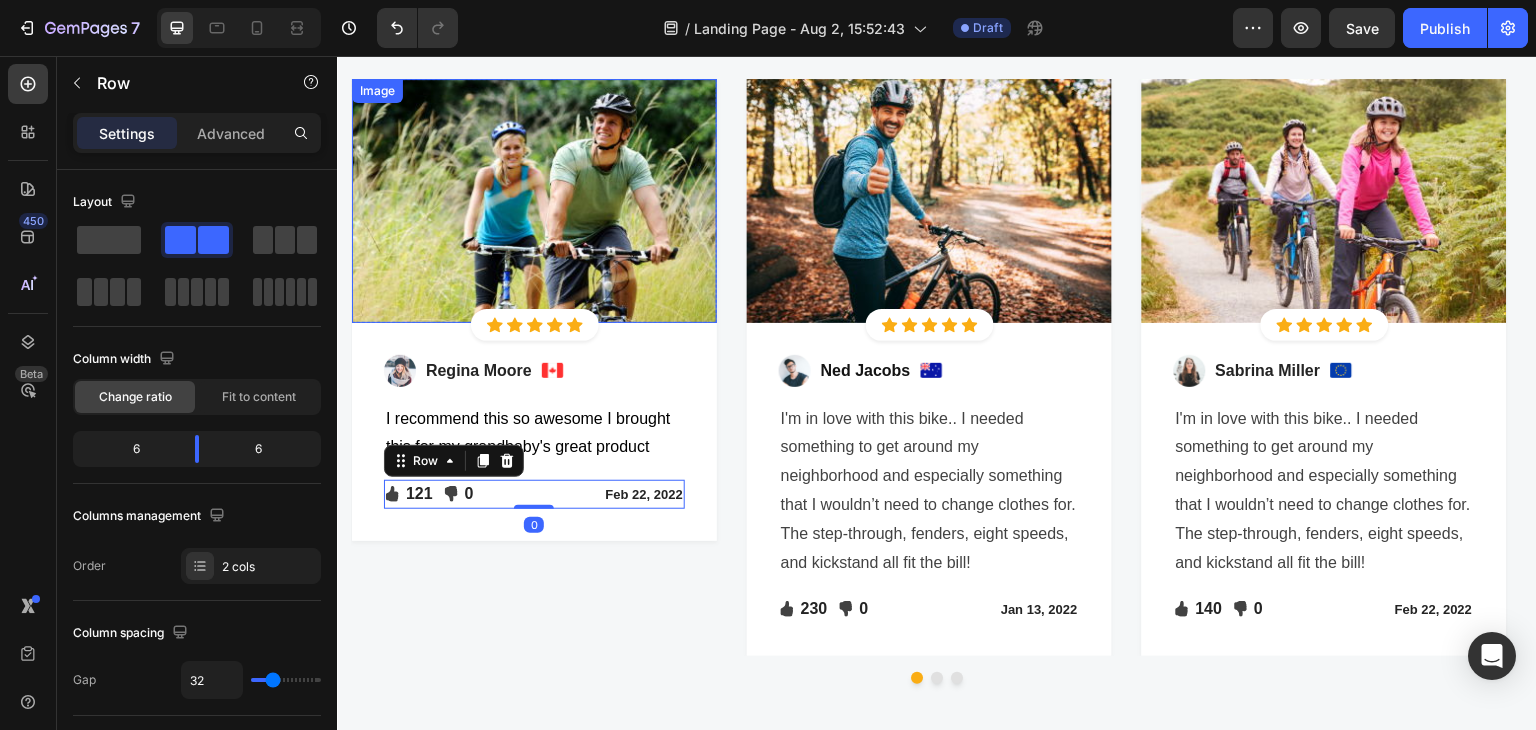 click at bounding box center (534, 201) 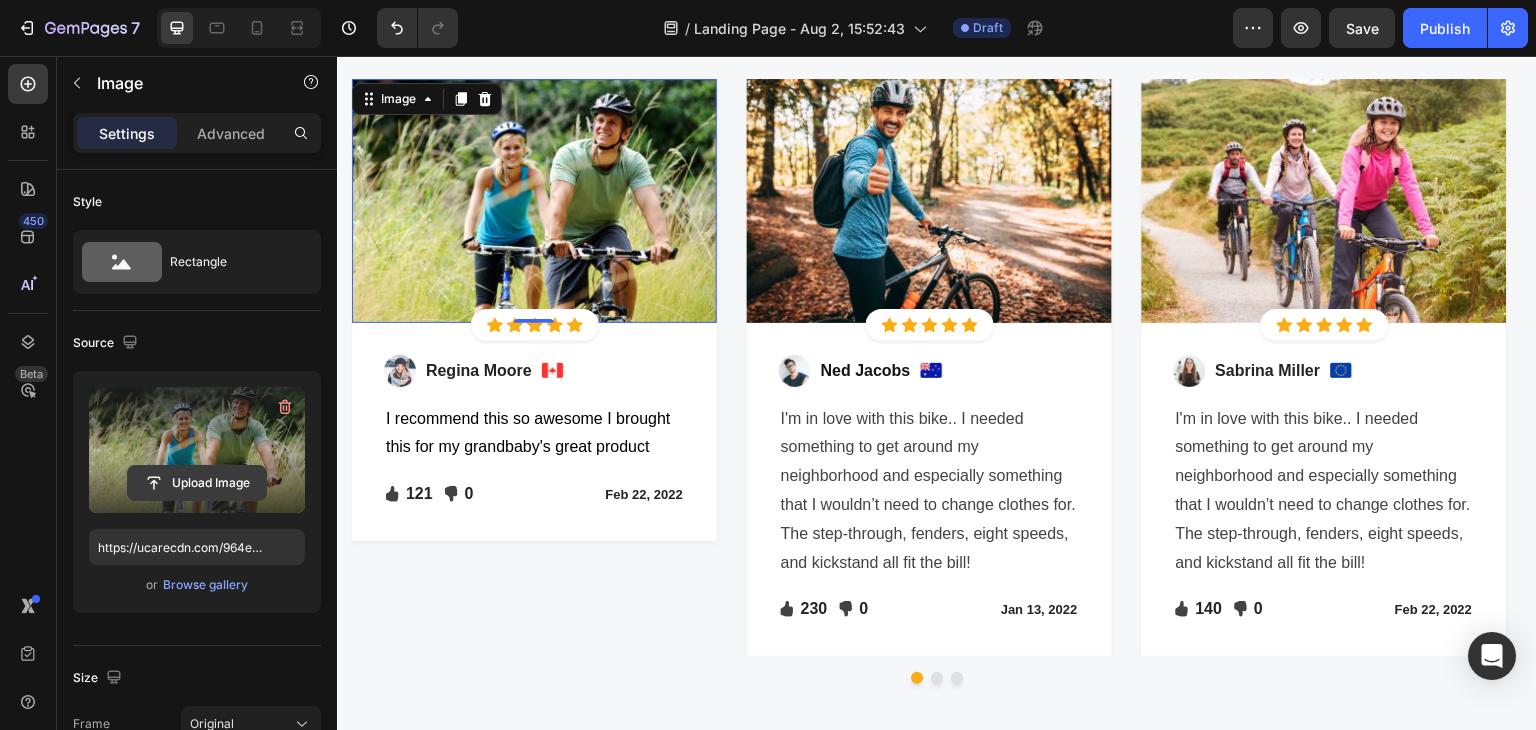 click 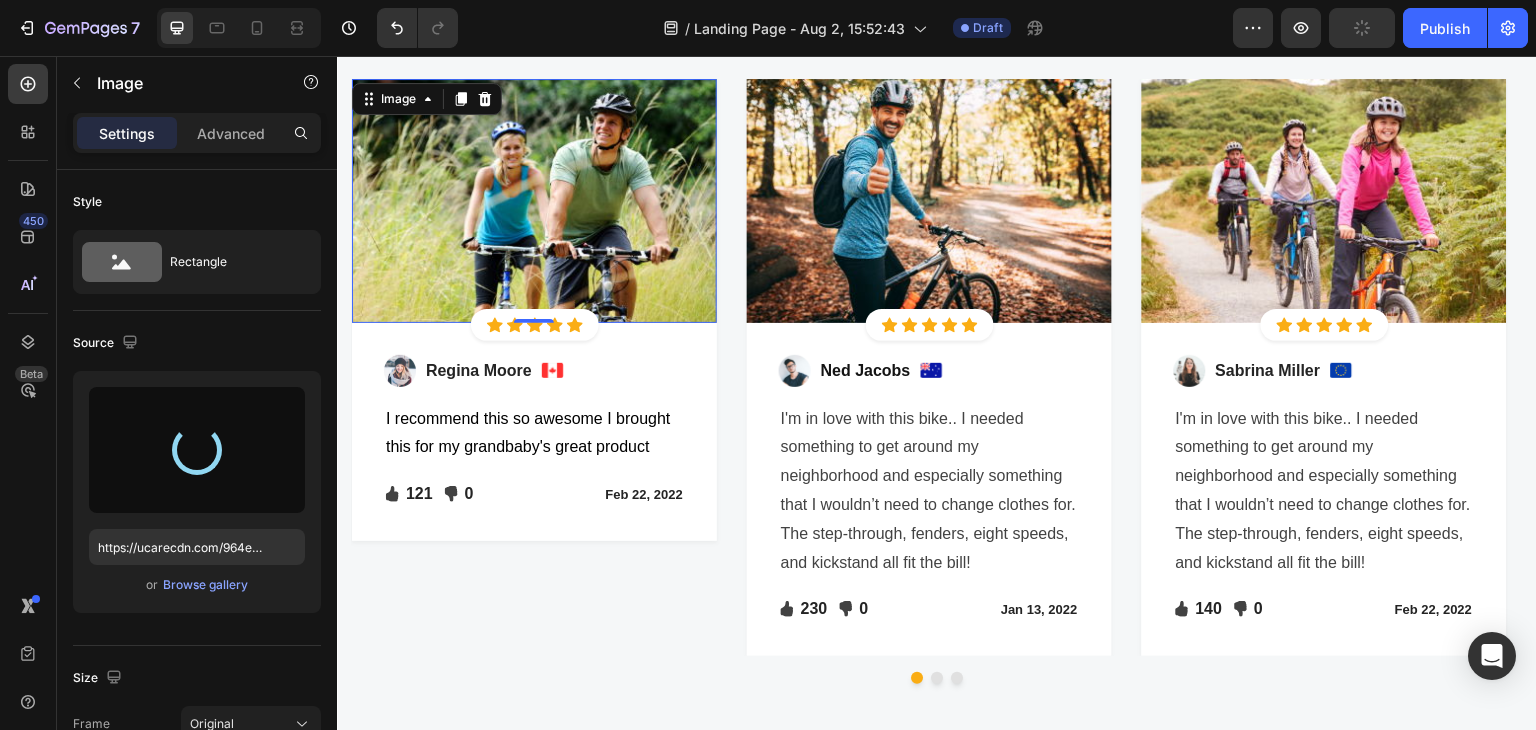 type on "https://cdn.shopify.com/s/files/1/0743/9119/1784/files/gempages_573255102245110900-ba40f931-4c53-4cb7-b2b5-7342ede64a3f.jpg" 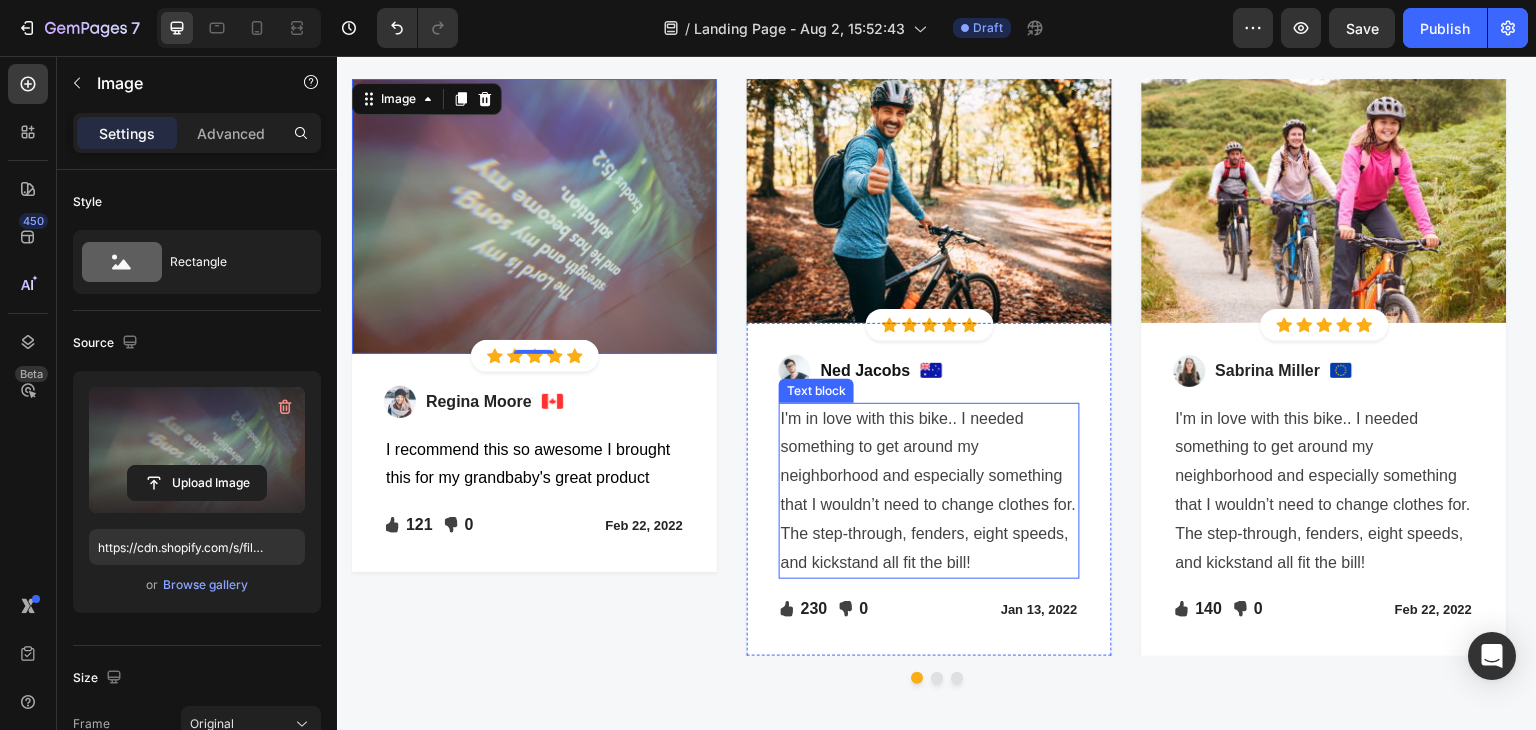 click on "I'm in love with this bike.. I needed something to get around my neighborhood and especially something that I wouldn’t need to change clothes for. The step-through, fenders, eight speeds, and kickstand all fit the bill!" at bounding box center [929, 491] 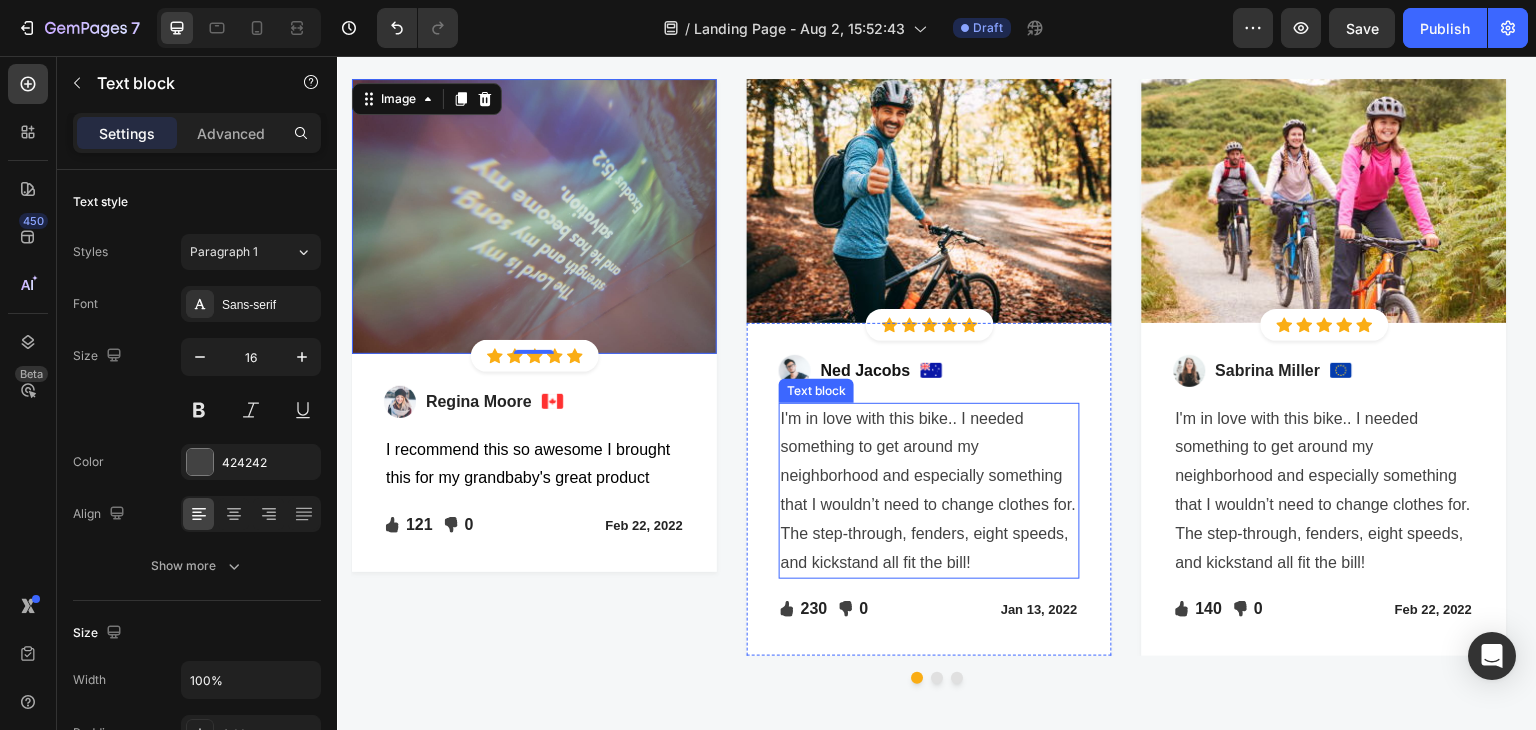 click on "I'm in love with this bike.. I needed something to get around my neighborhood and especially something that I wouldn’t need to change clothes for. The step-through, fenders, eight speeds, and kickstand all fit the bill!" at bounding box center (929, 491) 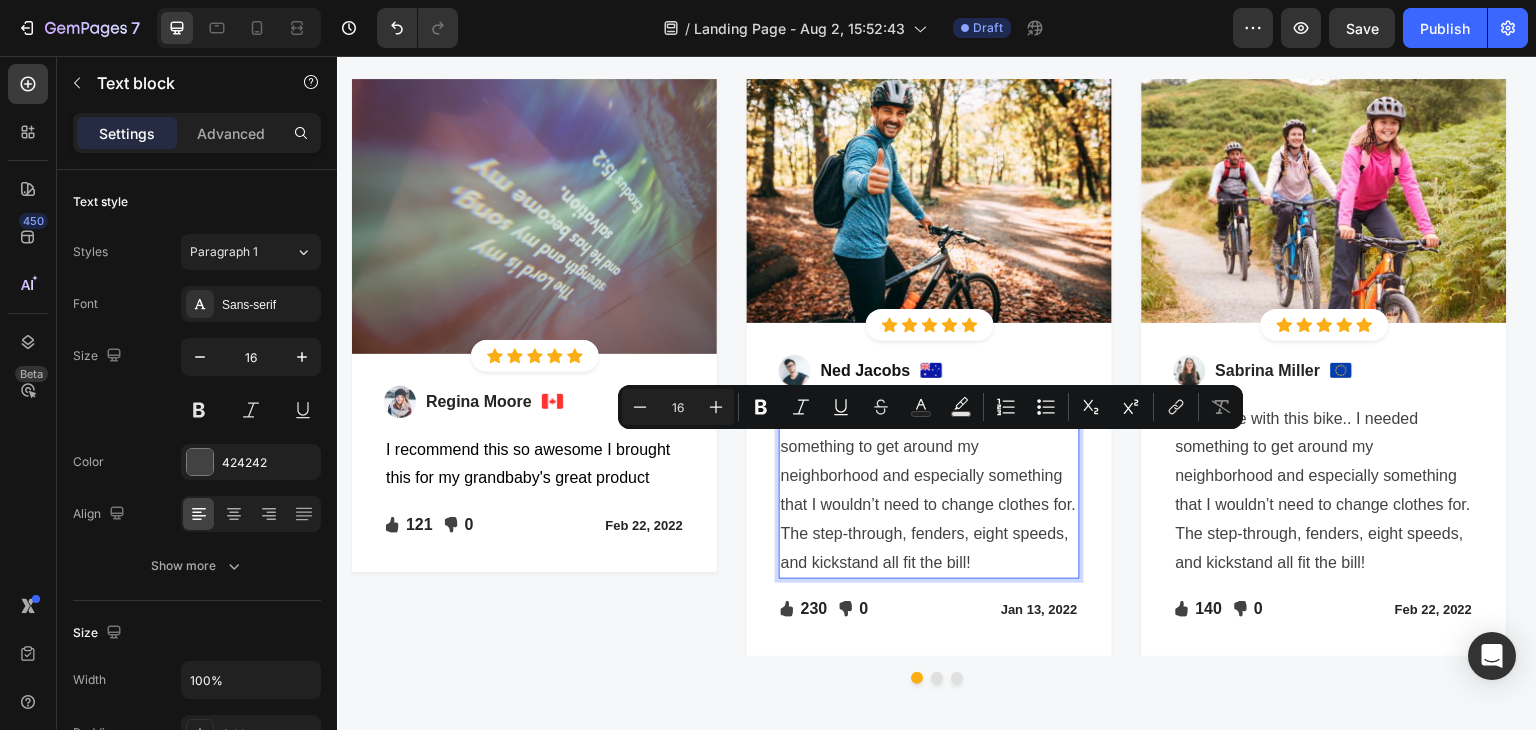 click on "I'm in love with this bike.. I needed something to get around my neighborhood and especially something that I wouldn’t need to change clothes for. The step-through, fenders, eight speeds, and kickstand all fit the bill!" at bounding box center [929, 491] 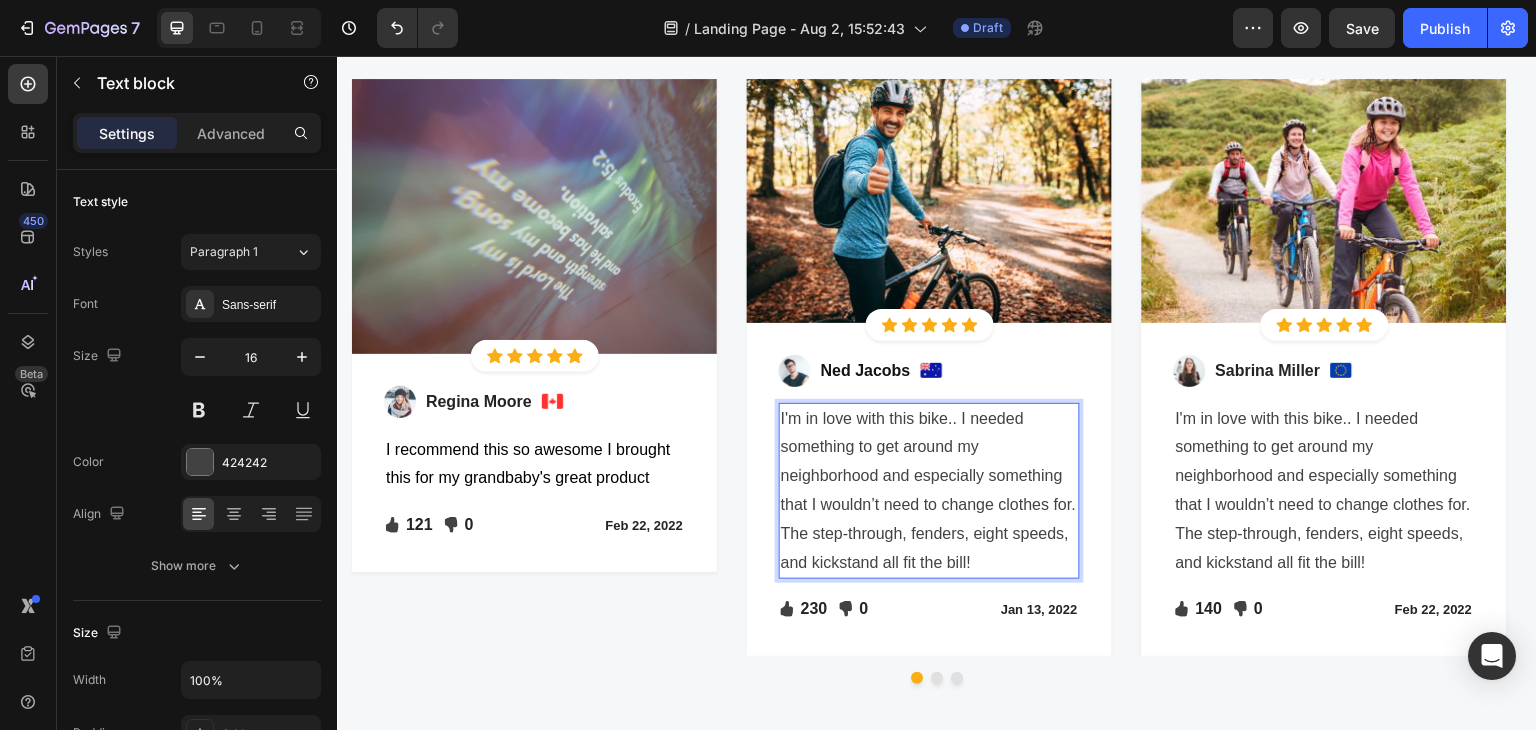 click on "I'm in love with this bike.. I needed something to get around my neighborhood and especially something that I wouldn’t need to change clothes for. The step-through, fenders, eight speeds, and kickstand all fit the bill!" at bounding box center (929, 491) 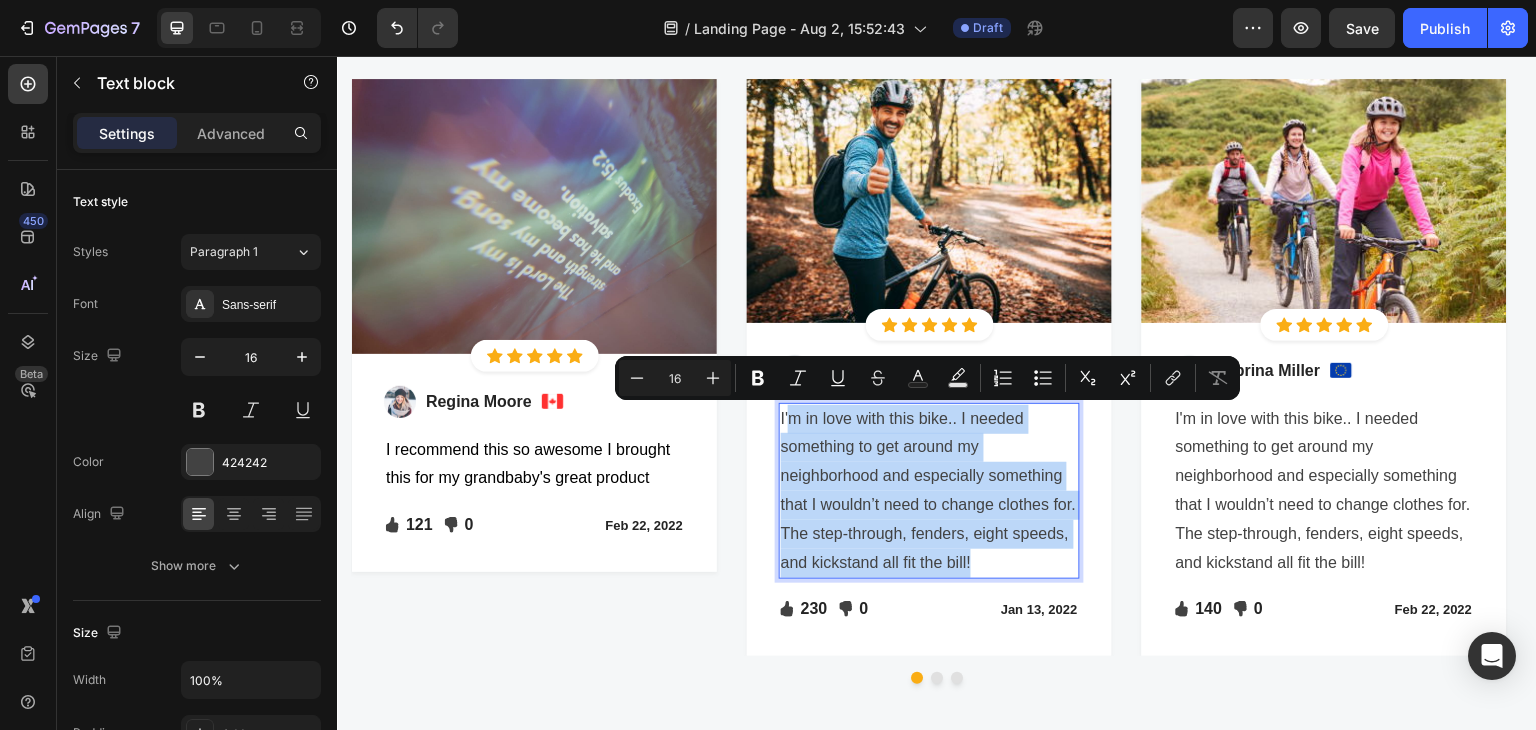 drag, startPoint x: 988, startPoint y: 553, endPoint x: 790, endPoint y: 410, distance: 244.23964 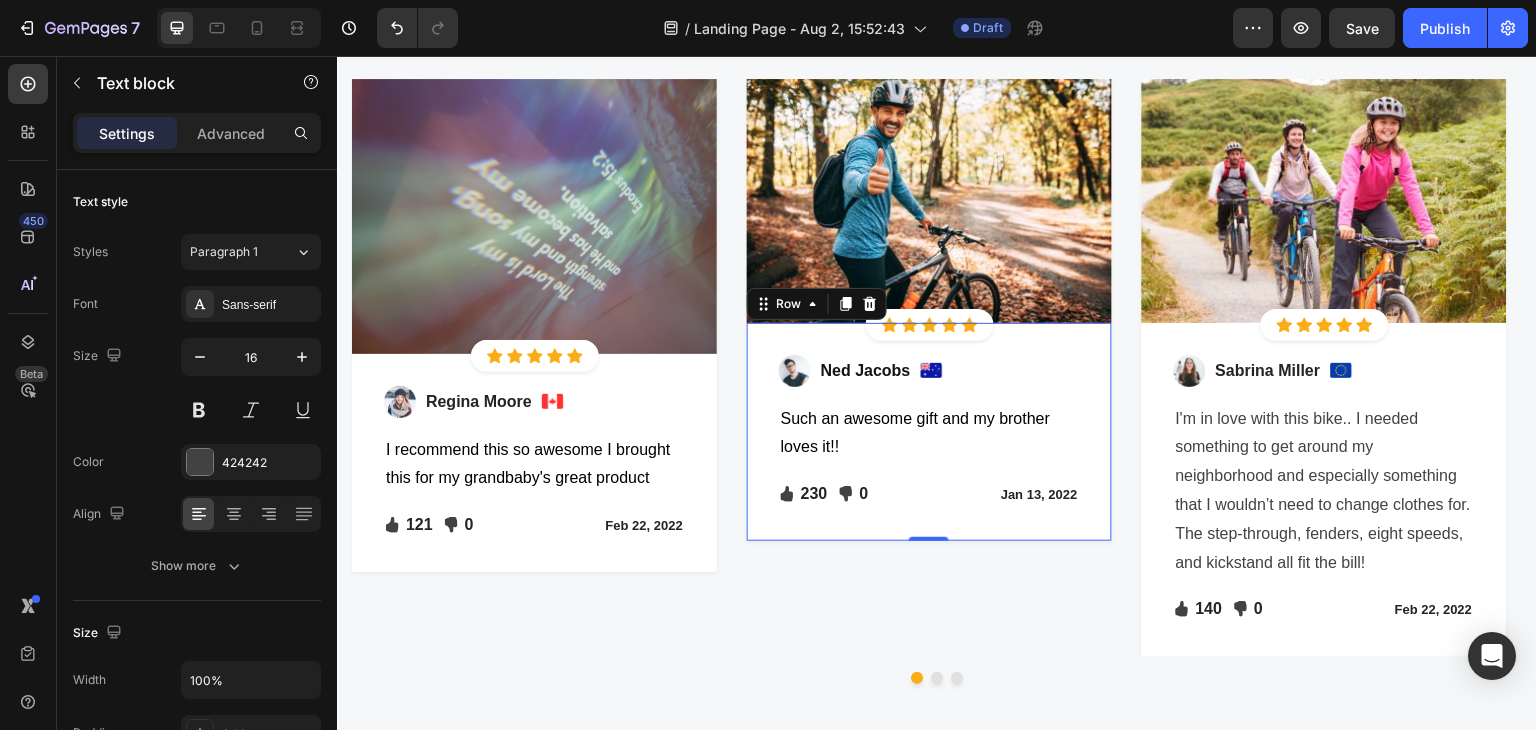 click on "Image [LAST] [LAST] Text block Image Row Such an awesome gift and my brother loves it!! Text block
Icon 230 Text block Icon List
Icon 0 Text block Icon List Row [MONTH] [DAY], [YEAR] Text block Row Row   0" at bounding box center [929, 432] 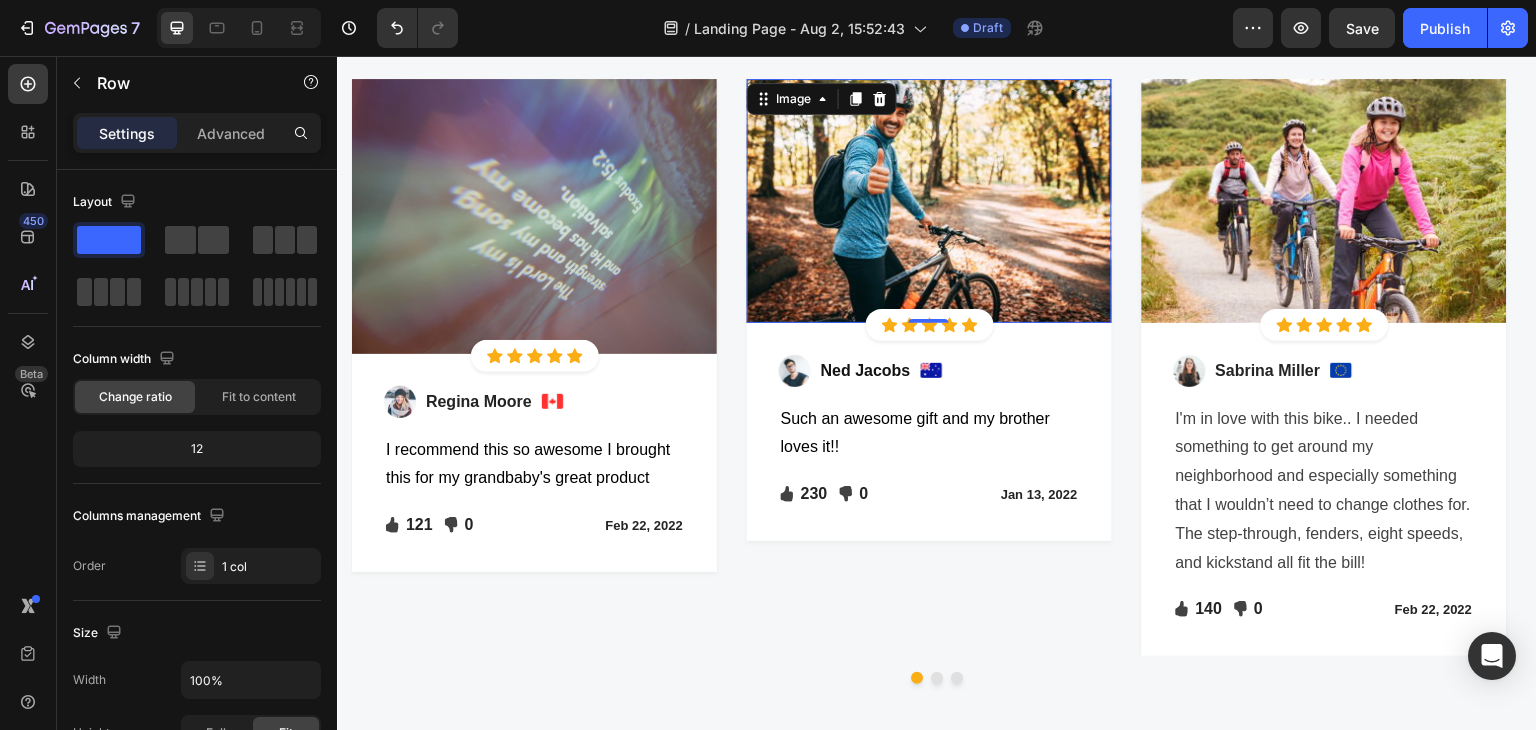 click at bounding box center [929, 201] 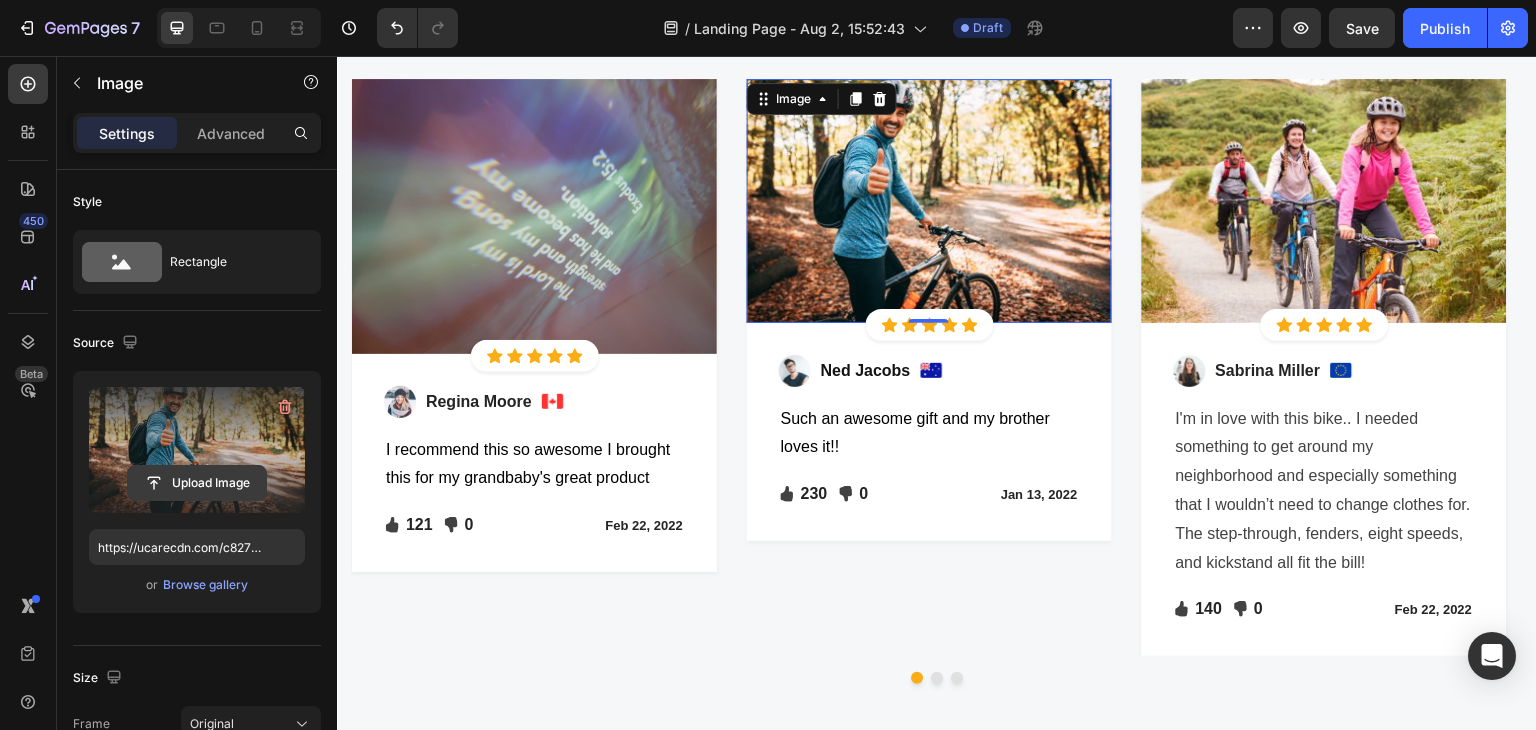 click 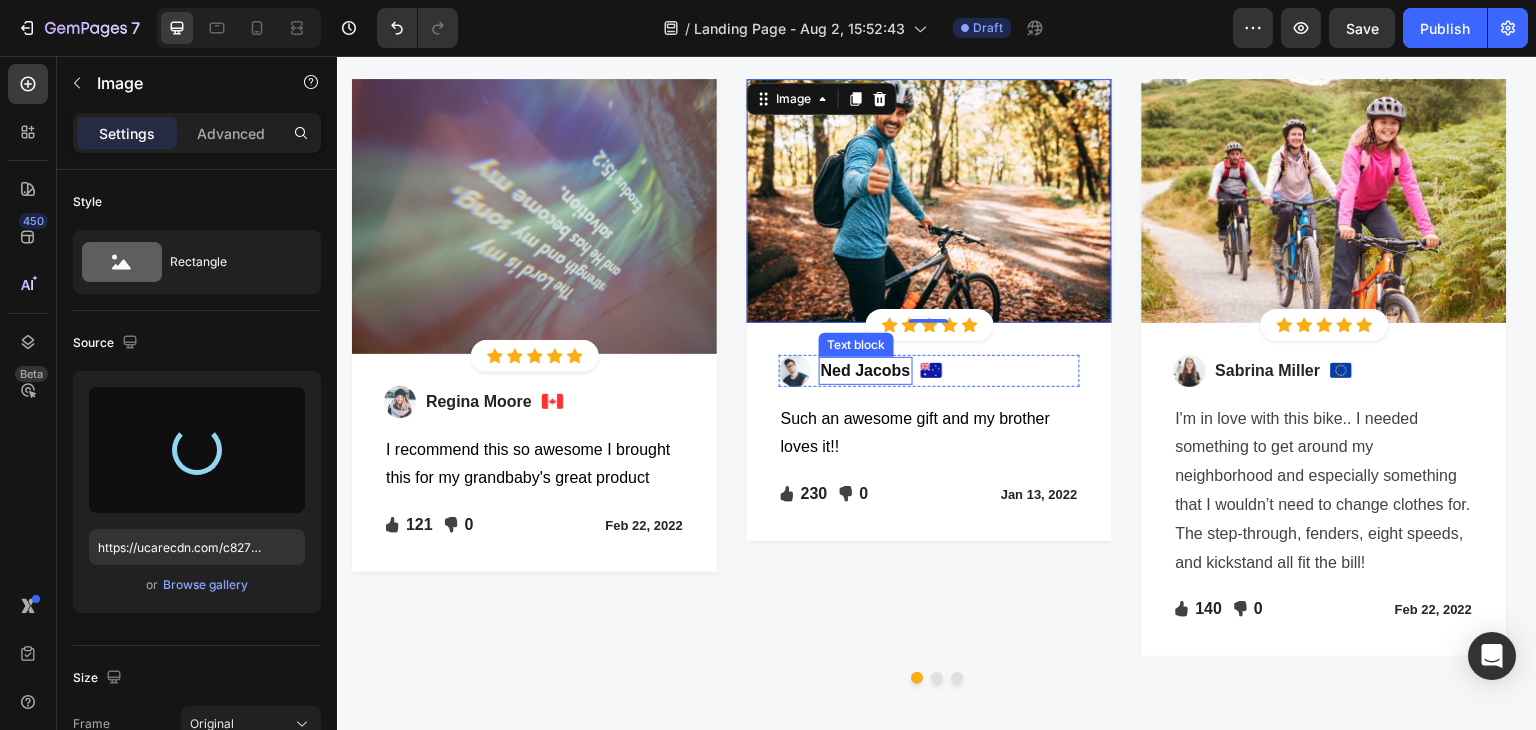 click on "Ned Jacobs" at bounding box center [866, 371] 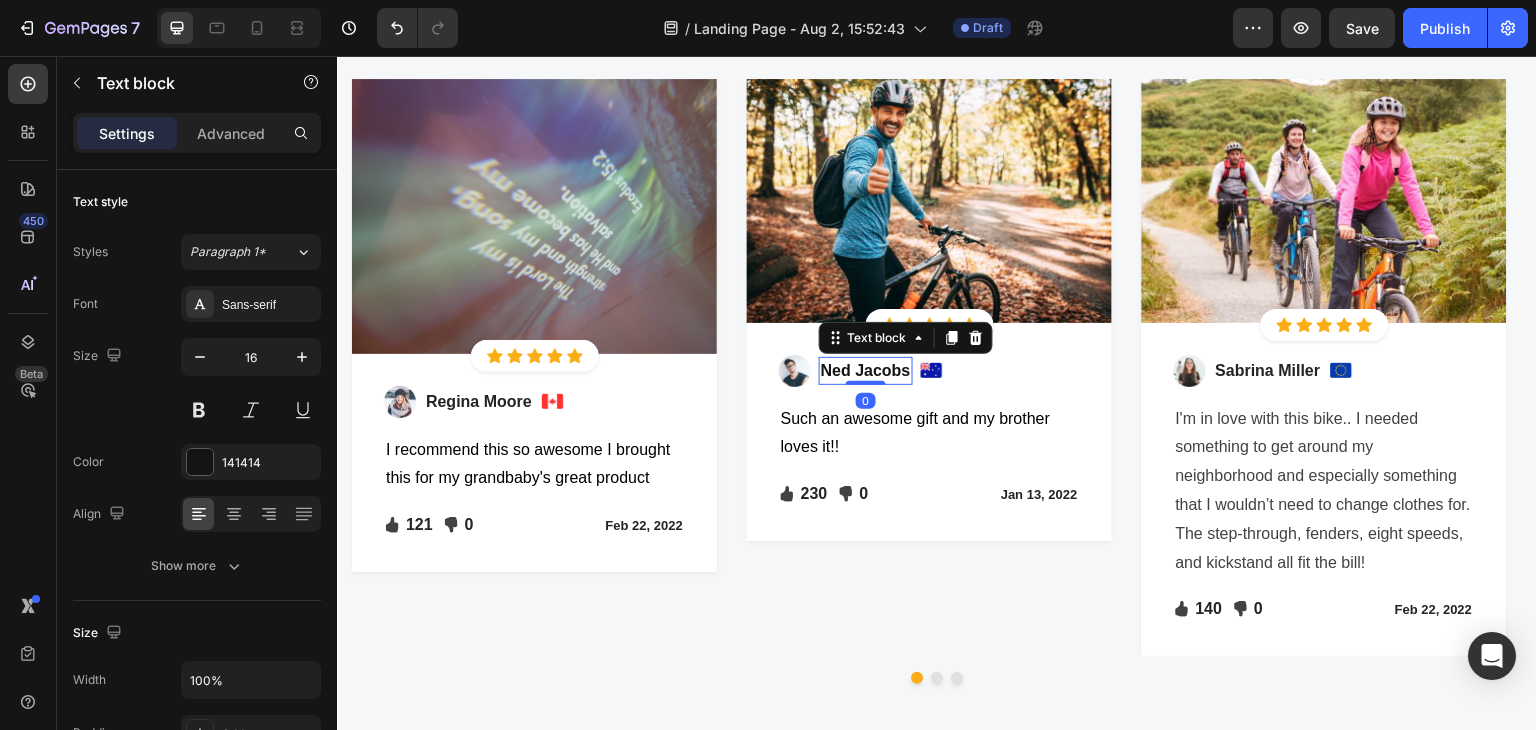 click on "Ned Jacobs" at bounding box center (866, 371) 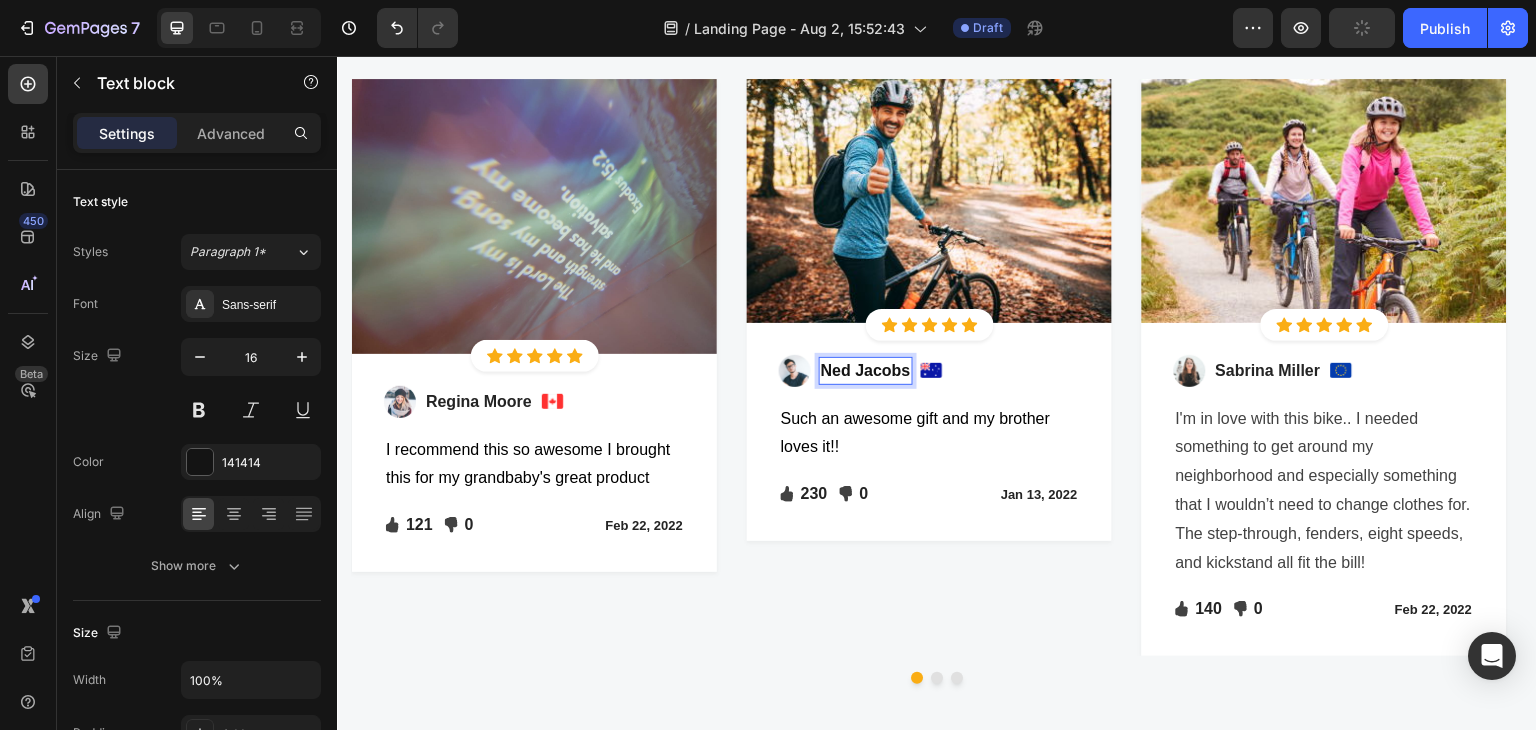 click on "Ned Jacobs" at bounding box center (866, 371) 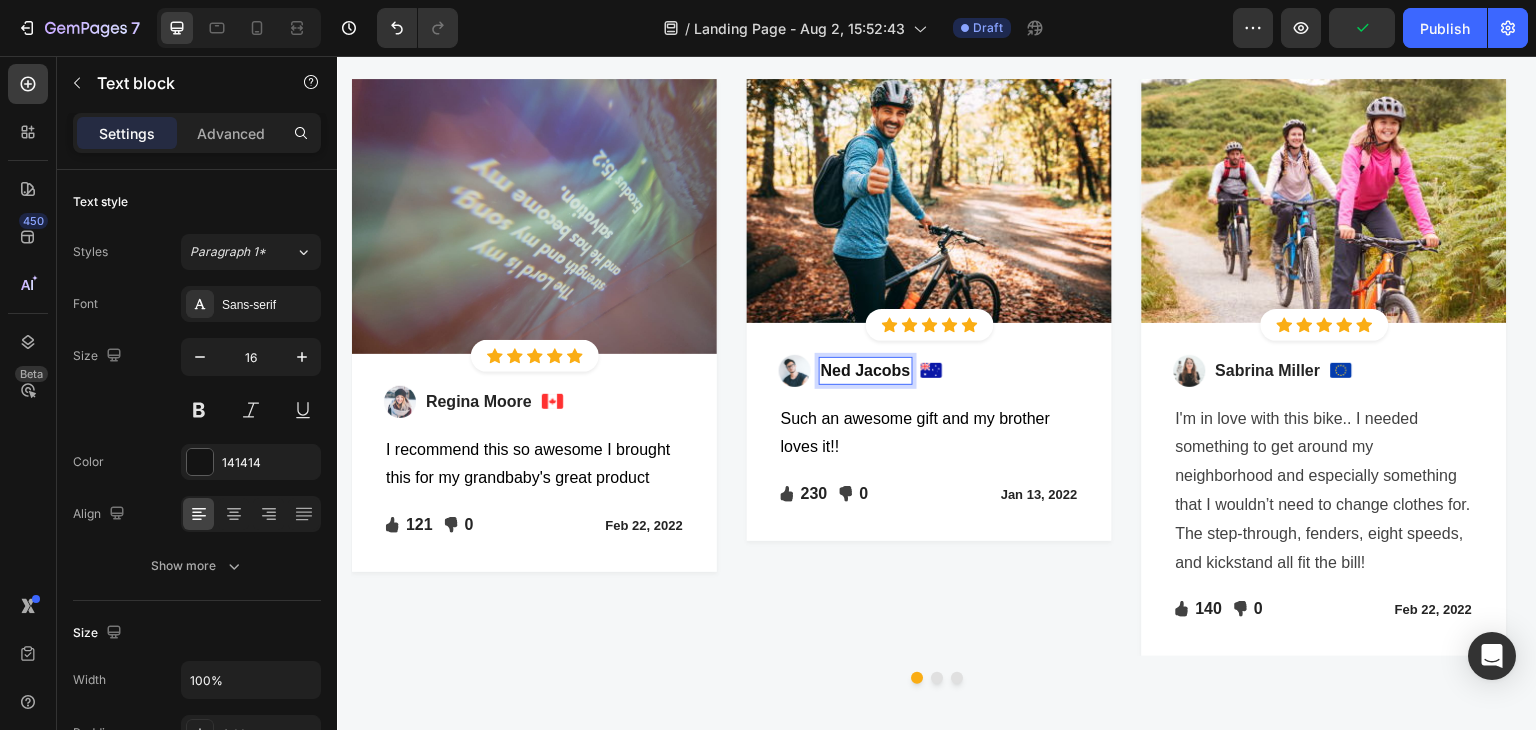 click on "Ned Jacobs" at bounding box center [866, 371] 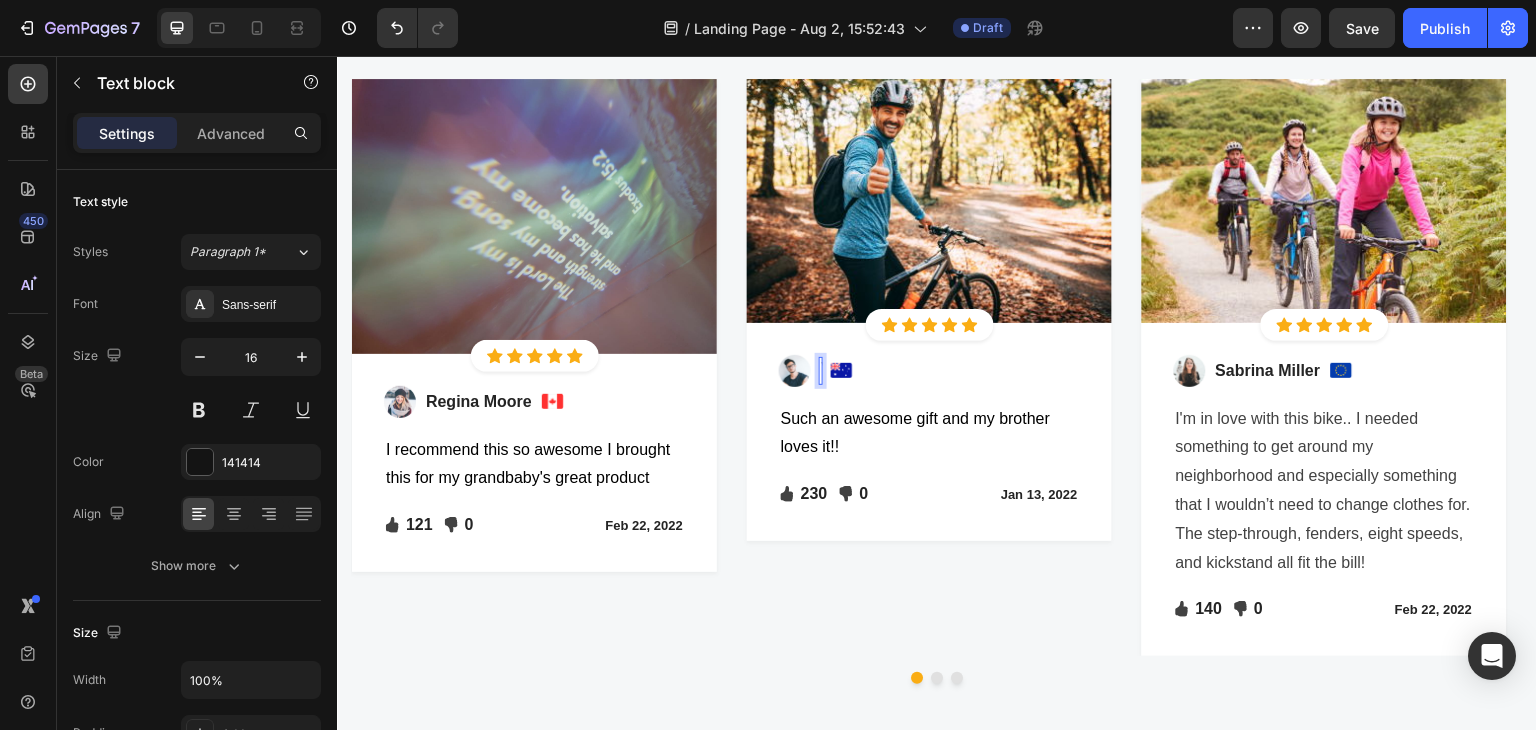 type 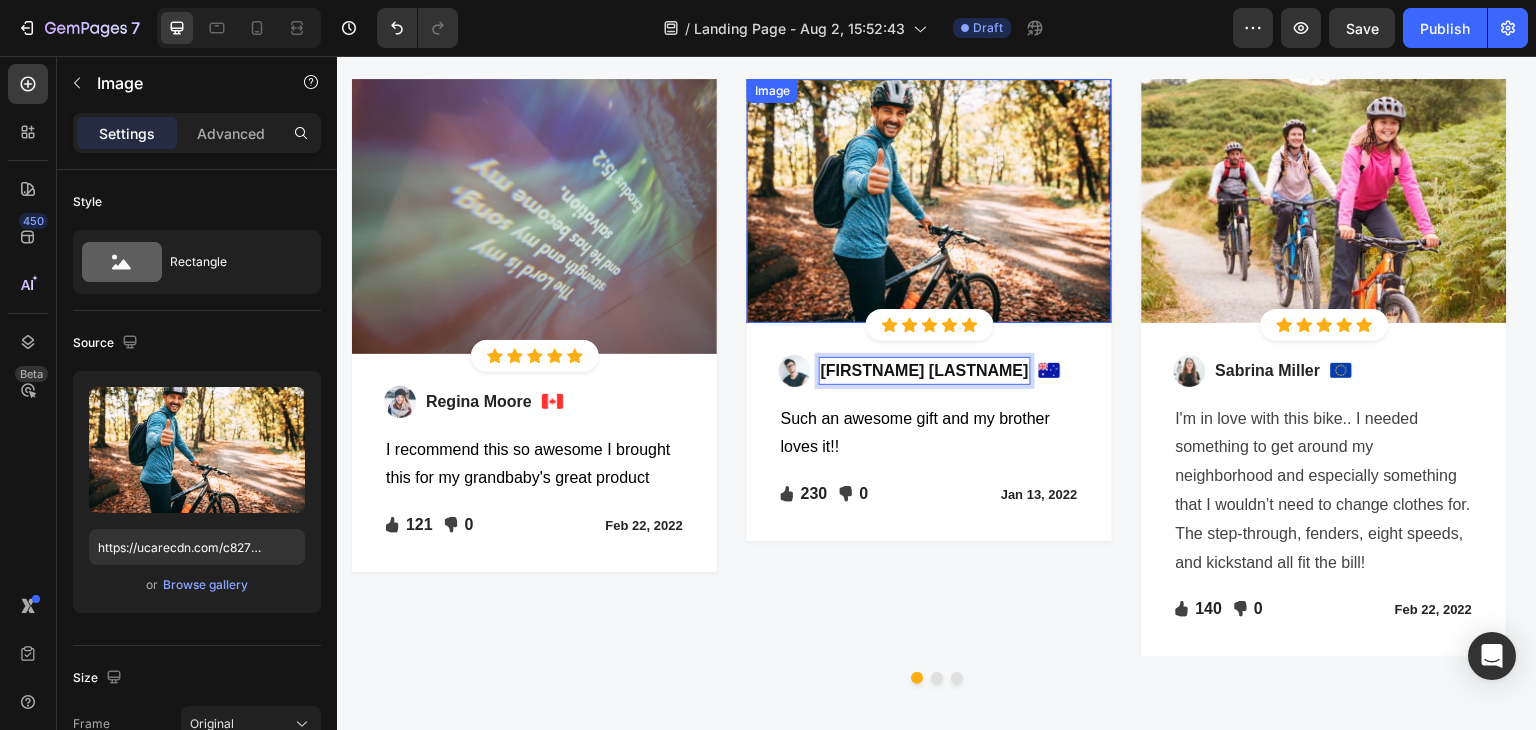 click at bounding box center (929, 201) 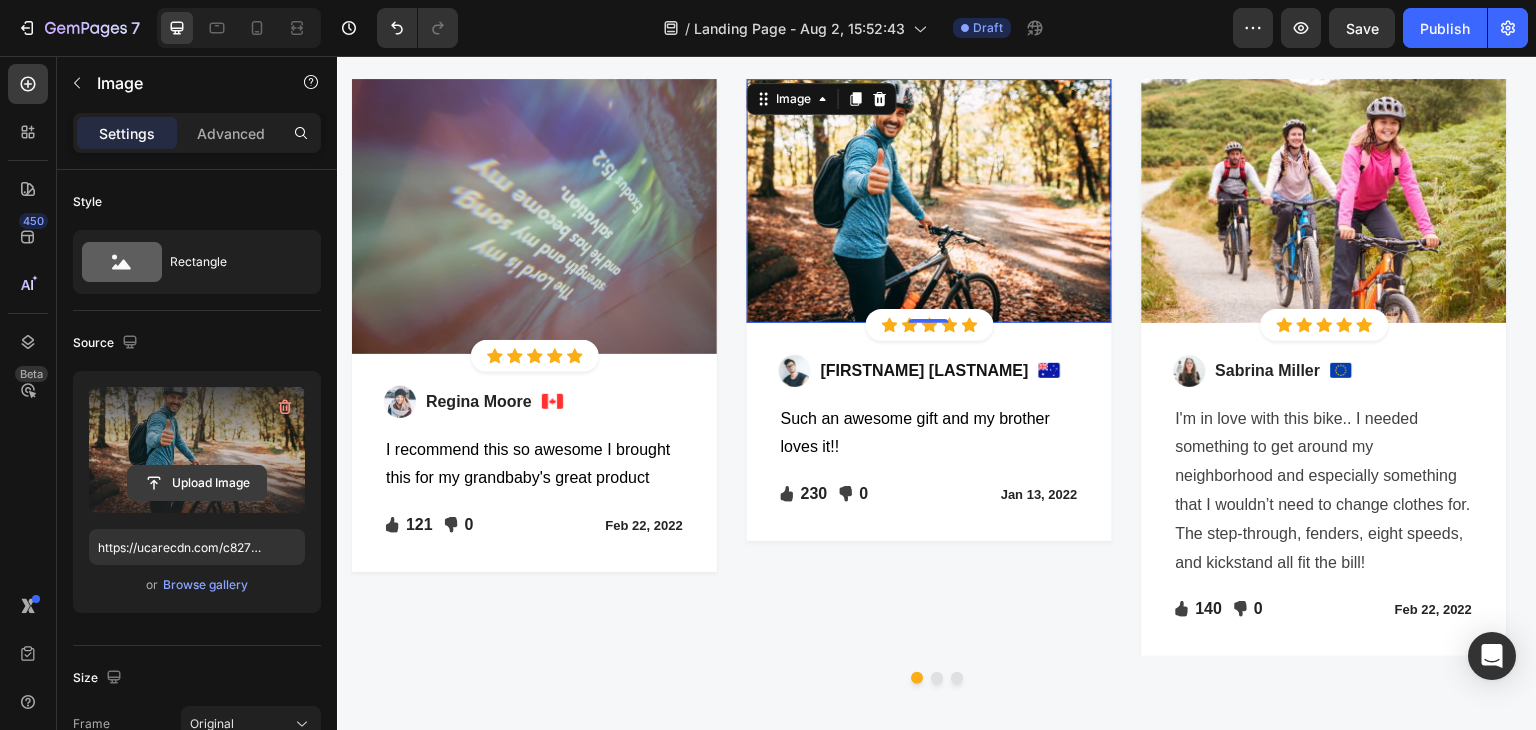 click 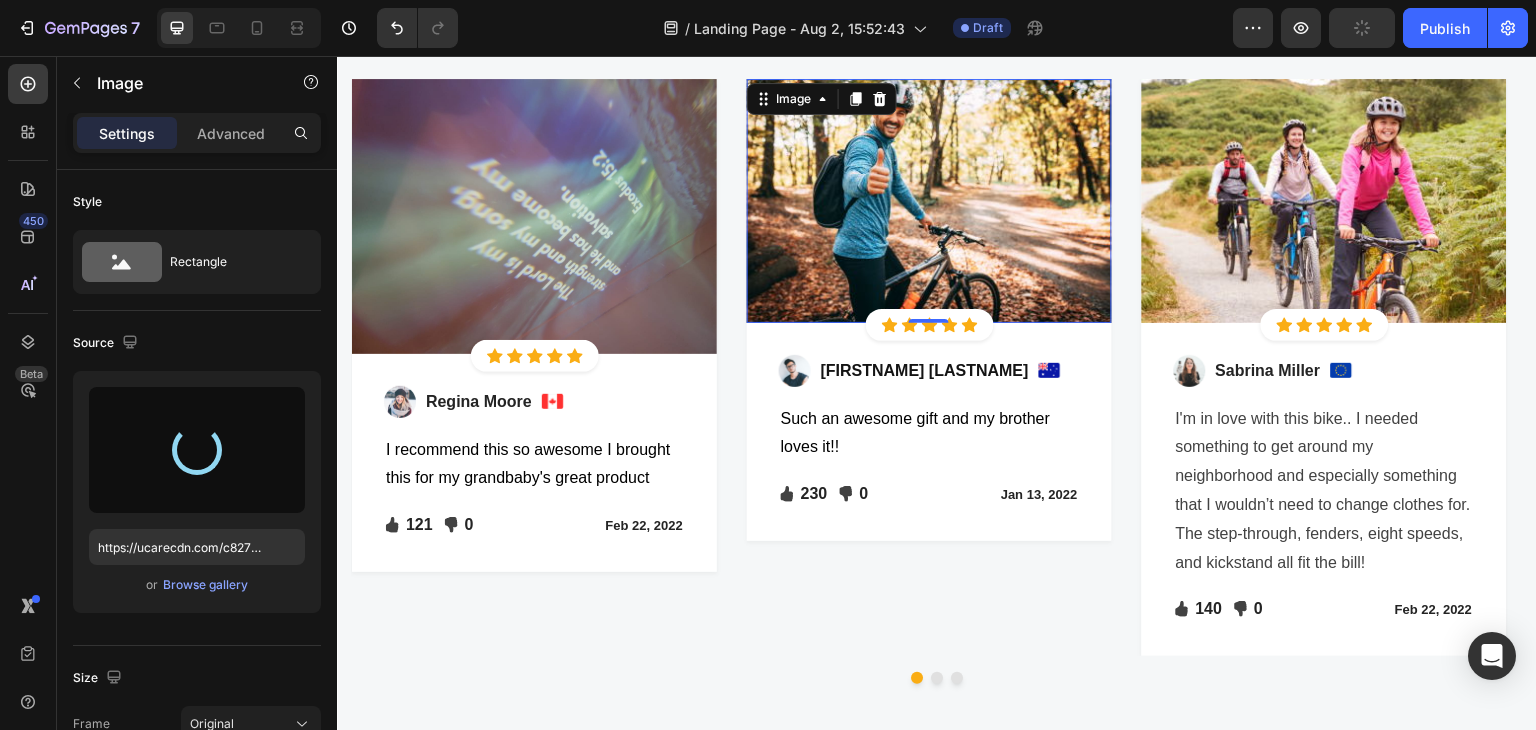 type on "https://cdn.shopify.com/s/files/1/0743/9119/1784/files/gempages_573255102245110900-a1c3729a-35b3-4f47-a731-7819d7bbae25.jpg" 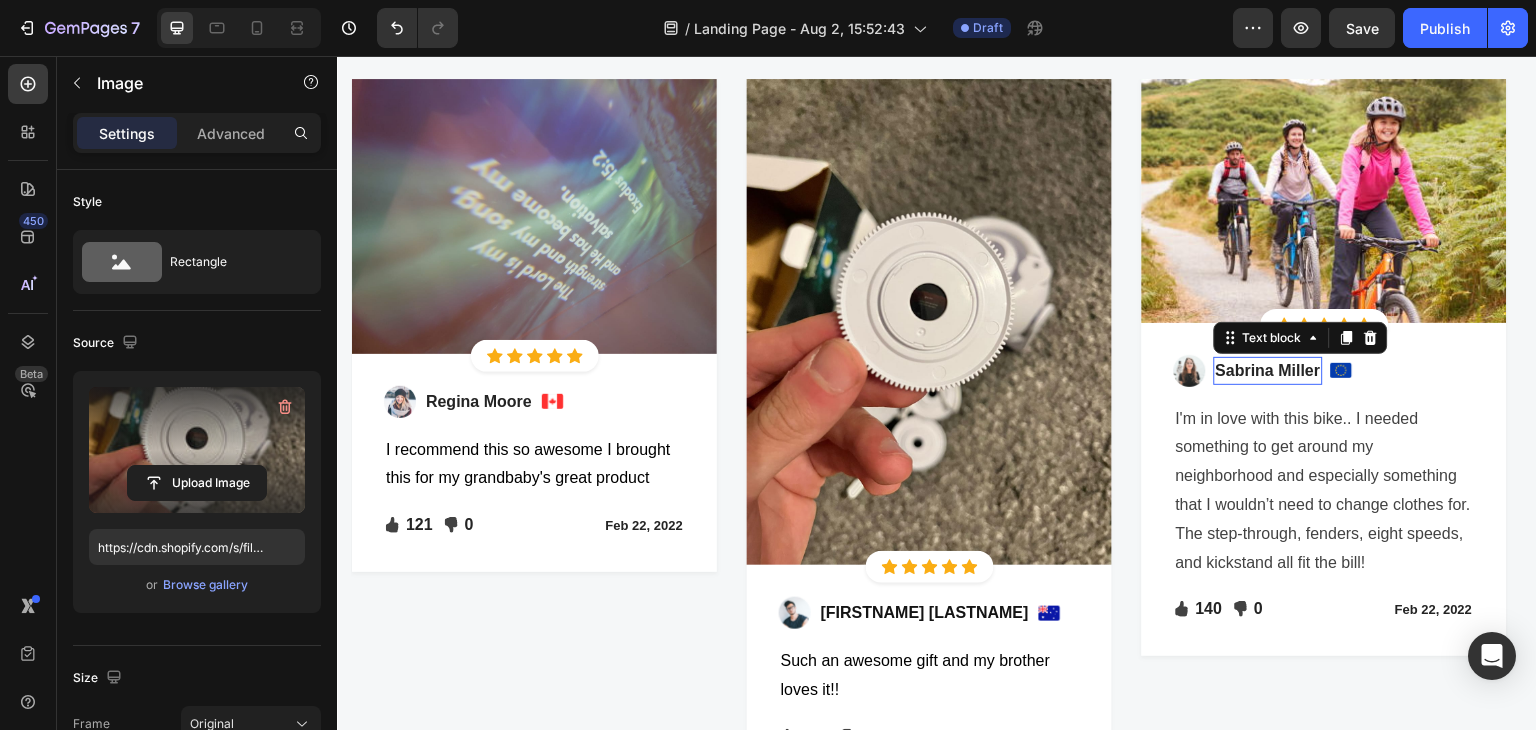 click on "Sabrina Miller" at bounding box center [1268, 371] 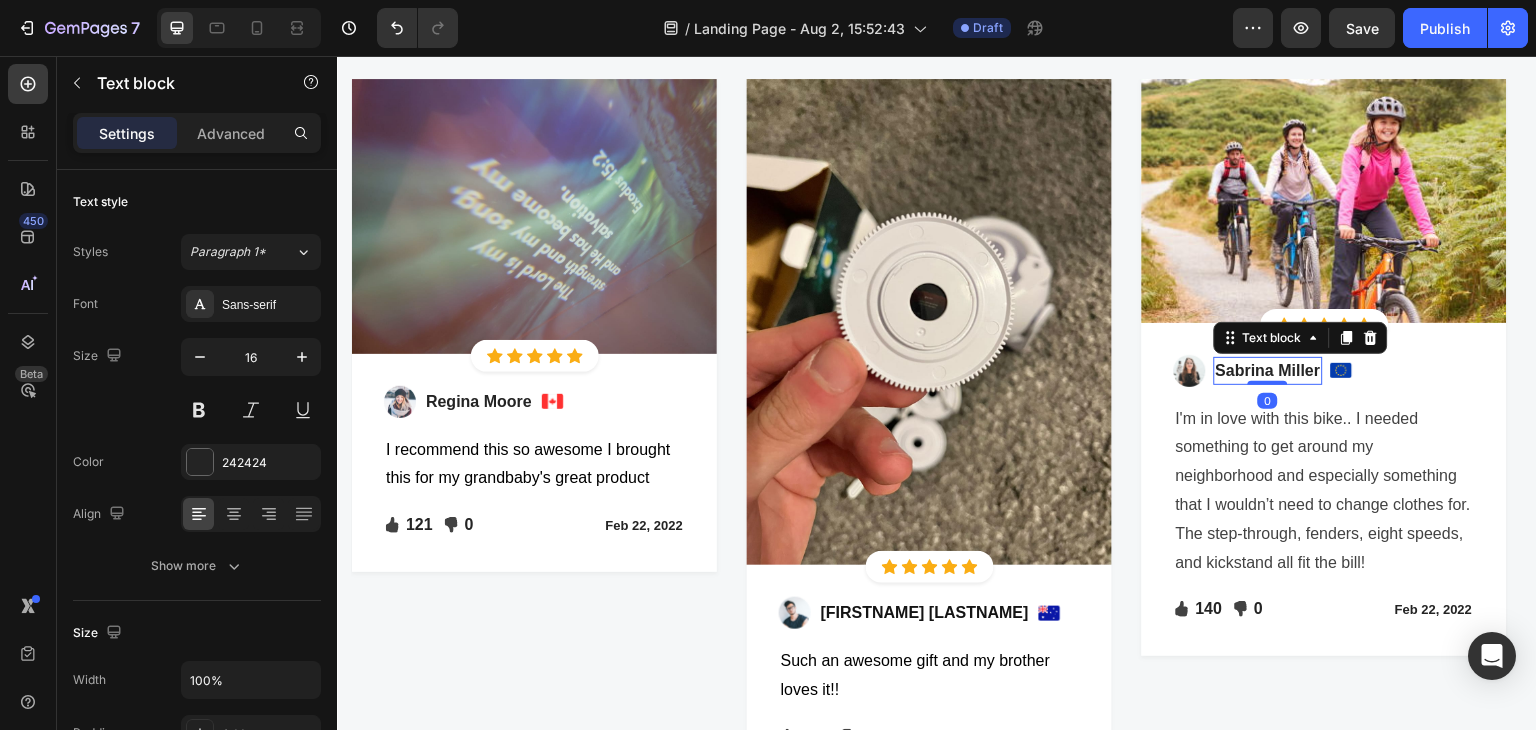 click on "Sabrina Miller" at bounding box center (1268, 371) 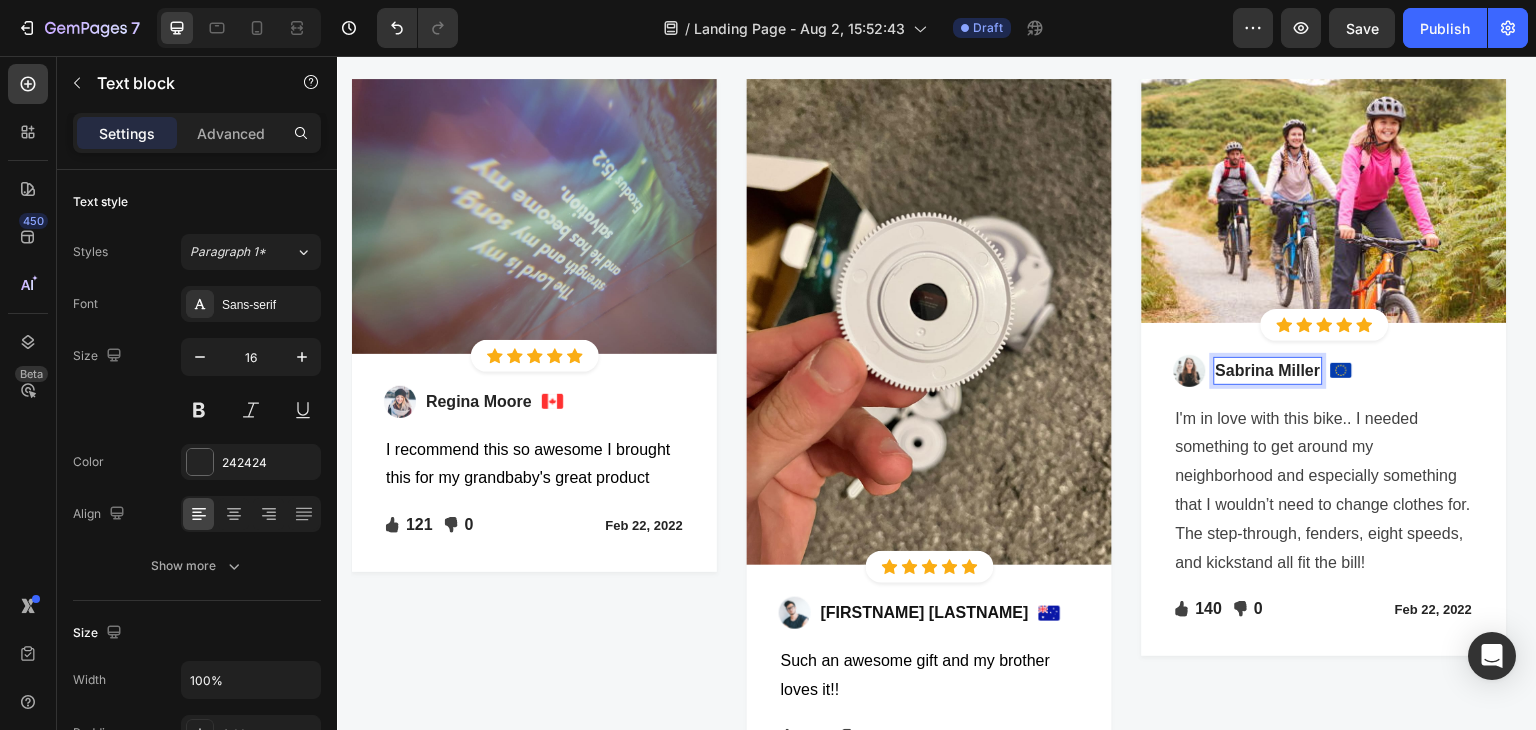 click on "Sabrina Miller" at bounding box center [1268, 371] 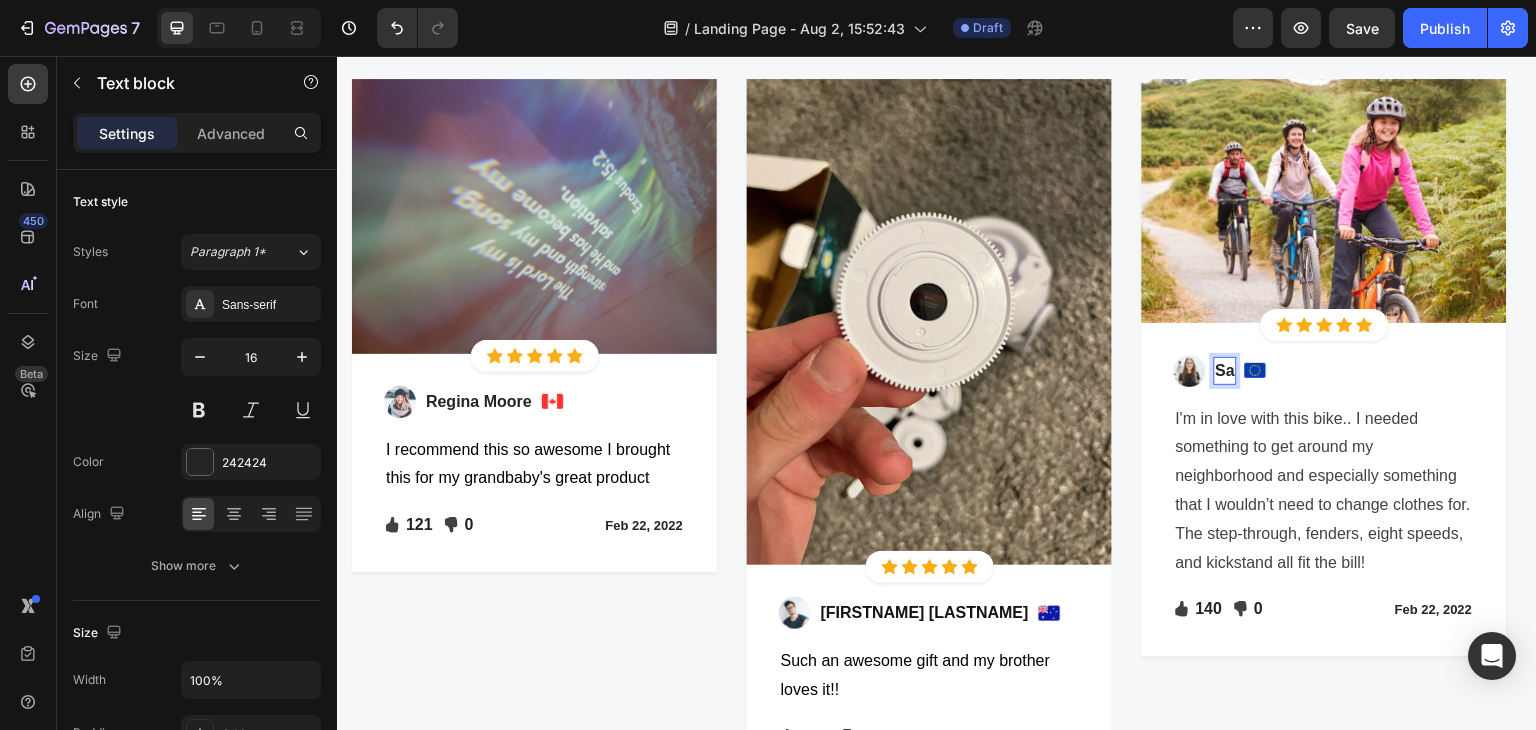 type 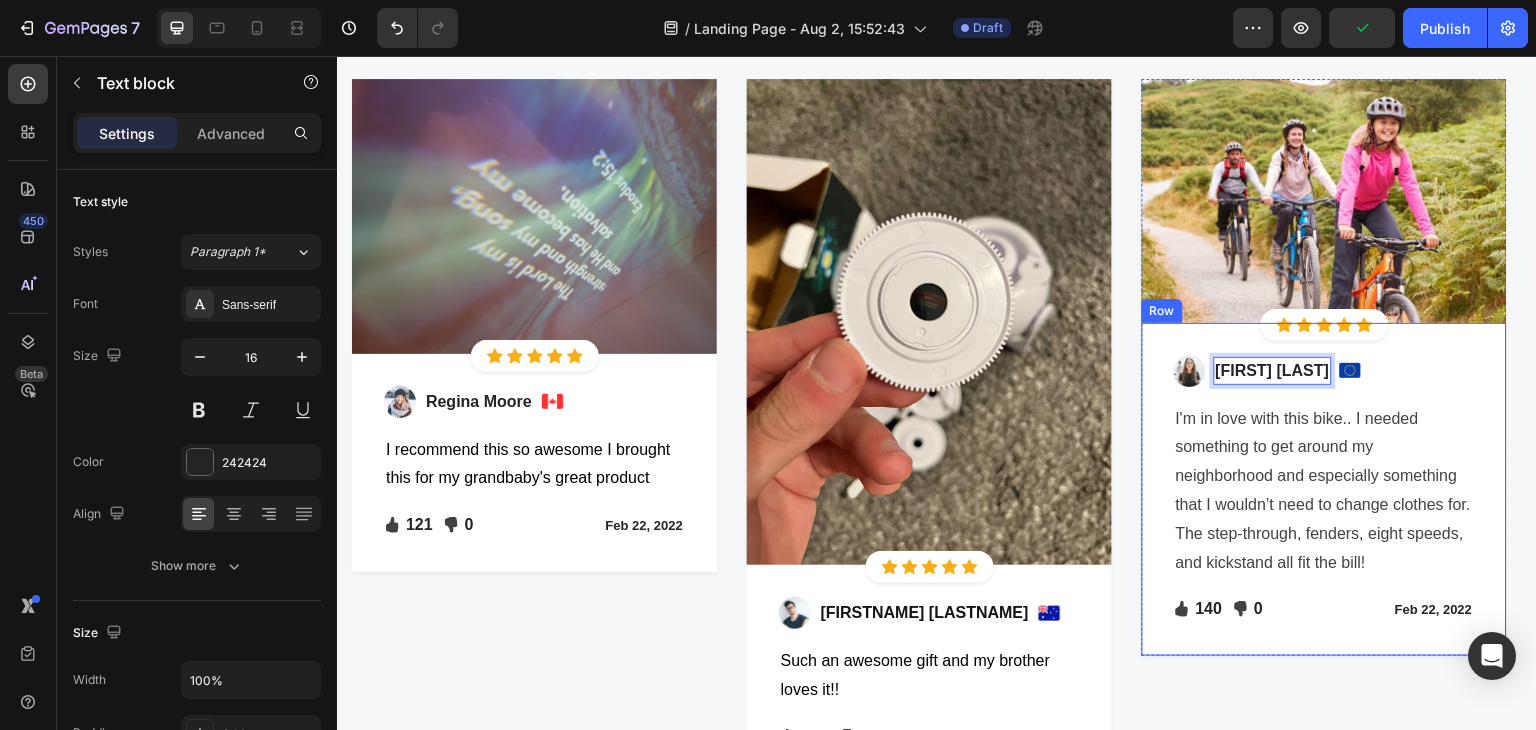 click on "Image [FIRST] [LAST] Text block   0 Image Row I'm in love with this bike.. I needed something to get around my neighborhood and especially something that I wouldn’t need to change clothes for. The step-through, fenders, eight speeds, and kickstand all fit the bill! Text block
Icon 140 Text block Icon List
Icon 0 Text block Icon List Row [MONTH] [DAY], [YEAR] Text block Row Row" at bounding box center [1324, 490] 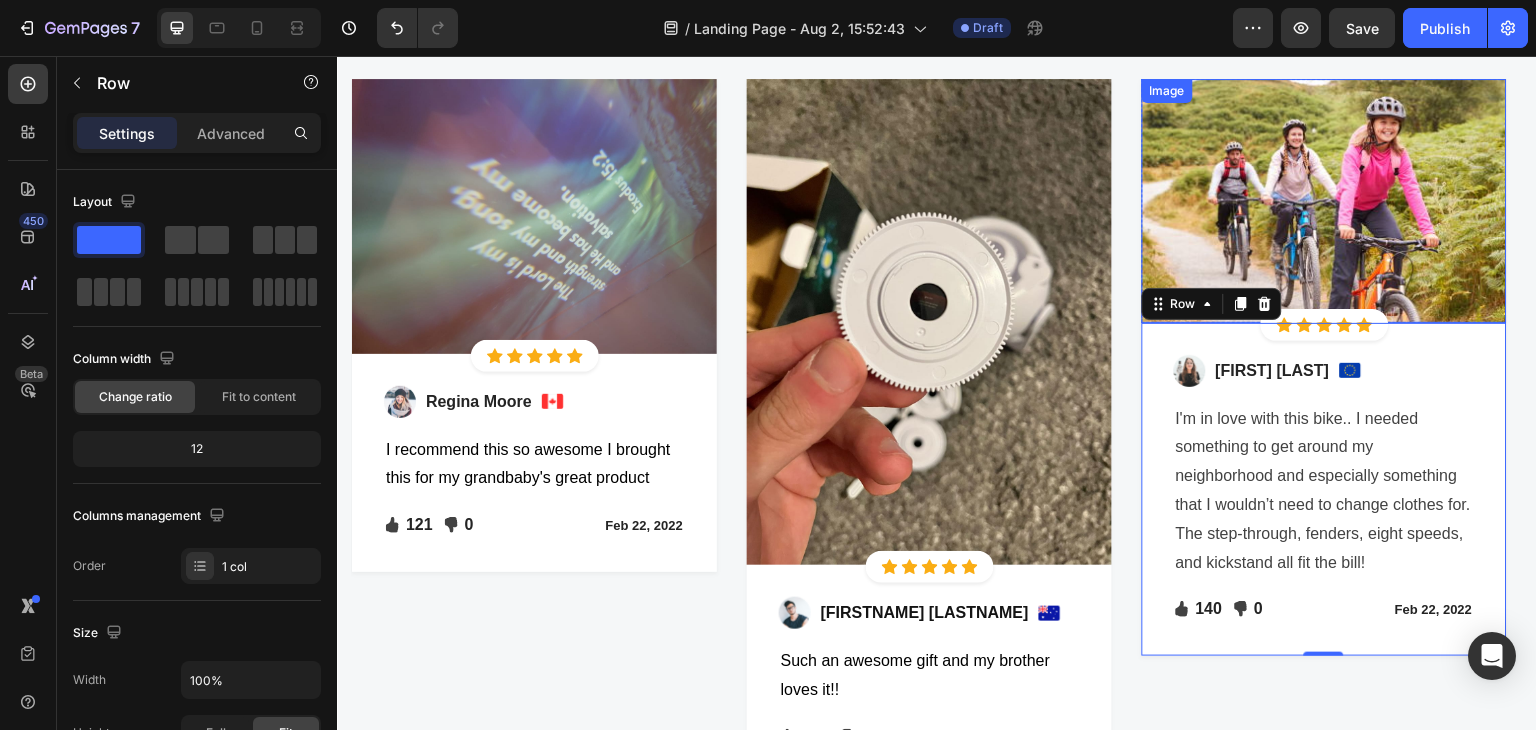 click at bounding box center (1324, 201) 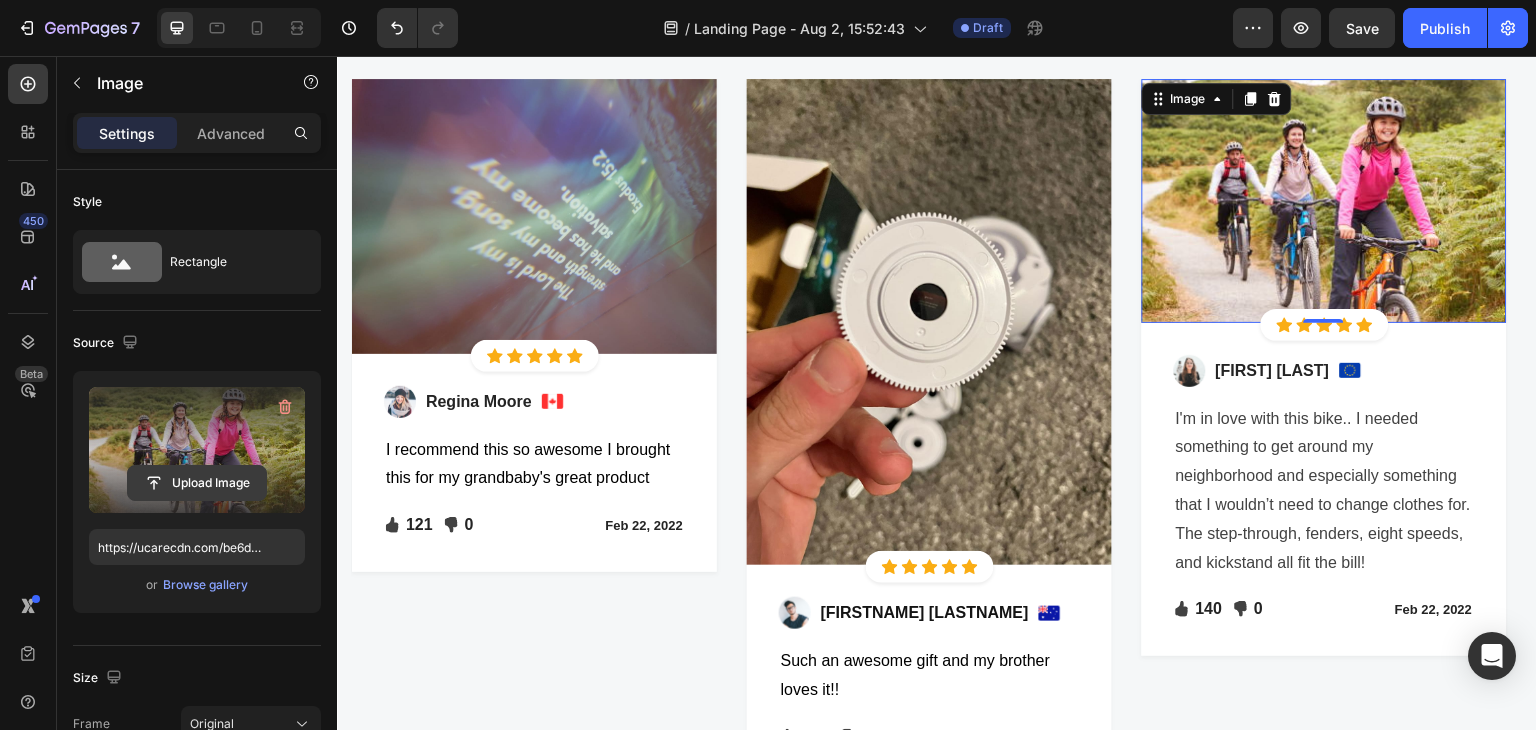 click 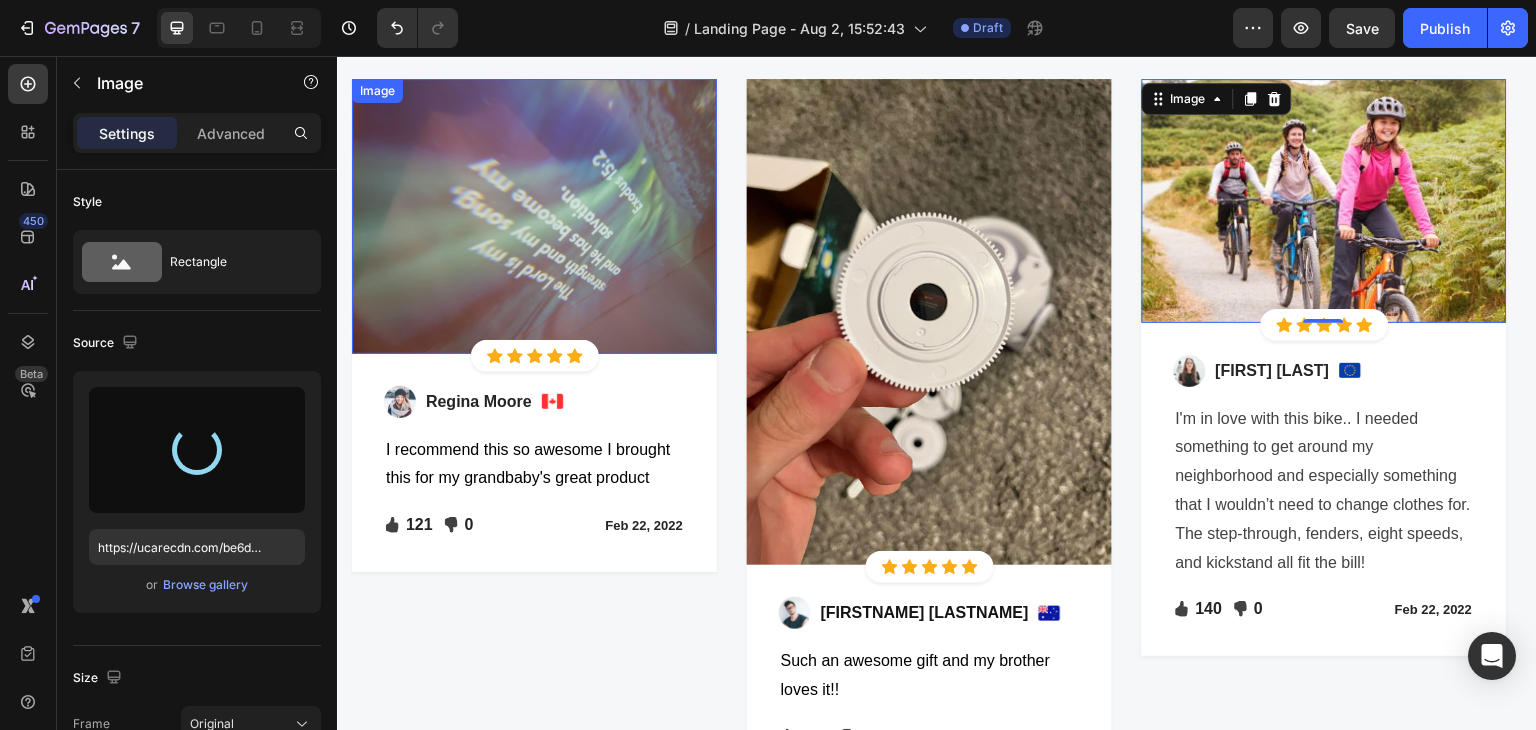 type on "https://cdn.shopify.com/s/files/1/0743/9119/1784/files/gempages_573255102245110900-0fbfa524-43c5-49cd-9ad5-dcdedb4fd3fe.jpg" 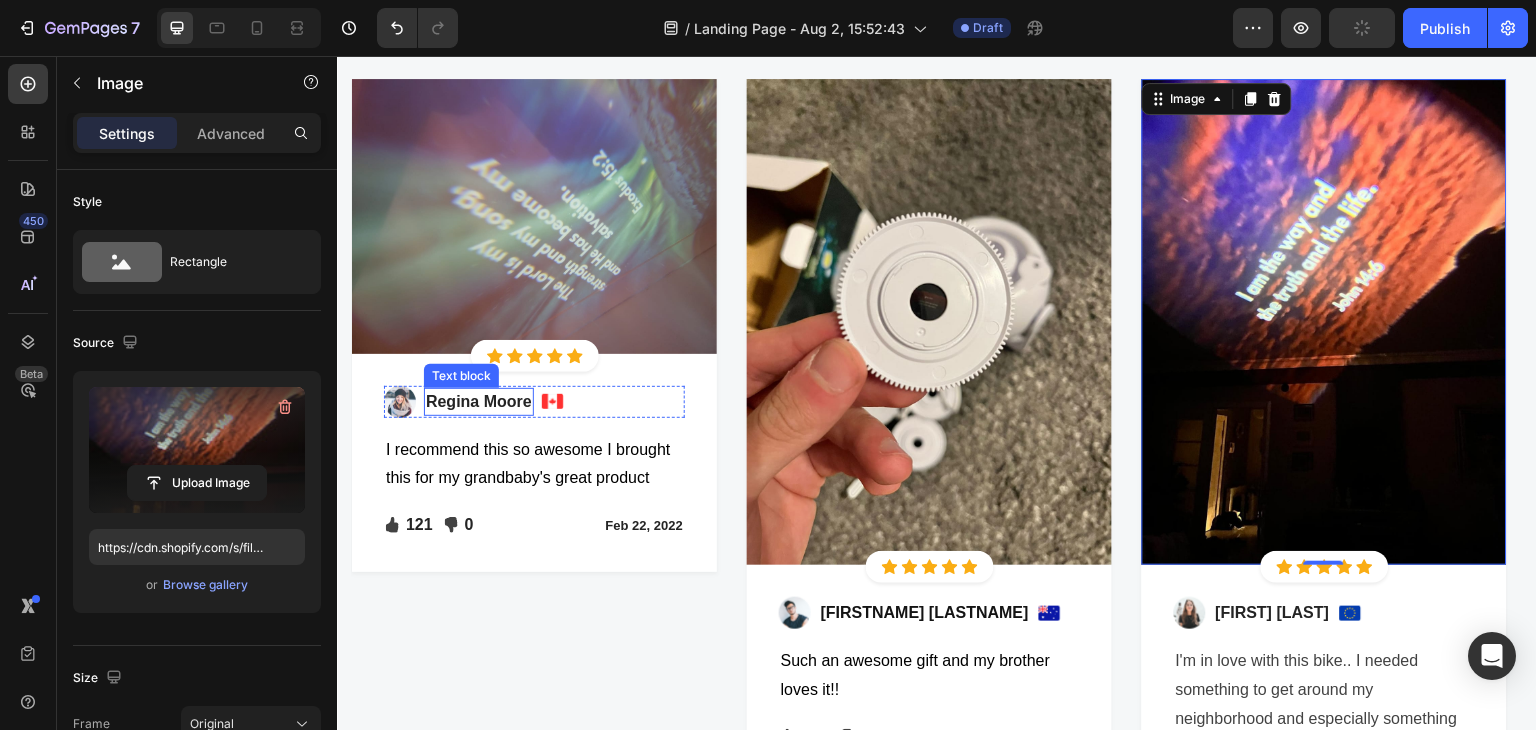 click on "Regina Moore" at bounding box center [479, 402] 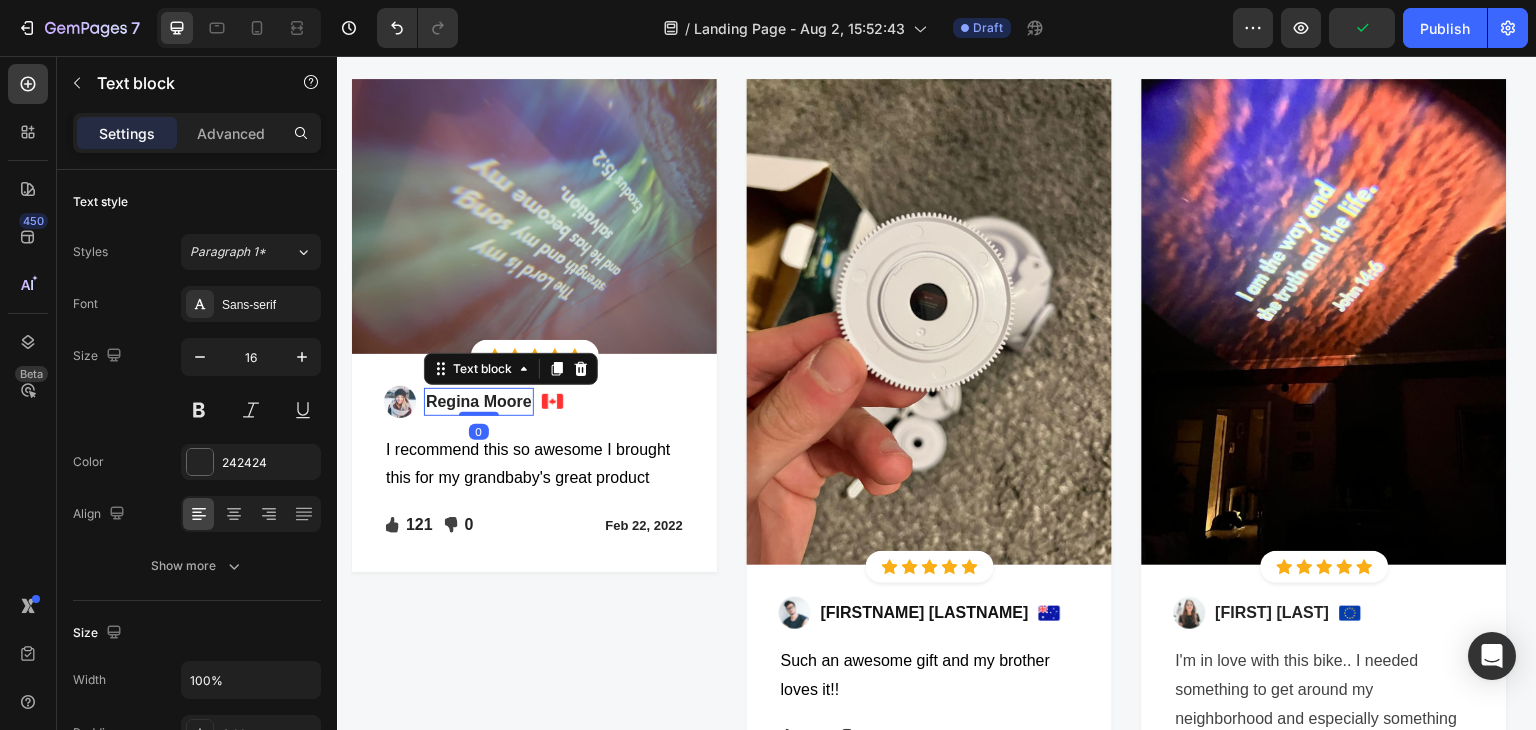 click on "Regina Moore" at bounding box center (479, 402) 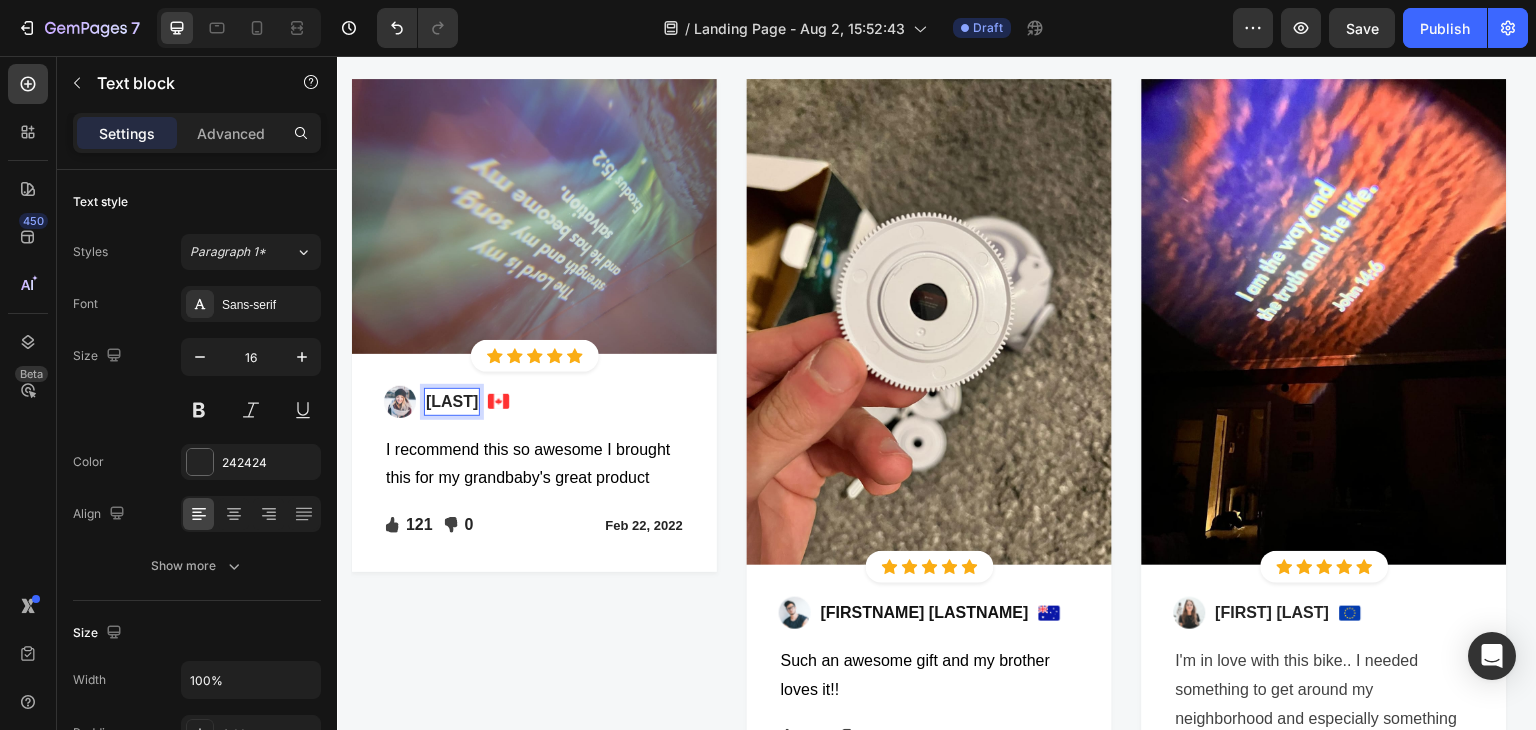 type 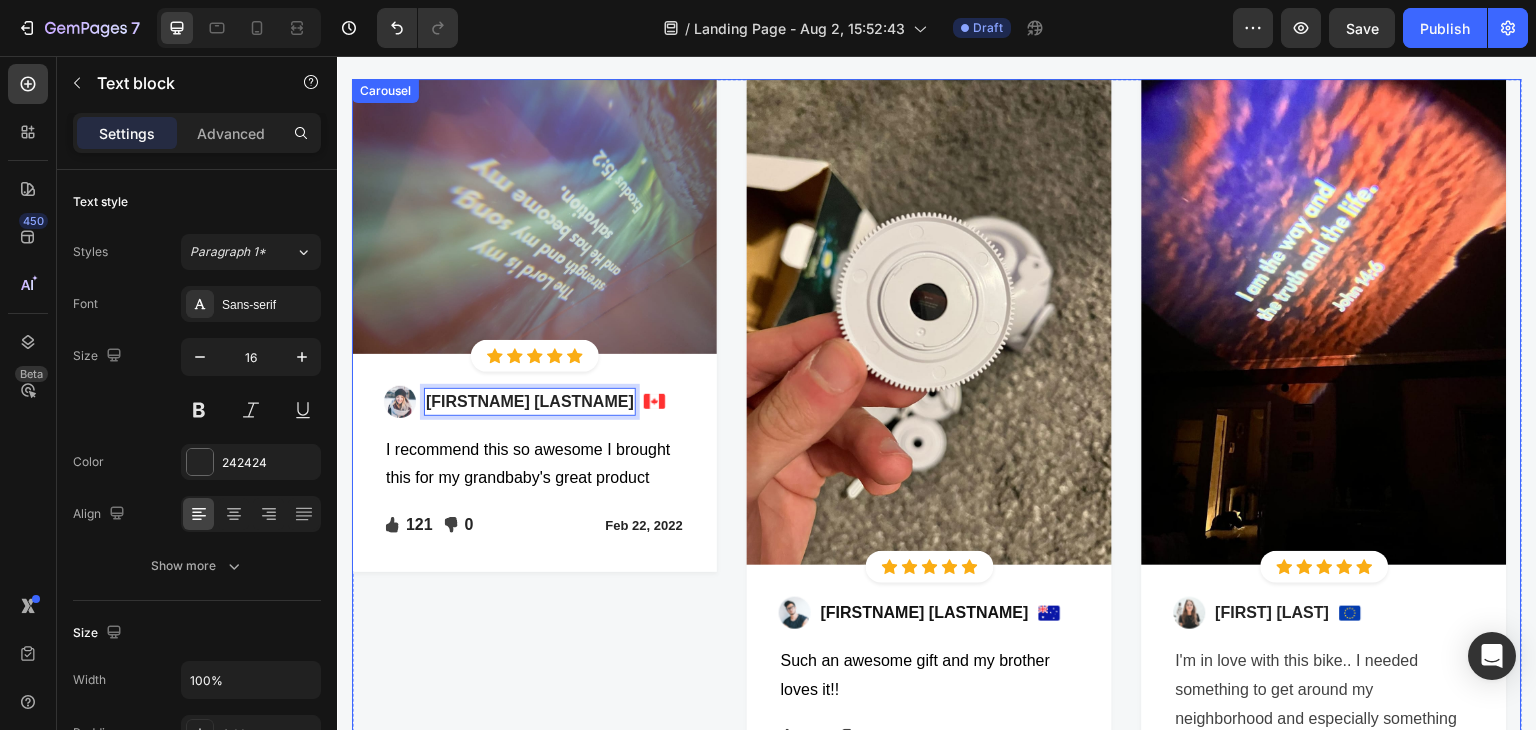 click on "Image                Icon                Icon                Icon                Icon                Icon Icon List Hoz Row Row Image [FIRSTNAME] [LASTNAME] Text block   0 Image Row I recommend this so awesome I brought this for my grandbaby's great product Text block
Icon 121 Text block Icon List
Icon 0 Text block Icon List Row [MONTH] 22, 2022 Text block Row Row Row" at bounding box center (534, 489) 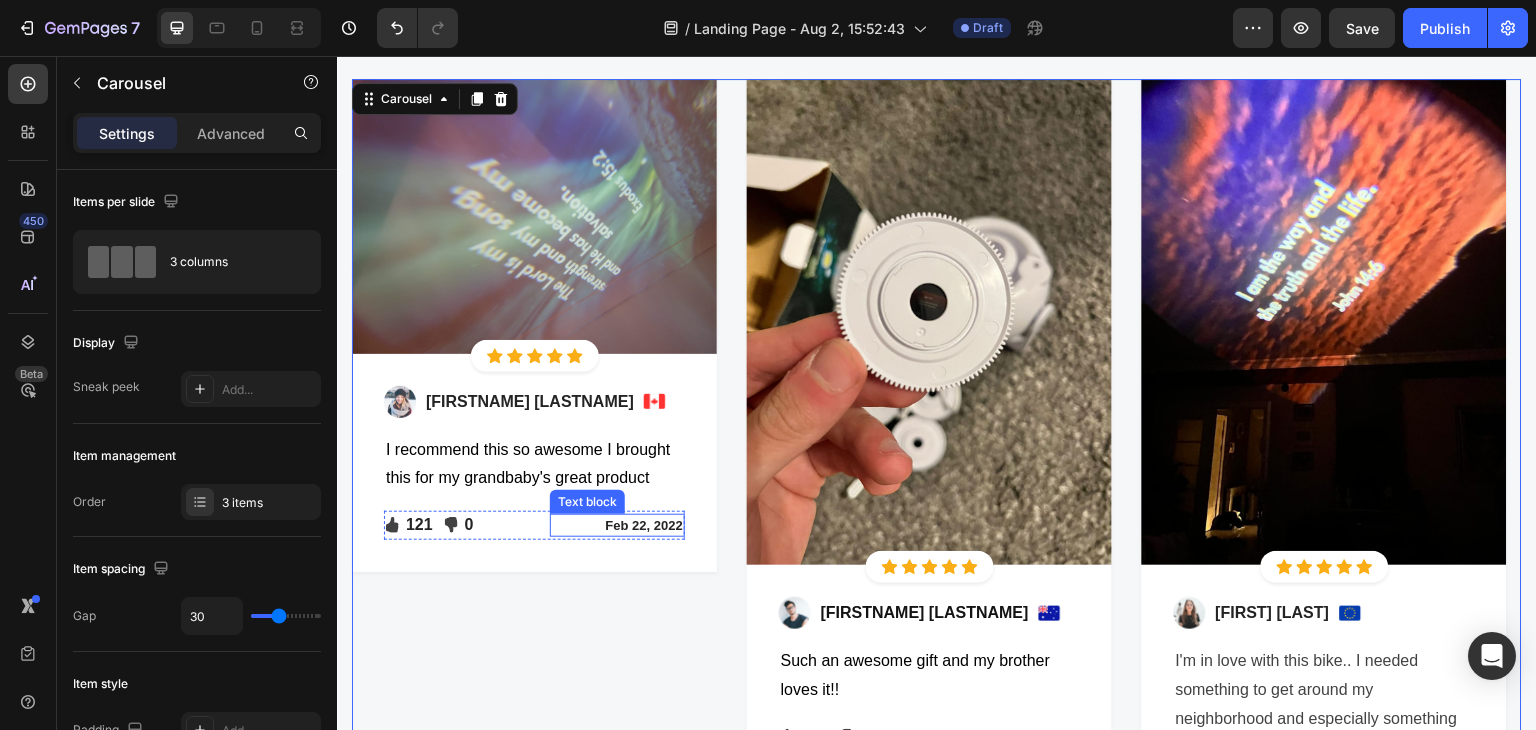click on "Feb 22, 2022" at bounding box center (617, 526) 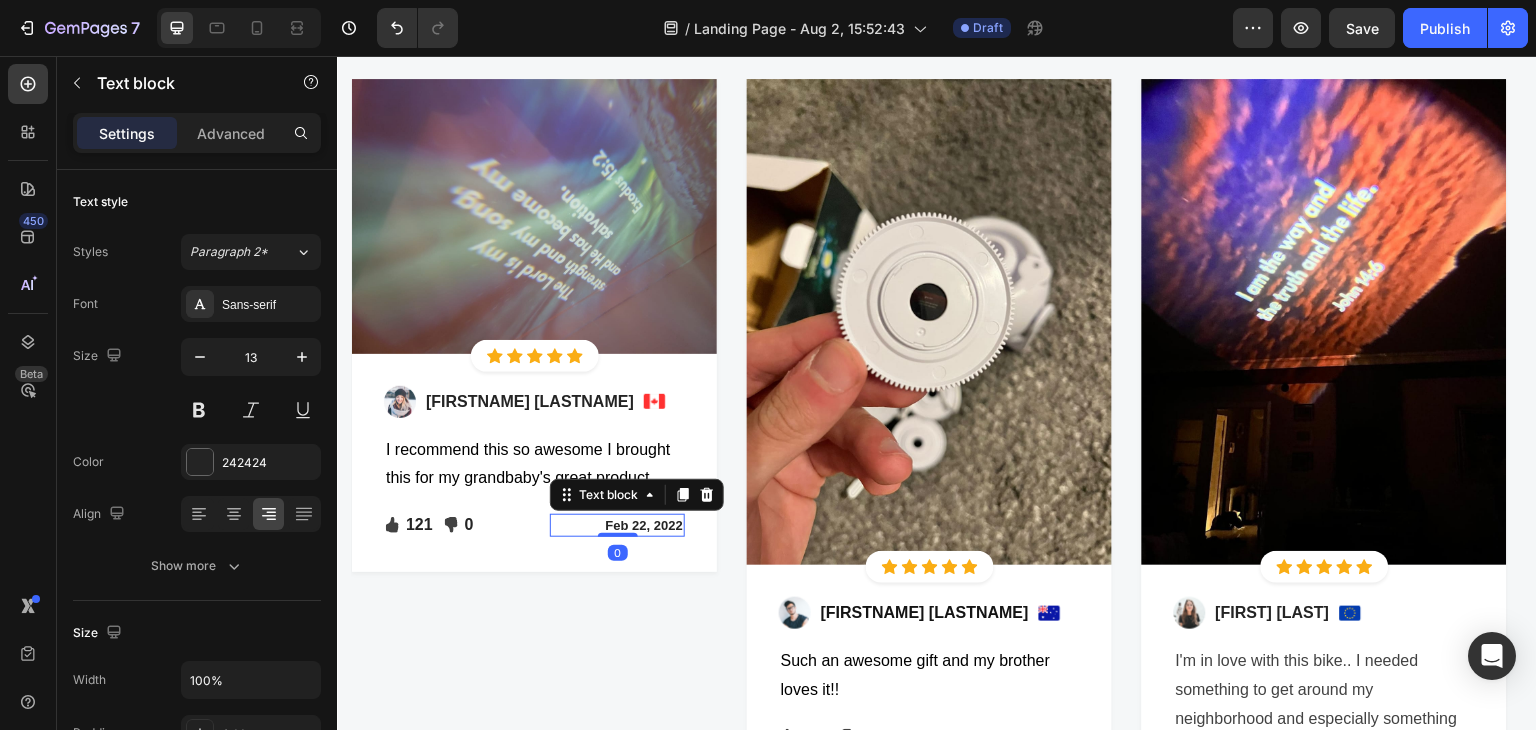 click on "Feb 22, 2022" at bounding box center (617, 526) 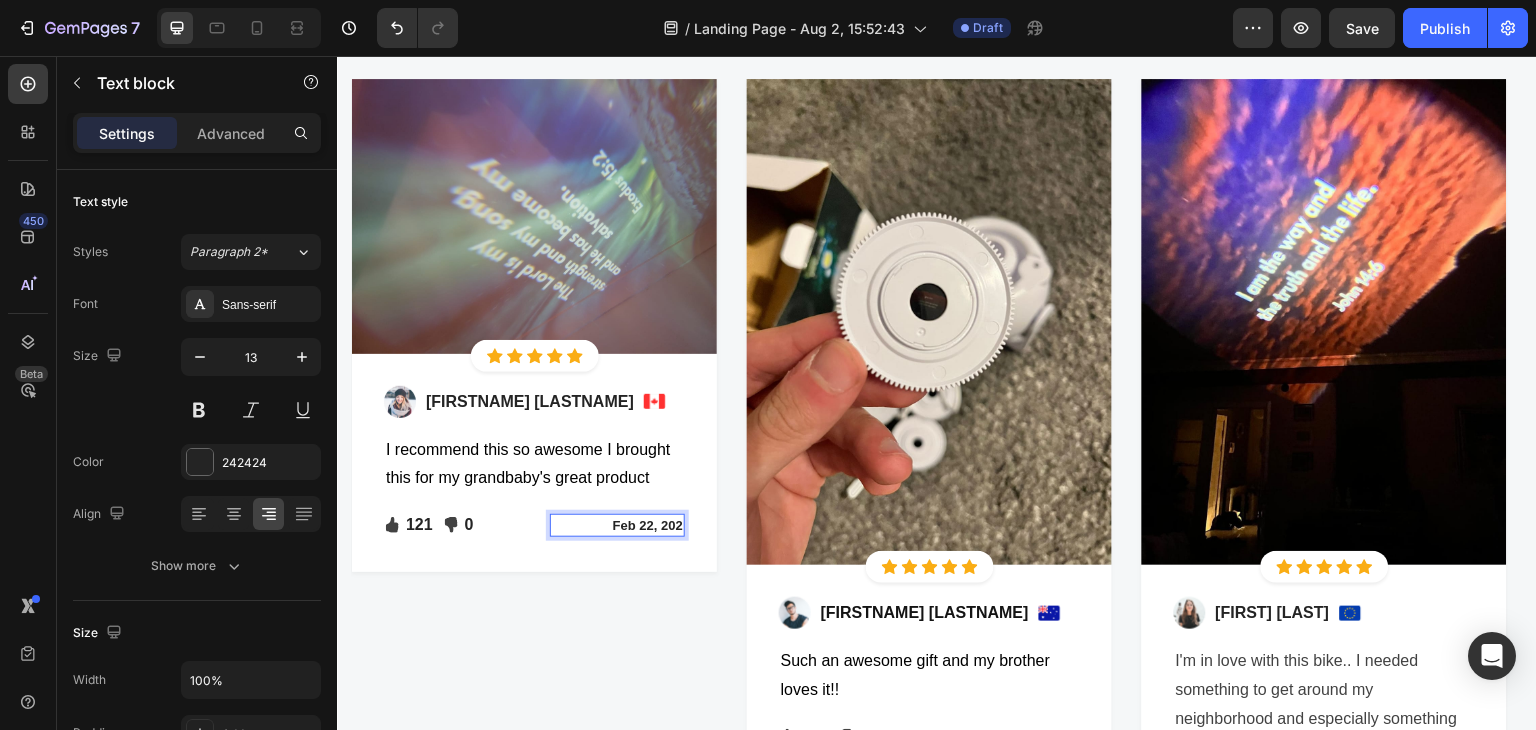 type 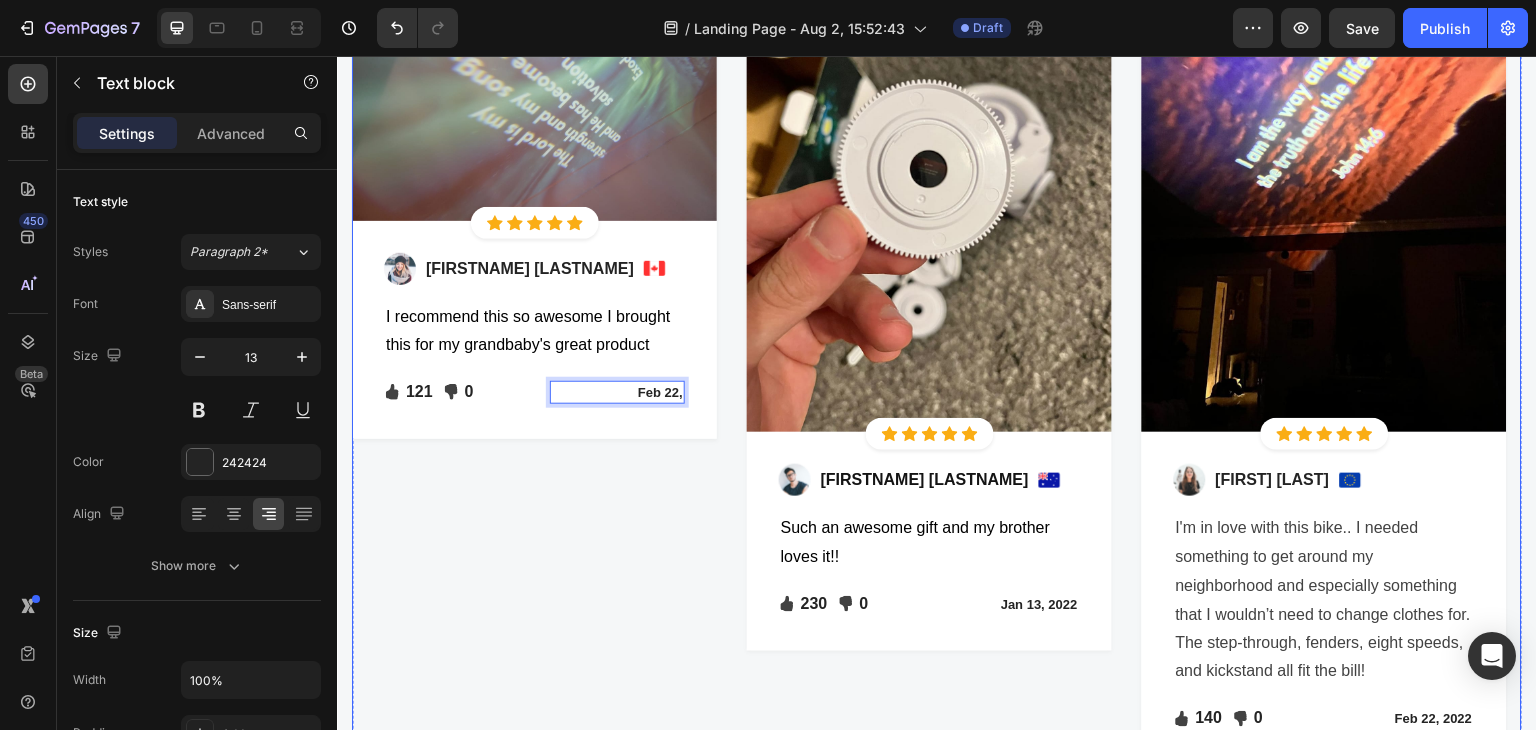 scroll, scrollTop: 2485, scrollLeft: 0, axis: vertical 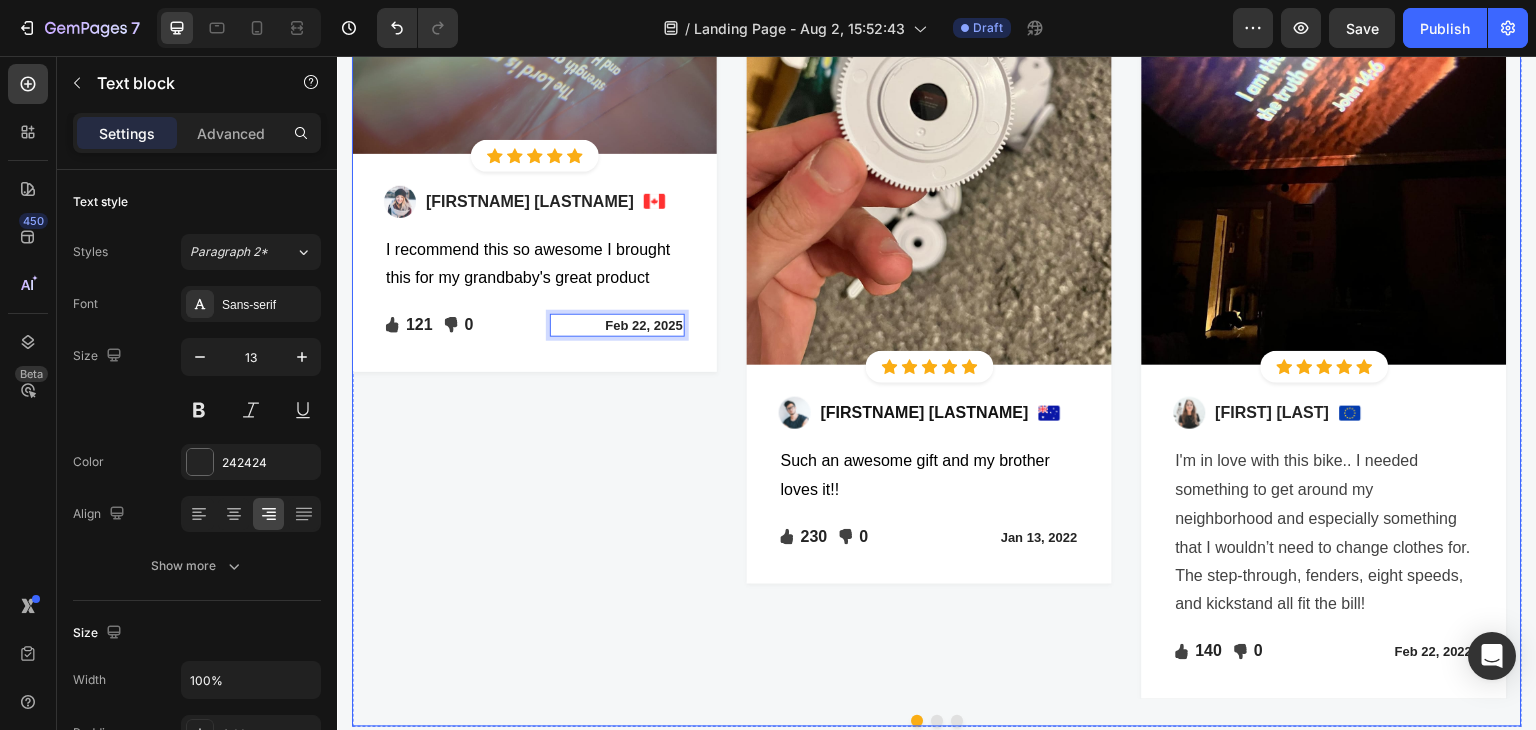 click on "Image                Icon                Icon                Icon                Icon                Icon Icon List Hoz Row Row Image [FIRST] [LAST] Text block Image Row I recommend this so awesome I brought this for my grandbaby's great product Text block
Icon 121 Text block Icon List
Icon 0 Text block Icon List Row [MONTH] [DAY], [YEAR]  Text block   0 Row Row Row" at bounding box center (534, 289) 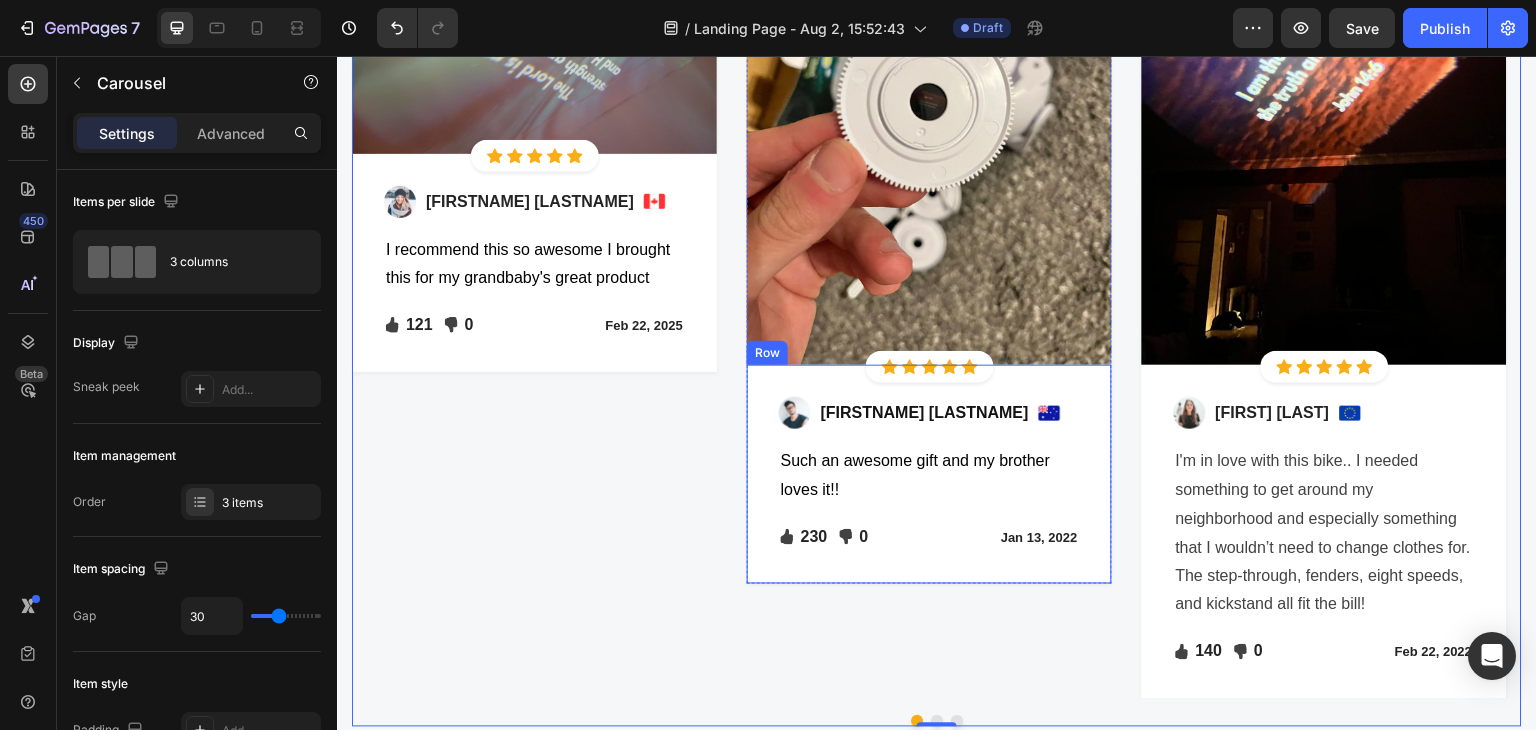 click on "Jan 13, 2022" at bounding box center (1012, 538) 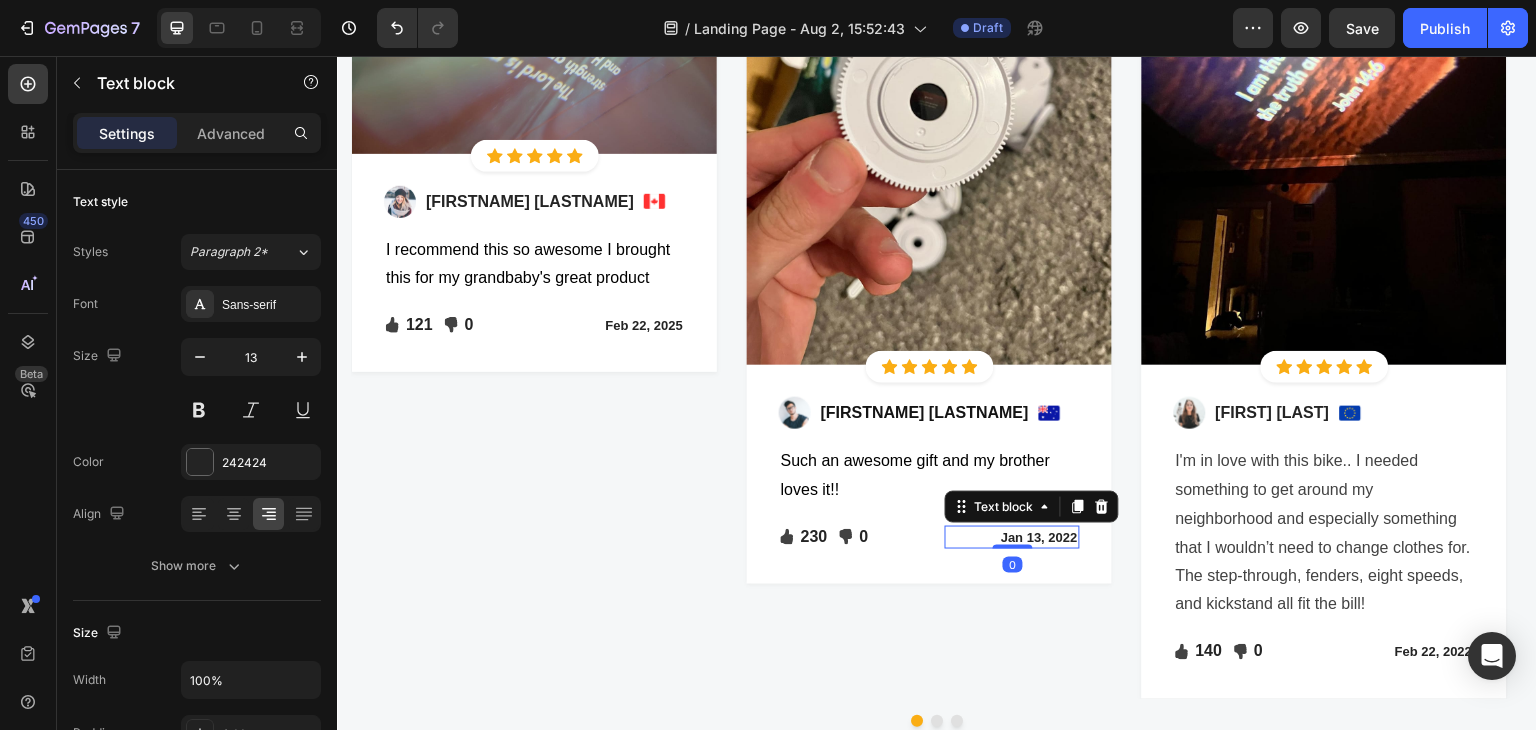 click on "Jan 13, 2022" at bounding box center [1012, 538] 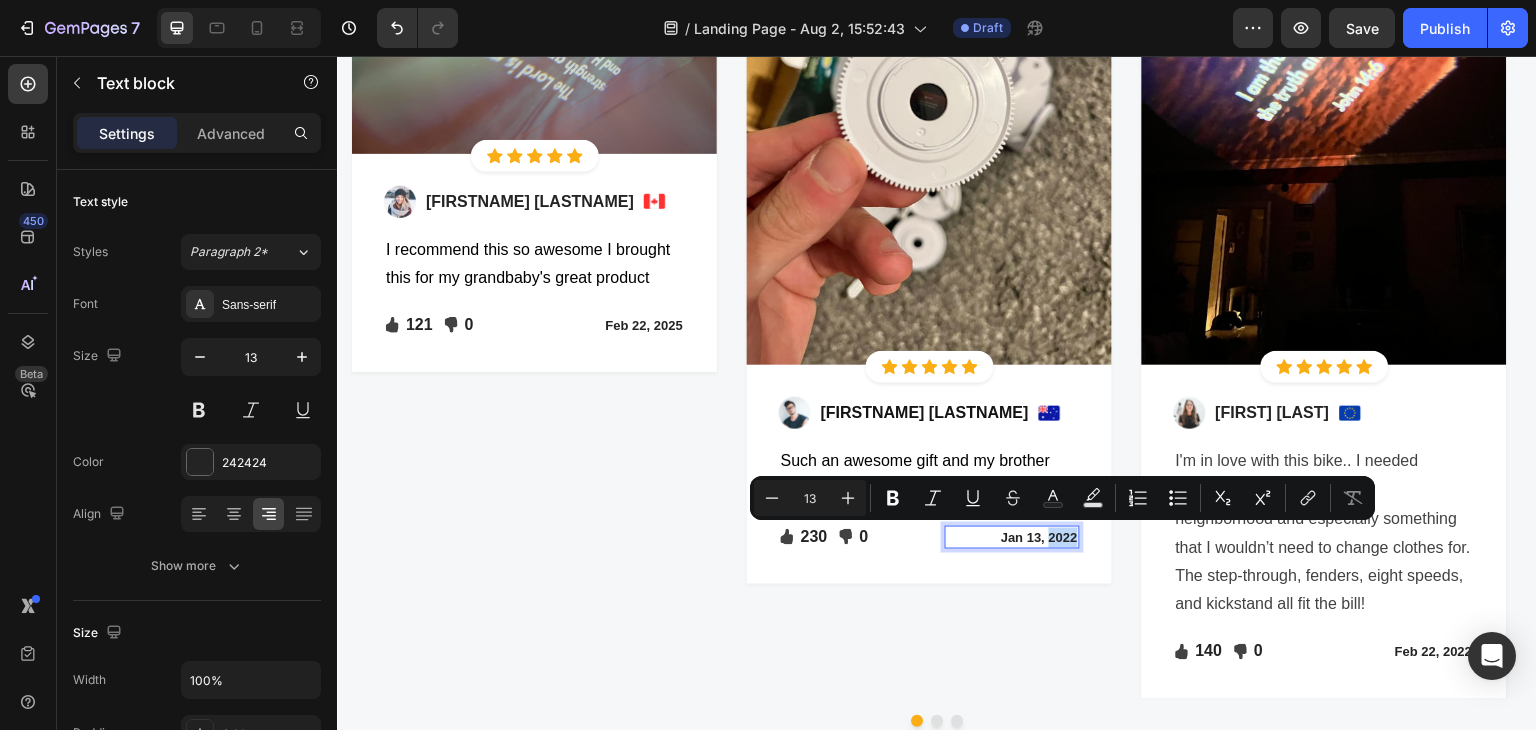 click on "Jan 13, 2022" at bounding box center [1012, 538] 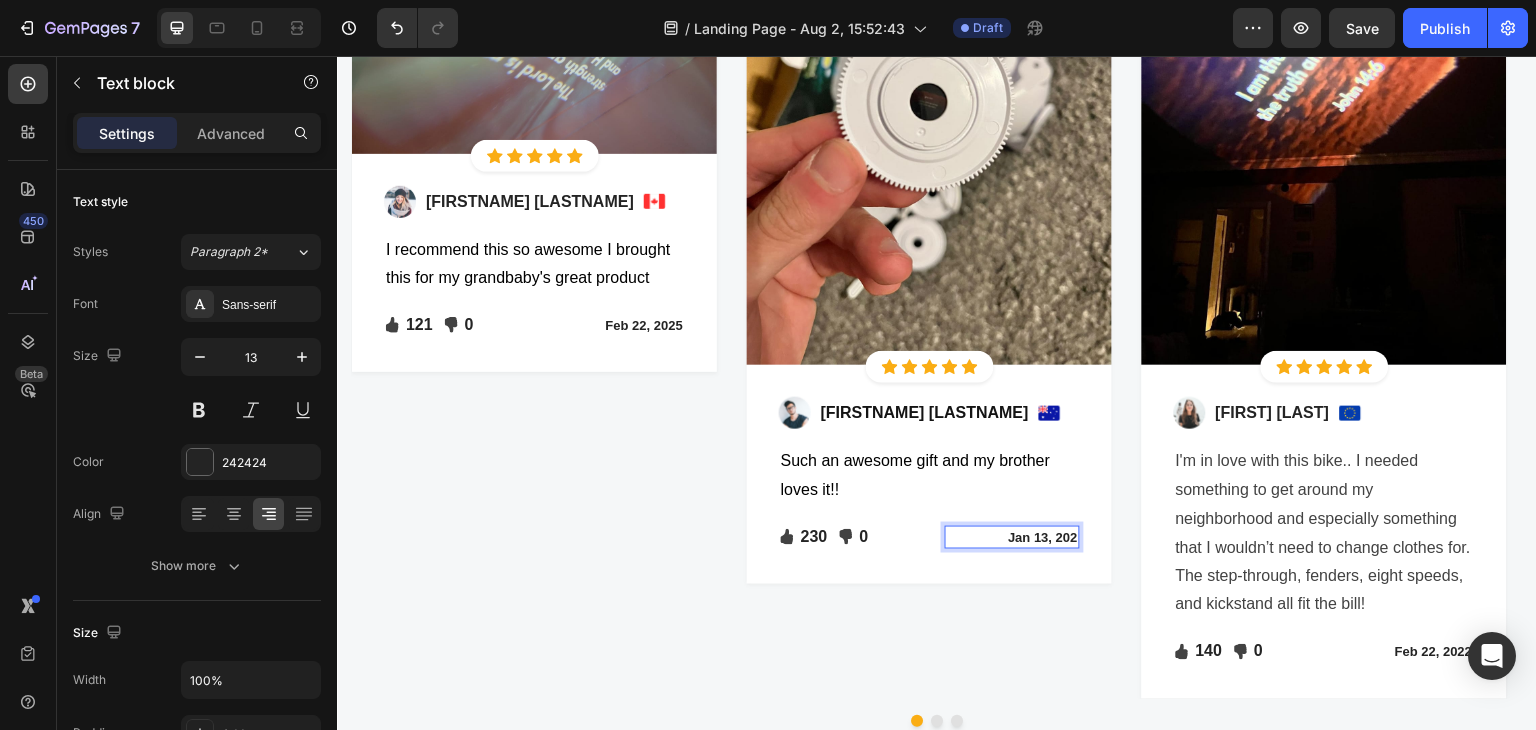 type 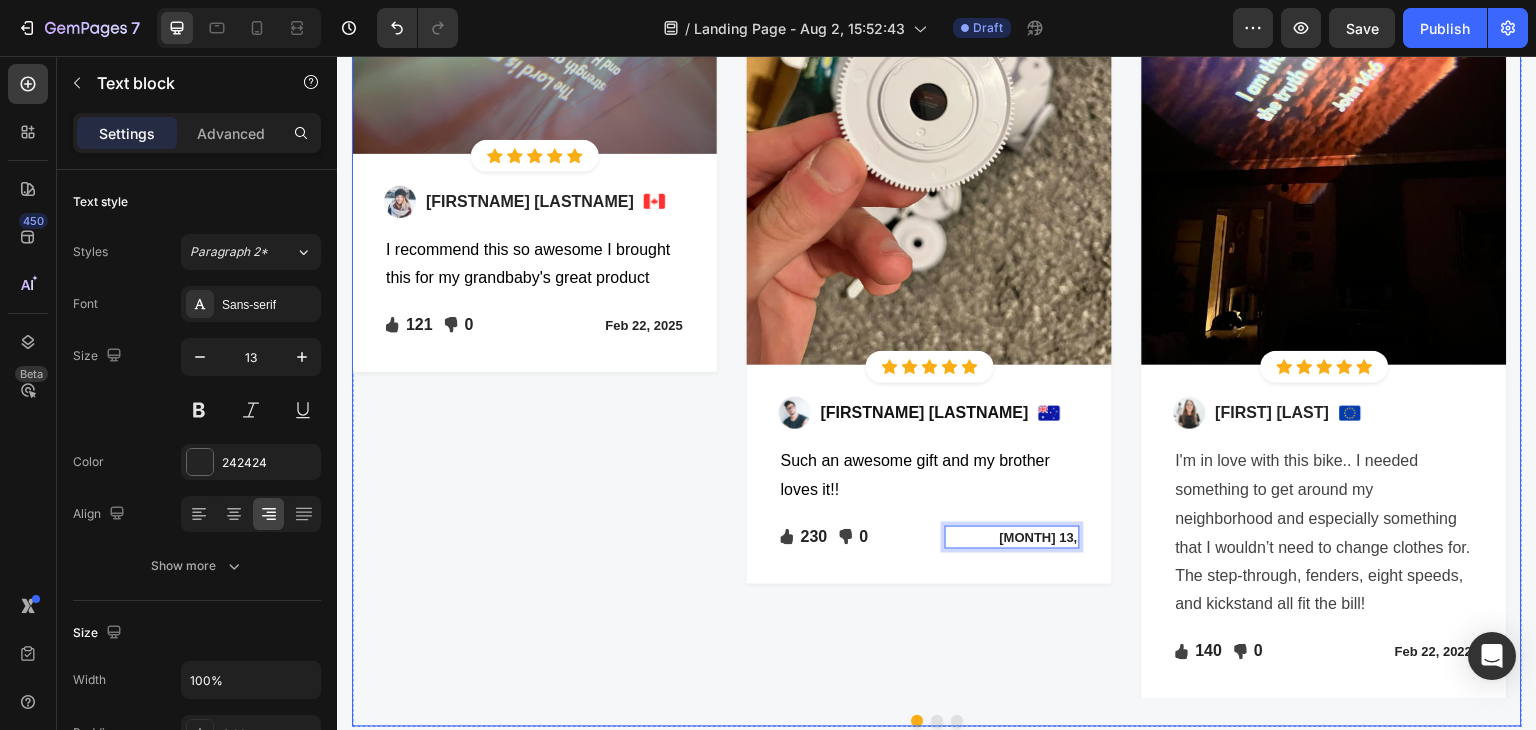 click on "Image                Icon                Icon                Icon                Icon                Icon Icon List Hoz Row Row Image [FIRSTNAME] [LASTNAME] Text block Image Row I recommend this so awesome I brought this for my grandbaby's great product Text block
Icon 121 Text block Icon List
Icon 0 Text block Icon List Row [MONTH] 22, 2025 Text block Row Row Row" at bounding box center (534, 289) 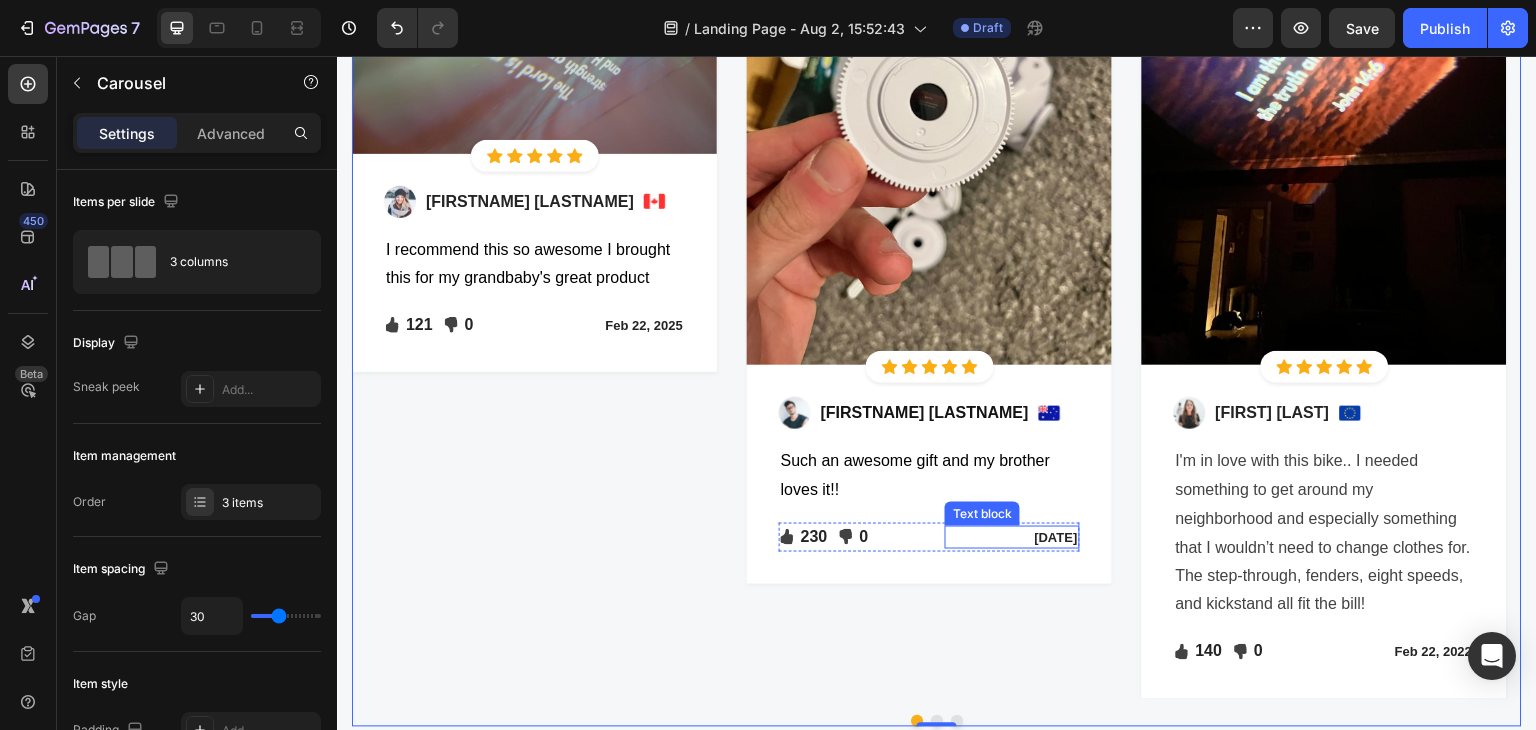 click on "[DATE]" at bounding box center (1012, 538) 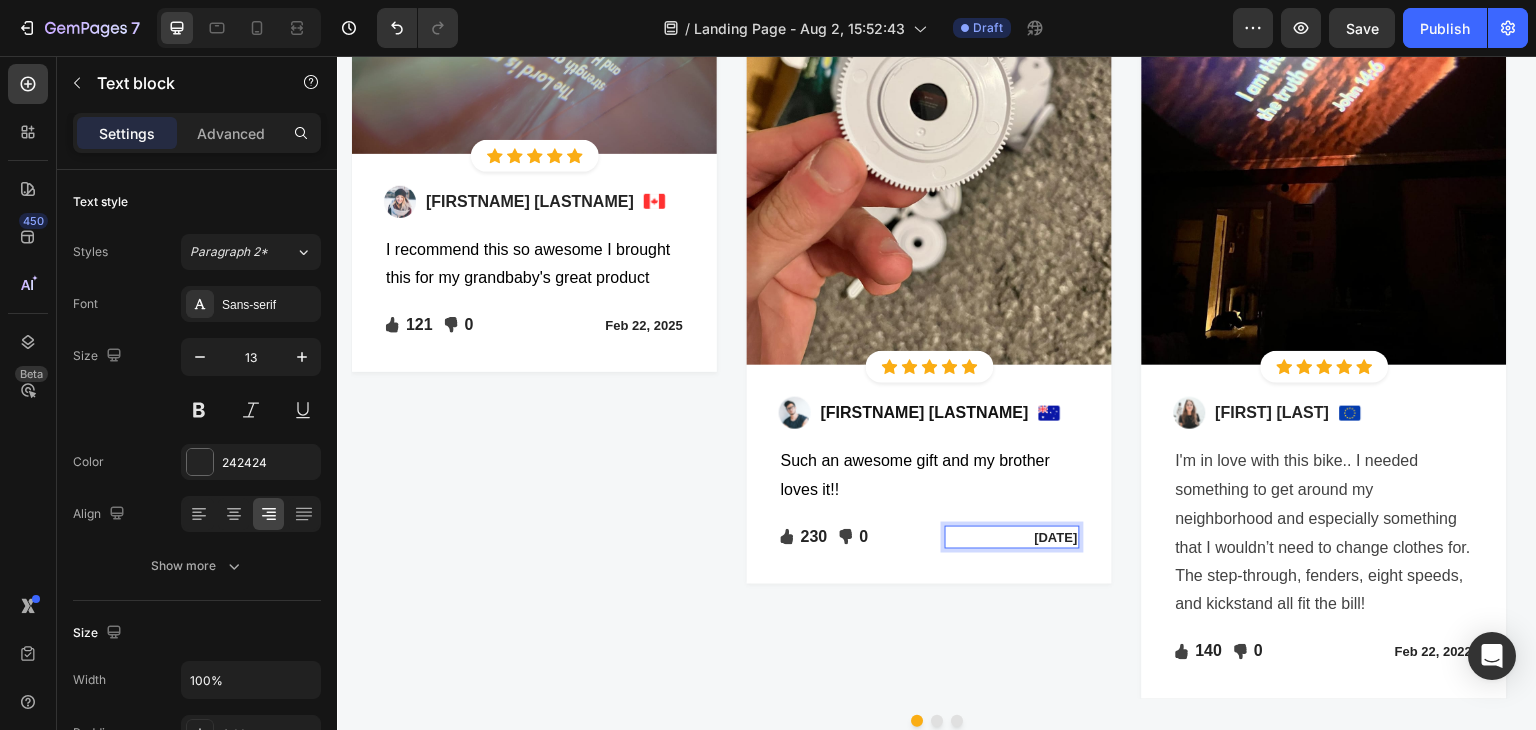 click on "[DATE]" at bounding box center [1012, 538] 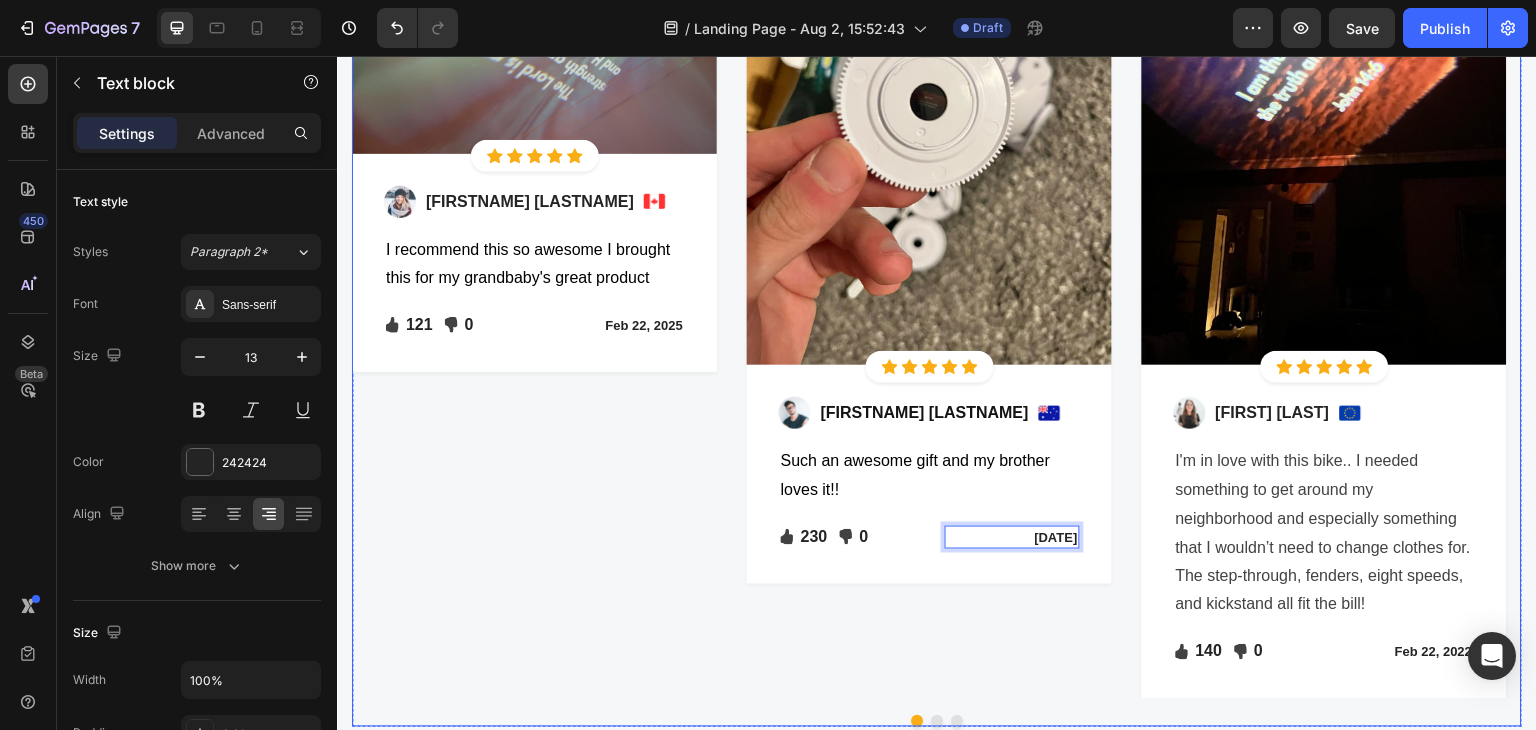 click on "Image                Icon                Icon                Icon                Icon                Icon Icon List Hoz Row Row Image [FIRSTNAME] [LASTNAME] Text block Image Row I recommend this so awesome I brought this for my grandbaby's great product Text block
Icon 121 Text block Icon List
Icon 0 Text block Icon List Row [MONTH] 22, 2025 Text block Row Row Row" at bounding box center (534, 289) 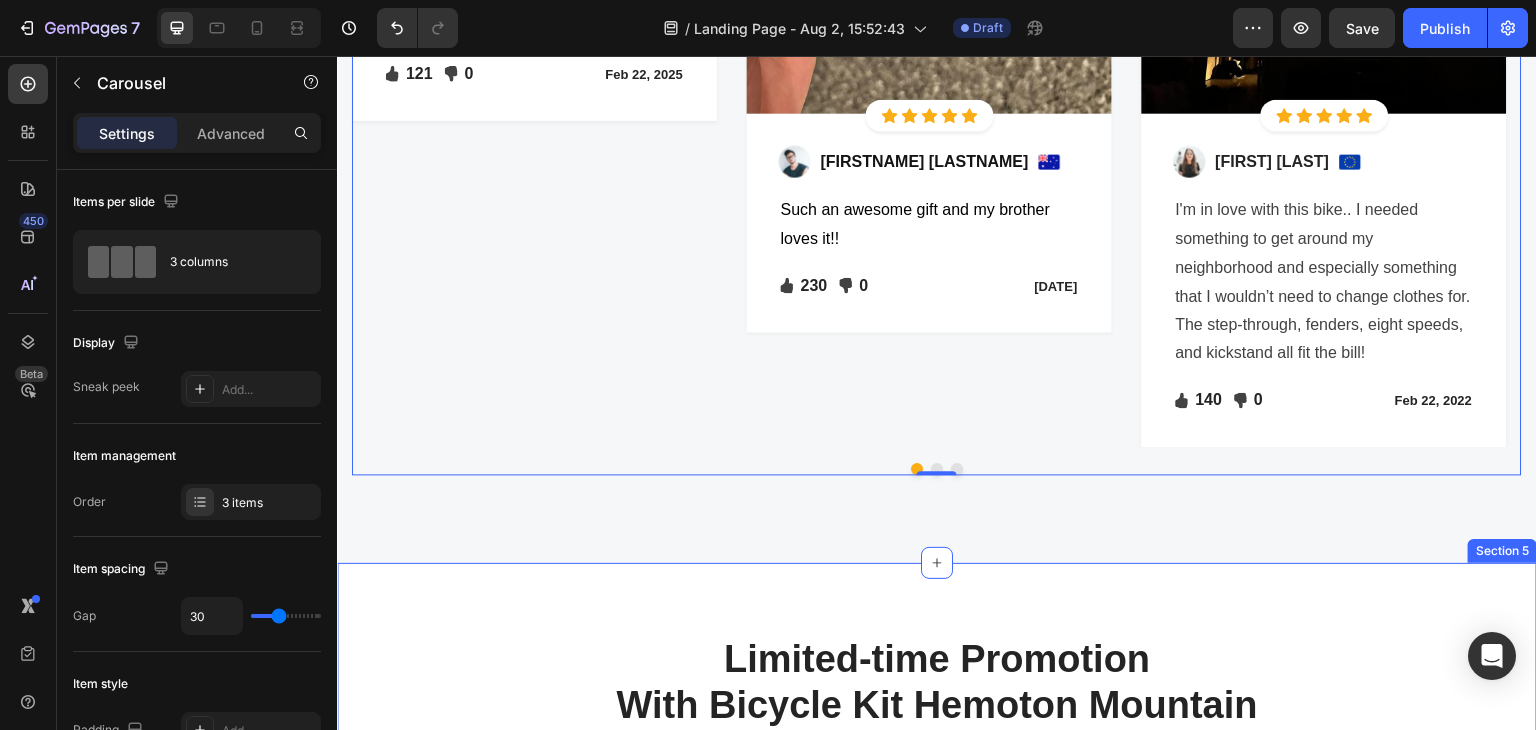 scroll, scrollTop: 2785, scrollLeft: 0, axis: vertical 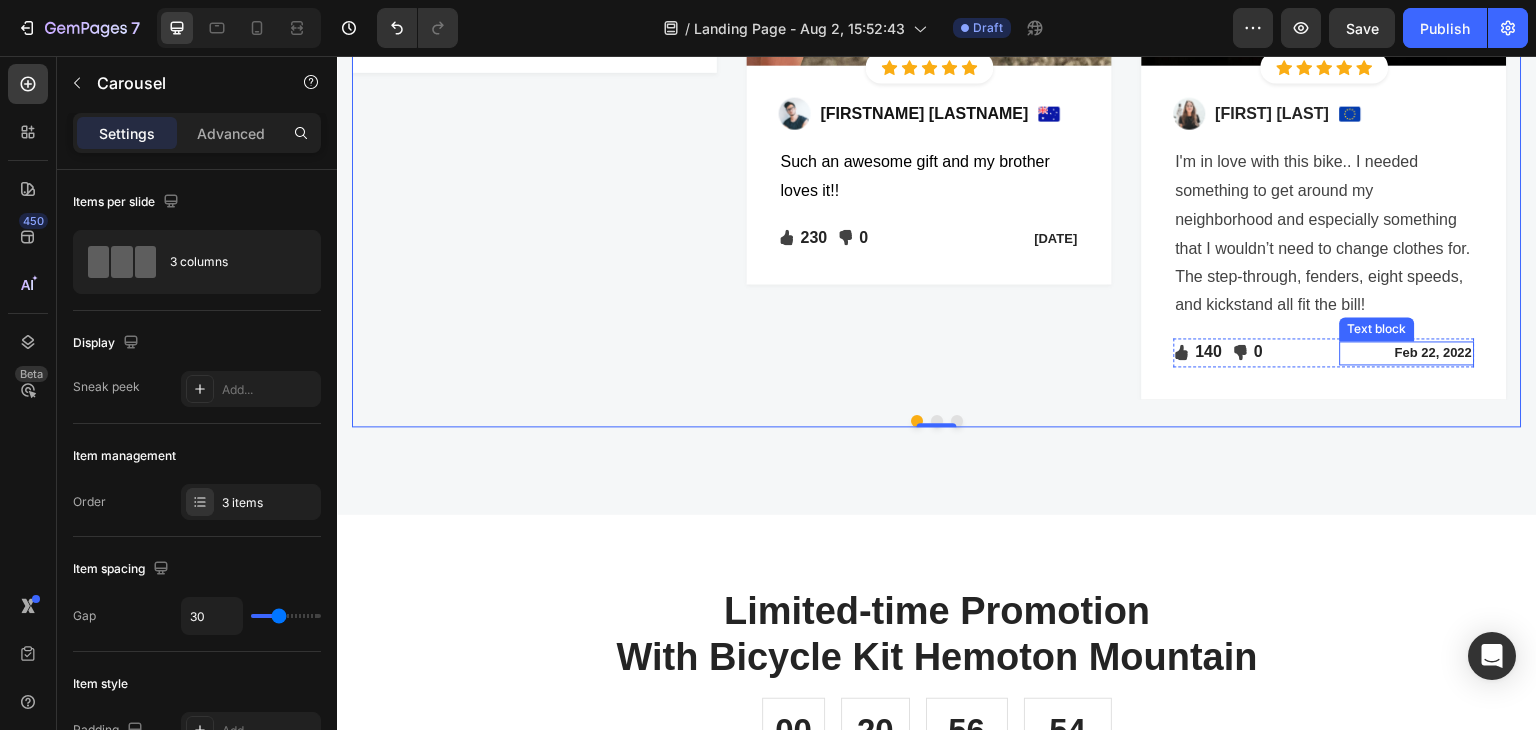 click on "Feb 22, 2022" at bounding box center [1407, 353] 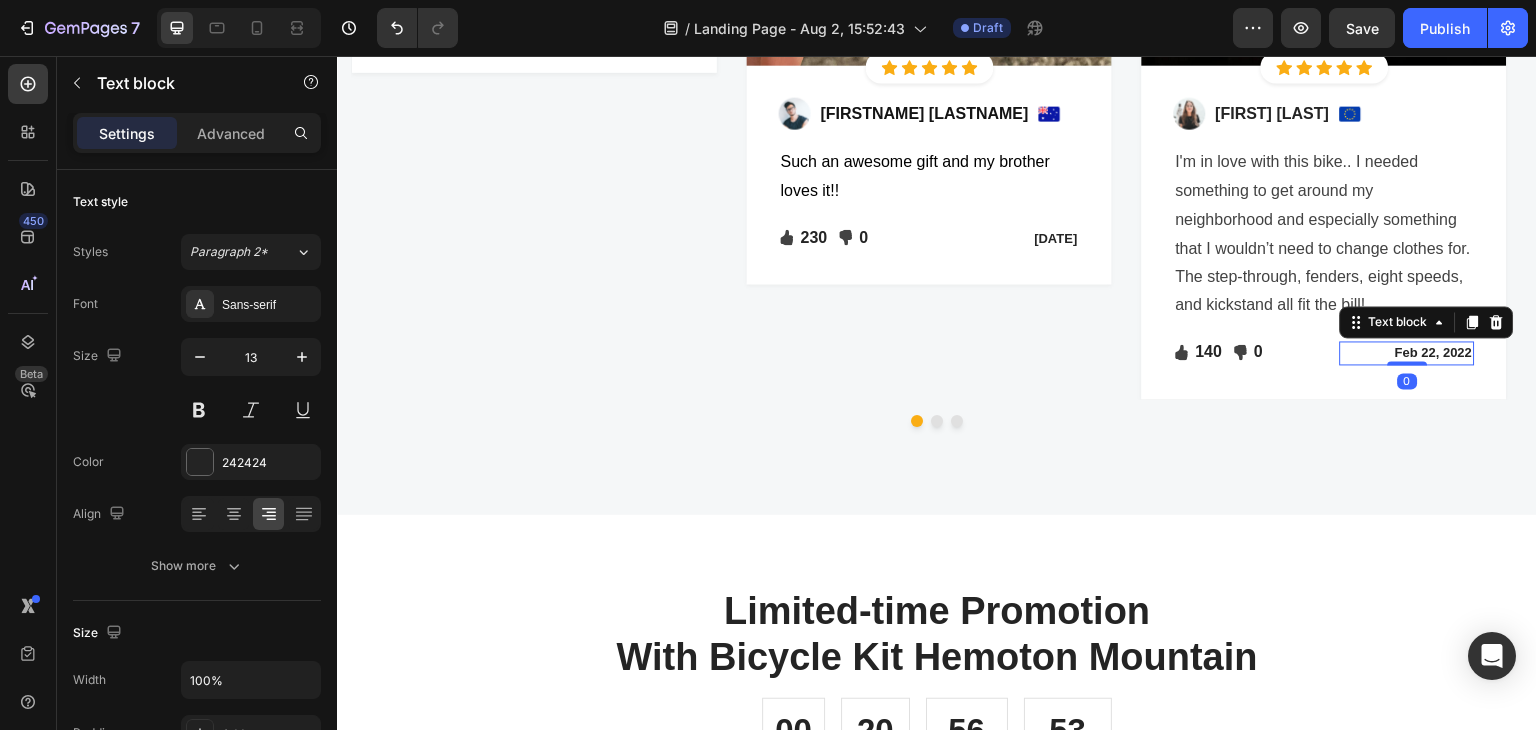 click on "Feb 22, 2022" at bounding box center [1407, 353] 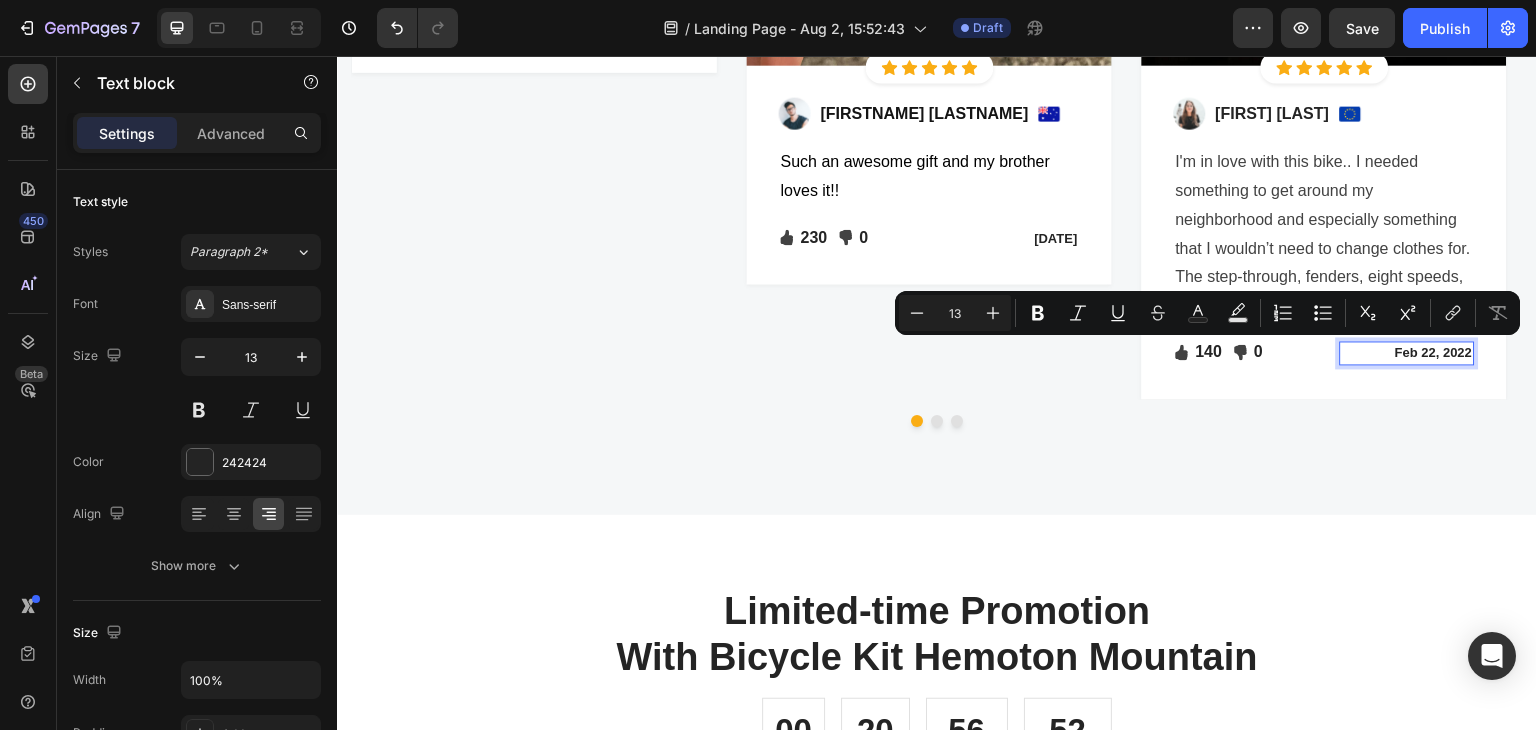 click on "Feb 22, 2022" at bounding box center (1407, 353) 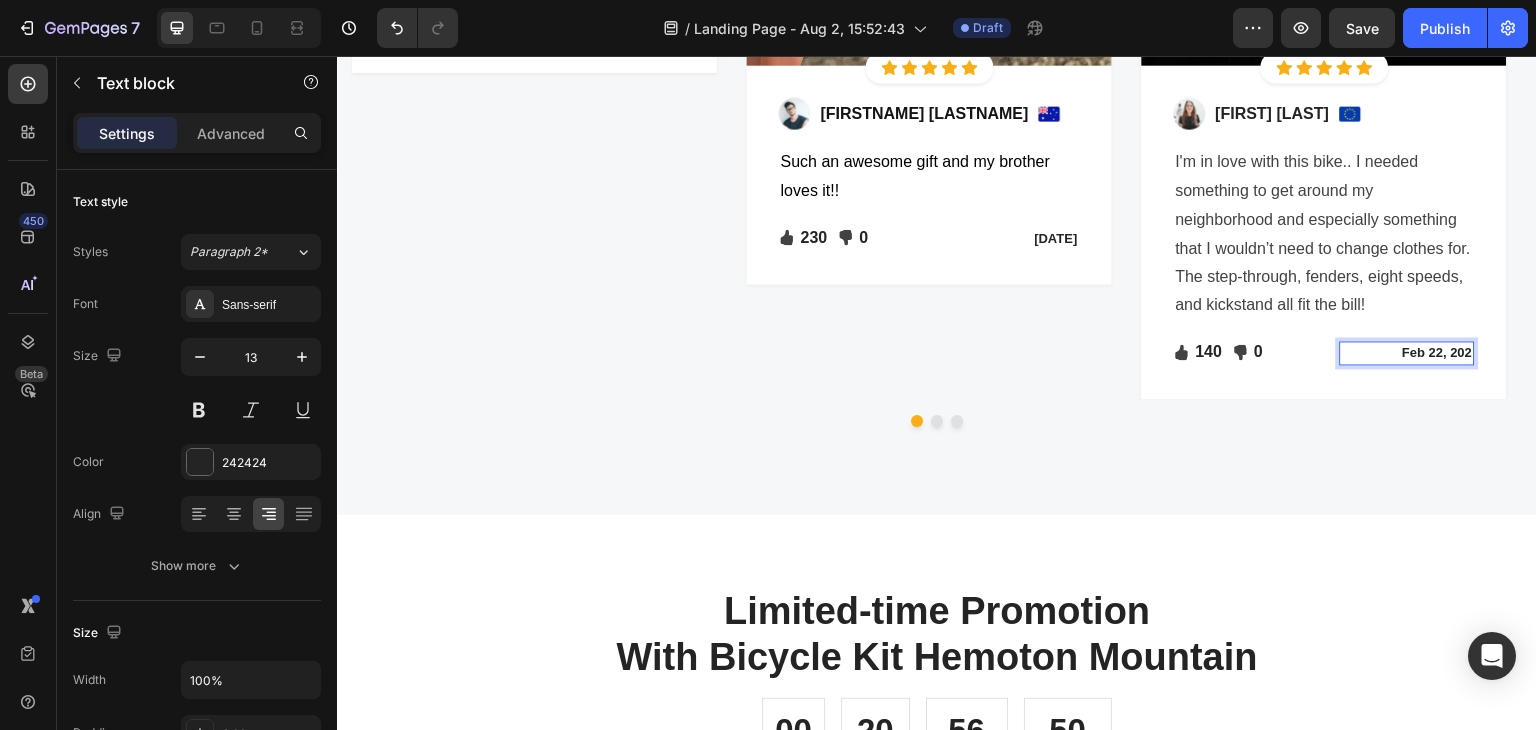 type 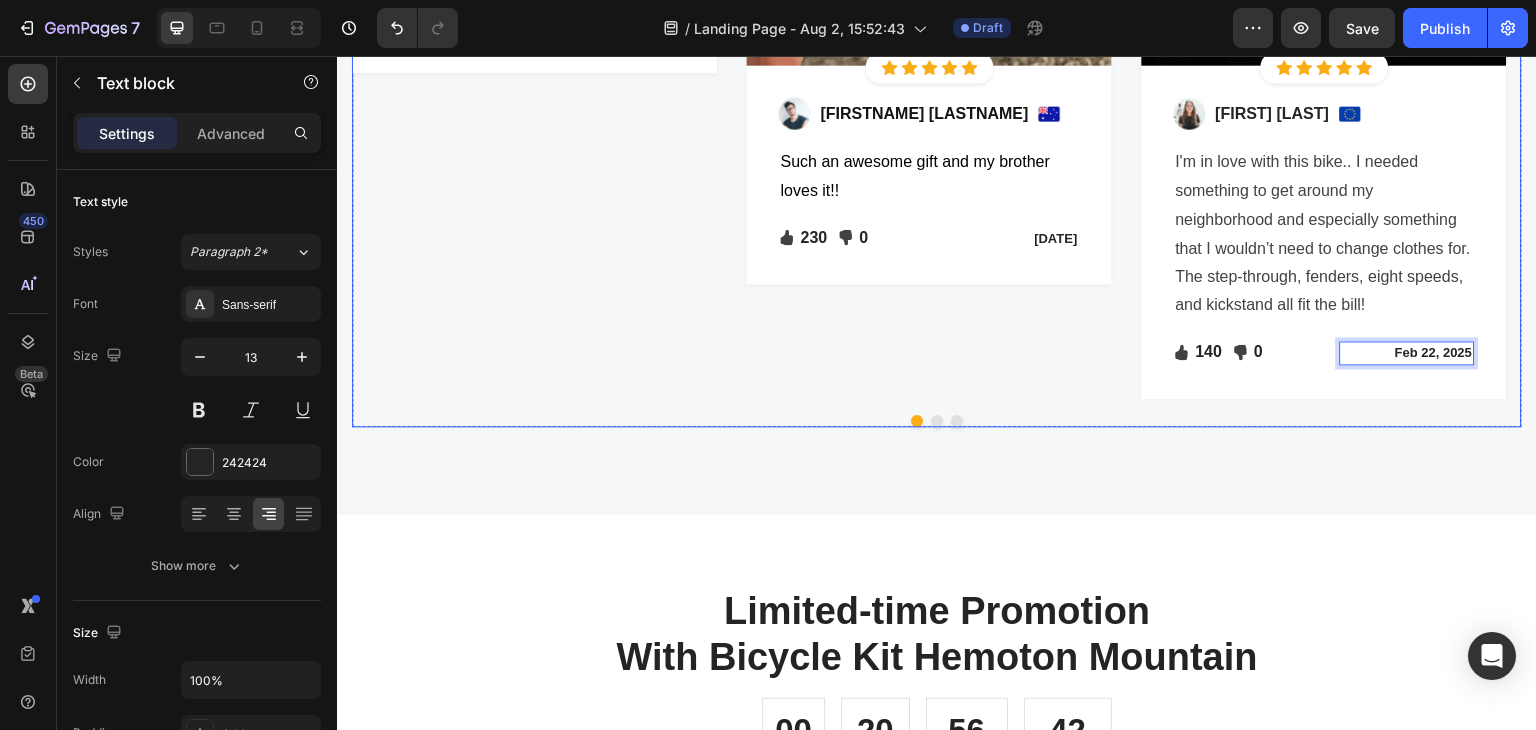 click on "Image                Icon                Icon                Icon                Icon                Icon Icon List Hoz Row Row Image [FIRSTNAME] [LASTNAME] Text block Image Row Such an awesome gift and my brother loves it!! Text block
Icon 230 Text block Icon List
Icon 0 Text block Icon List Row [MONTH] 13, 2024  Text block Row Row Row" at bounding box center (929, -11) 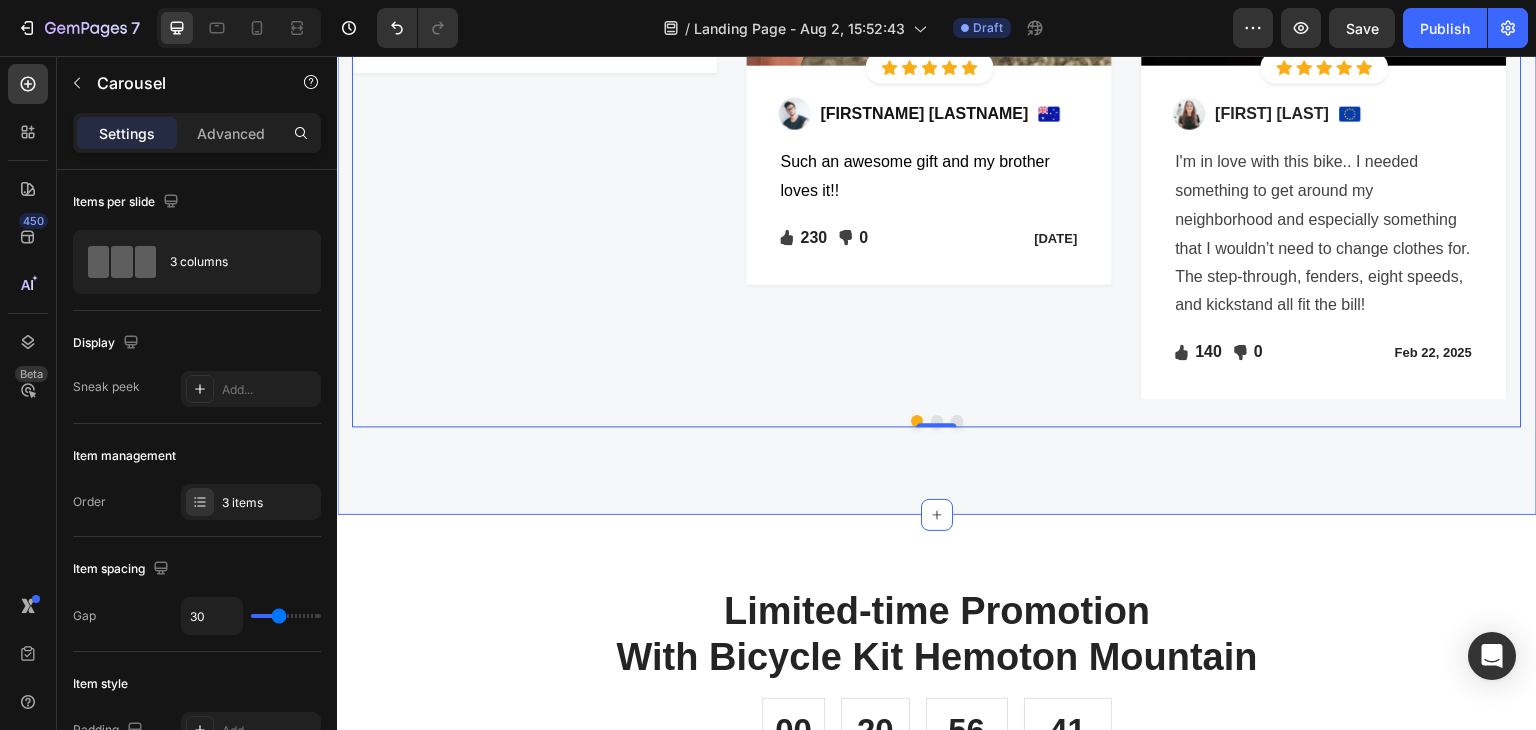 click on "Let's Hear What Our Customers Say Heading Row Image                Icon                Icon                Icon                Icon                Icon Icon List Hoz Row Row Image [PERSON] [LAST] Text block Image Row I recommend this so awesome I brought this for my grandbaby's great product Text block
Icon 121 Text block Icon List
Icon 0 Text block Icon List Row [DATE] Text block Row Row Row Image                Icon                Icon                Icon                Icon                Icon Icon List Hoz Row Row Image [PERSON] [LAST] Text block Image Row Such an awesome gift and my brother loves it!! Text block
Icon 230 Text block Icon List
Icon 0 Text block Icon List Row [DATE]  Text block Row Row Row Image                Icon                Icon                Icon                Icon                Icon Icon List Hoz Row Row Image [PERSON] [LAST] Text block Image Row Text block
Icon 140 Text block Icon List Icon 0 Row" at bounding box center [937, -64] 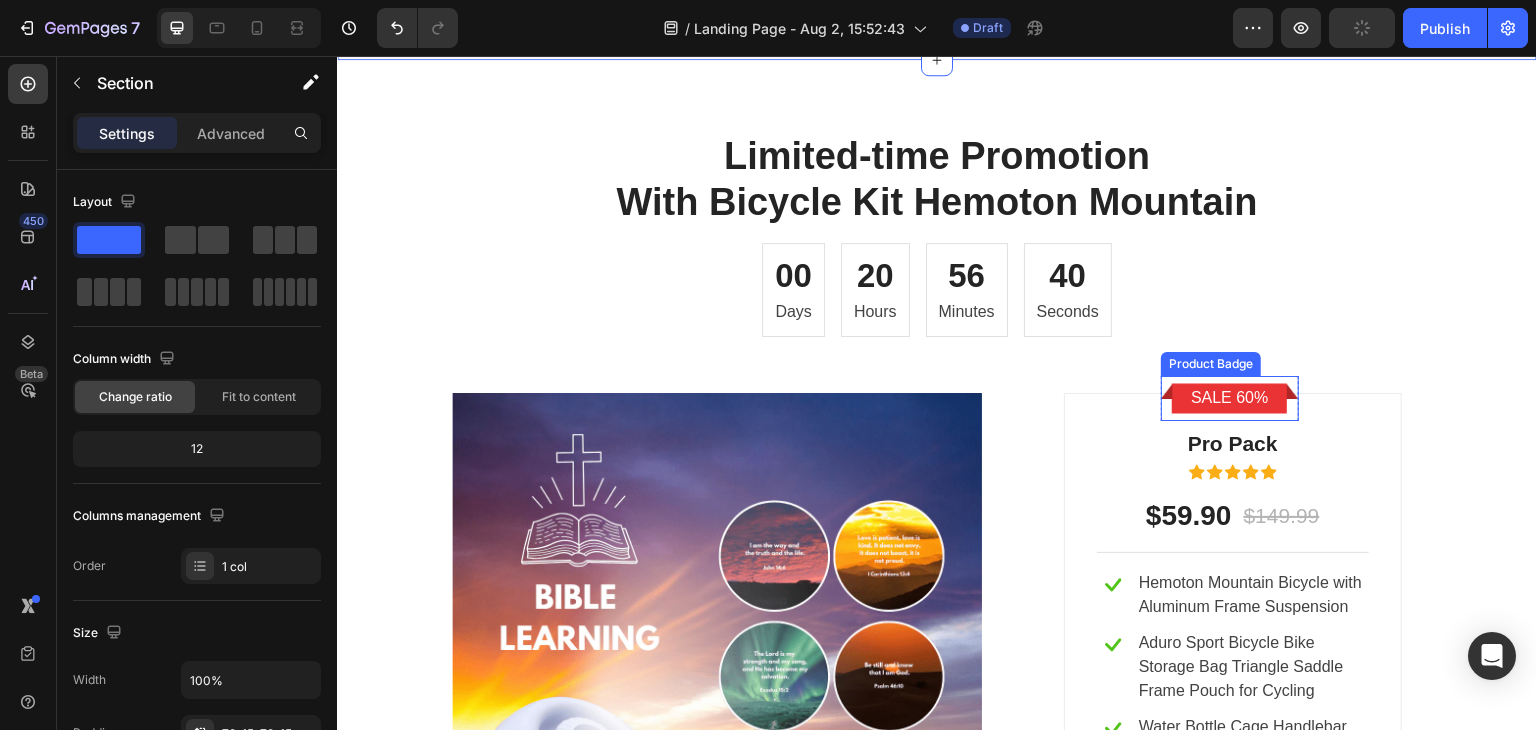 scroll, scrollTop: 3285, scrollLeft: 0, axis: vertical 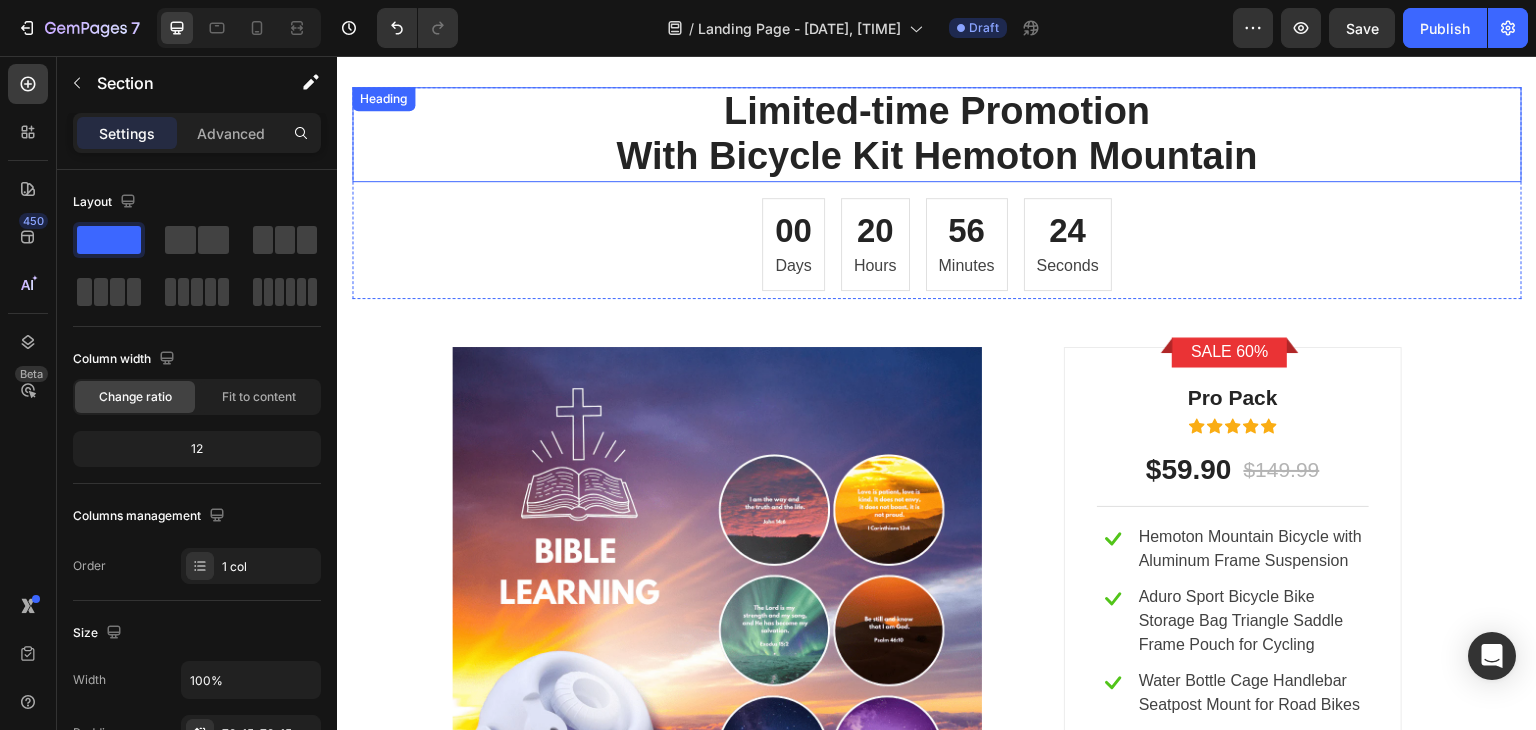 click on "Limited-time Promotion With Bicycle Kit Hemoton Mountain" at bounding box center [937, 134] 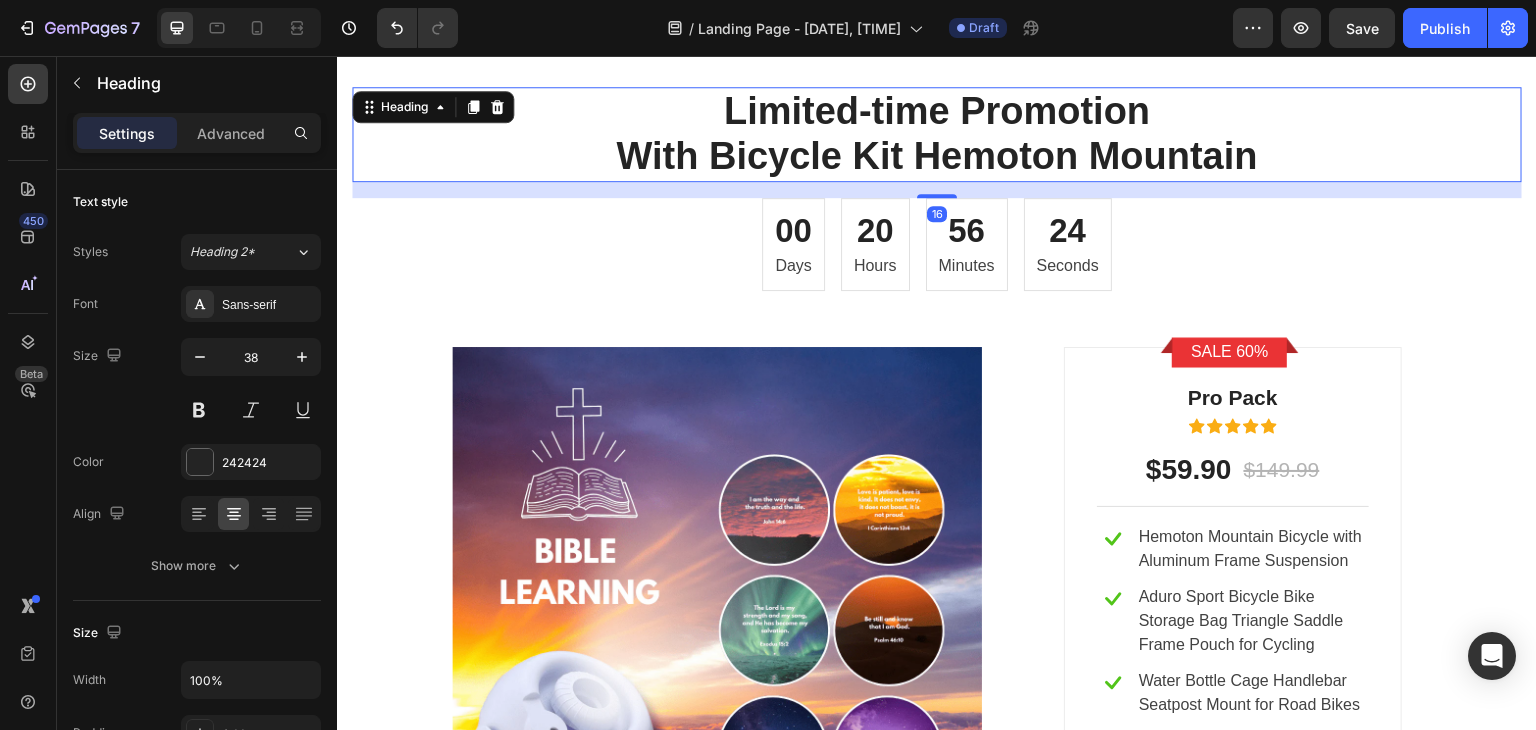 click on "Limited-time Promotion With Bicycle Kit Hemoton Mountain" at bounding box center [937, 134] 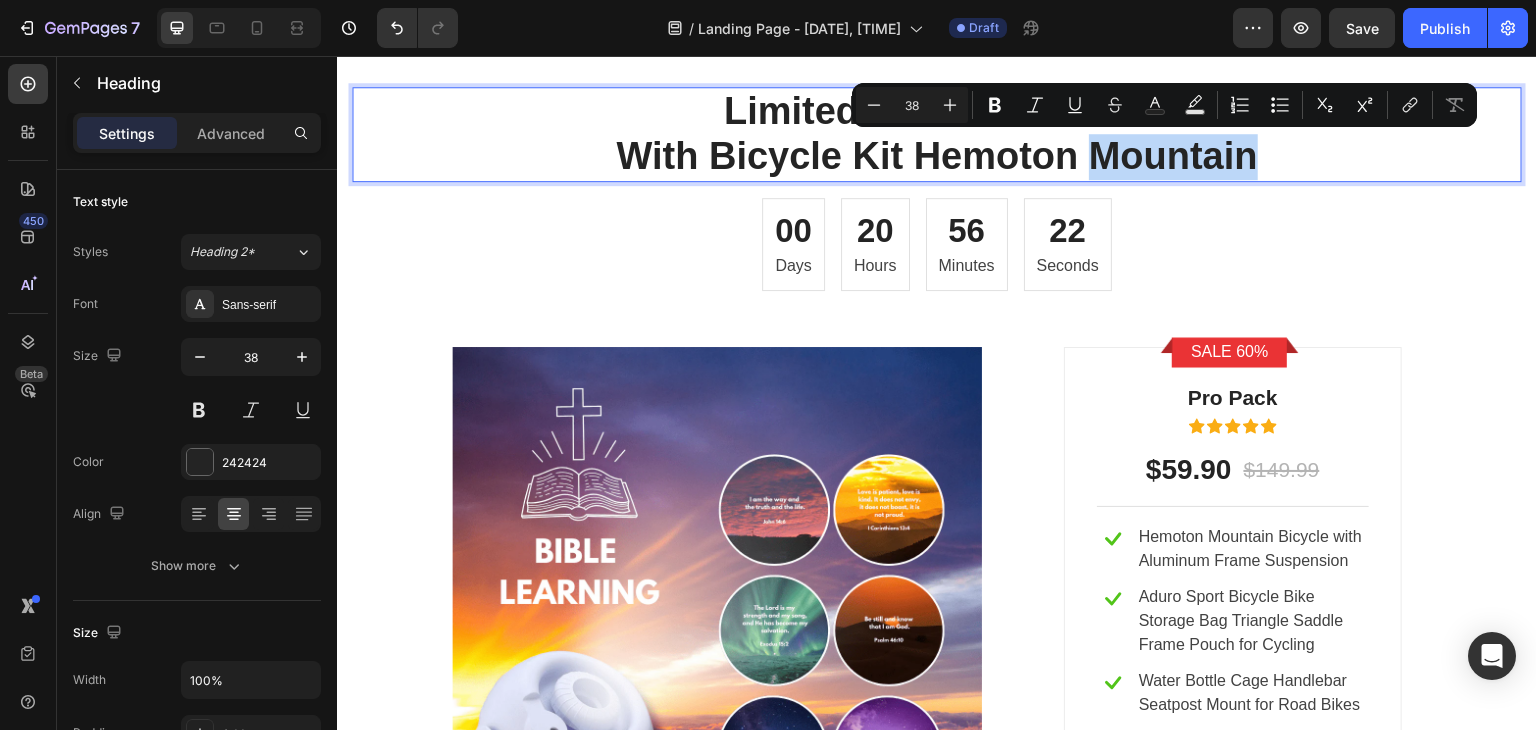 click on "Limited-time Promotion With Bicycle Kit Hemoton Mountain" at bounding box center [937, 134] 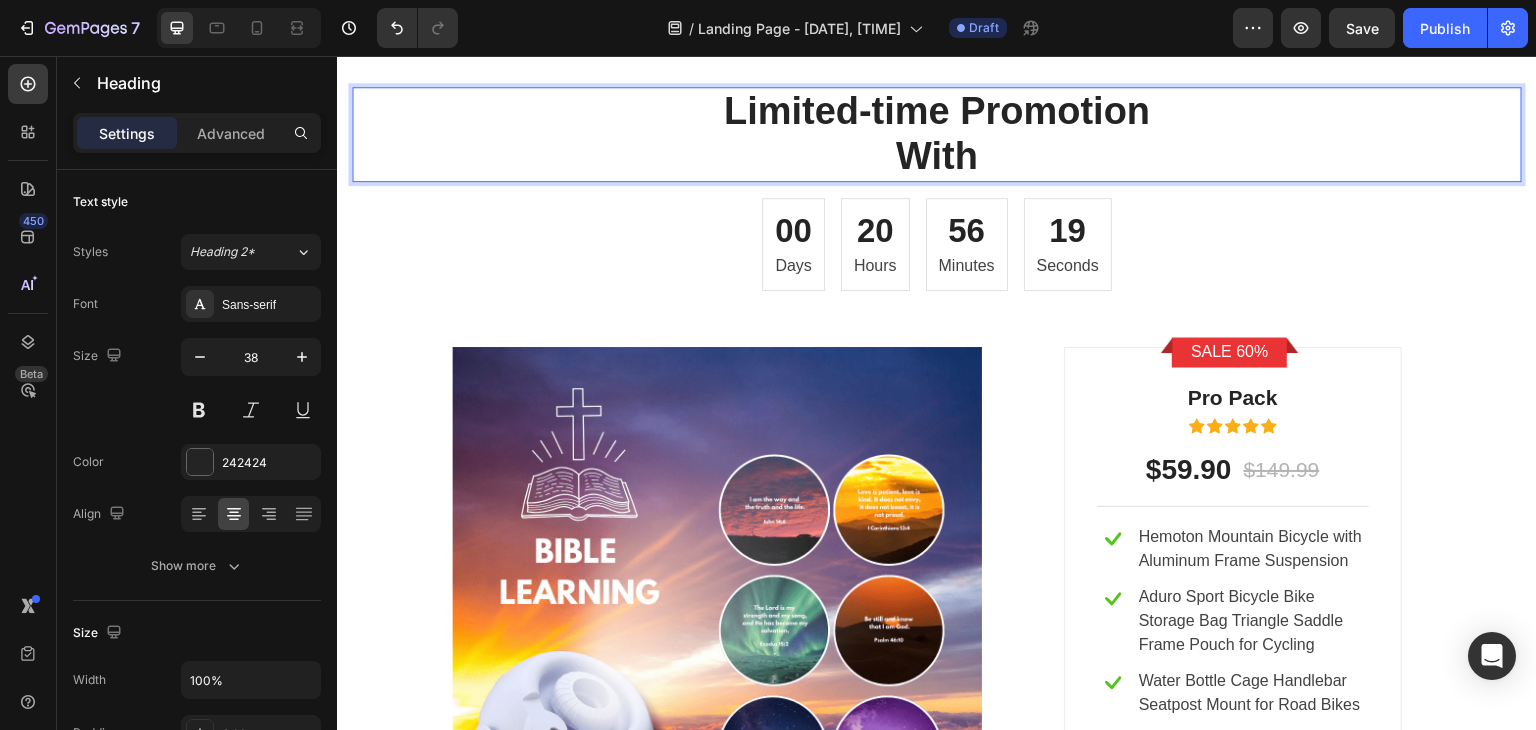 type 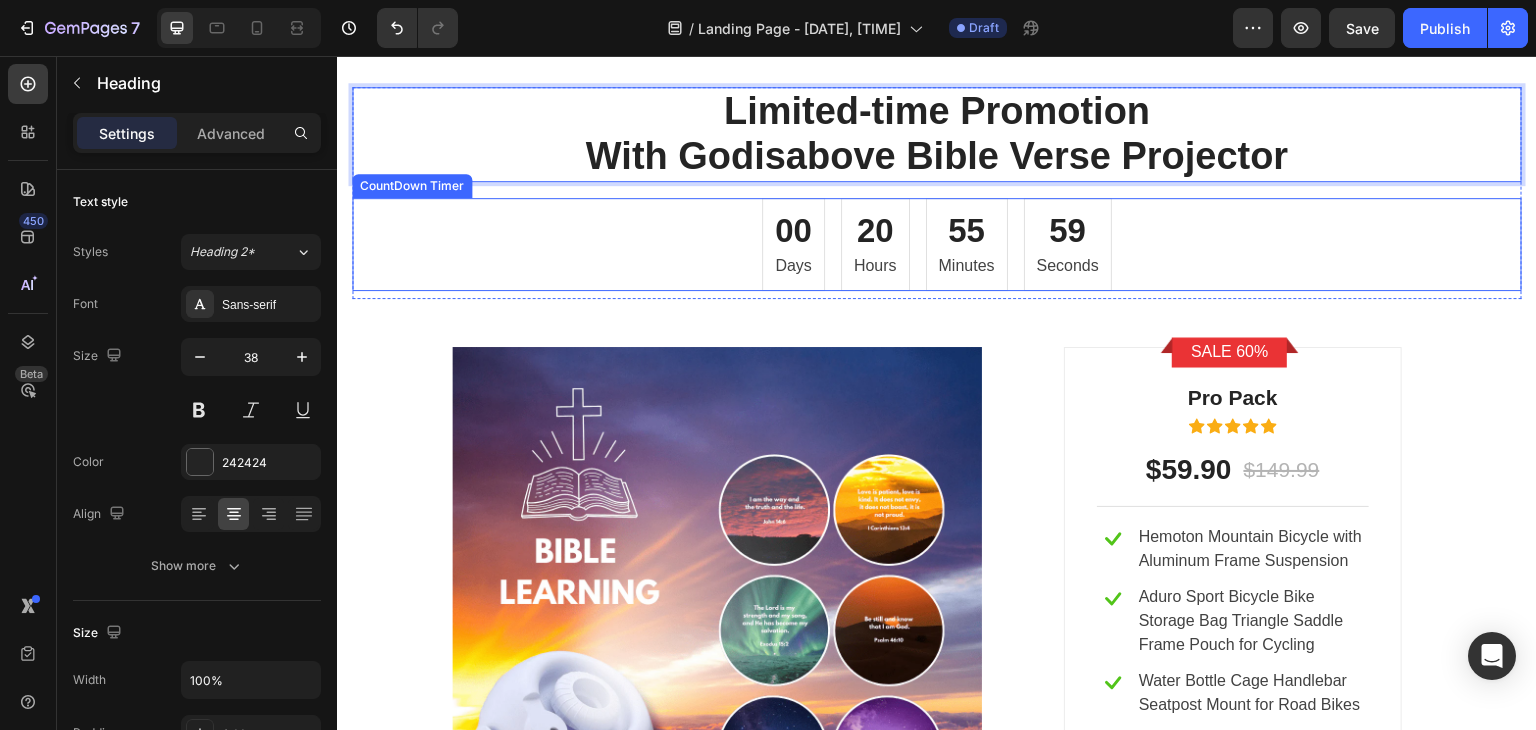 click on "00 Days 20 Hours 55 Minutes 59 Seconds" at bounding box center (937, 245) 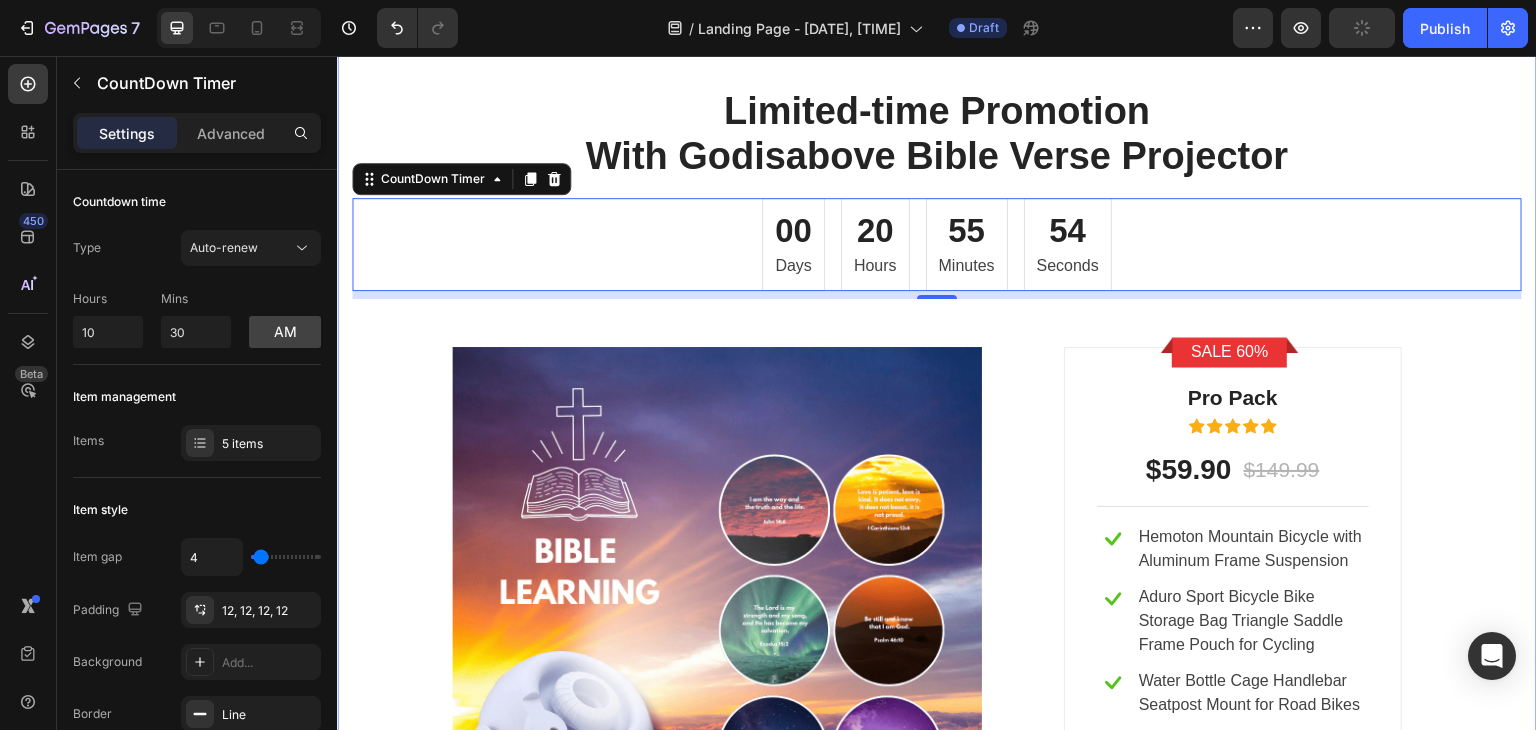 click on "Limited-time Promotion With Godisabove Bible Verse Projector Heading 00 Days 20 Hours 55 Minutes 54 Seconds CountDown Timer   8 Row Product Images Sale 60% Product Badge Row Pro Pack Text block                Icon                Icon                Icon                Icon                Icon Icon List Hoz $59.90 (P) Price (P) Price $149.99 (P) Price (P) Price Row                Title Line
Icon Hemoton Mountain Bicycle with Aluminum Frame Suspension Text block Row
Icon Aduro Sport Bicycle Bike Storage Bag Triangle Saddle Frame Pouch for Cycling Text block Row
Icon Water Bottle Cage Handlebar Seatpost Mount for Road Bikes Text block Row Buy Now (P) Cart Button Row Product" at bounding box center [937, 482] 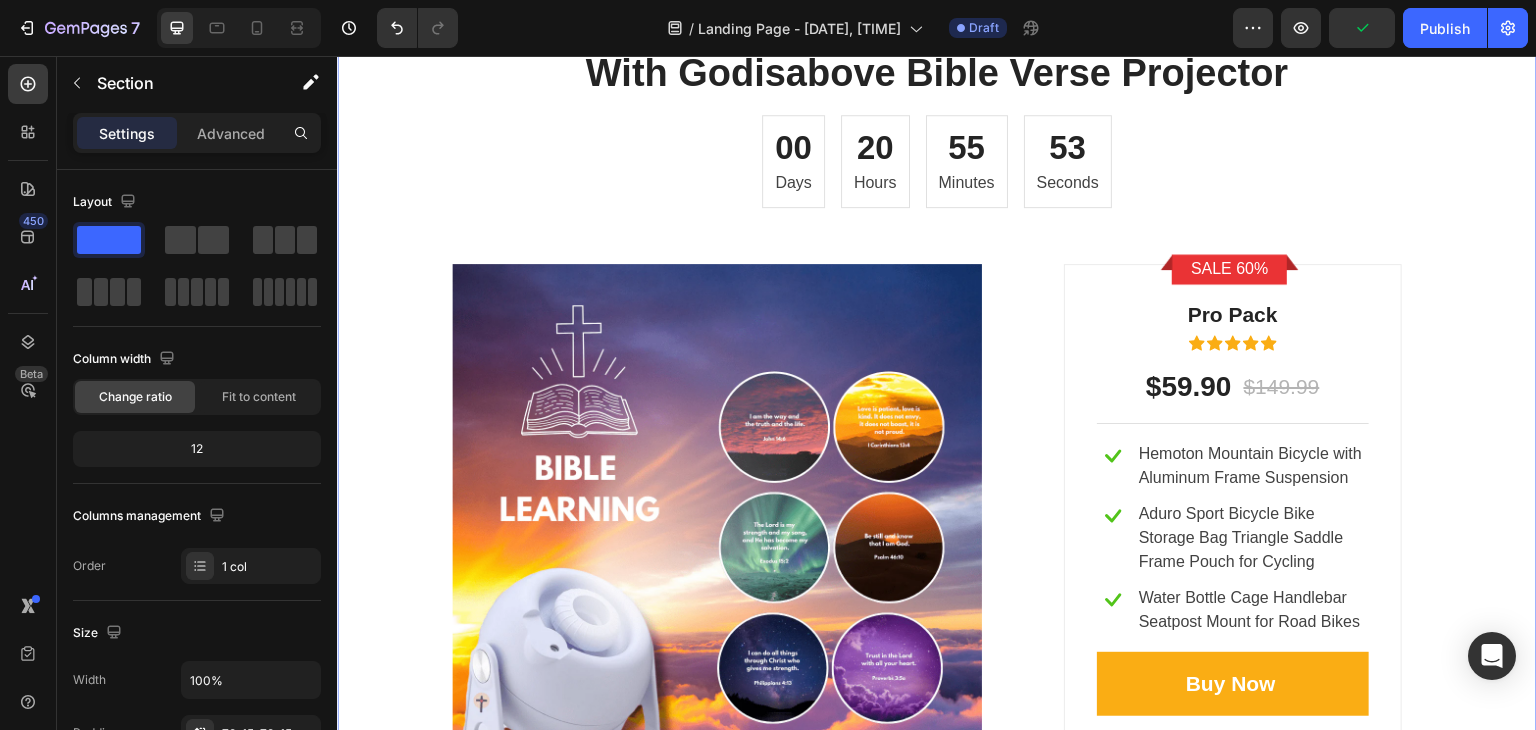 scroll, scrollTop: 3485, scrollLeft: 0, axis: vertical 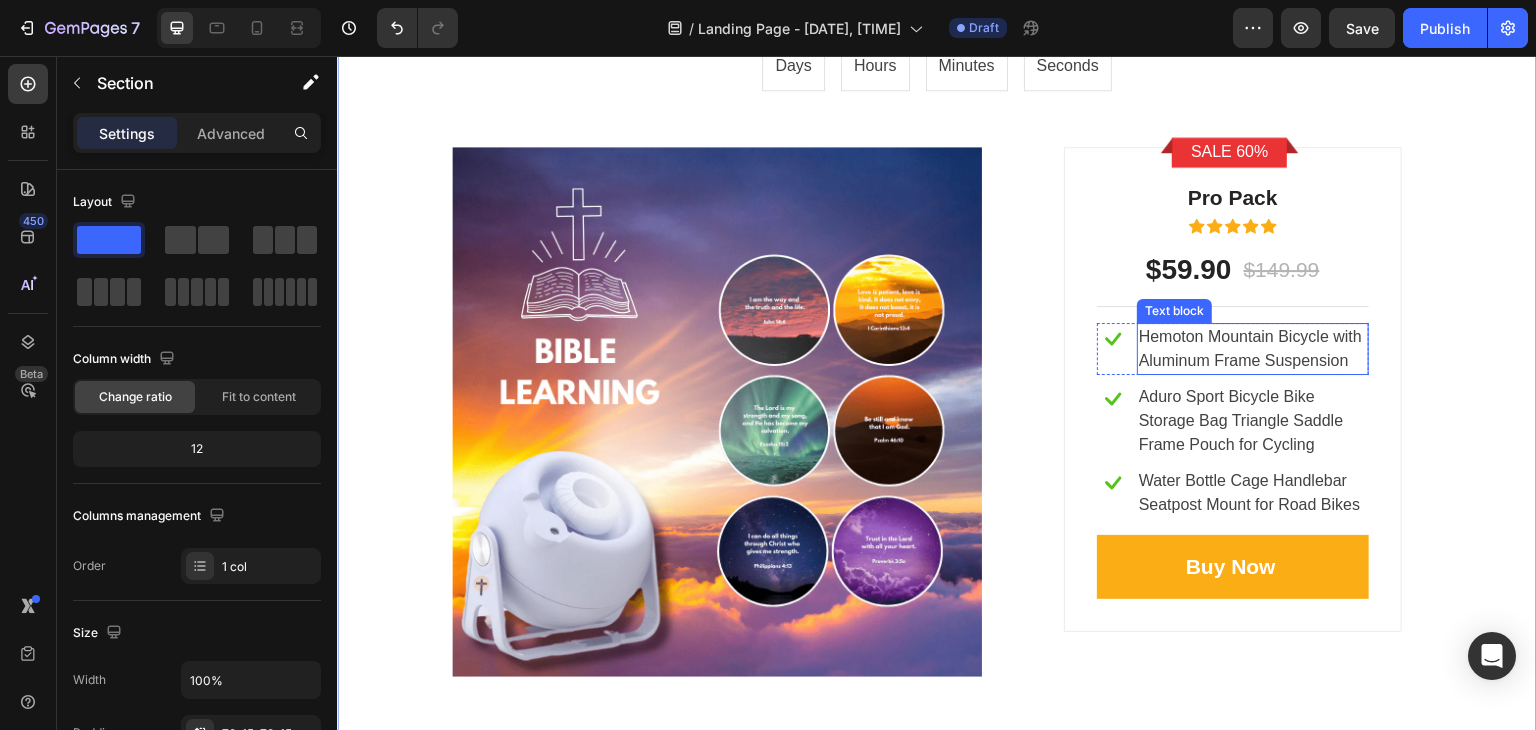 click on "Hemoton Mountain Bicycle with Aluminum Frame Suspension" at bounding box center (1253, 349) 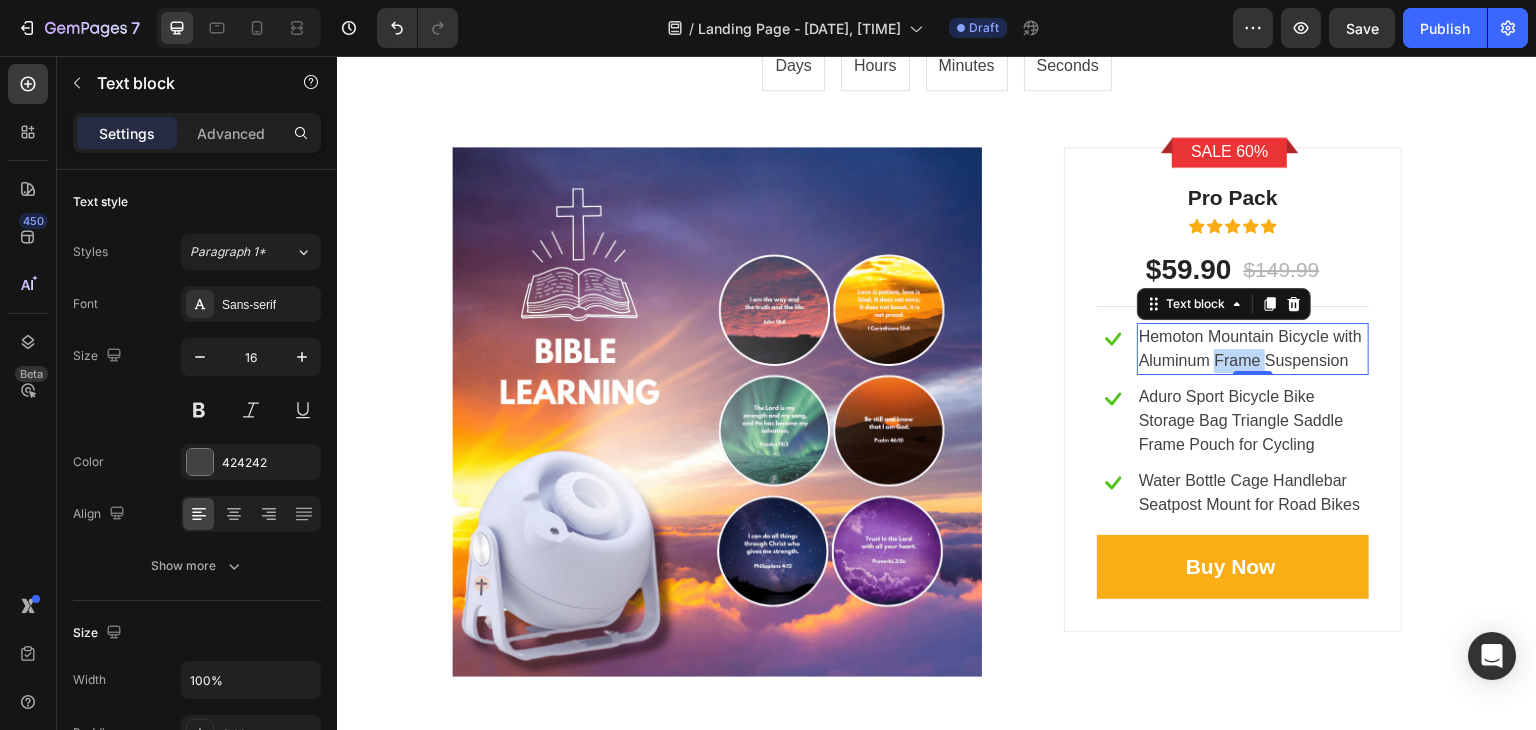 click on "Hemoton Mountain Bicycle with Aluminum Frame Suspension" at bounding box center [1253, 349] 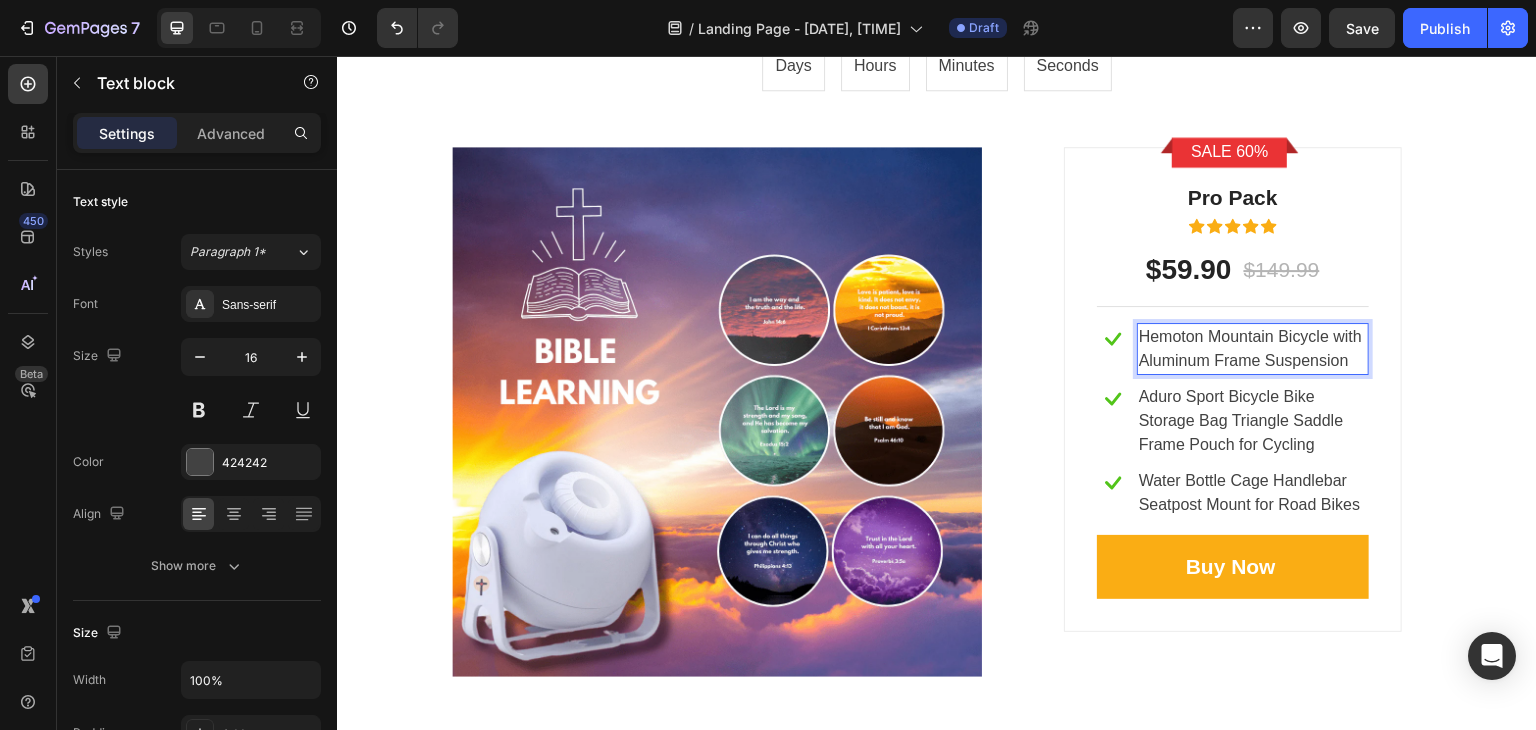 click on "Hemoton Mountain Bicycle with Aluminum Frame Suspension" at bounding box center (1253, 349) 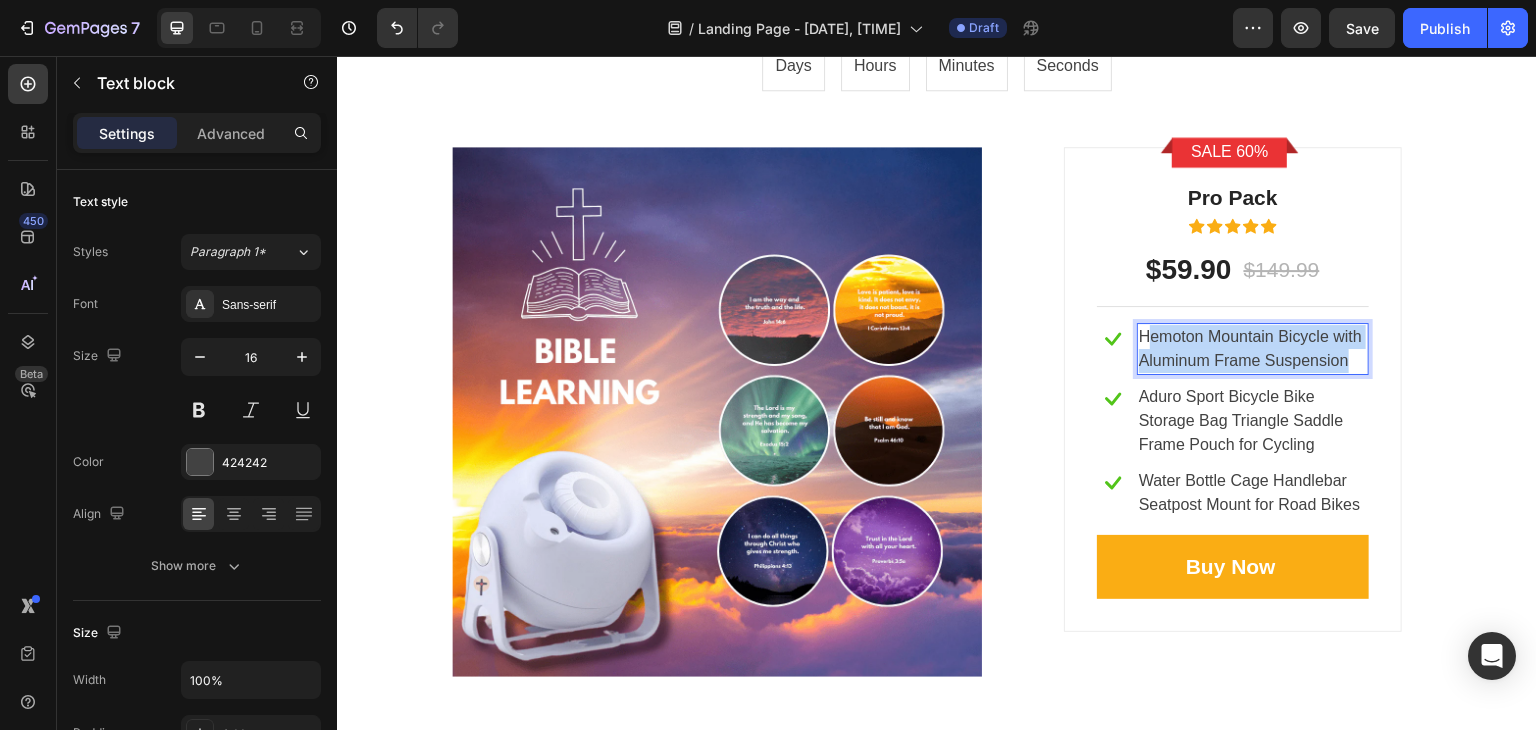 drag, startPoint x: 1348, startPoint y: 351, endPoint x: 1139, endPoint y: 328, distance: 210.26175 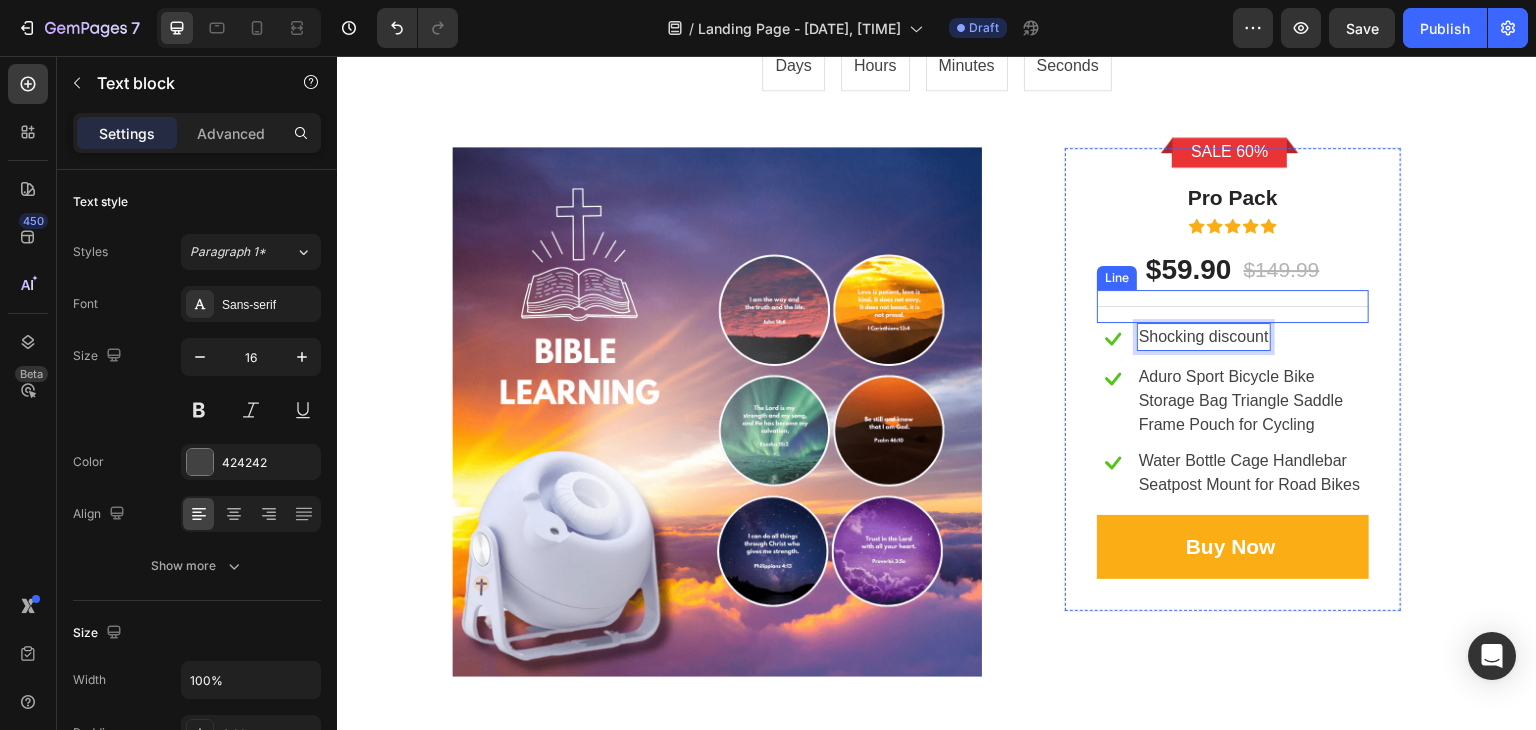 click on "Sale 60% Product Badge Row Pro Pack Text block                Icon                Icon                Icon                Icon                Icon Icon List Hoz $59.90 (P) Price (P) Price $149.99 (P) Price (P) Price Row                Title Line
Icon Shocking discount Text block   0 Row
Icon Aduro Sport Bicycle Bike Storage Bag Triangle Saddle Frame Pouch for Cycling Text block Row
Icon Water Bottle Cage Handlebar Seatpost Mount for Road Bikes Text block Row Buy Now (P) Cart Button Row" at bounding box center (1233, 412) 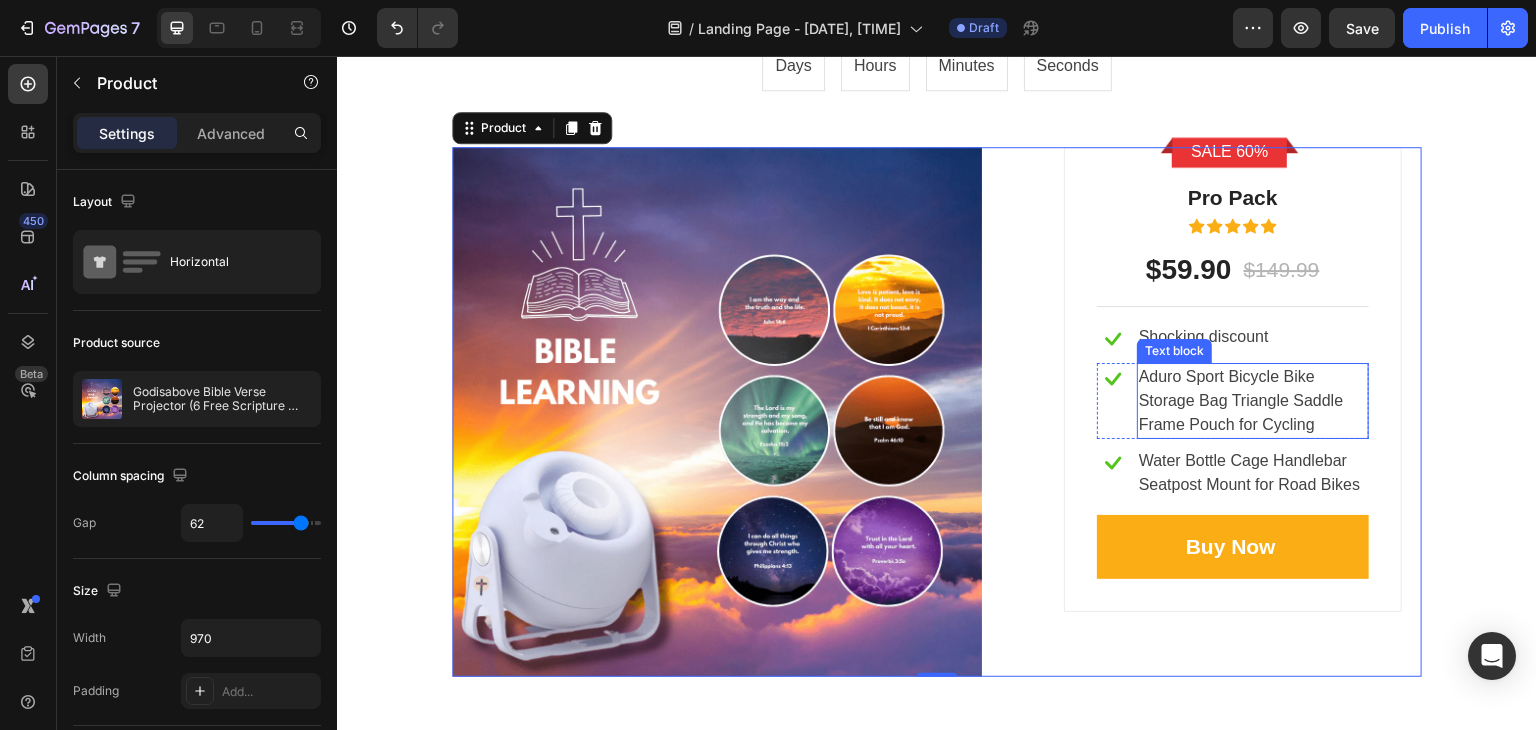 click on "Aduro Sport Bicycle Bike Storage Bag Triangle Saddle Frame Pouch for Cycling" at bounding box center (1253, 401) 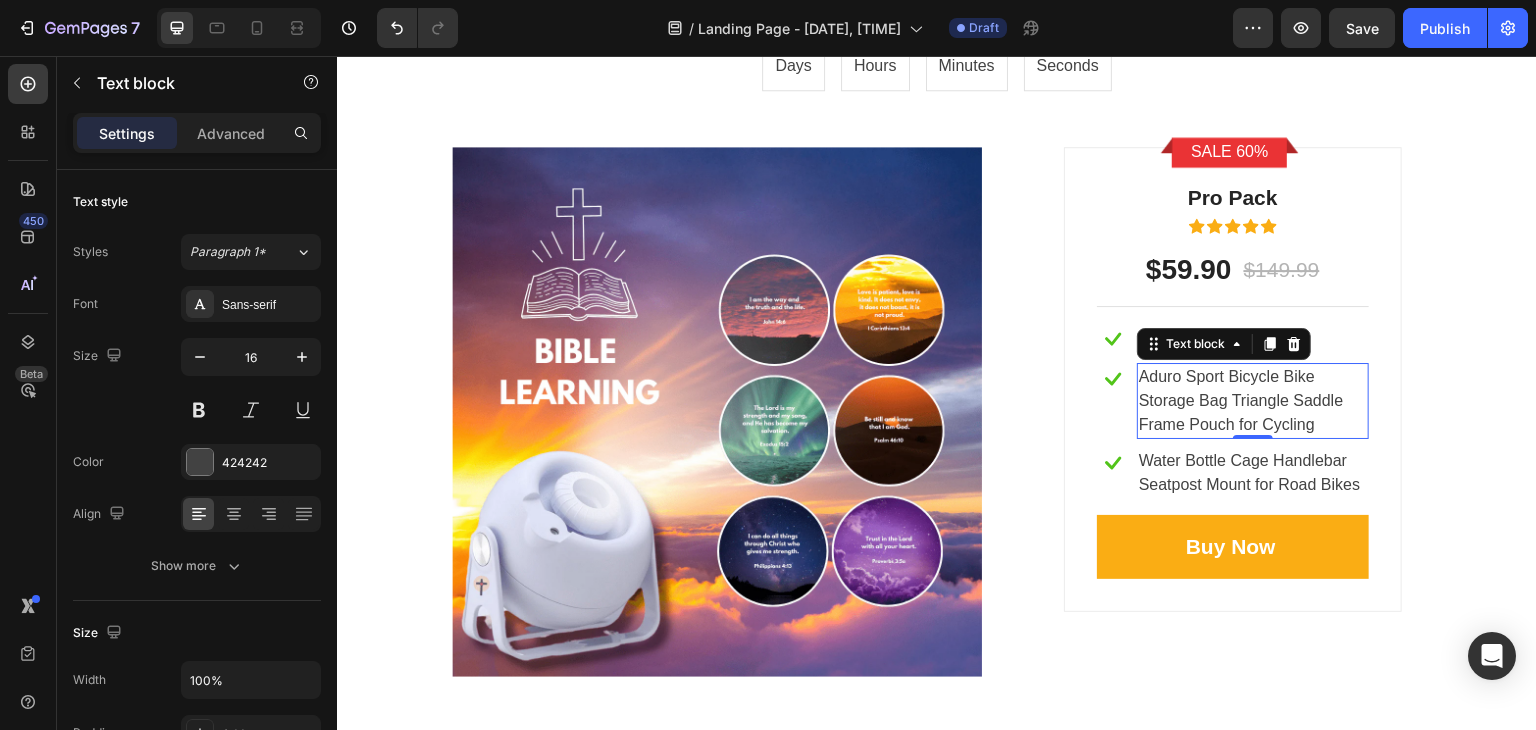 click on "Aduro Sport Bicycle Bike Storage Bag Triangle Saddle Frame Pouch for Cycling" at bounding box center [1253, 401] 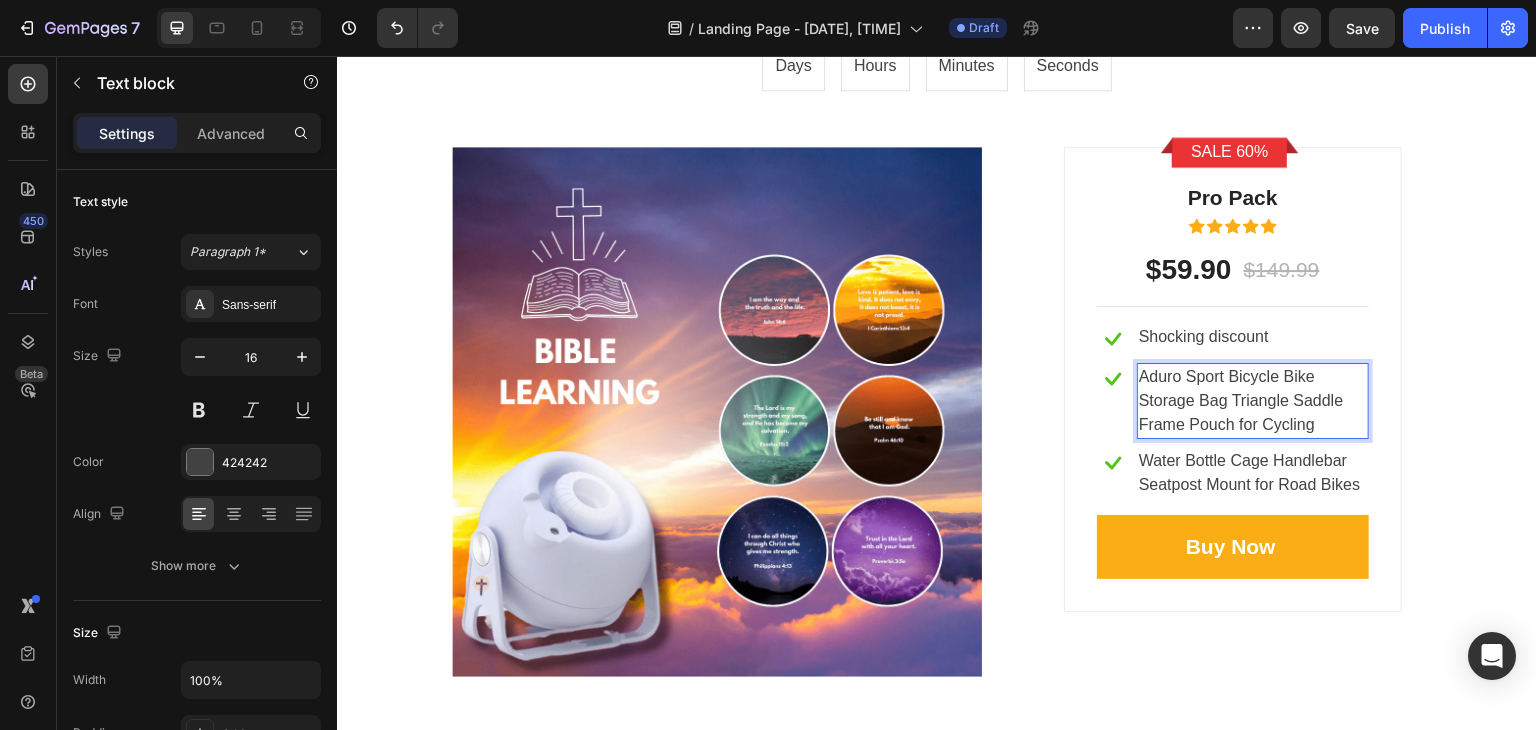 click on "Aduro Sport Bicycle Bike Storage Bag Triangle Saddle Frame Pouch for Cycling" at bounding box center [1253, 401] 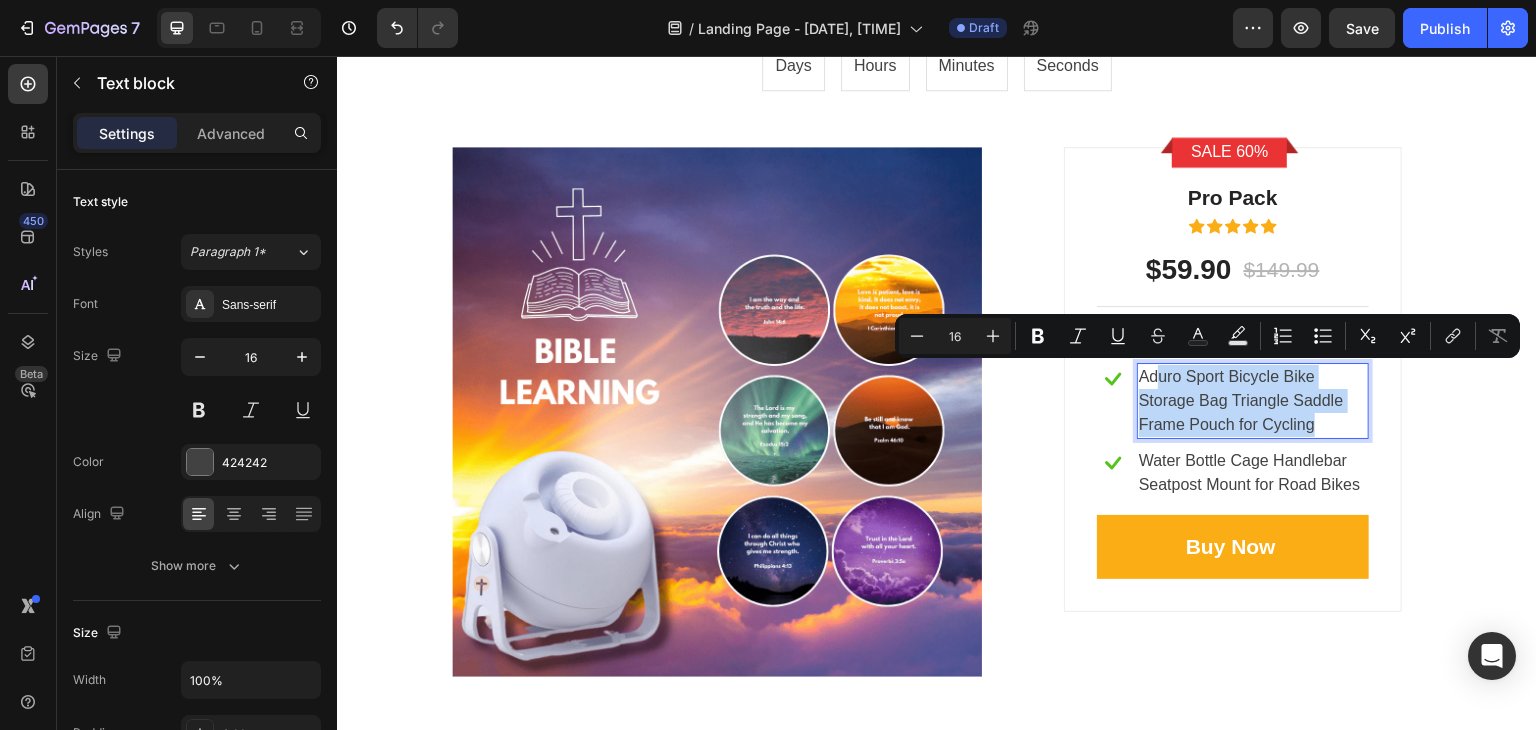drag, startPoint x: 1309, startPoint y: 423, endPoint x: 1151, endPoint y: 369, distance: 166.97305 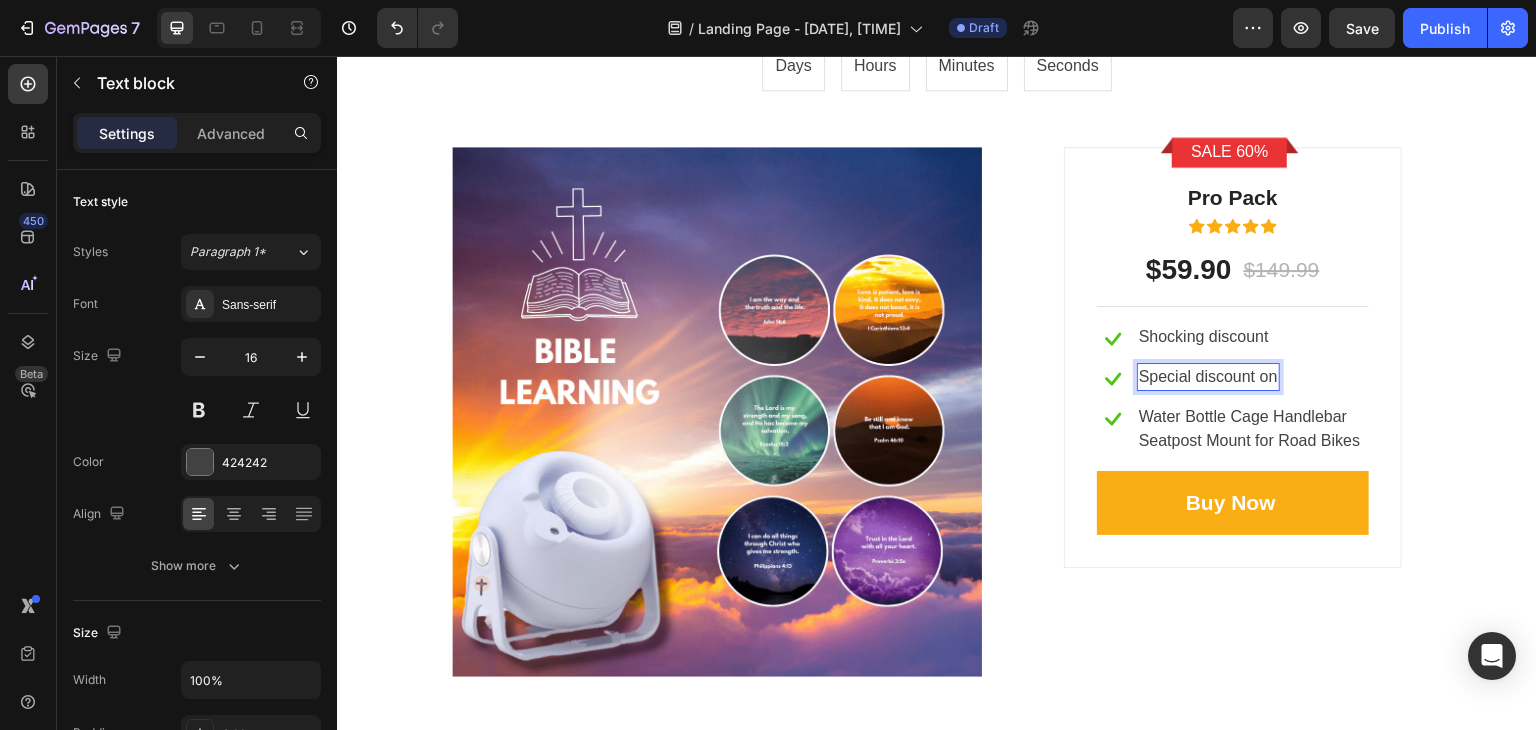 type 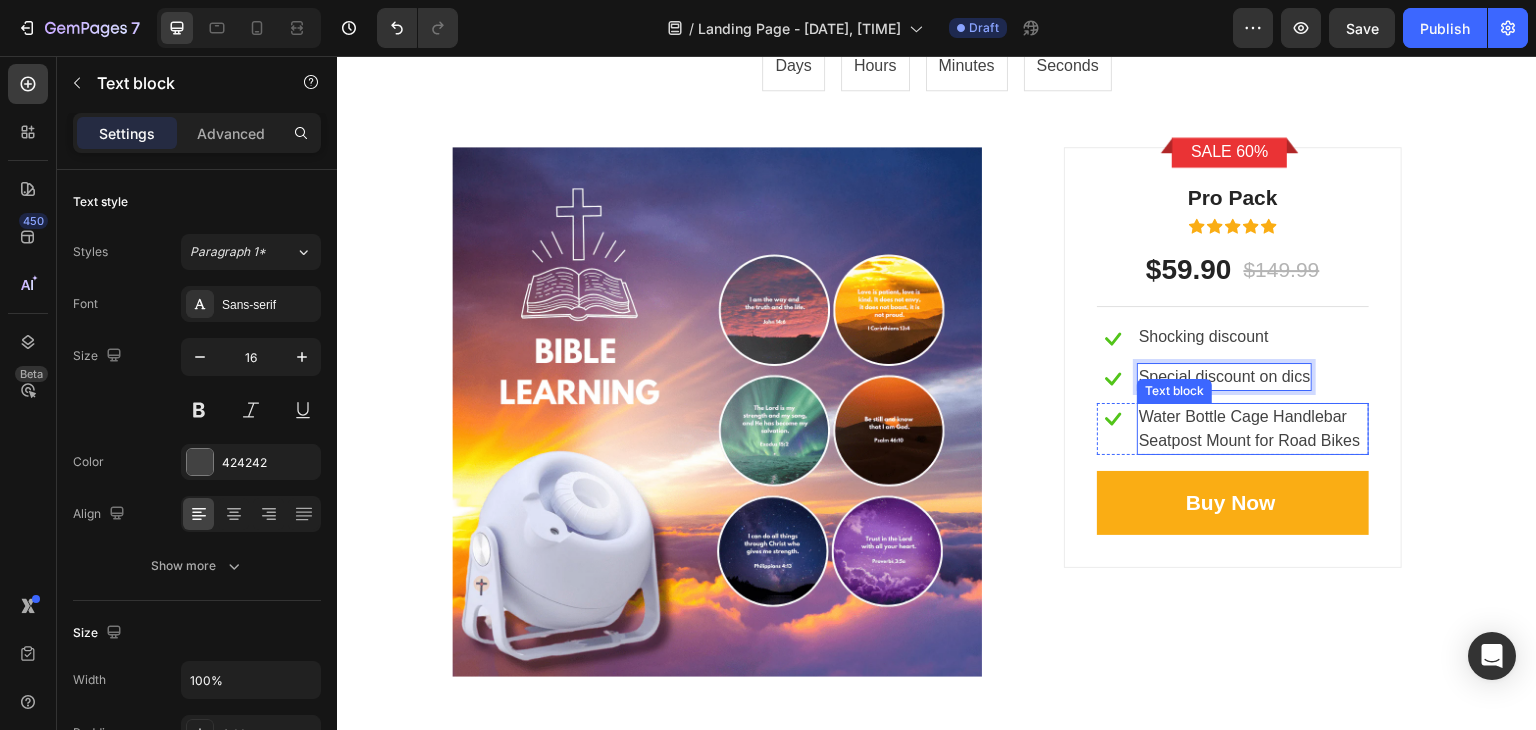 click on "Water Bottle Cage Handlebar Seatpost Mount for Road Bikes" at bounding box center (1253, 429) 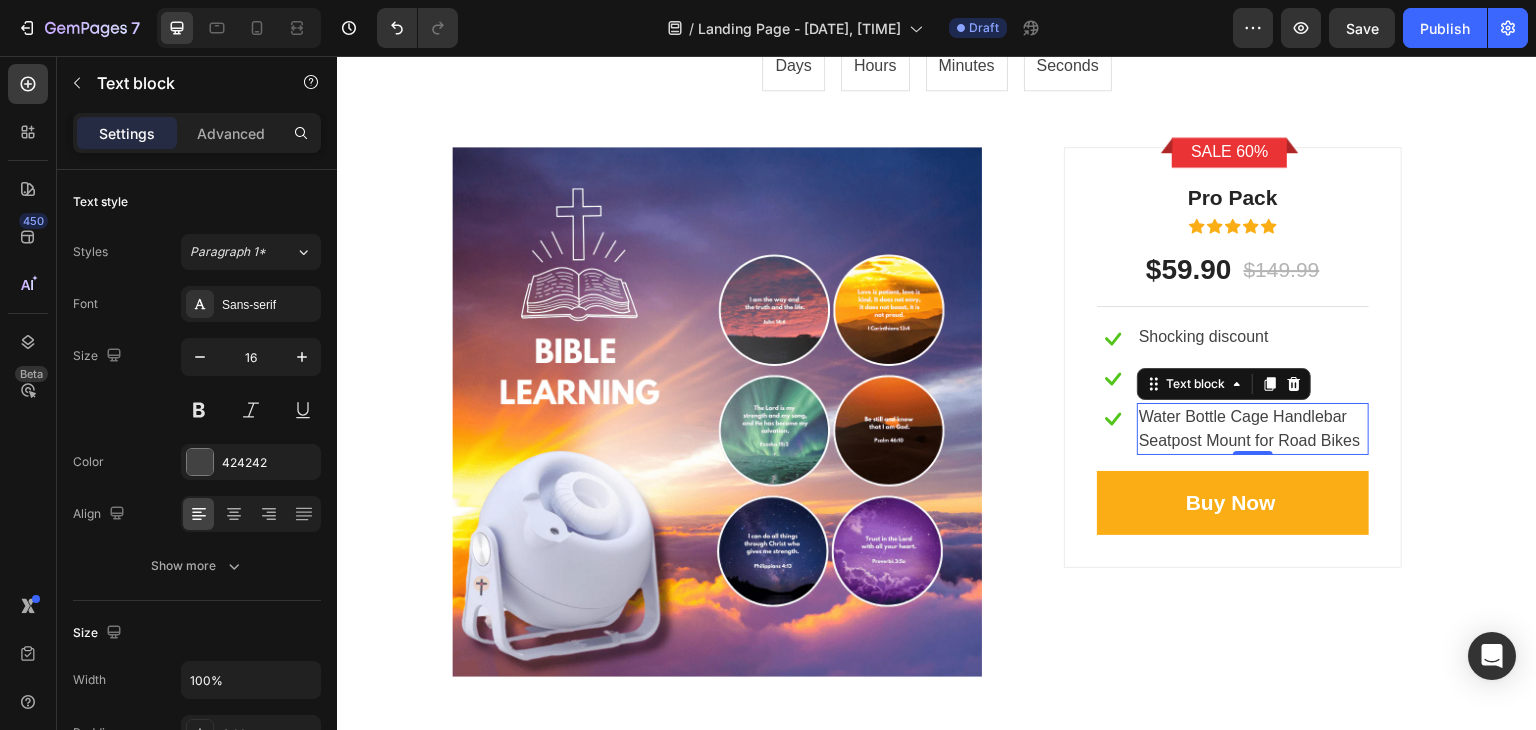 click on "Water Bottle Cage Handlebar Seatpost Mount for Road Bikes" at bounding box center (1253, 429) 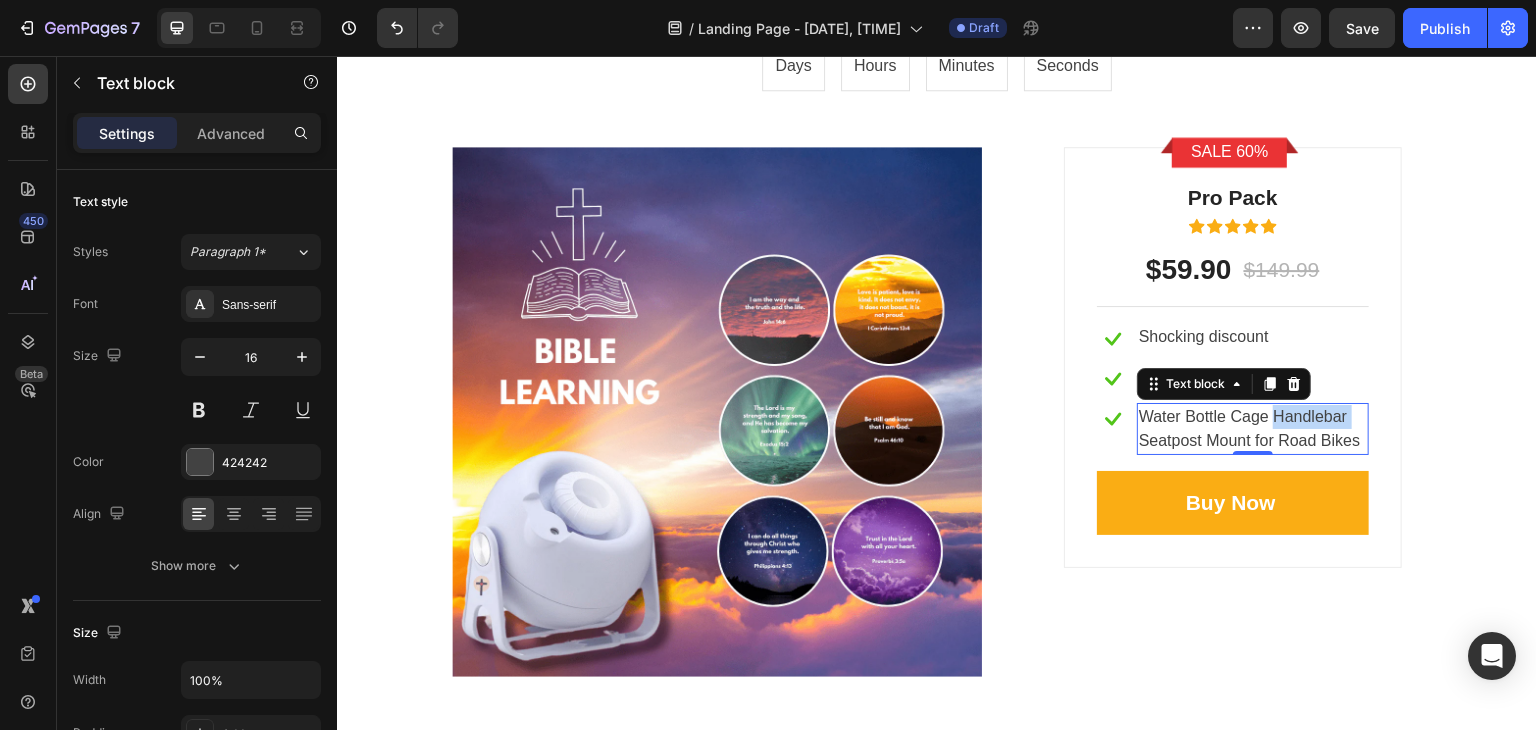 click on "Water Bottle Cage Handlebar Seatpost Mount for Road Bikes" at bounding box center (1253, 429) 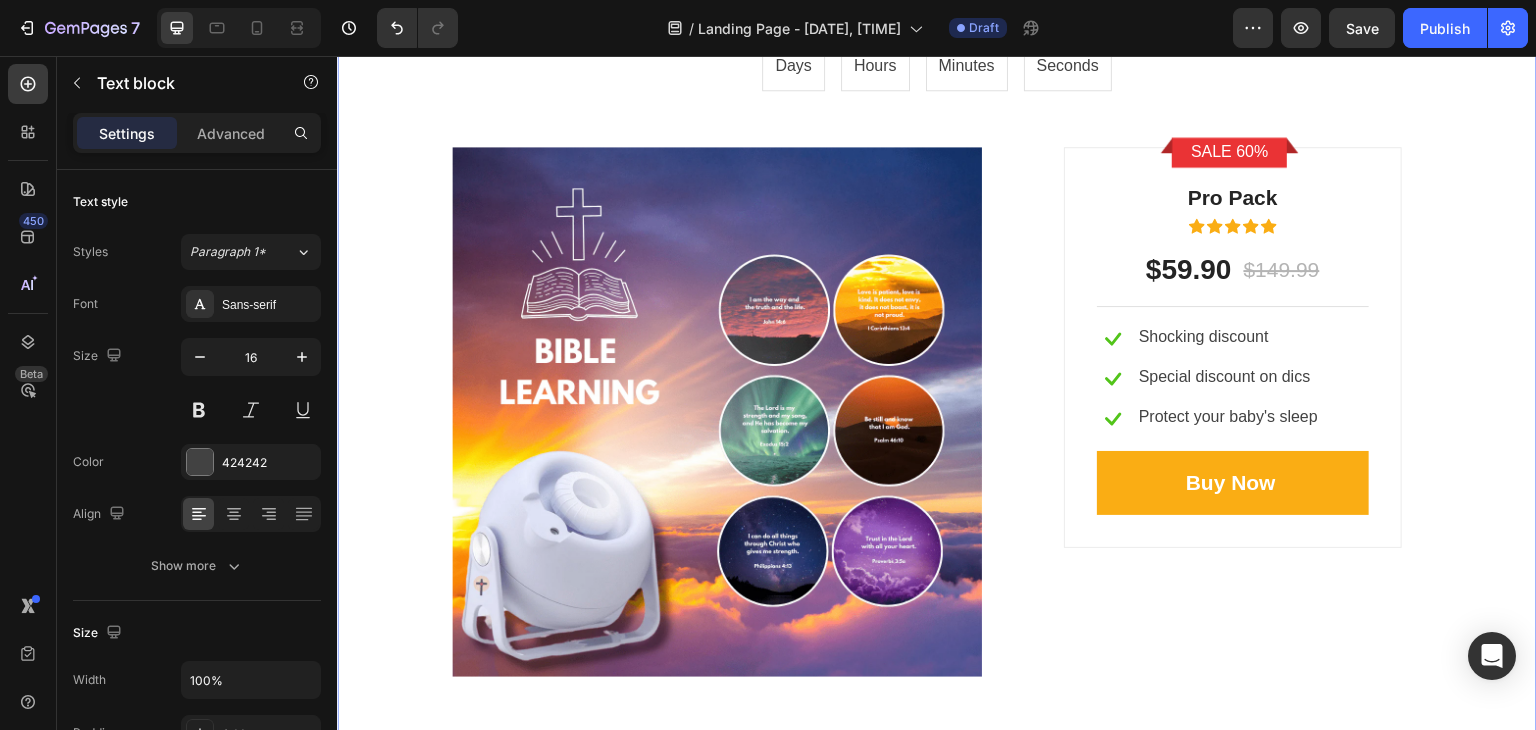 click on "Limited-time Promotion With Godisabove Bible Verse Projector Heading 00 Days 20 Hours 54 Minutes 09 Seconds CountDown Timer Row Product Images Sale 60% Product Badge Row Pro Pack Text block                Icon                Icon                Icon                Icon                Icon Icon List Hoz $59.90 (P) Price (P) Price $149.99 (P) Price (P) Price Row                Title Line
Icon Shocking discount Text block Row
Icon Special discount on dics  Text block Row
Icon Protect your baby's sleep Text block Row Buy Now (P) Cart Button Row Product" at bounding box center (937, 282) 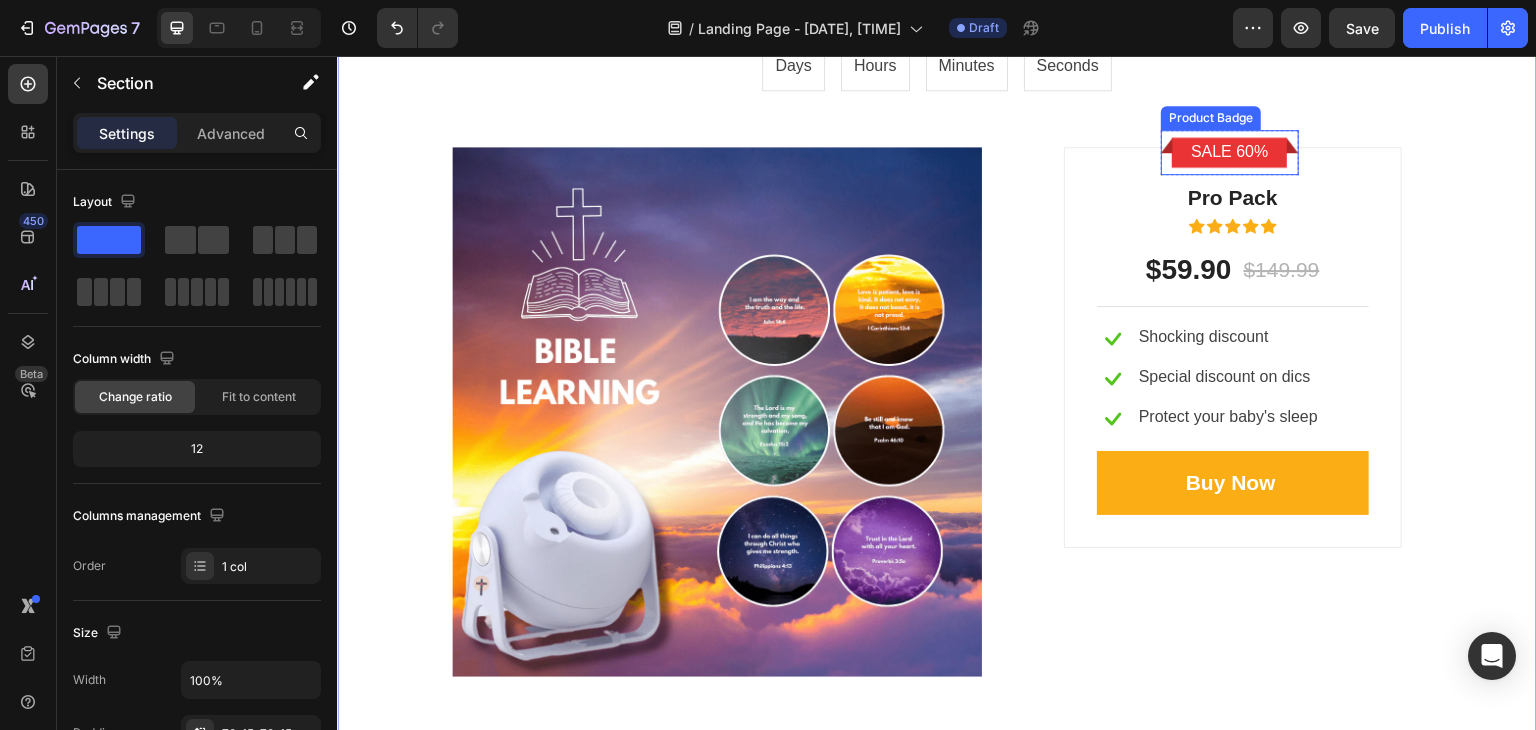 click on "Sale 60%" at bounding box center (1229, 152) 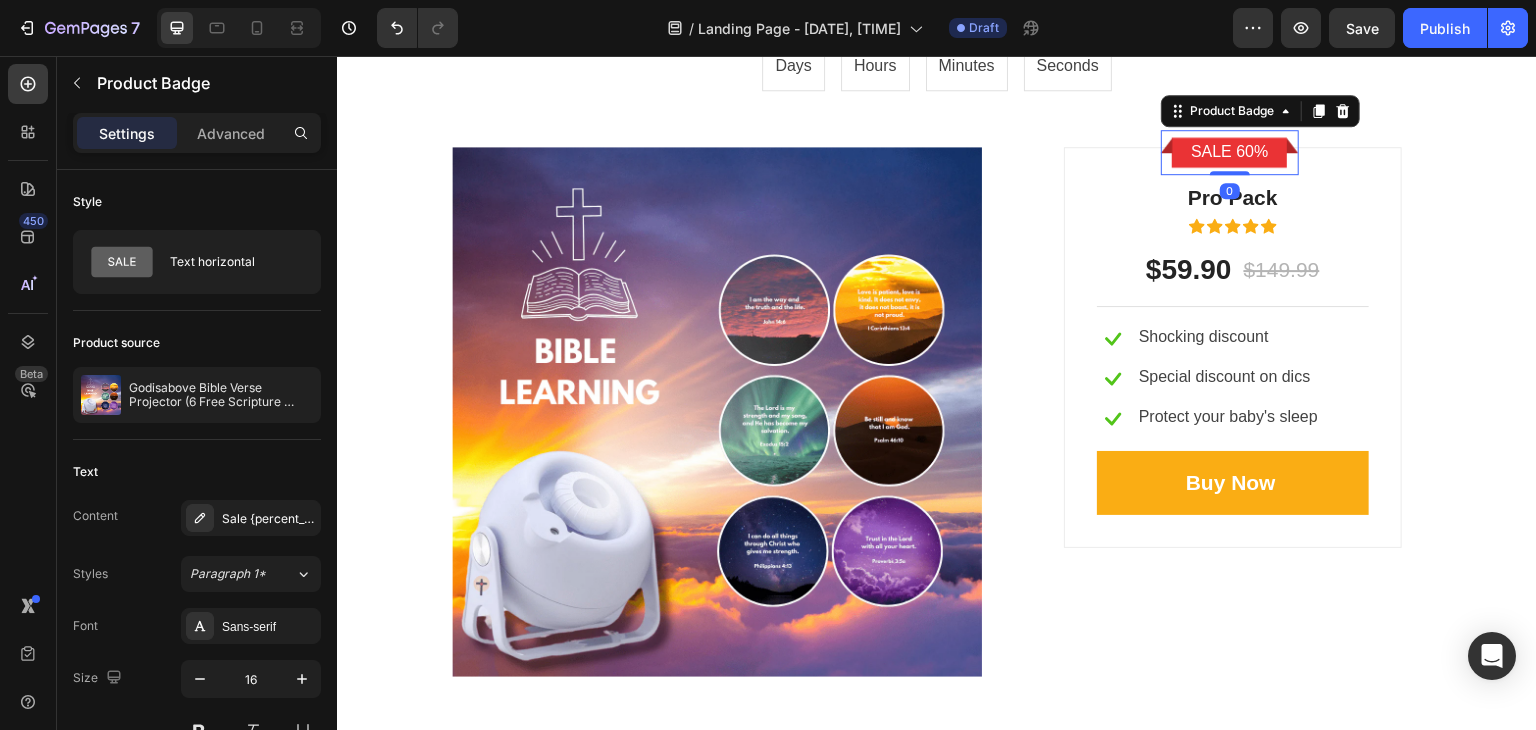 click on "Sale 60%" at bounding box center [1229, 152] 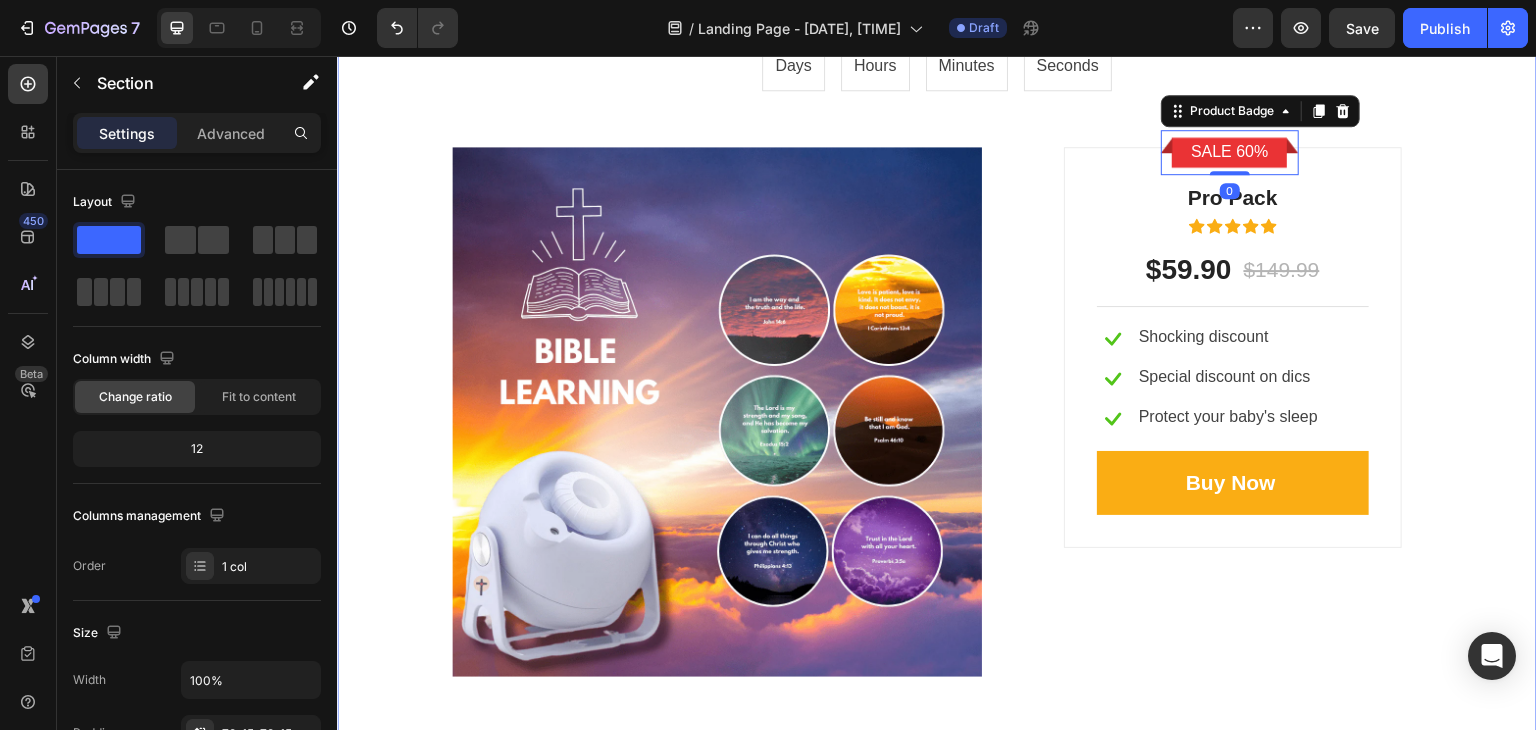 click on "Limited-time Promotion With Godisabove Bible Verse Projector Heading 00 Days 20 Hours 54 Minutes 07 Seconds CountDown Timer Row Product Images Sale 60% Product Badge   0 Row Pro Pack Text block                Icon                Icon                Icon                Icon                Icon Icon List Hoz $59.90 (P) Price (P) Price $149.99 (P) Price (P) Price Row                Title Line
Icon Shocking discount Text block Row
Icon Special discount on dics  Text block Row
Icon Protect your baby's sleep Text block Row Buy Now (P) Cart Button Row Product" at bounding box center [937, 282] 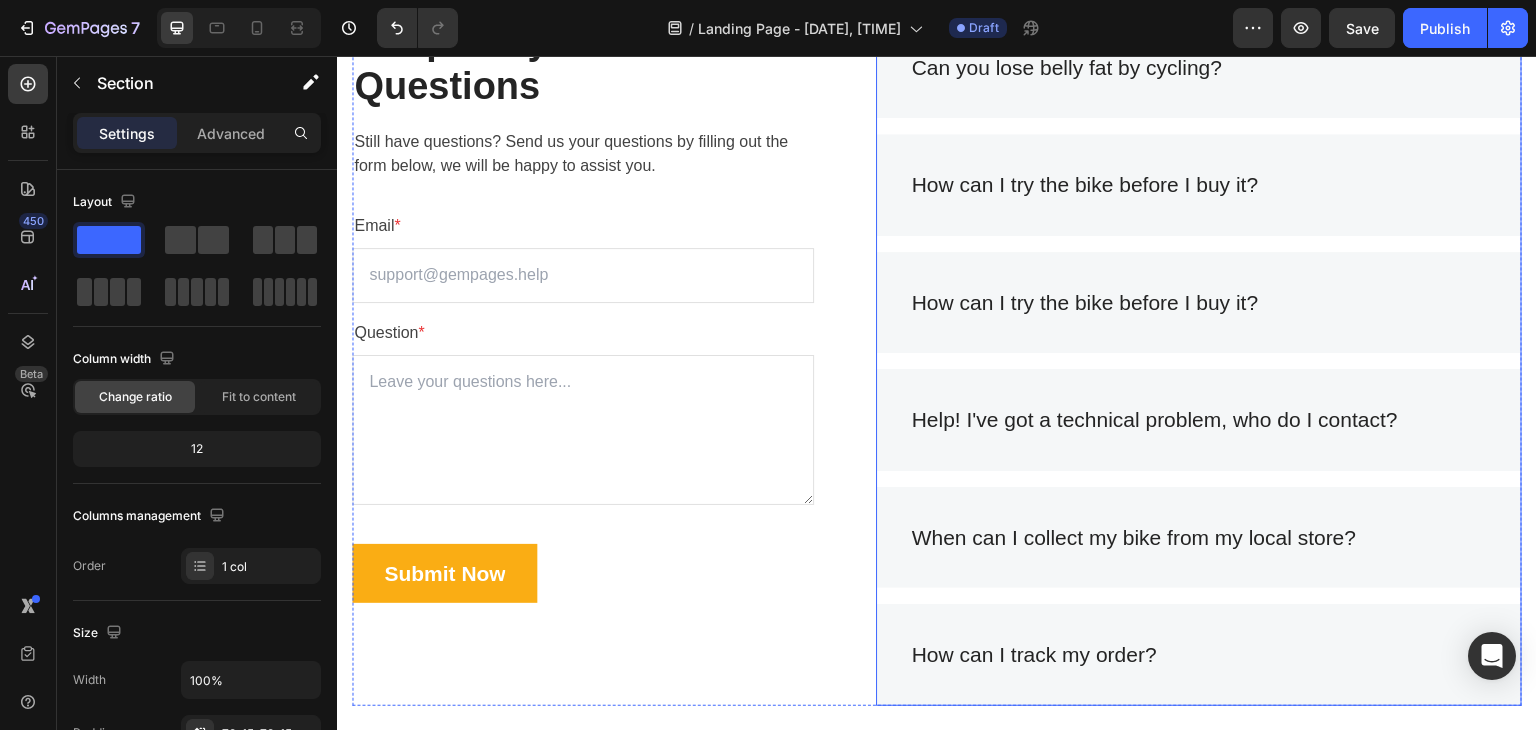 scroll, scrollTop: 4885, scrollLeft: 0, axis: vertical 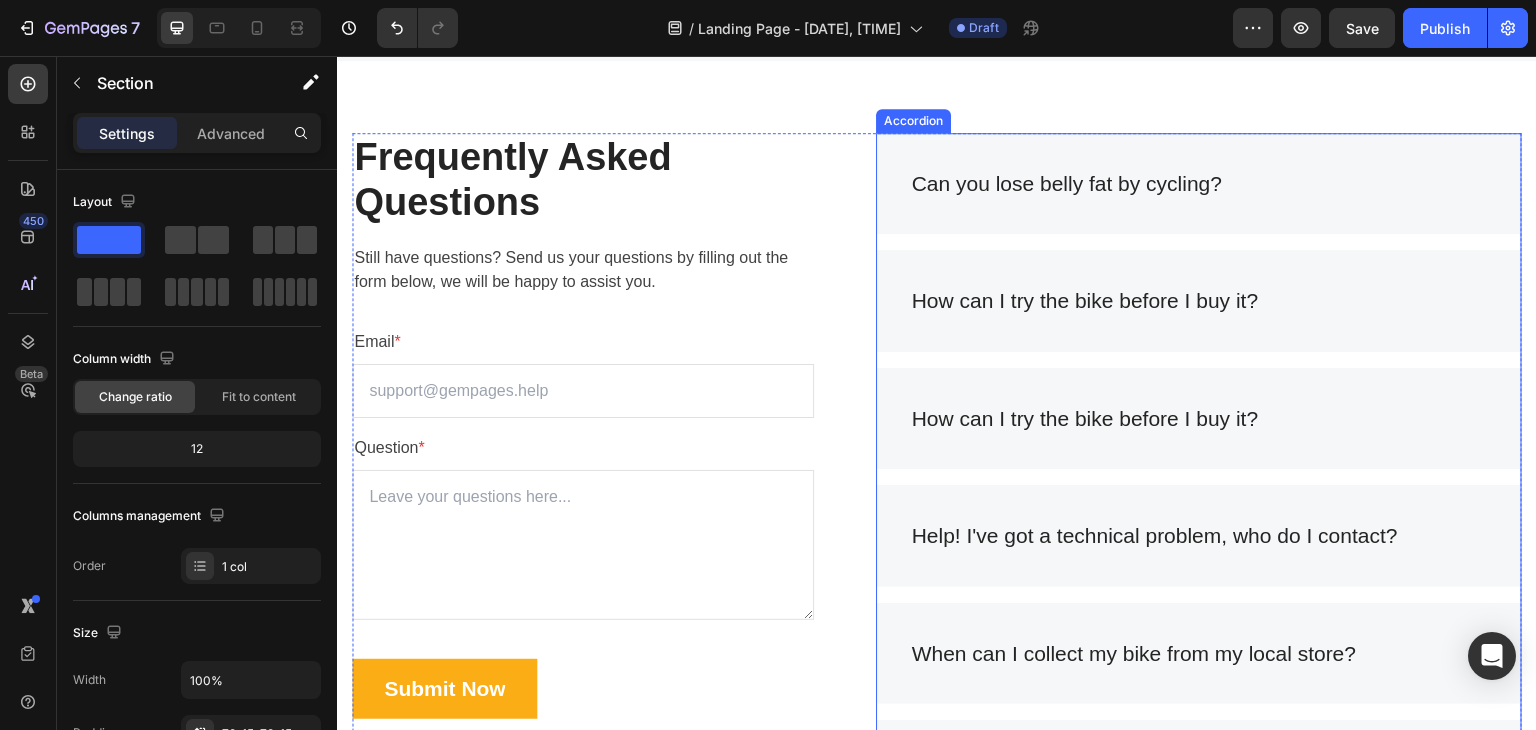 click on "Can you lose belly fat by cycling?" at bounding box center (1067, 184) 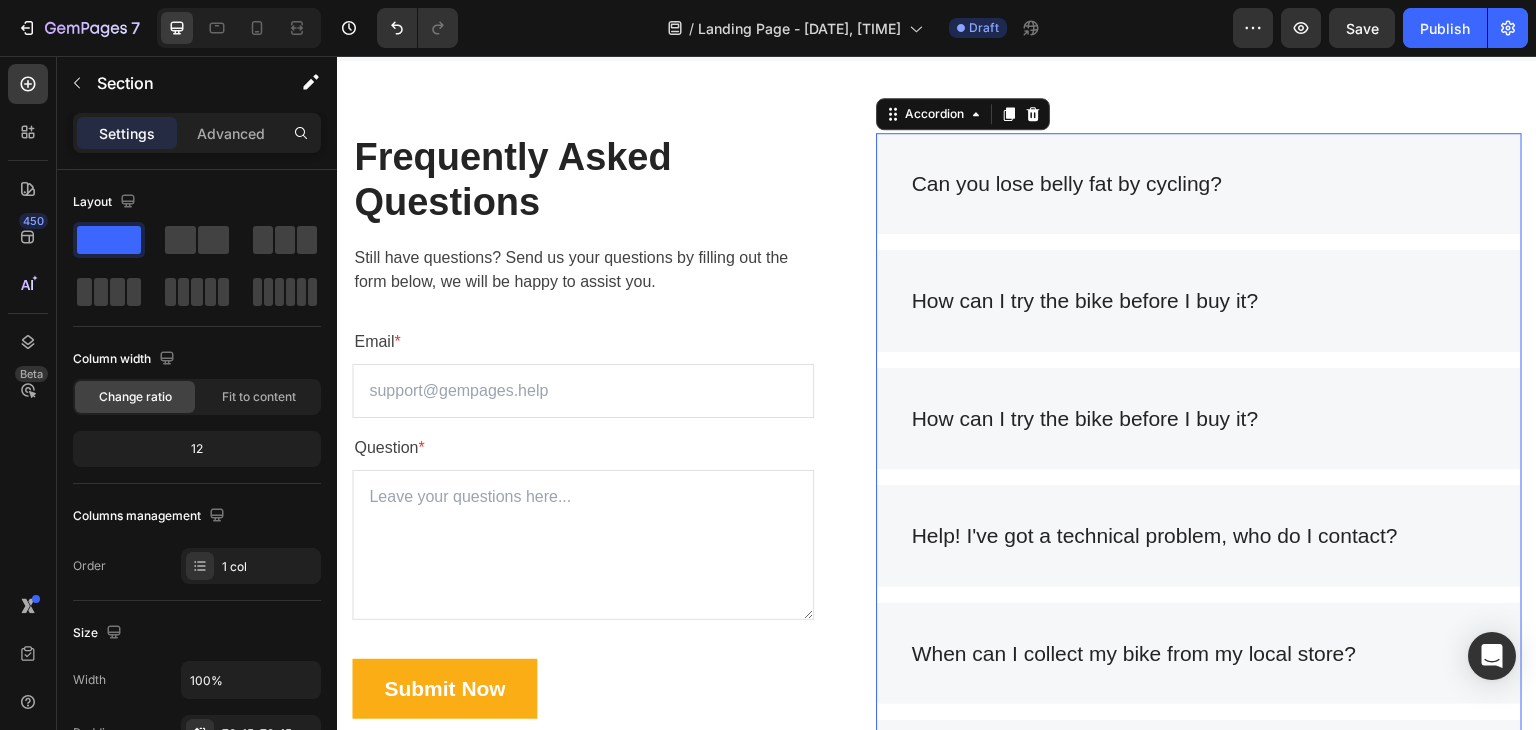 click on "Can you lose belly fat by cycling?" at bounding box center (1067, 184) 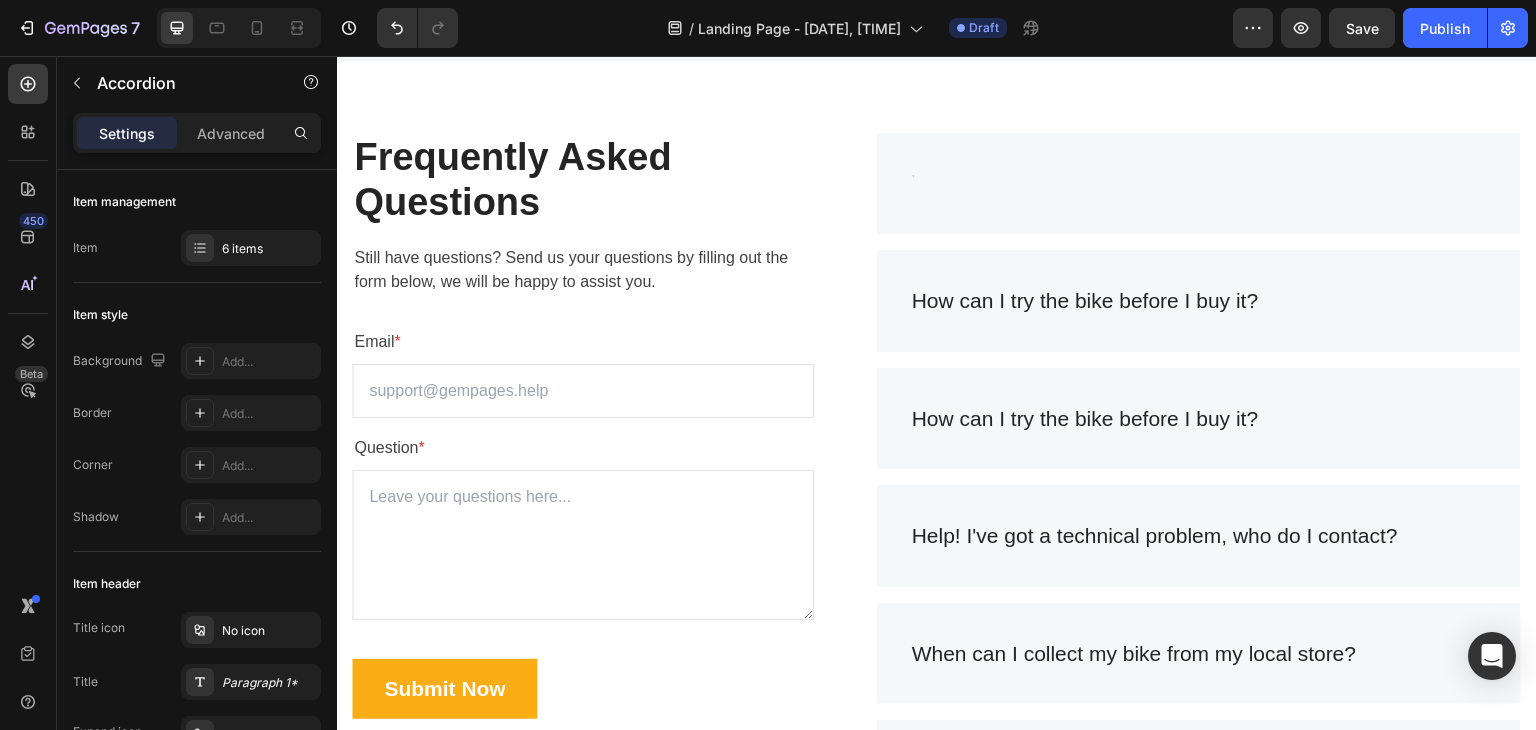 type 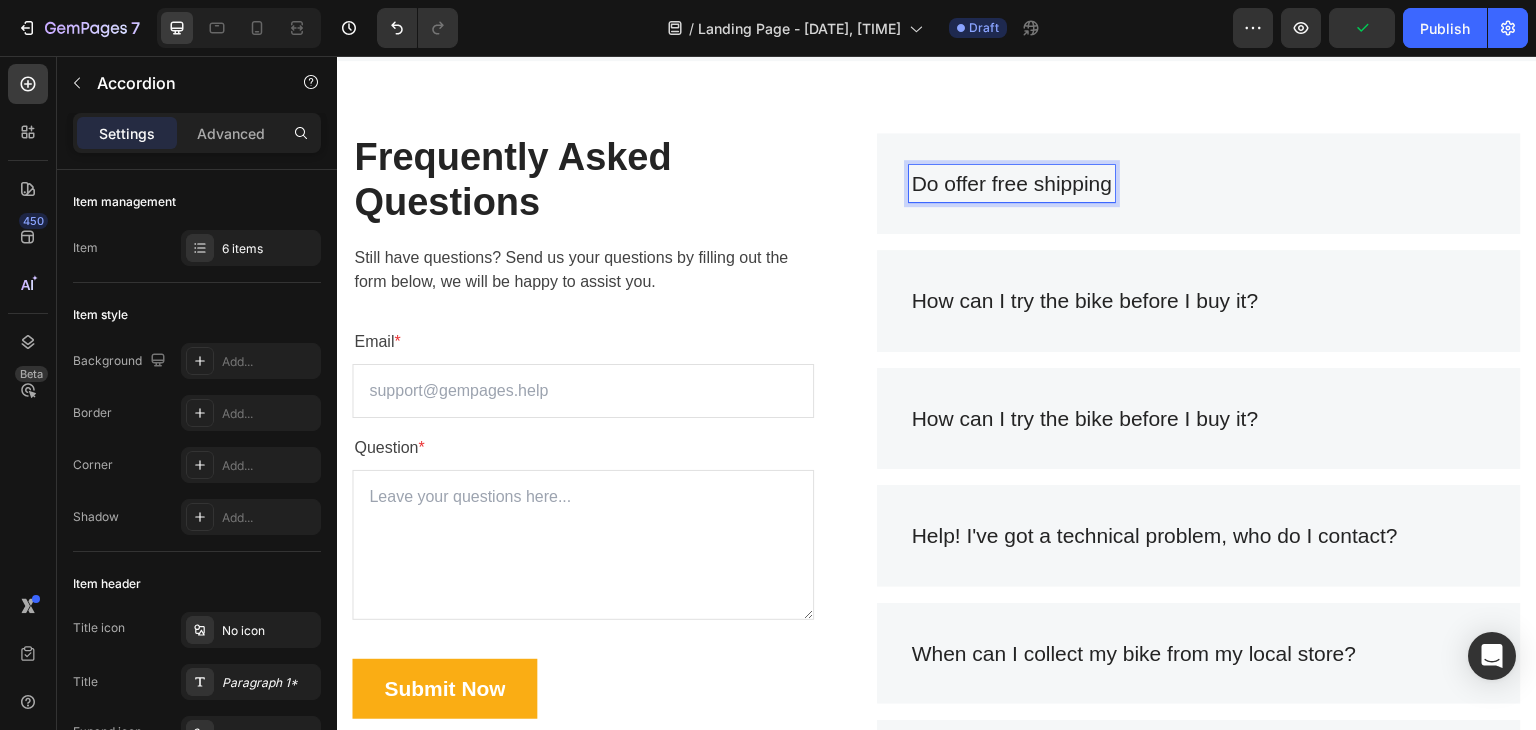 click on "Do offer free shipping" at bounding box center (1012, 184) 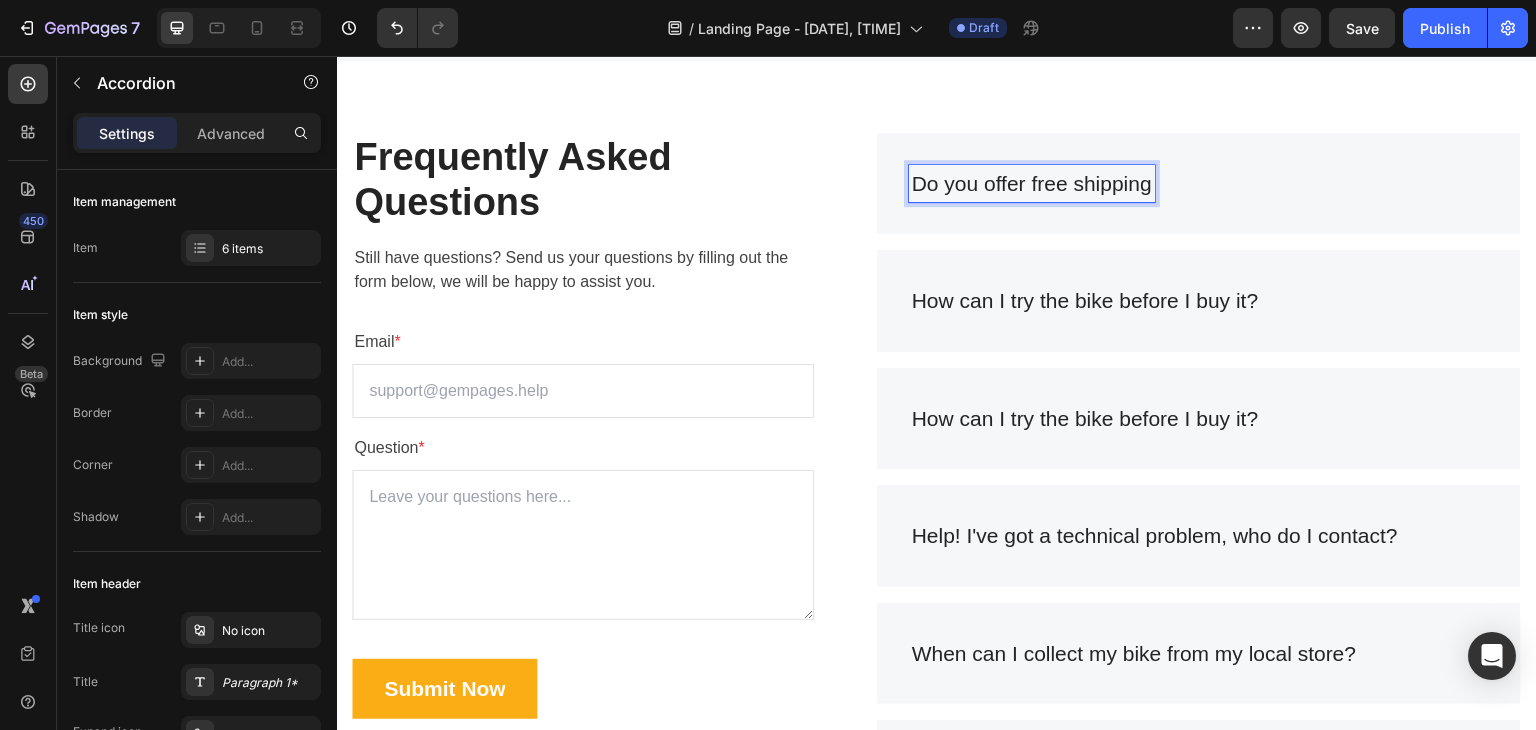 click on "Do you offer free shipping" at bounding box center [1032, 184] 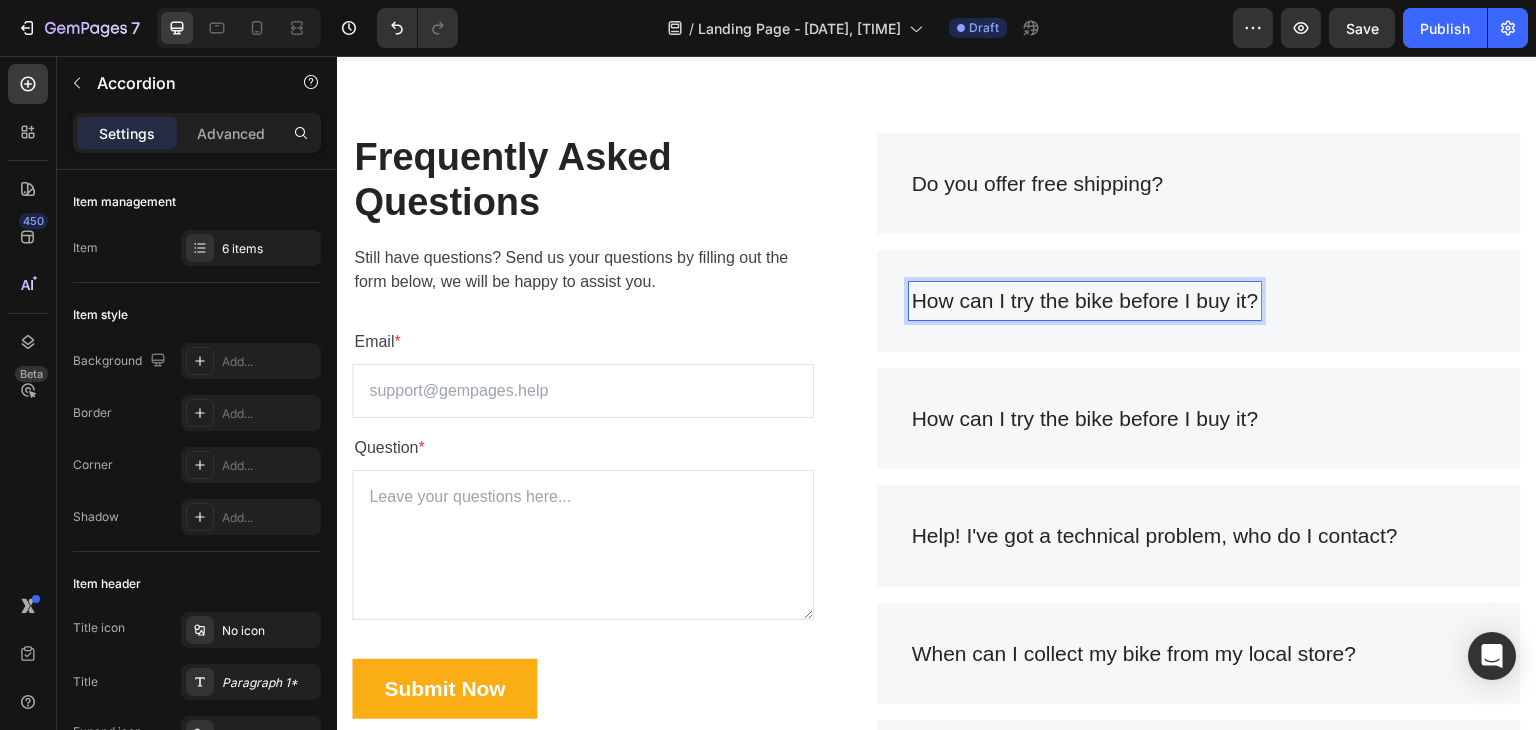 click on "How can I try the bike before I buy it?" at bounding box center [1085, 301] 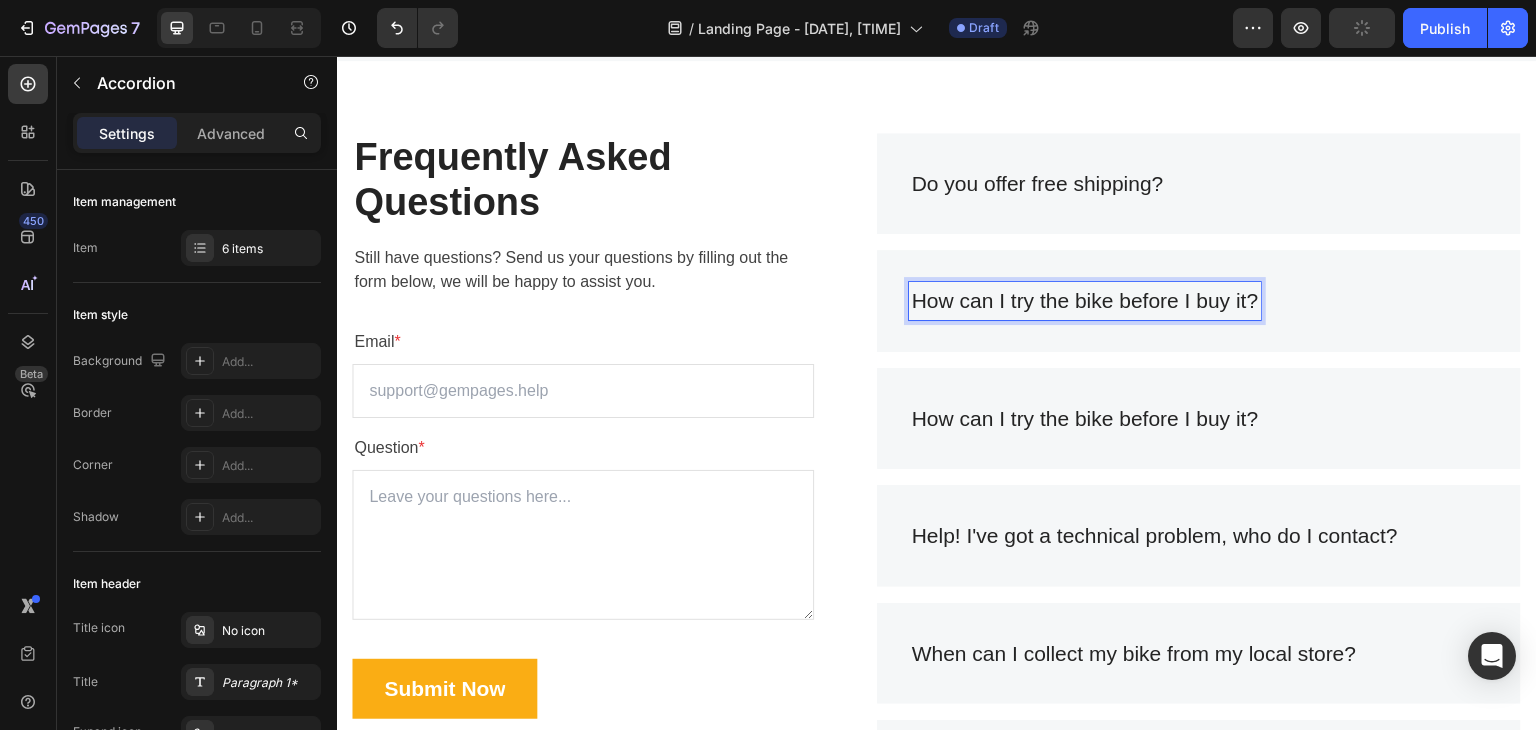 click on "How can I try the bike before I buy it?" at bounding box center [1085, 301] 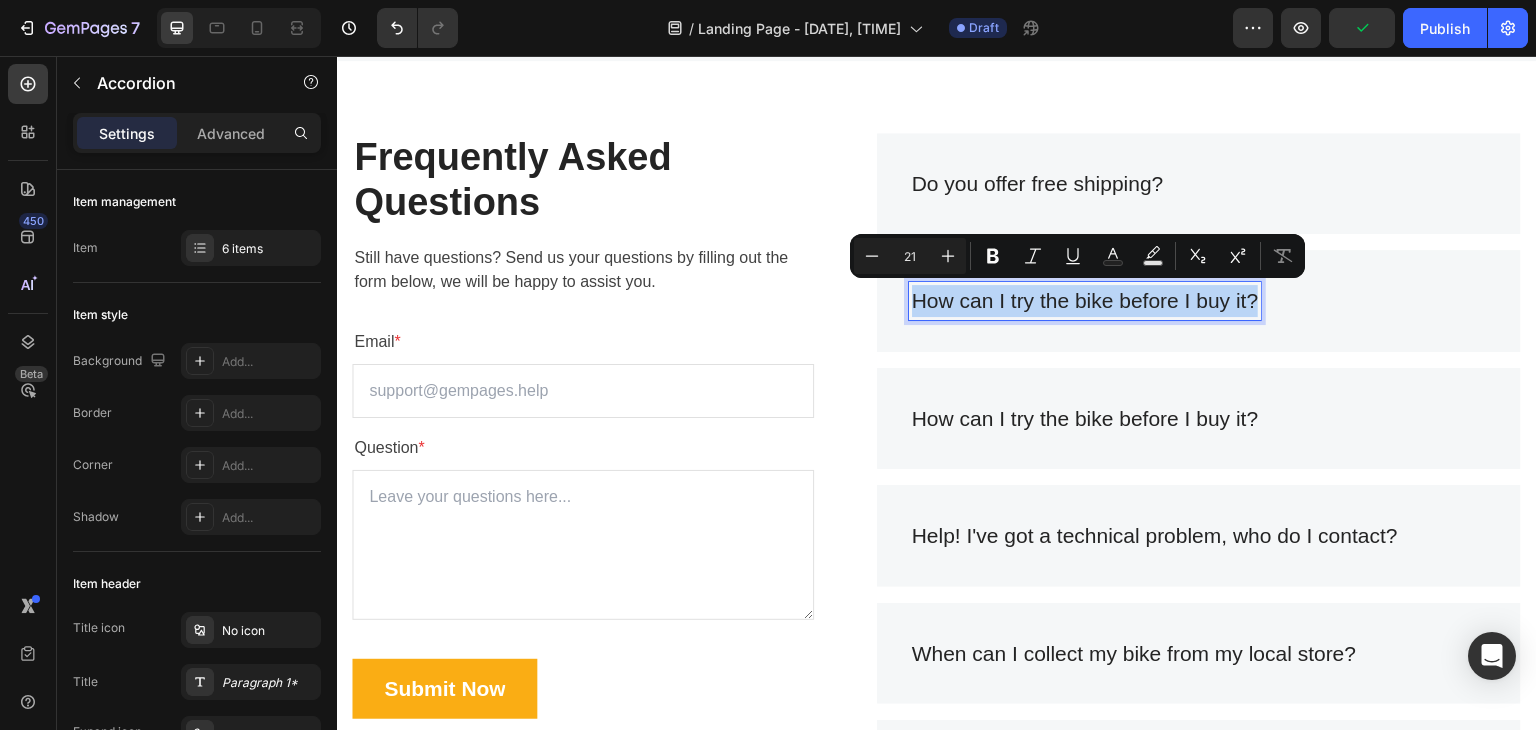 drag, startPoint x: 1247, startPoint y: 301, endPoint x: 898, endPoint y: 286, distance: 349.3222 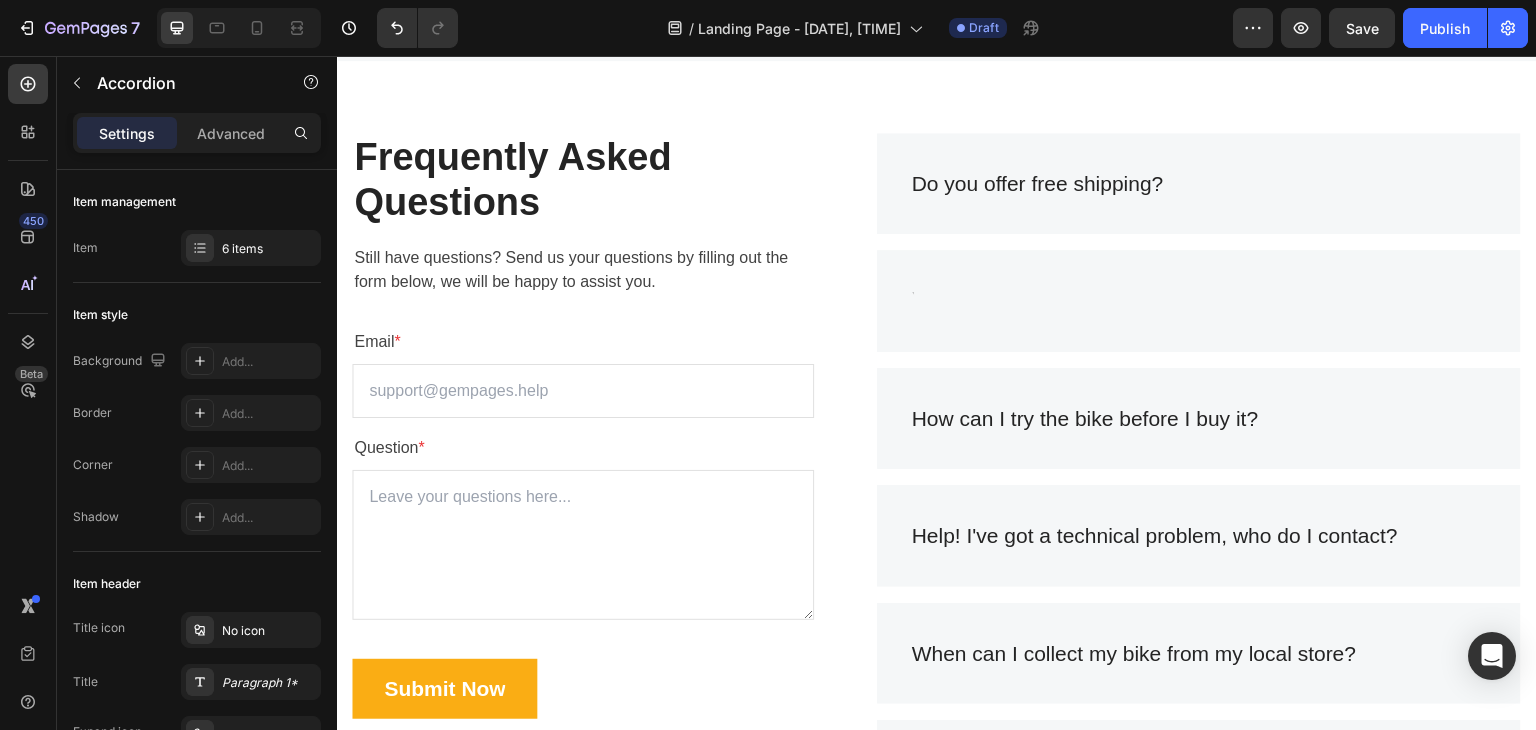 type 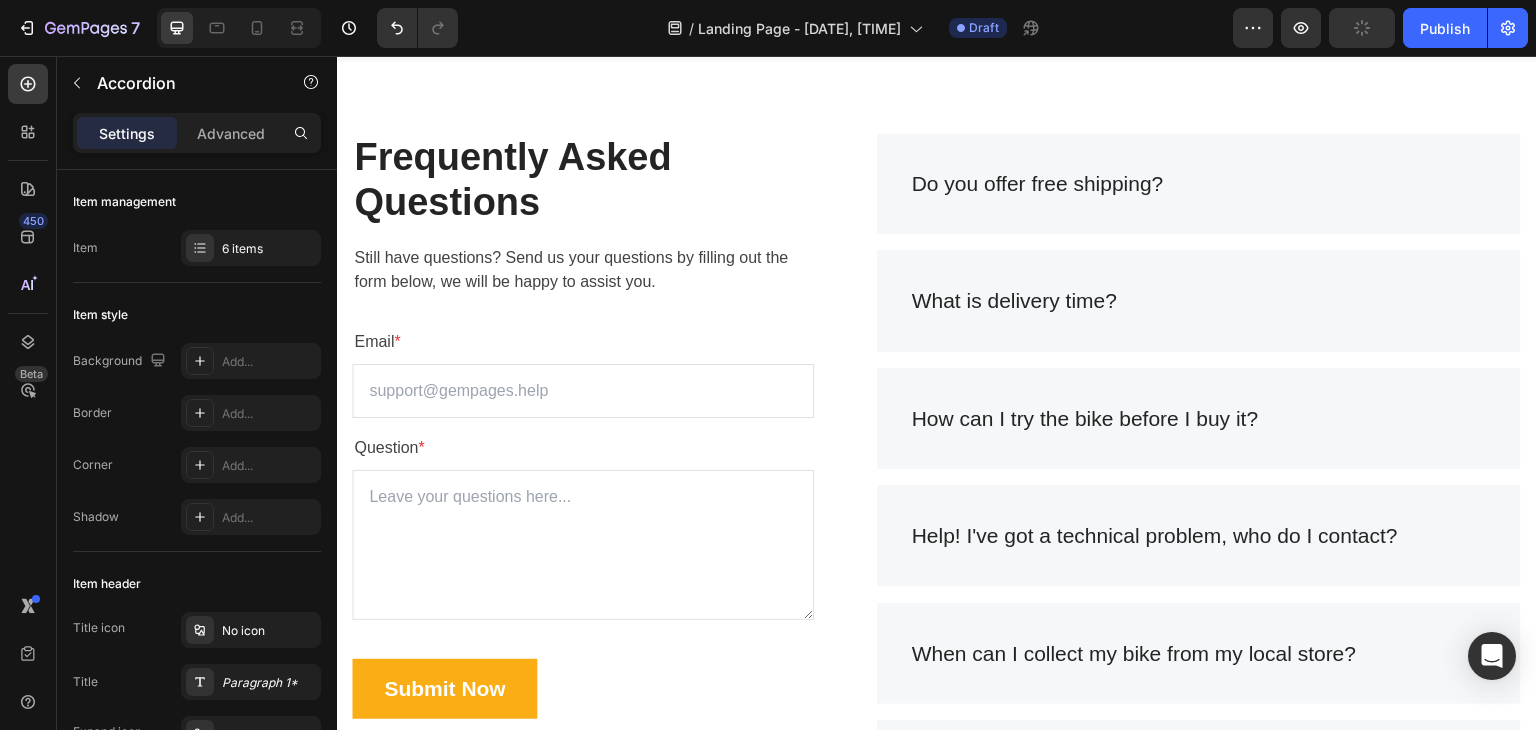 click on "What is delivery time?" at bounding box center [1014, 301] 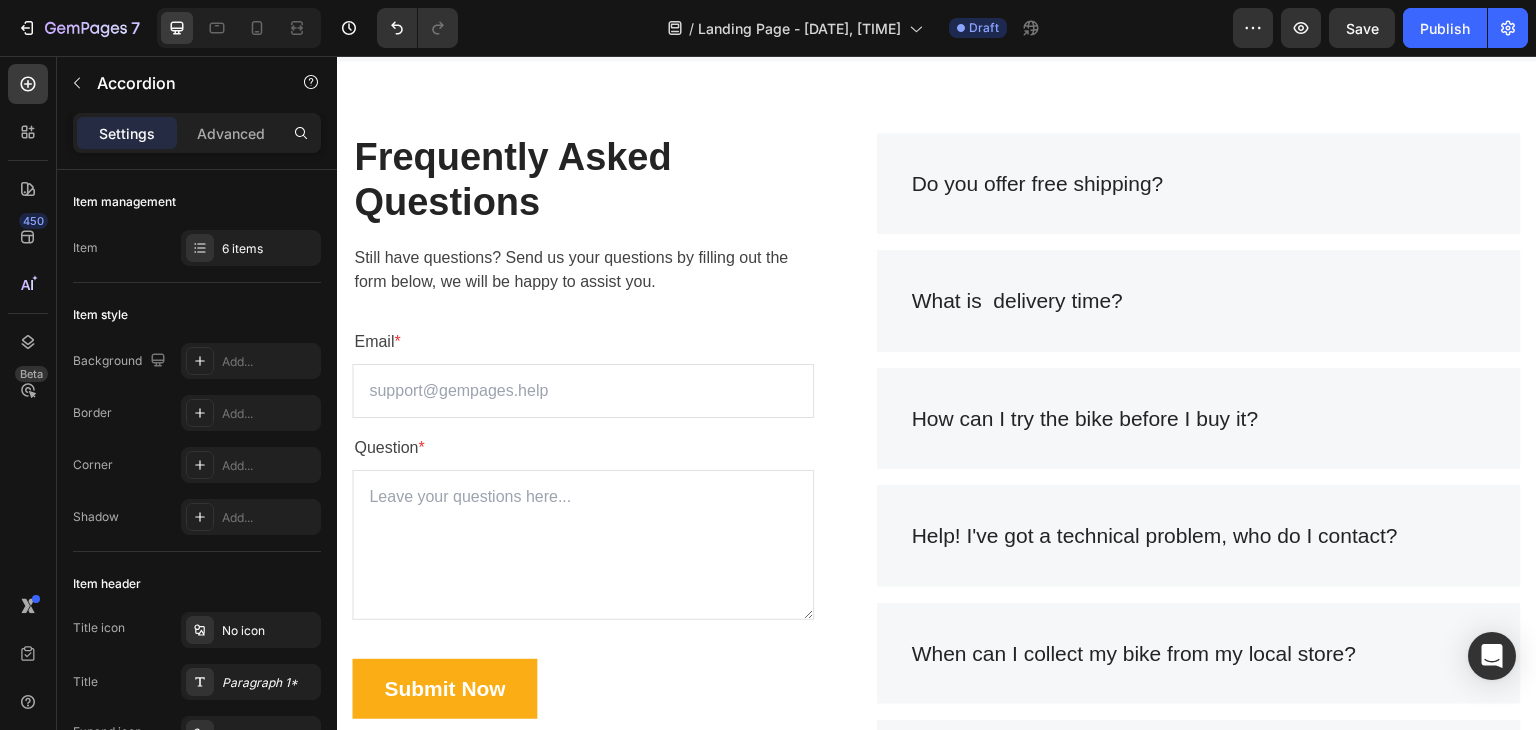 click on "What is  delivery time?" at bounding box center (1017, 301) 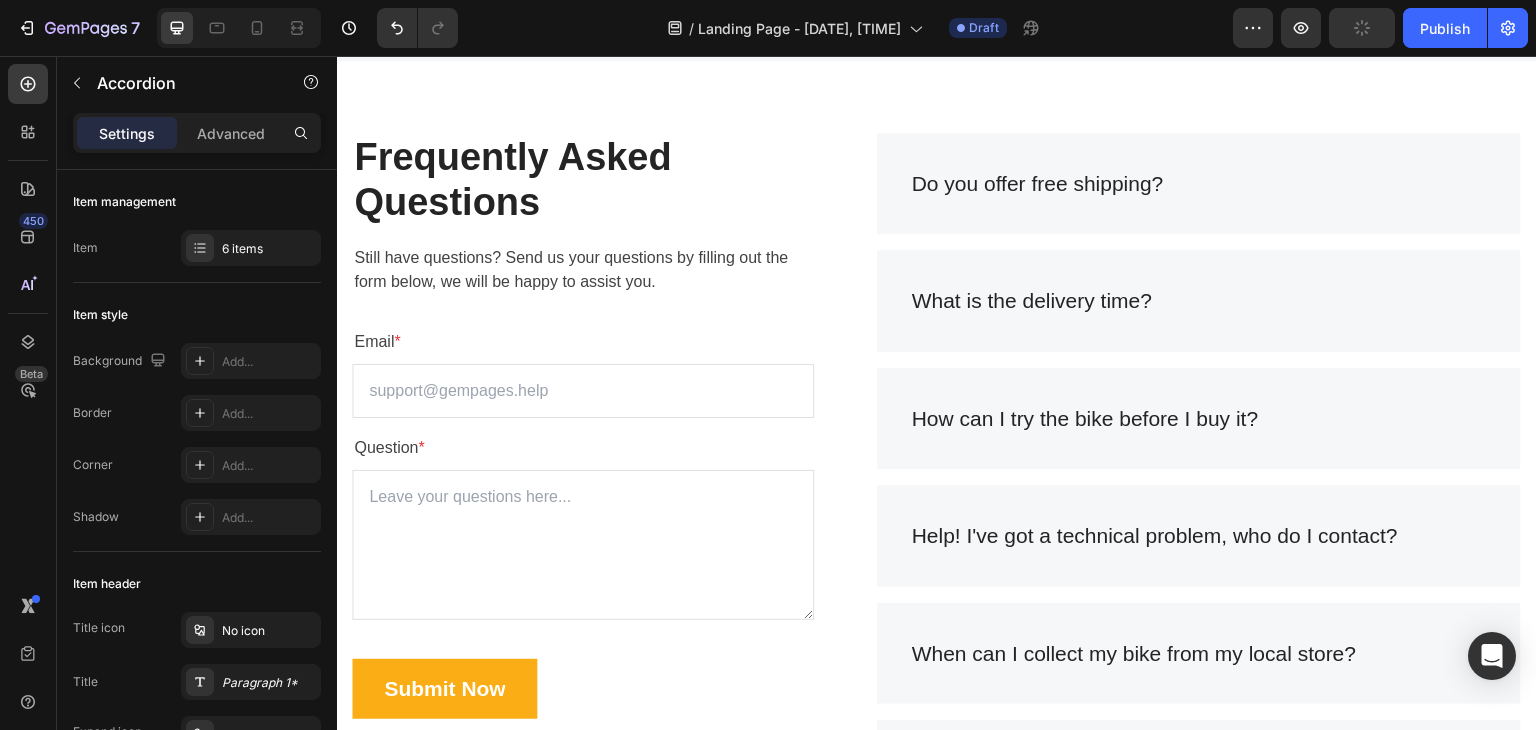 click on "What is the delivery time?" at bounding box center (1199, 301) 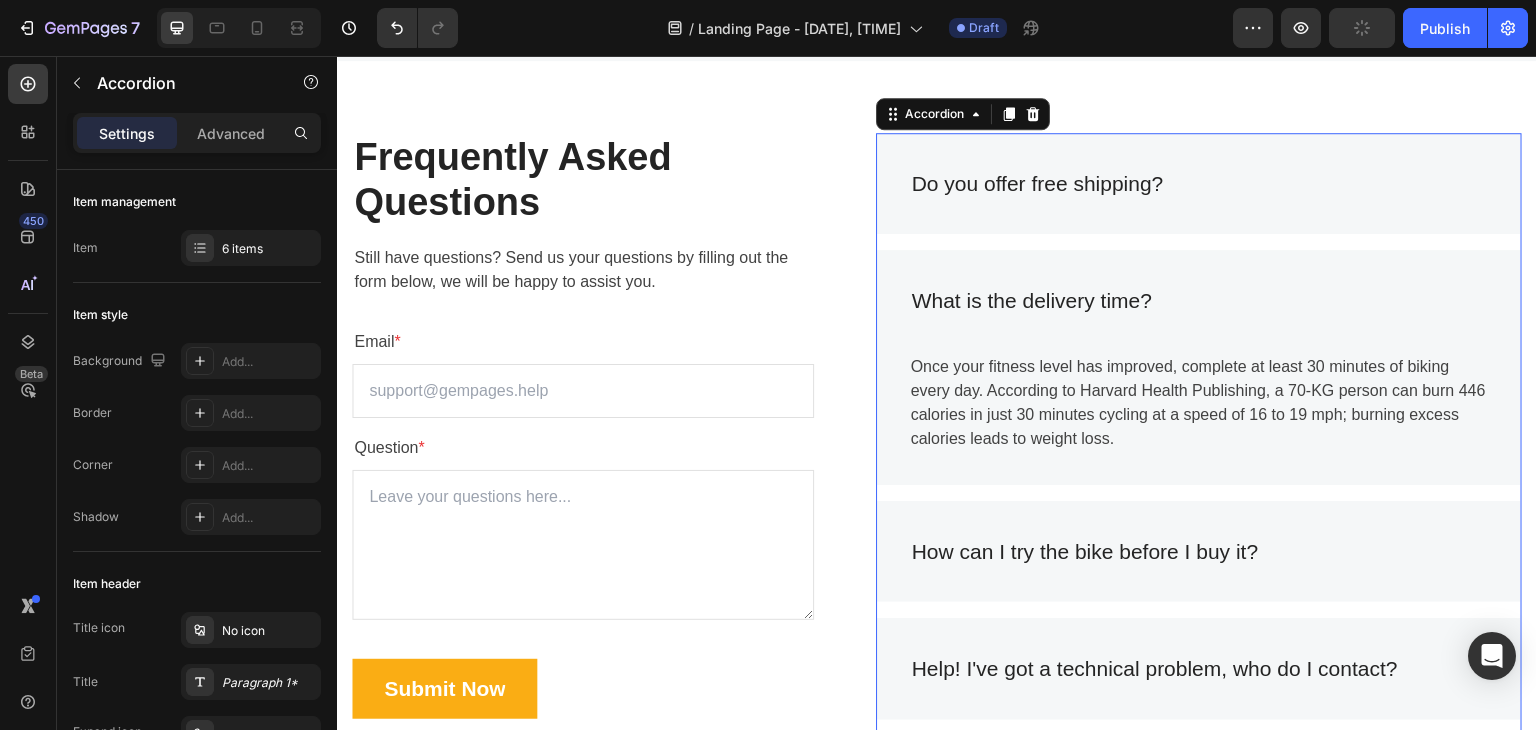 click on "What is the delivery time?" at bounding box center [1199, 301] 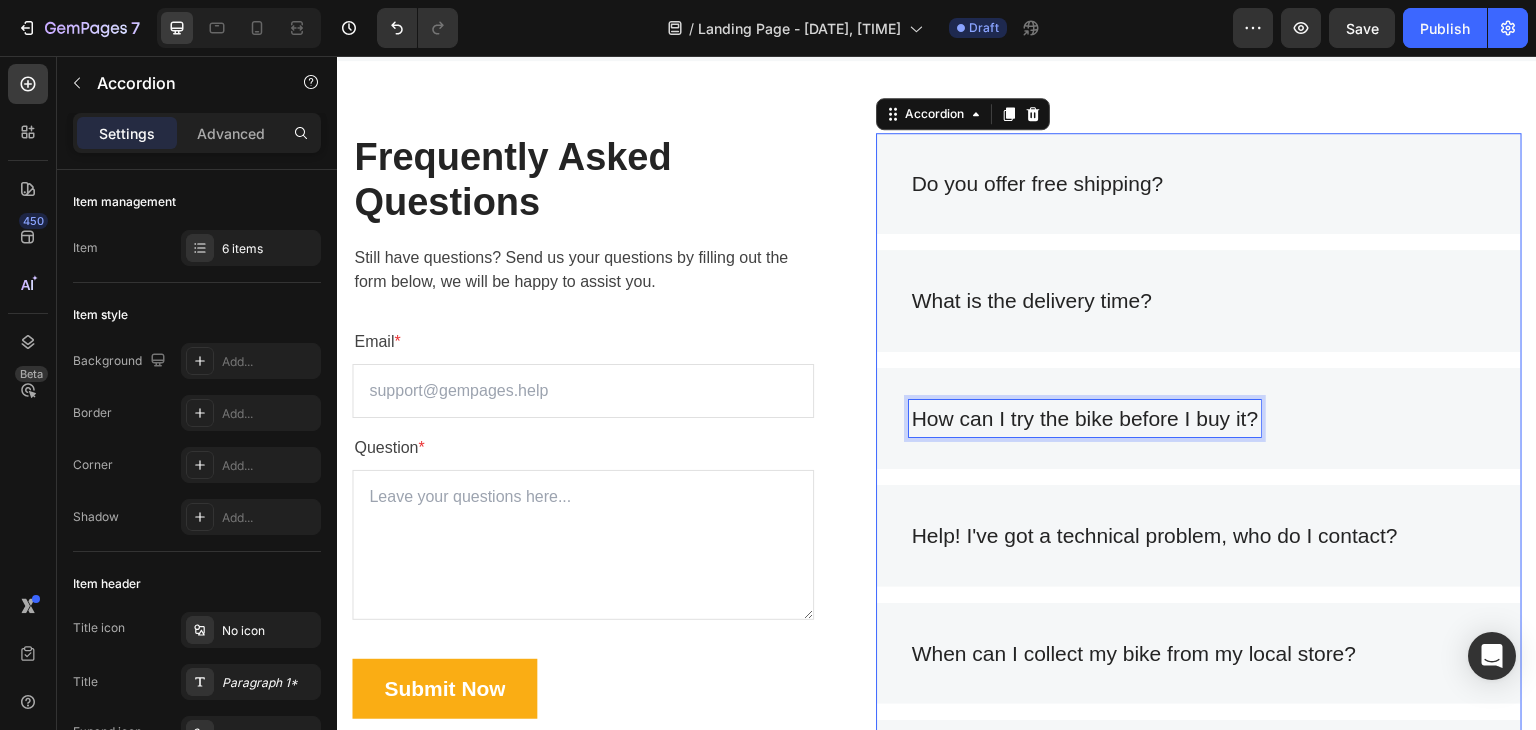 click on "How can I try the bike before I buy it?" at bounding box center [1085, 419] 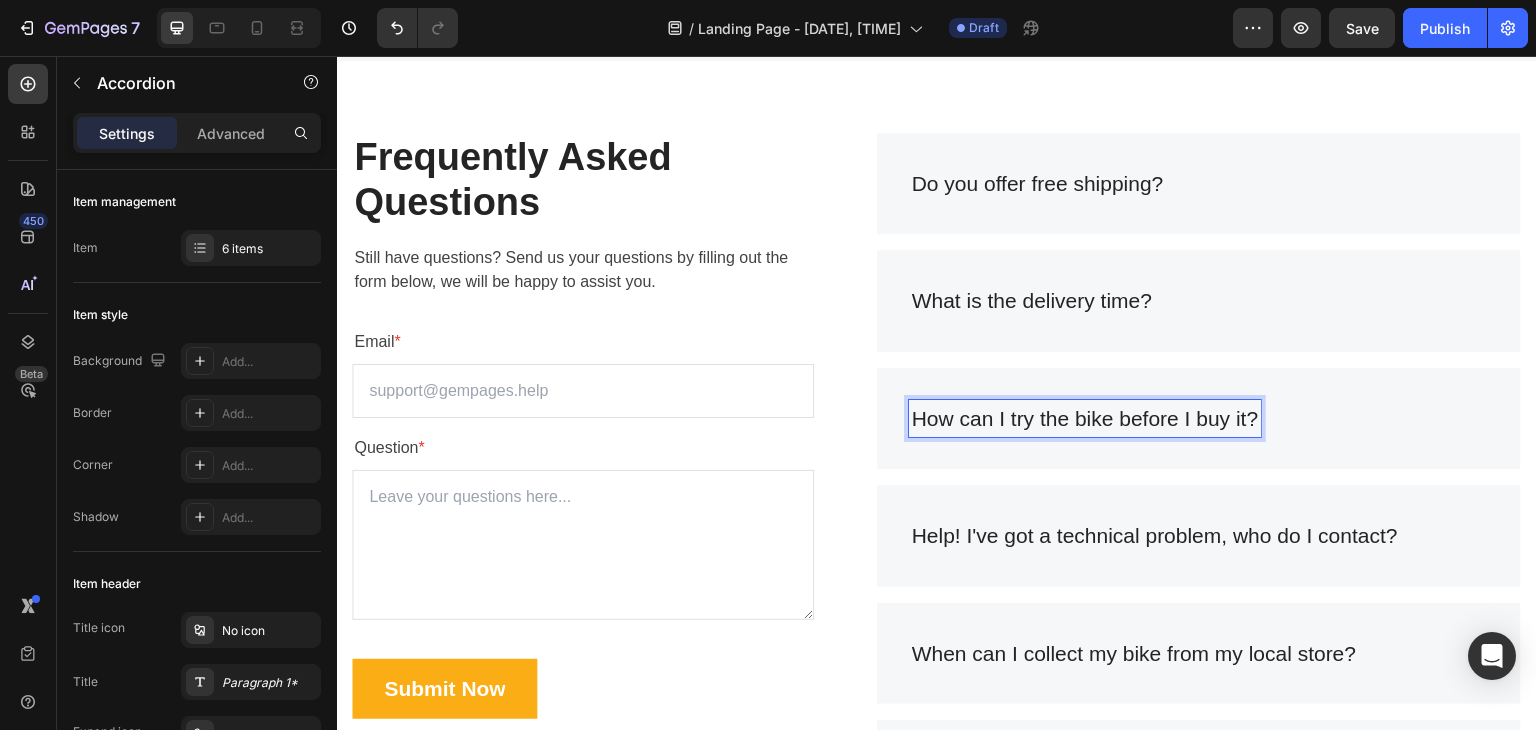 drag, startPoint x: 1264, startPoint y: 419, endPoint x: 1241, endPoint y: 421, distance: 23.086792 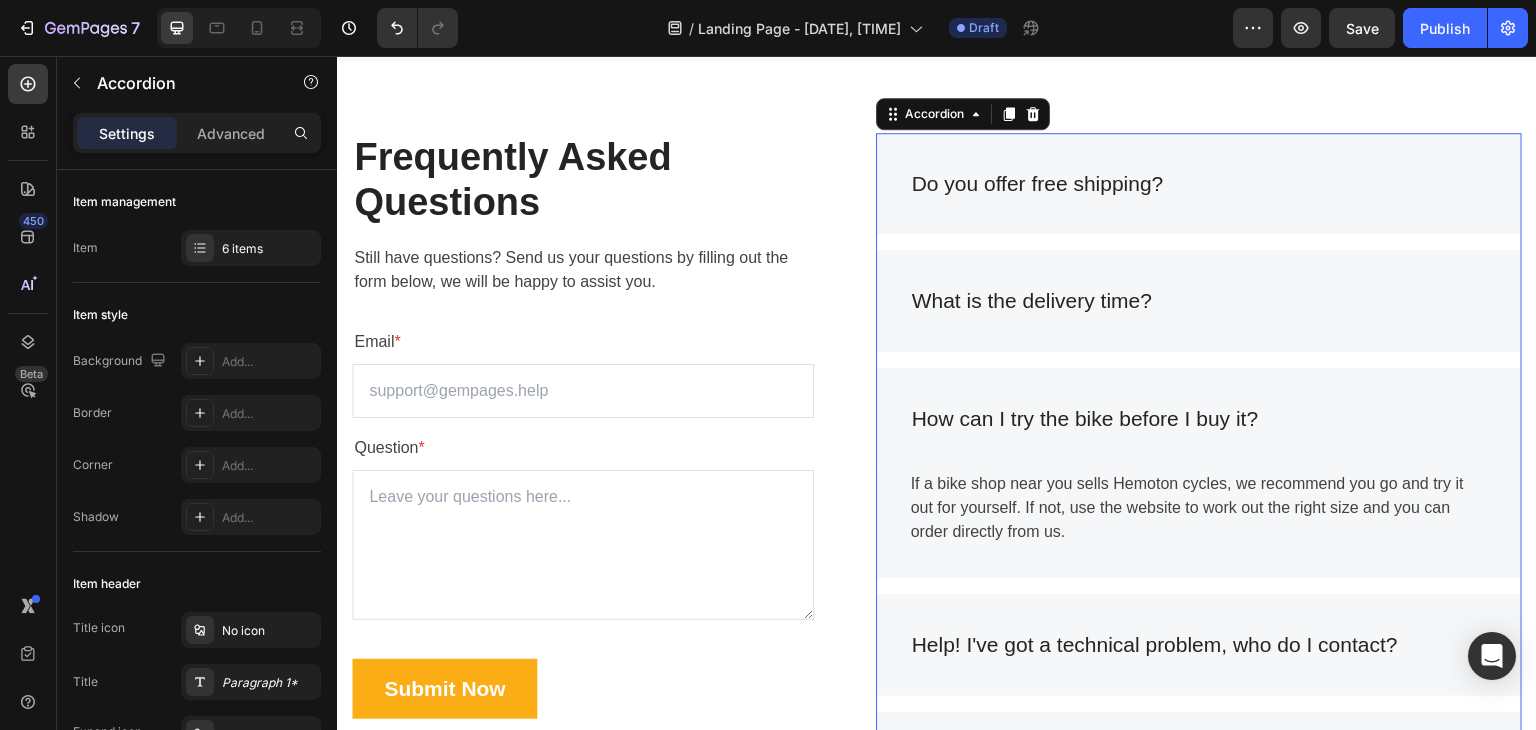 click on "How can I try the bike before I buy it?" at bounding box center [1085, 419] 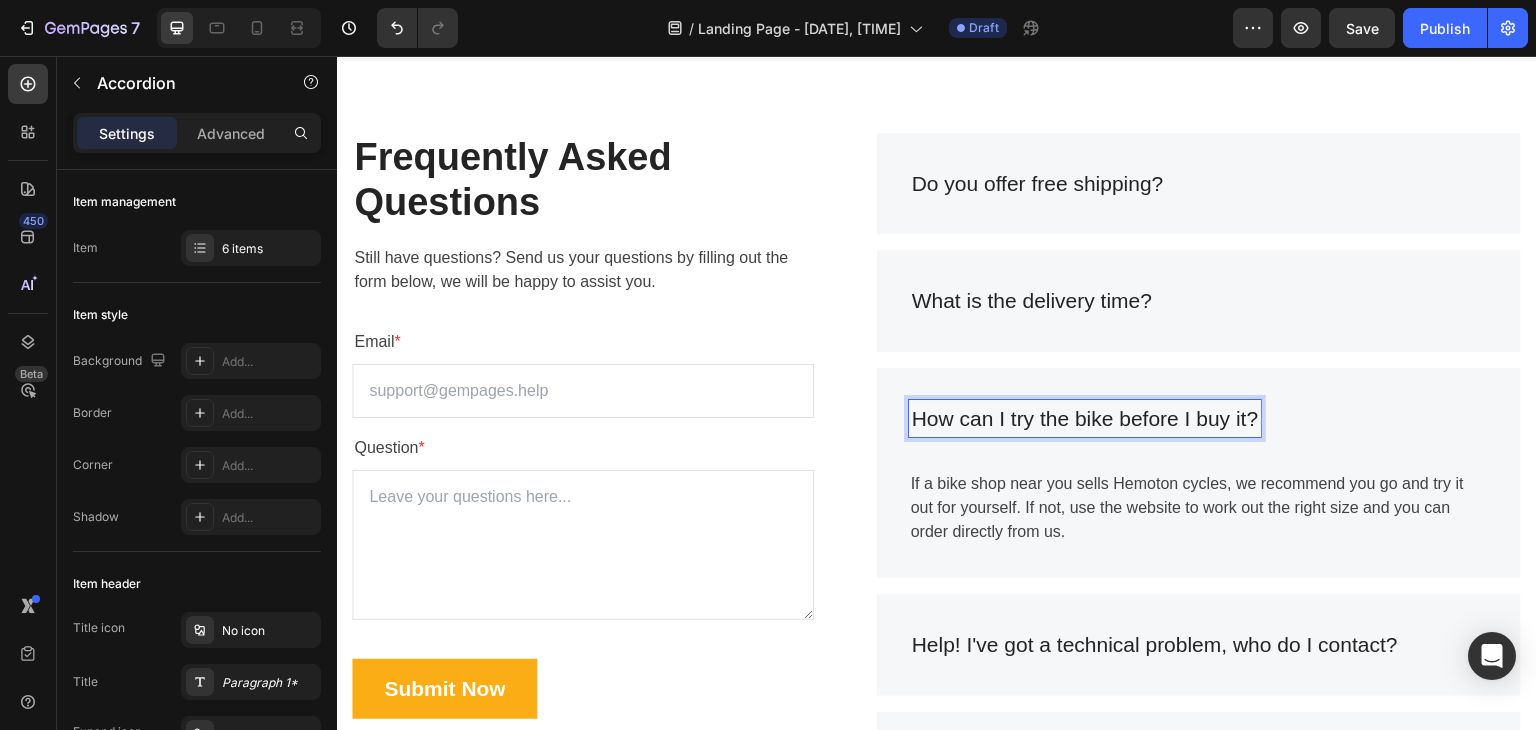 click on "How can I try the bike before I buy it?" at bounding box center (1085, 419) 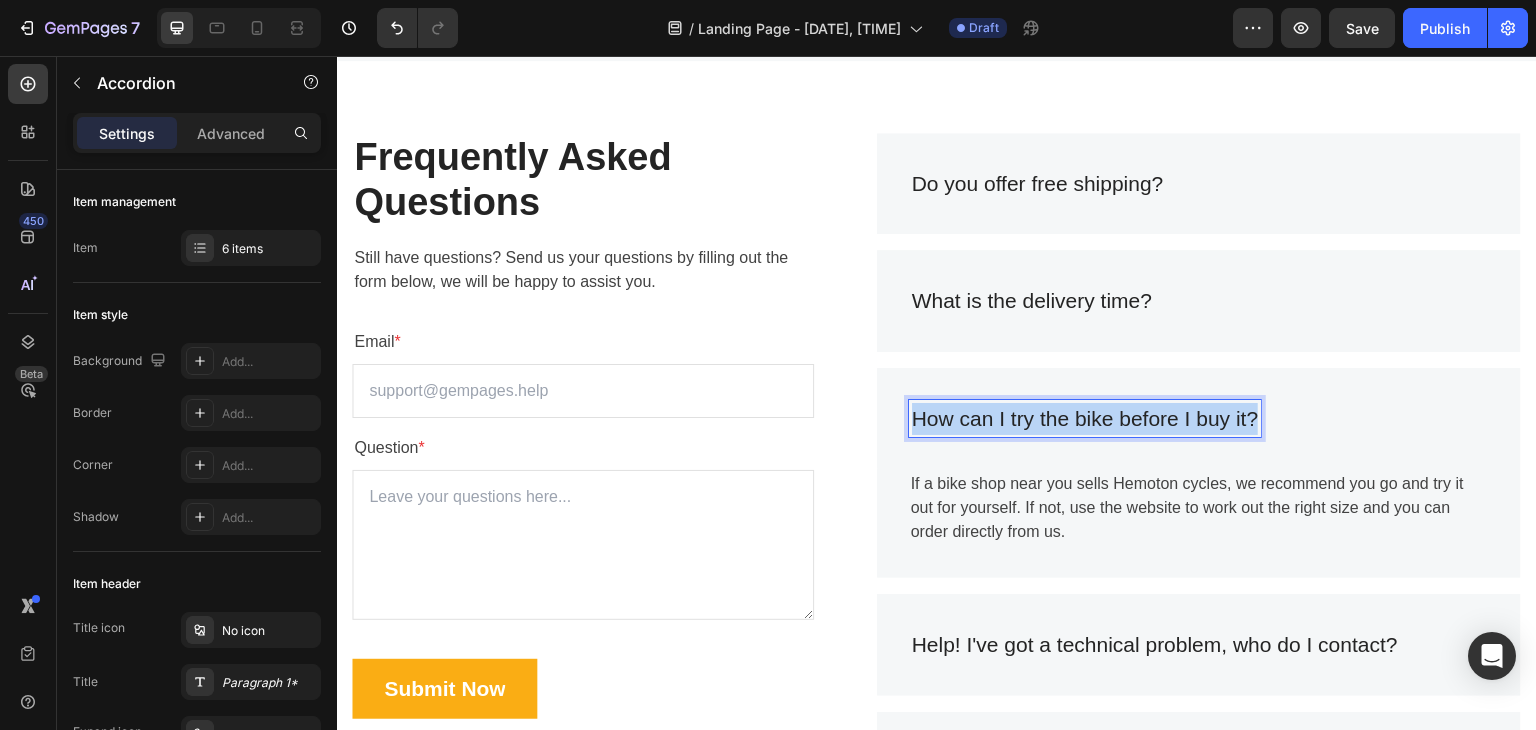 drag, startPoint x: 1247, startPoint y: 418, endPoint x: 903, endPoint y: 404, distance: 344.28476 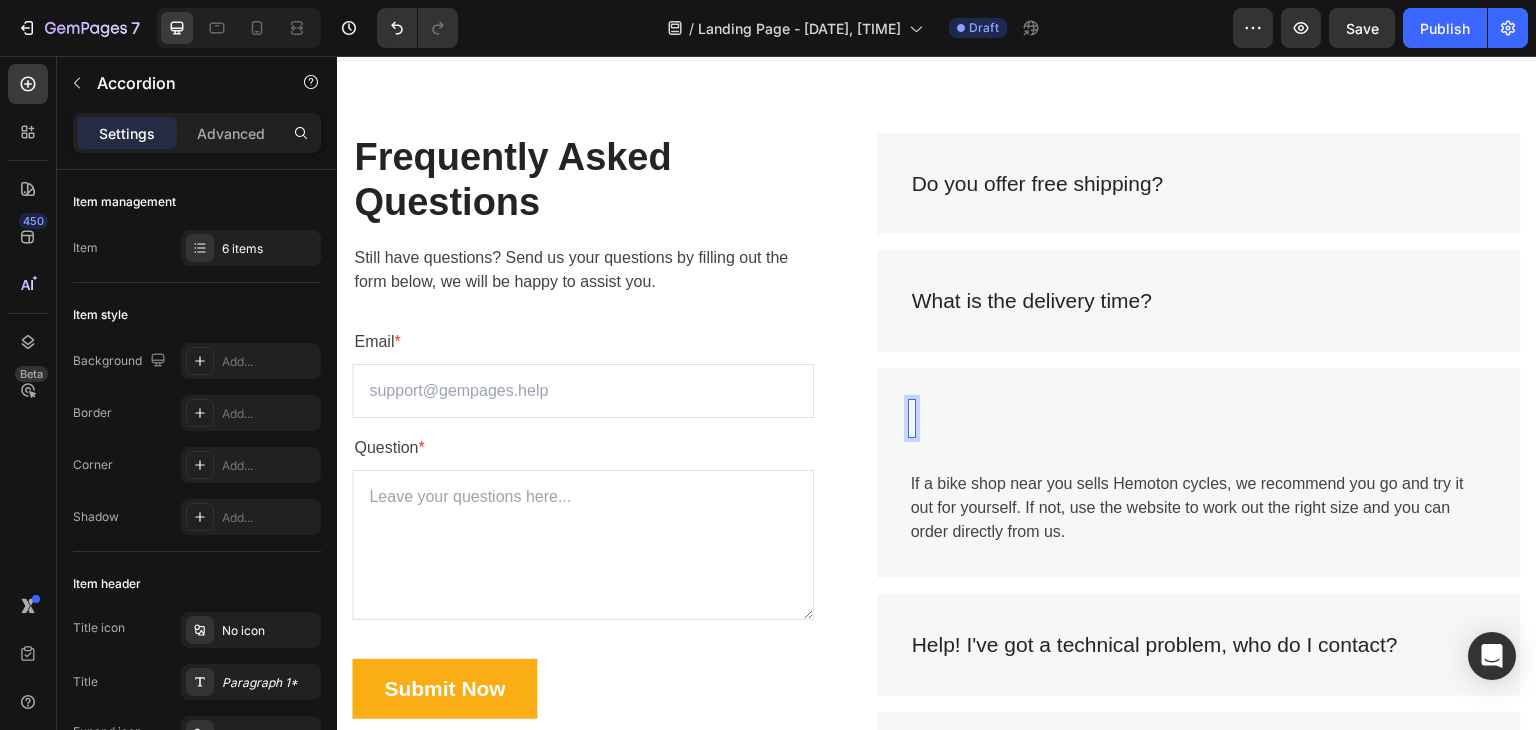 type 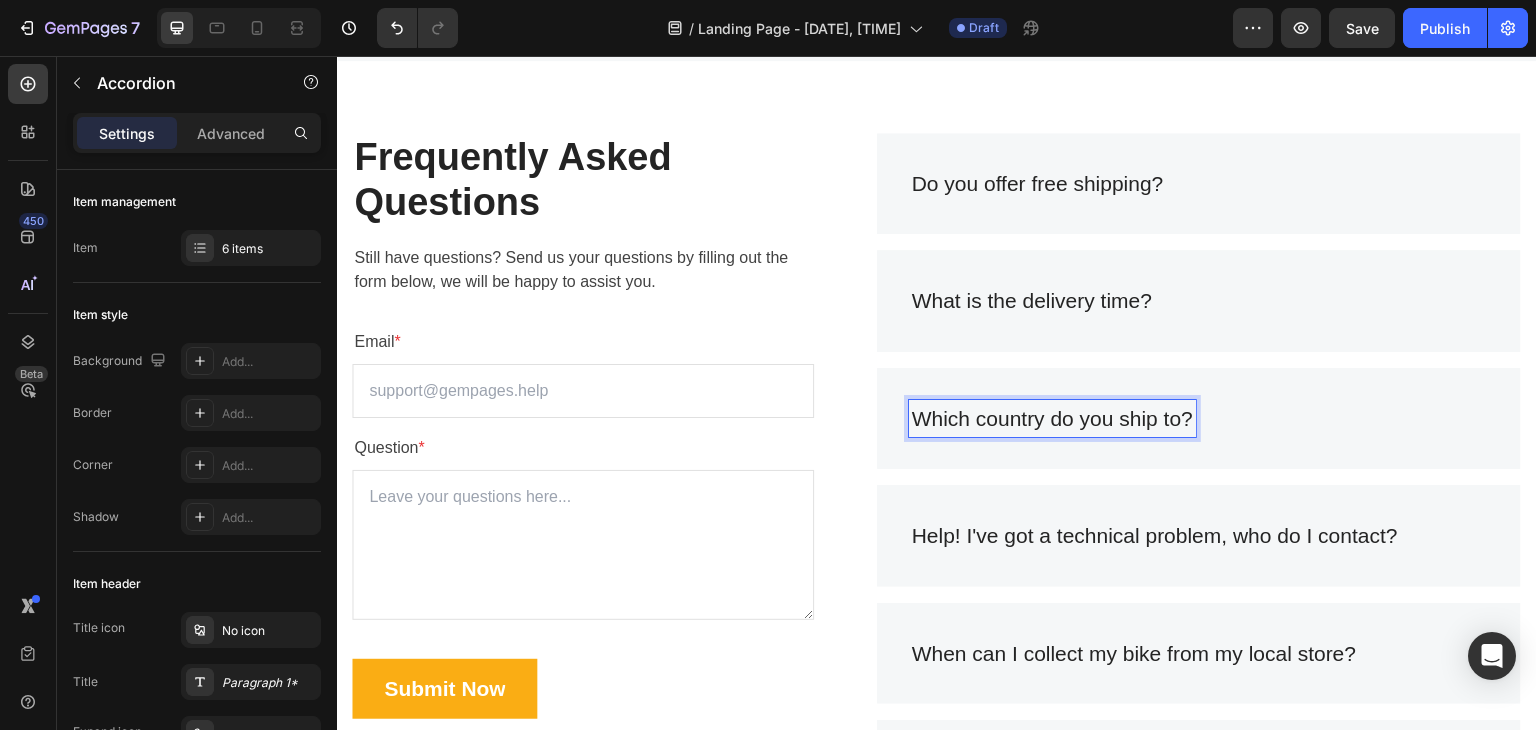 click on "Which country do you ship to?" at bounding box center (1052, 419) 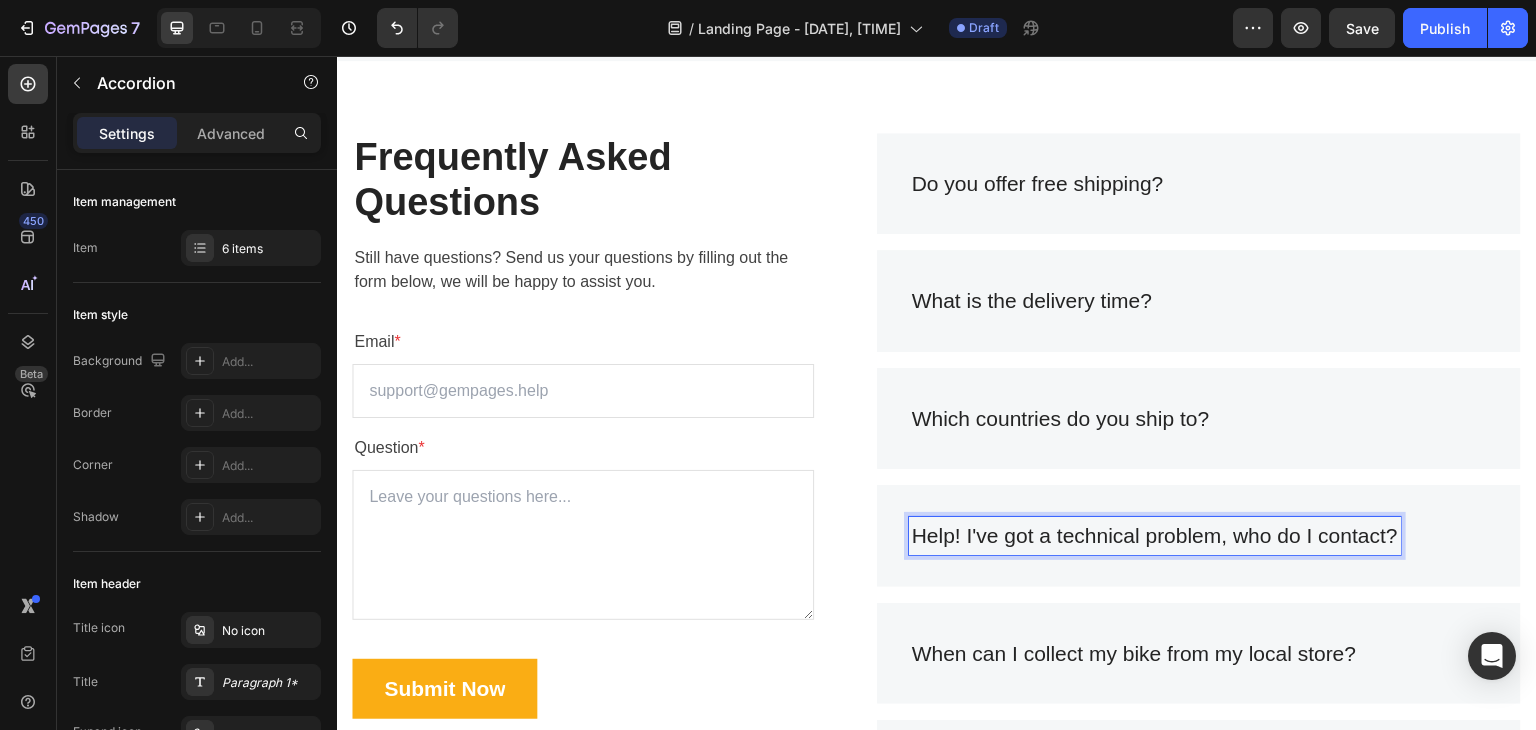 click on "Help! I've got a technical problem, who do I contact?" at bounding box center (1155, 536) 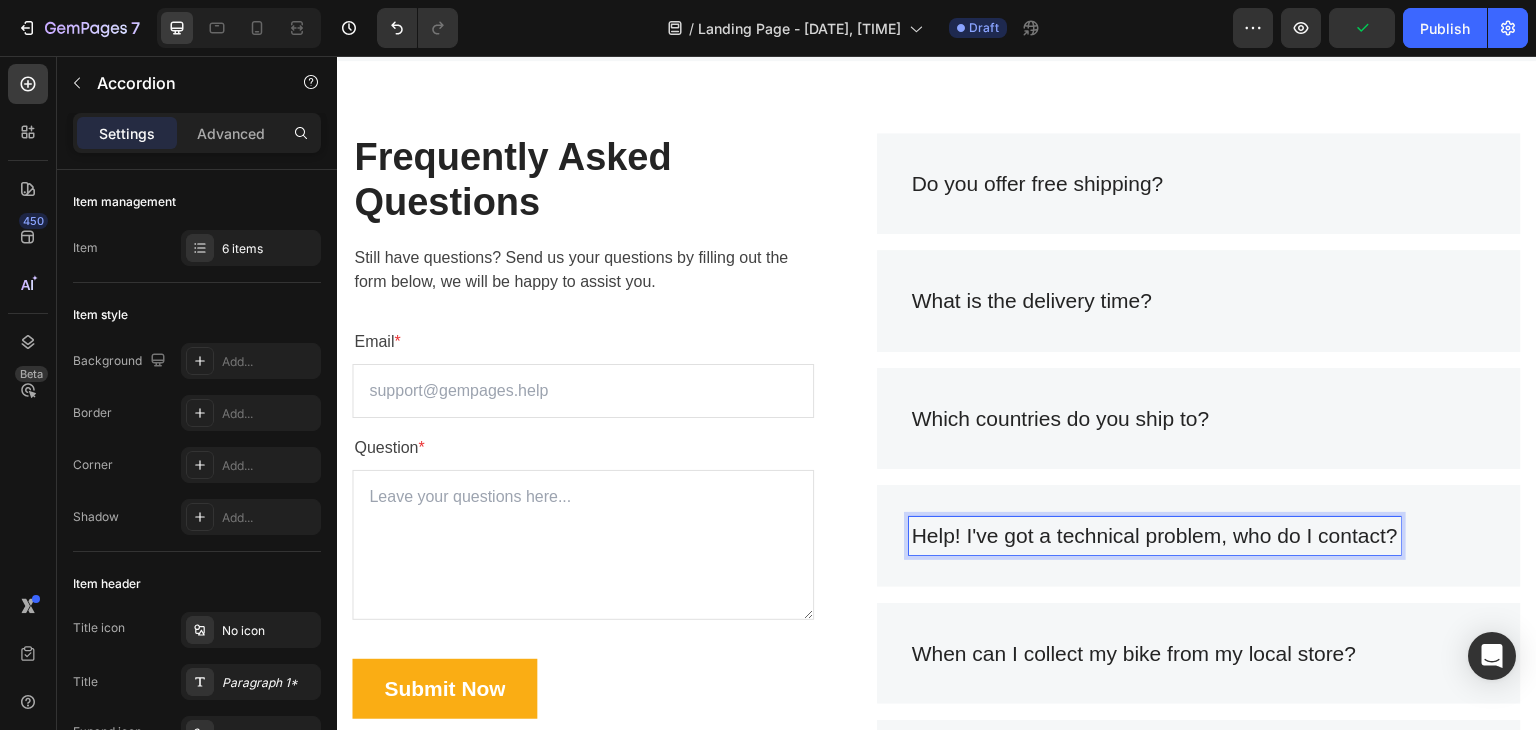 click on "Help! I've got a technical problem, who do I contact?" at bounding box center (1155, 536) 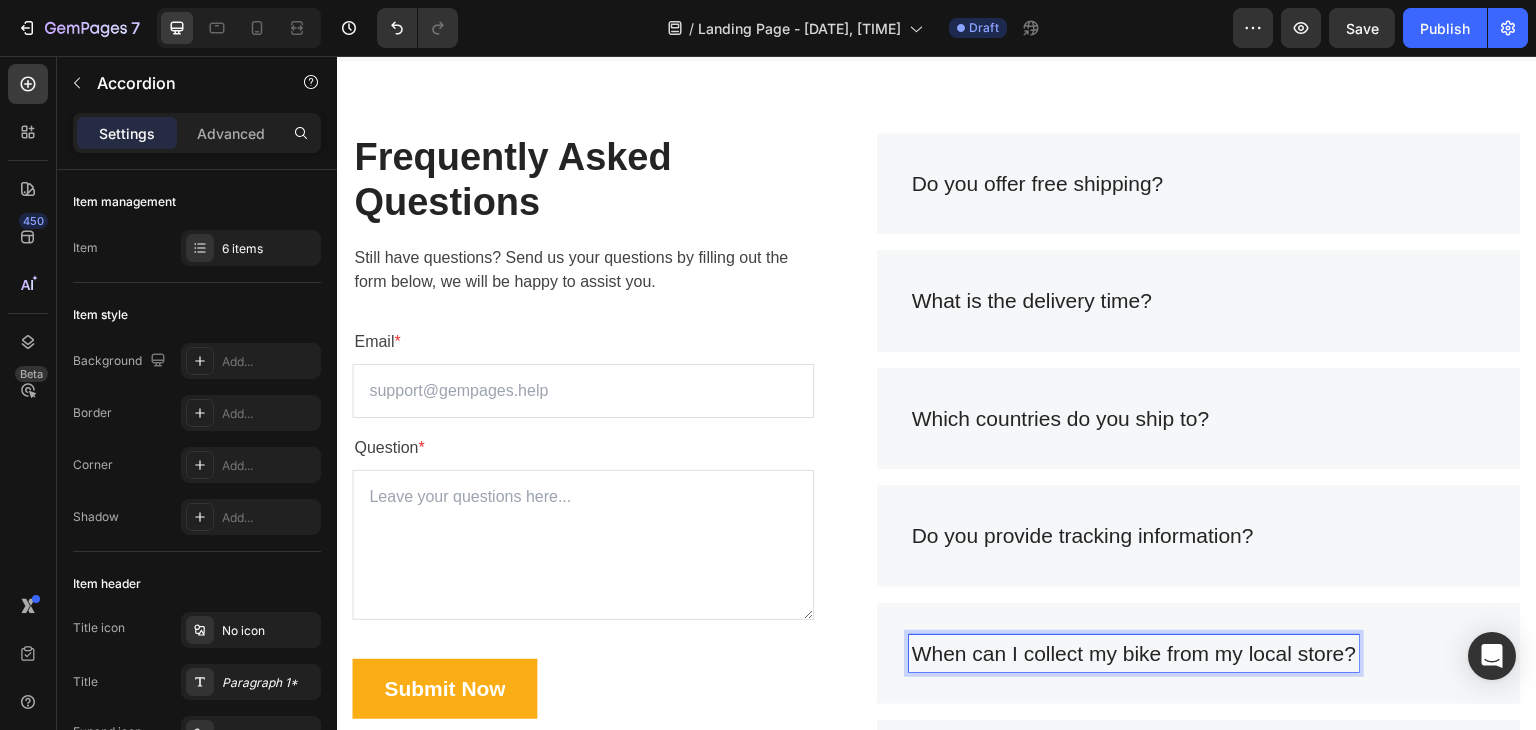 click on "When can I collect my bike from my local store?" at bounding box center (1134, 654) 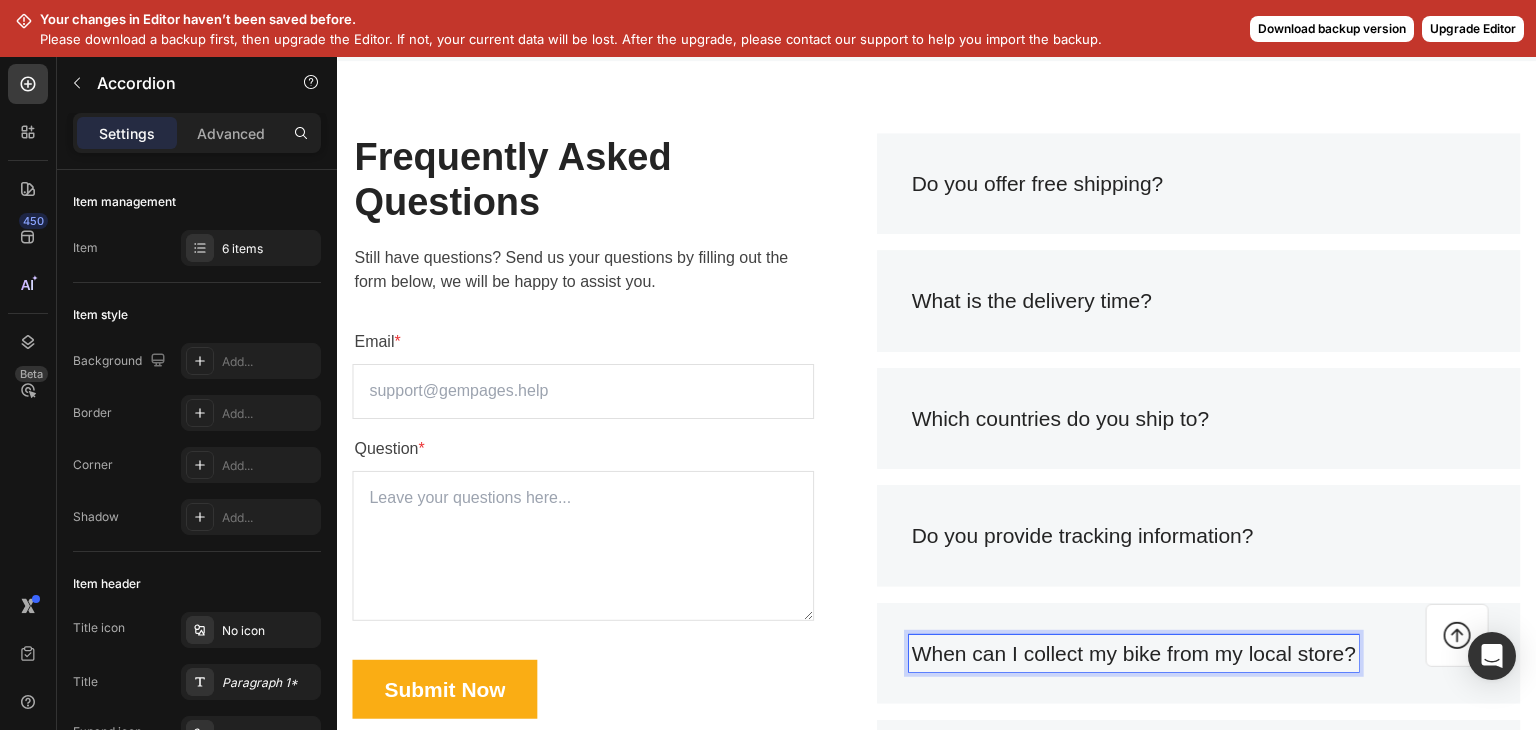 scroll, scrollTop: 5085, scrollLeft: 0, axis: vertical 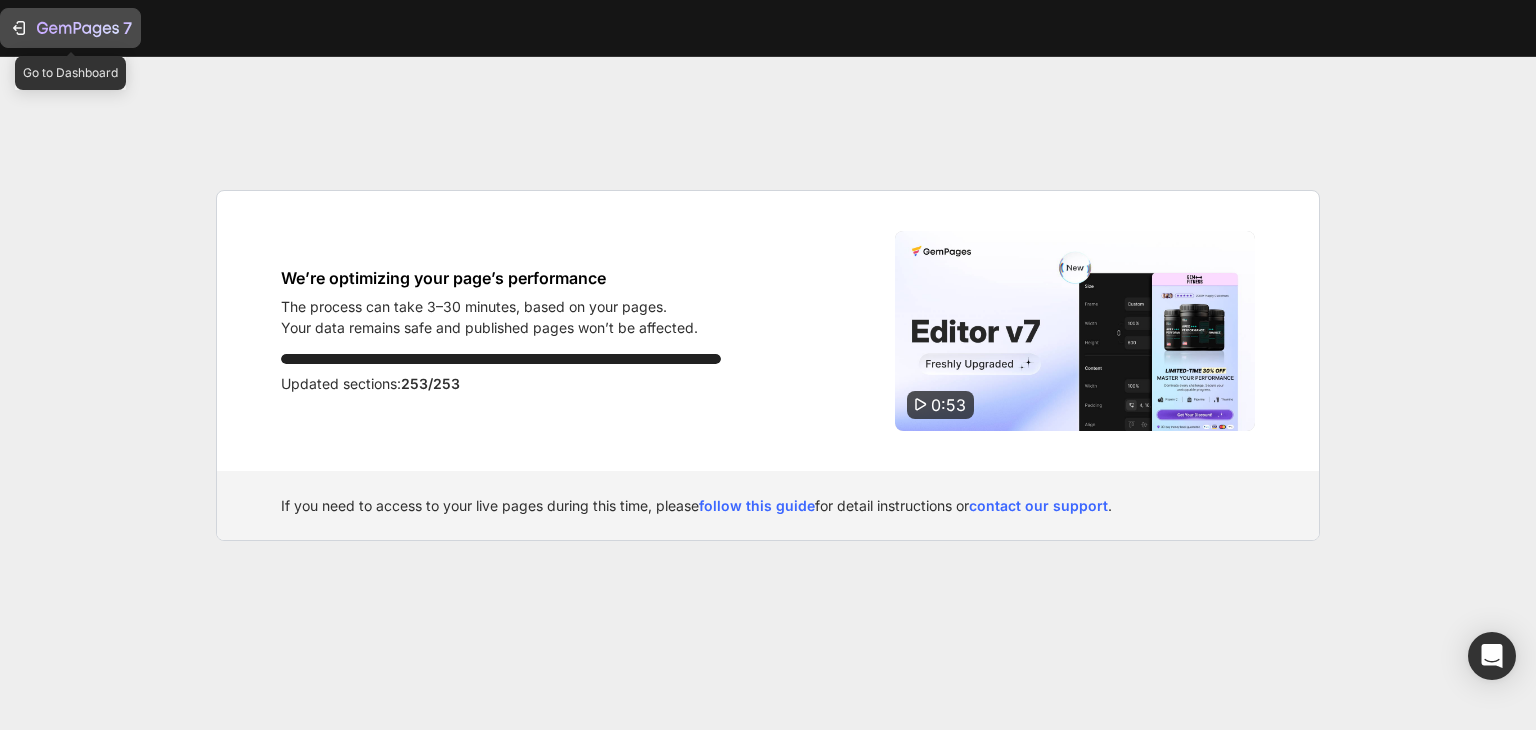click 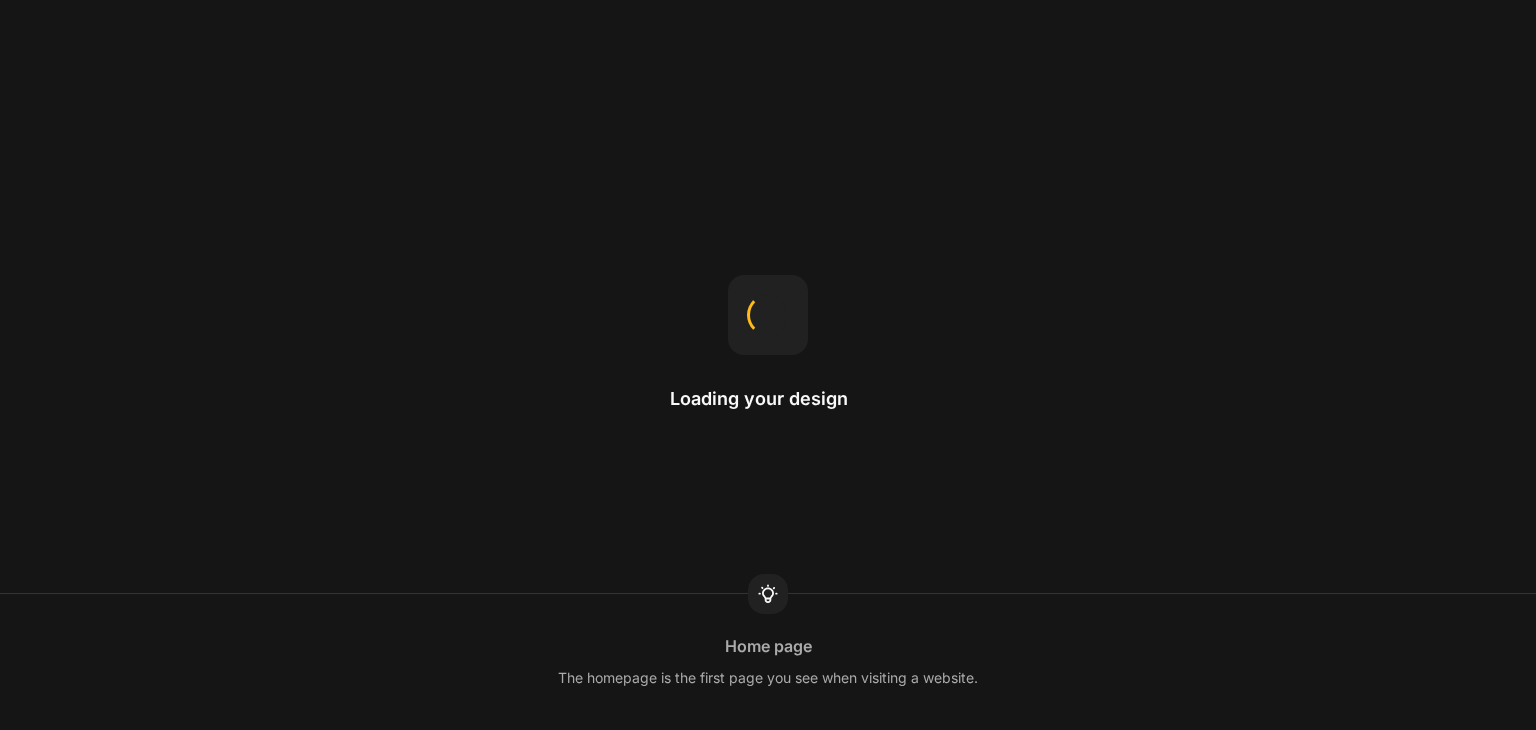 scroll, scrollTop: 0, scrollLeft: 0, axis: both 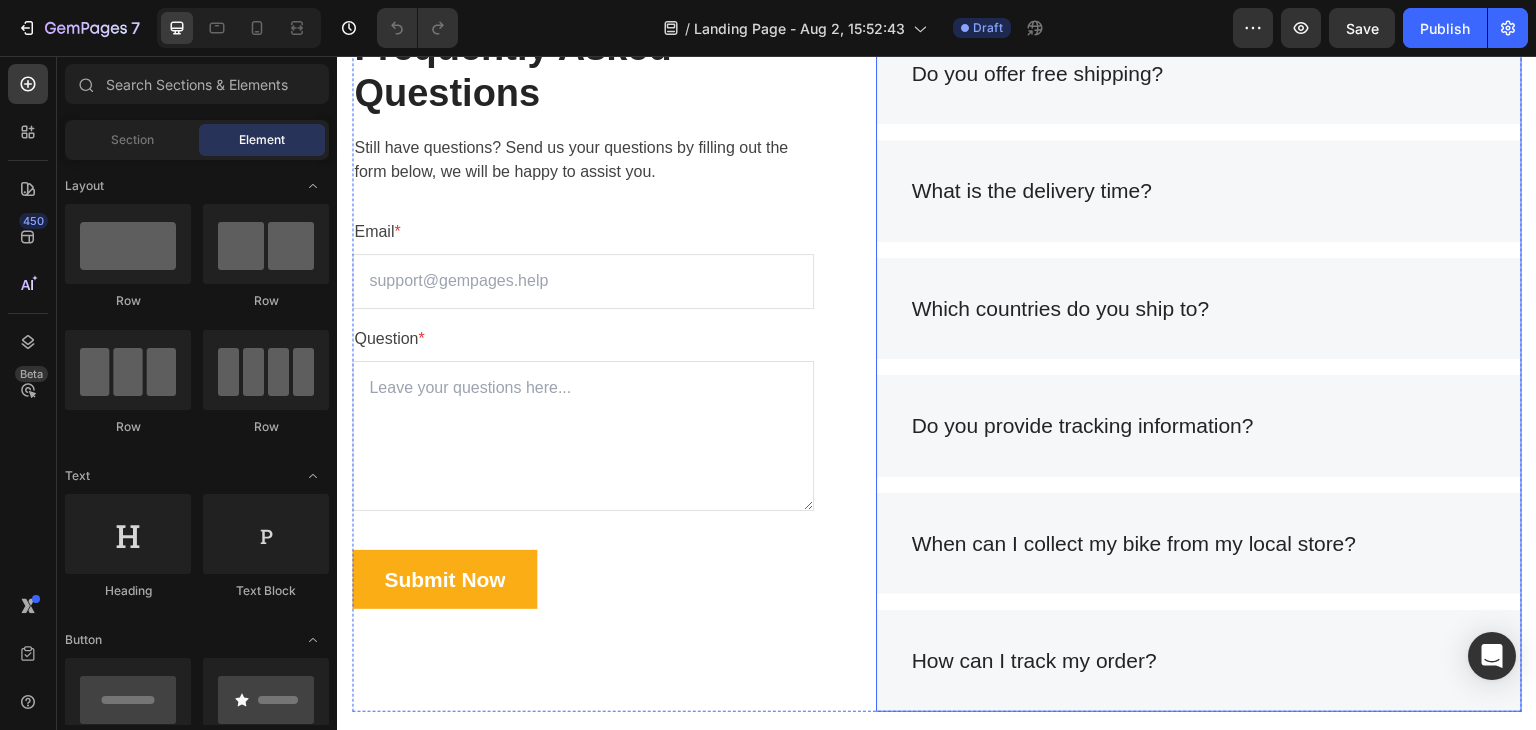 click on "When can I collect my bike from my local store?" at bounding box center (1134, 544) 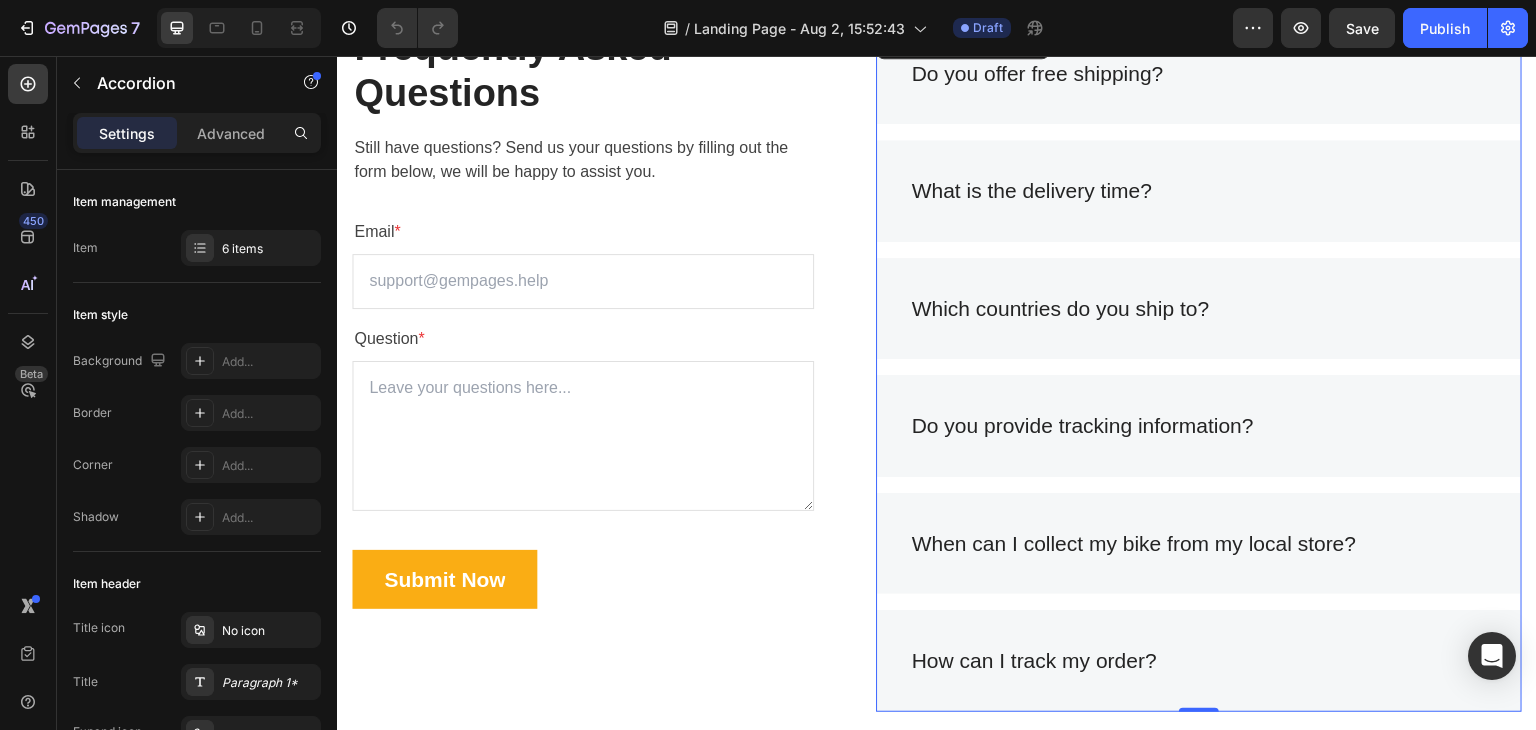 click on "When can I collect my bike from my local store?" at bounding box center (1134, 544) 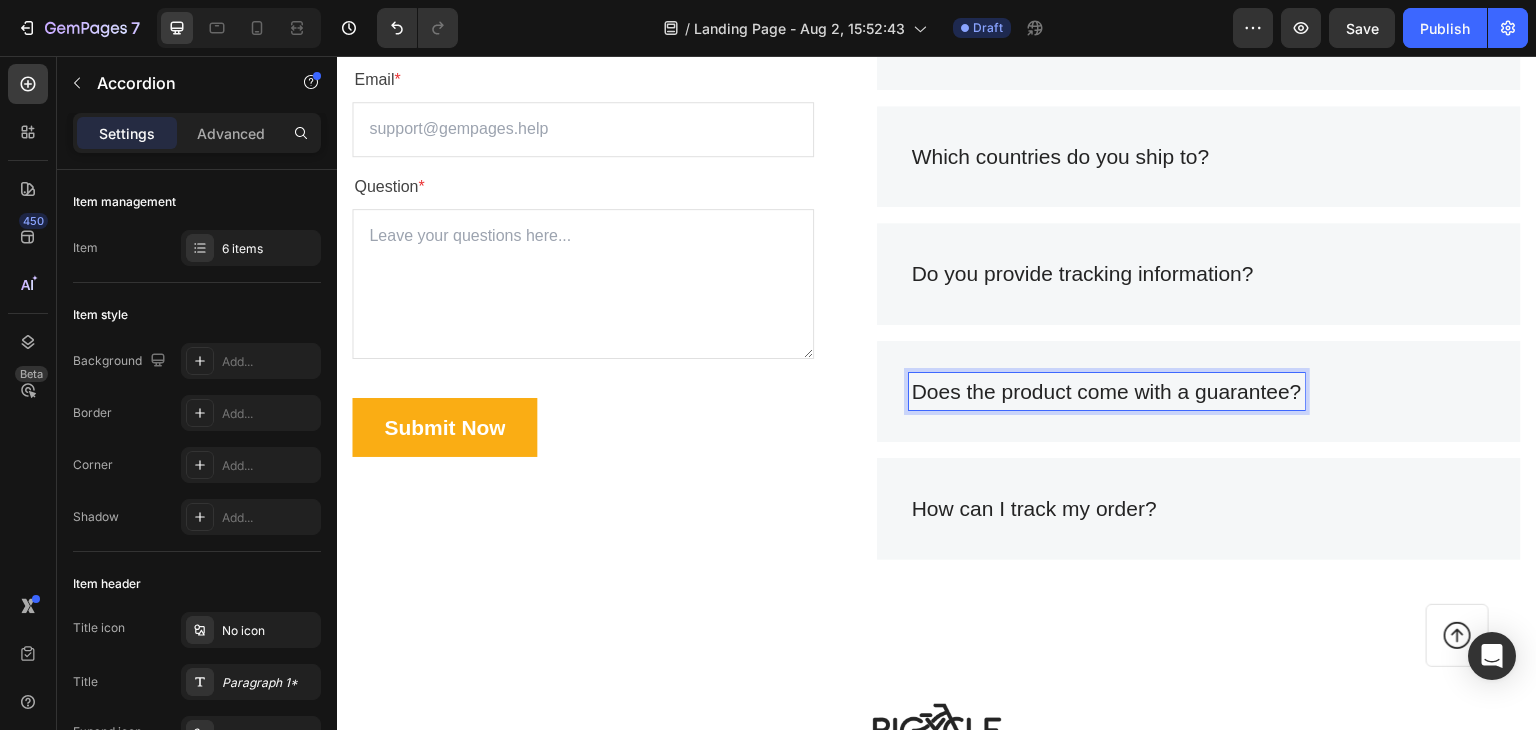 scroll, scrollTop: 5300, scrollLeft: 0, axis: vertical 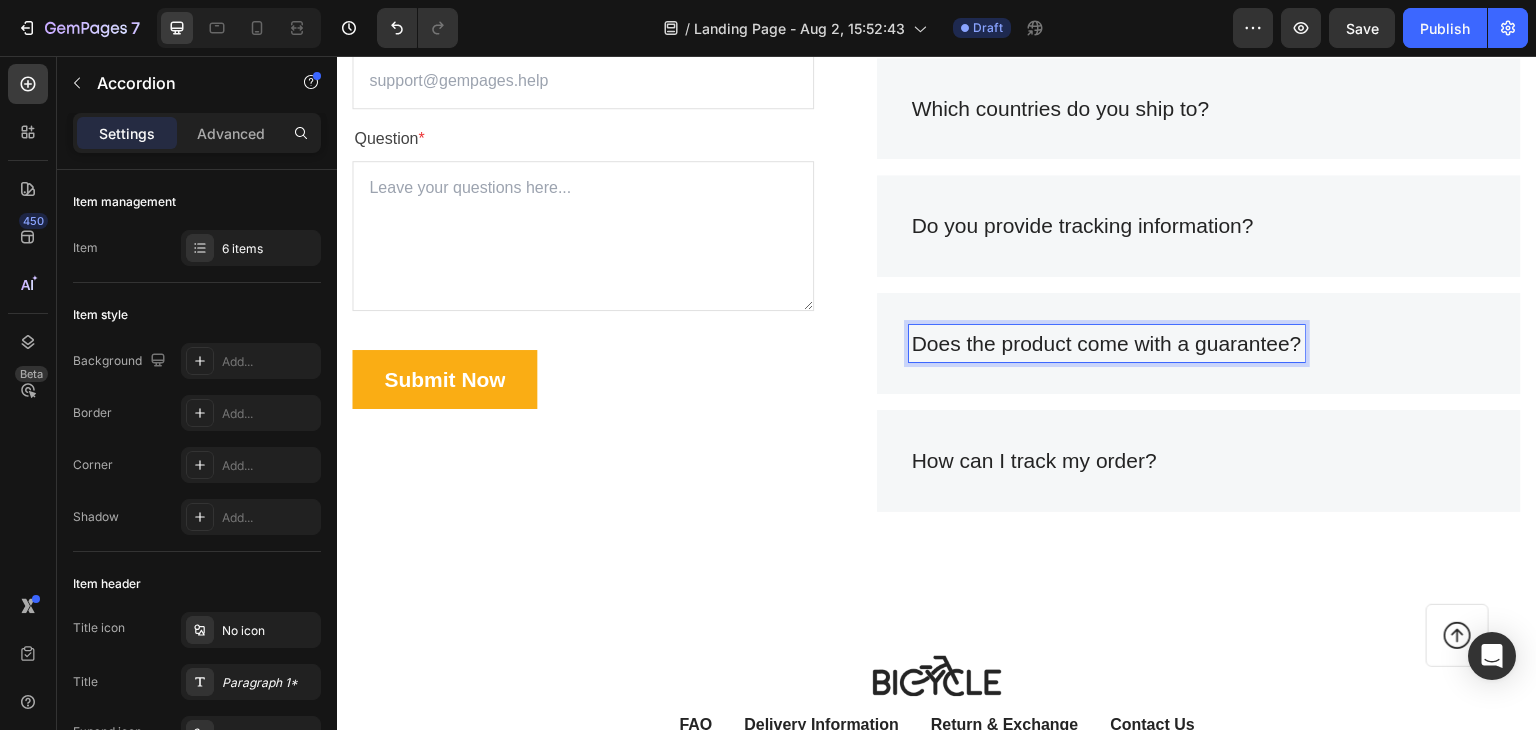 click on "How can I track my order?" at bounding box center (1034, 461) 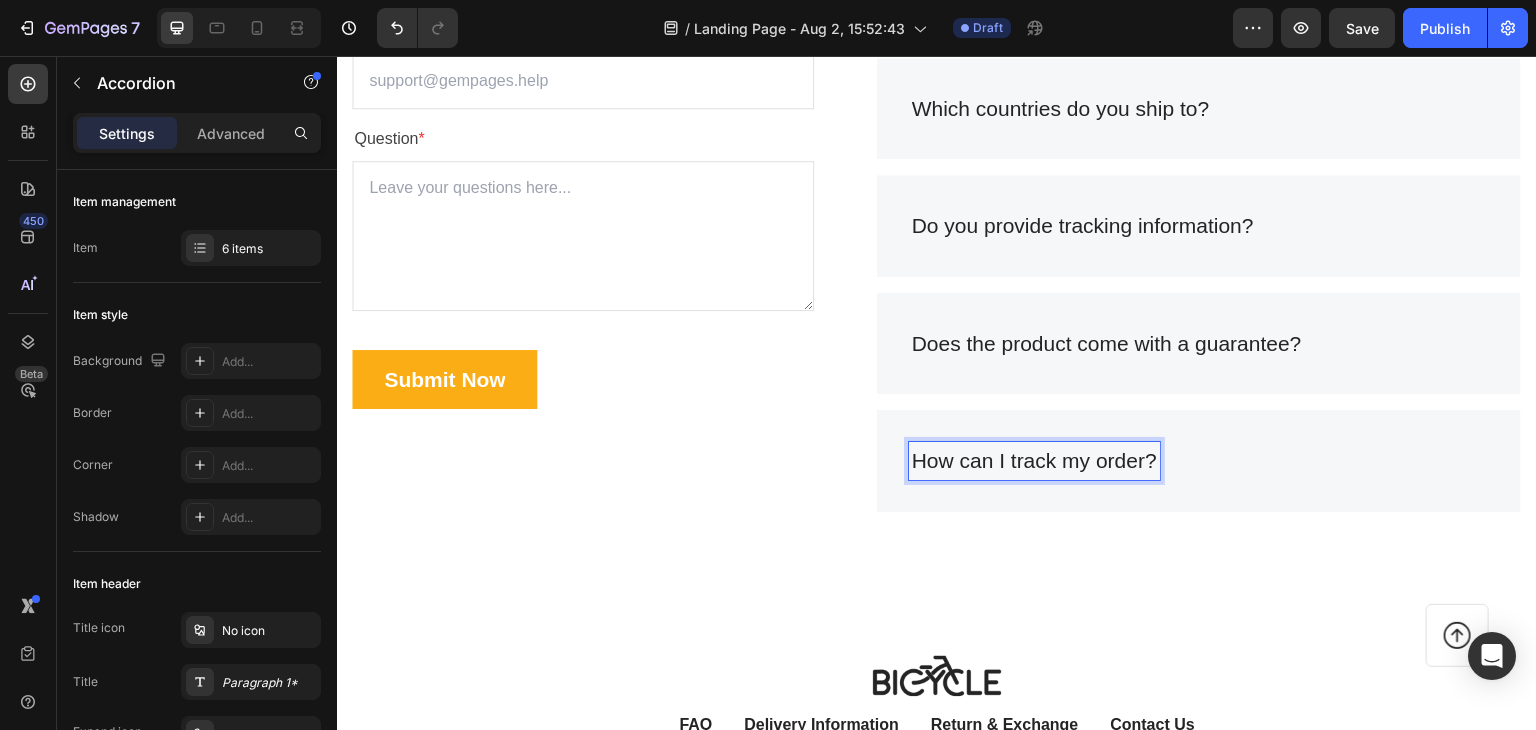 click on "How can I track my order?" at bounding box center [1034, 461] 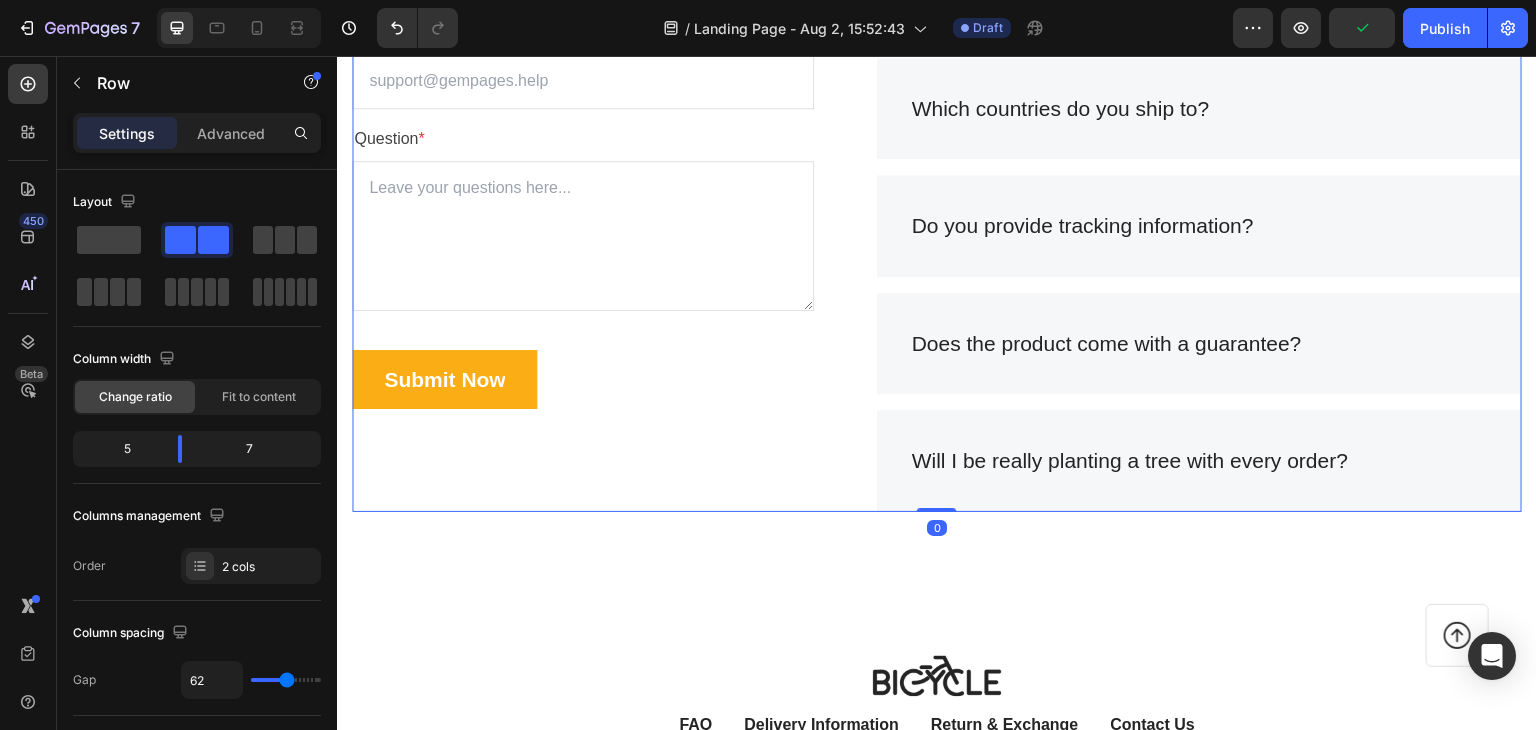 click on "Frequently Asked Questions Heading Still have questions? Send us your questions by filling out the form below, we will be happy to assist you. Text block Email  * Text block Email Field Question  * Text block Text Area Submit Now Submit Button Contact Form" at bounding box center (583, 167) 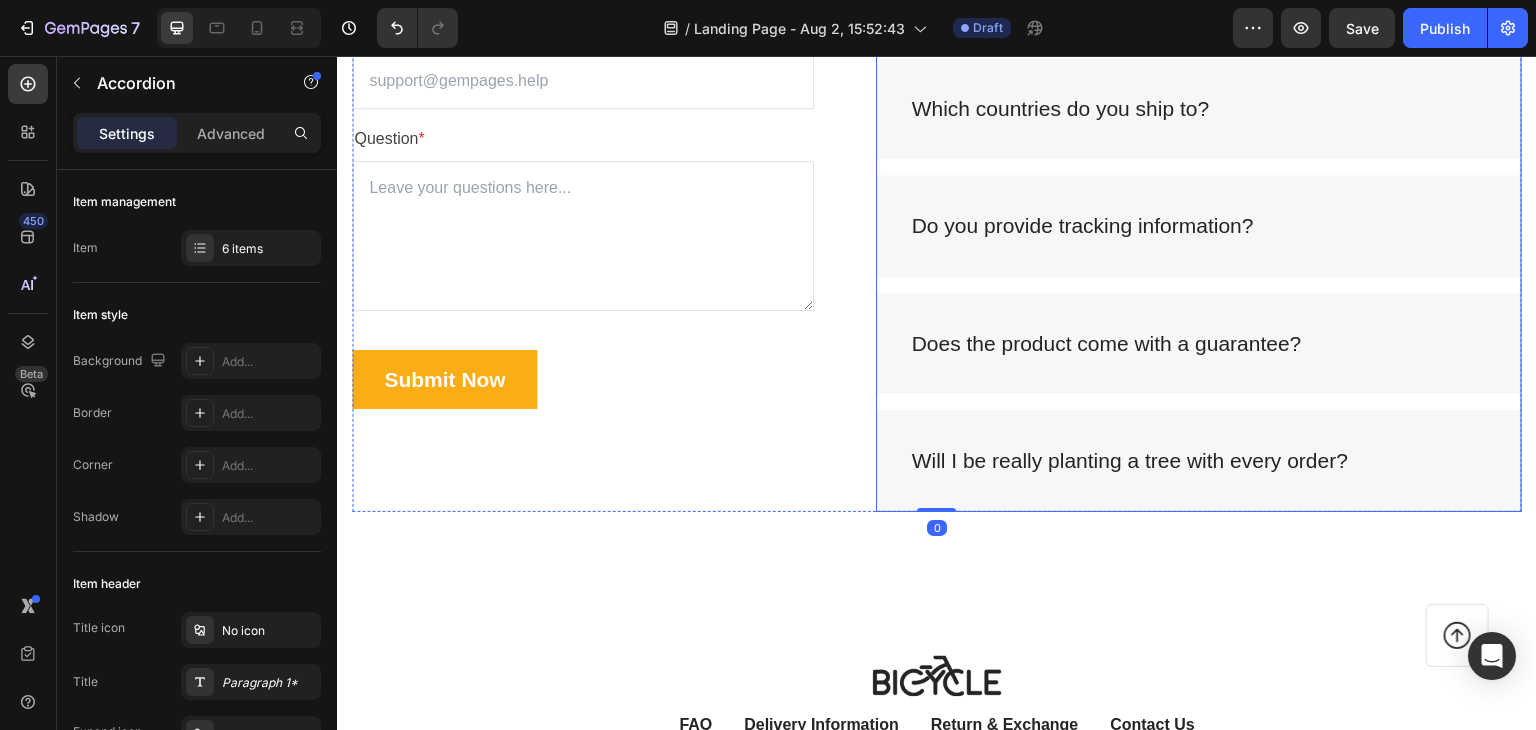 click on "Do you offer free shipping? What is the delivery time? Which countries do you ship to?  Do you provide tracking information? Does the product come with a guarantee?  Will I be really planting a tree with every order?" at bounding box center (1199, 167) 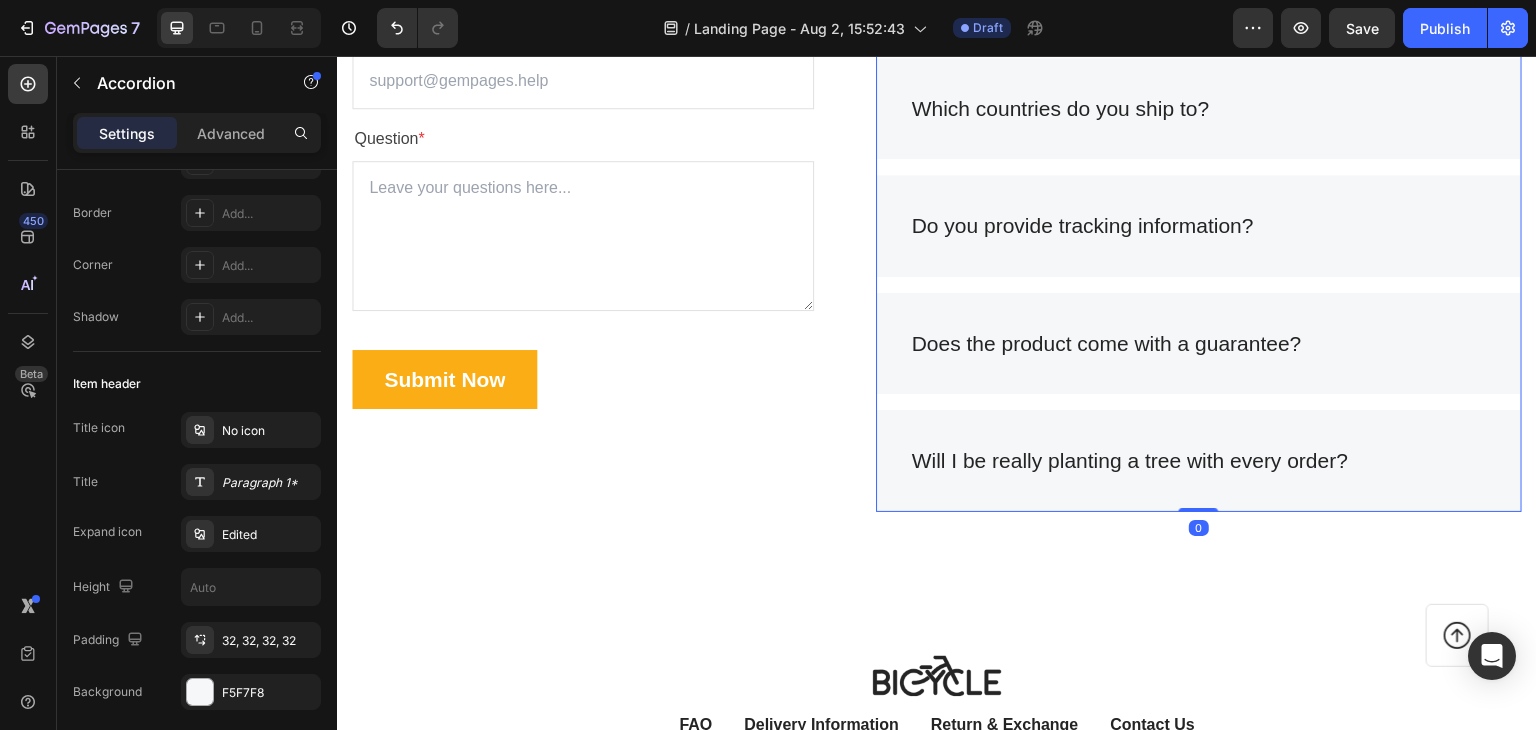 scroll, scrollTop: 0, scrollLeft: 0, axis: both 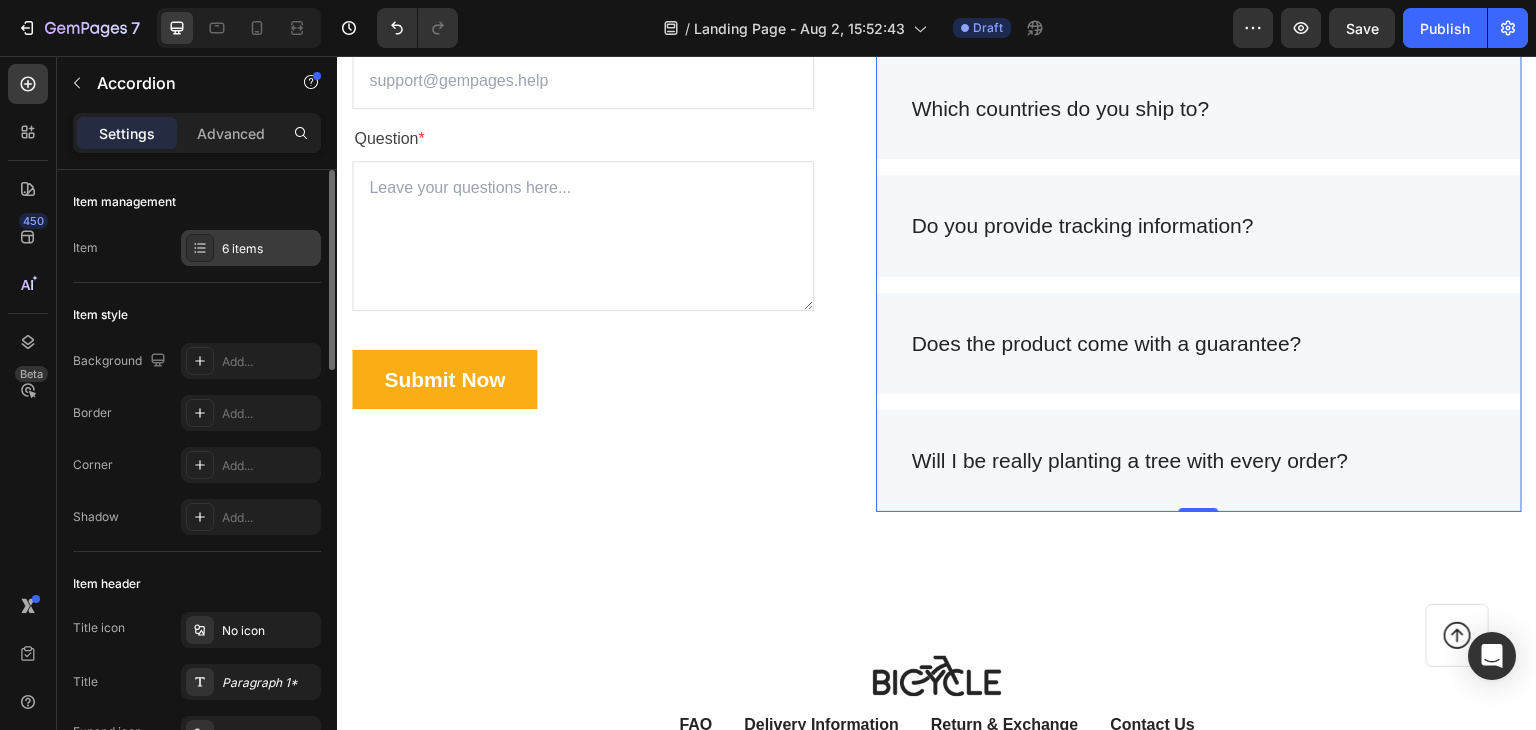 click 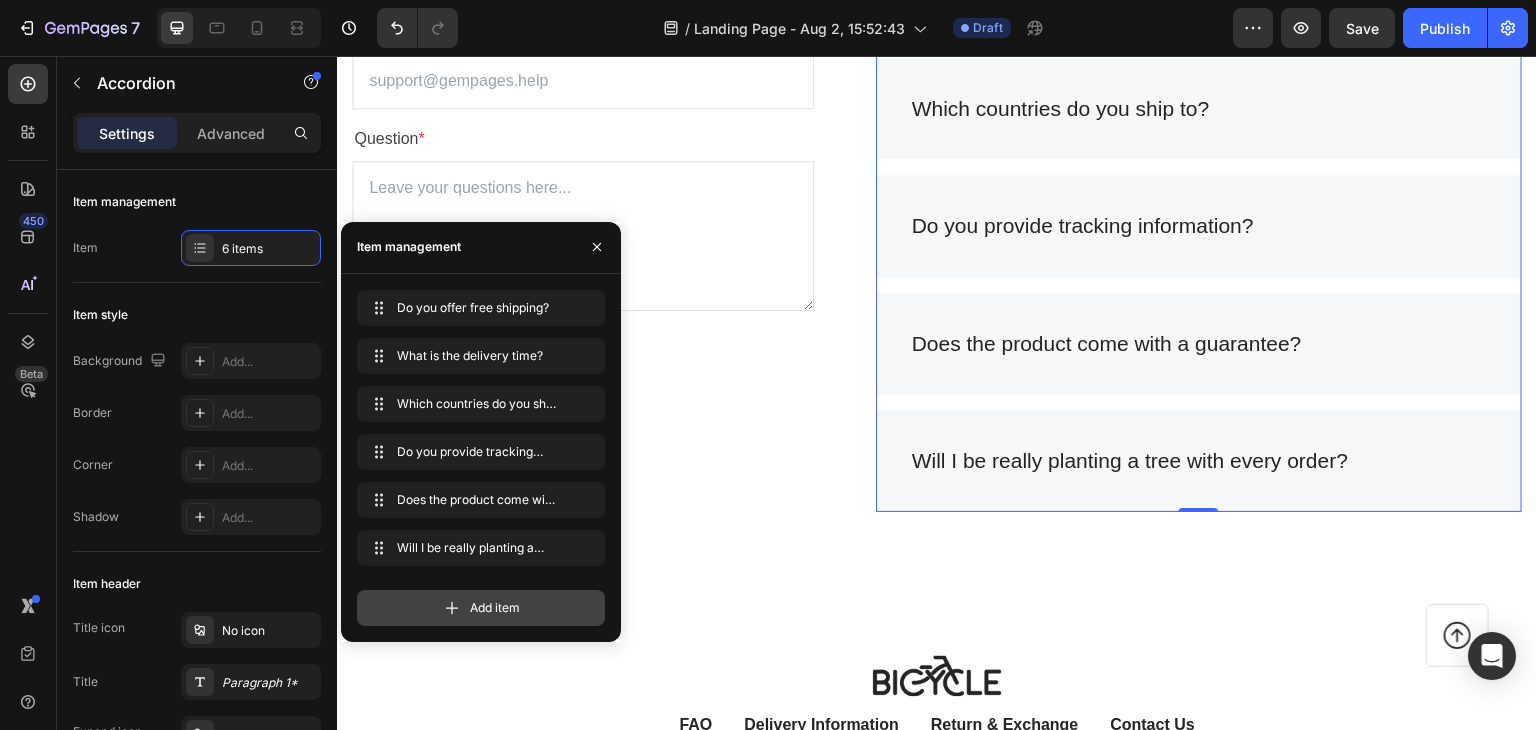 click on "Add item" at bounding box center (481, 608) 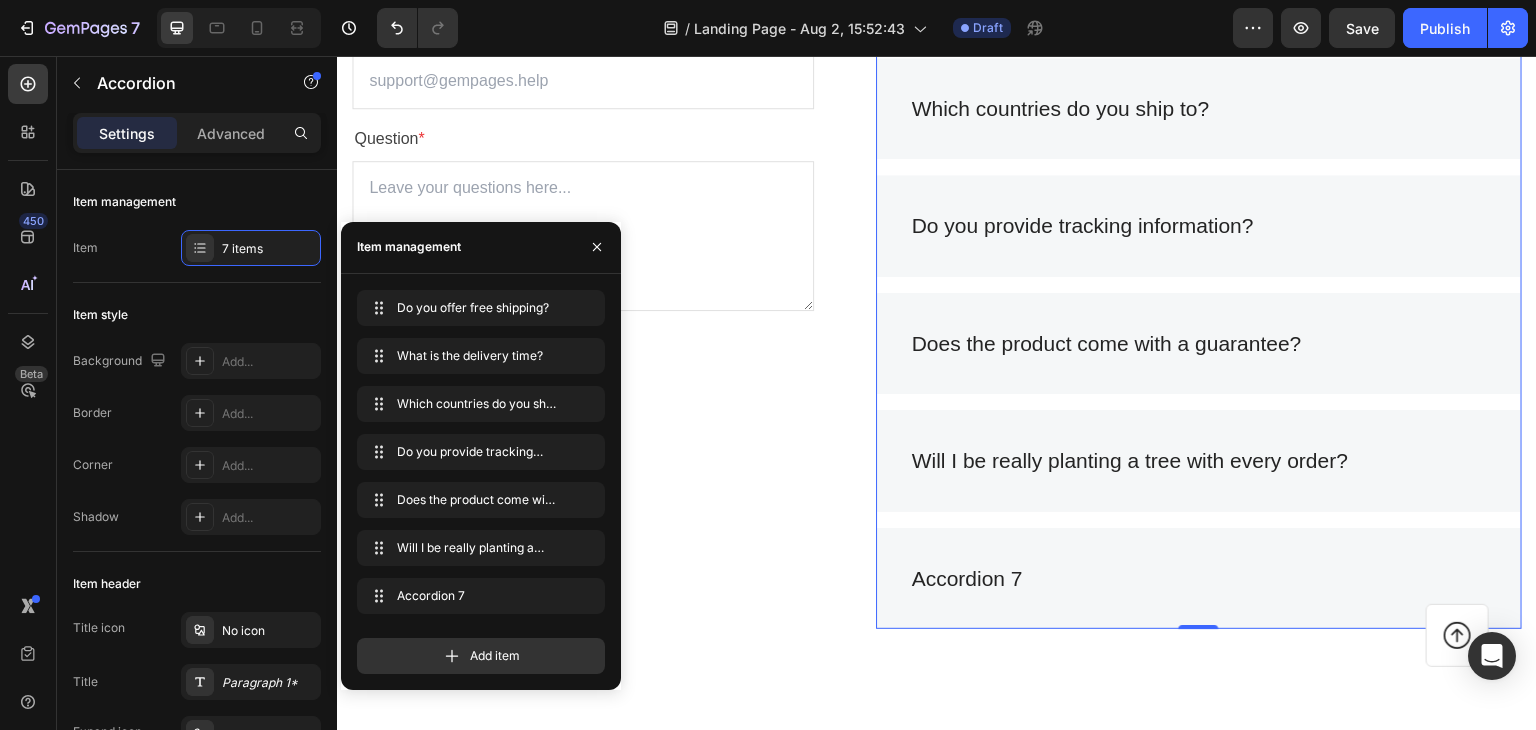 click on "Accordion 7" at bounding box center (967, 579) 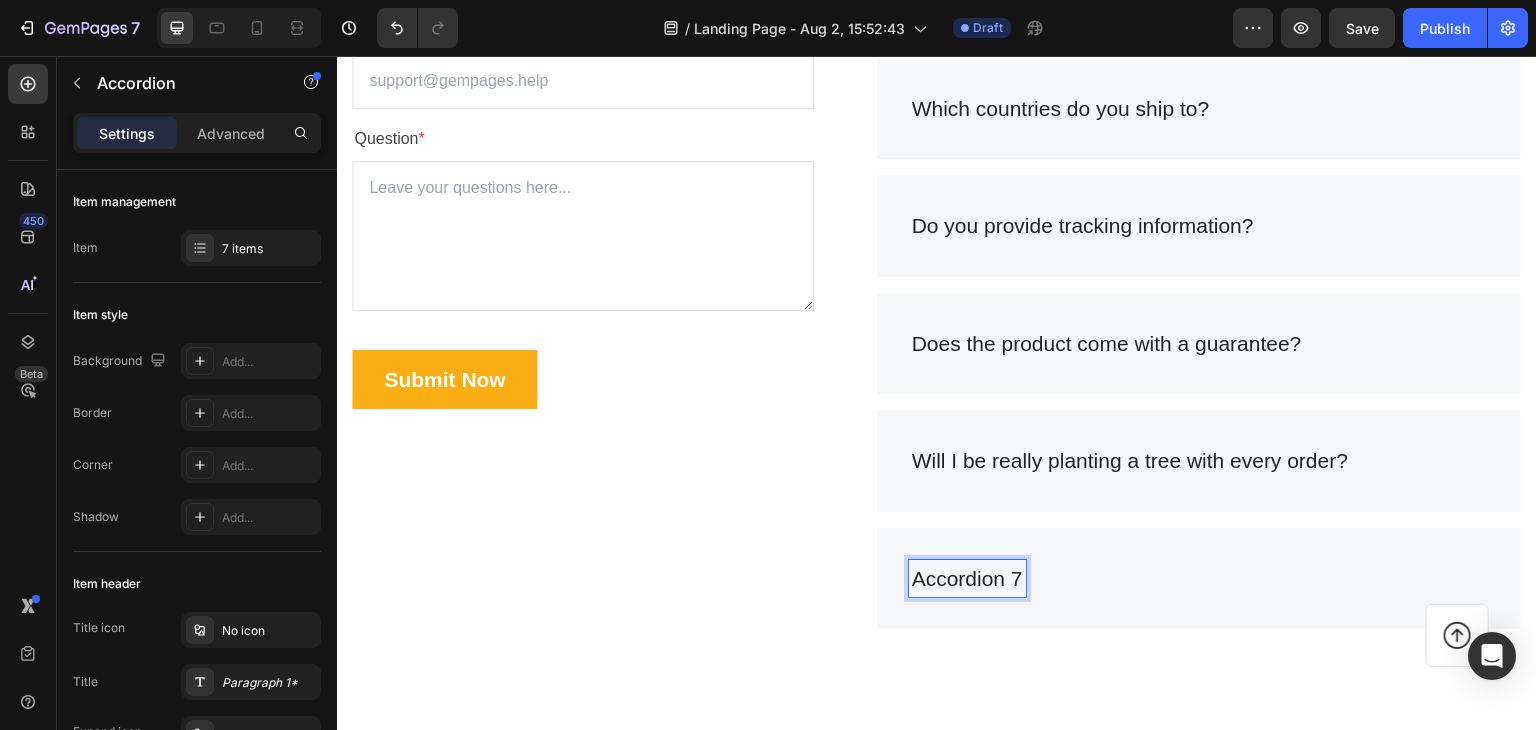 click on "Accordion 7" at bounding box center (1199, 579) 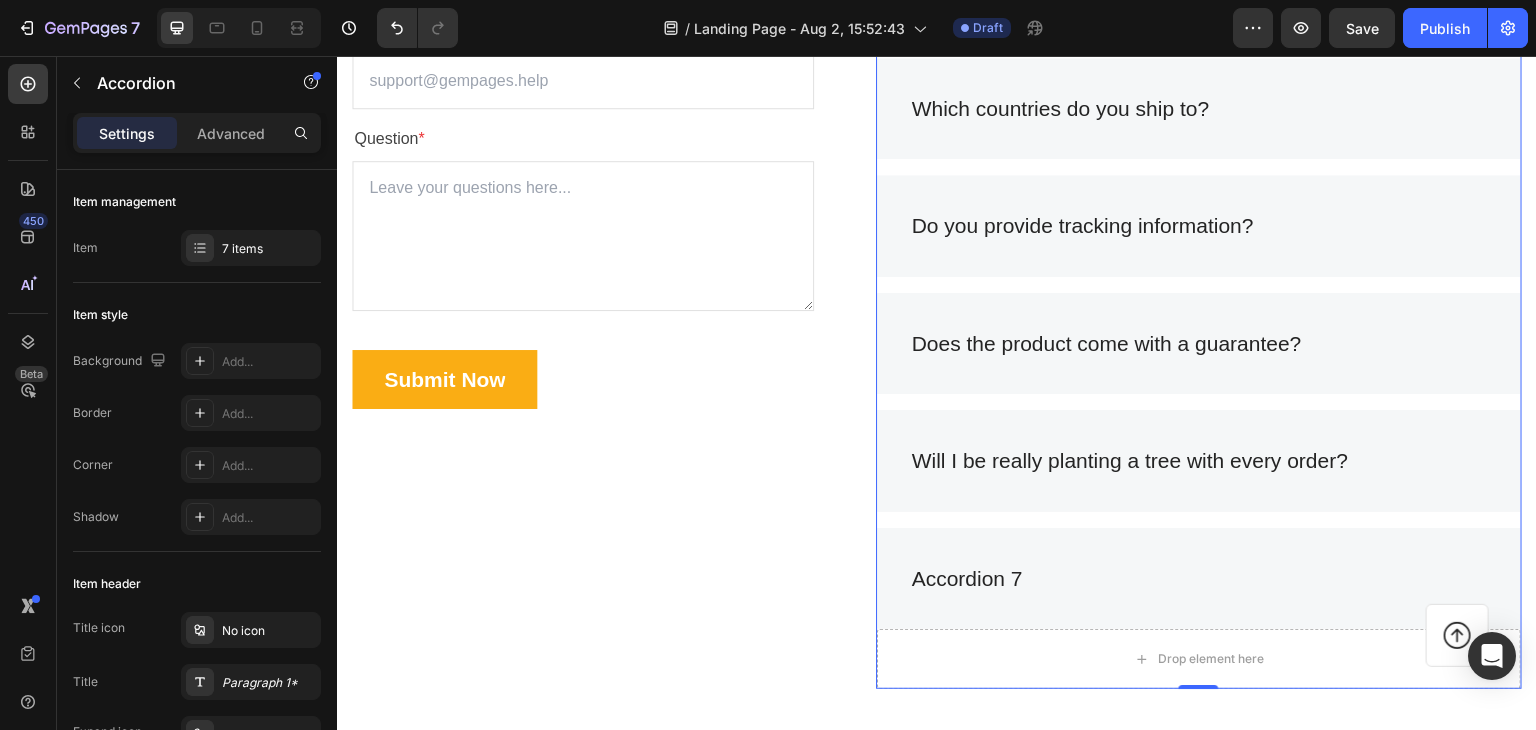 click on "Accordion 7" at bounding box center [1199, 579] 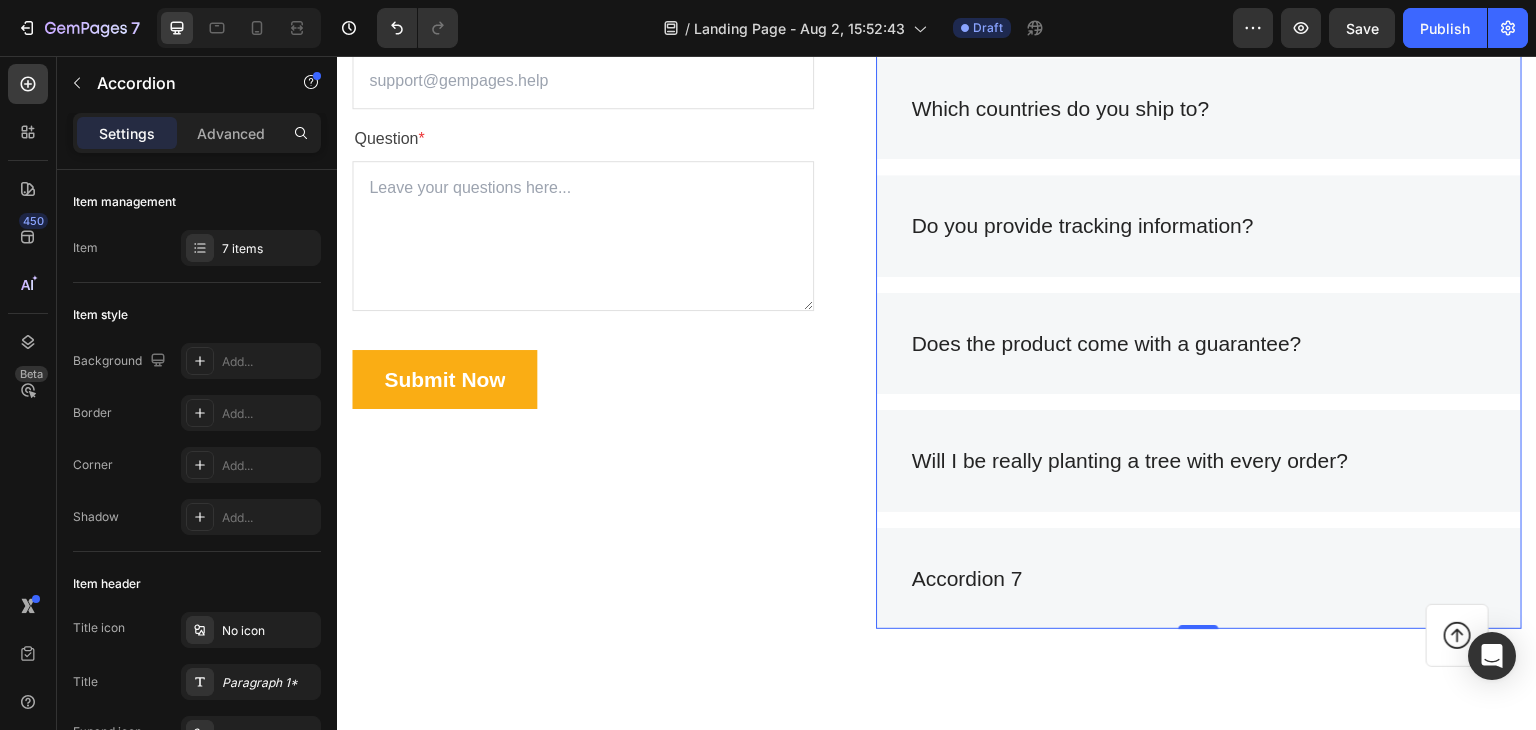 click on "Accordion 7" at bounding box center [967, 579] 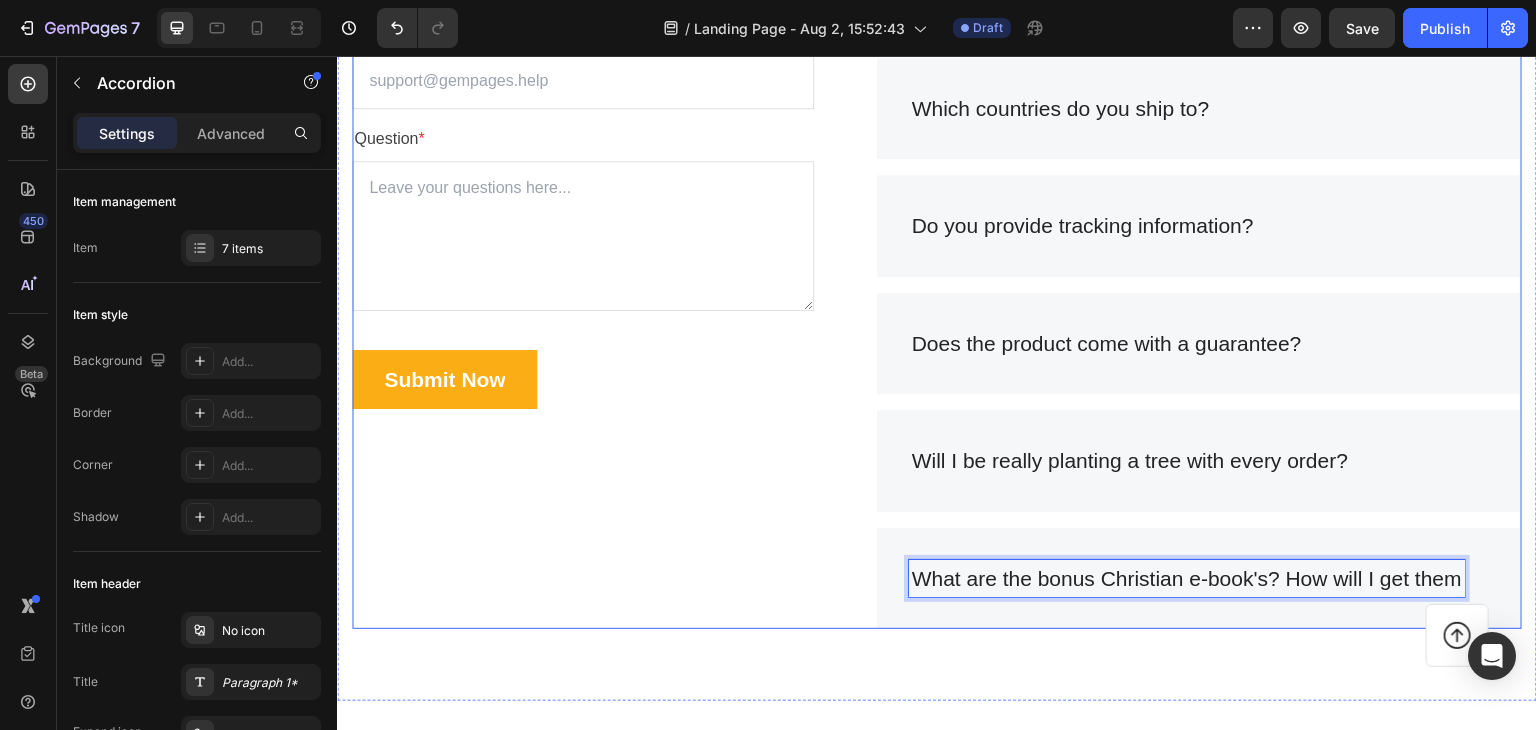click on "Frequently Asked Questions Heading Still have questions? Send us your questions by filling out the form below, we will be happy to assist you. Text block Email  * Text block Email Field Question  * Text block Text Area Submit Now Submit Button Contact Form" at bounding box center (583, 226) 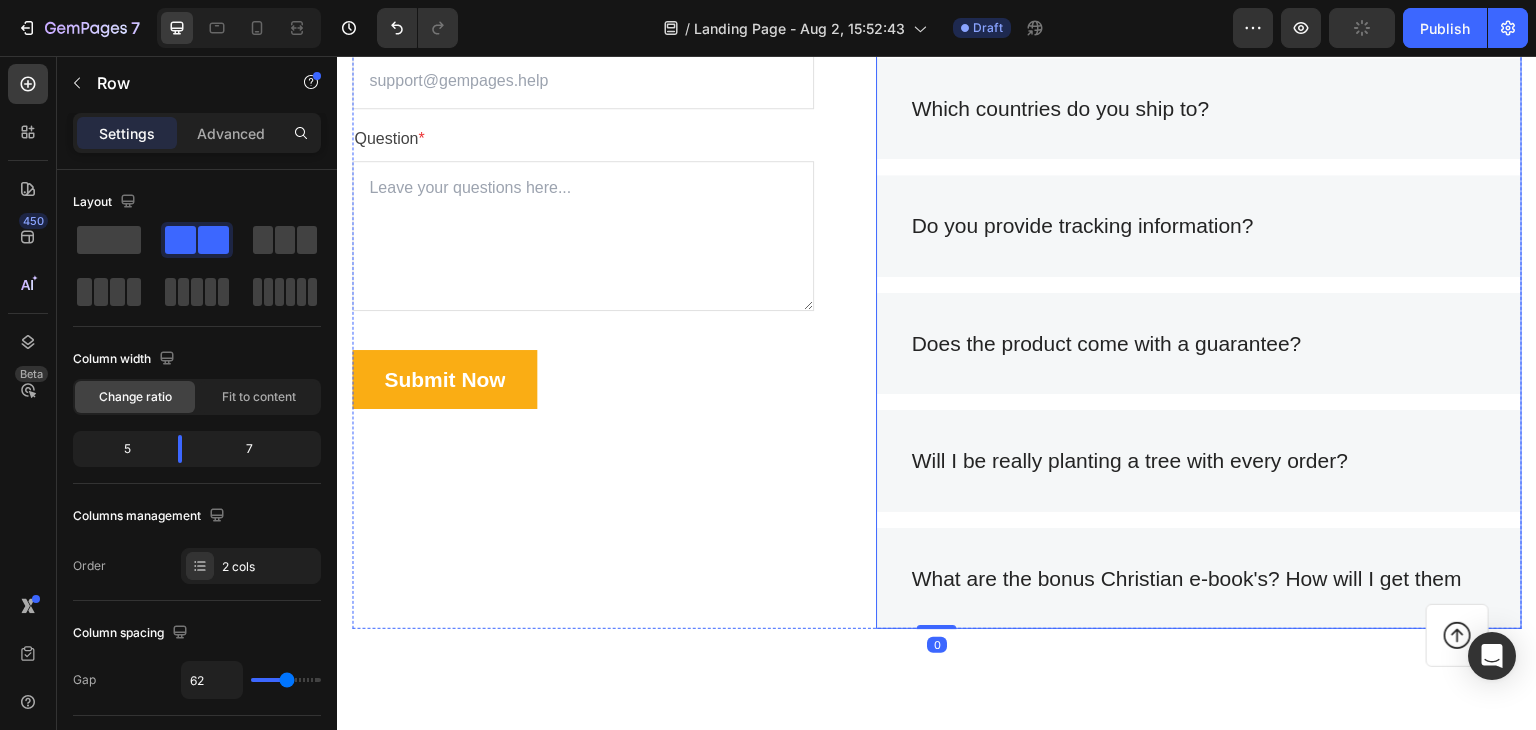 click on "What are the bonus Christian e-book's? How will I get them" at bounding box center (1199, 579) 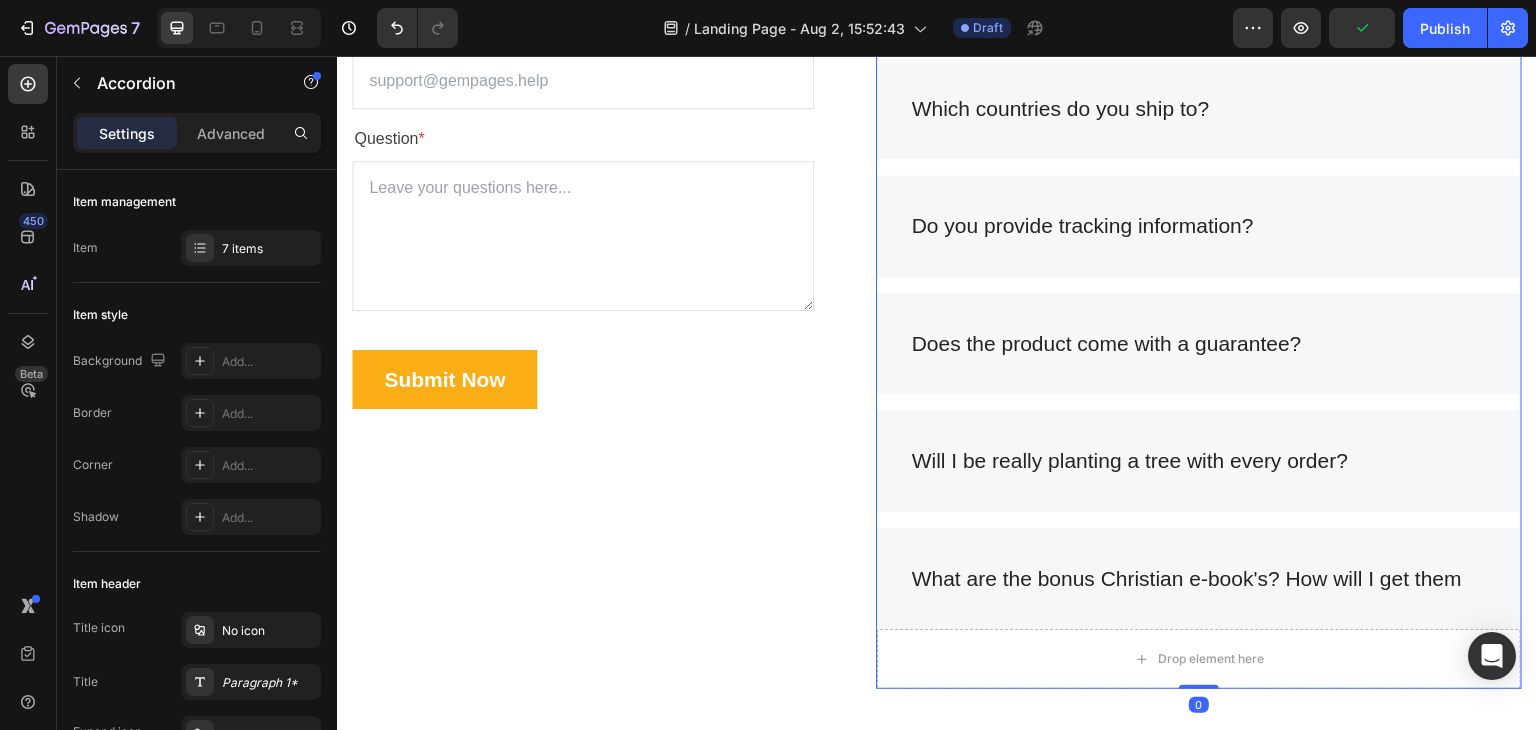 scroll, scrollTop: 5400, scrollLeft: 0, axis: vertical 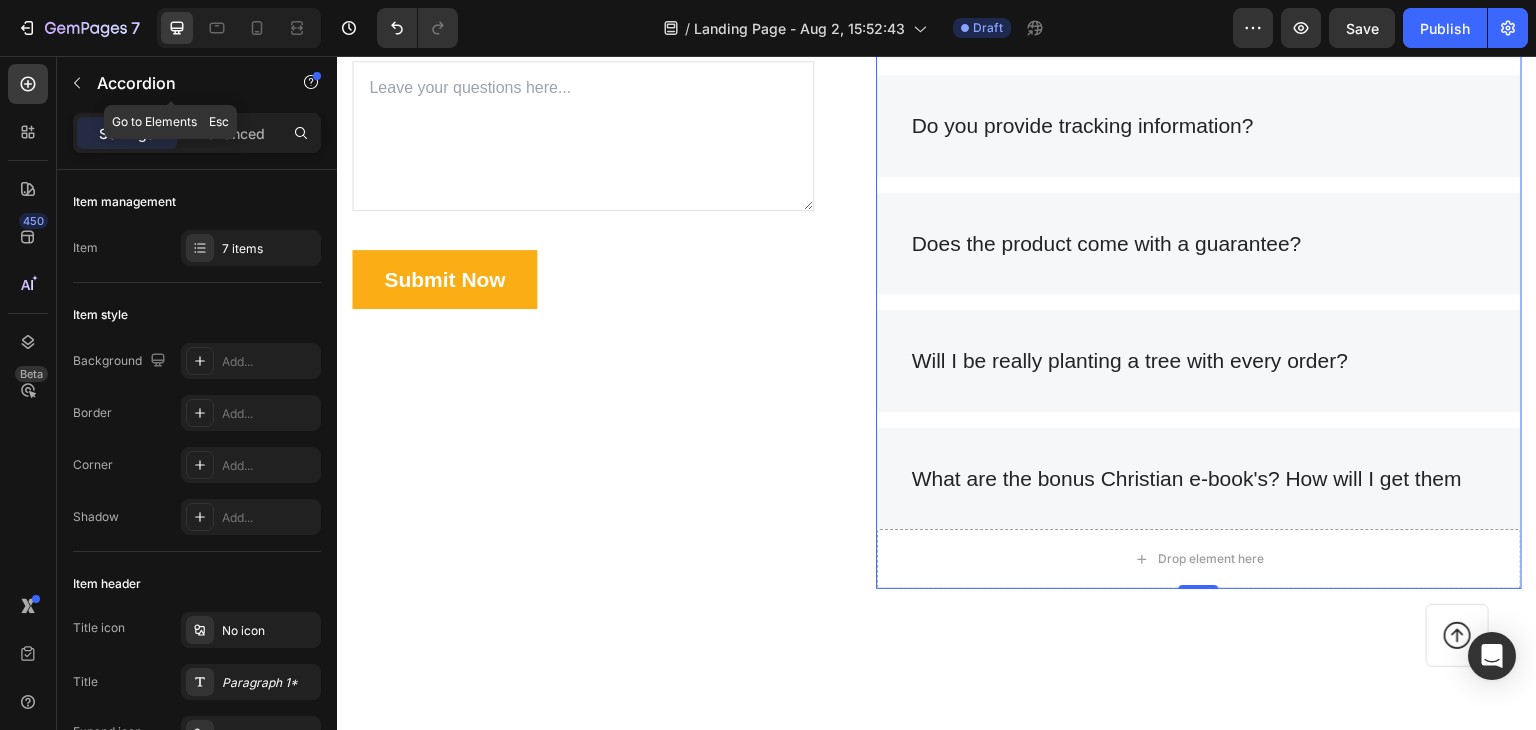 click 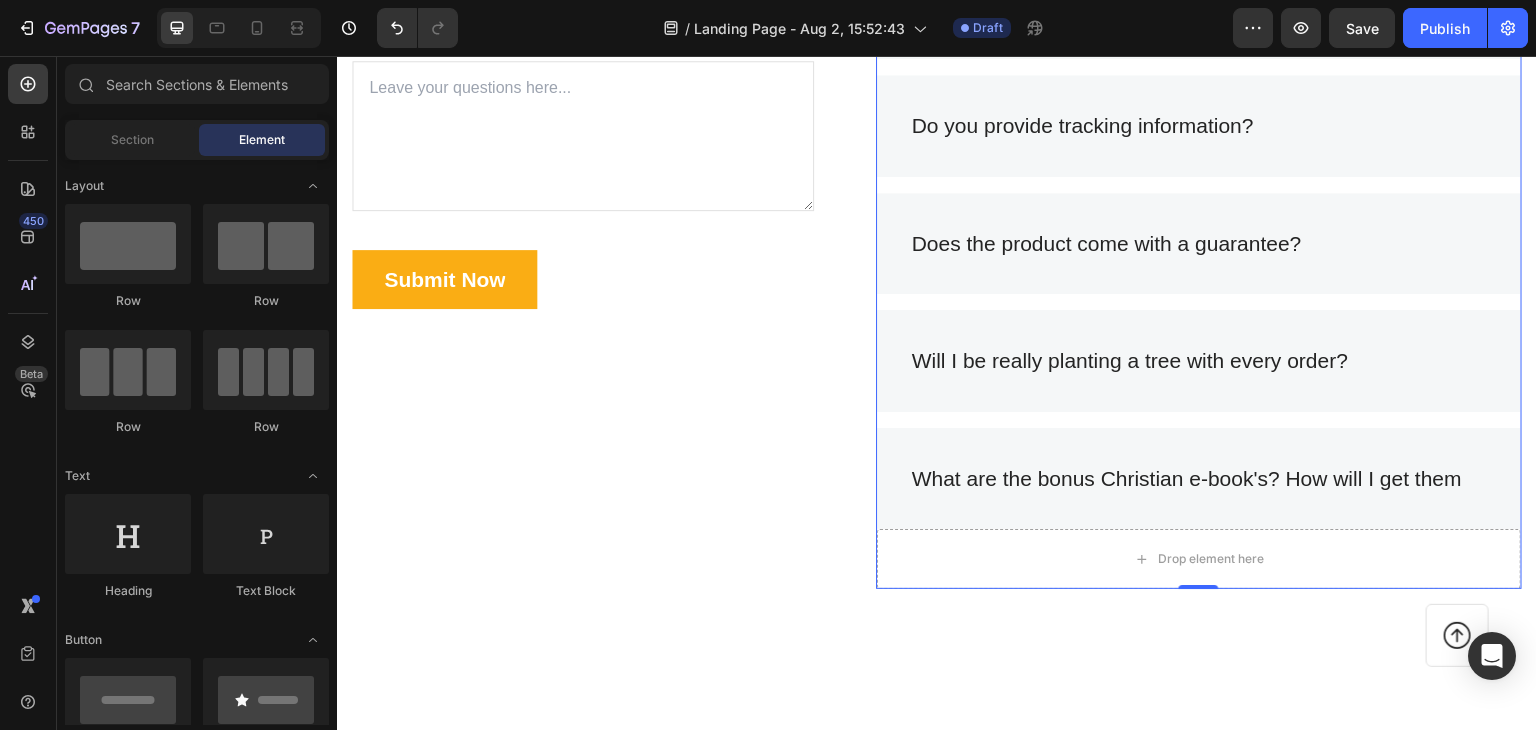click on "What are the bonus Christian e-book's? How will I get them" at bounding box center (1199, 479) 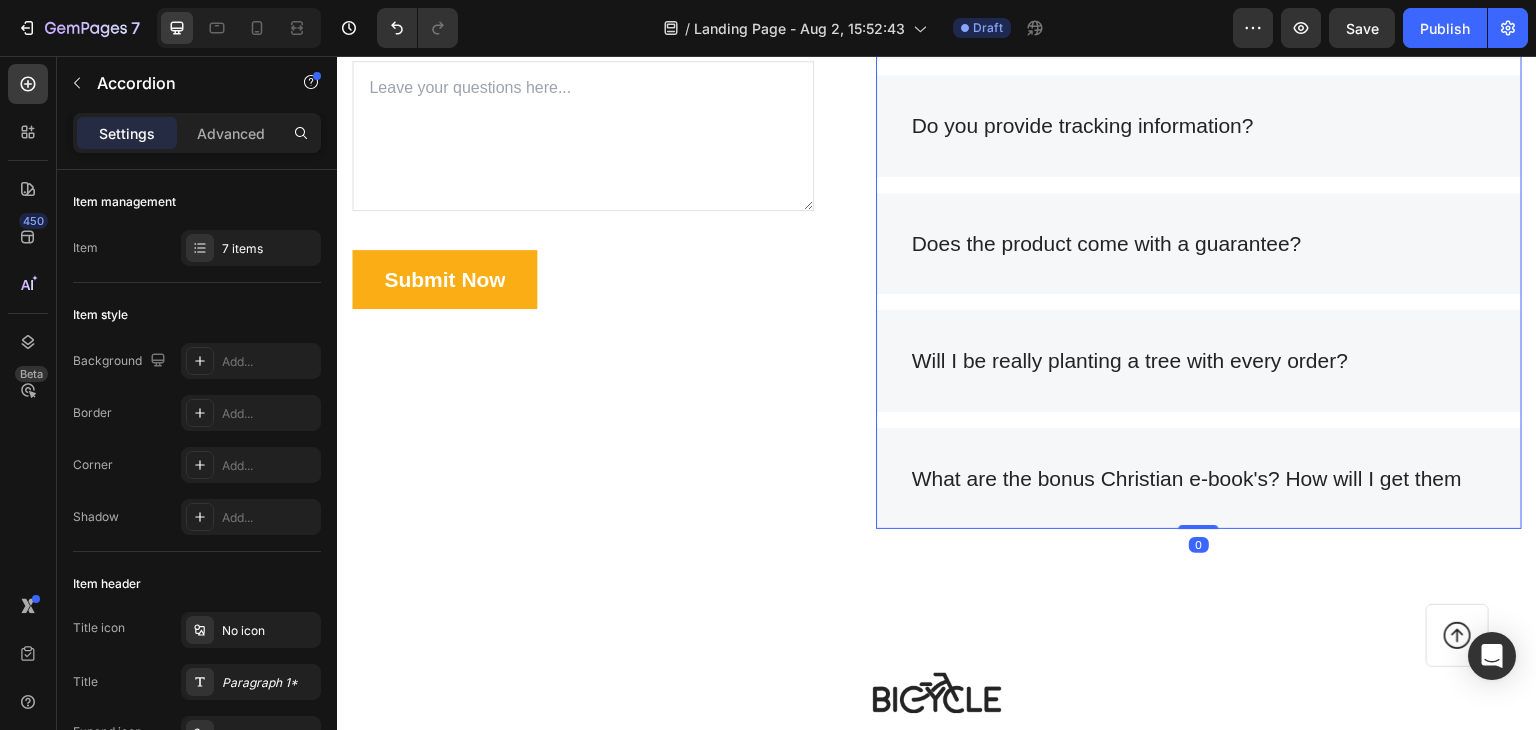 click on "What are the bonus Christian e-book's? How will I get them" at bounding box center [1199, 479] 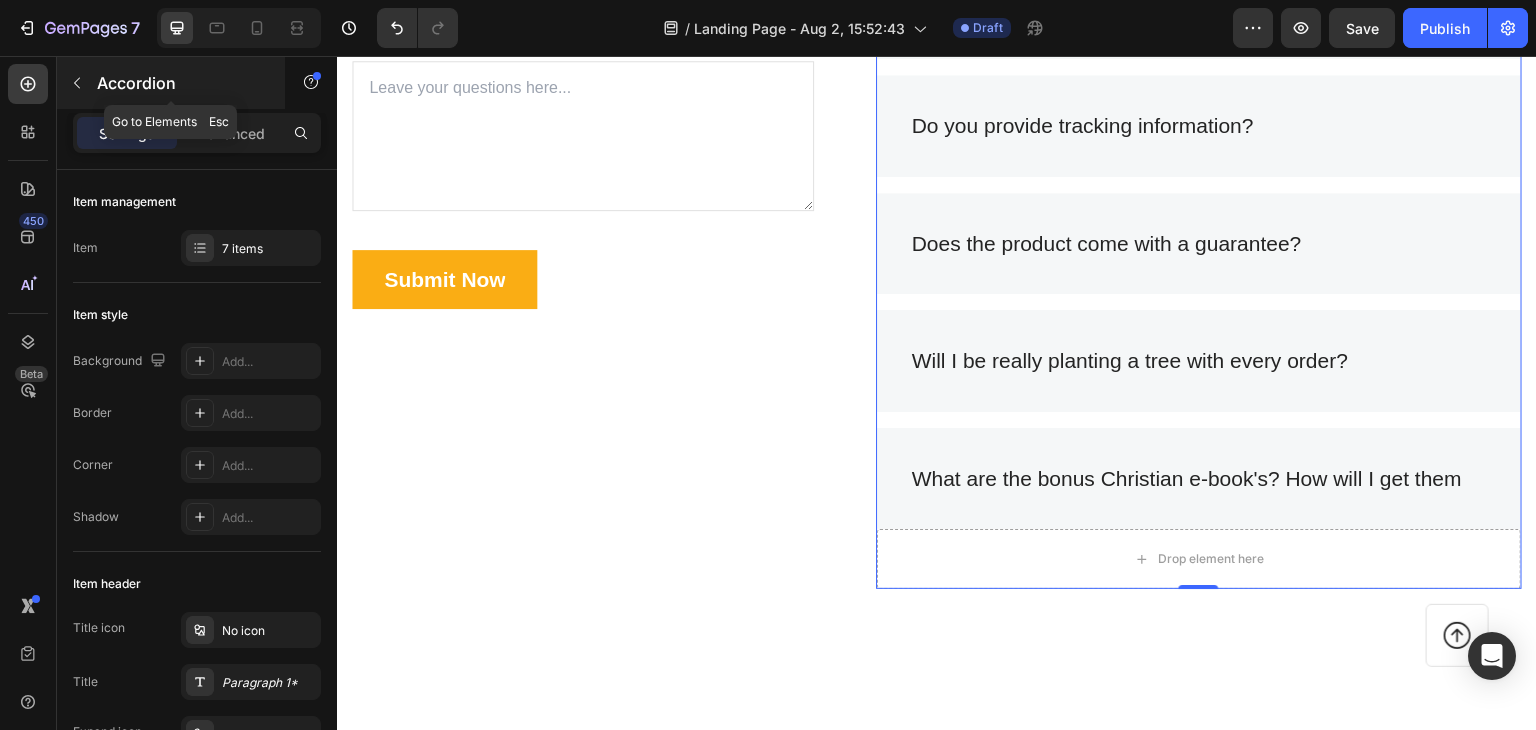 click 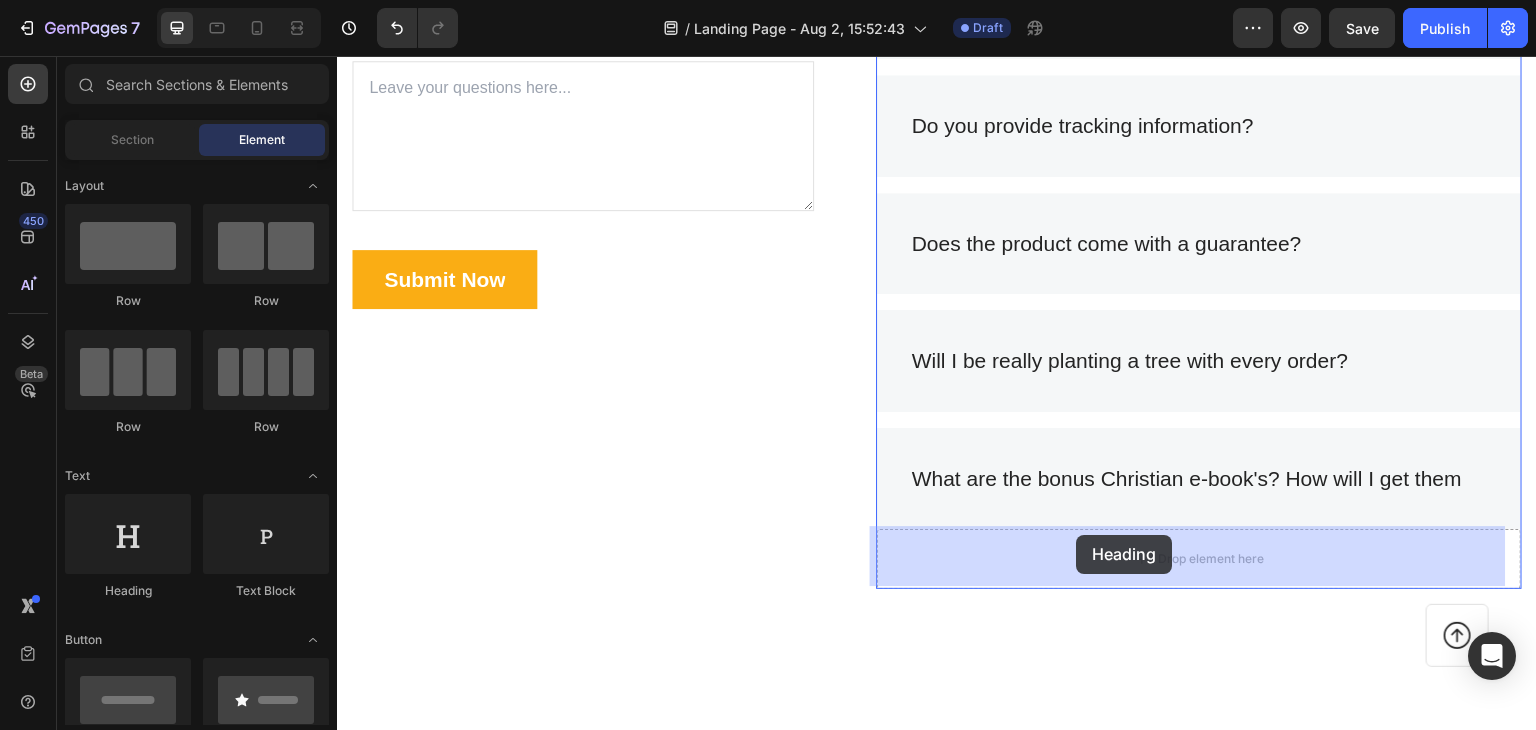drag, startPoint x: 472, startPoint y: 607, endPoint x: 1079, endPoint y: 542, distance: 610.47034 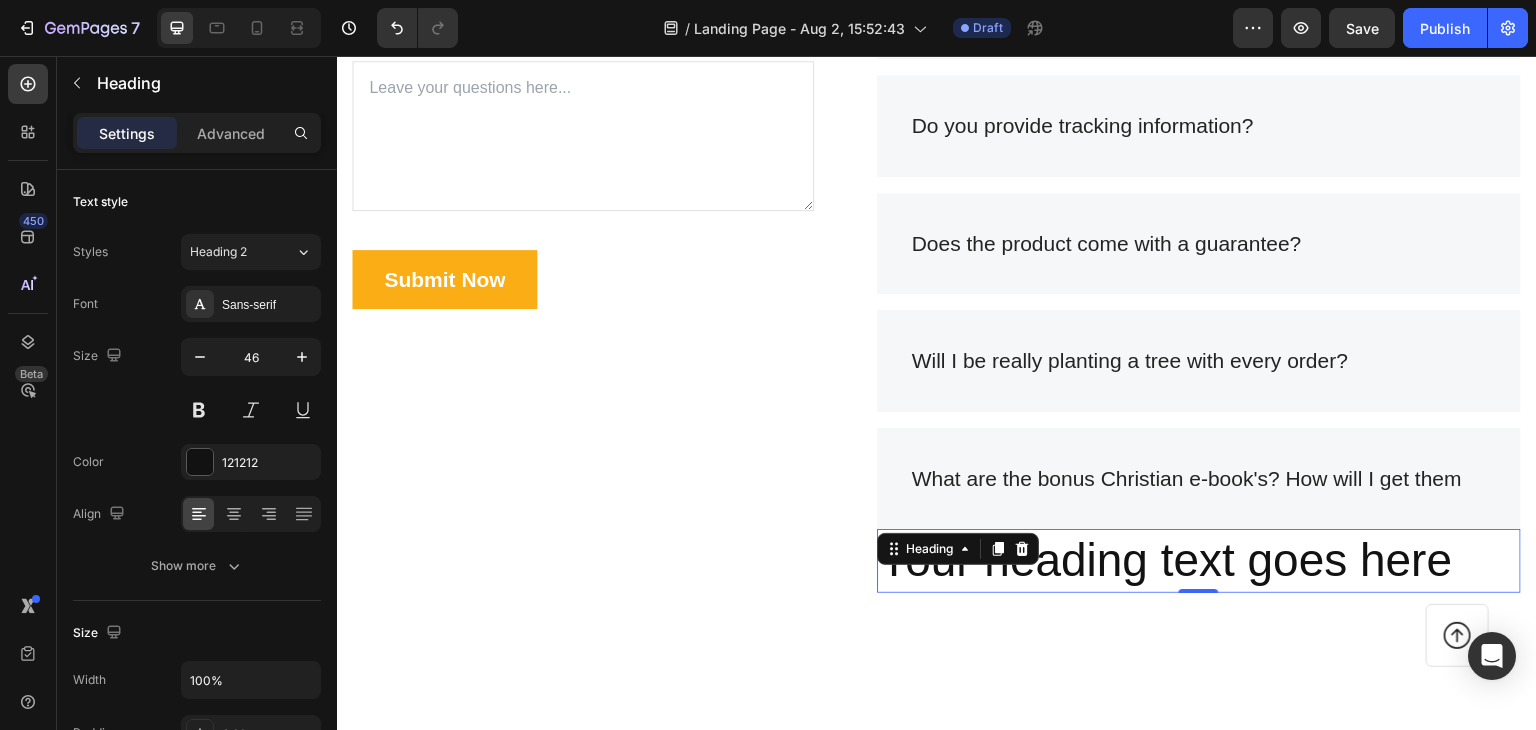 click on "Your heading text goes here" at bounding box center (1199, 561) 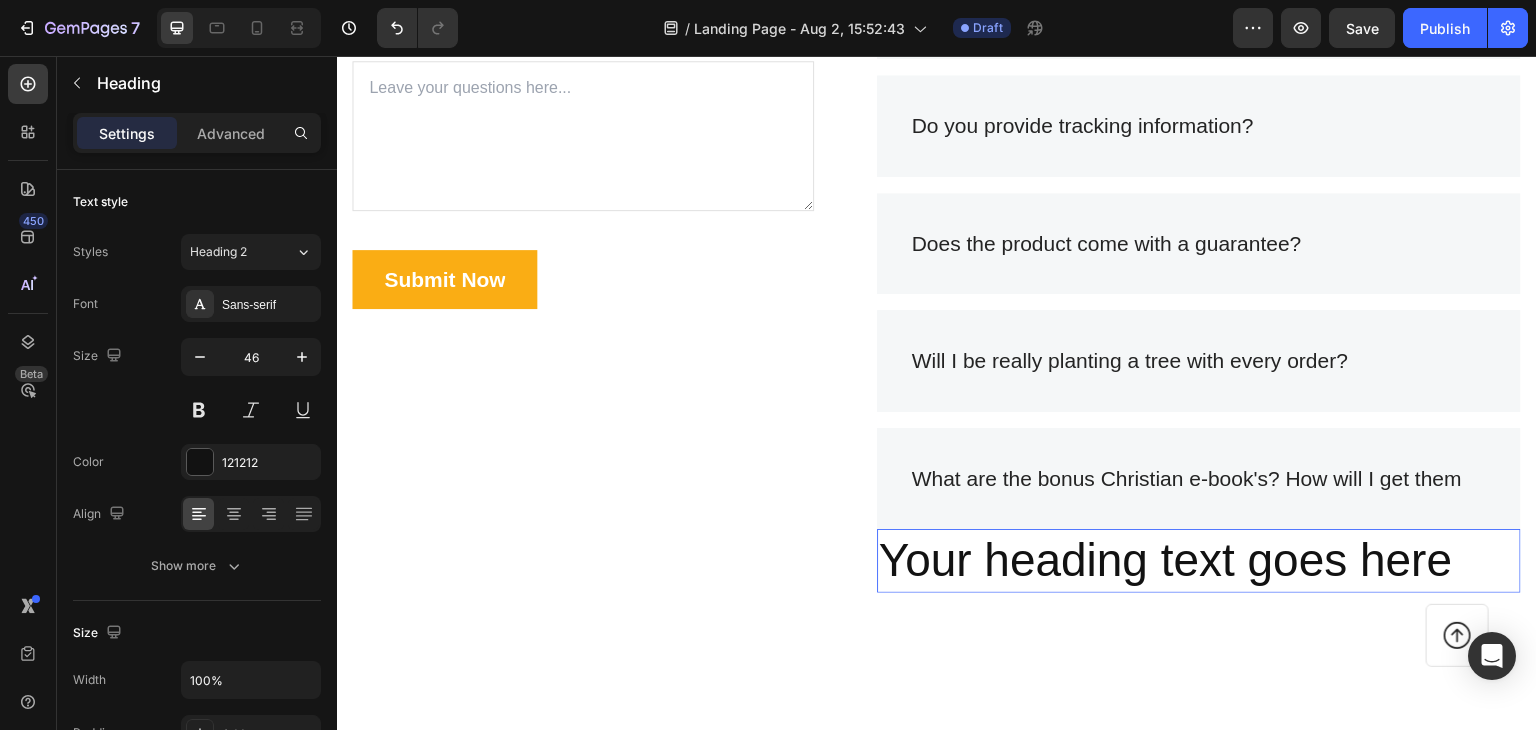 click on "Your heading text goes here" at bounding box center (1199, 561) 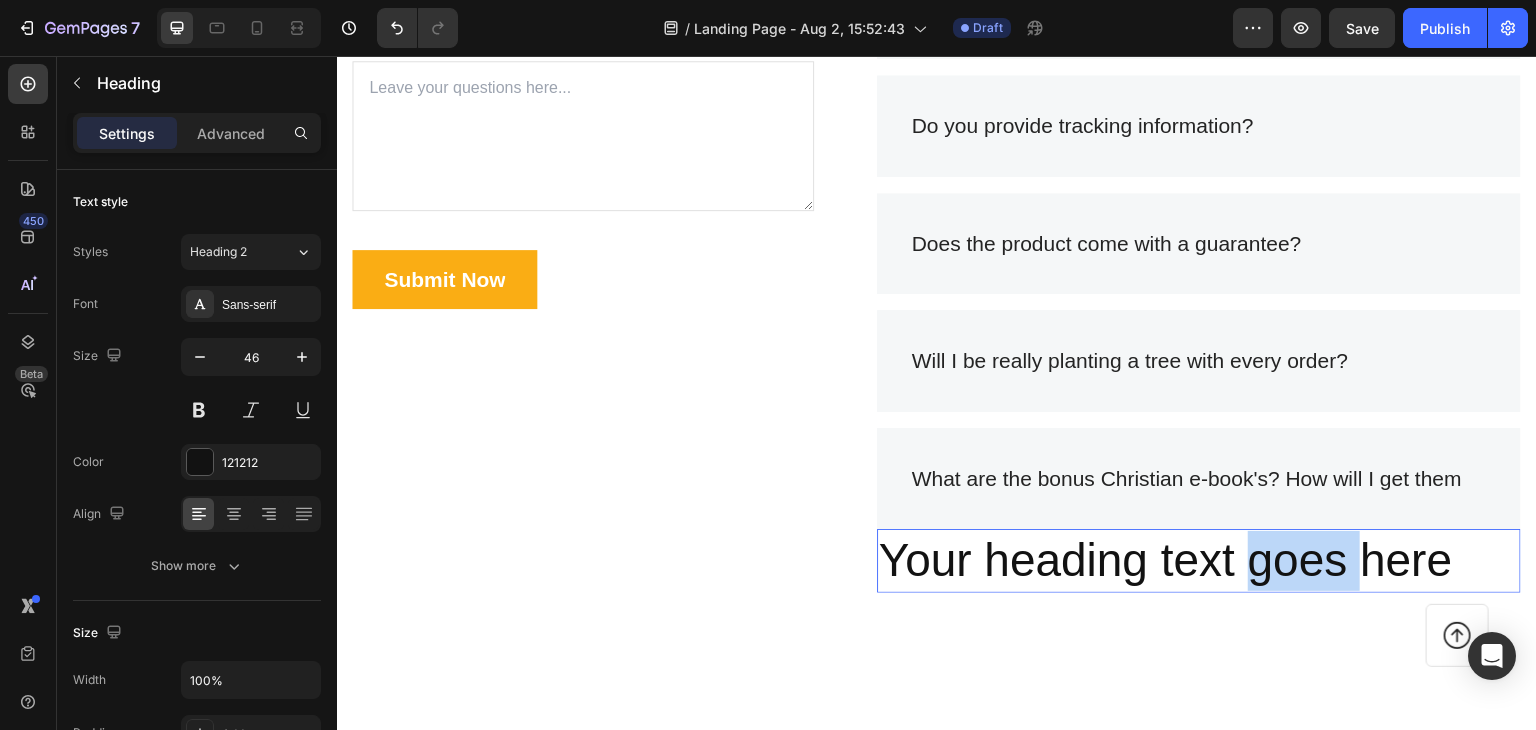 click on "Your heading text goes here" at bounding box center [1199, 561] 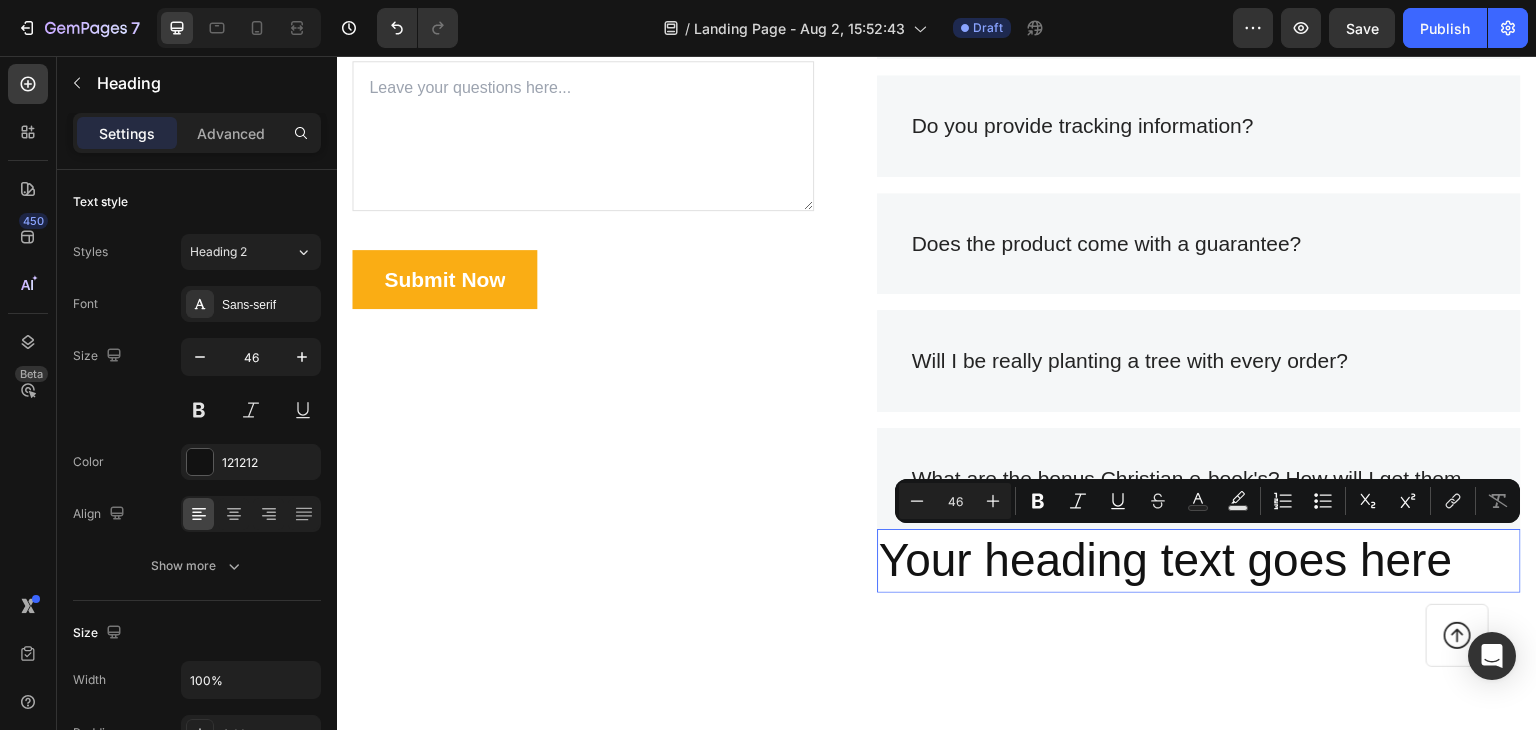 click on "Your heading text goes here" at bounding box center [1199, 561] 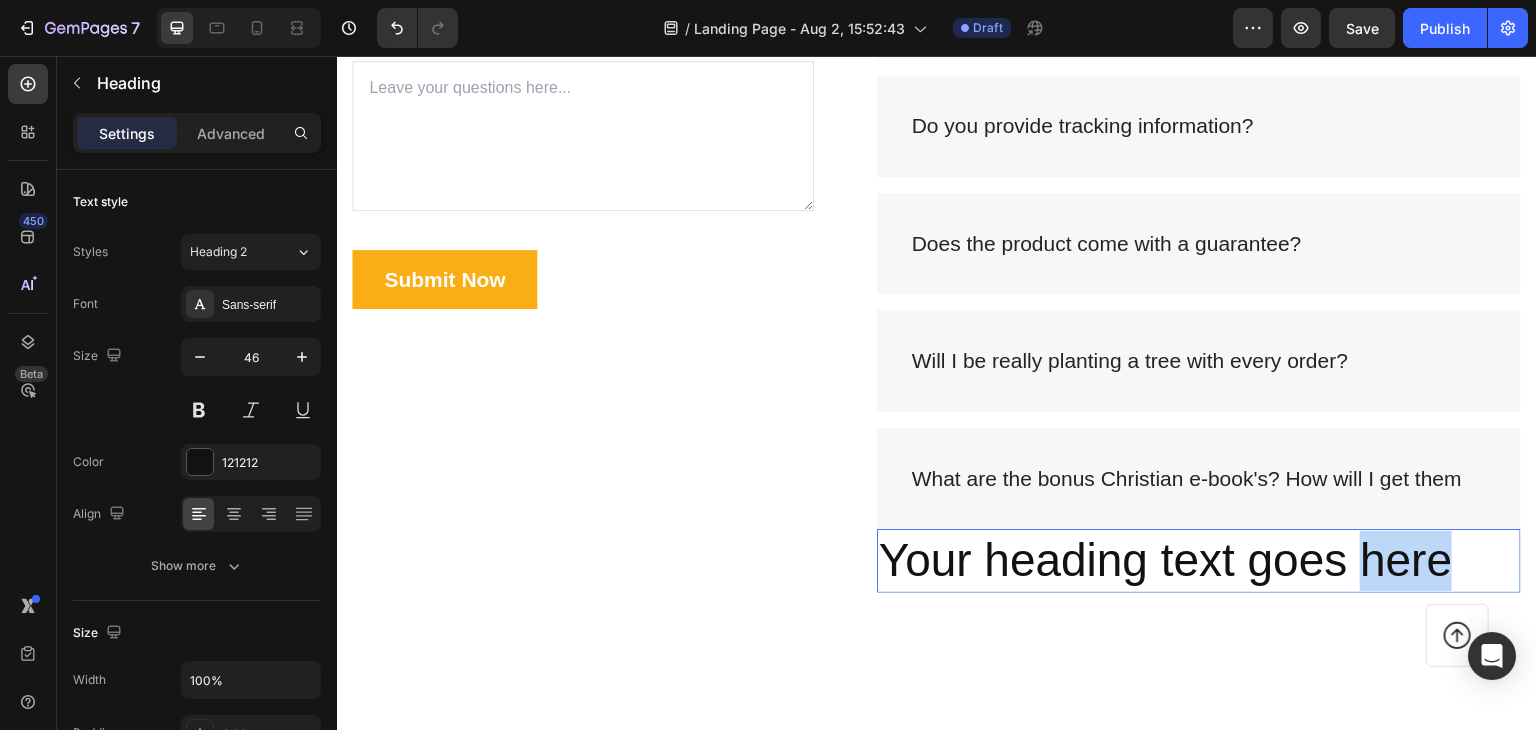click on "Your heading text goes here" at bounding box center [1199, 561] 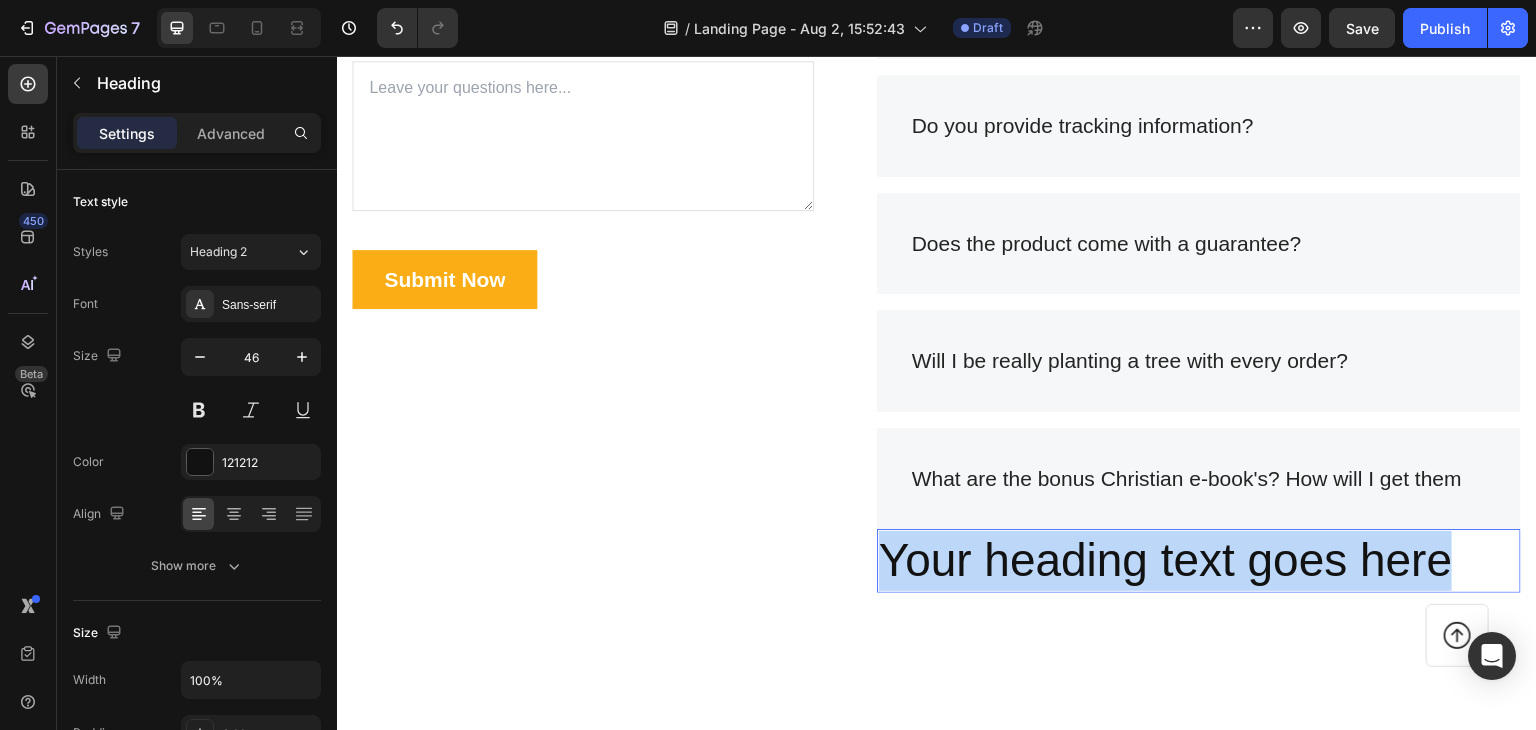 click on "Your heading text goes here" at bounding box center [1199, 561] 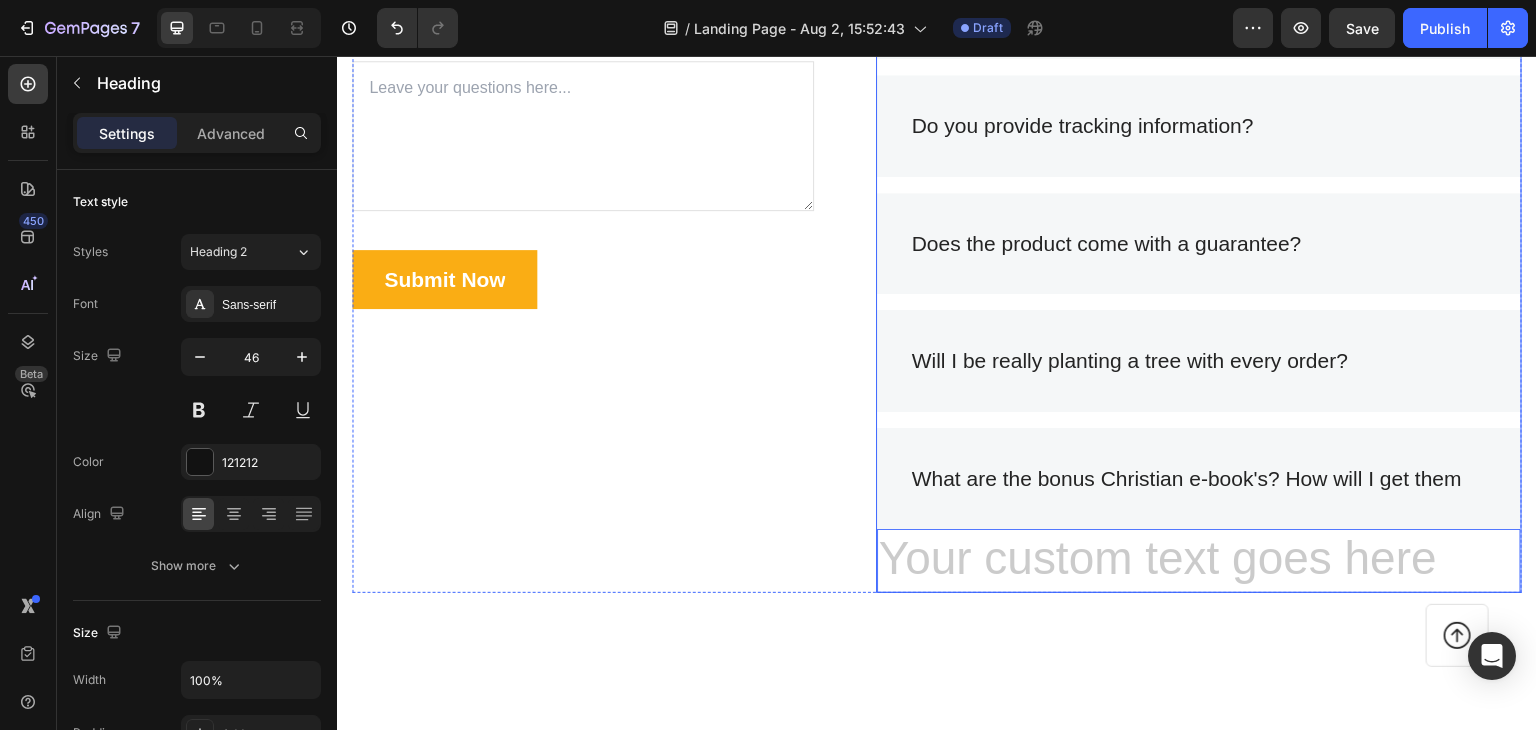 click on "What are the bonus Christian e-book's? How will I get them" at bounding box center (1199, 479) 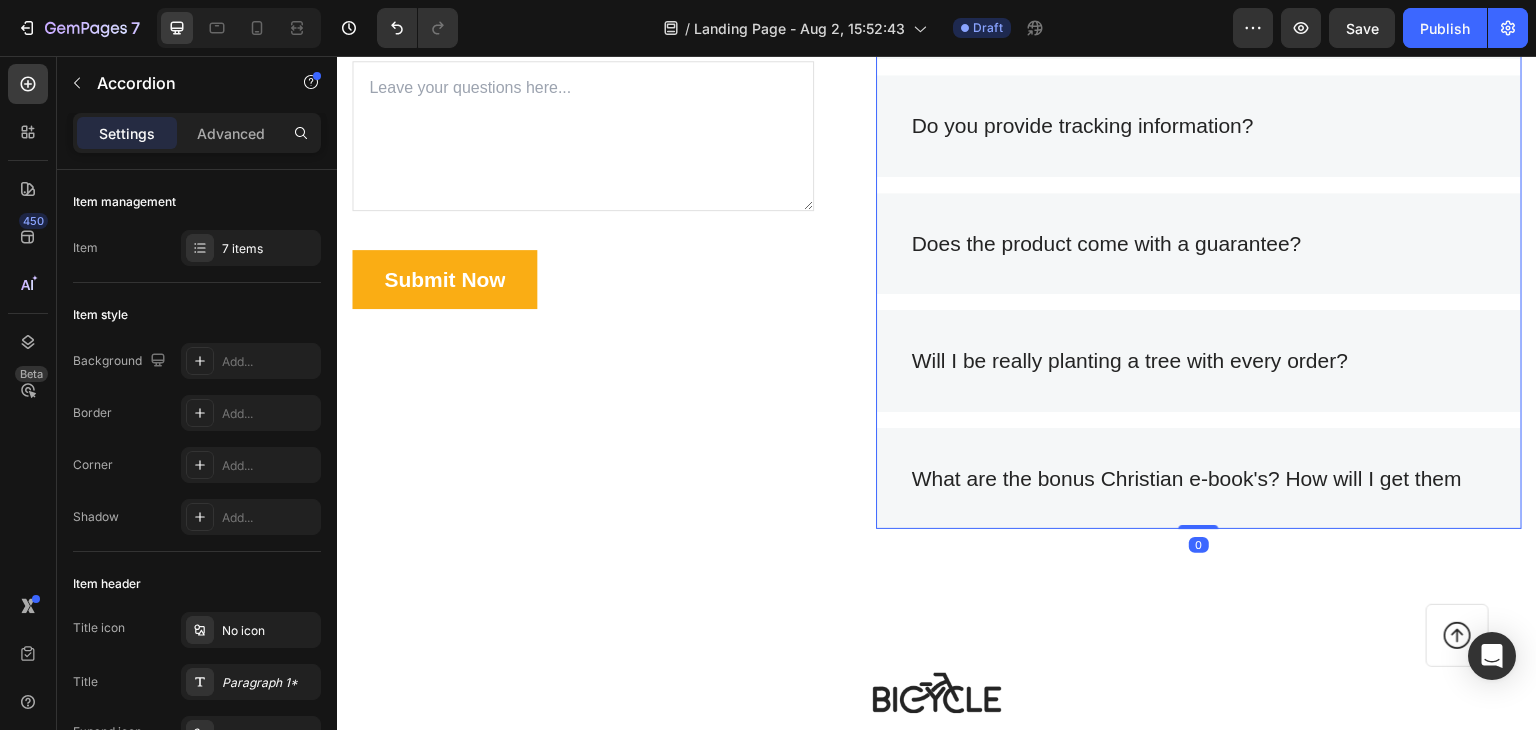 click on "What are the bonus Christian e-book's? How will I get them" at bounding box center (1199, 479) 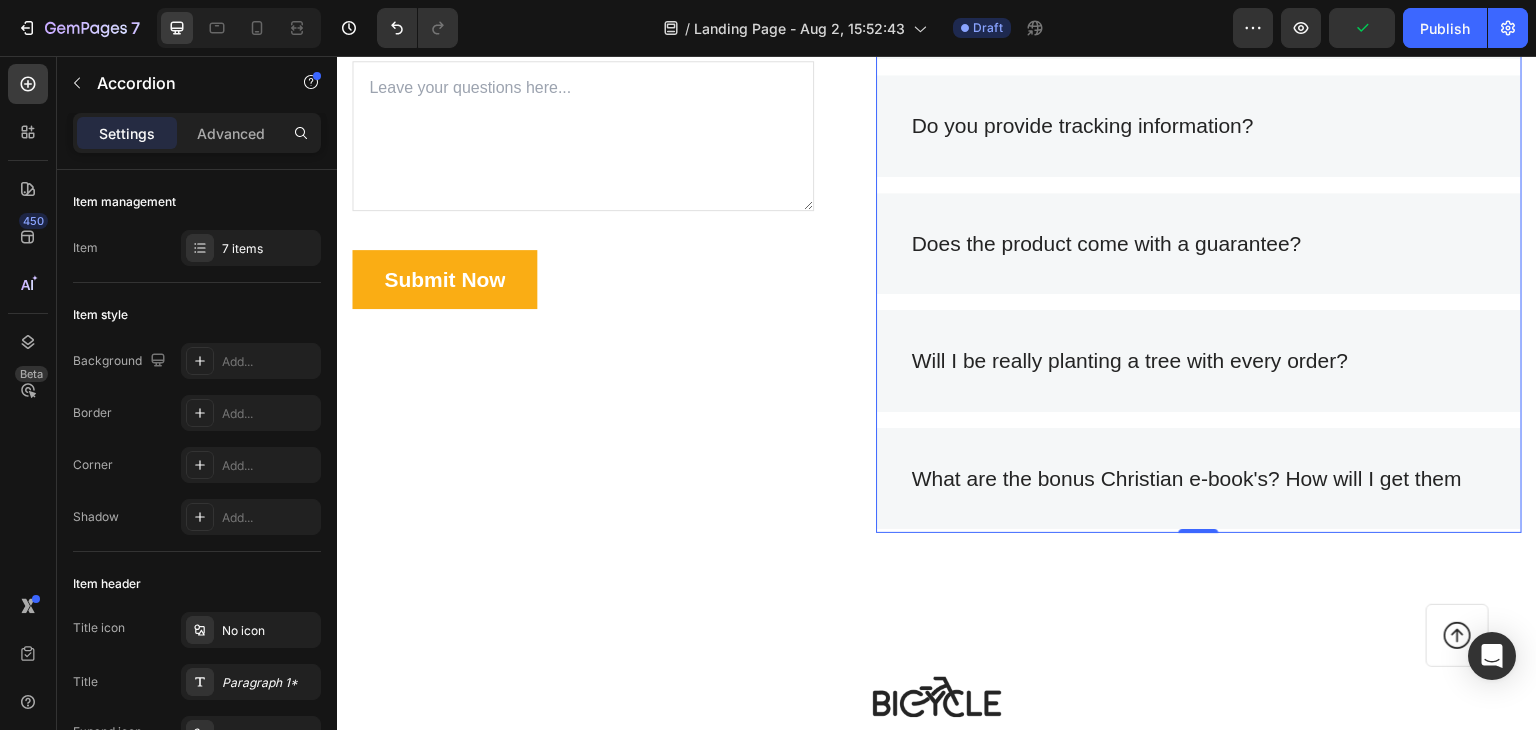 click on "What are the bonus Christian e-book's? How will I get them" at bounding box center [1199, 479] 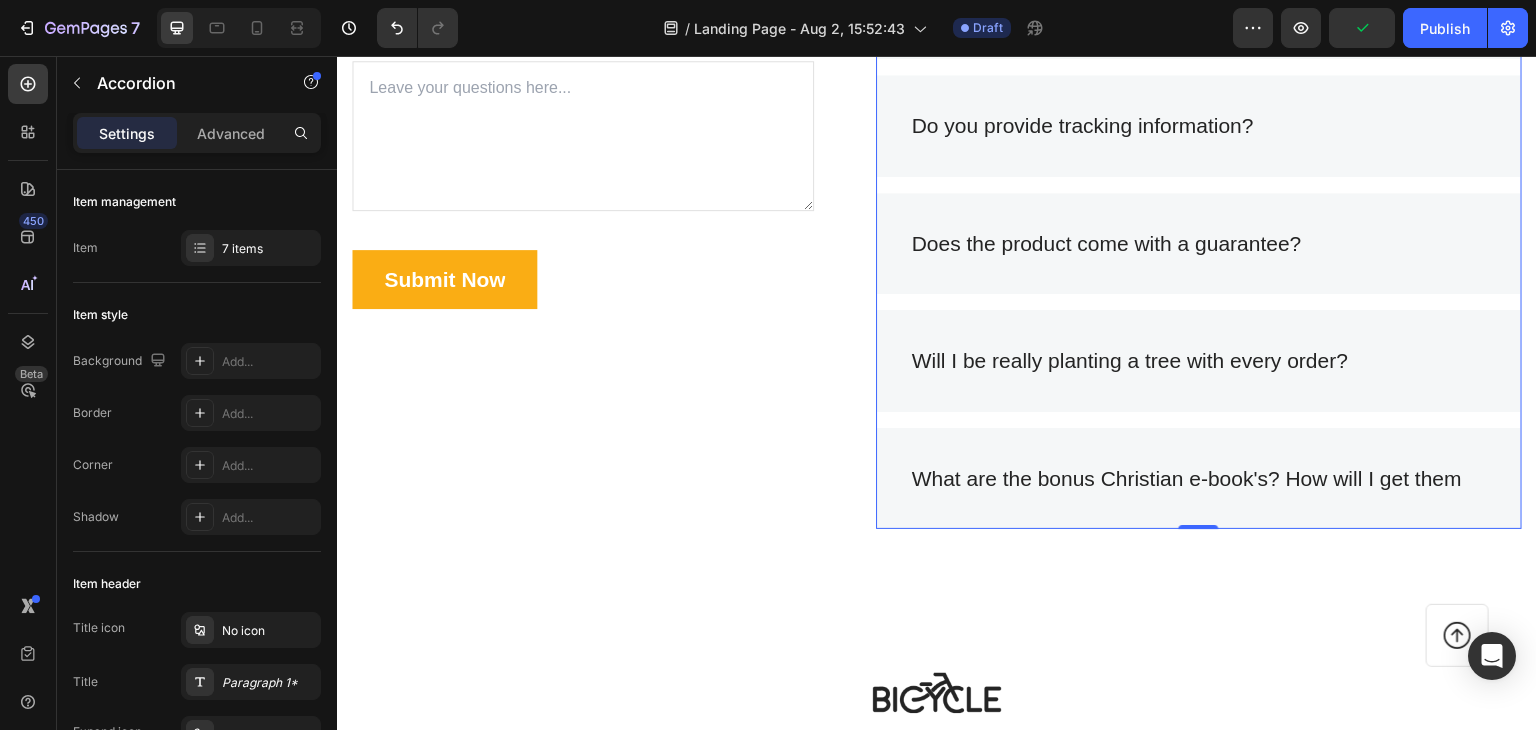 click on "What are the bonus Christian e-book's? How will I get them" at bounding box center [1199, 479] 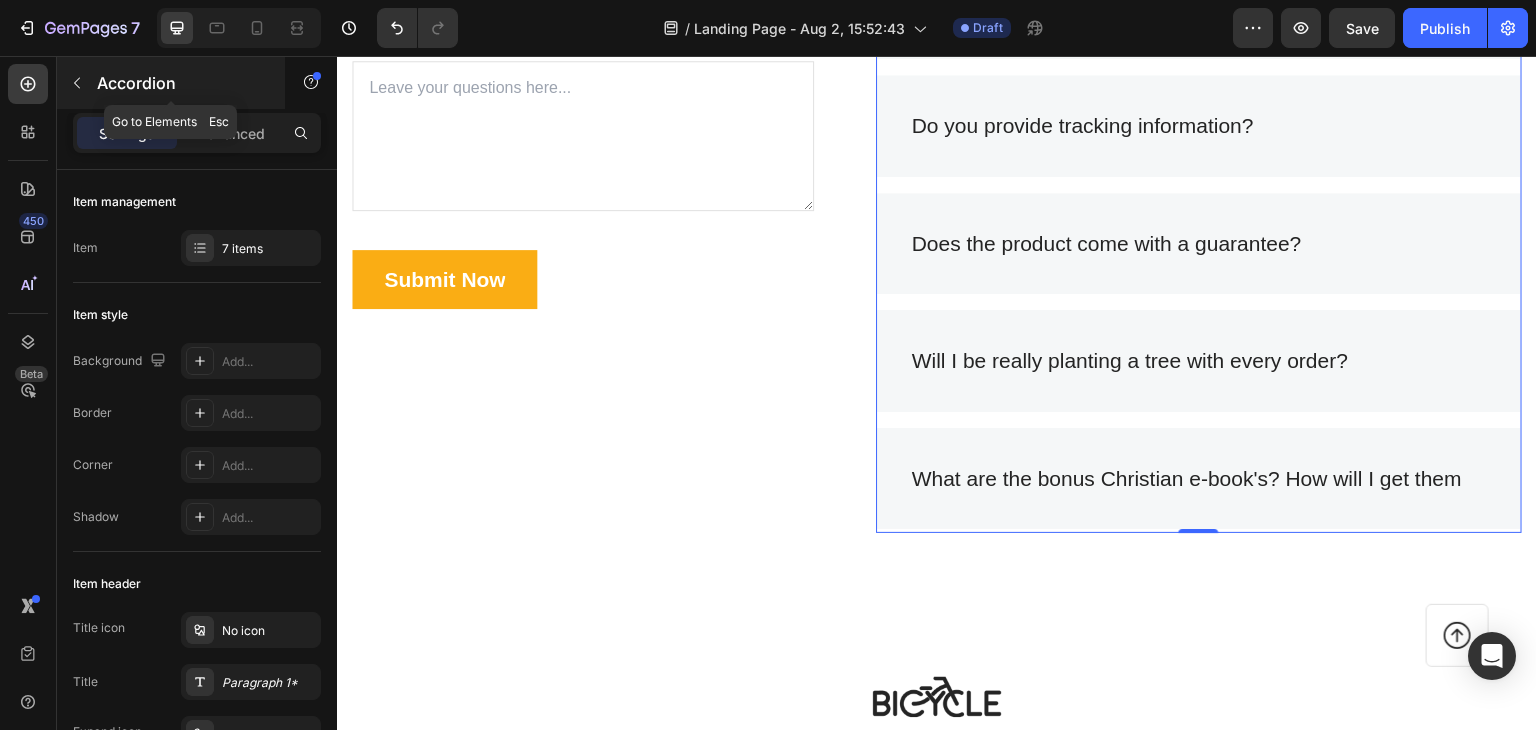 click 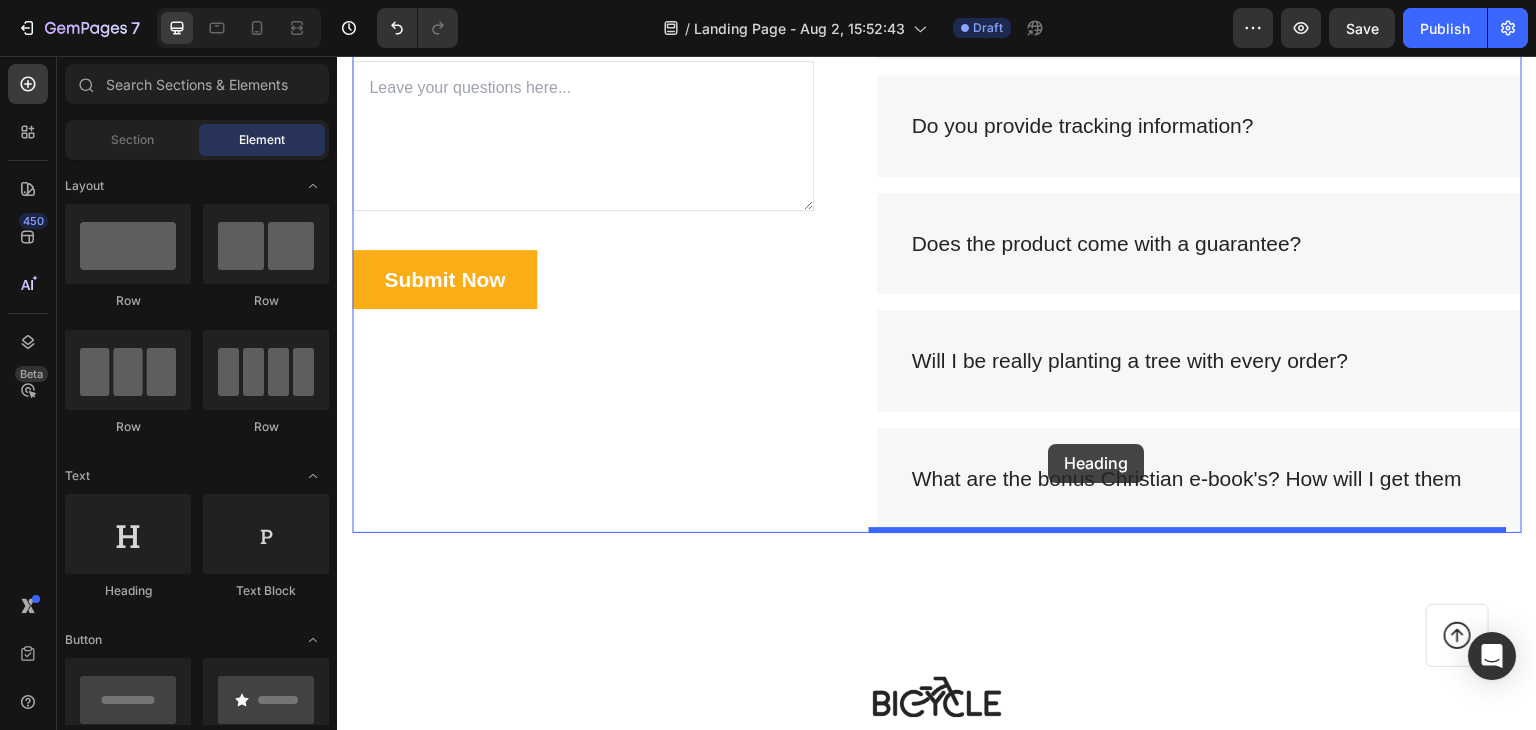 drag, startPoint x: 476, startPoint y: 579, endPoint x: 1049, endPoint y: 445, distance: 588.45984 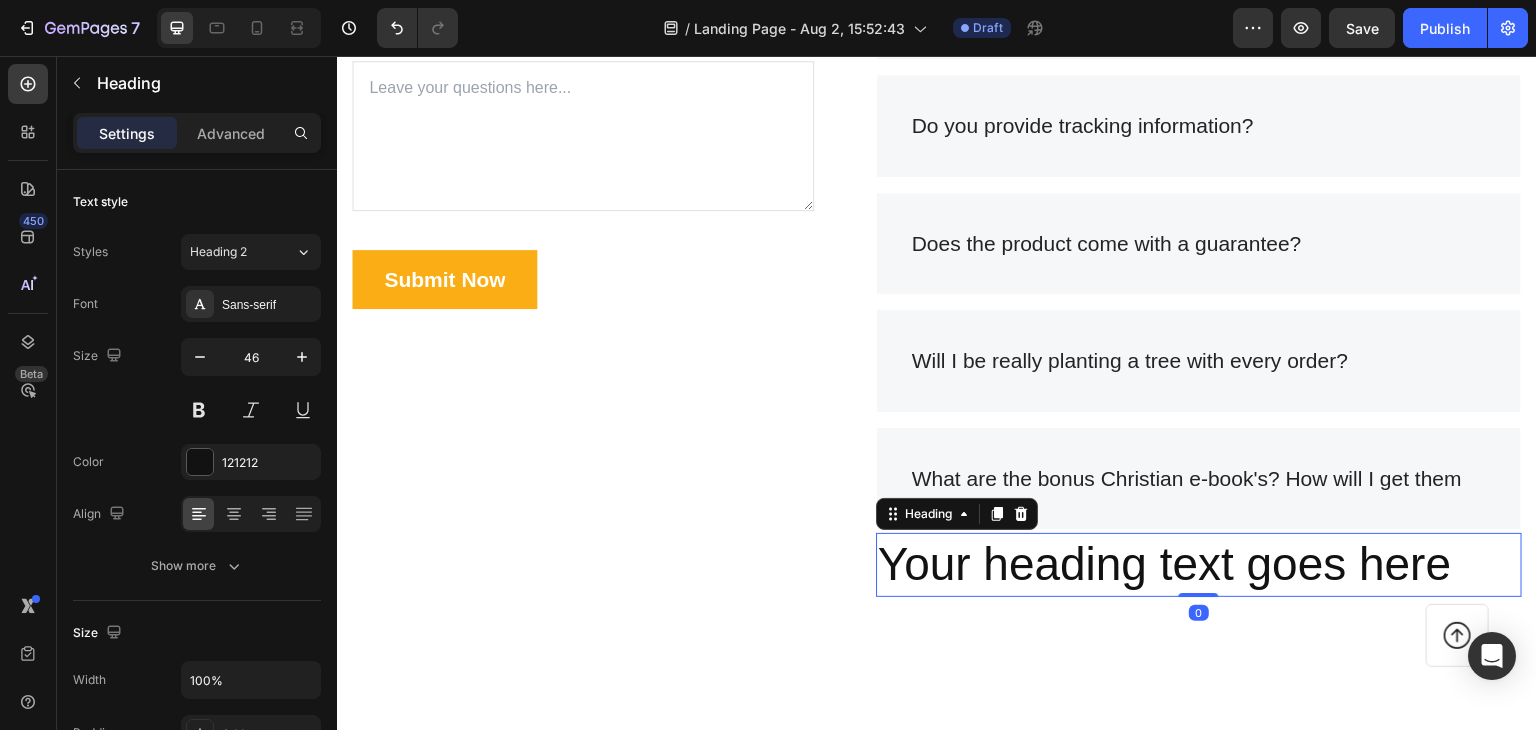 click on "Your heading text goes here" at bounding box center [1199, 565] 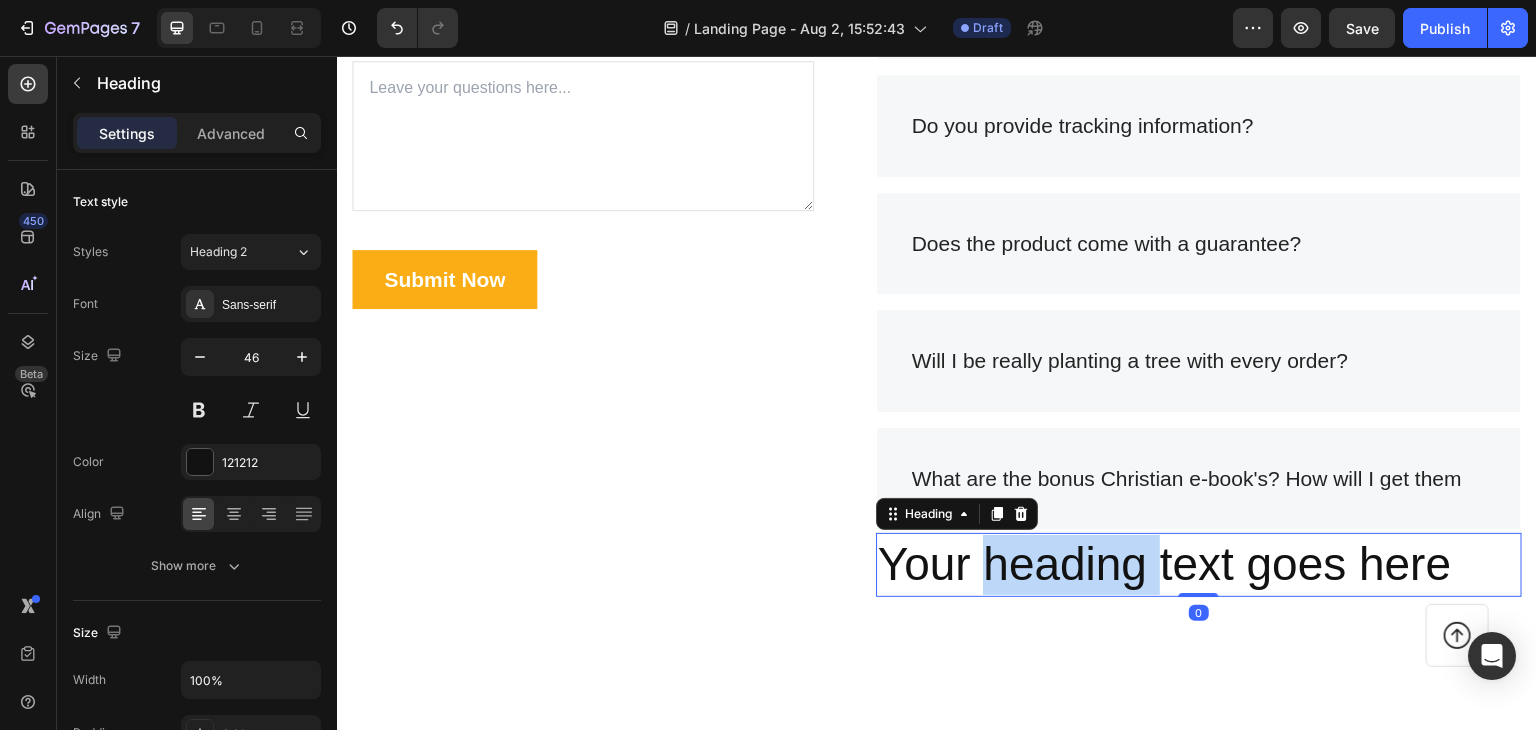 click on "Your heading text goes here" at bounding box center [1199, 565] 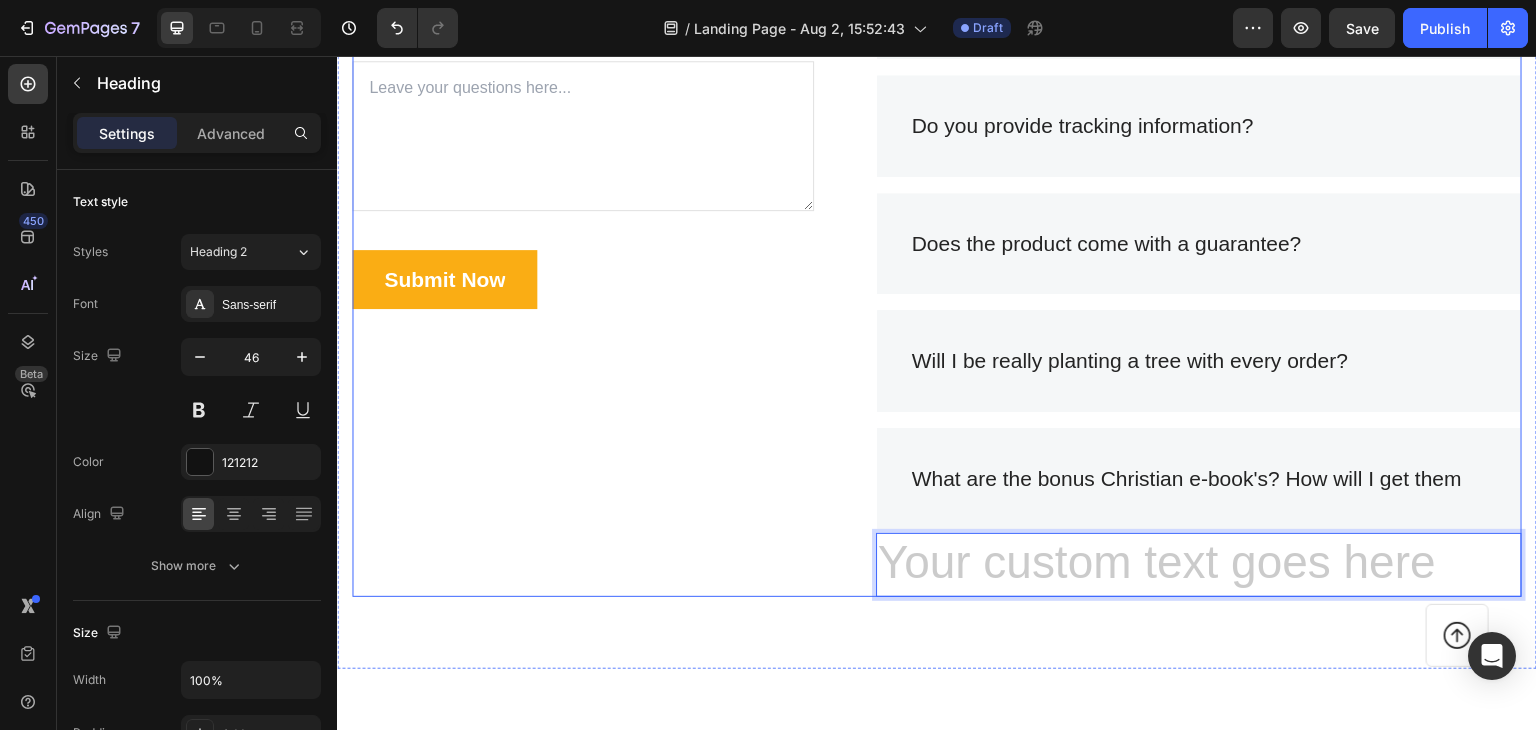 click on "Frequently Asked Questions Heading Still have questions? Send us your questions by filling out the form below, we will be happy to assist you. Text block Email  * Text block Email Field Question  * Text block Text Area Submit Now Submit Button Contact Form Do you offer free shipping? What is the delivery time? Which countries do you ship to?  Do you provide tracking information? Does the product come with a guarantee?  Will I be really planting a tree with every order?  What are the bonus Christian e-book's? How will I get them Heading Accordion Heading   0 Row" at bounding box center (937, 160) 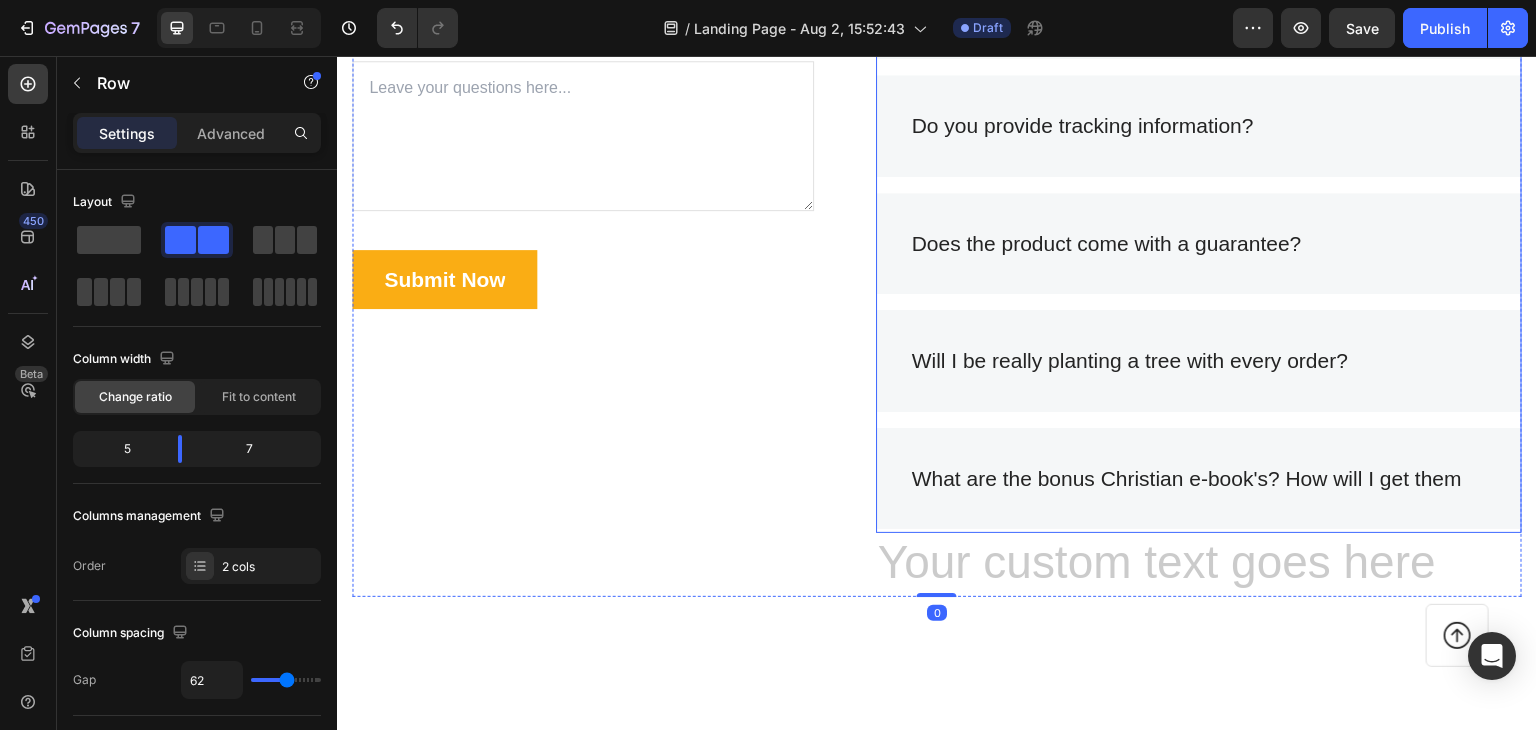 click on "Will I be really planting a tree with every order?" at bounding box center (1199, 361) 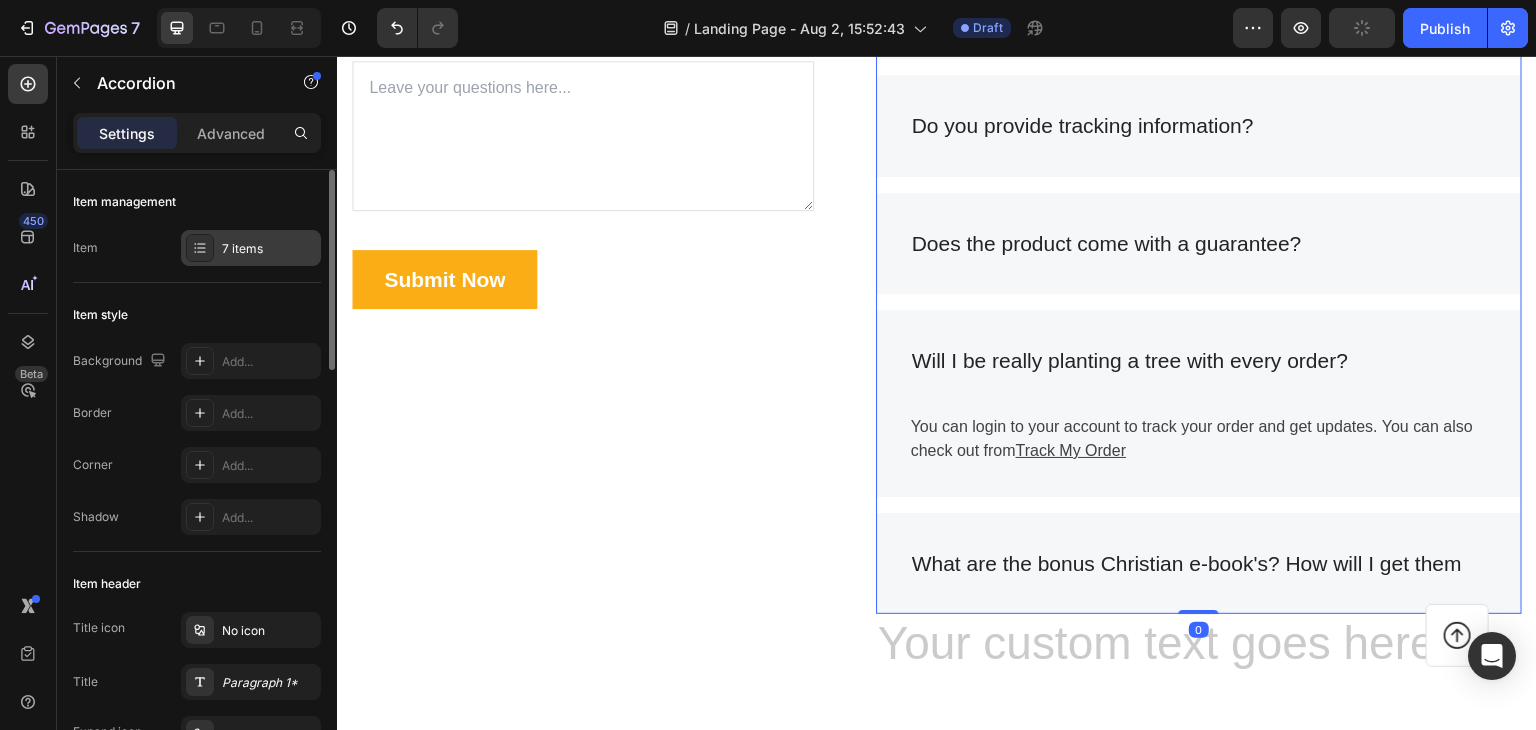 click on "7 items" at bounding box center (251, 248) 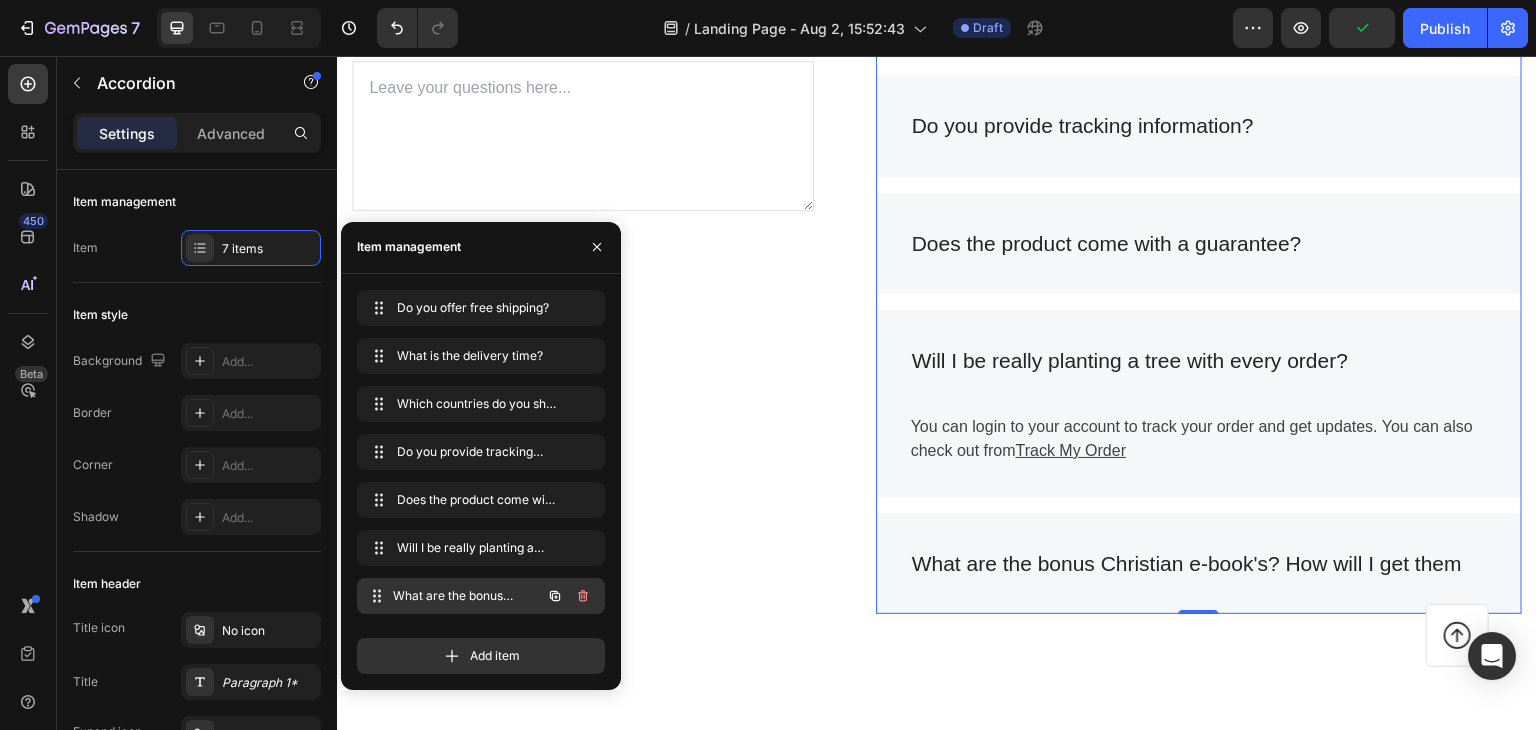 click on "What are the bonus Christian e-book's? How will I get them What are the bonus Christian e-book&#039;s? How will I get them" at bounding box center [453, 596] 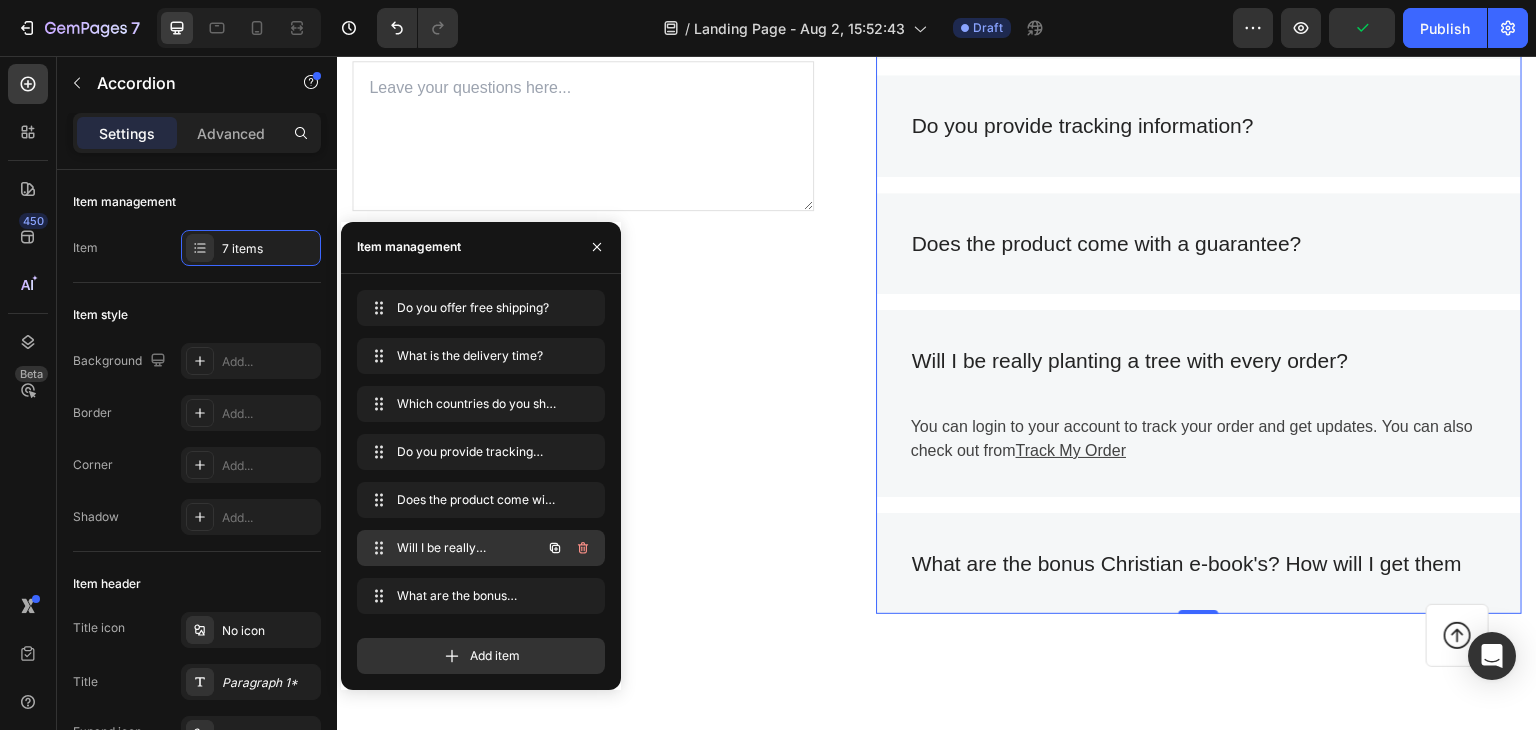 click on "Will I be really planting a tree with every order?  Will I be really planting a tree with every order?" at bounding box center (453, 548) 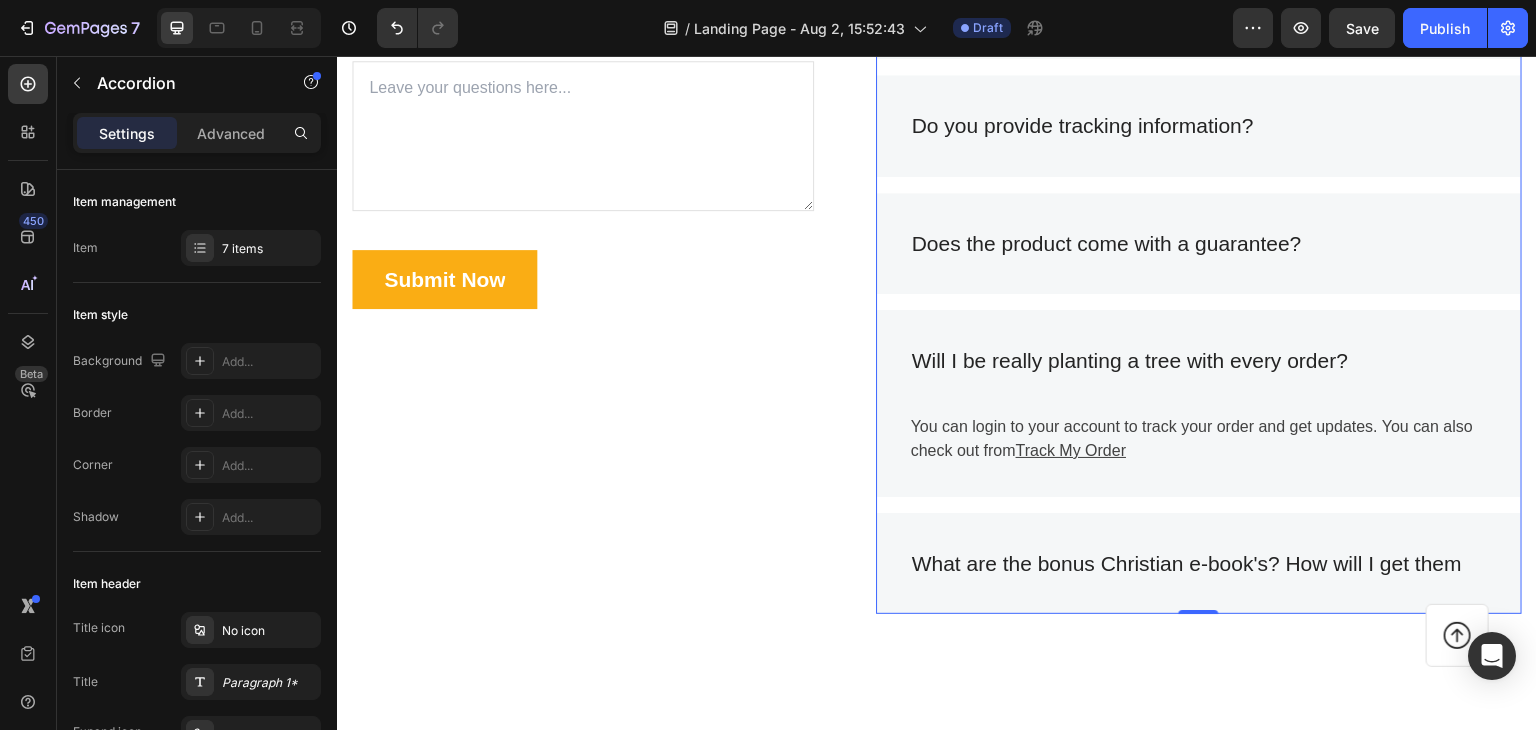 click on "What are the bonus Christian e-book's? How will I get them" at bounding box center (1199, 564) 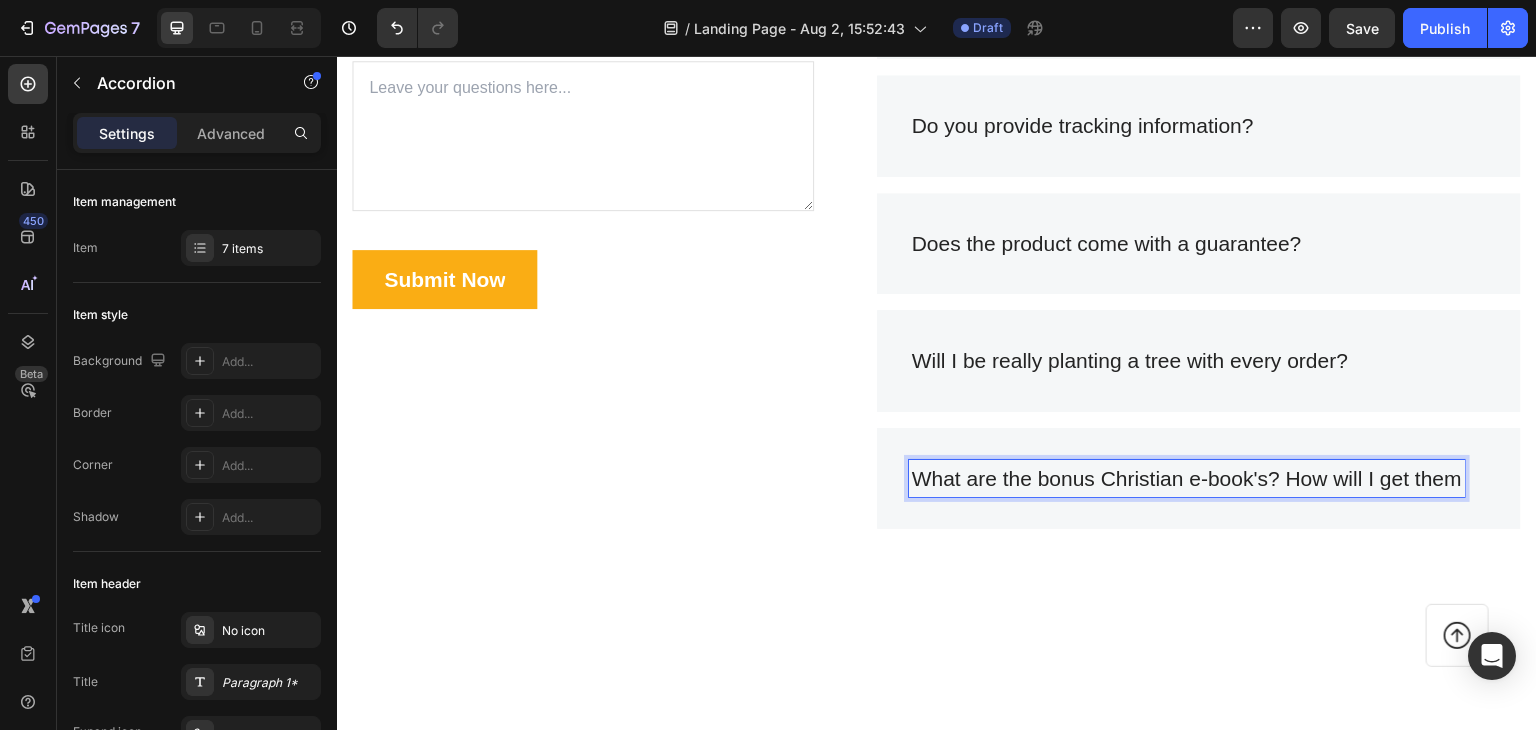 click on "What are the bonus Christian e-book's? How will I get them" at bounding box center [1199, 479] 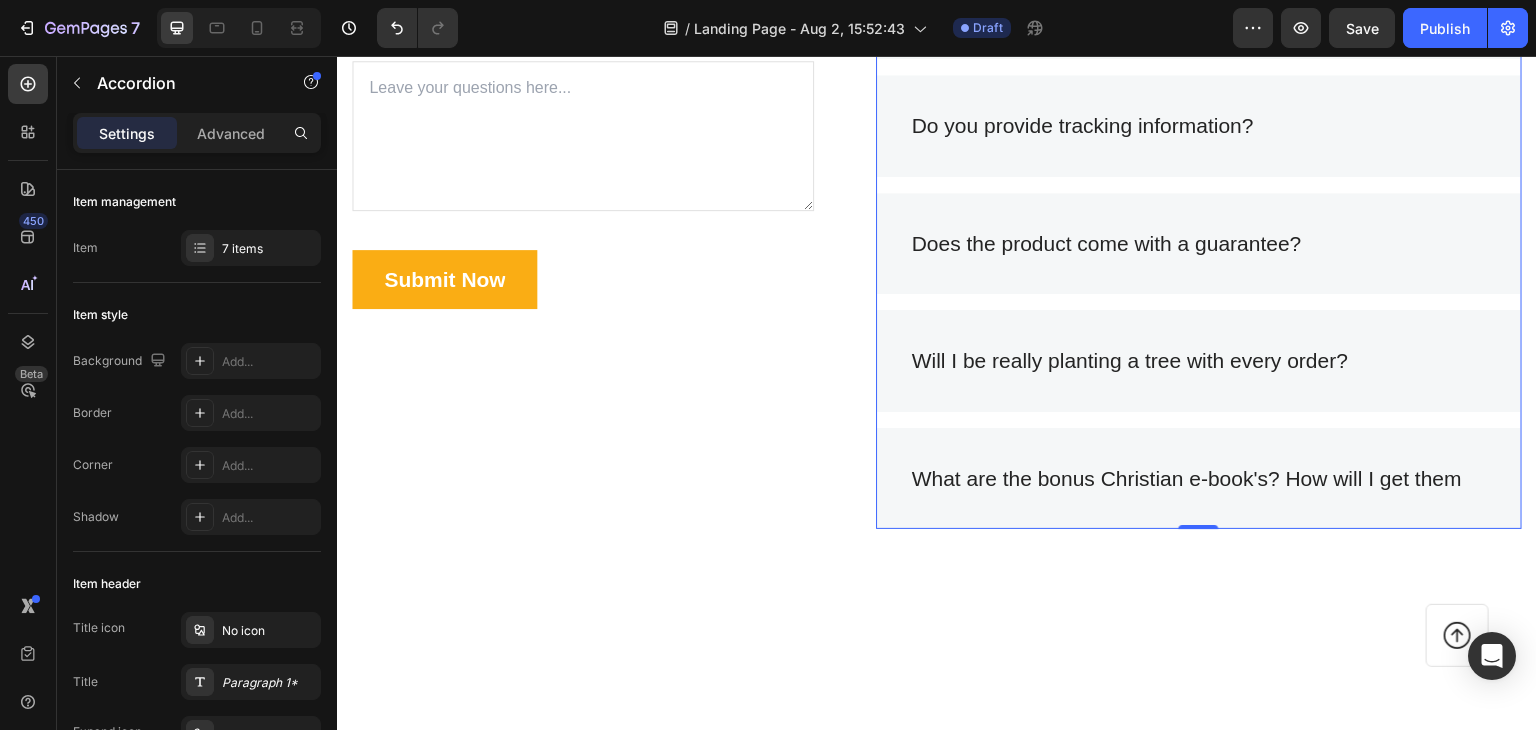 click on "What are the bonus Christian e-book's? How will I get them" at bounding box center (1199, 479) 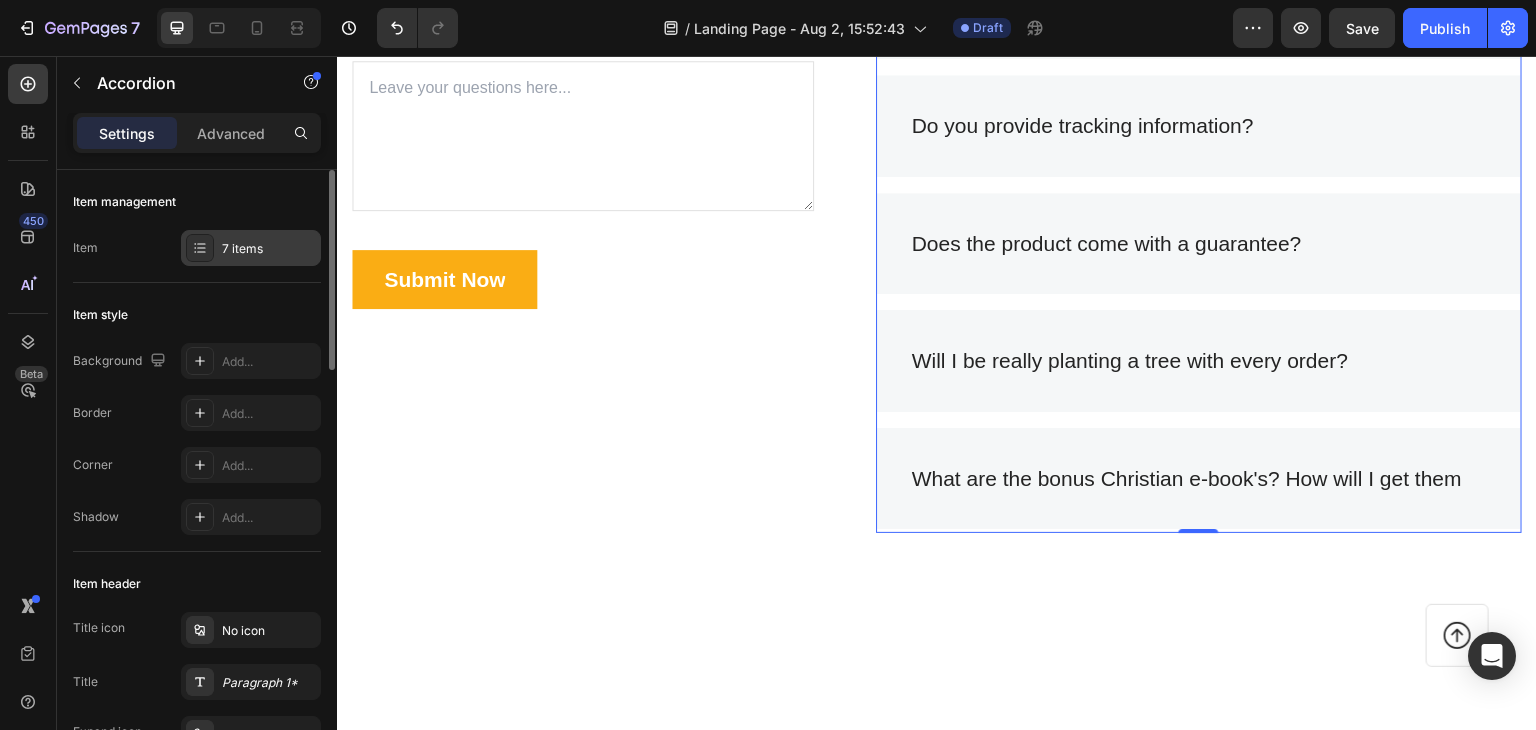 click at bounding box center [200, 248] 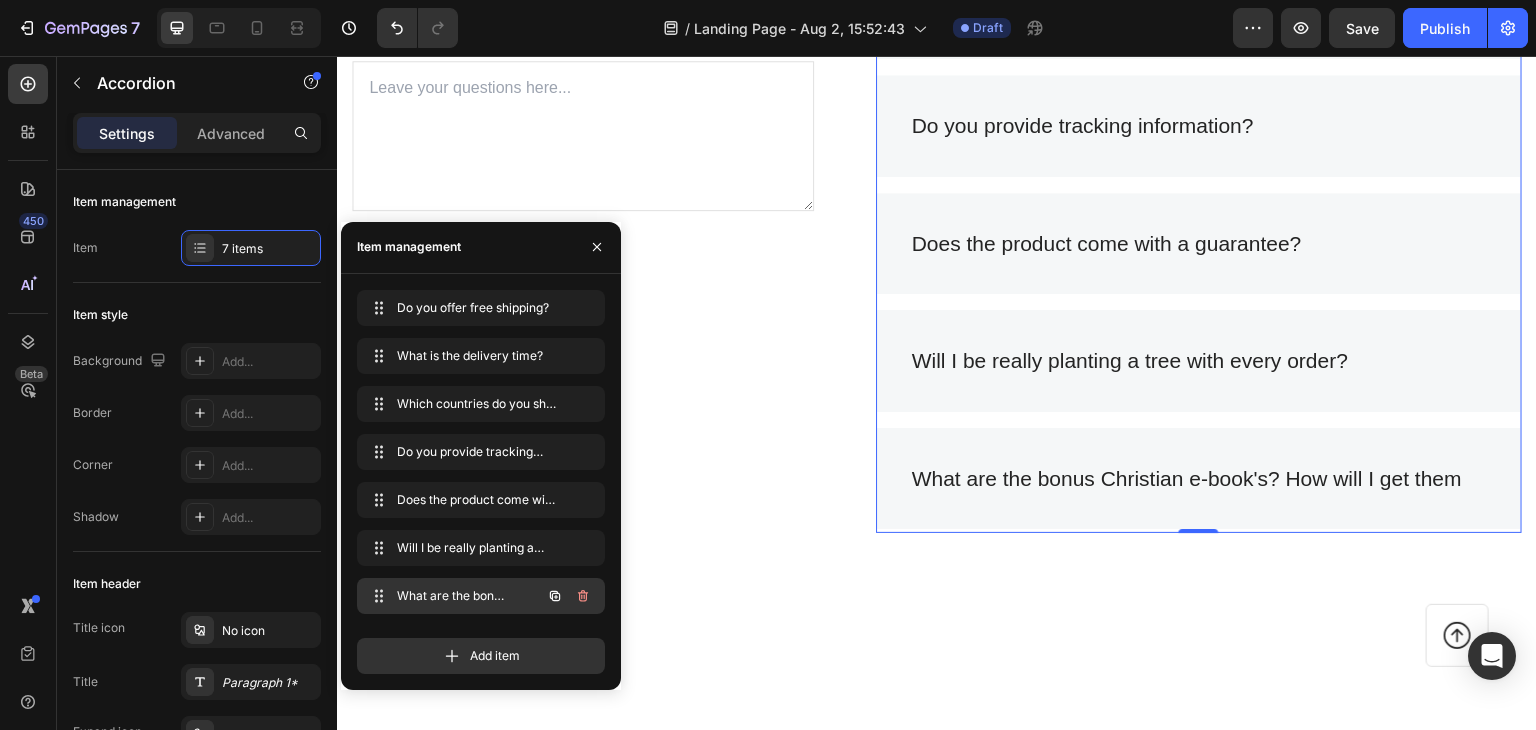 click on "What are the bonus Christian e-book's? How will I get them What are the bonus Christian e-book&#039;s? How will I get them" at bounding box center [453, 596] 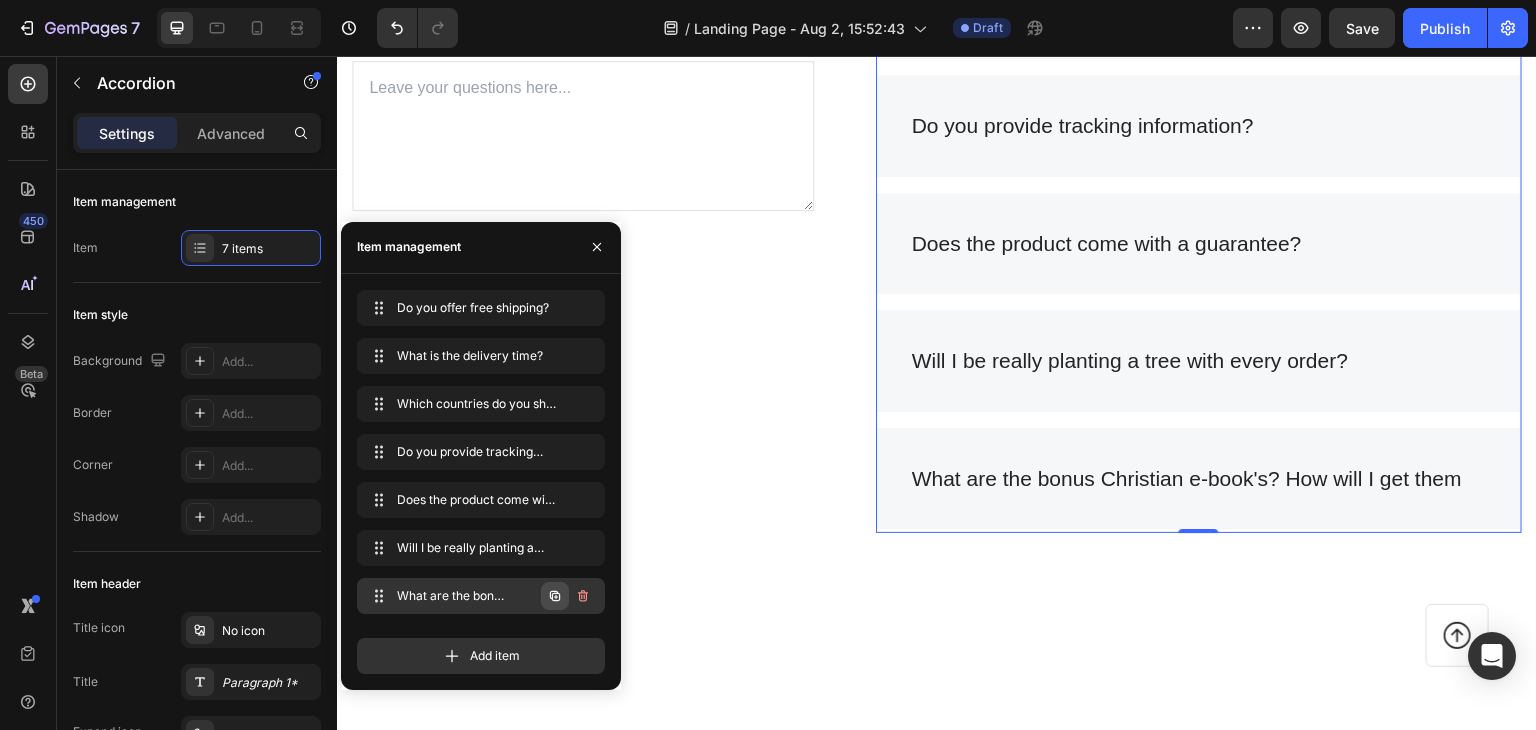 click 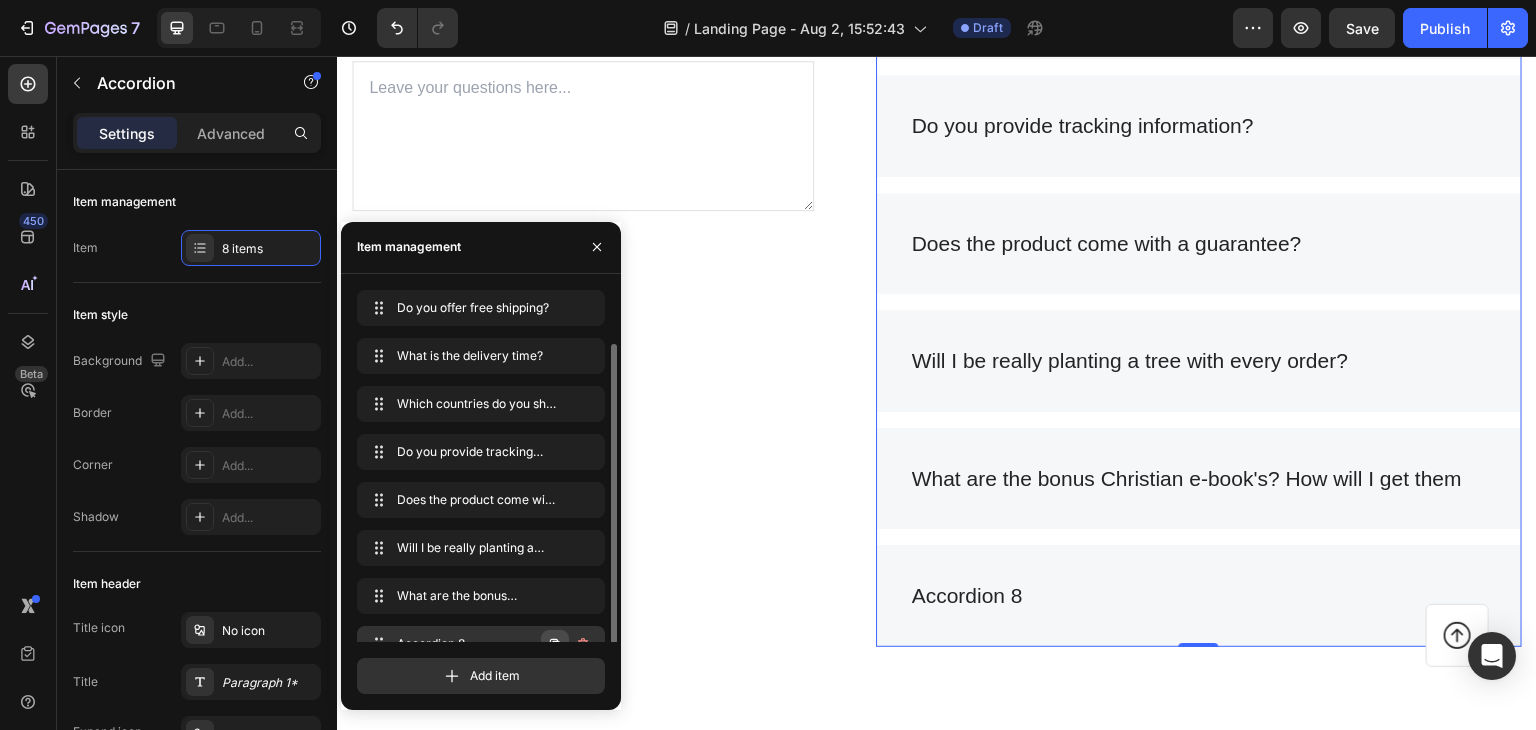 scroll, scrollTop: 28, scrollLeft: 0, axis: vertical 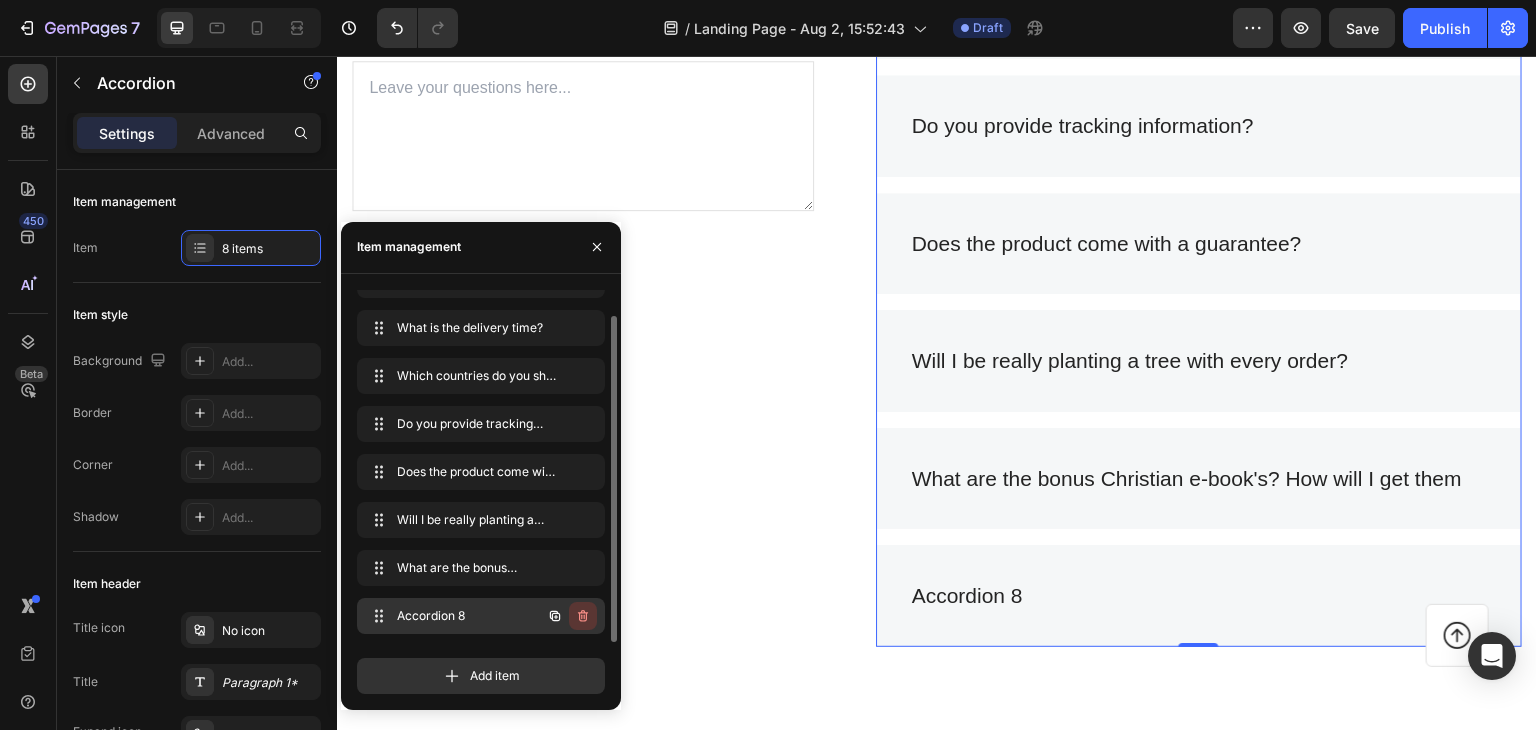 click 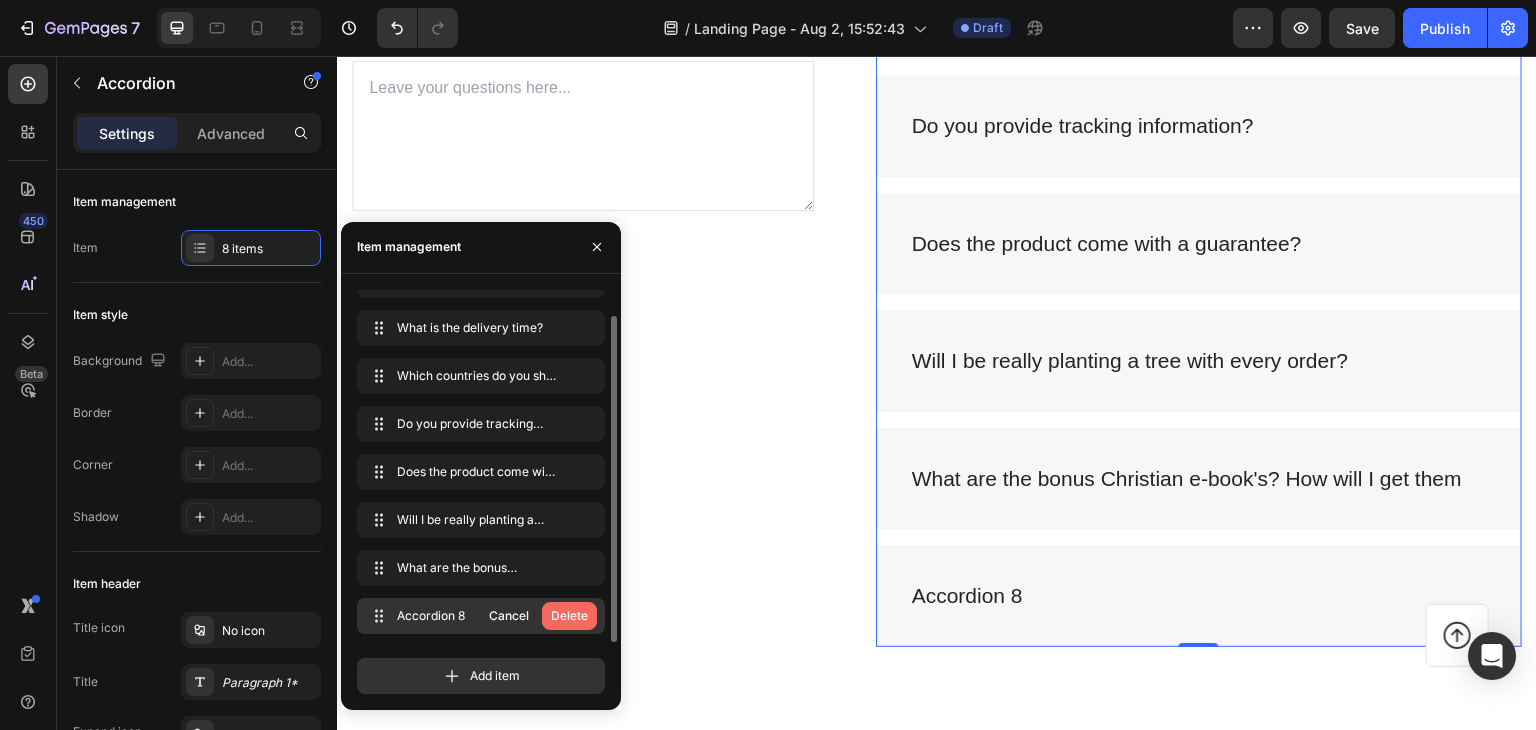 click on "Delete" at bounding box center (569, 616) 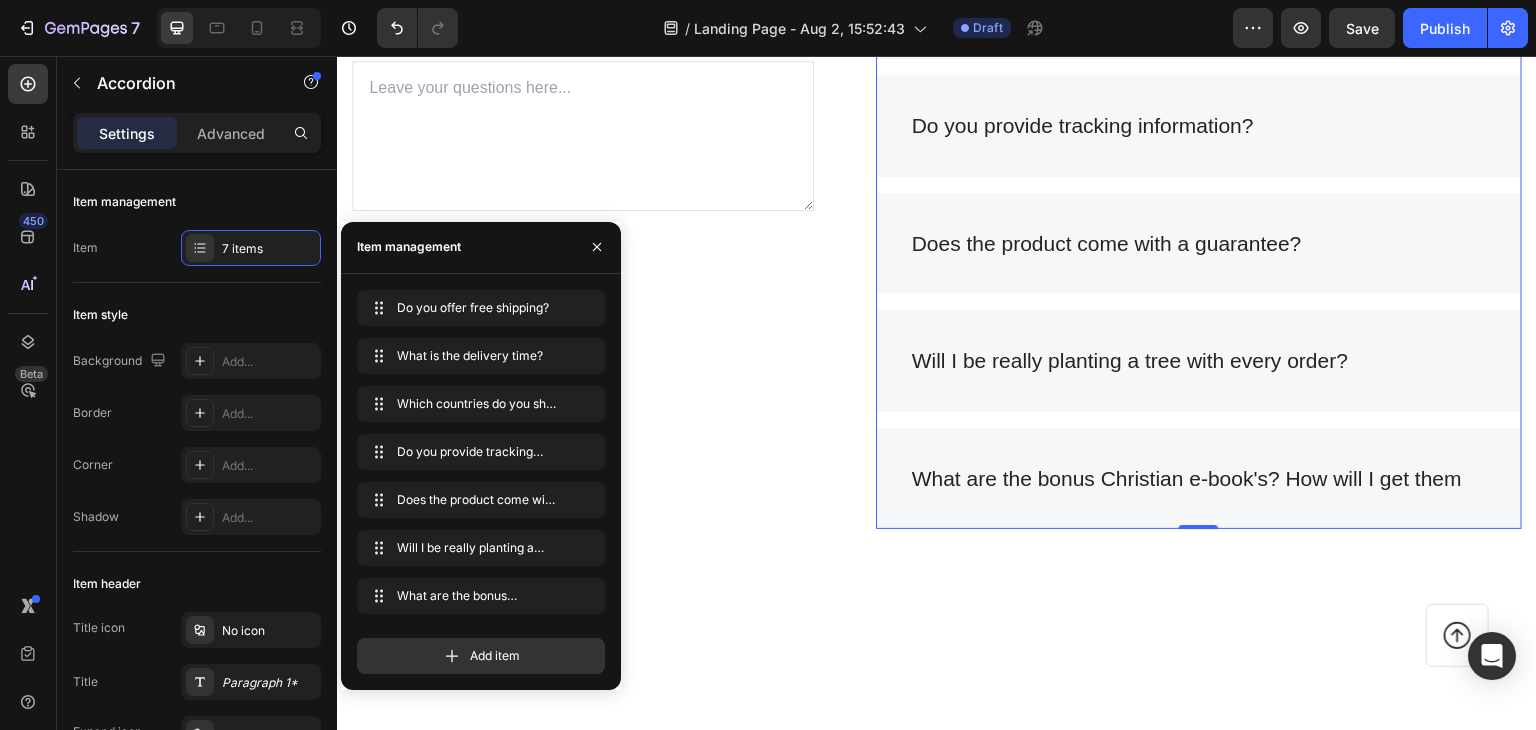 scroll, scrollTop: 0, scrollLeft: 0, axis: both 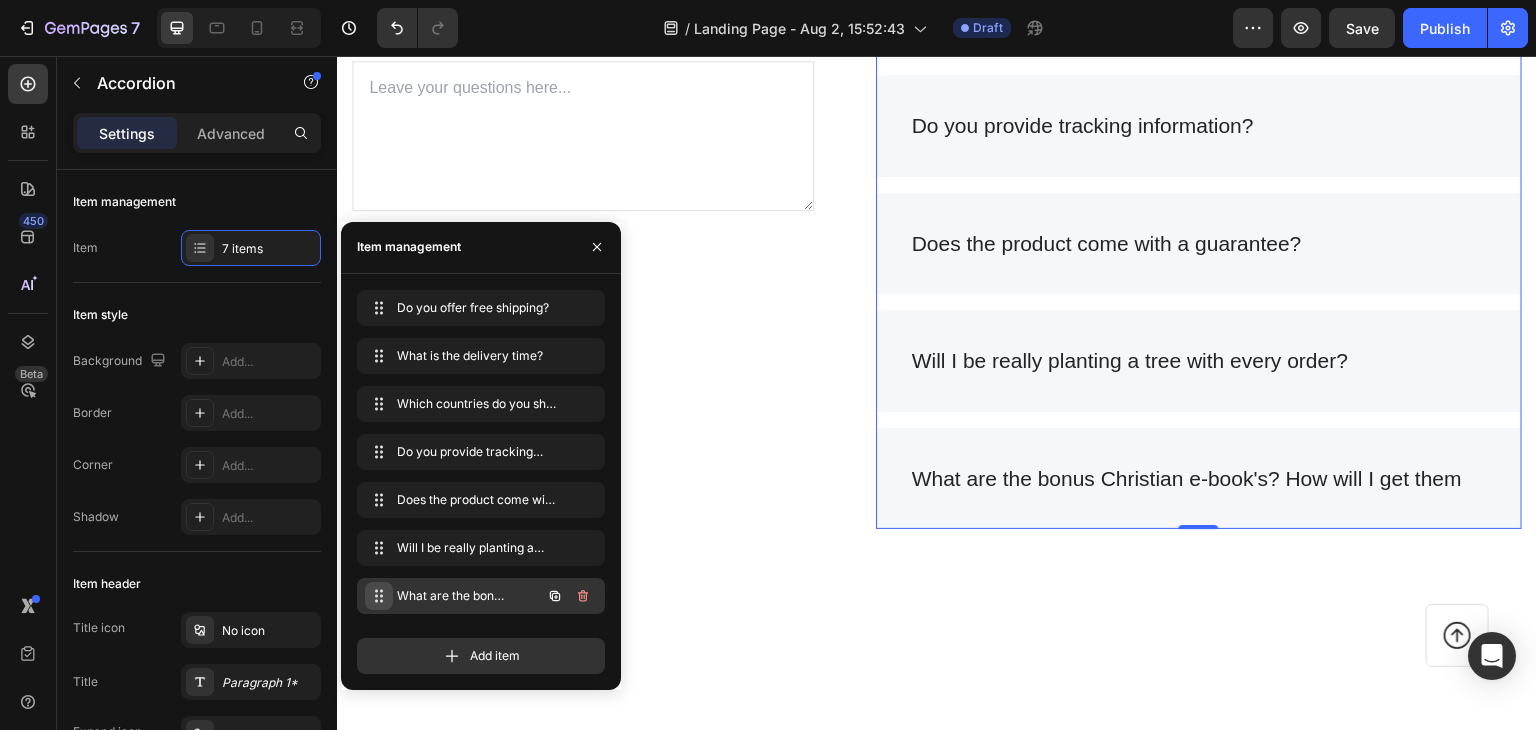 click 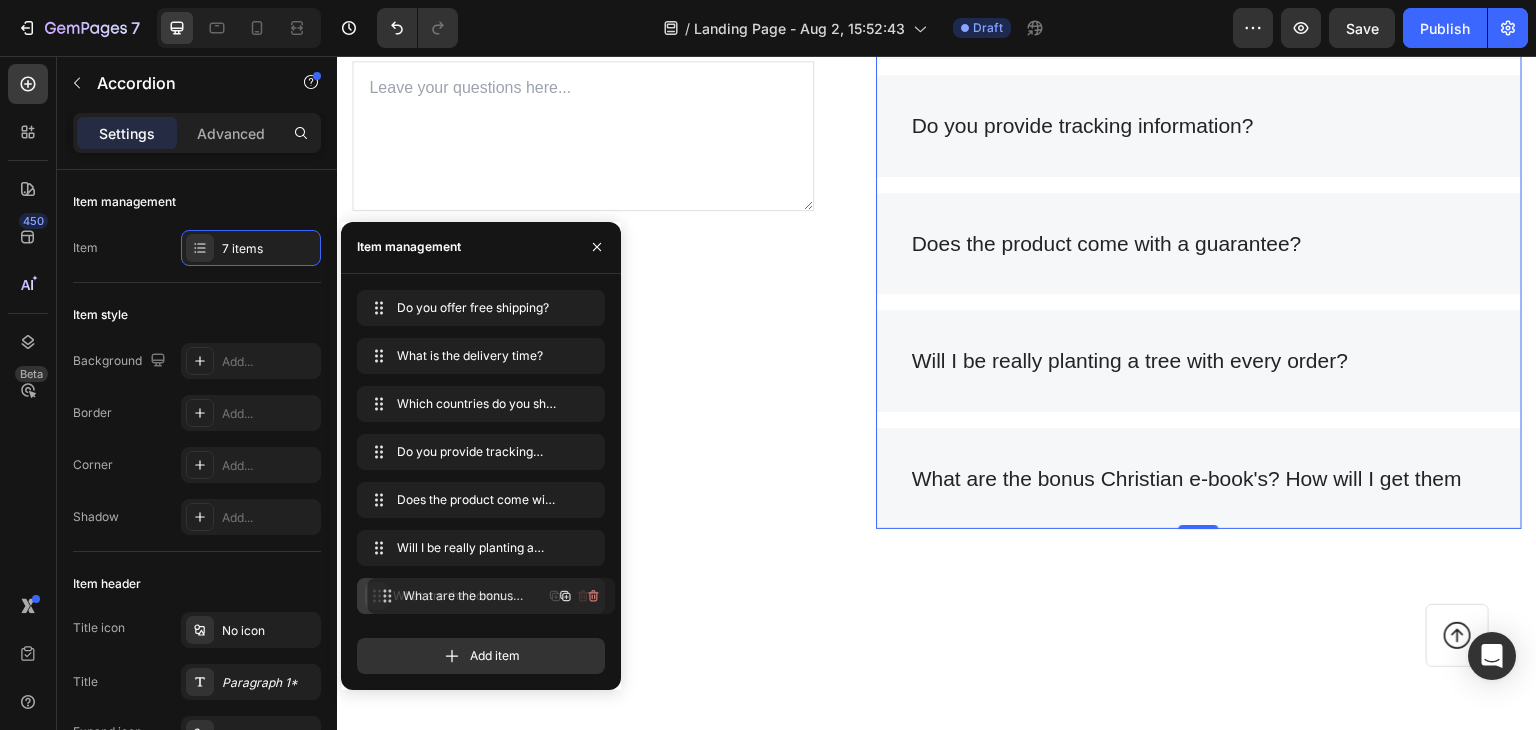 drag, startPoint x: 376, startPoint y: 595, endPoint x: 387, endPoint y: 601, distance: 12.529964 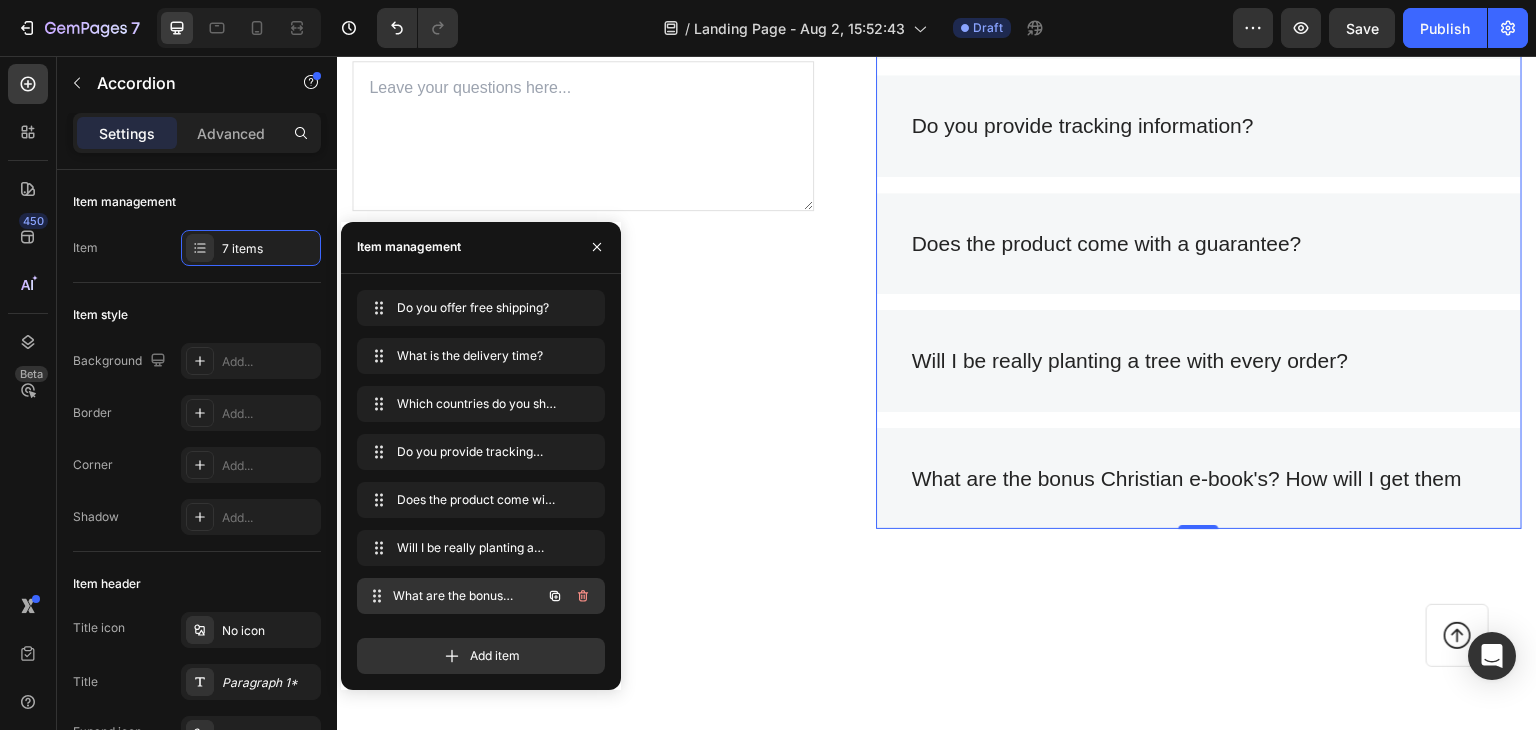 click on "What are the bonus Christian e-book's? How will I get them What are the bonus Christian e-book&#039;s? How will I get them" at bounding box center [453, 596] 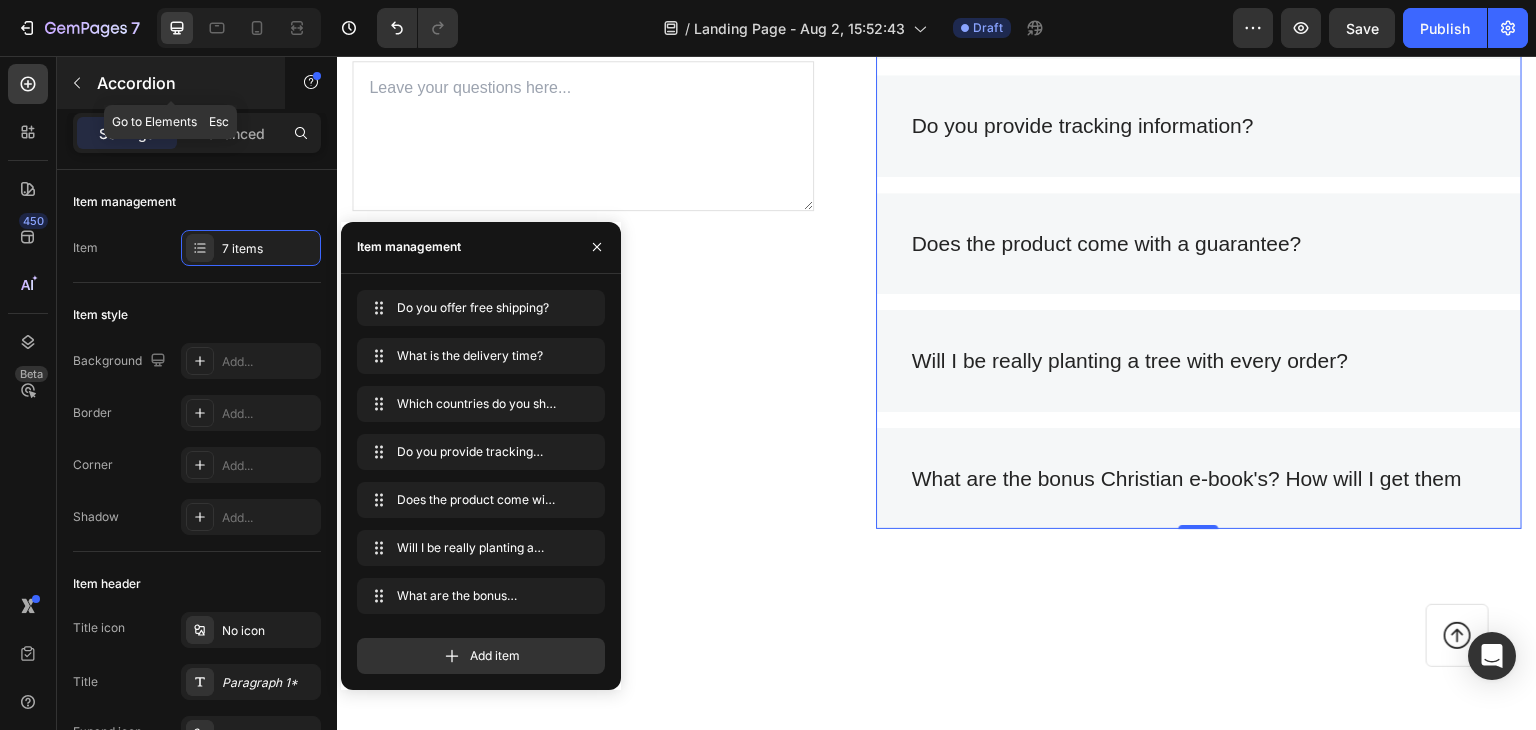 click 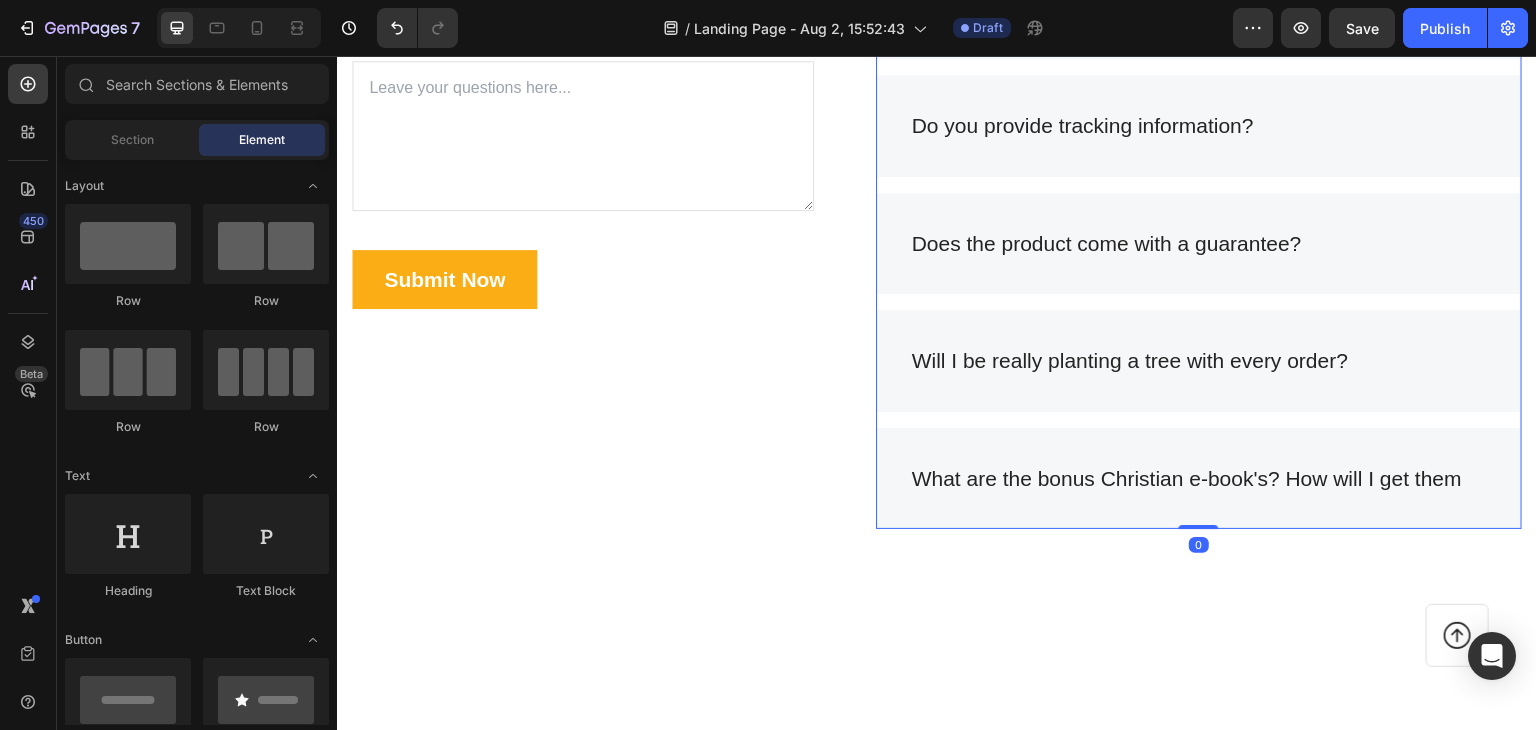 click on "Will I be really planting a tree with every order?" at bounding box center [1130, 361] 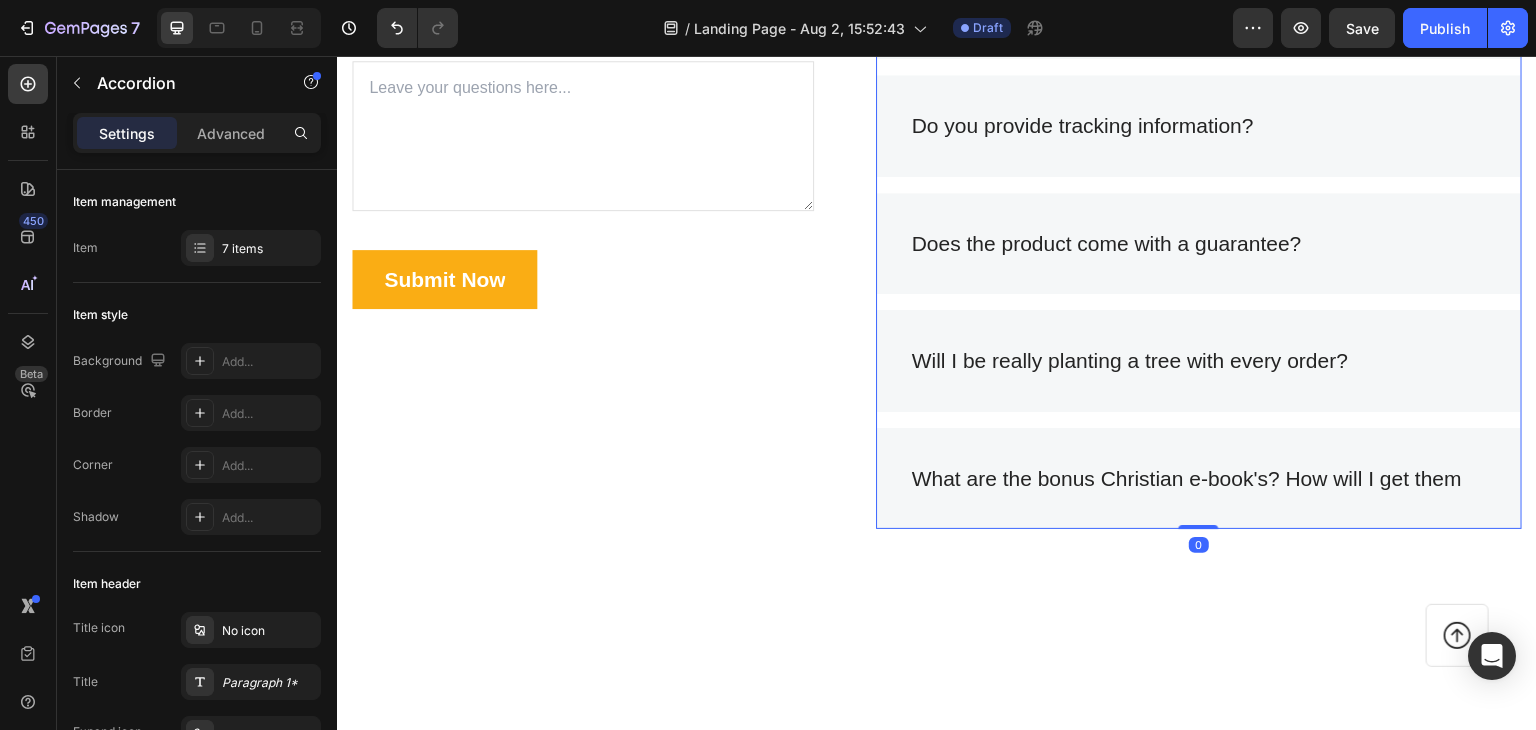 click on "Will I be really planting a tree with every order?" at bounding box center (1199, 361) 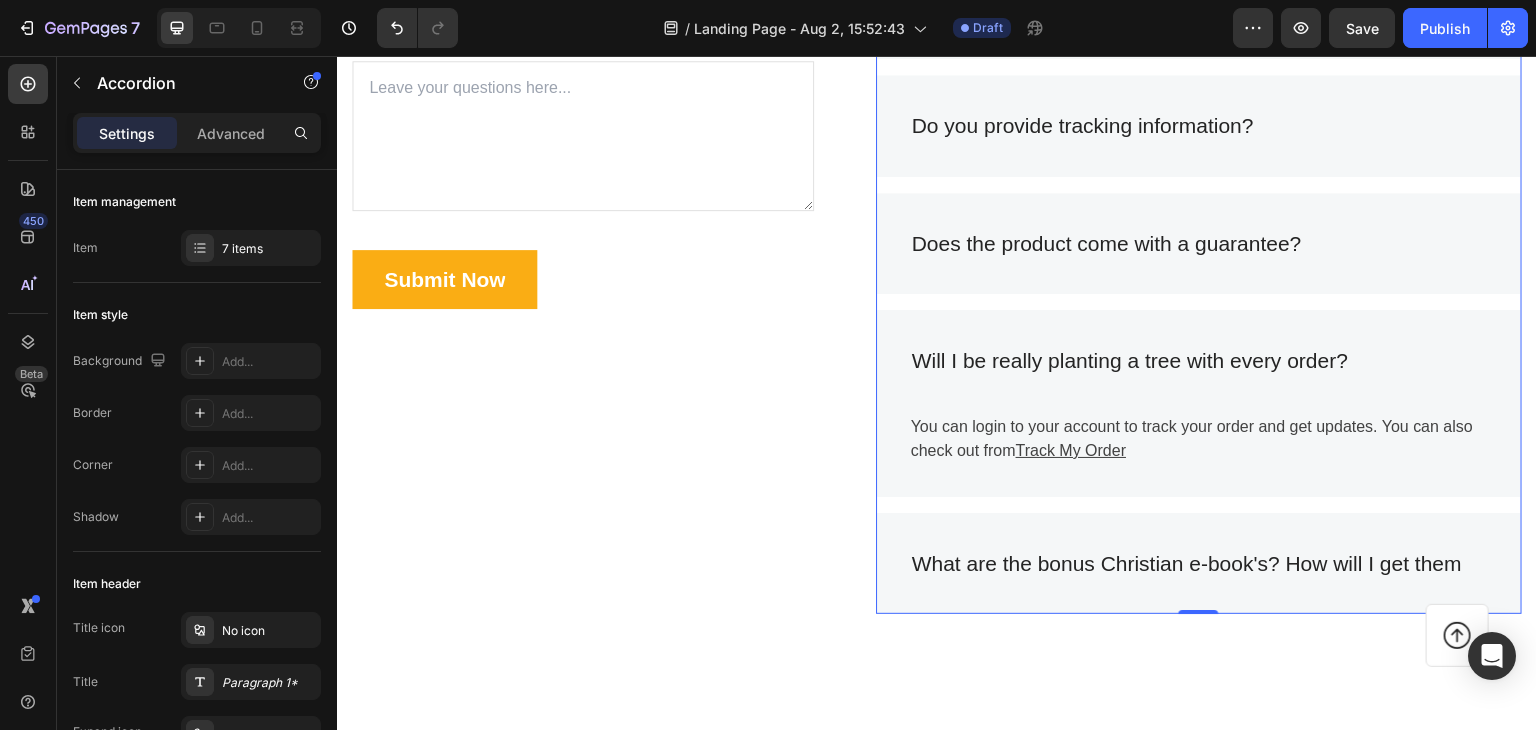 click on "What are the bonus Christian e-book's? How will I get them" at bounding box center (1199, 564) 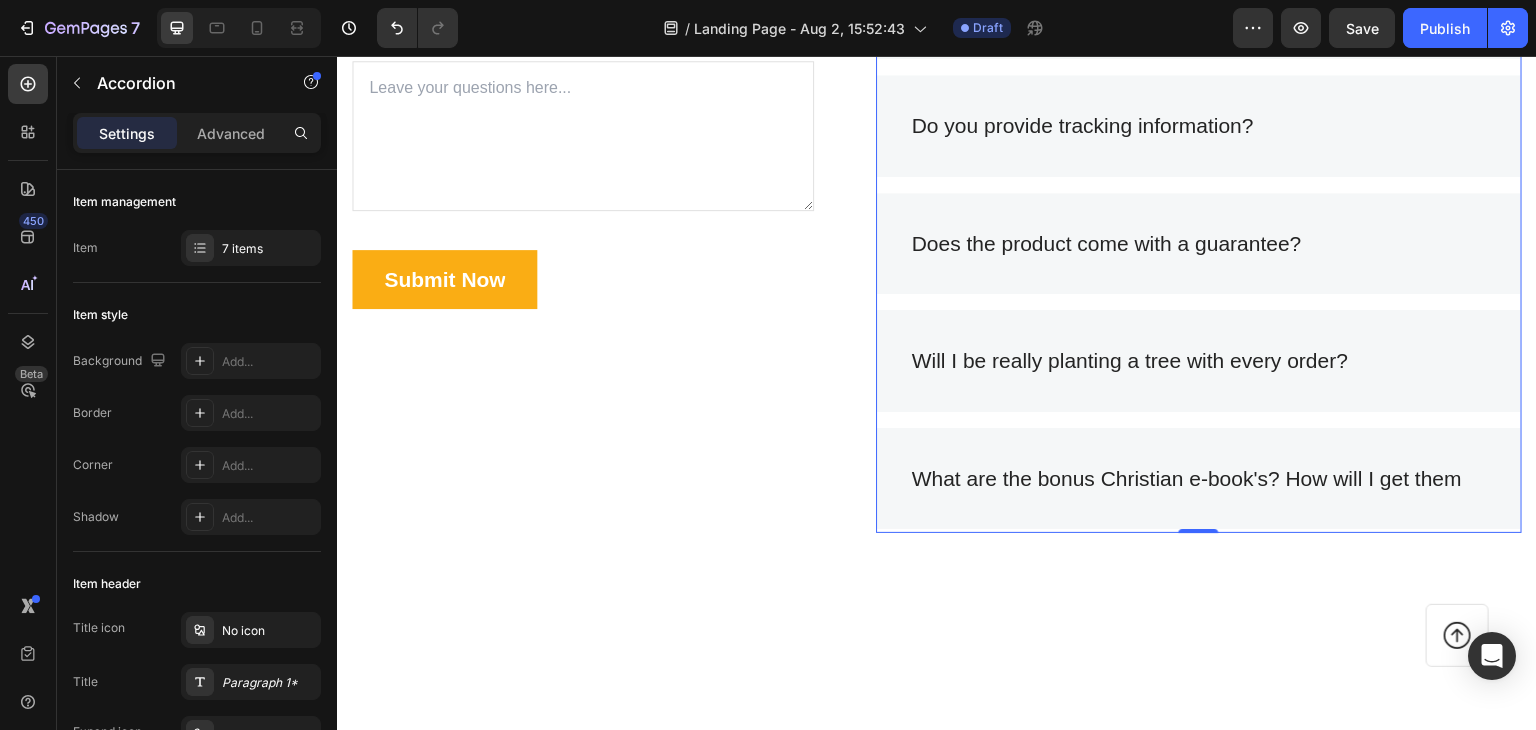 click on "What are the bonus Christian e-book's? How will I get them" at bounding box center [1199, 479] 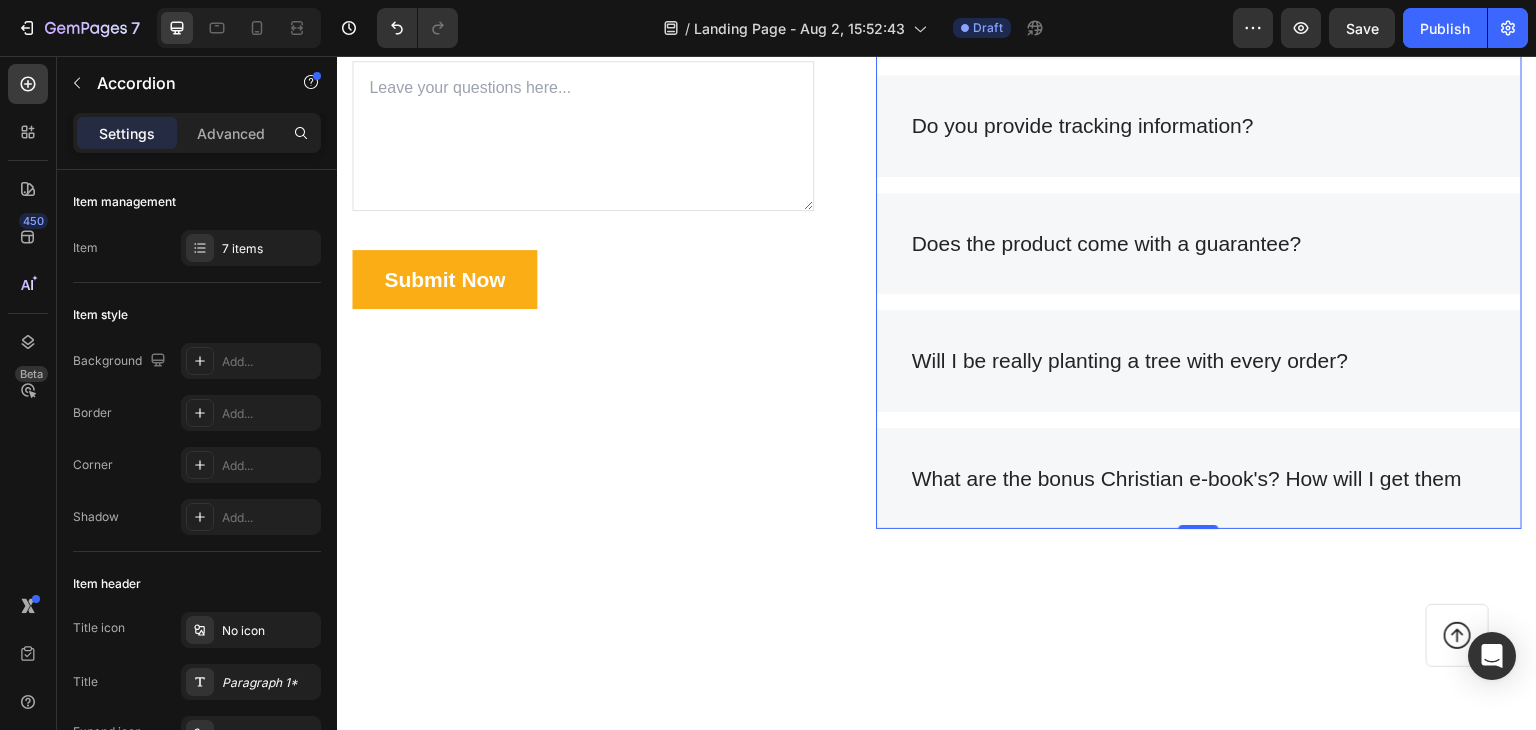 click on "What are the bonus Christian e-book's? How will I get them" at bounding box center [1199, 479] 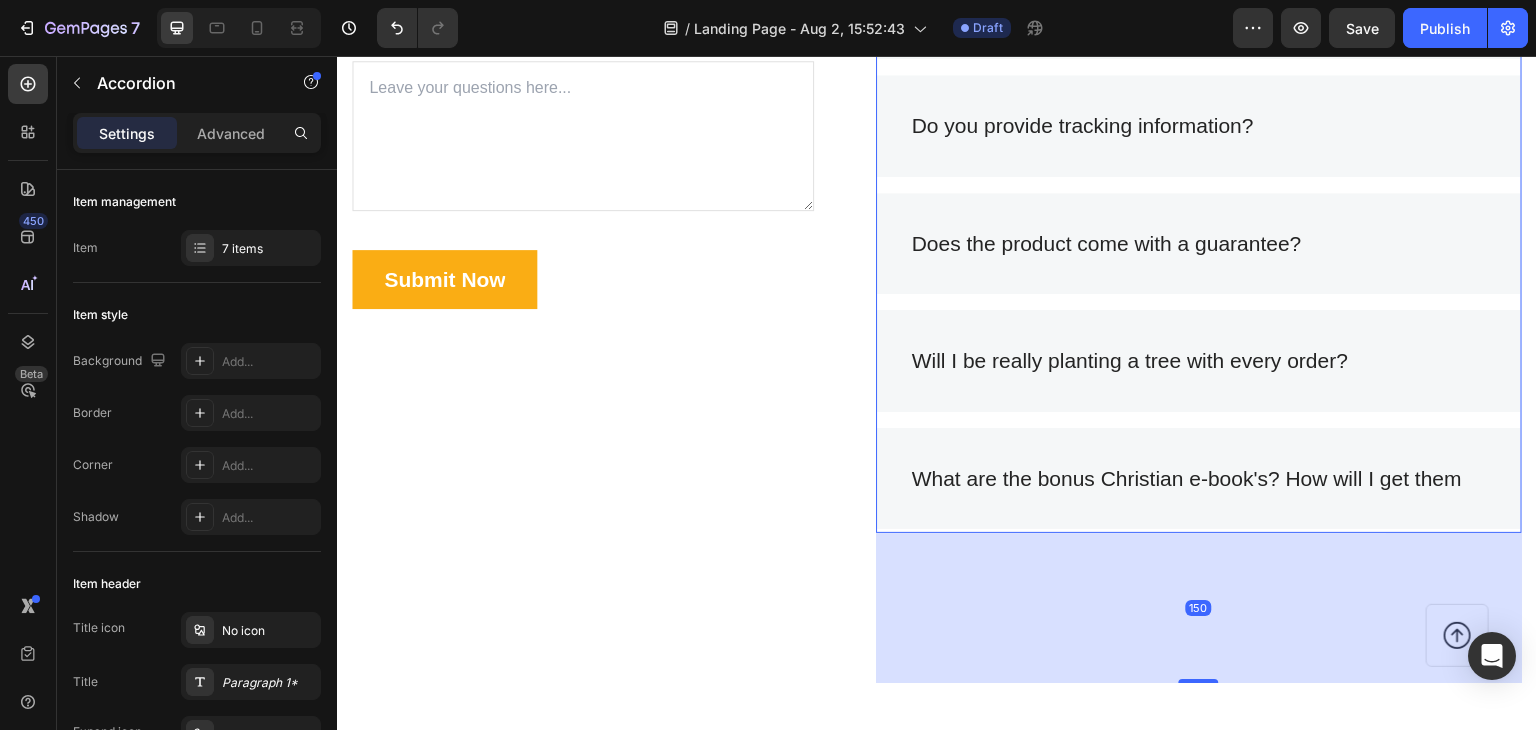 drag, startPoint x: 1197, startPoint y: 526, endPoint x: 1163, endPoint y: 626, distance: 105.62197 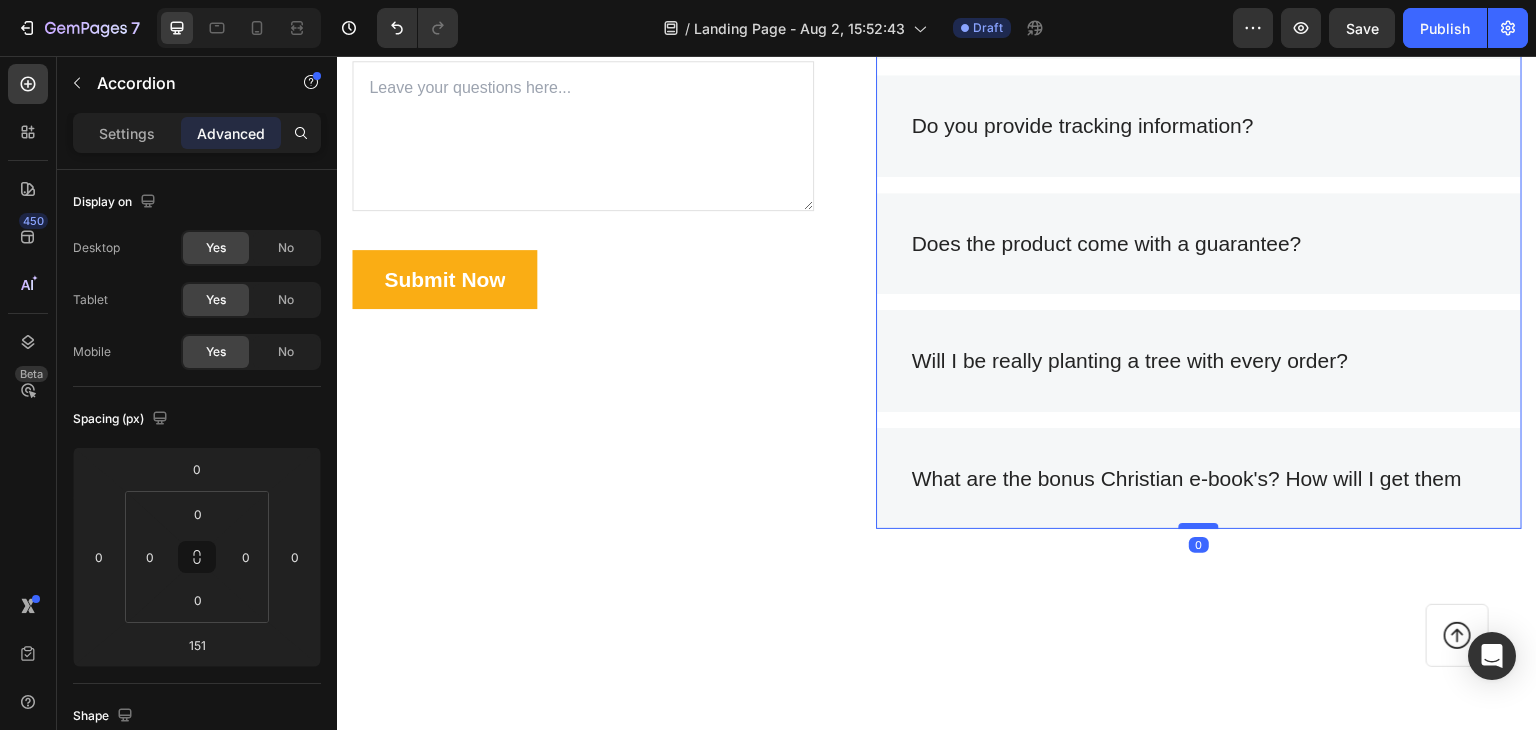 drag, startPoint x: 1190, startPoint y: 675, endPoint x: 1199, endPoint y: 523, distance: 152.26622 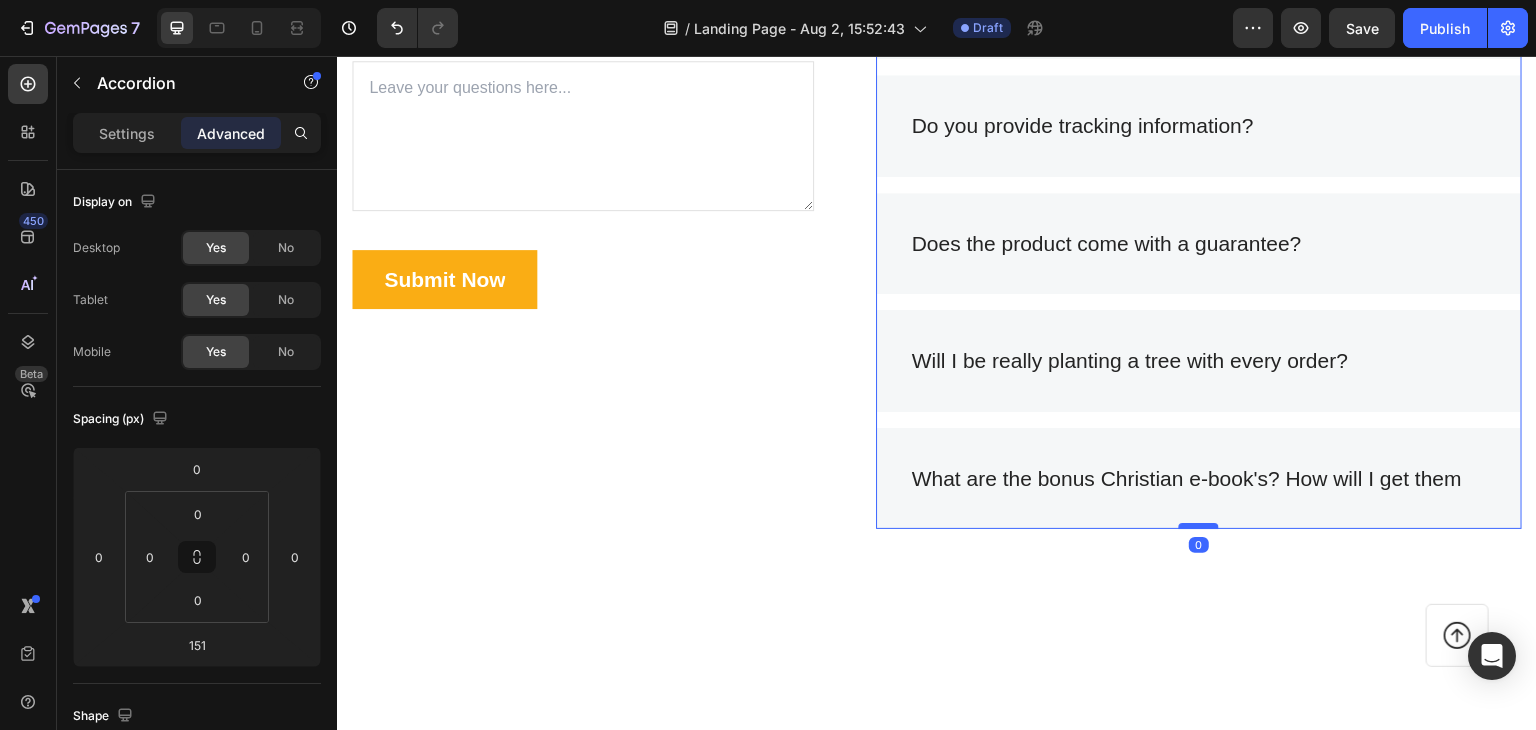 click at bounding box center [1199, 526] 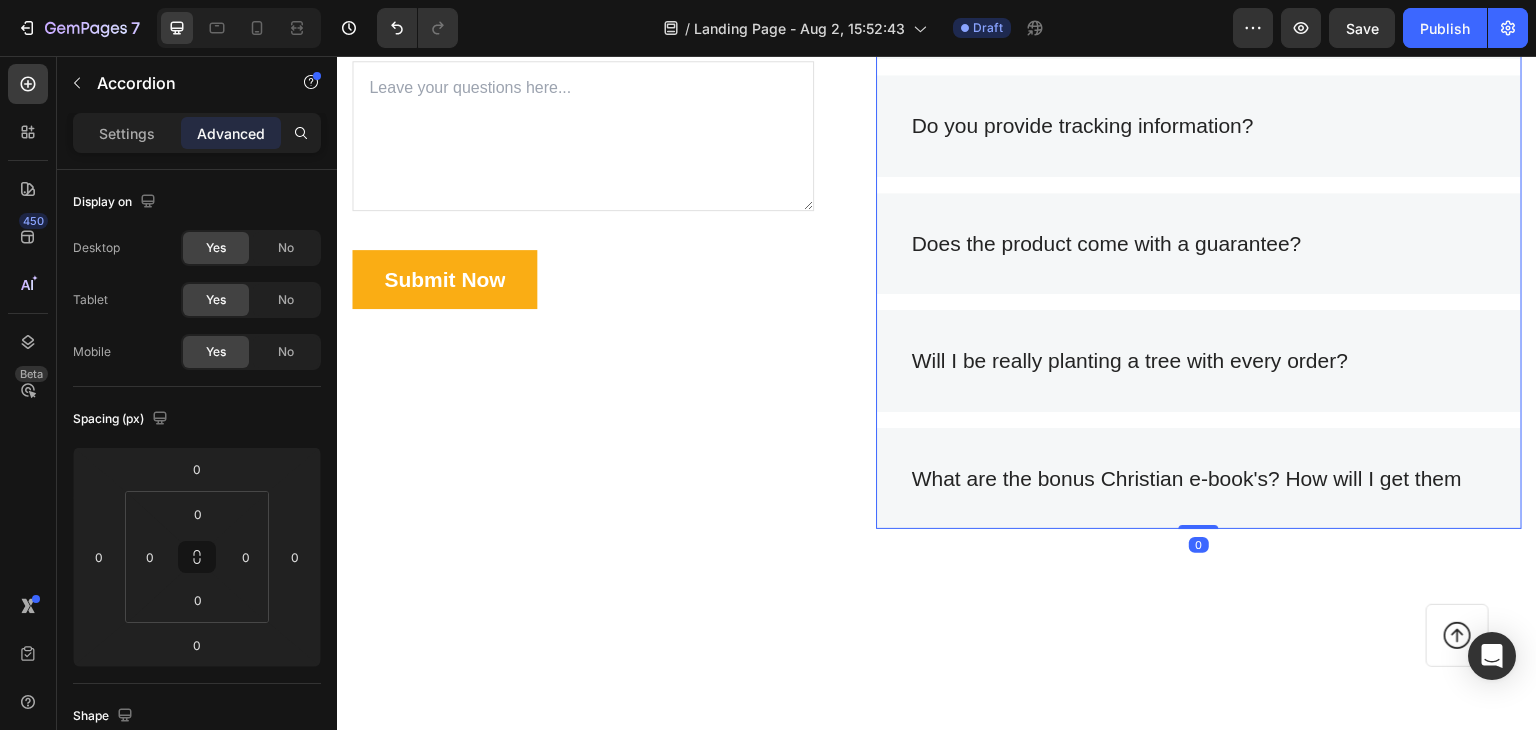 click on "What are the bonus Christian e-book's? How will I get them" at bounding box center [1199, 479] 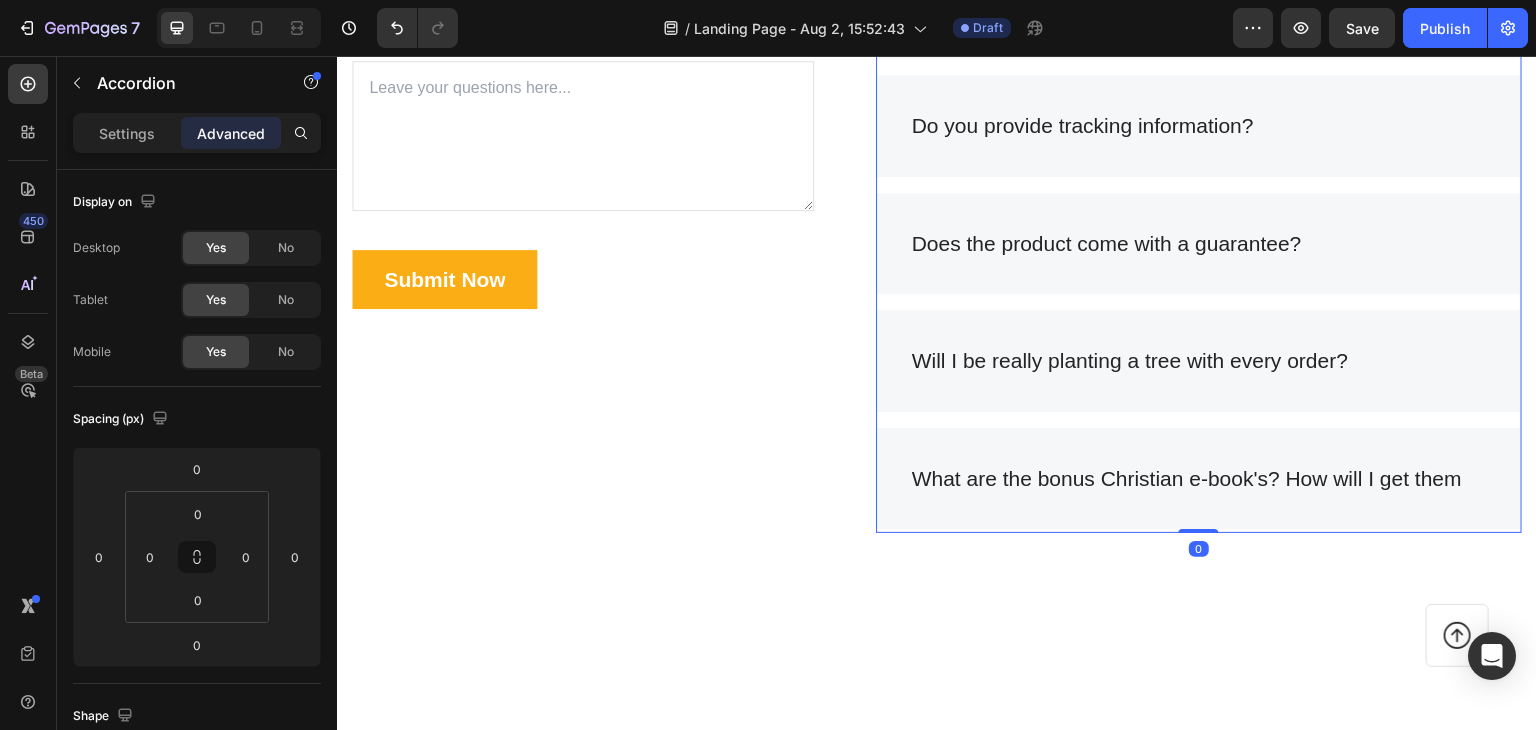 click on "What are the bonus Christian e-book's? How will I get them" at bounding box center [1199, 479] 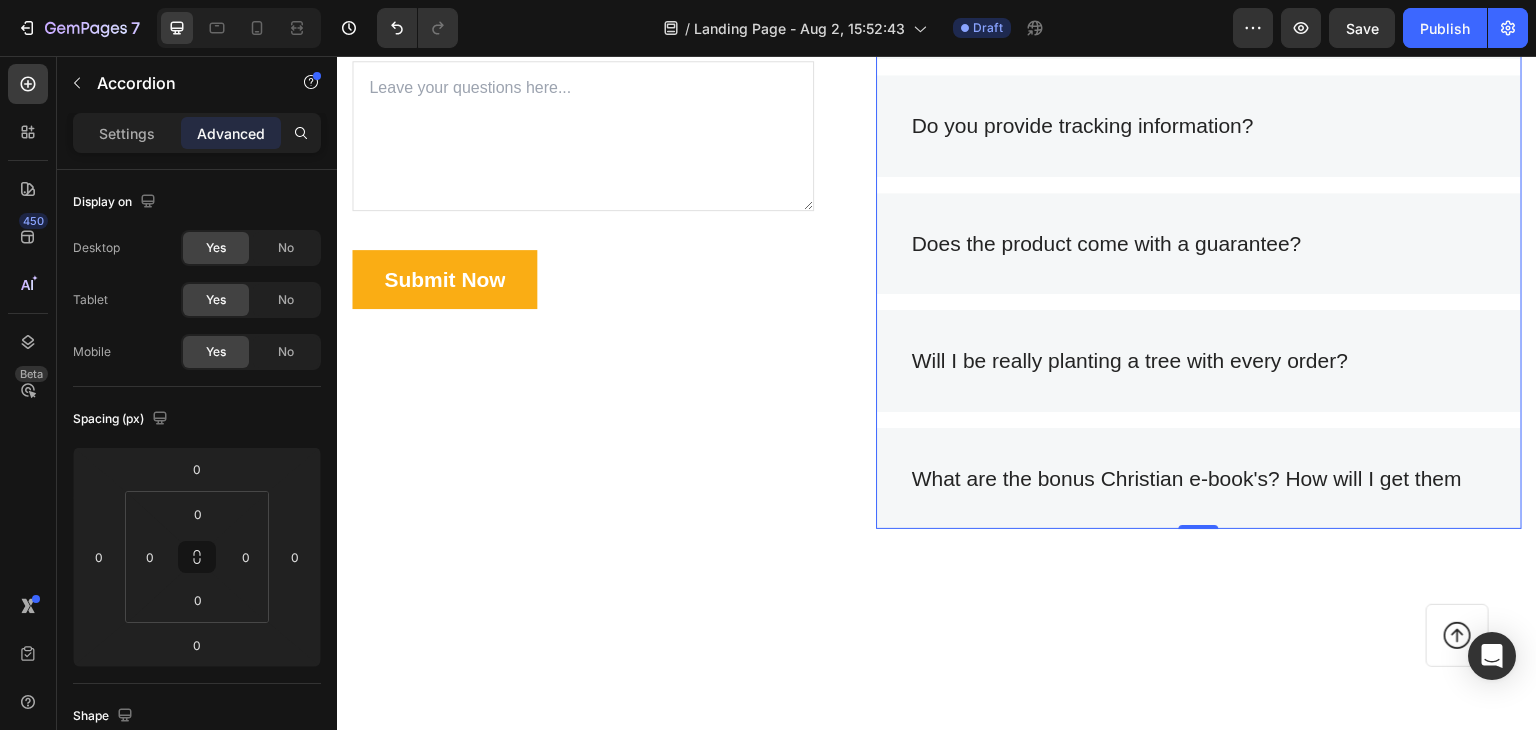 click on "What are the bonus Christian e-book's? How will I get them" at bounding box center [1199, 479] 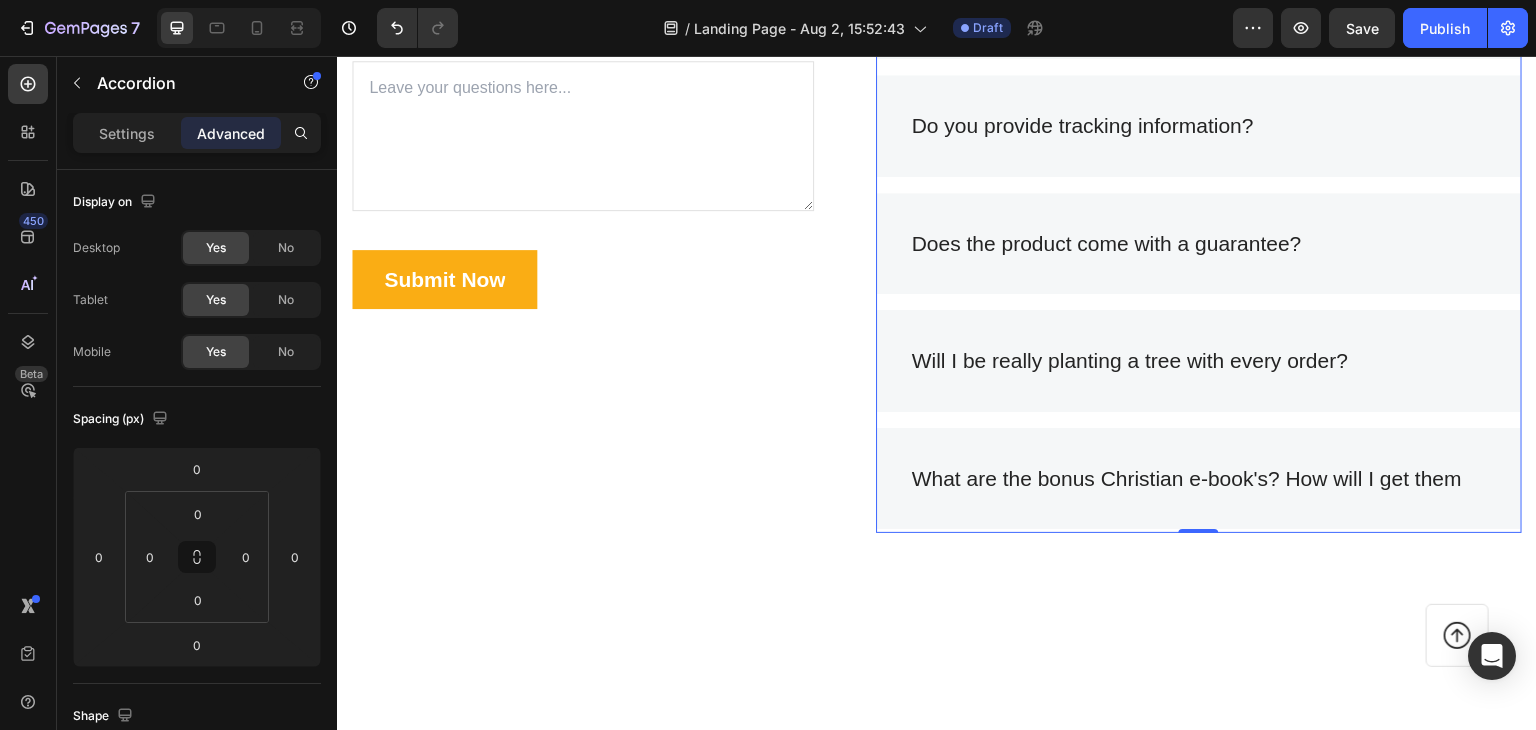 click on "Will I be really planting a tree with every order?" at bounding box center [1199, 361] 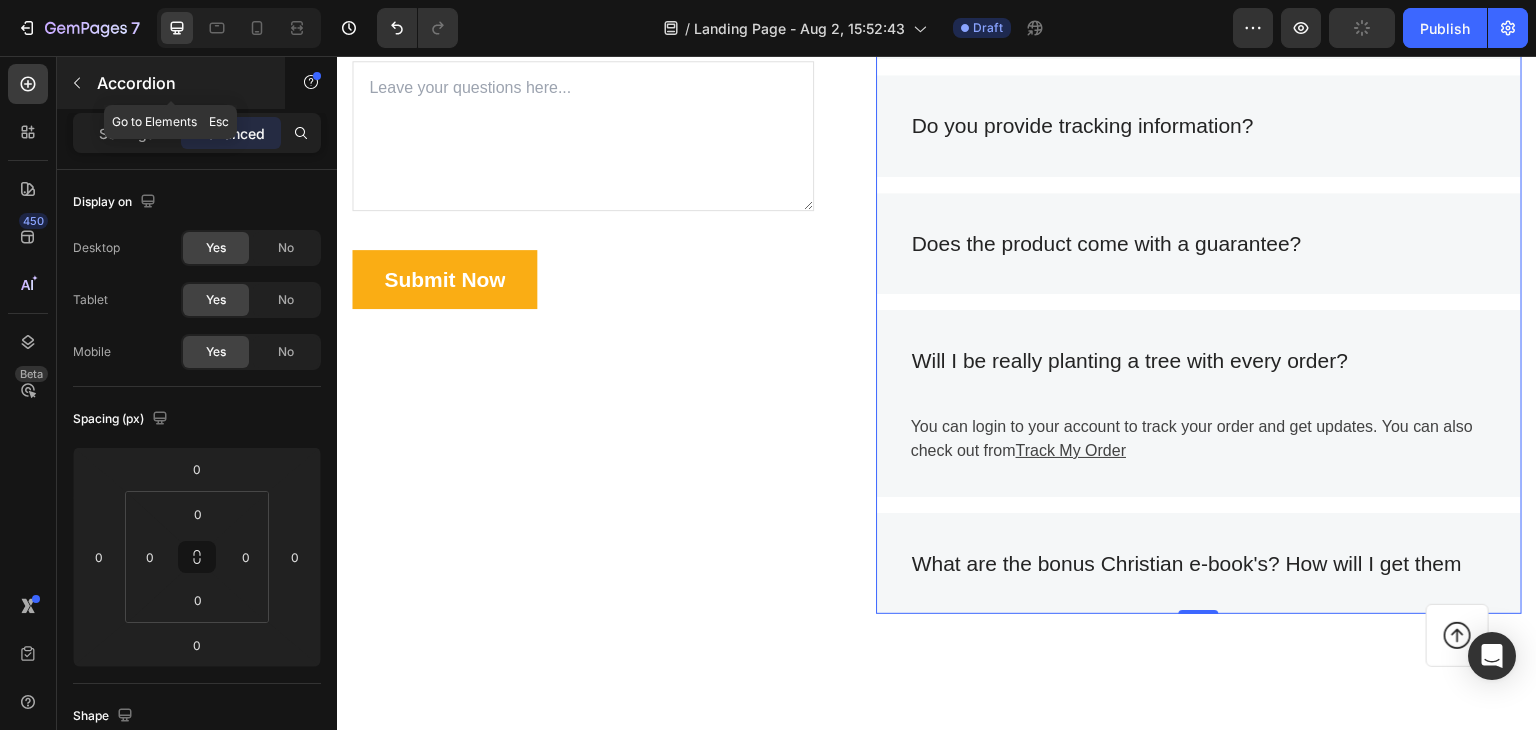 click at bounding box center (77, 83) 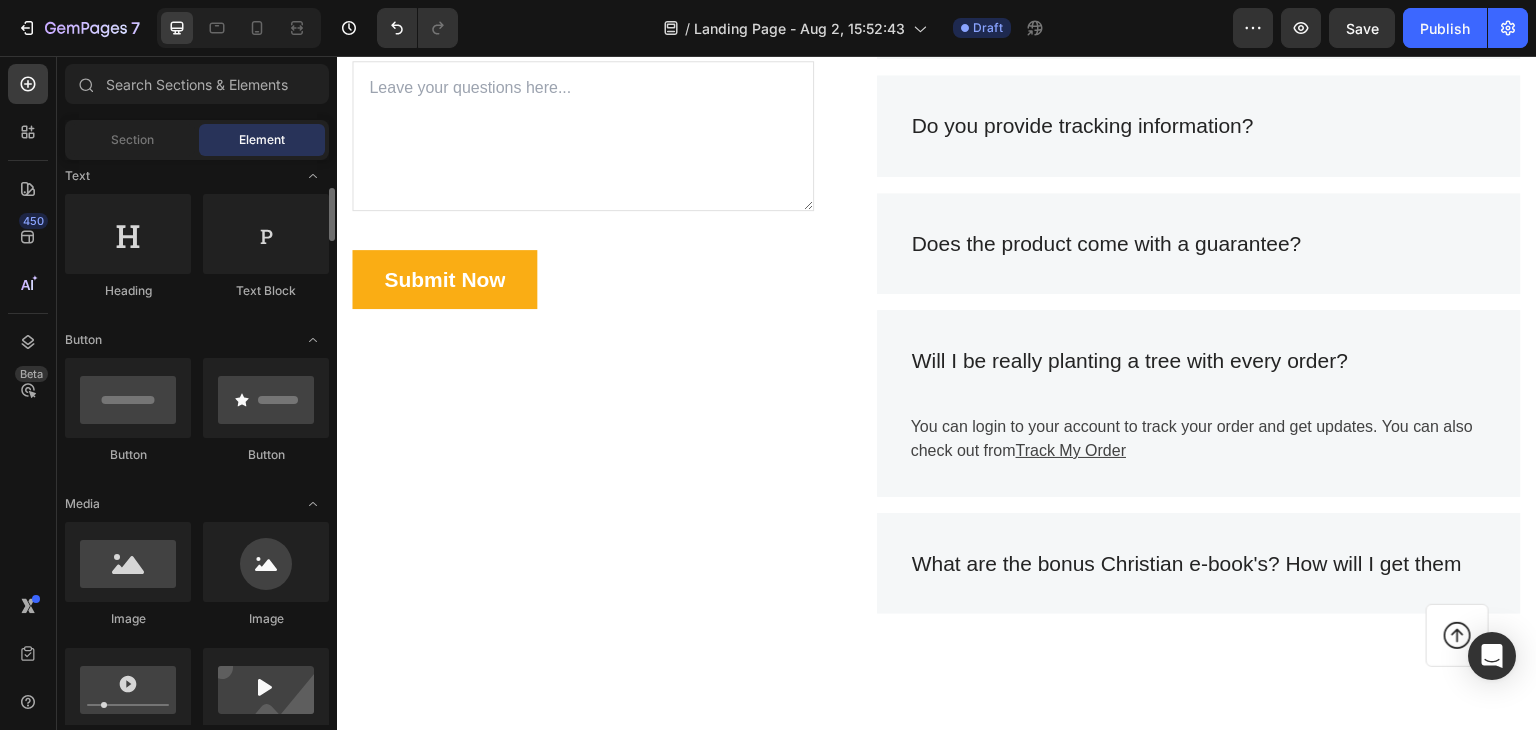 scroll, scrollTop: 0, scrollLeft: 0, axis: both 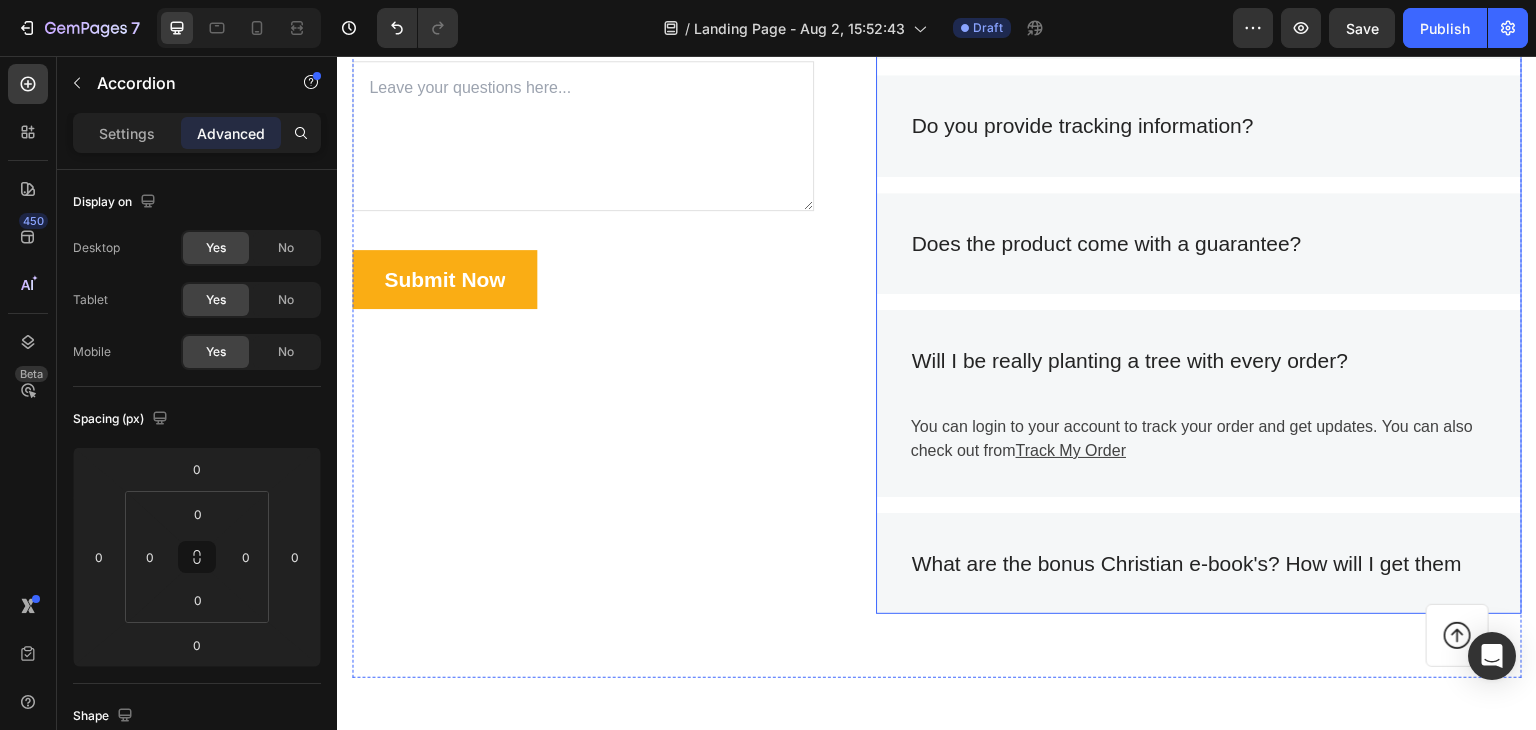 click on "What are the bonus Christian e-book's? How will I get them" at bounding box center [1199, 564] 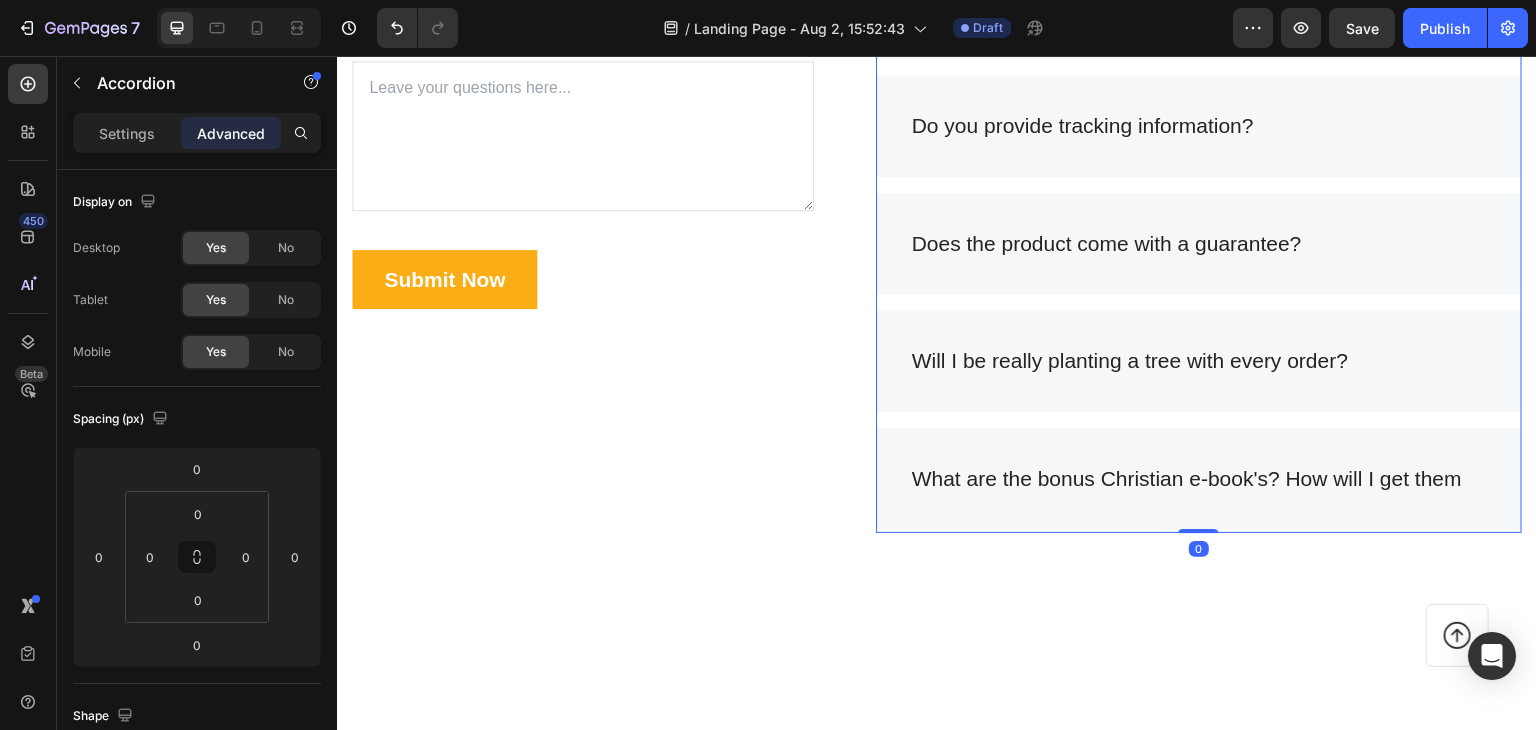click on "What are the bonus Christian e-book's? How will I get them" at bounding box center (1199, 479) 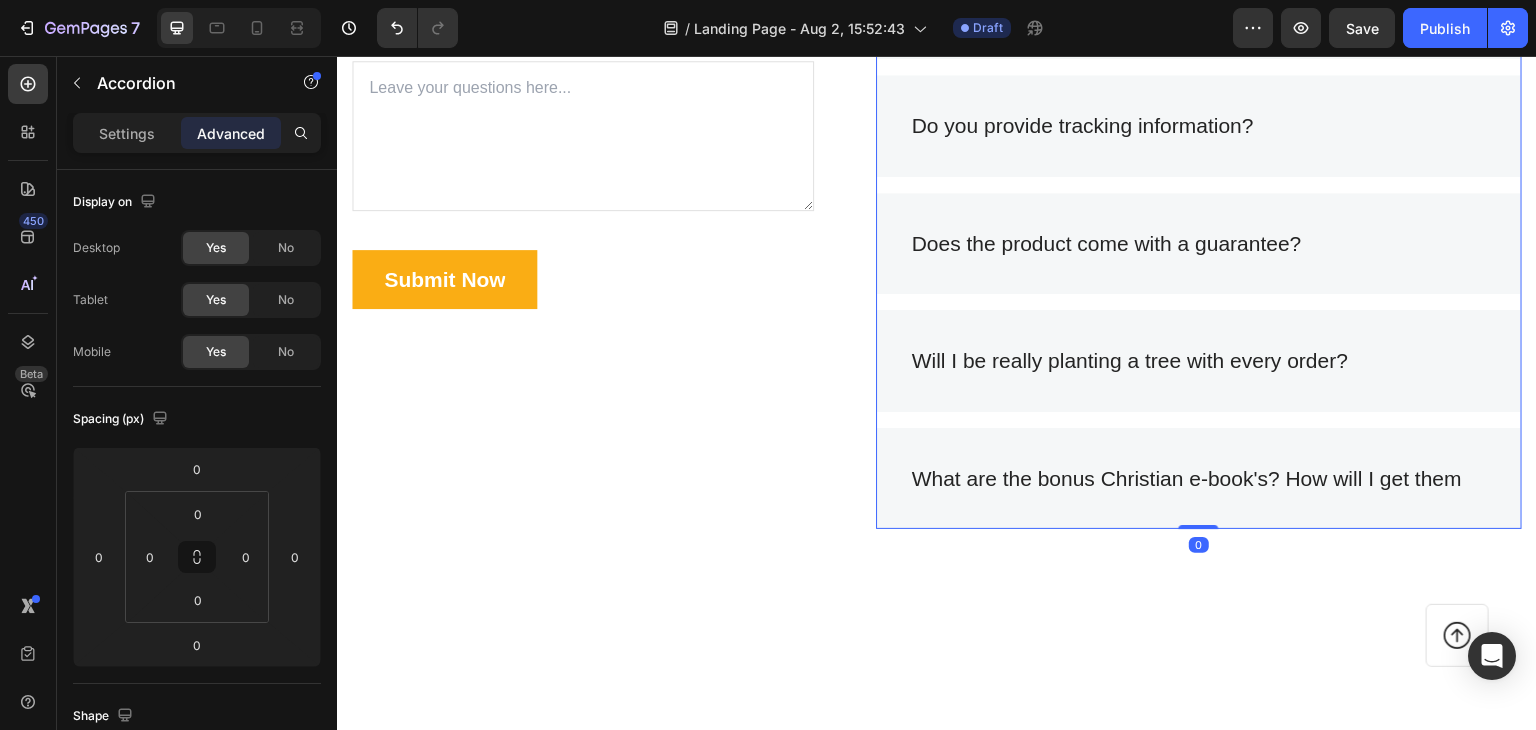 click on "What are the bonus Christian e-book's? How will I get them" at bounding box center (1199, 479) 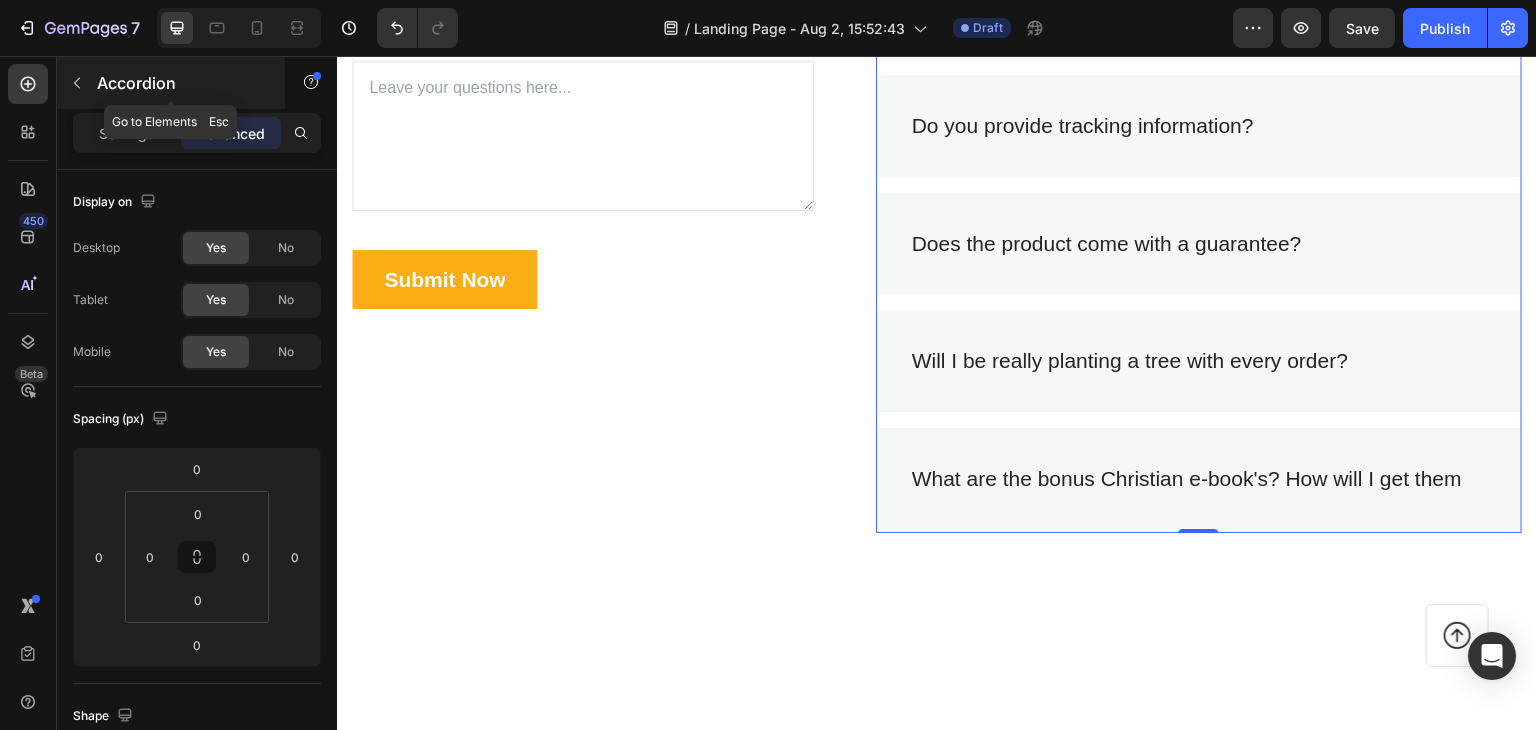 click at bounding box center [77, 83] 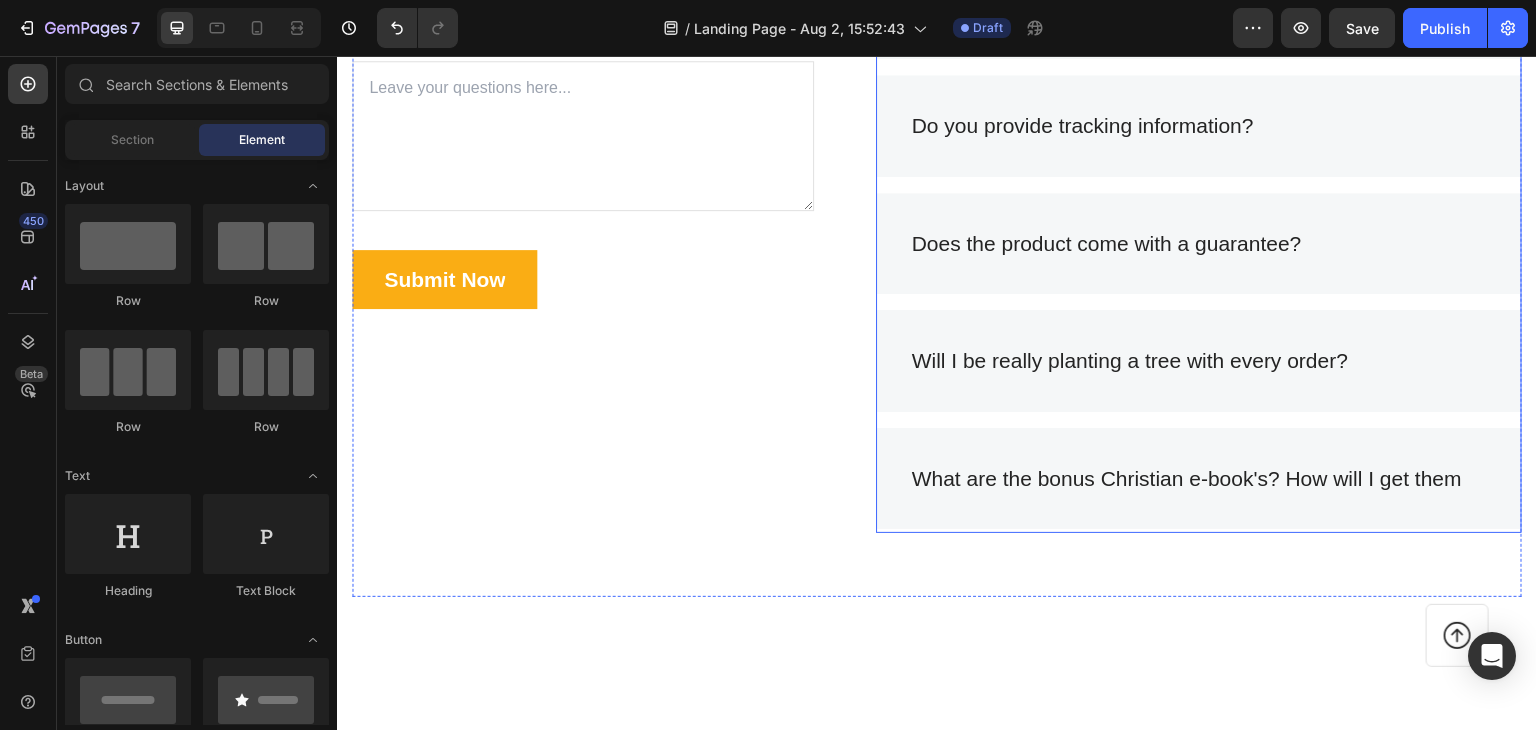 click on "What are the bonus Christian e-book's? How will I get them" at bounding box center [1199, 479] 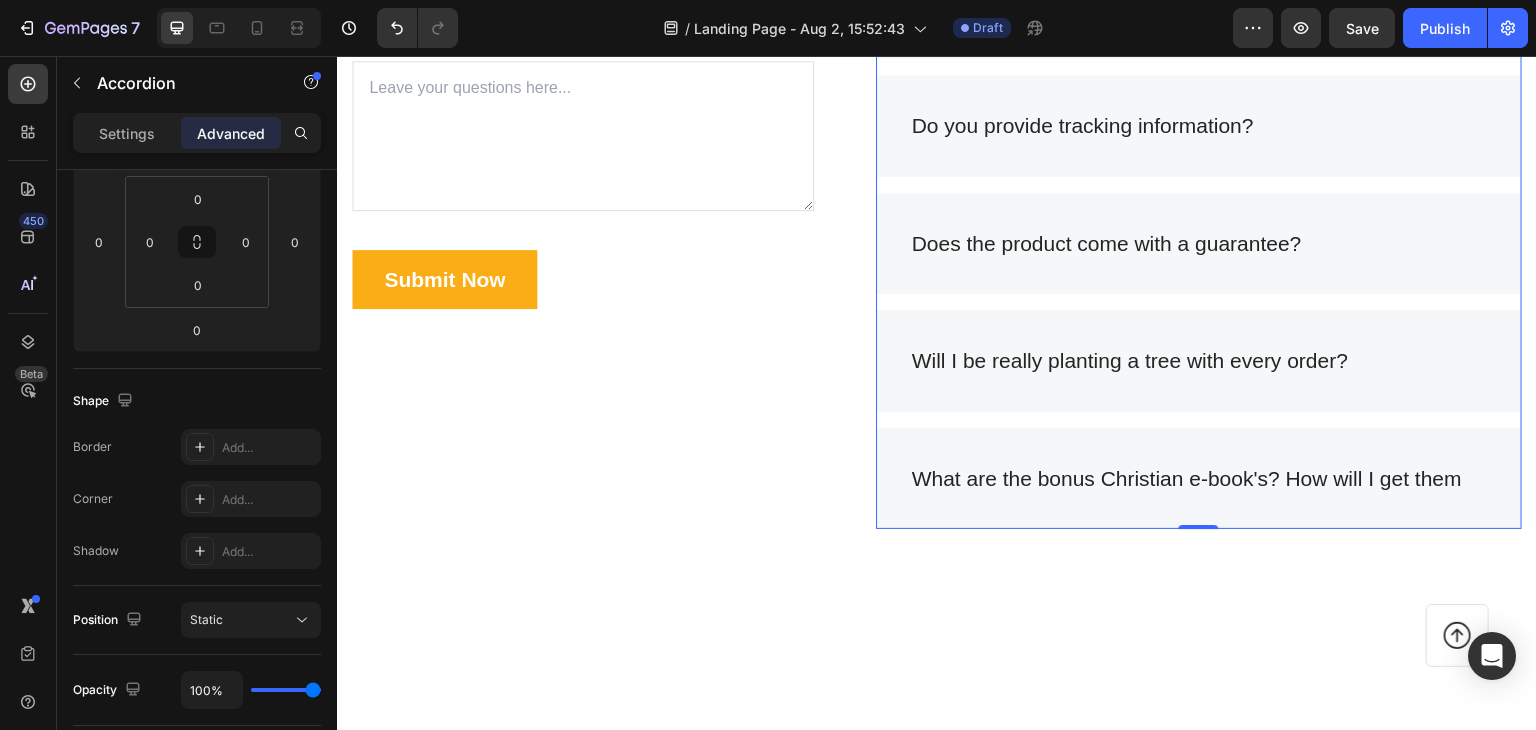 scroll, scrollTop: 0, scrollLeft: 0, axis: both 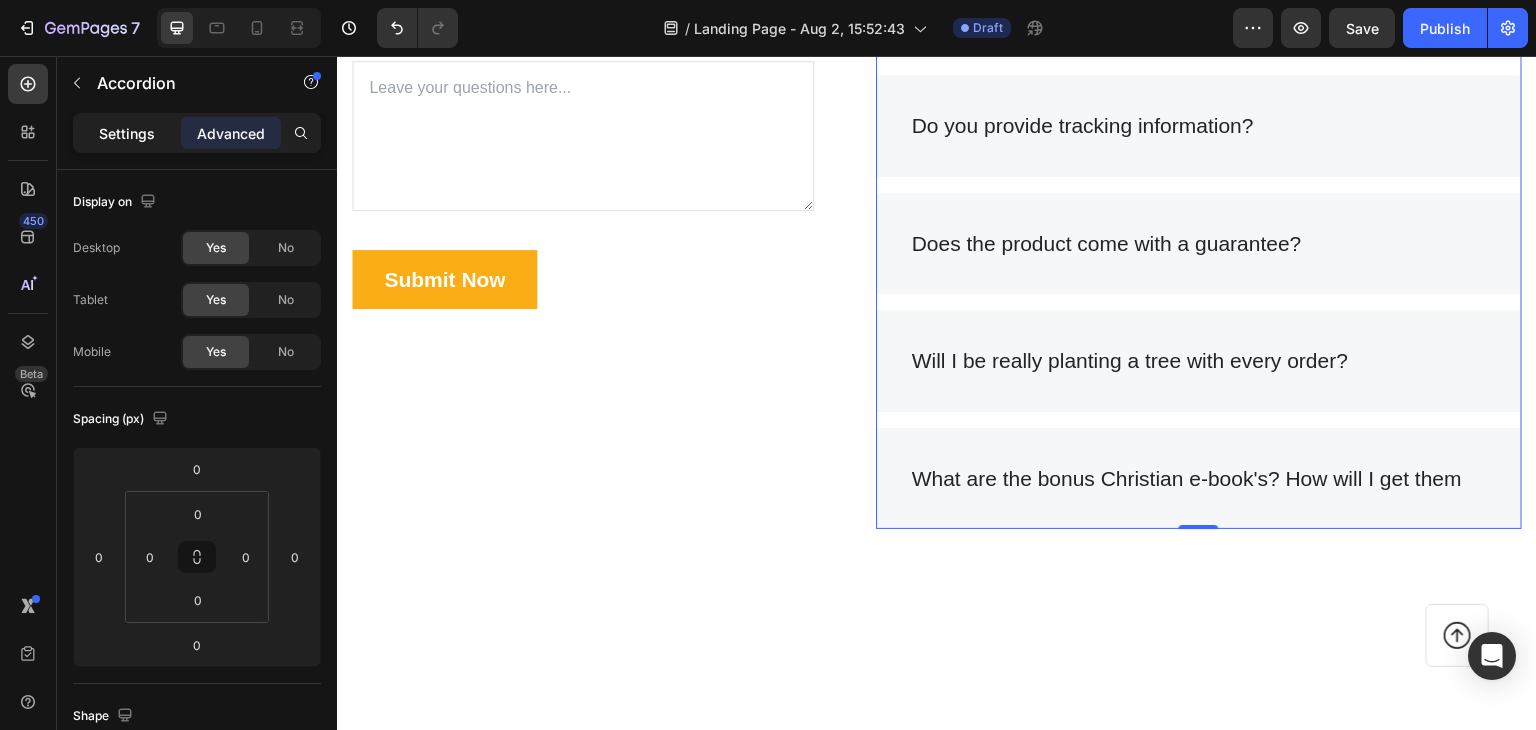 click on "Settings" at bounding box center [127, 133] 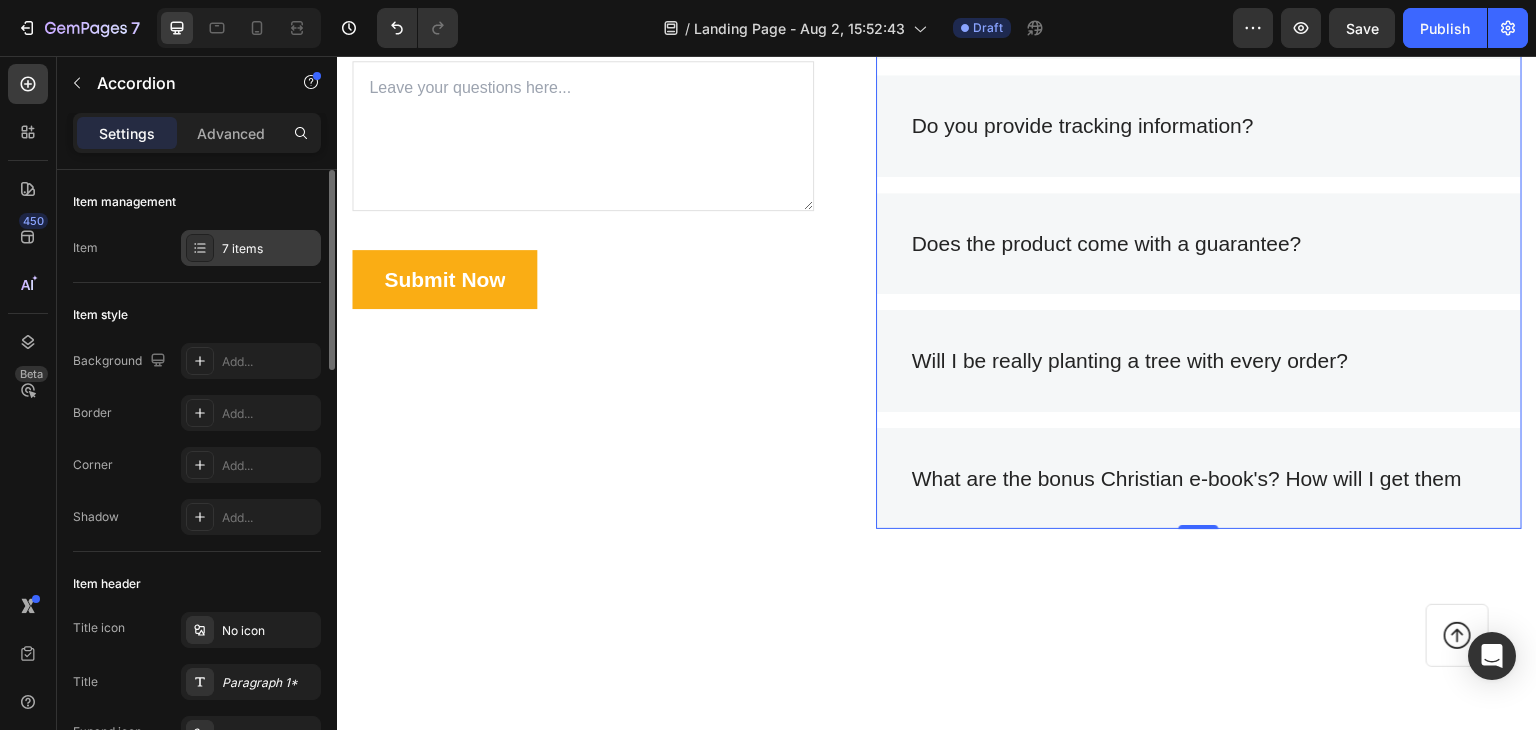 click on "7 items" at bounding box center (251, 248) 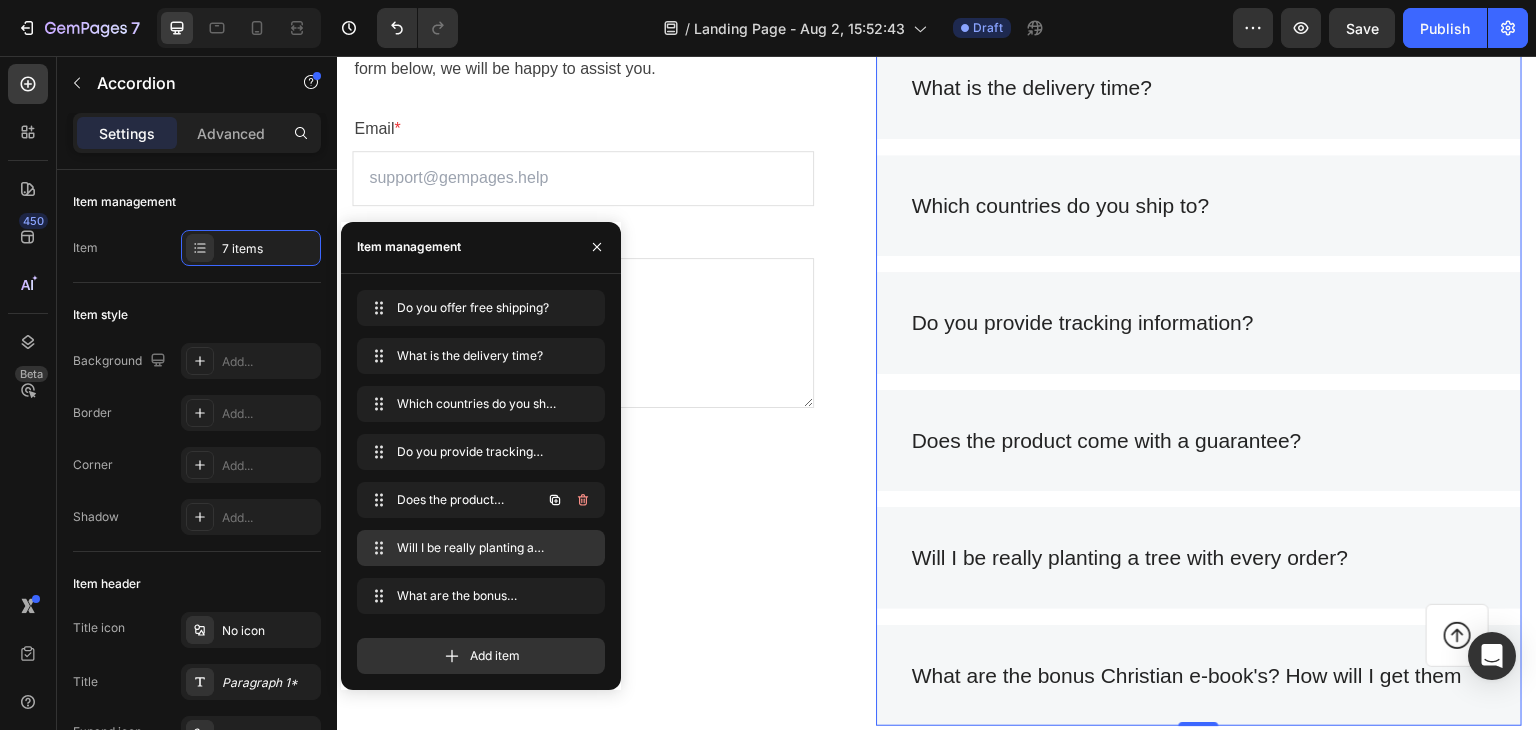 scroll, scrollTop: 5200, scrollLeft: 0, axis: vertical 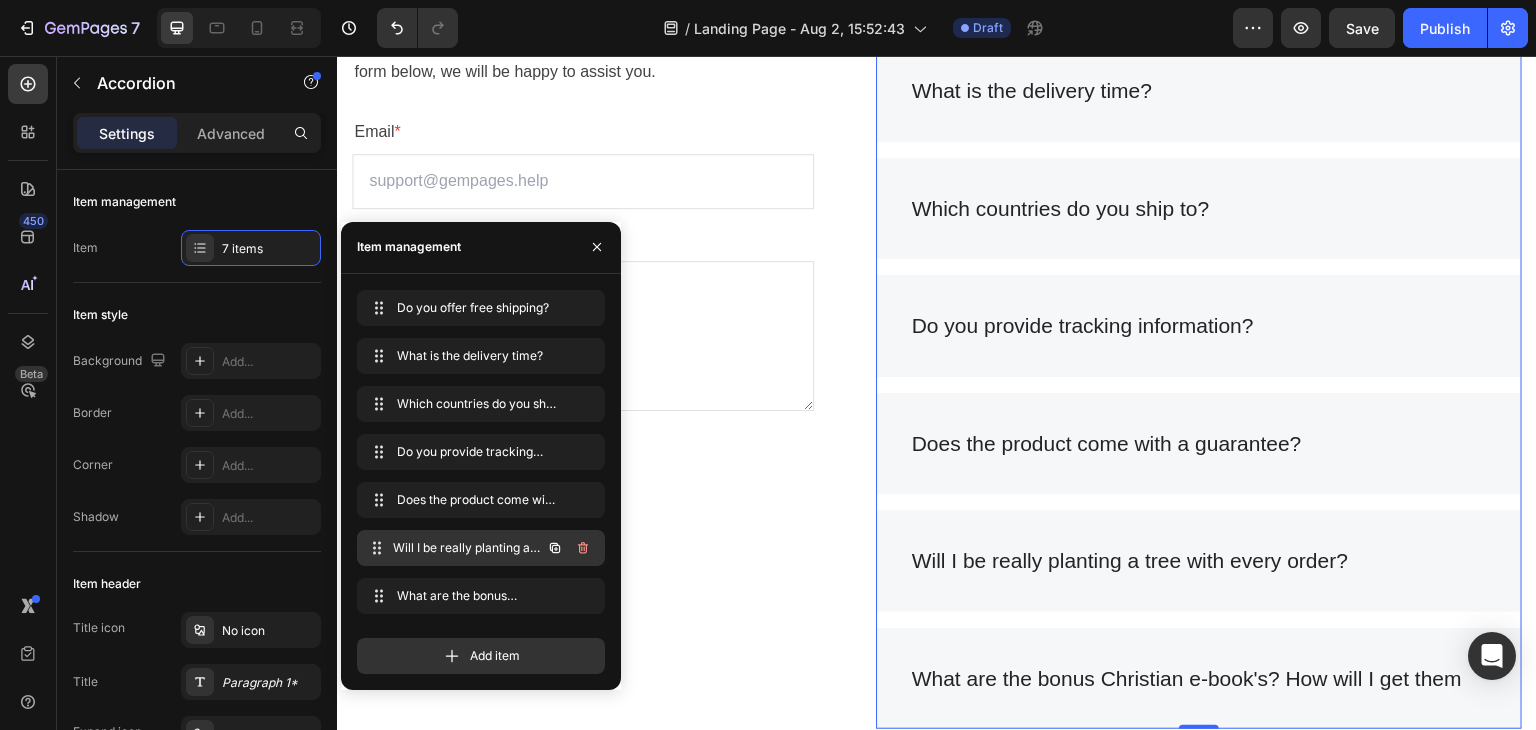 click on "Will I be really planting a tree with every order?" at bounding box center (467, 548) 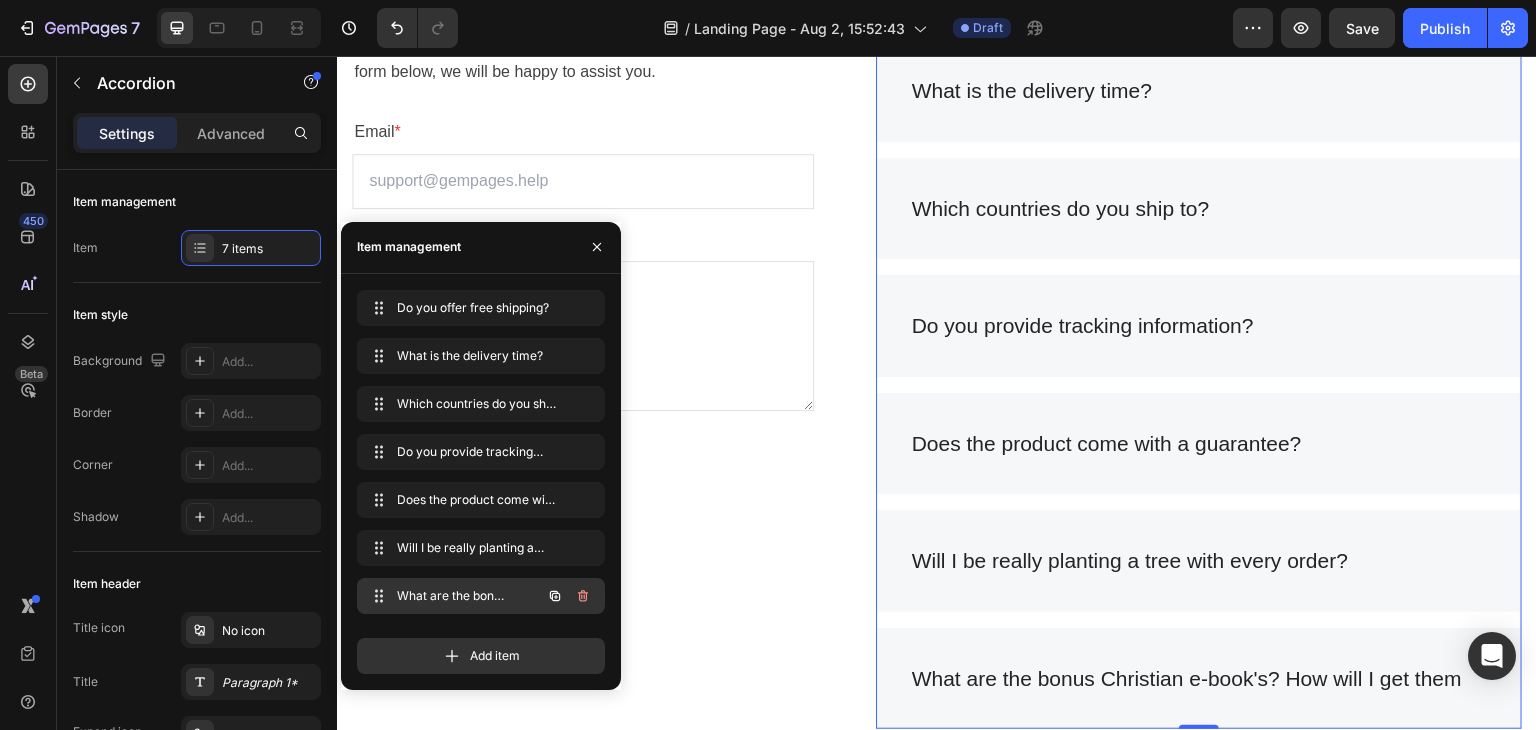 click on "What are the bonus Christian e-book's? How will I get them What are the bonus Christian e-book&#039;s? How will I get them" at bounding box center (453, 596) 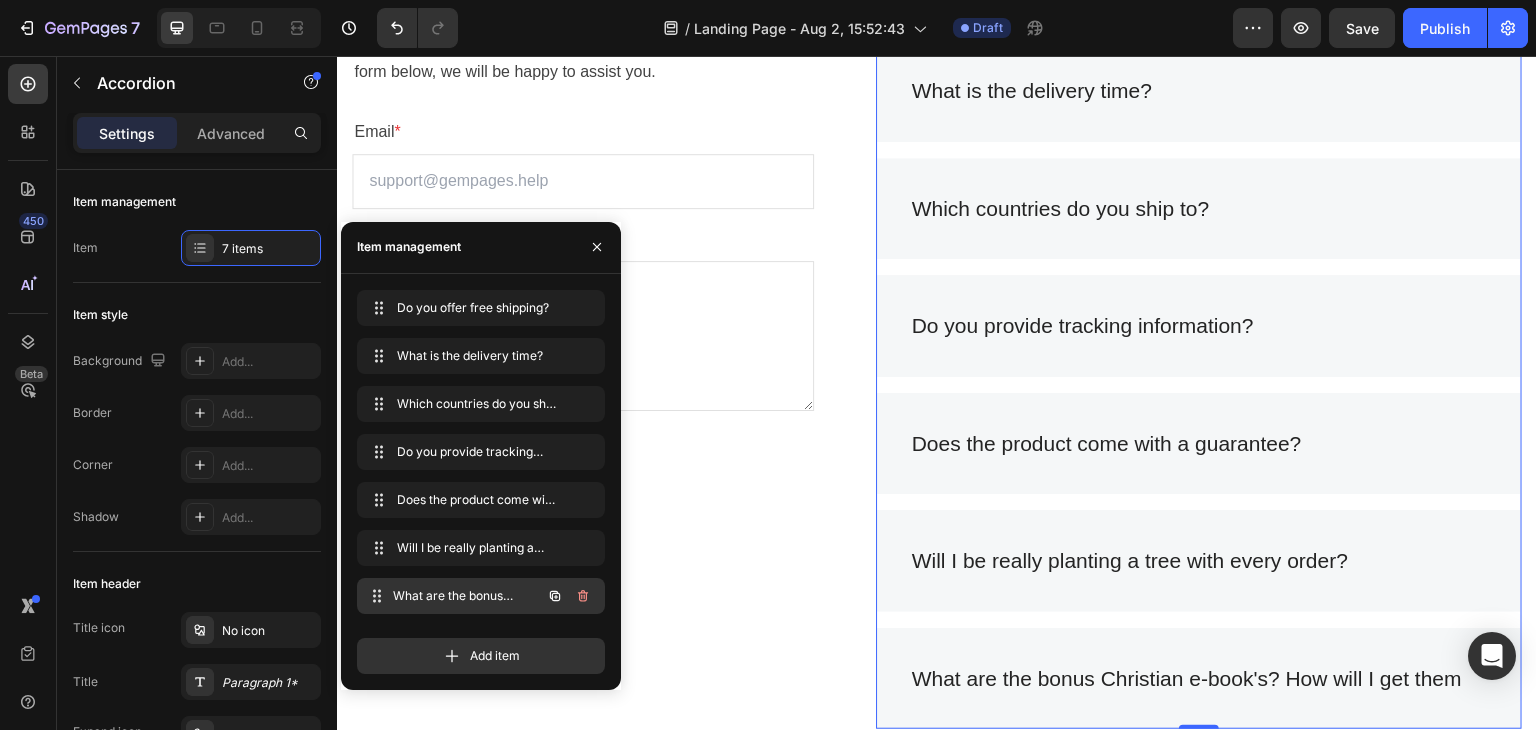 click on "What are the bonus Christian e-book's? How will I get them What are the bonus Christian e-book&#039;s? How will I get them" at bounding box center [453, 596] 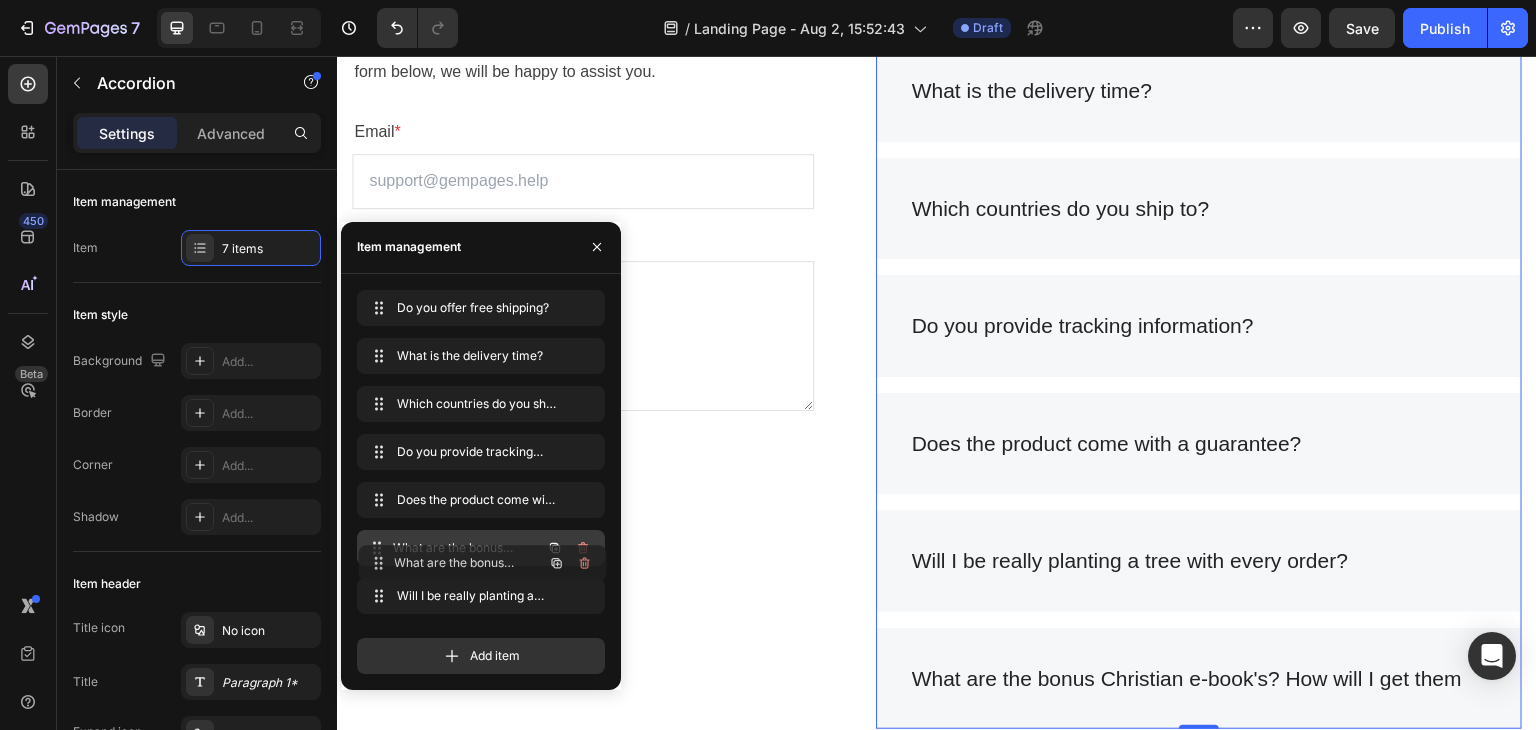 drag, startPoint x: 424, startPoint y: 585, endPoint x: 427, endPoint y: 549, distance: 36.124783 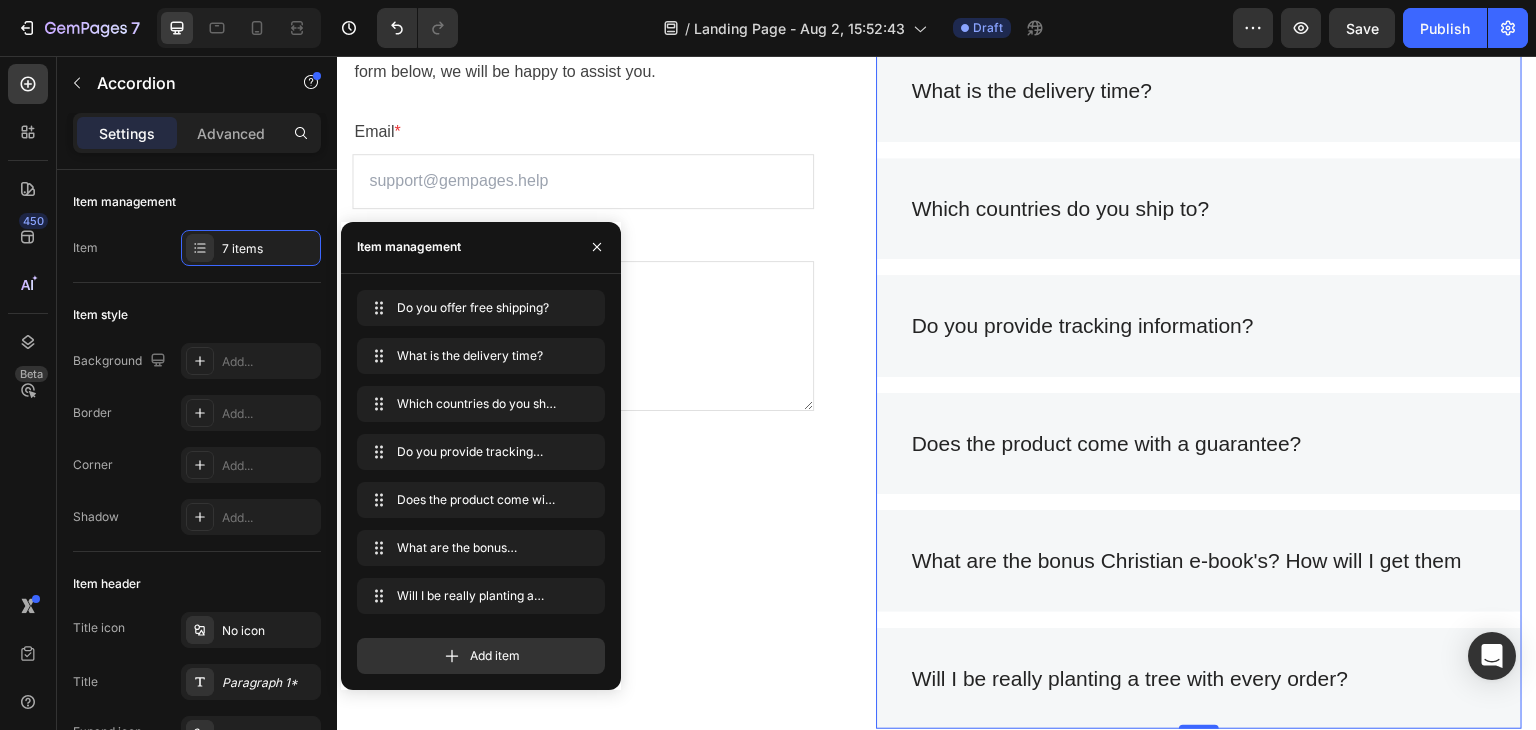 click on "What are the bonus Christian e-book's? How will I get them" at bounding box center (1199, 561) 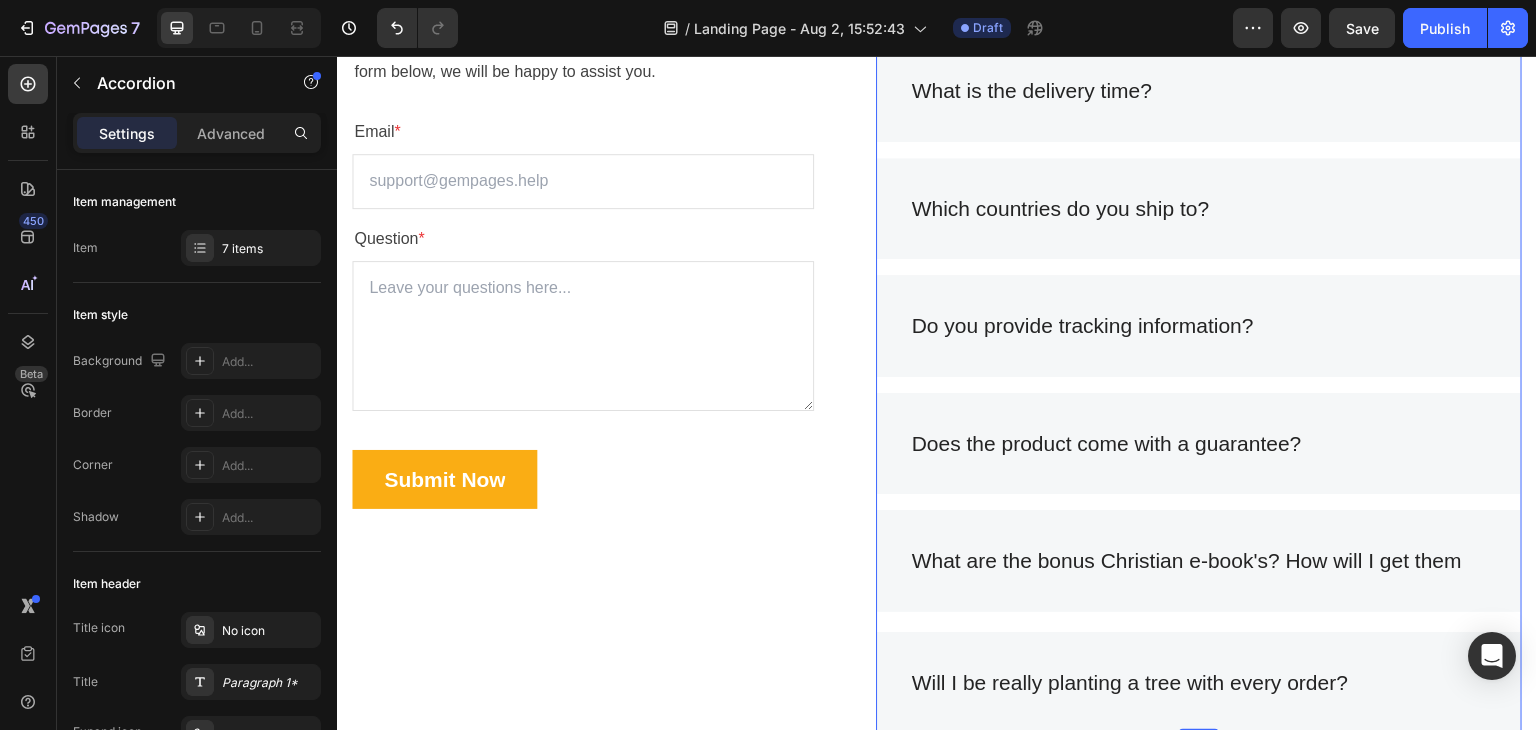 click on "What are the bonus Christian e-book's? How will I get them" at bounding box center [1199, 561] 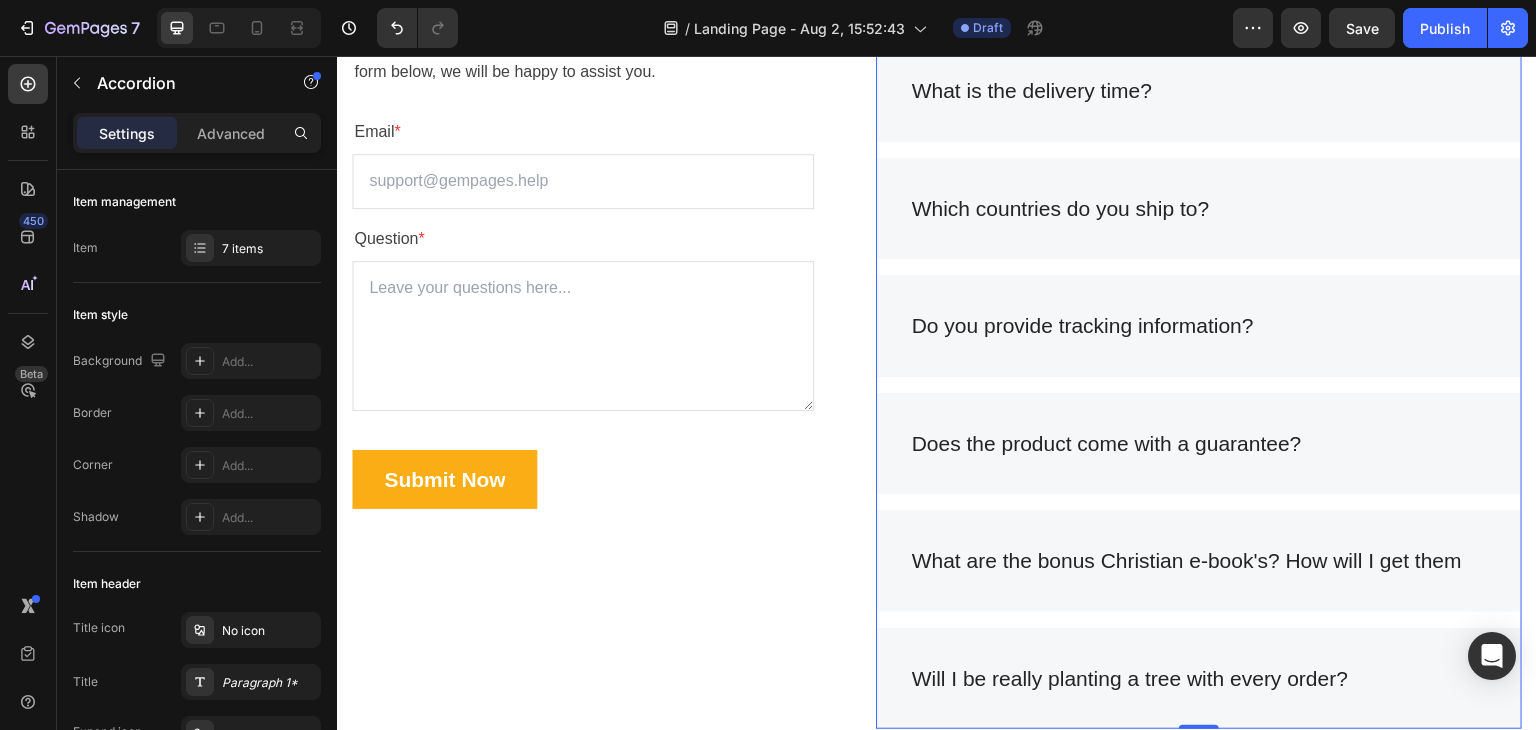 click on "What are the bonus Christian e-book's? How will I get them" at bounding box center (1199, 561) 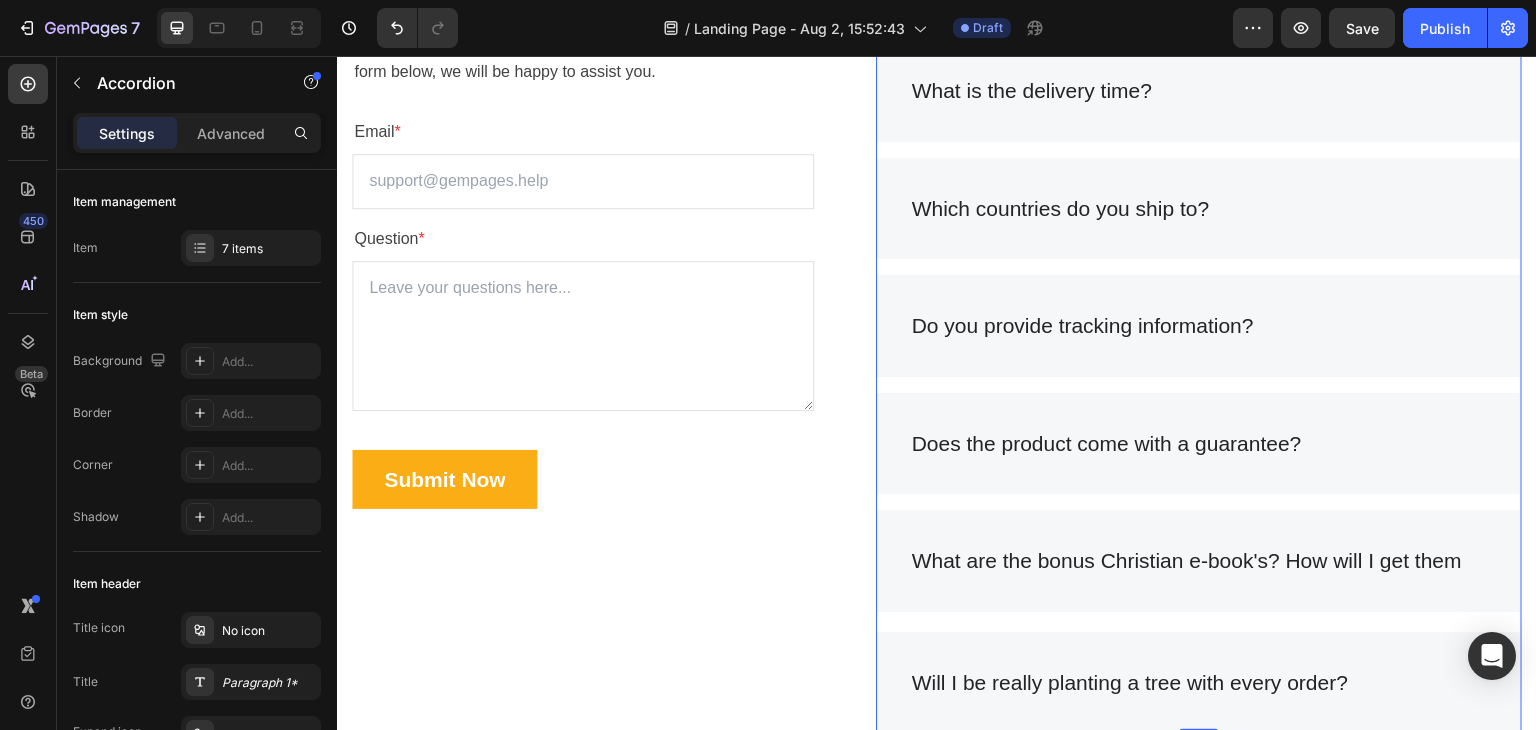 click on "What are the bonus Christian e-book's? How will I get them" at bounding box center (1199, 561) 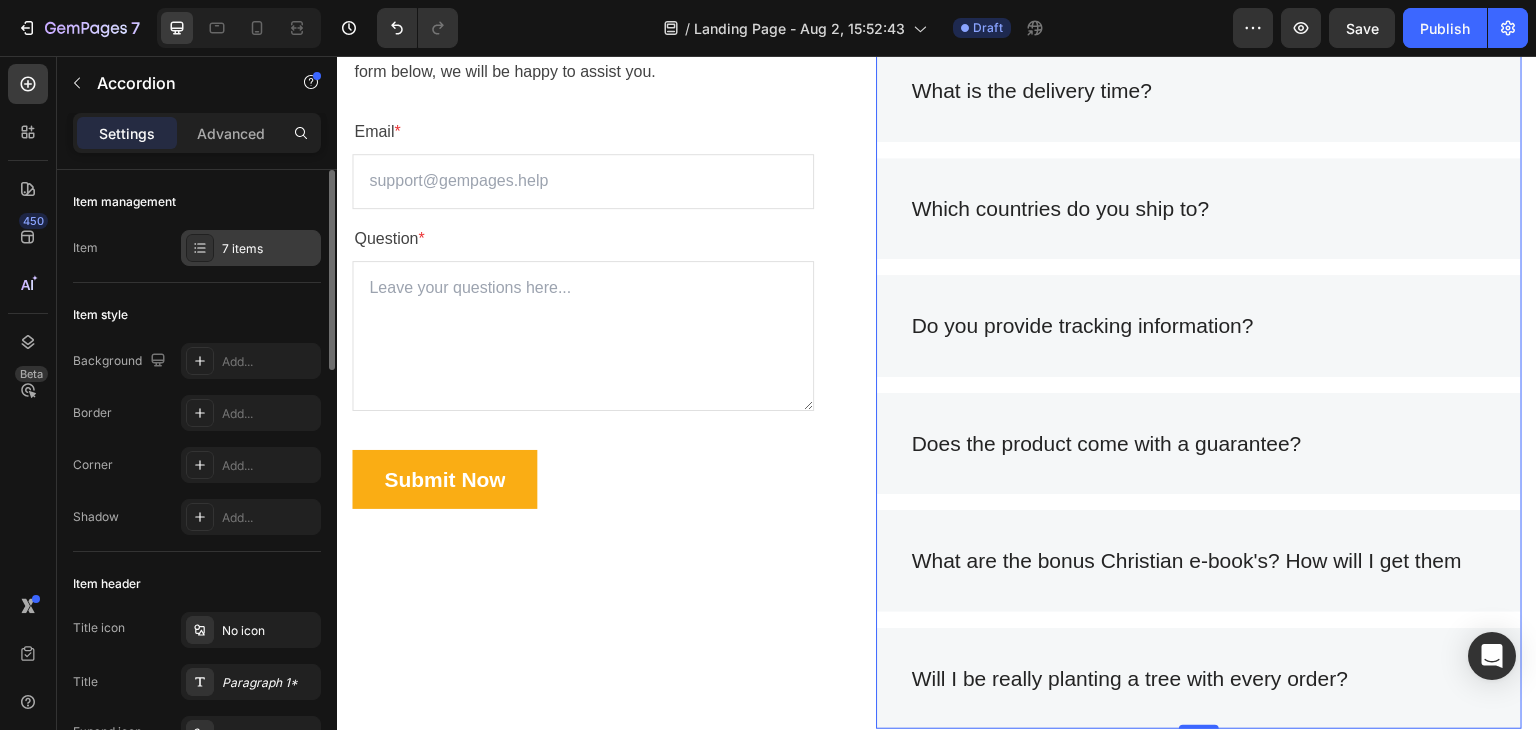 click on "7 items" at bounding box center [269, 249] 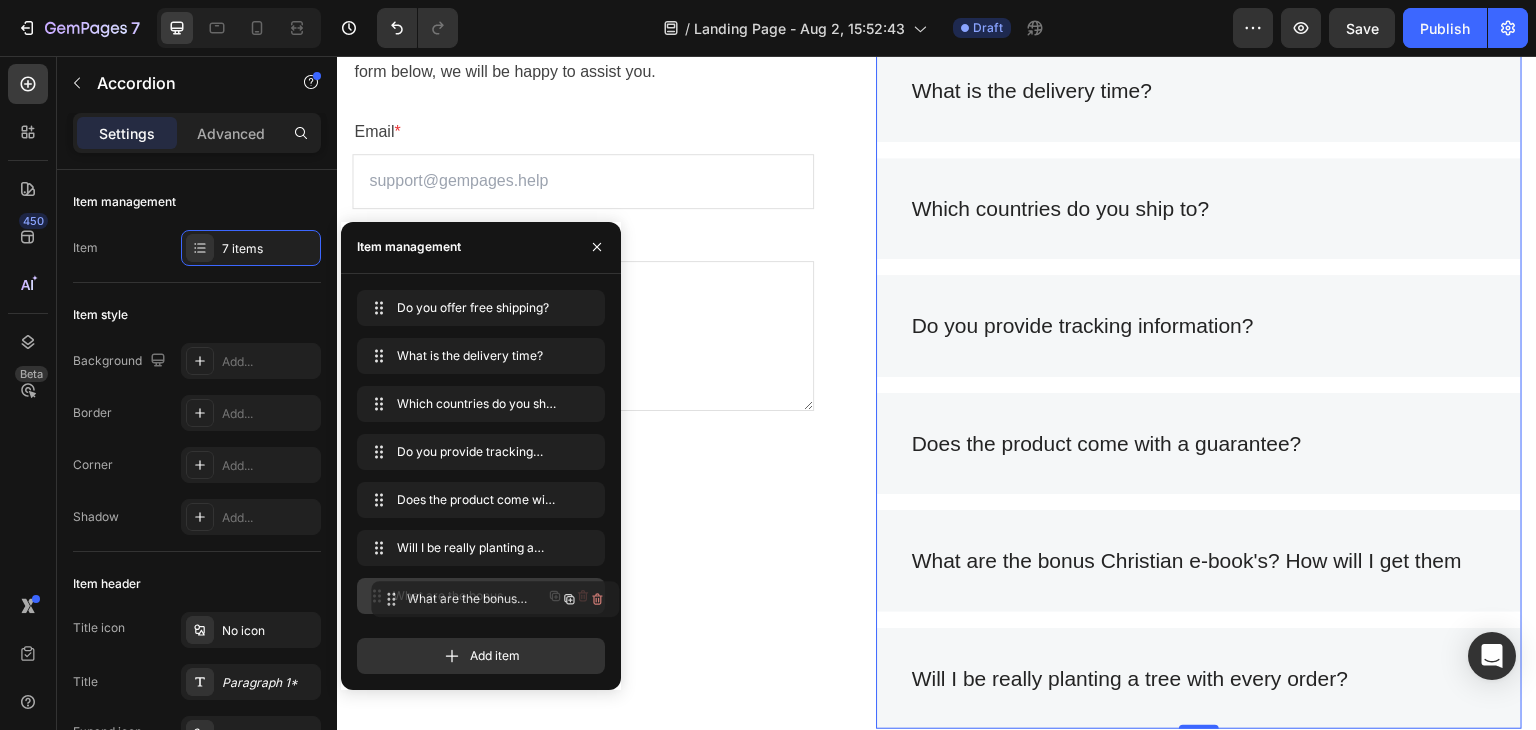 drag, startPoint x: 394, startPoint y: 550, endPoint x: 408, endPoint y: 601, distance: 52.886673 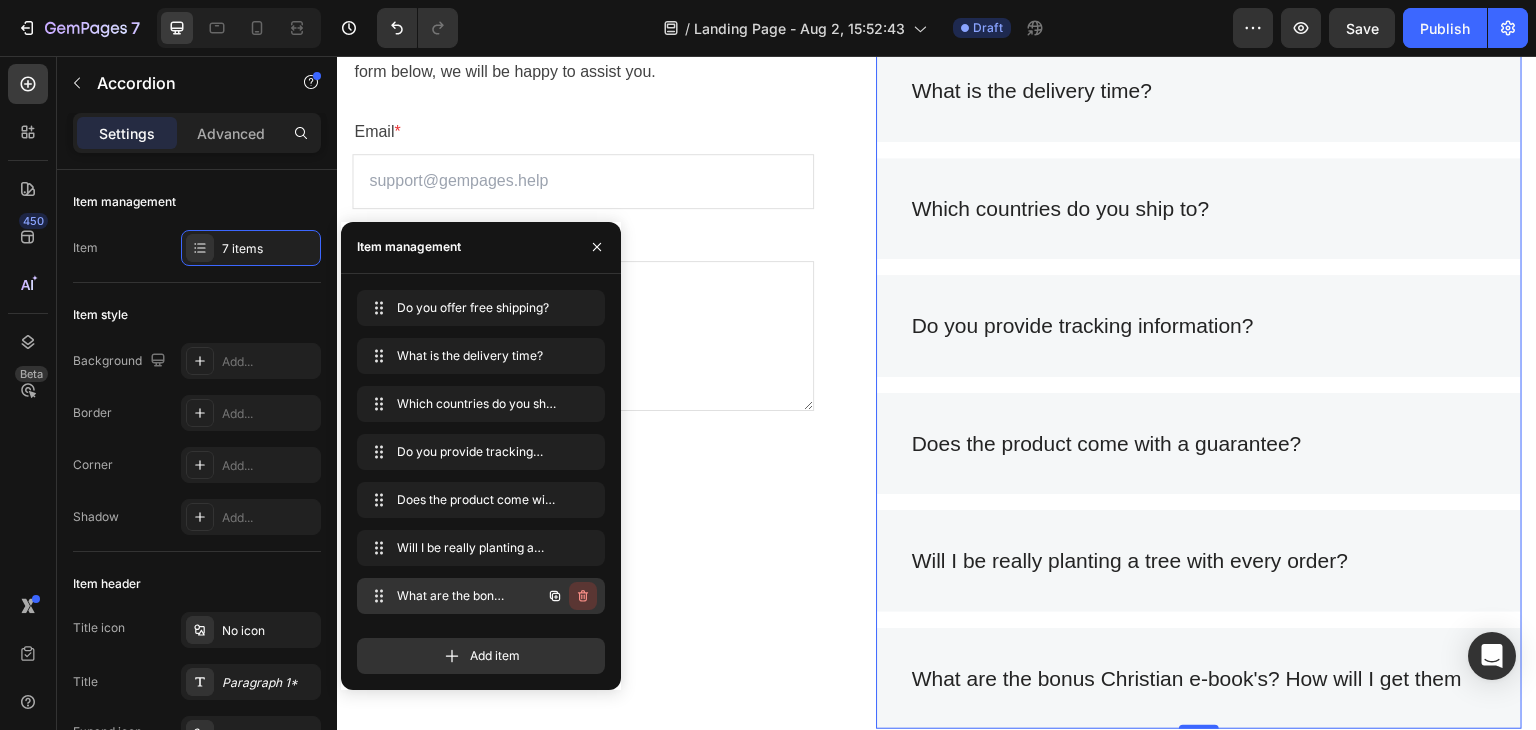 click 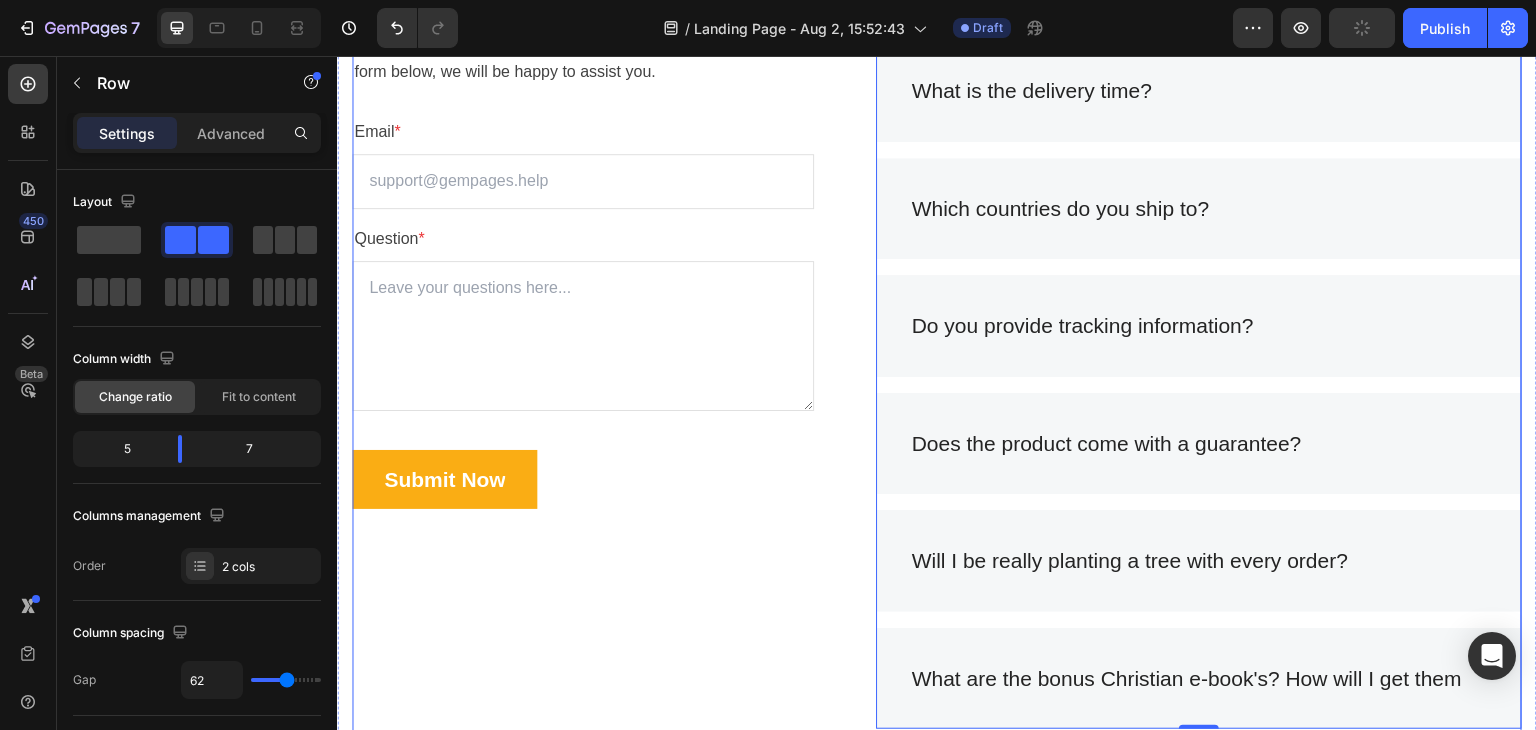 click on "Frequently Asked Questions Heading Still have questions? Send us your questions by filling out the form below, we will be happy to assist you. Text block Email  * Text block Email Field Question  * Text block Text Area Submit Now Submit Button Contact Form" at bounding box center (583, 358) 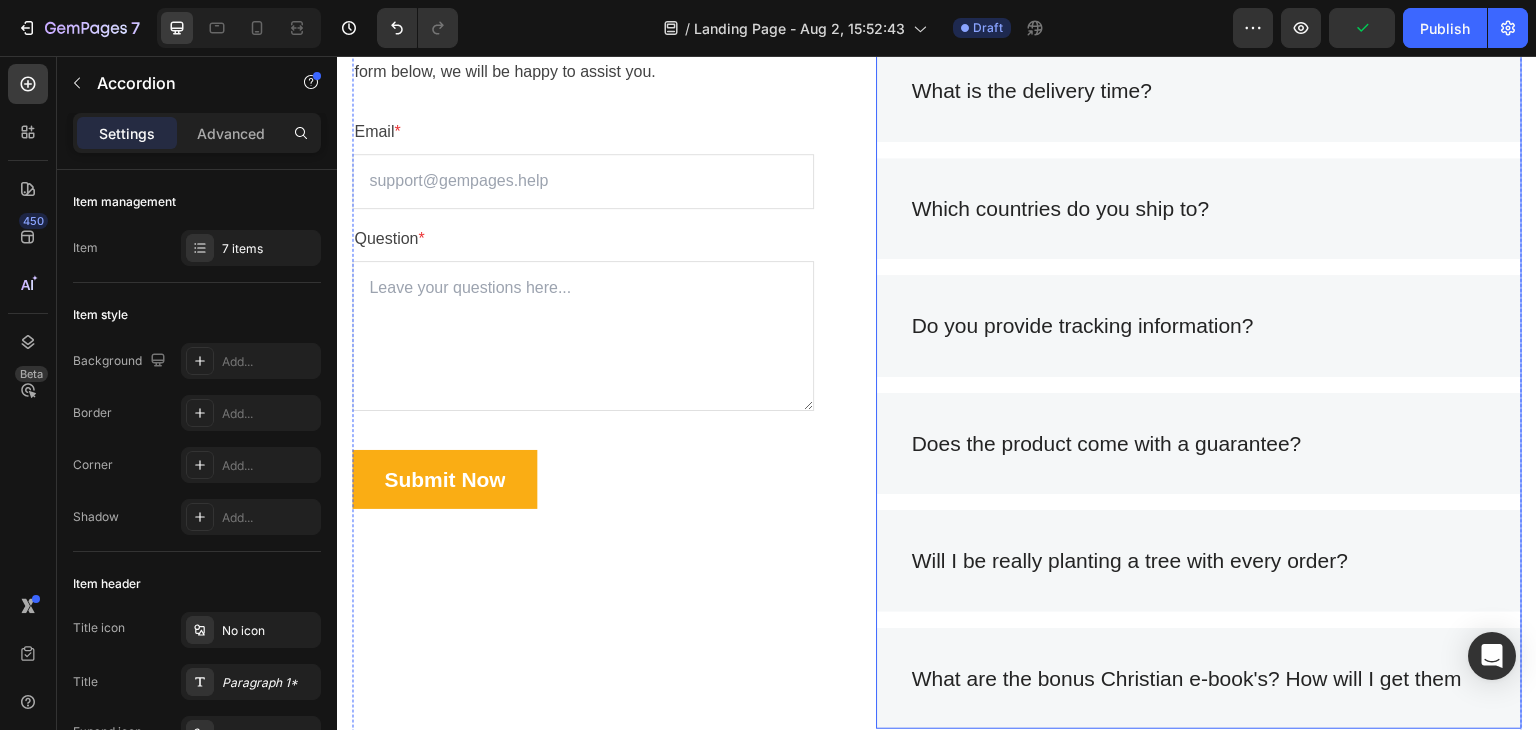 click on "What are the bonus Christian e-book's? How will I get them" at bounding box center [1199, 679] 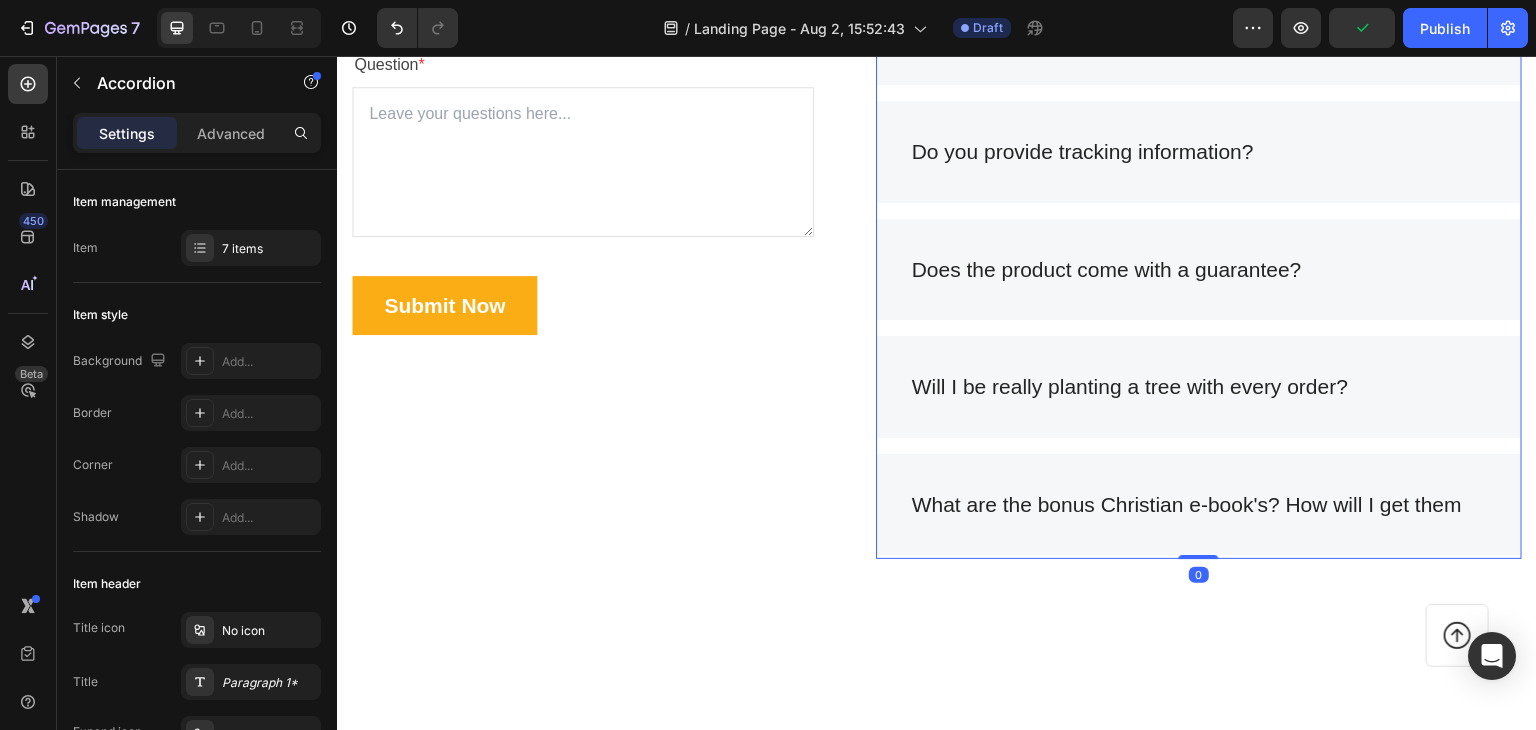 scroll, scrollTop: 5400, scrollLeft: 0, axis: vertical 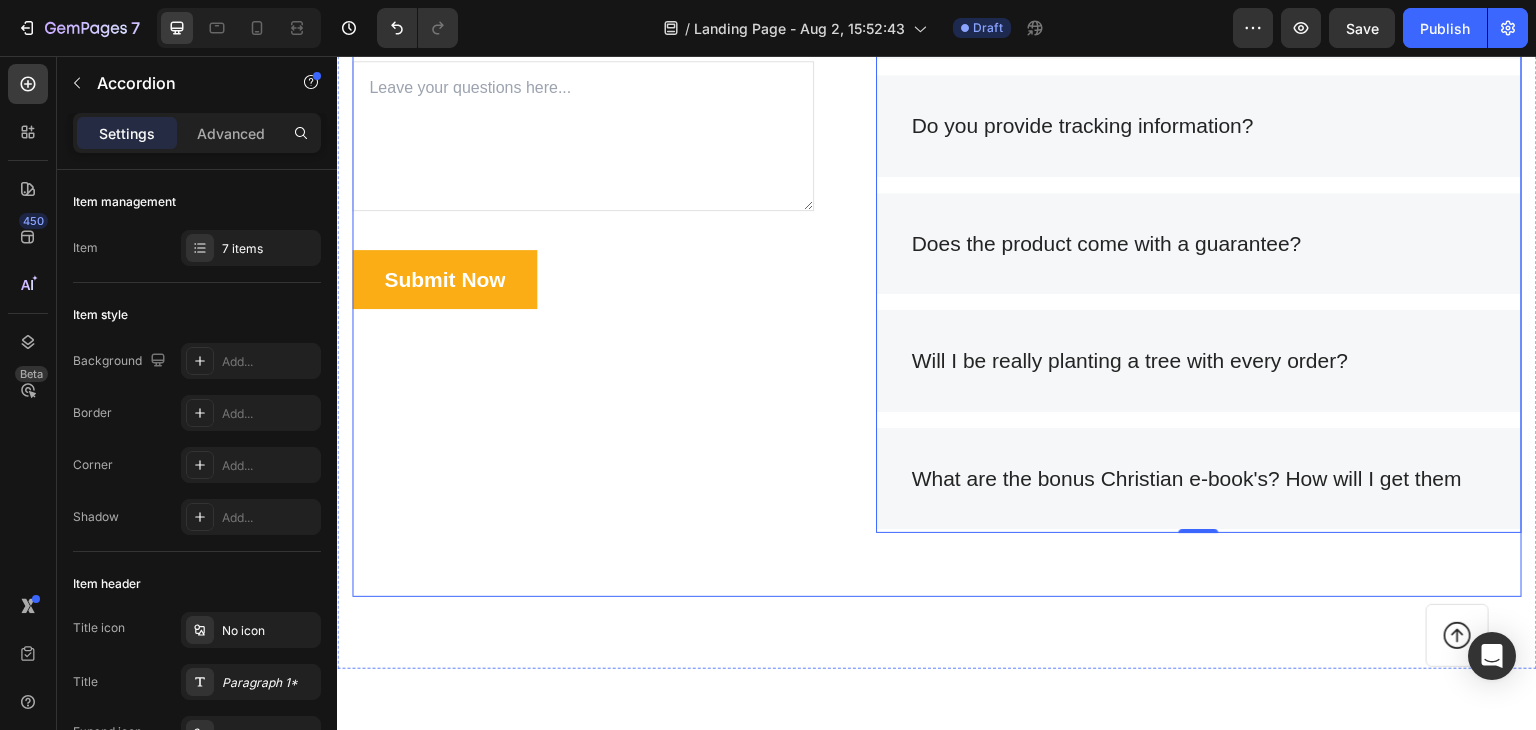 click on "Frequently Asked Questions Heading Still have questions? Send us your questions by filling out the form below, we will be happy to assist you. Text block Email  * Text block Email Field Question  * Text block Text Area Submit Now Submit Button Contact Form" at bounding box center (583, 160) 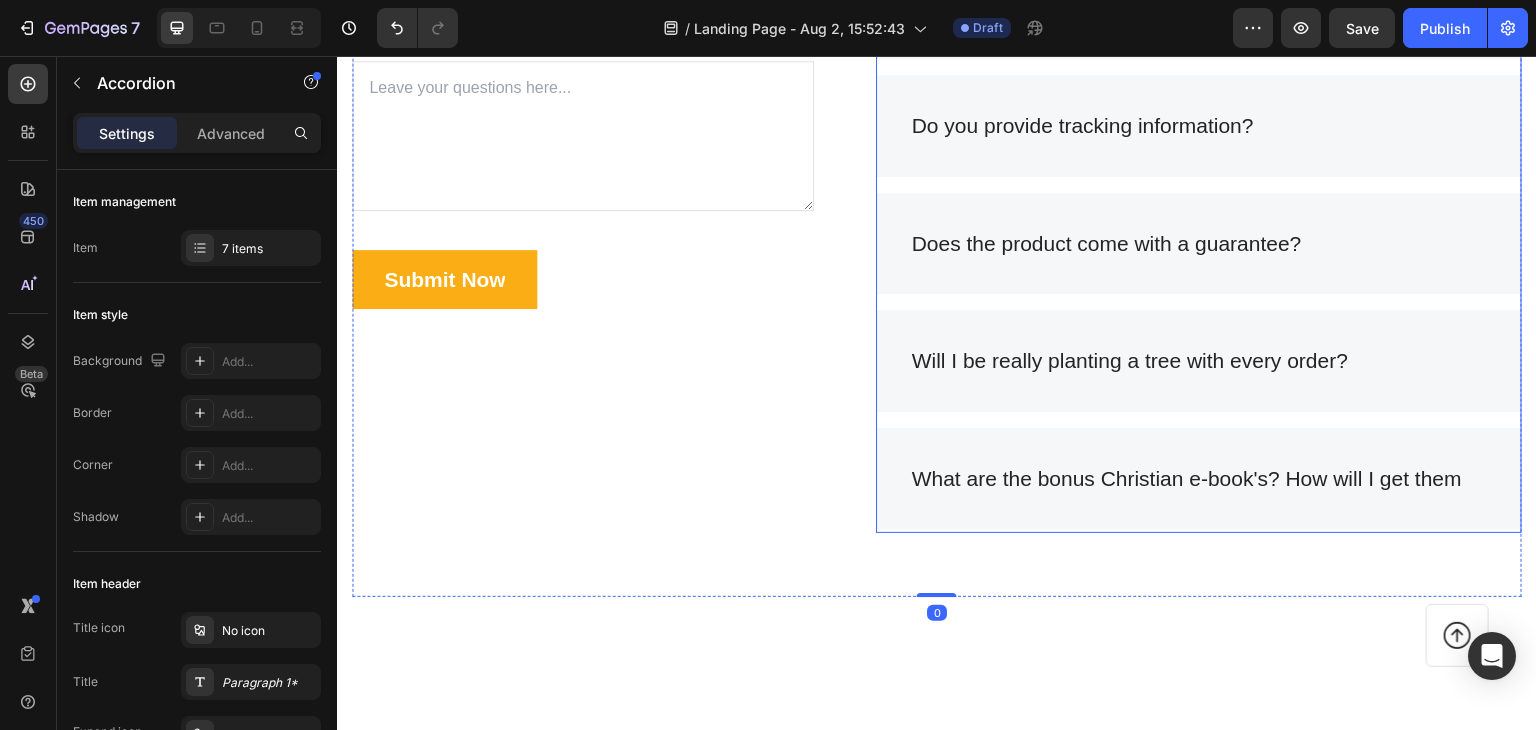 click on "What are the bonus Christian e-book's? How will I get them" at bounding box center (1199, 479) 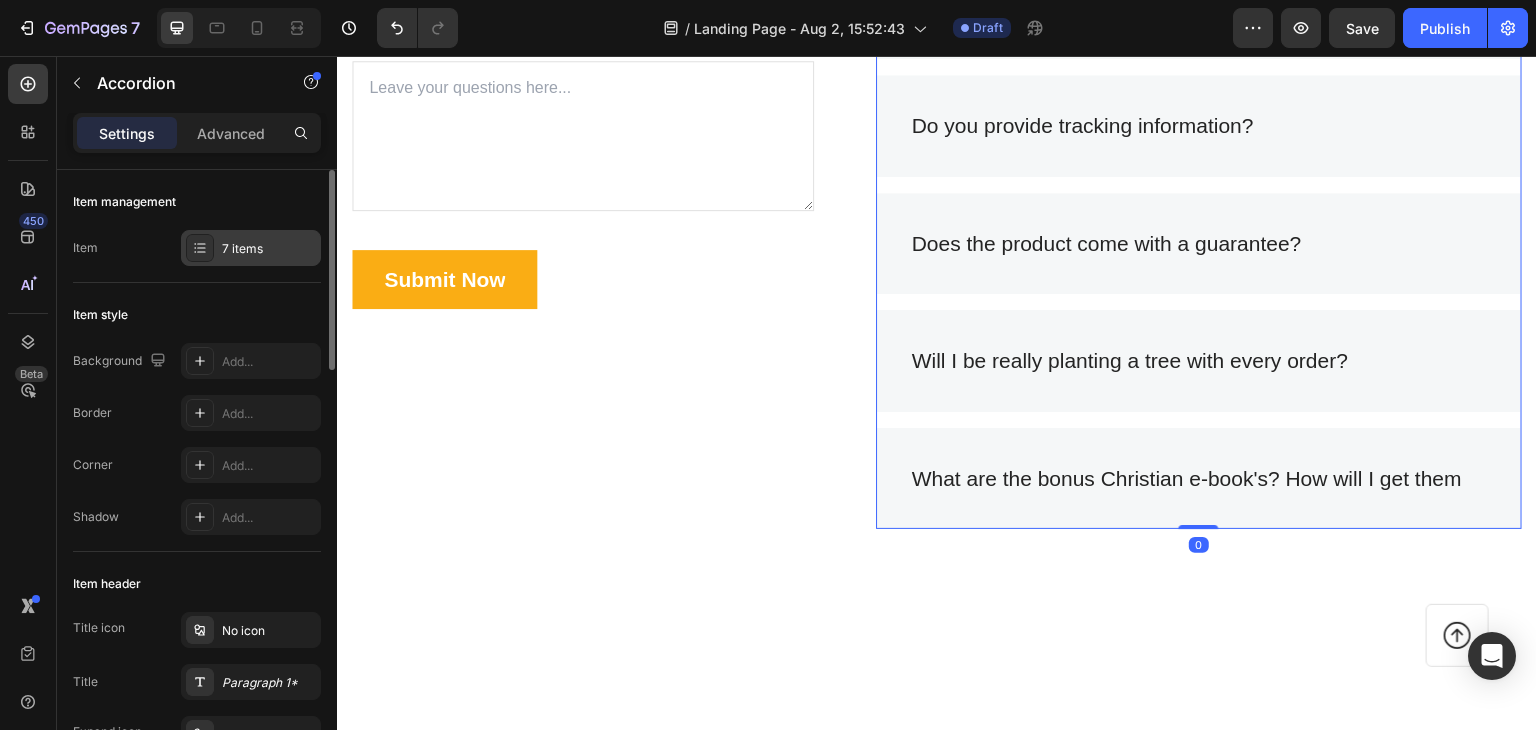 click on "7 items" at bounding box center (269, 249) 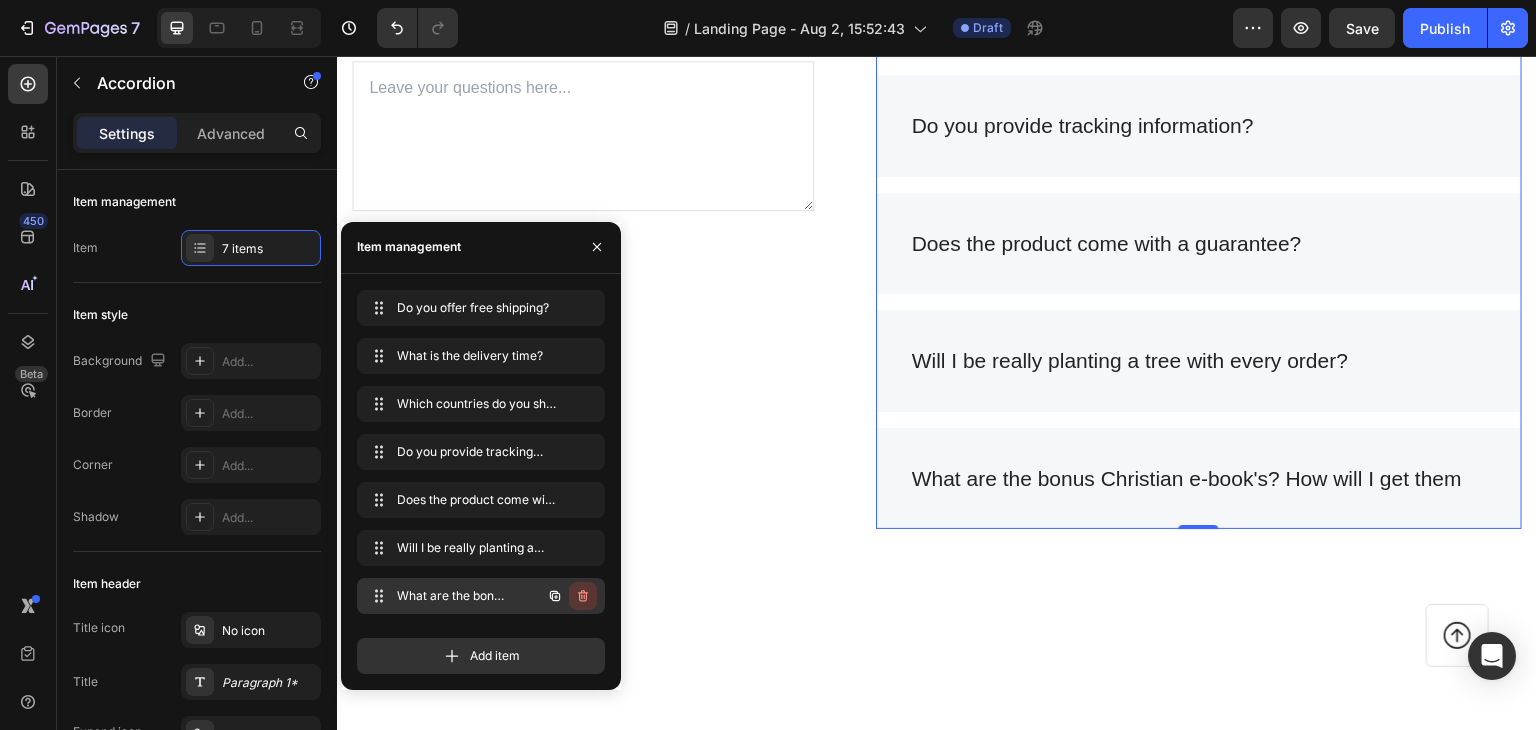 click 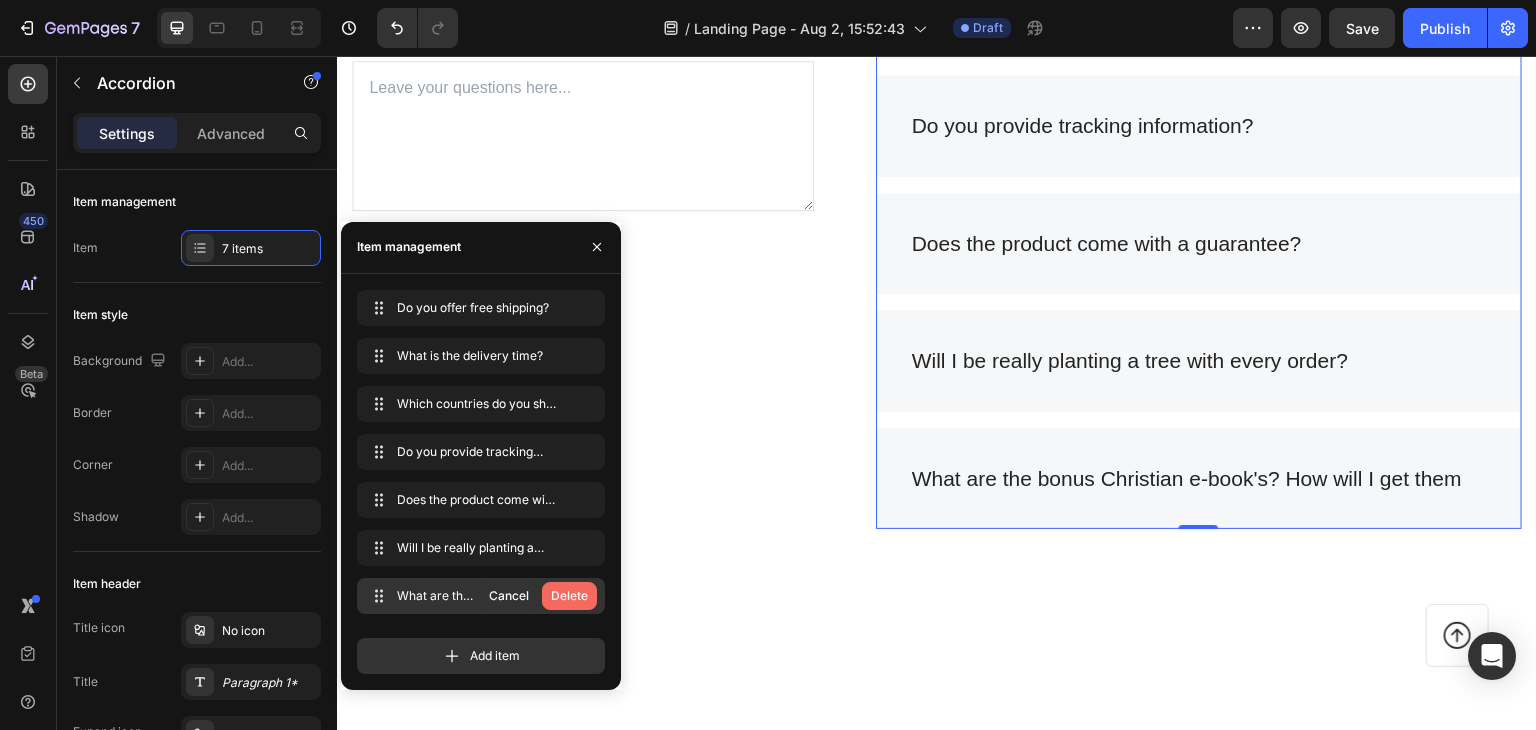 click on "Delete" at bounding box center [569, 596] 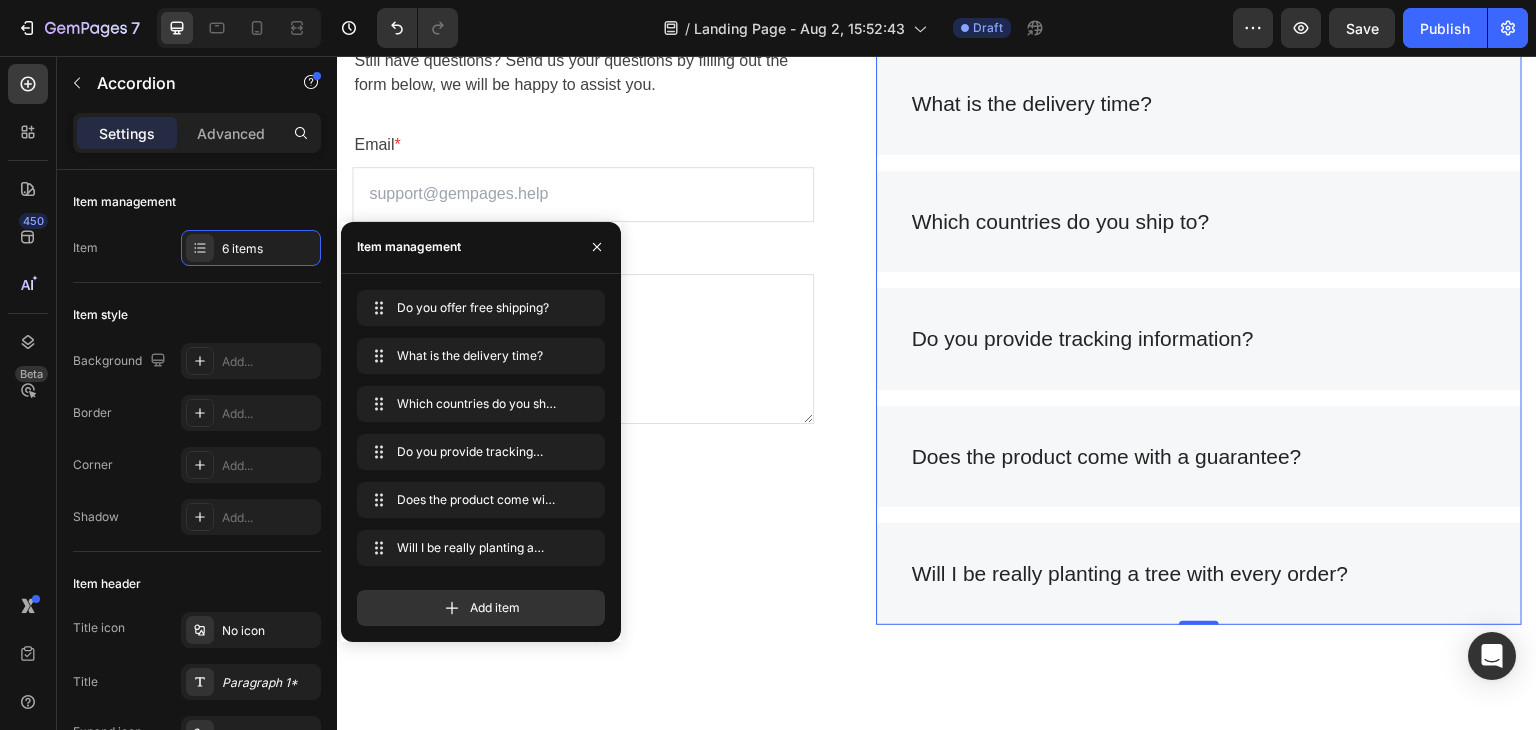 scroll, scrollTop: 5200, scrollLeft: 0, axis: vertical 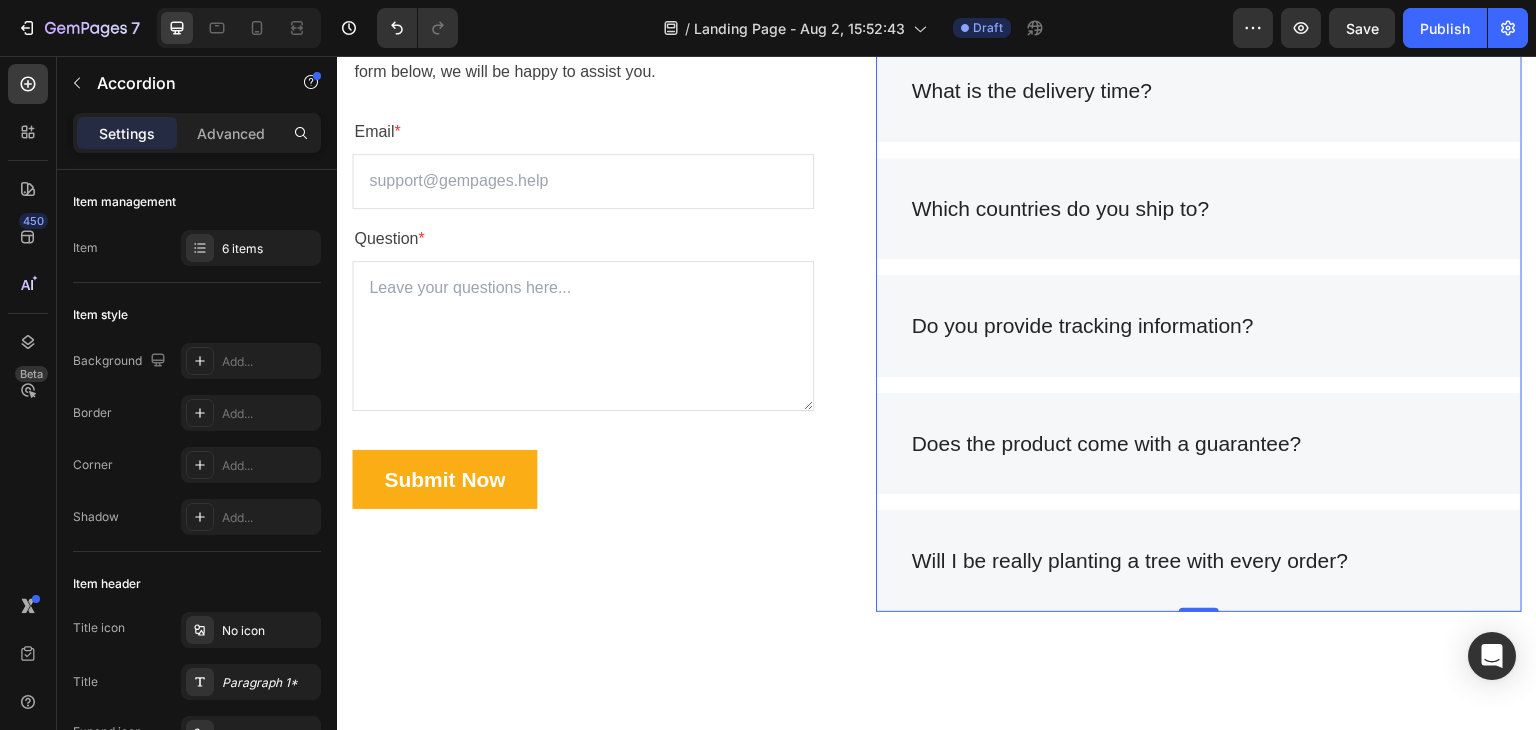click on "Will I be really planting a tree with every order?" at bounding box center (1199, 561) 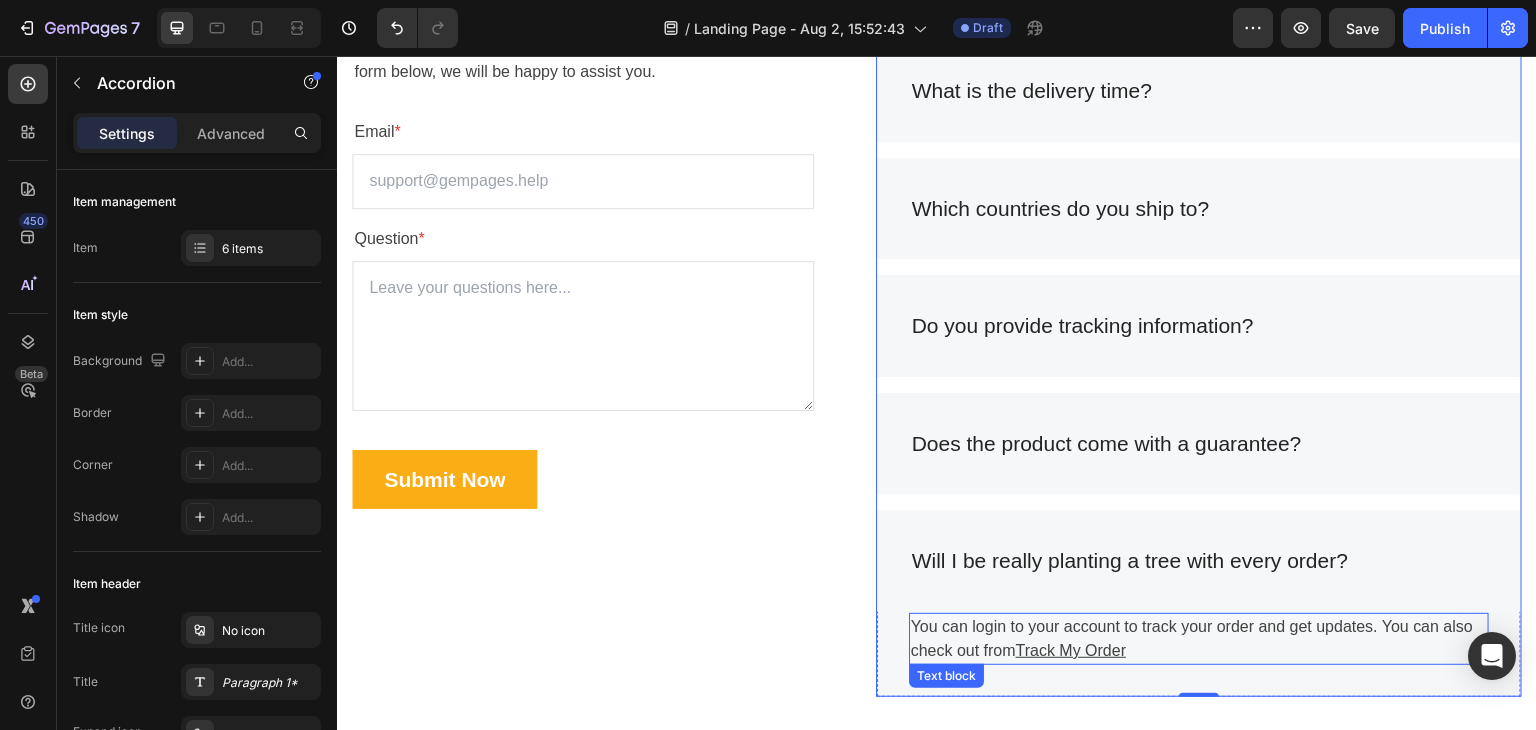 click on "You can login to your account to track your order and get updates. You can also check out from  Track My Order" at bounding box center [1199, 639] 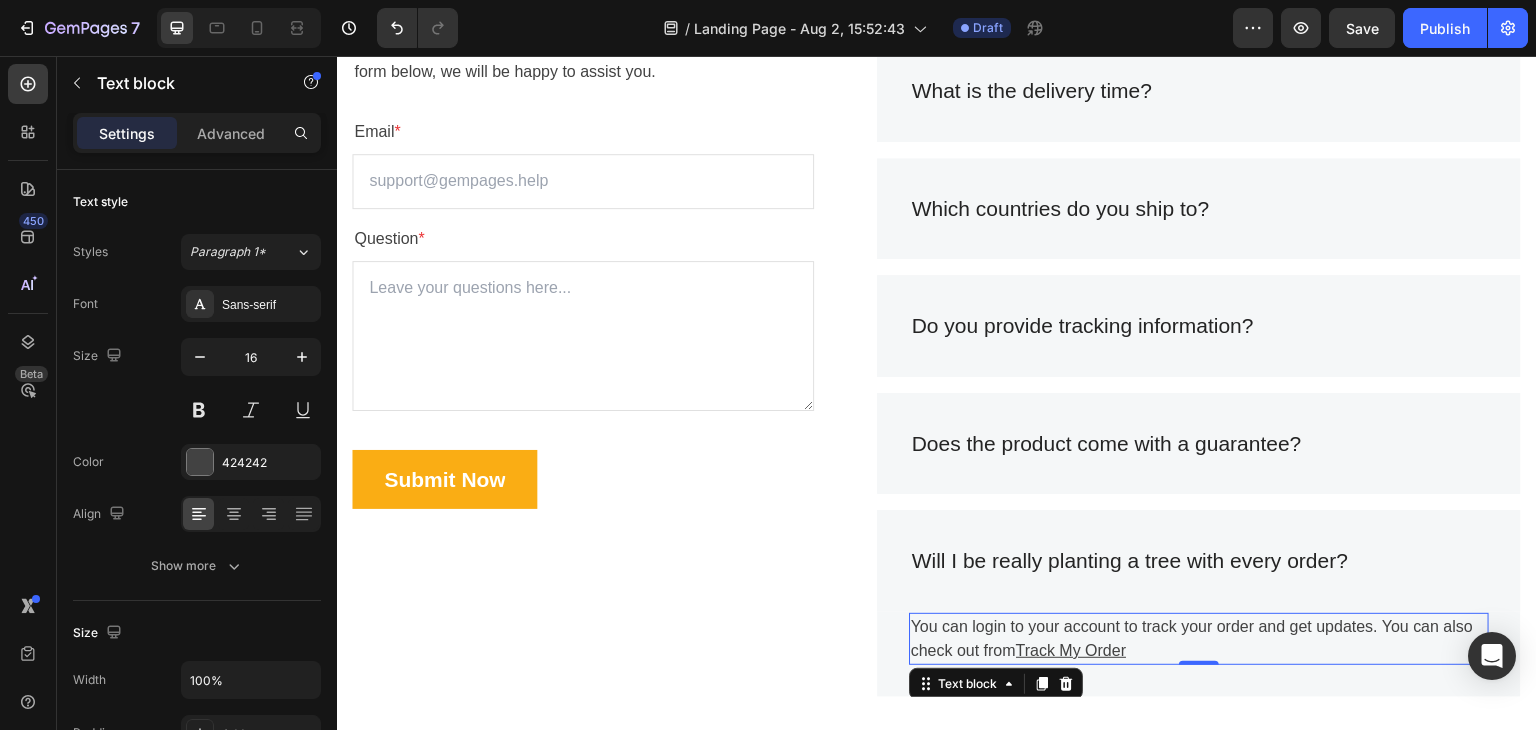 click on "You can login to your account to track your order and get updates. You can also check out from  Track My Order" at bounding box center (1199, 639) 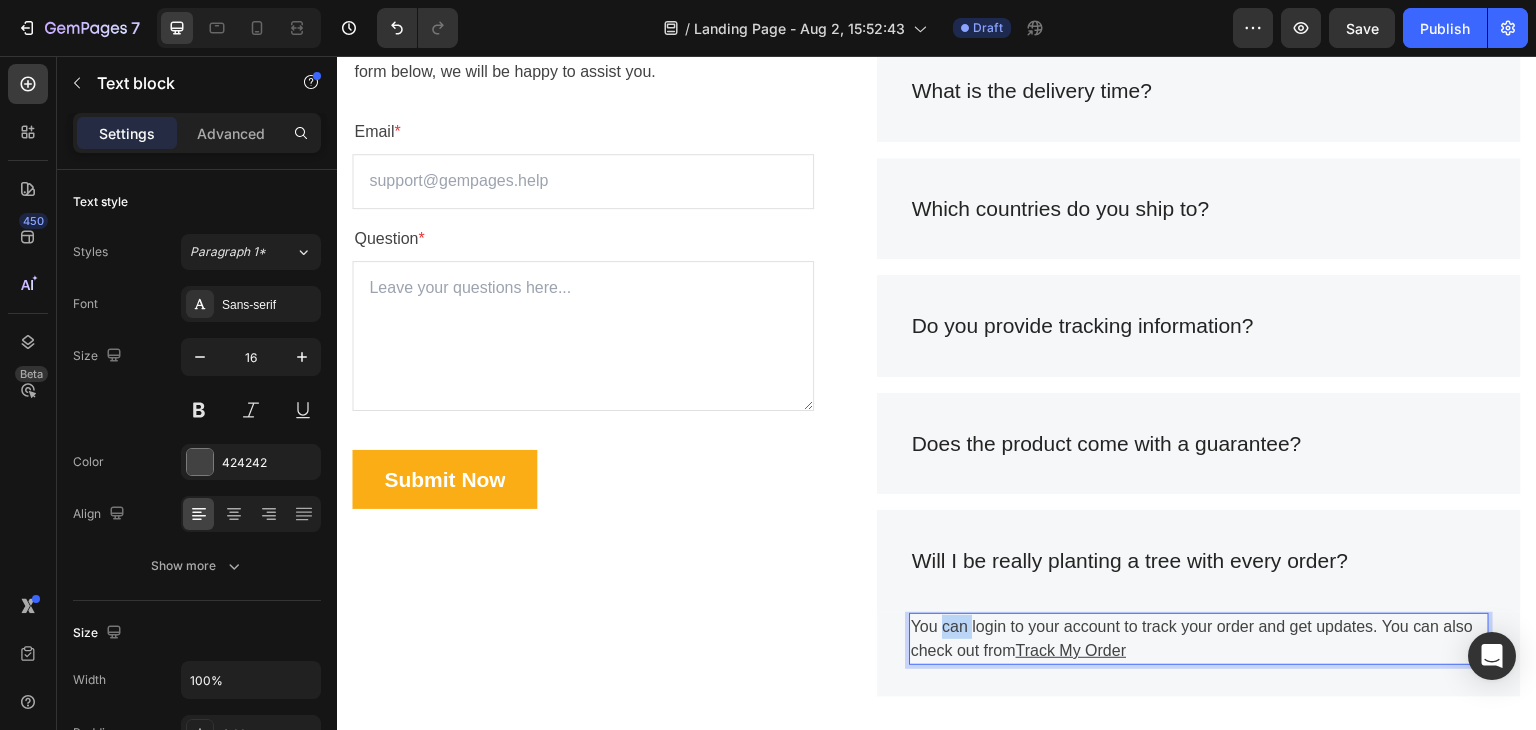 click on "You can login to your account to track your order and get updates. You can also check out from  Track My Order" at bounding box center (1199, 639) 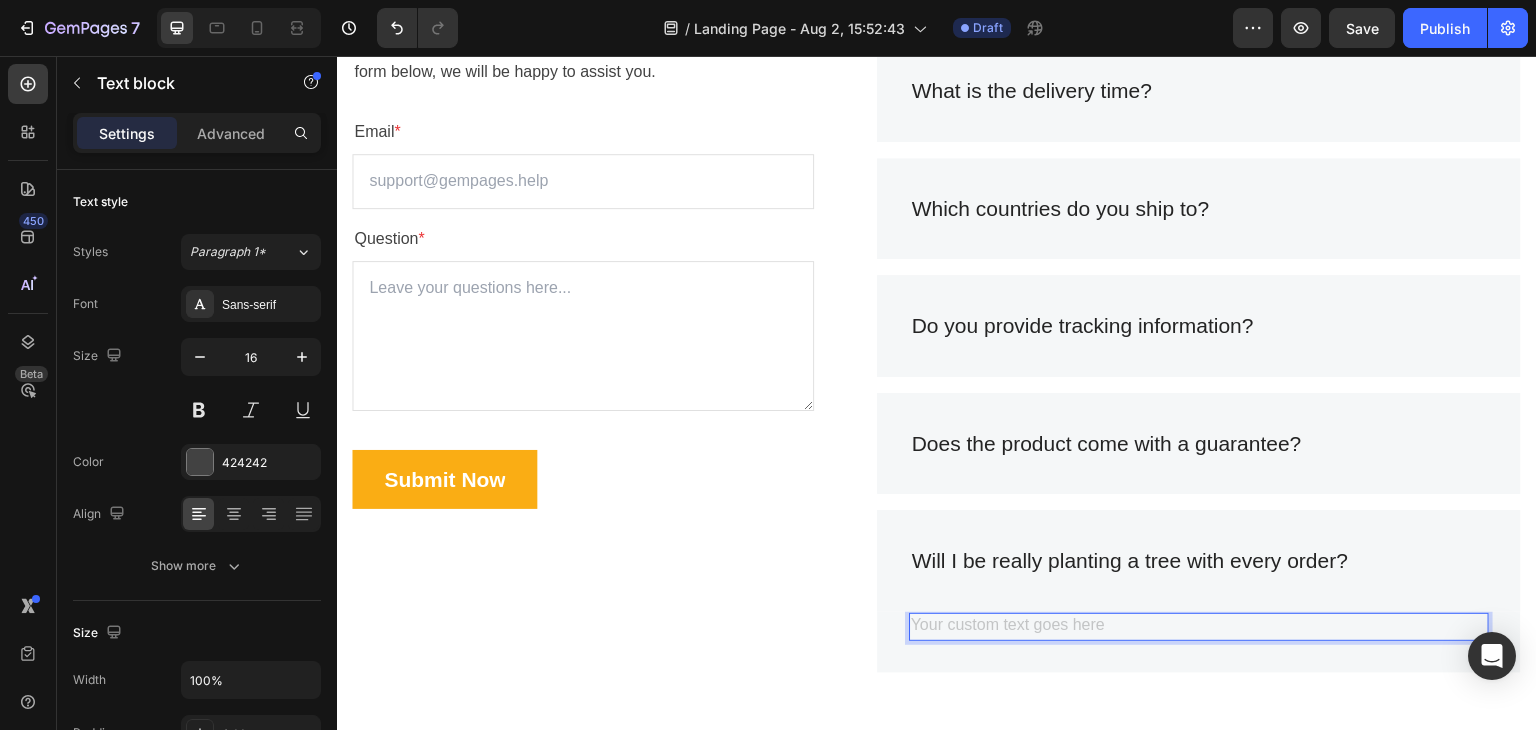 scroll, scrollTop: 5222, scrollLeft: 0, axis: vertical 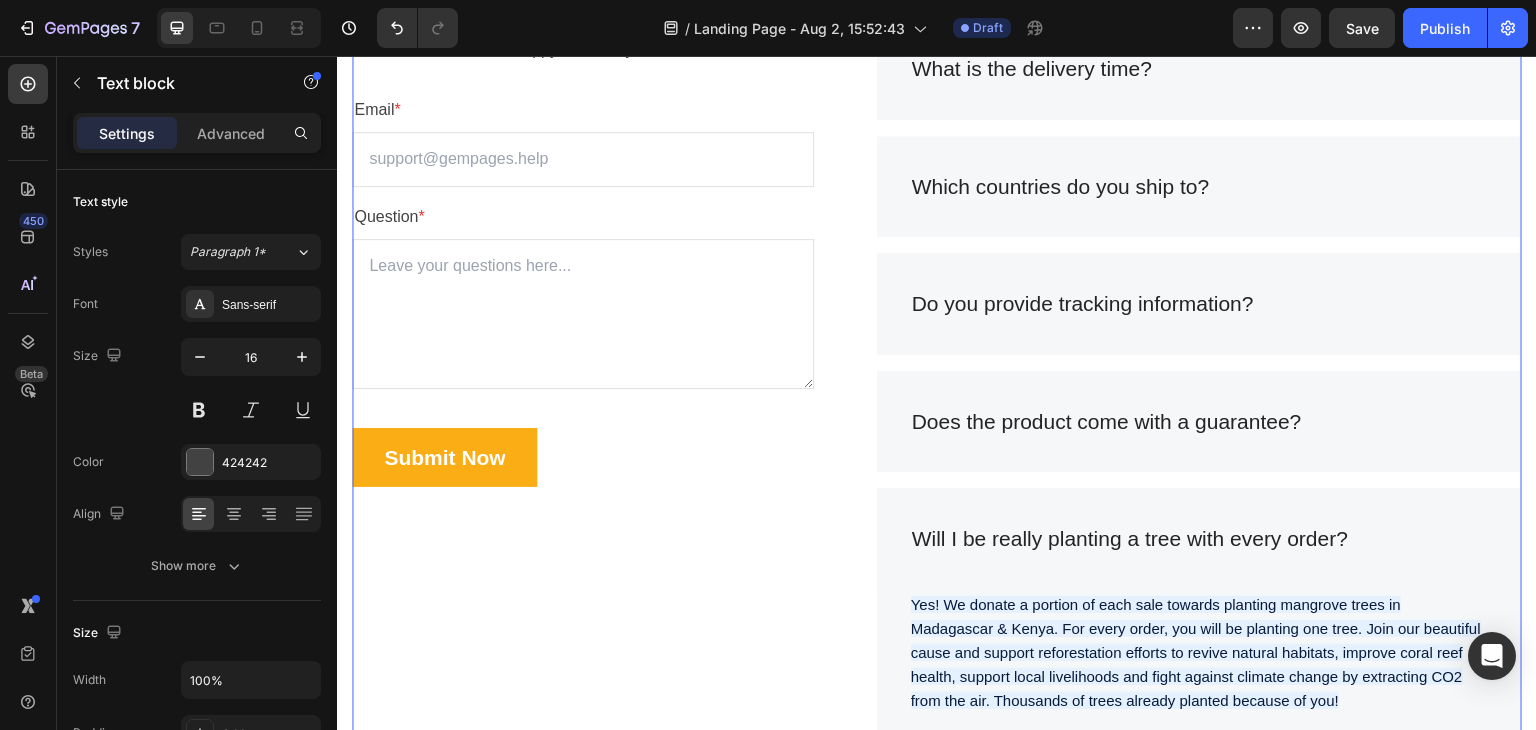 click on "Frequently Asked Questions Heading Still have questions? Send us your questions by filling out the form below, we will be happy to assist you. Text block Email  * Text block Email Field Question  * Text block Text Area Submit Now Submit Button Contact Form Do you offer free shipping? What is the delivery time? Which countries do you ship to?  Do you provide tracking information? Does the product come with a guarantee?  Will I be really planting a tree with every order?                 Title Line Yes! We donate a portion of each sale towards planting mangrove trees in Madagascar & Kenya. For every order, you will be planting one tree. Join our beautiful cause and support reforestation efforts to revive natural habitats, improve coral reef health, support local livelihoods and fight against climate change by extracting CO2 from the air. Thousands of trees already planted because of you! Text block Row Accordion Heading Row   0" at bounding box center [937, 356] 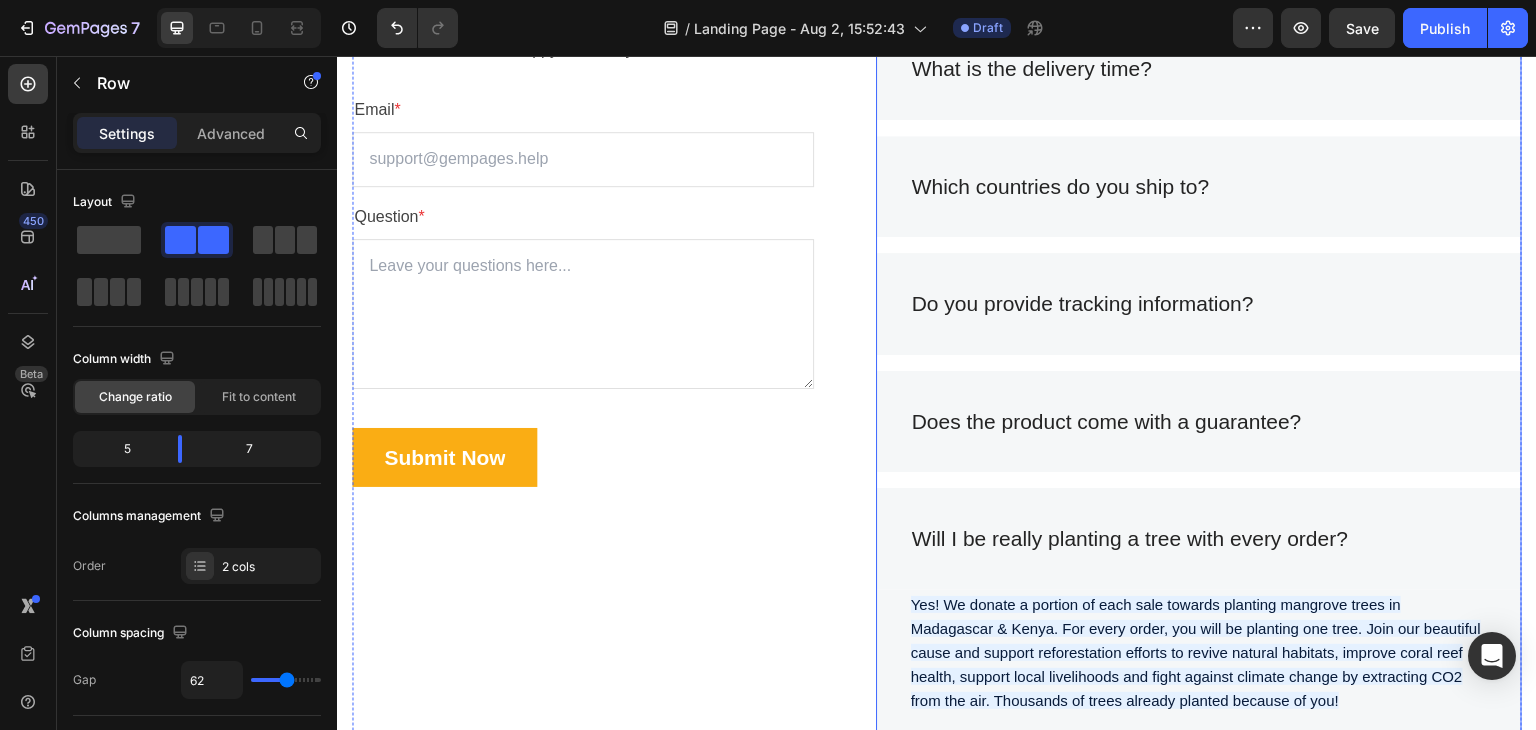 scroll, scrollTop: 5322, scrollLeft: 0, axis: vertical 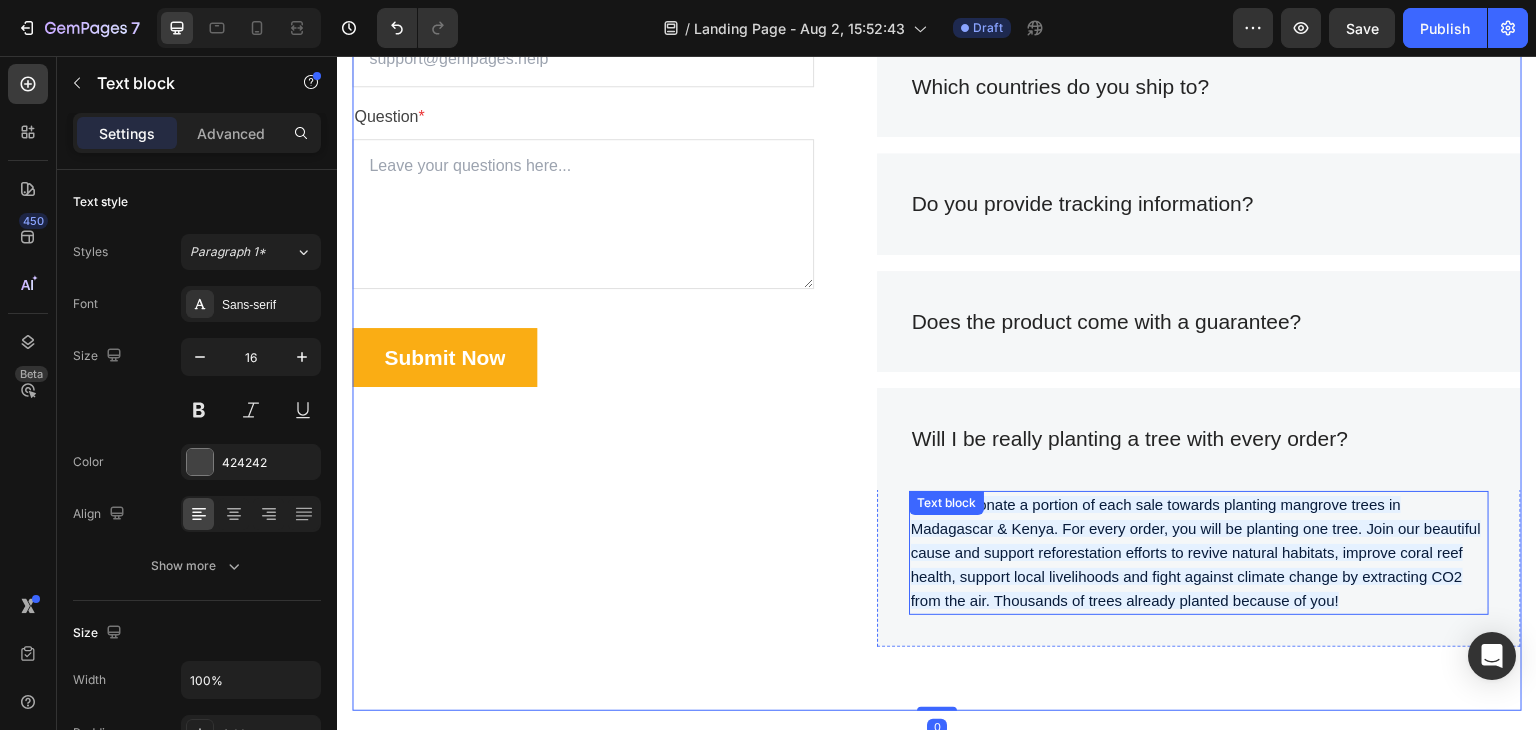 click on "Yes! We donate a portion of each sale towards planting mangrove trees in Madagascar & Kenya. For every order, you will be planting one tree. Join our beautiful cause and support reforestation efforts to revive natural habitats, improve coral reef health, support local livelihoods and fight against climate change by extracting CO2 from the air. Thousands of trees already planted because of you! Text block" at bounding box center [1199, 553] 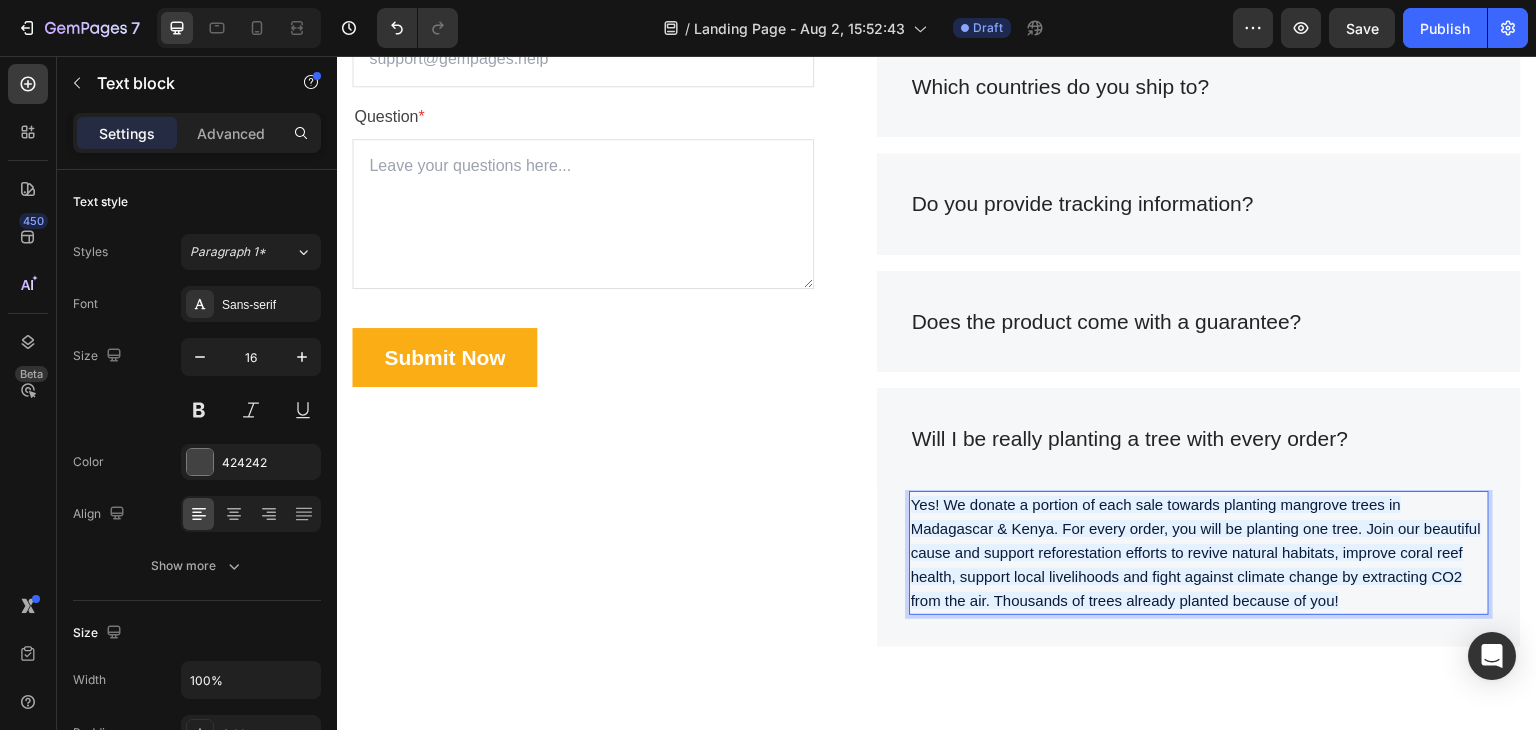 click on "Yes! We donate a portion of each sale towards planting mangrove trees in Madagascar & Kenya. For every order, you will be planting one tree. Join our beautiful cause and support reforestation efforts to revive natural habitats, improve coral reef health, support local livelihoods and fight against climate change by extracting CO2 from the air. Thousands of trees already planted because of you!" at bounding box center (1199, 553) 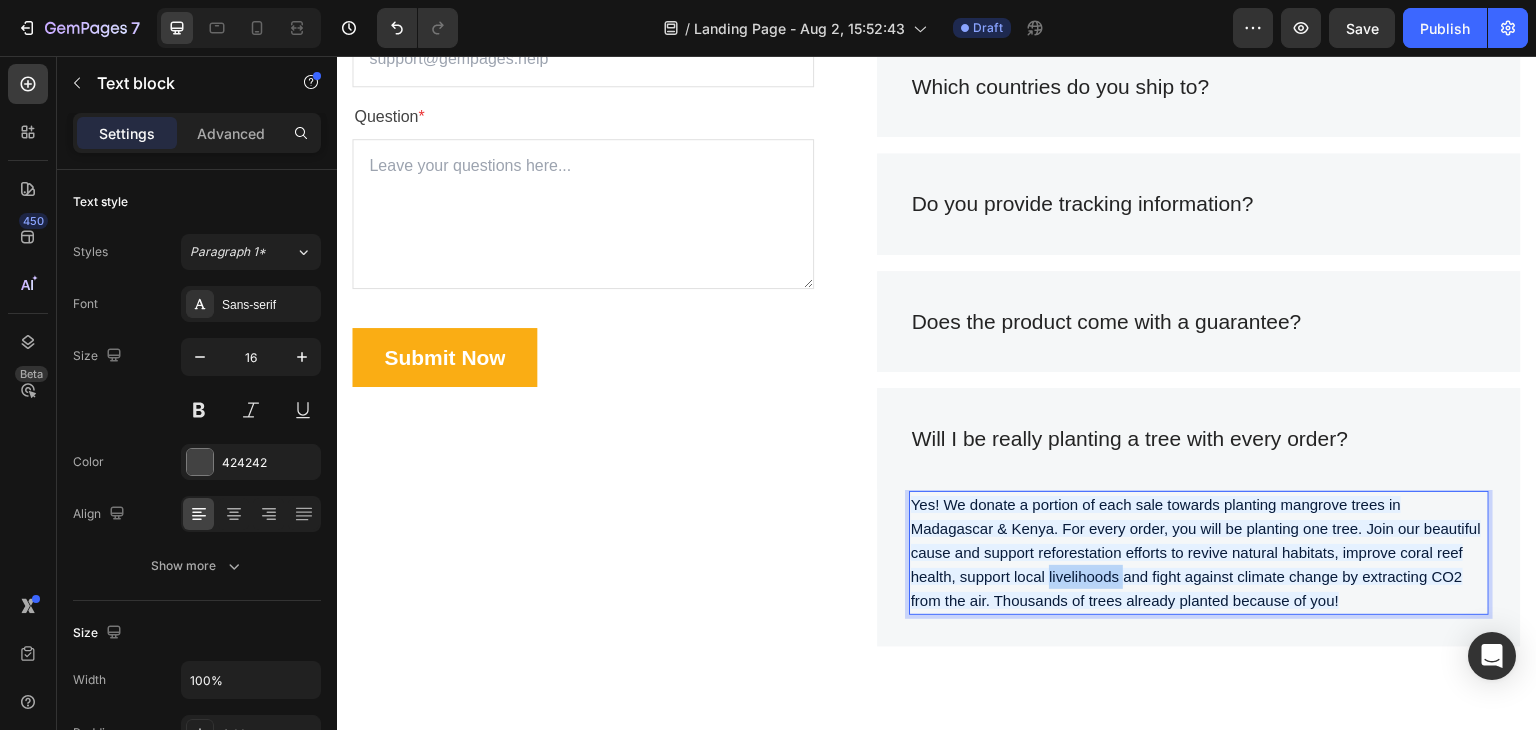 click on "Yes! We donate a portion of each sale towards planting mangrove trees in Madagascar & Kenya. For every order, you will be planting one tree. Join our beautiful cause and support reforestation efforts to revive natural habitats, improve coral reef health, support local livelihoods and fight against climate change by extracting CO2 from the air. Thousands of trees already planted because of you!" at bounding box center [1199, 553] 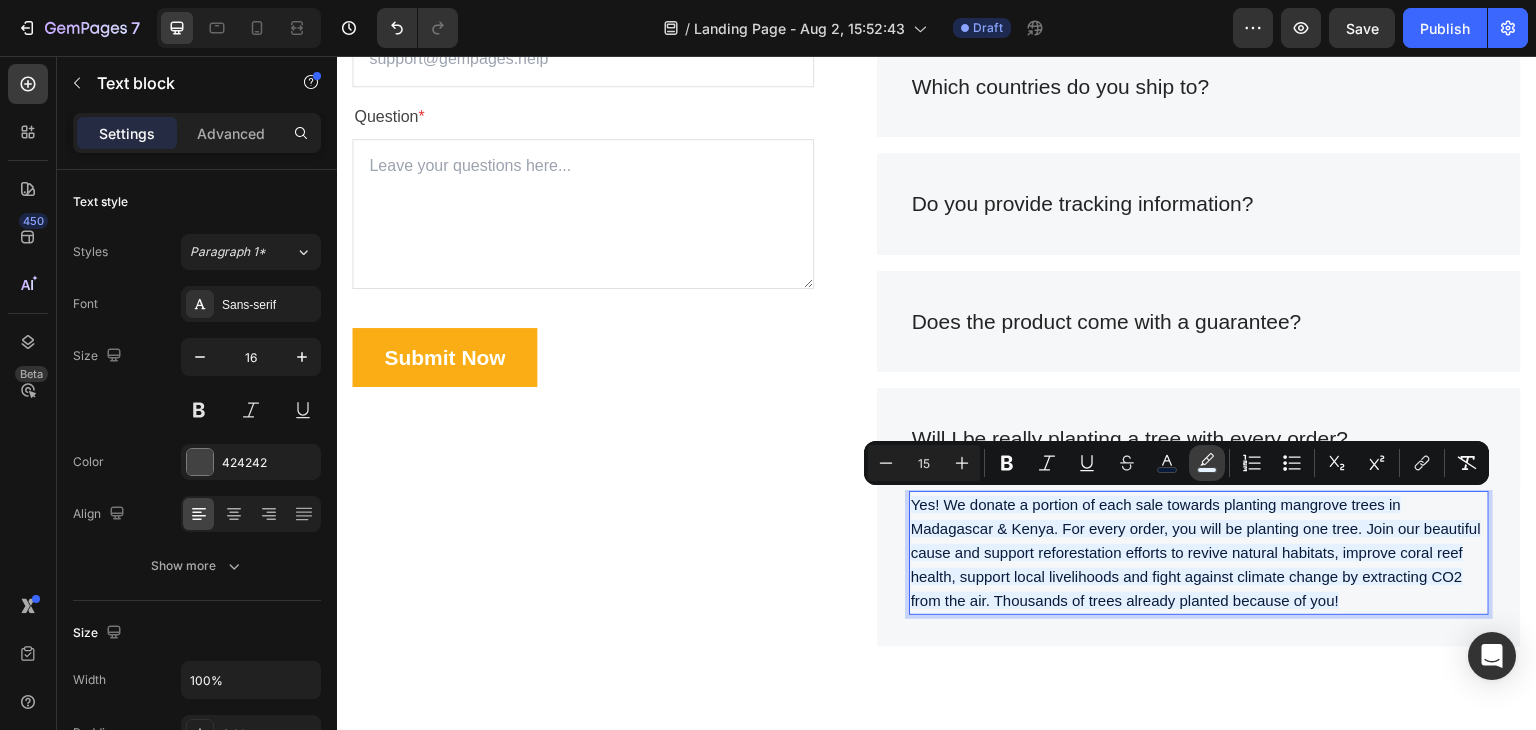 click 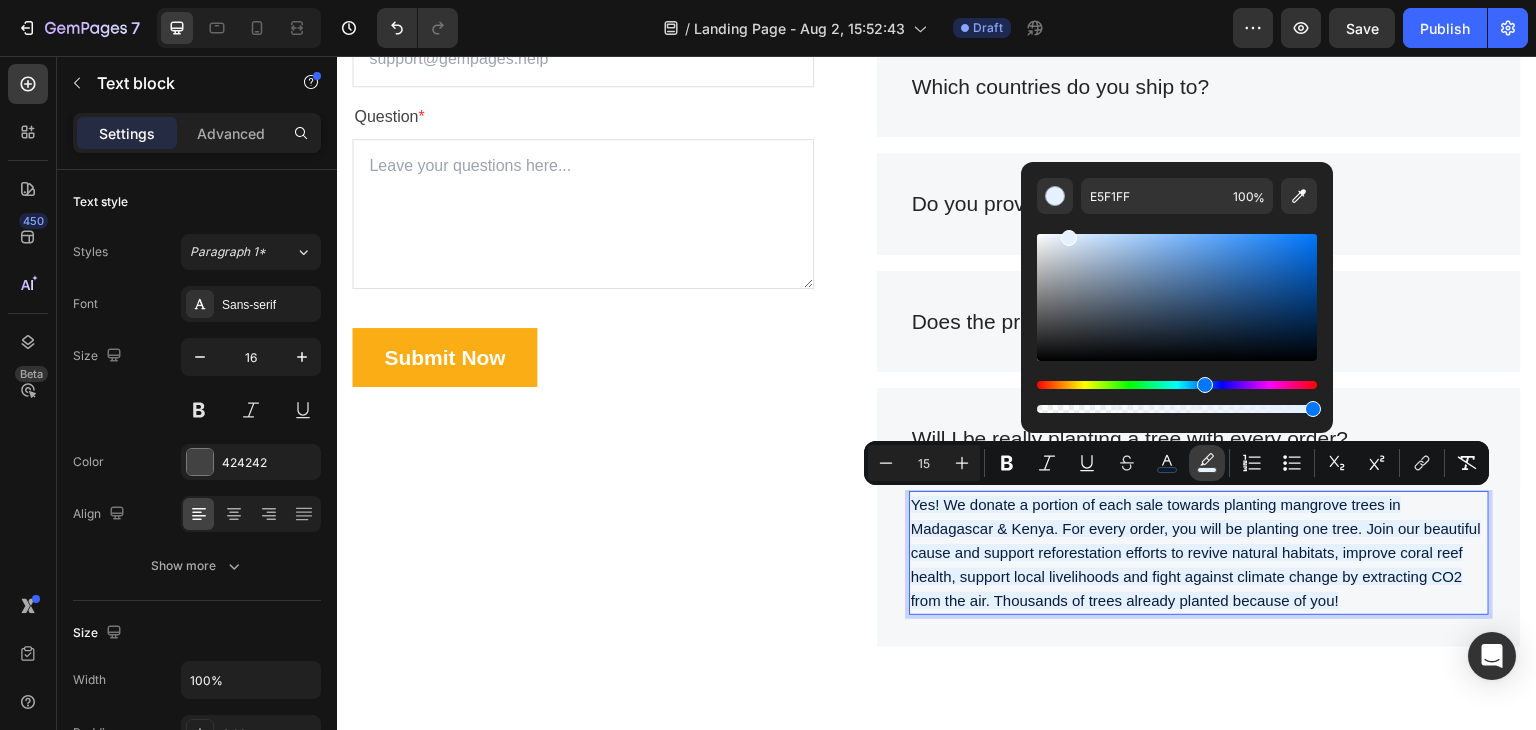 click 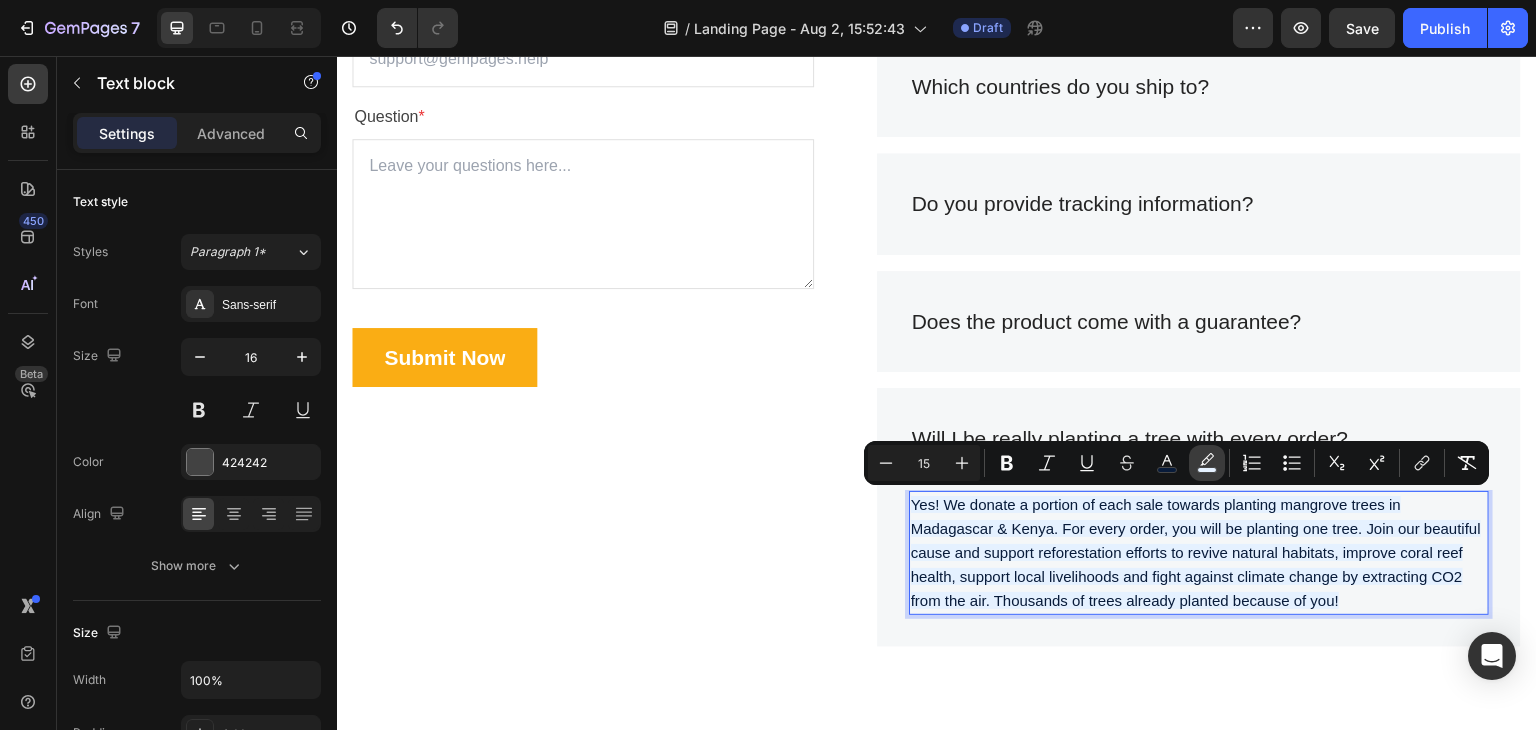 click on "color" at bounding box center (1207, 463) 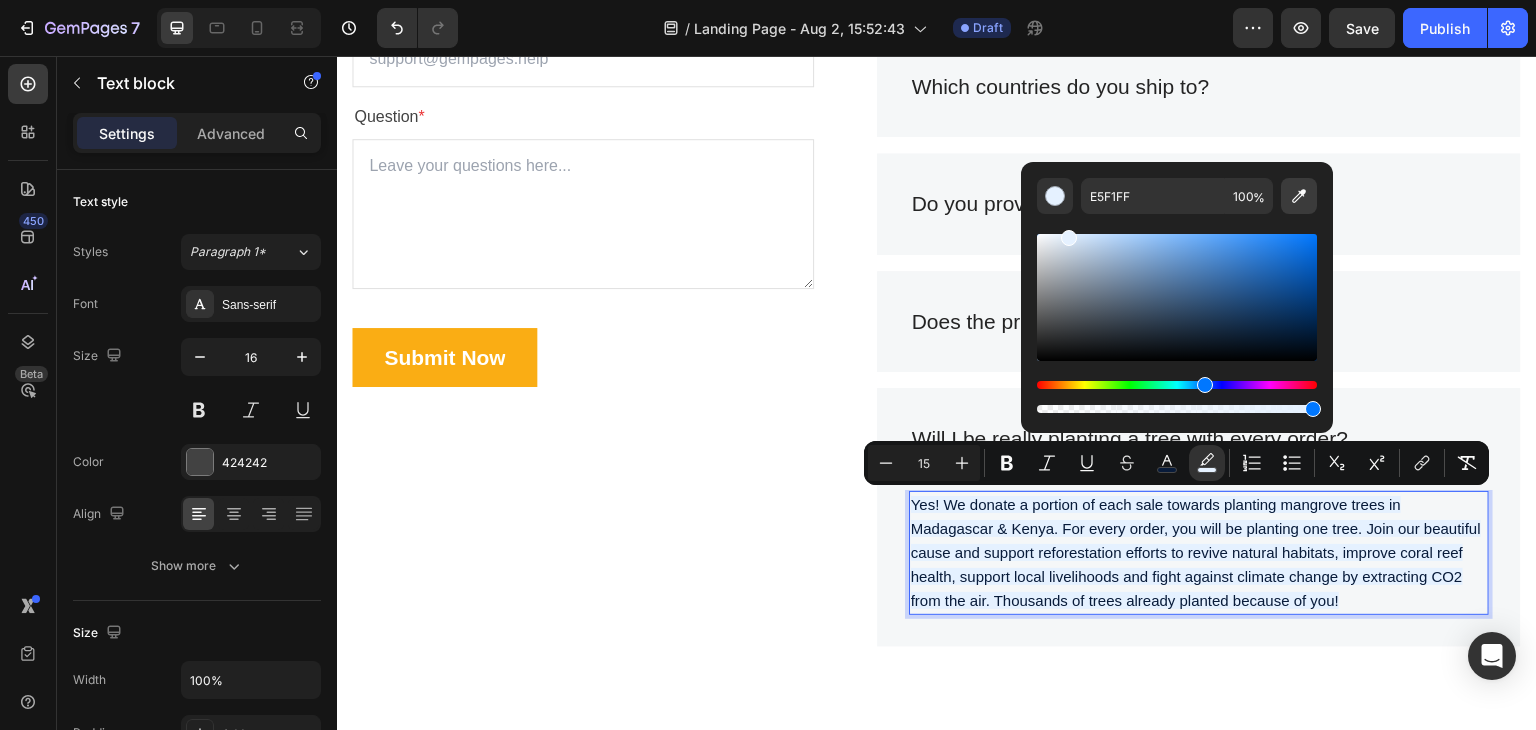 click 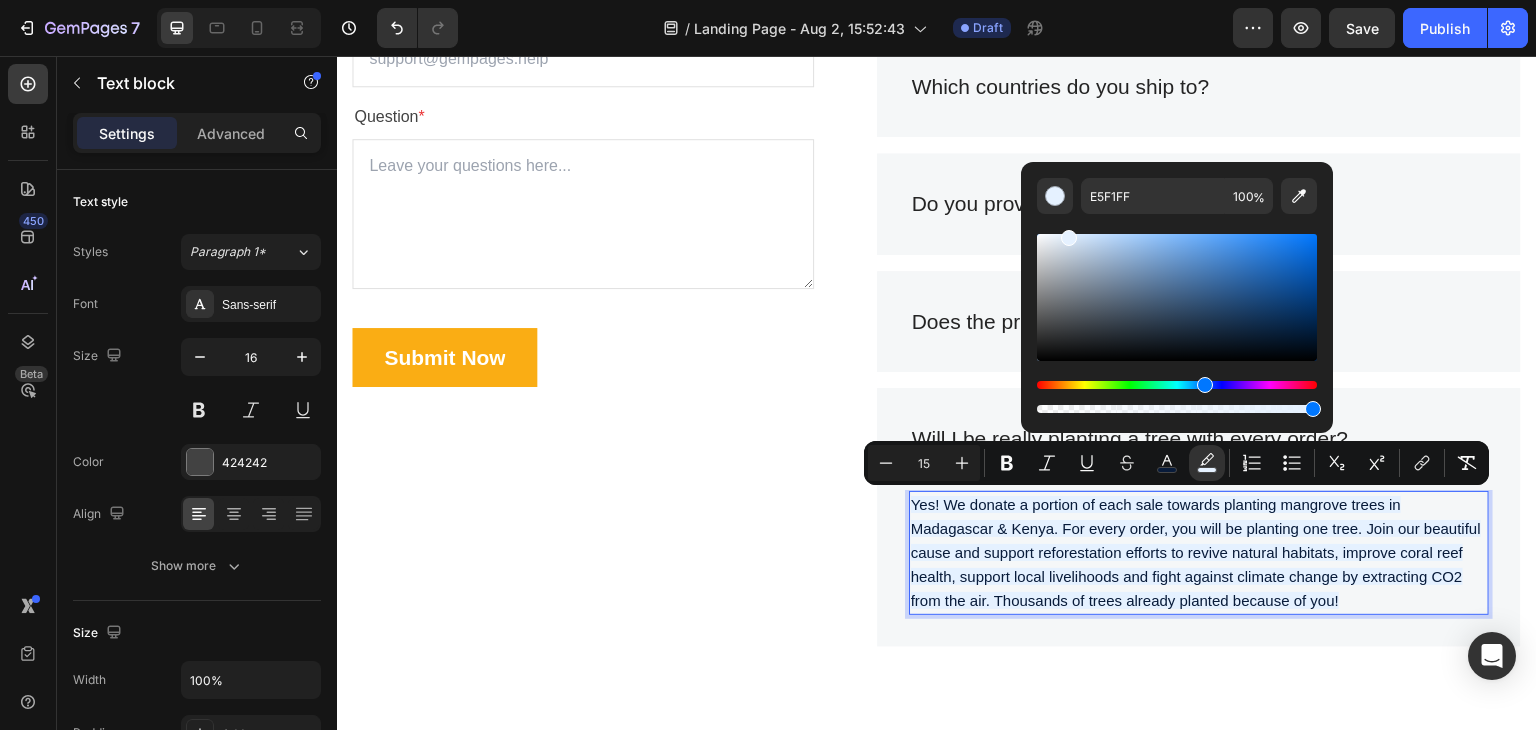 type on "F5F7F8" 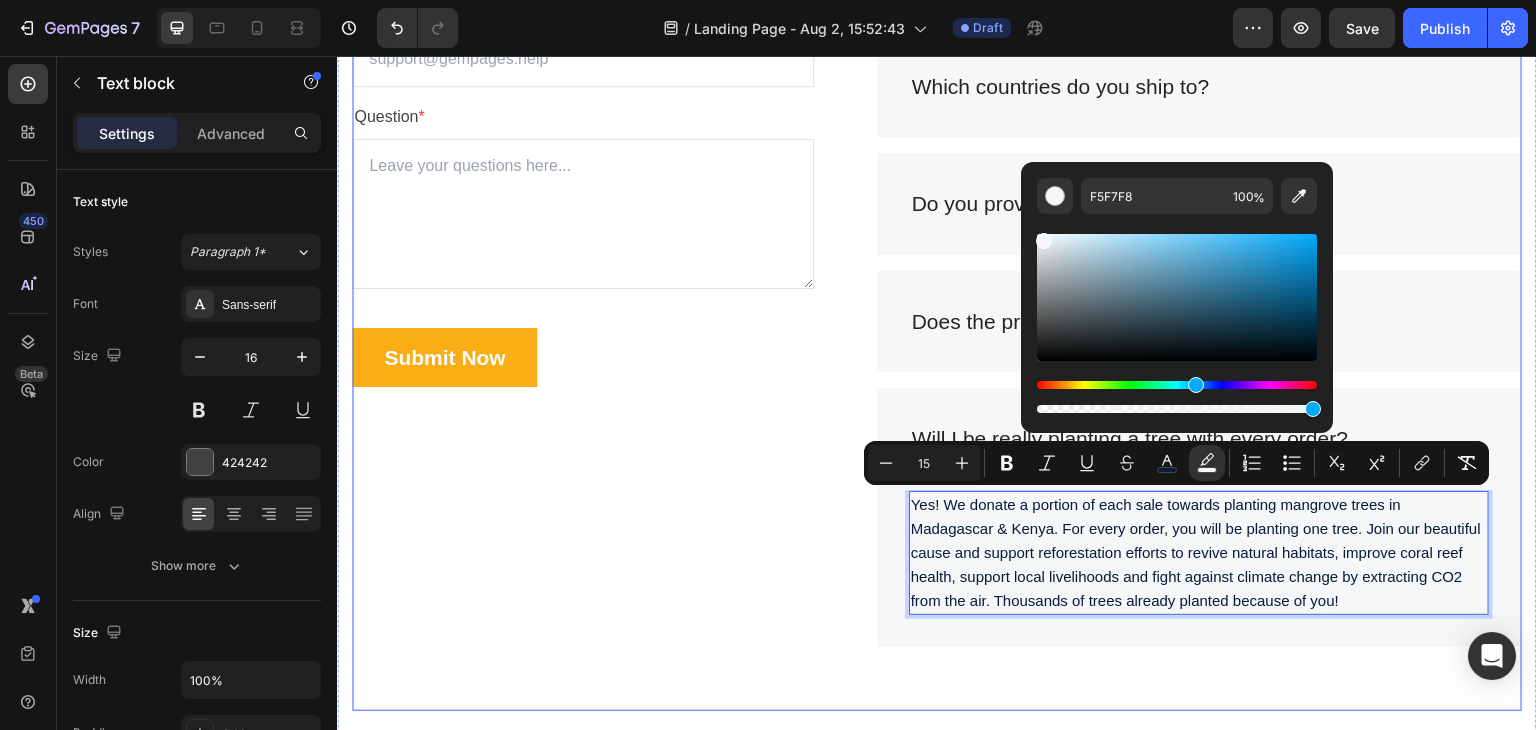 click on "Frequently Asked Questions Heading Still have questions? Send us your questions by filling out the form below, we will be happy to assist you. Text block Email  * Text block Email Field Question  * Text block Text Area Submit Now Submit Button Contact Form Do you offer free shipping? What is the delivery time? Which countries do you ship to?  Do you provide tracking information? Does the product come with a guarantee?  Will I be really planting a tree with every order?                 Title Line Yes! We donate a portion of each sale towards planting mangrove trees in Madagascar & Kenya. For every order, you will be planting one tree. Join our beautiful cause and support reforestation efforts to revive natural habitats, improve coral reef health, support local livelihoods and fight against climate change by extracting CO2 from the air. Thousands of trees already planted because of you! Text block   0 Row Accordion Heading Row" at bounding box center (937, 256) 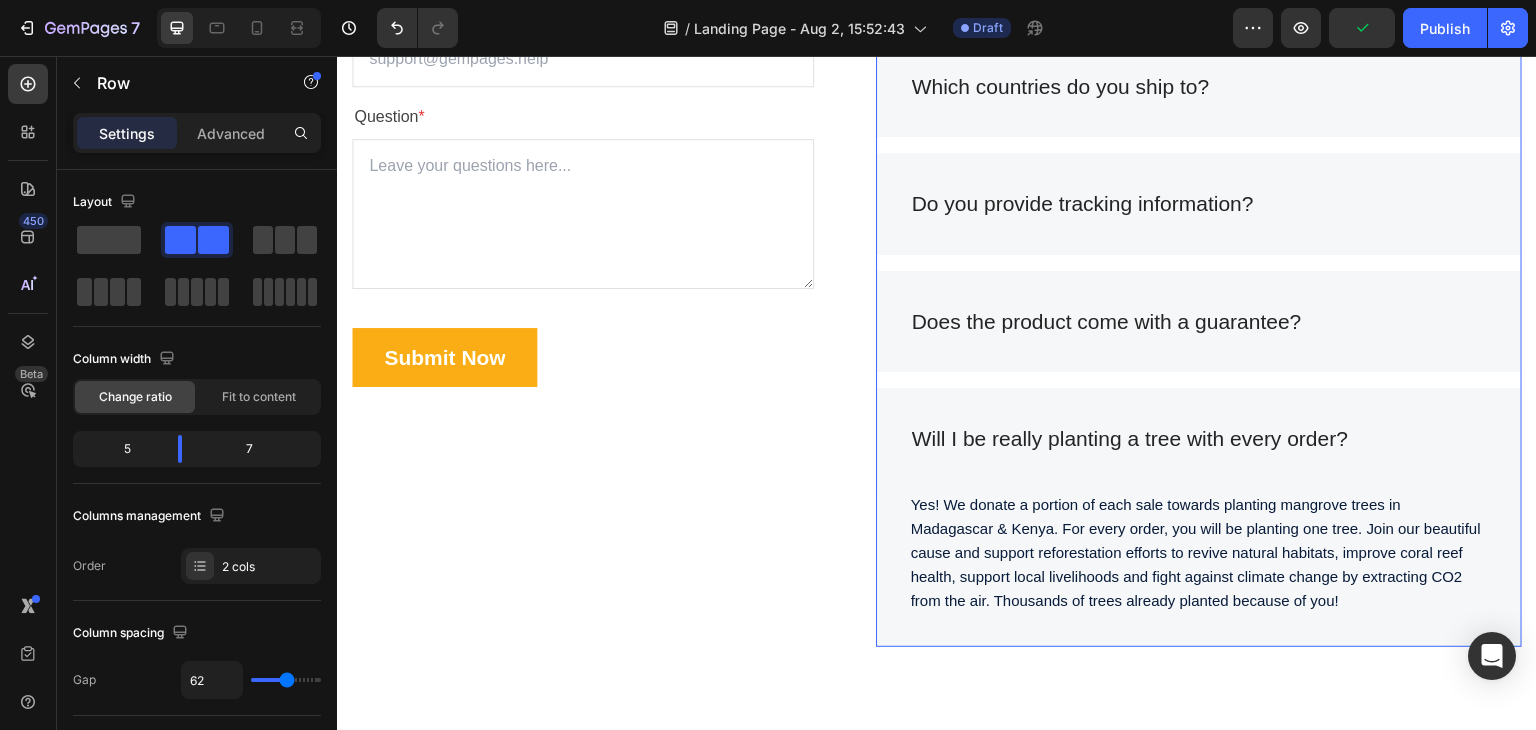 click on "Will I be really planting a tree with every order?" at bounding box center (1199, 439) 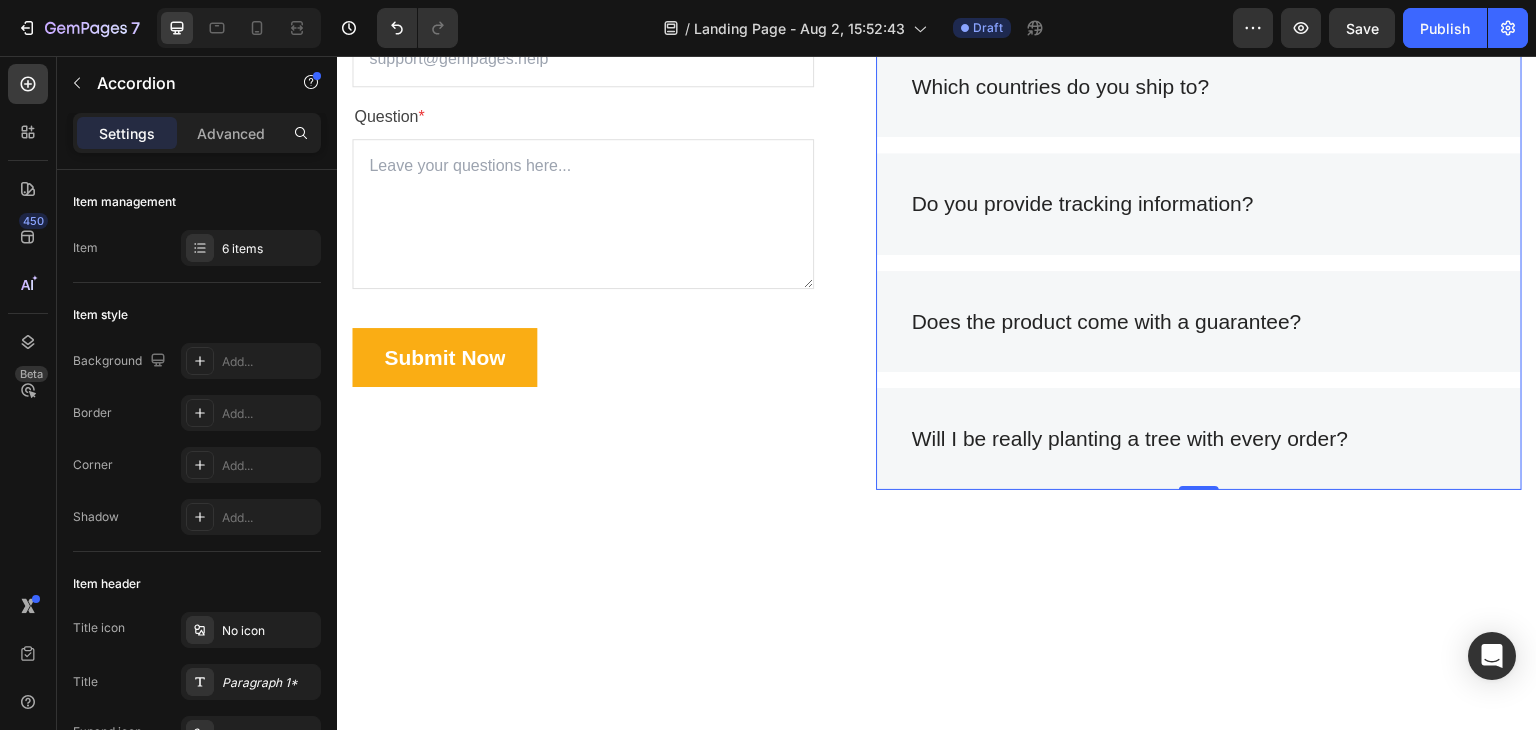 click on "Does the product come with a guarantee?" at bounding box center [1199, 322] 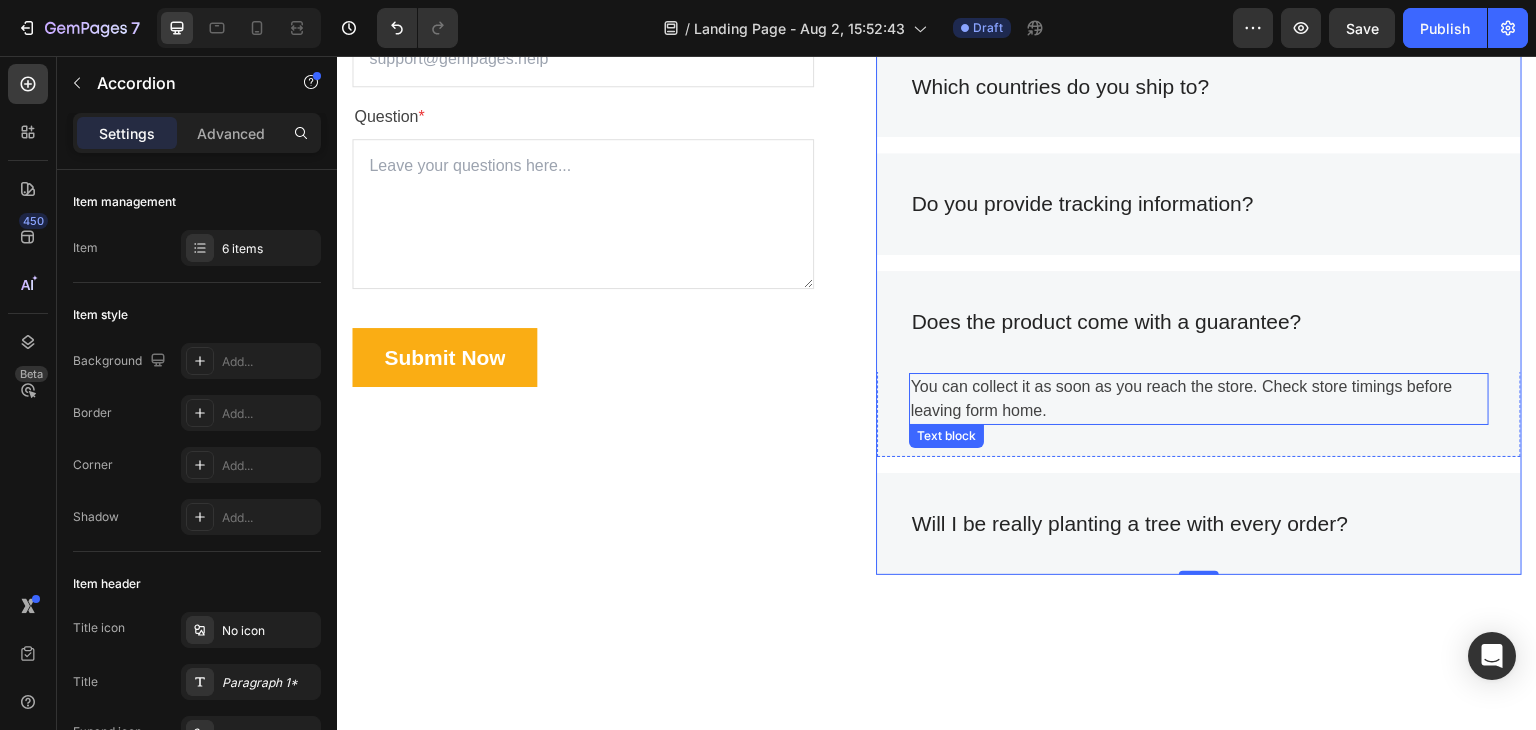 click on "You can collect it as soon as you reach the store. Check store timings before leaving form home." at bounding box center [1199, 399] 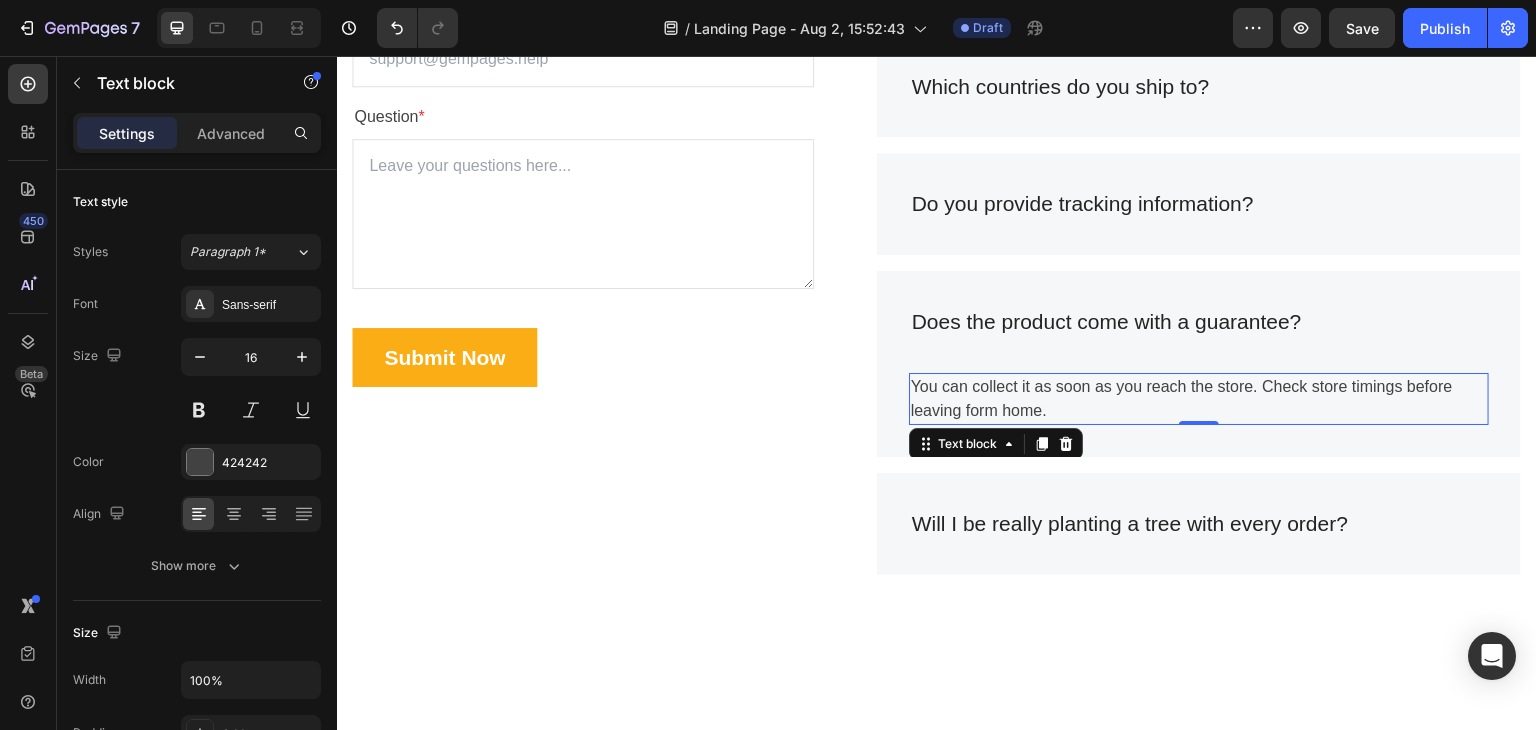 click on "You can collect it as soon as you reach the store. Check store timings before leaving form home." at bounding box center [1199, 399] 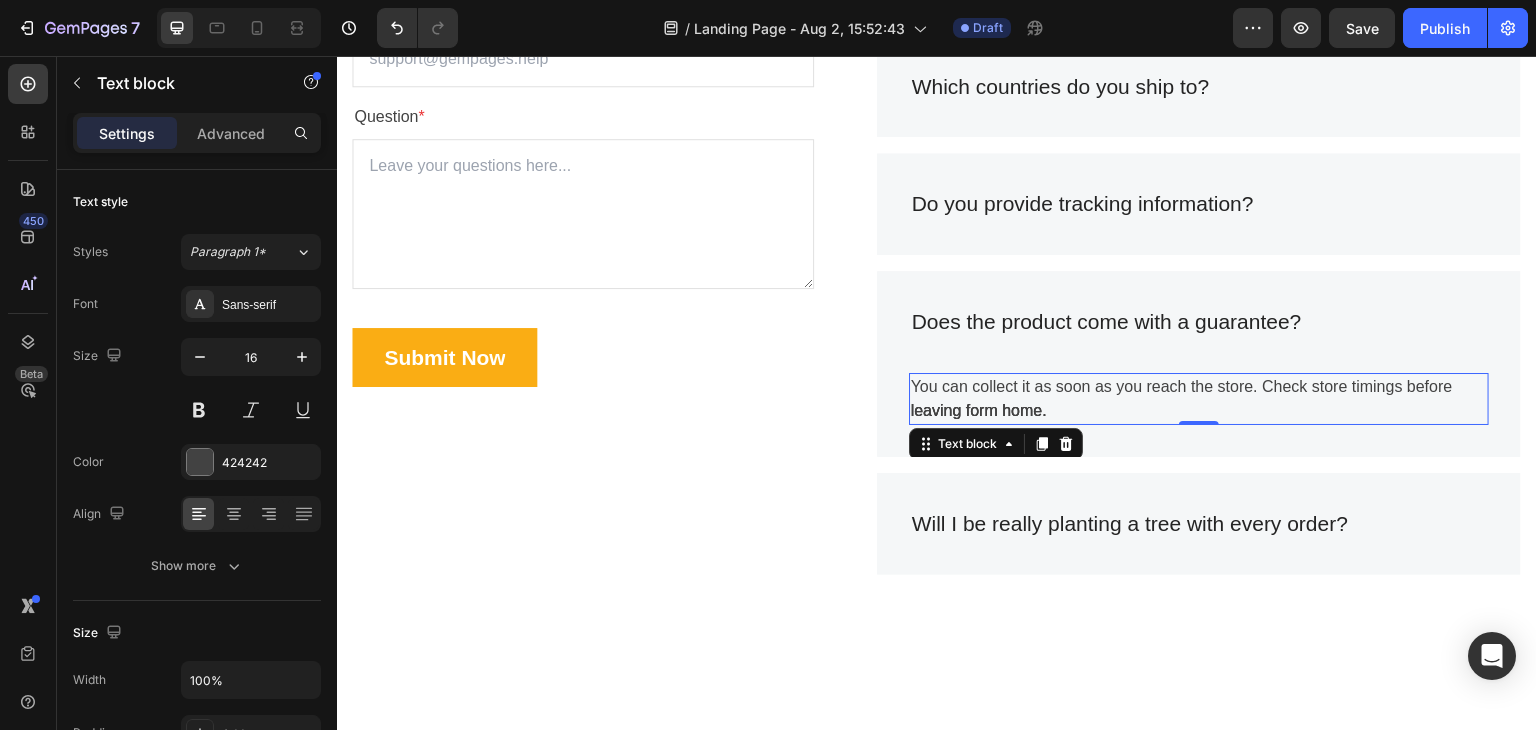 click on "You can collect it as soon as you reach the store. Check store timings before leaving form home." at bounding box center [1199, 399] 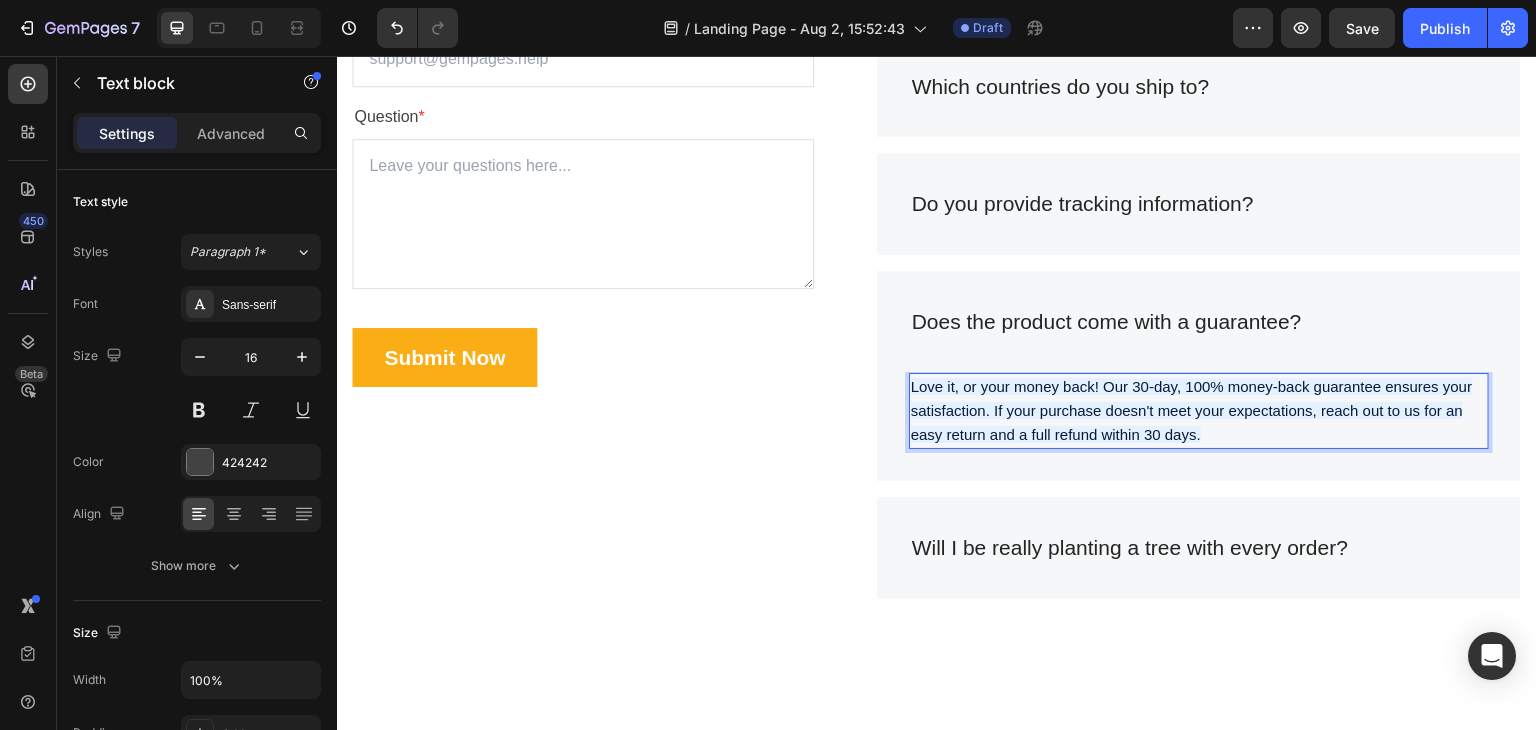 click on "Love it, or your money back! Our 30-day, 100% money-back guarantee ensures your satisfaction. If your purchase doesn't meet your expectations, reach out to us for an easy return and a full refund within 30 days." at bounding box center [1199, 411] 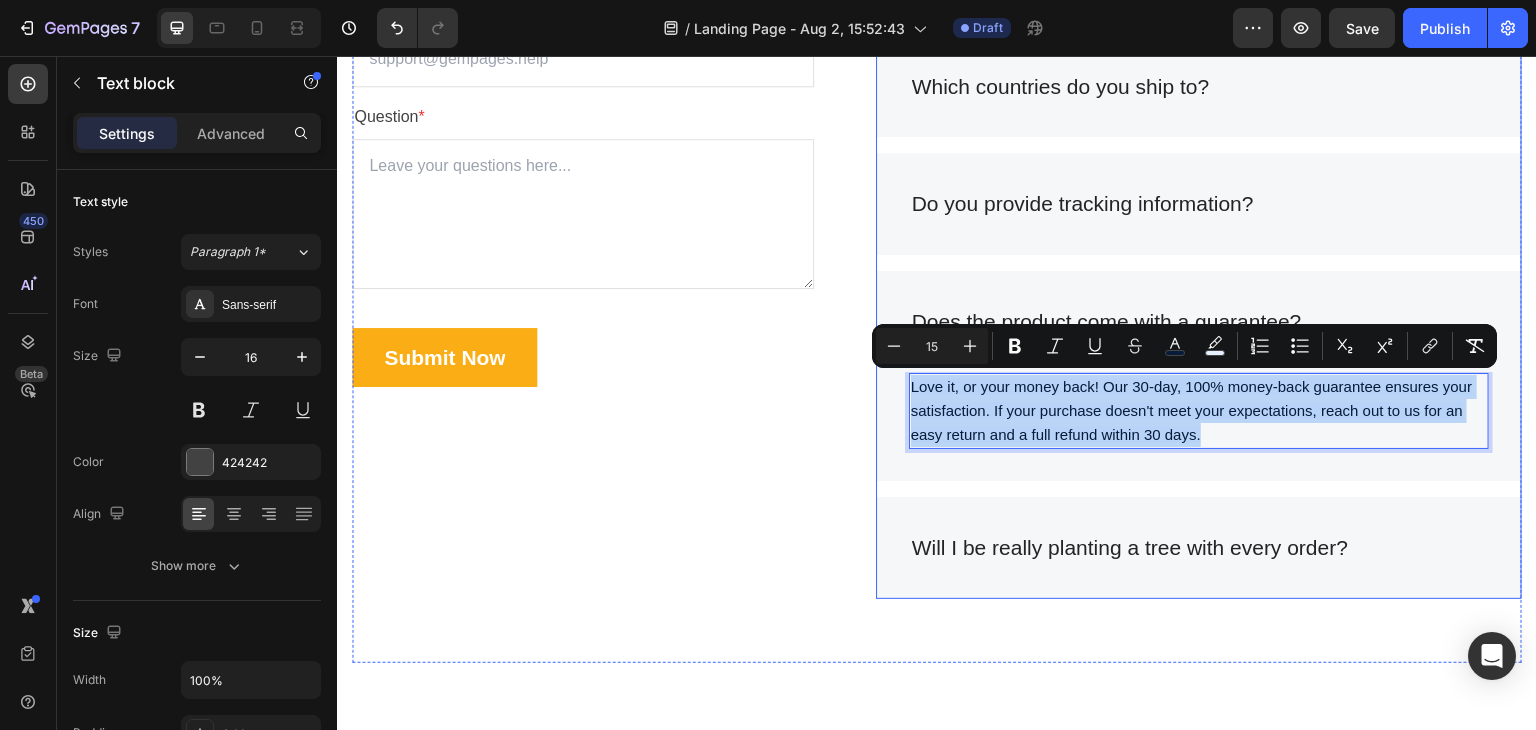 drag, startPoint x: 1216, startPoint y: 429, endPoint x: 898, endPoint y: 370, distance: 323.42697 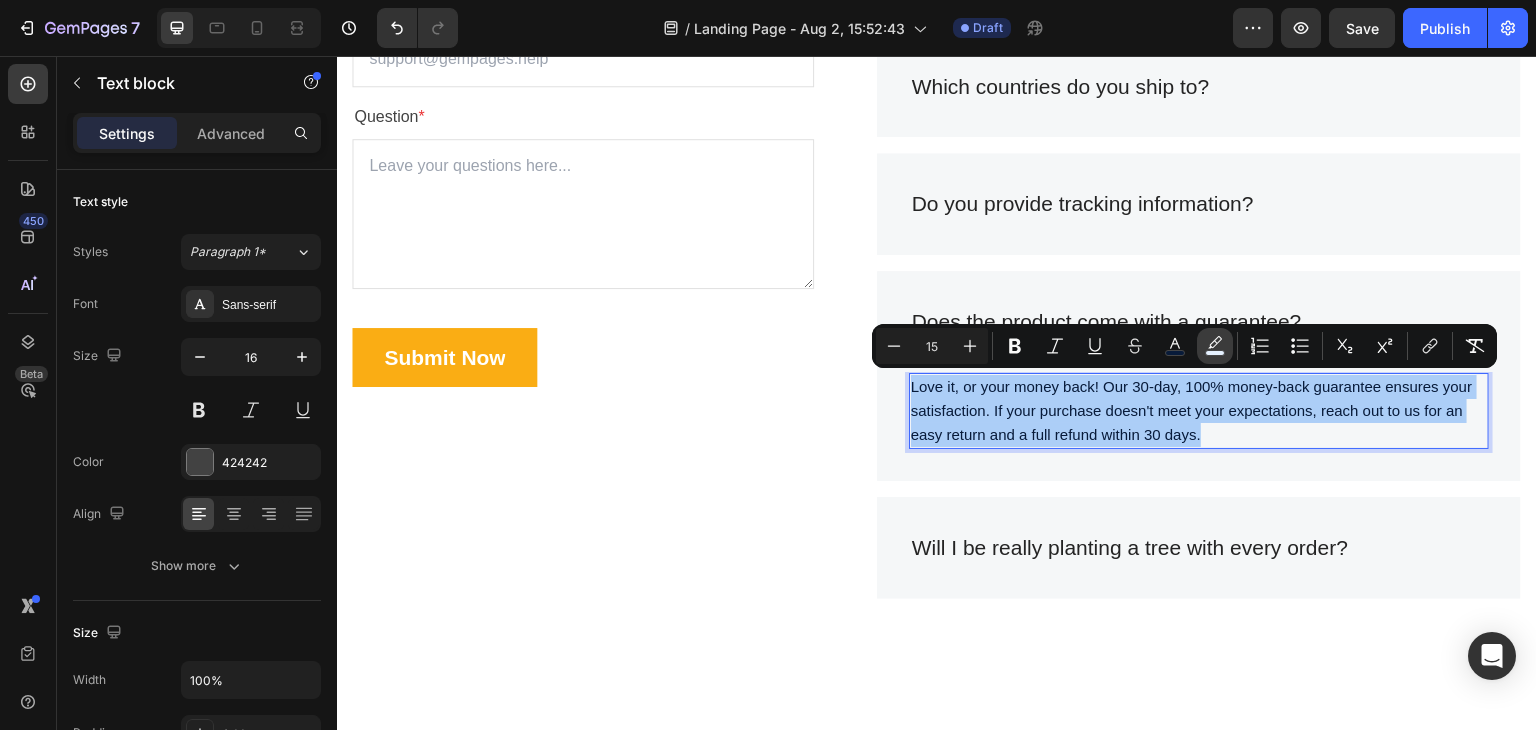 click 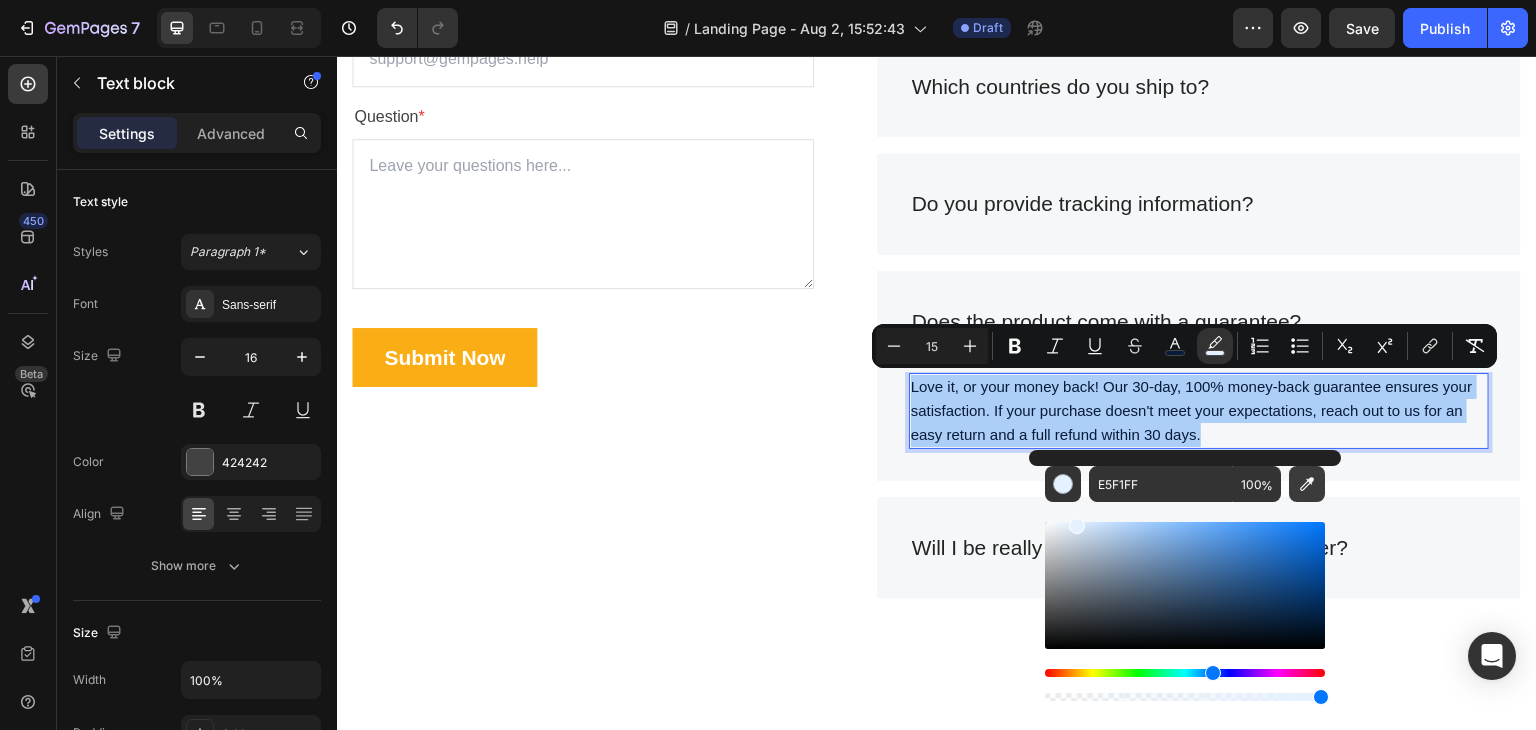click 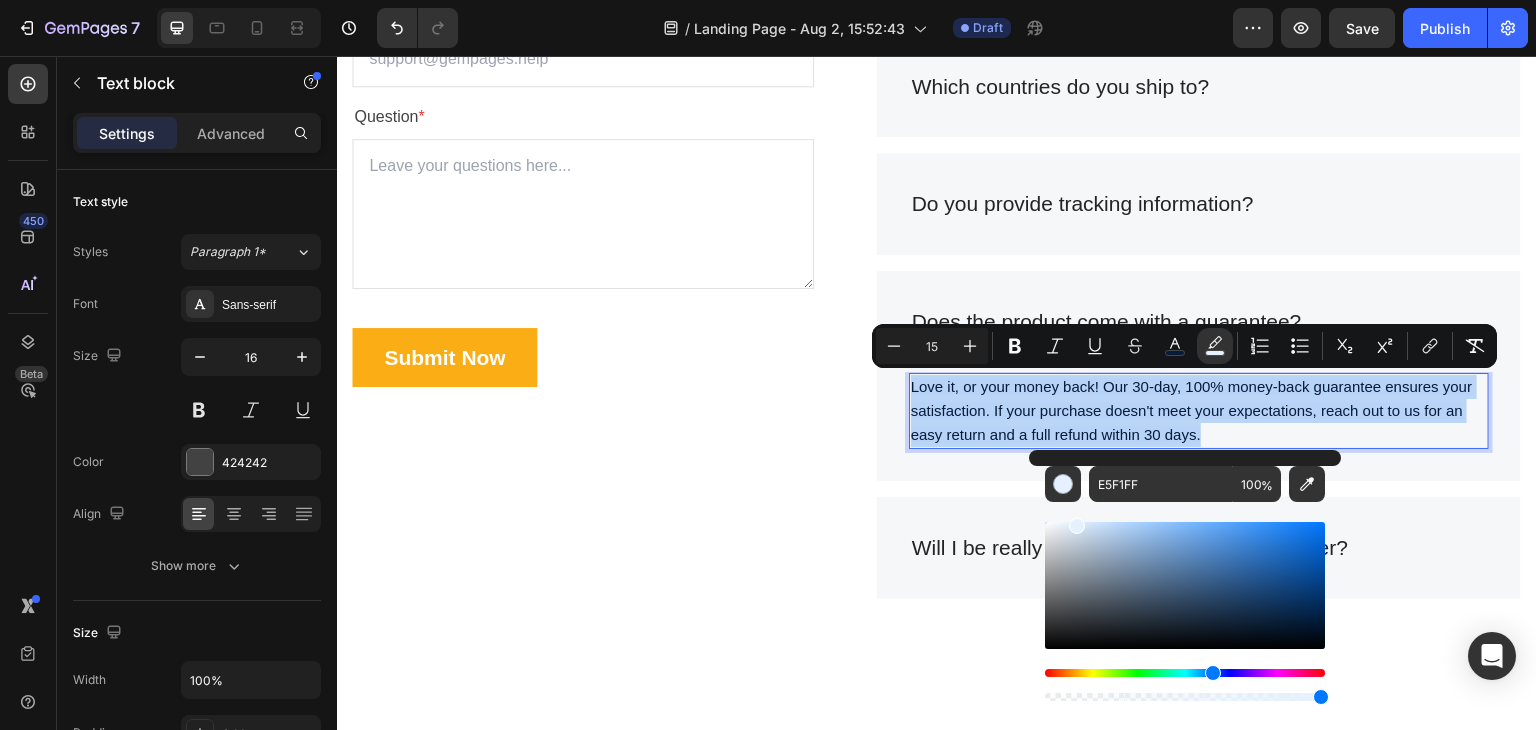 type on "FFFFFF" 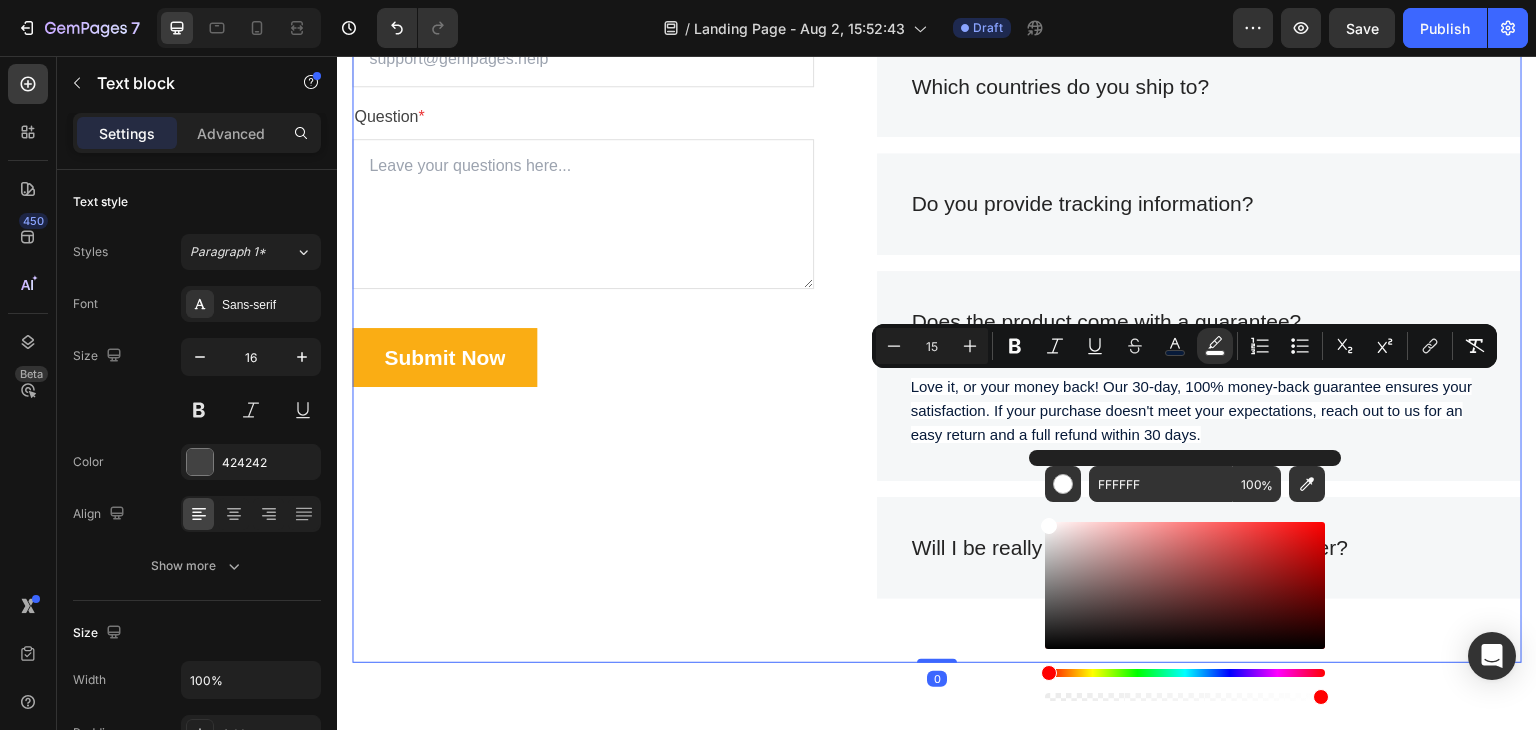 click on "Frequently Asked Questions Heading Still have questions? Send us your questions by filling out the form below, we will be happy to assist you. Text block Email  * Text block Email Field Question  * Text block Text Area Submit Now Submit Button Contact Form" at bounding box center (583, 232) 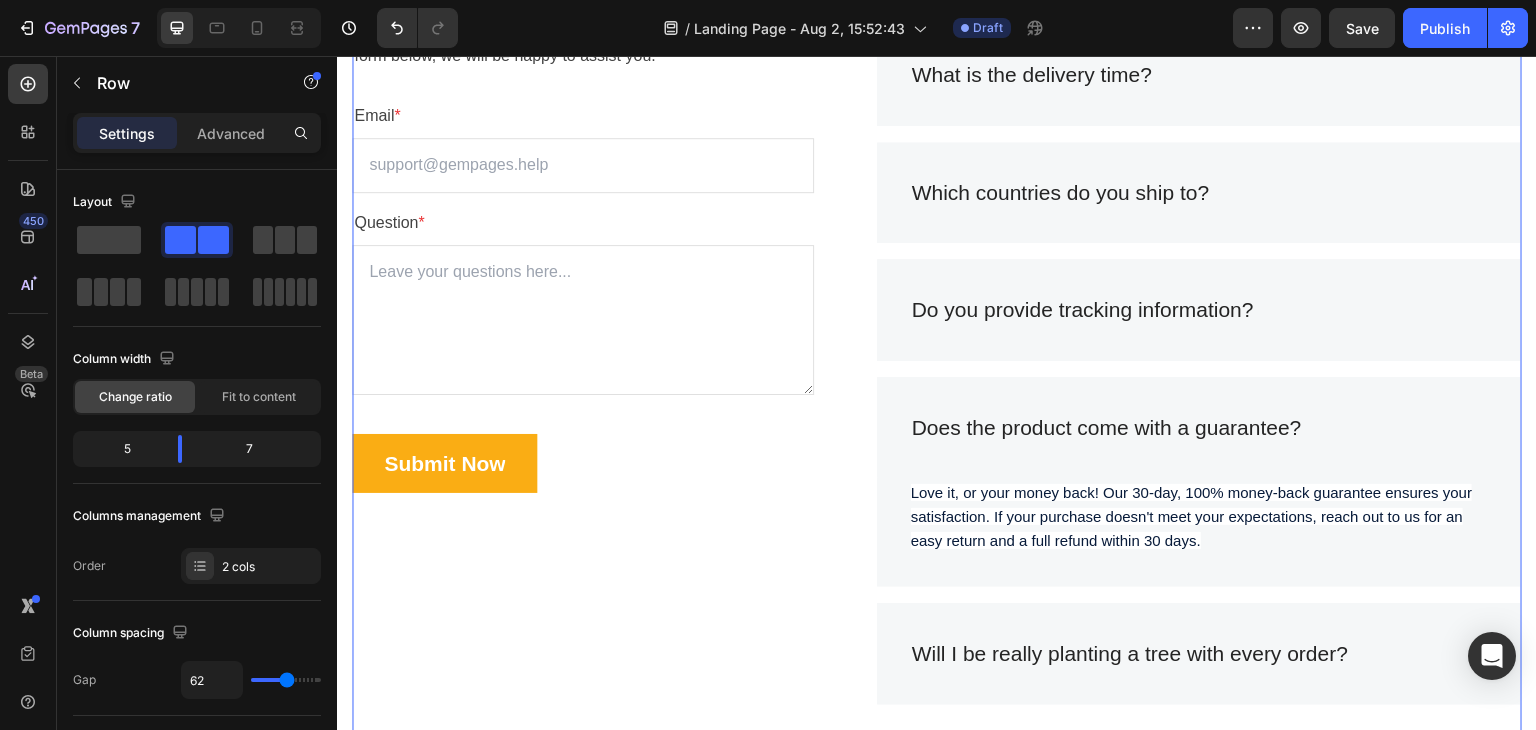 scroll, scrollTop: 5122, scrollLeft: 0, axis: vertical 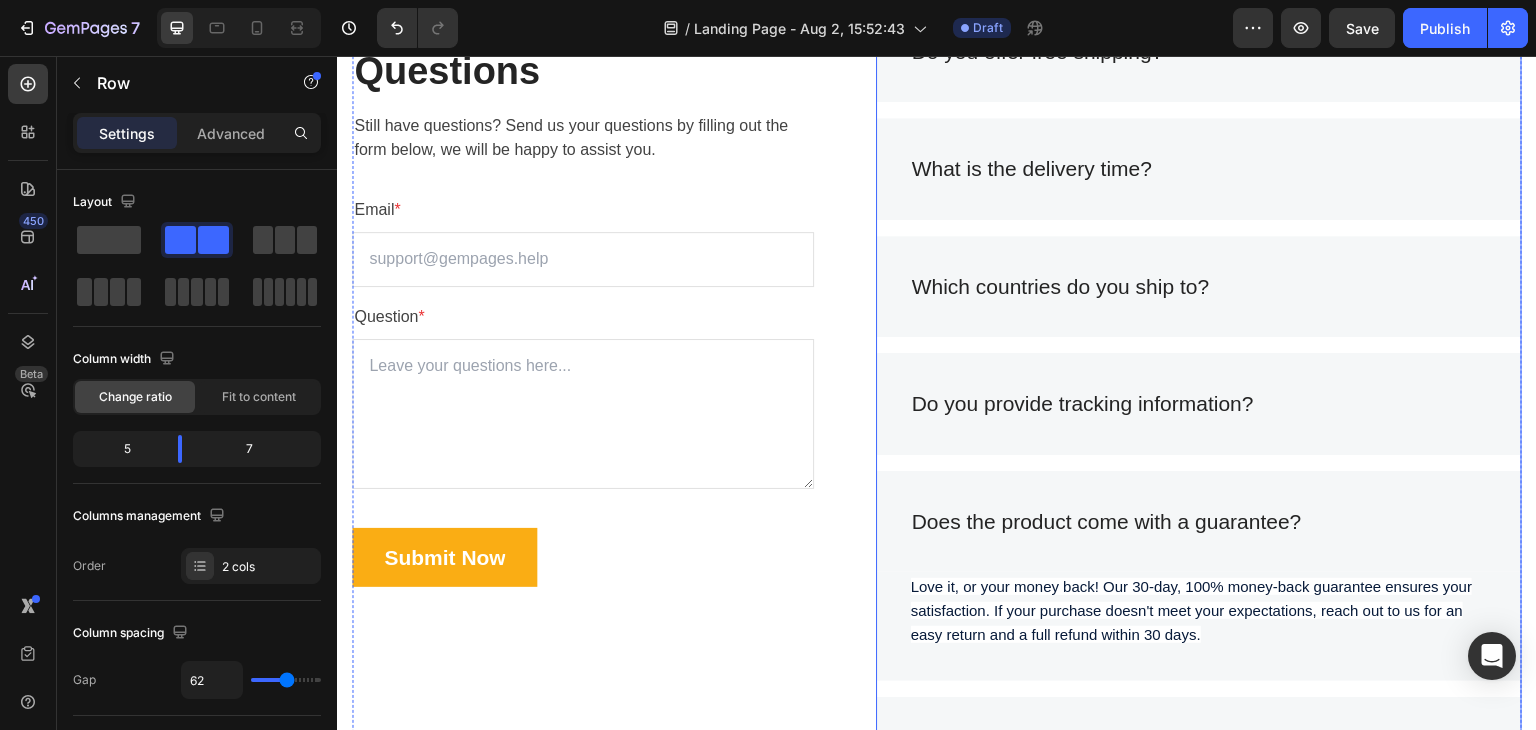 click on "Do you offer free shipping? What is the delivery time? Which countries do you ship to?  Do you provide tracking information? Does the product come with a guarantee?                 Title Line Love it, or your money back! Our 30-day, 100% money-back guarantee ensures your satisfaction. If your purchase doesn't meet your expectations, reach out to us for an easy return and a full refund within 30 days. Text block Row Will I be really planting a tree with every order?" at bounding box center (1199, 400) 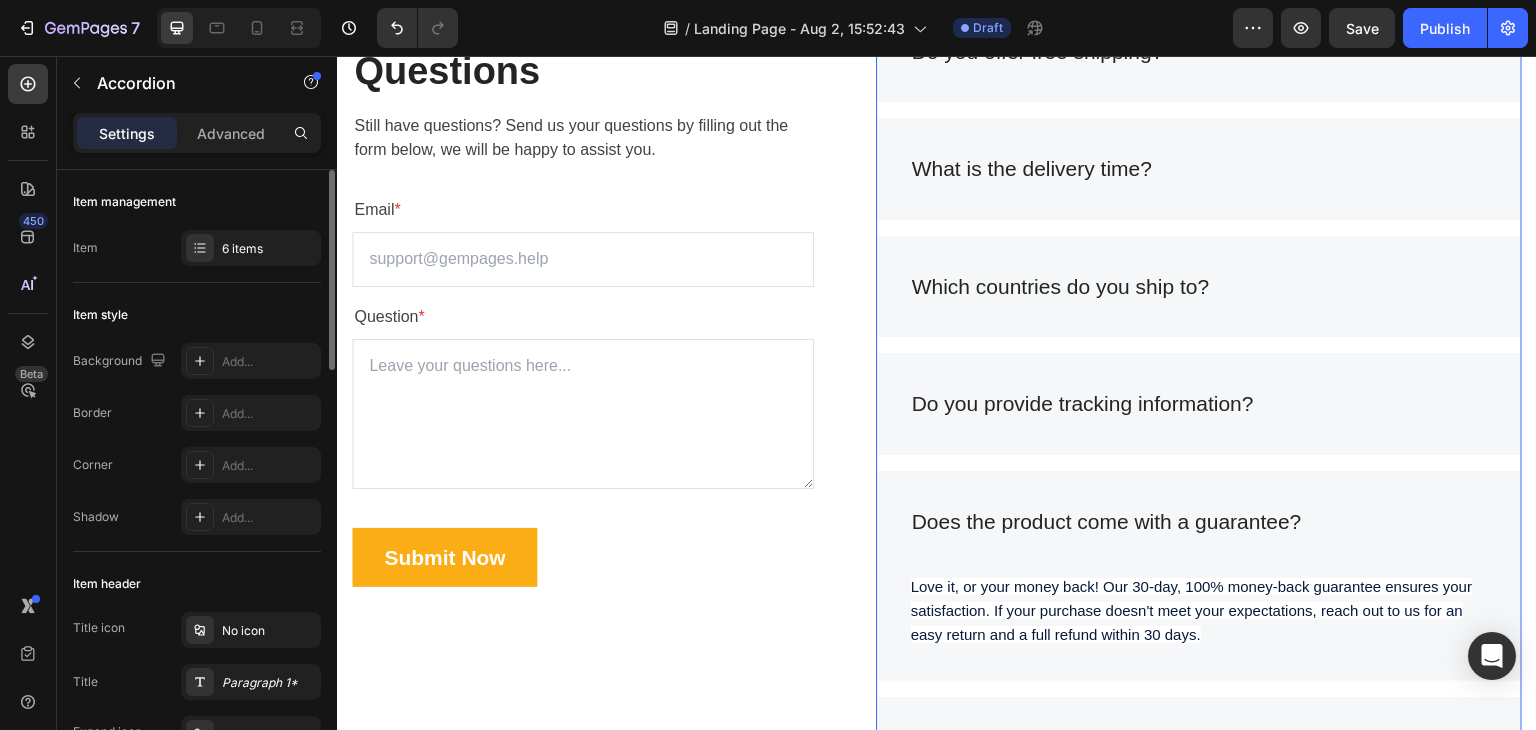 scroll, scrollTop: 200, scrollLeft: 0, axis: vertical 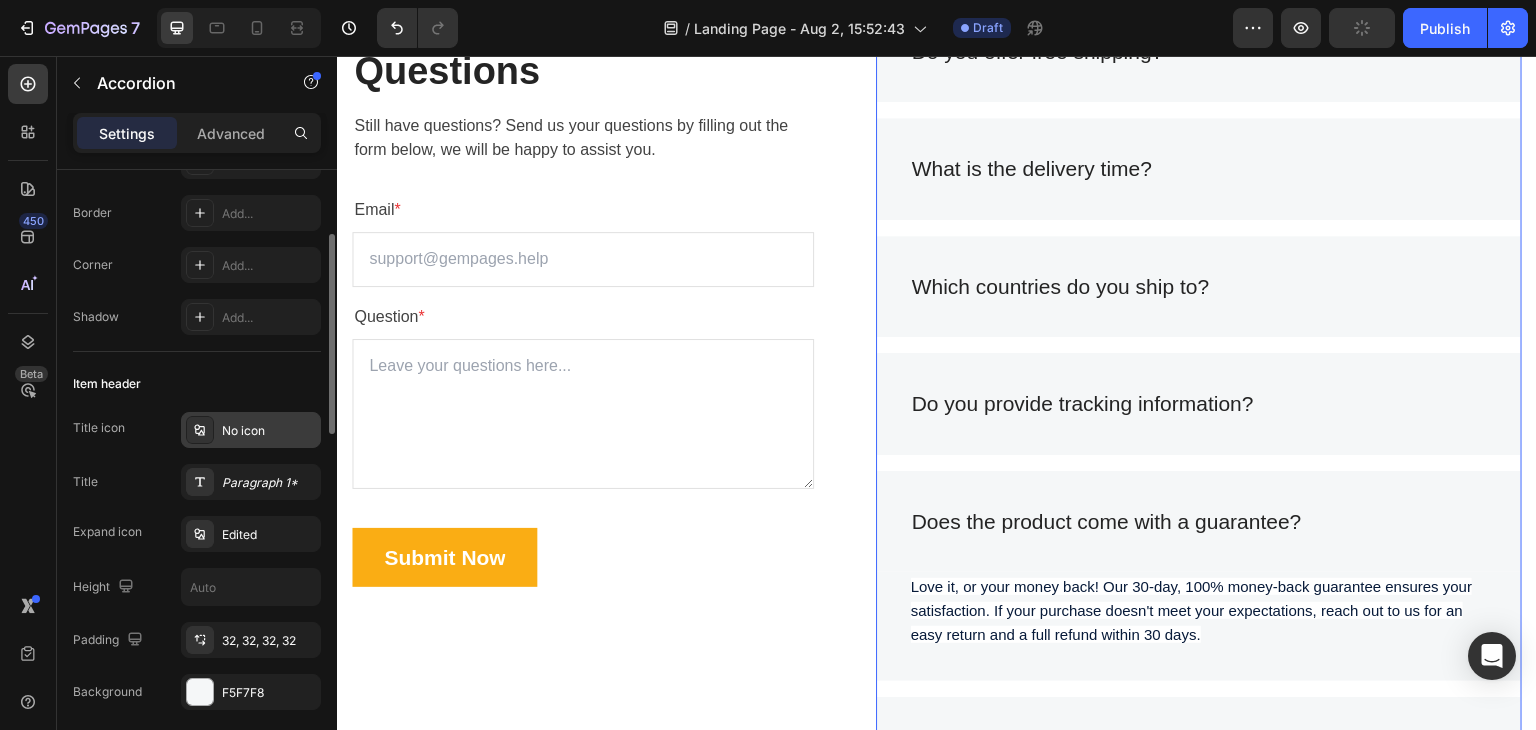 click 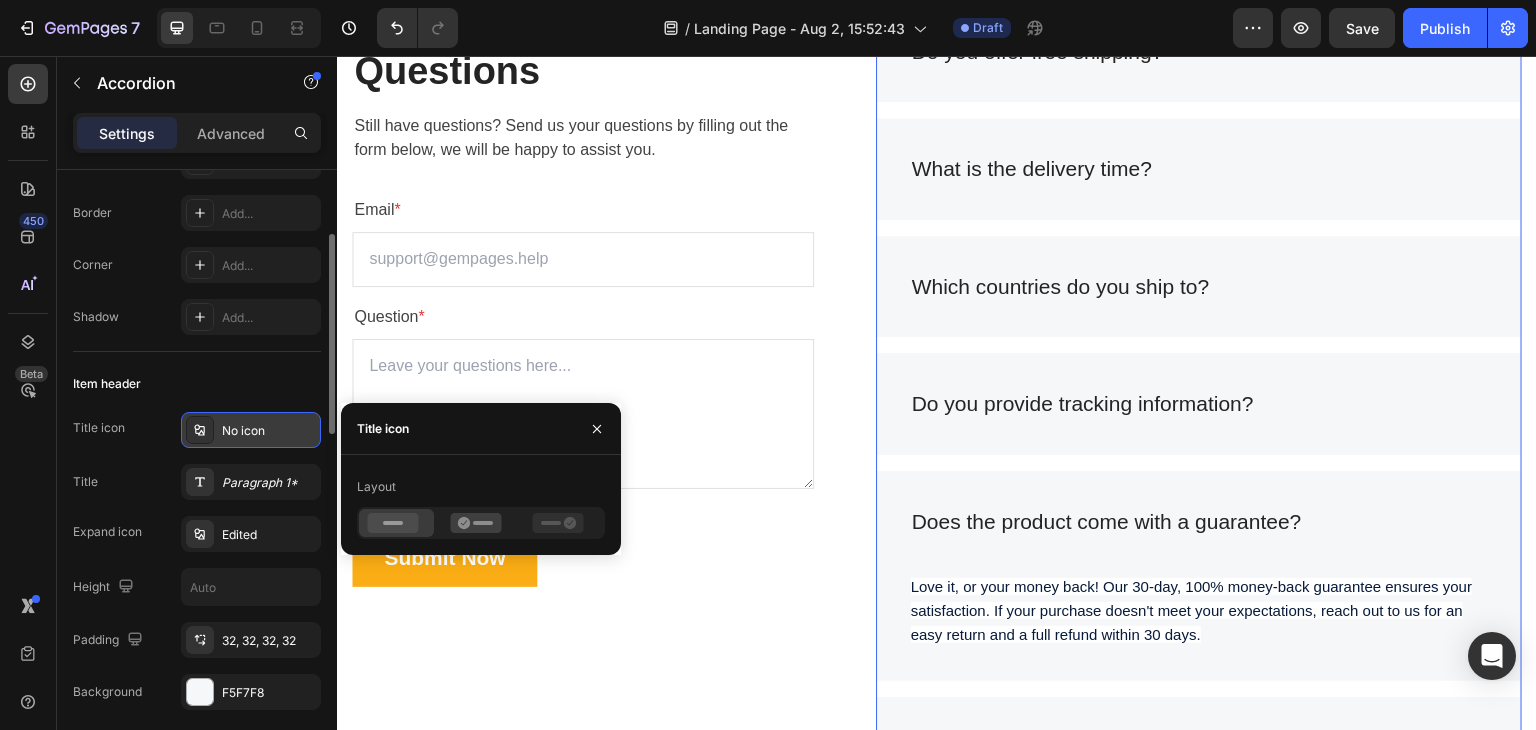 click 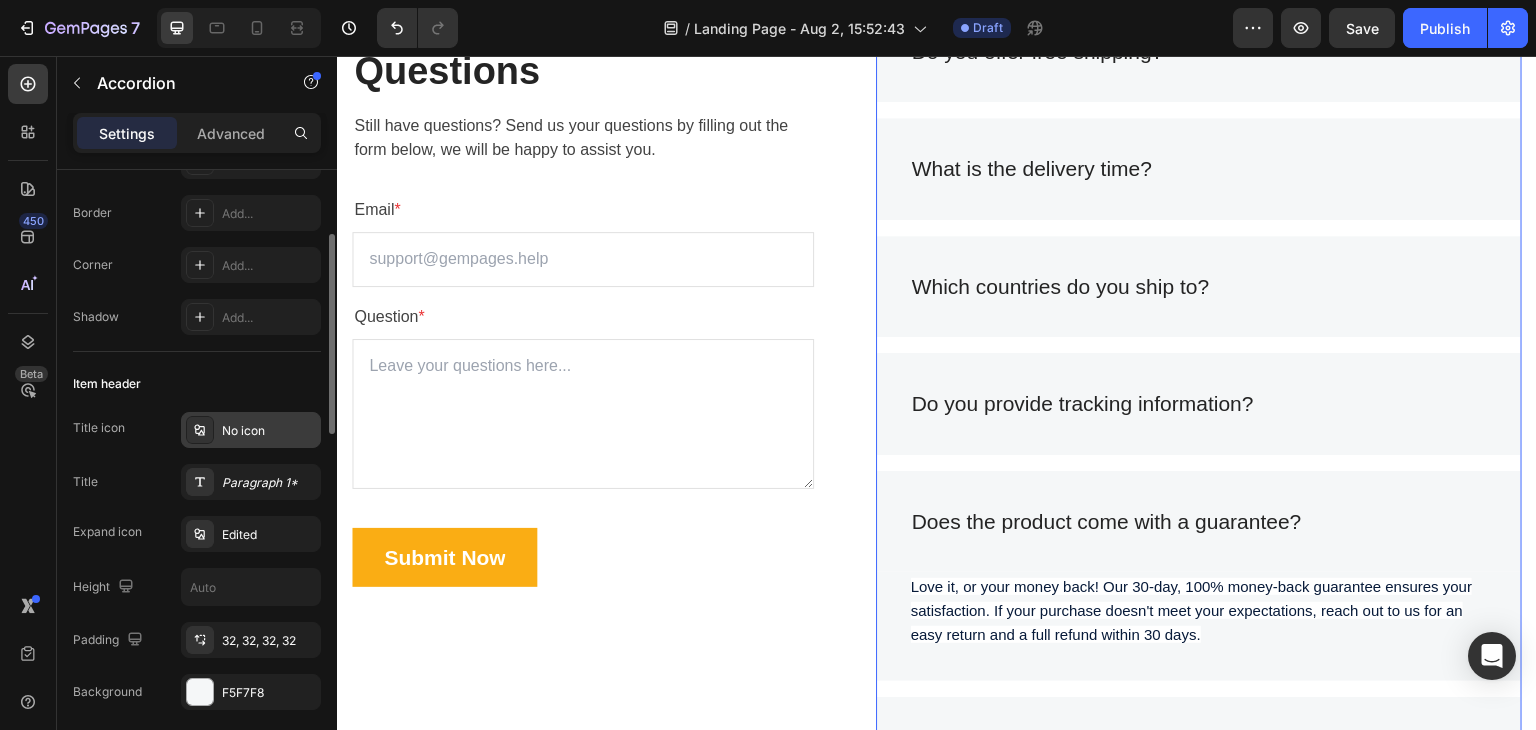 click 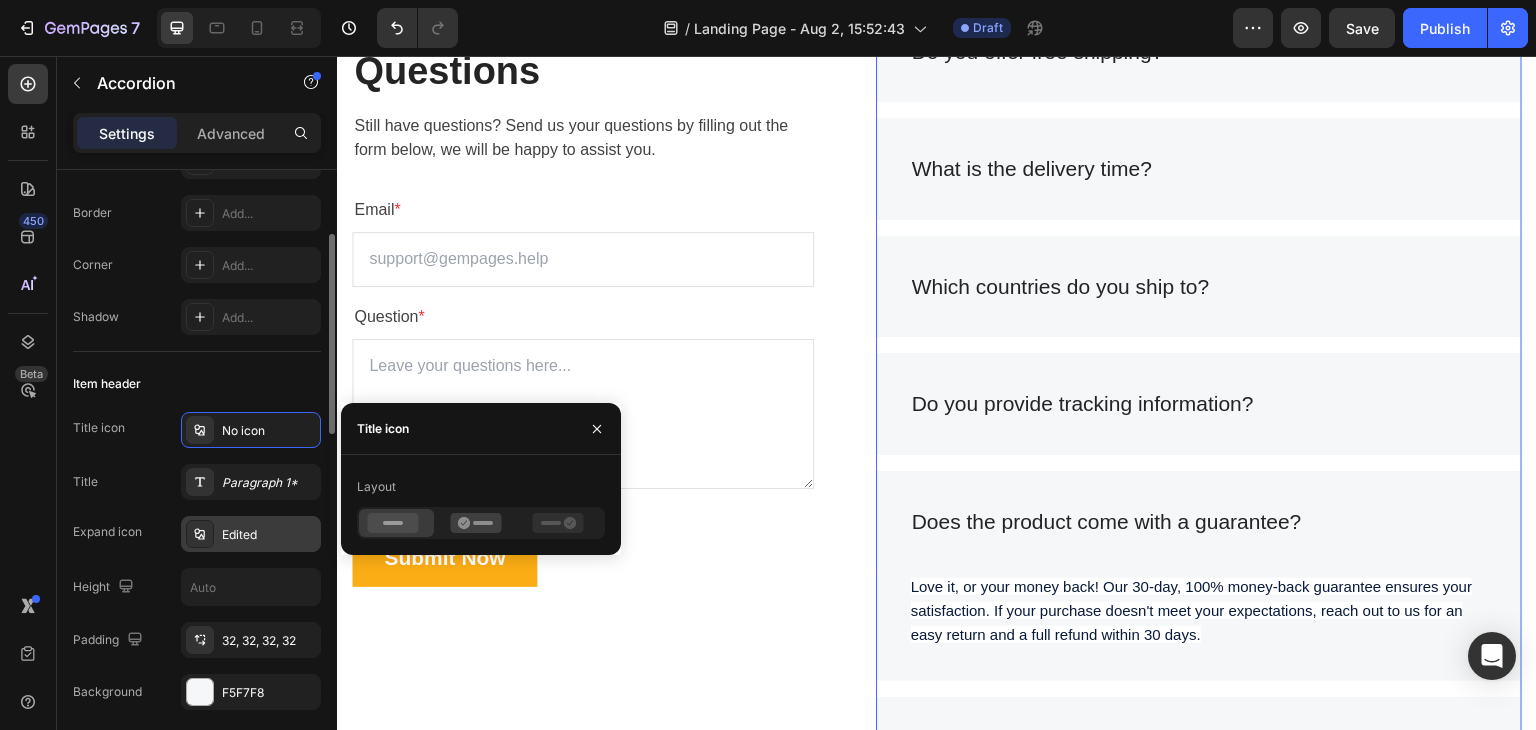 click at bounding box center [200, 534] 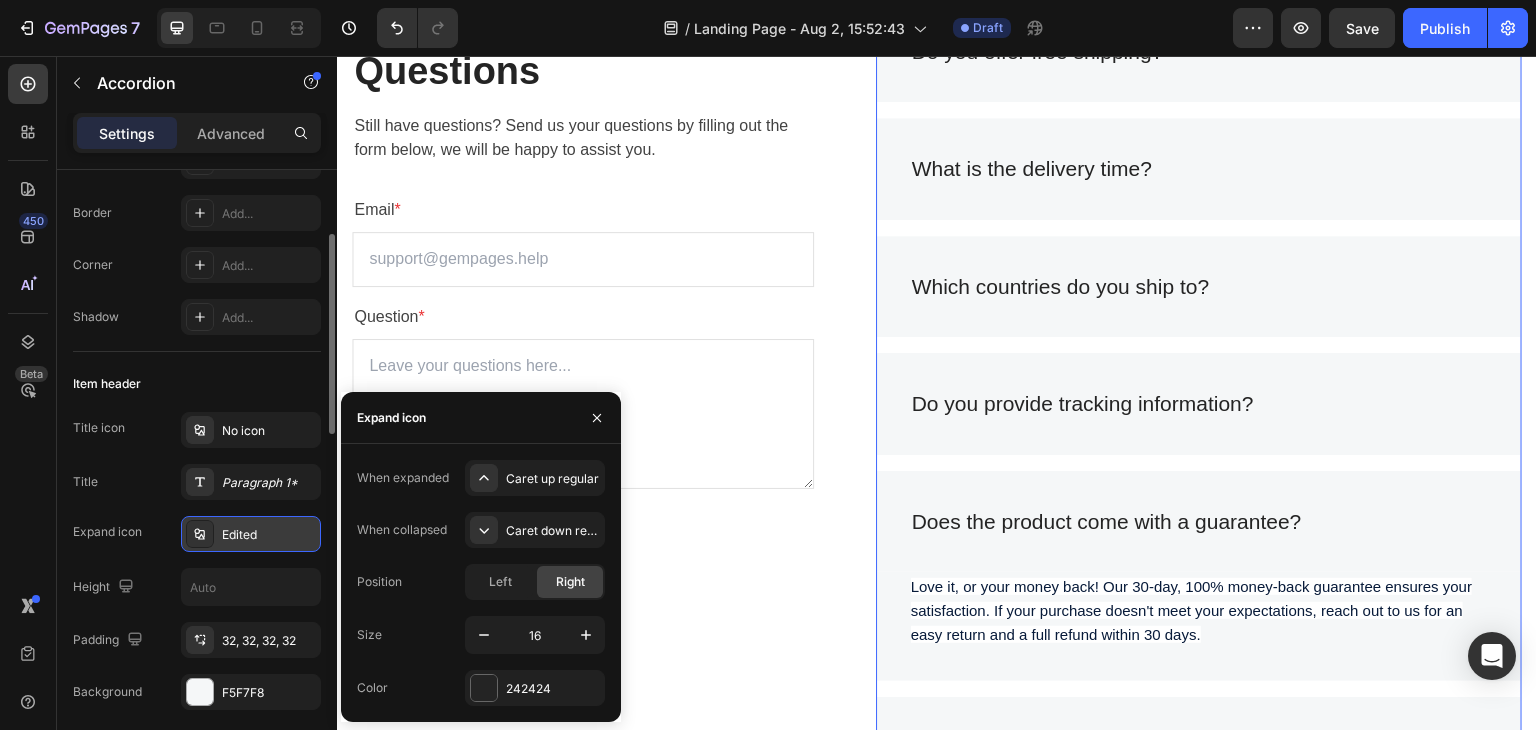 scroll, scrollTop: 400, scrollLeft: 0, axis: vertical 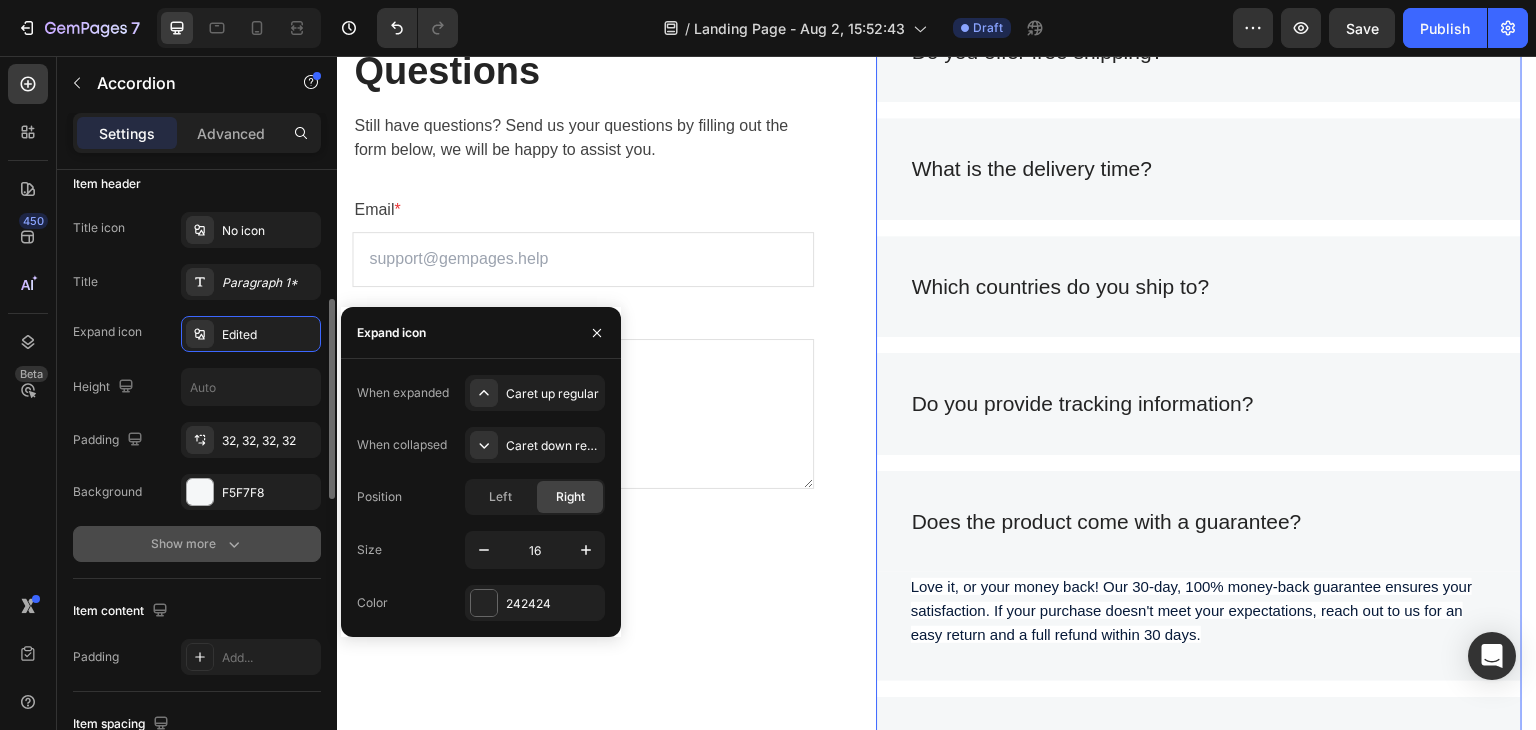 click on "Show more" at bounding box center (197, 544) 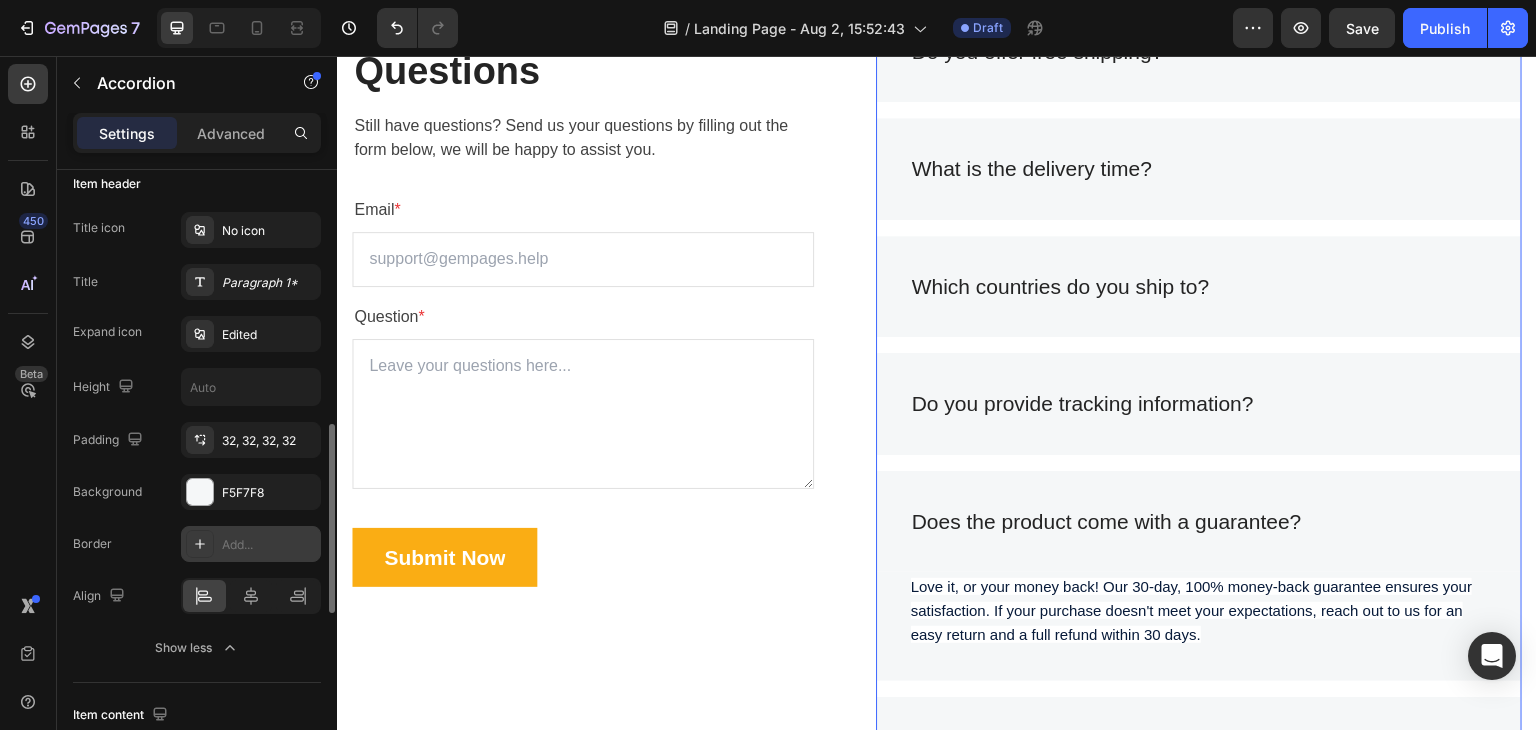 scroll, scrollTop: 500, scrollLeft: 0, axis: vertical 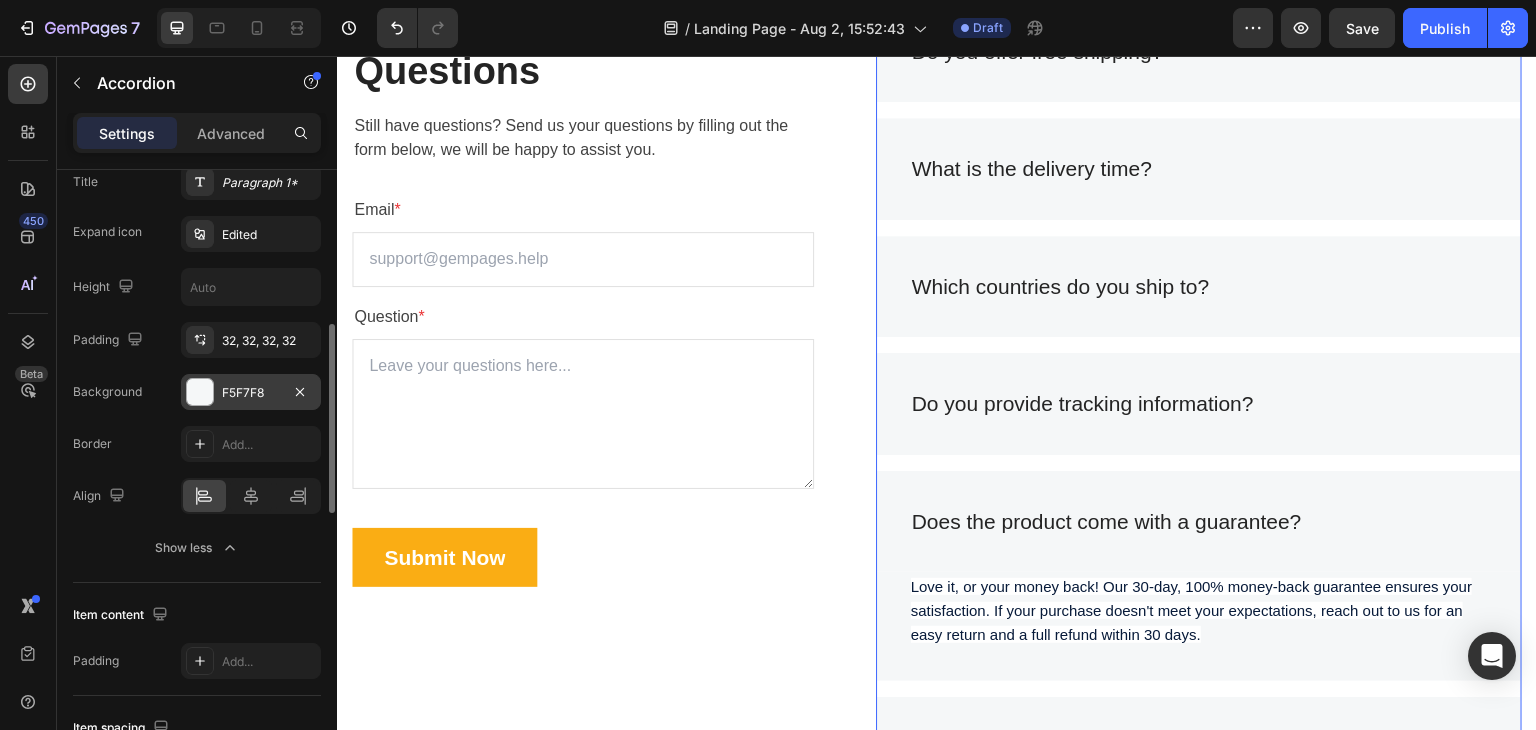 click at bounding box center (200, 392) 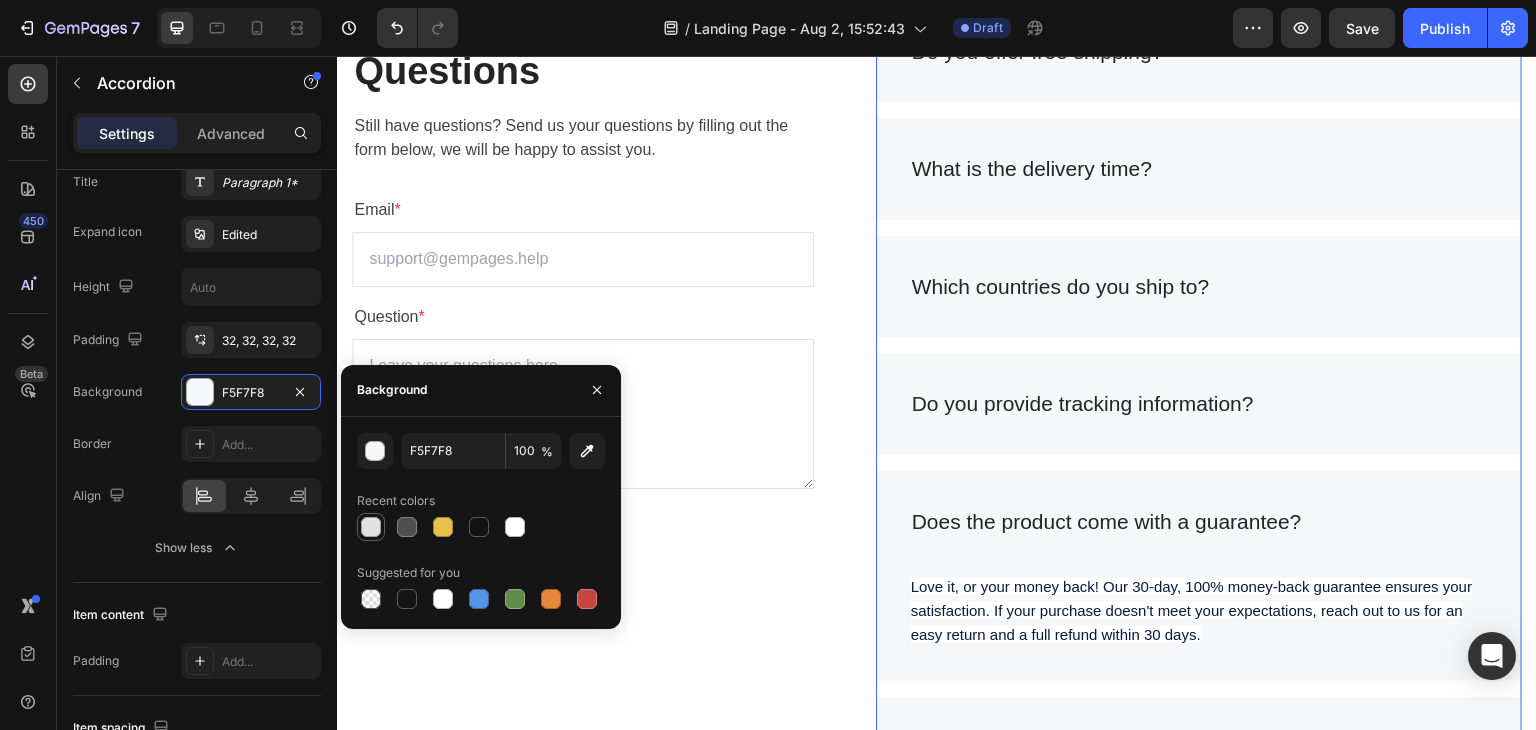 click at bounding box center (371, 527) 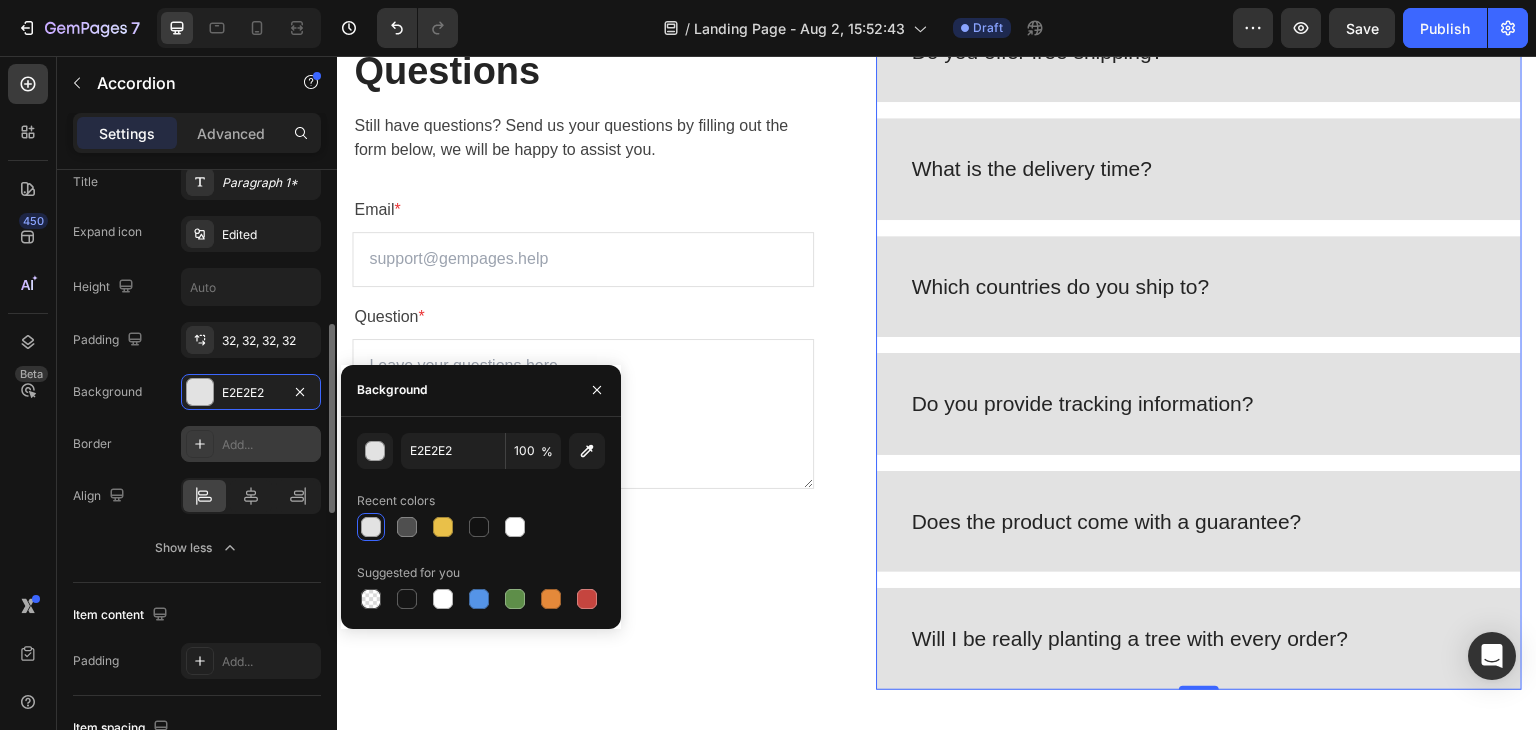 click at bounding box center (200, 444) 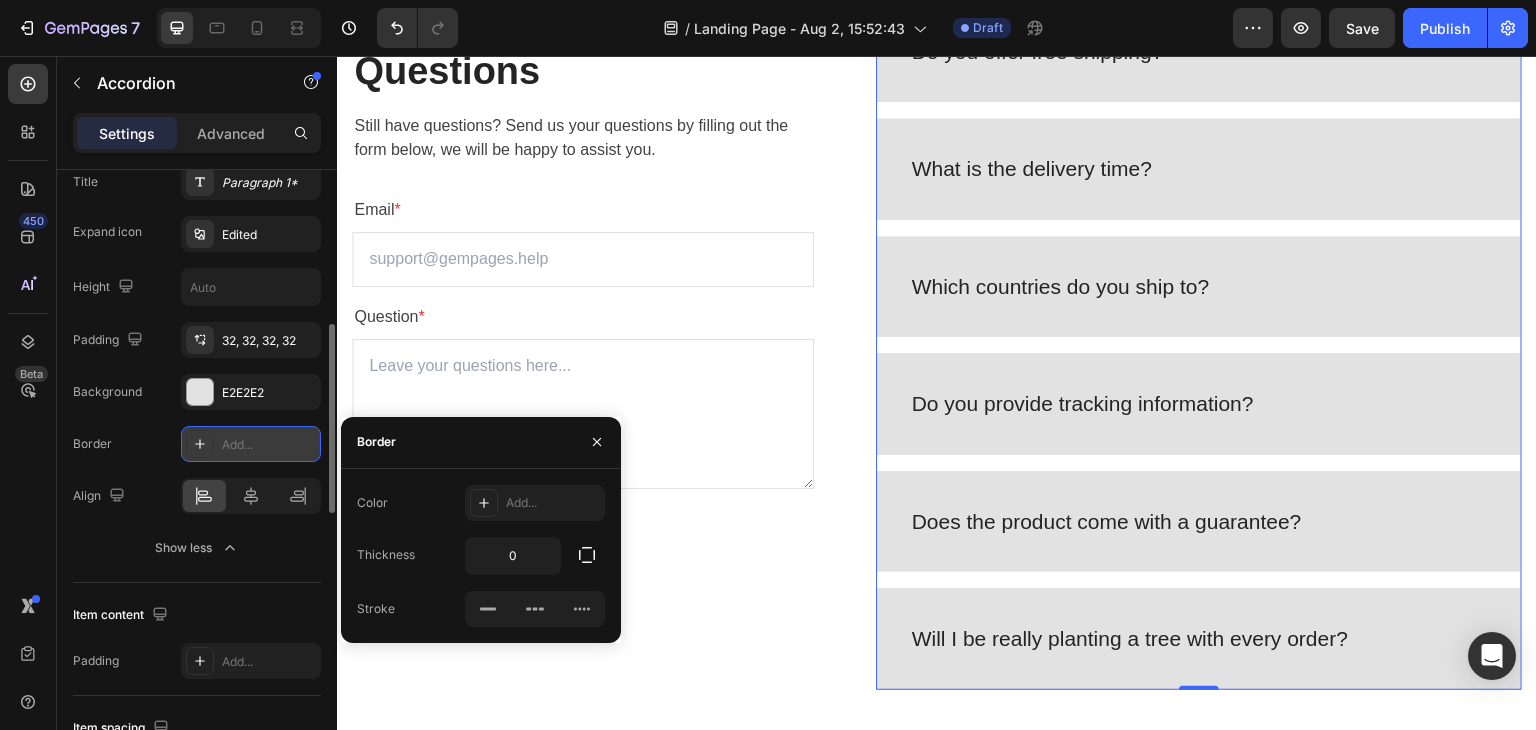 click 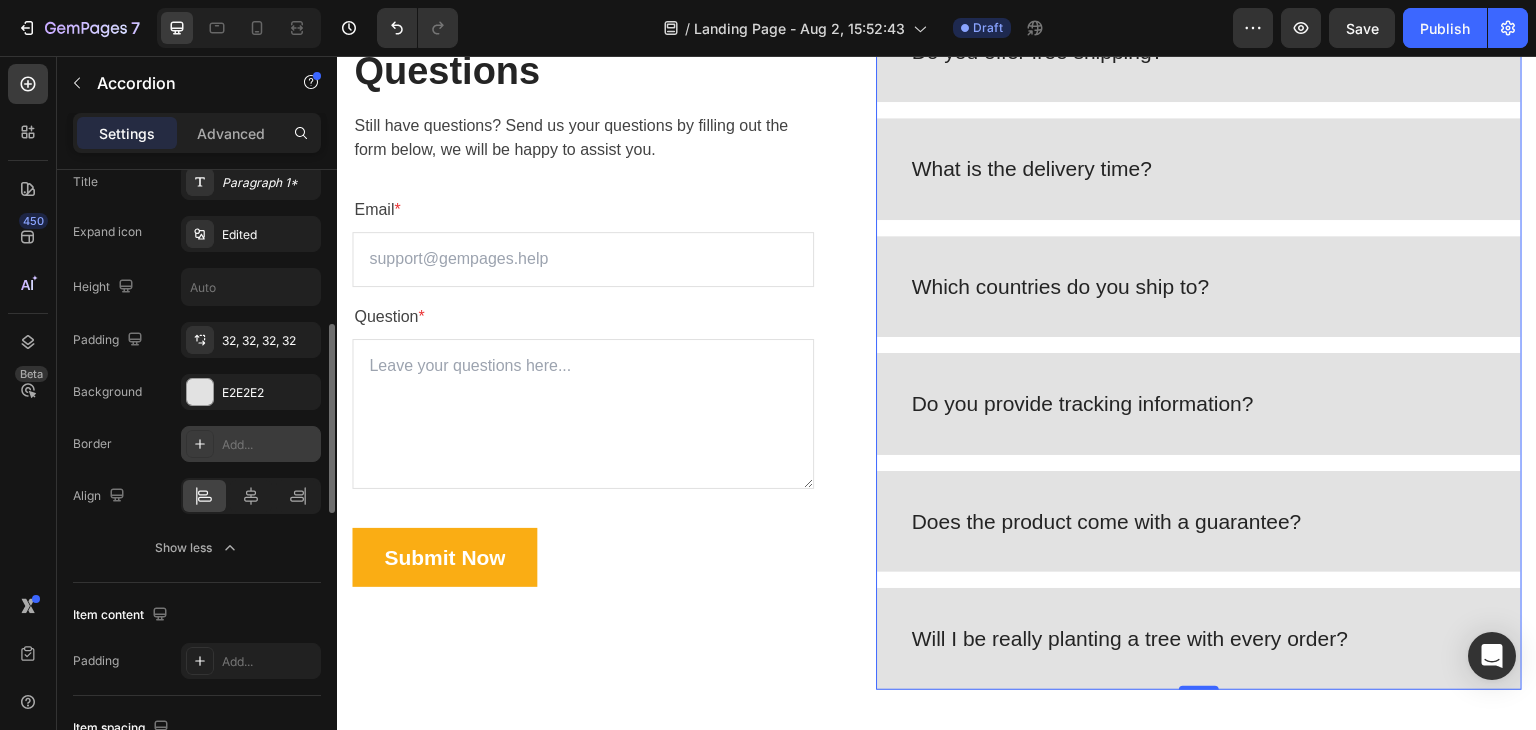 click 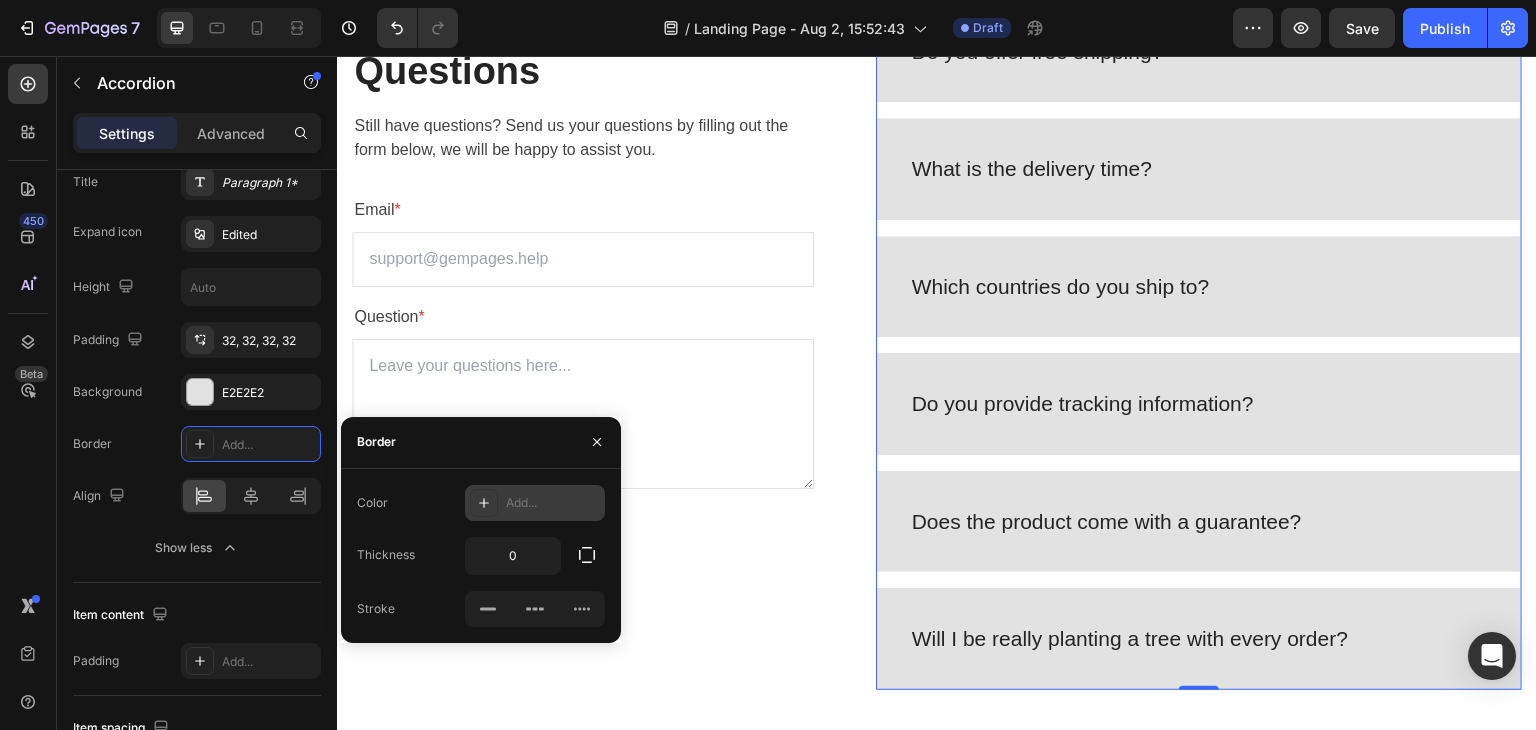 click 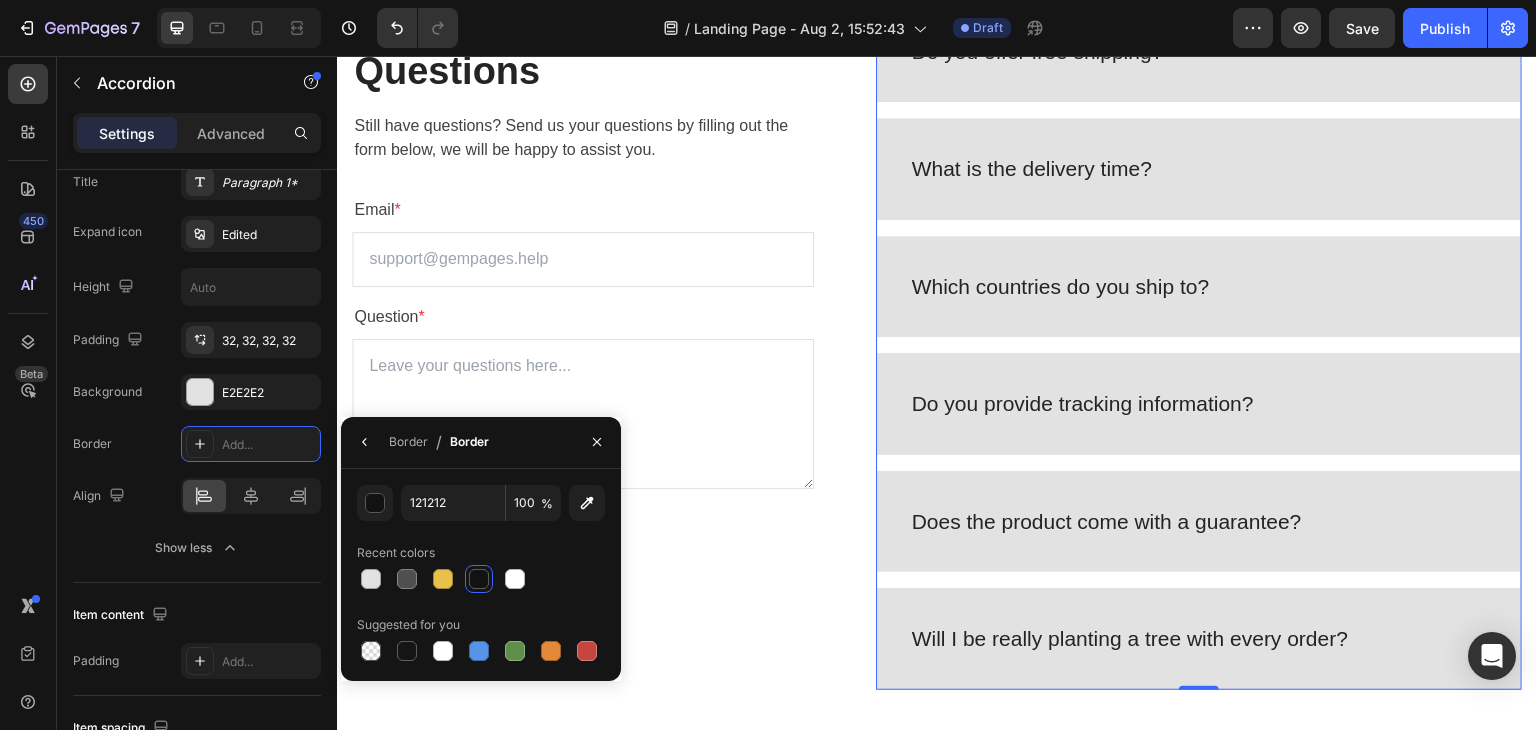 click at bounding box center (479, 579) 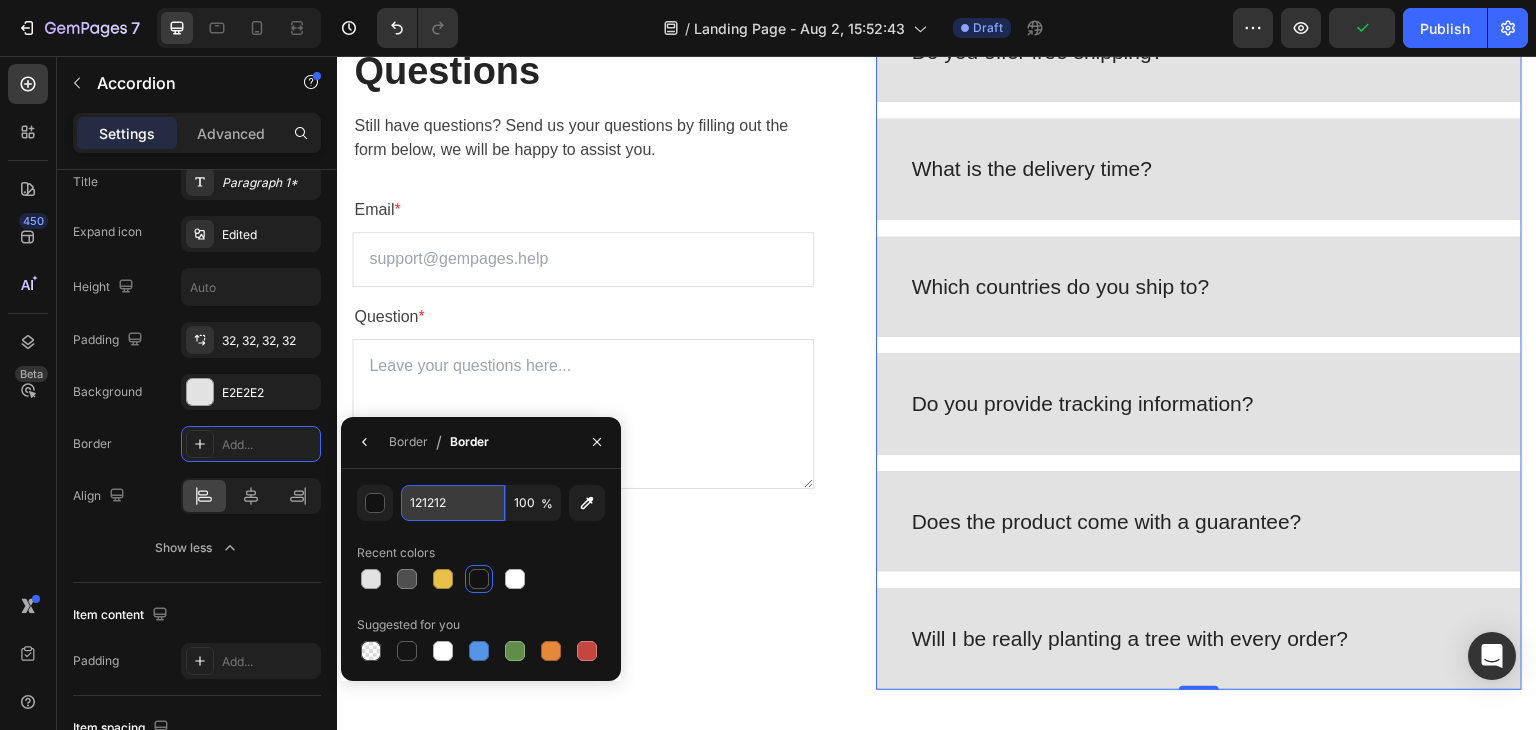 click on "121212" at bounding box center (0, 0) 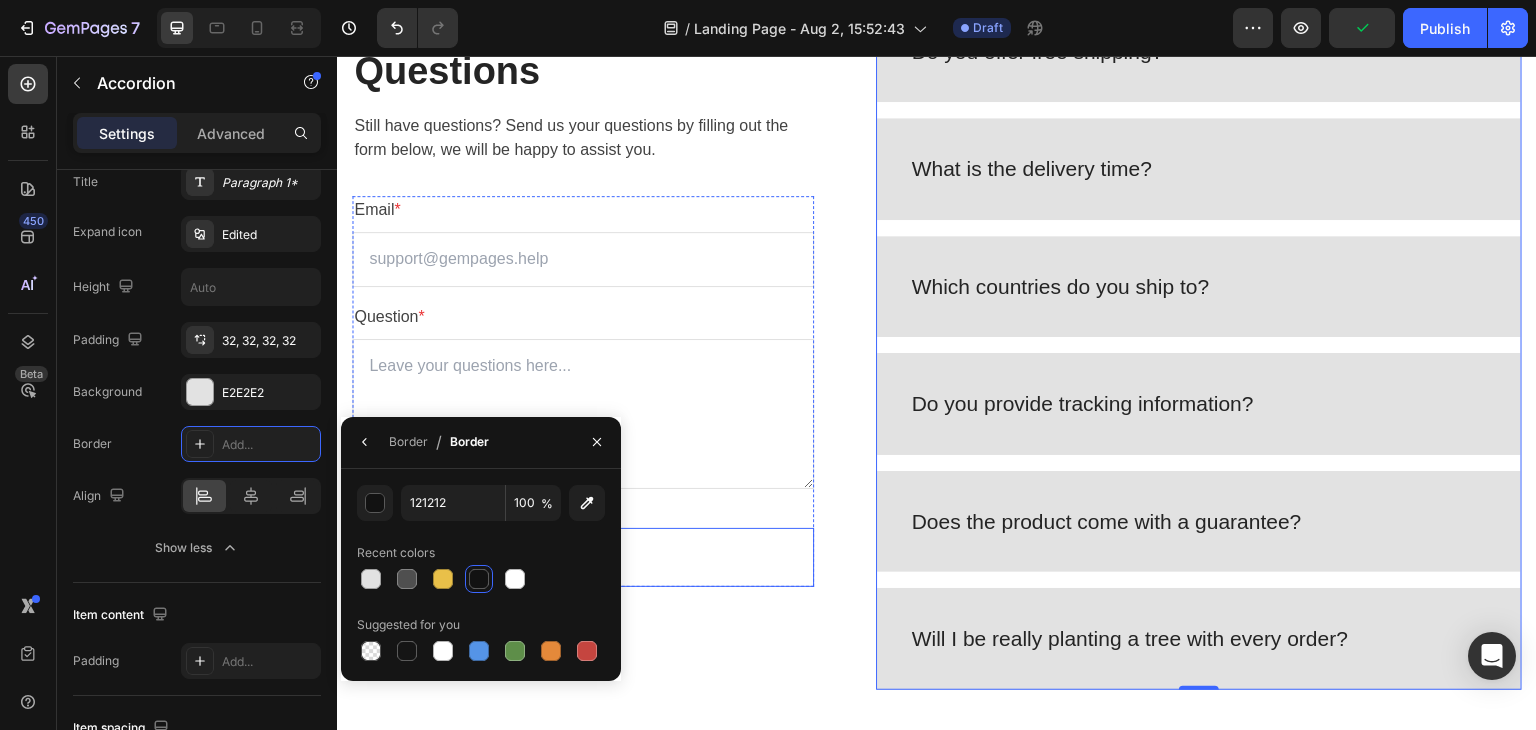 click on "Submit Now Submit Button" at bounding box center (583, 558) 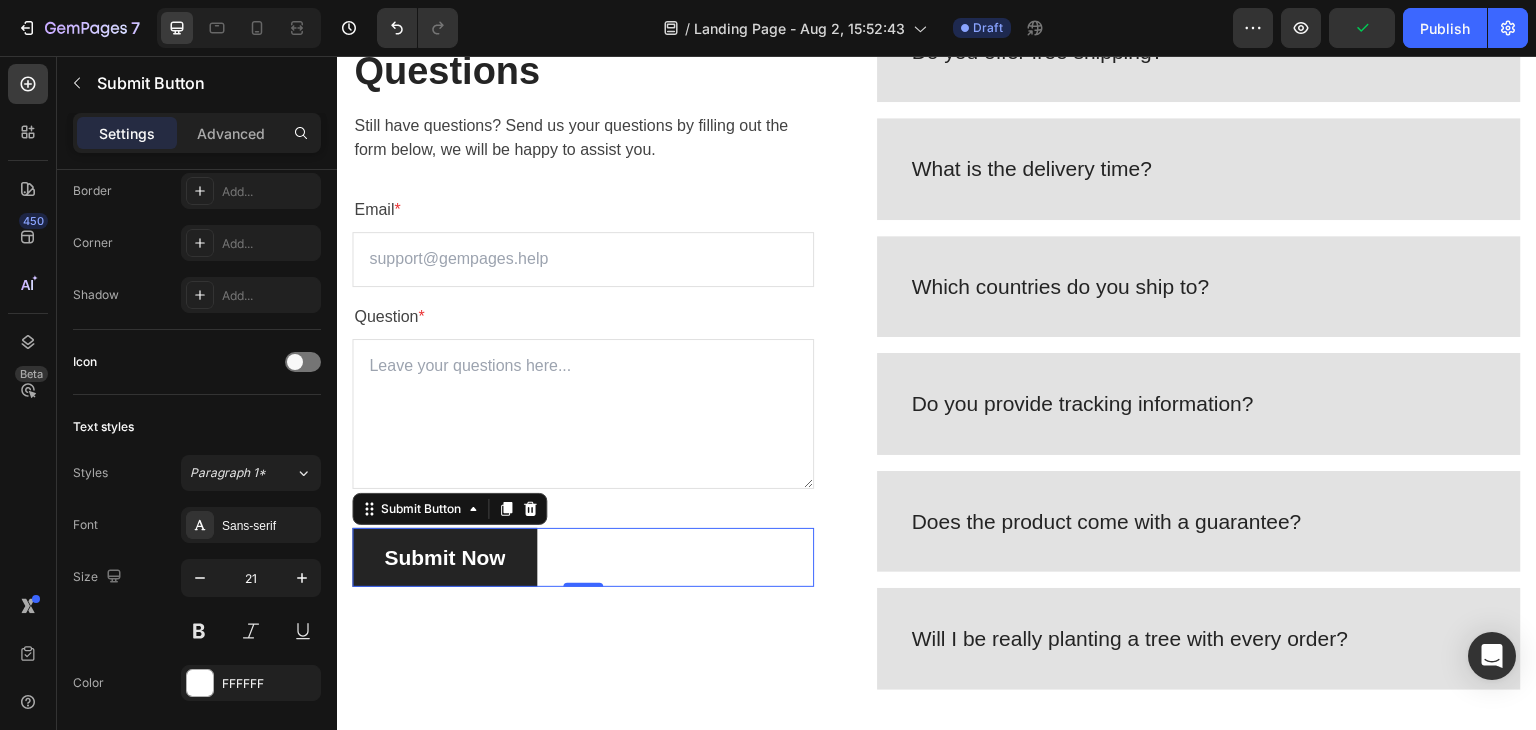scroll, scrollTop: 0, scrollLeft: 0, axis: both 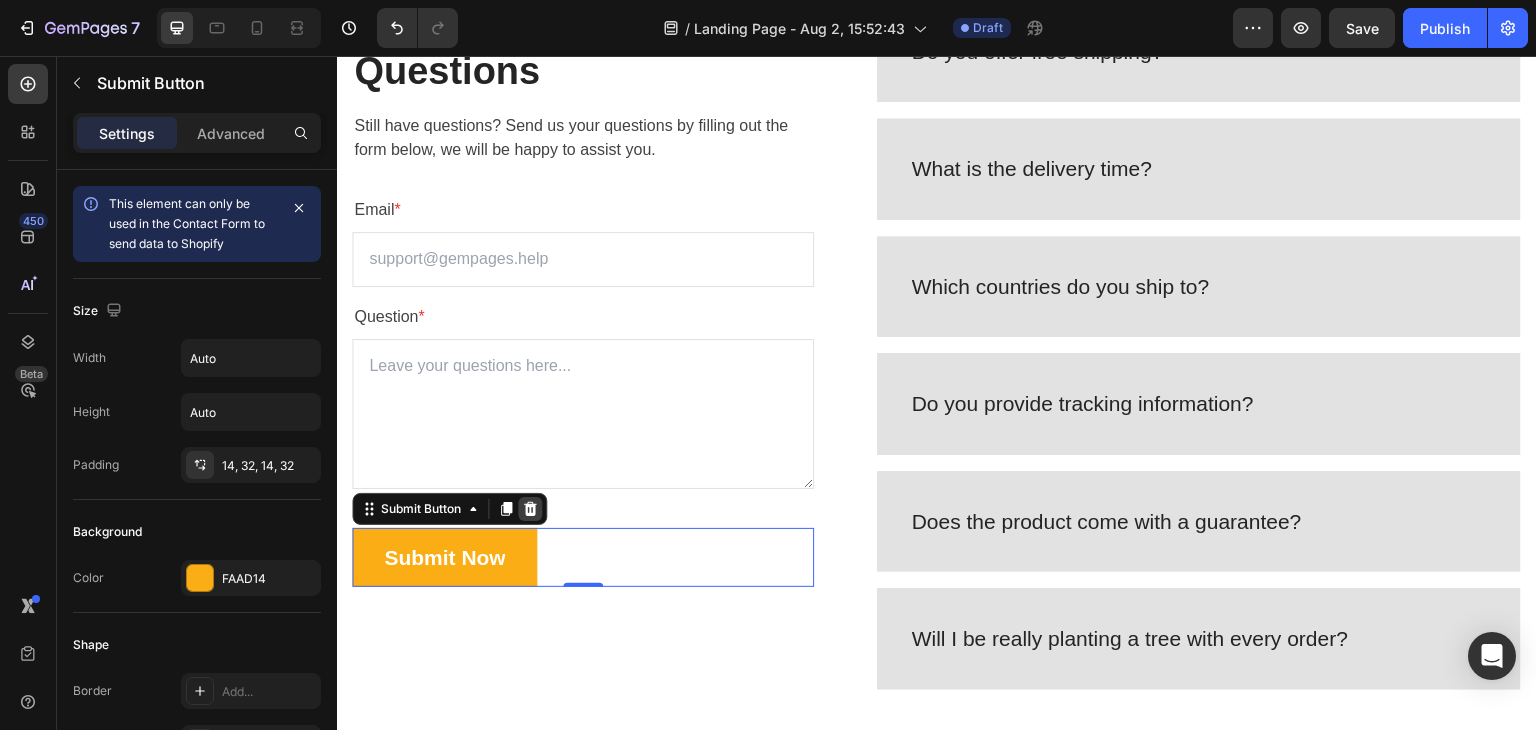 click at bounding box center [530, 509] 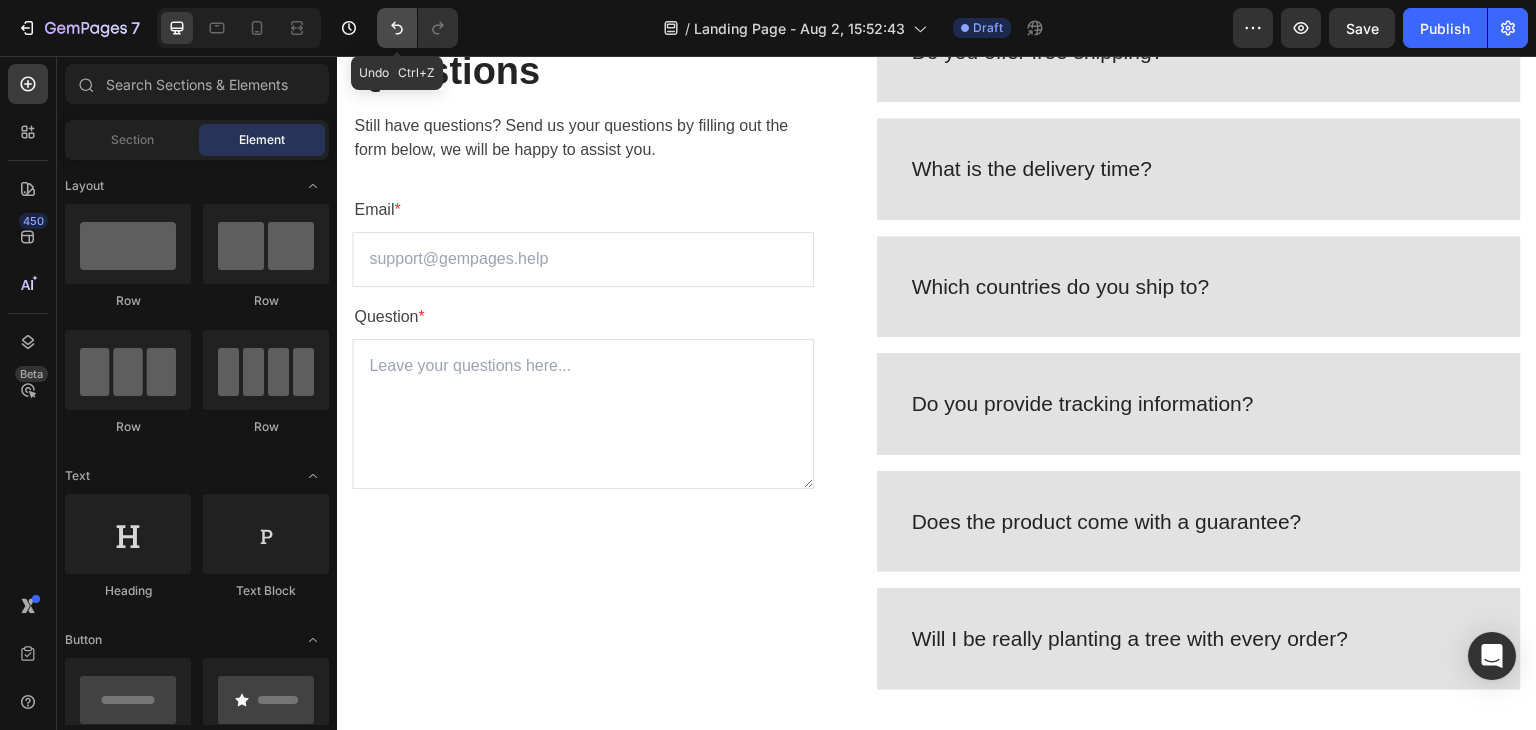 click 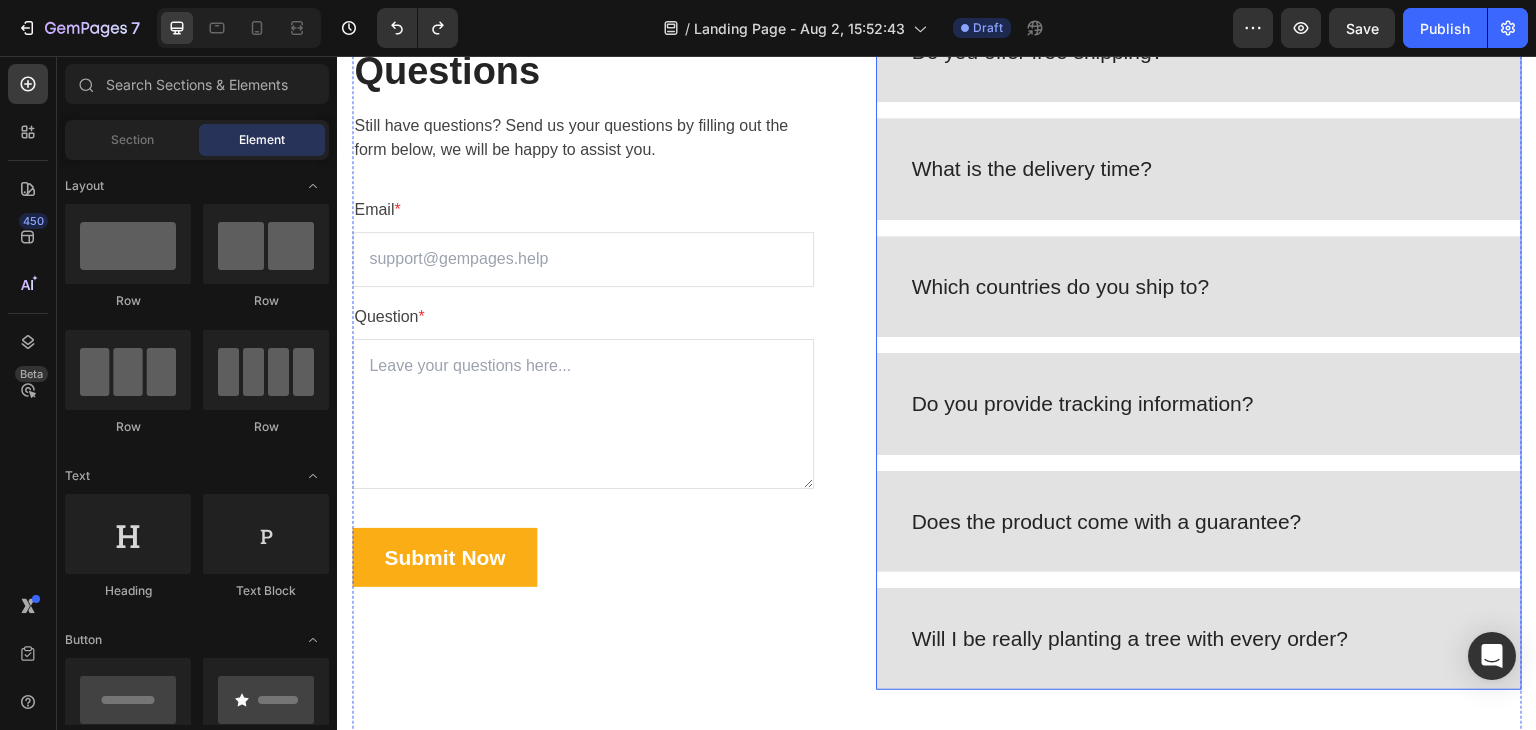click on "Do you provide tracking information?" at bounding box center (1199, 404) 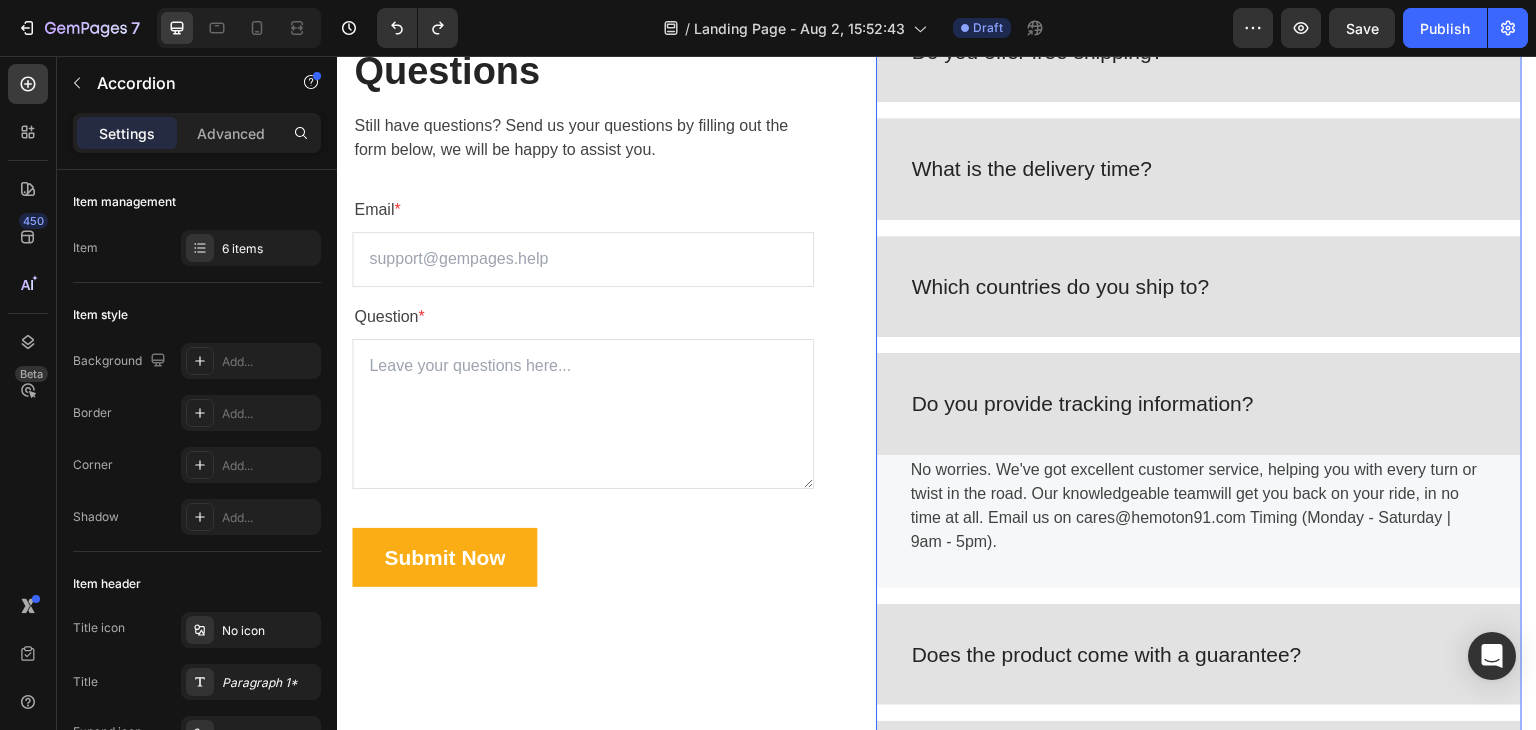 click on "Does the product come with a guarantee?" at bounding box center [1199, 655] 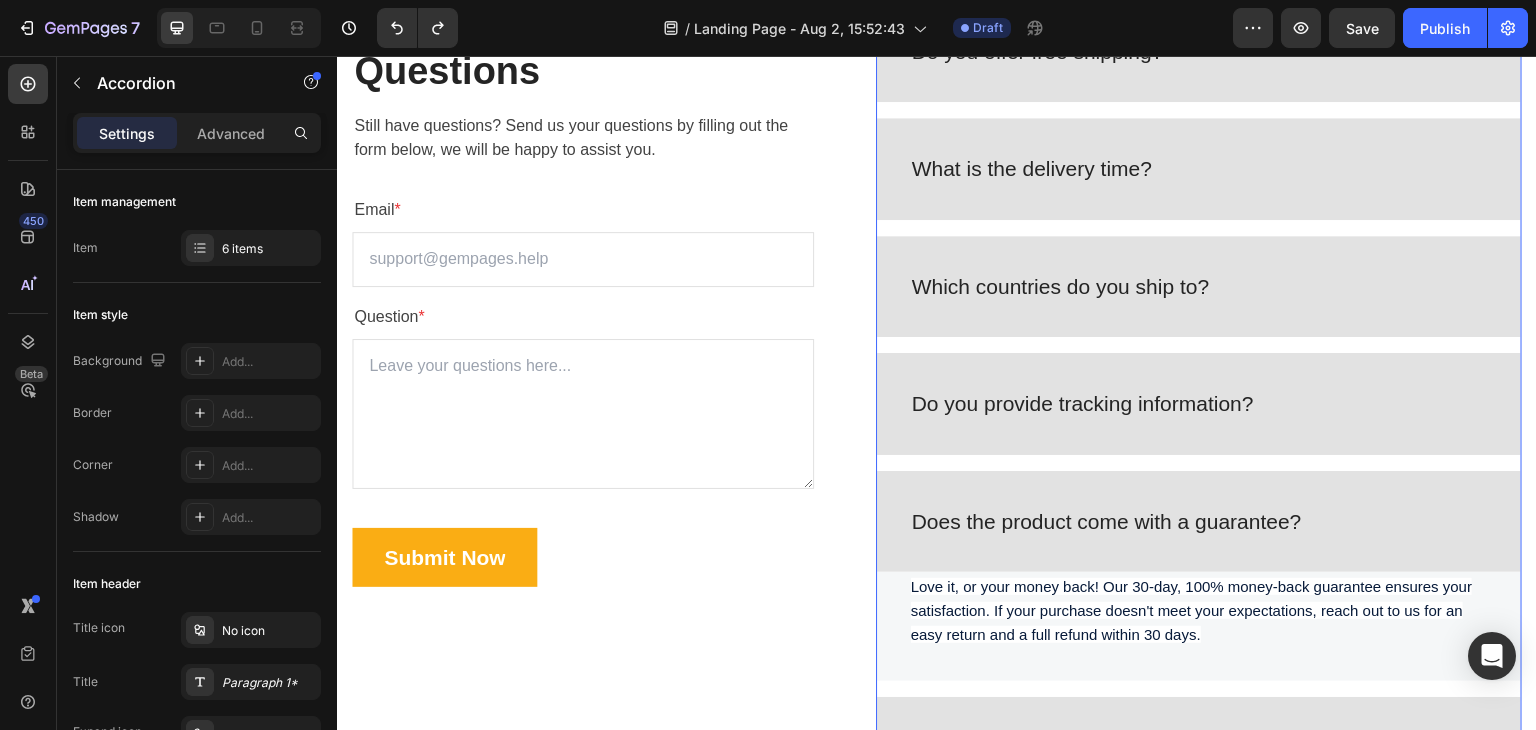 click on "Do you offer free shipping? What is the delivery time? Which countries do you ship to?  Do you provide tracking information? Does the product come with a guarantee?                 Title Line Love it, or your money back! Our 30-day, 100% money-back guarantee ensures your satisfaction. If your purchase doesn't meet your expectations, reach out to us for an easy return and a full refund within 30 days. Text block Row Will I be really planting a tree with every order?" at bounding box center [1199, 400] 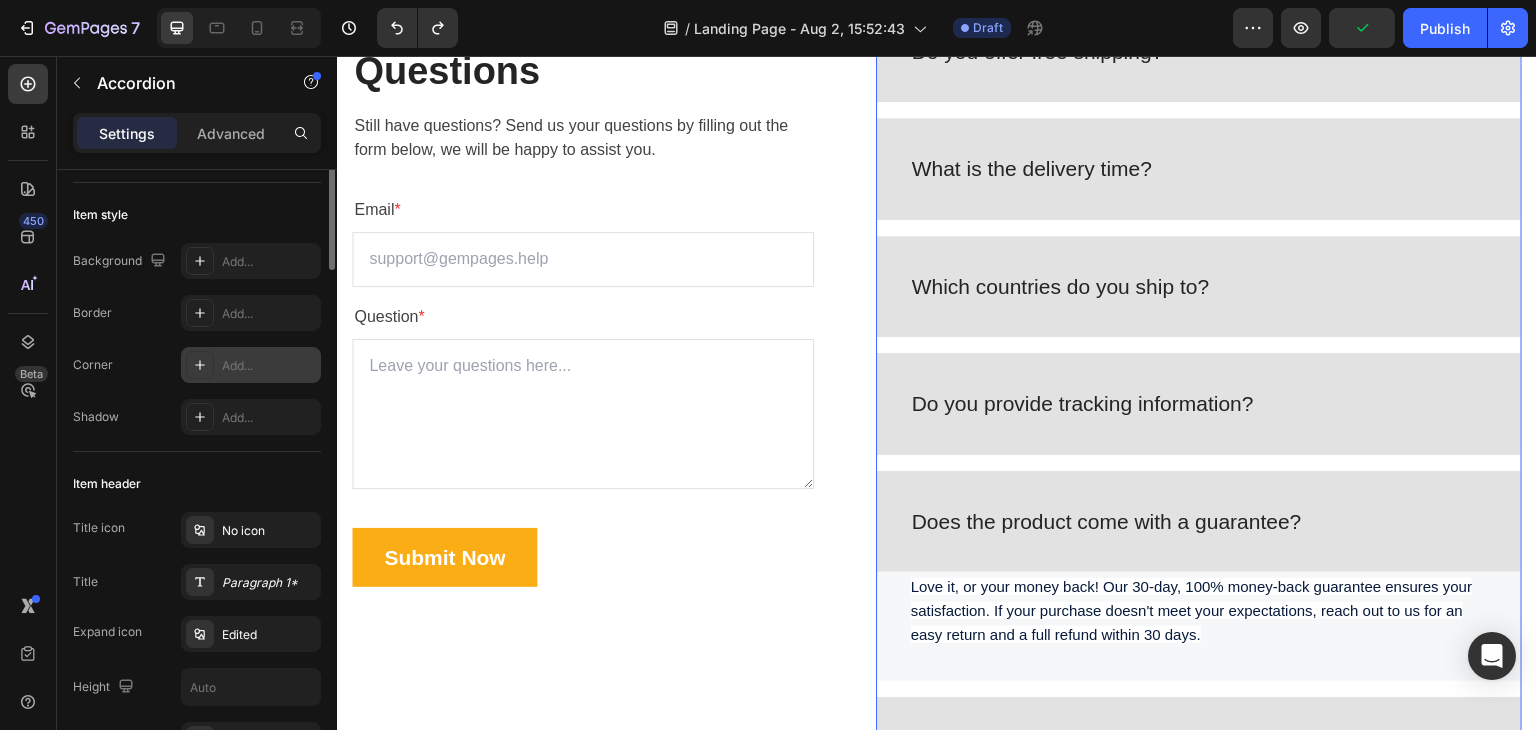 scroll, scrollTop: 0, scrollLeft: 0, axis: both 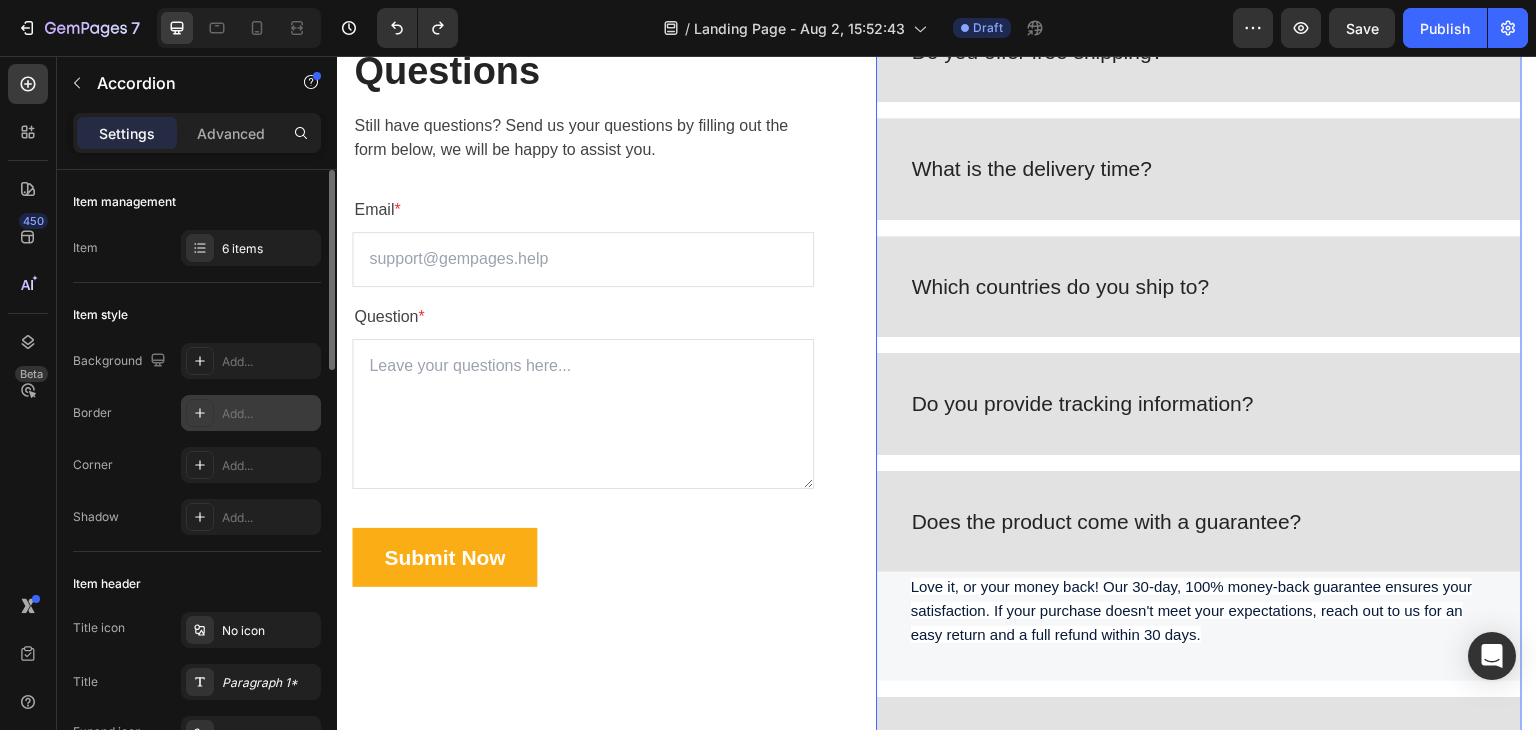 click 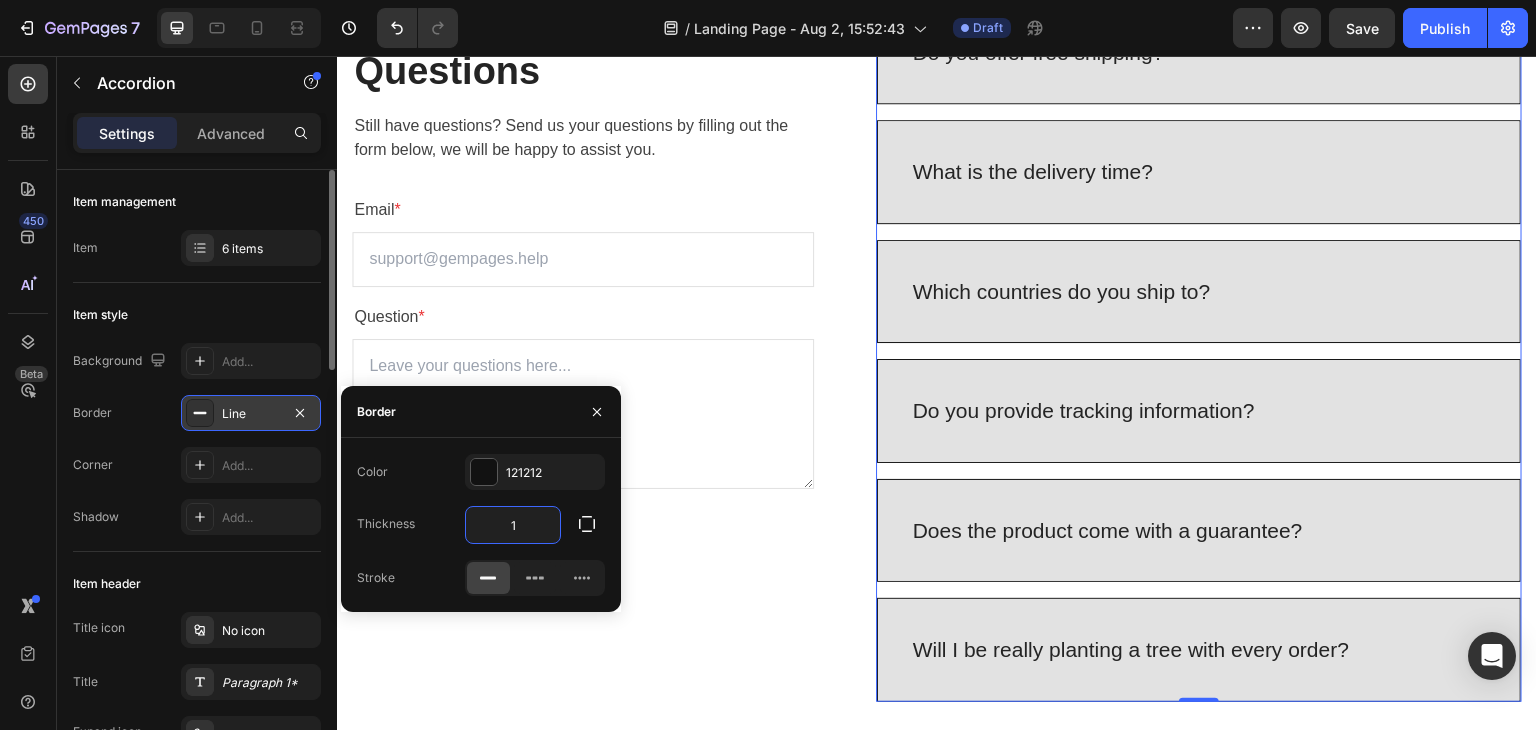 click on "1" at bounding box center [513, 525] 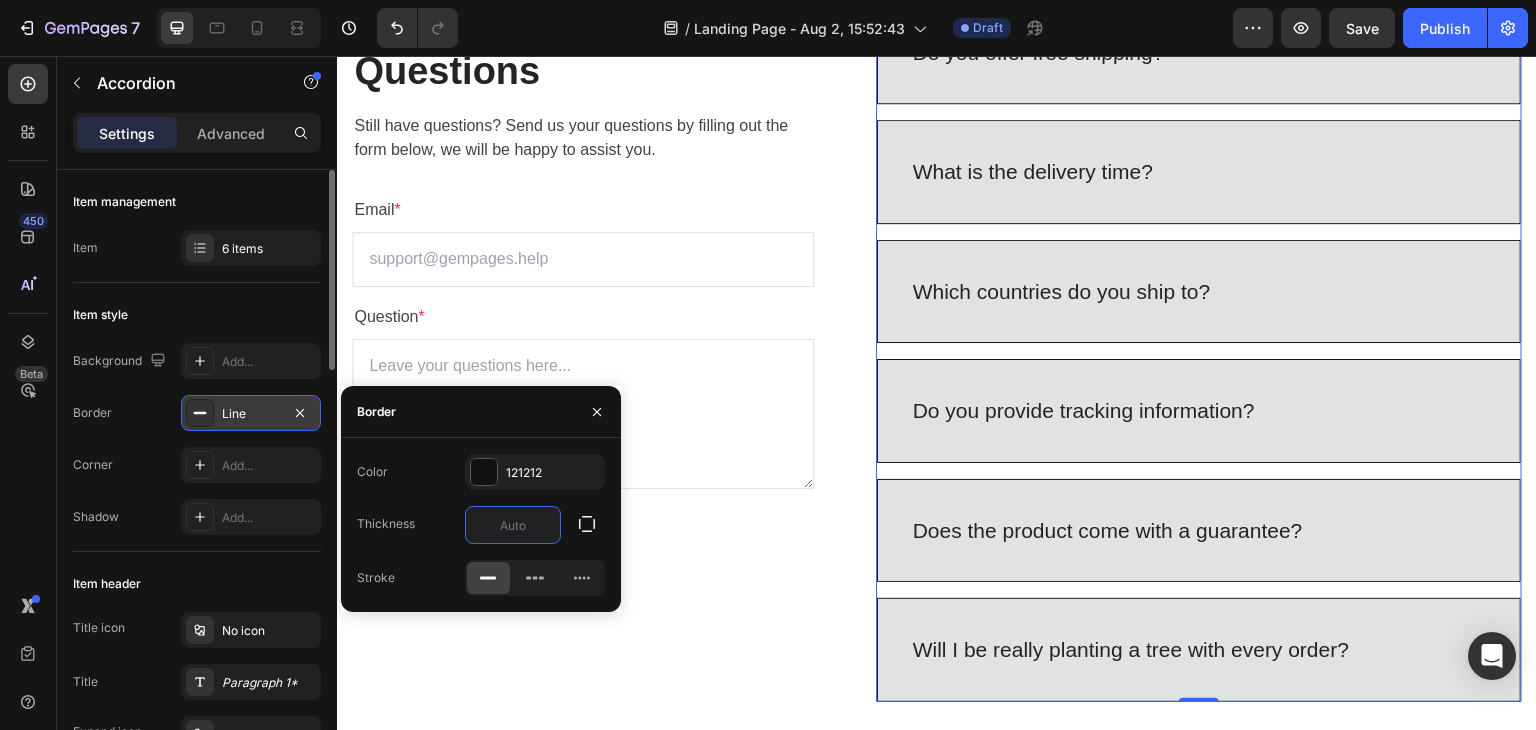 type on "2" 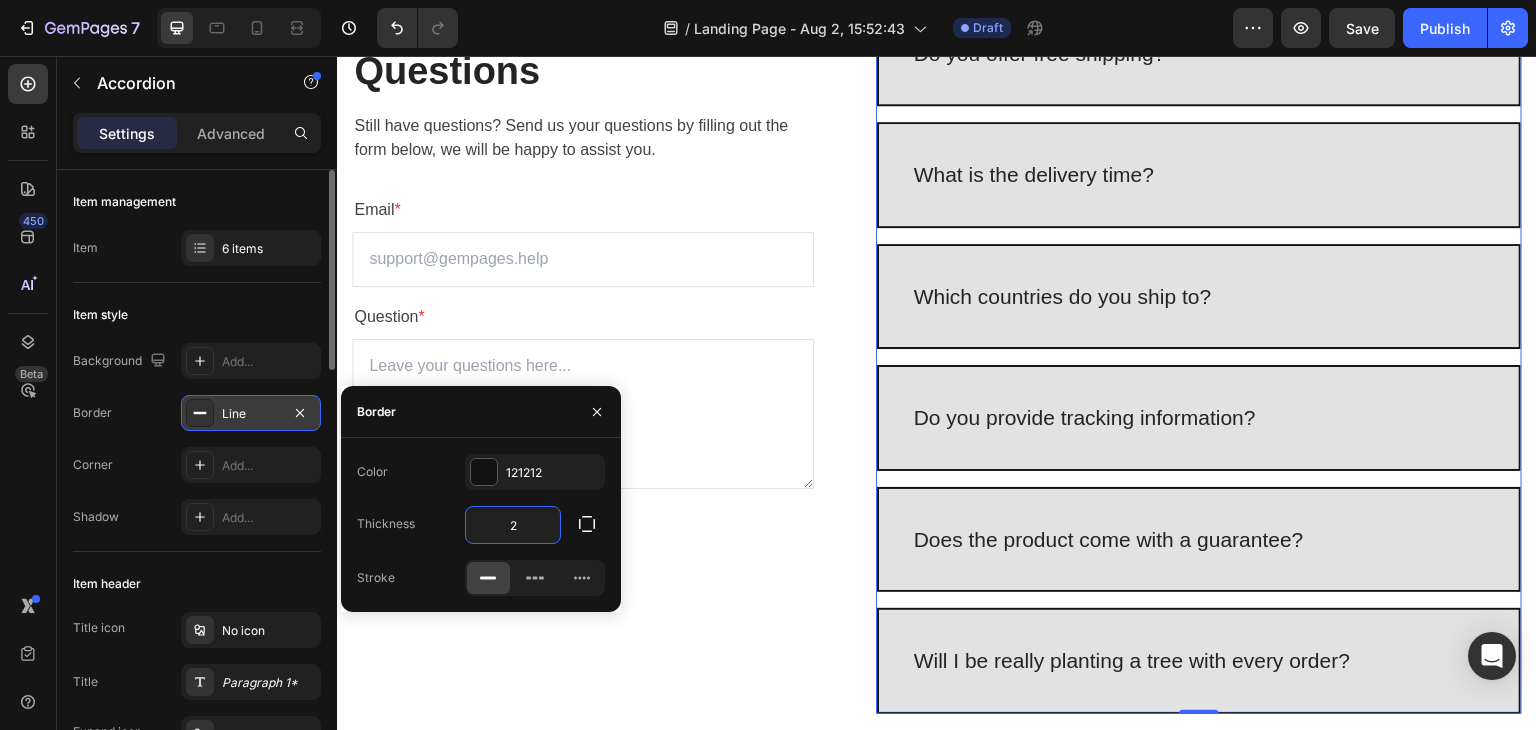 click on "Border Line" at bounding box center [197, 413] 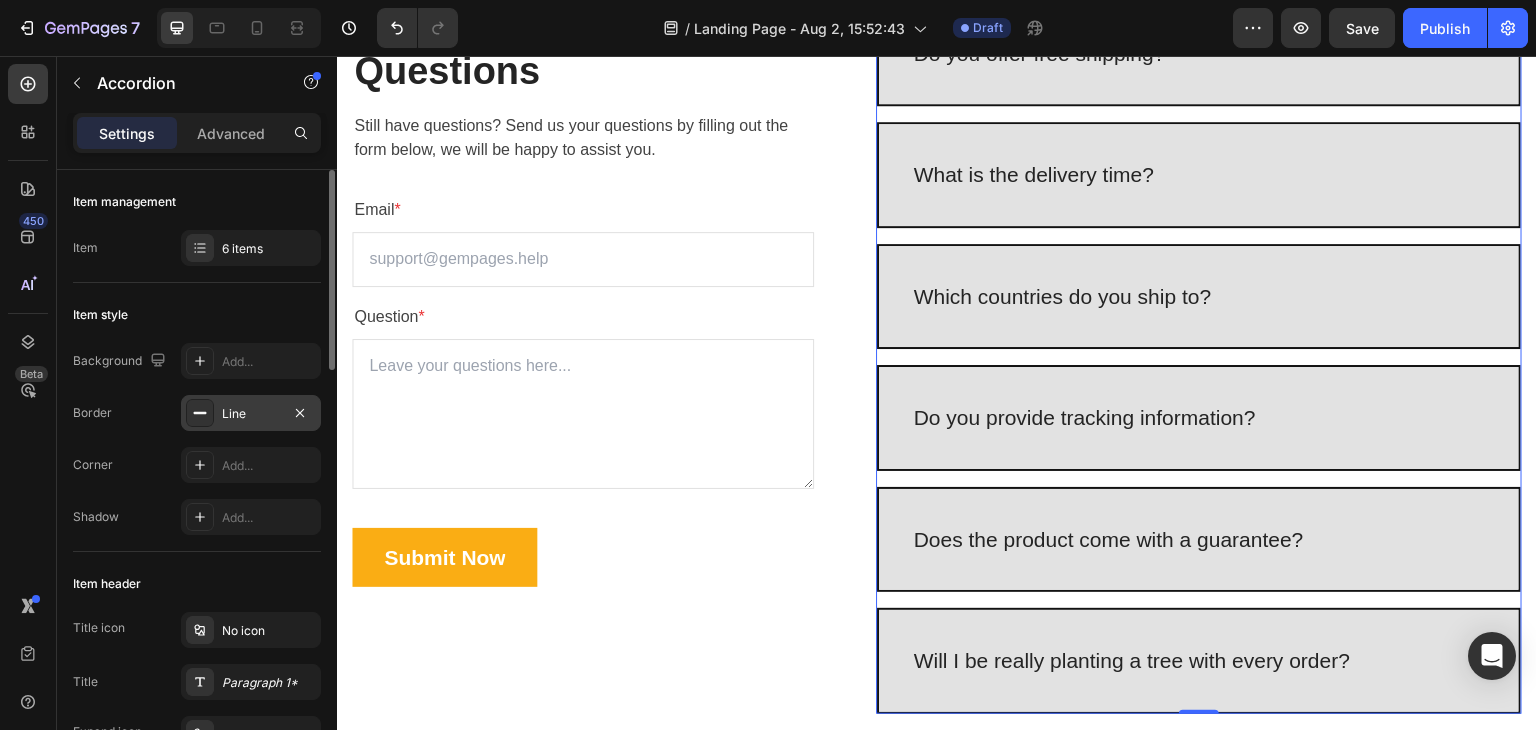scroll, scrollTop: 100, scrollLeft: 0, axis: vertical 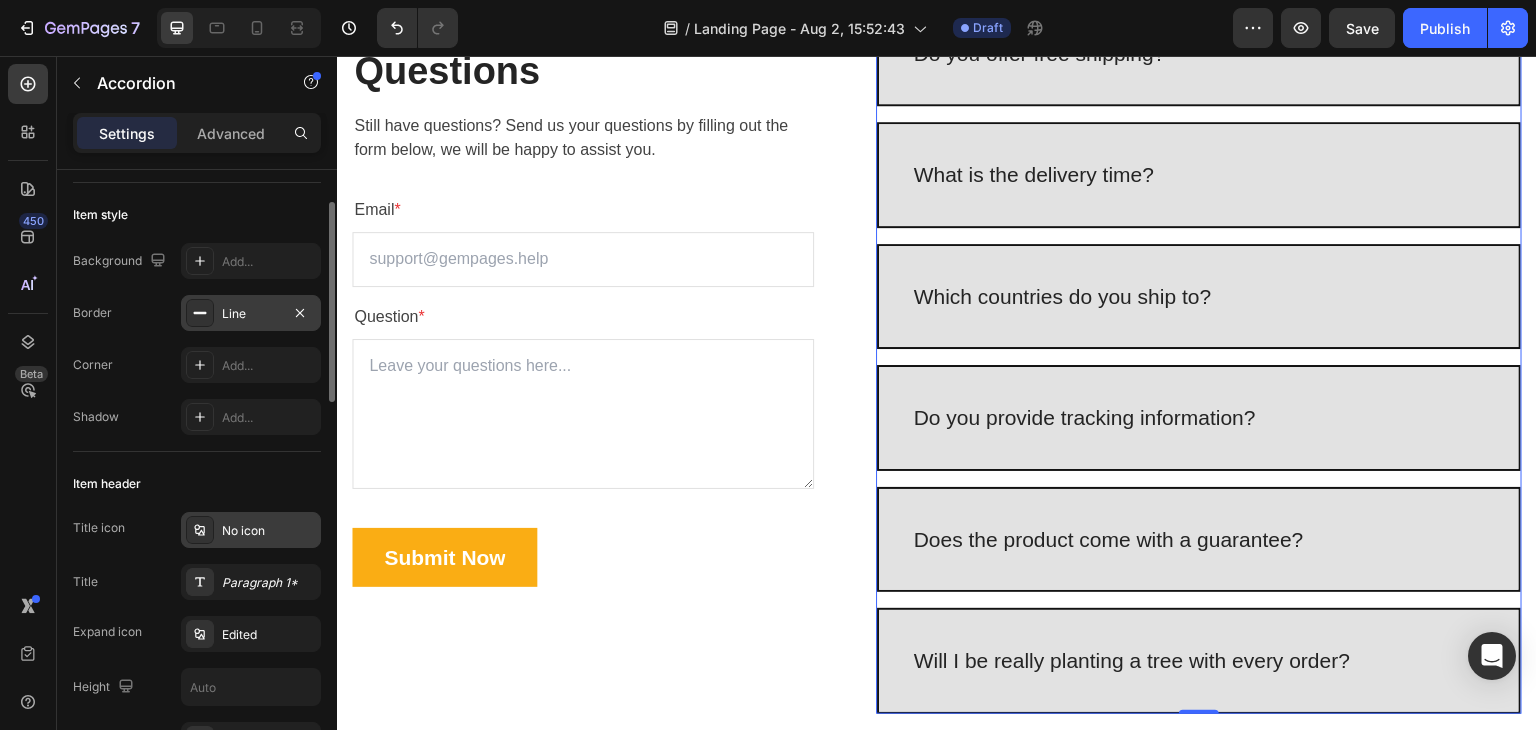 click 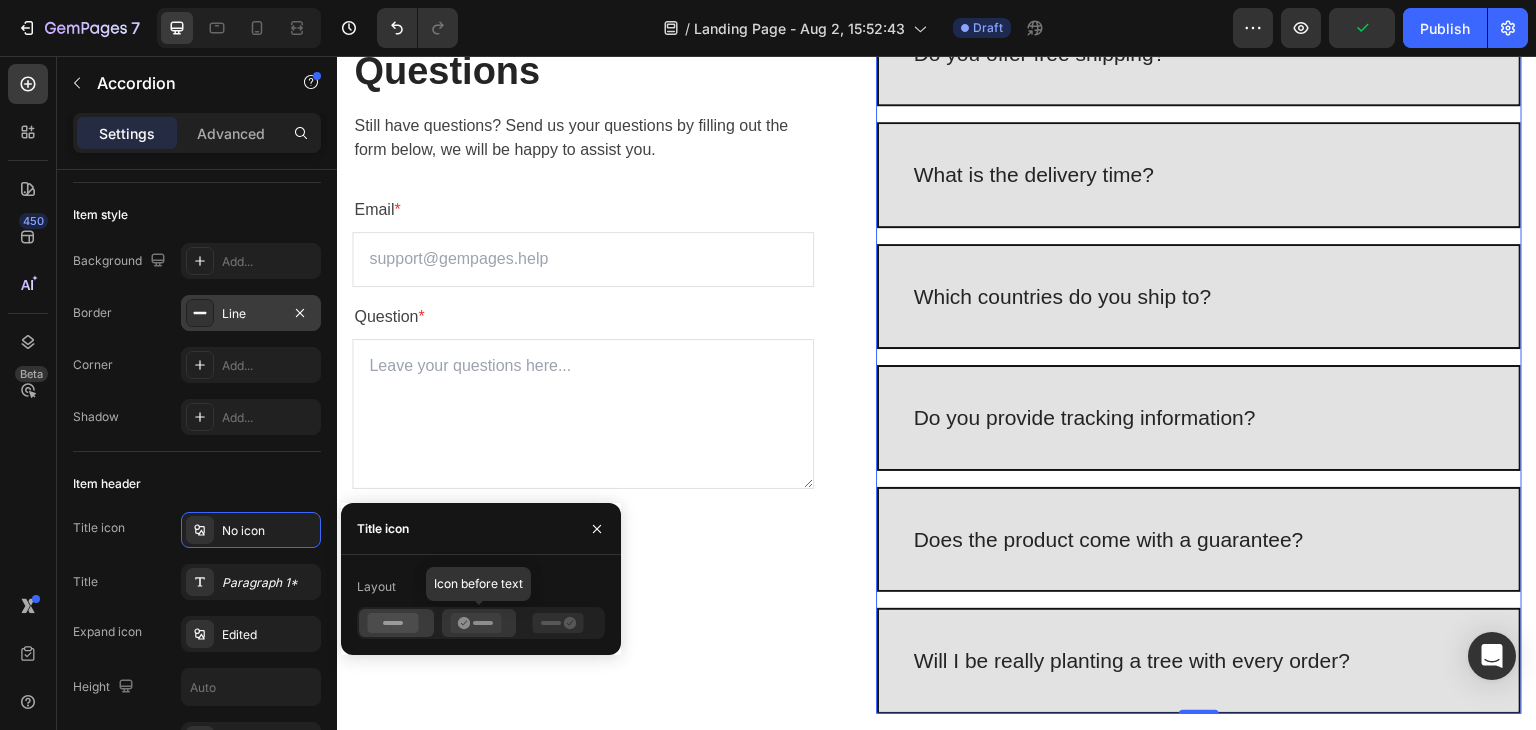 click 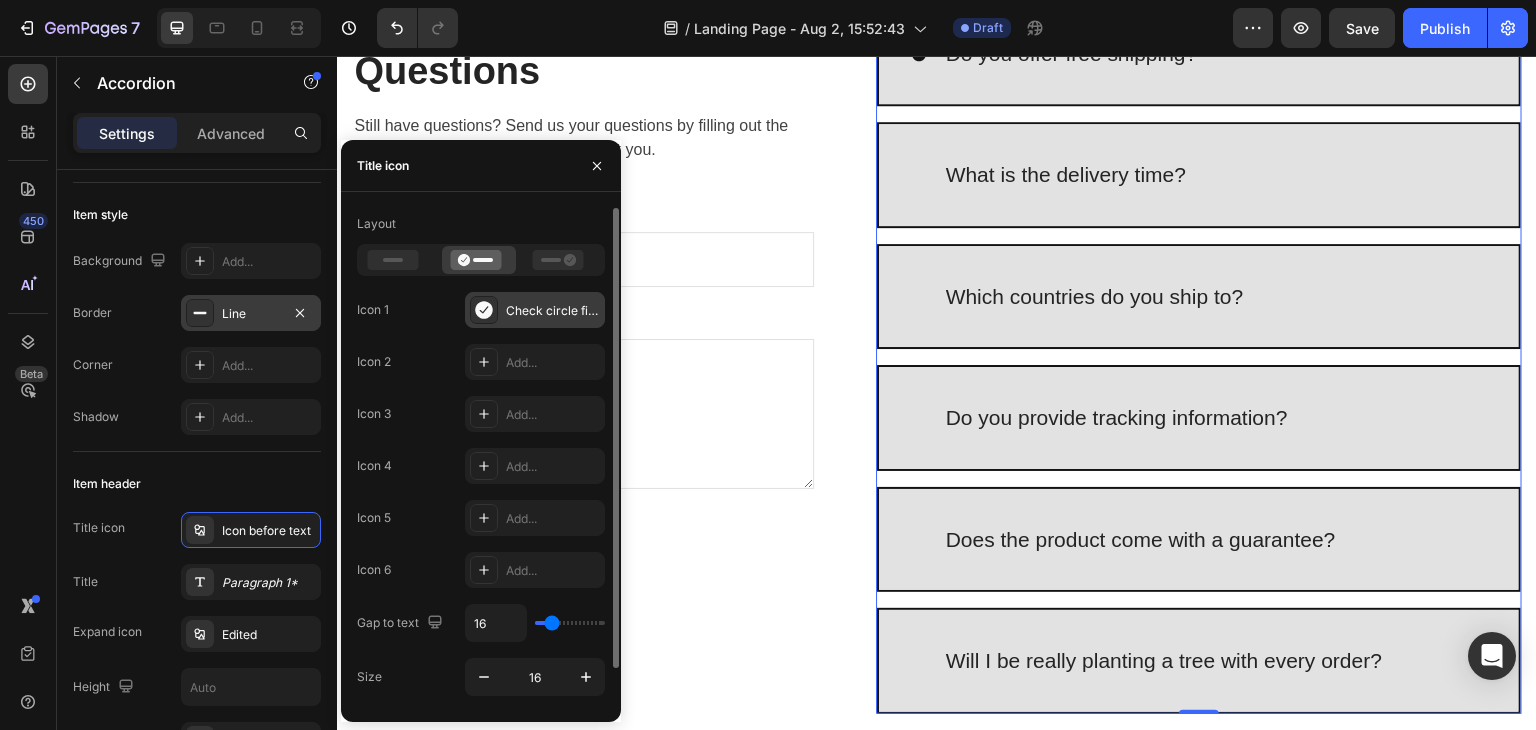 click 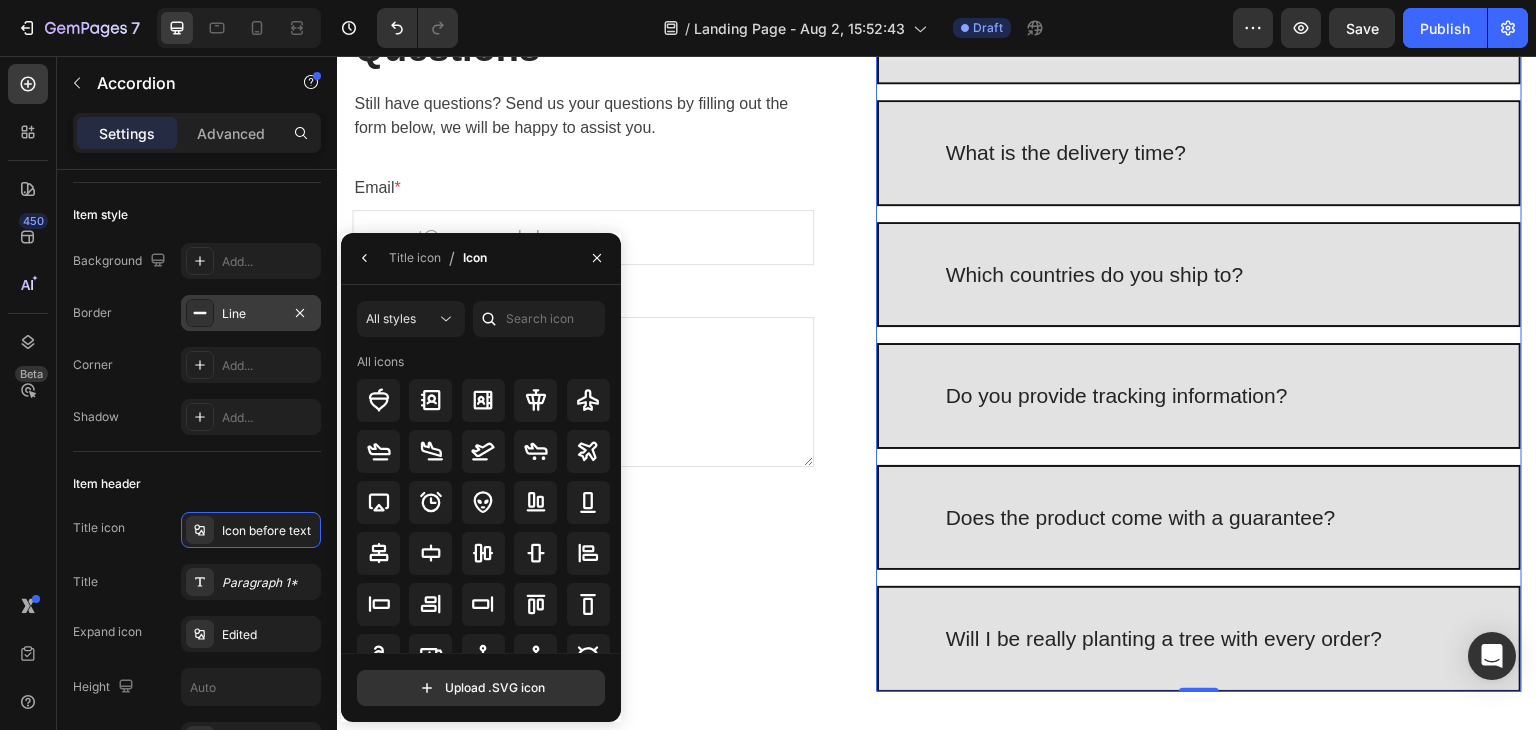 scroll, scrollTop: 4702, scrollLeft: 0, axis: vertical 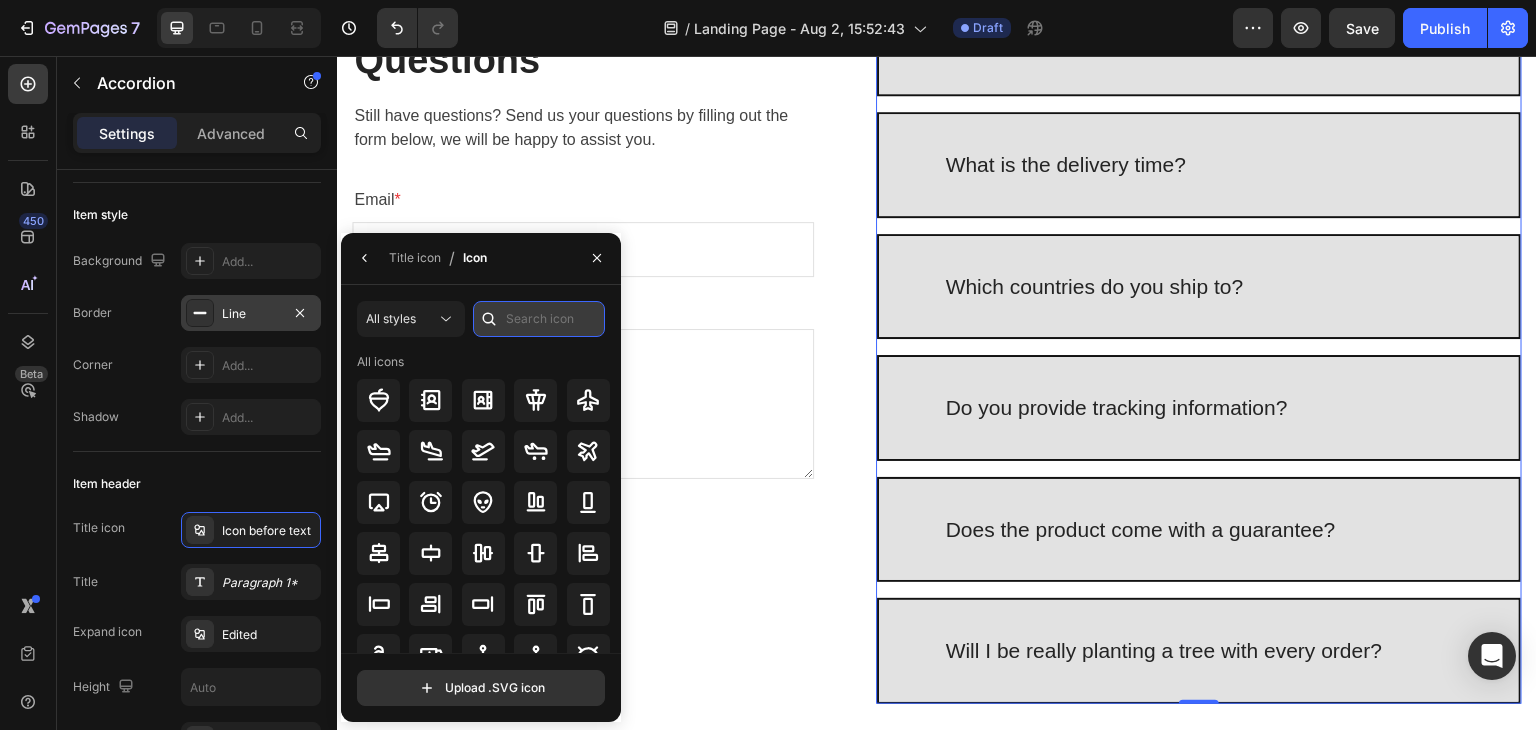click at bounding box center (539, 319) 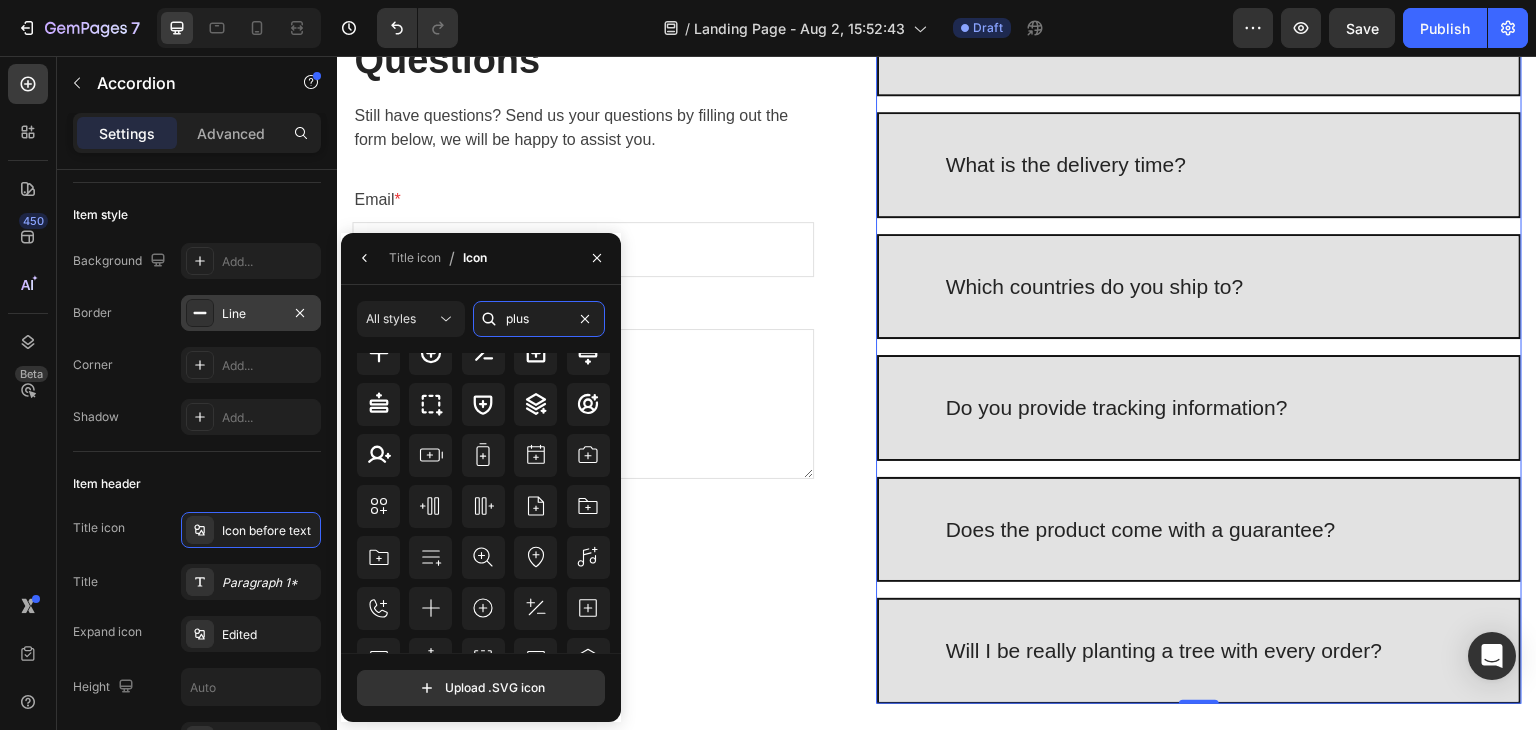 scroll, scrollTop: 220, scrollLeft: 0, axis: vertical 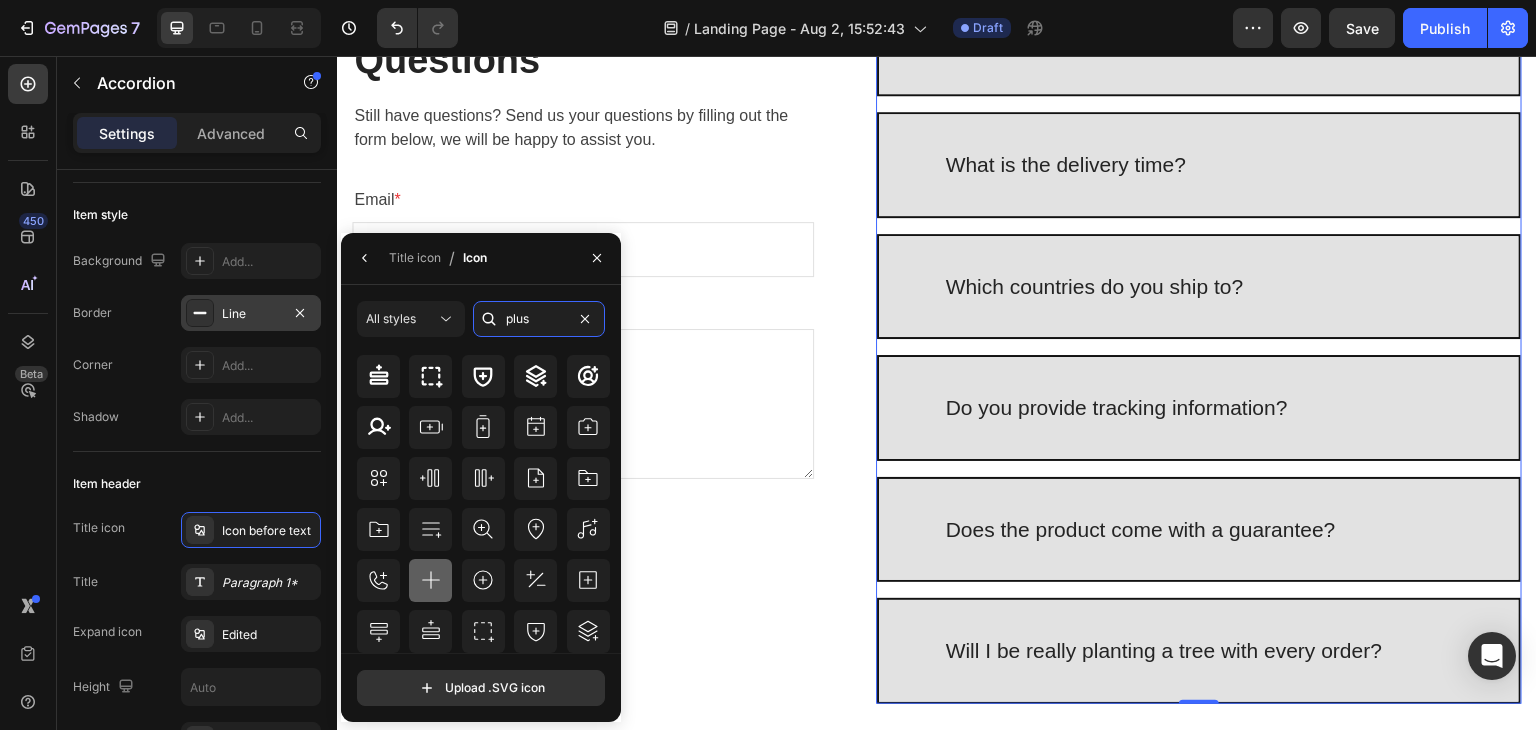 type on "plus" 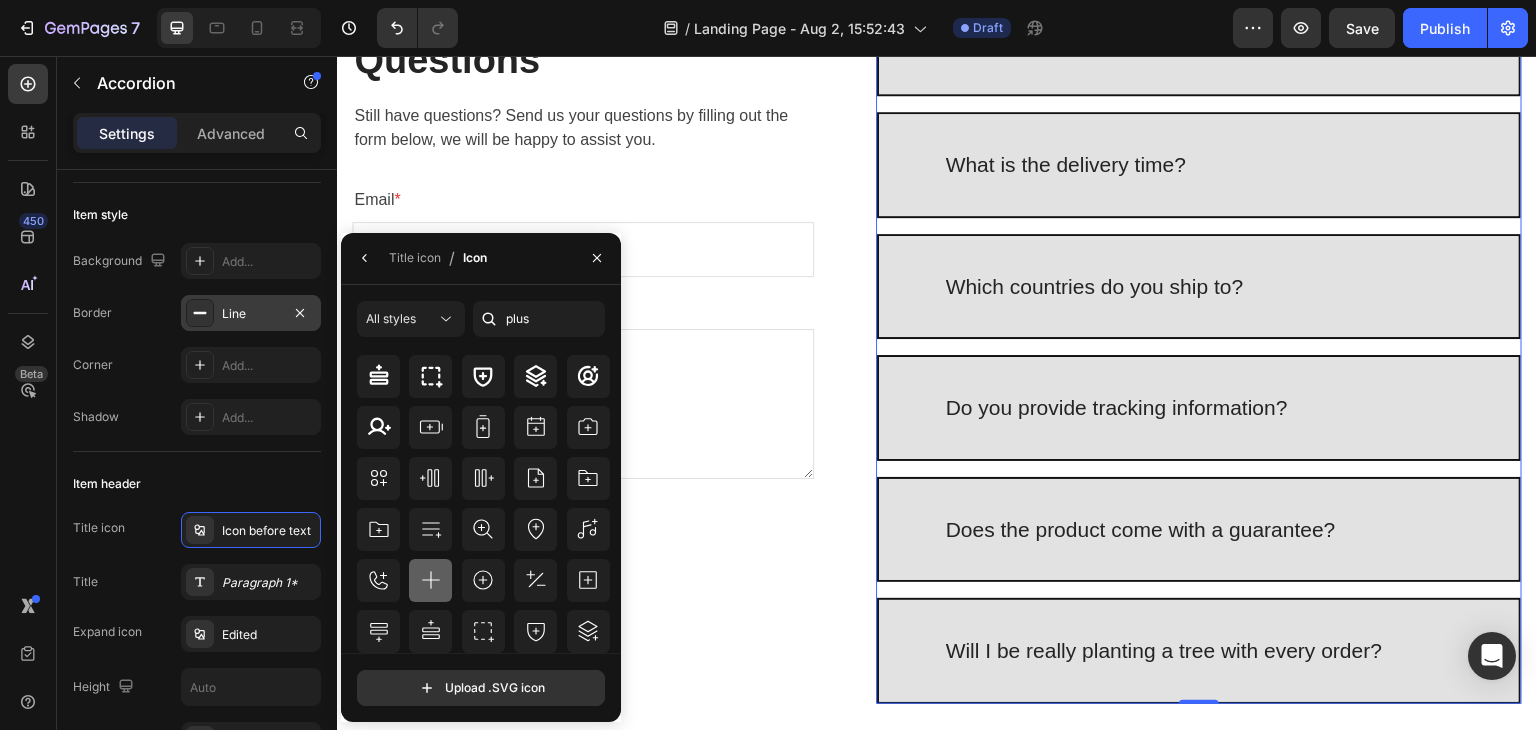 click 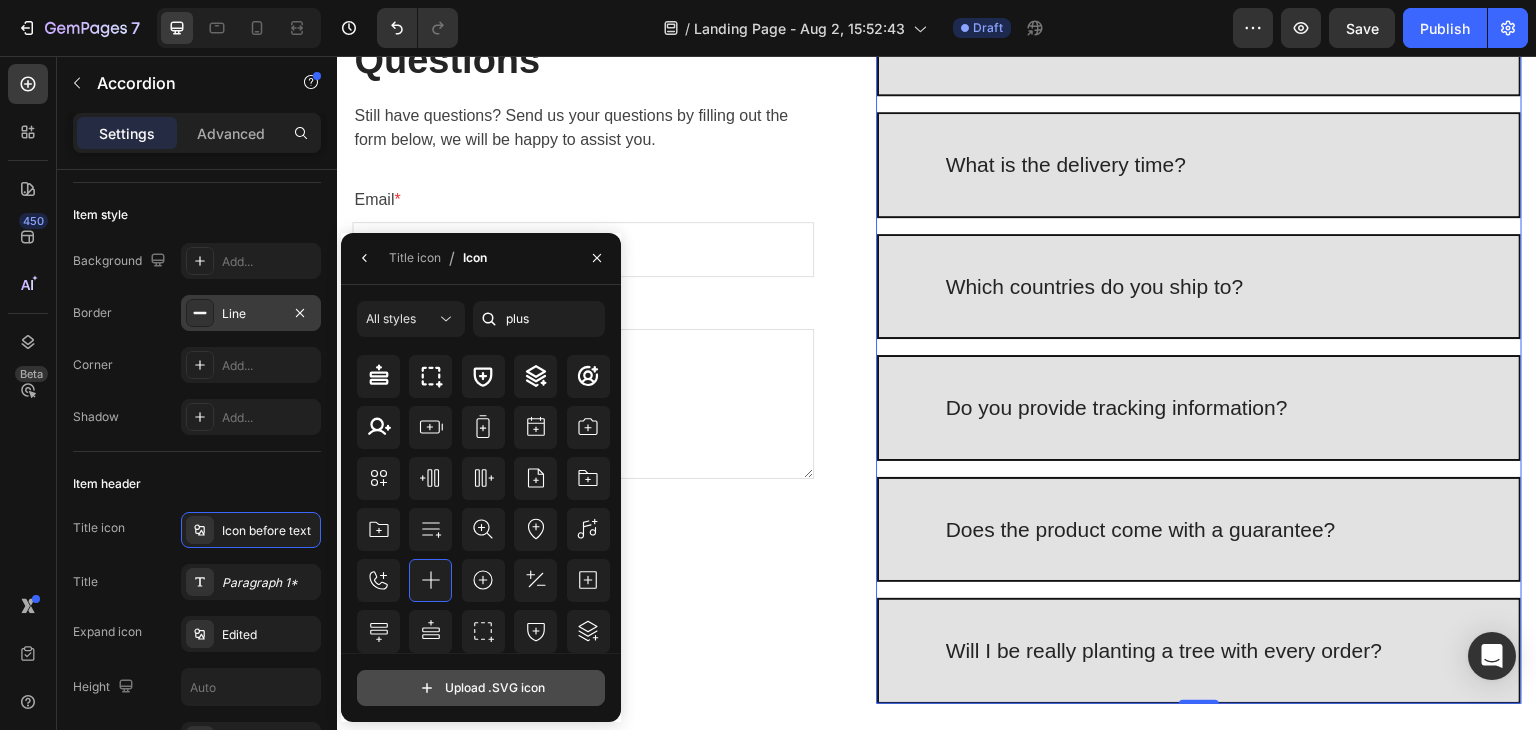 click 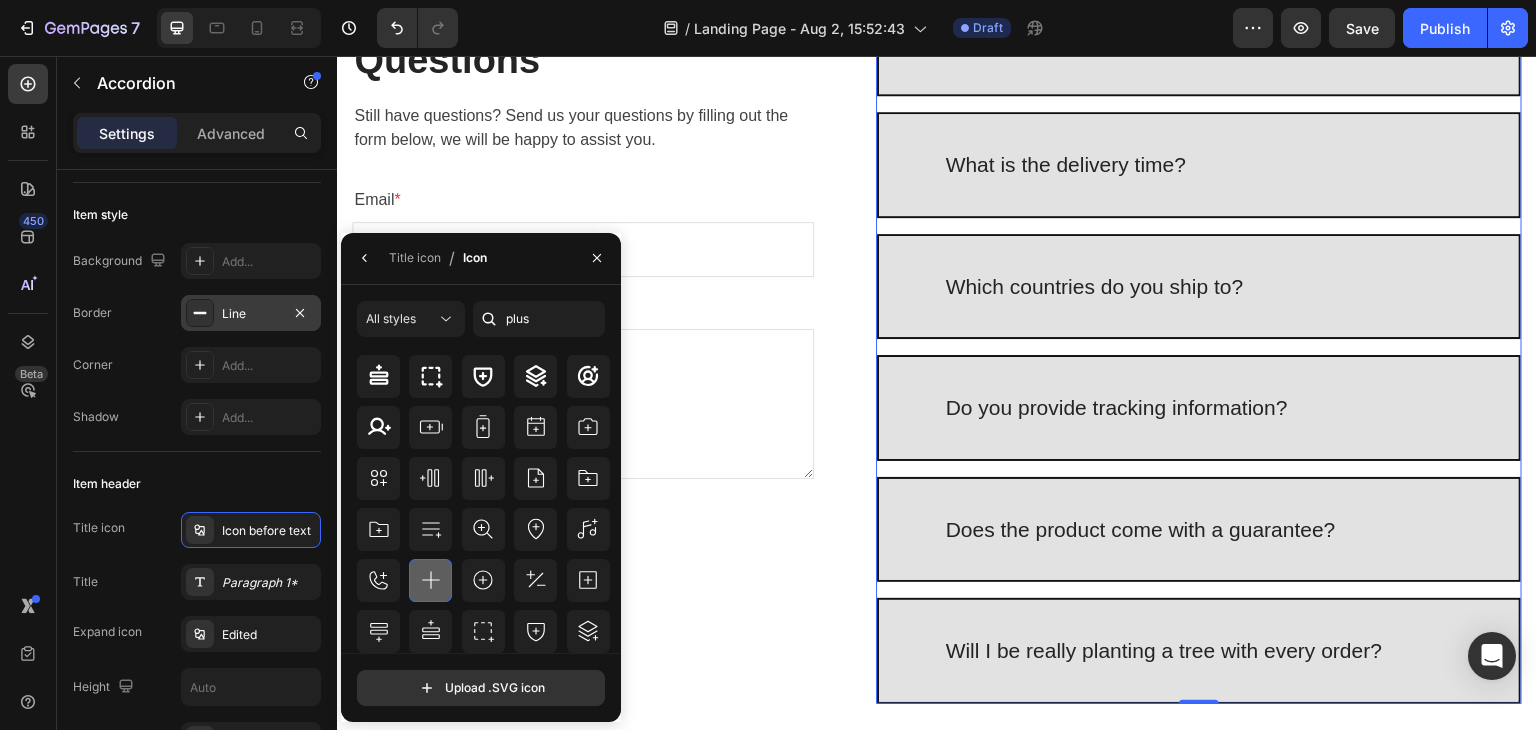 click 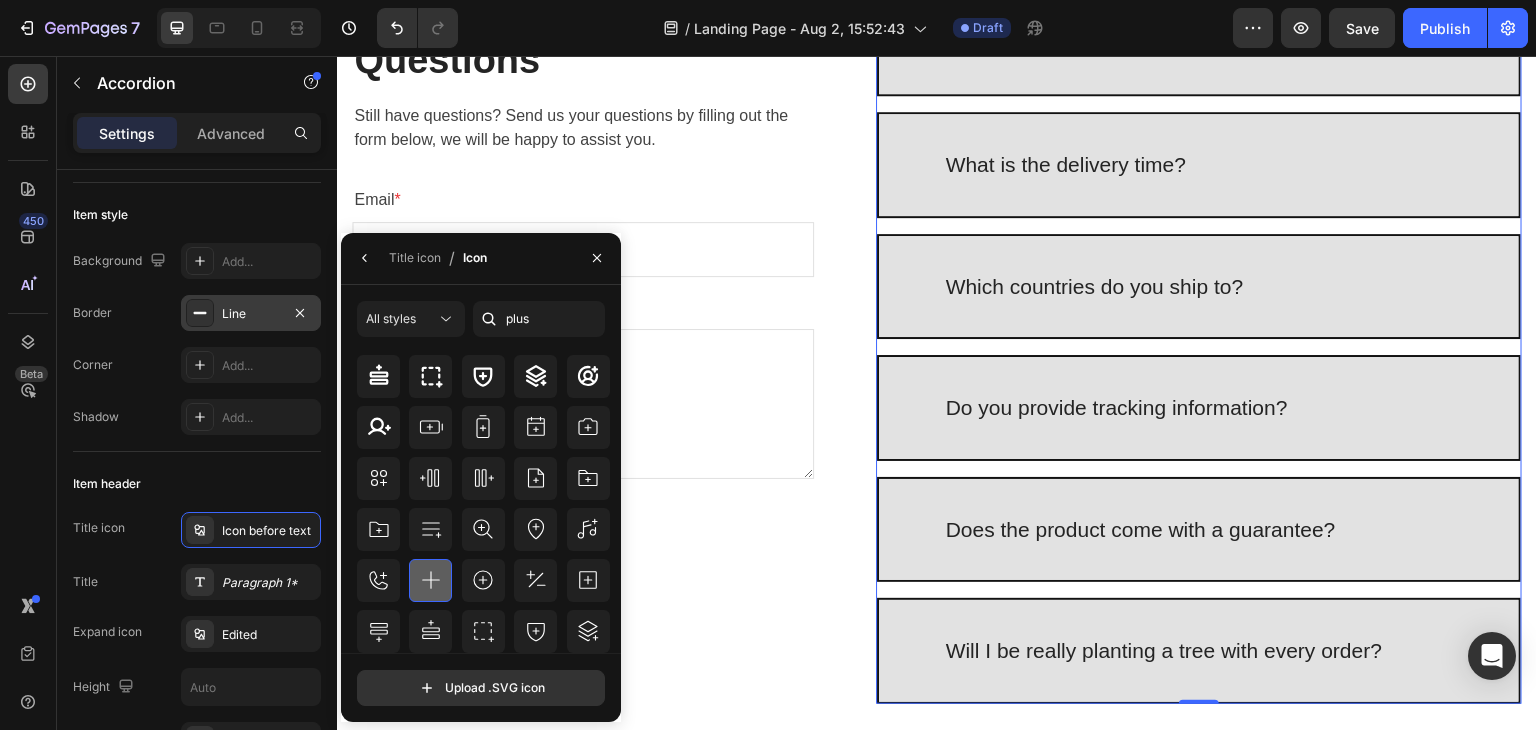 click 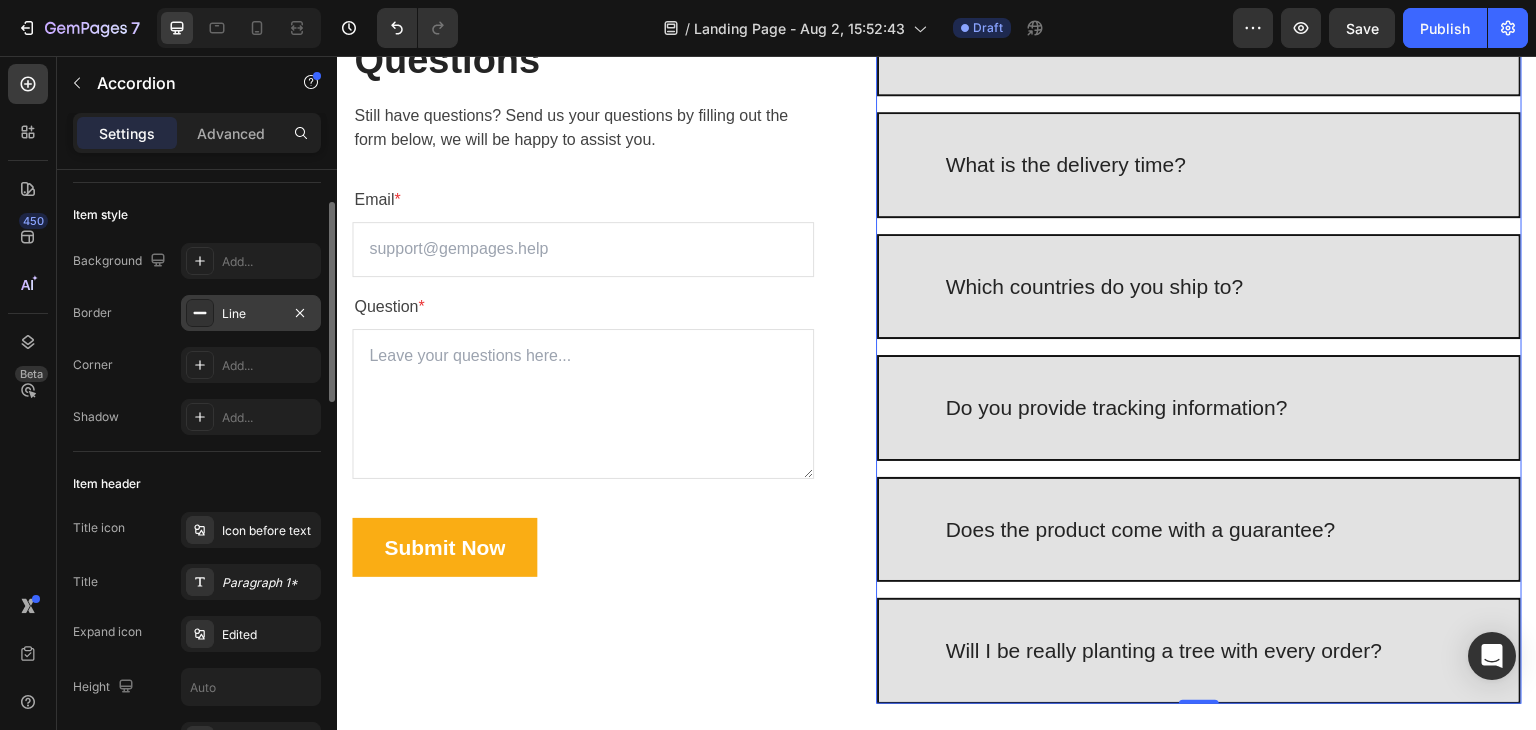 click on "Item header" at bounding box center [197, 484] 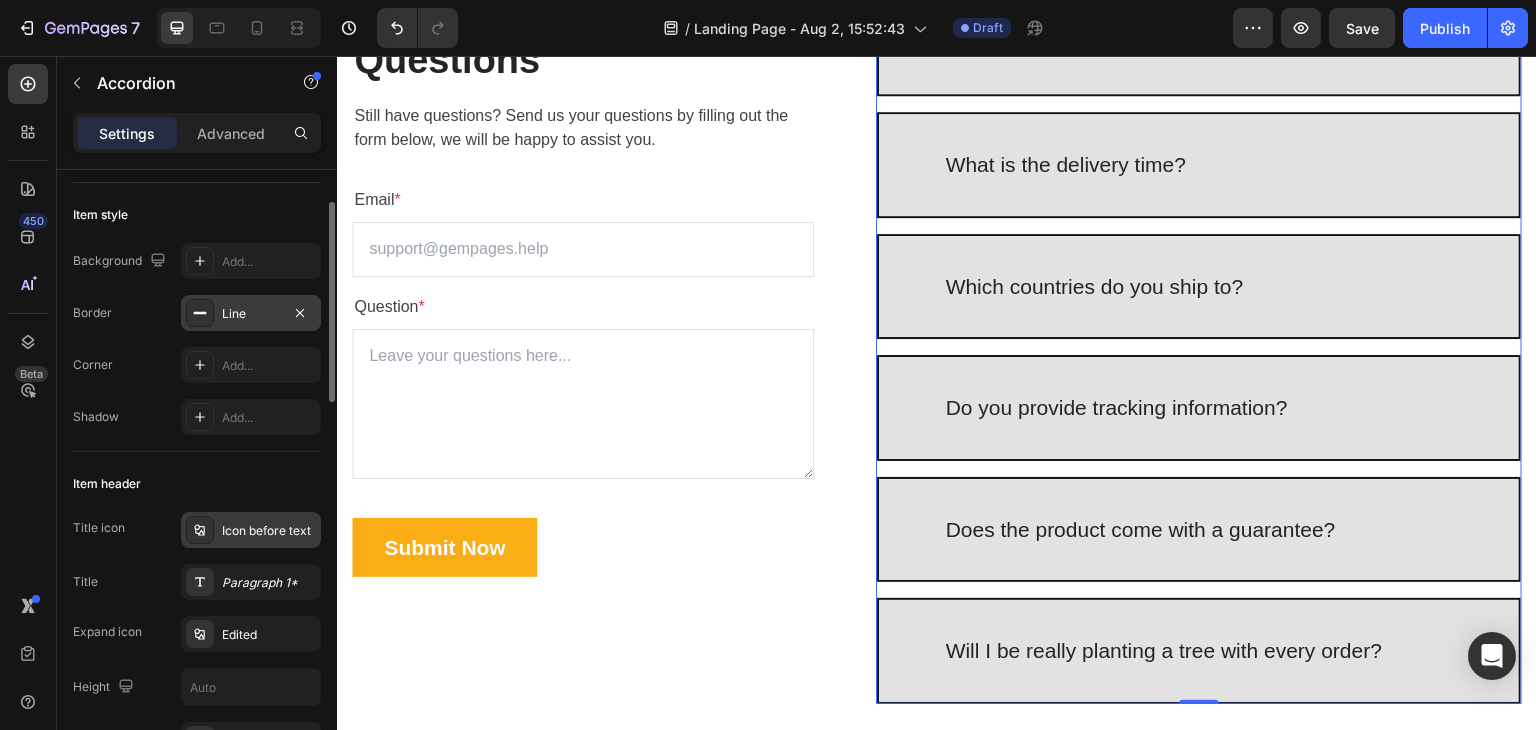 click on "Icon before text" at bounding box center (269, 531) 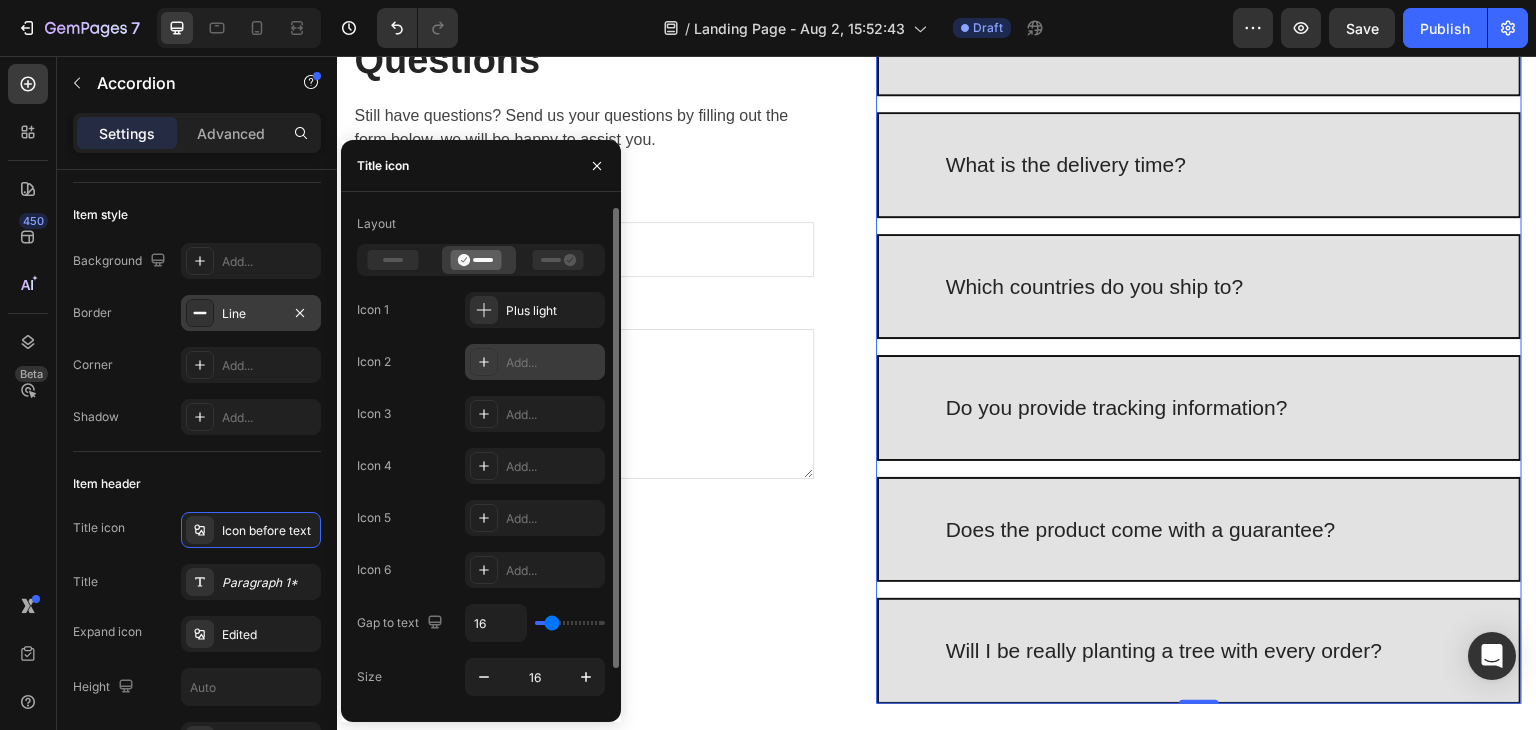 click on "Add..." at bounding box center (535, 362) 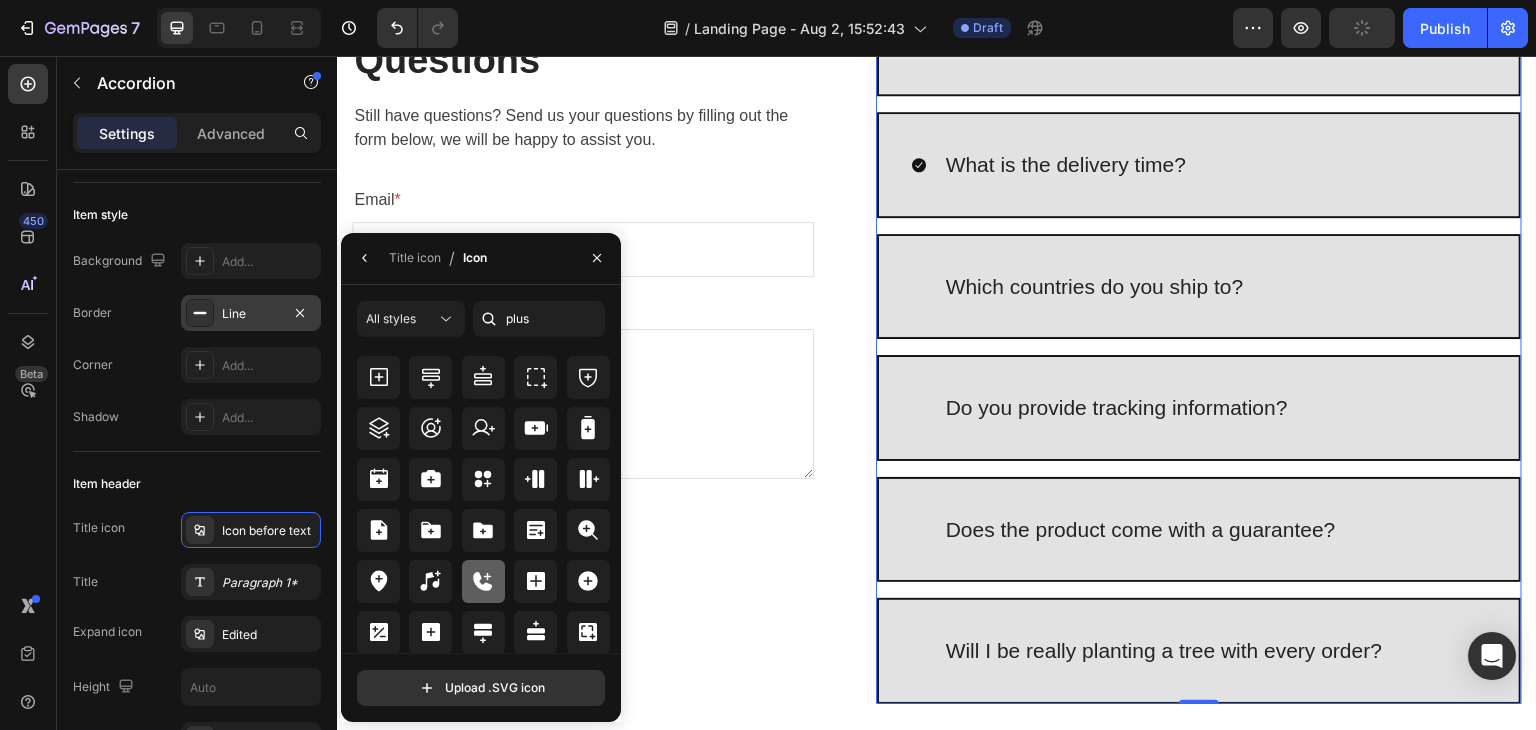 scroll, scrollTop: 449, scrollLeft: 0, axis: vertical 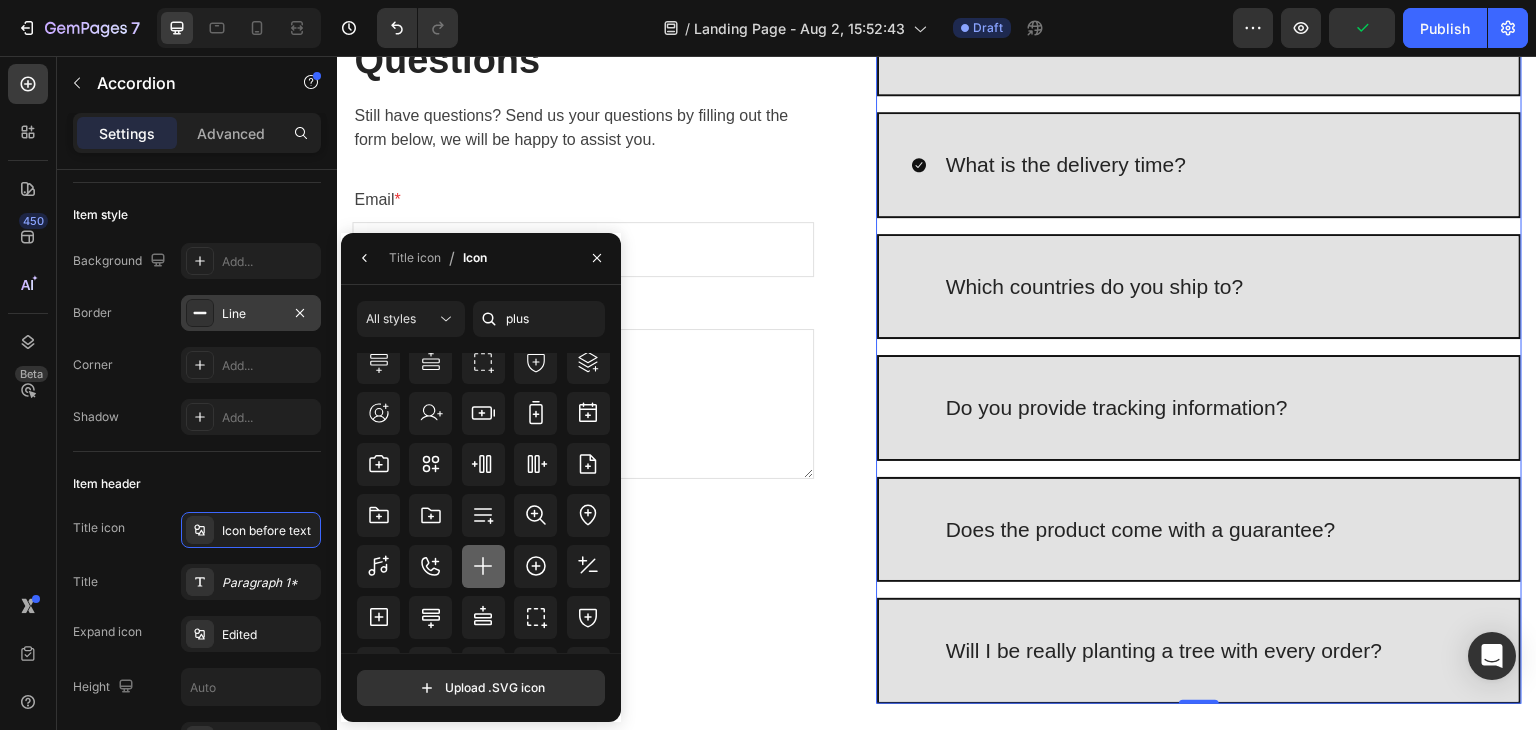 click 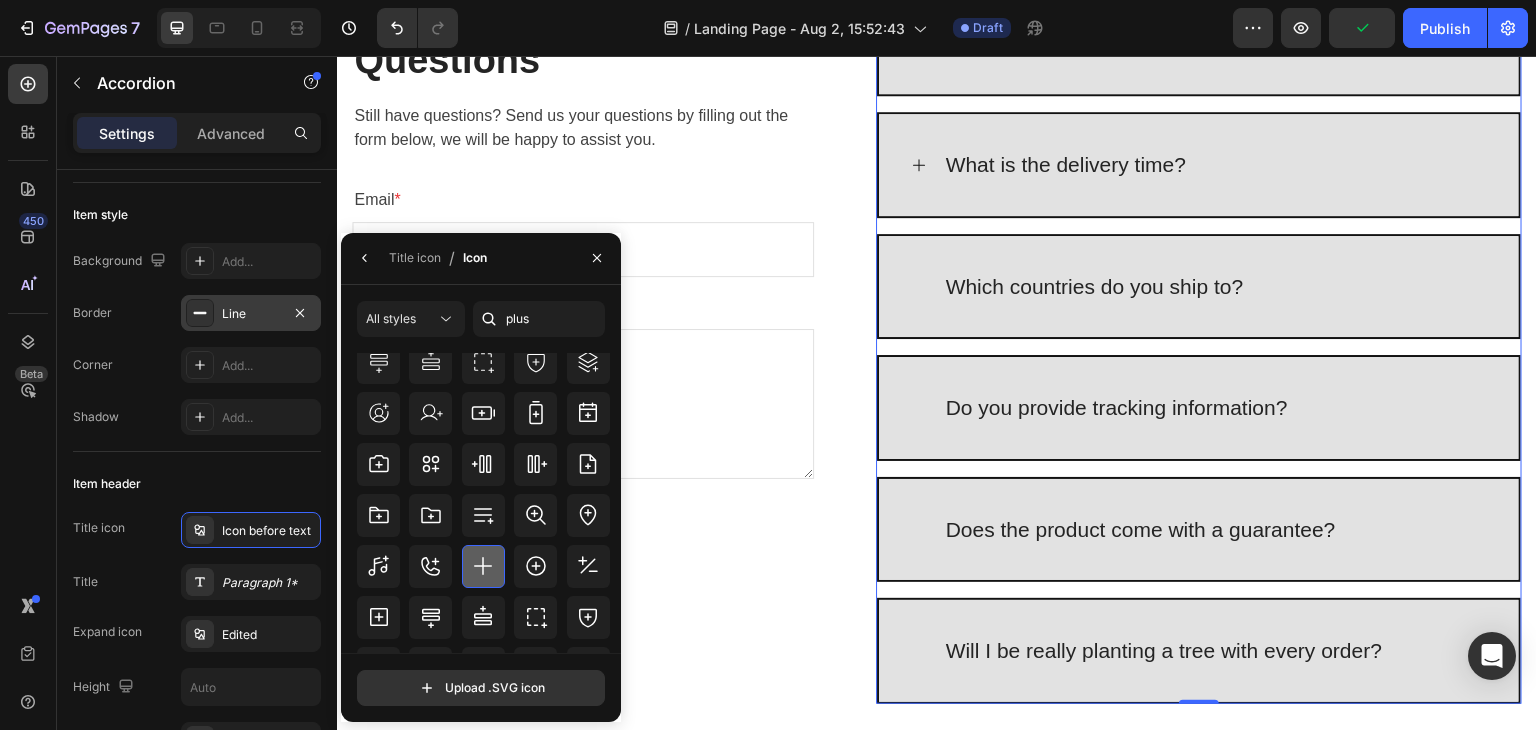 click 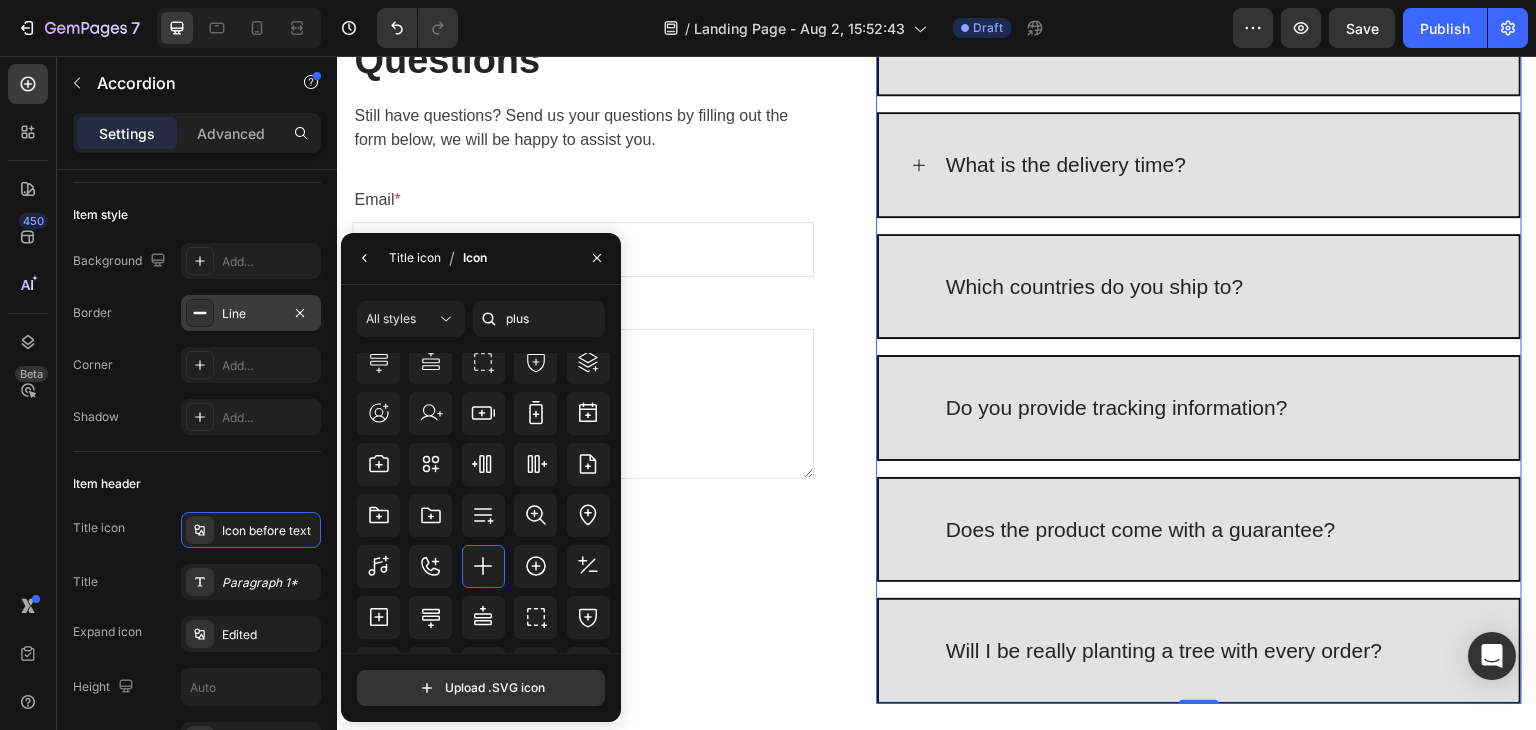 click on "Title icon" at bounding box center (415, 258) 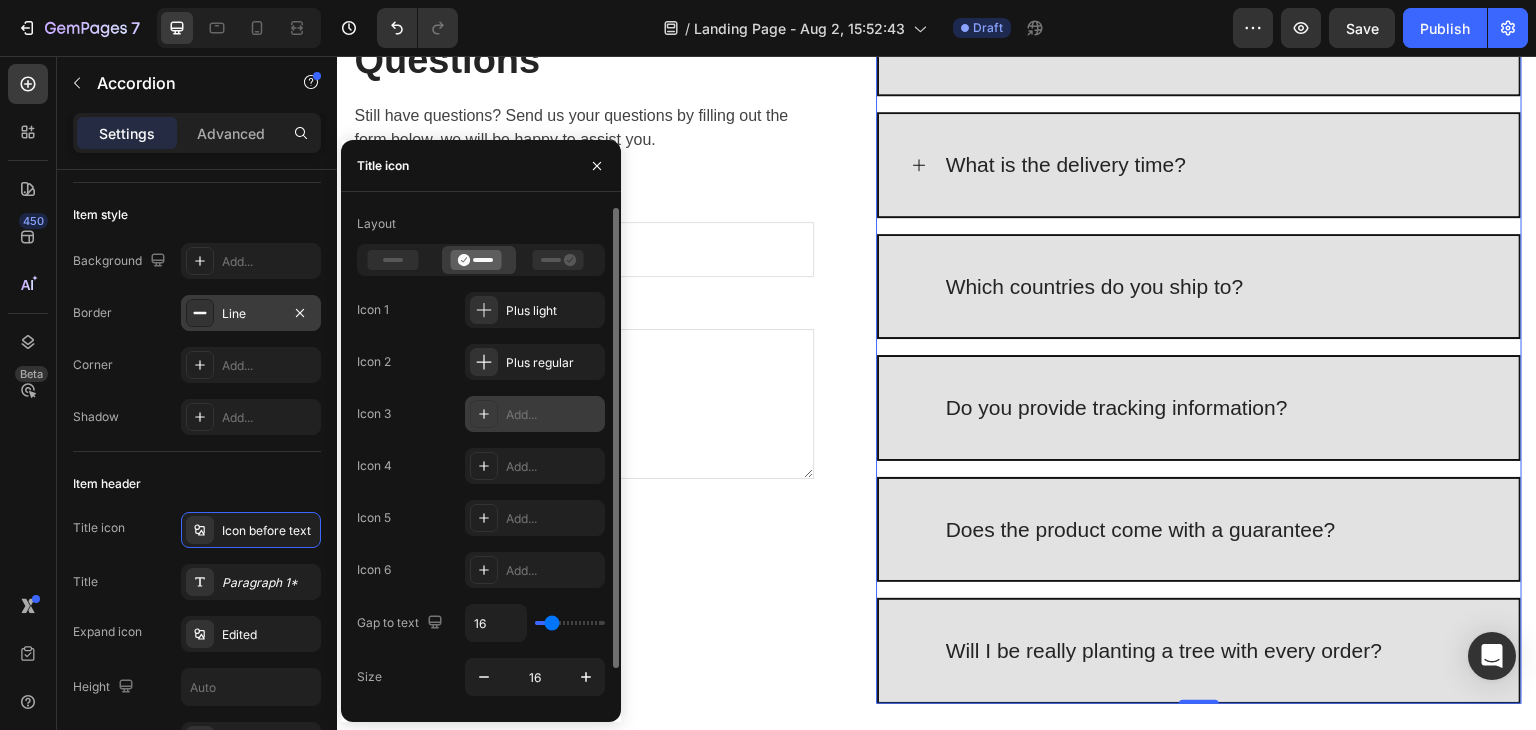 click on "Add..." at bounding box center [535, 414] 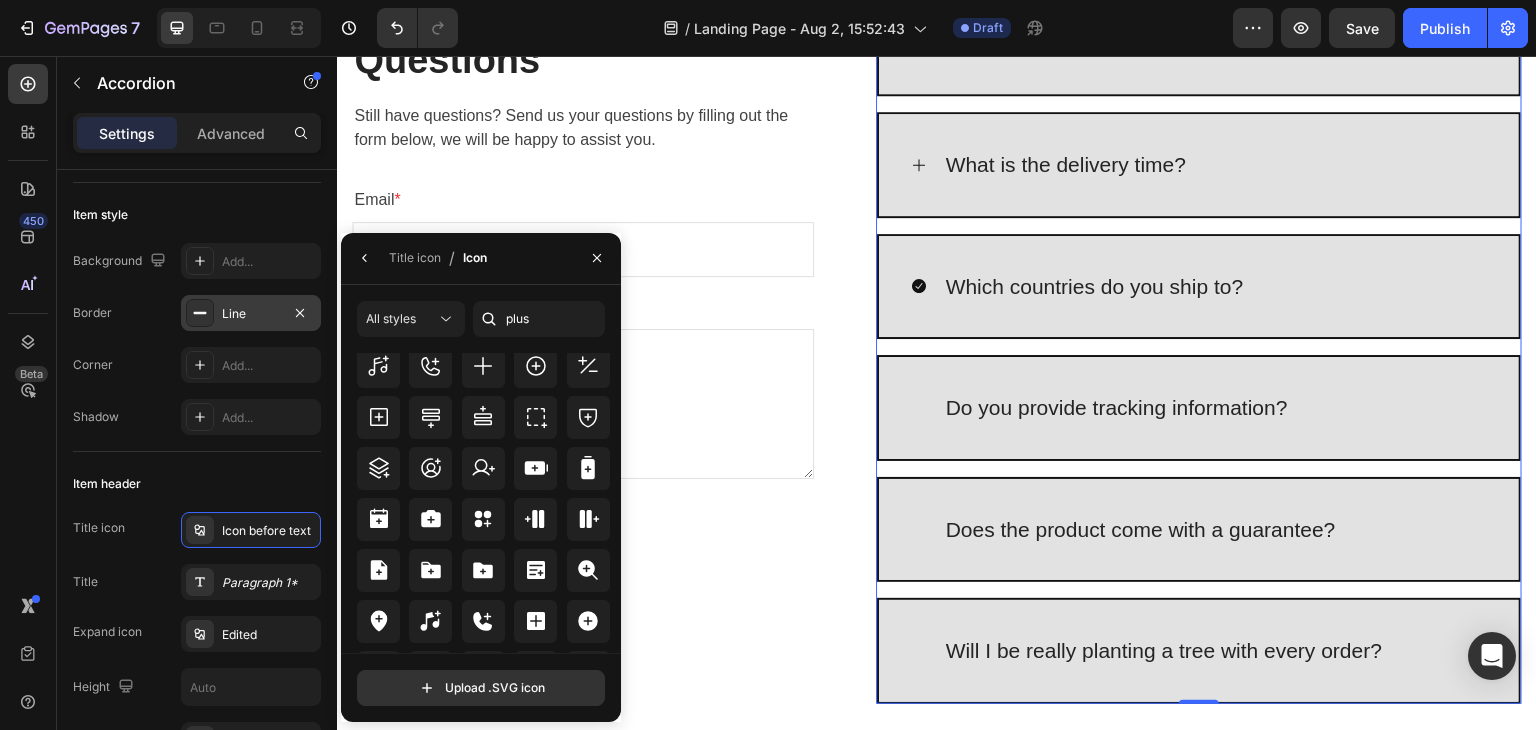 scroll, scrollTop: 592, scrollLeft: 0, axis: vertical 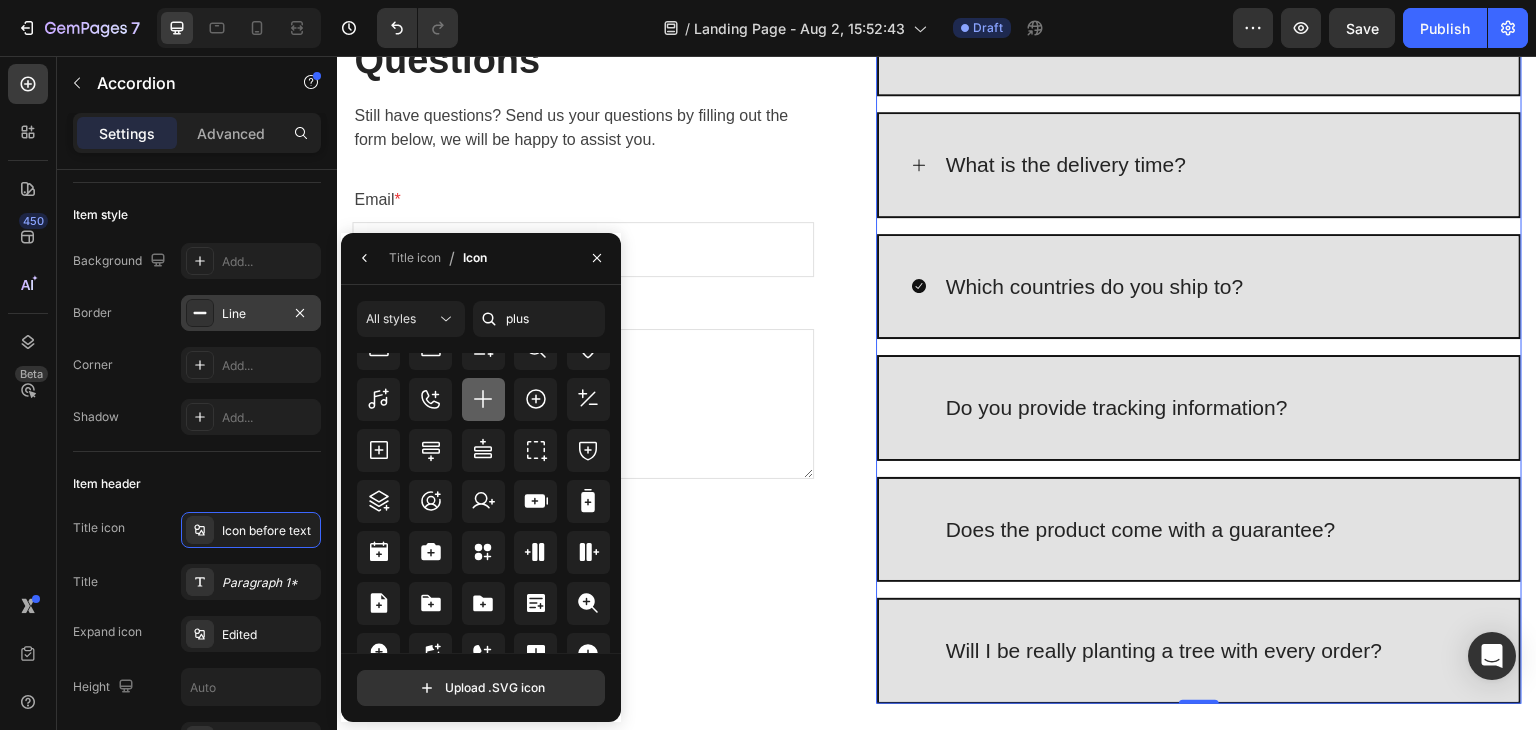 click 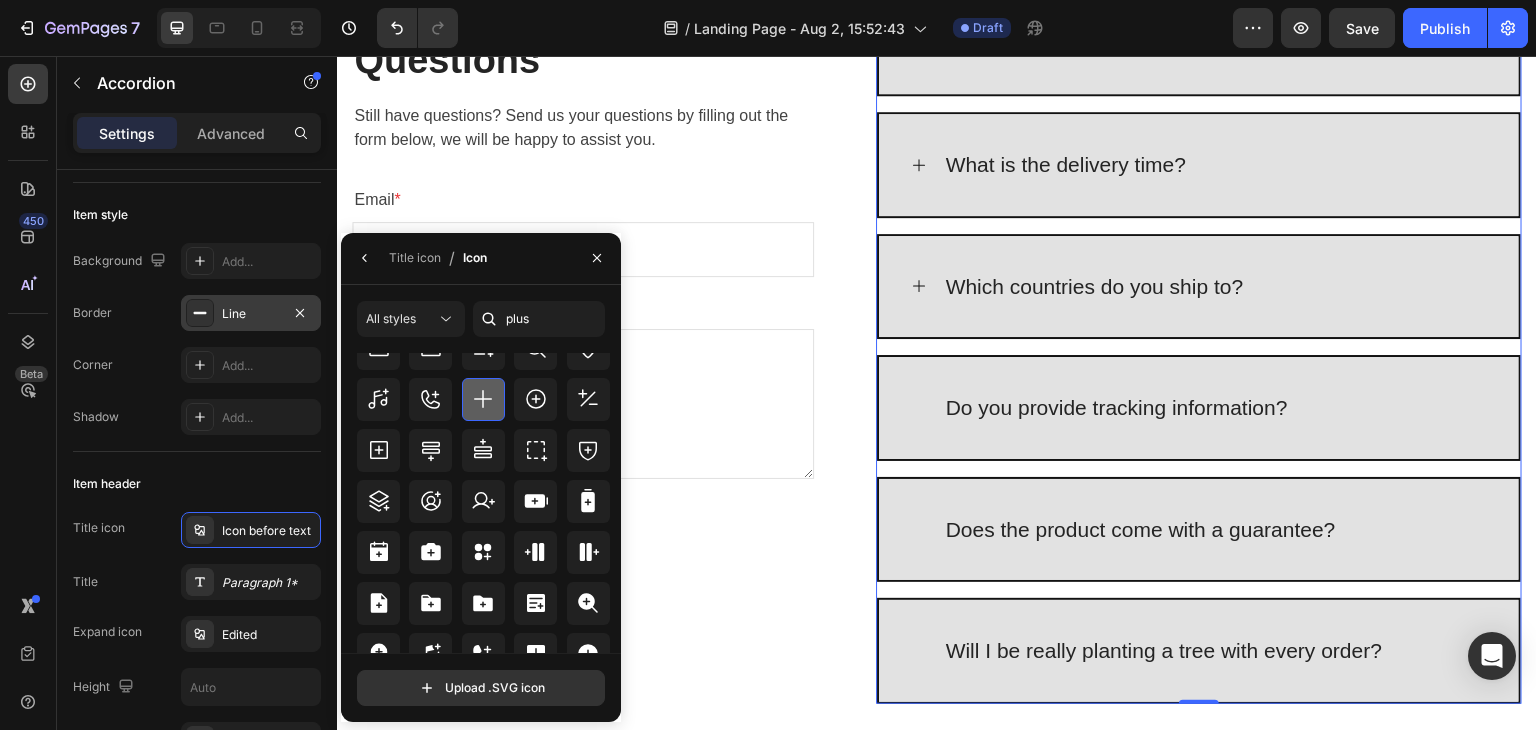 click 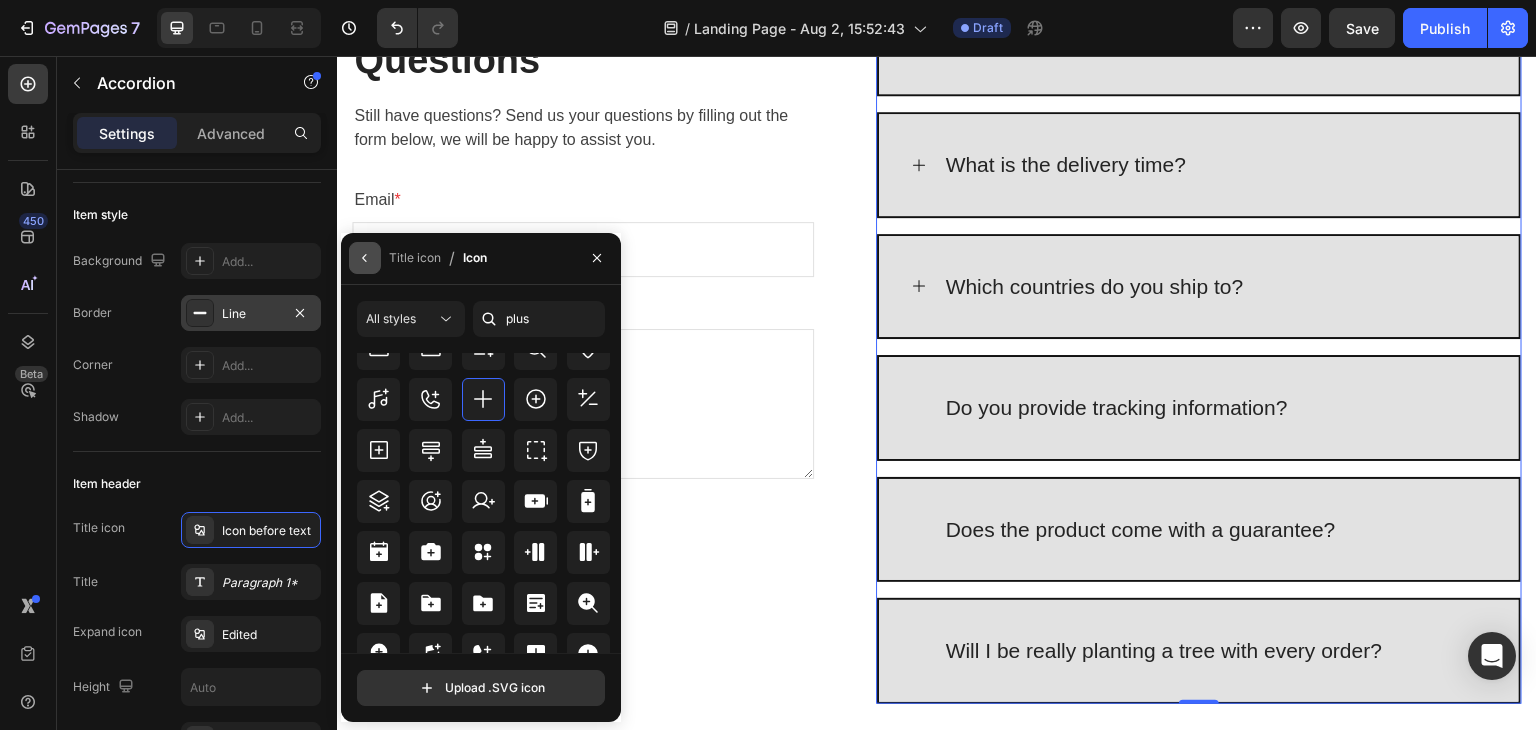 click at bounding box center (365, 258) 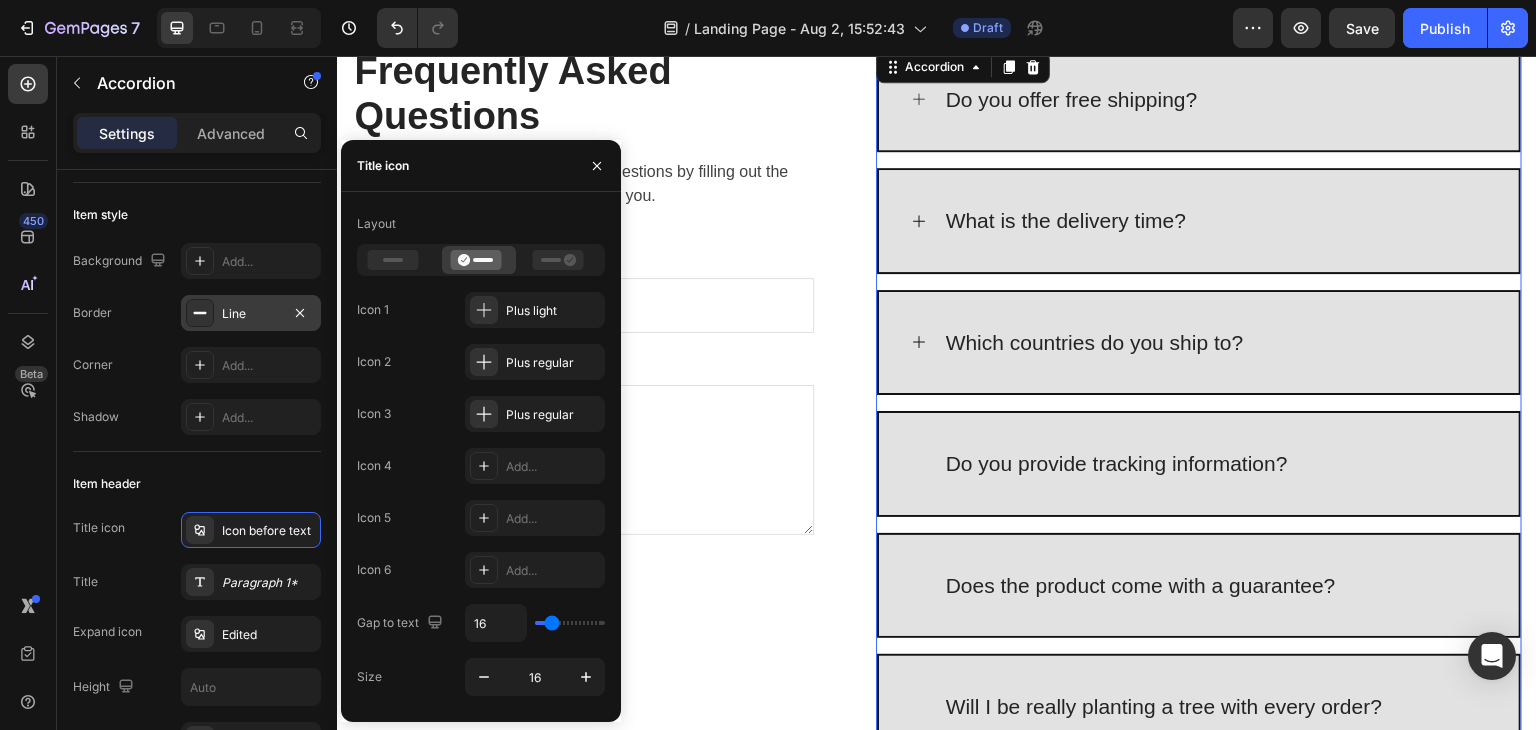 scroll, scrollTop: 4602, scrollLeft: 0, axis: vertical 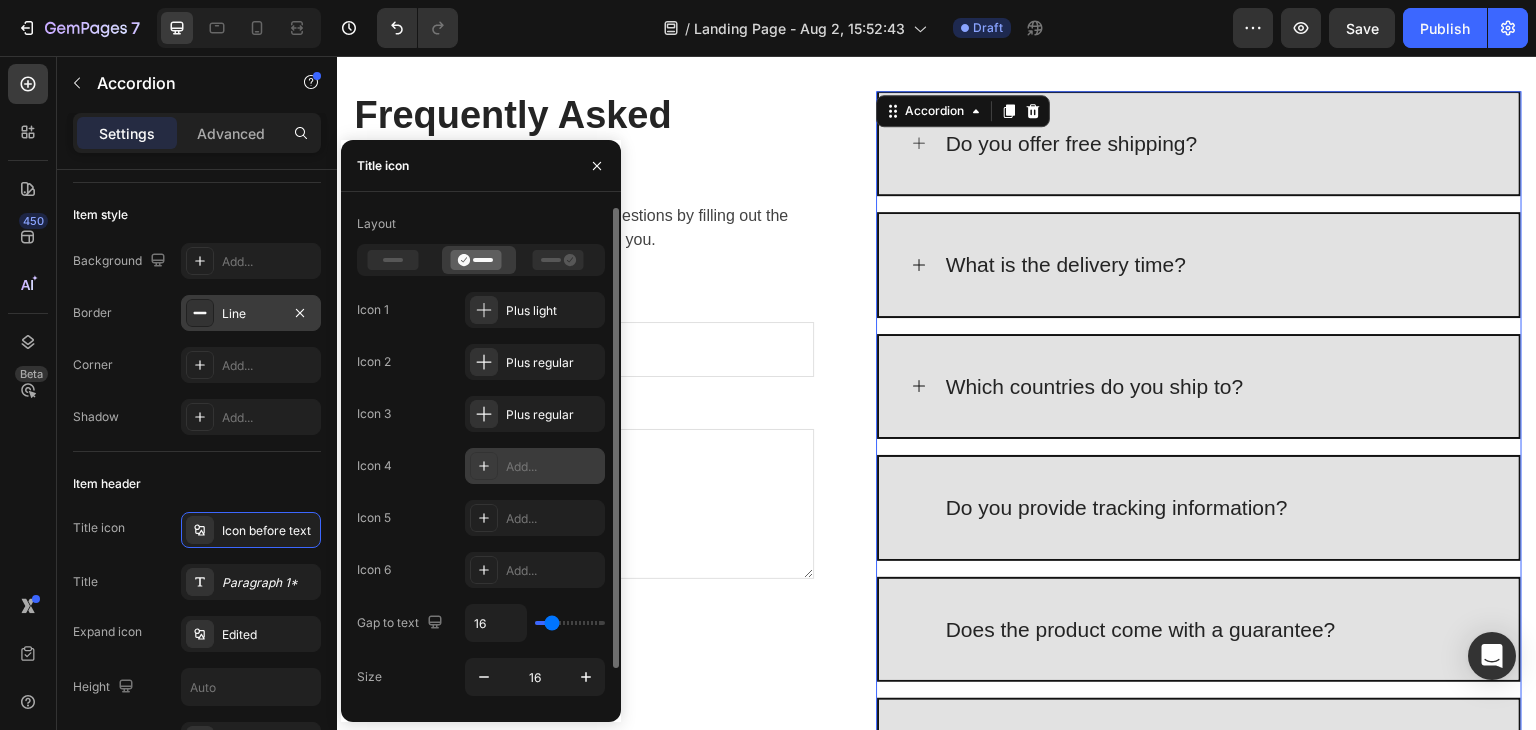 click on "Add..." at bounding box center [535, 466] 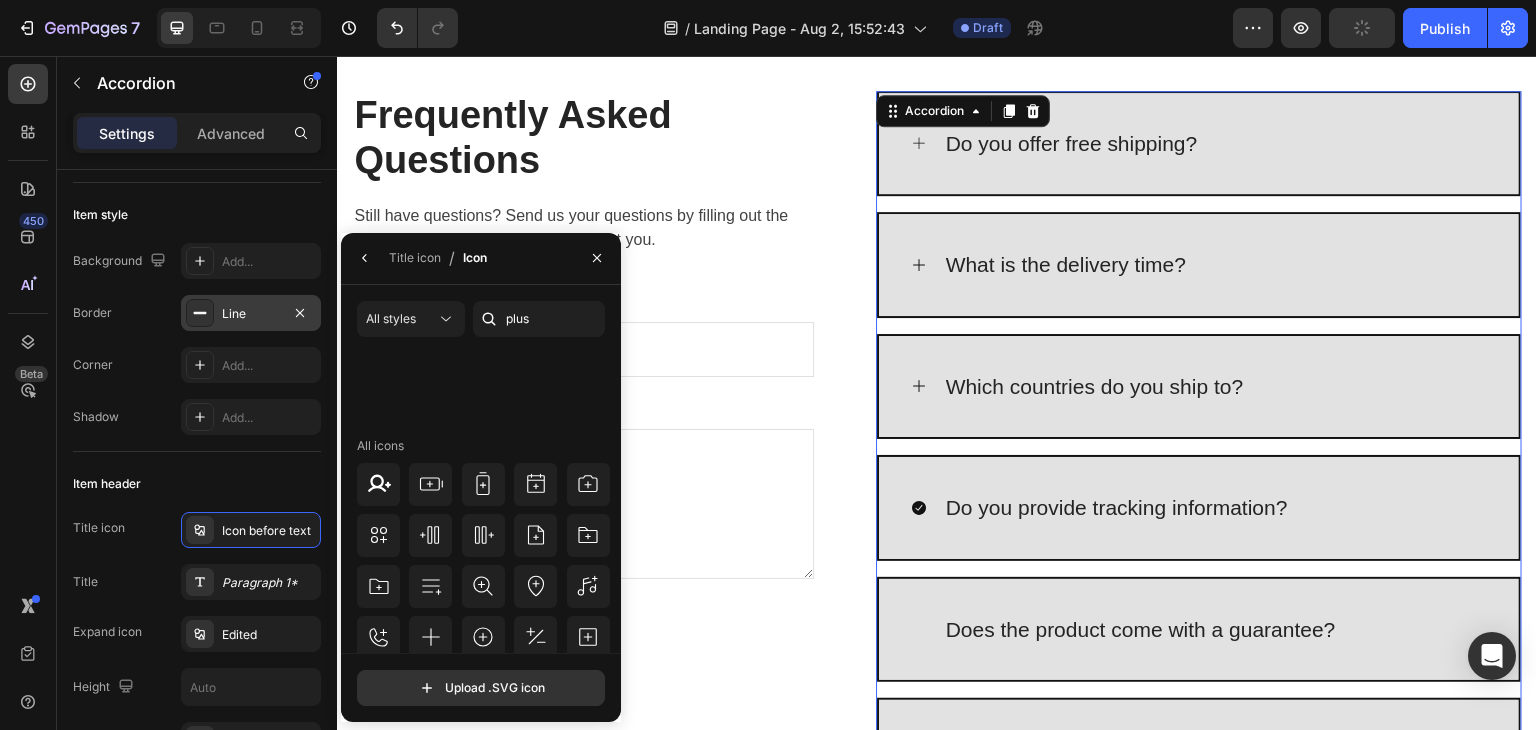 scroll, scrollTop: 400, scrollLeft: 0, axis: vertical 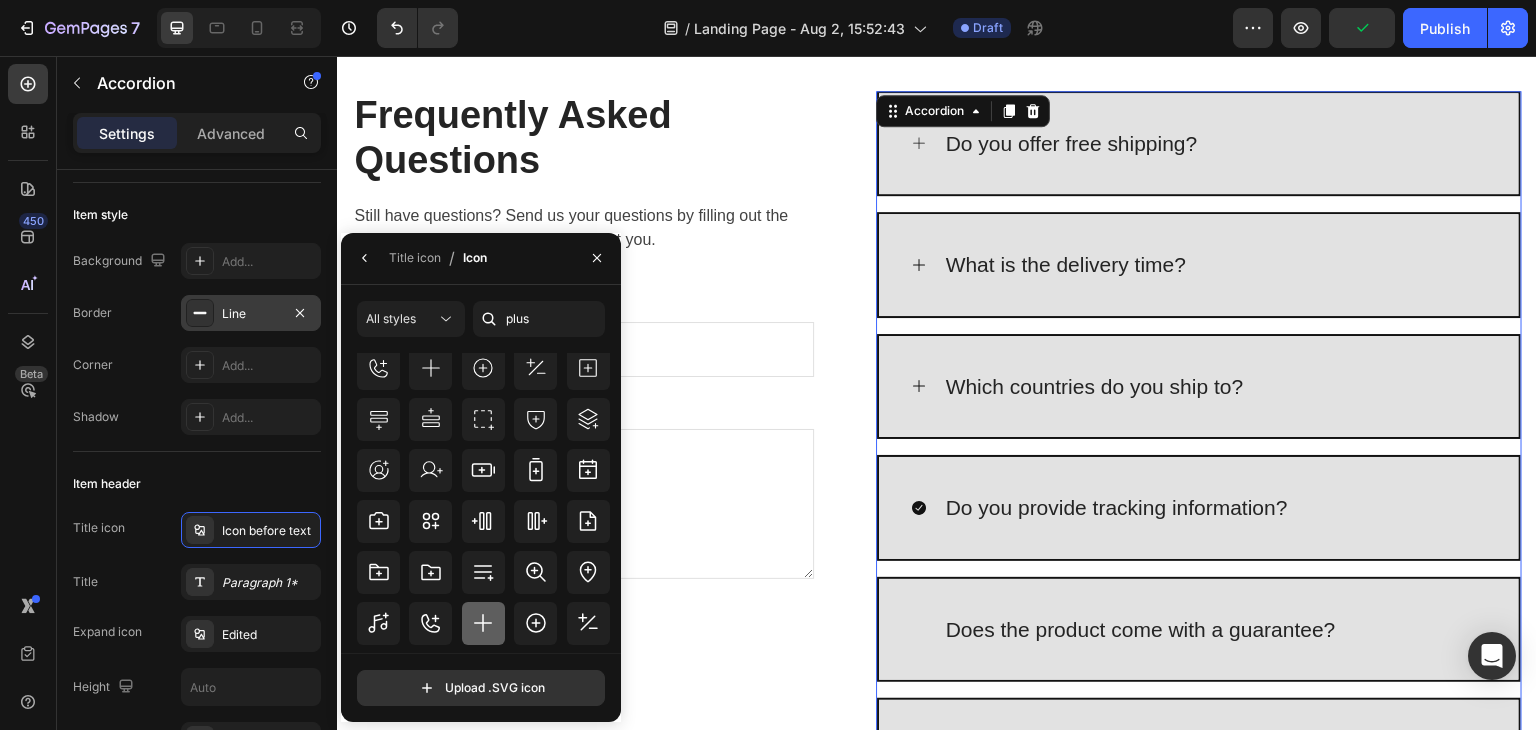 click 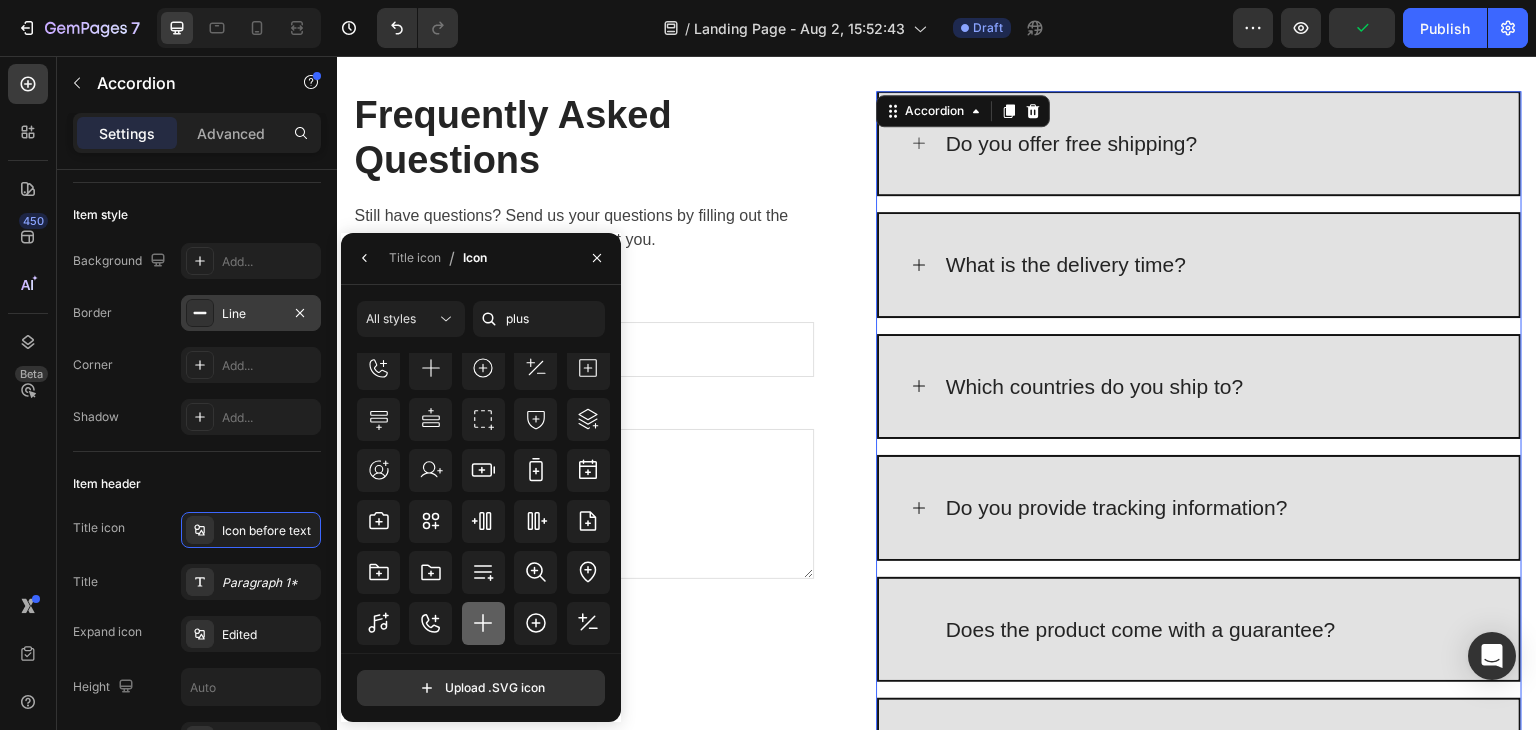 click 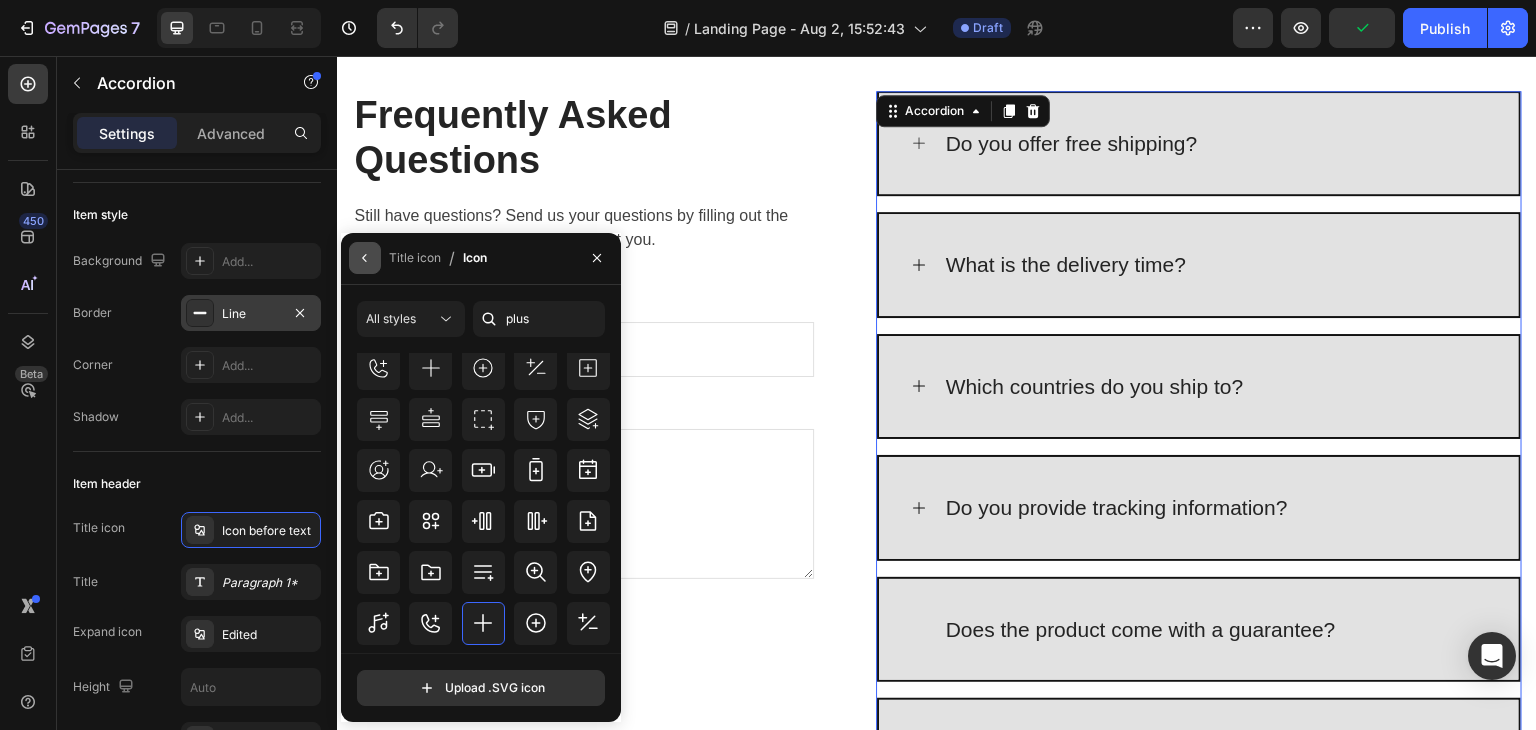click 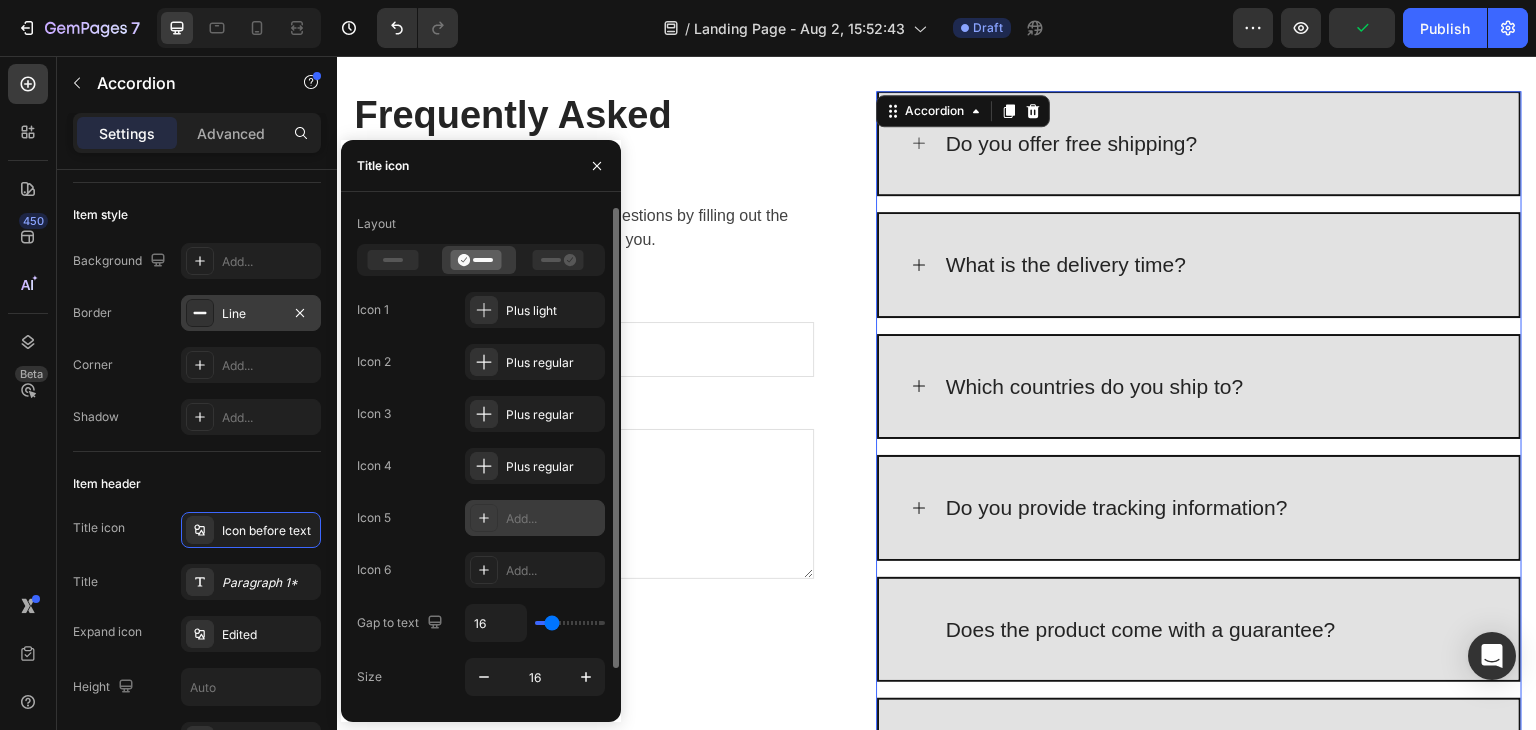 click on "Add..." at bounding box center (553, 519) 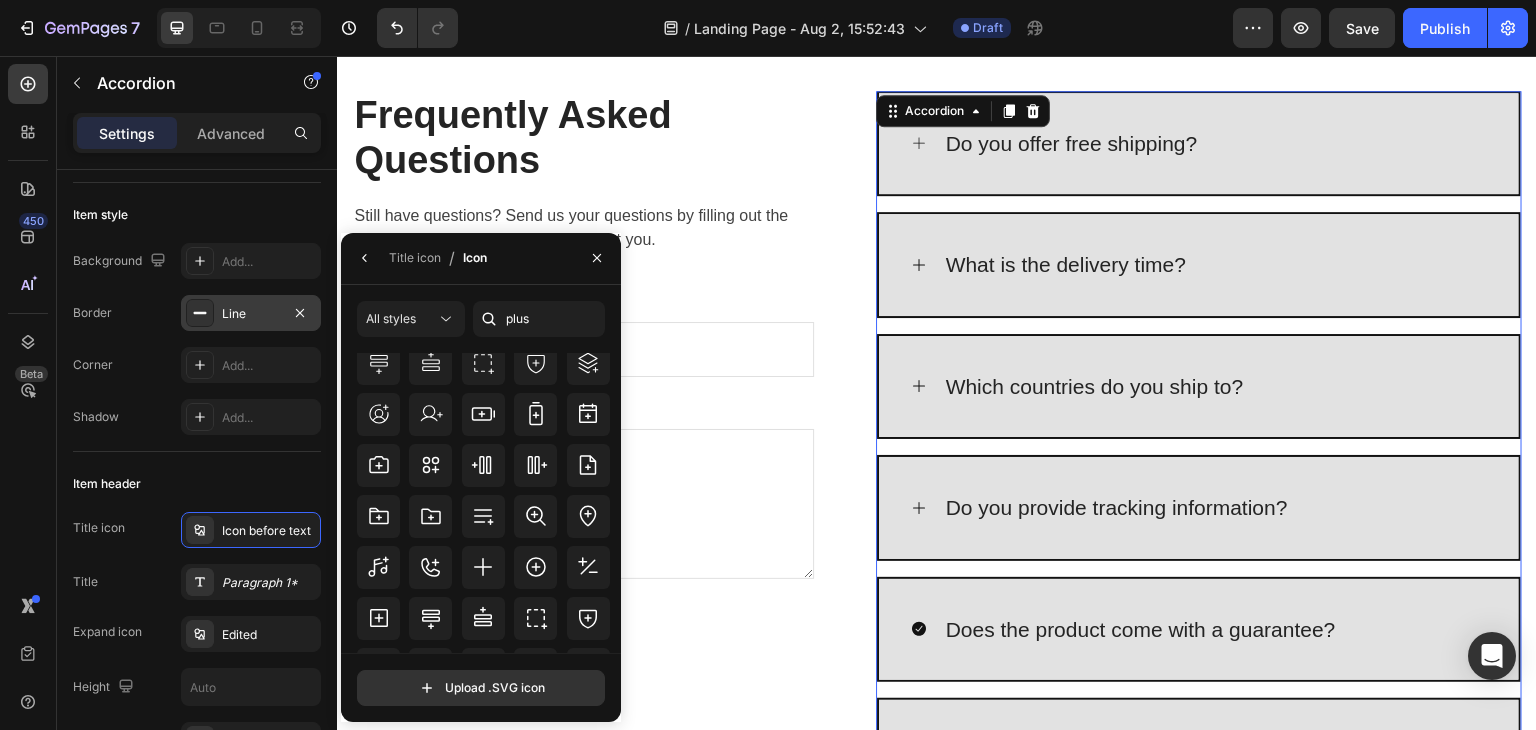scroll, scrollTop: 500, scrollLeft: 0, axis: vertical 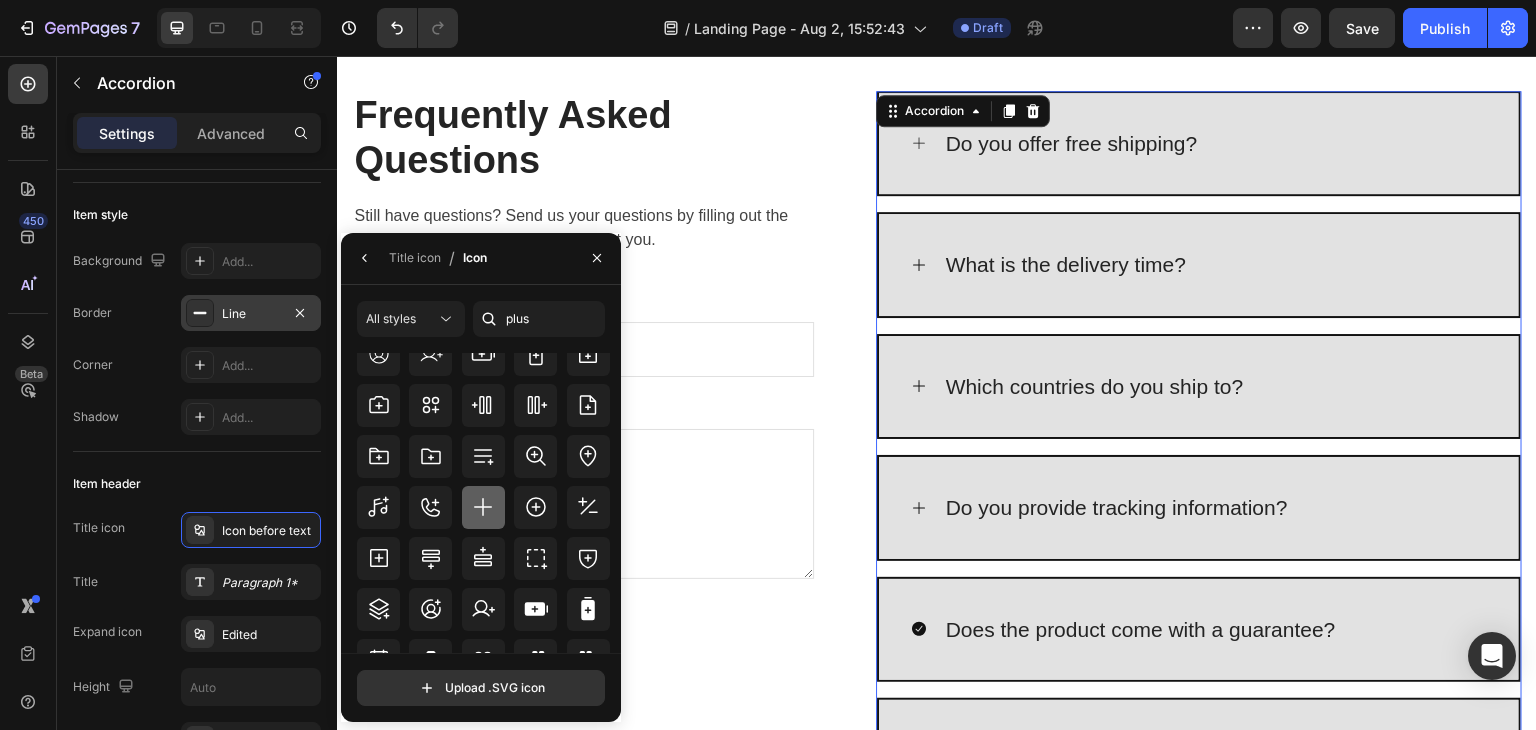 click 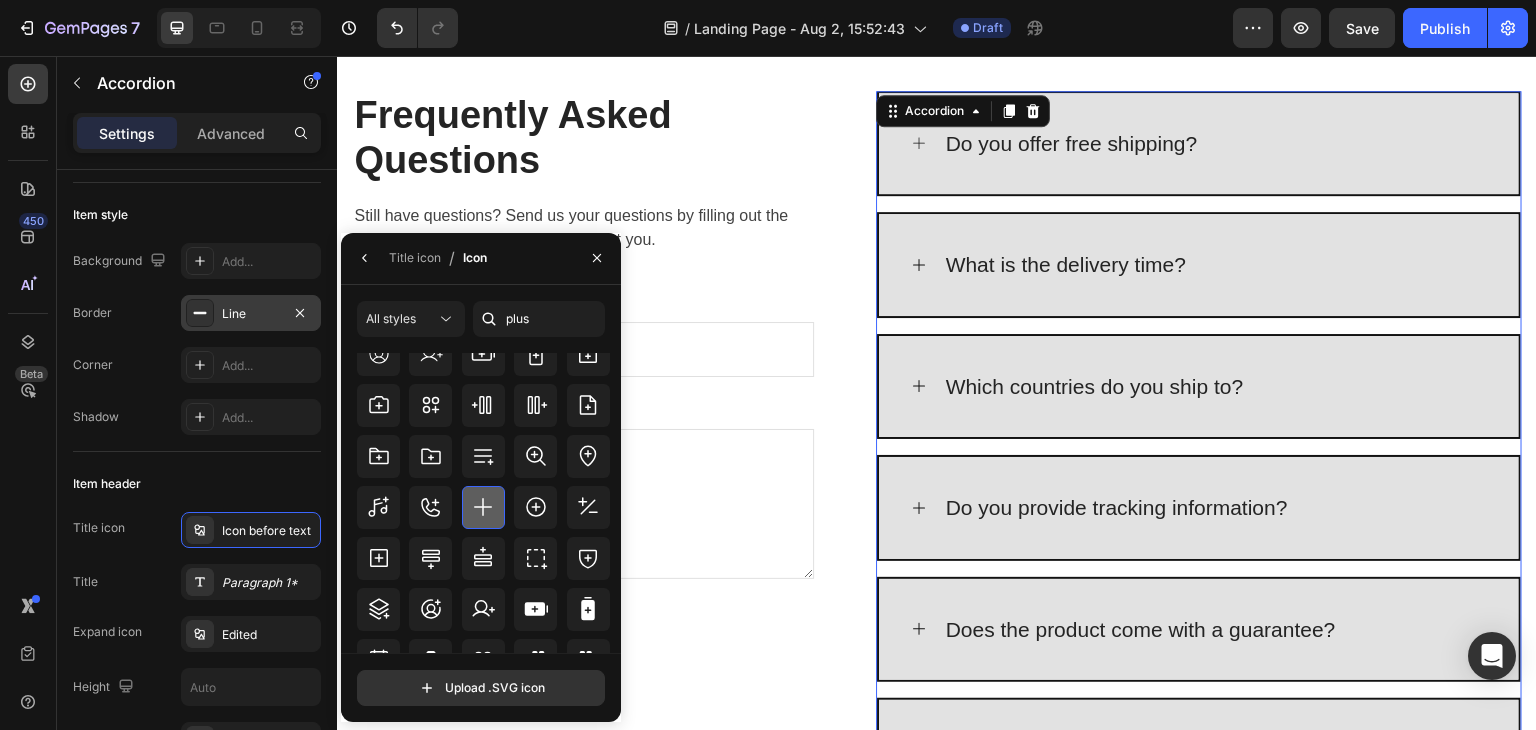 click 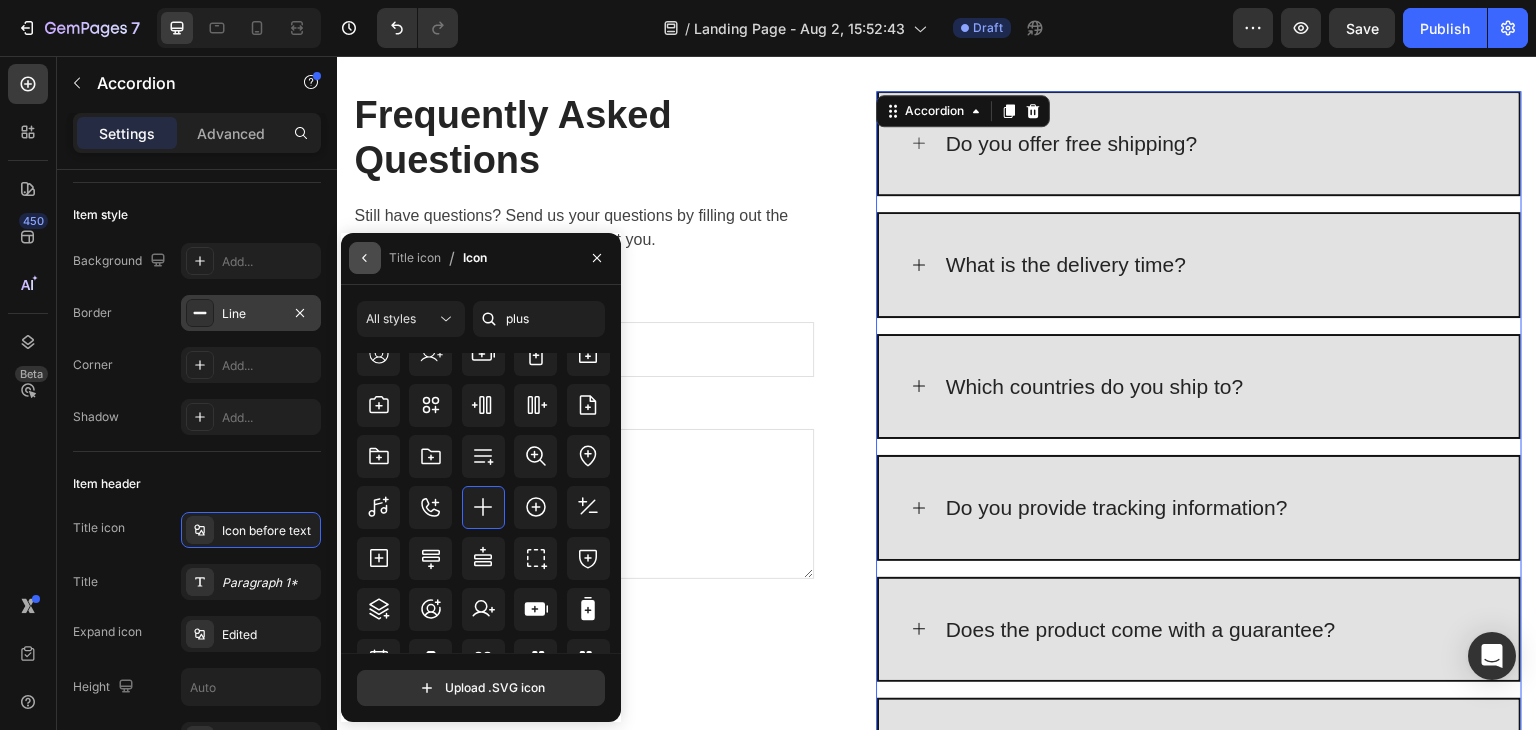 click 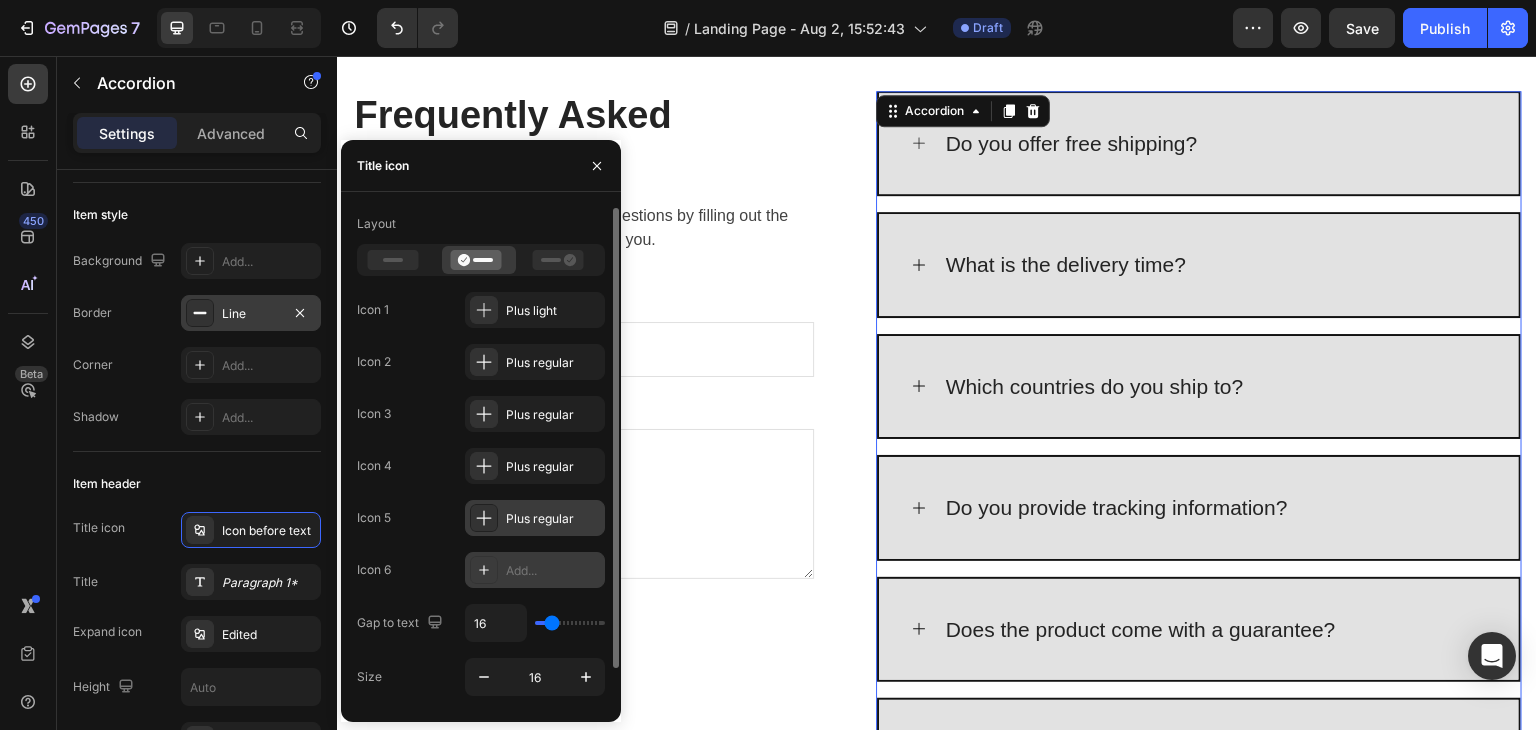 click 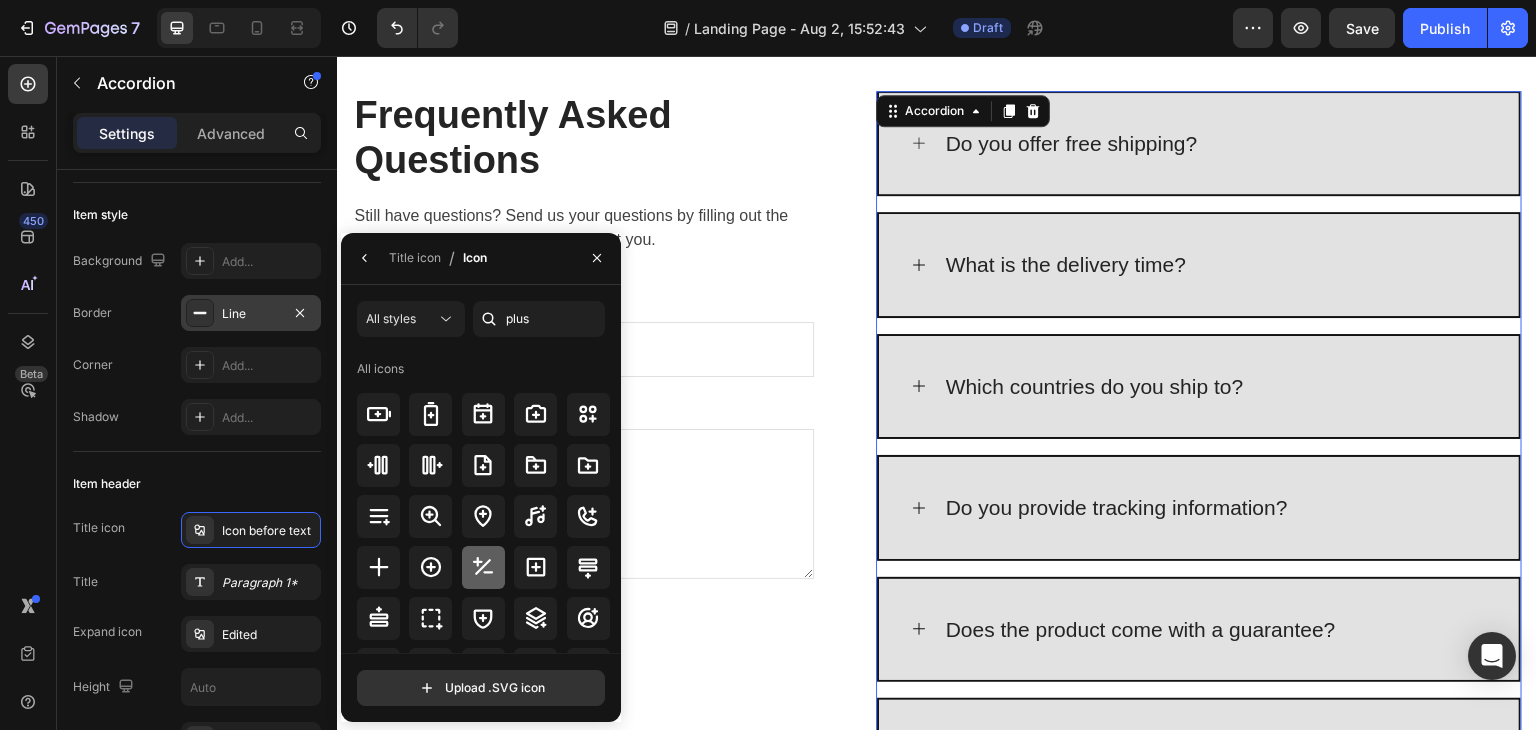 scroll, scrollTop: 400, scrollLeft: 0, axis: vertical 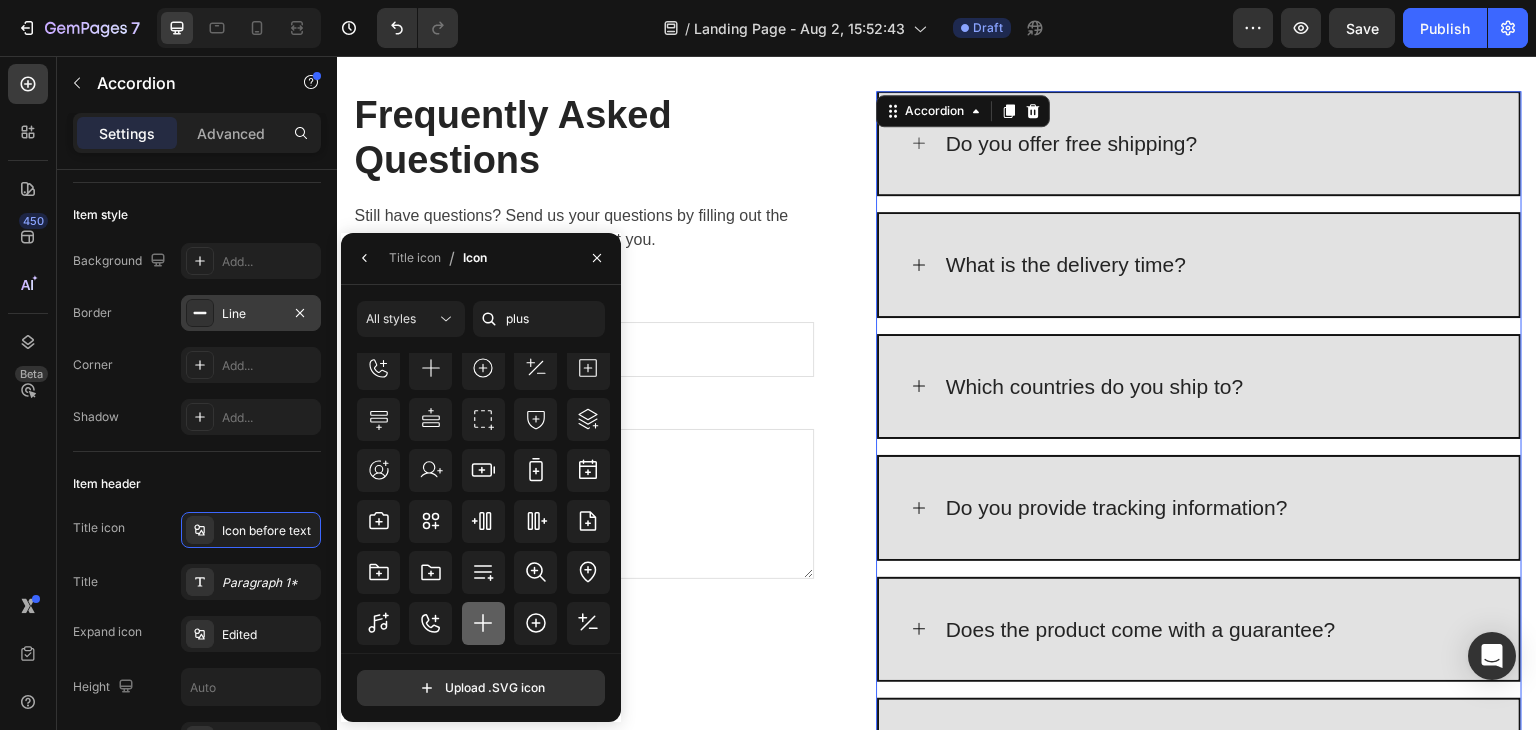click 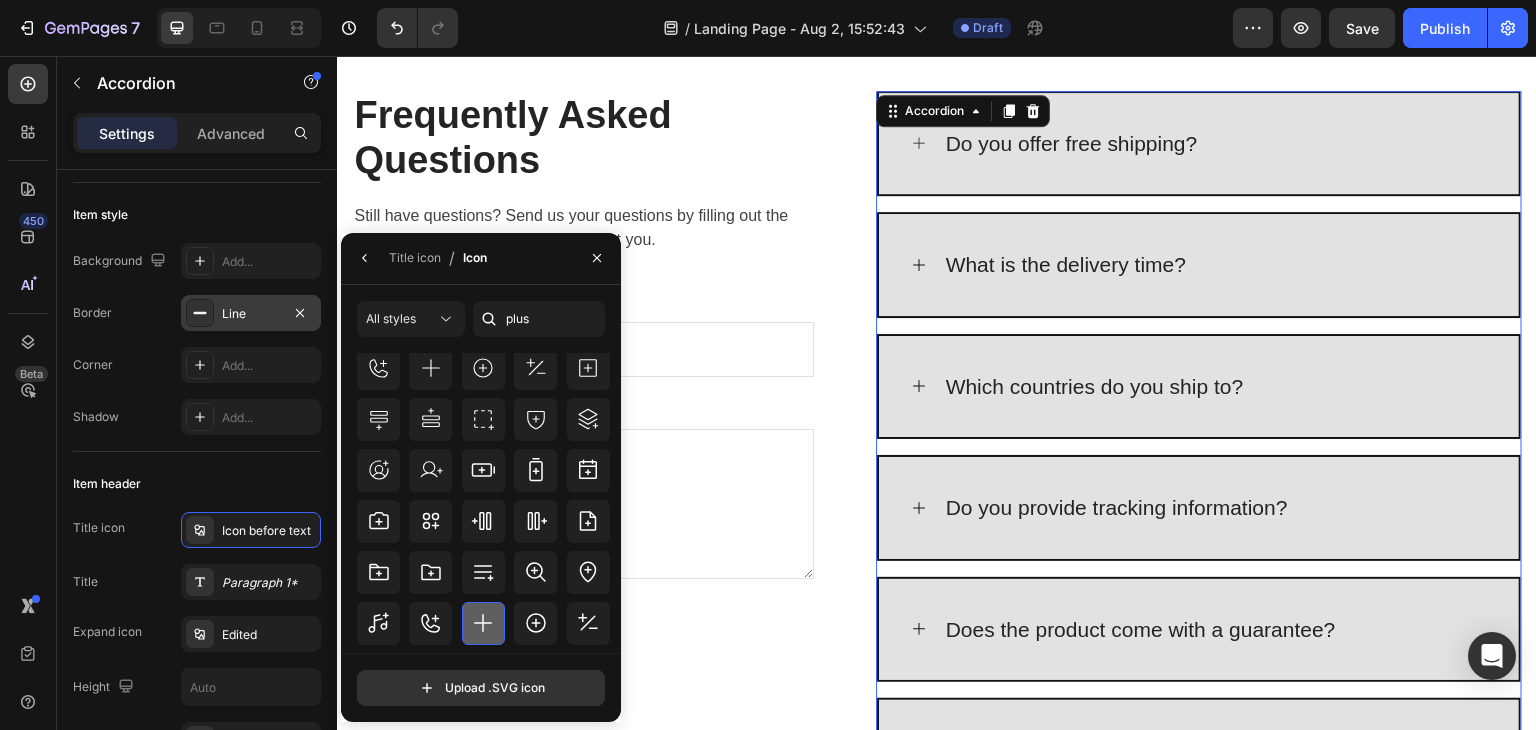 click 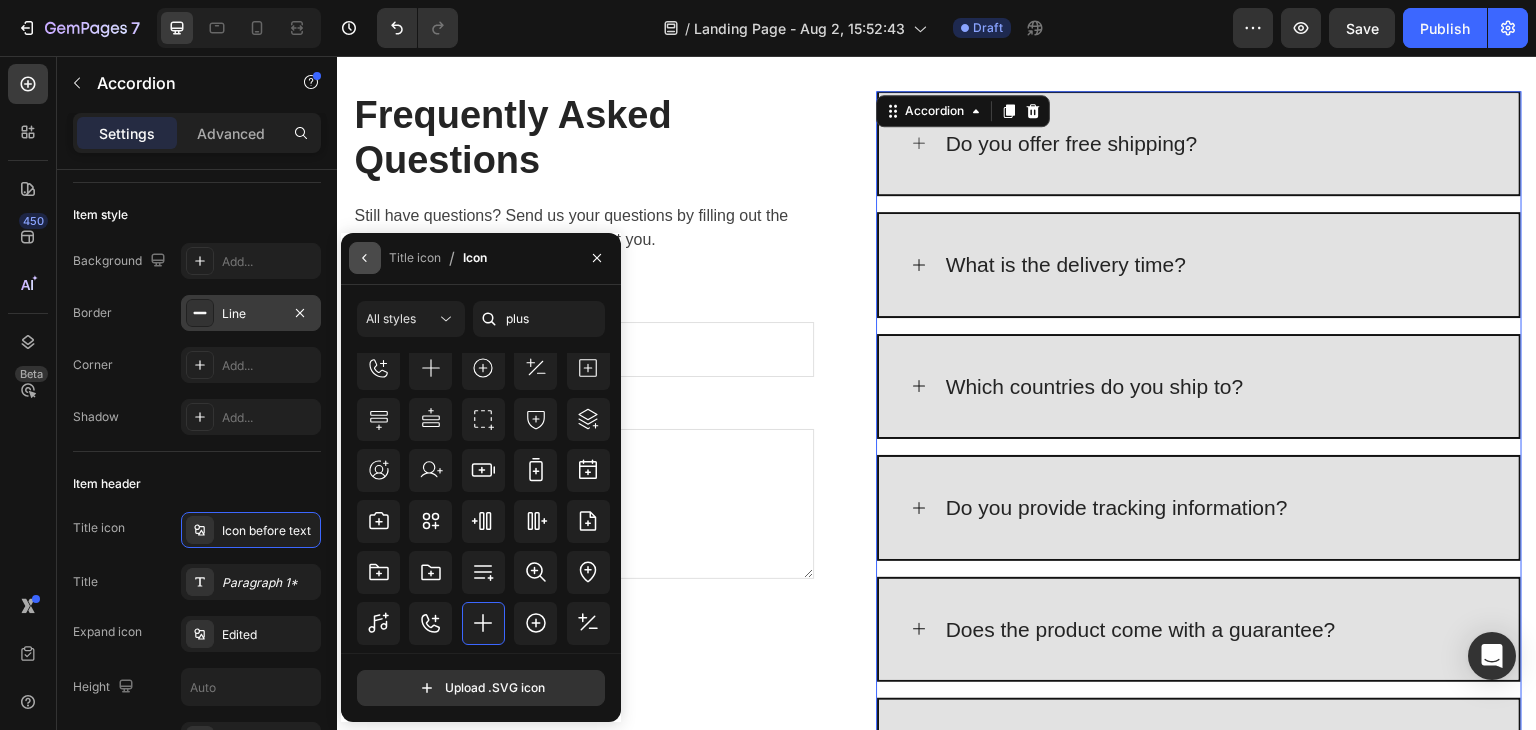 click at bounding box center (365, 258) 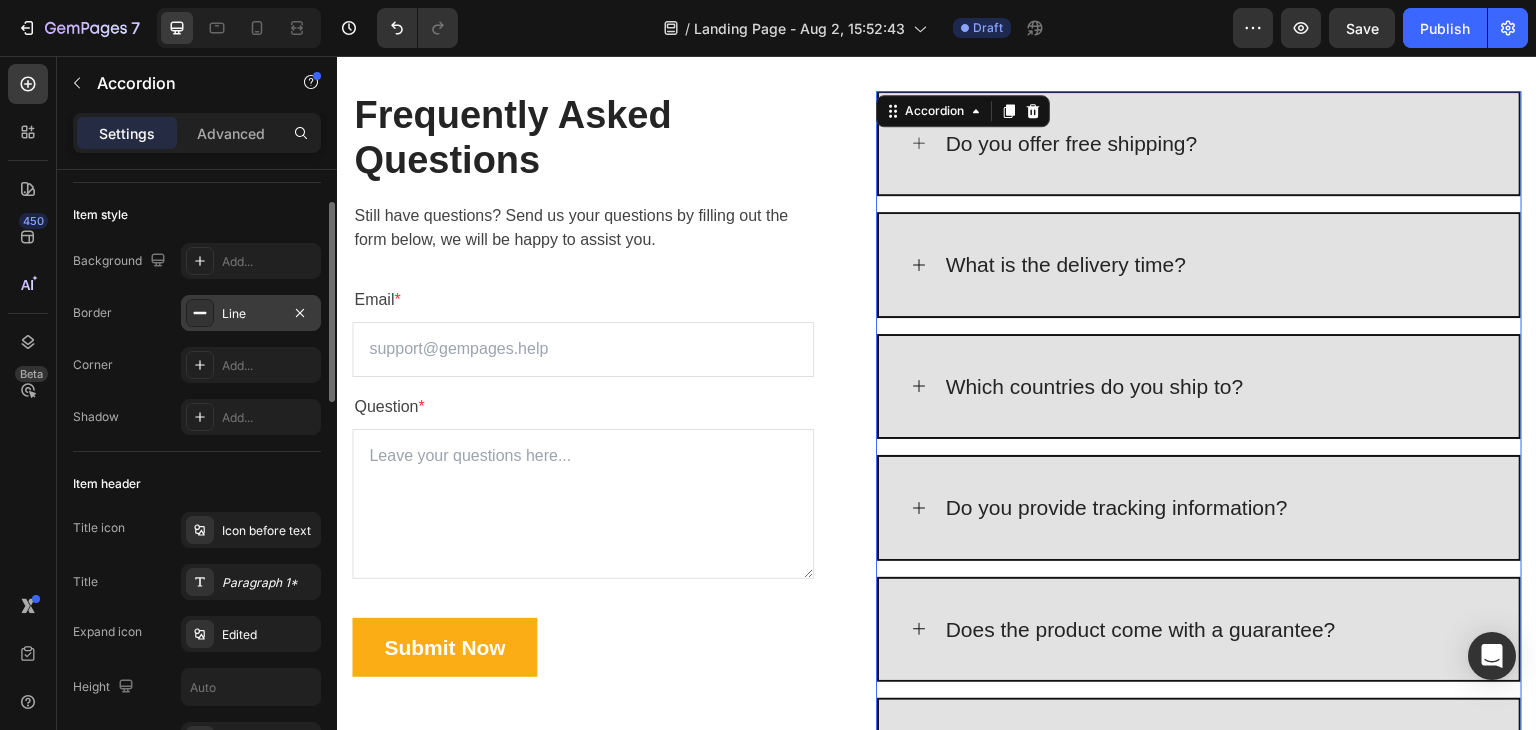 click on "Item header Title icon Icon before text Title Paragraph 1* Expand icon Edited Height Padding 32, 32, 32, 32 Background E2E2E2 Show more" 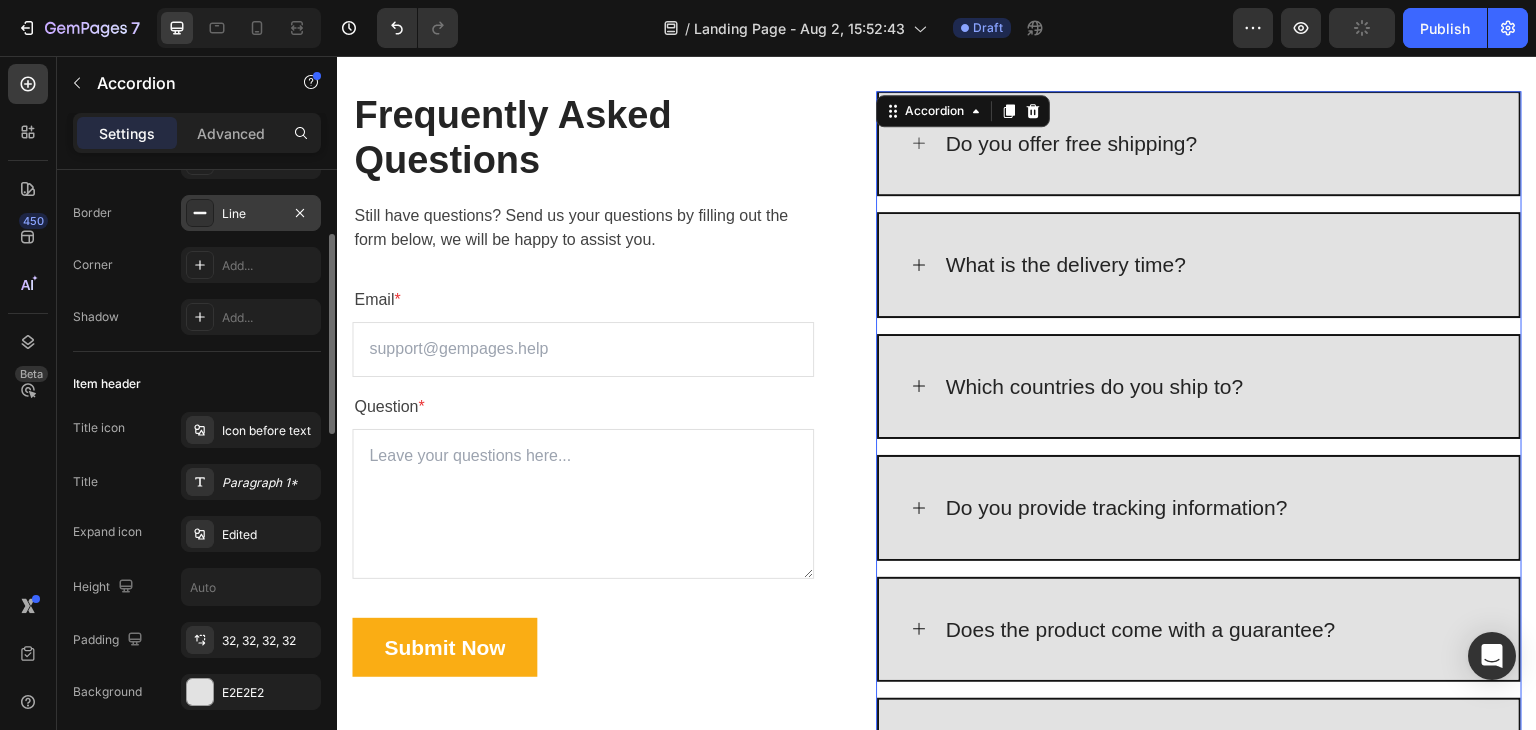 scroll, scrollTop: 300, scrollLeft: 0, axis: vertical 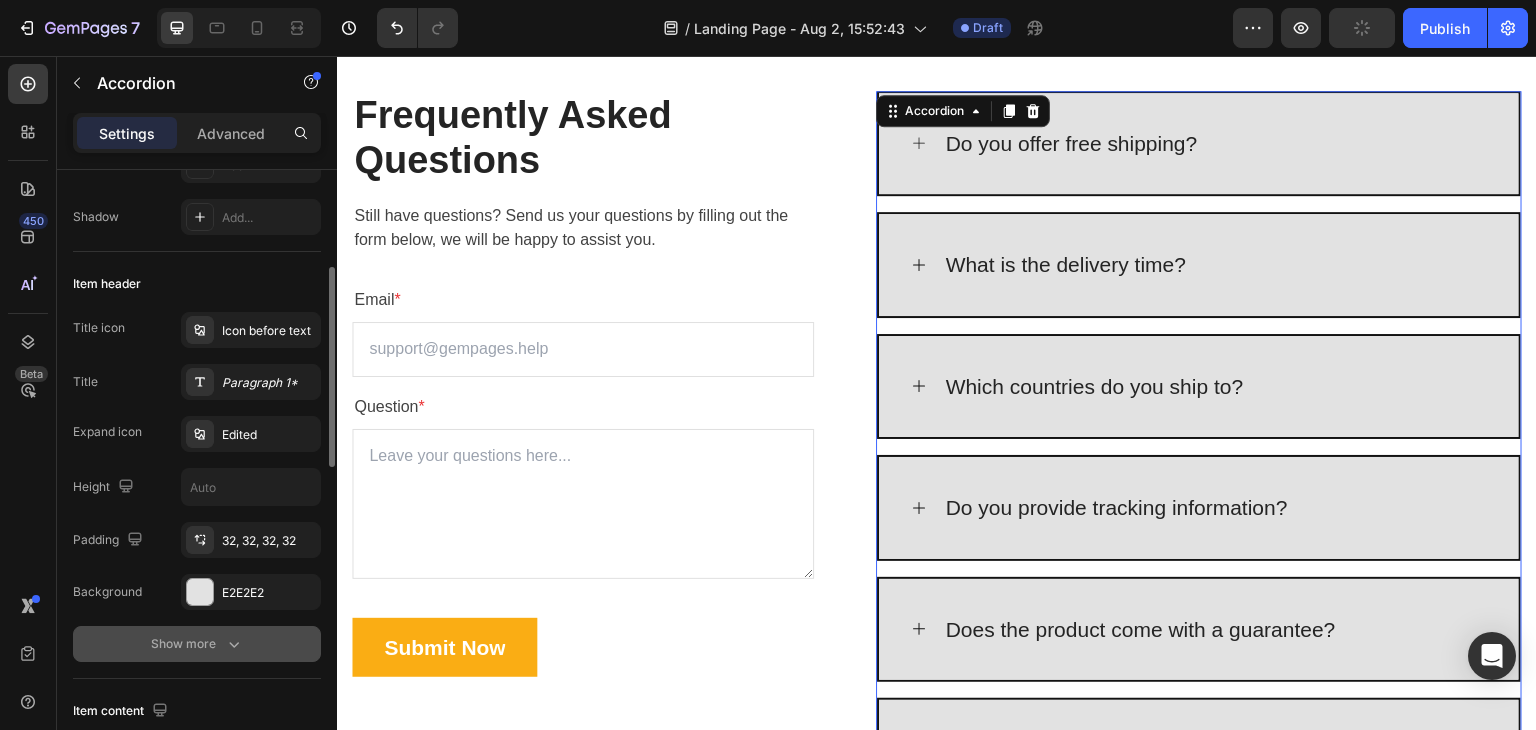 click on "Show more" at bounding box center (197, 644) 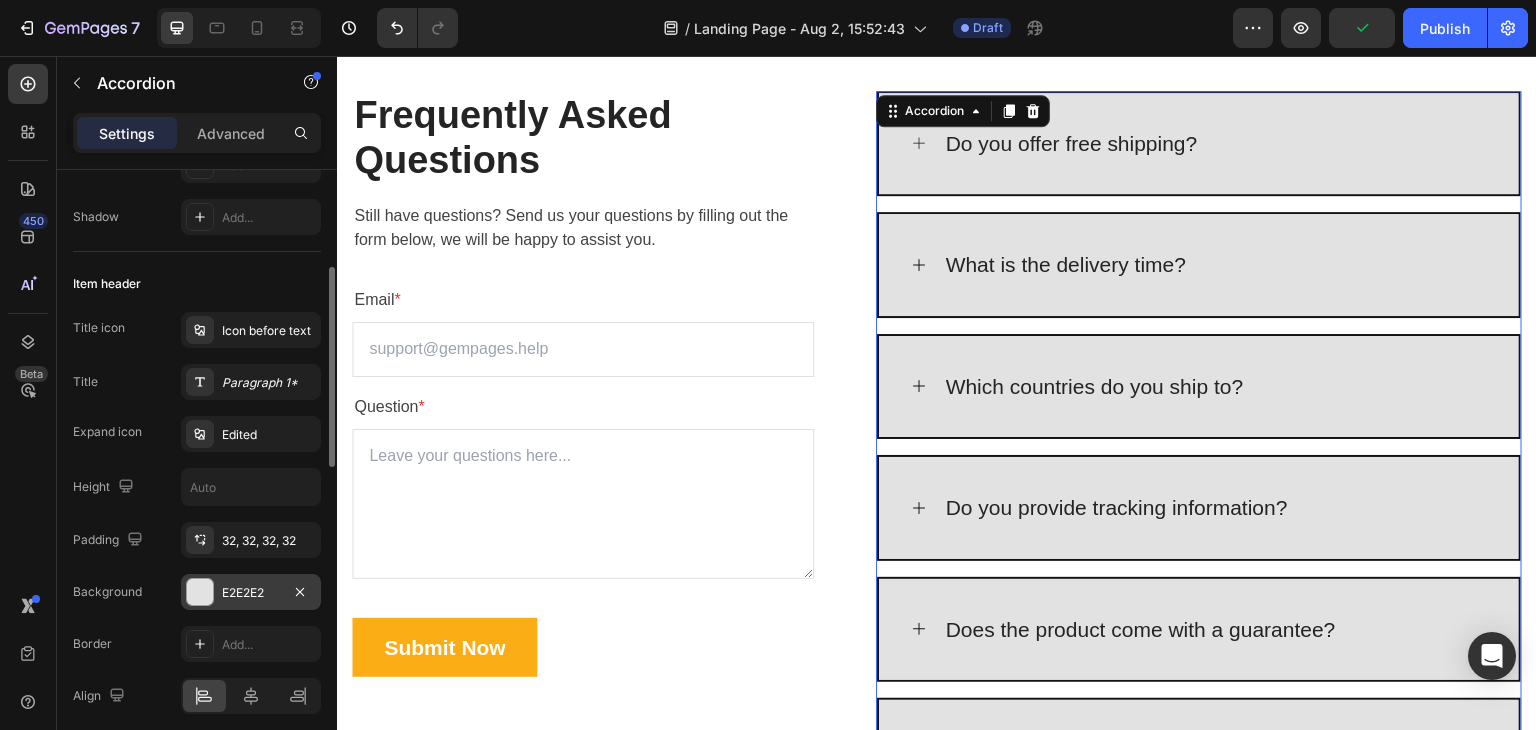 click on "E2E2E2" at bounding box center (251, 592) 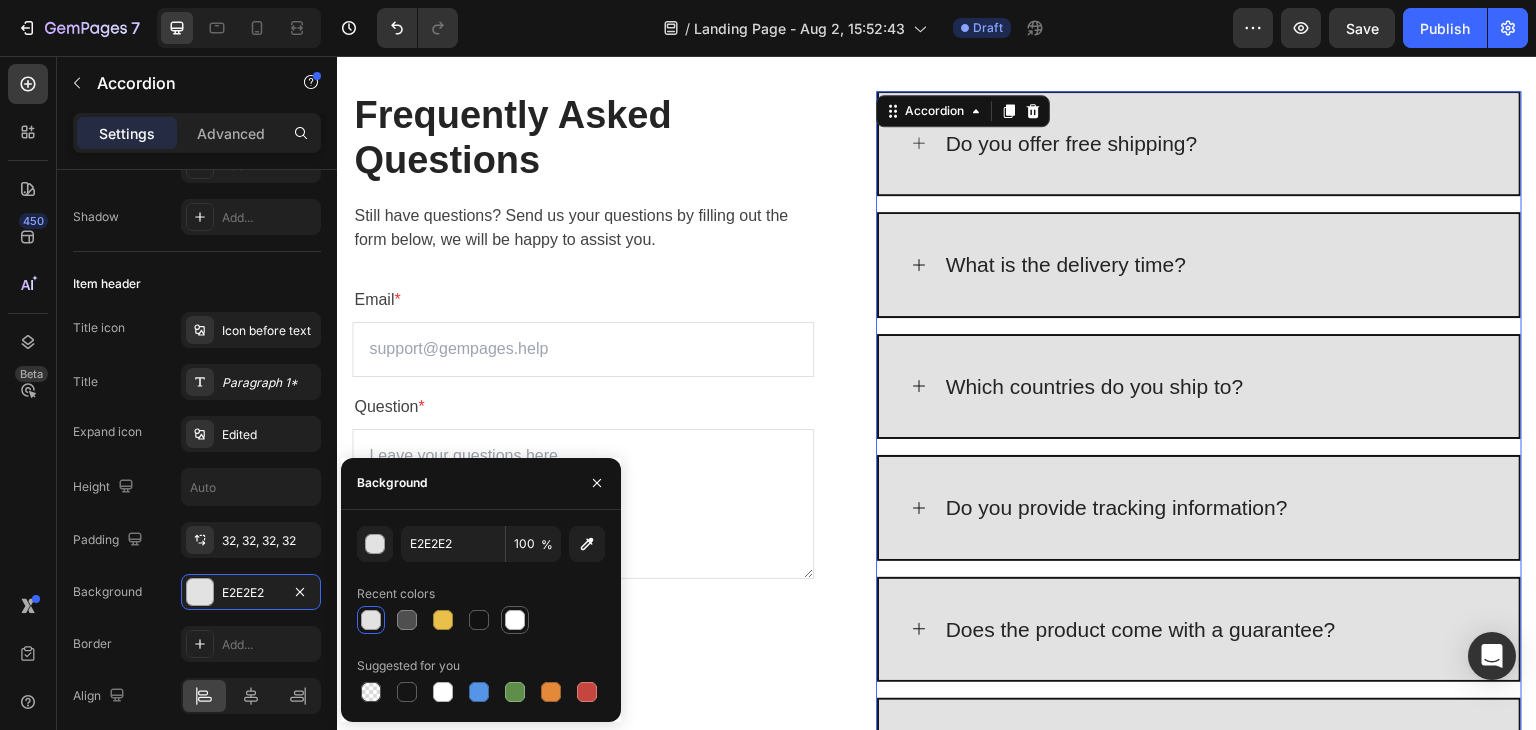 click at bounding box center [515, 620] 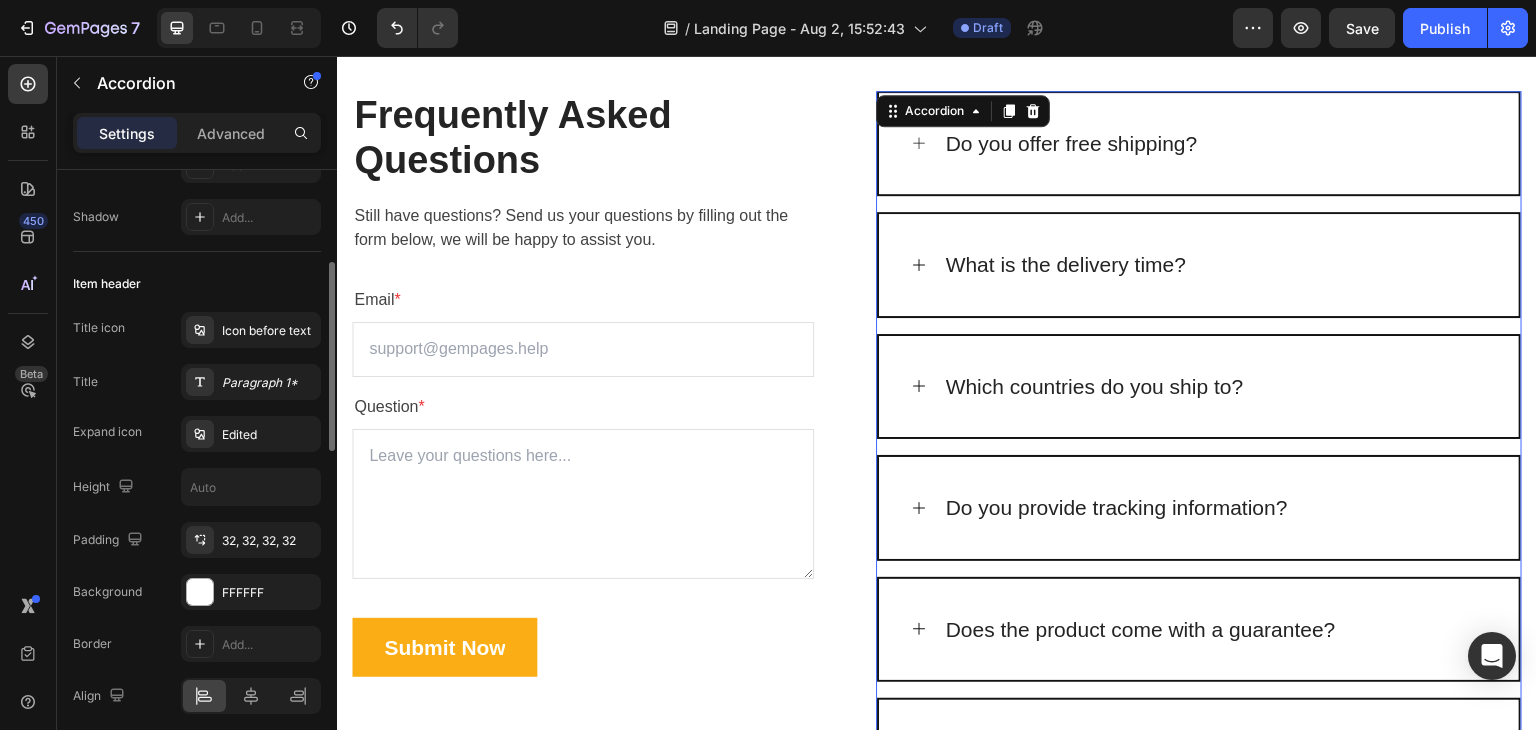 click on "Title icon Icon before text Title Paragraph 1* Expand icon Edited Height Padding 32, 32, 32, 32 Background FFFFFF" at bounding box center (197, 461) 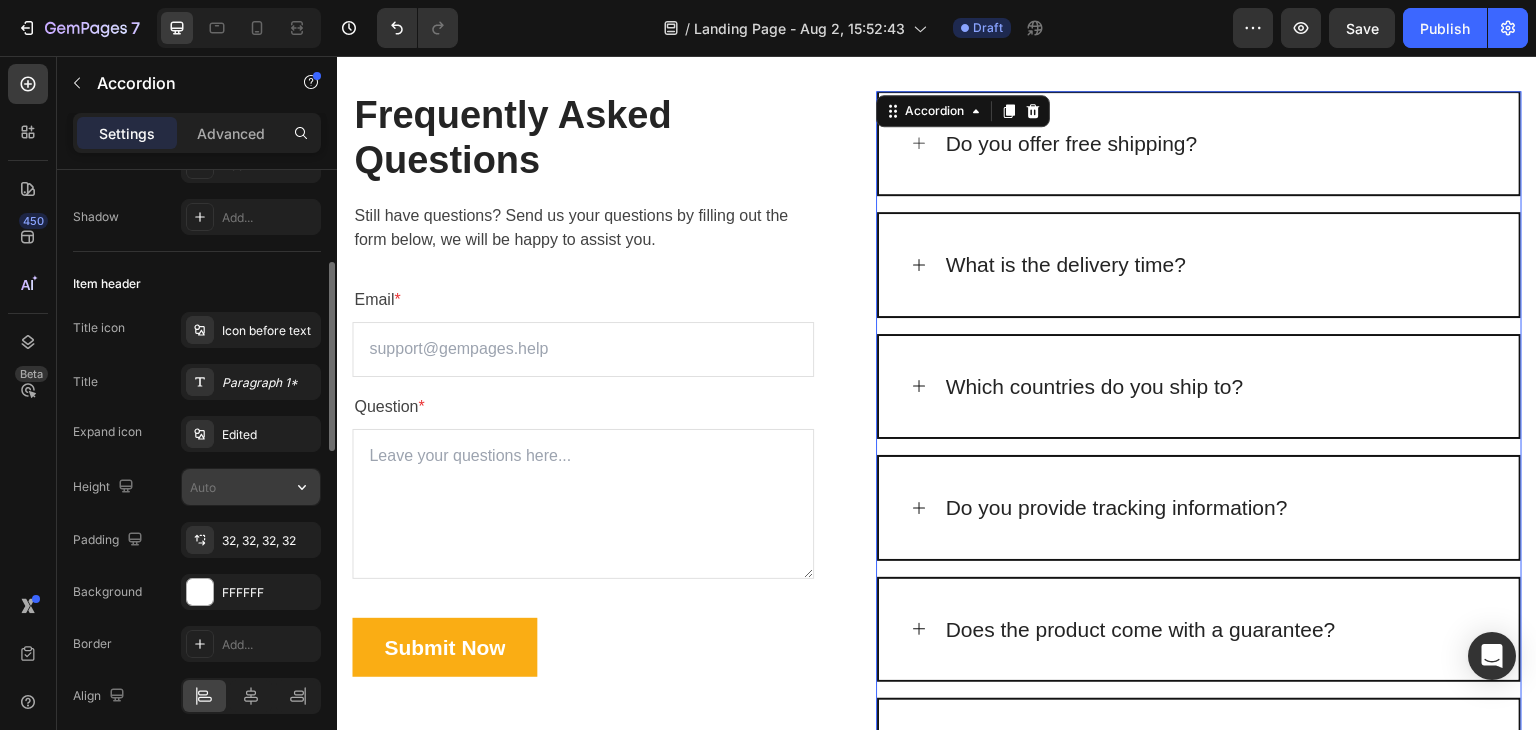 scroll, scrollTop: 100, scrollLeft: 0, axis: vertical 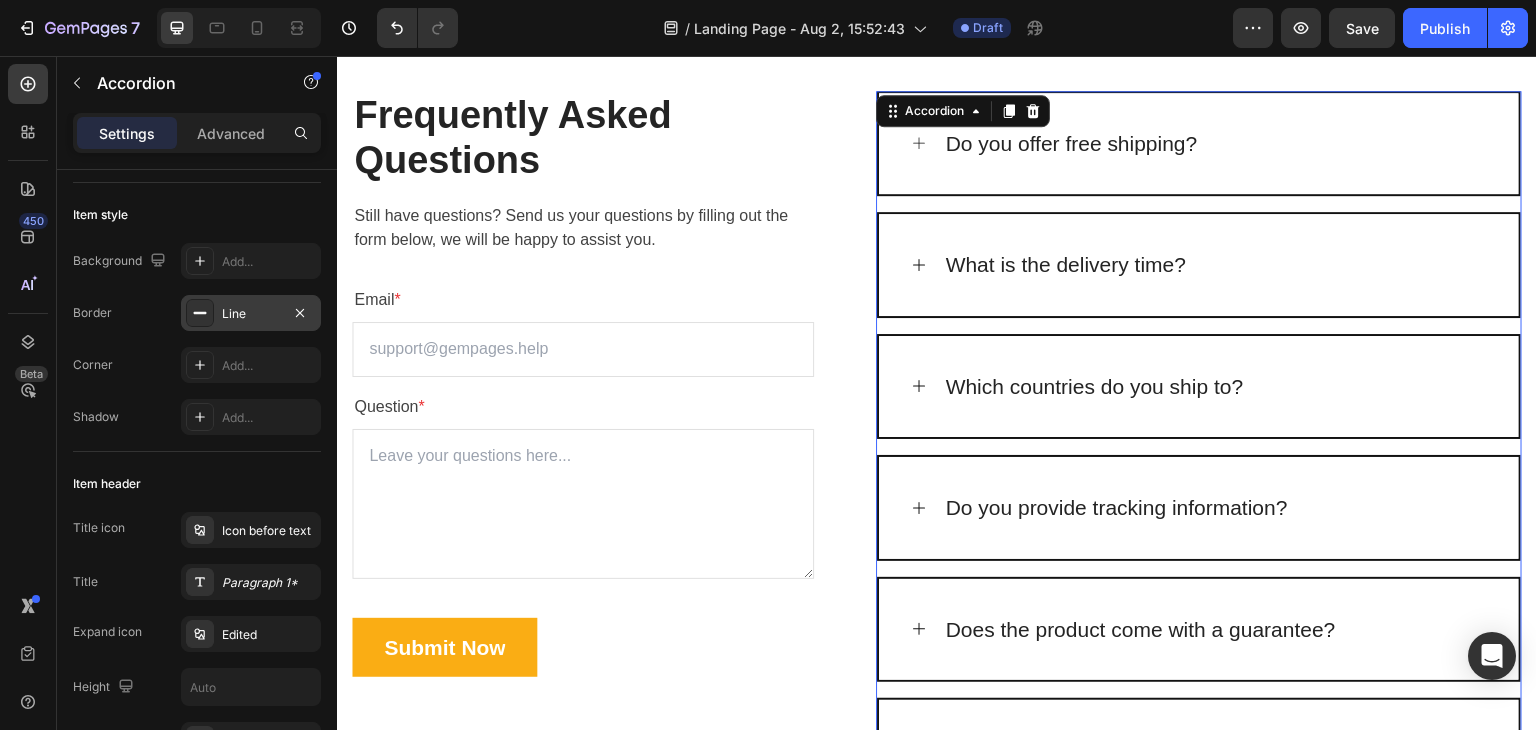 click at bounding box center (200, 313) 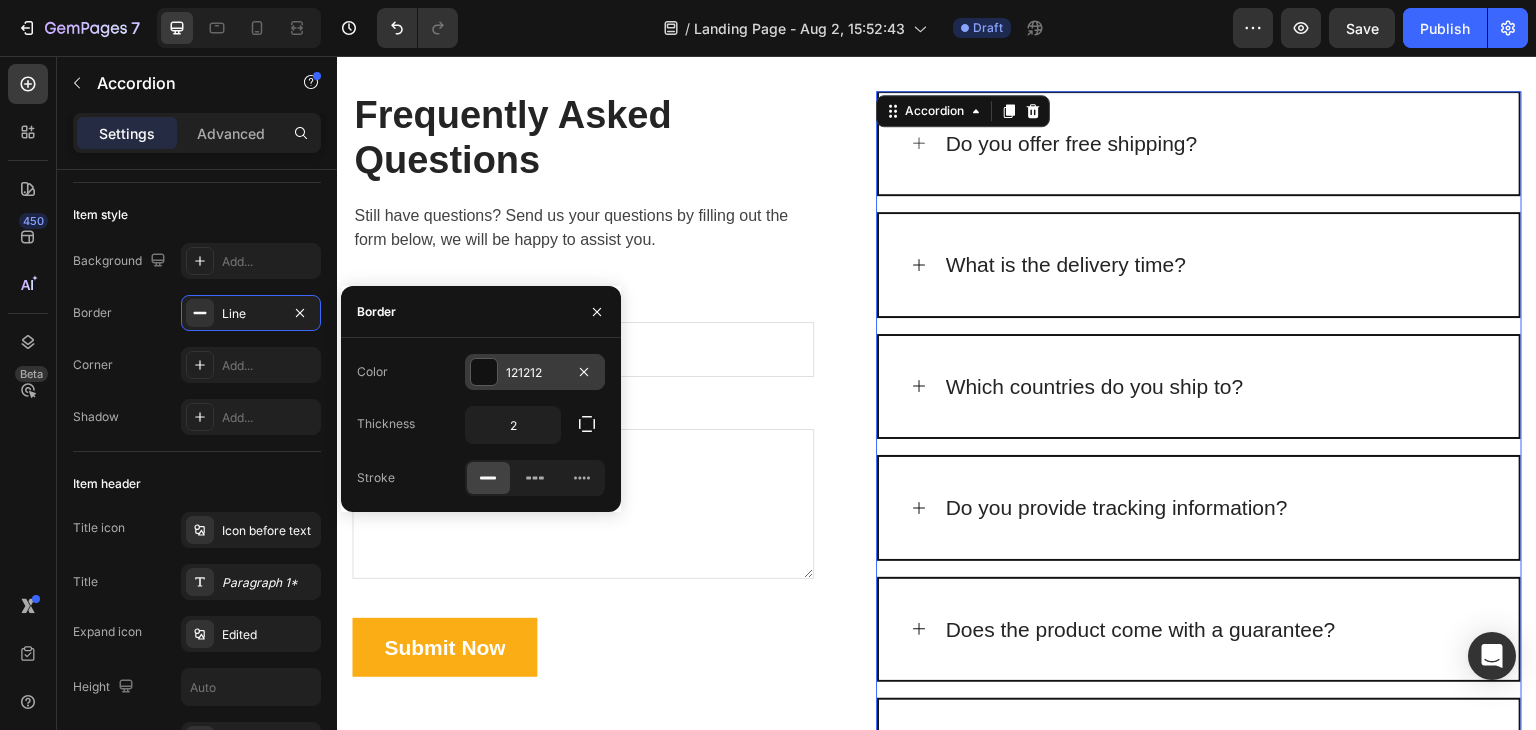 click at bounding box center [484, 372] 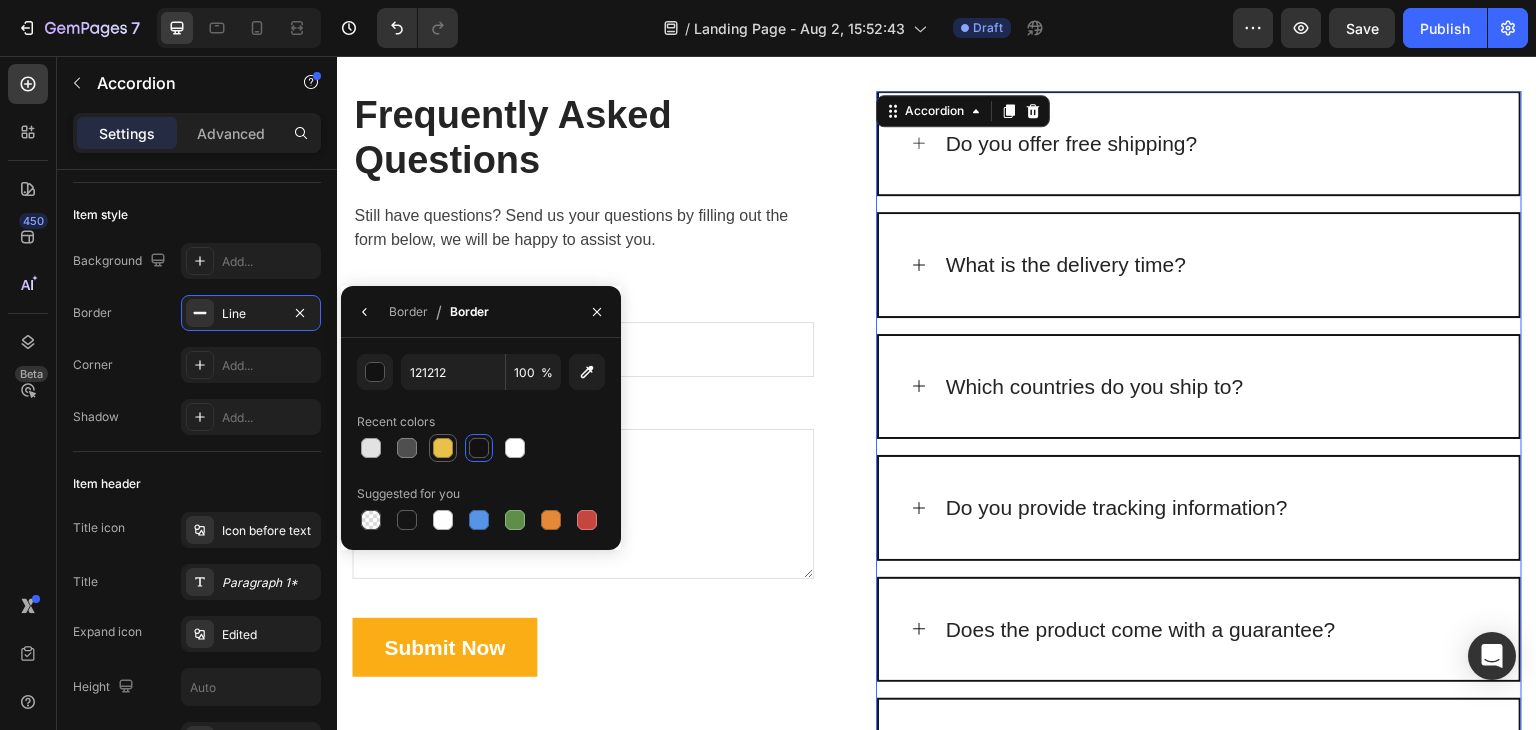 click at bounding box center (443, 448) 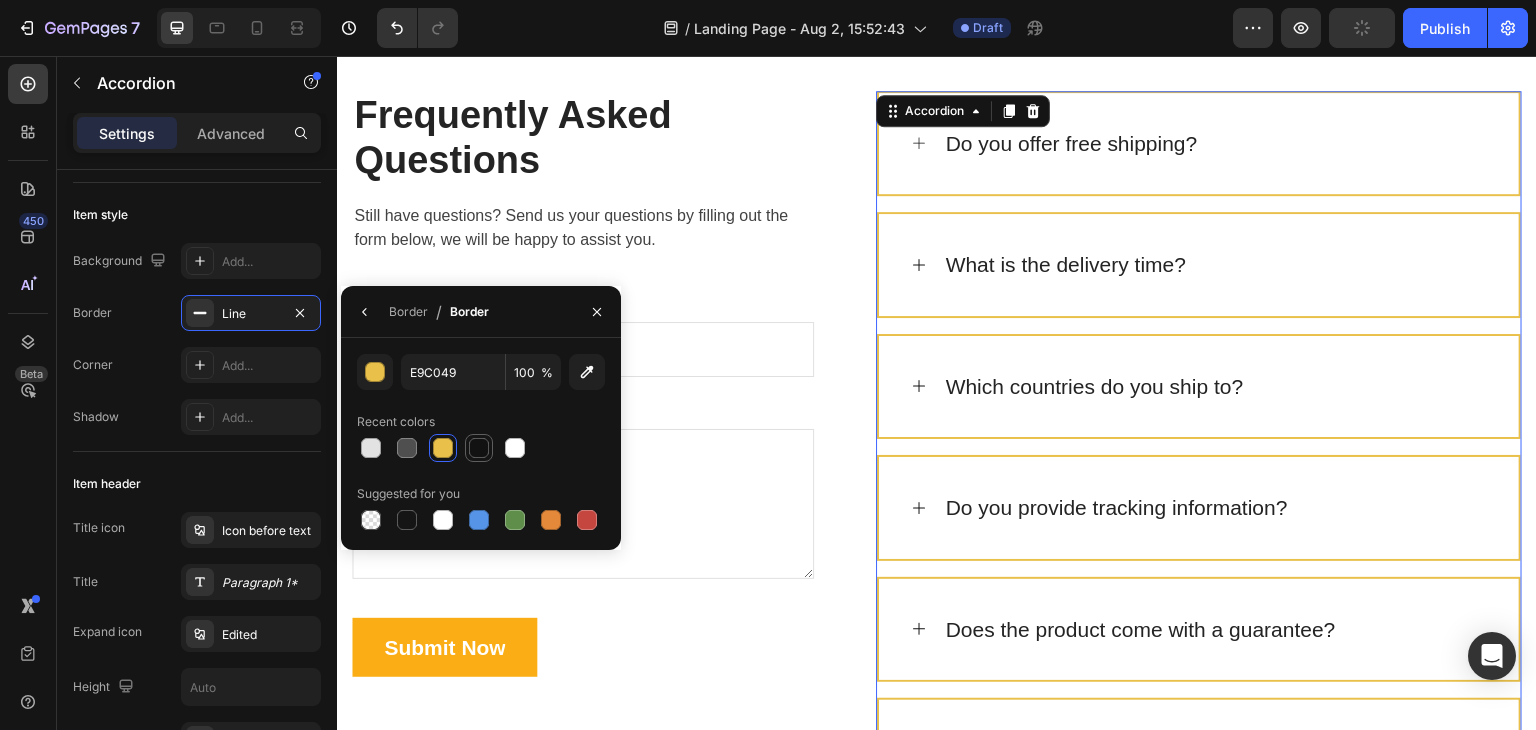 click at bounding box center [479, 448] 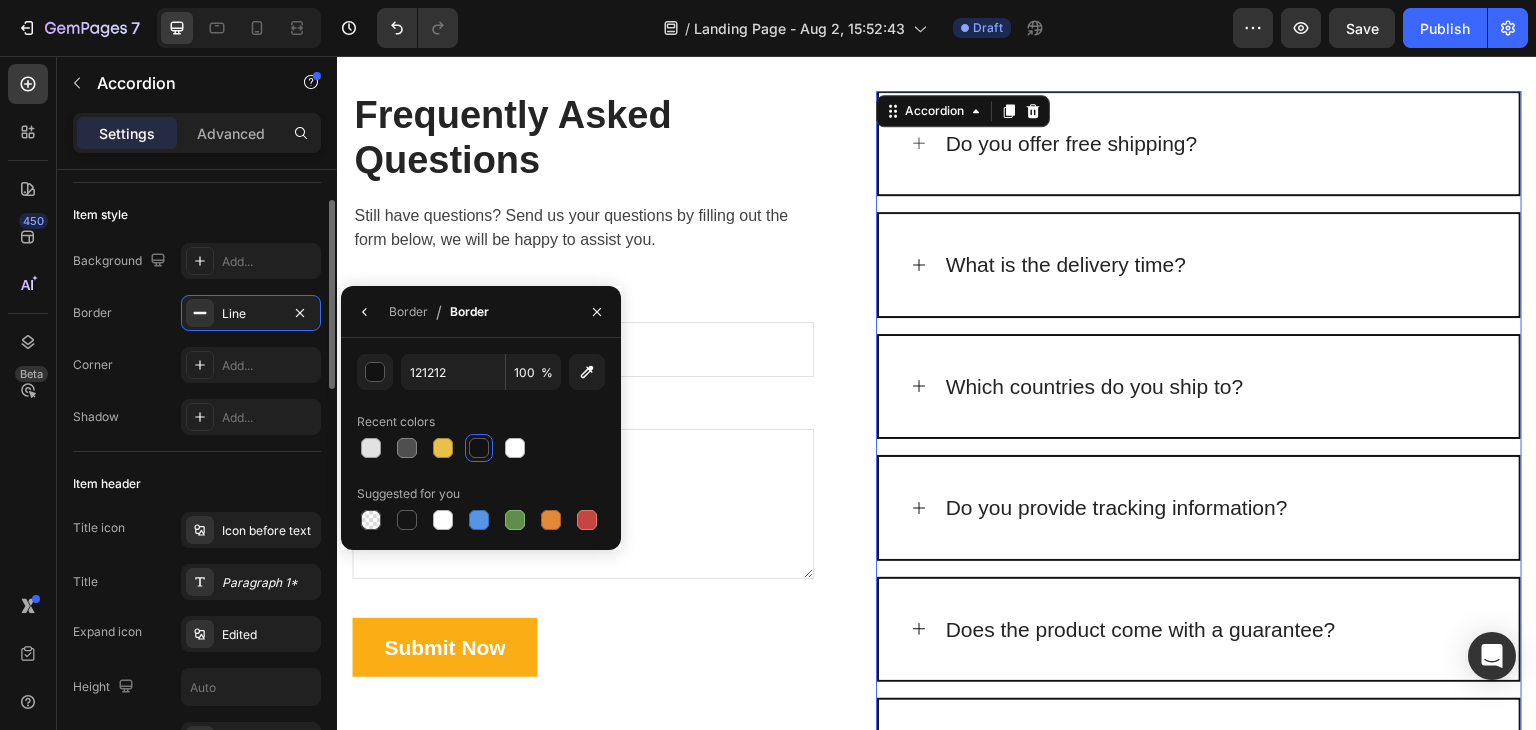 click on "Background Add... Border Line Corner Add... Shadow Add..." at bounding box center (197, 339) 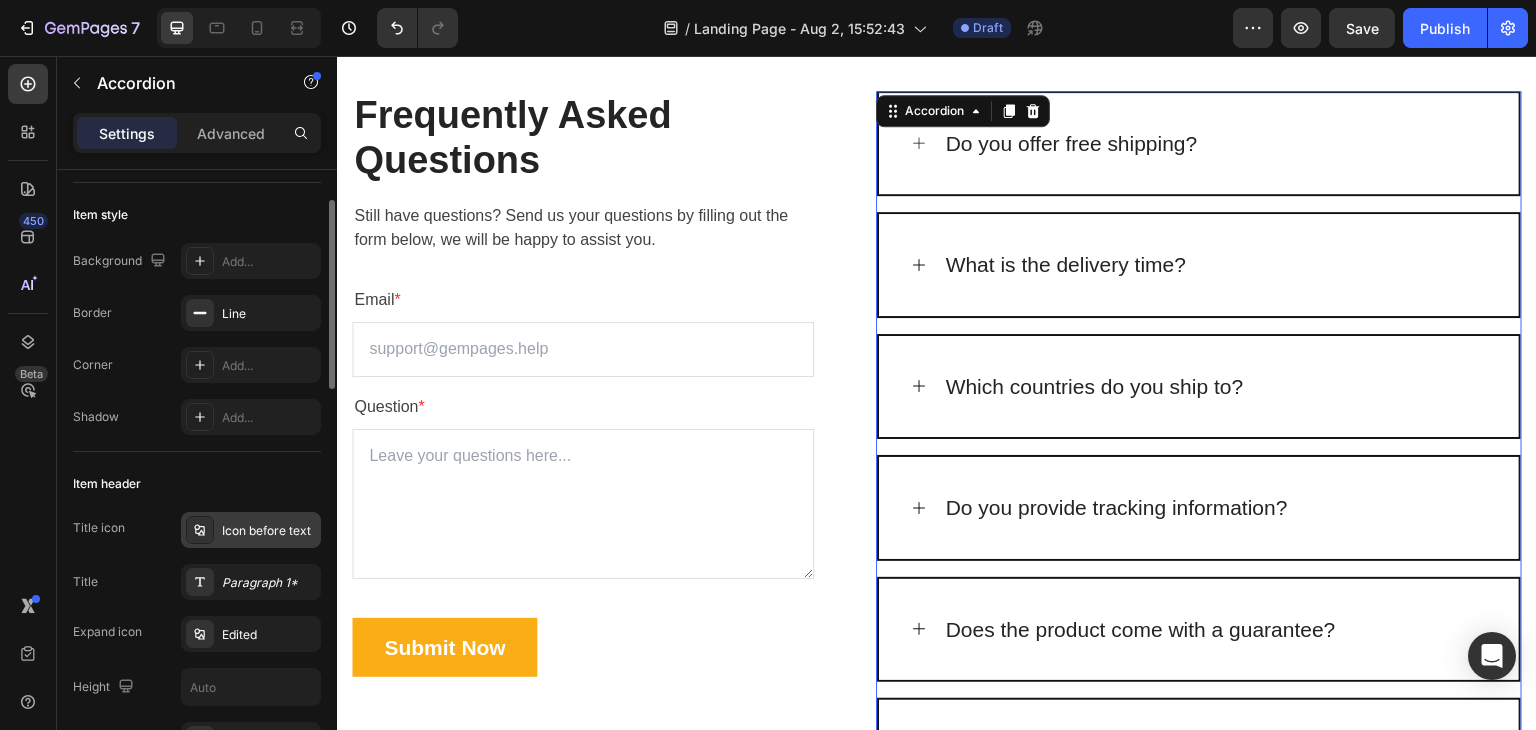 click at bounding box center (200, 530) 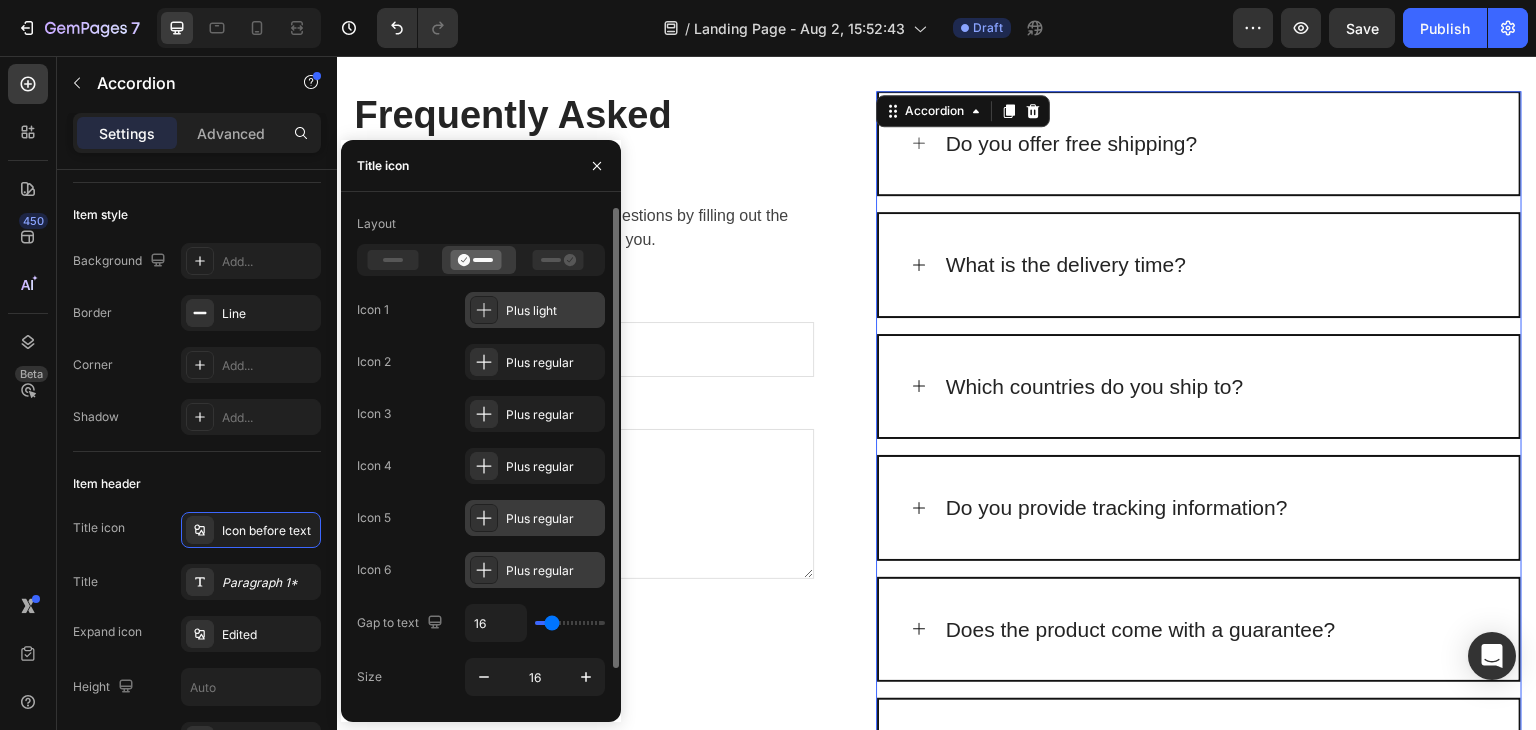 click on "Plus light" at bounding box center (553, 311) 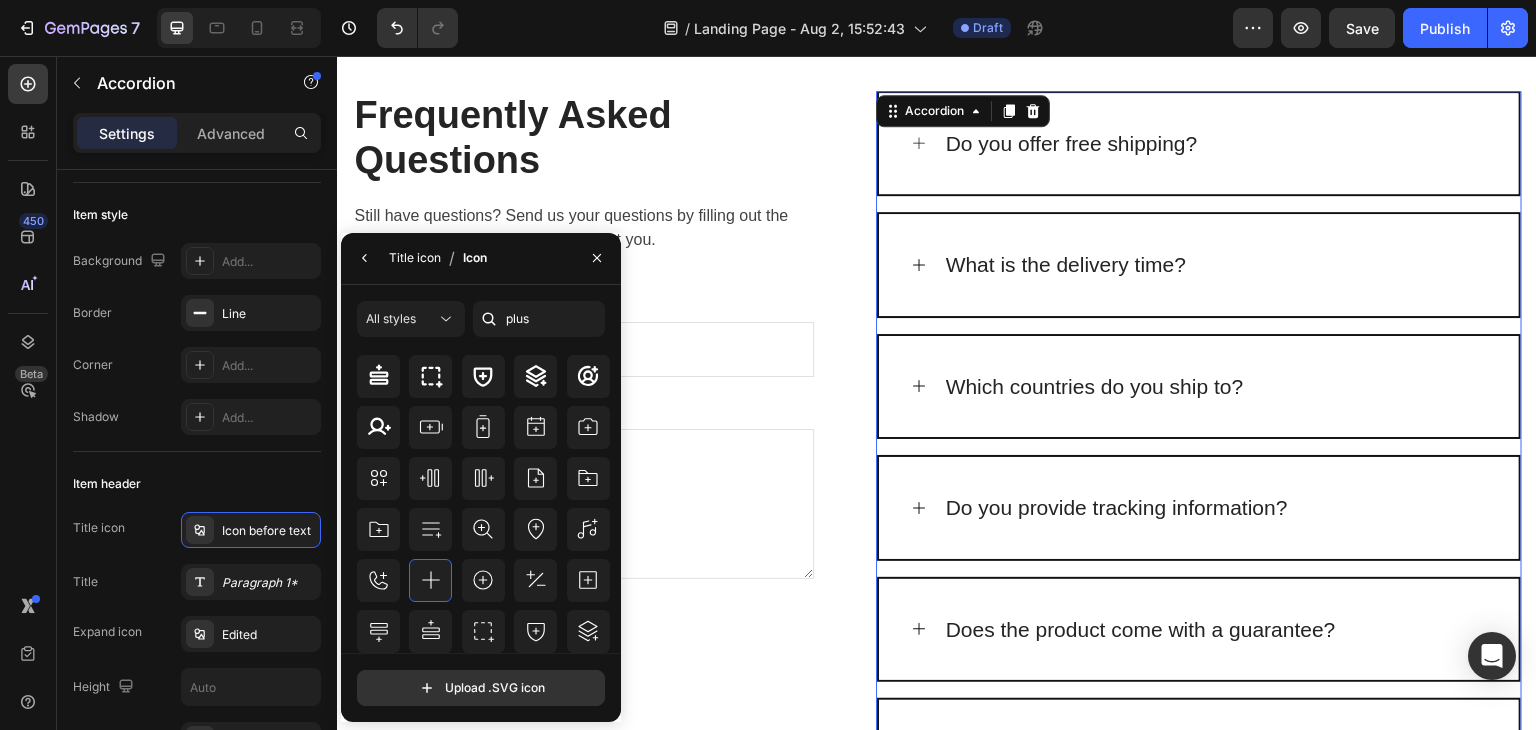 click on "Title icon" at bounding box center [415, 258] 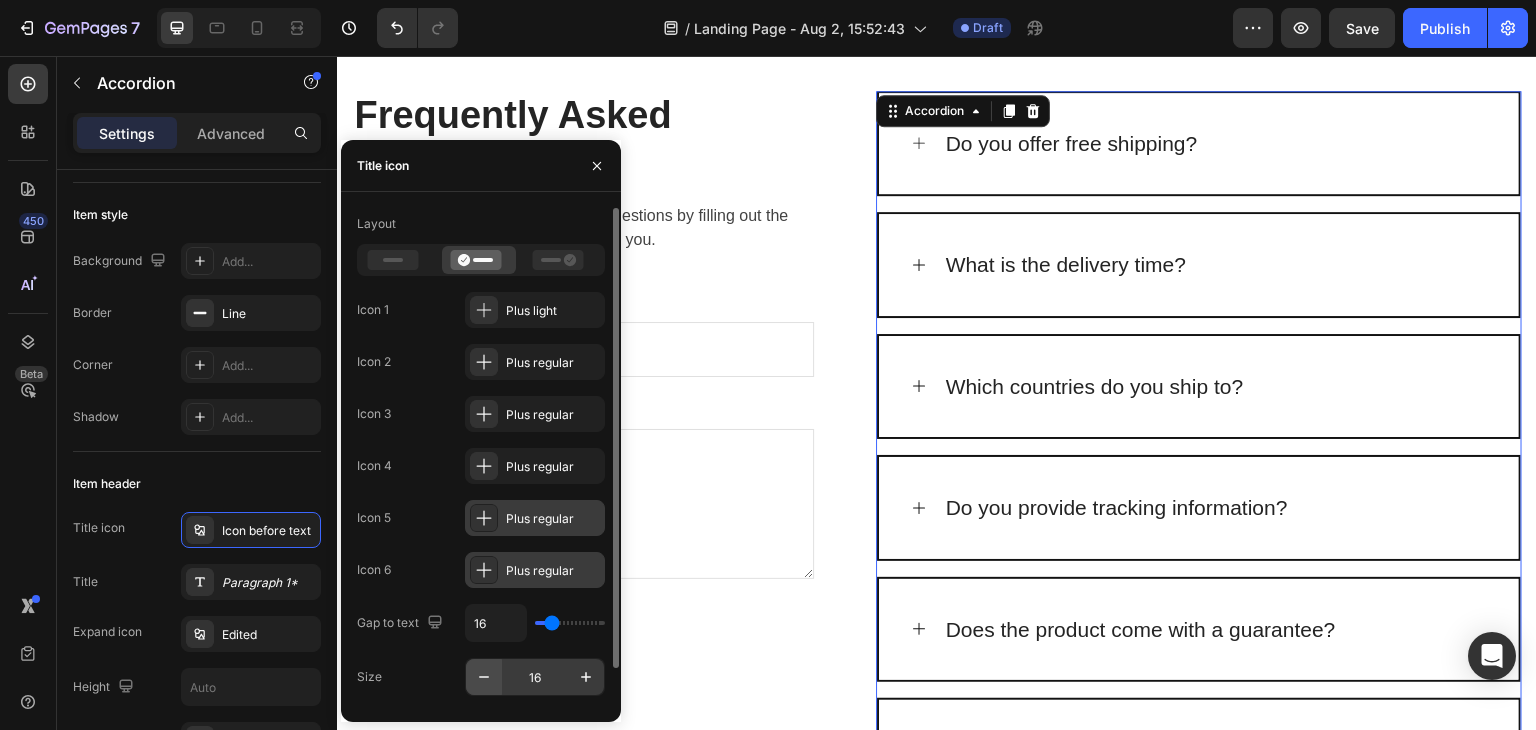 scroll, scrollTop: 41, scrollLeft: 0, axis: vertical 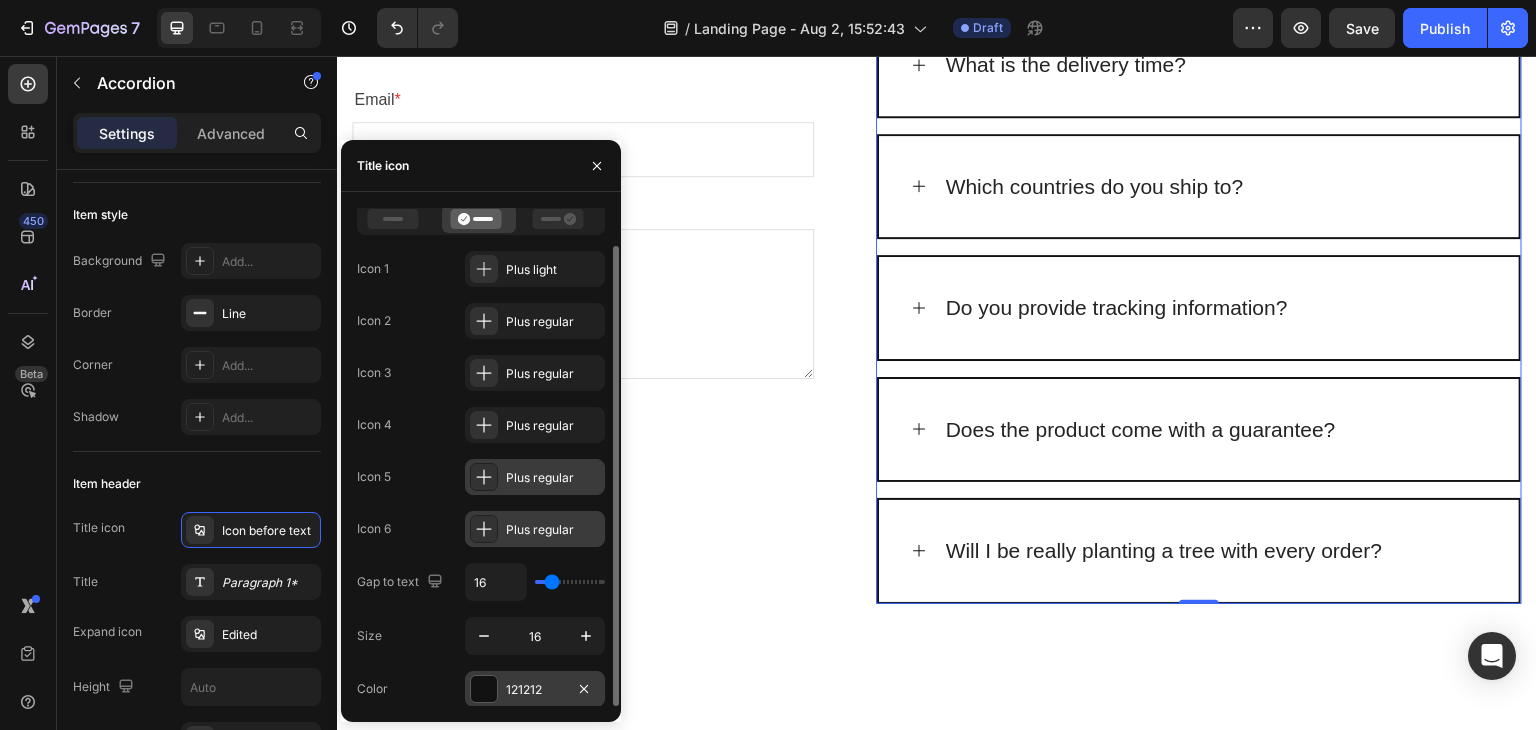 click at bounding box center [484, 689] 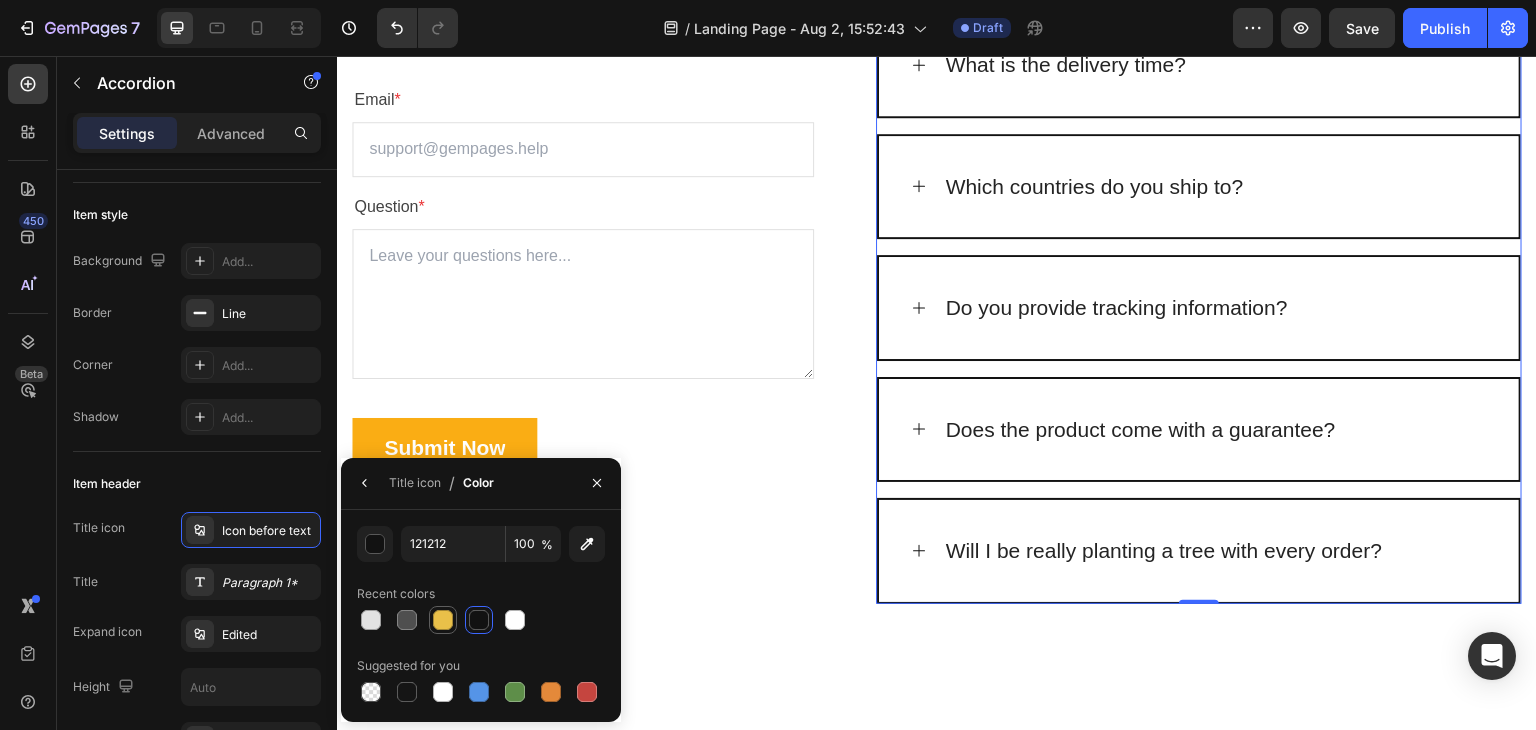 click at bounding box center [443, 620] 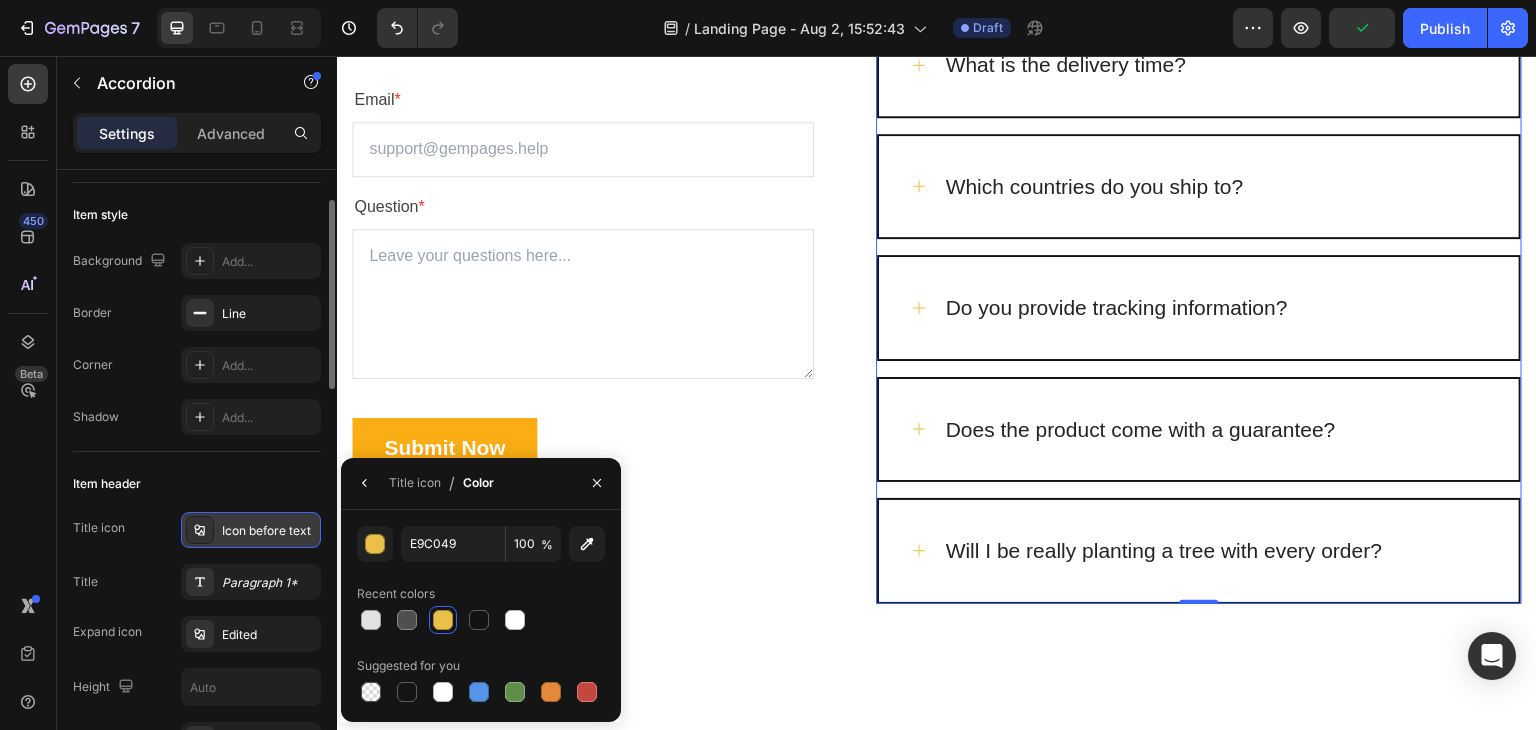 click on "Icon before text" at bounding box center (269, 531) 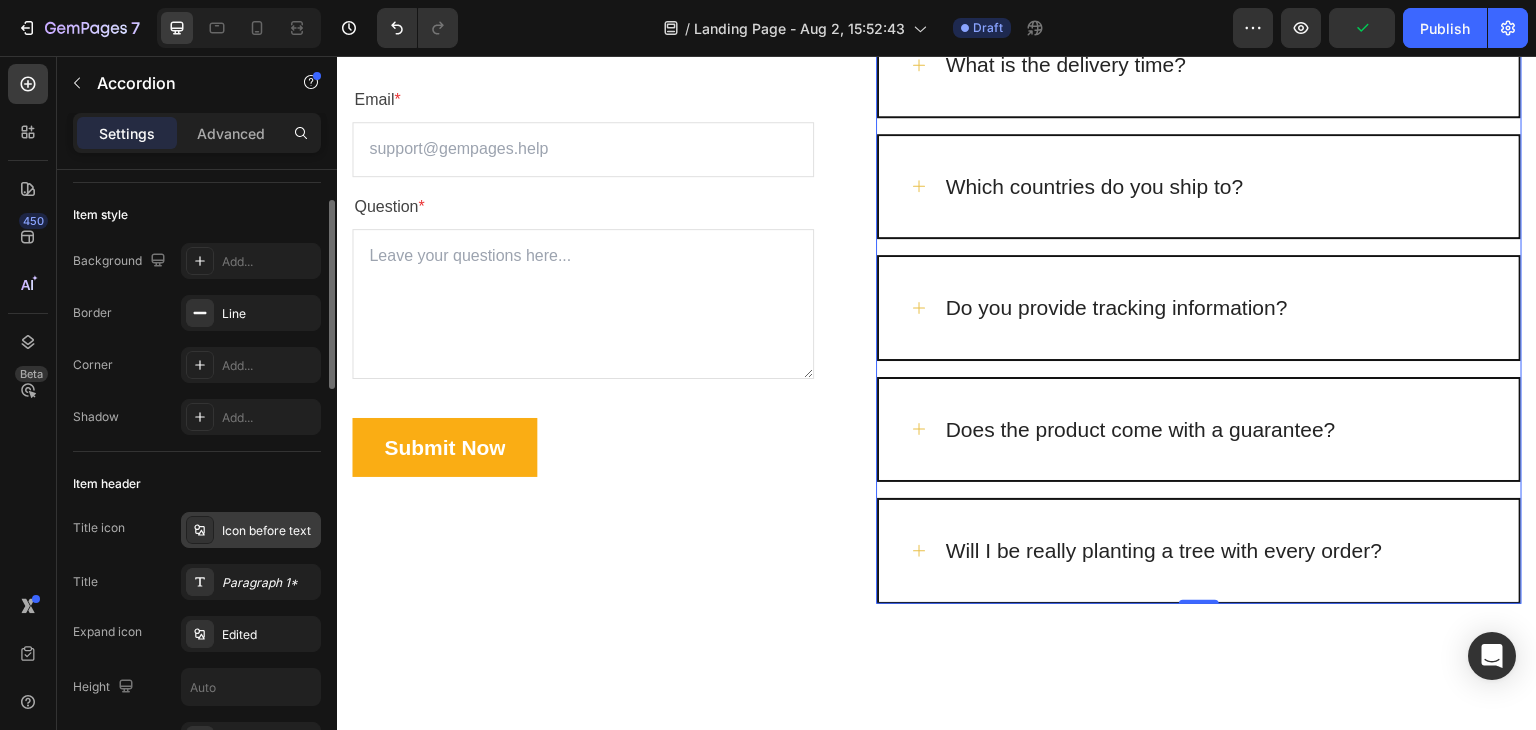 click on "Icon before text" at bounding box center (269, 531) 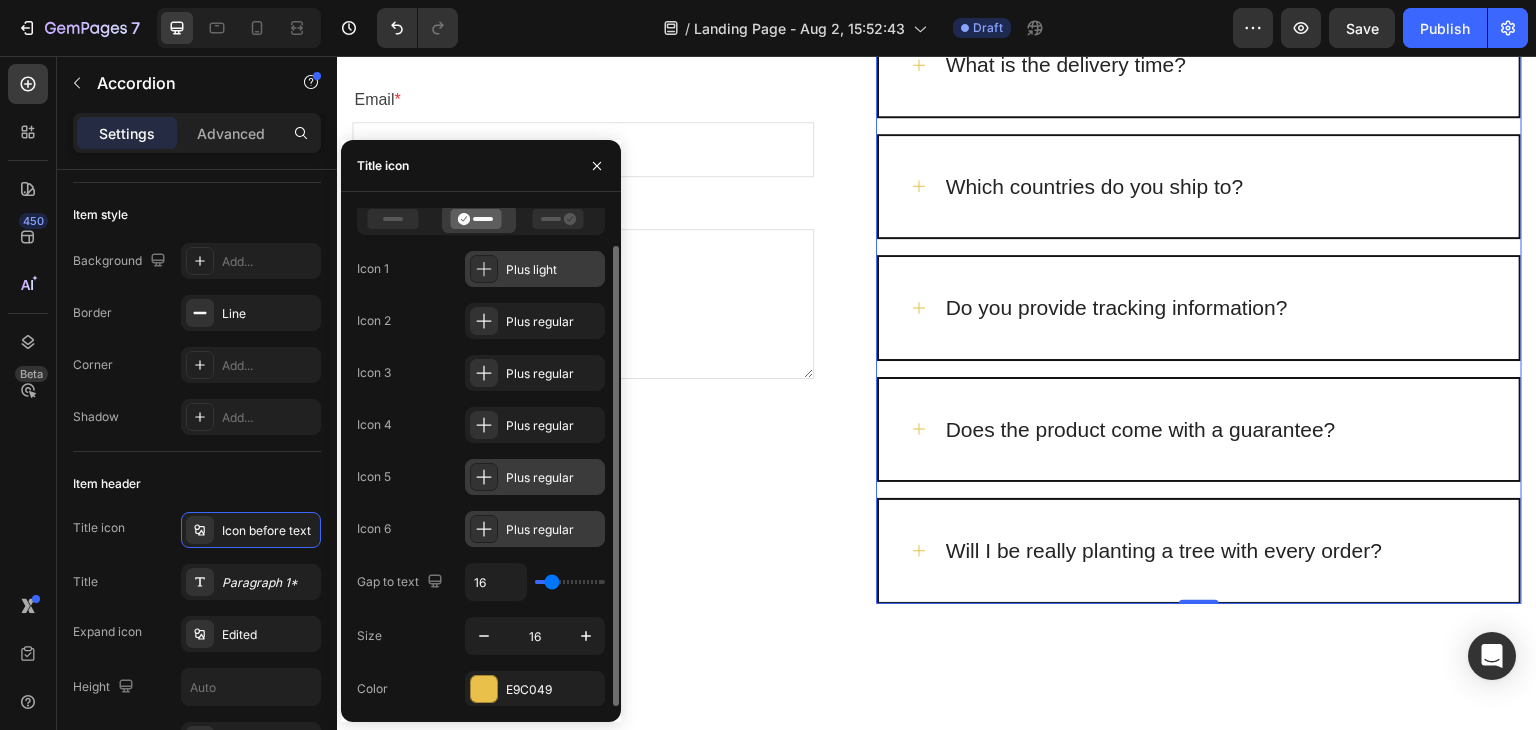 click on "Plus light" at bounding box center [553, 270] 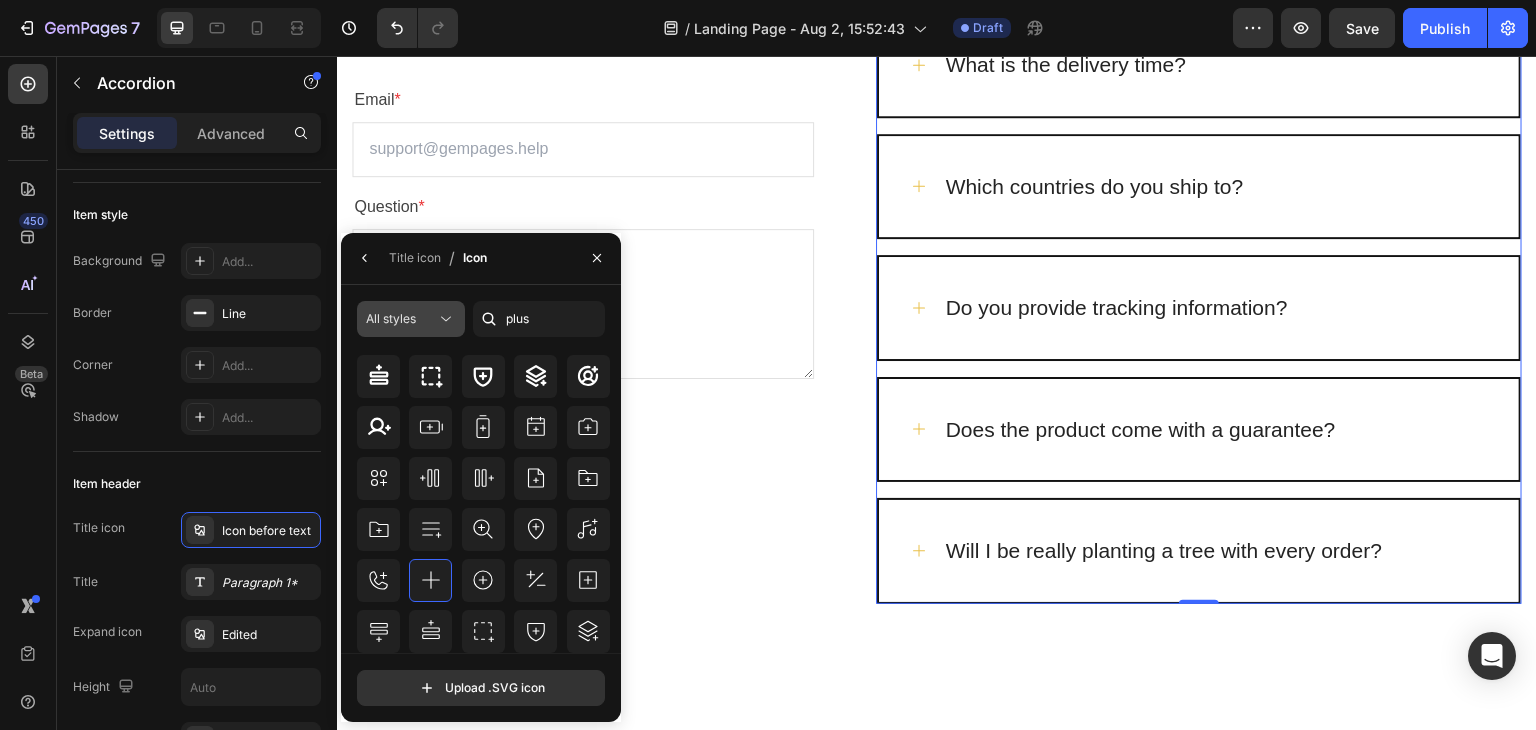 click 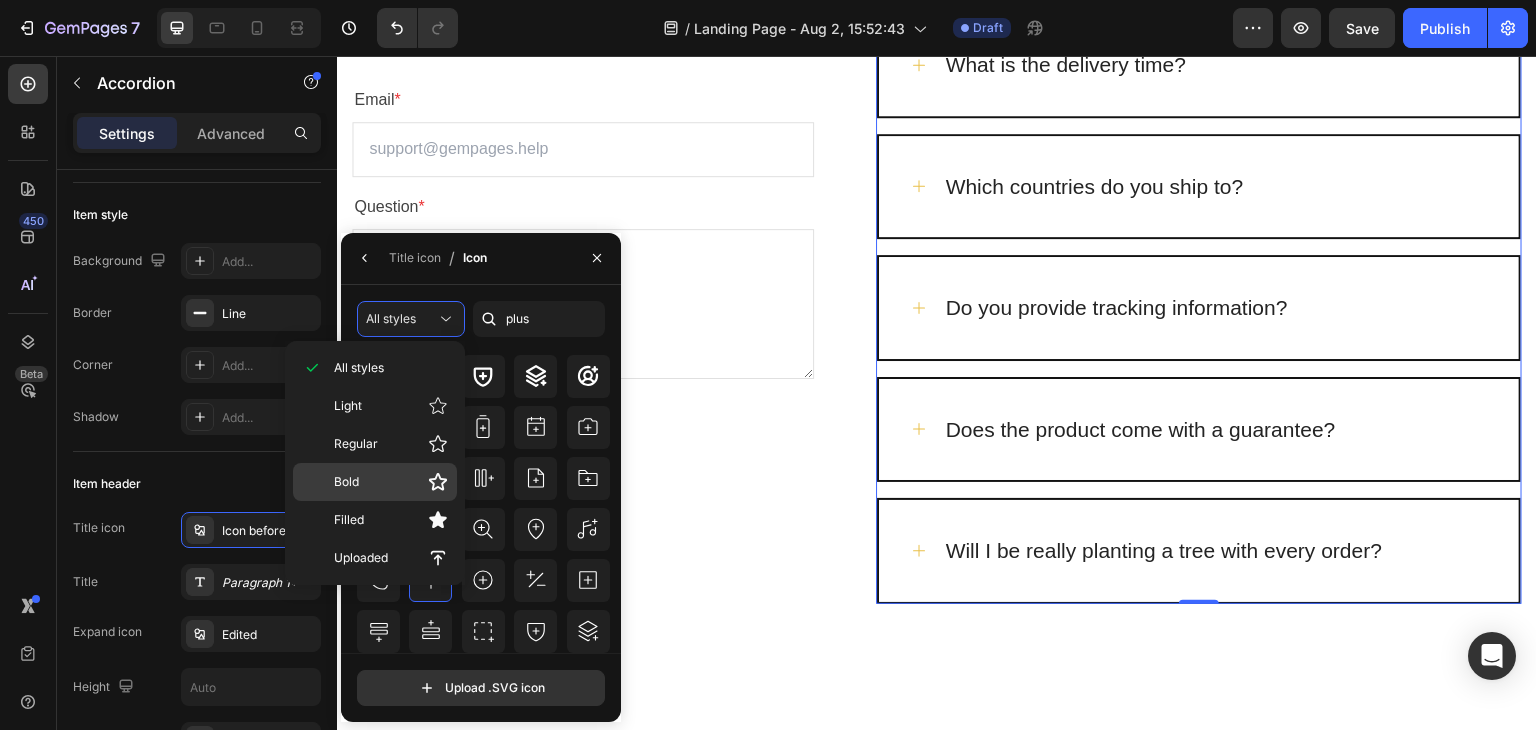 click on "Bold" 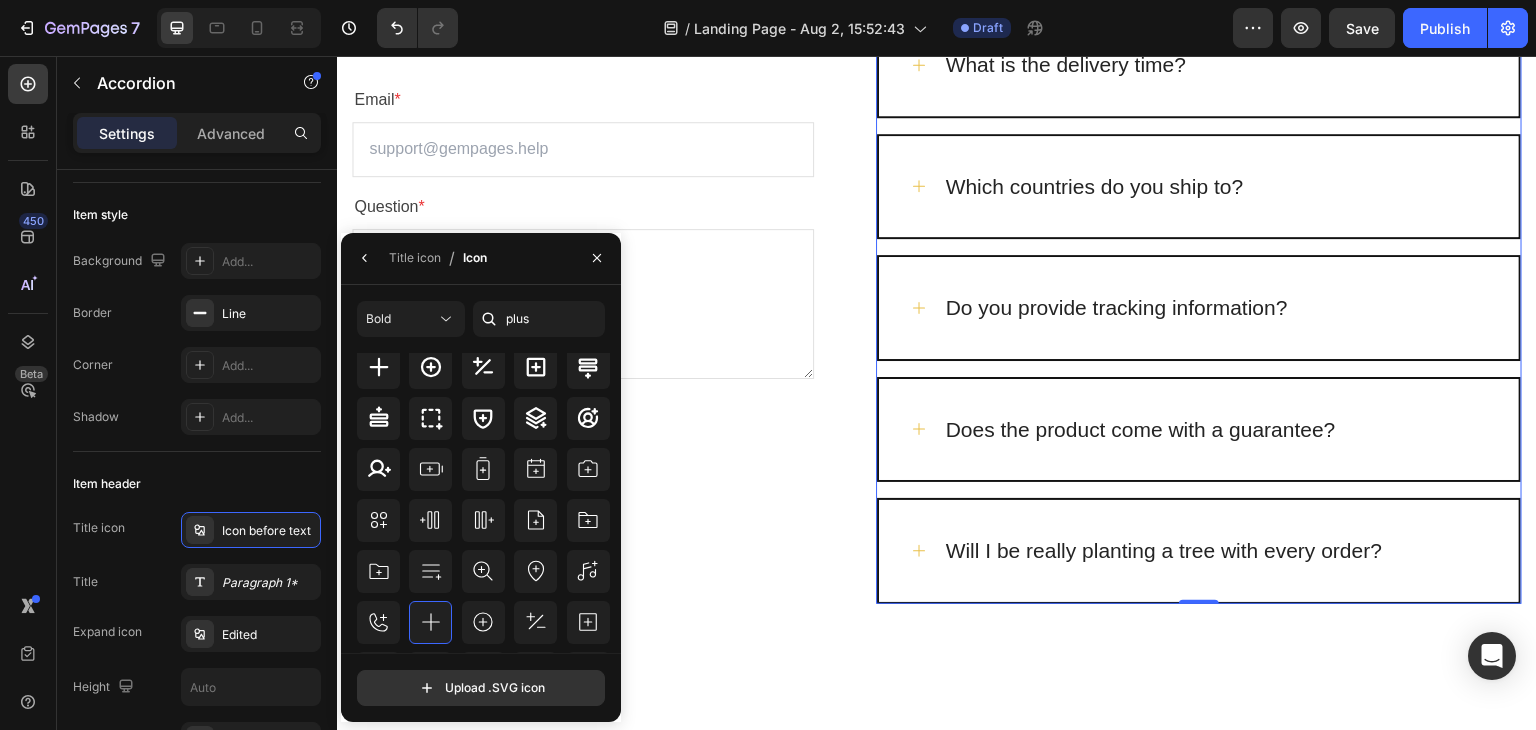 scroll, scrollTop: 24, scrollLeft: 0, axis: vertical 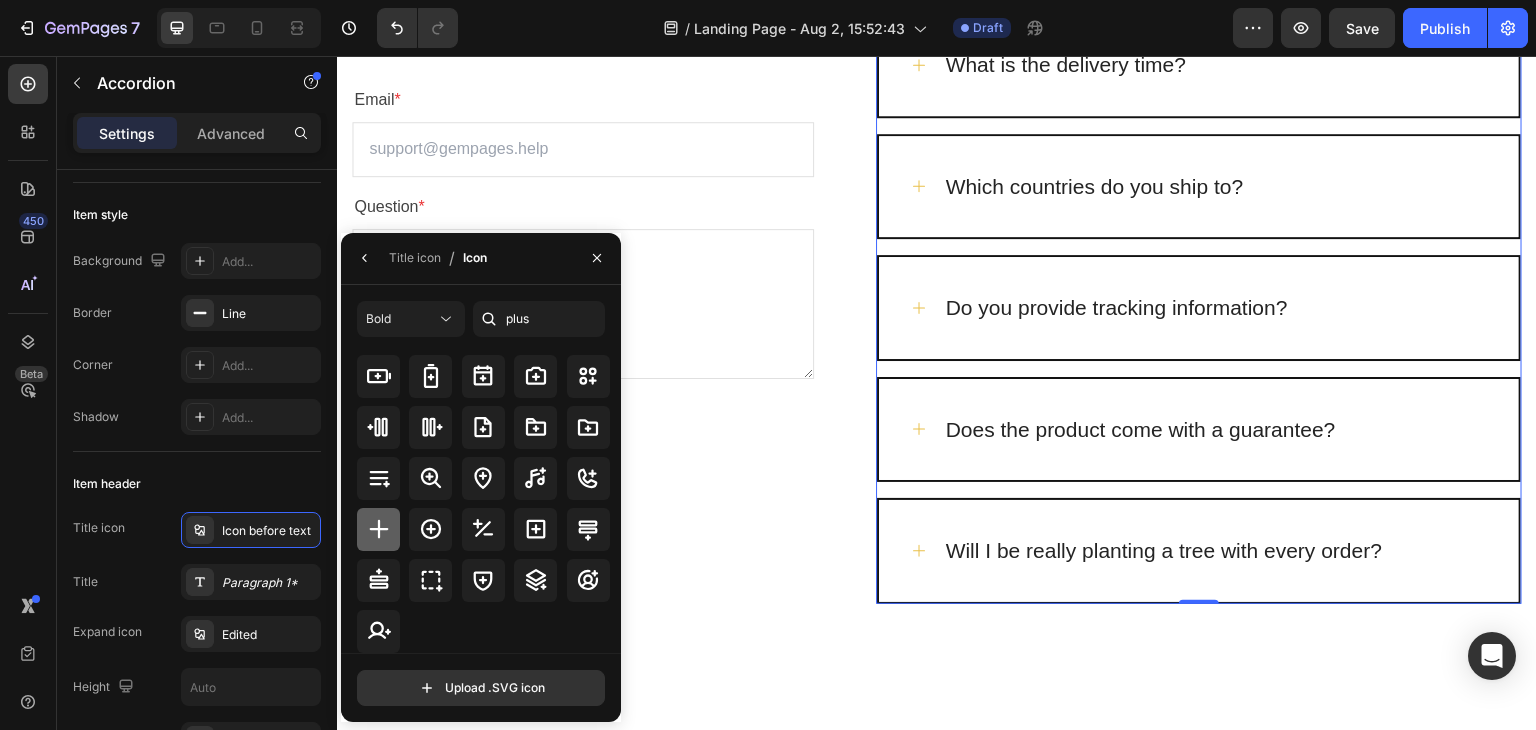 click 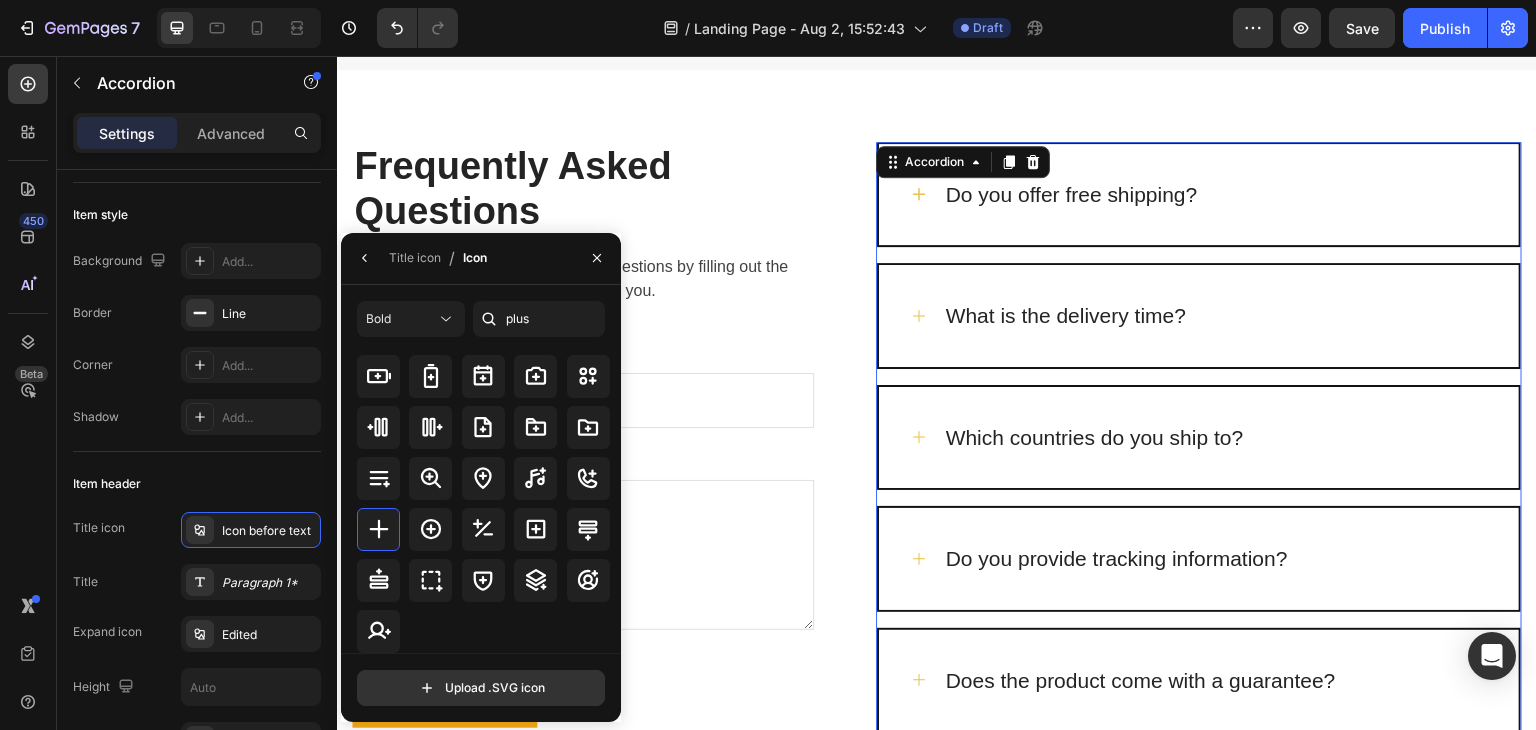 scroll, scrollTop: 4502, scrollLeft: 0, axis: vertical 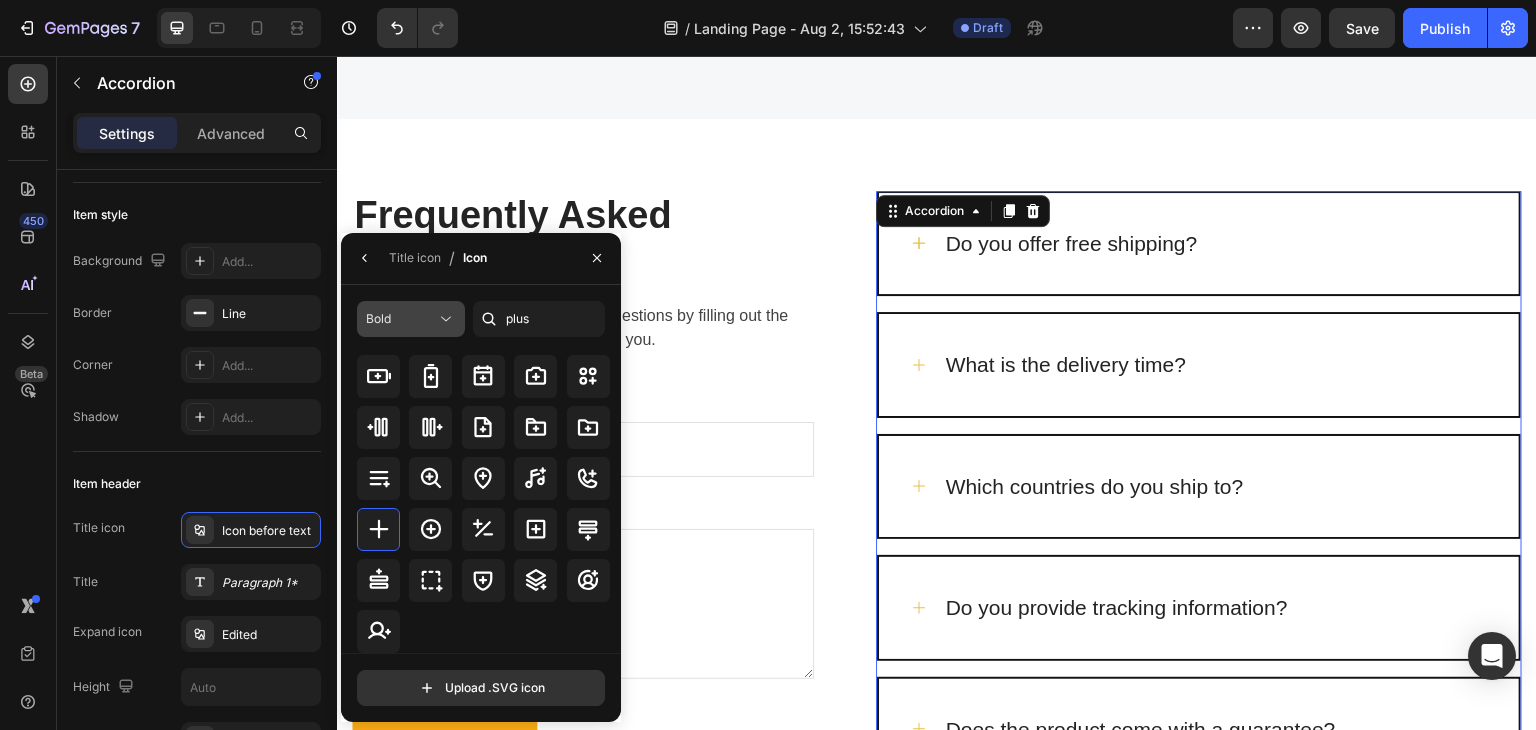 click on "Bold" at bounding box center (401, 319) 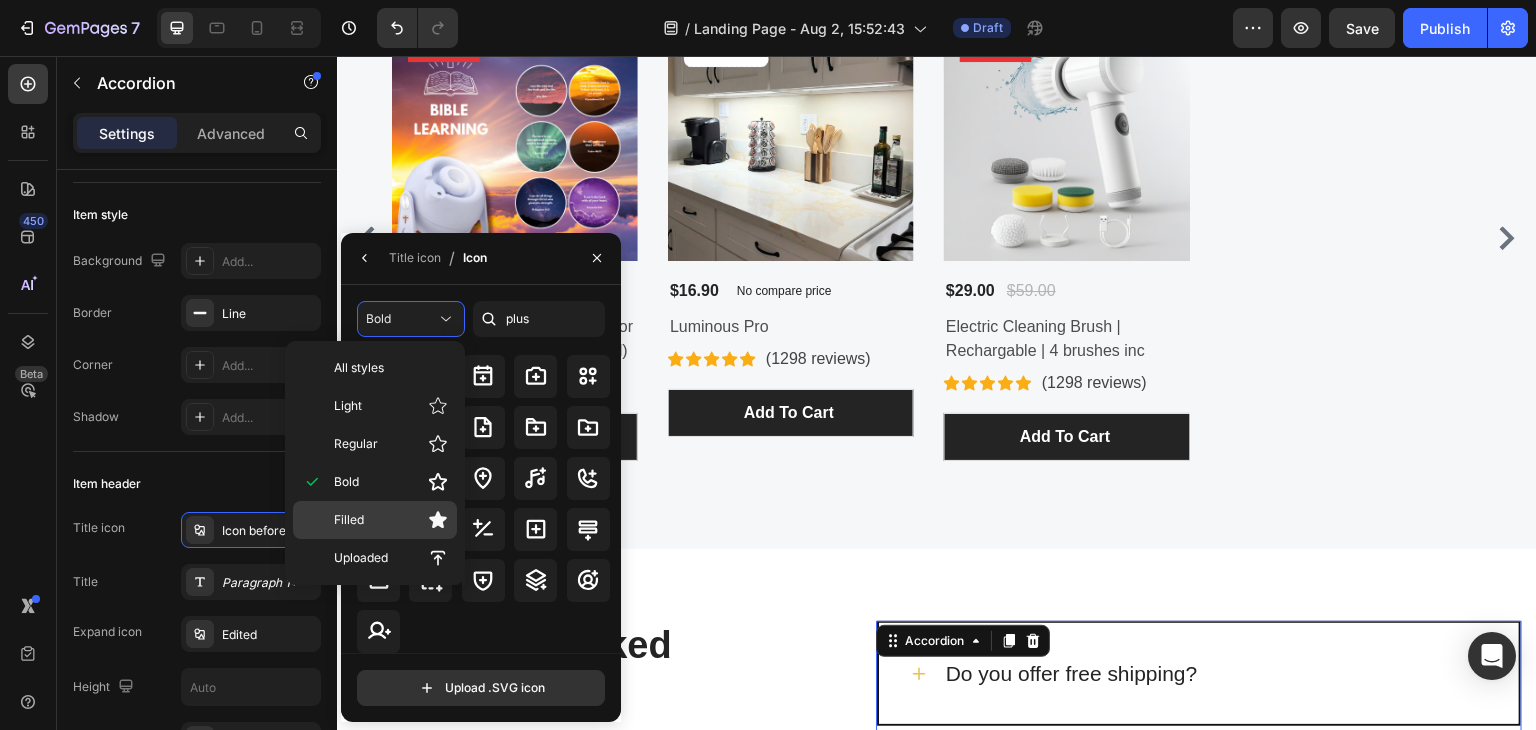 click on "Filled" at bounding box center [391, 520] 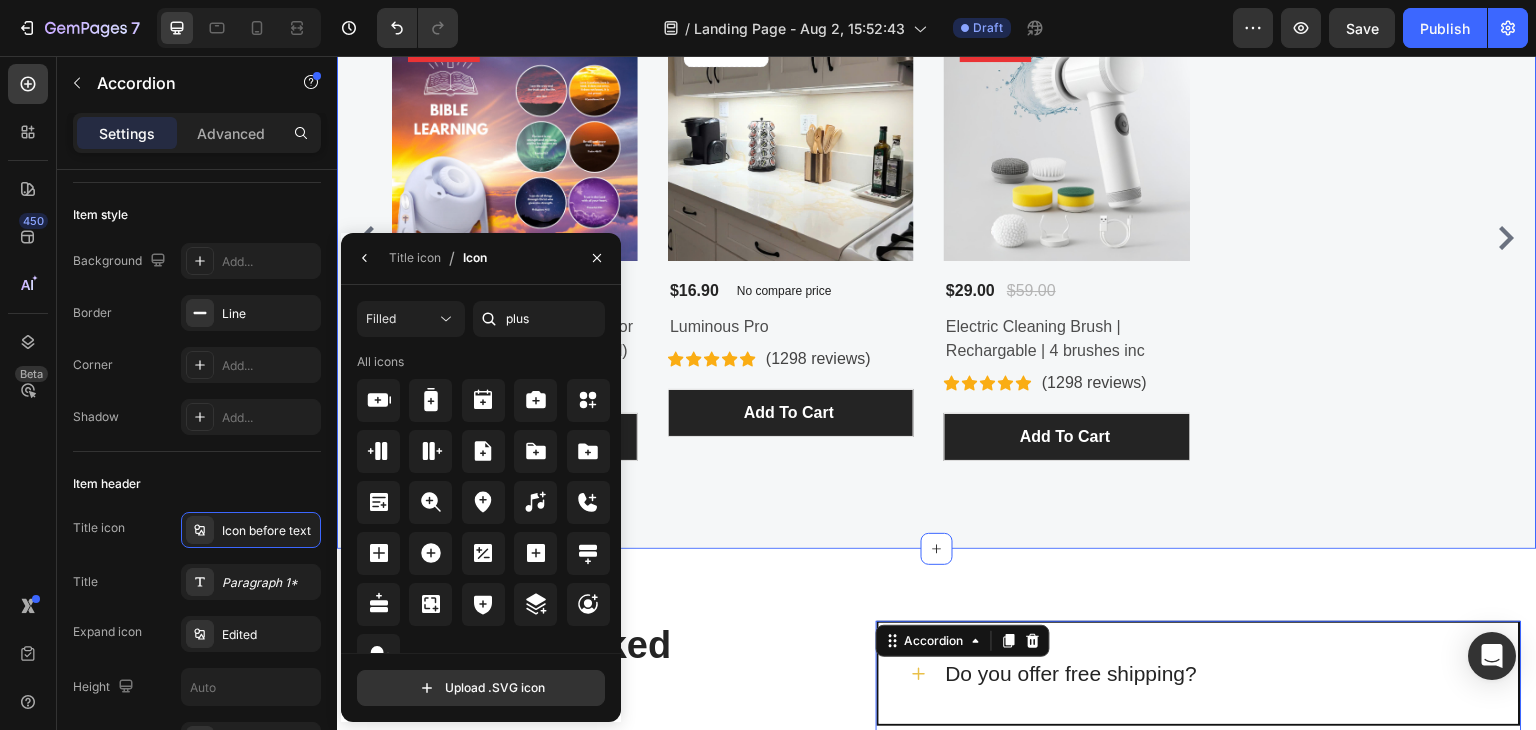 scroll, scrollTop: 4602, scrollLeft: 0, axis: vertical 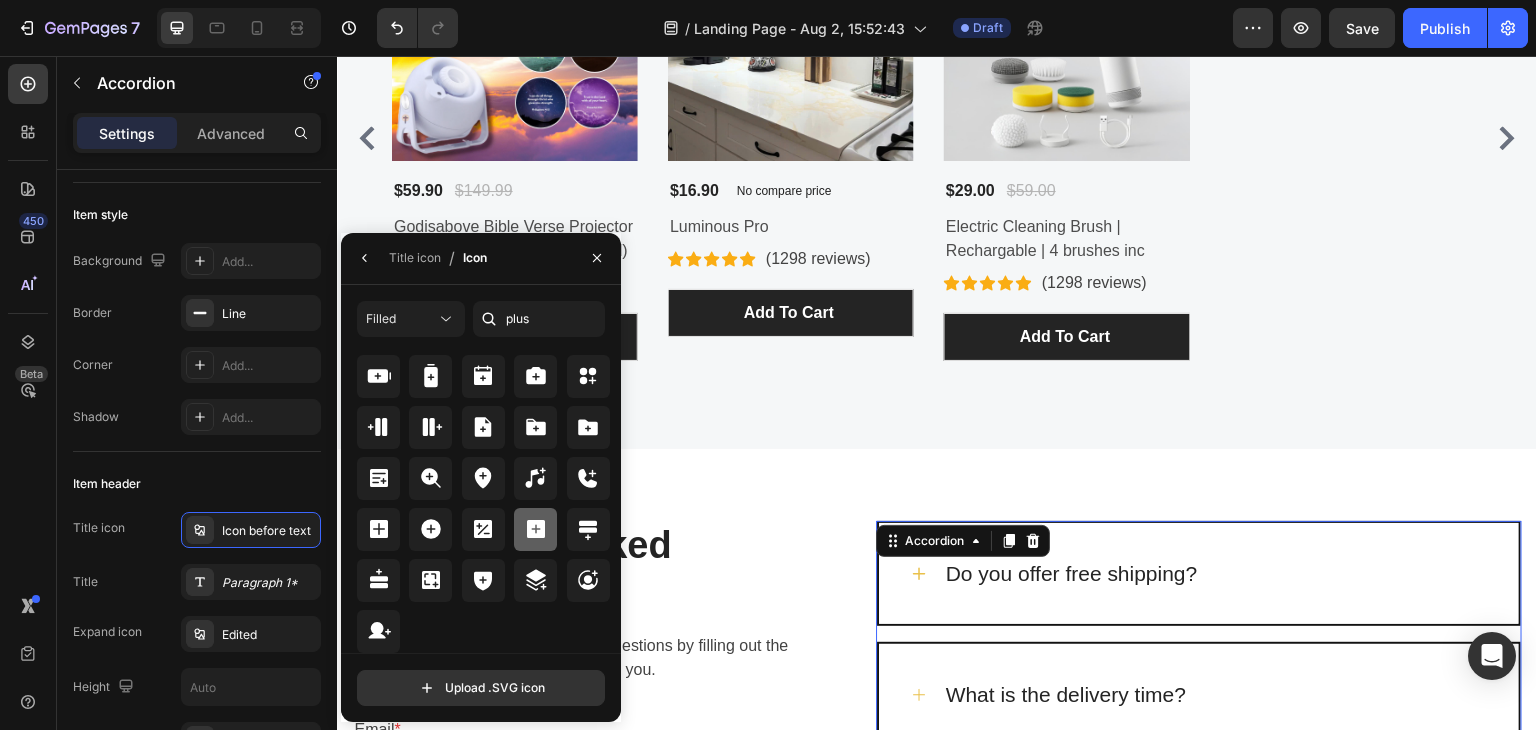 click 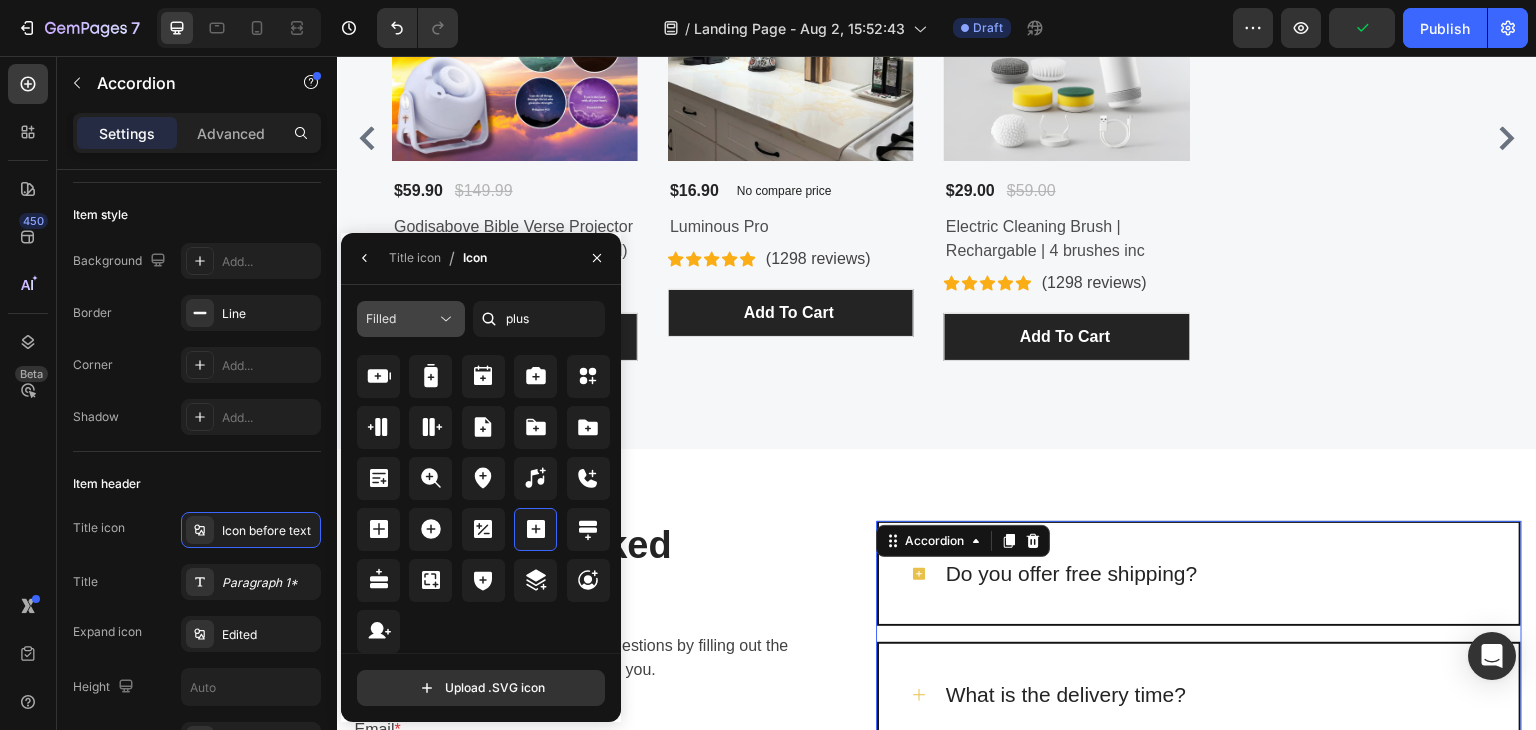 click on "Filled" 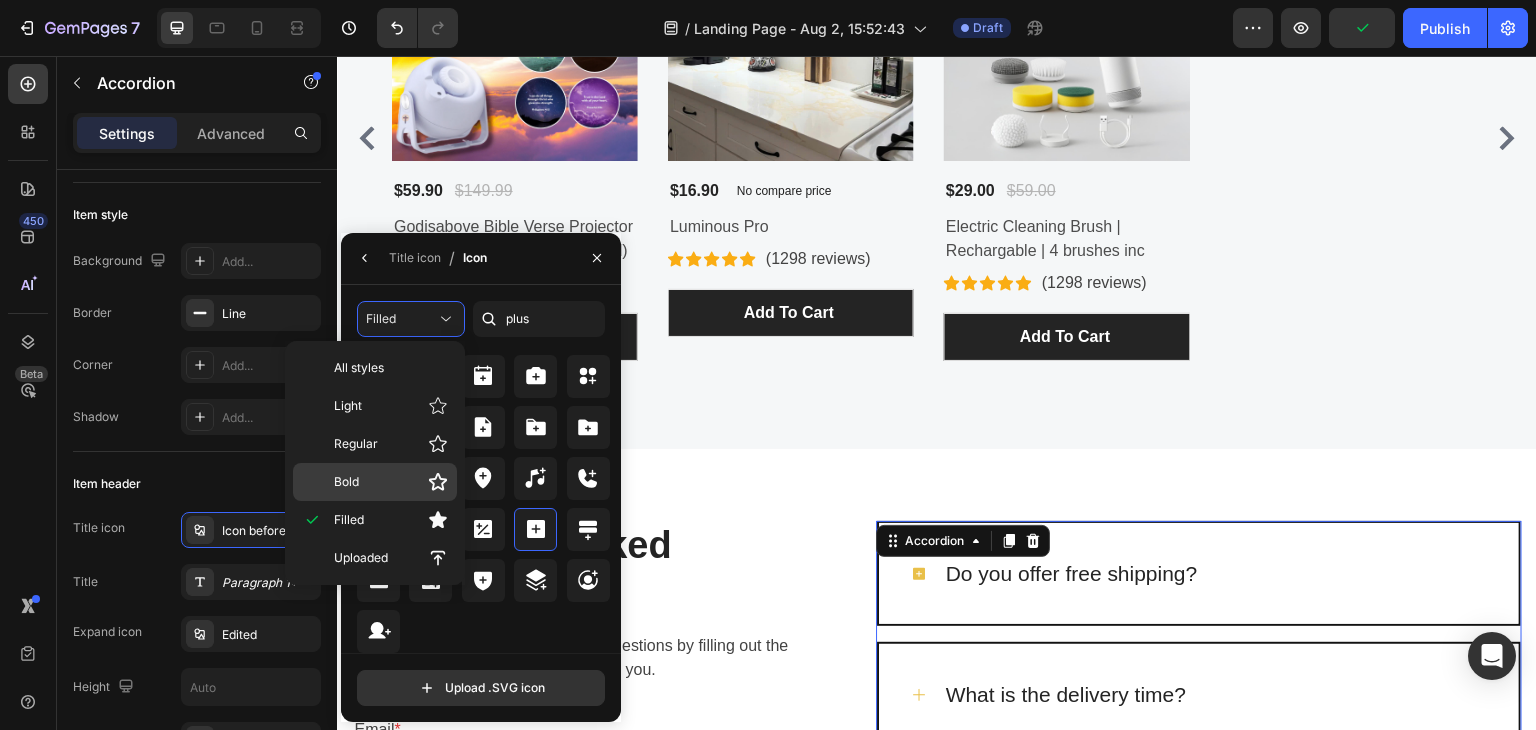click on "Bold" at bounding box center [391, 482] 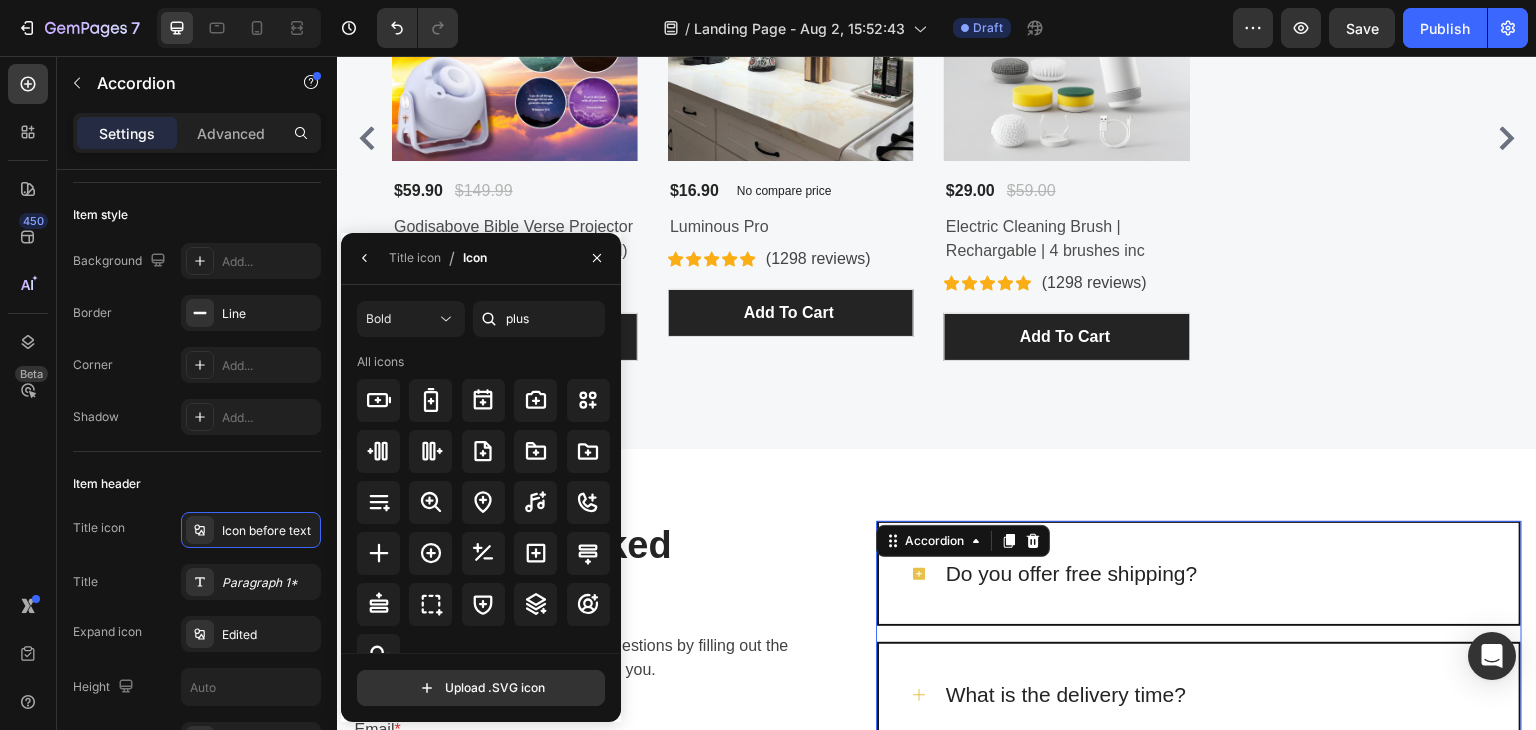 scroll, scrollTop: 24, scrollLeft: 0, axis: vertical 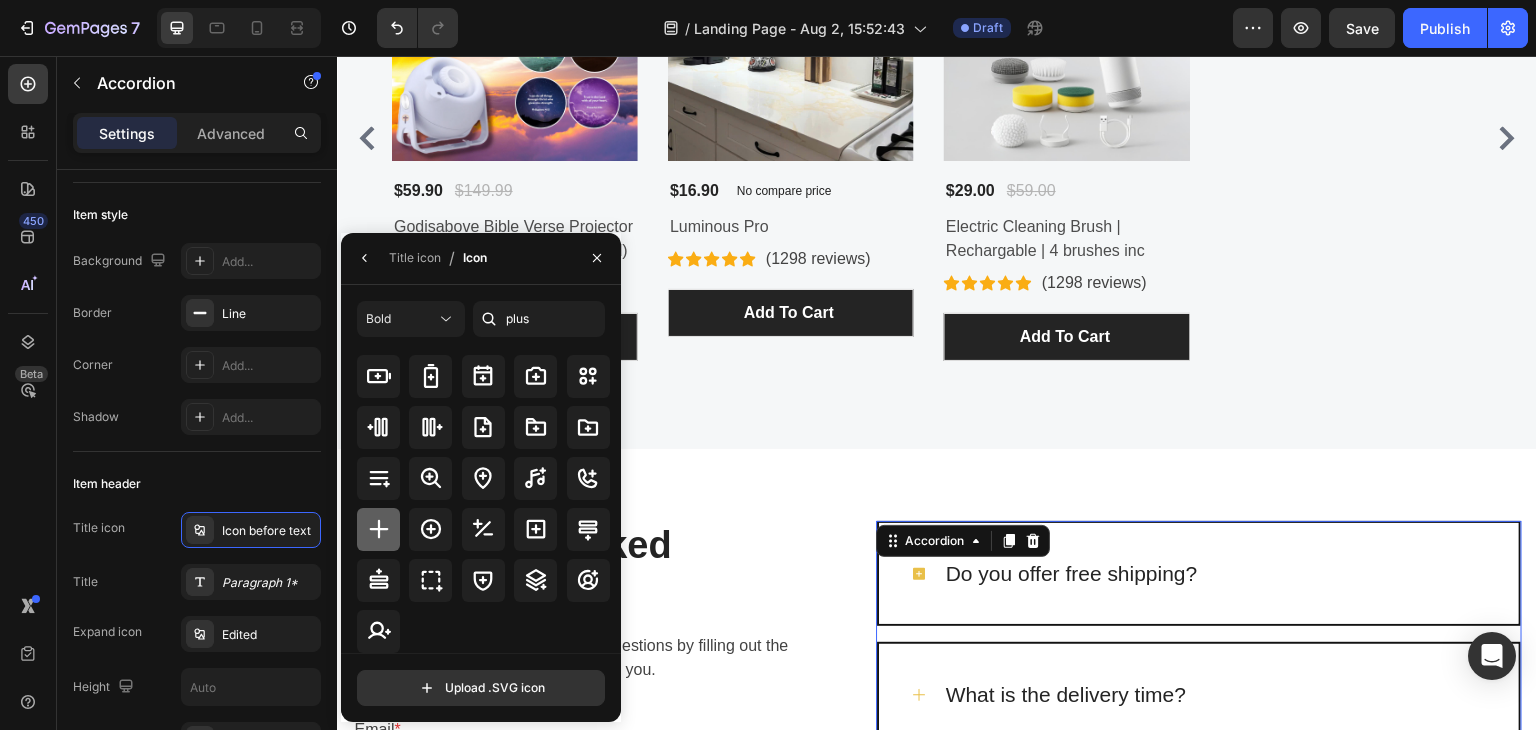 click 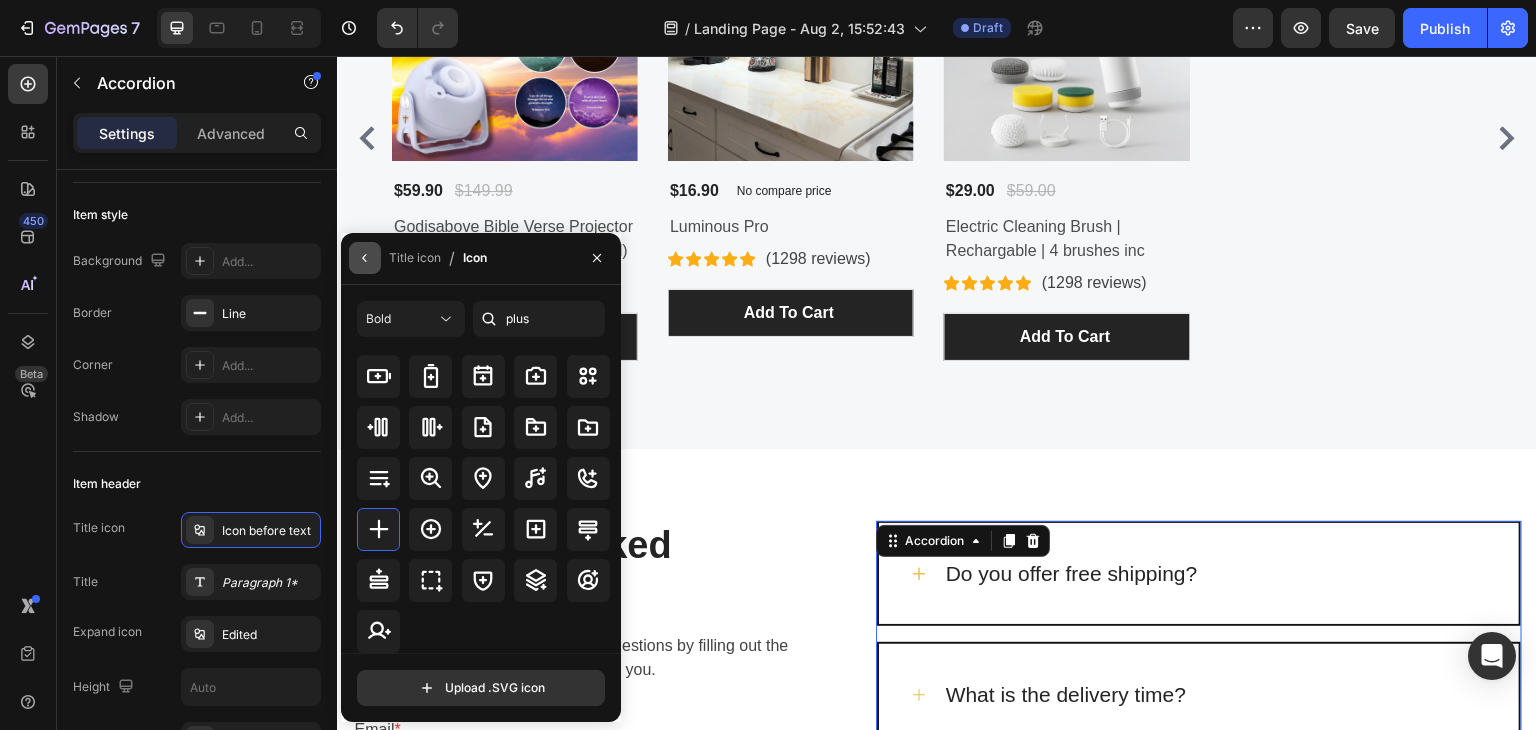 click 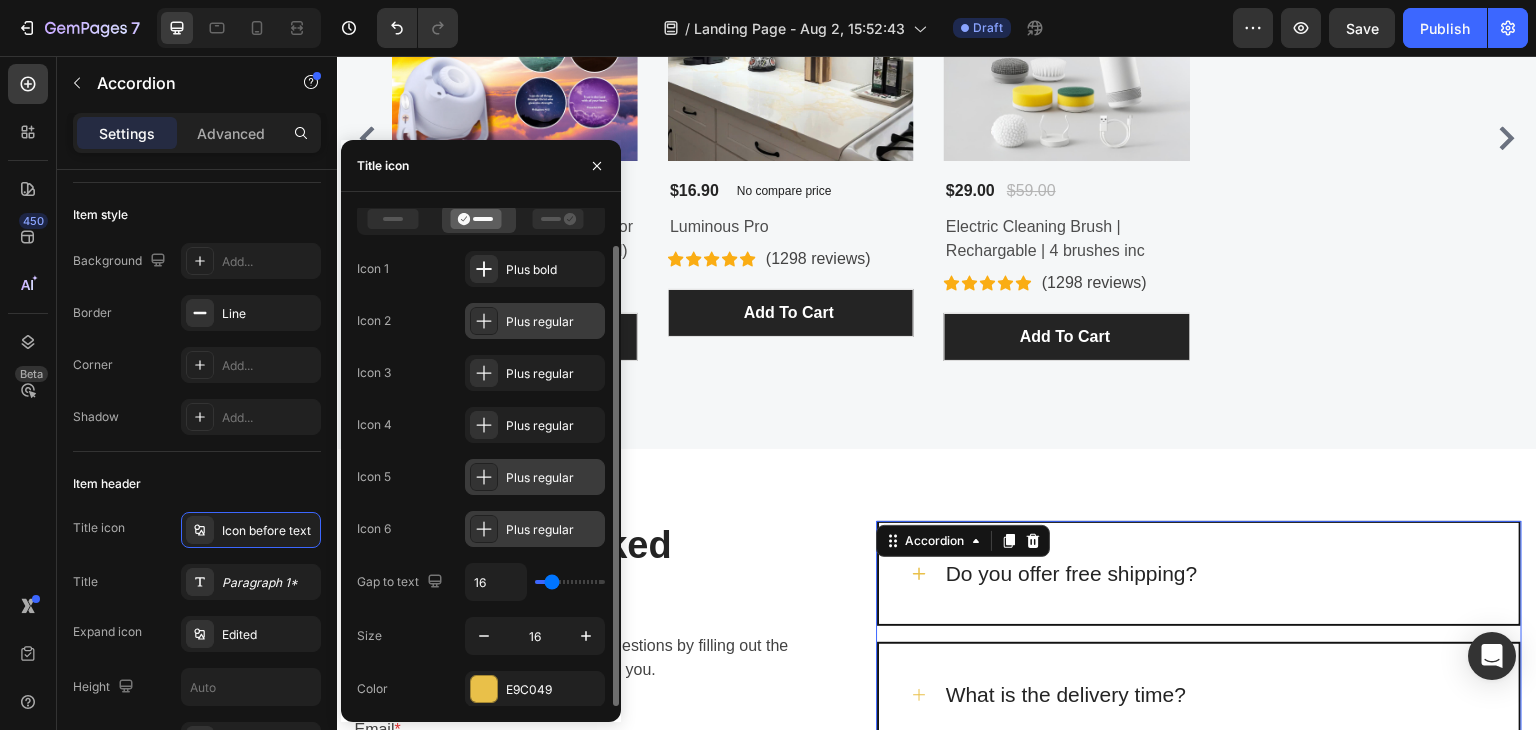 click at bounding box center [484, 321] 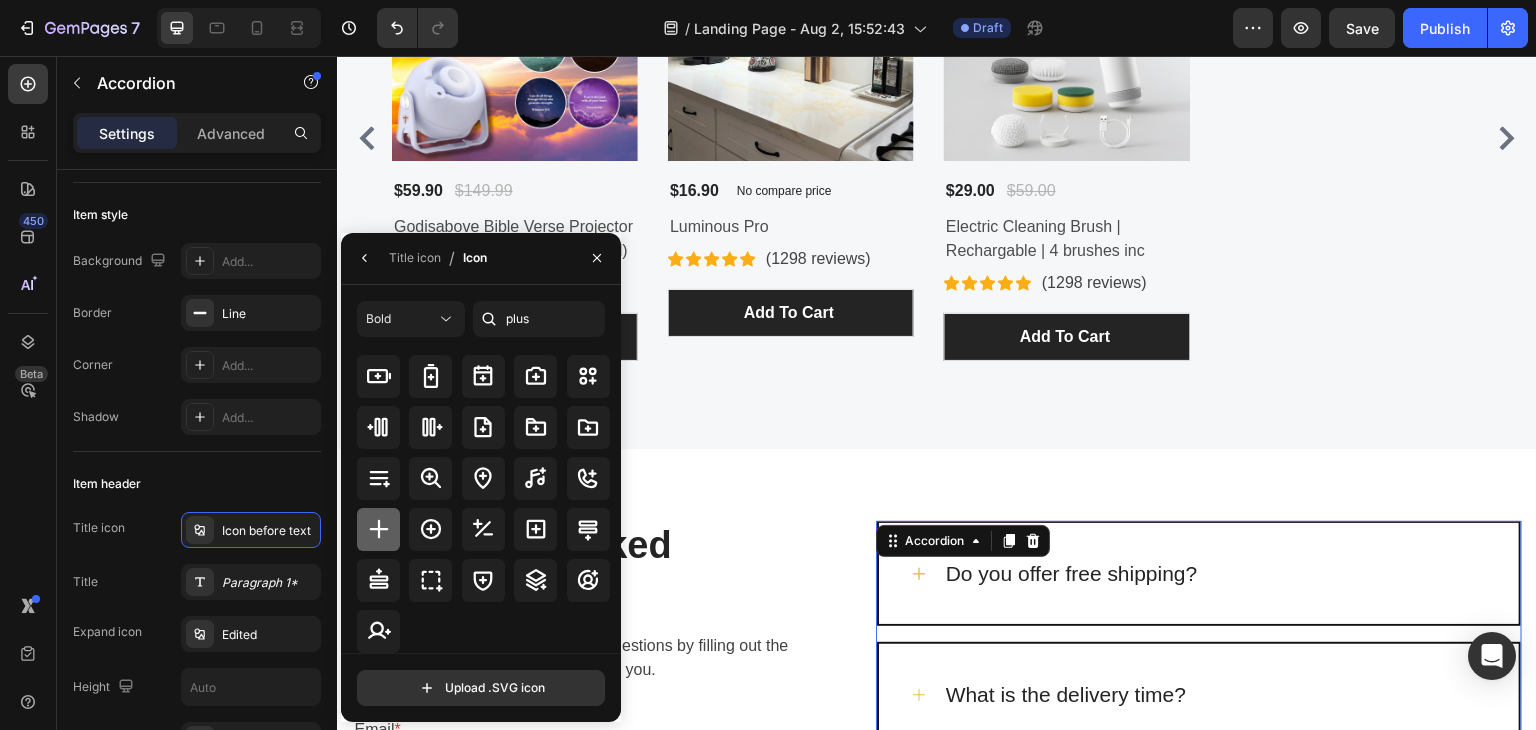 click 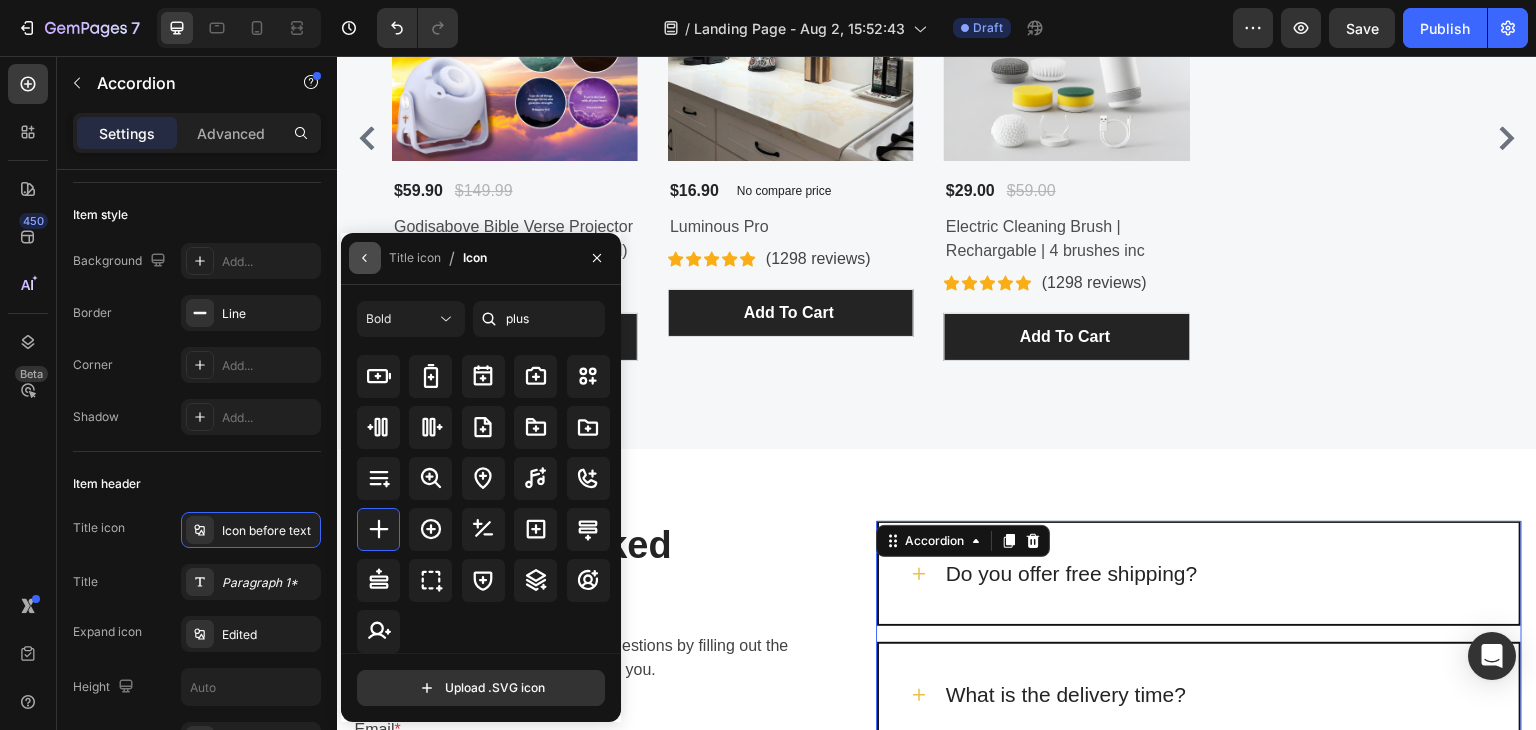 click 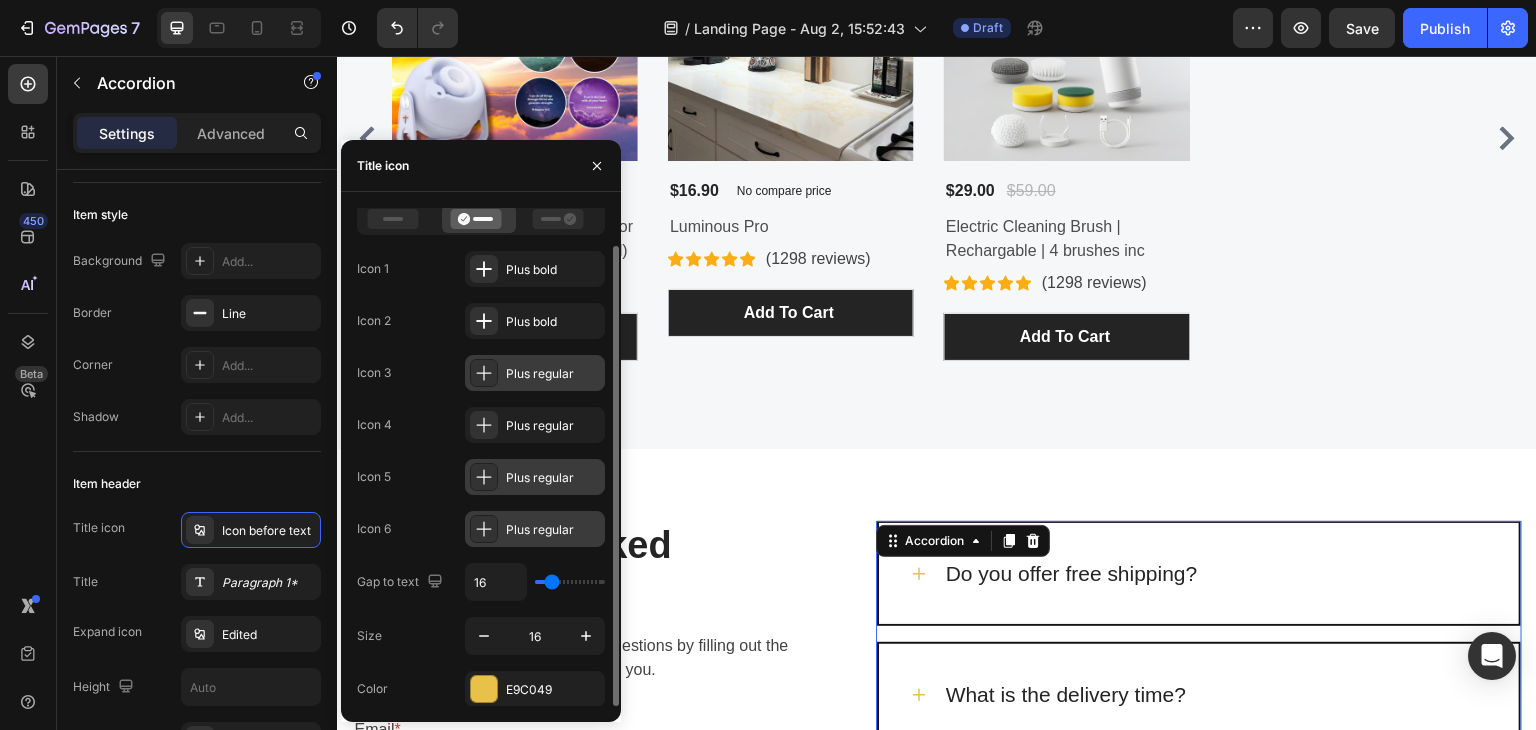 click on "Plus regular" at bounding box center (553, 374) 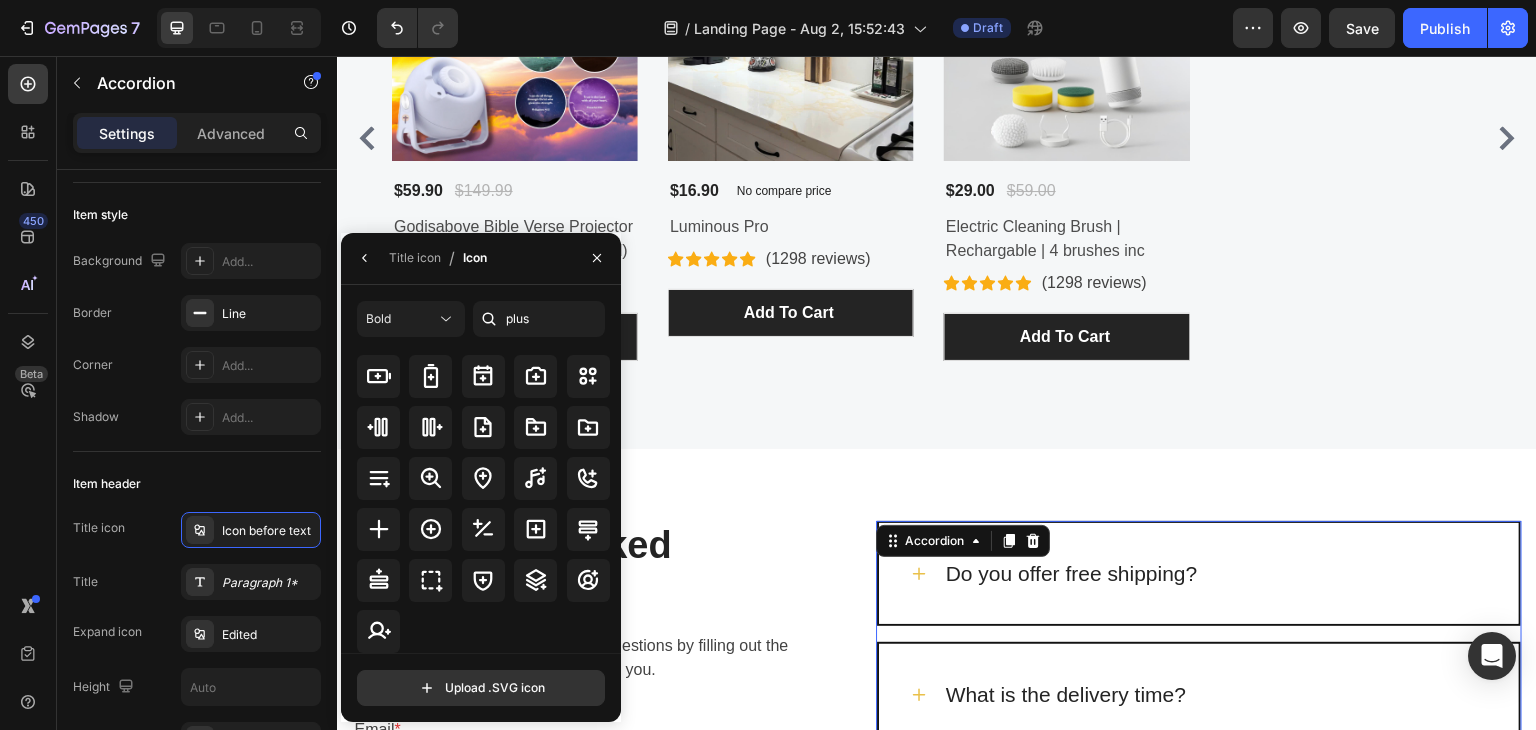 scroll, scrollTop: 24, scrollLeft: 0, axis: vertical 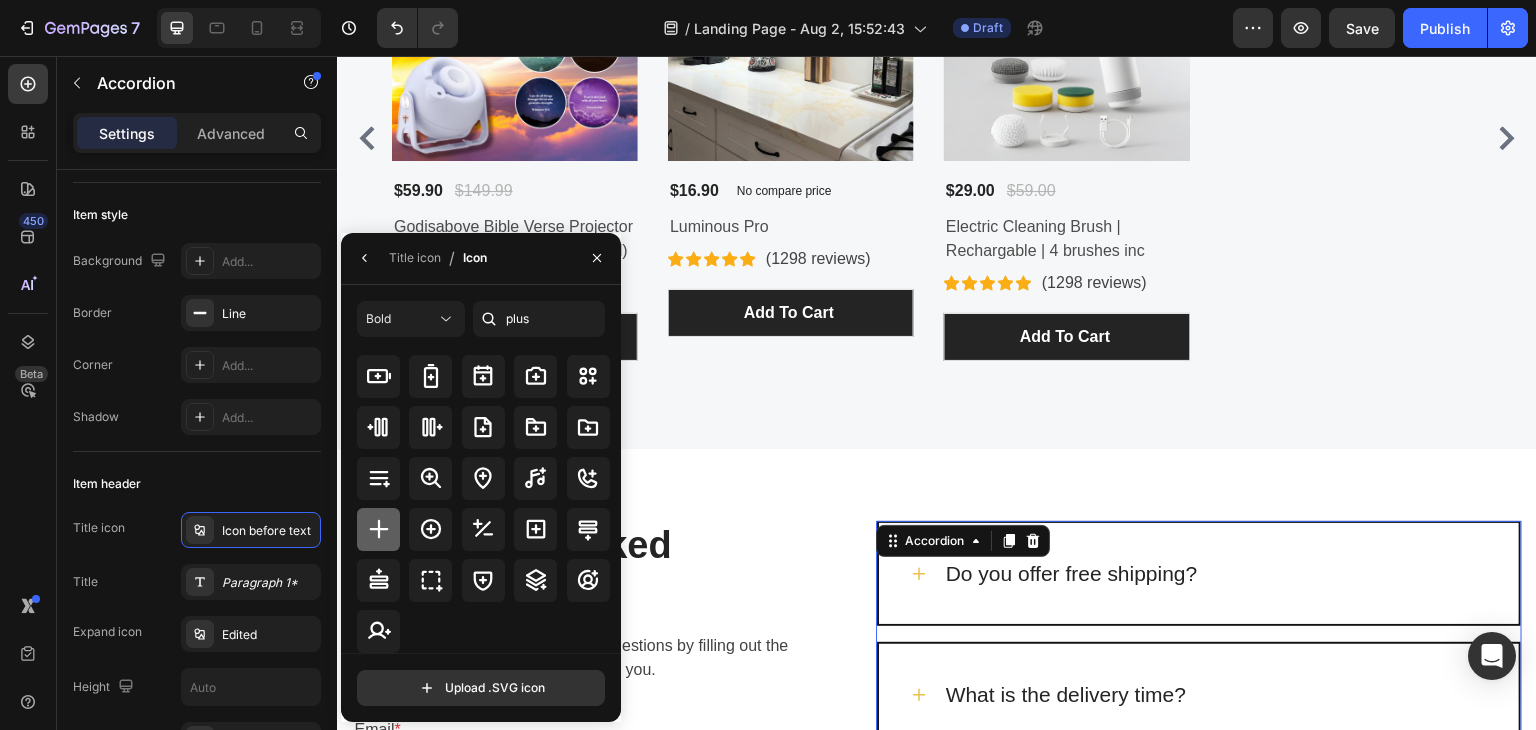 click 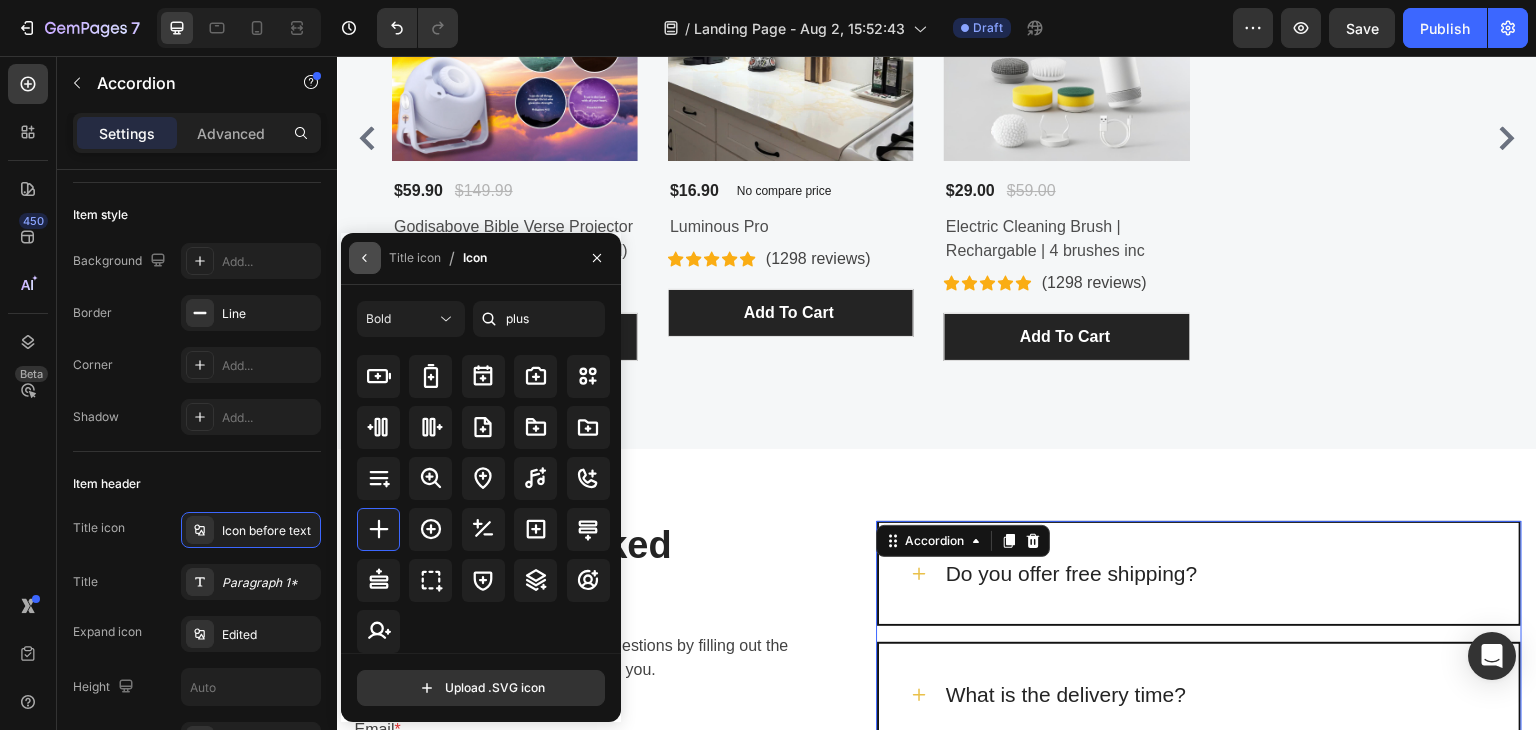 click at bounding box center (365, 258) 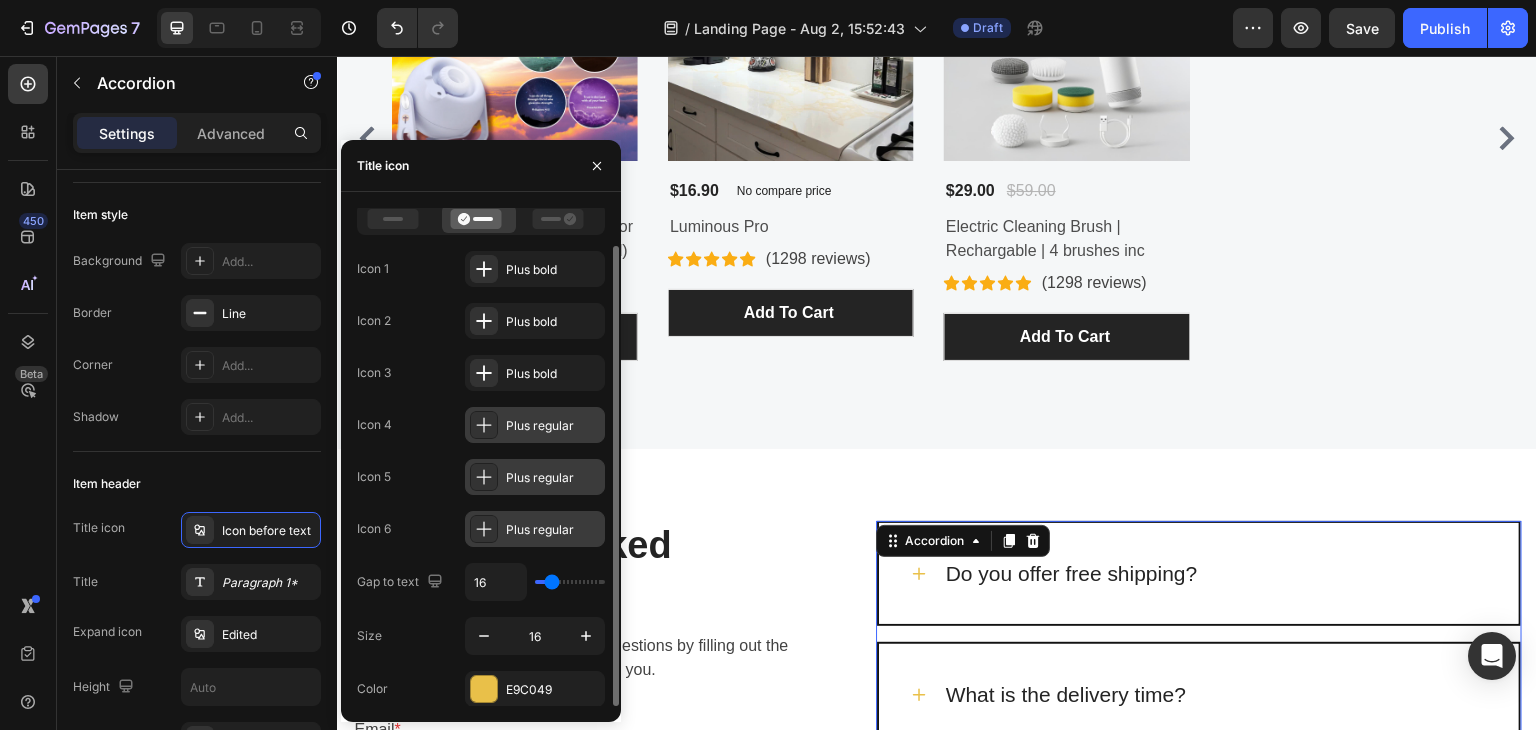 click on "Plus regular" at bounding box center (535, 425) 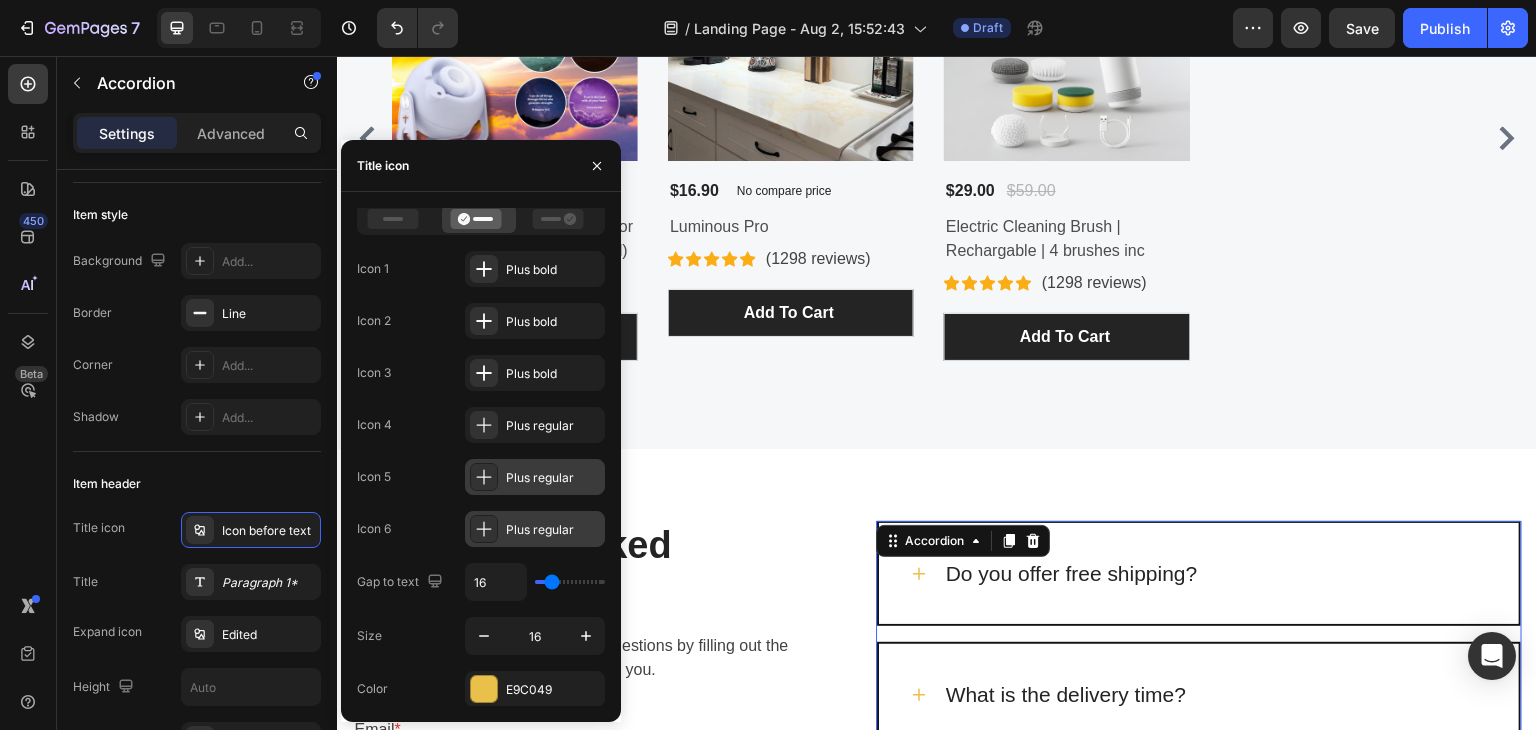 scroll, scrollTop: 24, scrollLeft: 0, axis: vertical 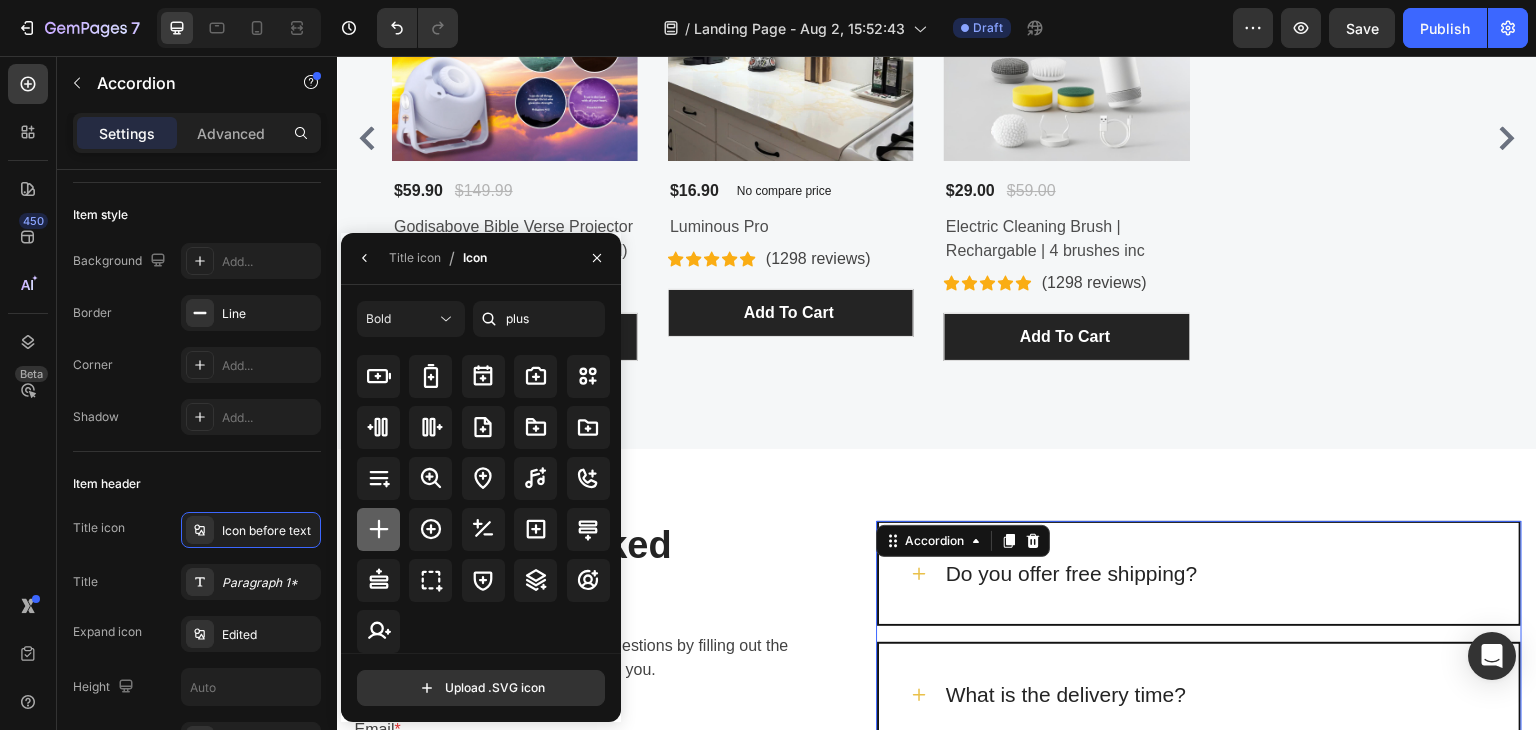 click 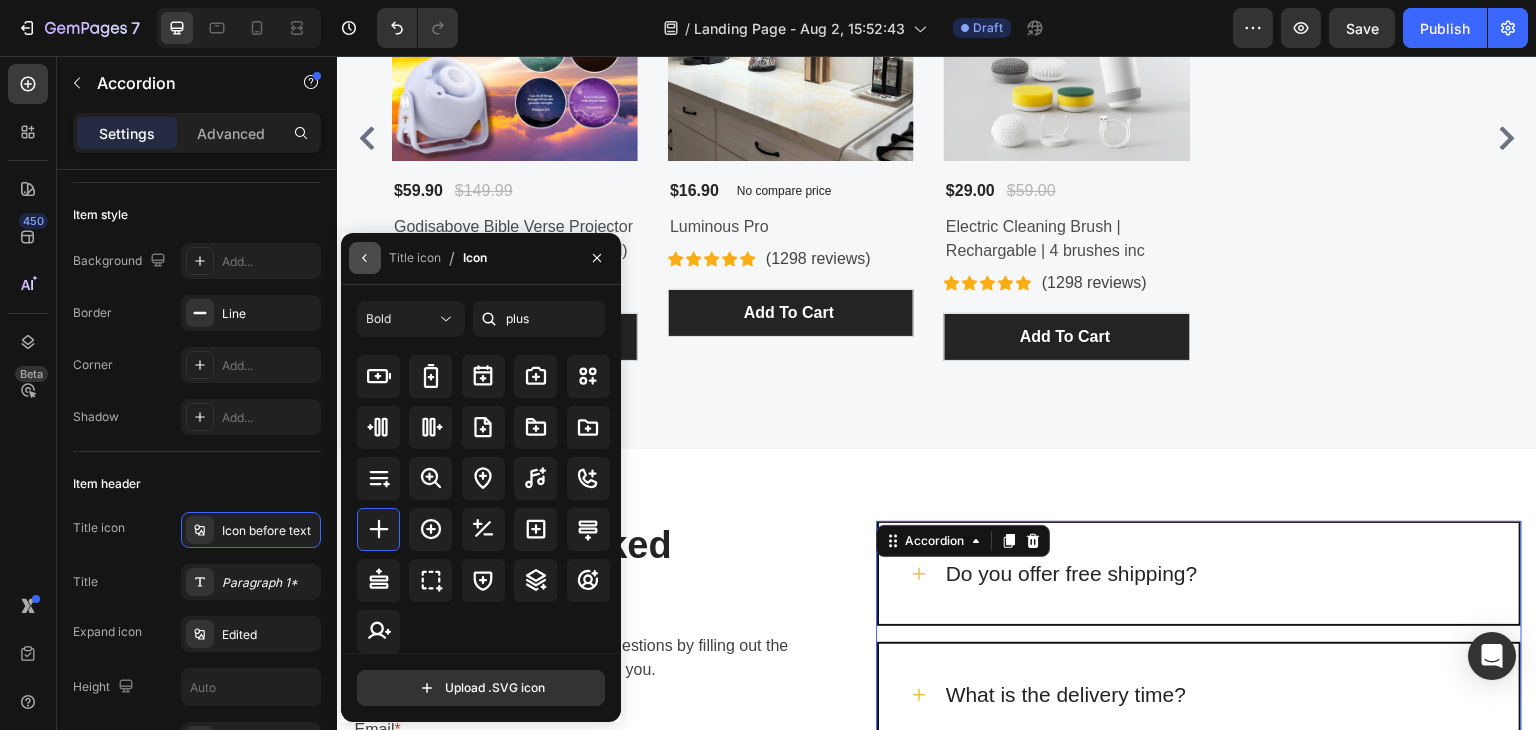 click at bounding box center [365, 258] 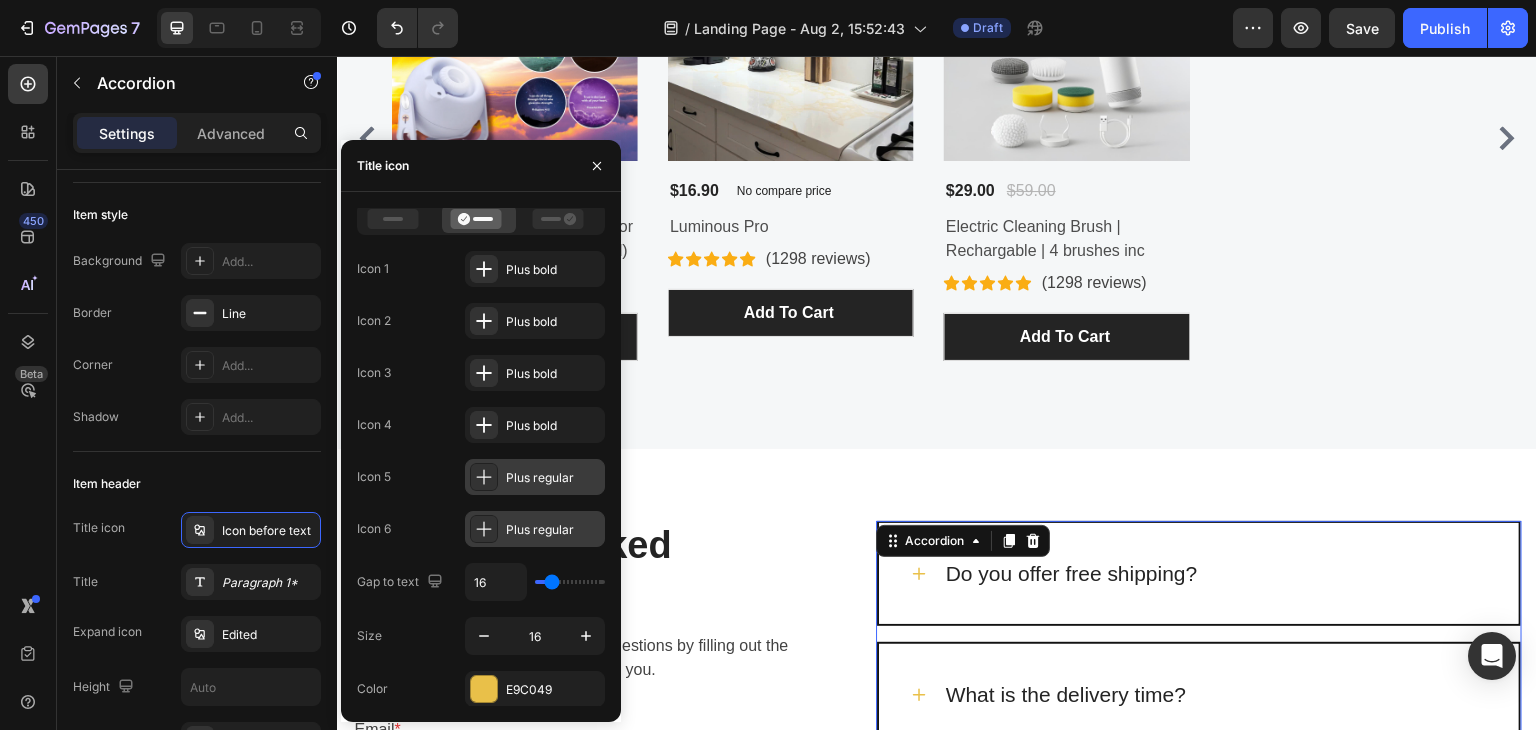 click on "Plus regular" at bounding box center [553, 478] 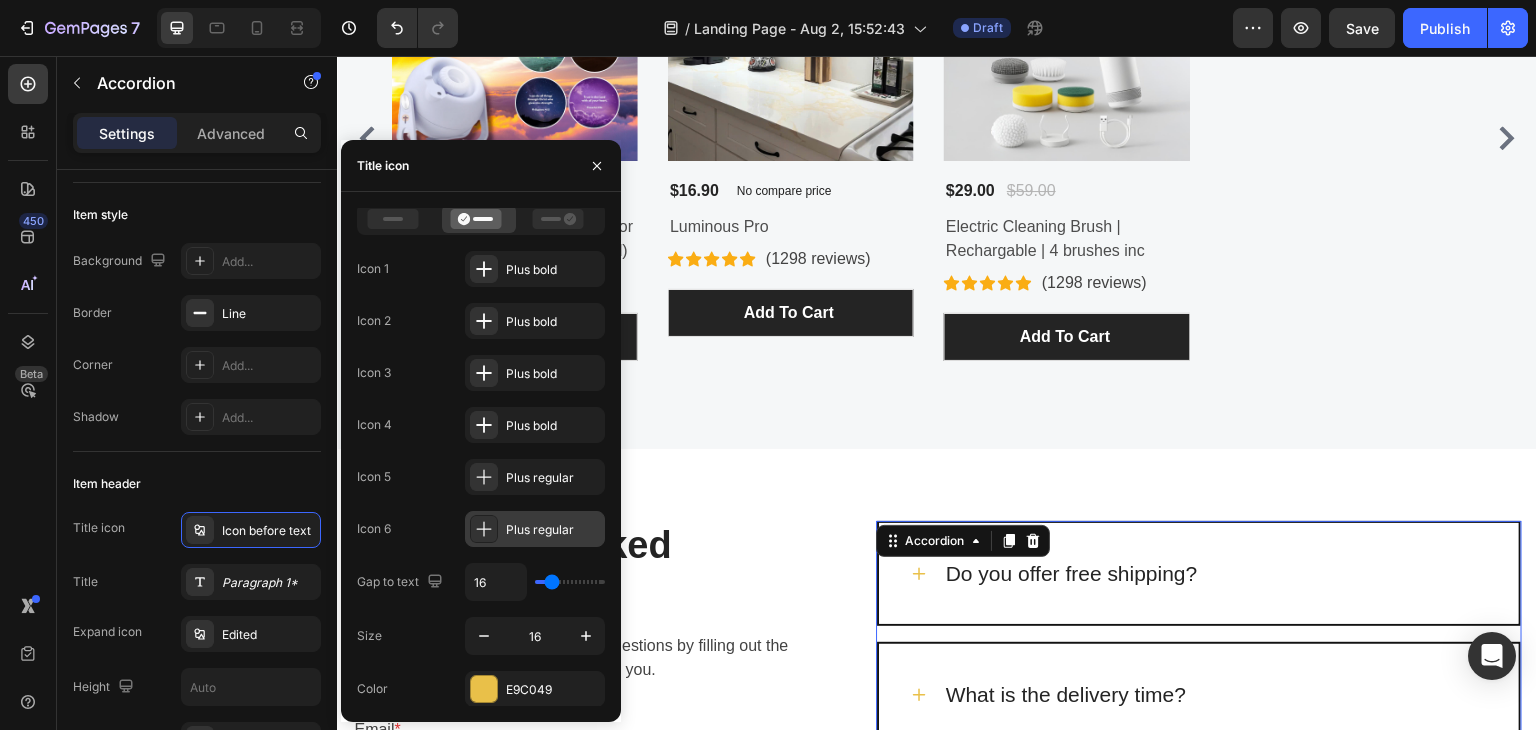 scroll, scrollTop: 24, scrollLeft: 0, axis: vertical 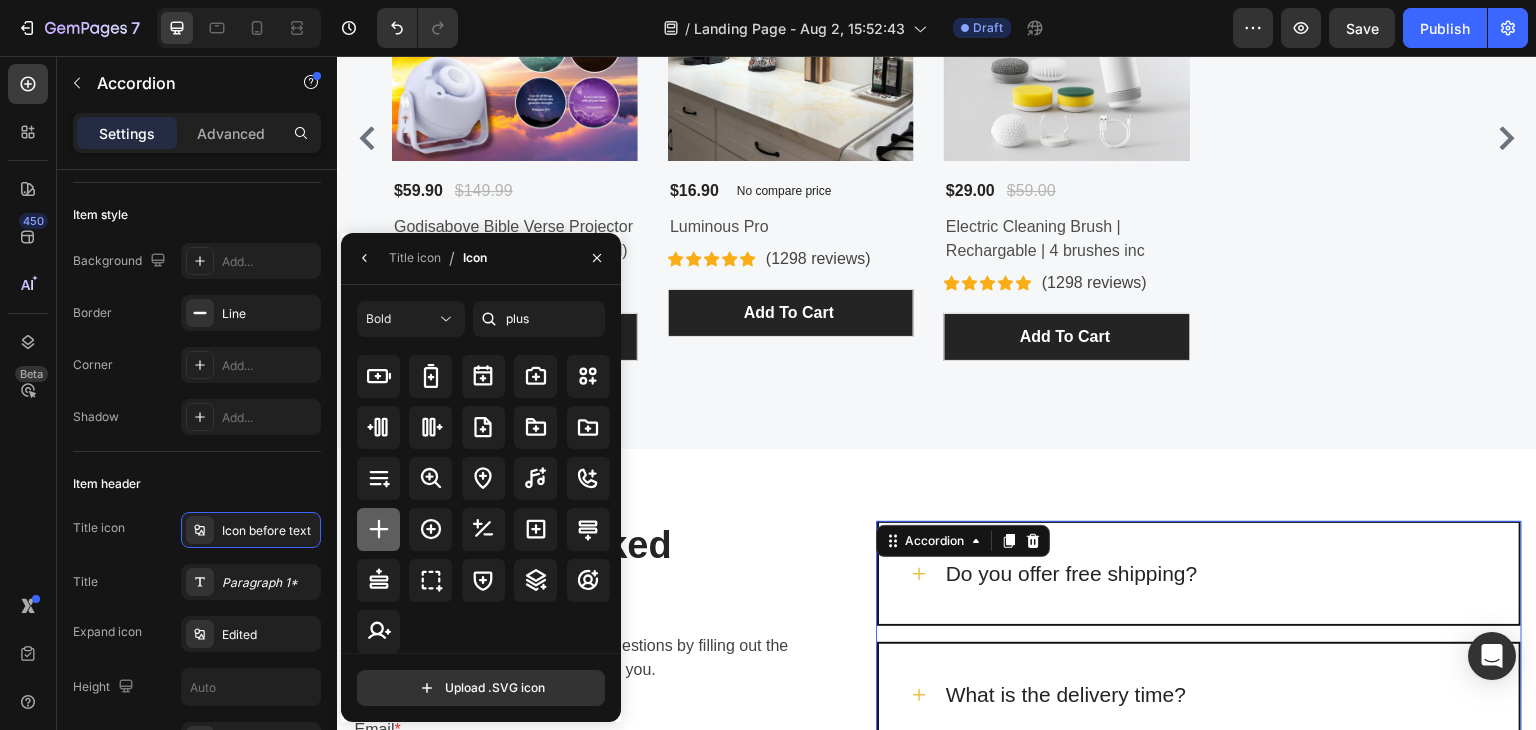 click 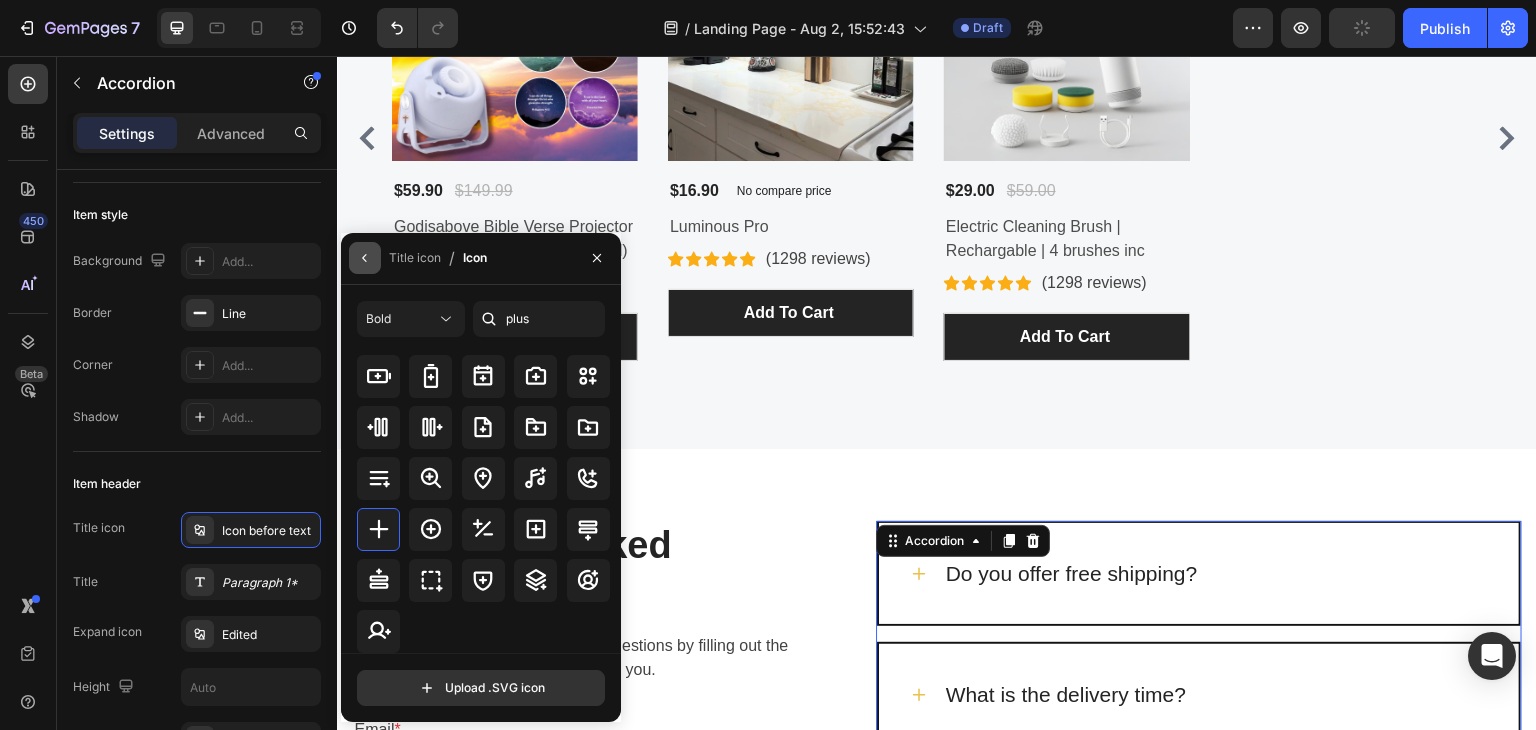 click 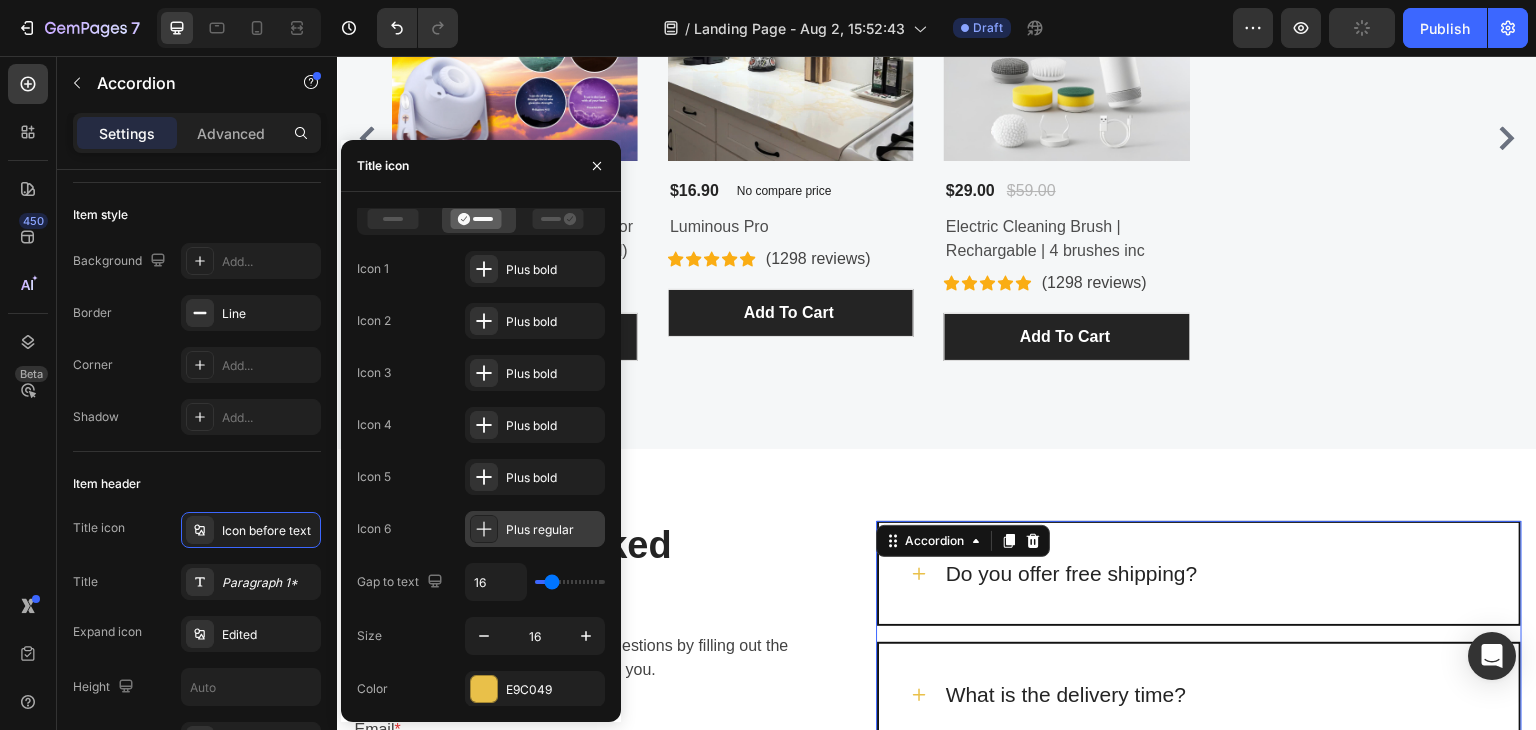 click on "Plus regular" at bounding box center (535, 529) 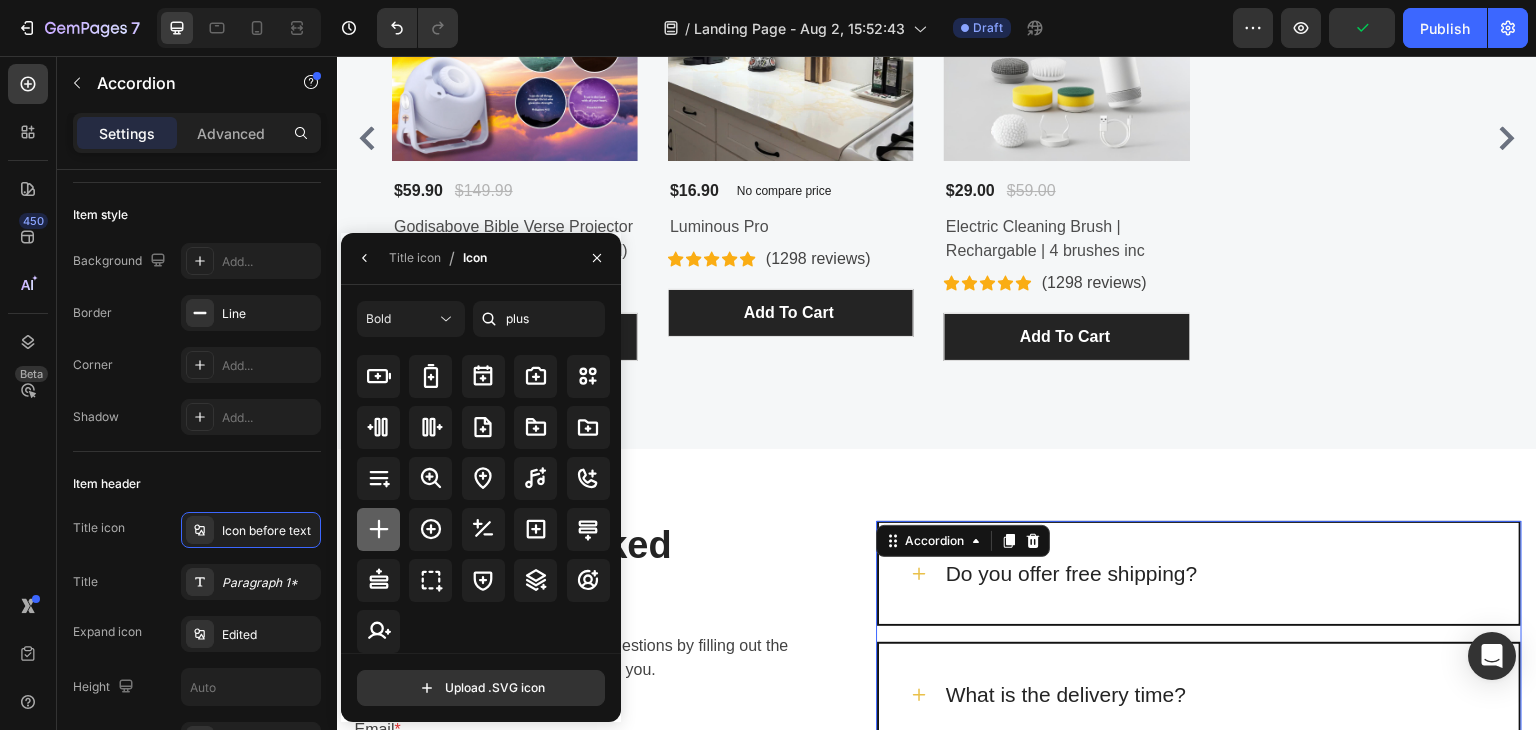 click 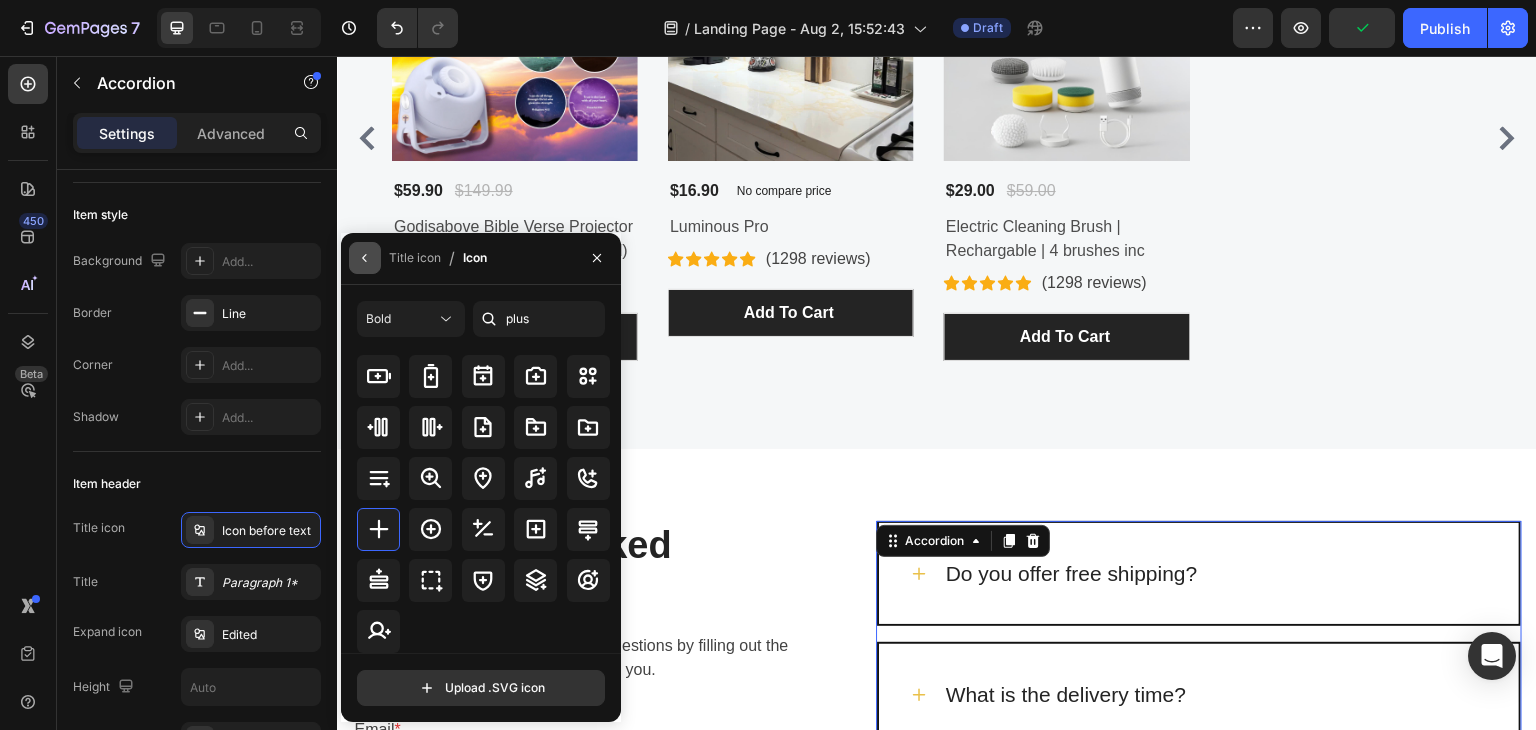 click at bounding box center (365, 258) 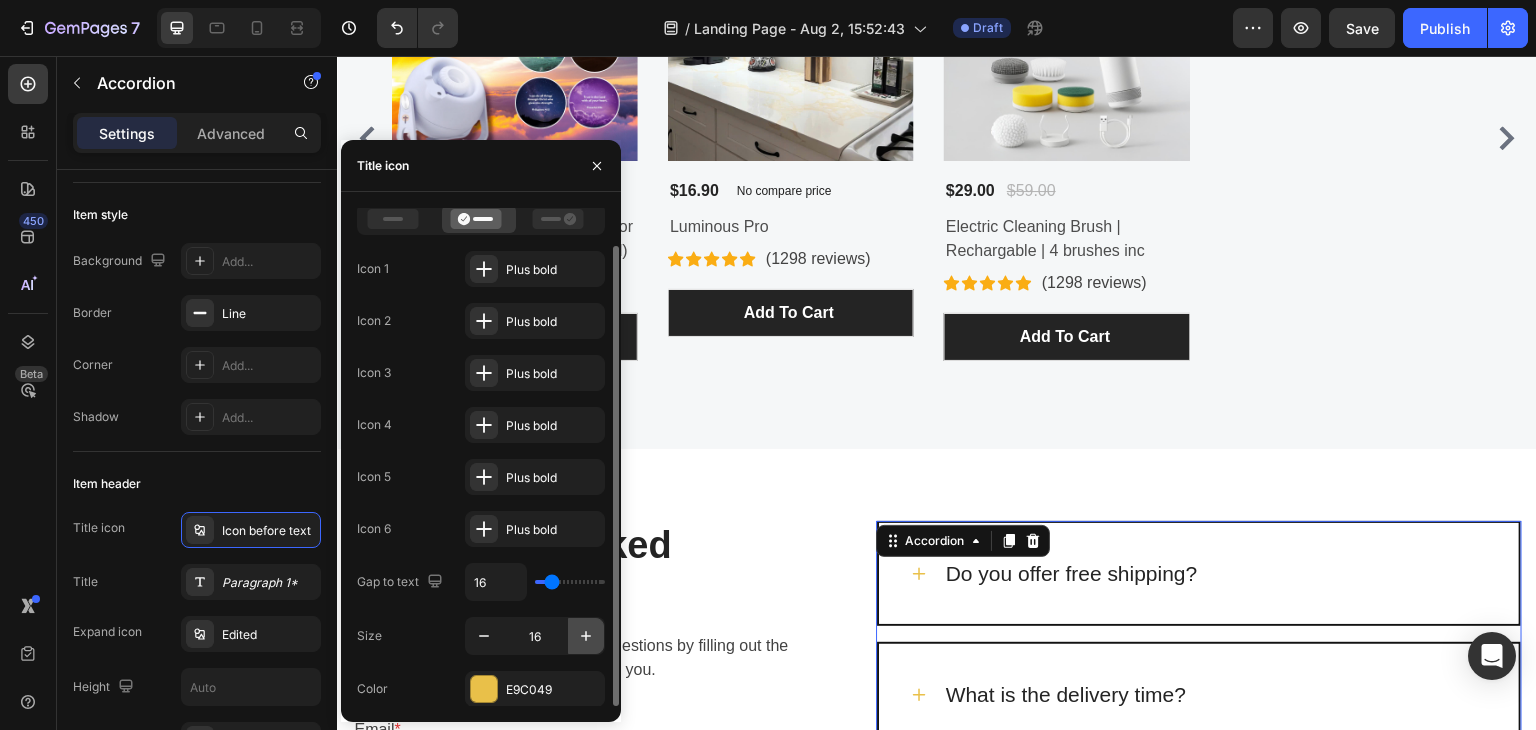 click 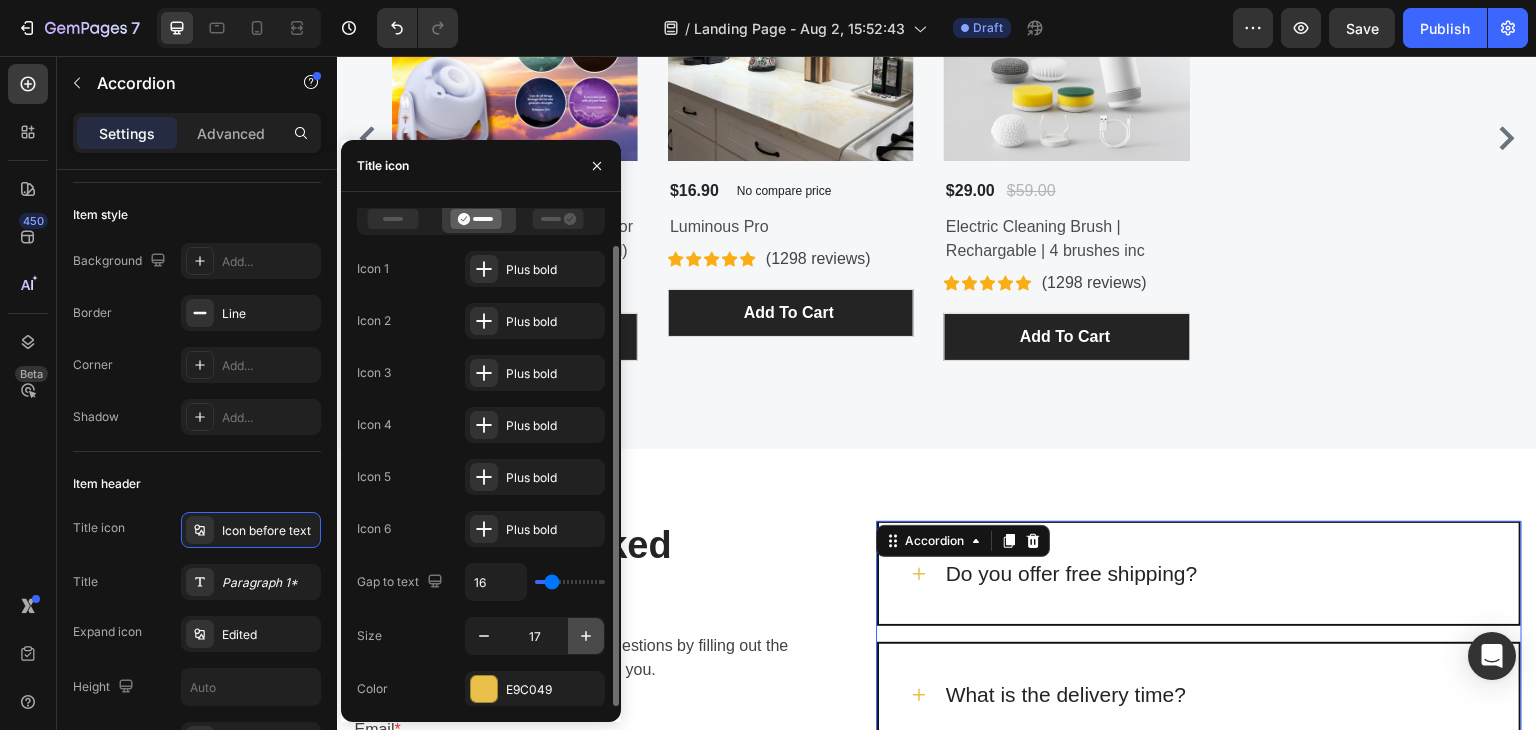 click 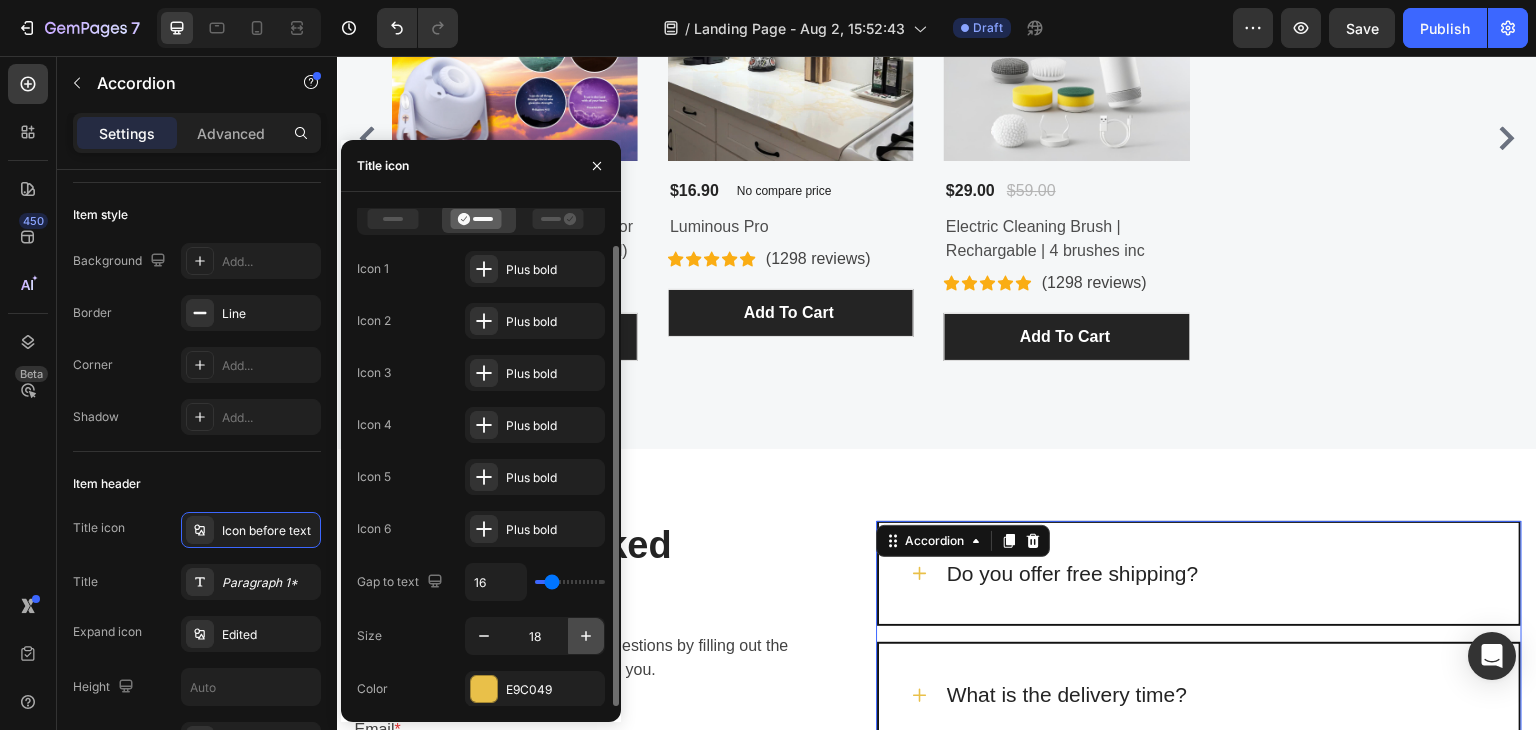 click 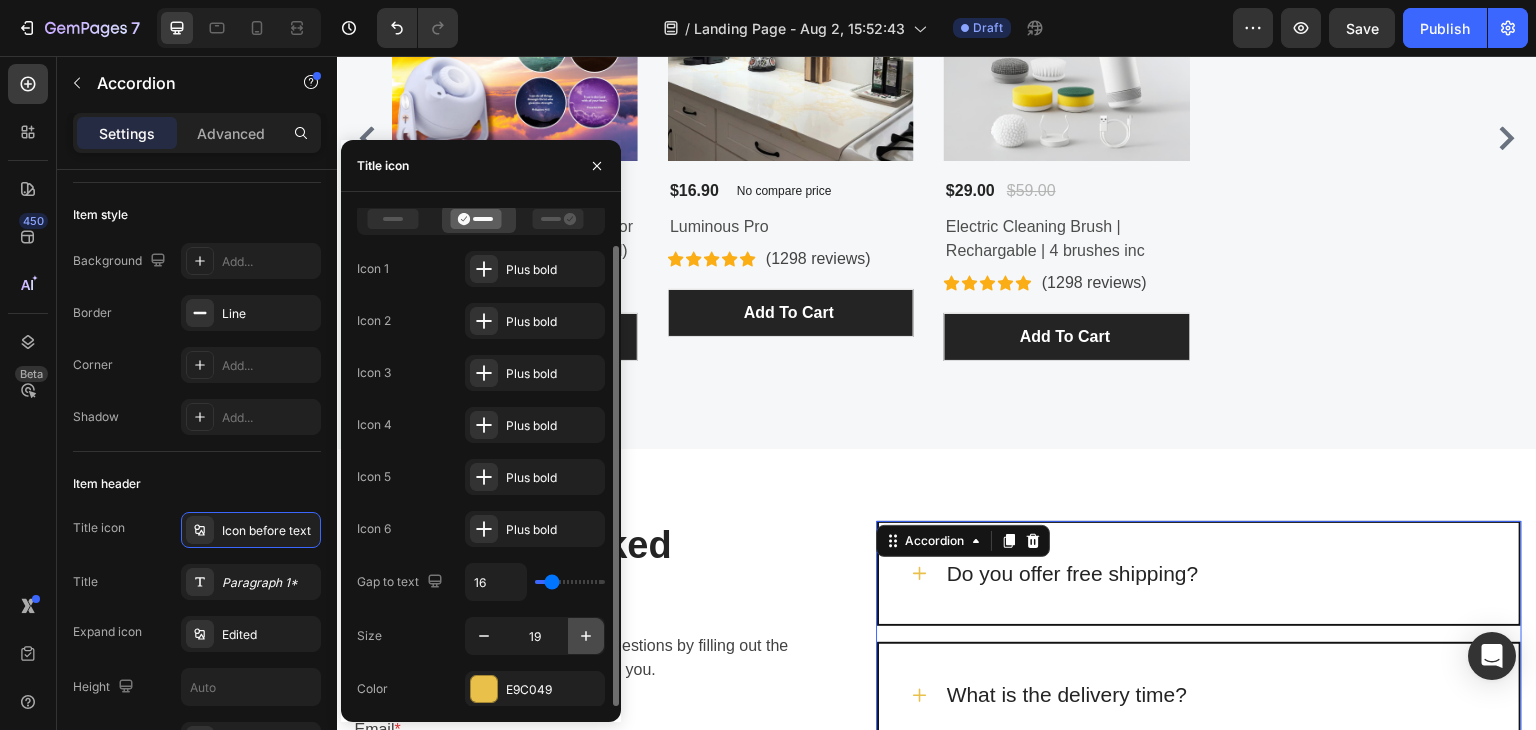 click 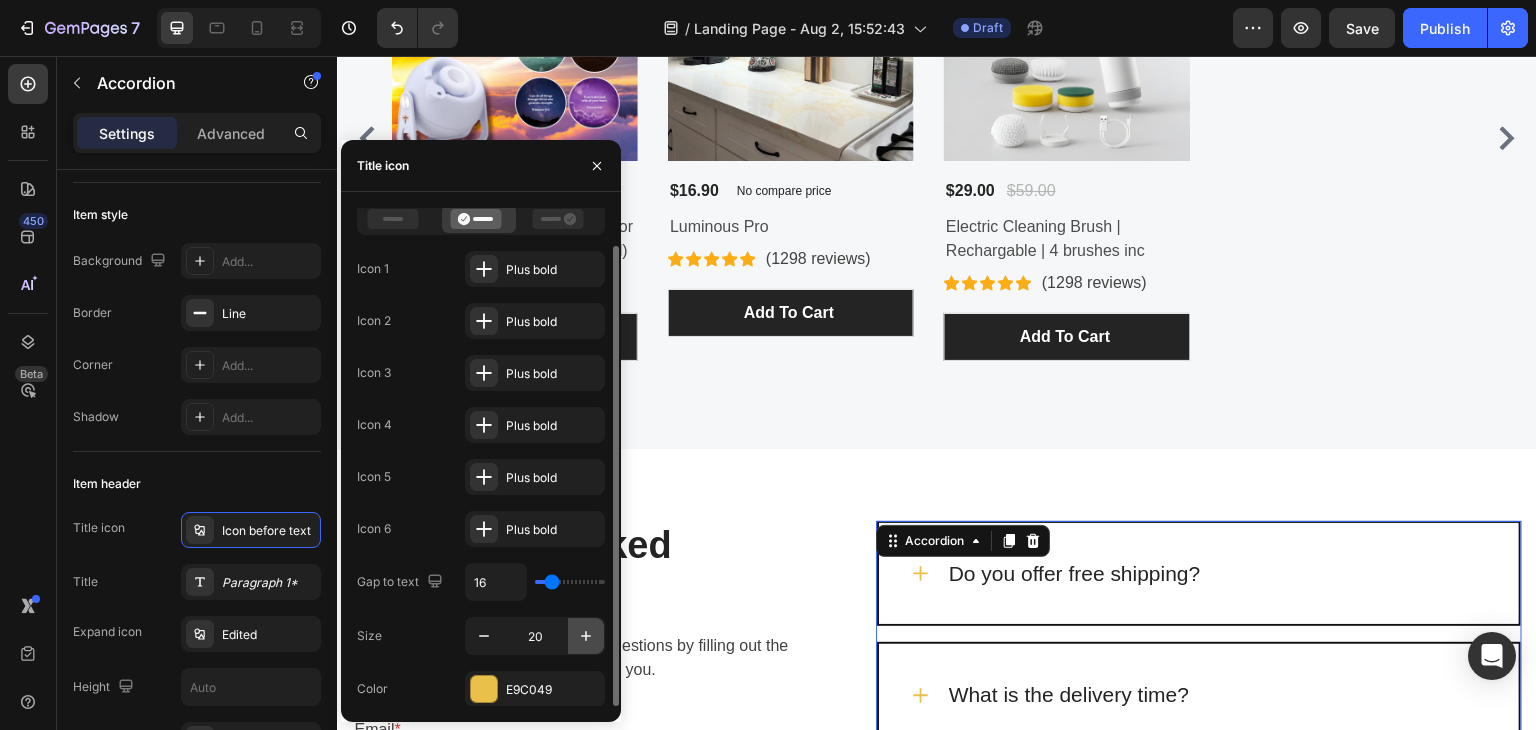 click 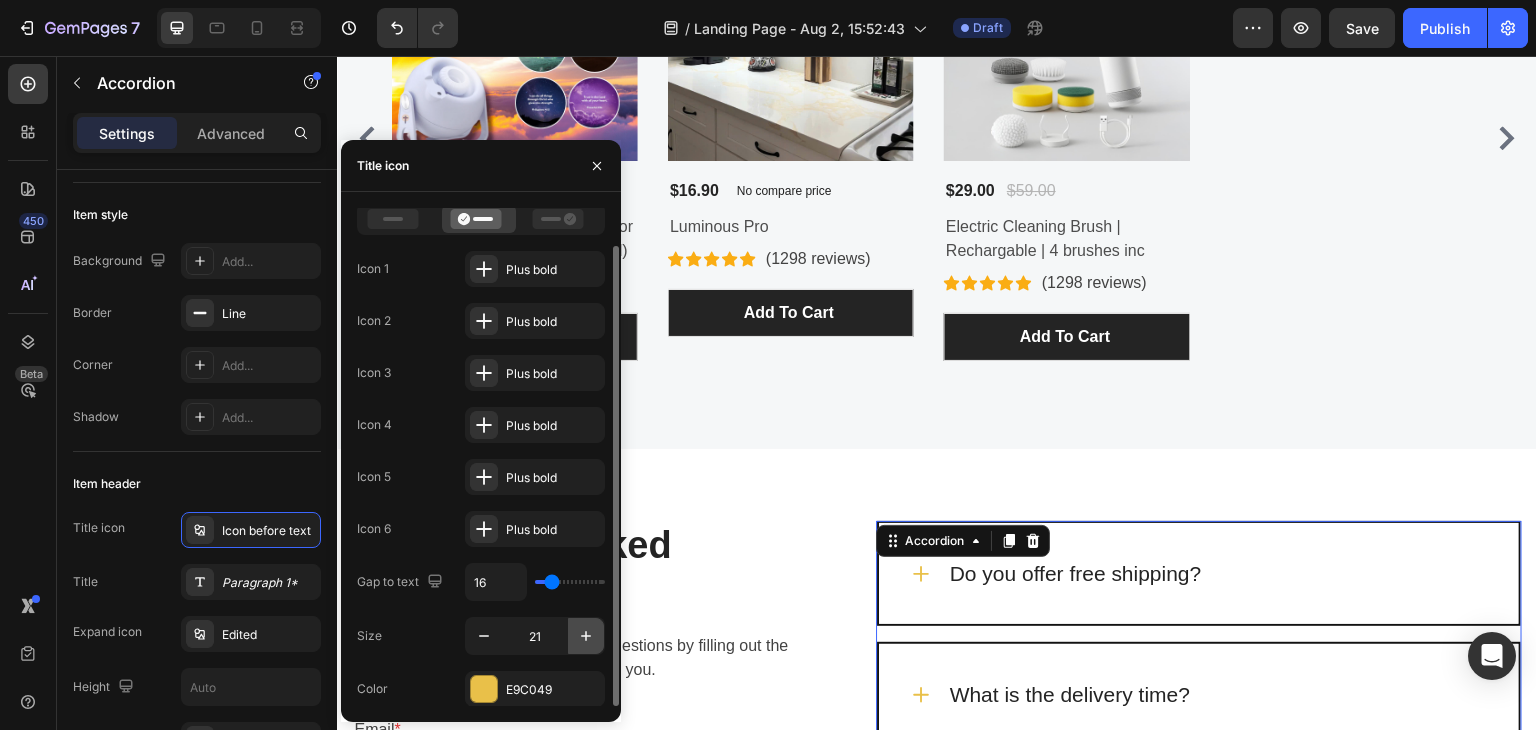 click 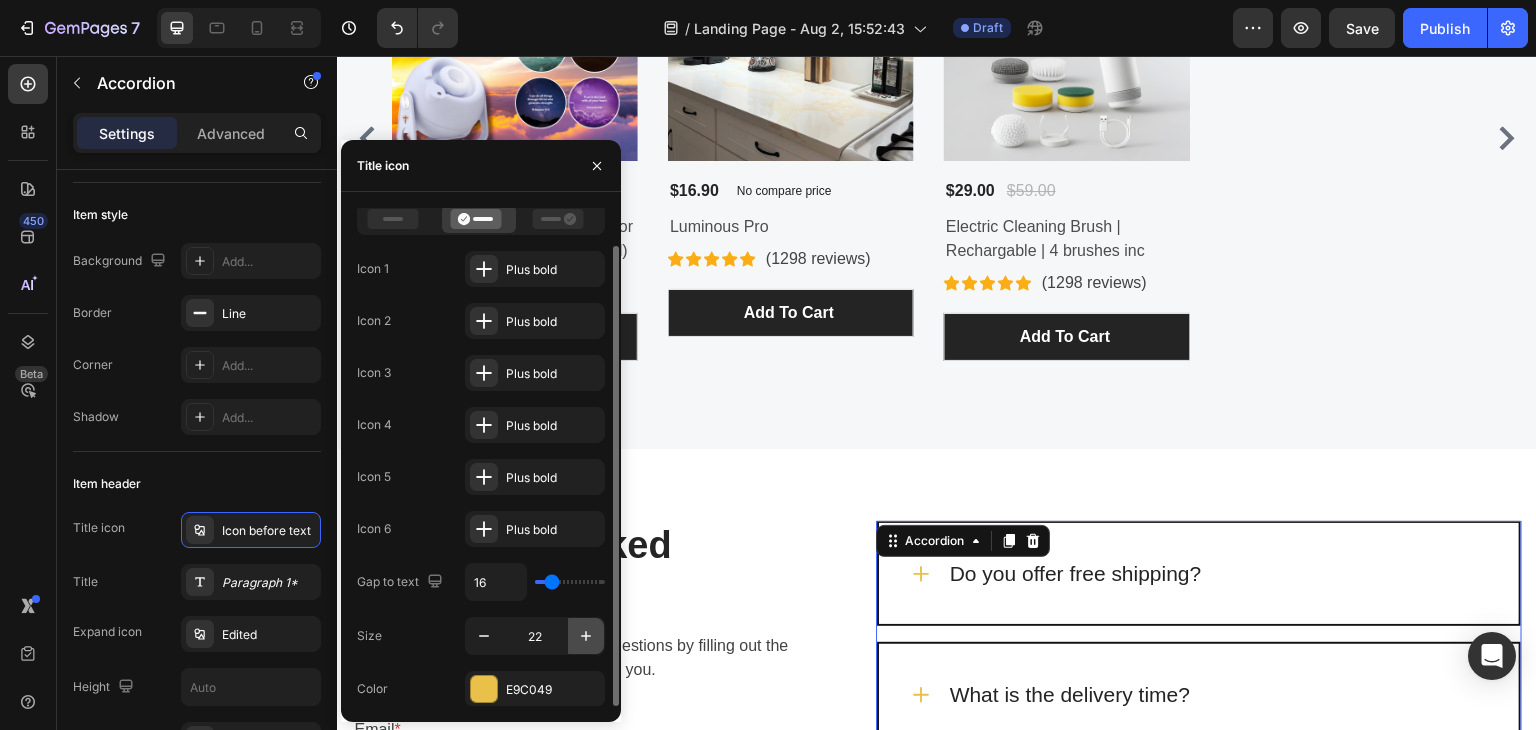 click 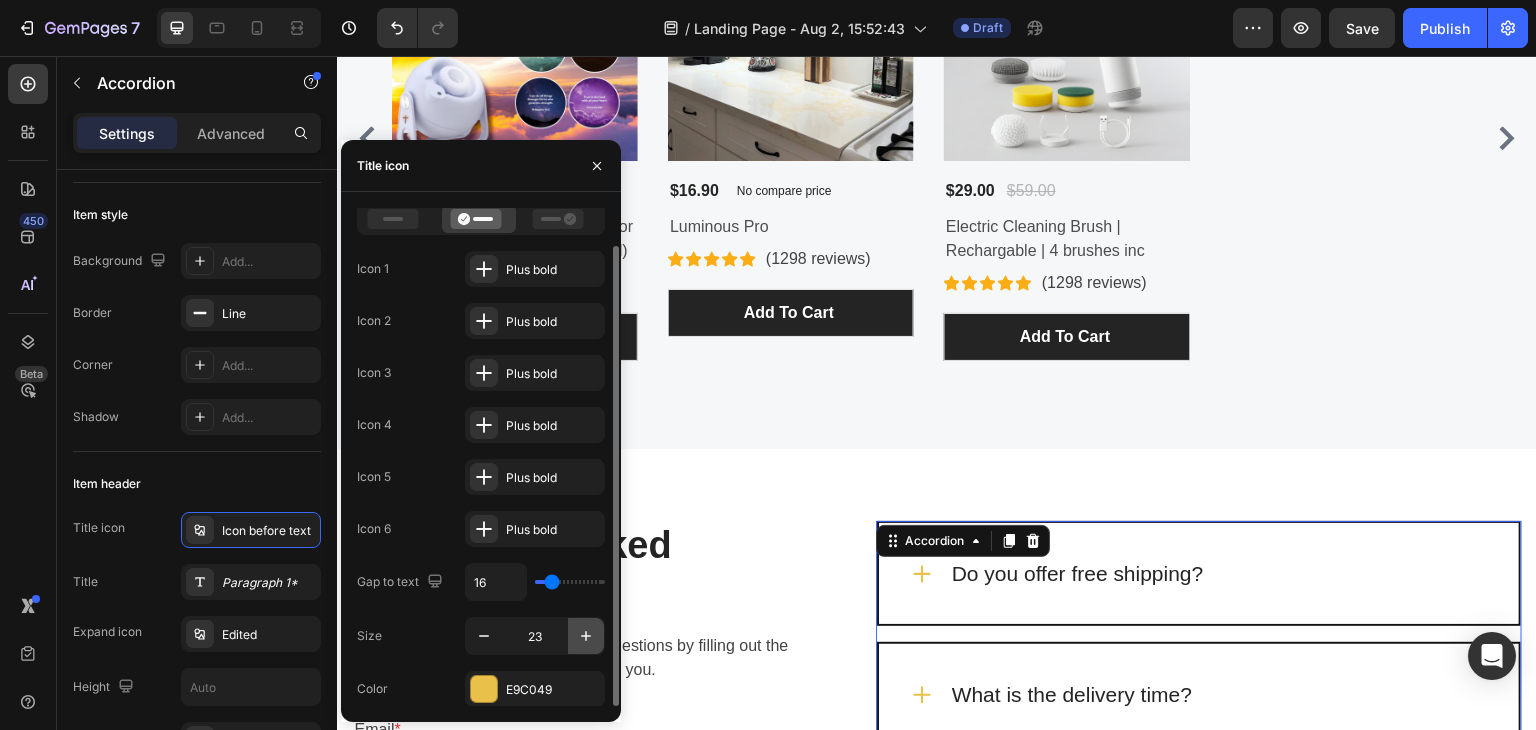click 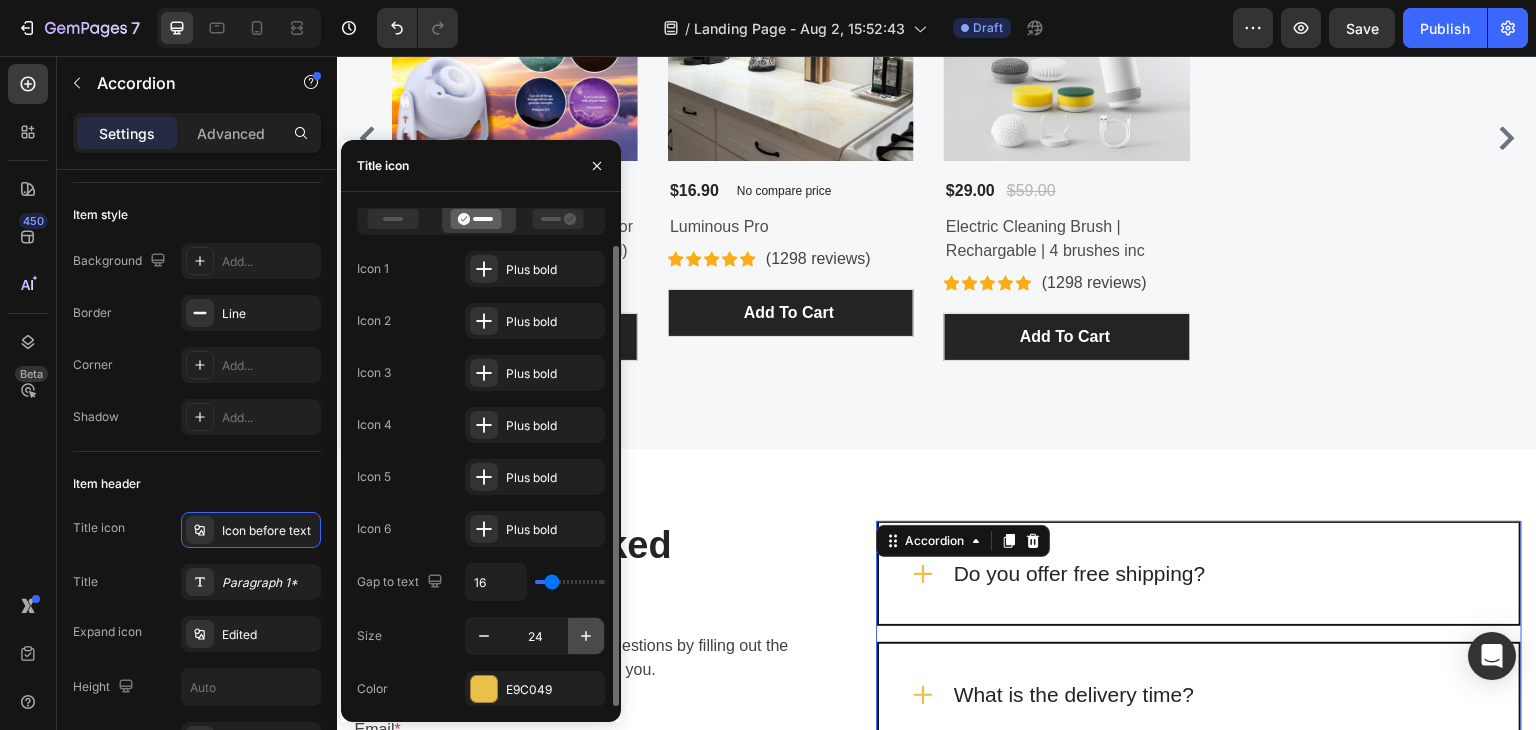 click 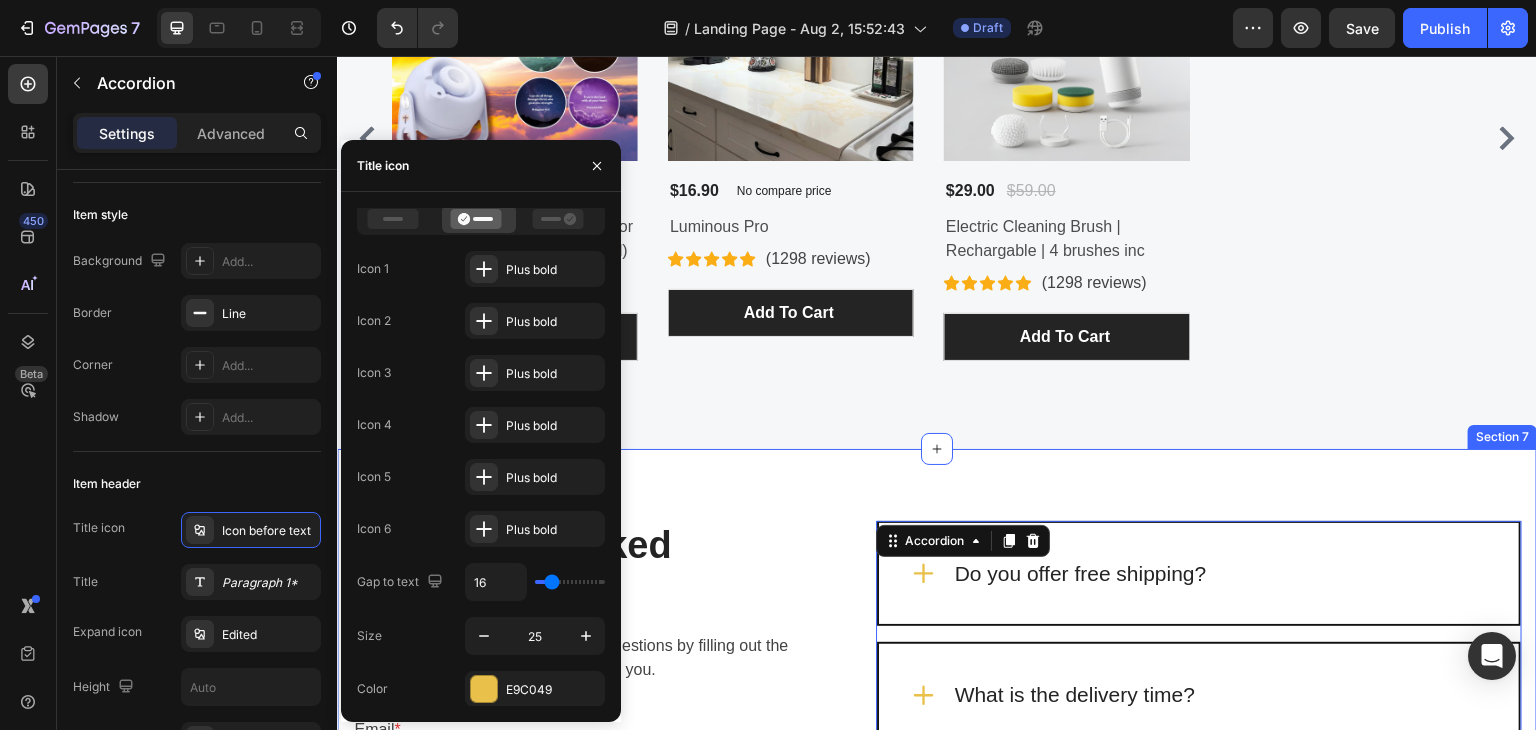 click on "Frequently Asked Questions Heading Still have questions? Send us your questions by filling out the form below, we will be happy to assist you. Text block Email  * Text block Email Field Question  * Text block Text Area Submit Now Submit Button Contact Form
Do you offer free shipping?
What is the delivery time?
Which countries do you ship to?
Do you provide tracking information?
Does the product come with a guarantee?
Will I be really planting a tree with every order?  Accordion   0 Heading Row Section 7" at bounding box center [937, 909] 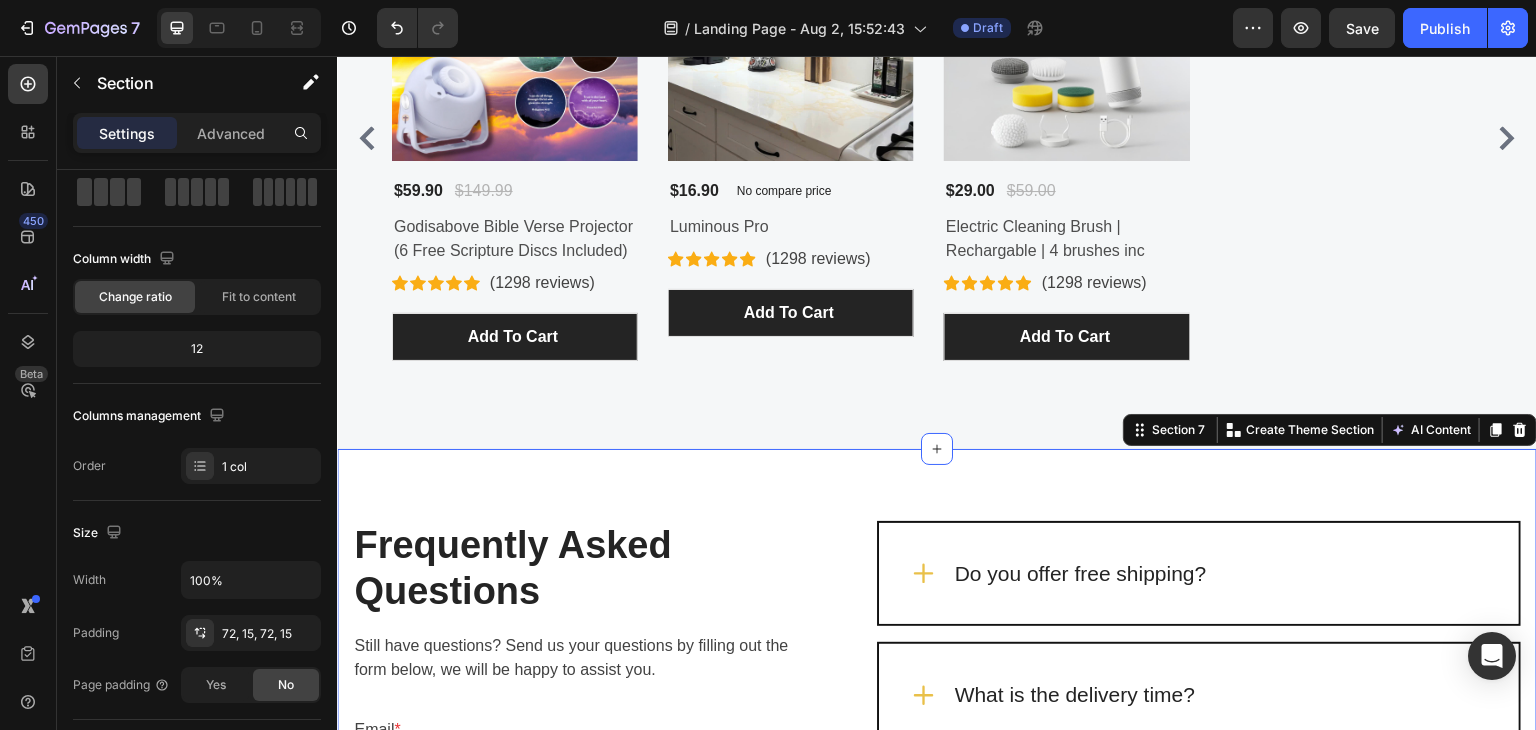 scroll, scrollTop: 0, scrollLeft: 0, axis: both 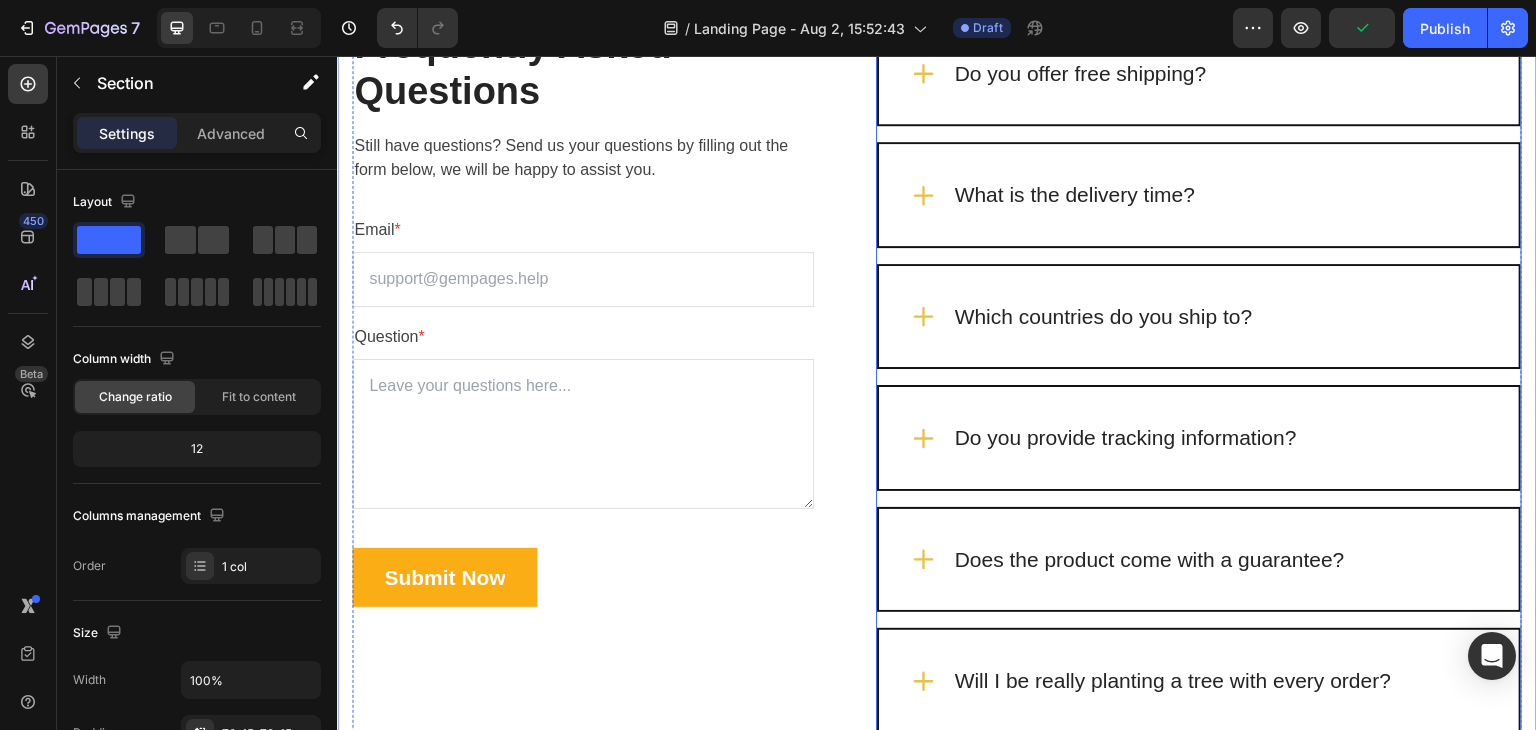 click on "Does the product come with a guarantee?" at bounding box center (1150, 560) 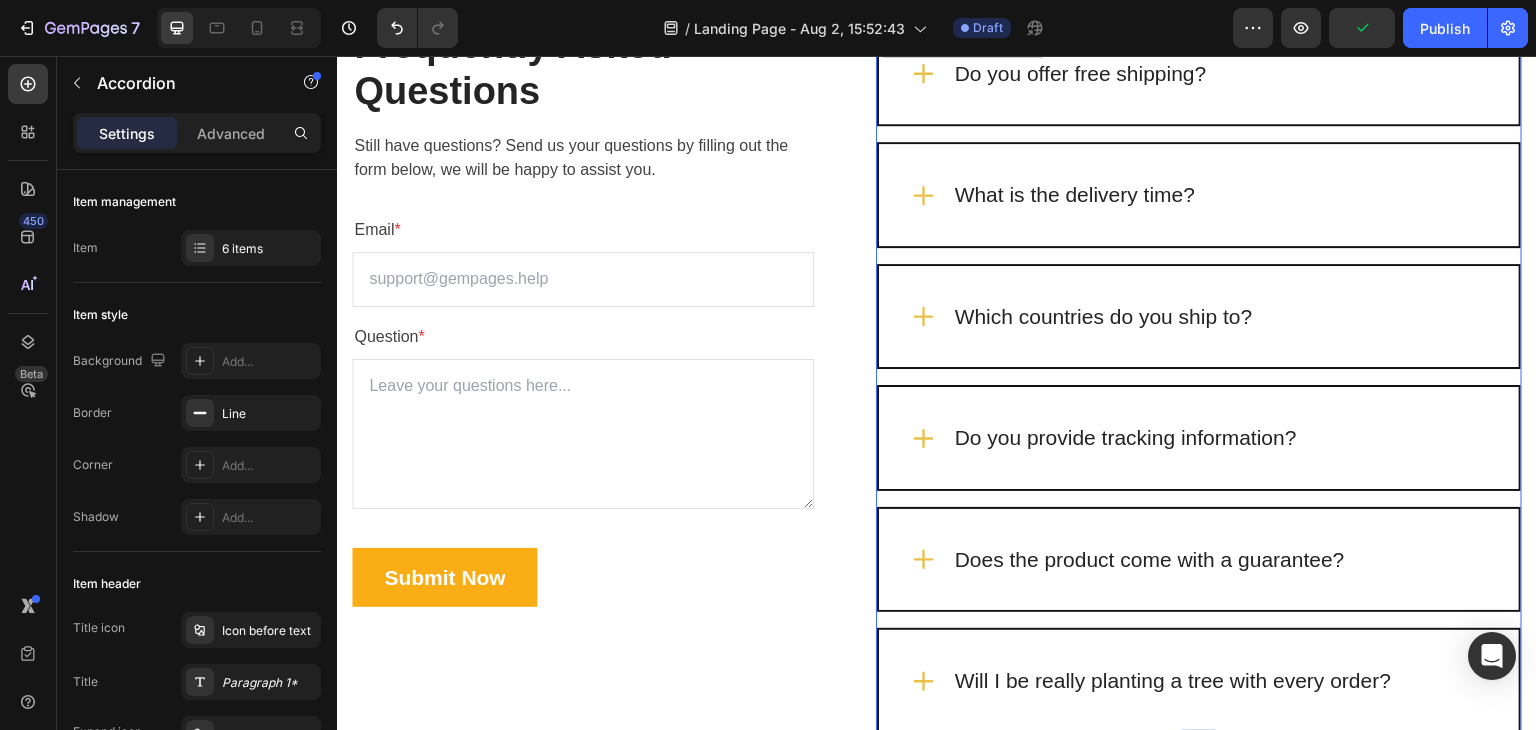 click on "Does the product come with a guarantee?" at bounding box center [1199, 560] 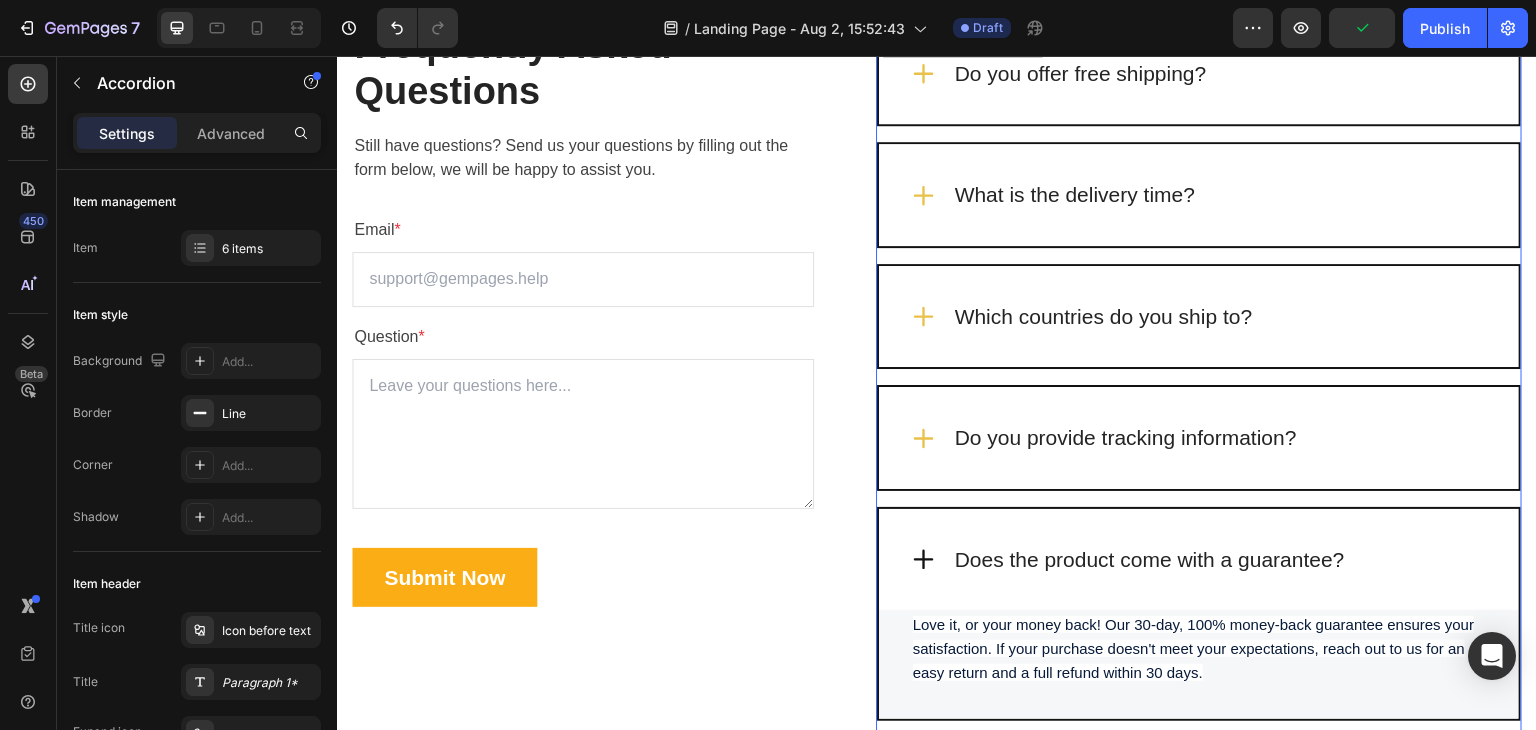 scroll, scrollTop: 5202, scrollLeft: 0, axis: vertical 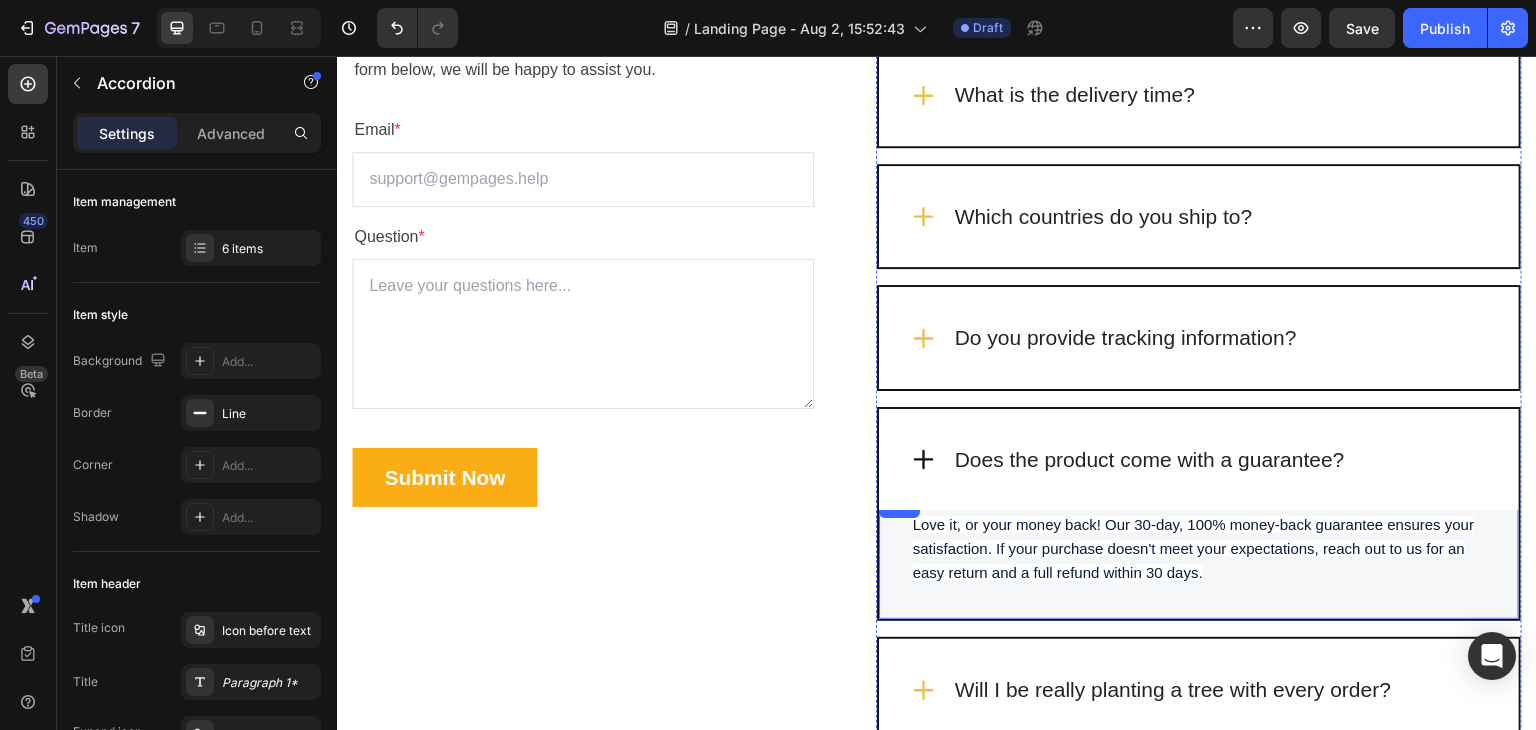 click on "Title Line Love it, or your money back! Our 30-day, 100% money-back guarantee ensures your satisfaction. If your purchase doesn't meet your expectations, reach out to us for an easy return and a full refund within 30 days. Text block Row" at bounding box center (1199, 556) 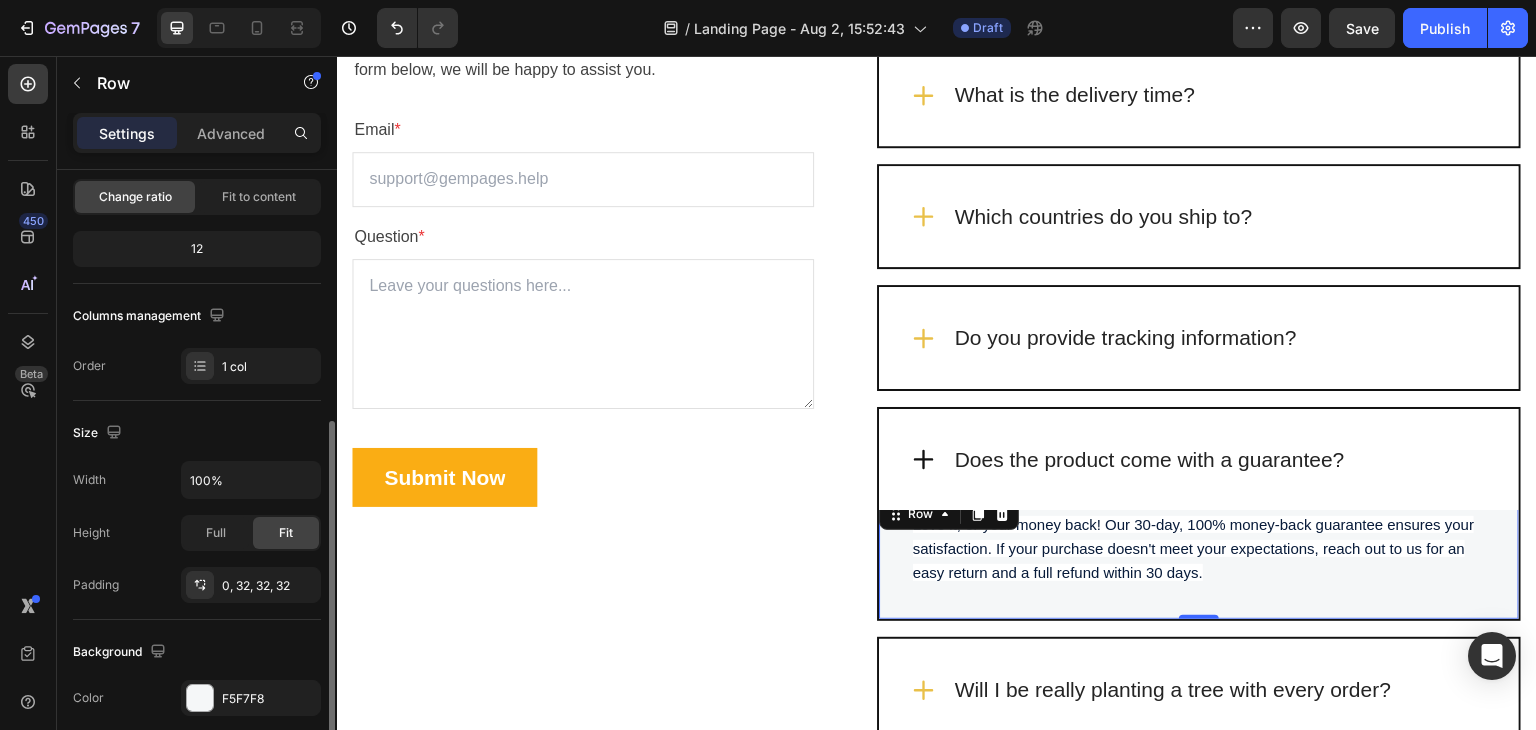 scroll, scrollTop: 300, scrollLeft: 0, axis: vertical 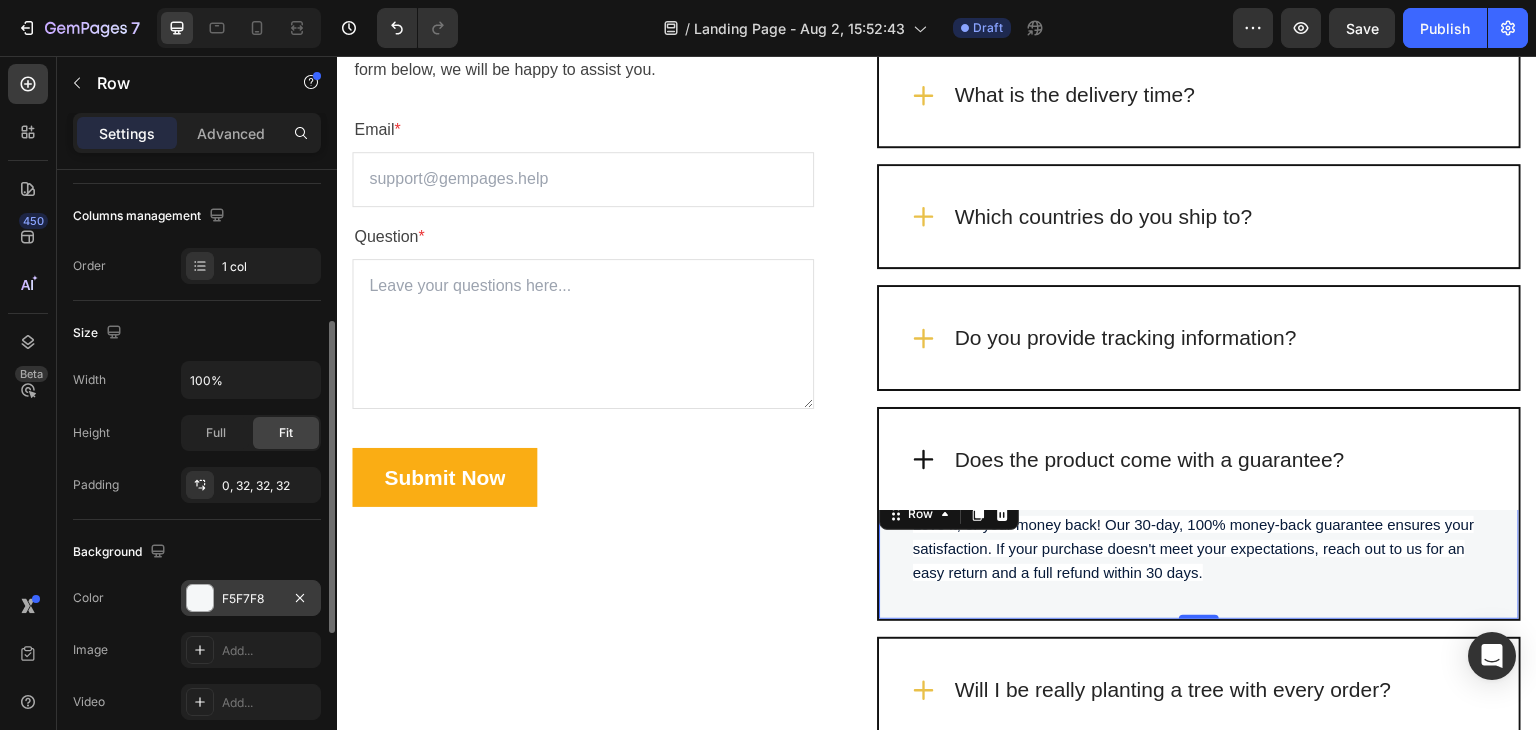 click at bounding box center (200, 598) 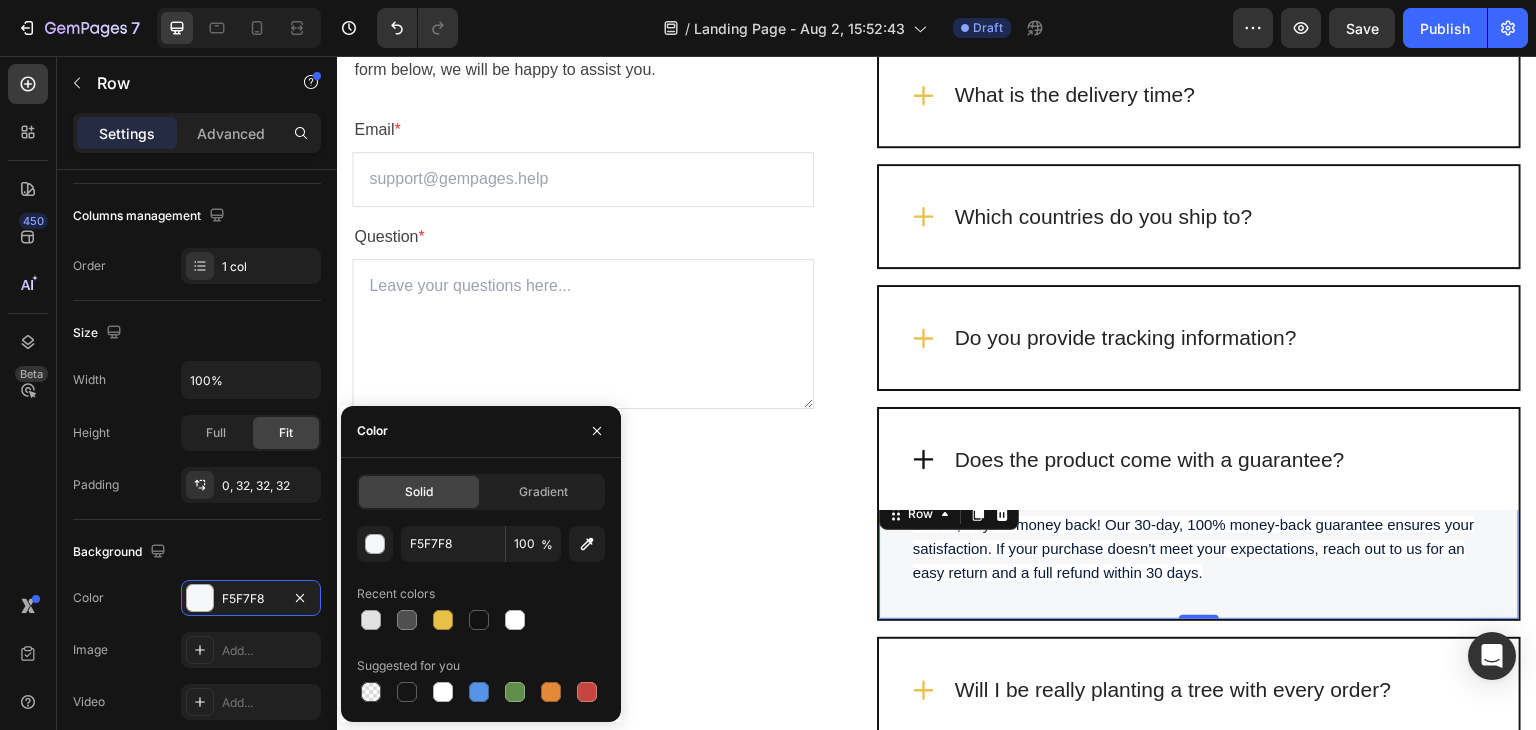 click on "F5F7F8 100 % Recent colors Suggested for you" at bounding box center (481, 616) 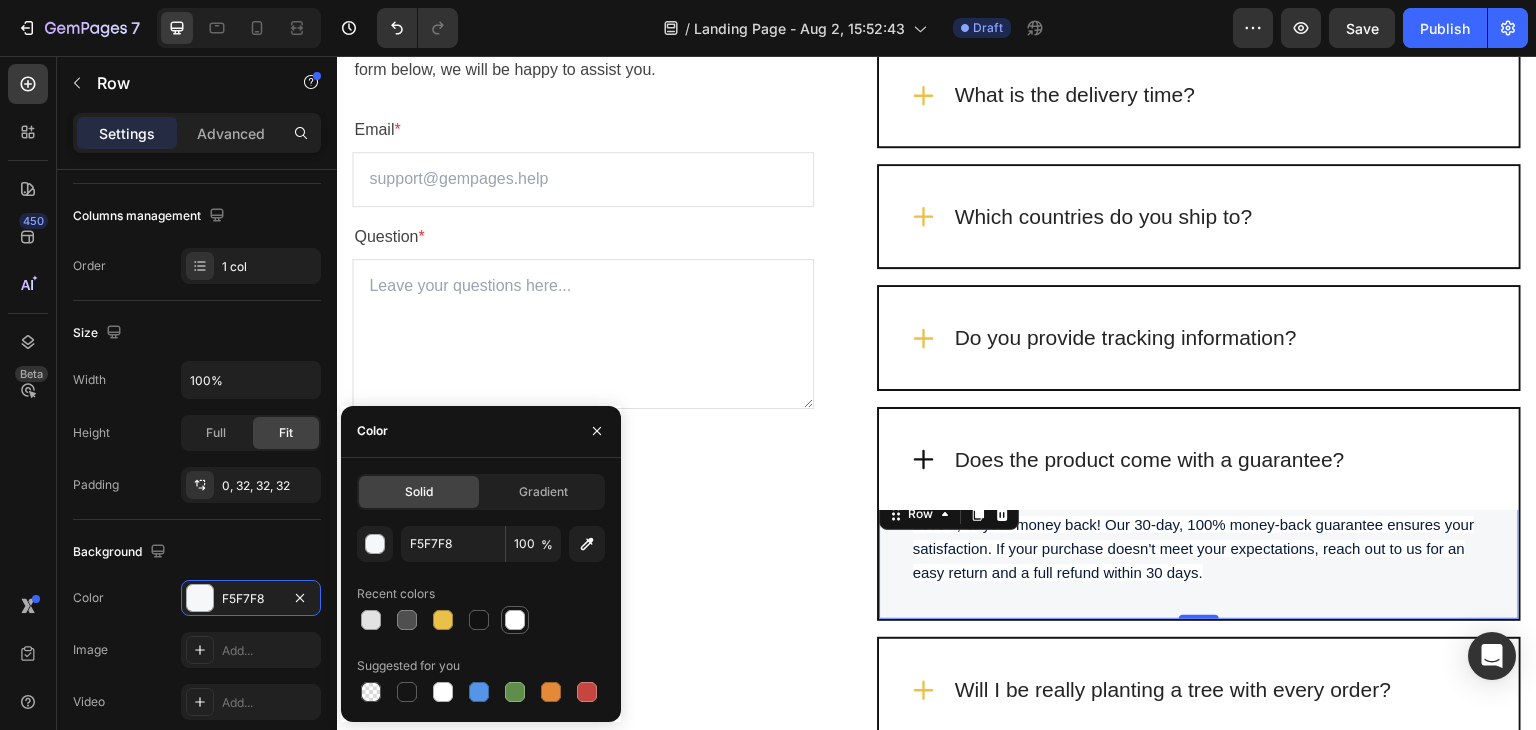 click at bounding box center [515, 620] 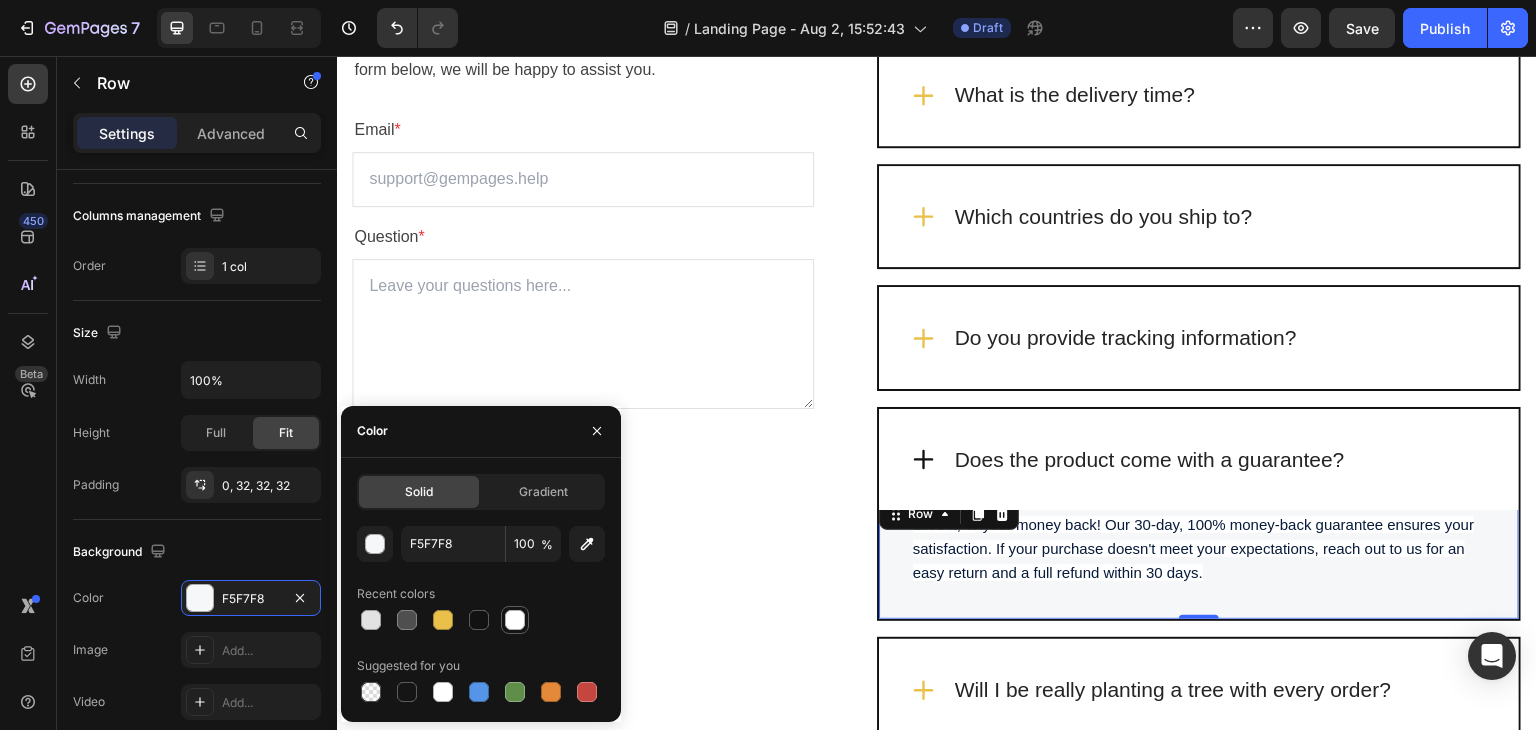 type on "FFFFFF" 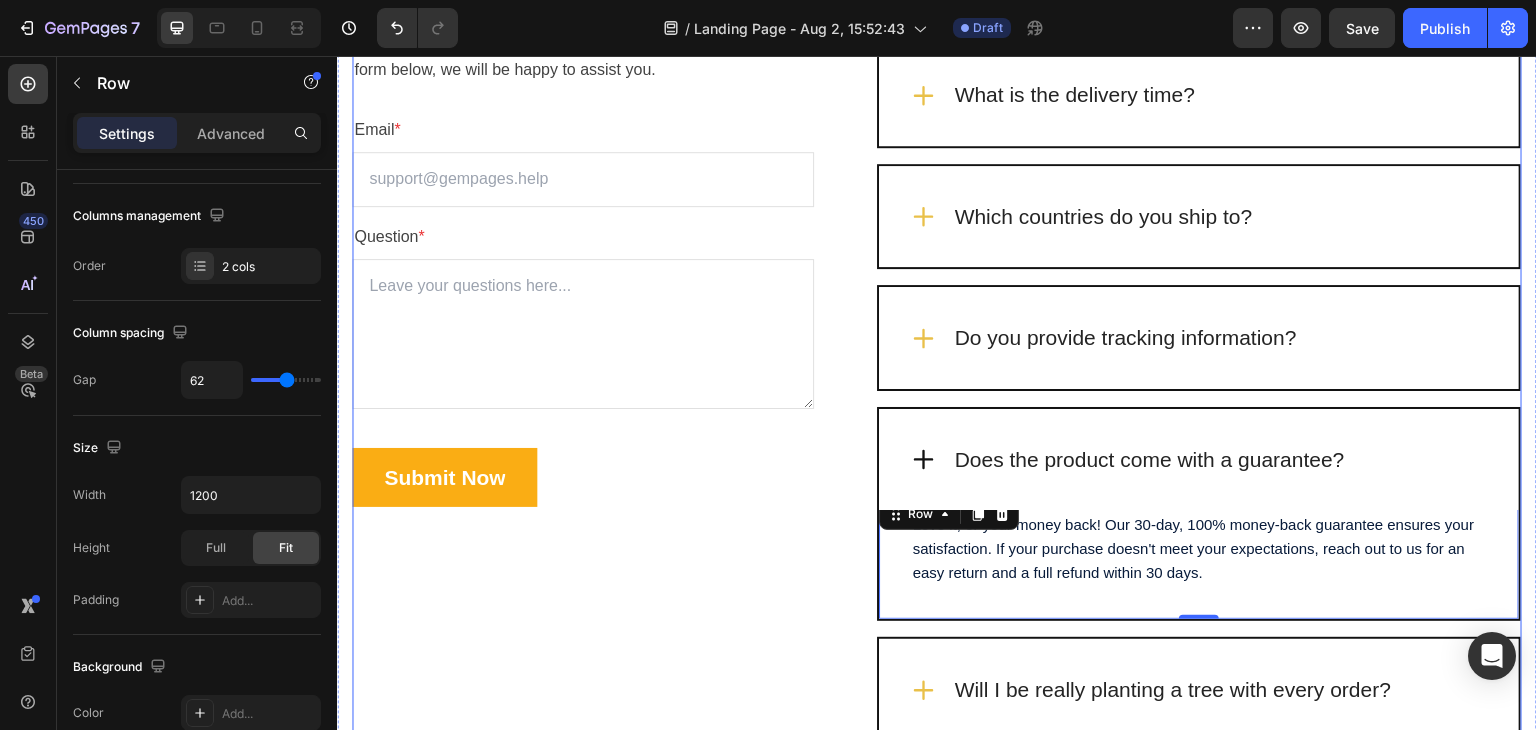 click on "Frequently Asked Questions Heading Still have questions? Send us your questions by filling out the form below, we will be happy to assist you. Text block Email  * Text block Email Field Question  * Text block Text Area Submit Now Submit Button Contact Form" at bounding box center (583, 364) 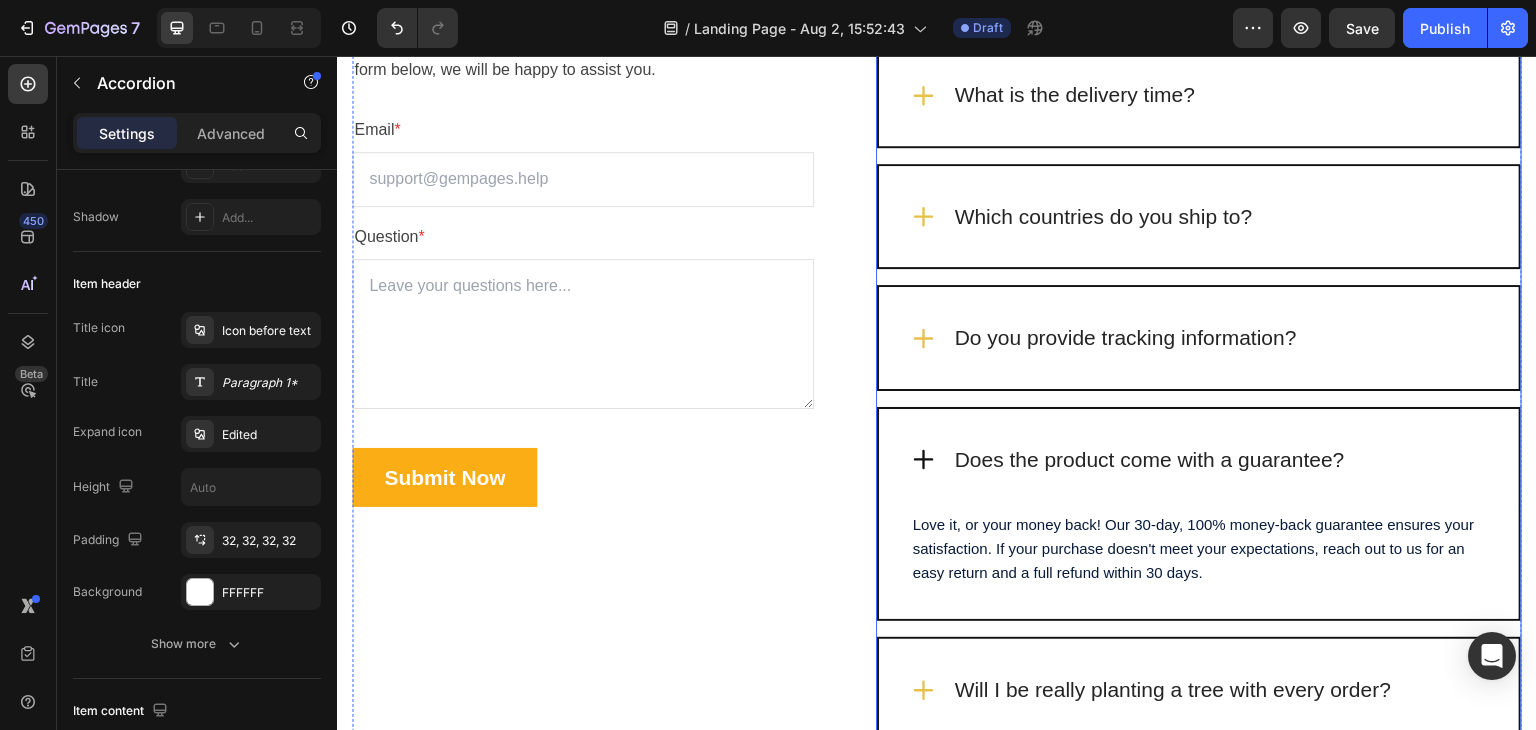 click on "Do you provide tracking information?" at bounding box center (1199, 338) 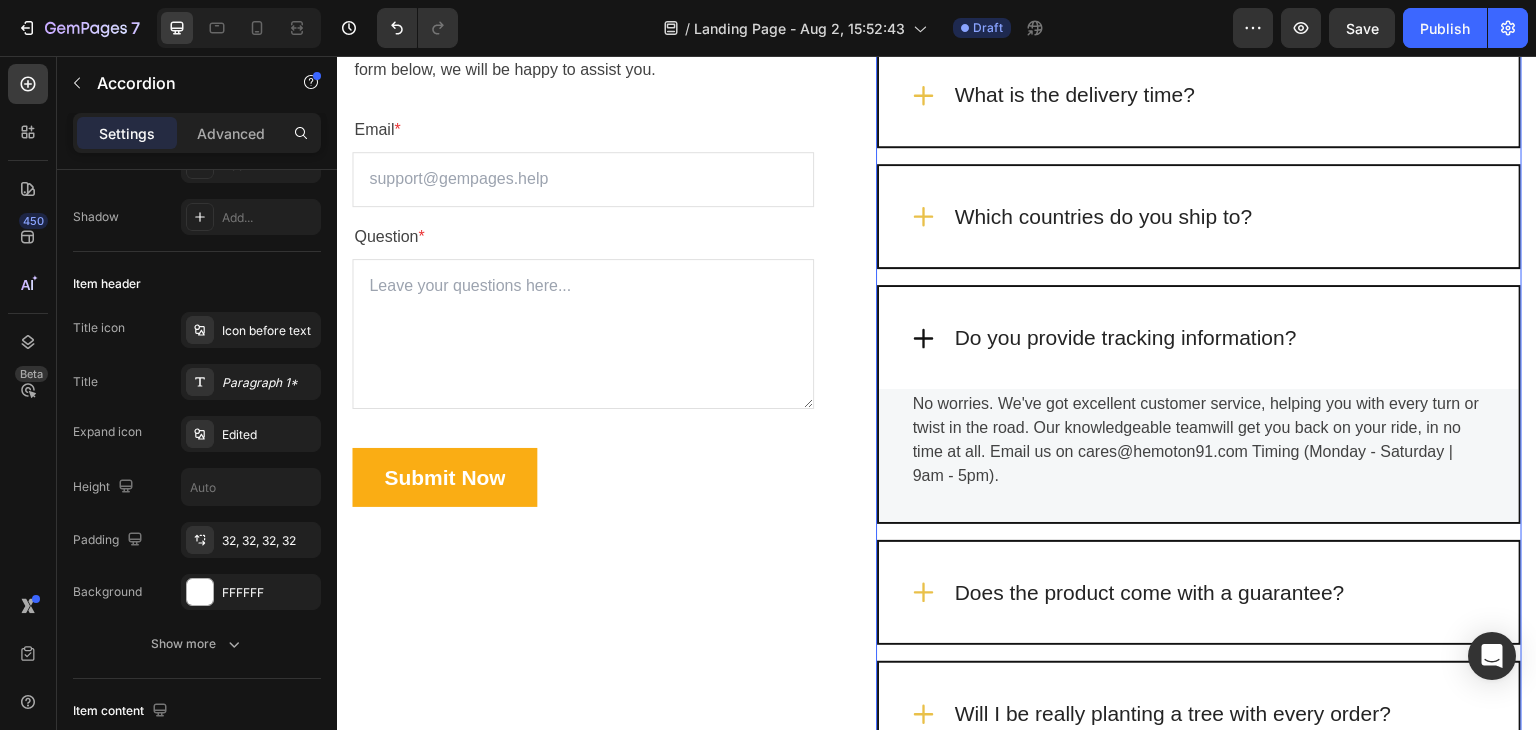 scroll, scrollTop: 0, scrollLeft: 0, axis: both 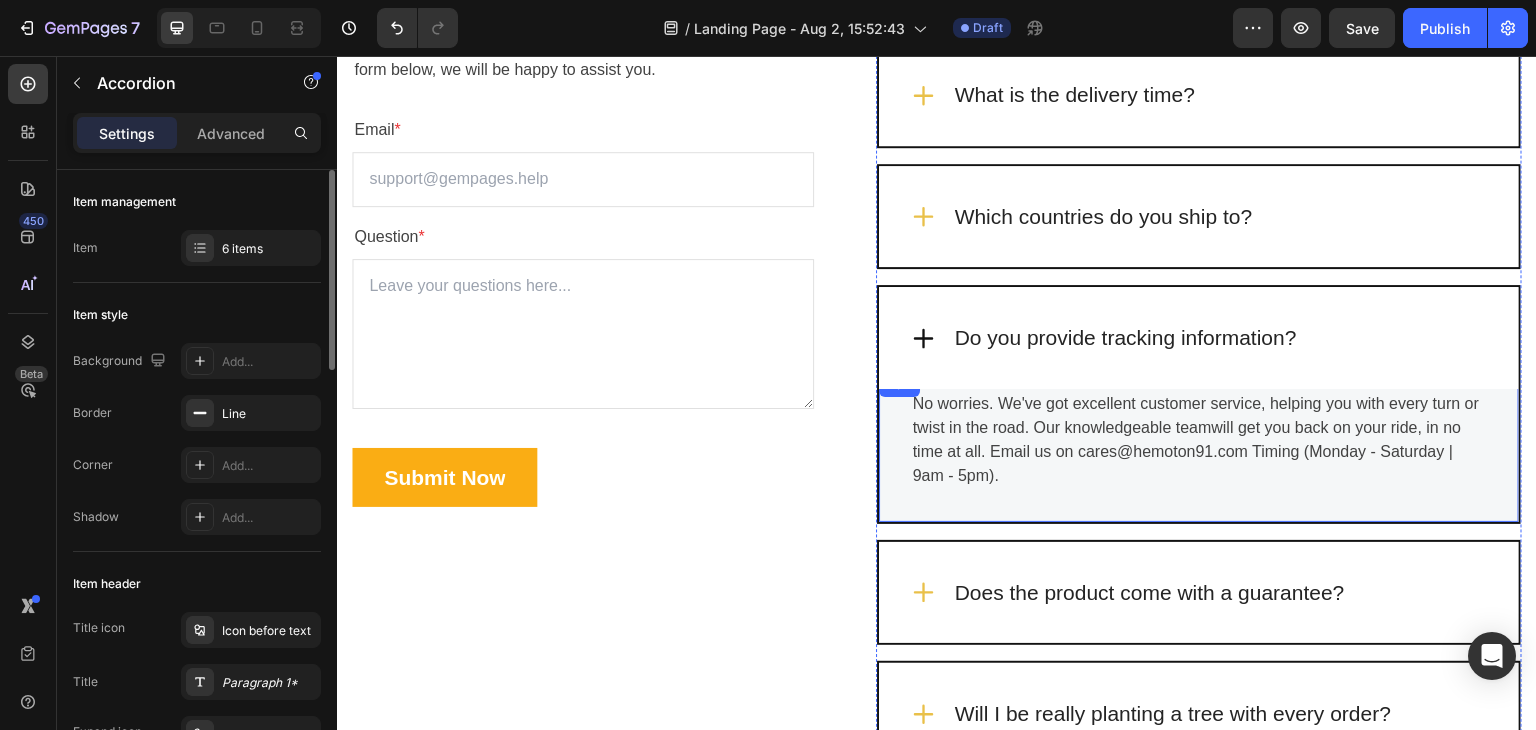click on "Title Line No worries. We've got excellent customer service, helping you with every turn or twist in the road. Our knowledgeable teamwill get you back on your ride, in no time at all. Email us on cares@hemoton91.com Timing (Monday - Saturday | 9am - 5pm). Text block Row" at bounding box center (1199, 447) 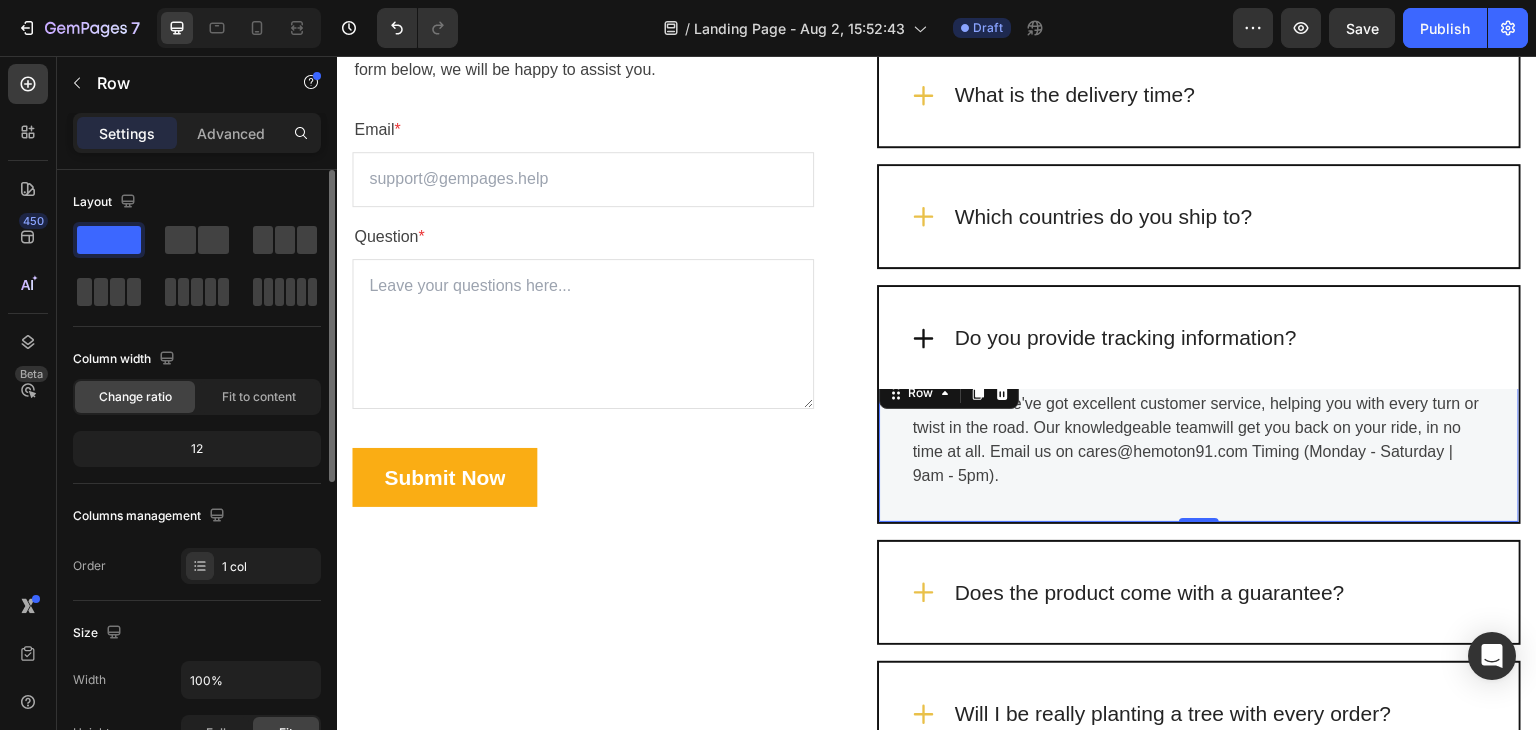 scroll, scrollTop: 300, scrollLeft: 0, axis: vertical 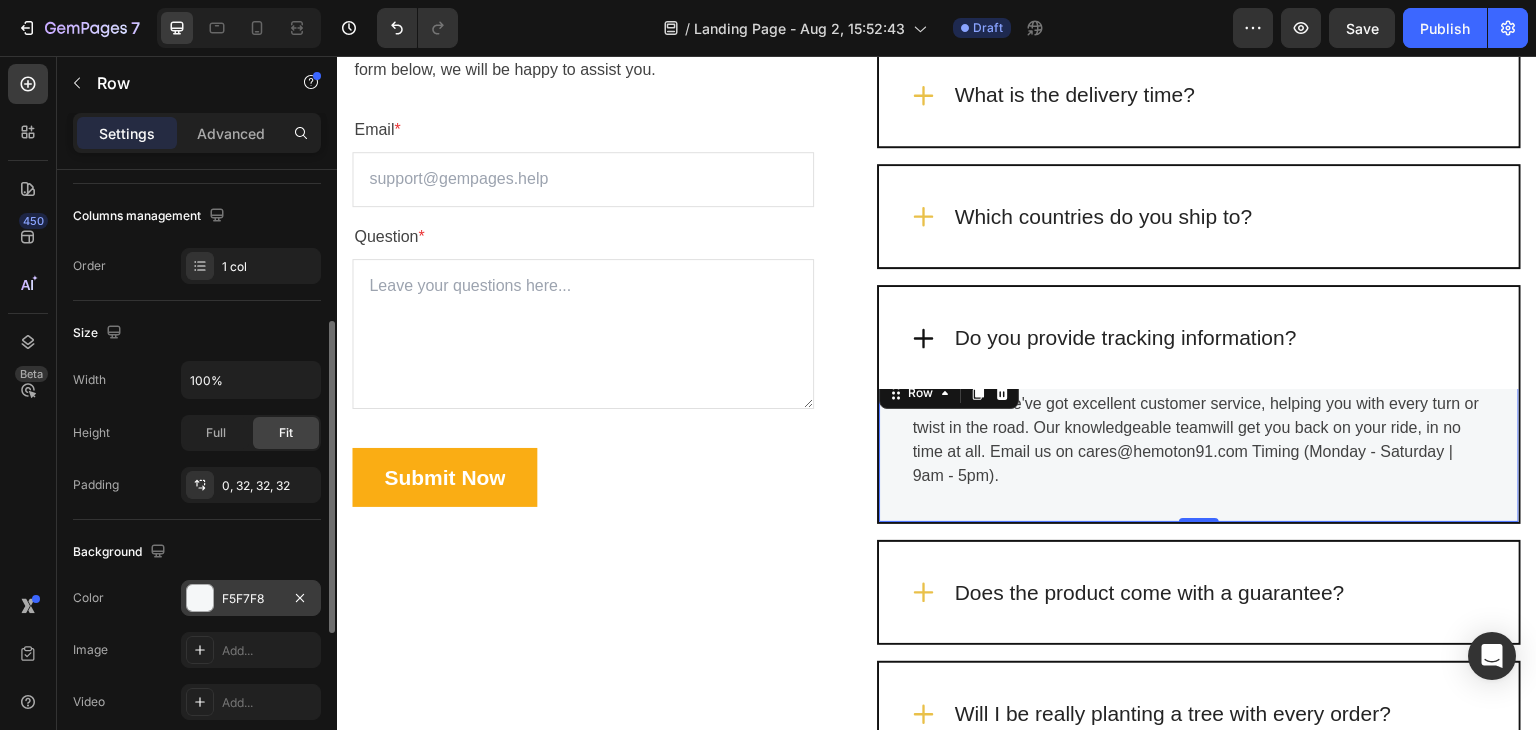 click on "F5F7F8" at bounding box center [251, 599] 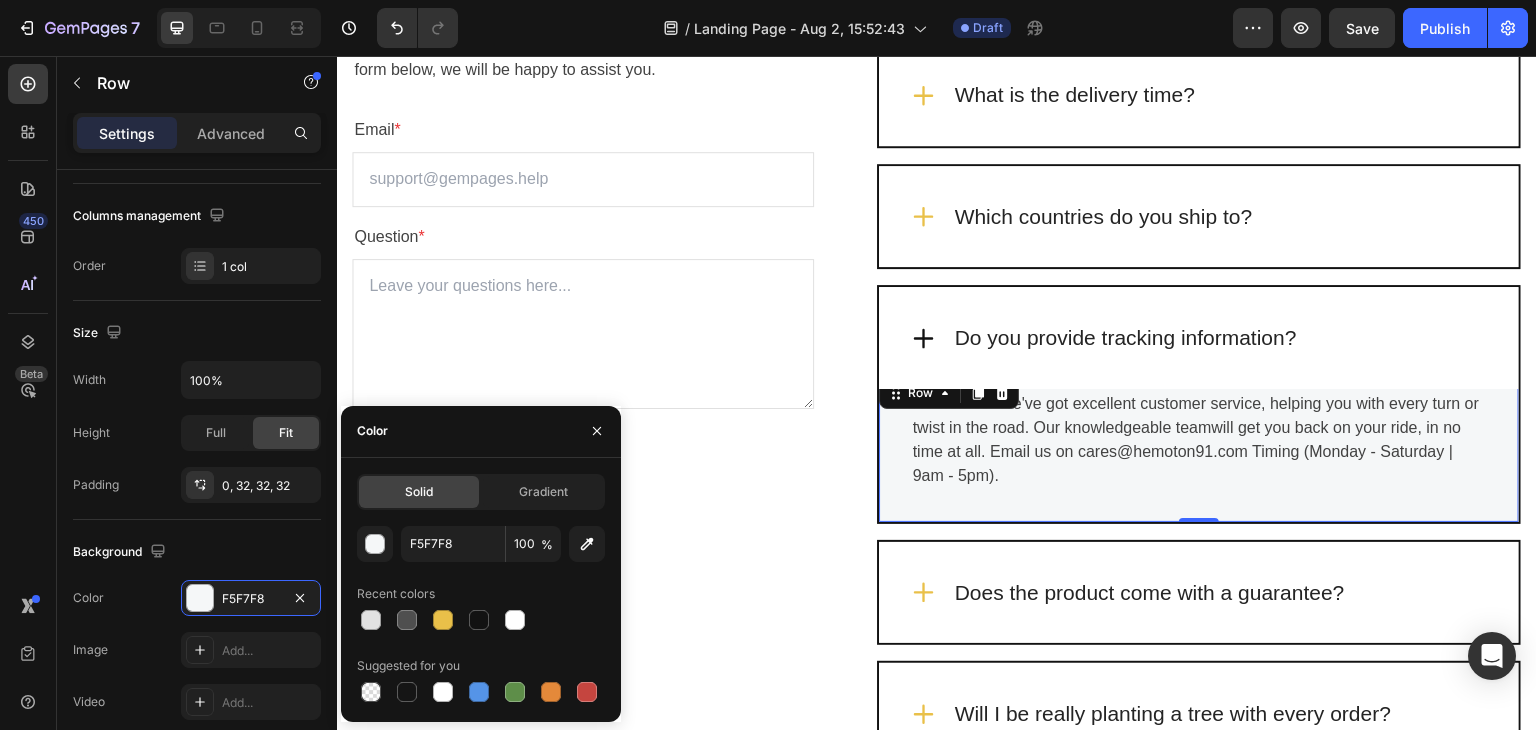 click 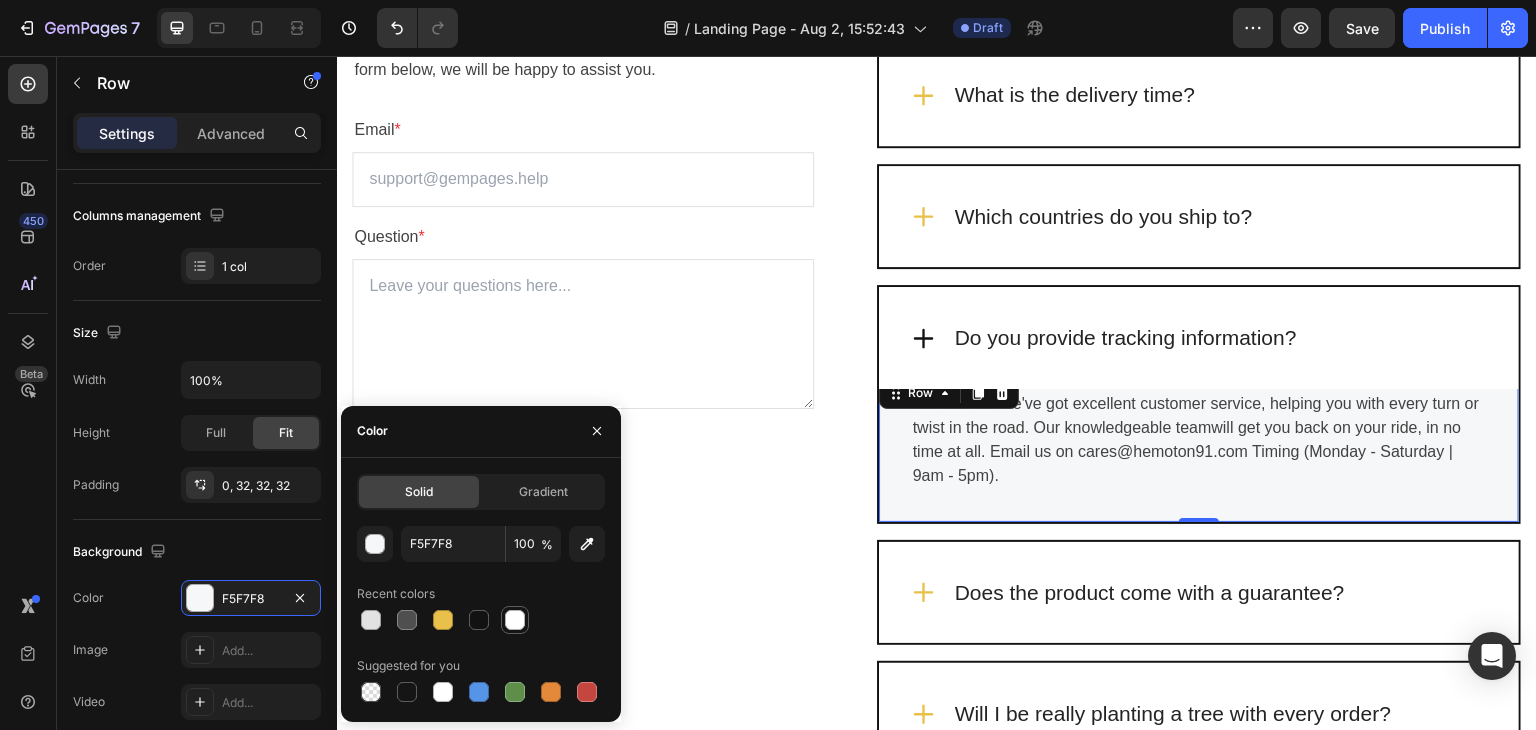 click at bounding box center (515, 620) 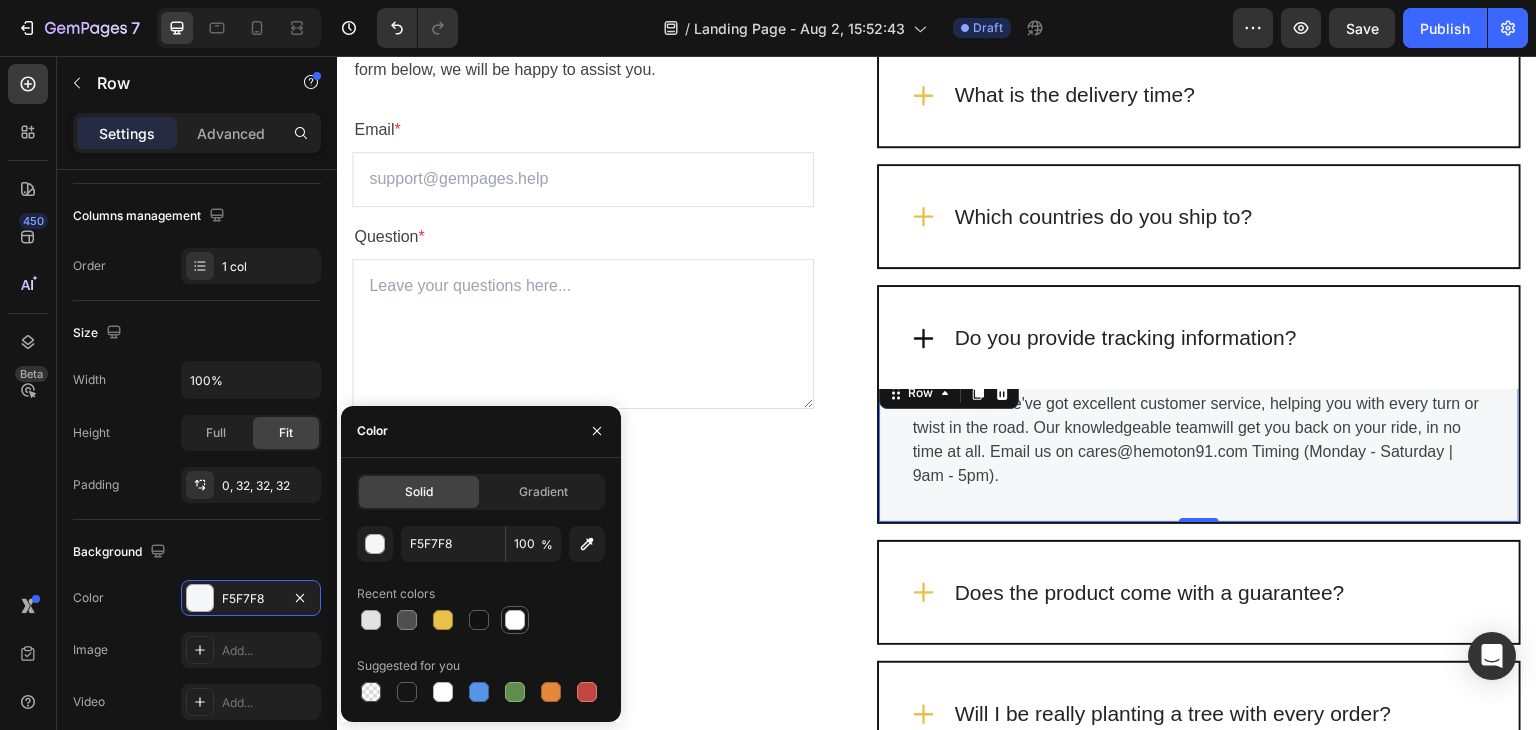 type on "FFFFFF" 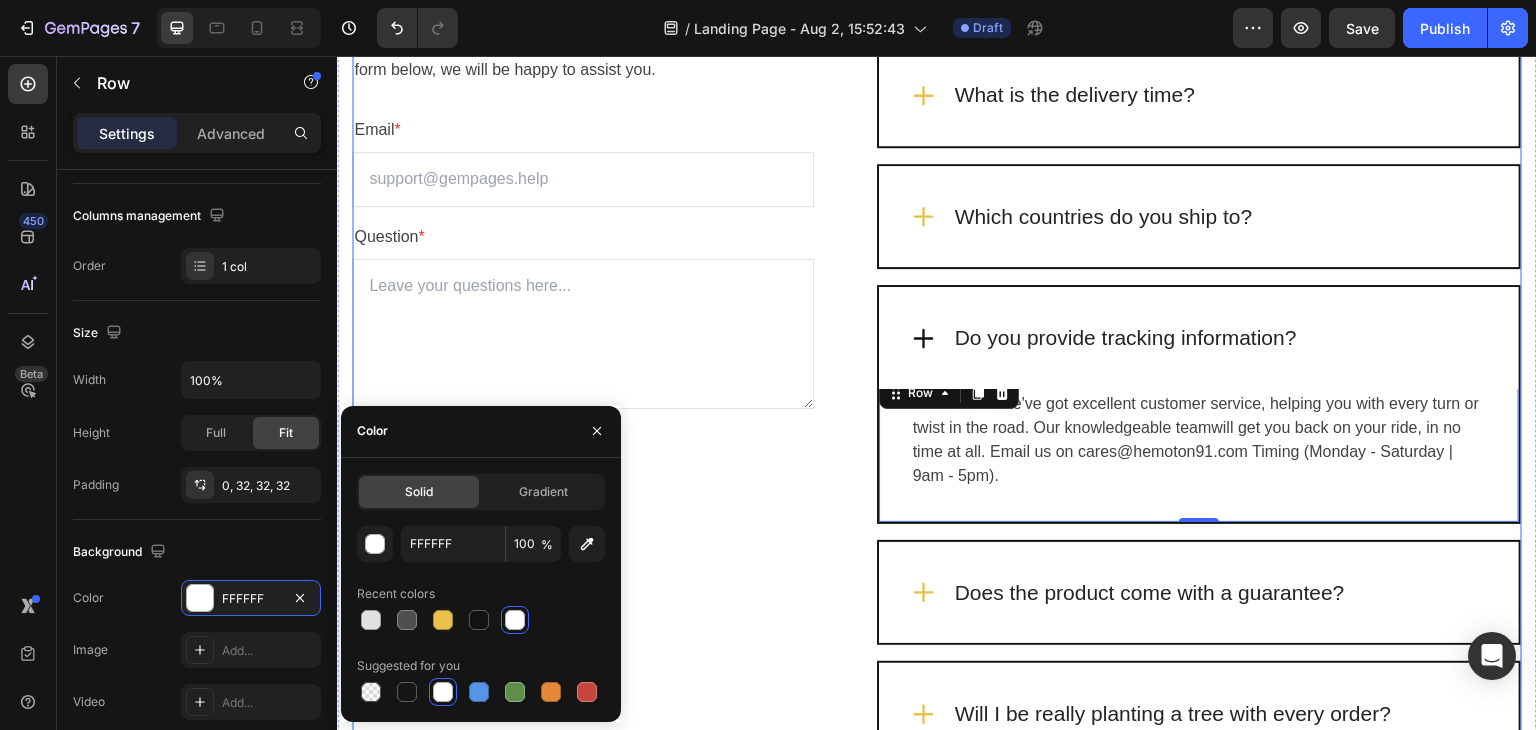 click on "Frequently Asked Questions Heading Still have questions? Send us your questions by filling out the form below, we will be happy to assist you. Text block Email  * Text block Email Field Question  * Text block Text Area Submit Now Submit Button Contact Form" at bounding box center (583, 376) 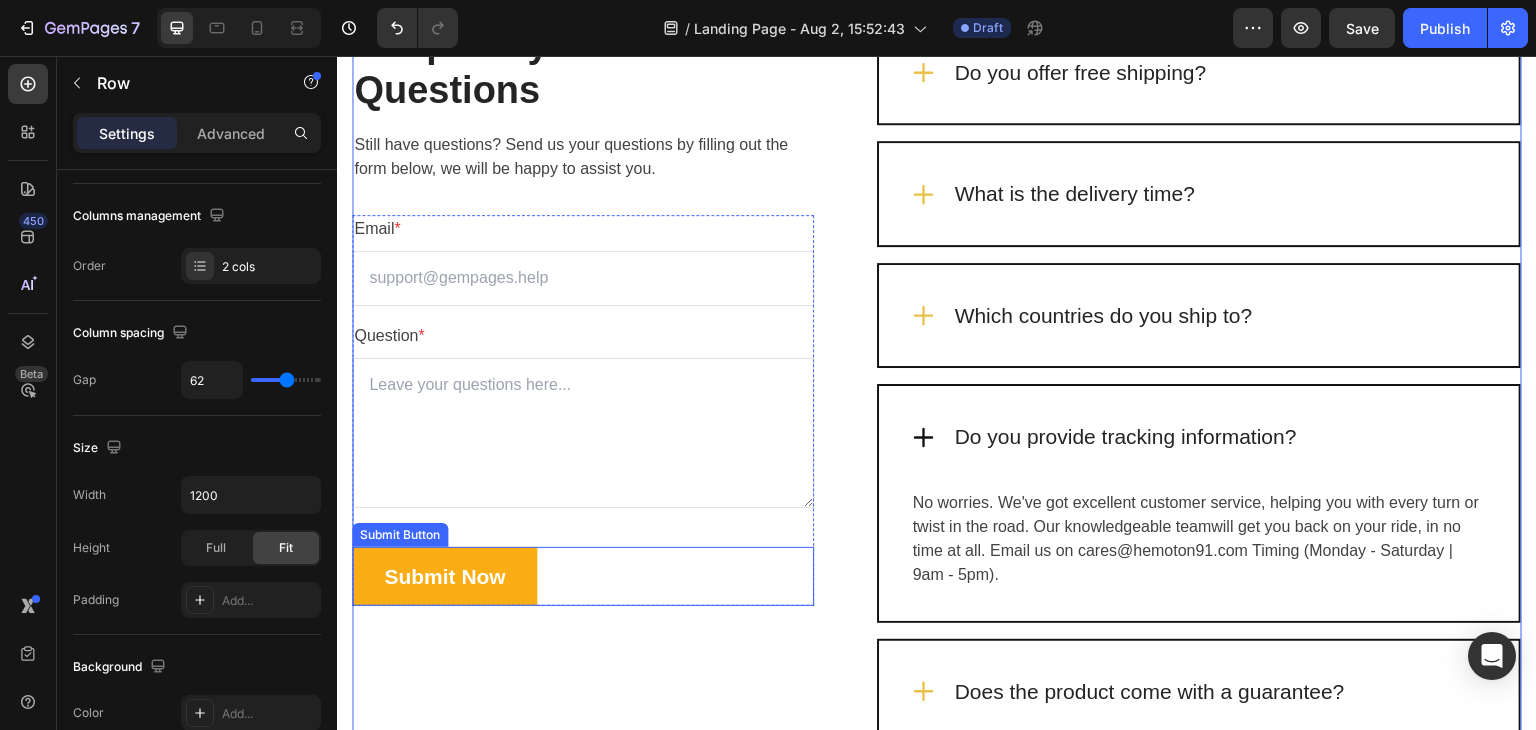 scroll, scrollTop: 5102, scrollLeft: 0, axis: vertical 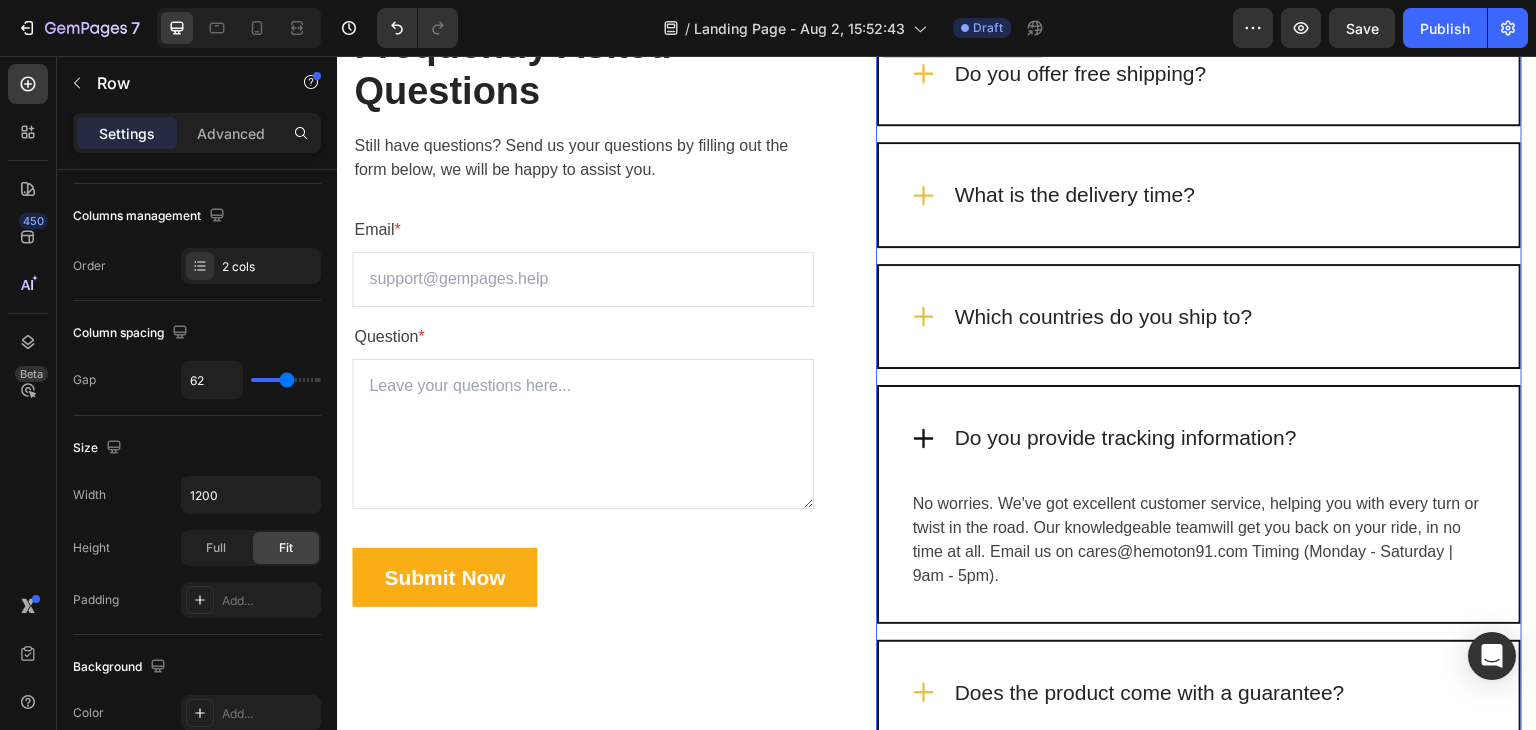 click on "Which countries do you ship to?" at bounding box center [1199, 317] 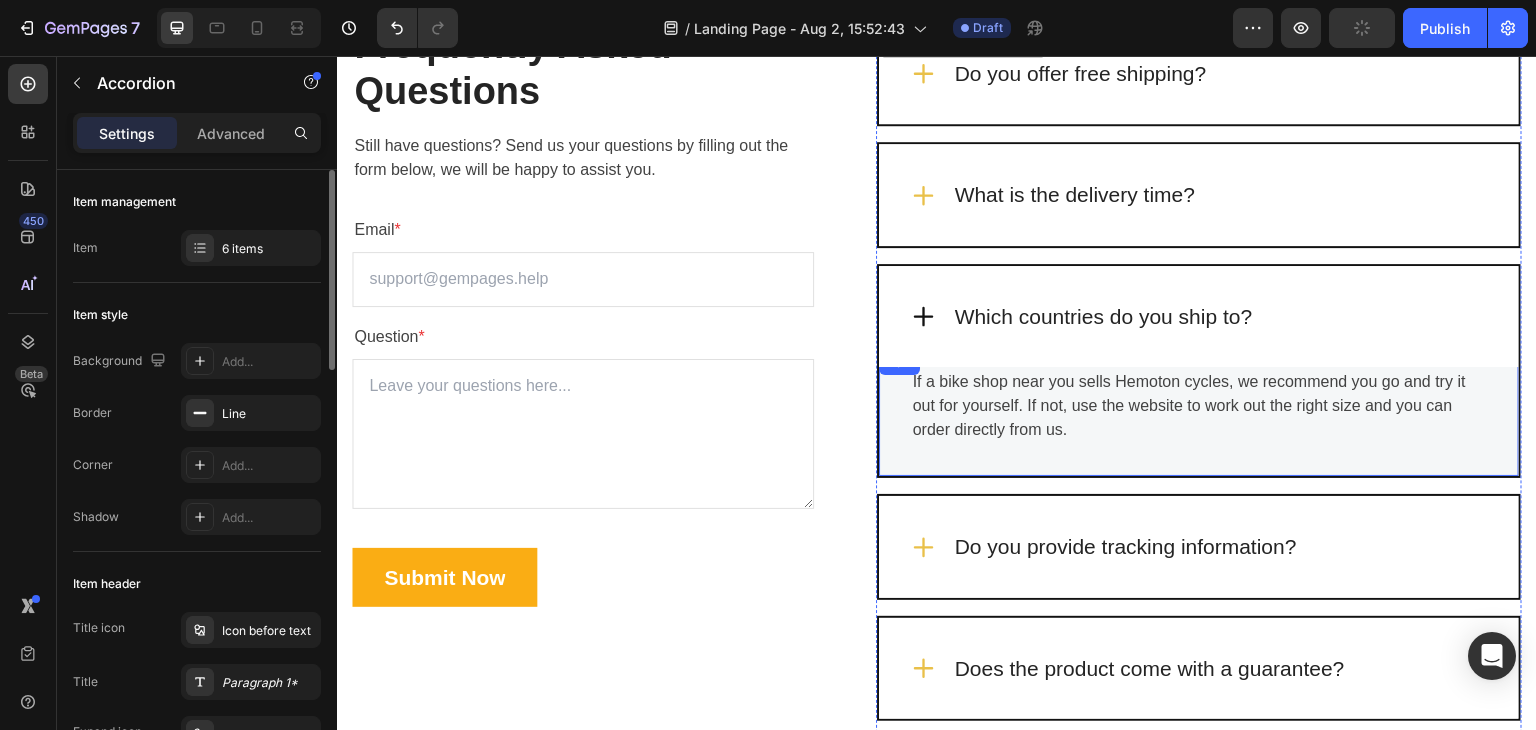 click on "Title Line If a bike shop near you sells Hemoton cycles, we recommend you go and try it out for yourself. If not, use the website to work out the right size and you can order directly from us. Text block Row" at bounding box center (1199, 413) 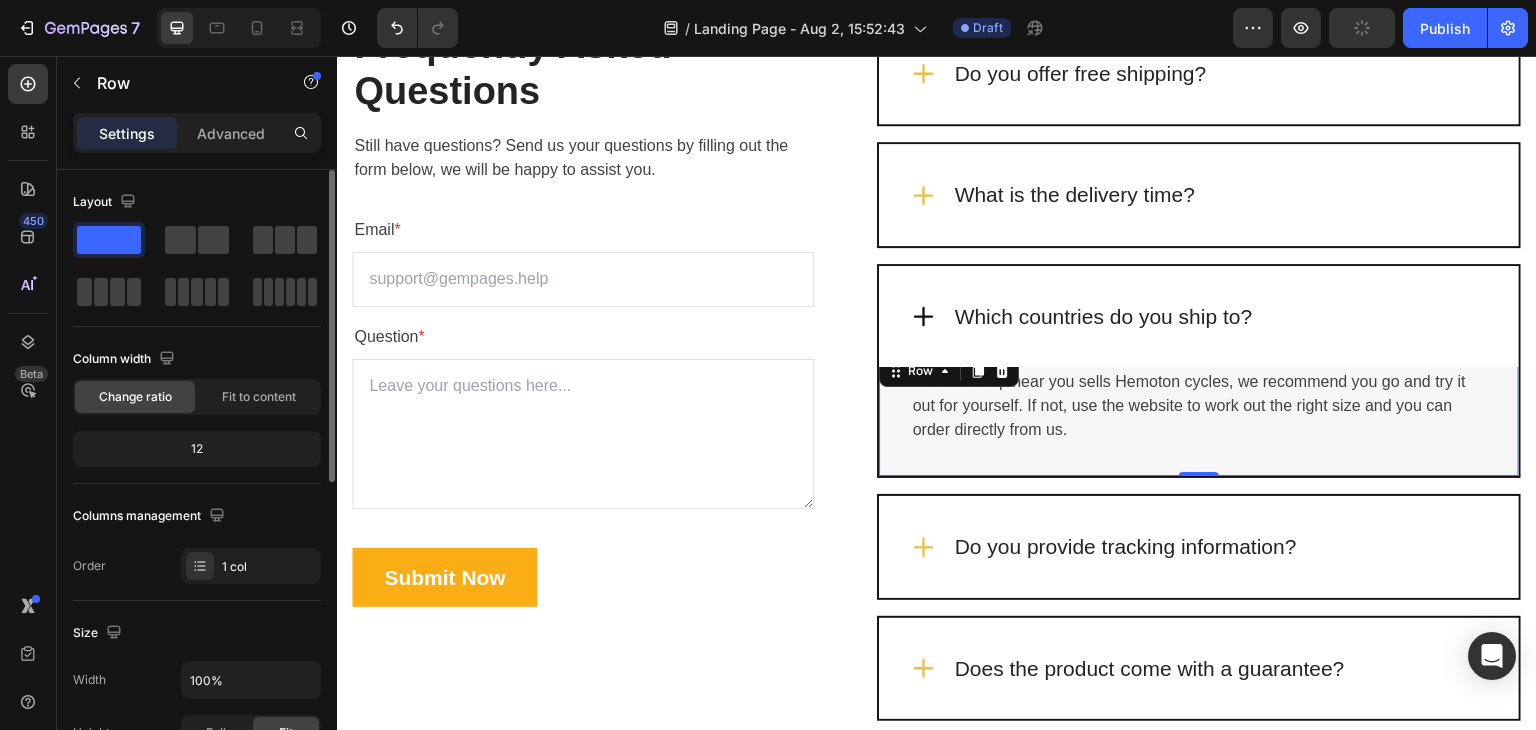 scroll, scrollTop: 200, scrollLeft: 0, axis: vertical 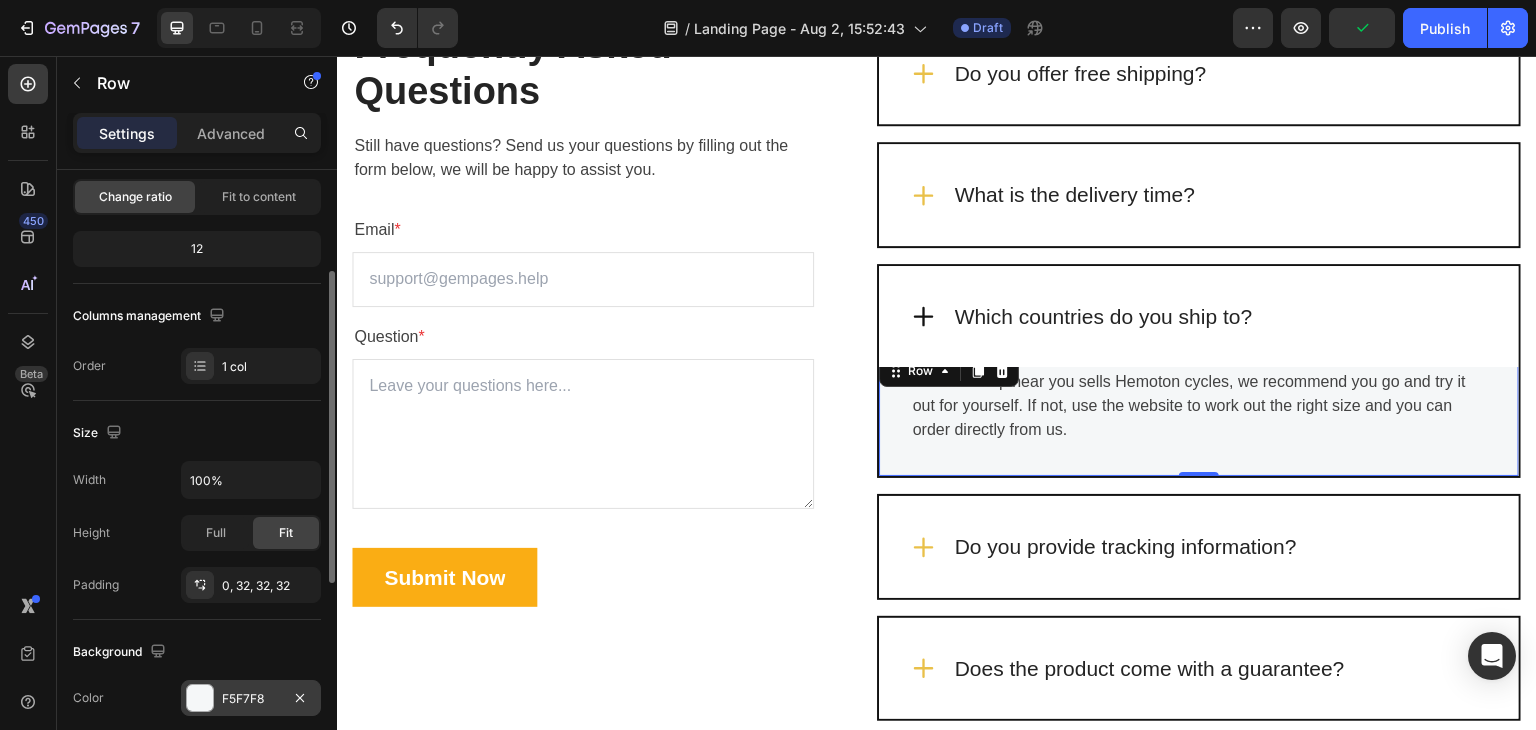 click at bounding box center (200, 698) 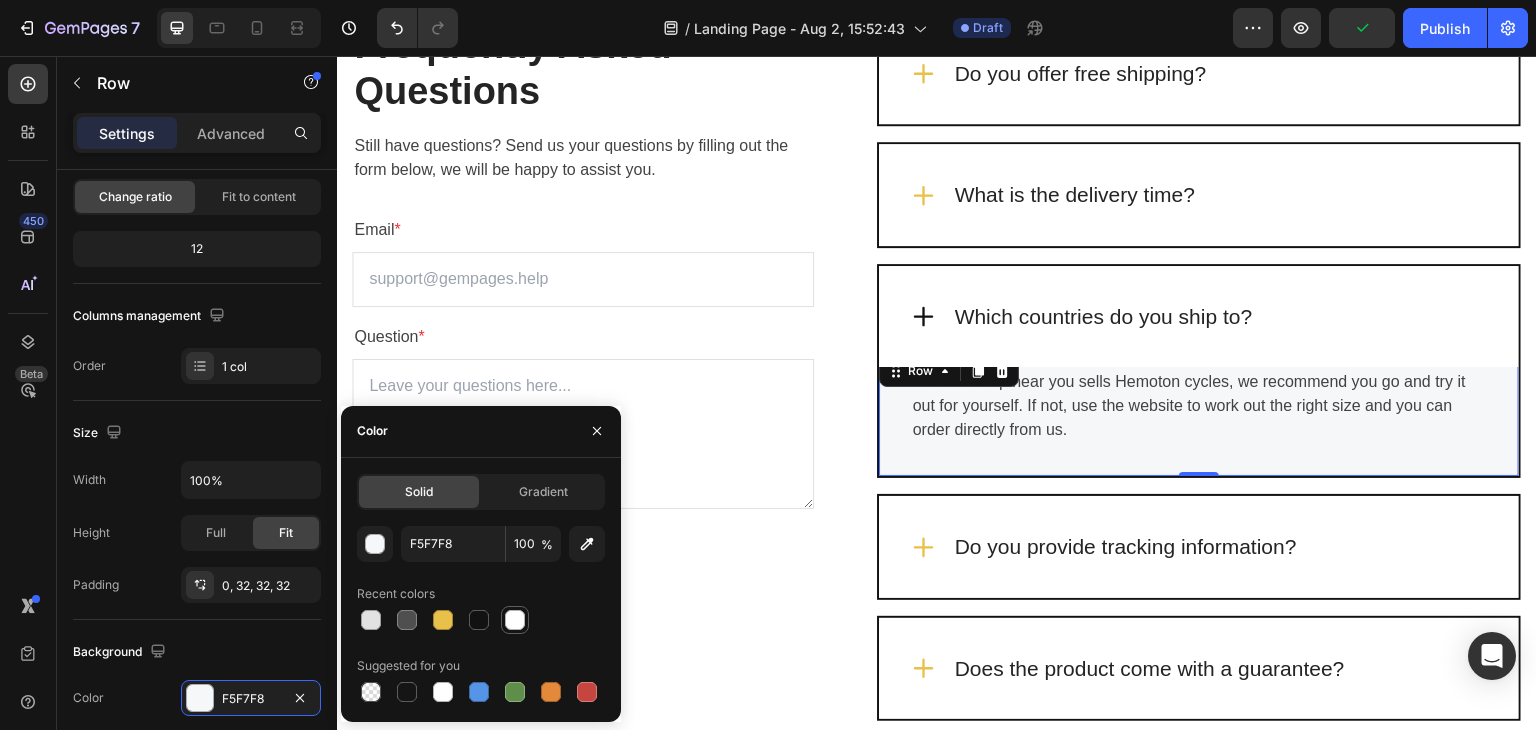 click at bounding box center [515, 620] 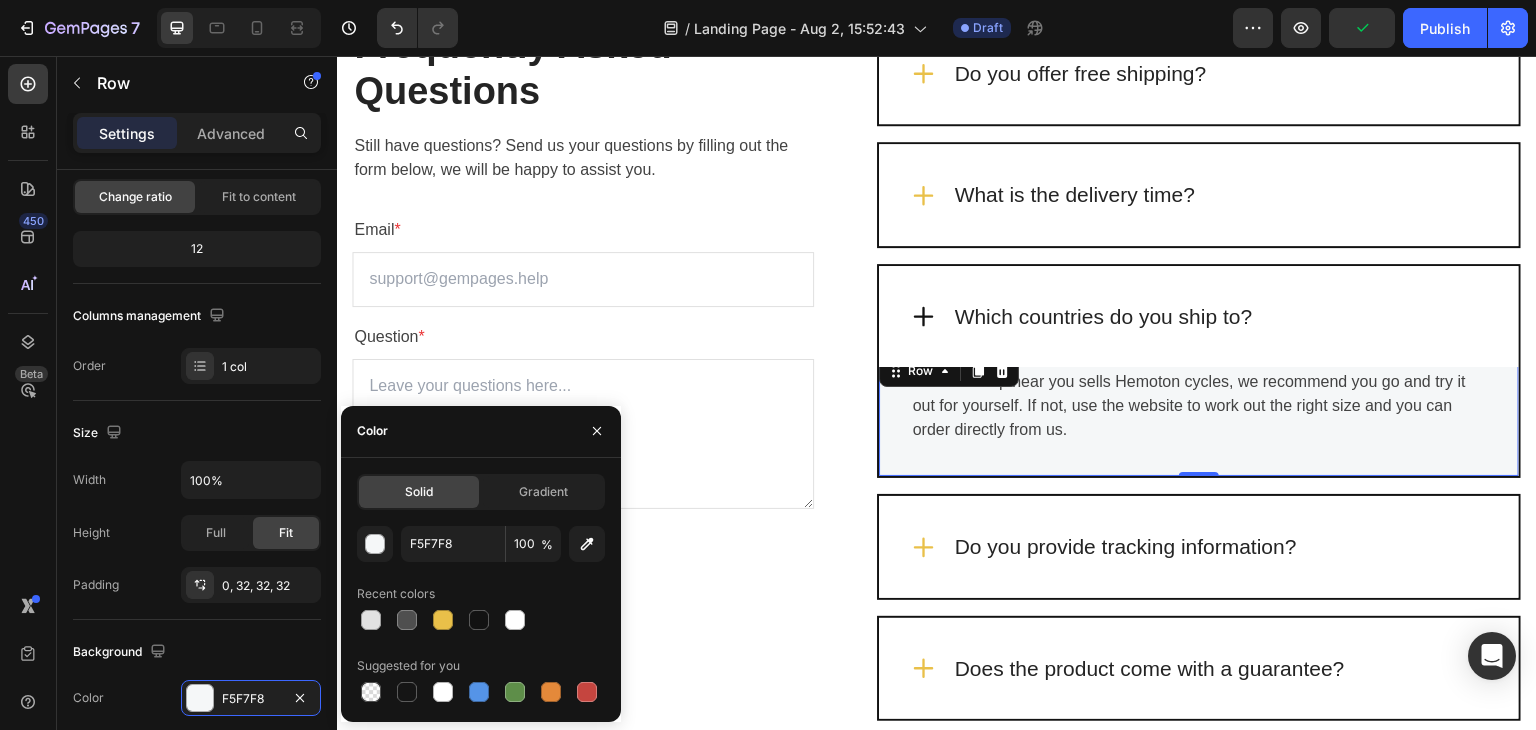 type on "FFFFFF" 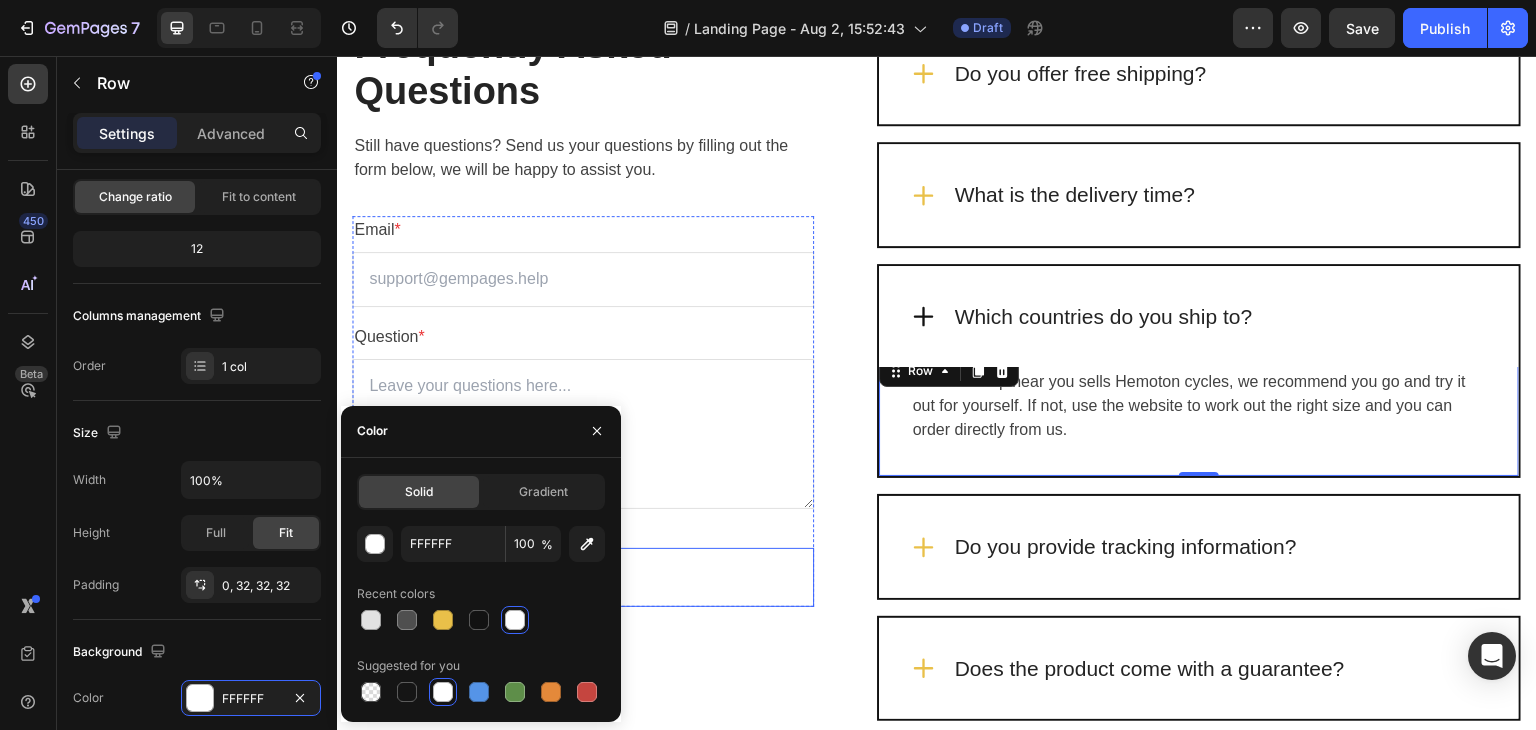 click on "Submit Now Submit Button" at bounding box center [583, 578] 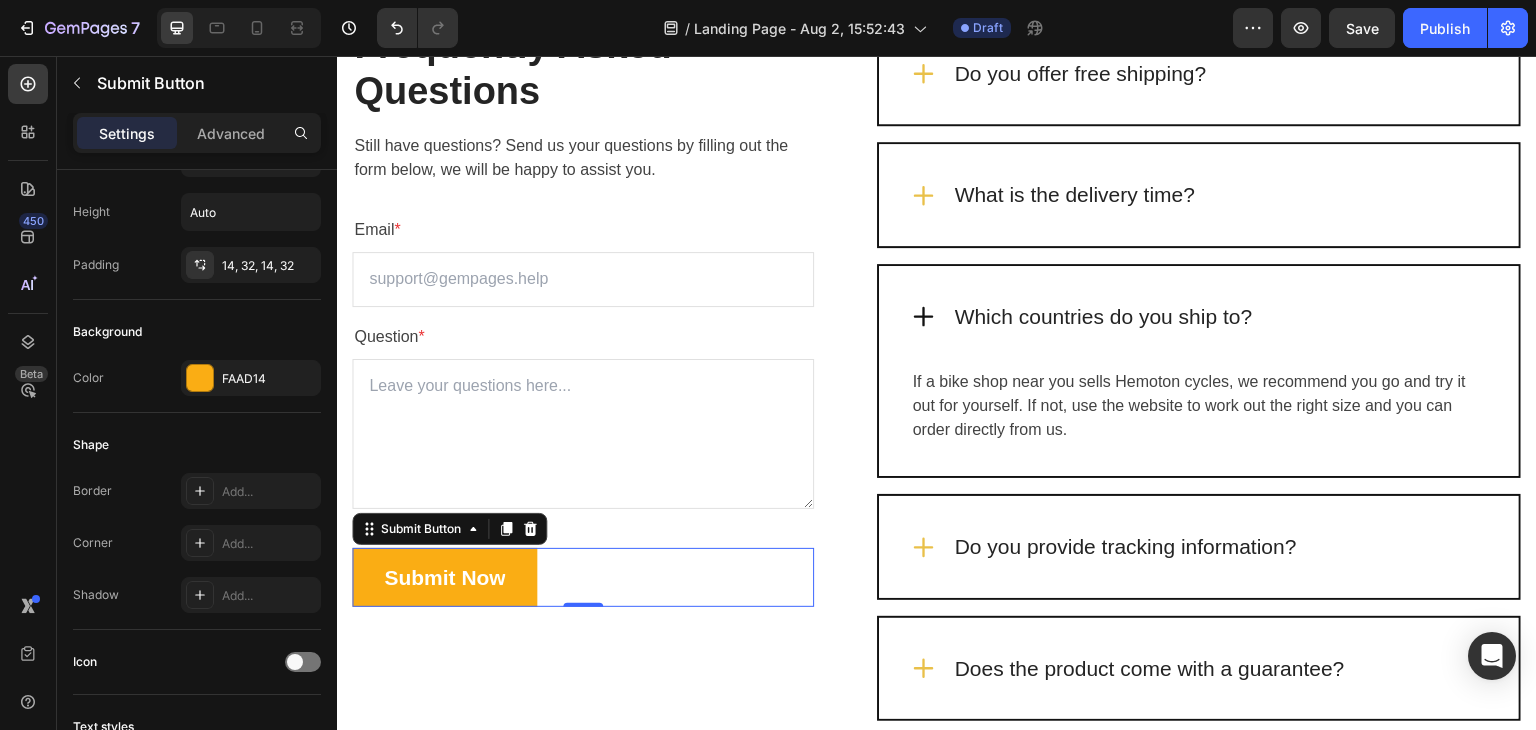 scroll, scrollTop: 0, scrollLeft: 0, axis: both 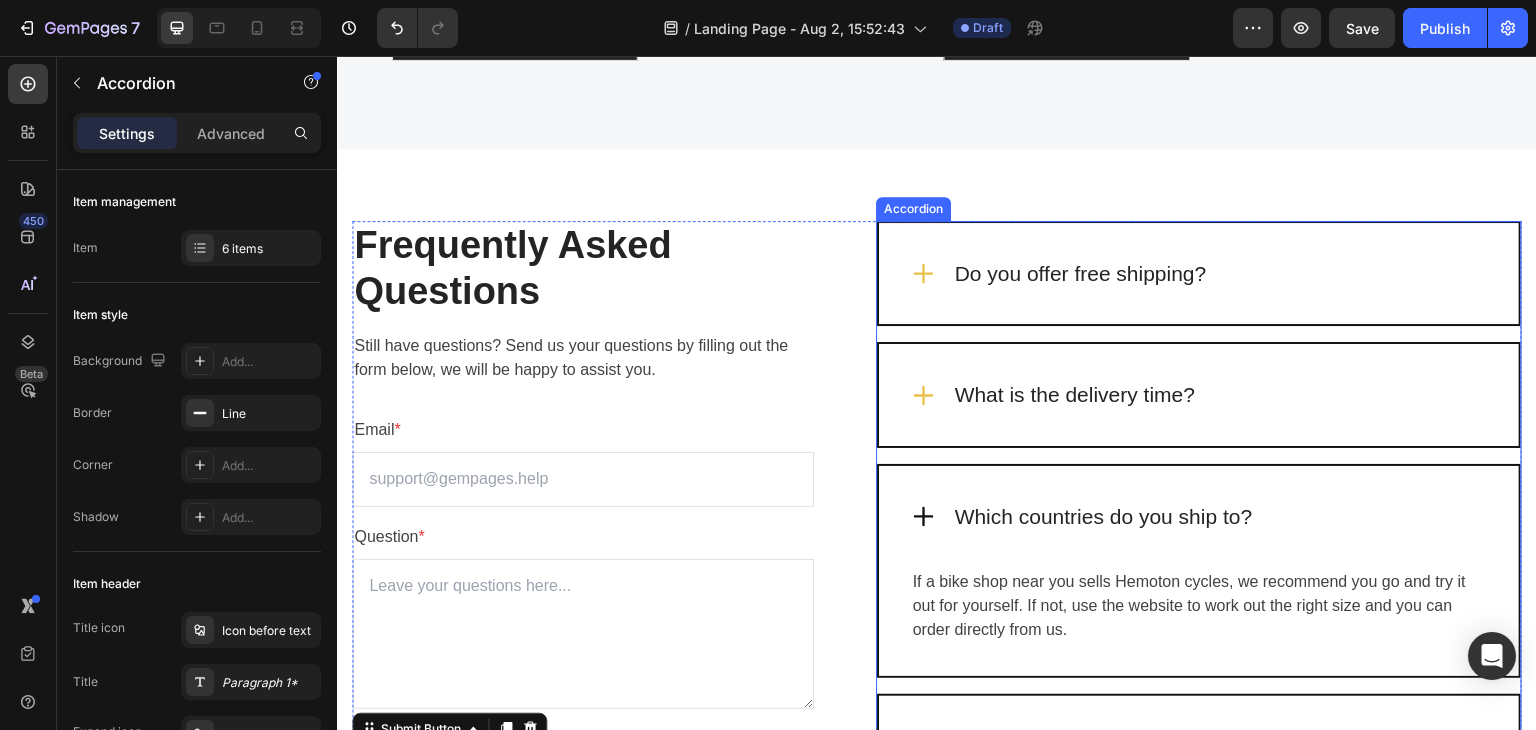 click on "What is the delivery time?" at bounding box center (1199, 395) 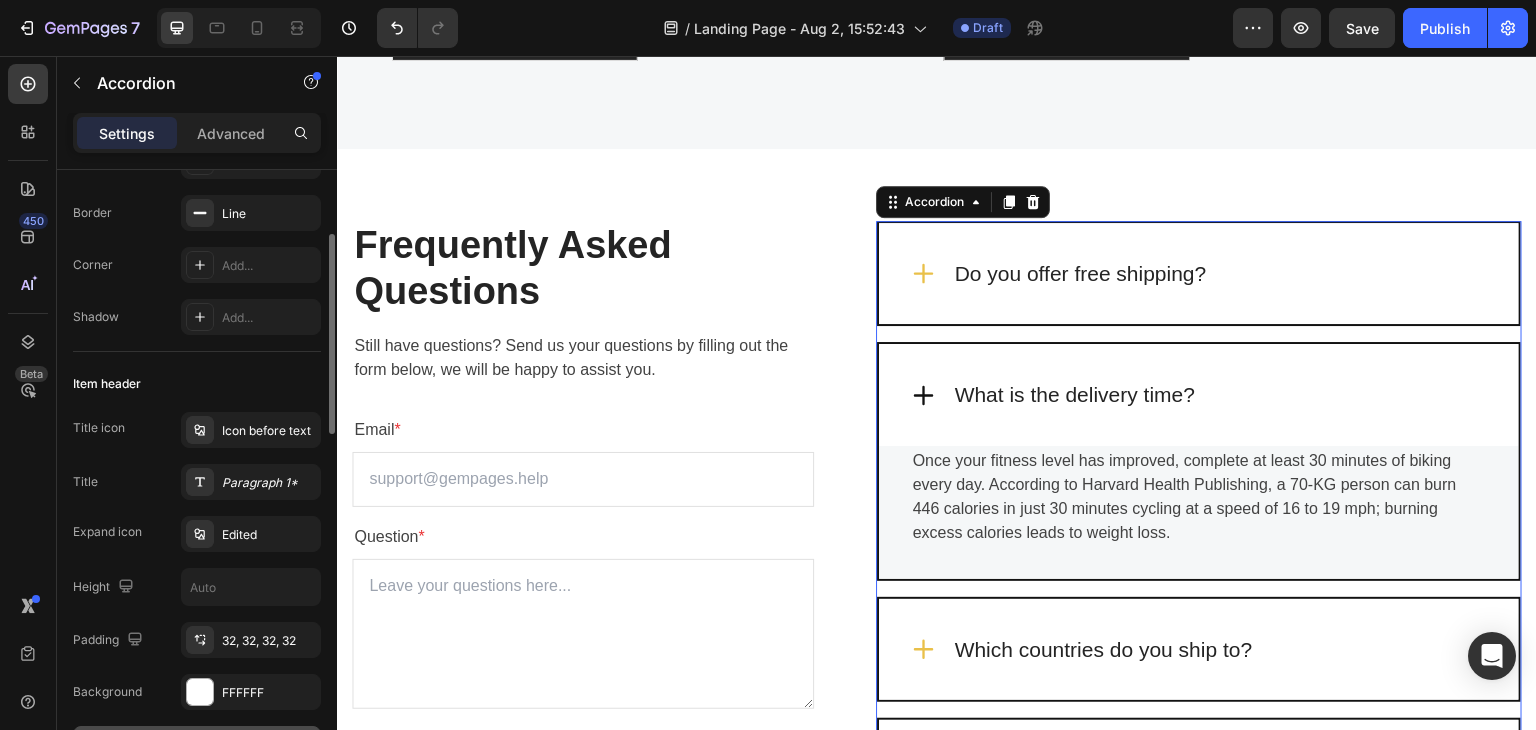 scroll, scrollTop: 300, scrollLeft: 0, axis: vertical 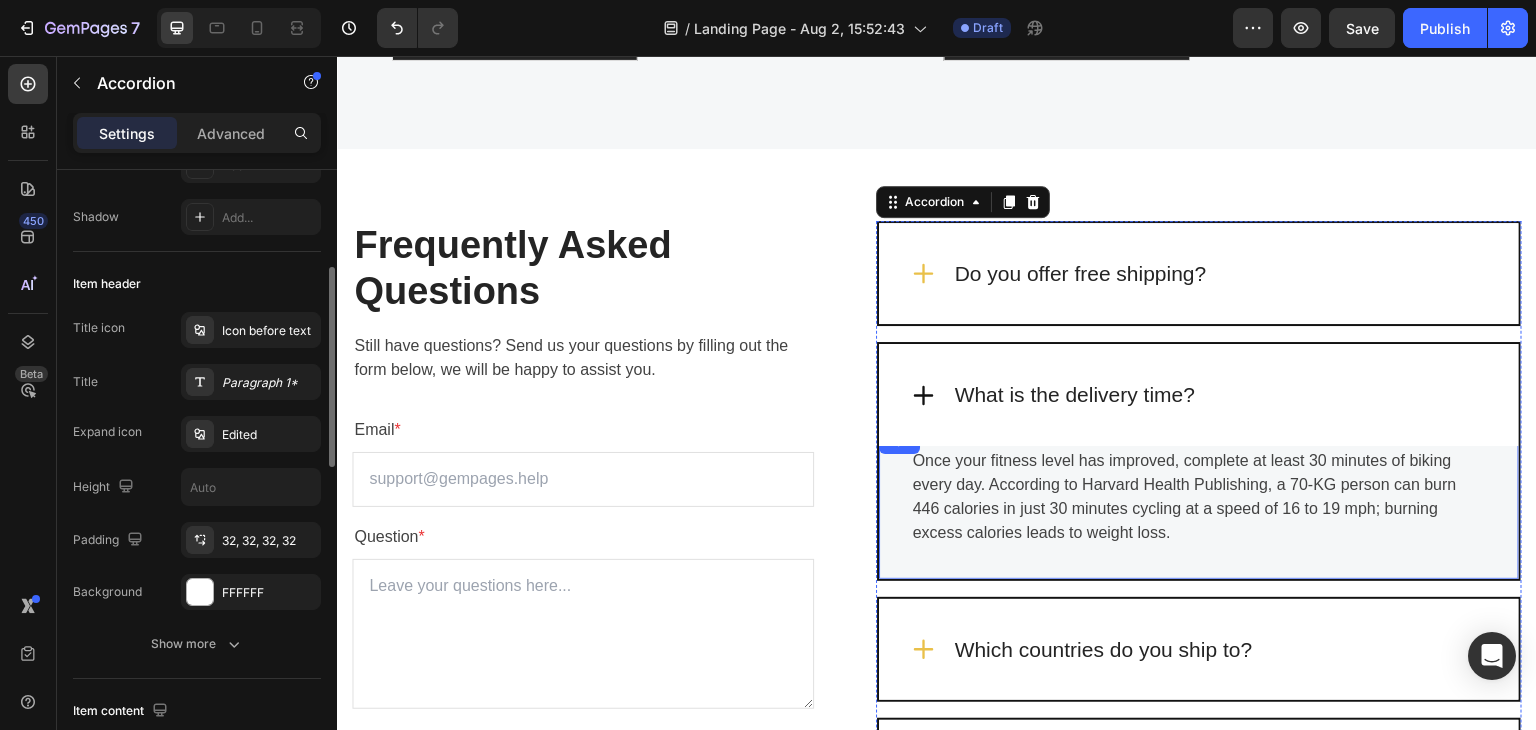 click on "Title Line Once your fitness level has improved, complete at least 30 minutes of biking every day. According to Harvard Health Publishing, a 70-KG person can burn 446 calories in just 30 minutes cycling at a speed of 16 to 19 mph; burning excess calories leads to weight loss. Text block Row" at bounding box center [1199, 504] 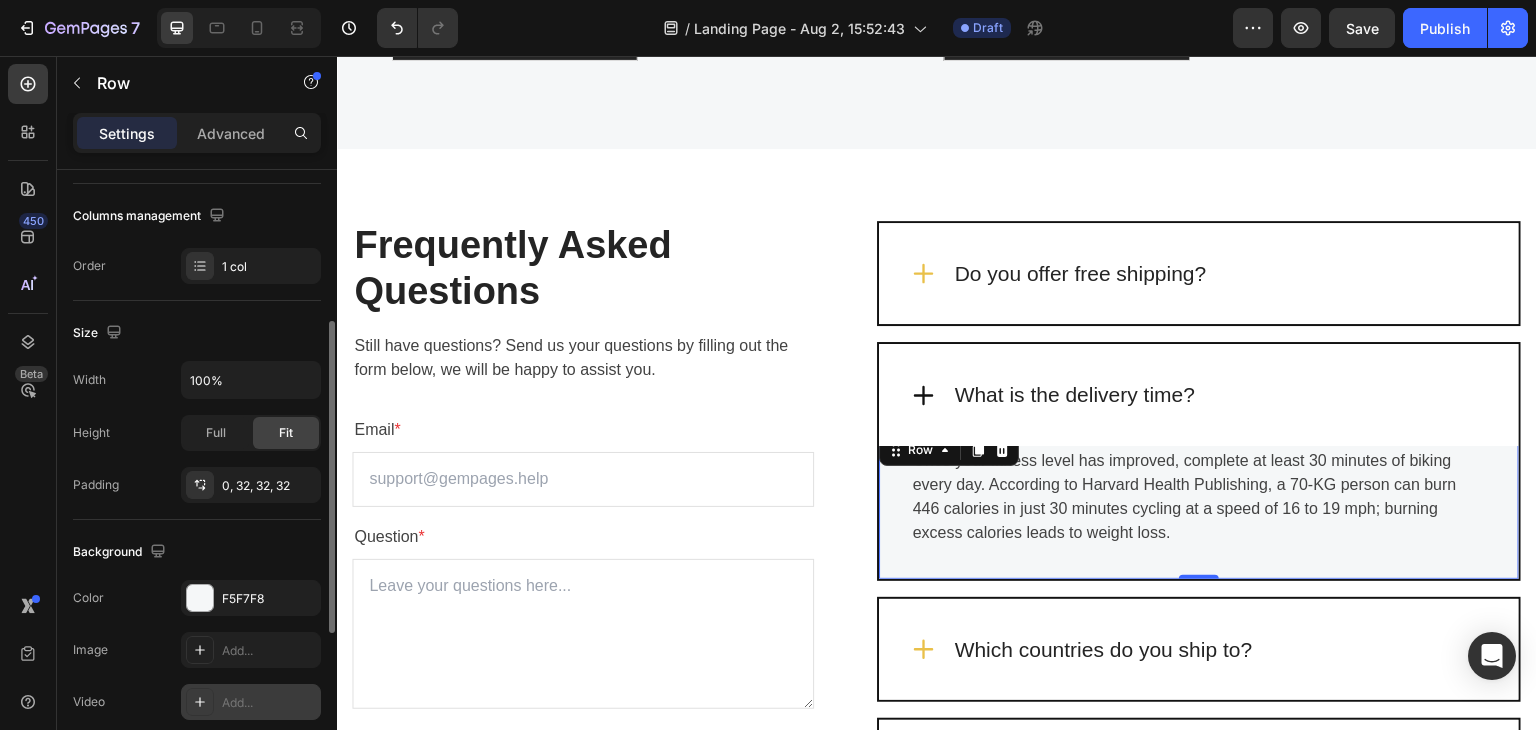 scroll, scrollTop: 400, scrollLeft: 0, axis: vertical 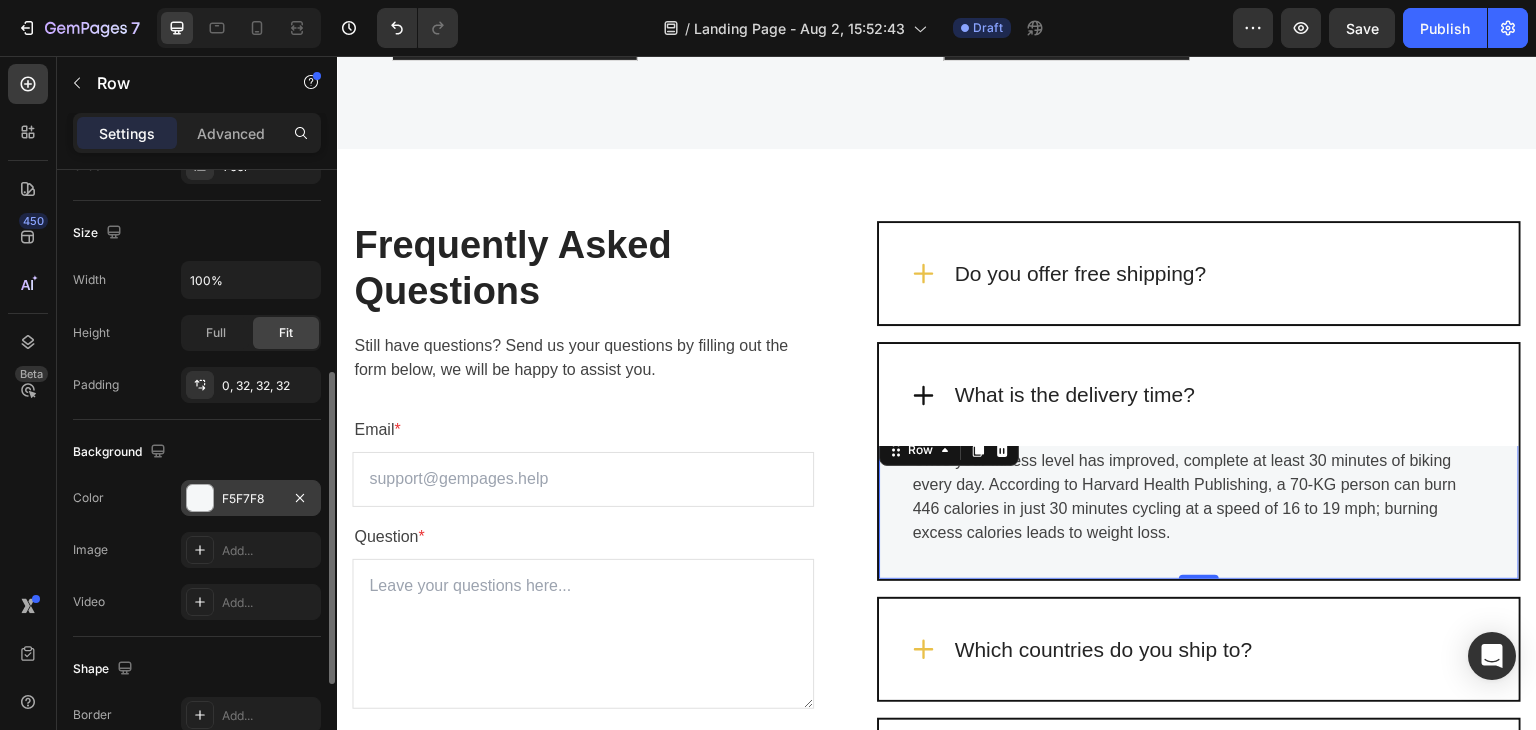 click 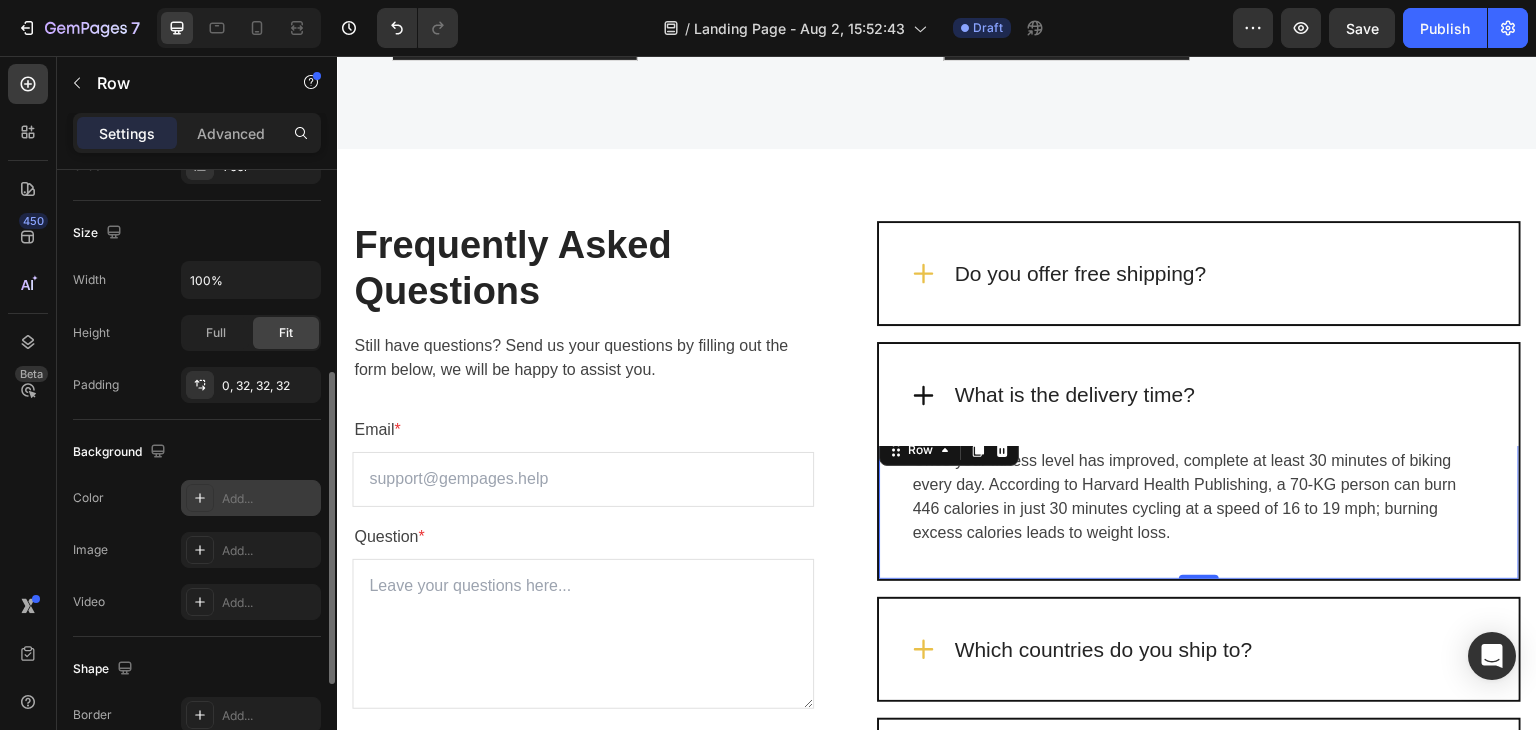click on "Add..." at bounding box center (269, 499) 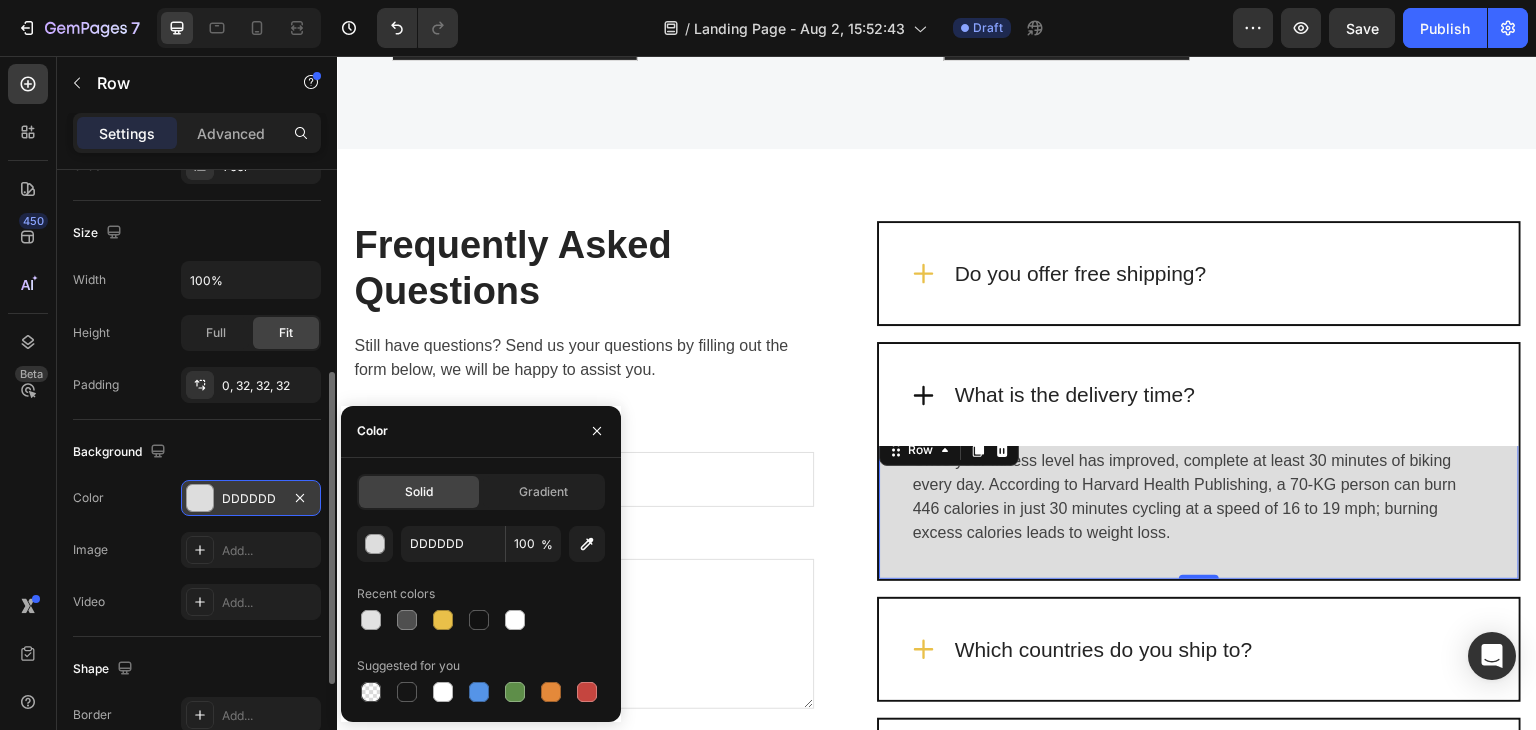 click on "Recent colors" at bounding box center (481, 594) 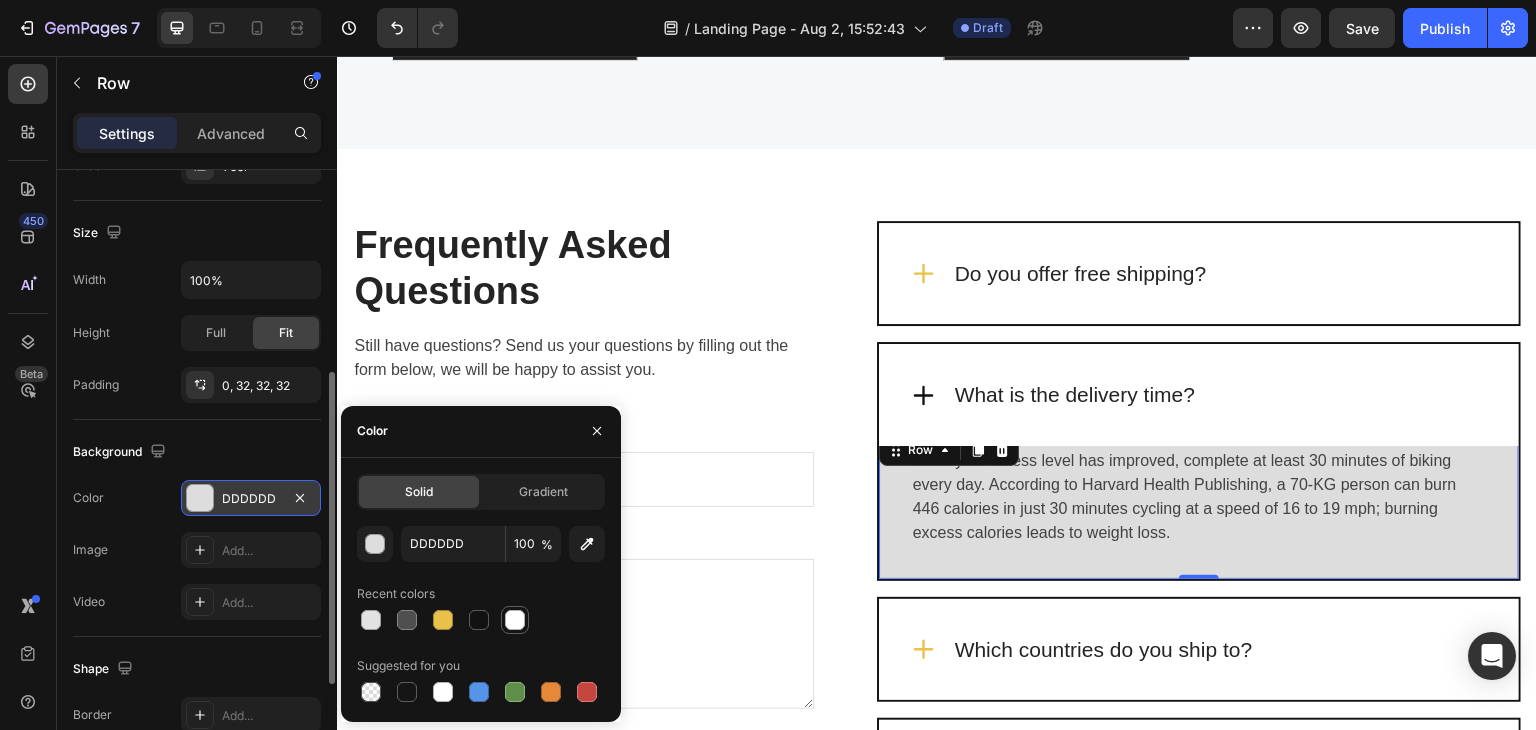click at bounding box center [515, 620] 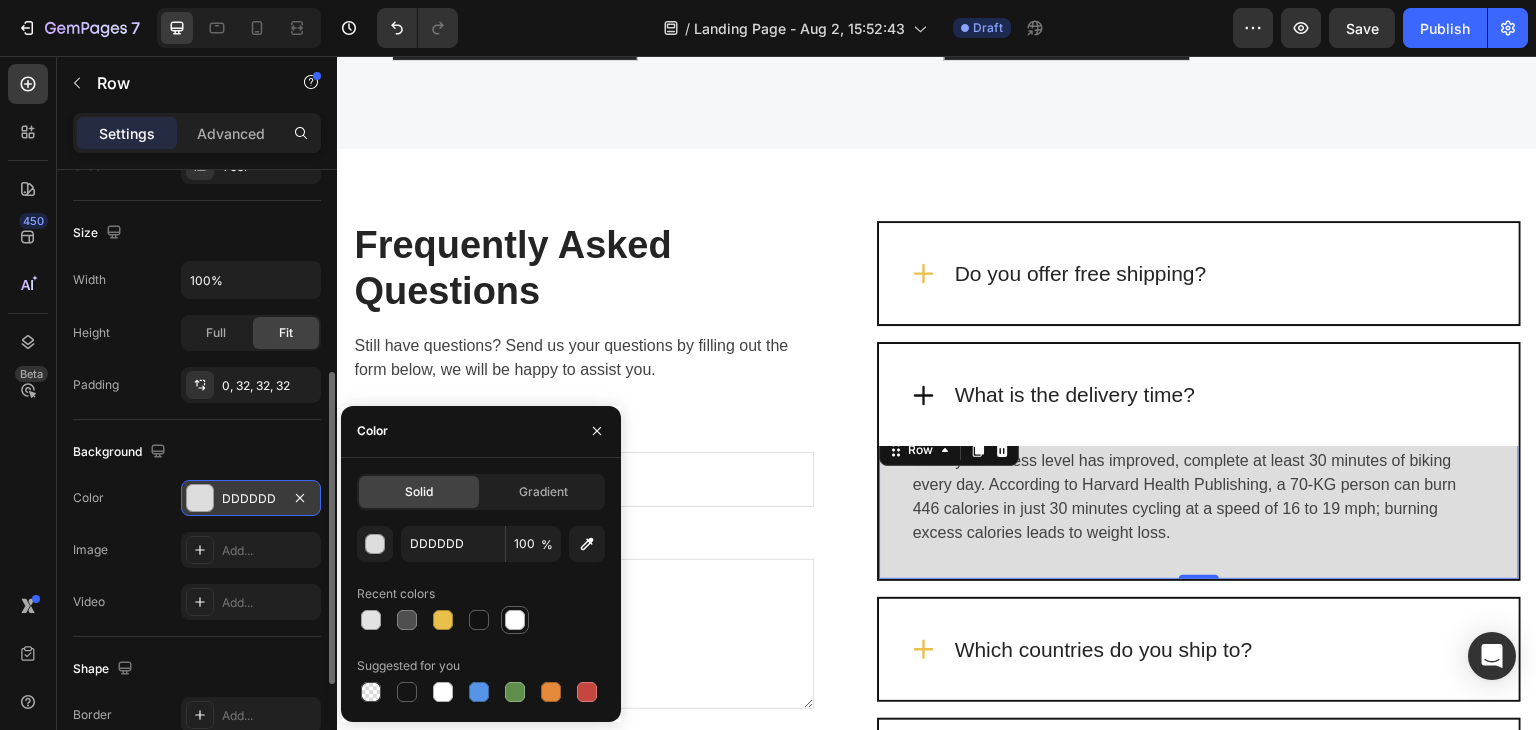 type on "FFFFFF" 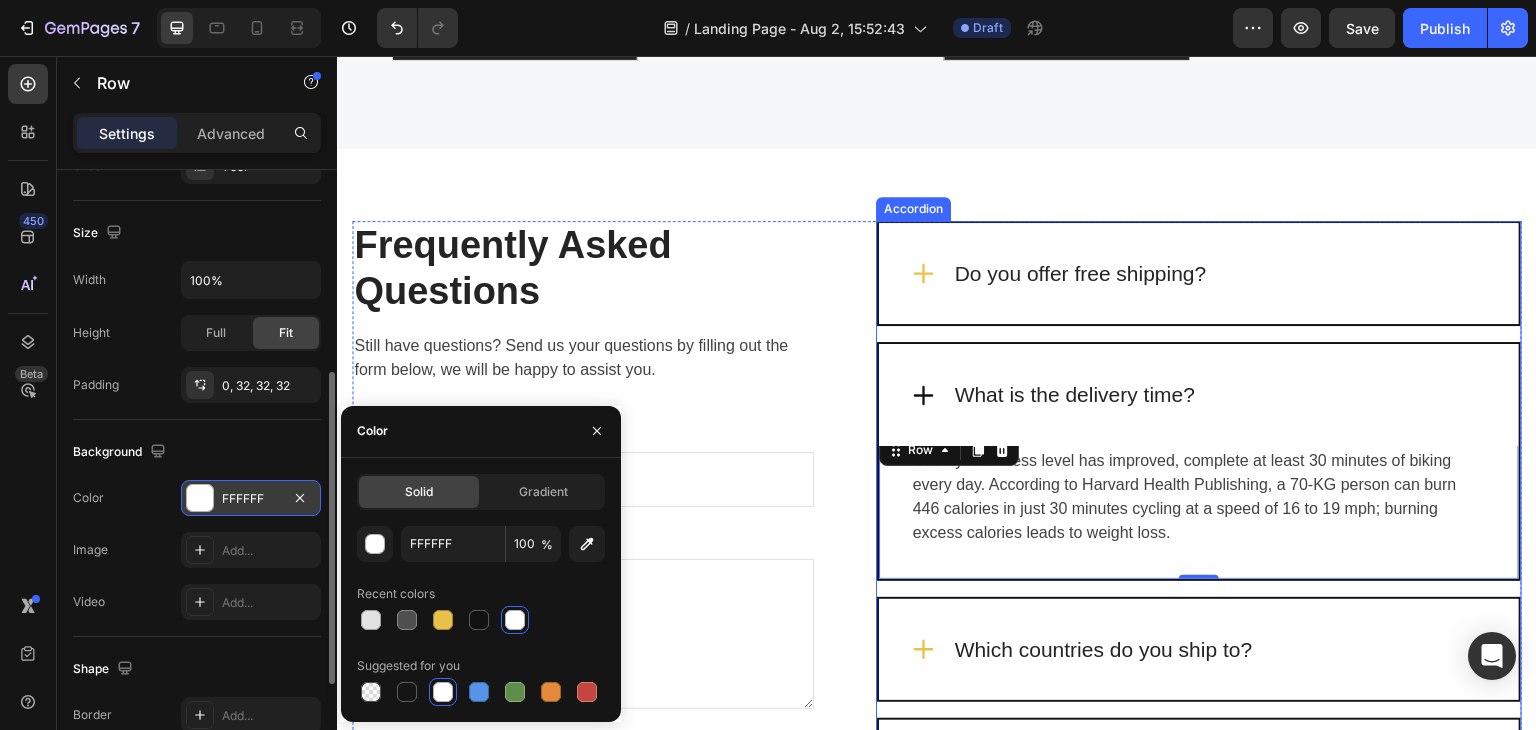 click on "Do you offer free shipping?" at bounding box center [1199, 274] 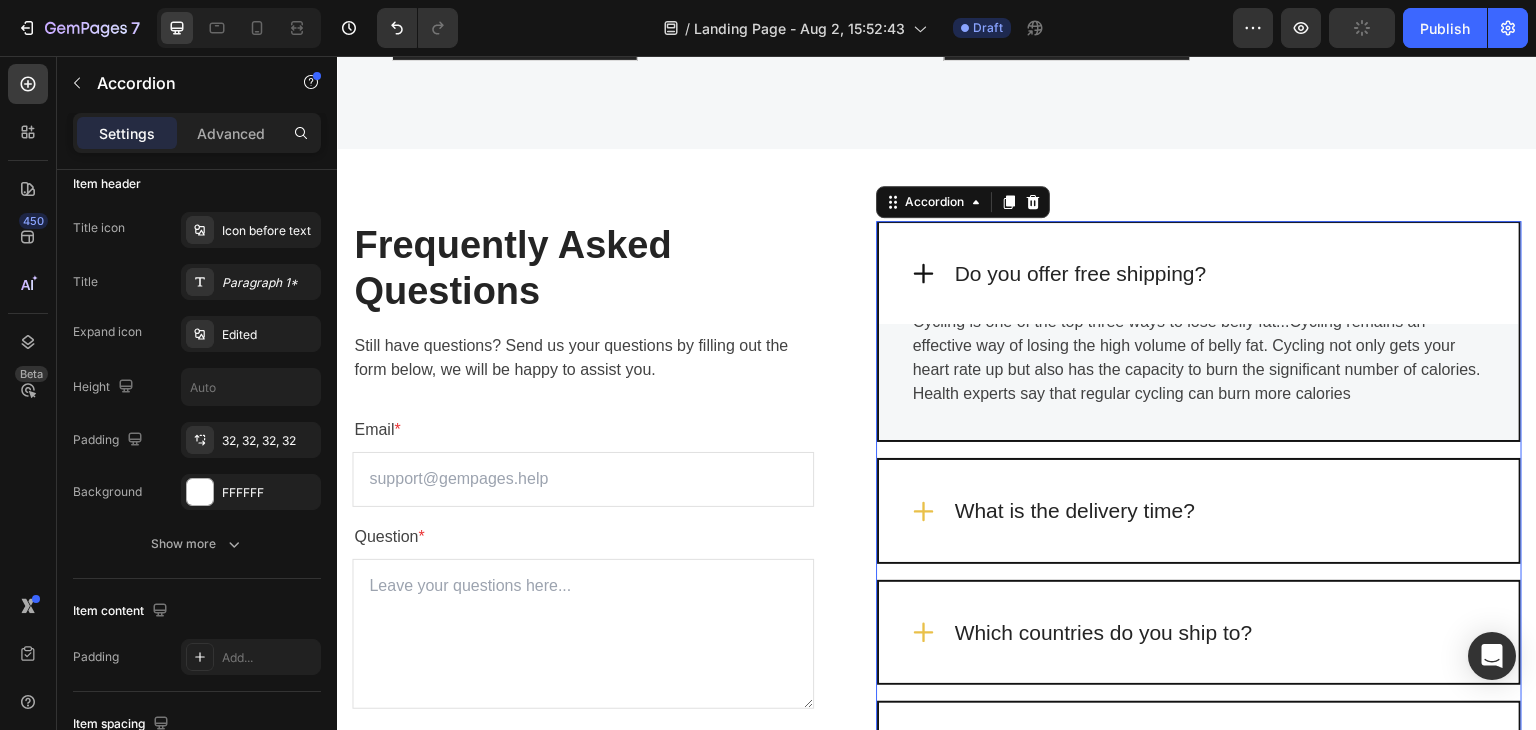 scroll, scrollTop: 0, scrollLeft: 0, axis: both 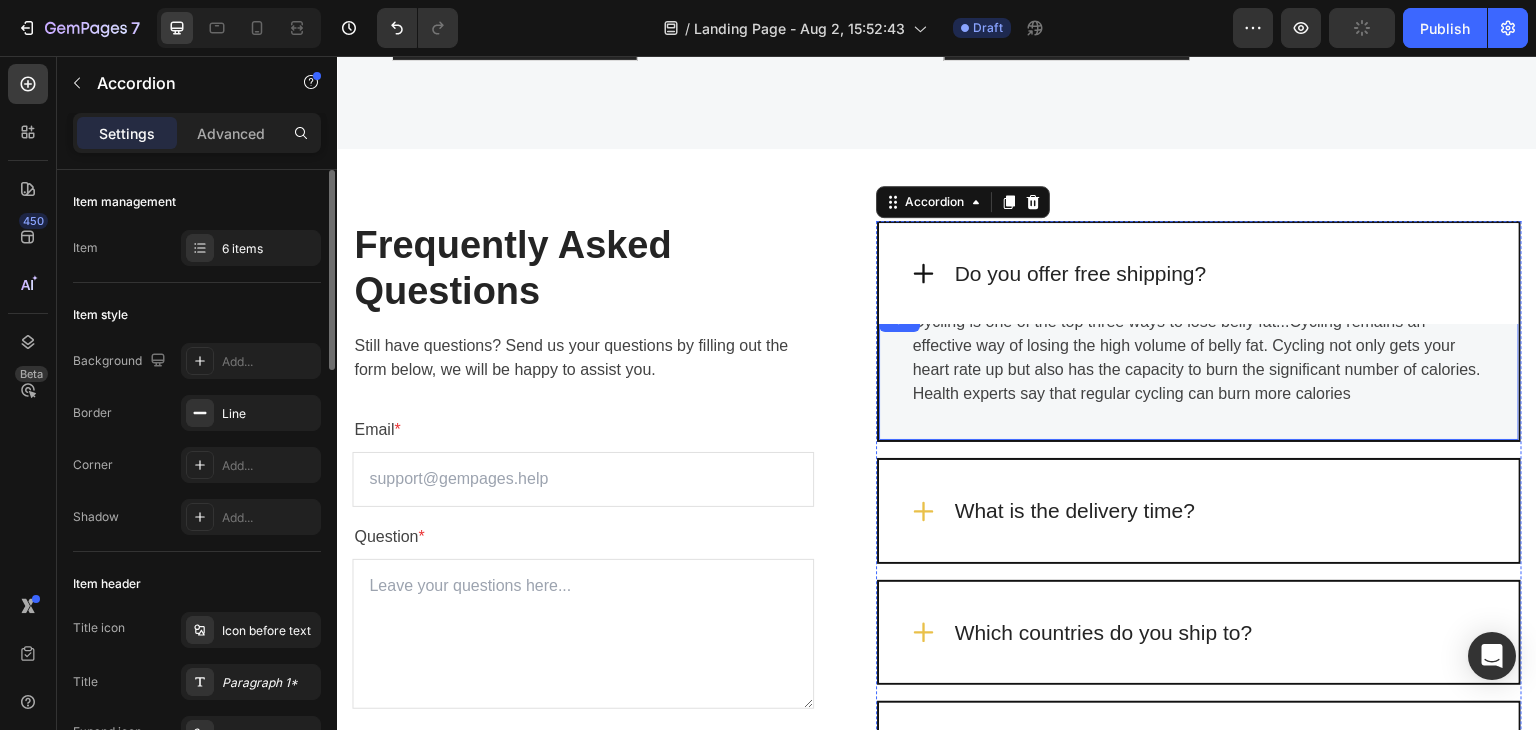 click on "Cycling is one of the top three ways to lose belly fat...Cycling remains an effective way of losing the high volume of belly fat. Cycling not only gets your heart rate up but also has the capacity to burn the significant number of calories. Health experts say that regular cycling can burn more calories Text block Row" at bounding box center [1199, 374] 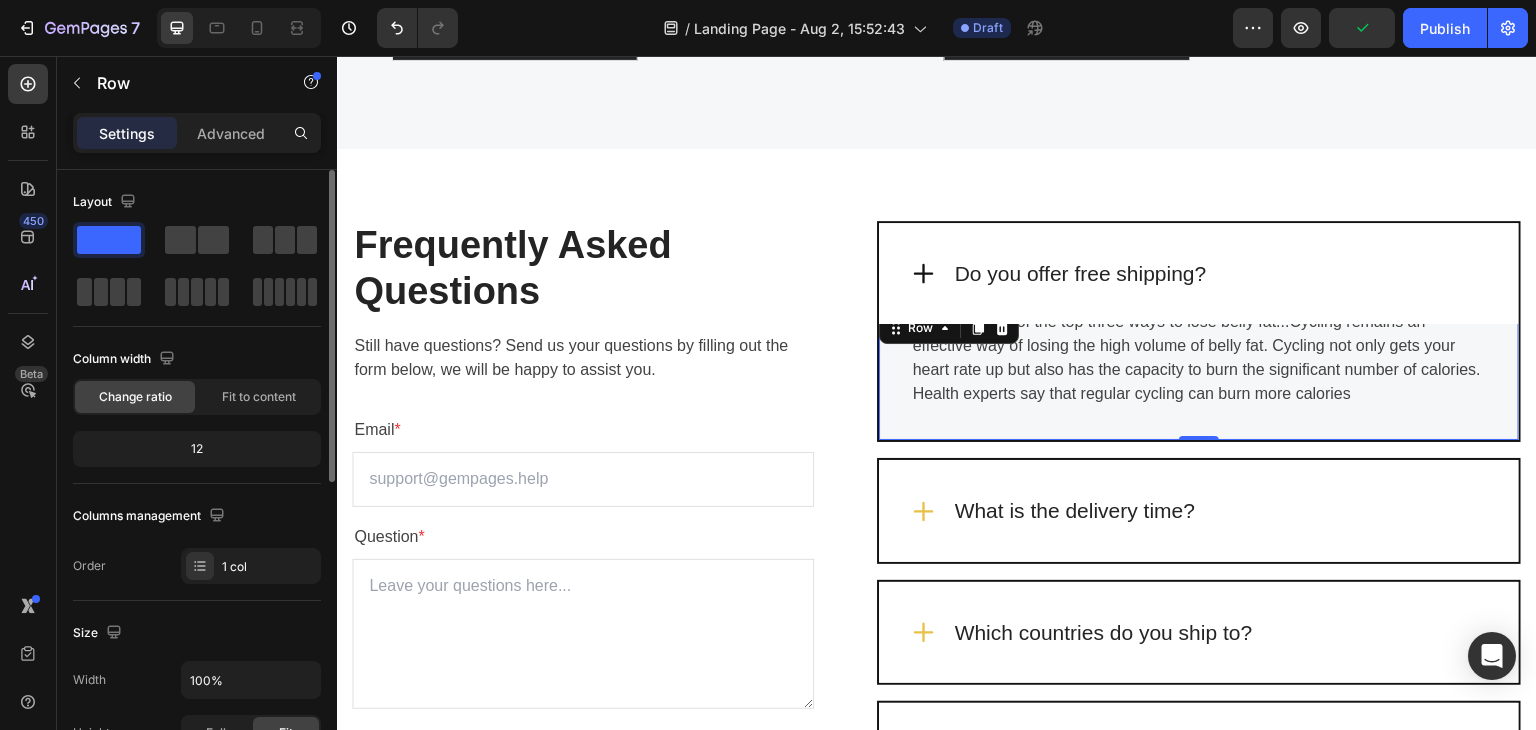 scroll, scrollTop: 200, scrollLeft: 0, axis: vertical 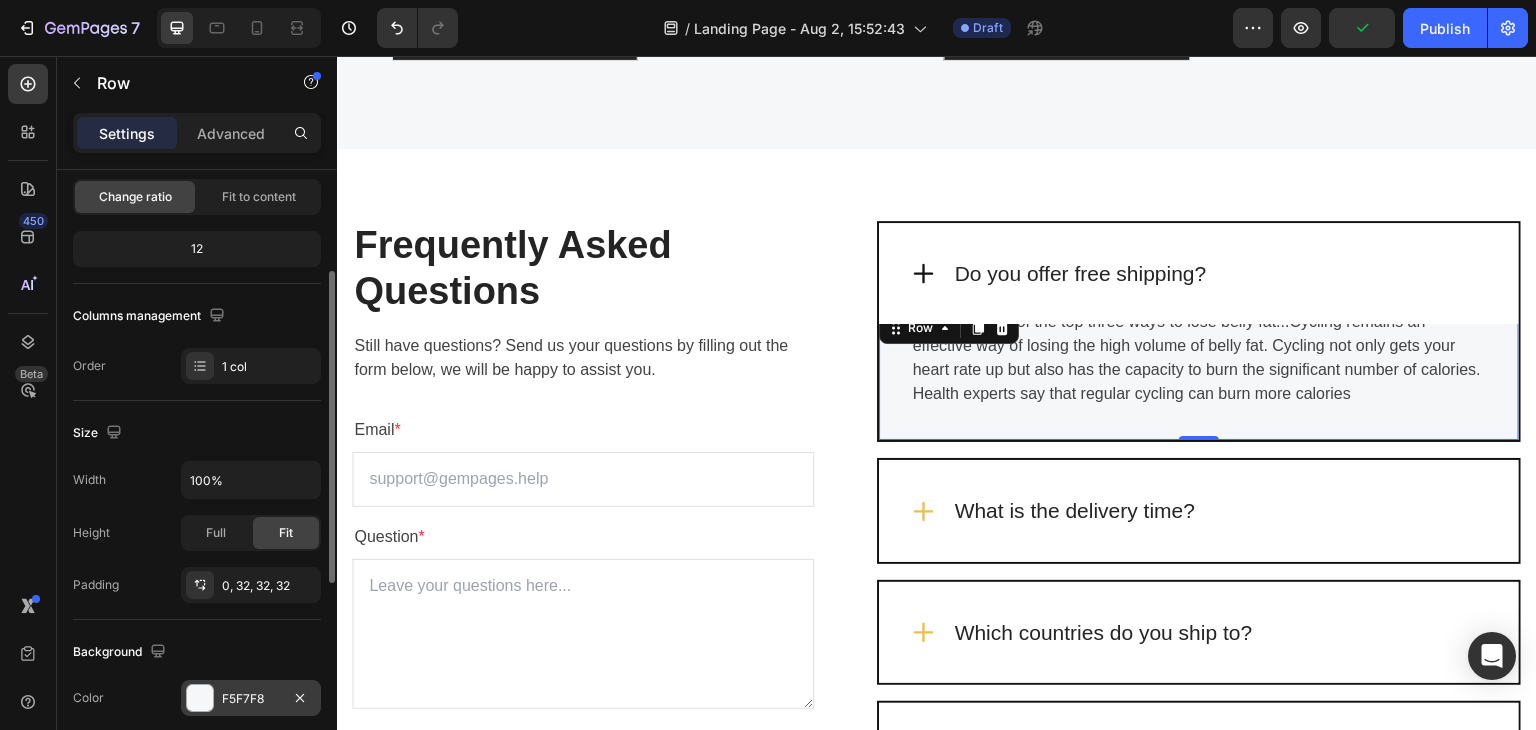 click at bounding box center [200, 698] 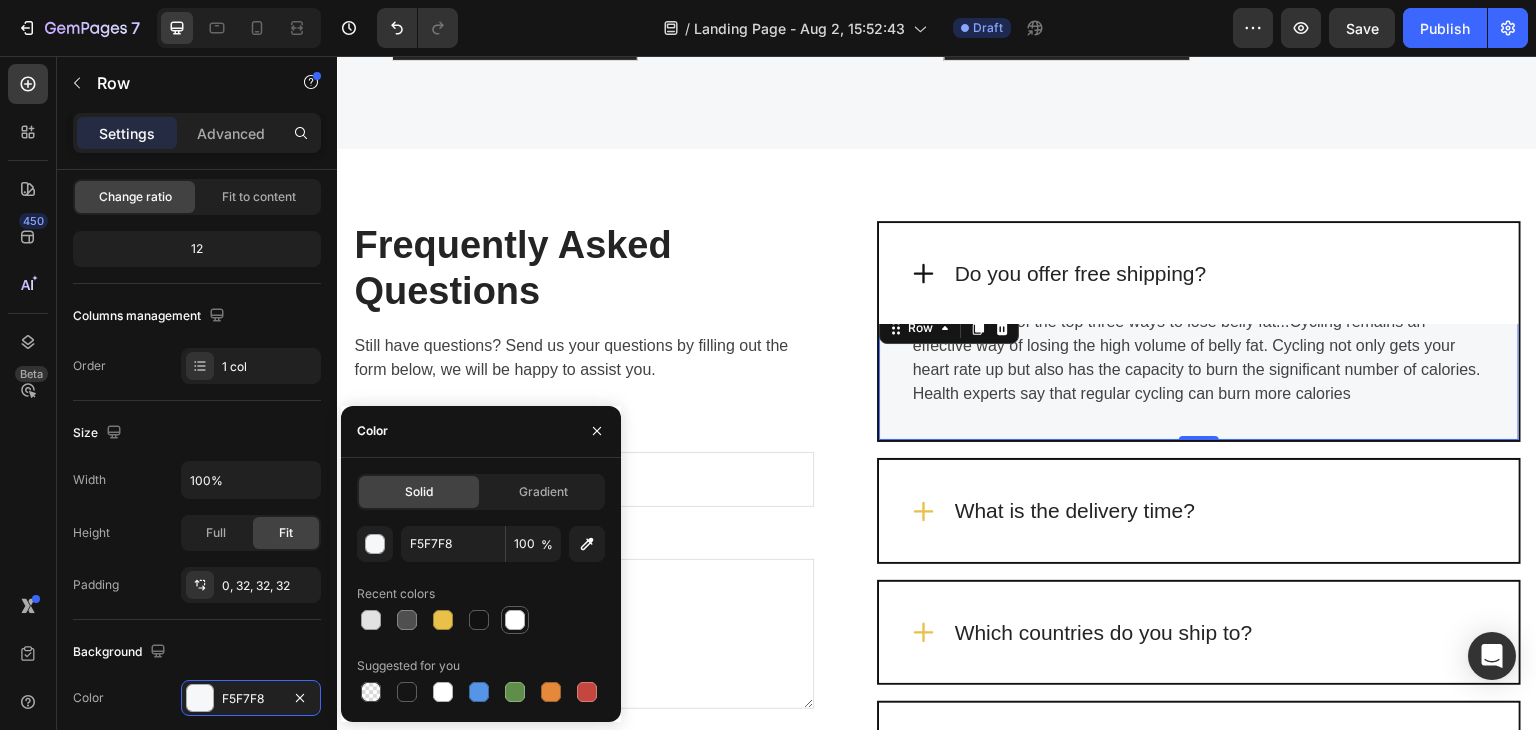 drag, startPoint x: 519, startPoint y: 621, endPoint x: 464, endPoint y: 508, distance: 125.67418 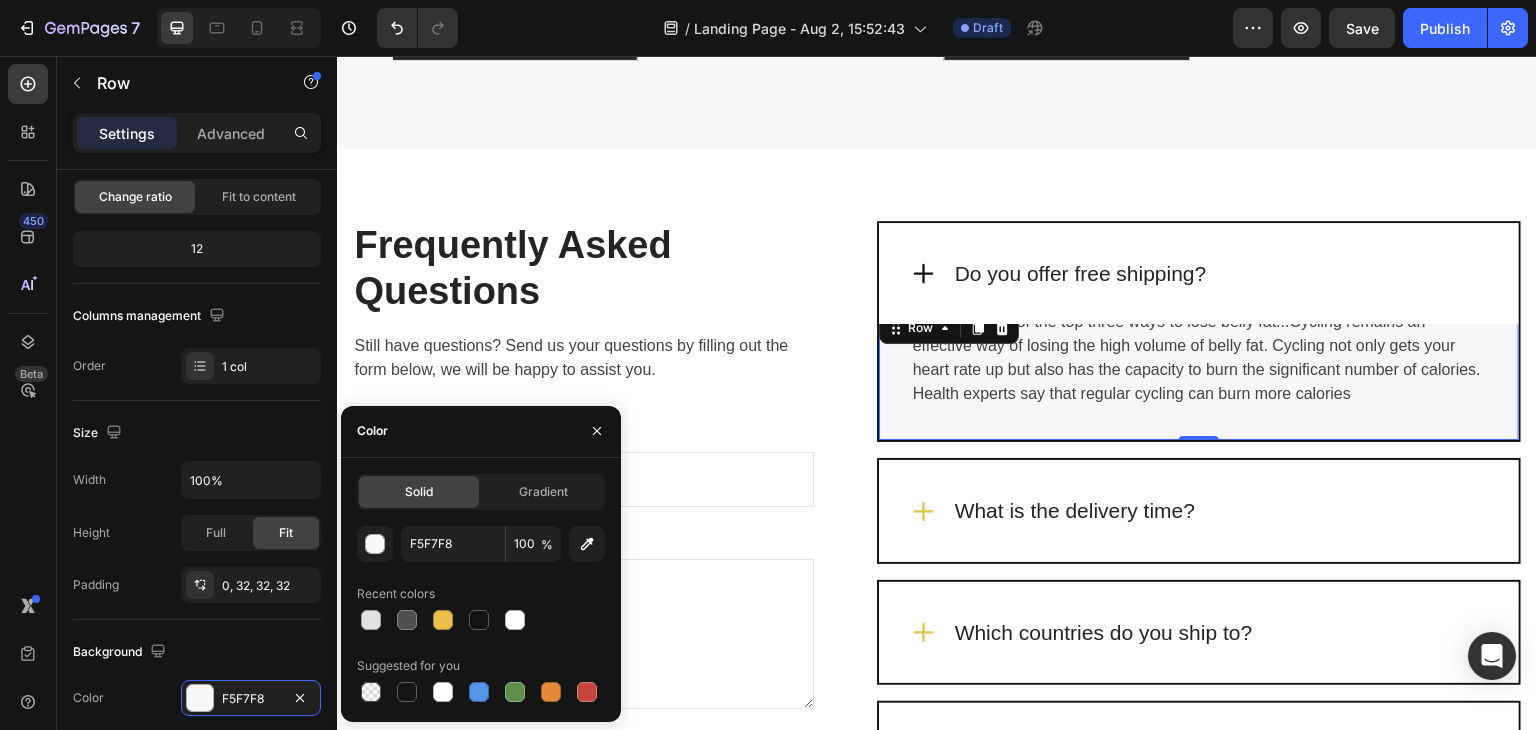 type on "FFFFFF" 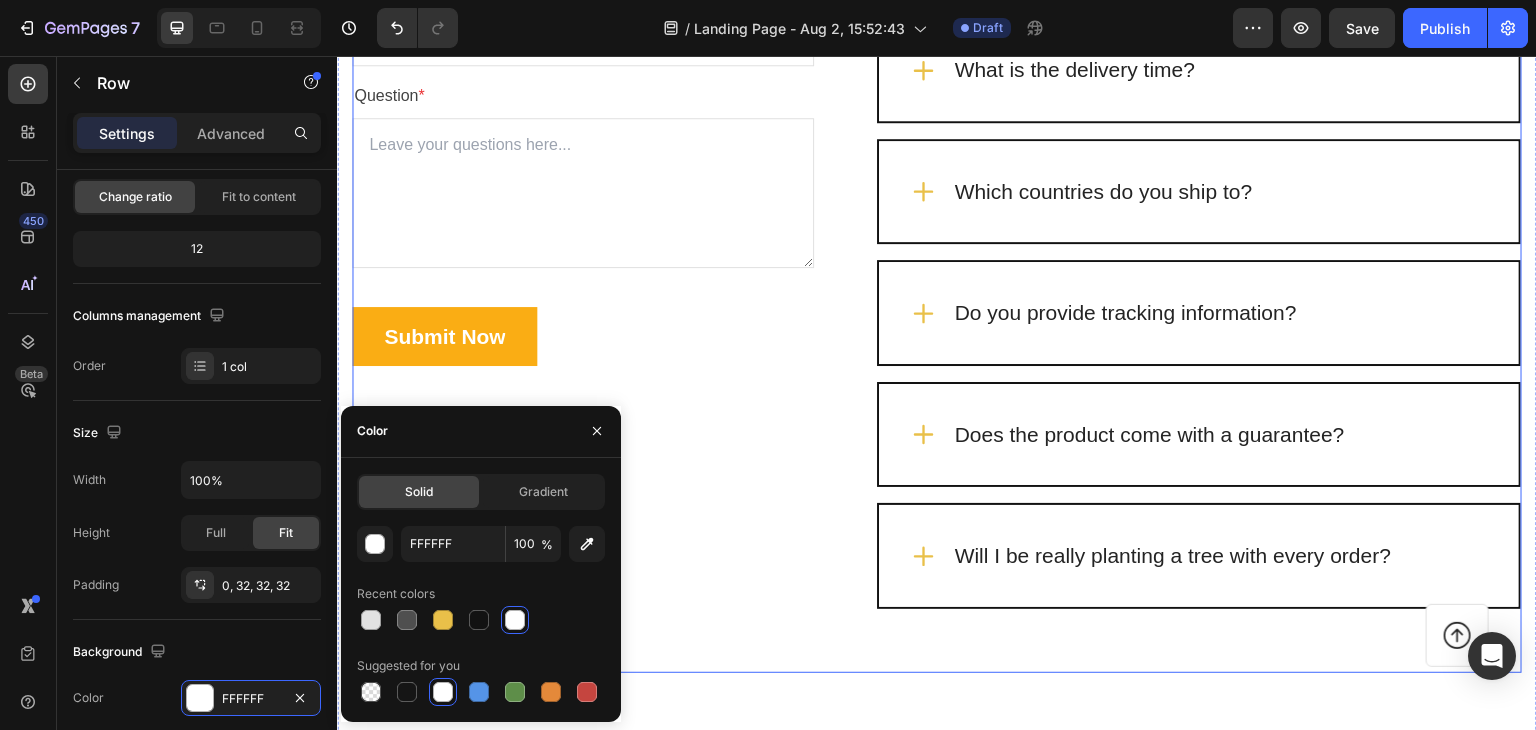 scroll, scrollTop: 5502, scrollLeft: 0, axis: vertical 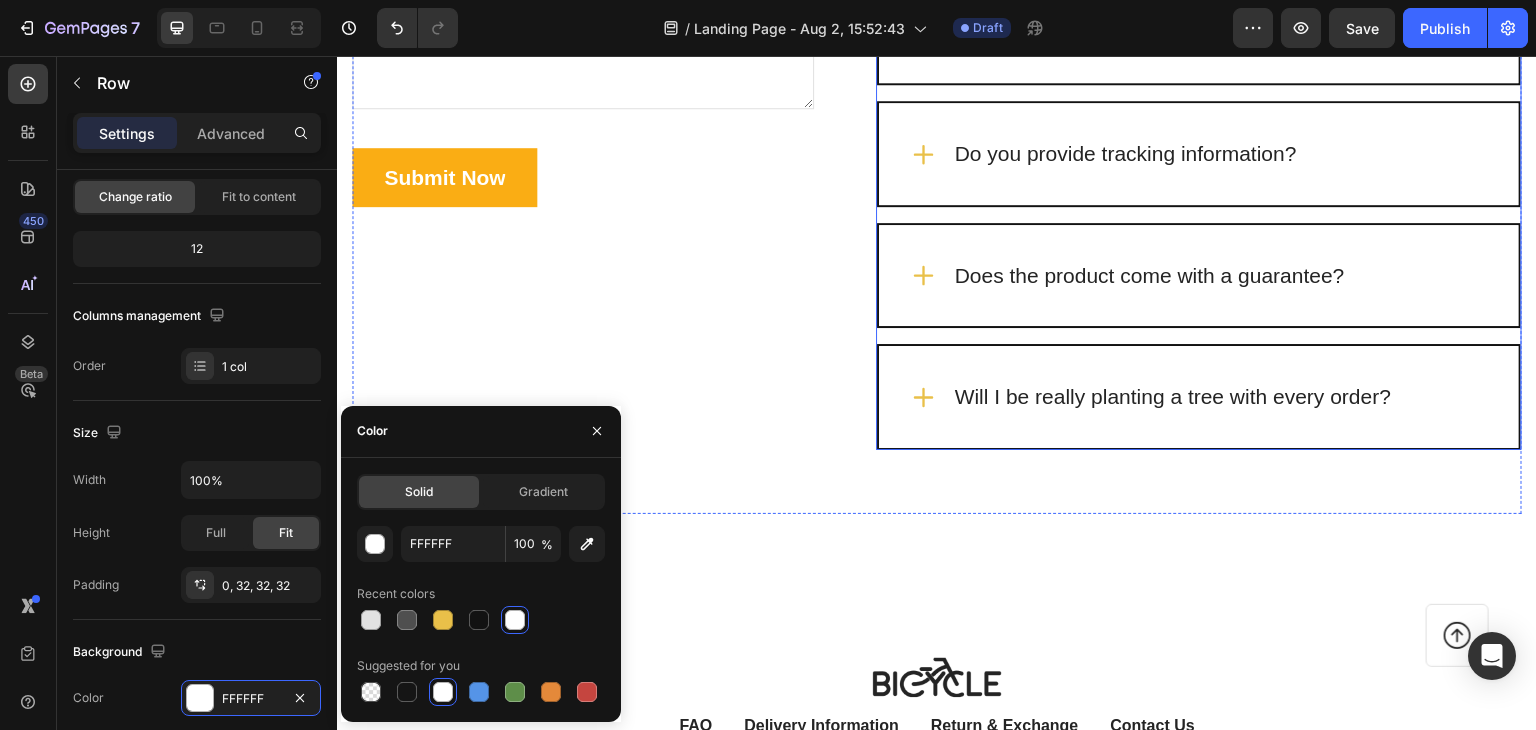 click on "Will I be really planting a tree with every order?" at bounding box center (1199, 397) 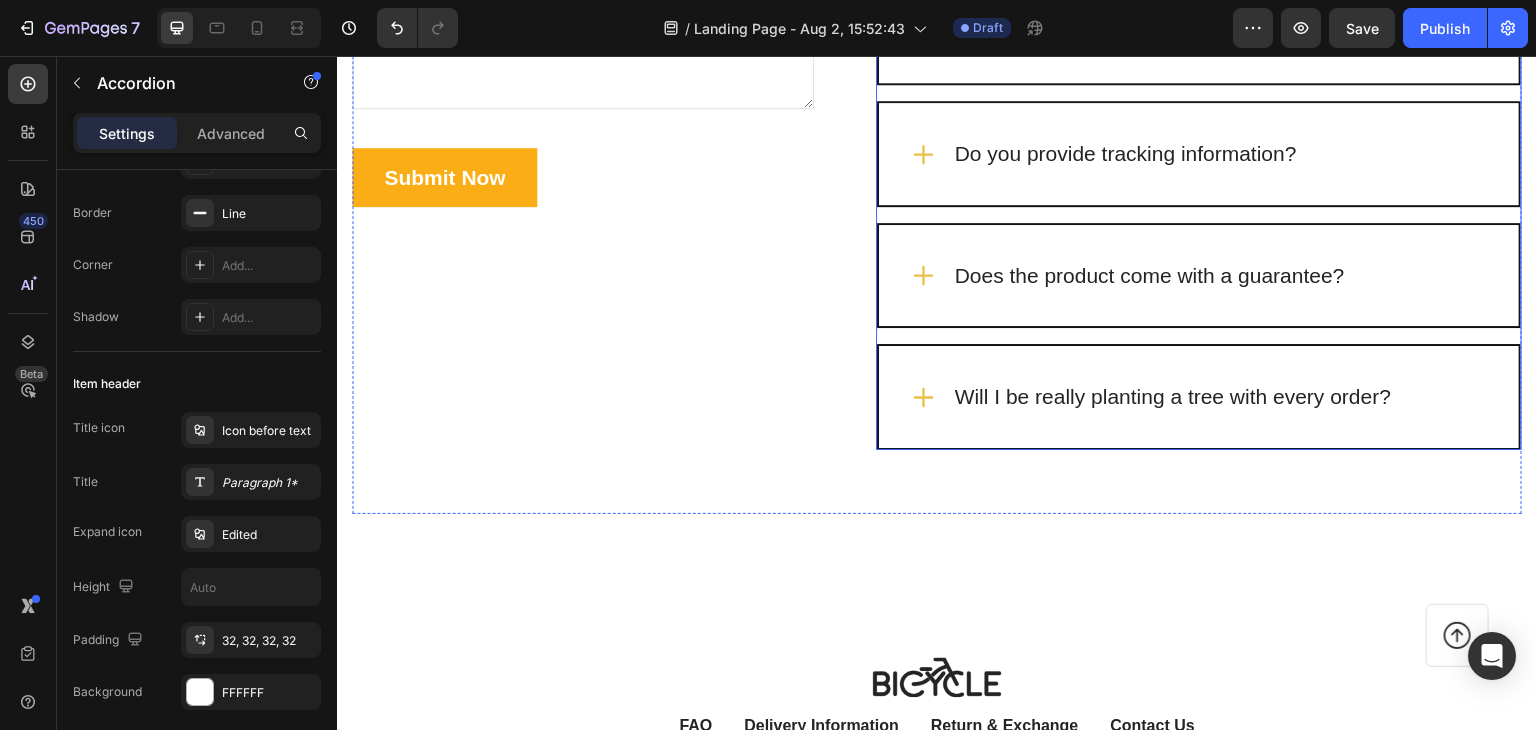 scroll, scrollTop: 0, scrollLeft: 0, axis: both 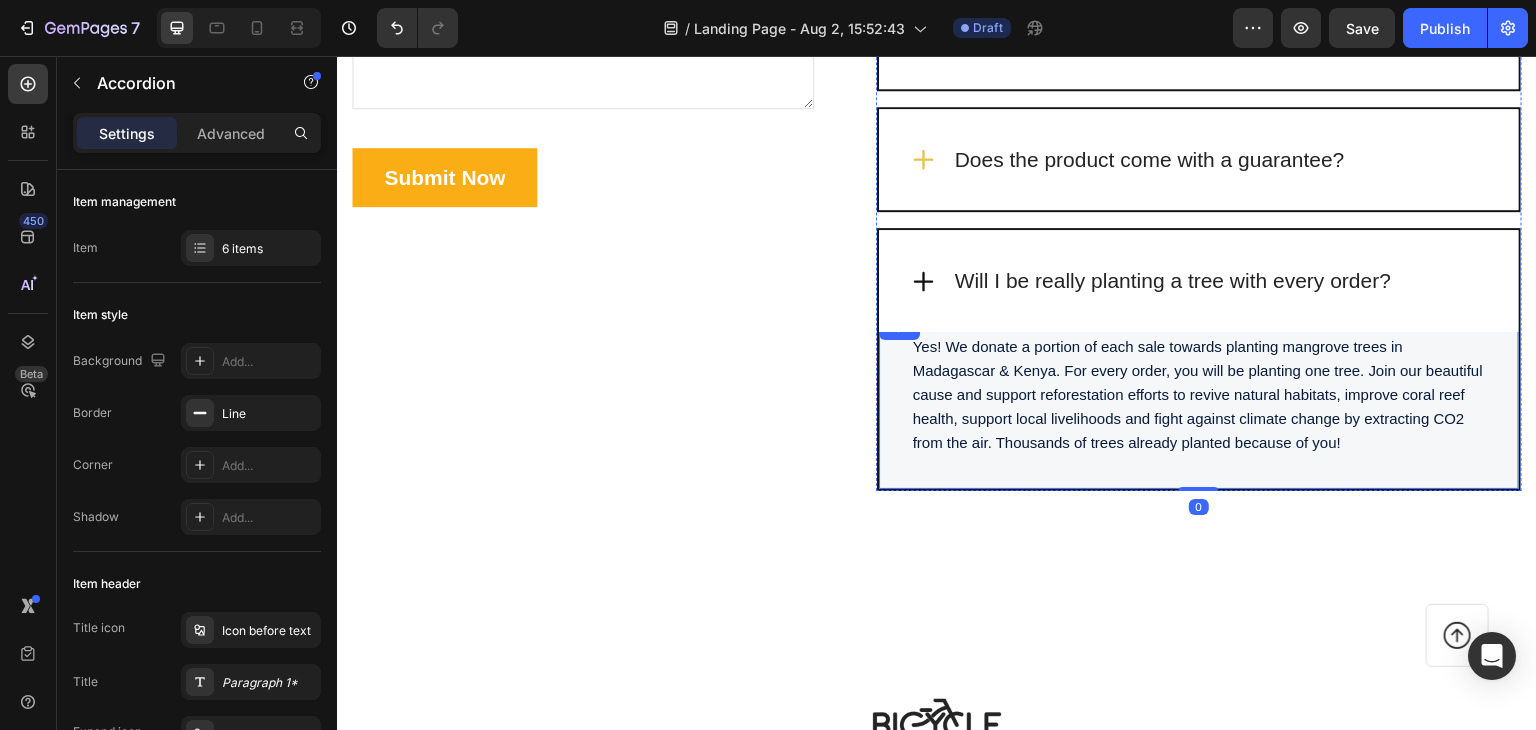 click on "Title Line Yes! We donate a portion of each sale towards planting mangrove trees in Madagascar & Kenya. For every order, you will be planting one tree. Join our beautiful cause and support reforestation efforts to revive natural habitats, improve coral reef health, support local livelihoods and fight against climate change by extracting CO2 from the air. Thousands of trees already planted because of you! Text block Row" at bounding box center [1199, 402] 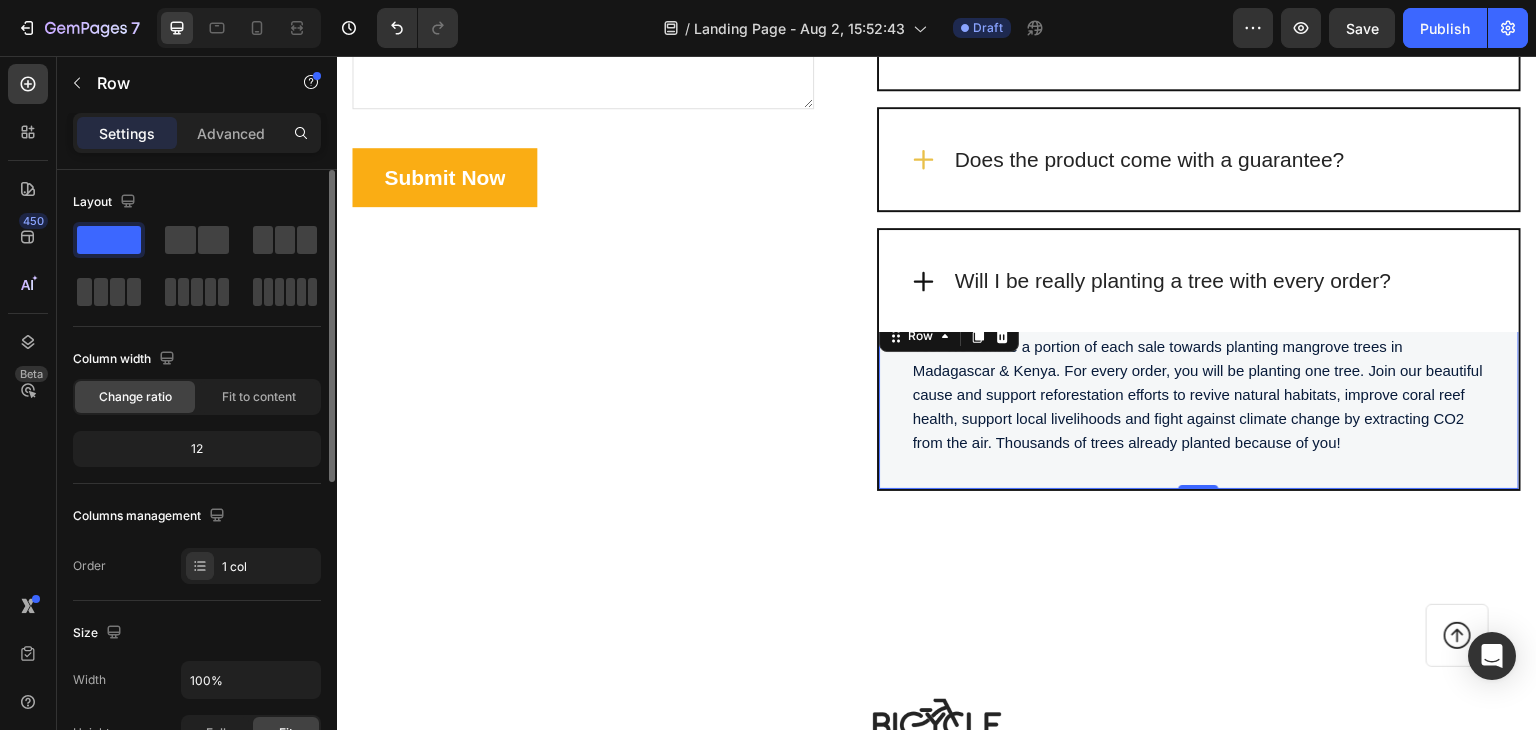 scroll, scrollTop: 200, scrollLeft: 0, axis: vertical 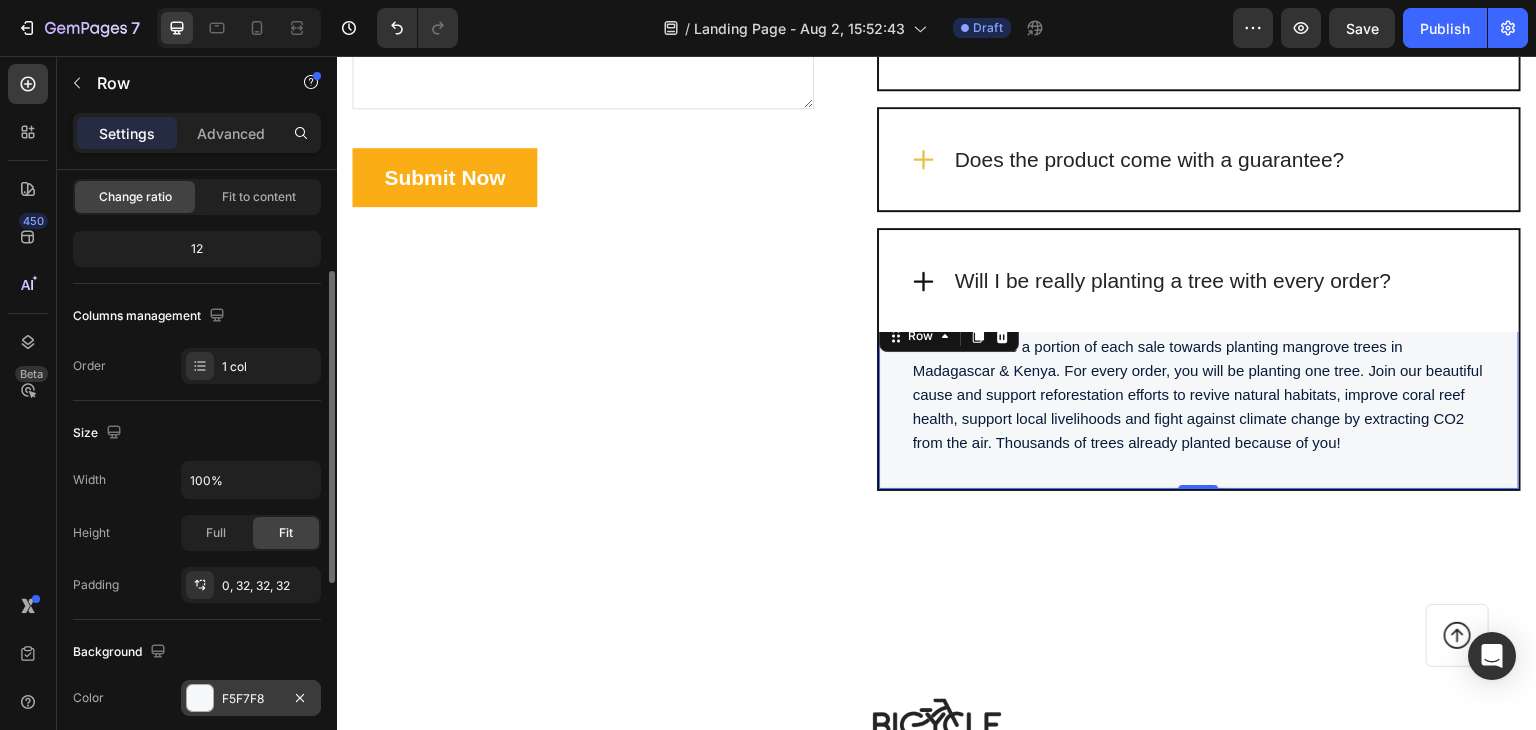 click at bounding box center [200, 698] 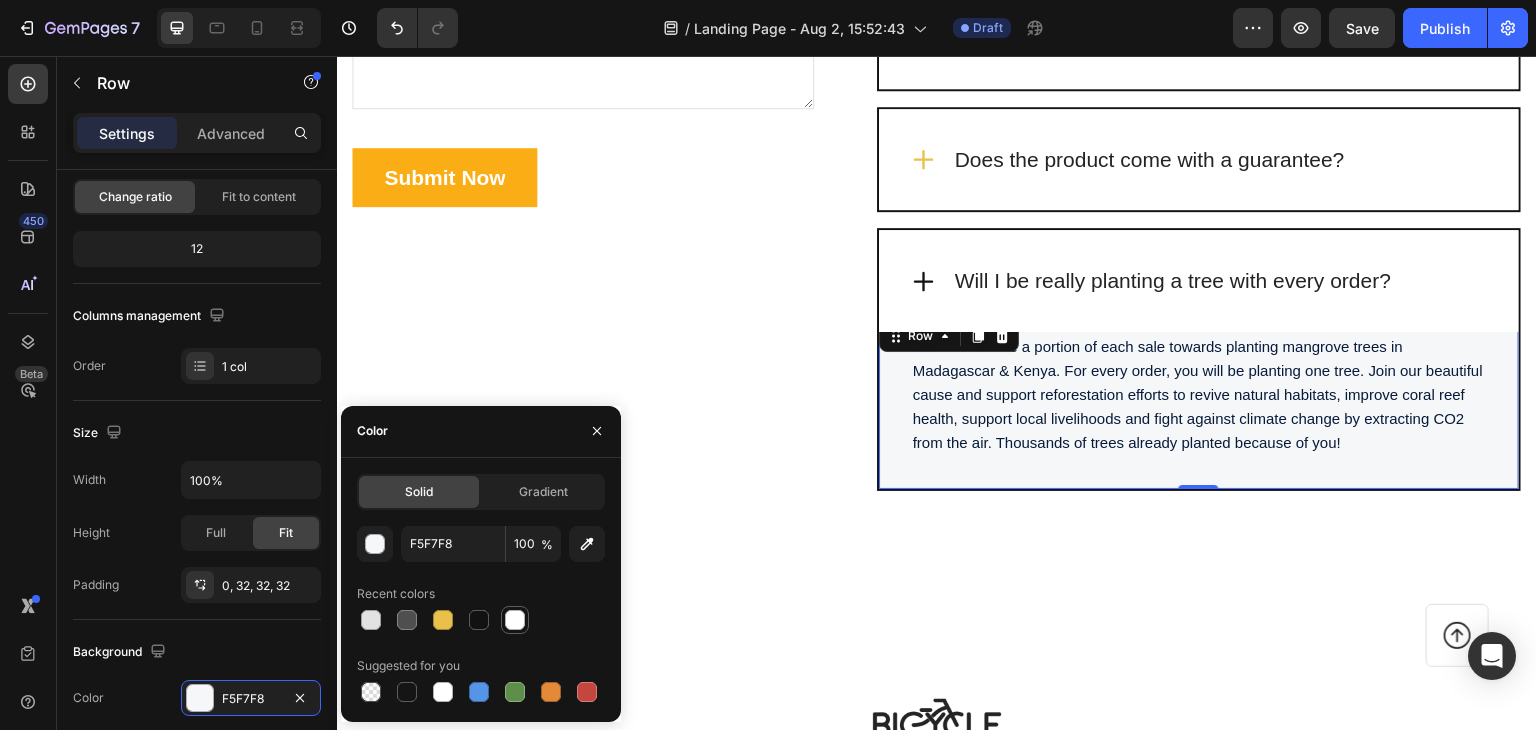 click at bounding box center (515, 620) 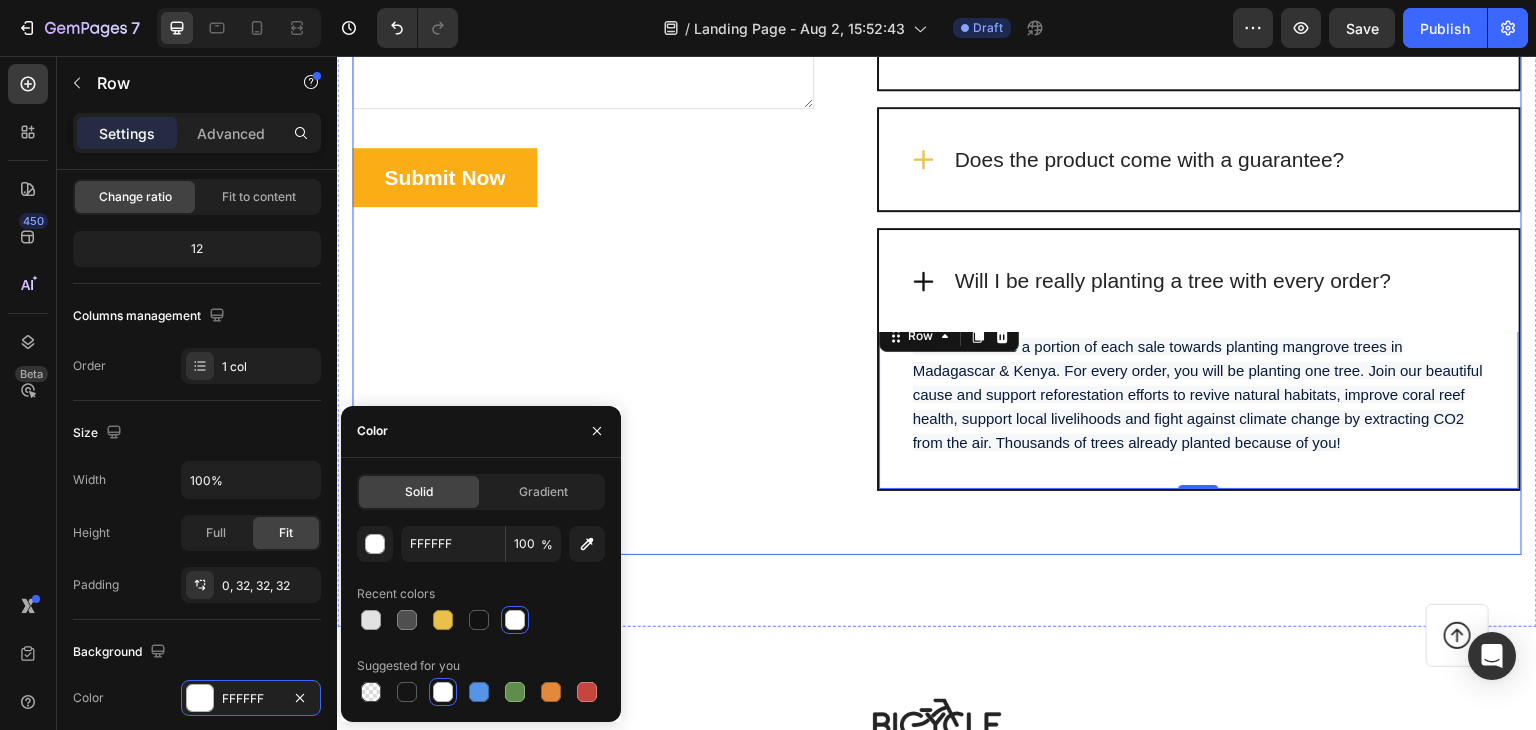 click on "Frequently Asked Questions Heading Still have questions? Send us your questions by filling out the form below, we will be happy to assist you. Text block Email  * Text block Email Field Question  * Text block Text Area Submit Now Submit Button Contact Form" at bounding box center (583, 88) 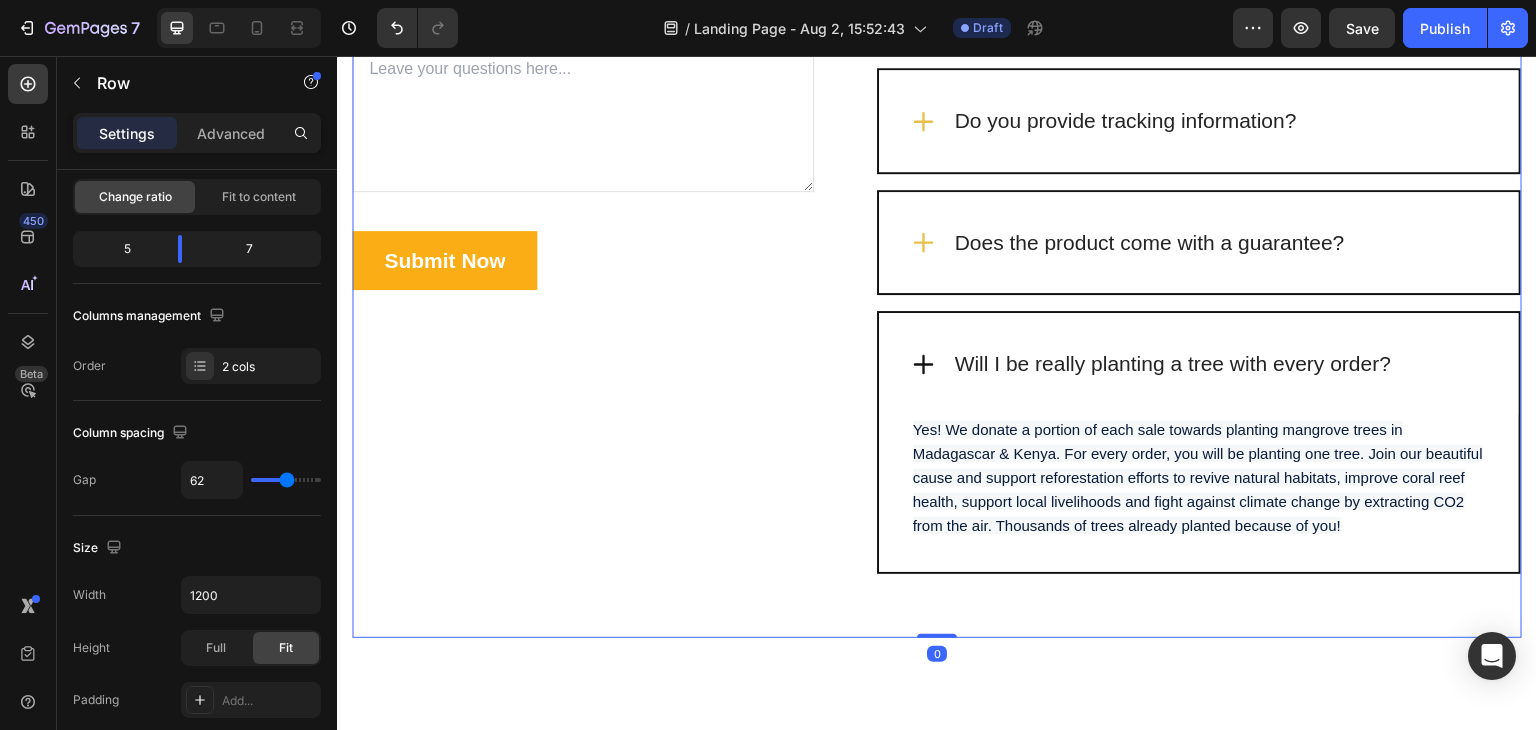 scroll, scrollTop: 5302, scrollLeft: 0, axis: vertical 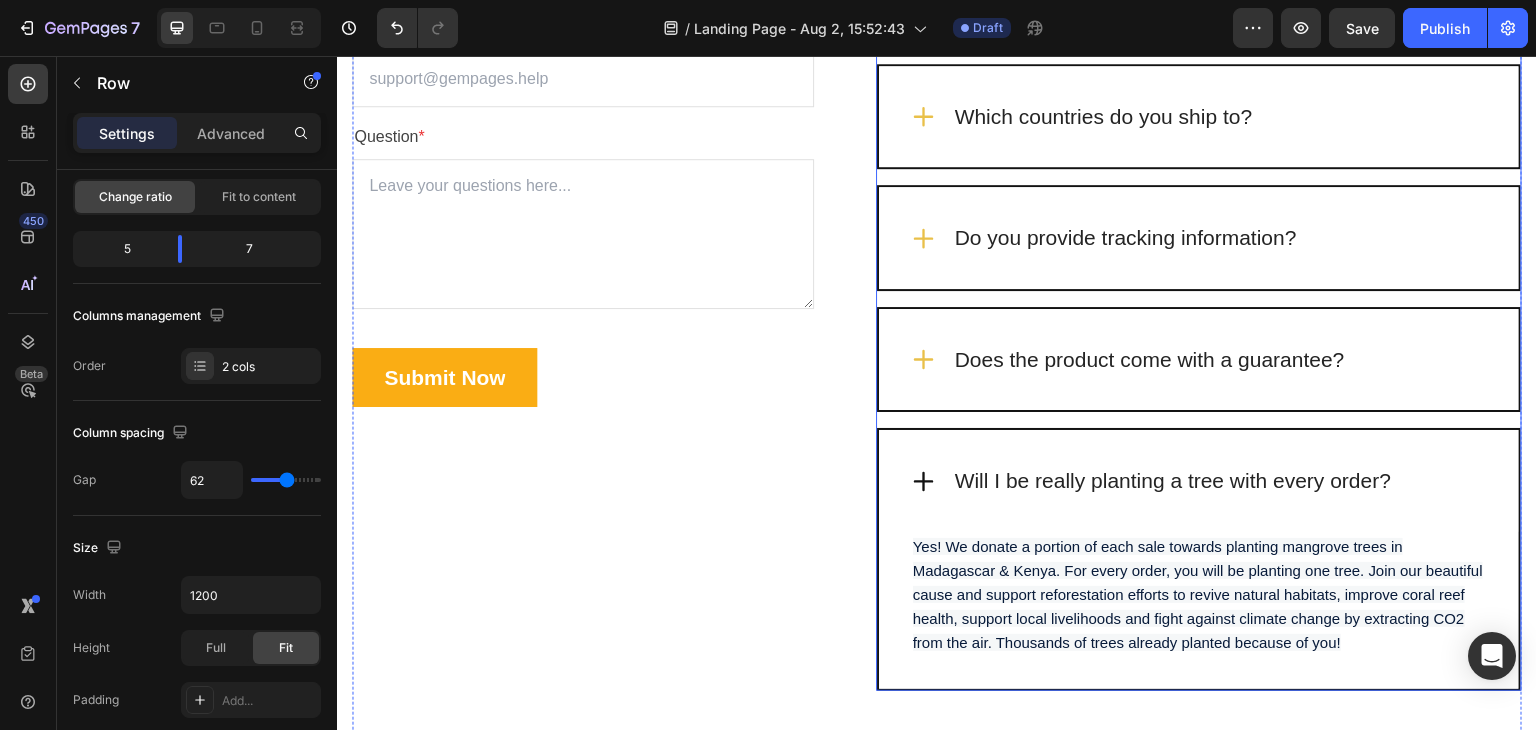 click on "Does the product come with a guarantee?" at bounding box center (1199, 360) 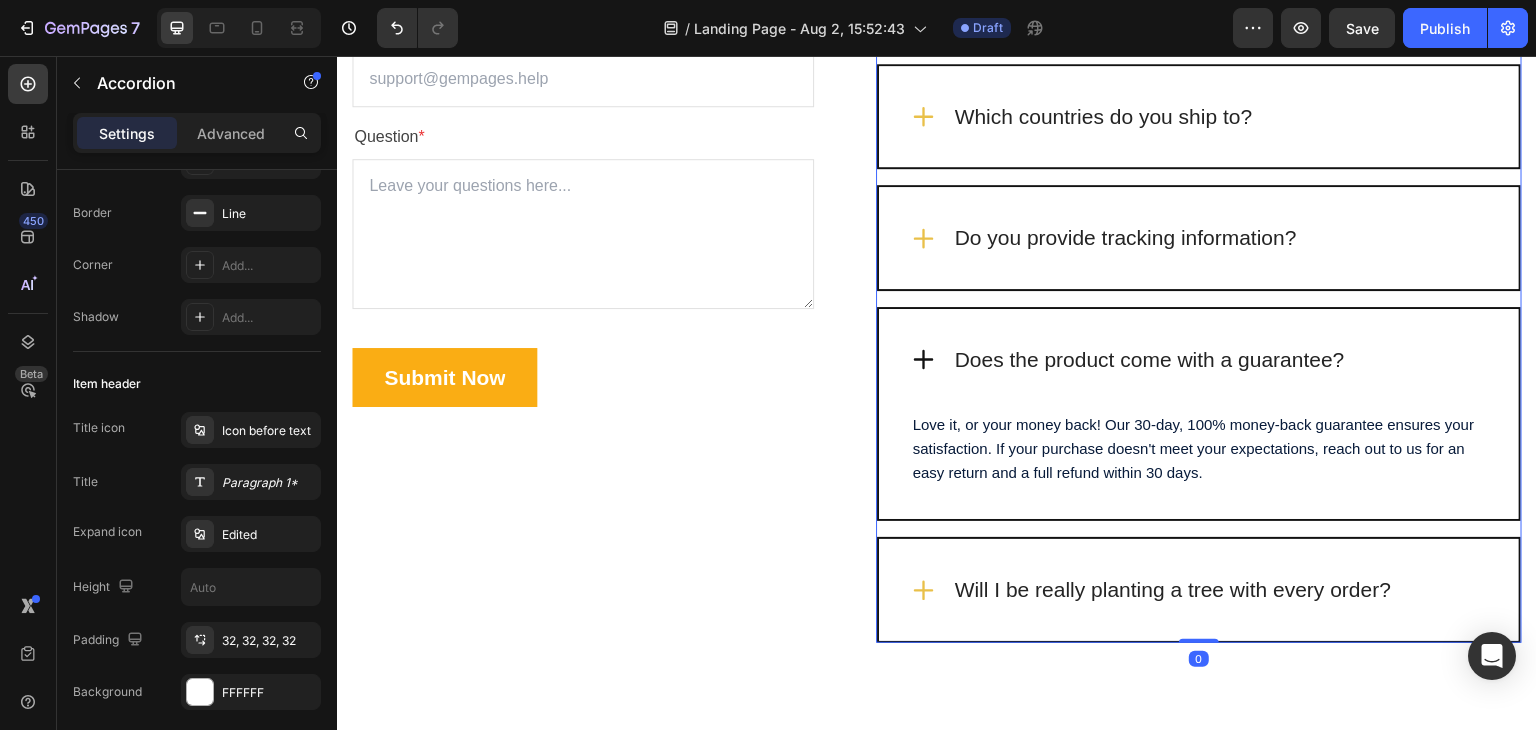 scroll, scrollTop: 0, scrollLeft: 0, axis: both 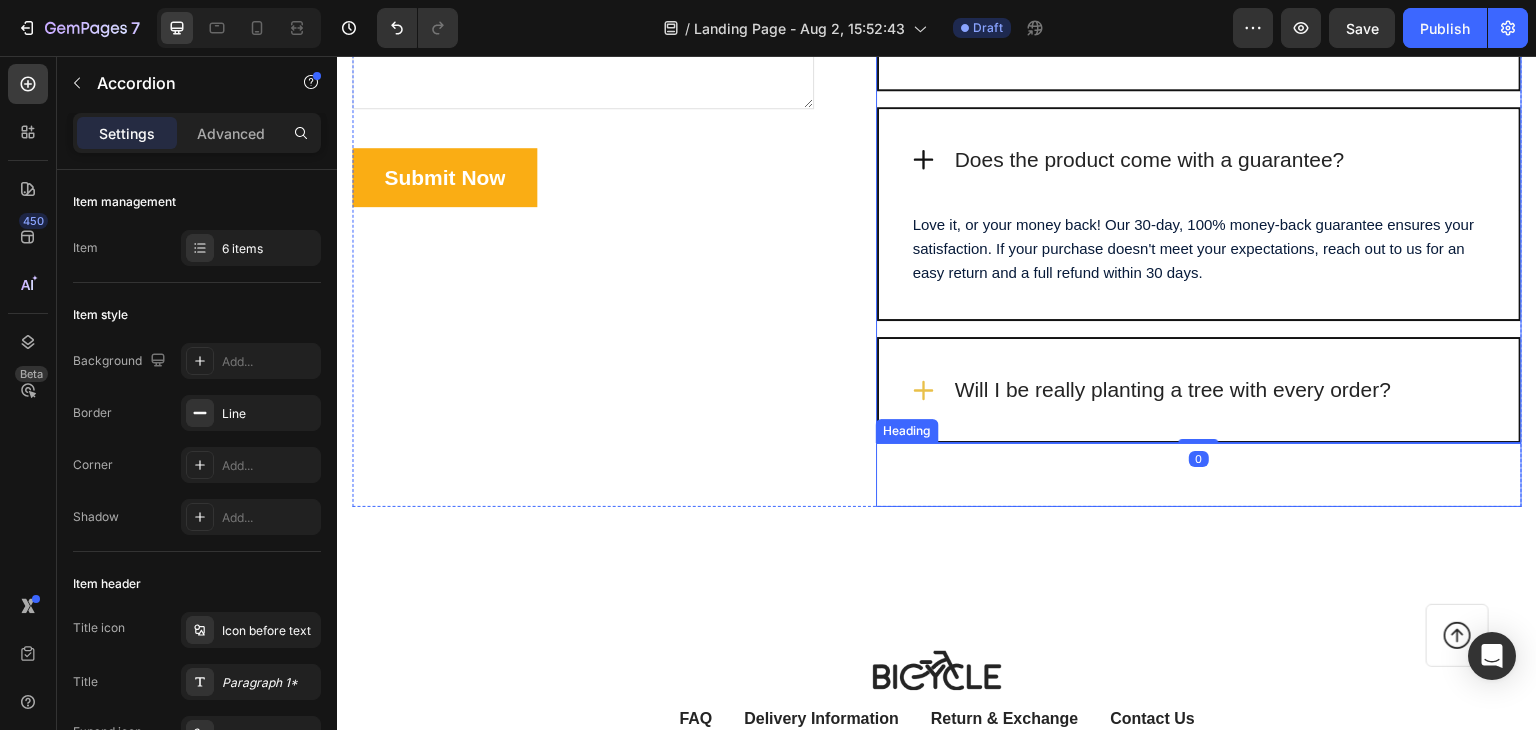 click on "Heading" at bounding box center (907, 431) 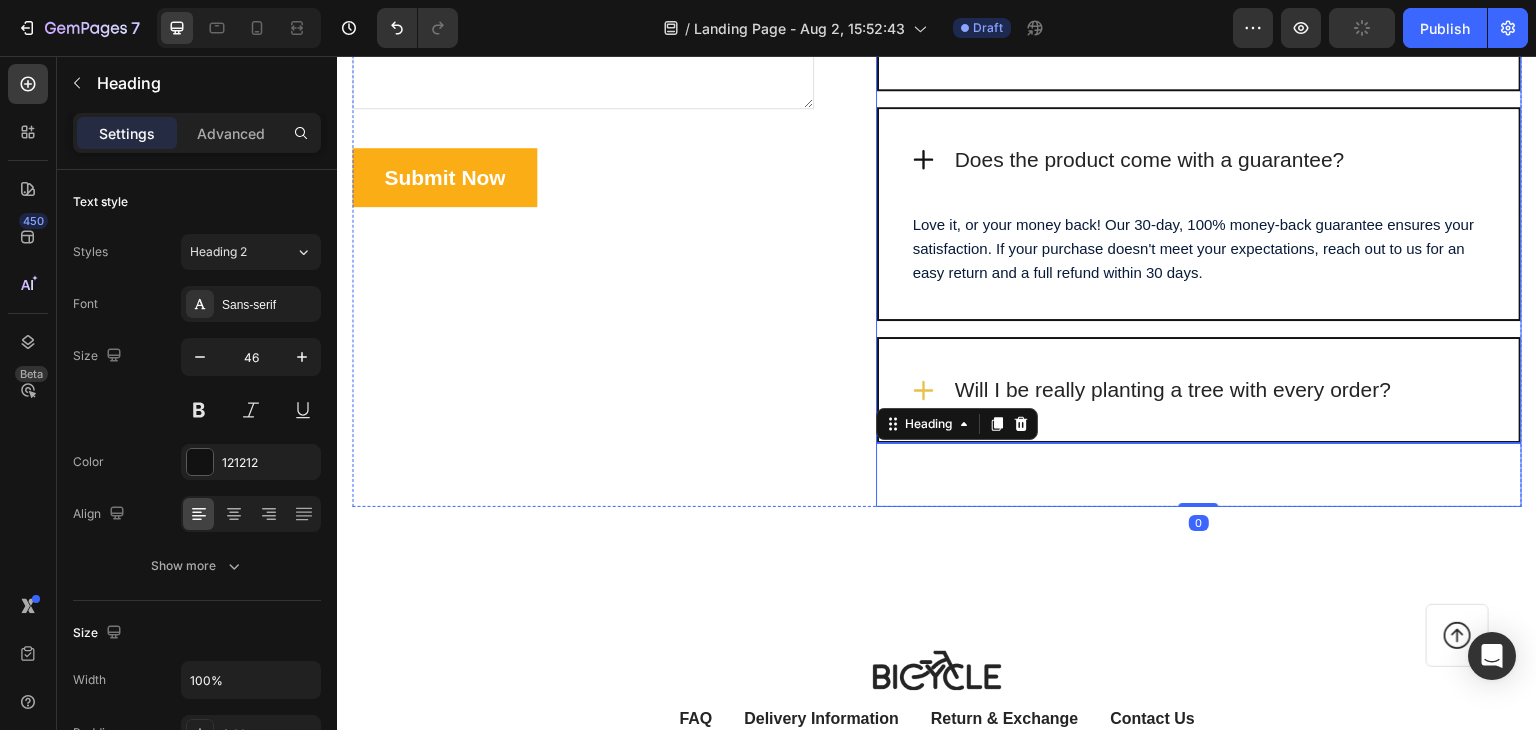 click on "Will I be really planting a tree with every order?" at bounding box center (1199, 390) 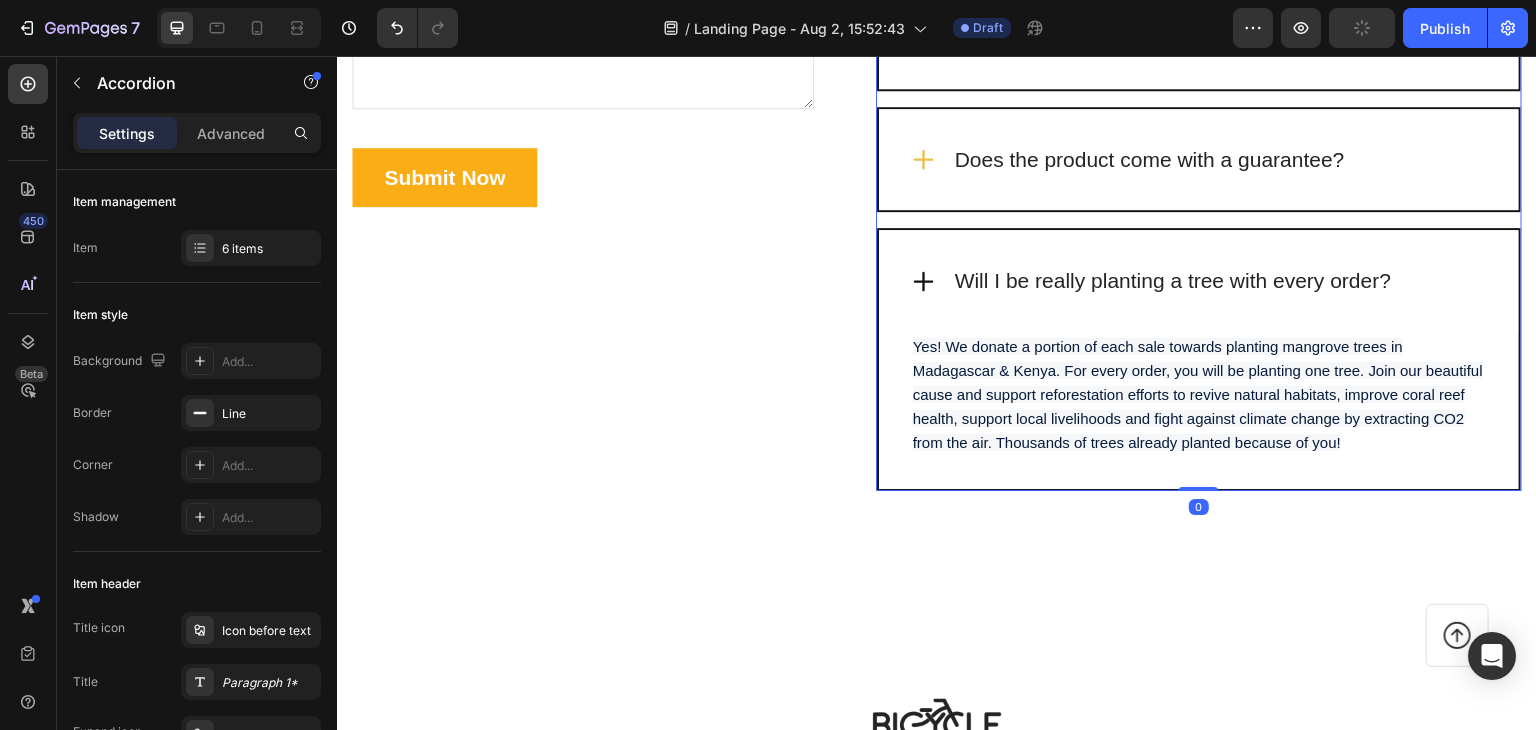 click on "Yes! We donate a portion of each sale towards planting mangrove trees in Madagascar & Kenya. For every order, you will be planting one tree. Join our beautiful cause and support reforestation efforts to revive natural habitats, improve coral reef health, support local livelihoods and fight against climate change by extracting CO2 from the air. Thousands of trees already planted because of you!" at bounding box center [1198, 394] 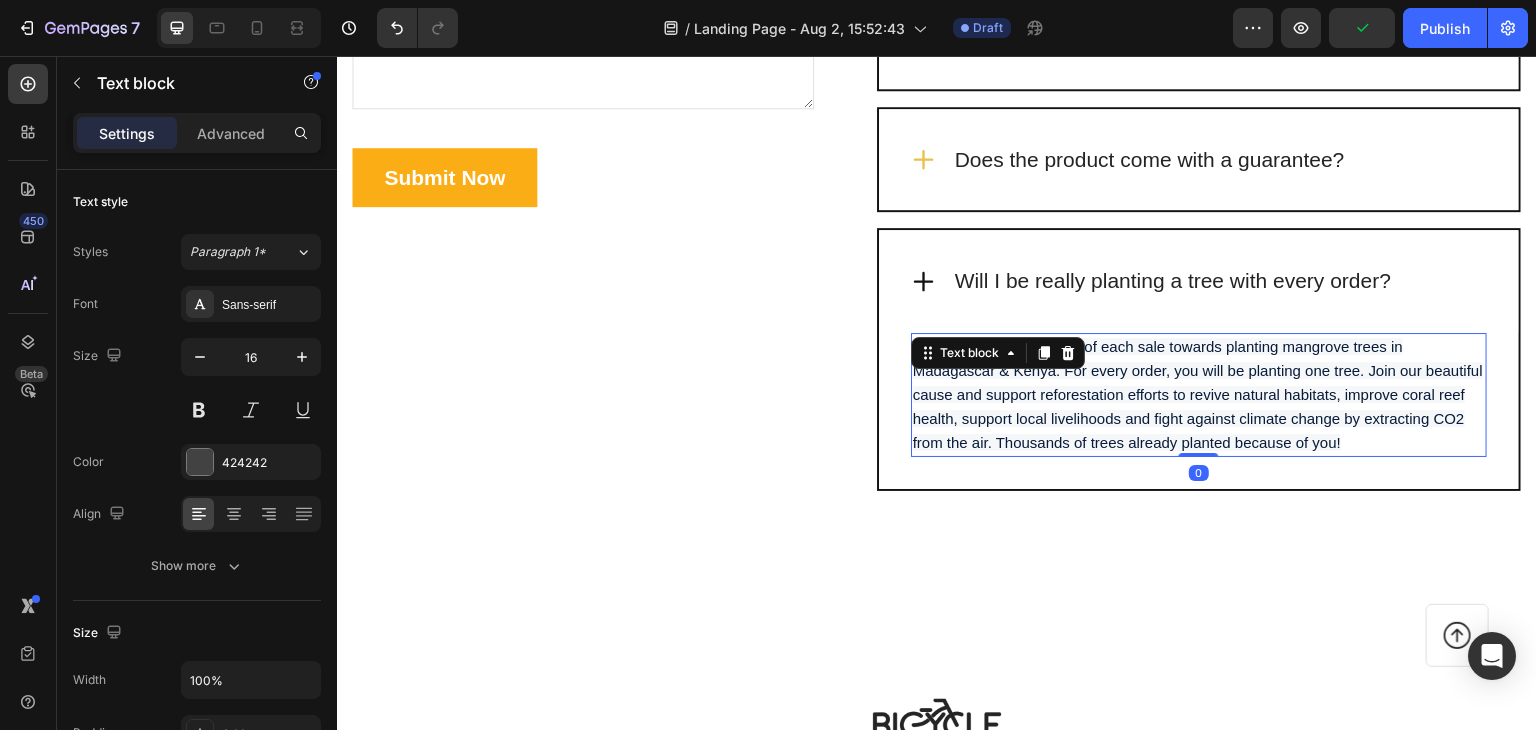 click on "Yes! We donate a portion of each sale towards planting mangrove trees in Madagascar & Kenya. For every order, you will be planting one tree. Join our beautiful cause and support reforestation efforts to revive natural habitats, improve coral reef health, support local livelihoods and fight against climate change by extracting CO2 from the air. Thousands of trees already planted because of you!" at bounding box center (1198, 394) 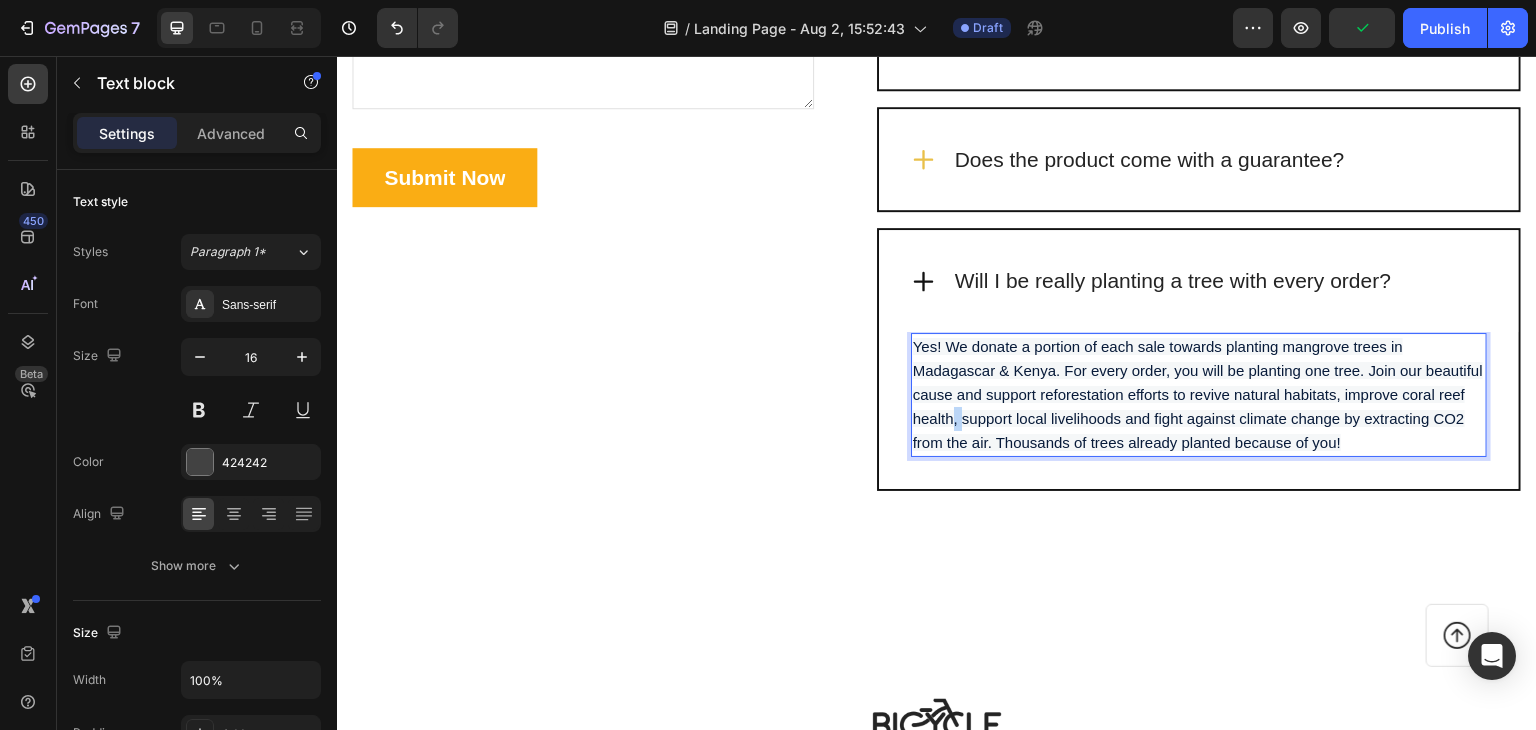 click on "Yes! We donate a portion of each sale towards planting mangrove trees in Madagascar & Kenya. For every order, you will be planting one tree. Join our beautiful cause and support reforestation efforts to revive natural habitats, improve coral reef health, support local livelihoods and fight against climate change by extracting CO2 from the air. Thousands of trees already planted because of you!" at bounding box center (1198, 394) 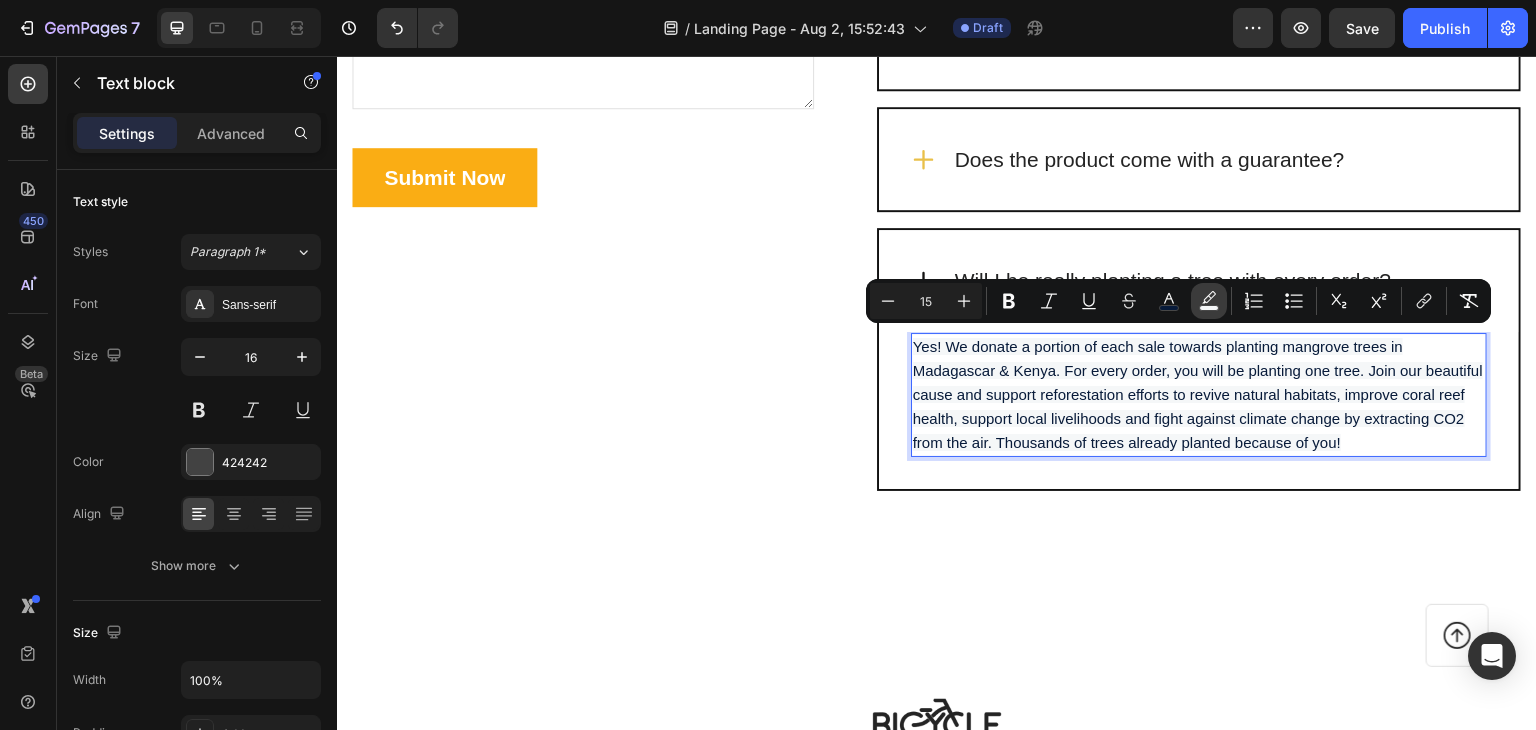 click 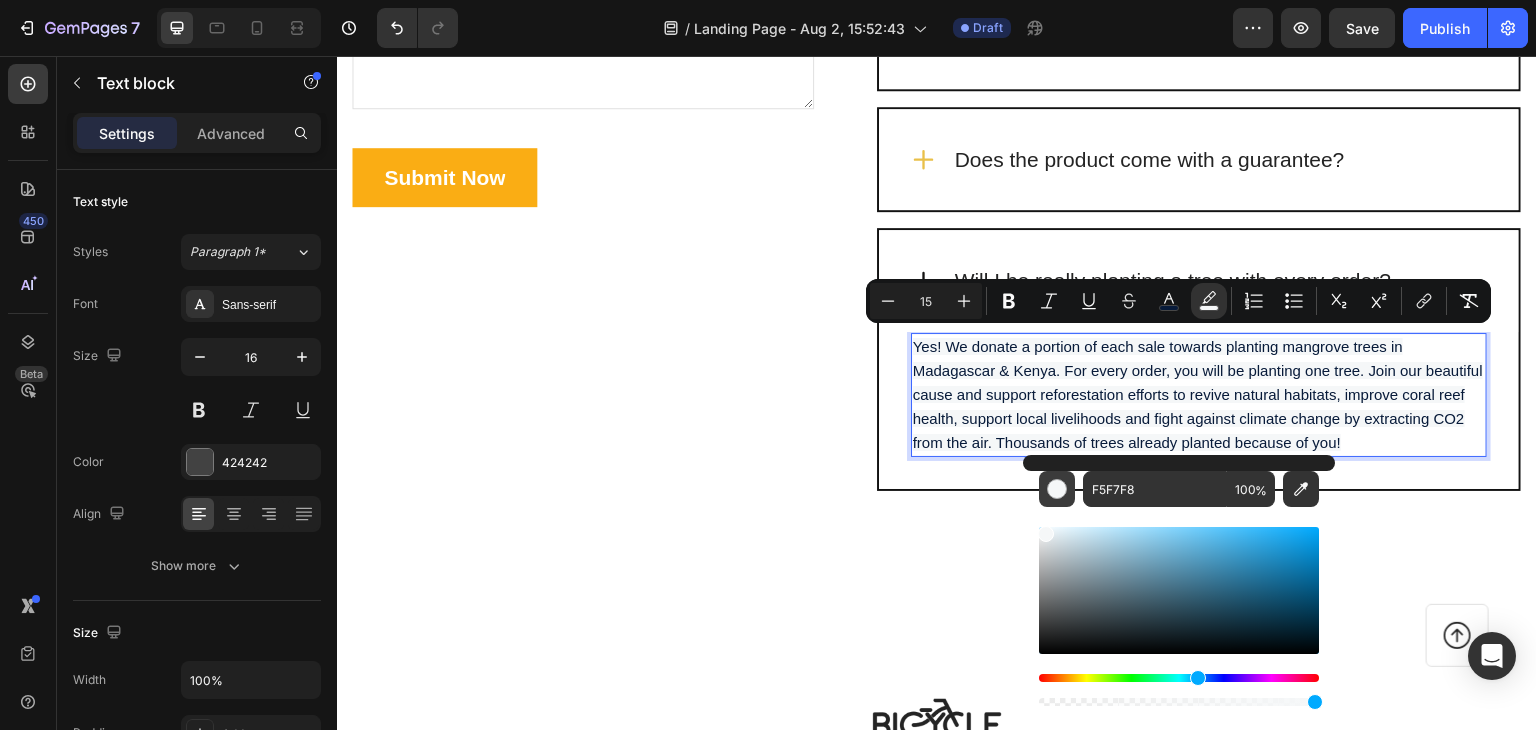 click at bounding box center (1057, 489) 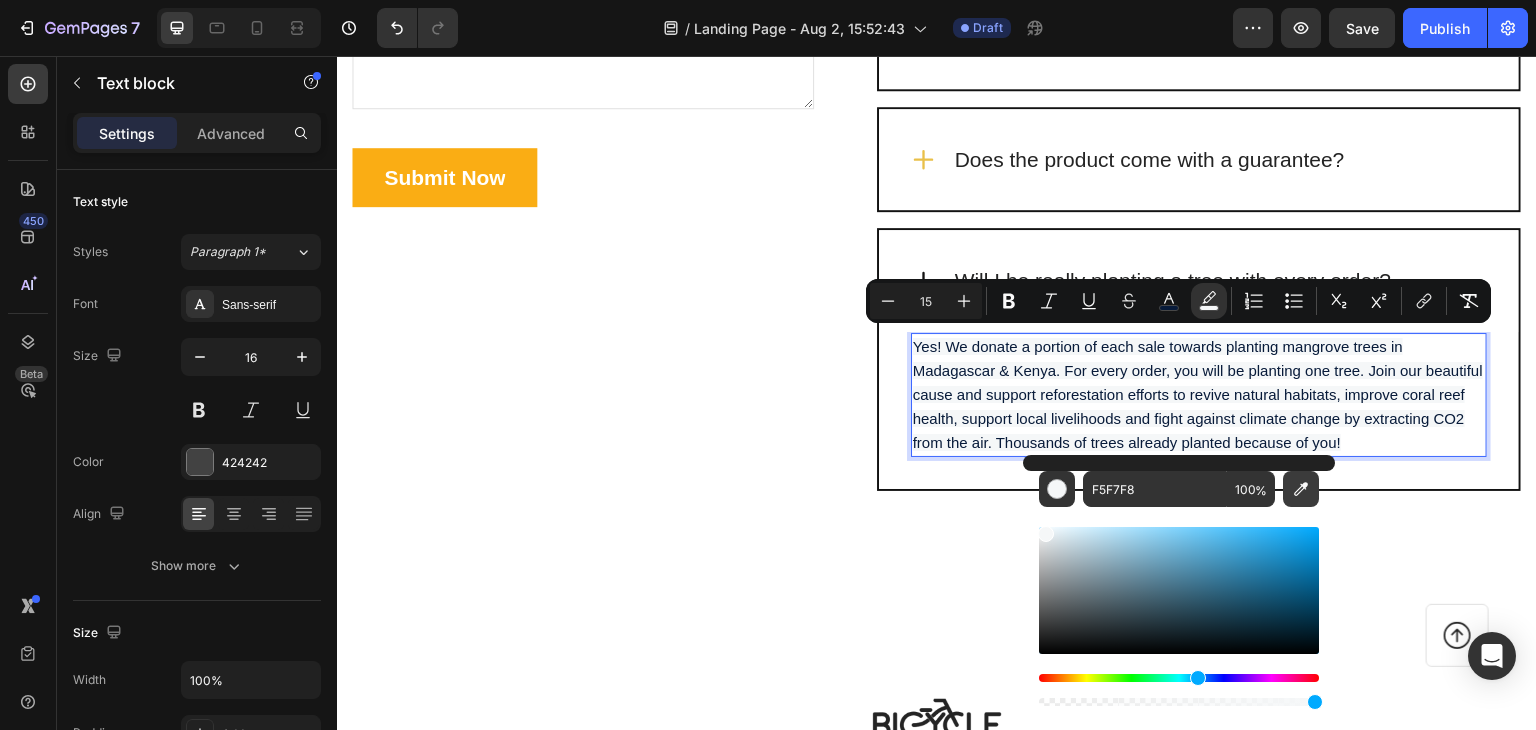 click 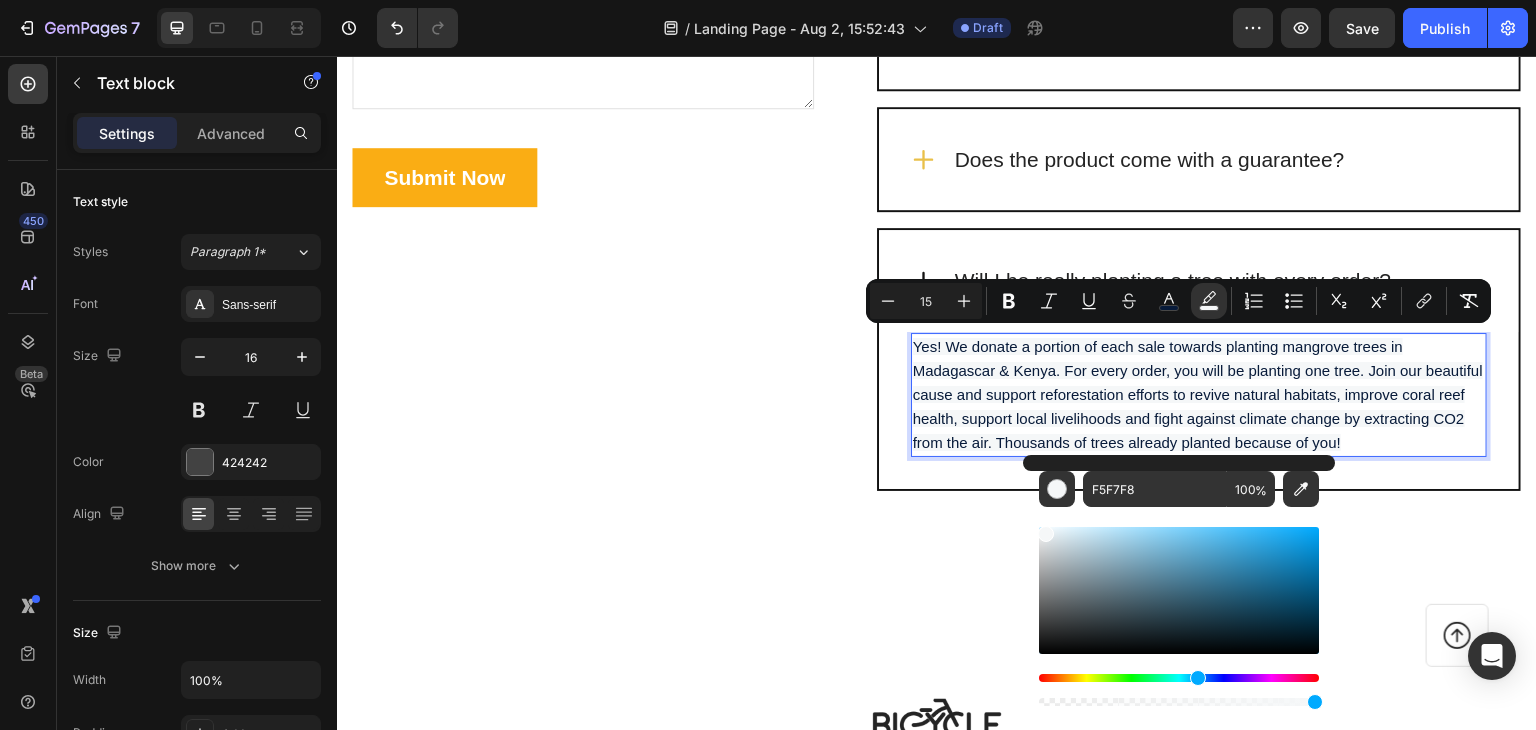 type on "FFFFFF" 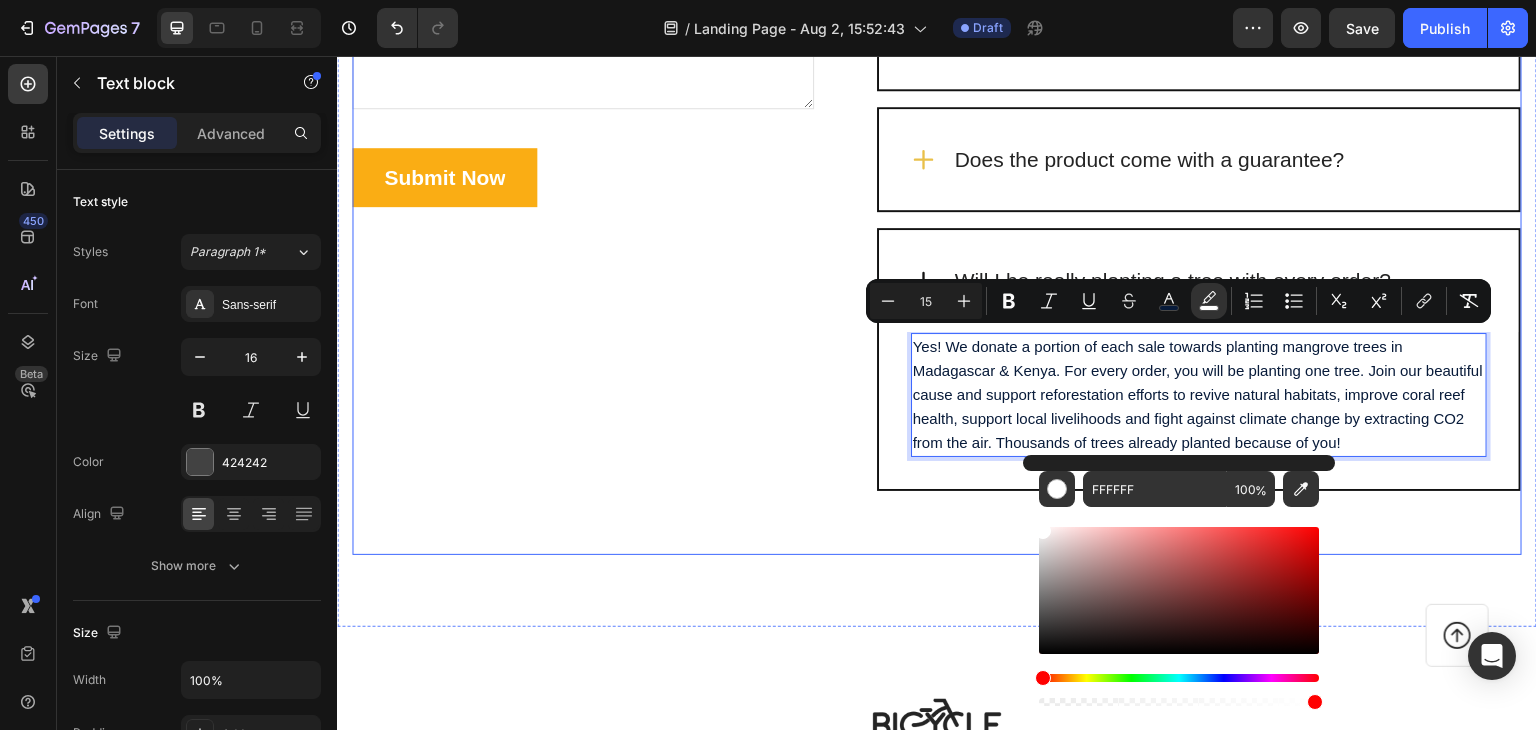 click on "Frequently Asked Questions Heading Still have questions? Send us your questions by filling out the form below, we will be happy to assist you. Text block Email  * Text block Email Field Question  * Text block Text Area Submit Now Submit Button Contact Form" at bounding box center [583, 88] 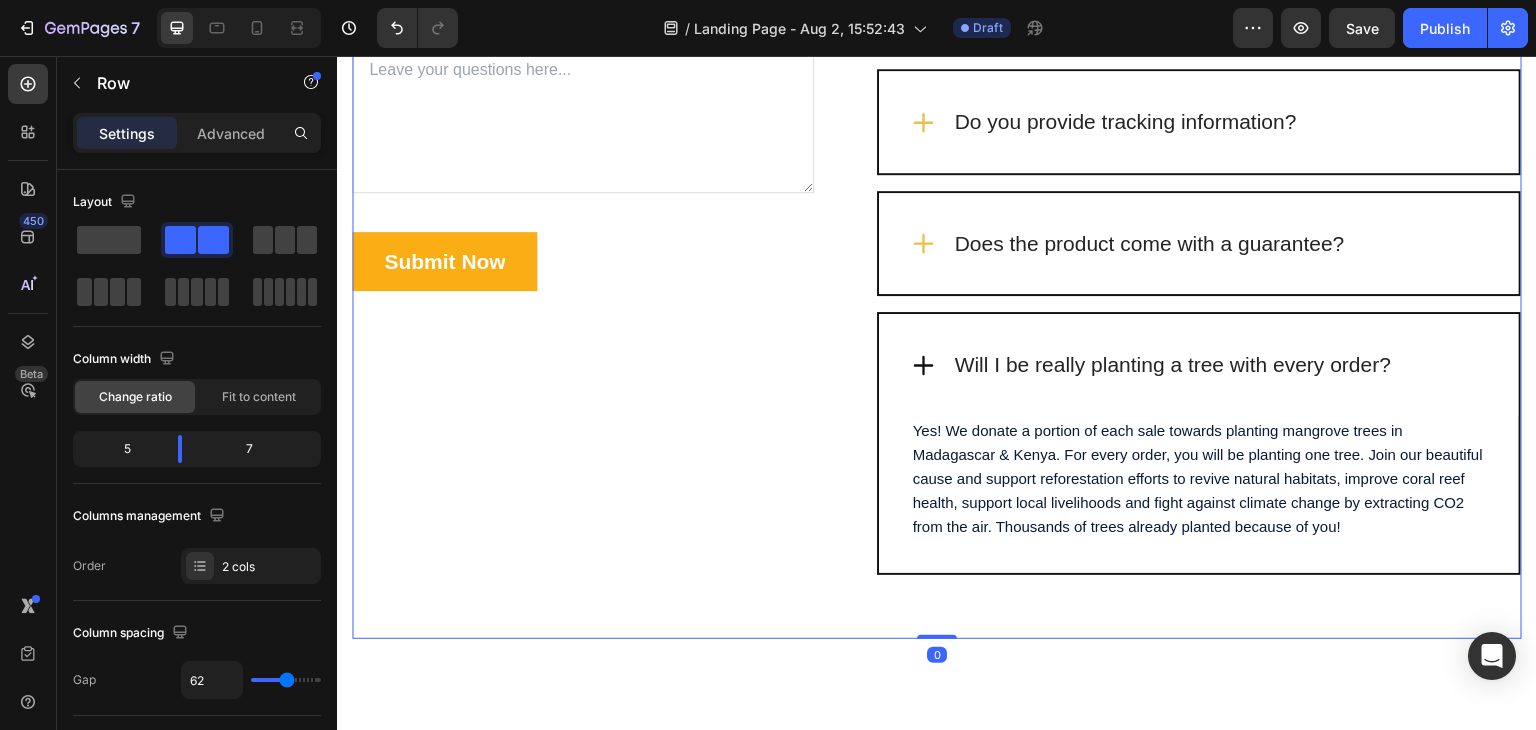 scroll, scrollTop: 5302, scrollLeft: 0, axis: vertical 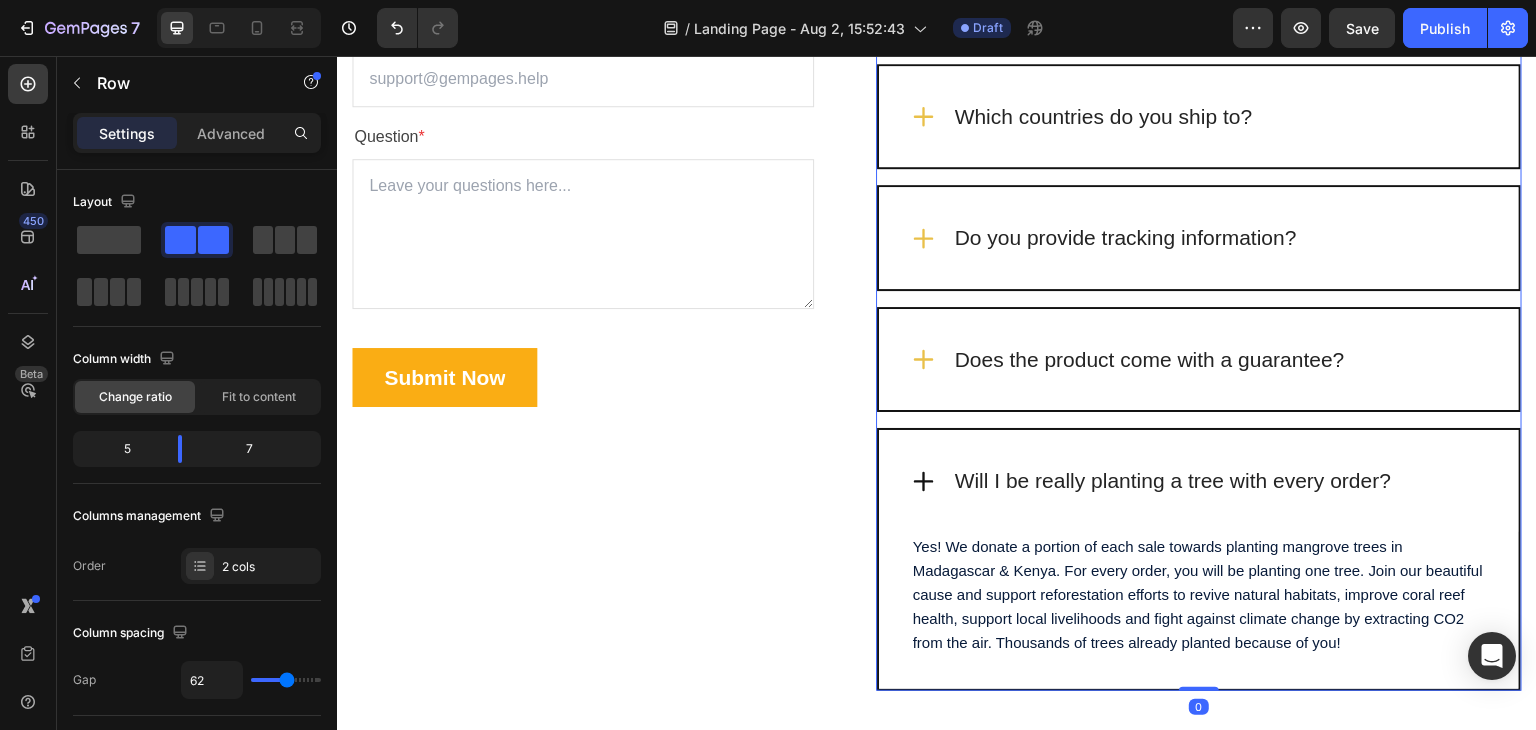 click on "Does the product come with a guarantee?" at bounding box center [1199, 360] 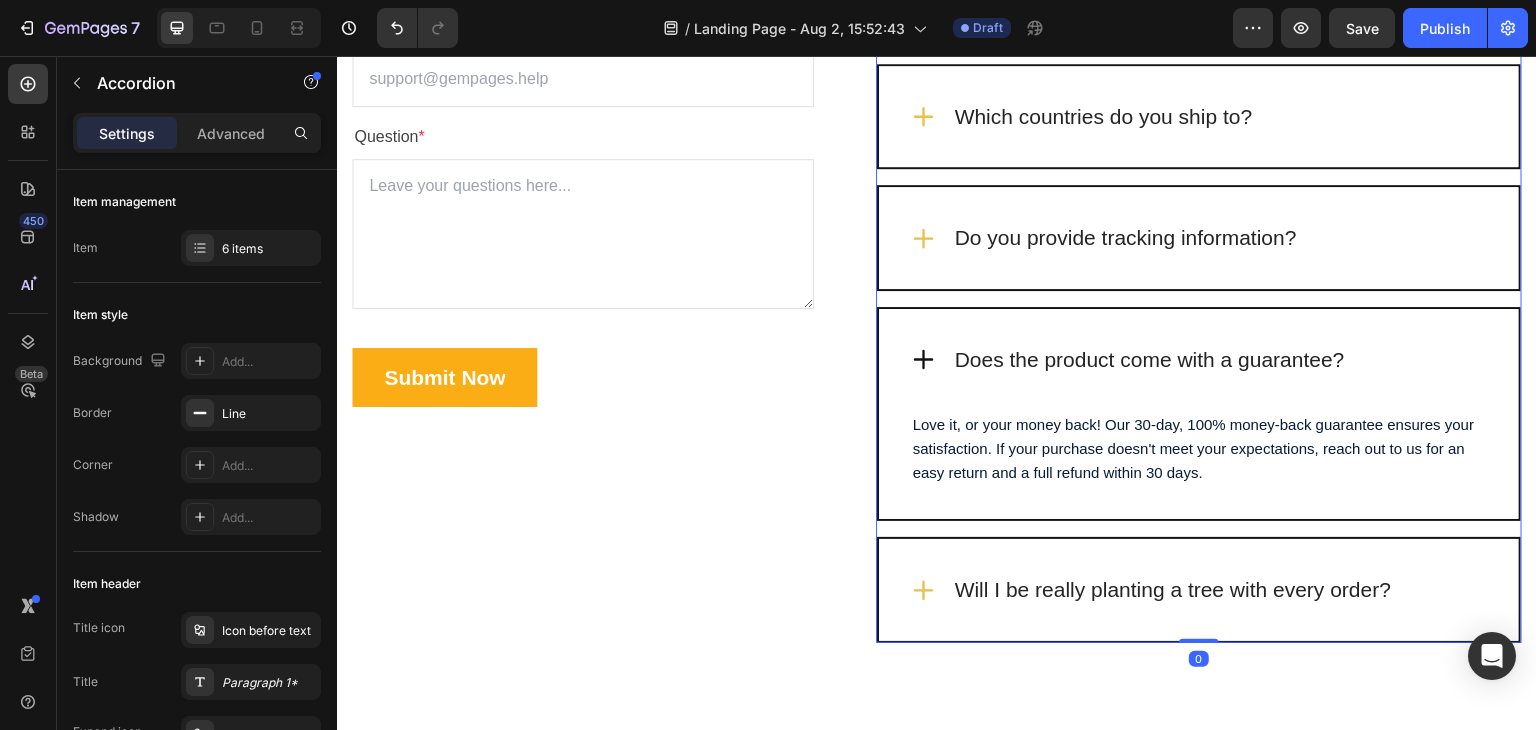 click on "Do you provide tracking information?" at bounding box center [1199, 238] 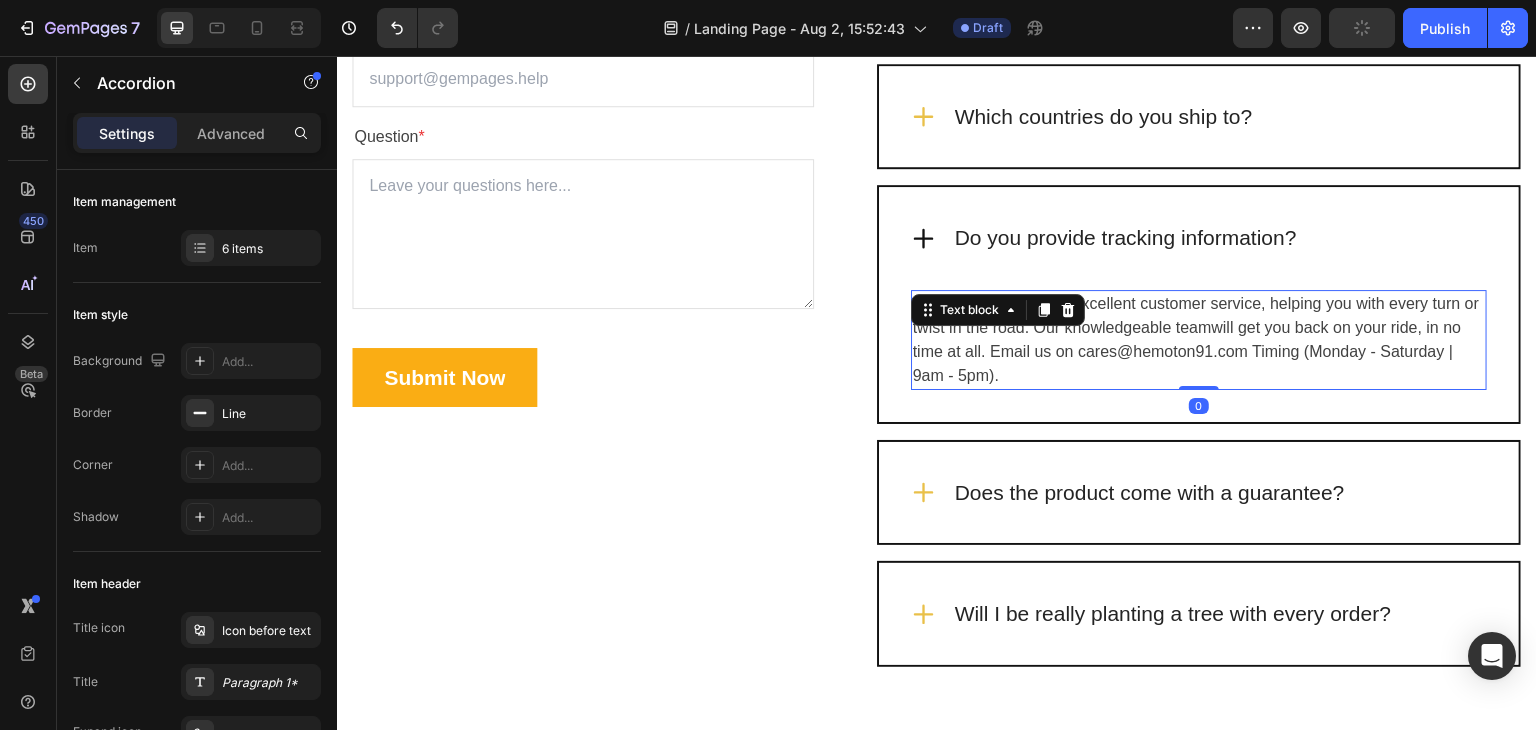 click on "No worries. We've got excellent customer service, helping you with every turn or twist in the road. Our knowledgeable teamwill get you back on your ride, in no time at all. Email us on cares@hemoton91.com Timing (Monday - Saturday | 9am - 5pm)." at bounding box center (1199, 340) 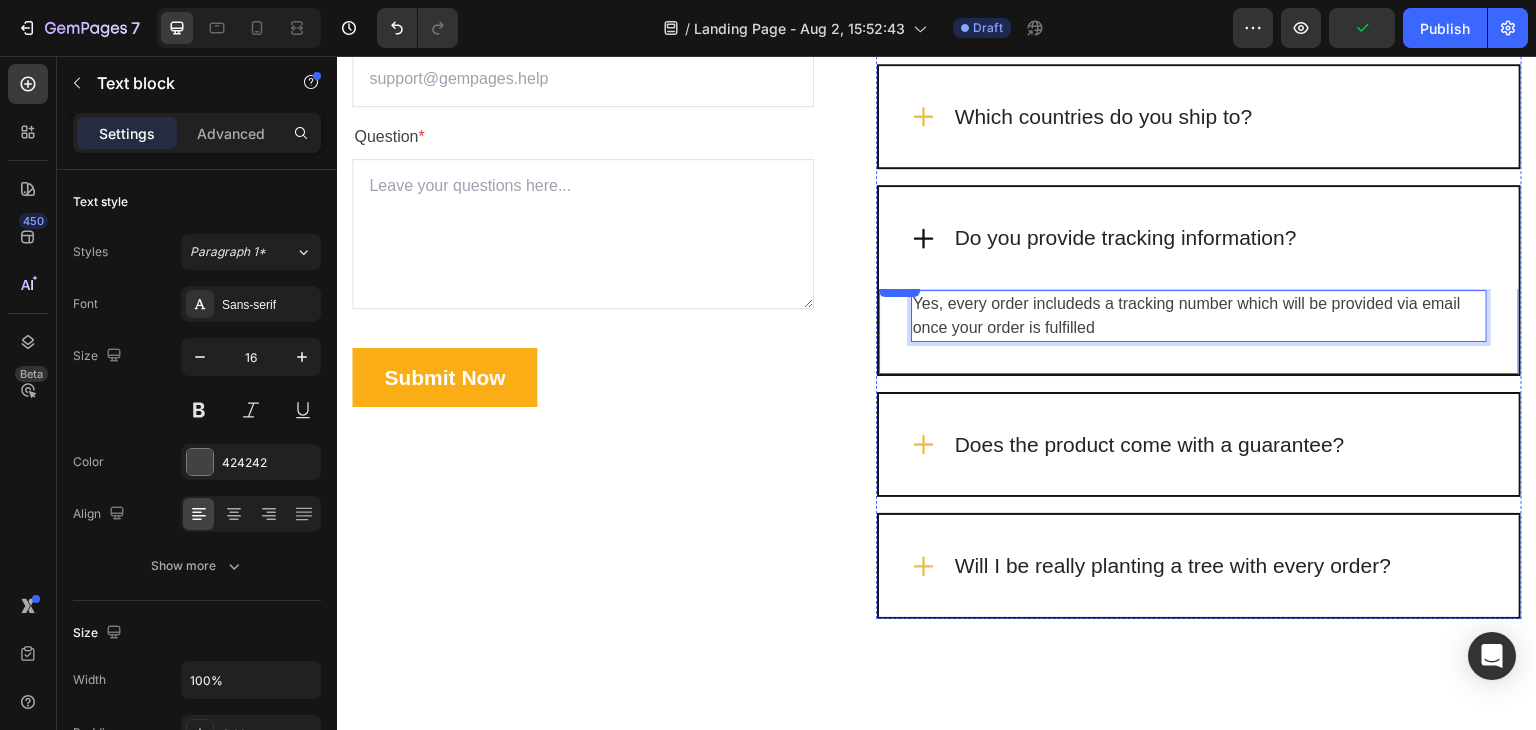 click on "Submit Now Submit Button" at bounding box center (583, 378) 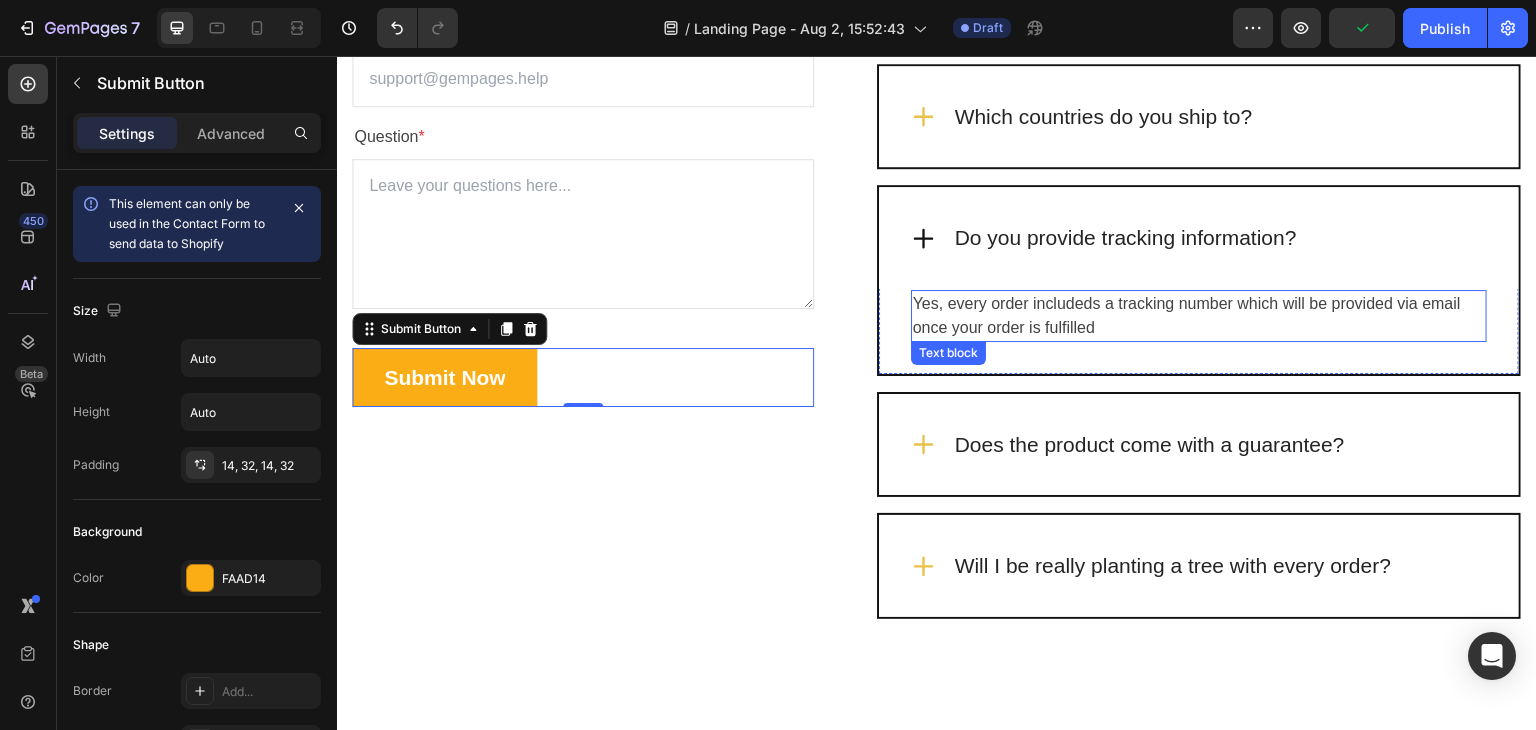 click on "Yes, every order includeds a tracking number which will be provided via email once your order is fulfilled" at bounding box center (1199, 316) 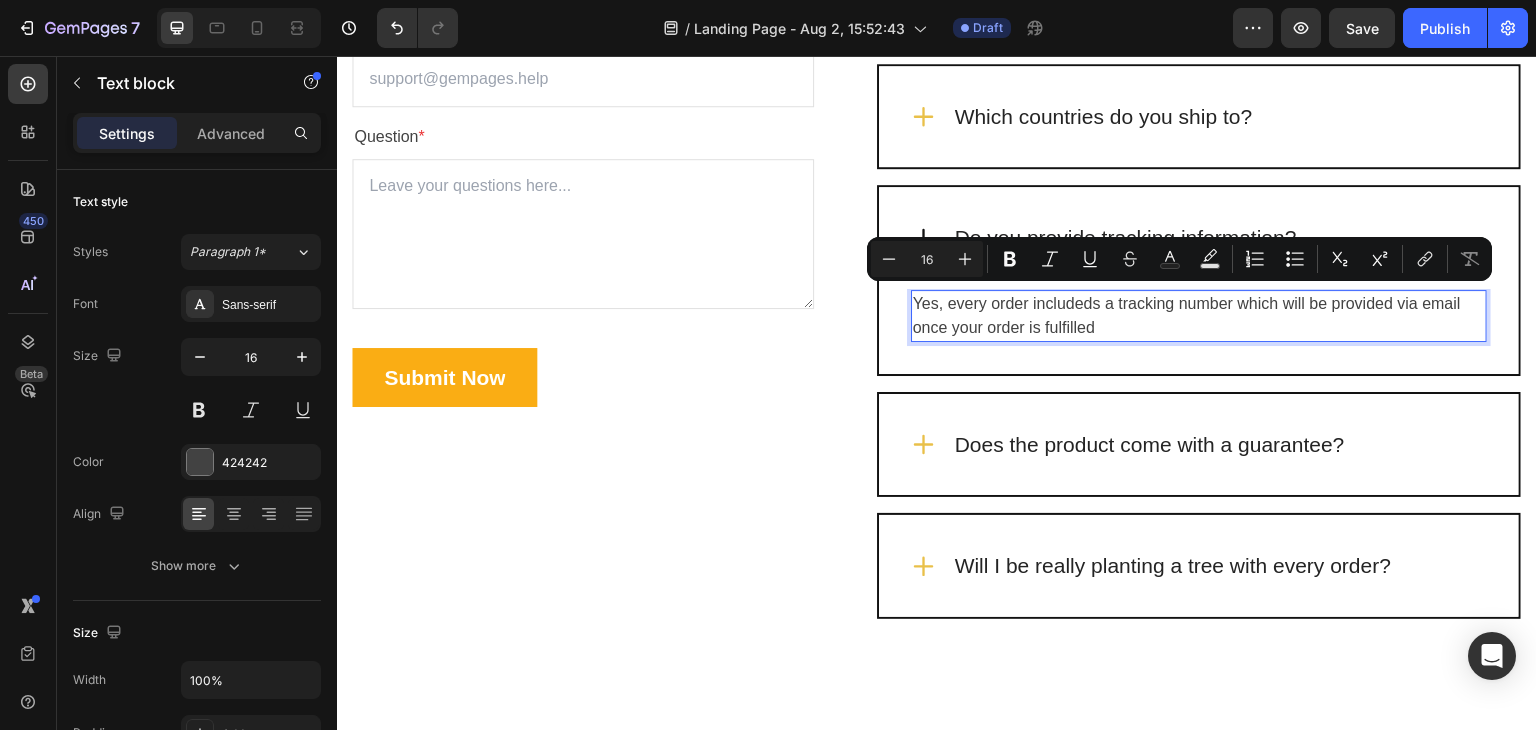 drag, startPoint x: 1099, startPoint y: 319, endPoint x: 906, endPoint y: 295, distance: 194.4865 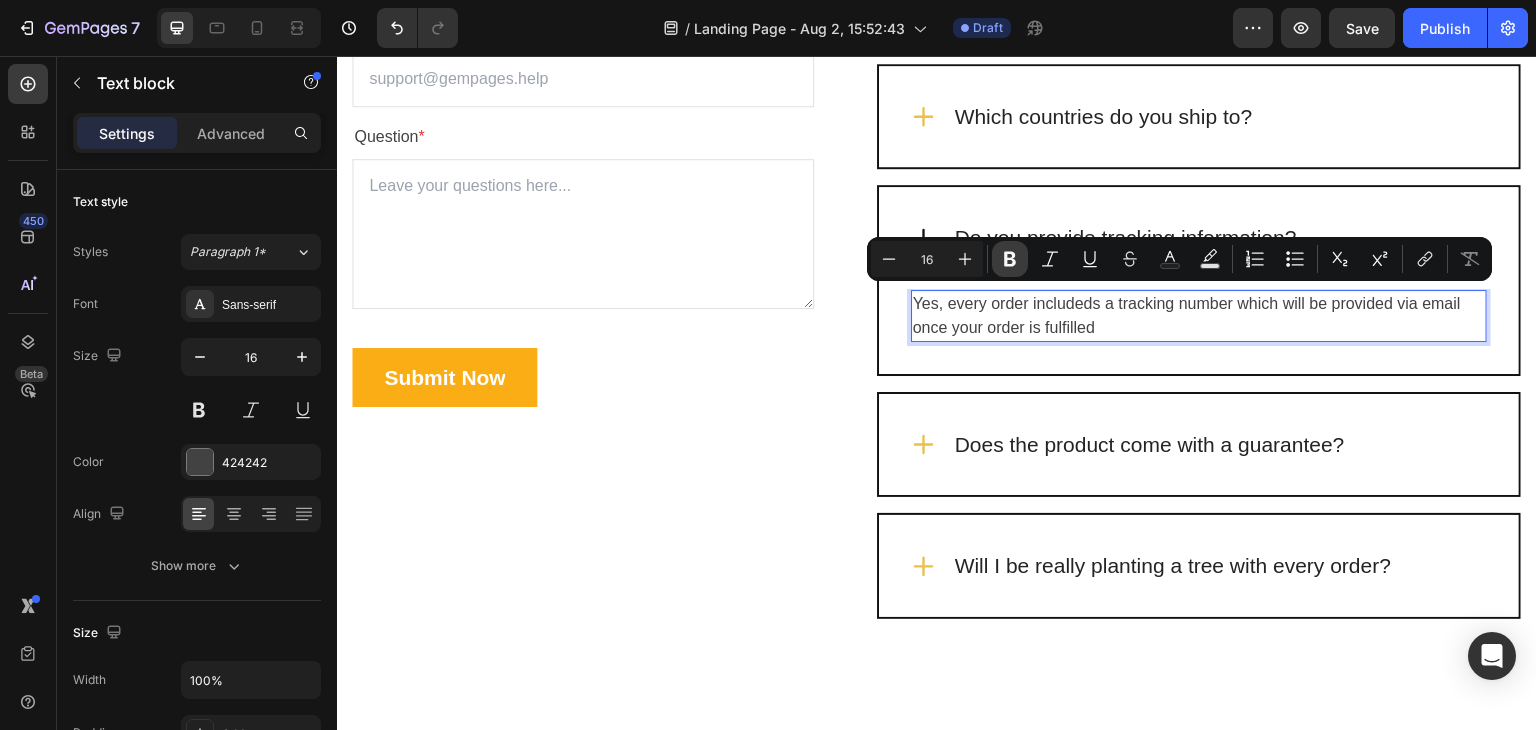 click 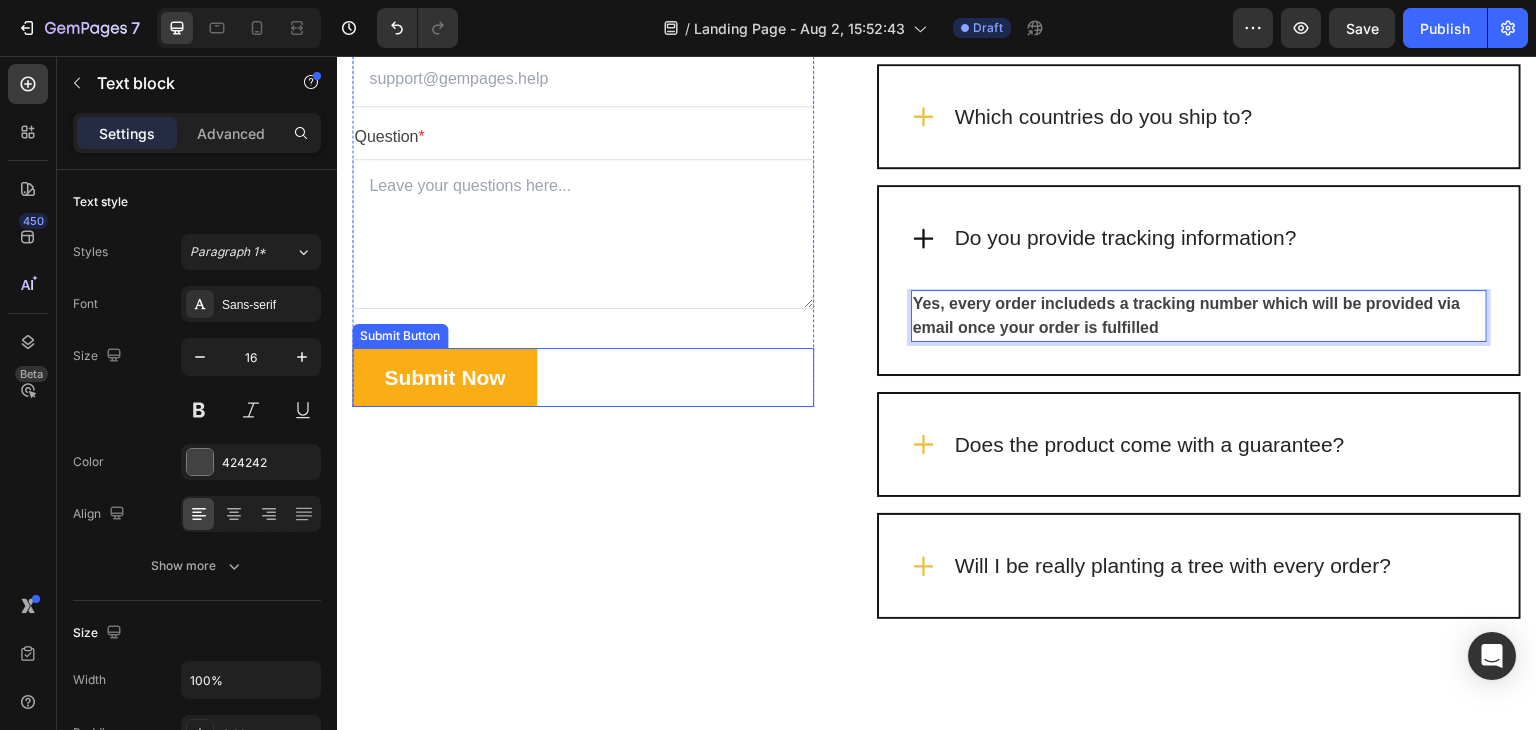 click on "Submit Now Submit Button" at bounding box center [583, 378] 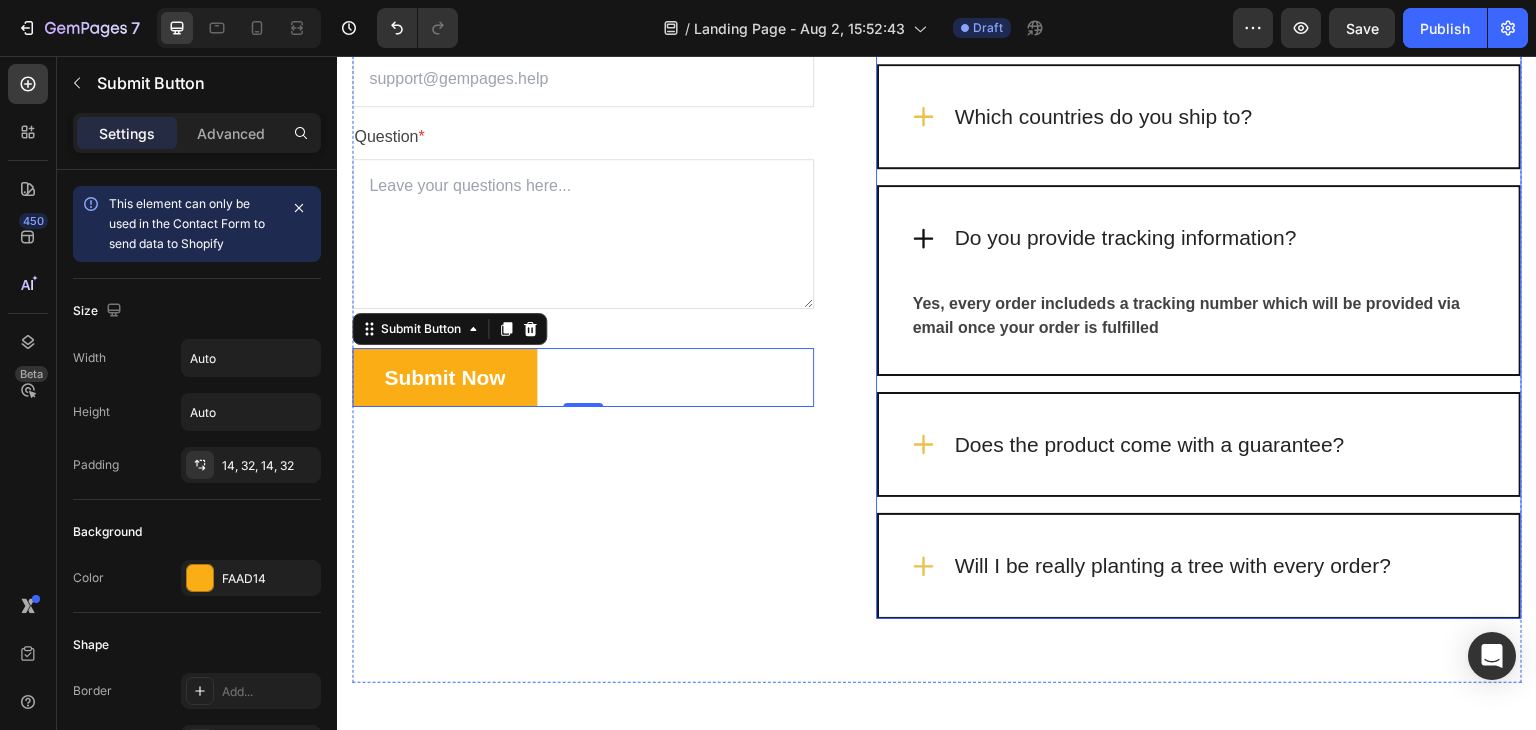 click on "Does the product come with a guarantee?" at bounding box center (1199, 445) 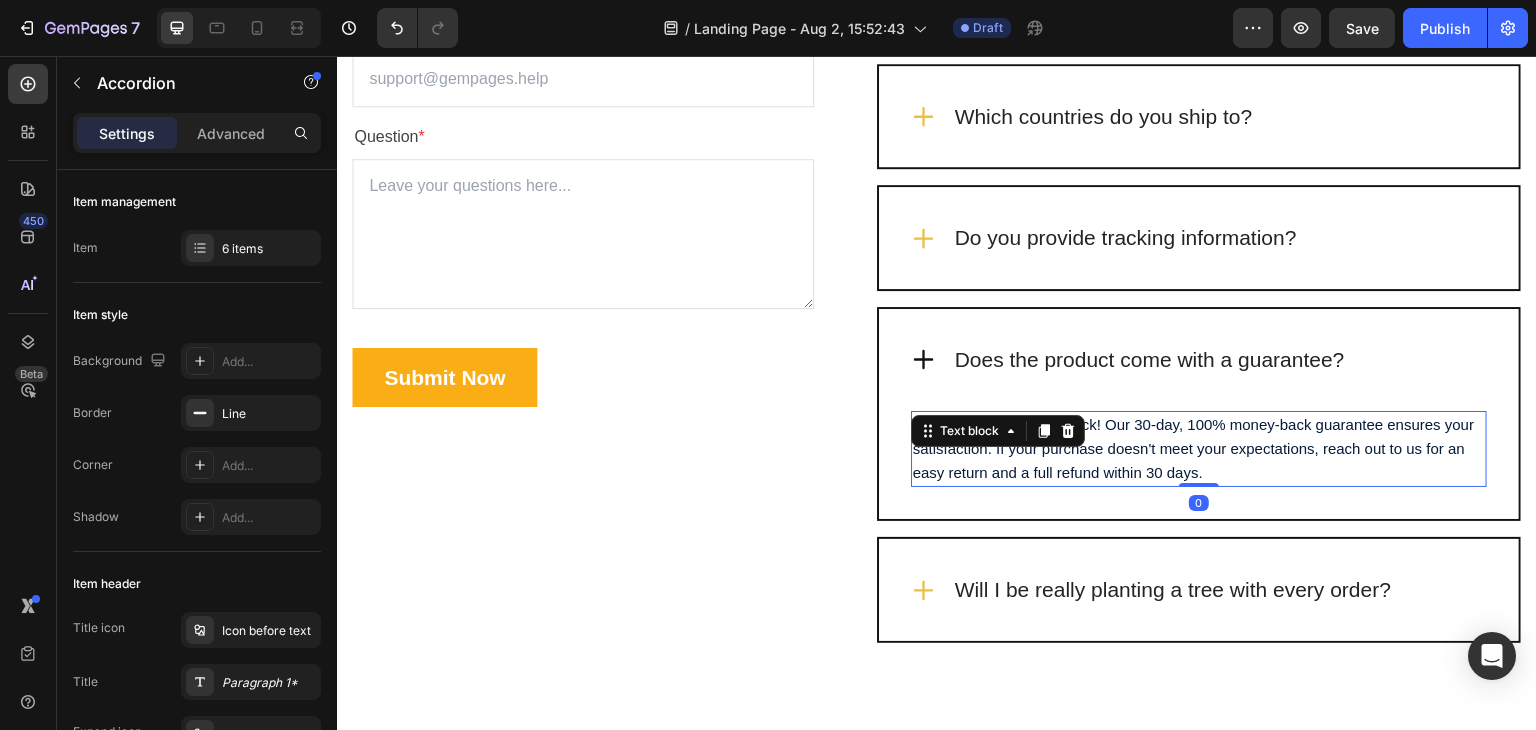 click on "Love it, or your money back! Our 30-day, 100% money-back guarantee ensures your satisfaction. If your purchase doesn't meet your expectations, reach out to us for an easy return and a full refund within 30 days." at bounding box center (1194, 448) 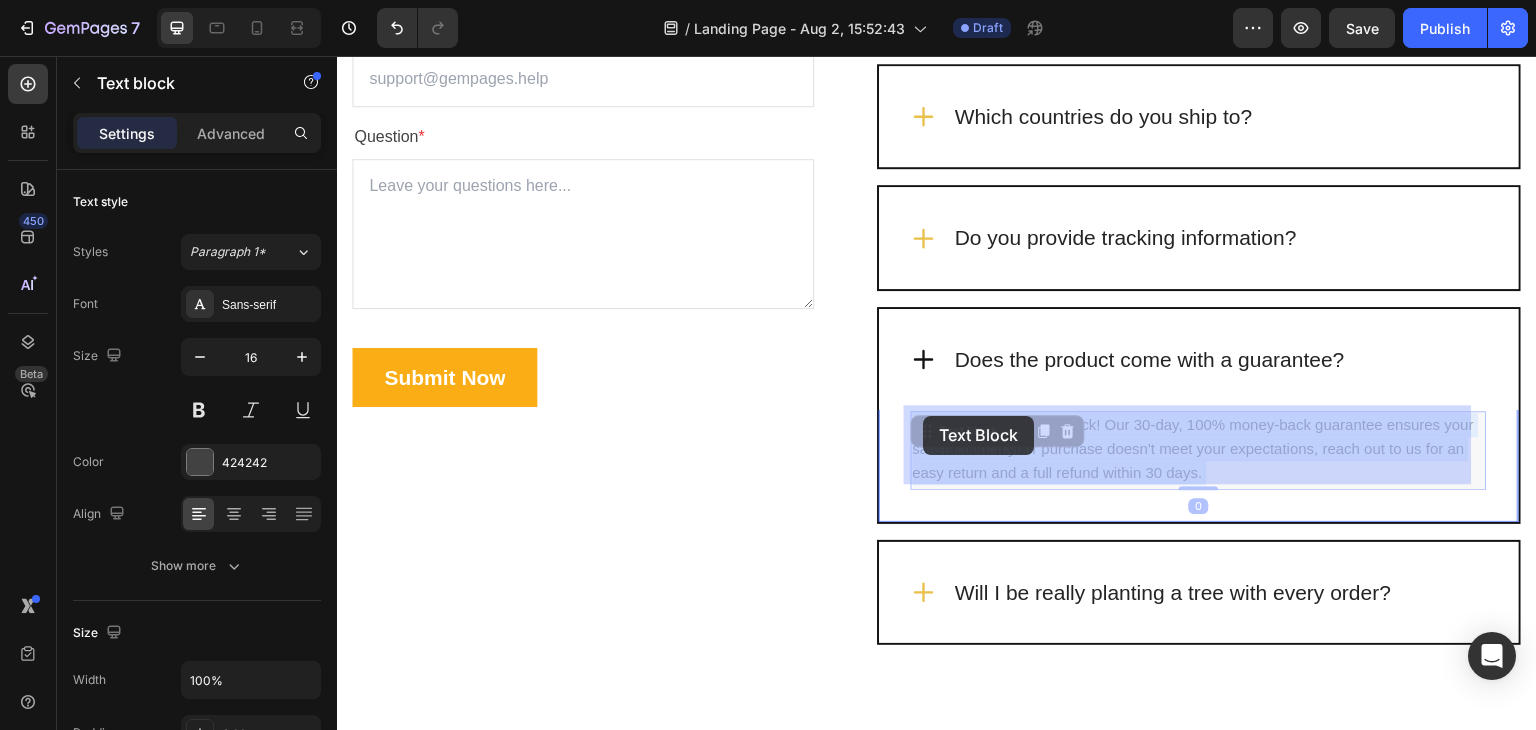 drag, startPoint x: 1207, startPoint y: 464, endPoint x: 923, endPoint y: 417, distance: 287.86282 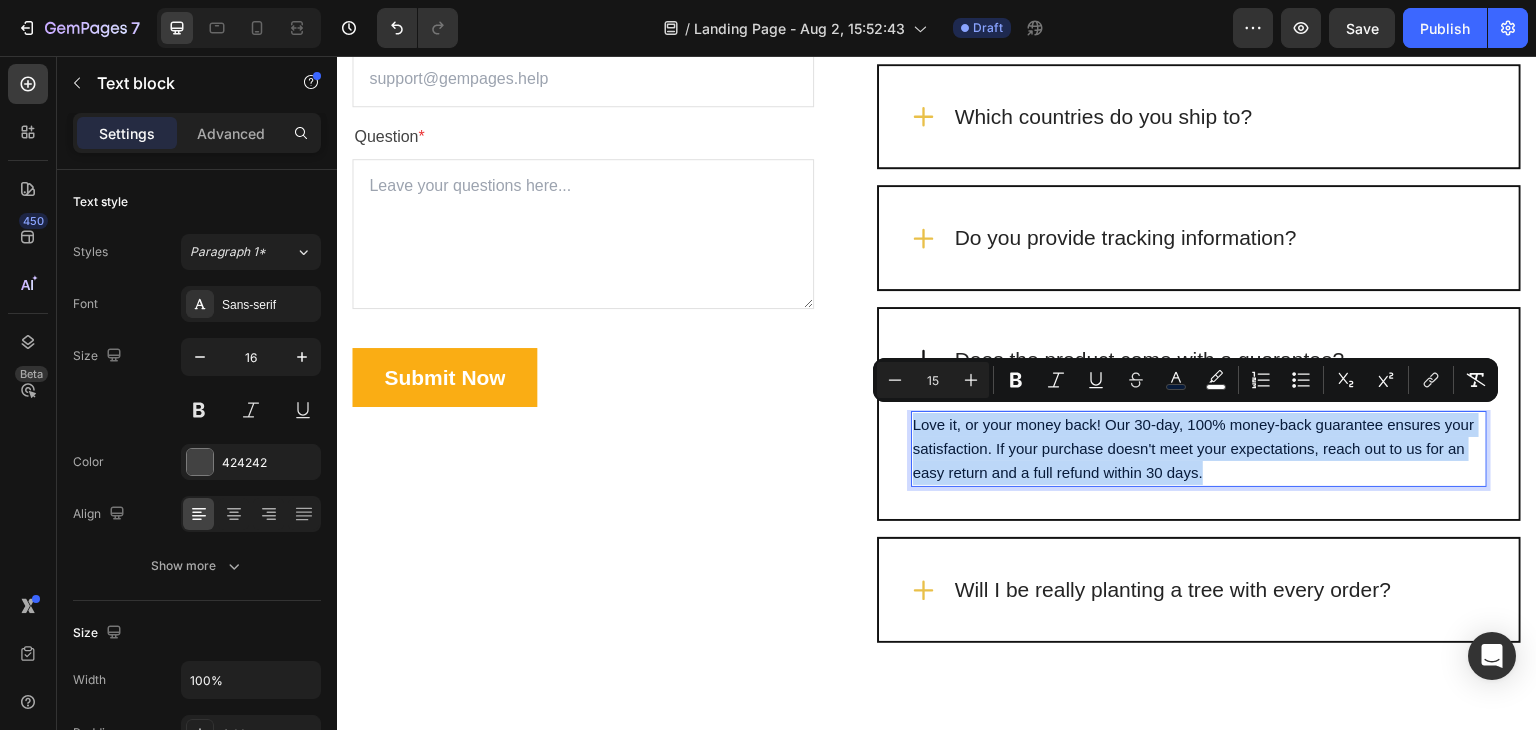 drag, startPoint x: 1203, startPoint y: 469, endPoint x: 930, endPoint y: 410, distance: 279.3027 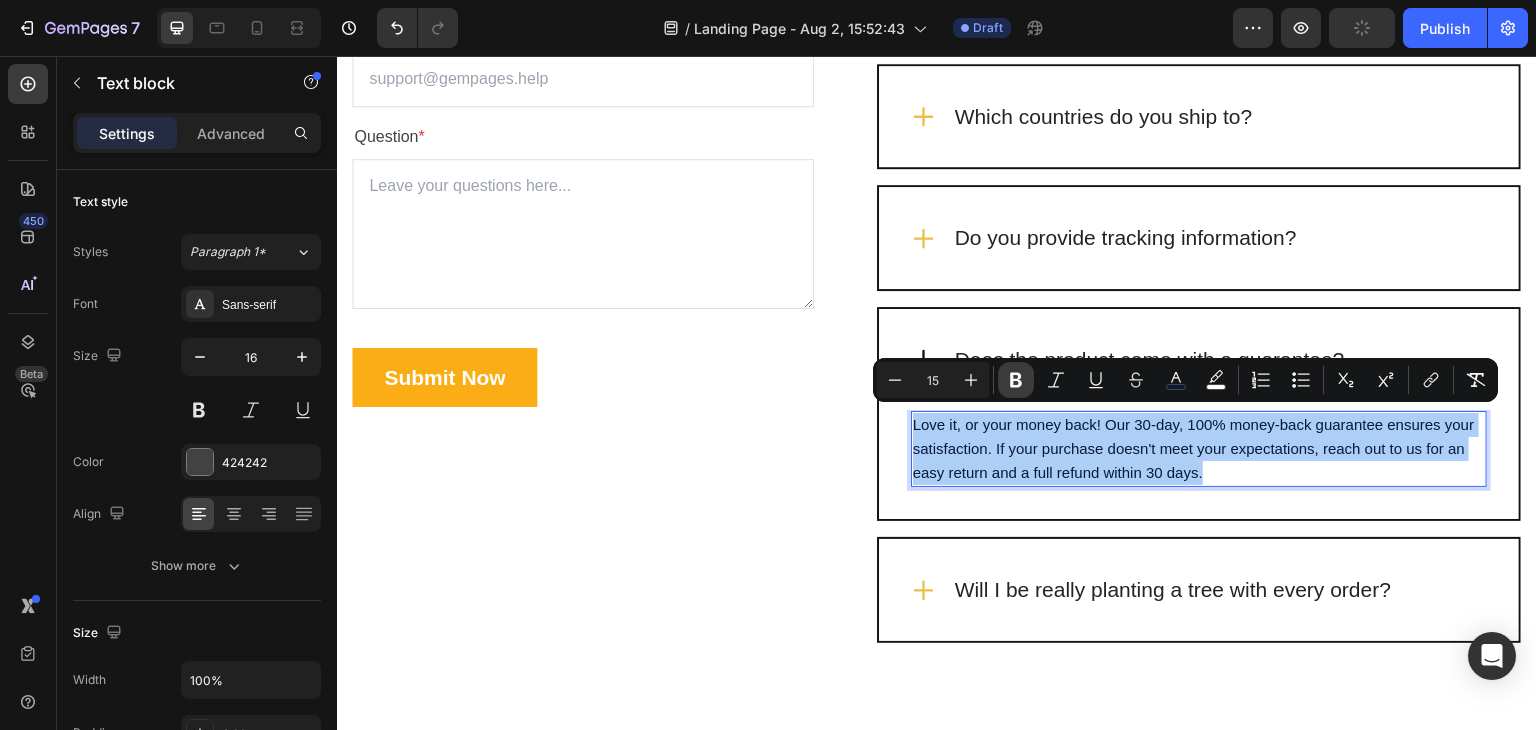 drag, startPoint x: 1028, startPoint y: 384, endPoint x: 697, endPoint y: 198, distance: 379.6801 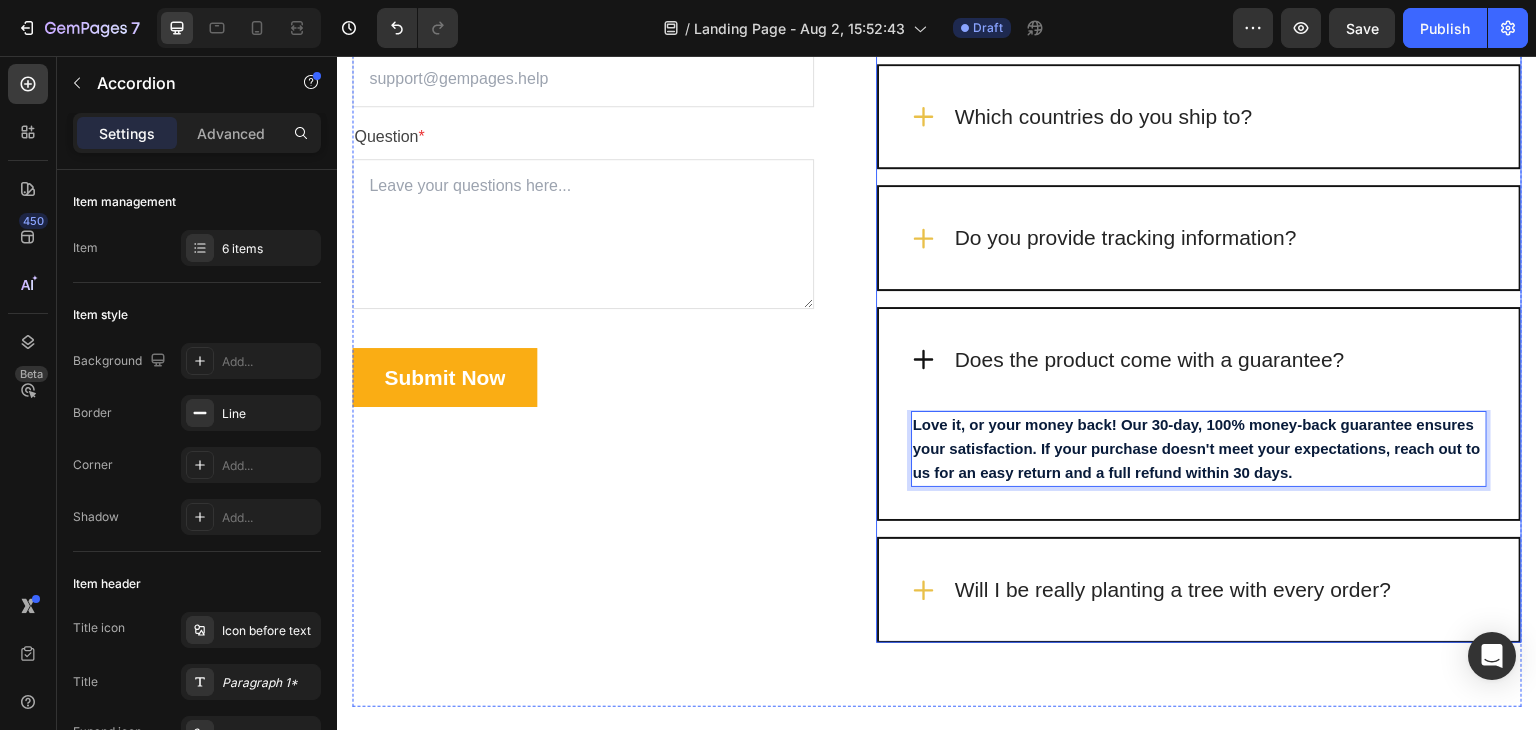 click on "Will I be really planting a tree with every order?" at bounding box center (1173, 590) 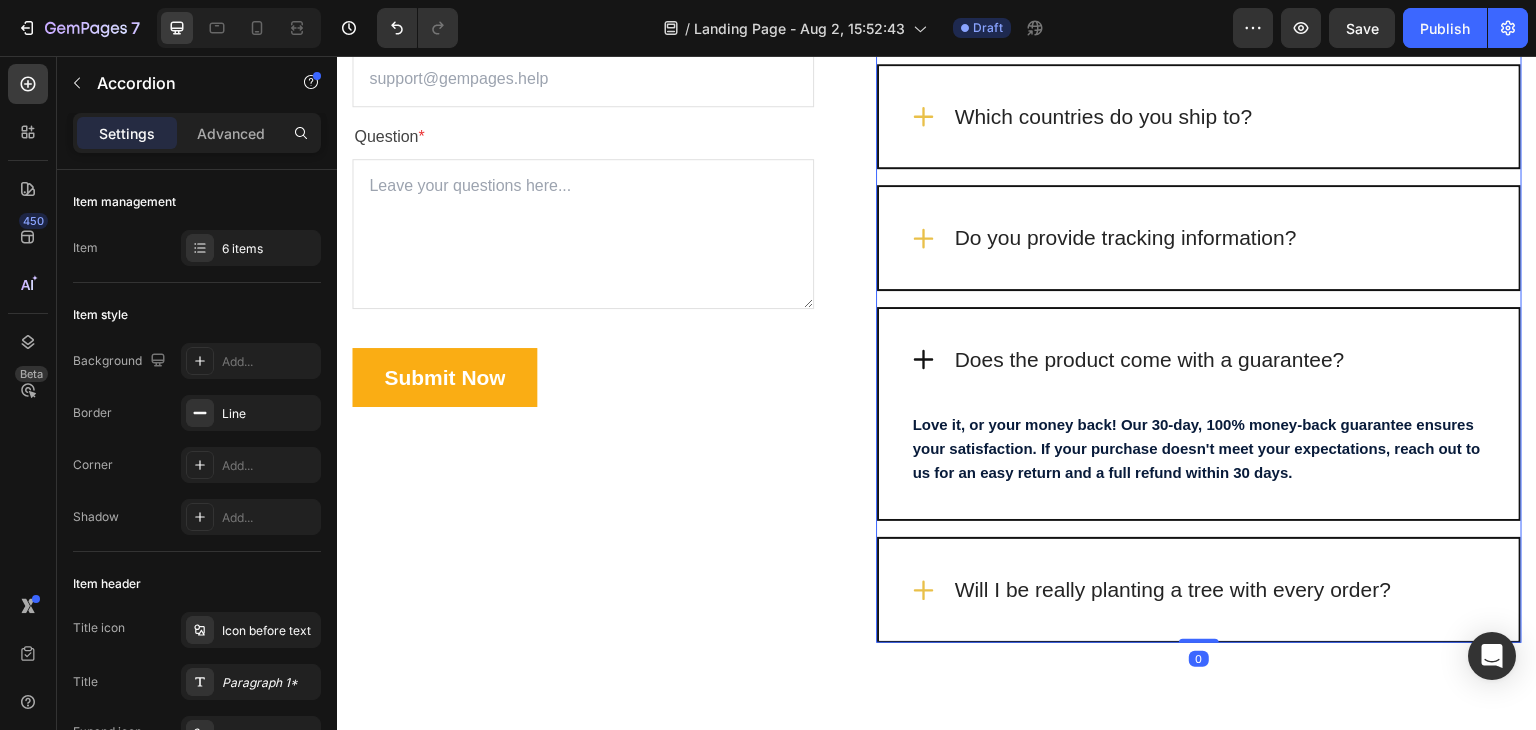 click on "Will I be really planting a tree with every order?" at bounding box center [1199, 590] 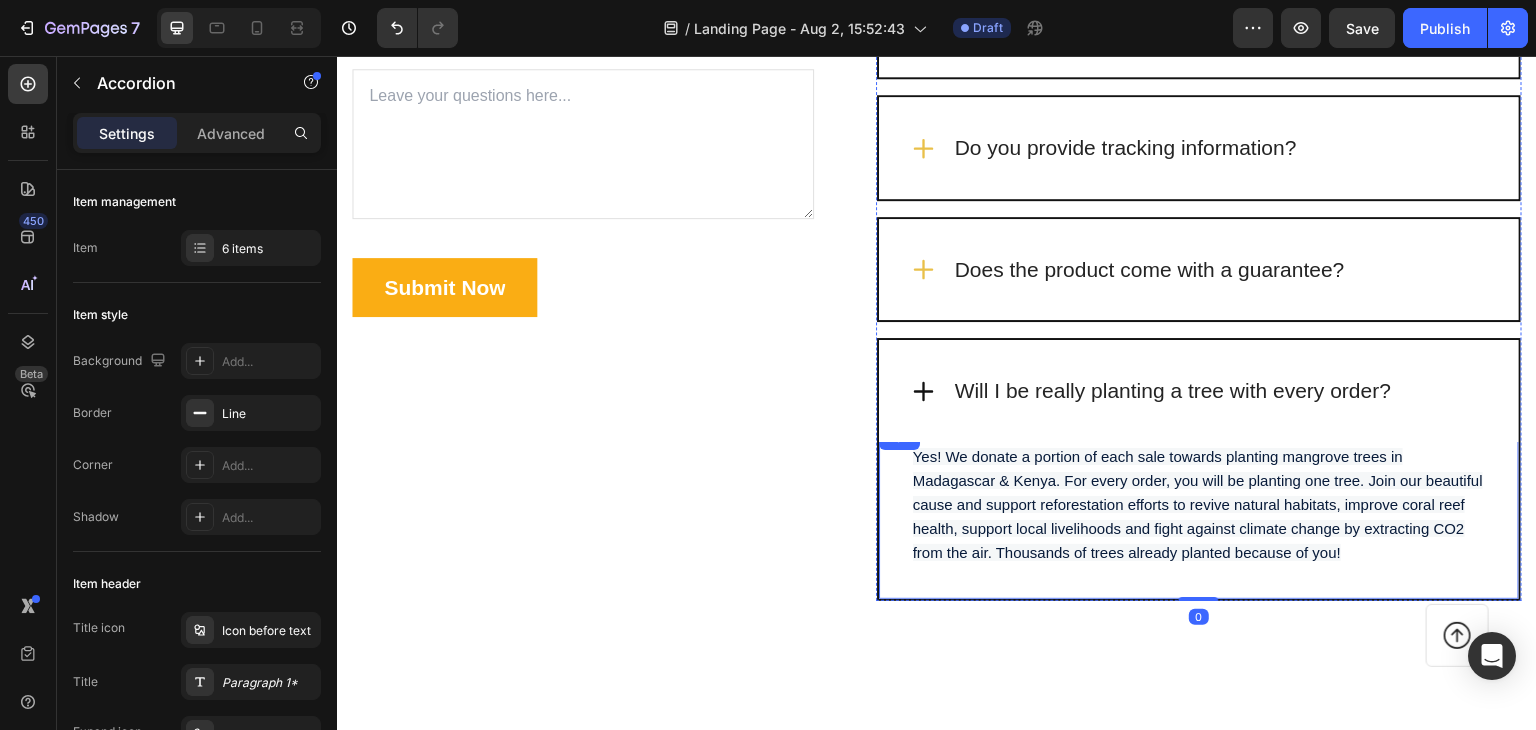 scroll, scrollTop: 5402, scrollLeft: 0, axis: vertical 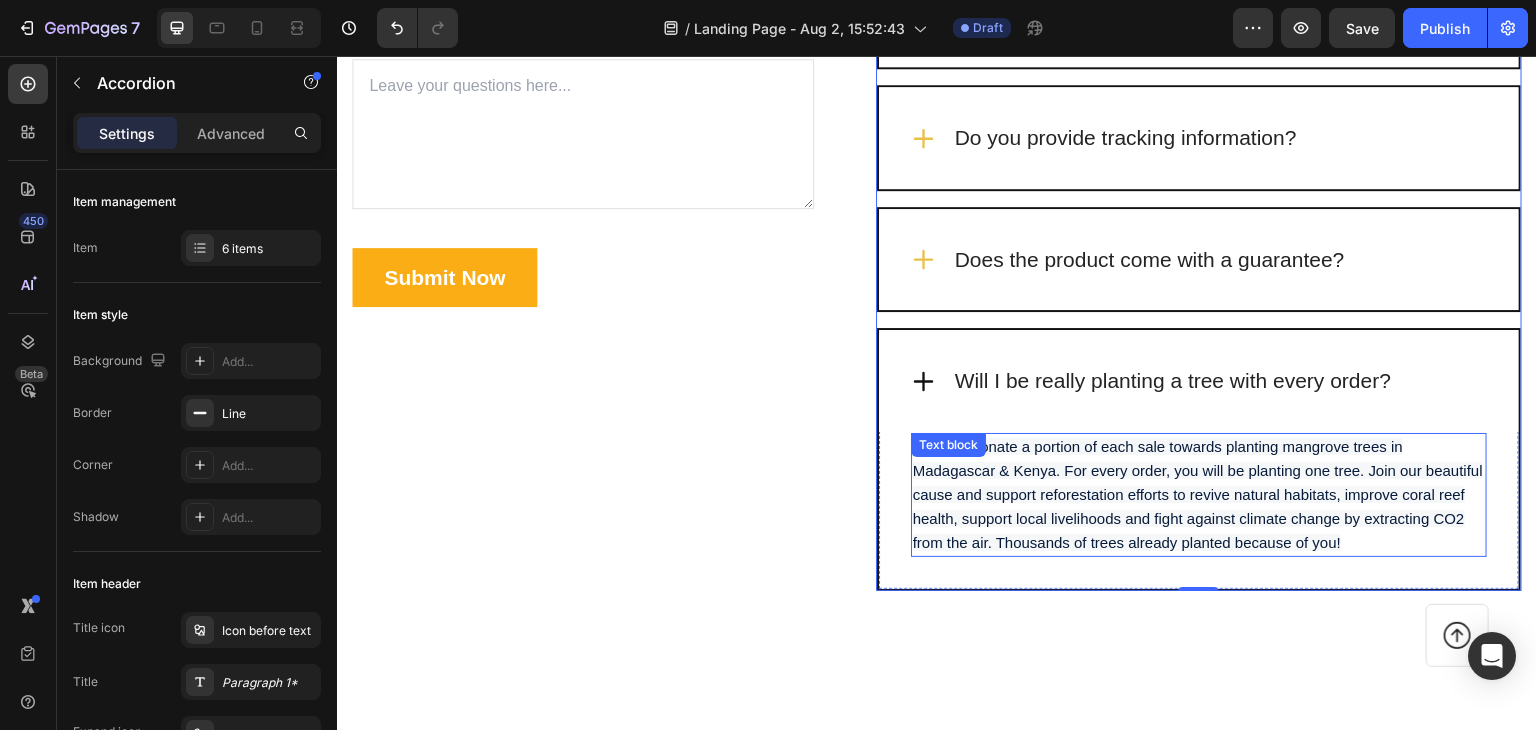 click on "Yes! We donate a portion of each sale towards planting mangrove trees in Madagascar & Kenya. For every order, you will be planting one tree. Join our beautiful cause and support reforestation efforts to revive natural habitats, improve coral reef health, support local livelihoods and fight against climate change by extracting CO2 from the air. Thousands of trees already planted because of you!" at bounding box center [1198, 494] 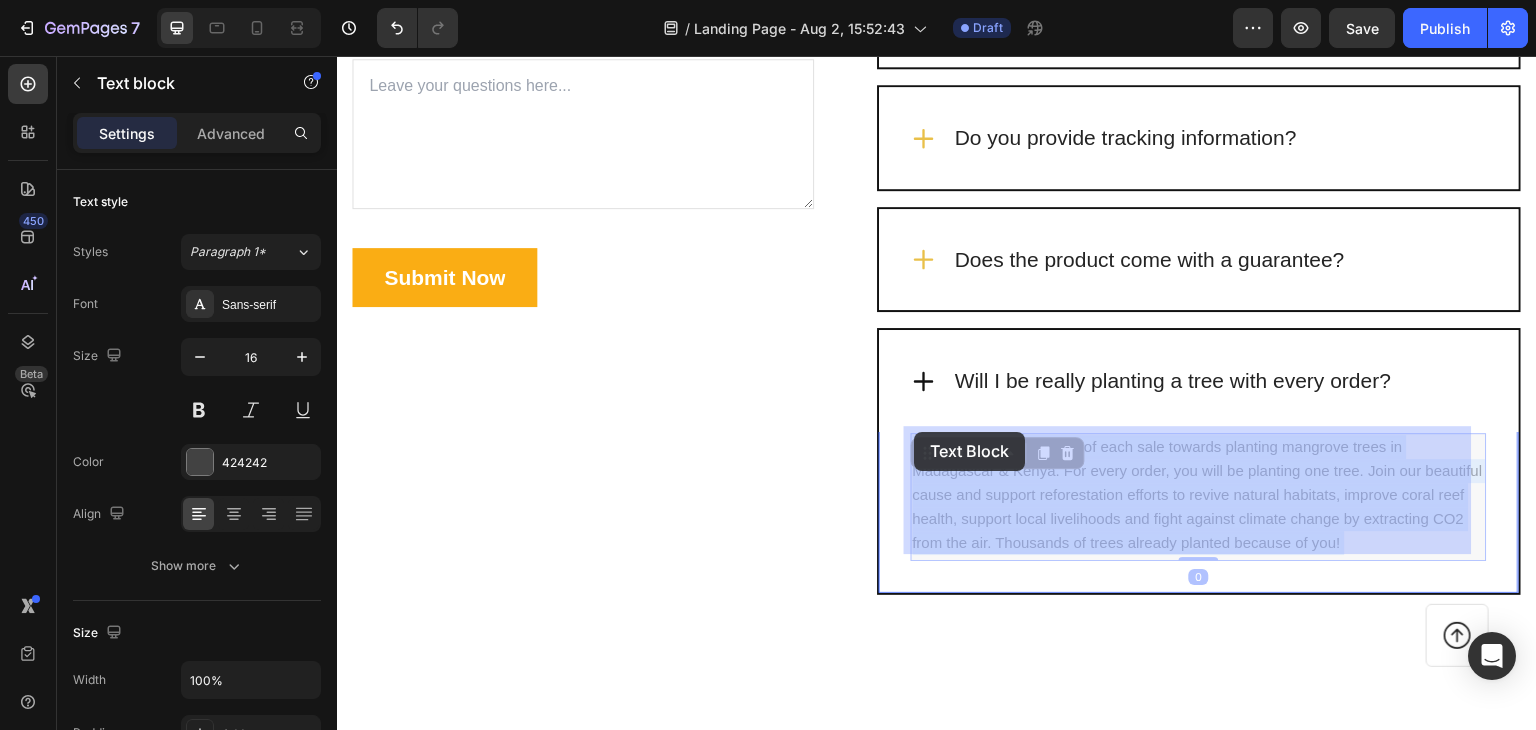 drag, startPoint x: 1453, startPoint y: 531, endPoint x: 1018, endPoint y: 468, distance: 439.5384 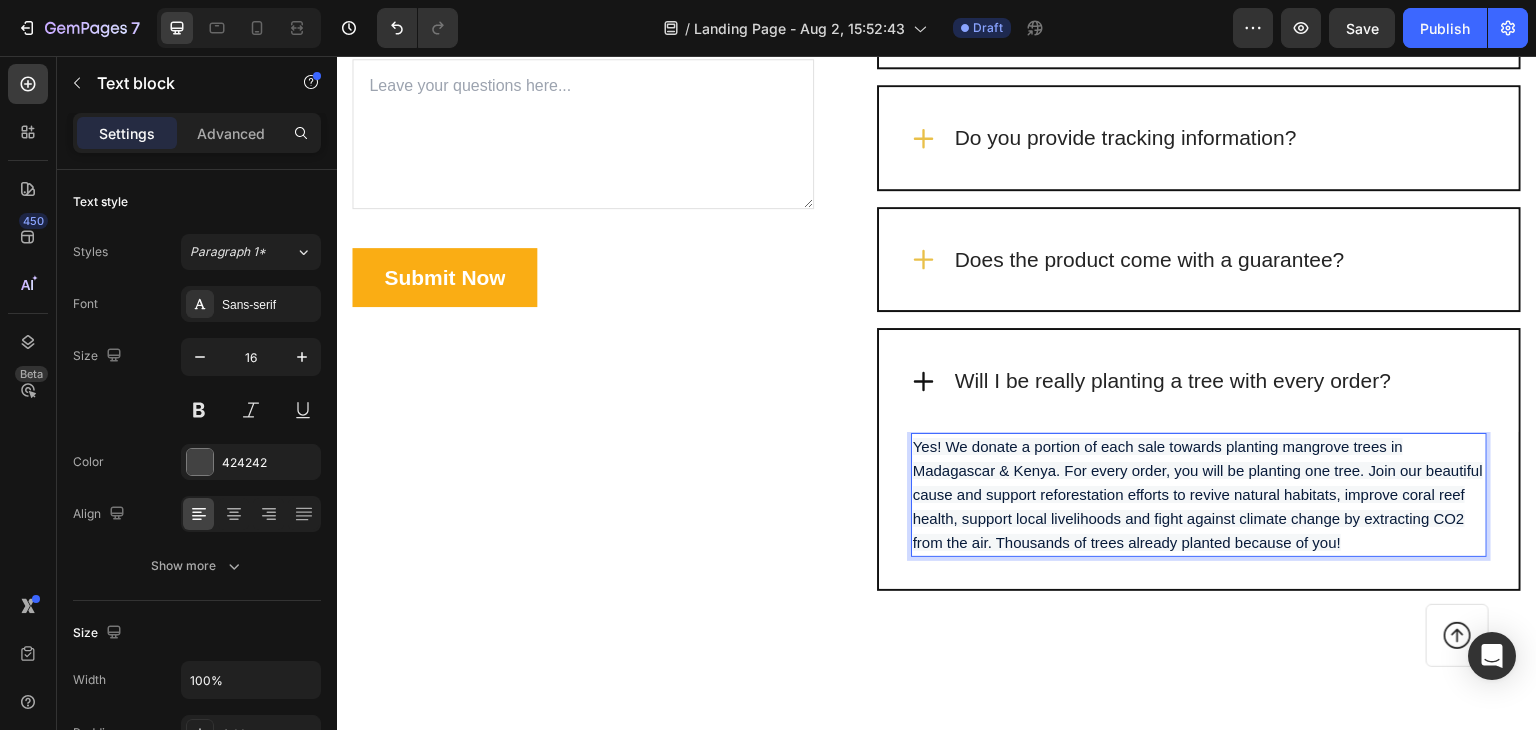 drag, startPoint x: 1420, startPoint y: 524, endPoint x: 1402, endPoint y: 522, distance: 18.110771 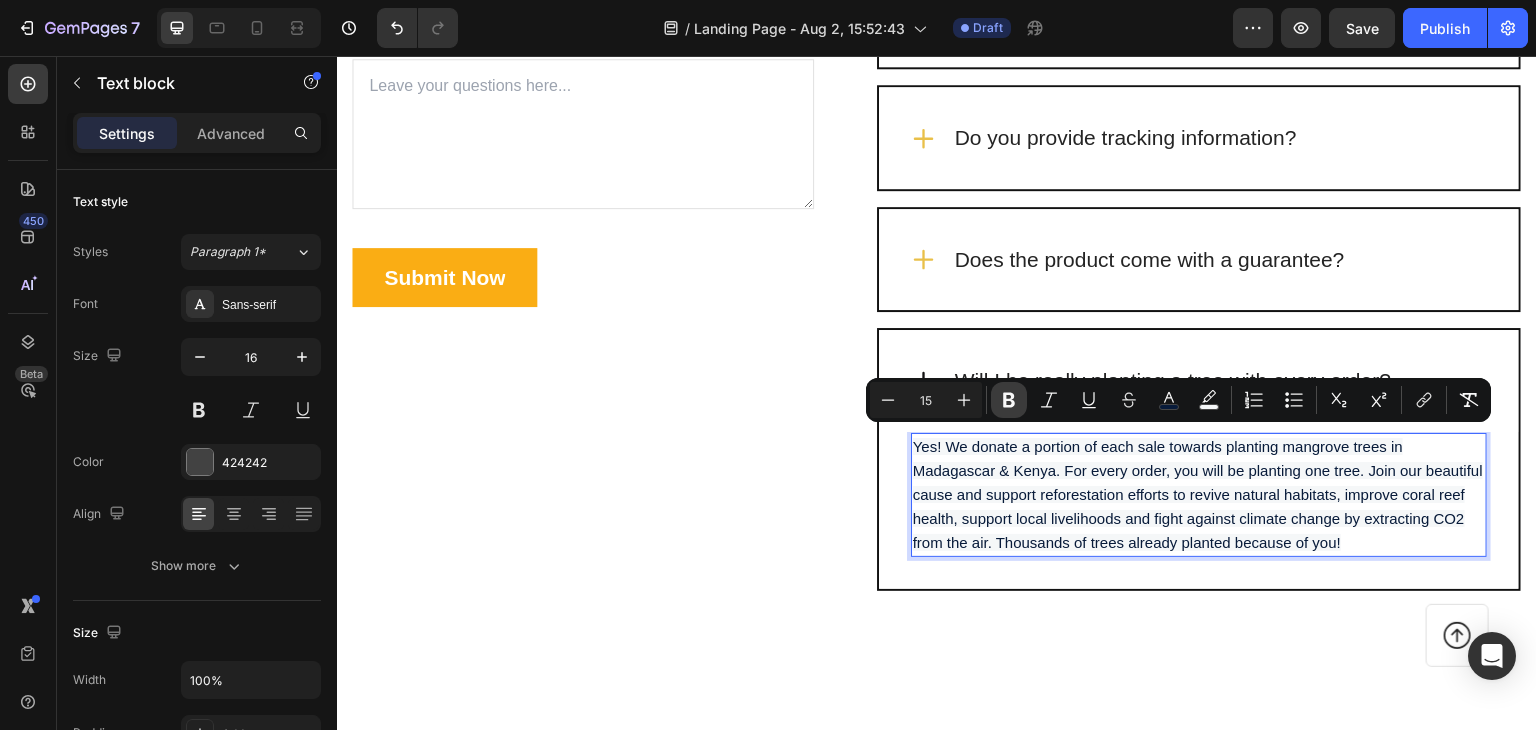 click on "Bold" at bounding box center (1009, 400) 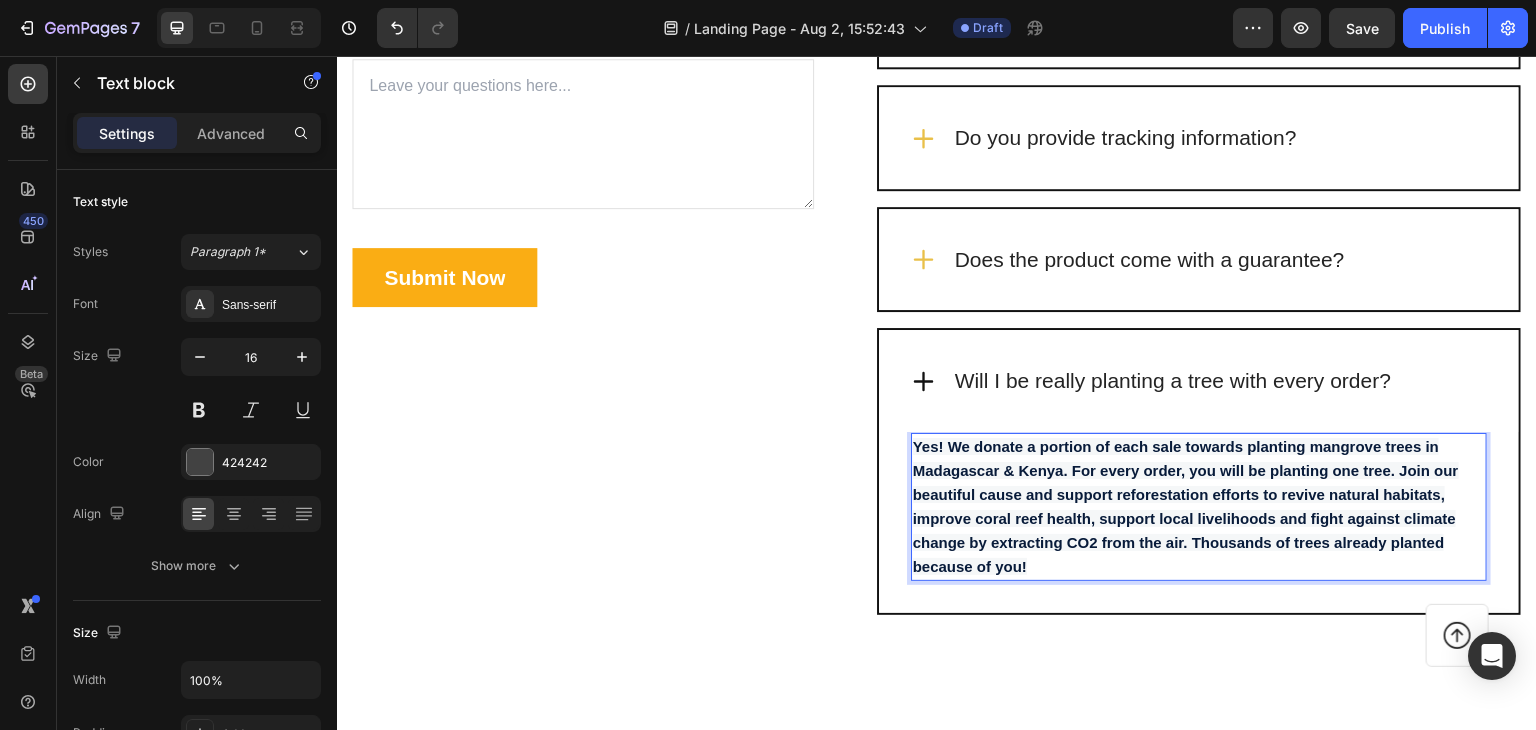 click on "Yes! We donate a portion of each sale towards planting mangrove trees in Madagascar & Kenya. For every order, you will be planting one tree. Join our beautiful cause and support reforestation efforts to revive natural habitats, improve coral reef health, support local livelihoods and fight against climate change by extracting CO2 from the air. Thousands of trees already planted because of you!" at bounding box center [1186, 506] 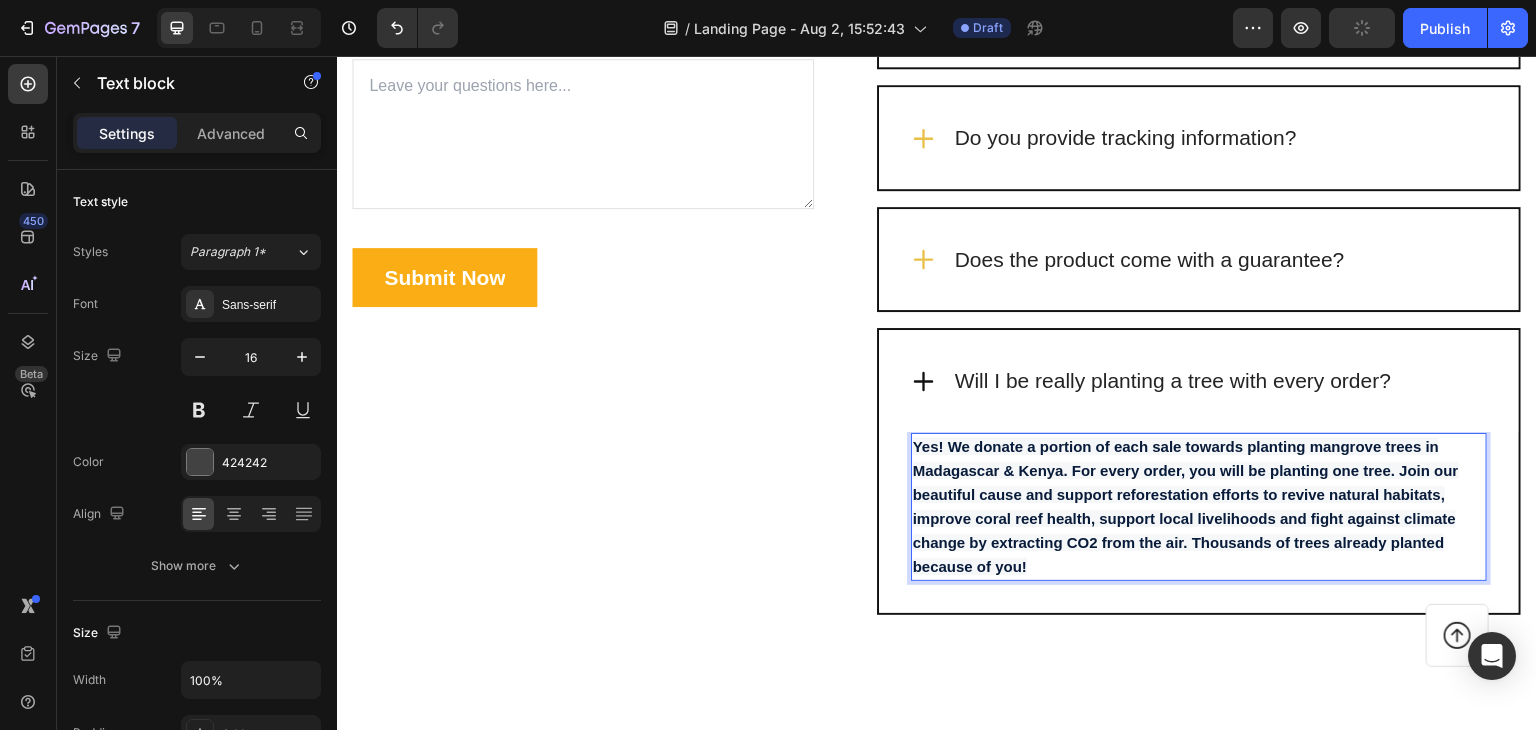 click on "Yes! We donate a portion of each sale towards planting mangrove trees in Madagascar & Kenya. For every order, you will be planting one tree. Join our beautiful cause and support reforestation efforts to revive natural habitats, improve coral reef health, support local livelihoods and fight against climate change by extracting CO2 from the air. Thousands of trees already planted because of you!" at bounding box center (1186, 506) 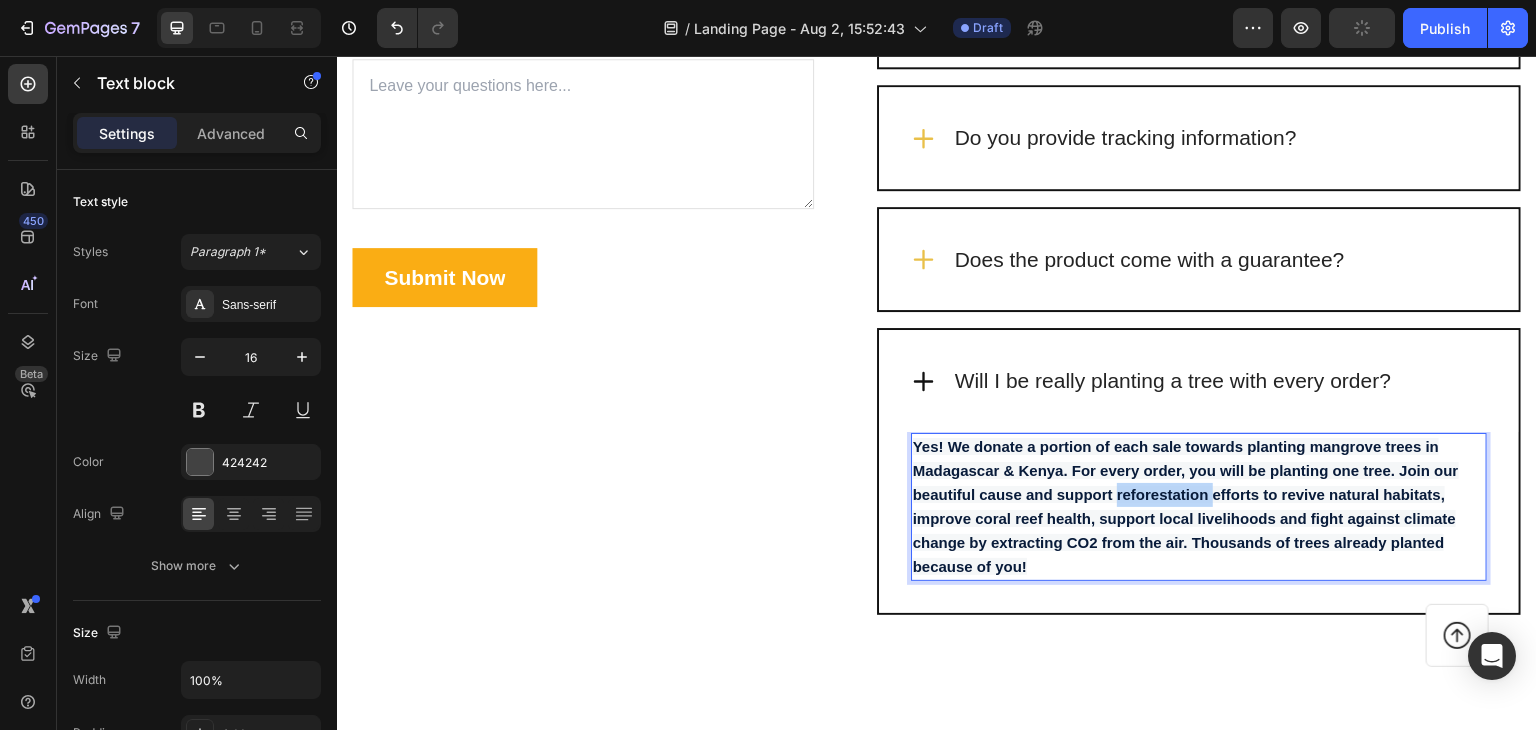 click on "Yes! We donate a portion of each sale towards planting mangrove trees in Madagascar & Kenya. For every order, you will be planting one tree. Join our beautiful cause and support reforestation efforts to revive natural habitats, improve coral reef health, support local livelihoods and fight against climate change by extracting CO2 from the air. Thousands of trees already planted because of you!" at bounding box center [1186, 506] 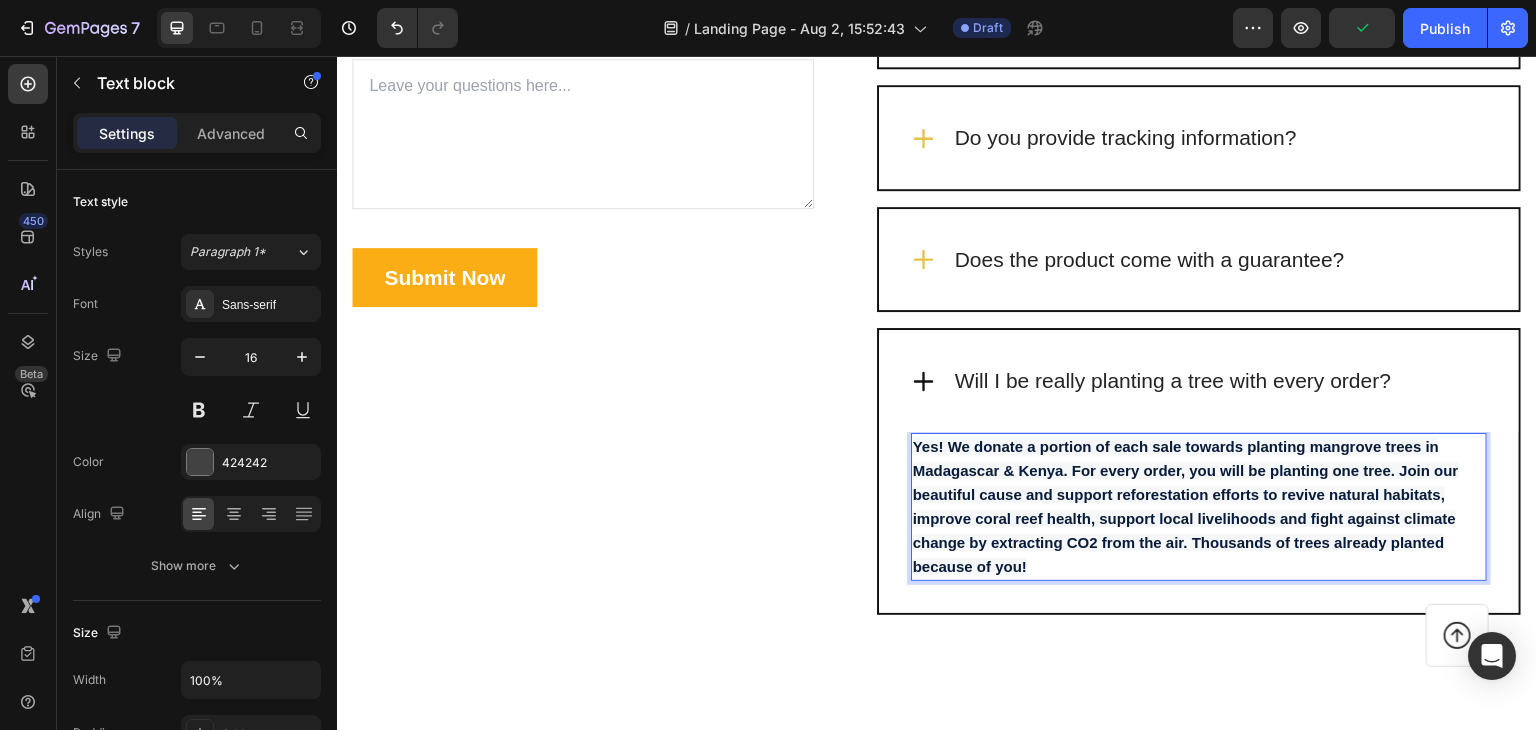 click on "Yes! We donate a portion of each sale towards planting mangrove trees in Madagascar & Kenya. For every order, you will be planting one tree. Join our beautiful cause and support reforestation efforts to revive natural habitats, improve coral reef health, support local livelihoods and fight against climate change by extracting CO2 from the air. Thousands of trees already planted because of you!" at bounding box center [1186, 506] 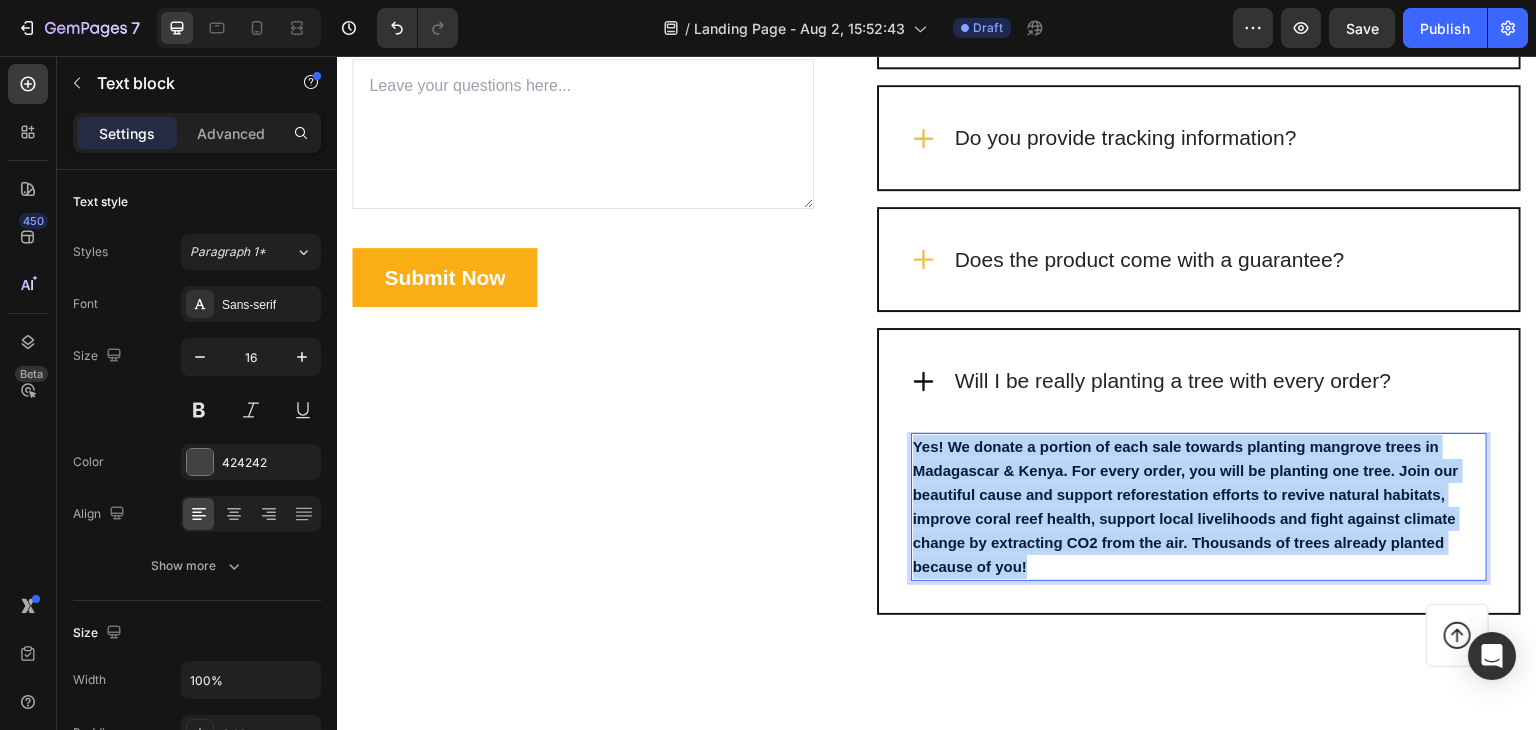 drag, startPoint x: 1029, startPoint y: 563, endPoint x: 904, endPoint y: 434, distance: 179.6274 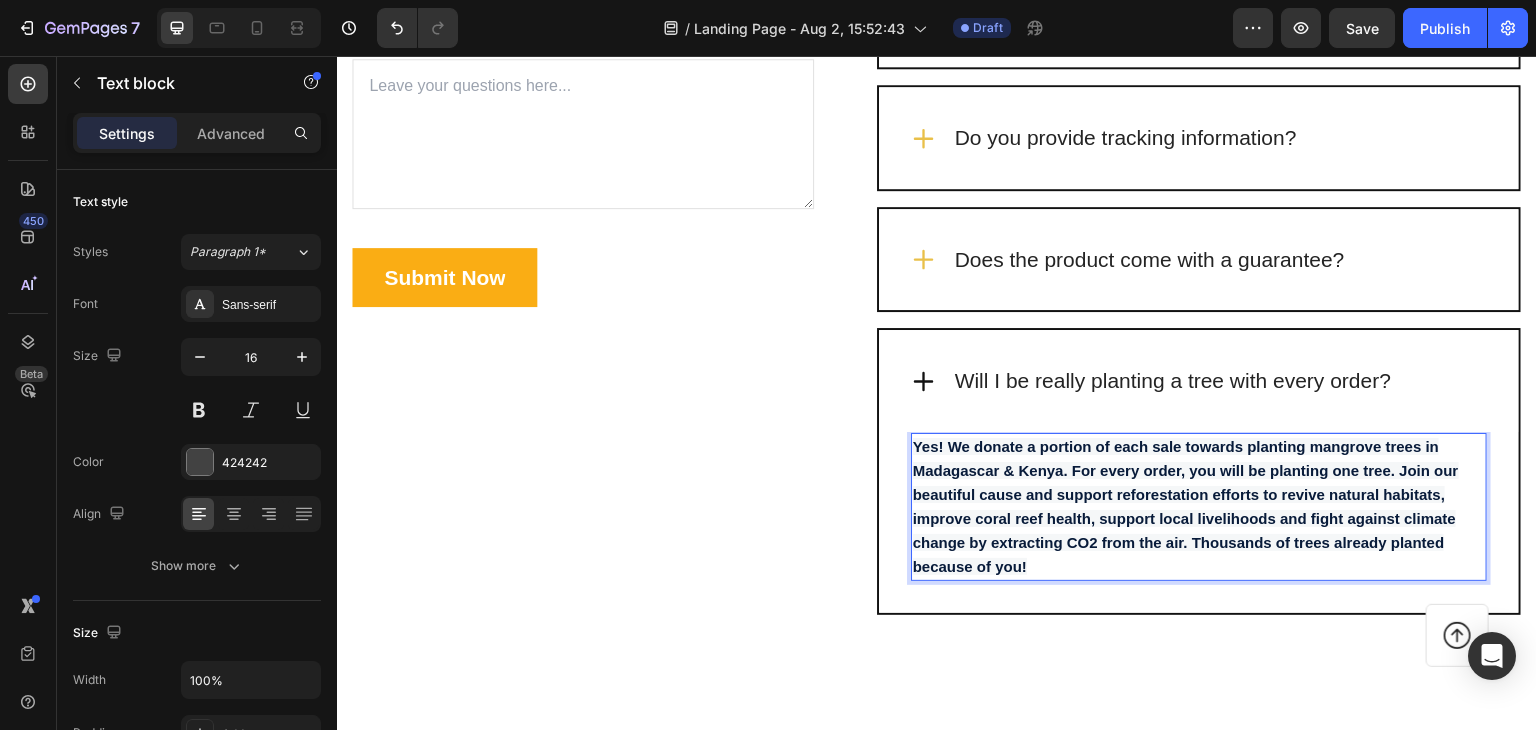 click on "Yes! We donate a portion of each sale towards planting mangrove trees in Madagascar & Kenya. For every order, you will be planting one tree. Join our beautiful cause and support reforestation efforts to revive natural habitats, improve coral reef health, support local livelihoods and fight against climate change by extracting CO2 from the air. Thousands of trees already planted because of you!" at bounding box center [1199, 507] 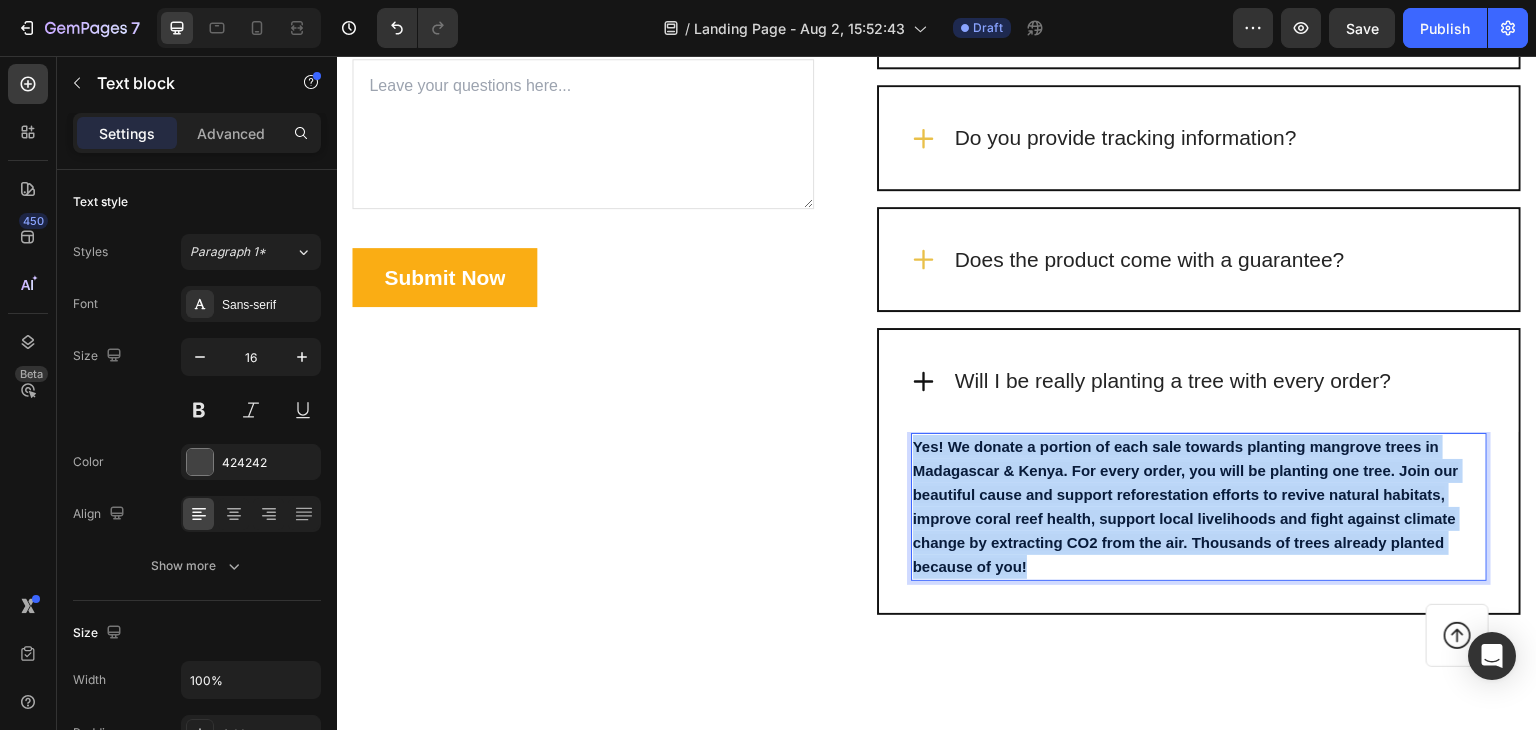 drag, startPoint x: 1035, startPoint y: 567, endPoint x: 907, endPoint y: 434, distance: 184.58873 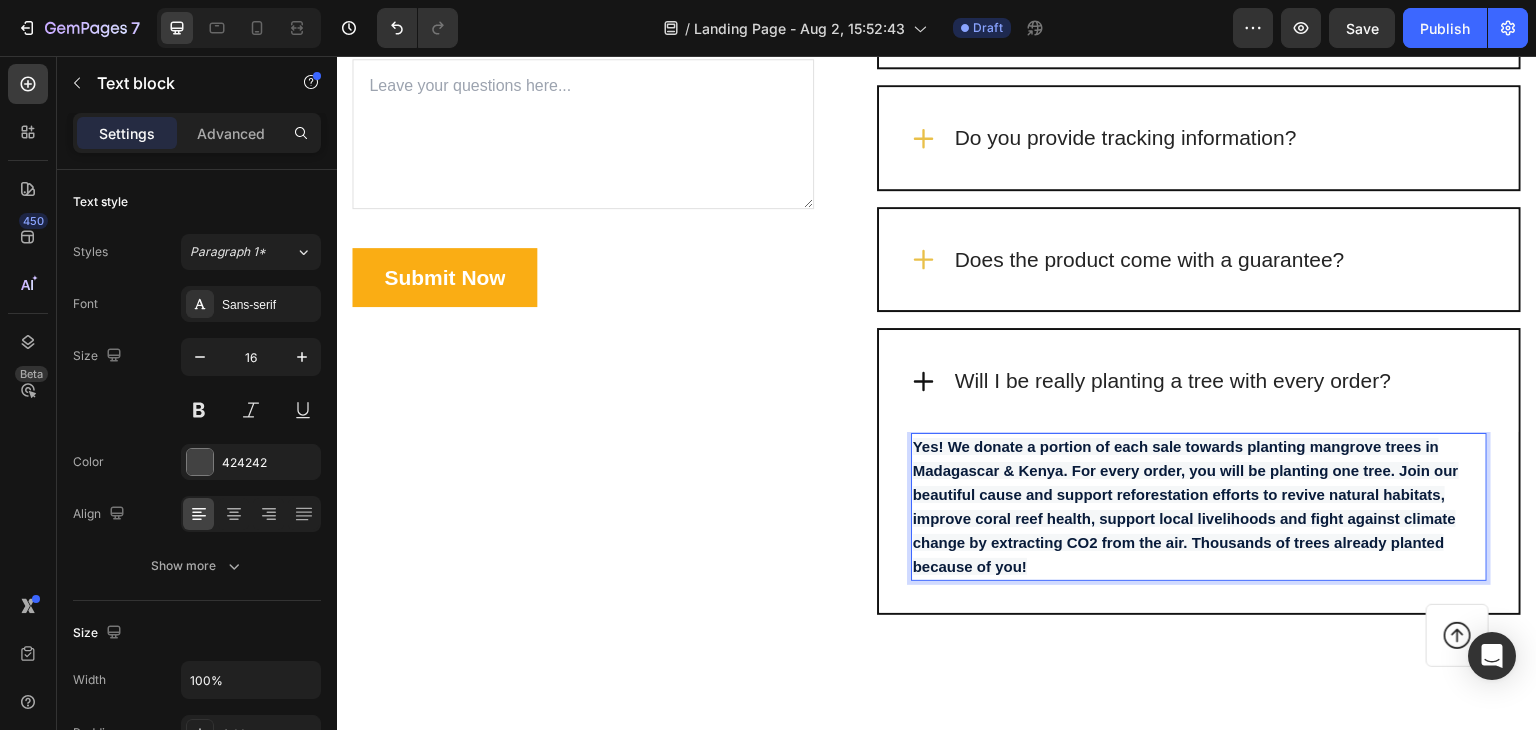 click on "Yes! We donate a portion of each sale towards planting mangrove trees in Madagascar & Kenya. For every order, you will be planting one tree. Join our beautiful cause and support reforestation efforts to revive natural habitats, improve coral reef health, support local livelihoods and fight against climate change by extracting CO2 from the air. Thousands of trees already planted because of you!" at bounding box center (1186, 506) 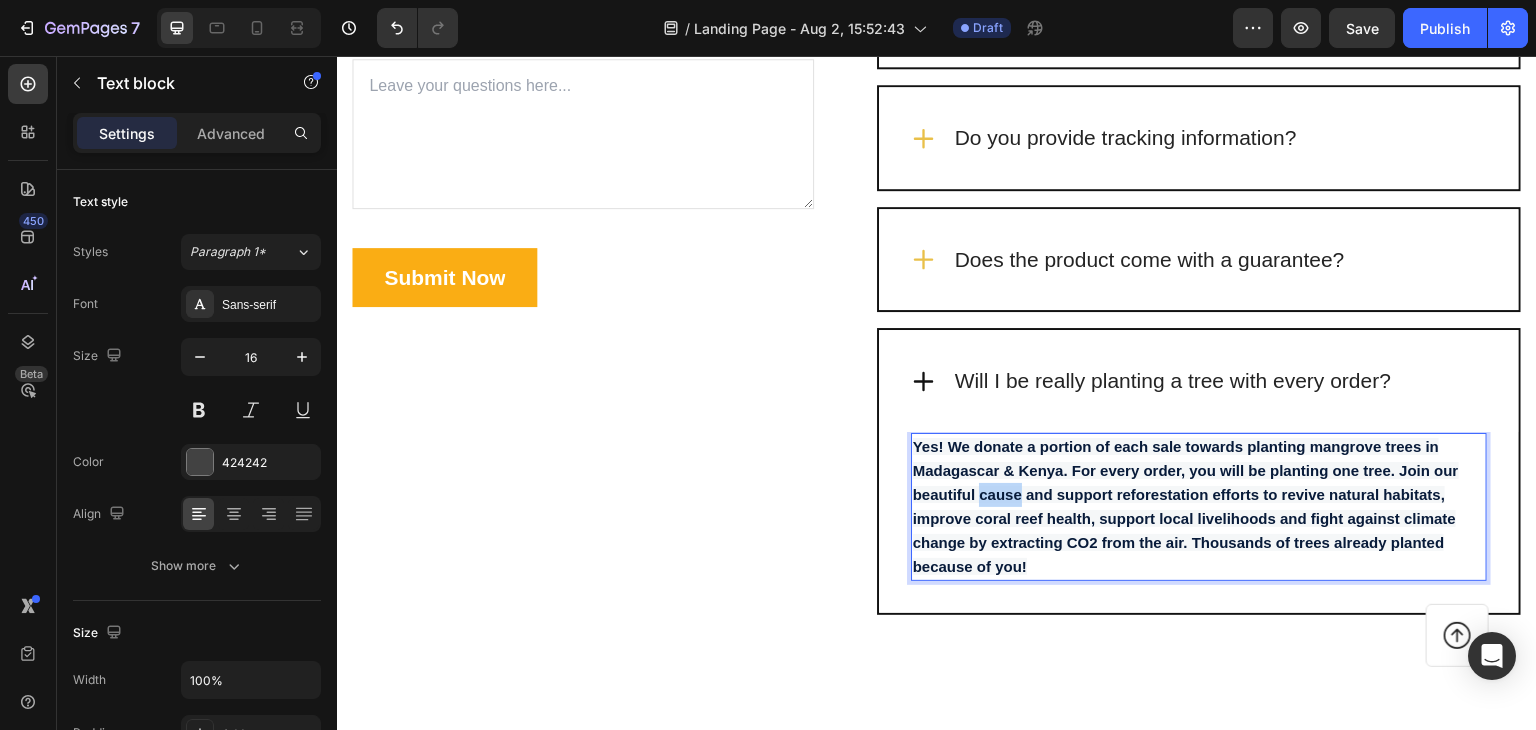 click on "Yes! We donate a portion of each sale towards planting mangrove trees in Madagascar & Kenya. For every order, you will be planting one tree. Join our beautiful cause and support reforestation efforts to revive natural habitats, improve coral reef health, support local livelihoods and fight against climate change by extracting CO2 from the air. Thousands of trees already planted because of you!" at bounding box center (1199, 507) 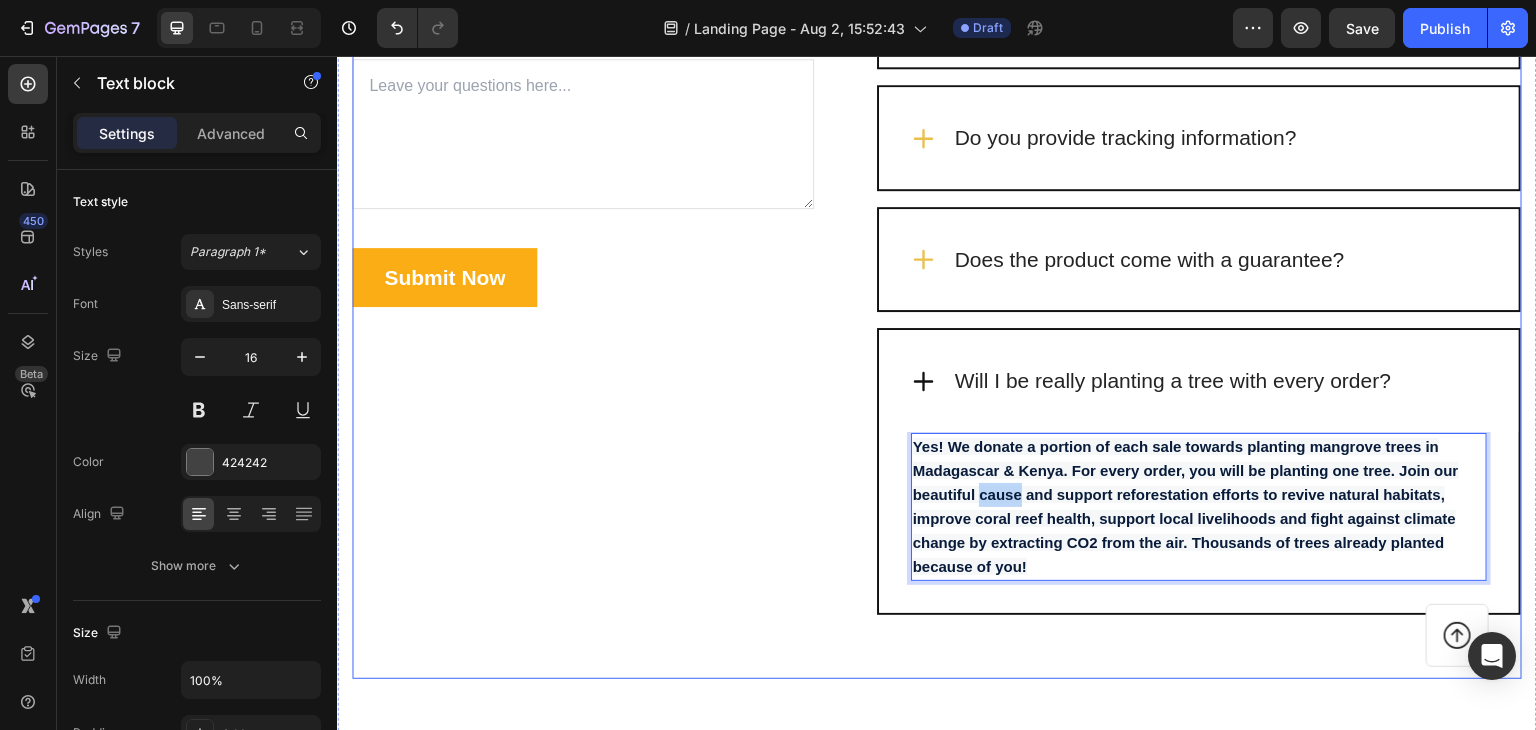 click on "Frequently Asked Questions Heading Still have questions? Send us your questions by filling out the form below, we will be happy to assist you. Text block Email  * Text block Email Field Question  * Text block Text Area Submit Now Submit Button Contact Form" at bounding box center (583, 200) 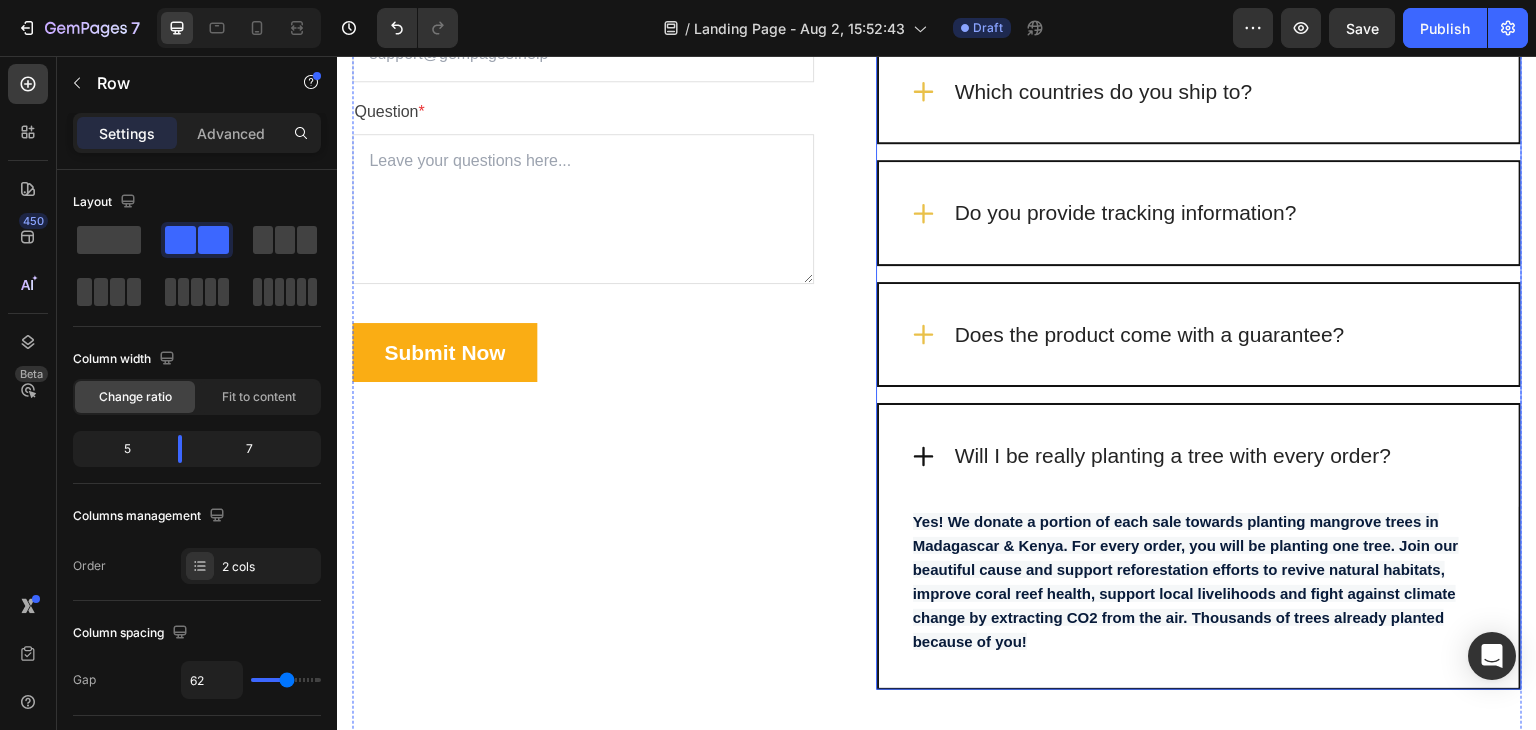 scroll, scrollTop: 5202, scrollLeft: 0, axis: vertical 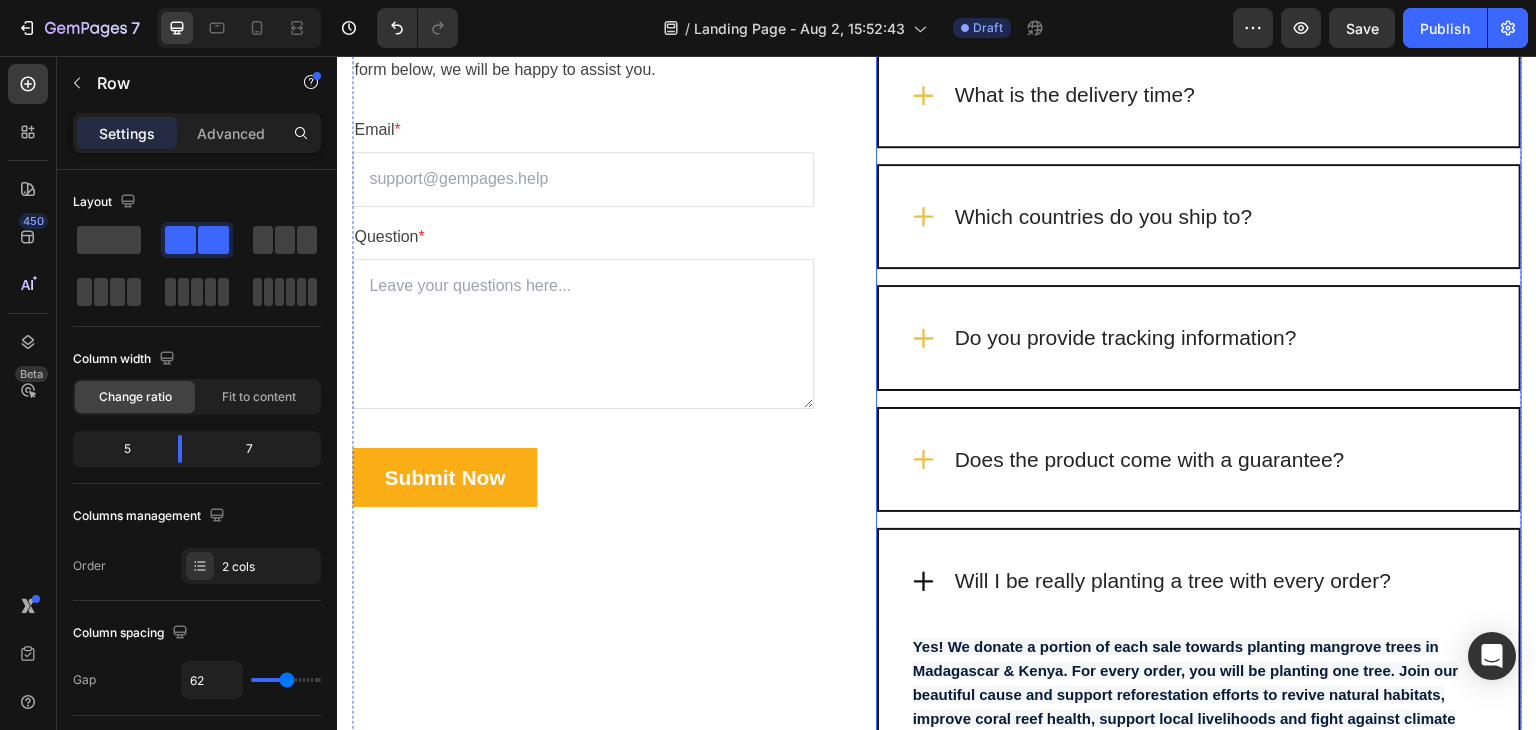 click on "Which countries do you ship to?" at bounding box center [1199, 217] 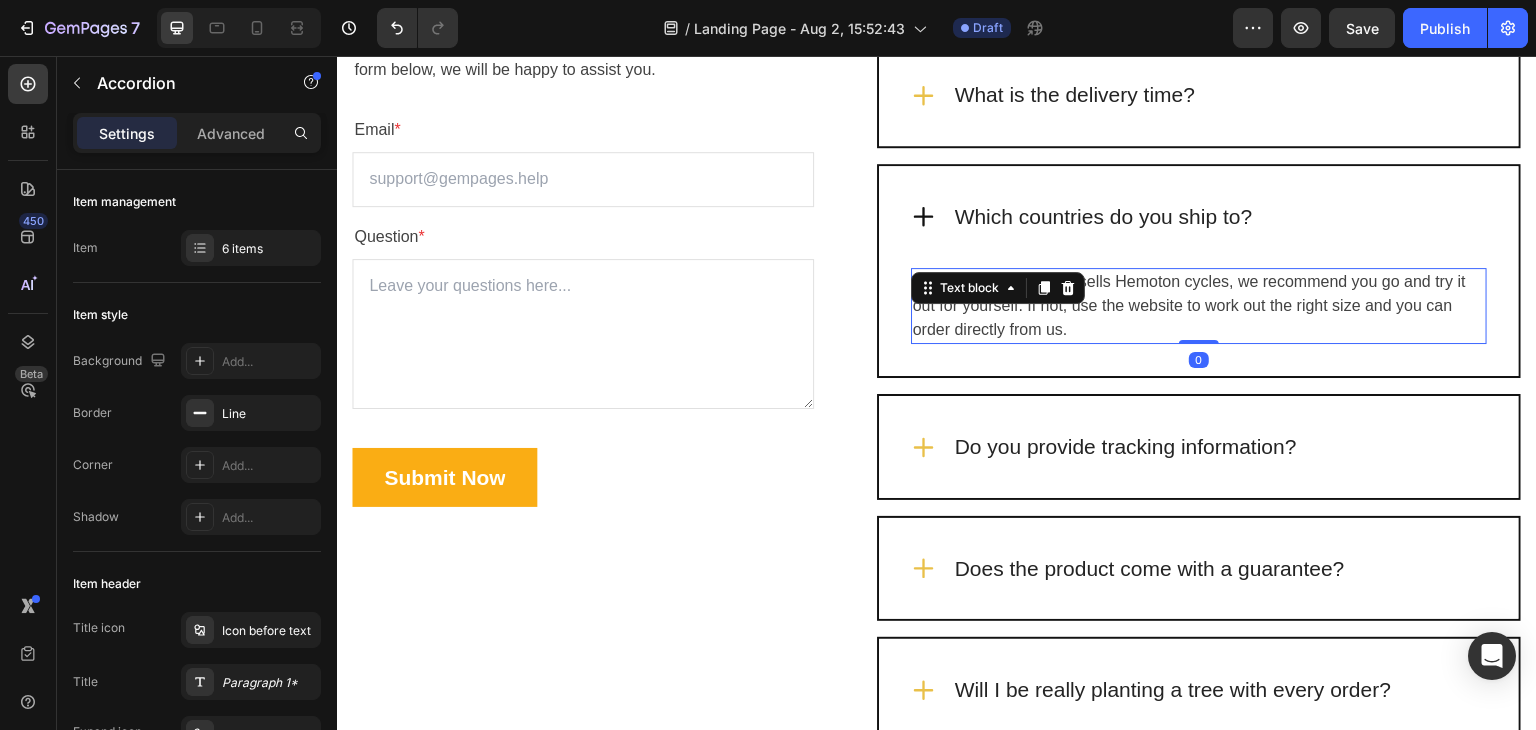 click on "If a bike shop near you sells Hemoton cycles, we recommend you go and try it out for yourself. If not, use the website to work out the right size and you can order directly from us. Text block   0" at bounding box center [1199, 306] 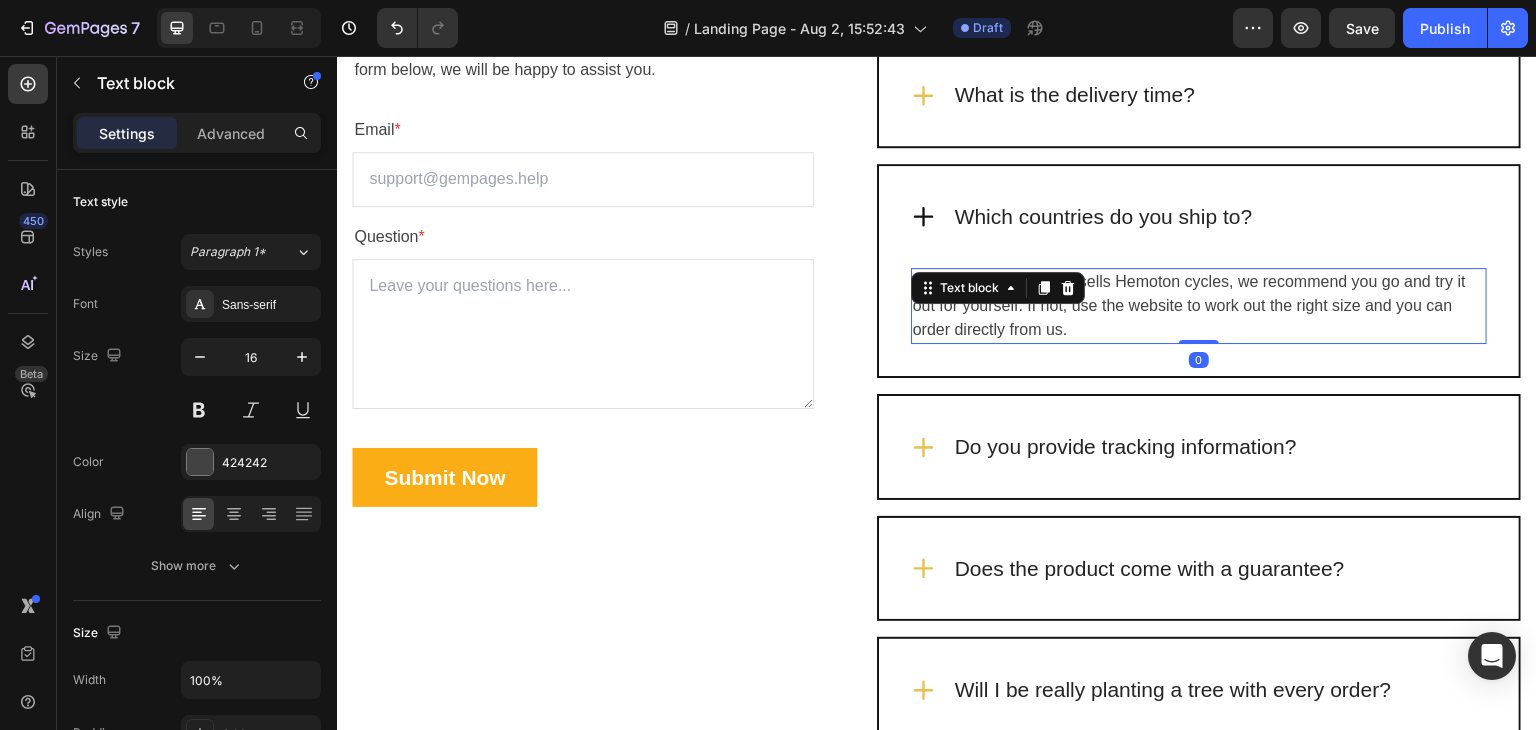 click on "Text block" at bounding box center [969, 288] 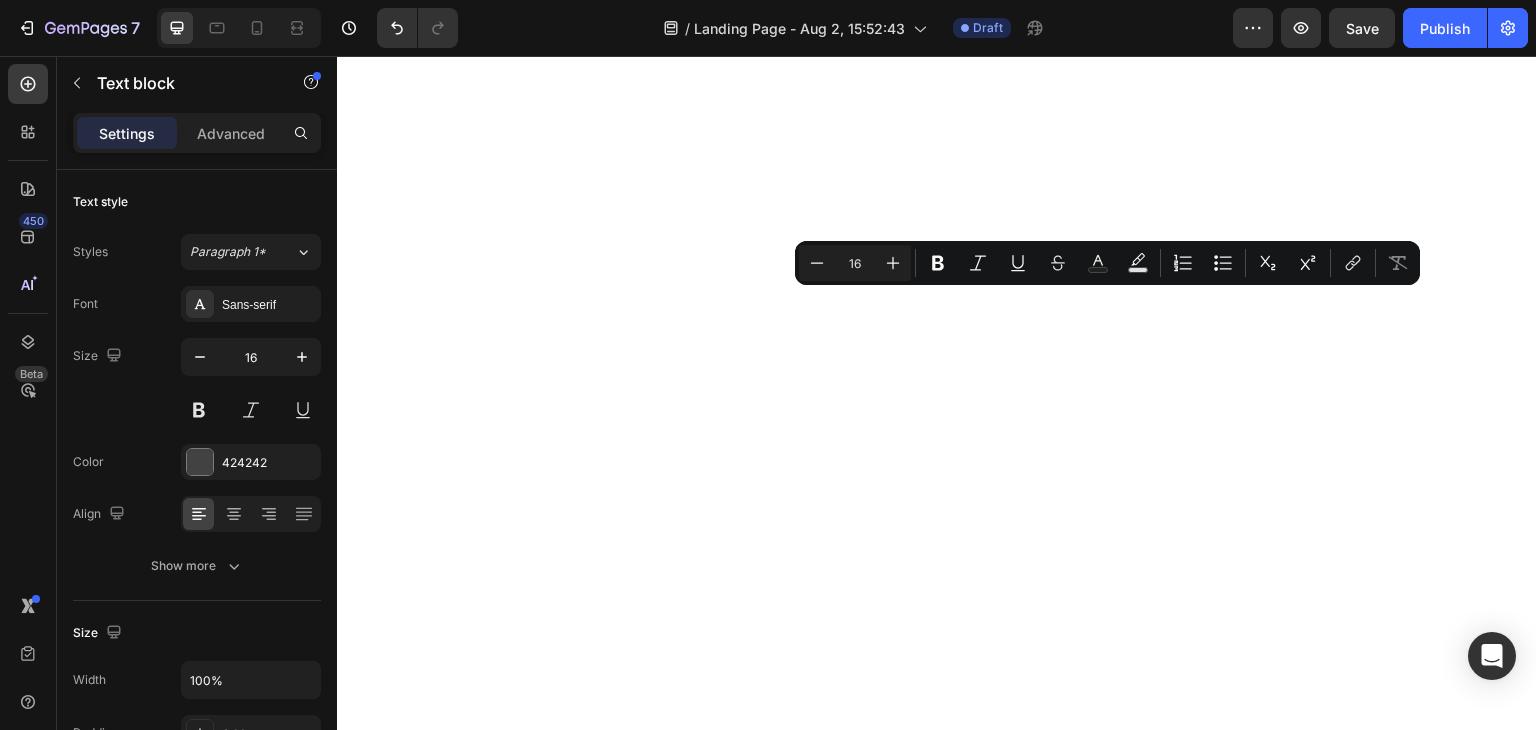 scroll, scrollTop: 0, scrollLeft: 0, axis: both 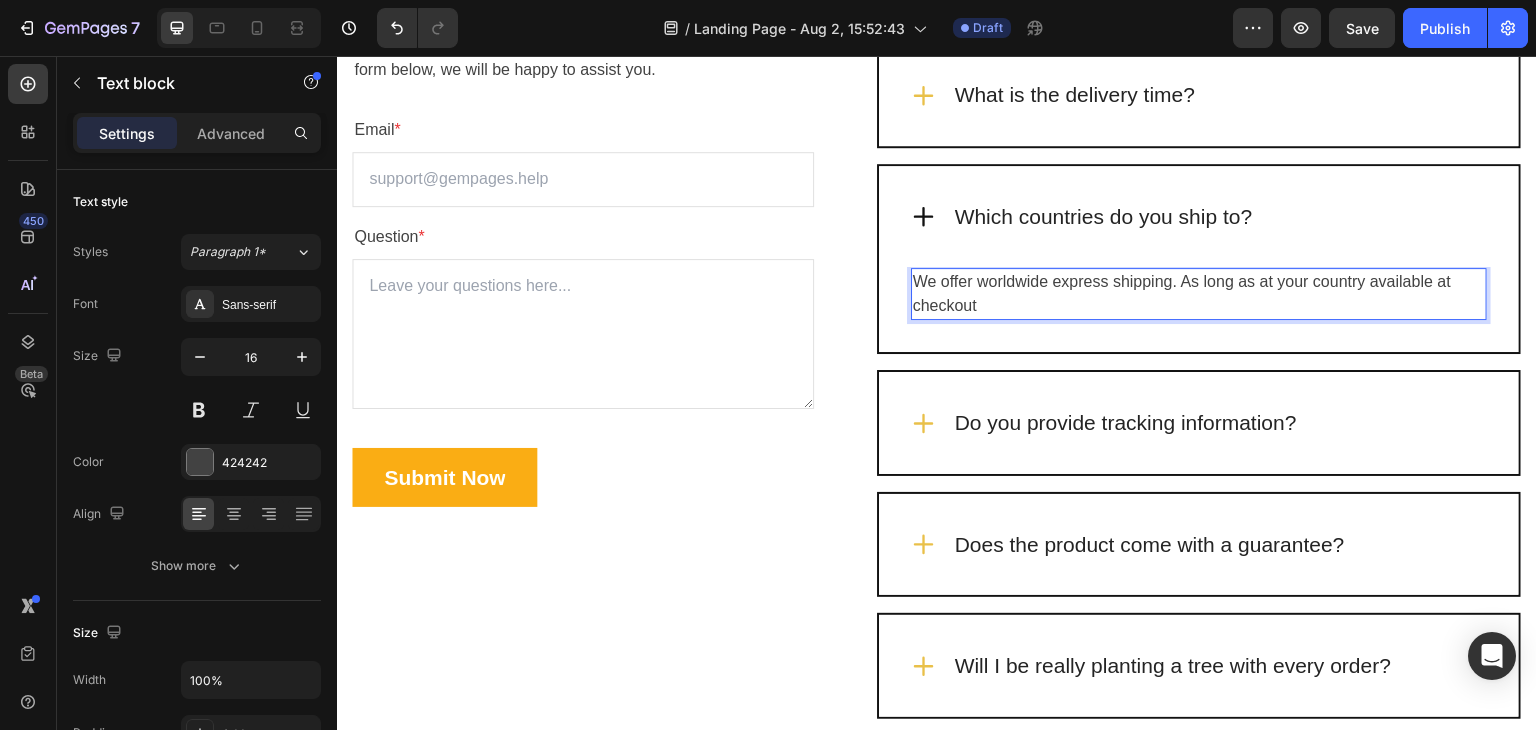 click on "We offer worldwide express shipping. As long as at your country available at checkout" at bounding box center (1199, 294) 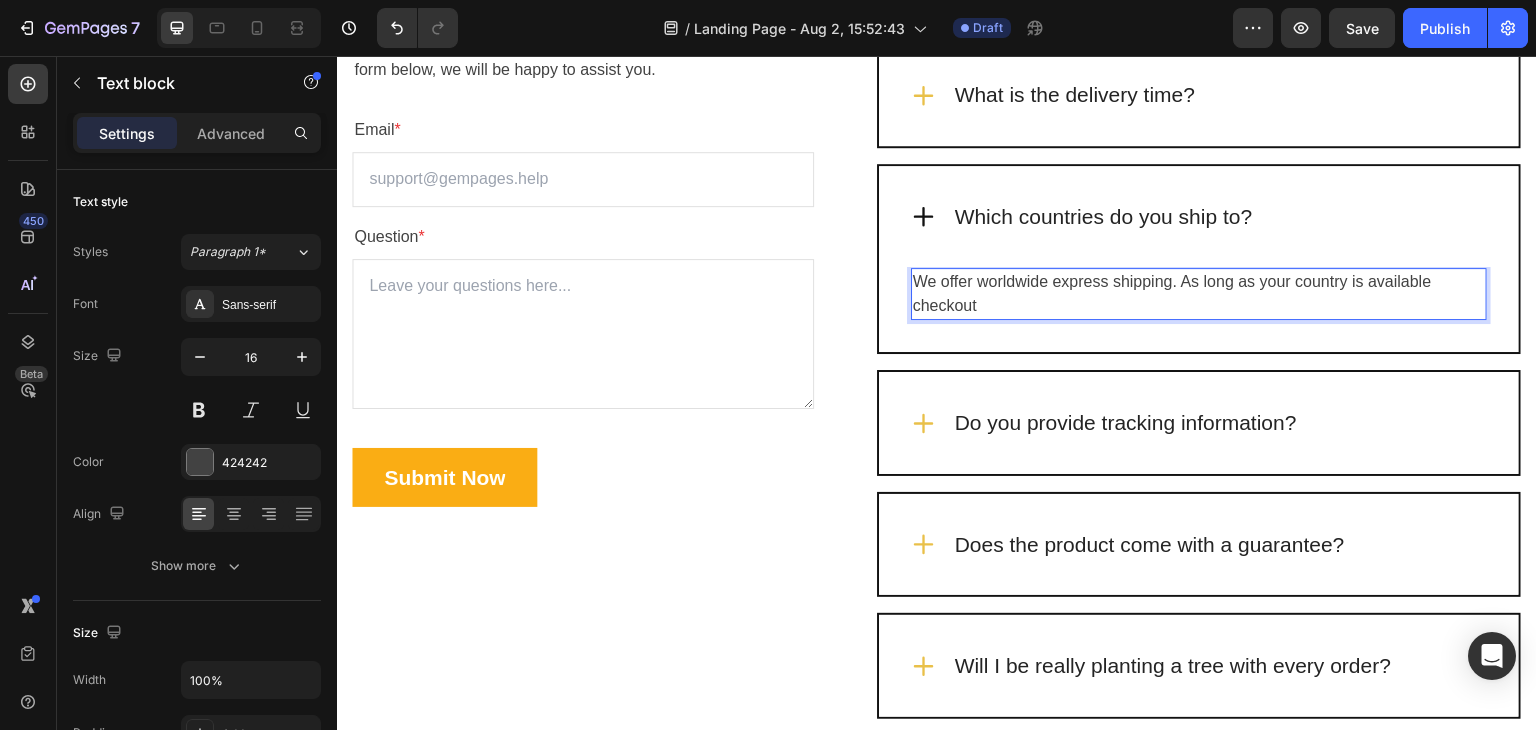 click on "We offer worldwide express shipping. As long as your country is available checkout" at bounding box center (1199, 294) 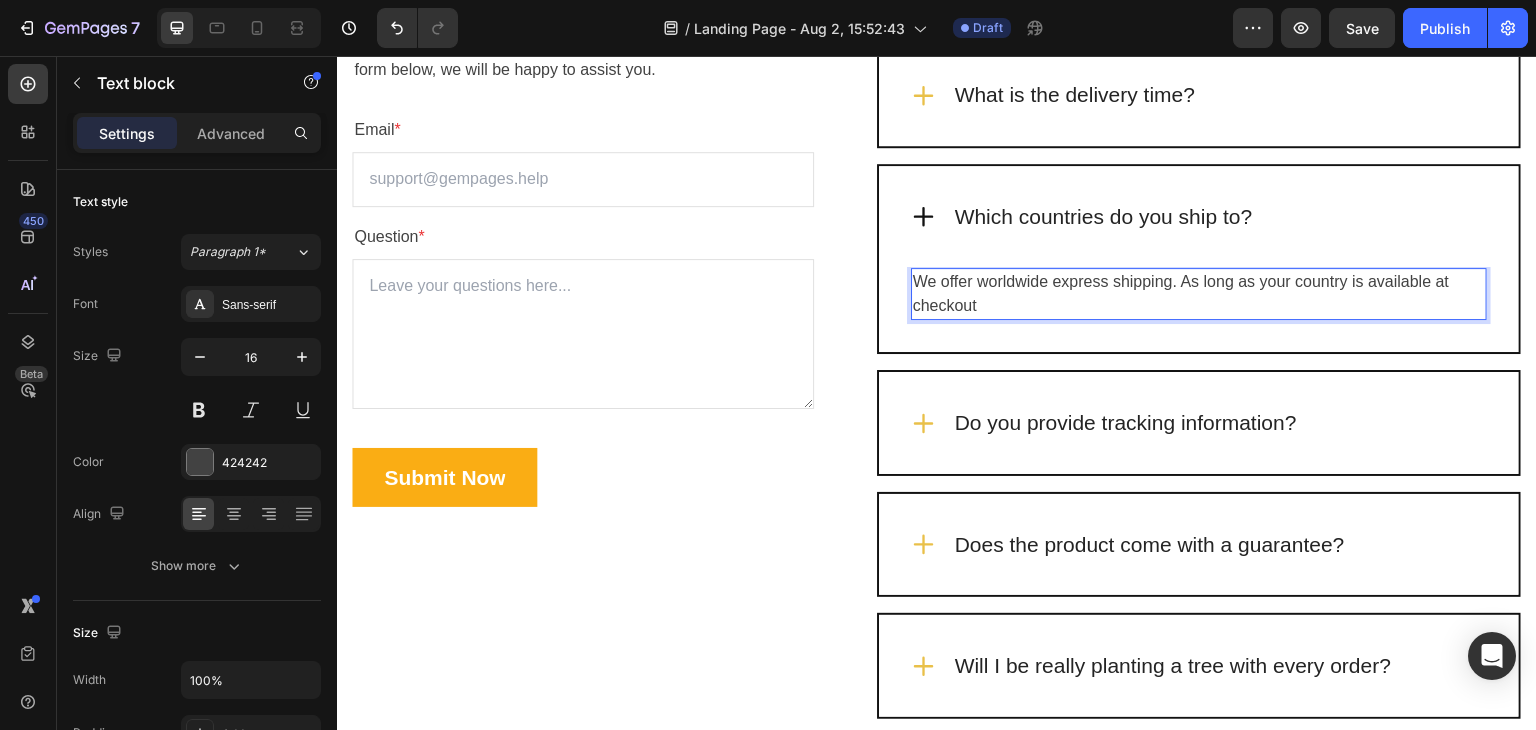 click on "We offer worldwide express shipping. As long as your country is available at checkout" at bounding box center (1199, 294) 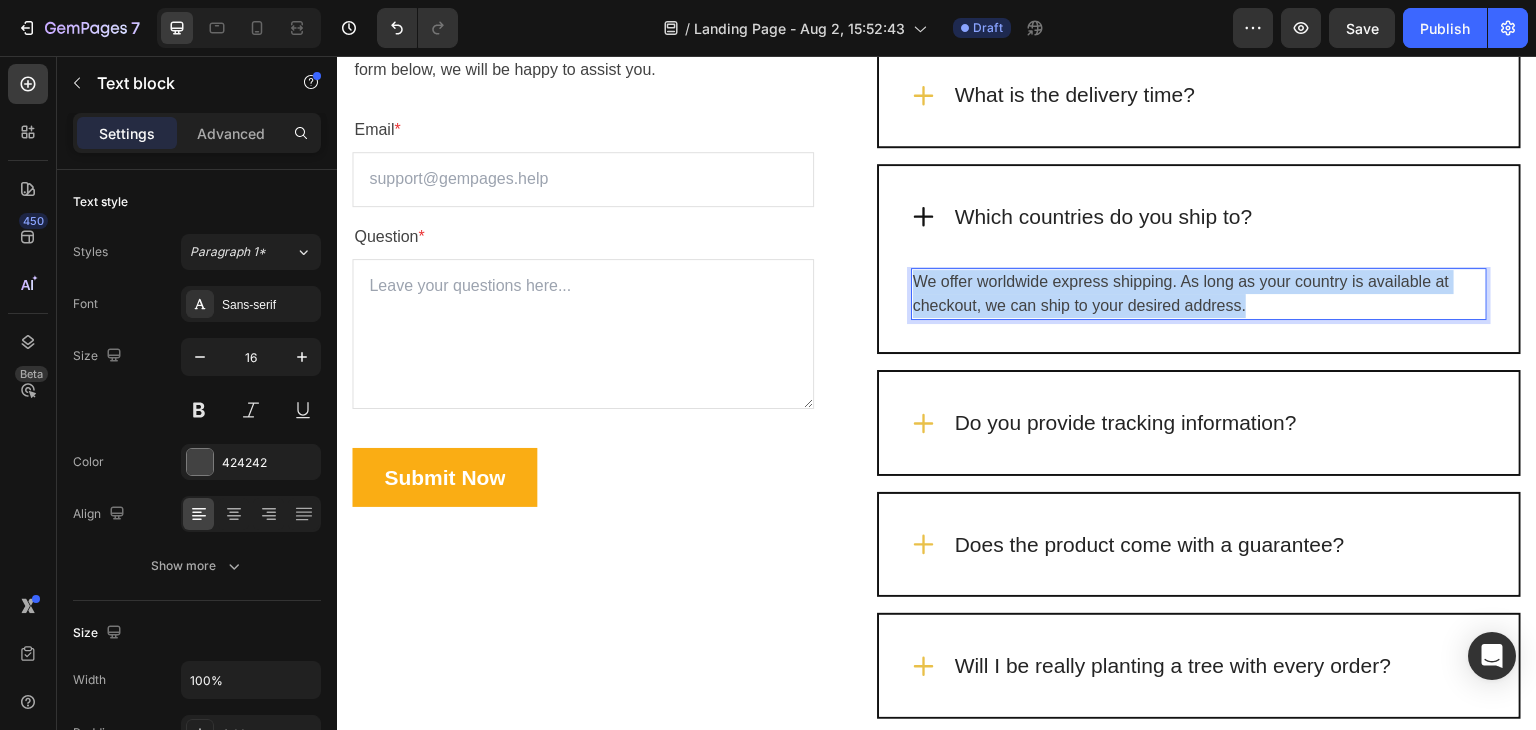 drag, startPoint x: 1220, startPoint y: 299, endPoint x: 910, endPoint y: 274, distance: 311.00644 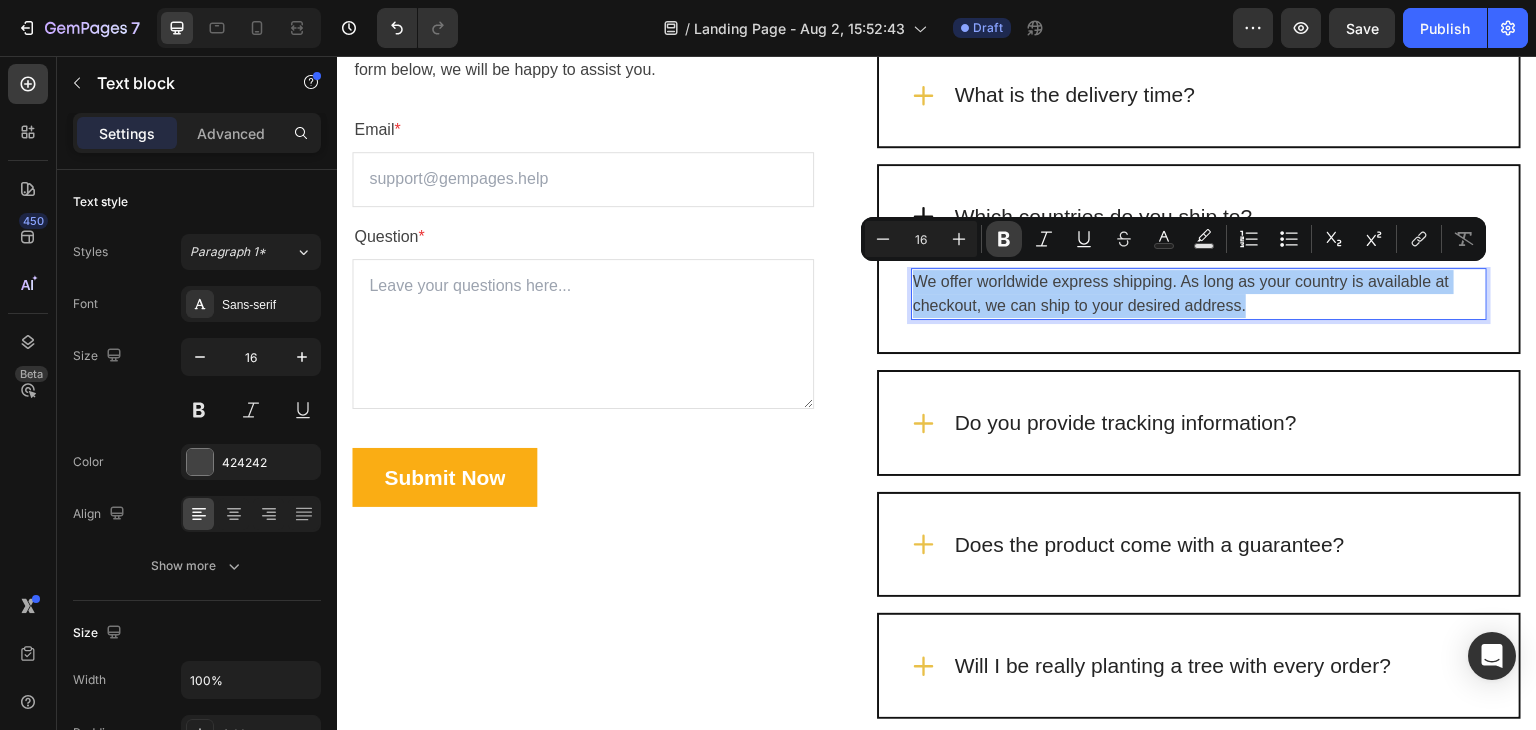 click on "Bold" at bounding box center [1004, 239] 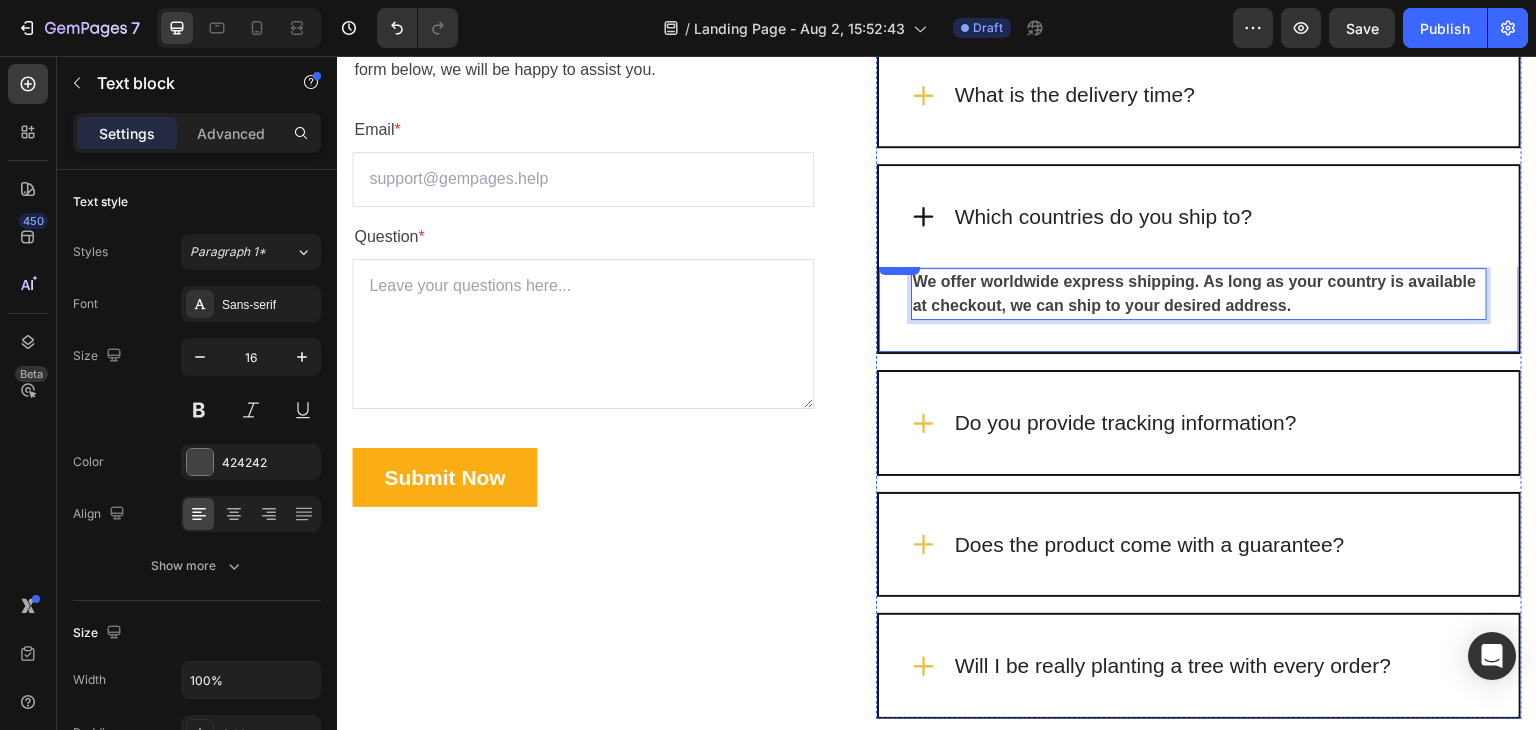 click on "Title Line We offer worldwide express shipping. As long as your country is available at checkout, we can ship to your desired address. Text block Row 1 col Accordion Row 2 cols   0 Row" at bounding box center (1199, 301) 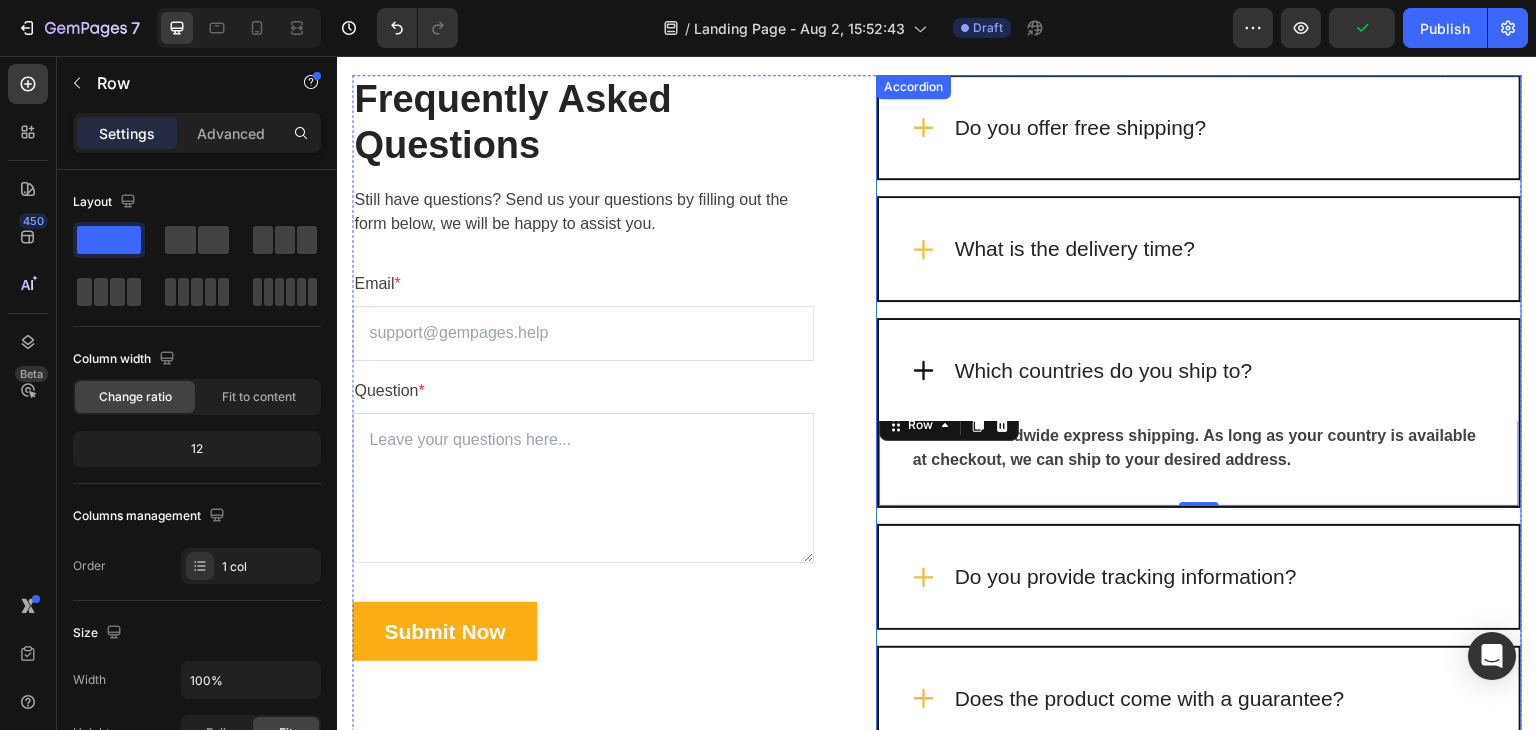 scroll, scrollTop: 5002, scrollLeft: 0, axis: vertical 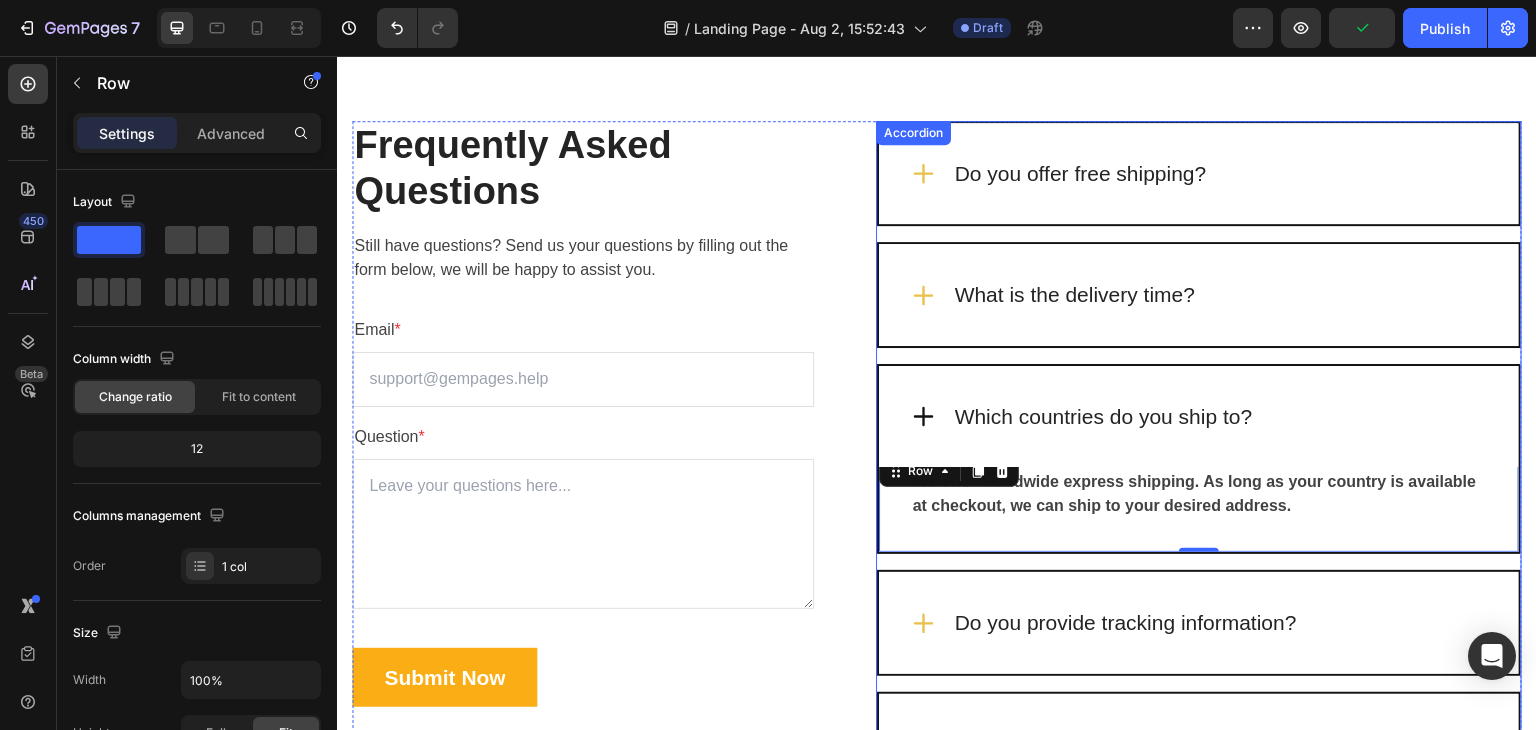 click on "What is the delivery time?" at bounding box center [1199, 295] 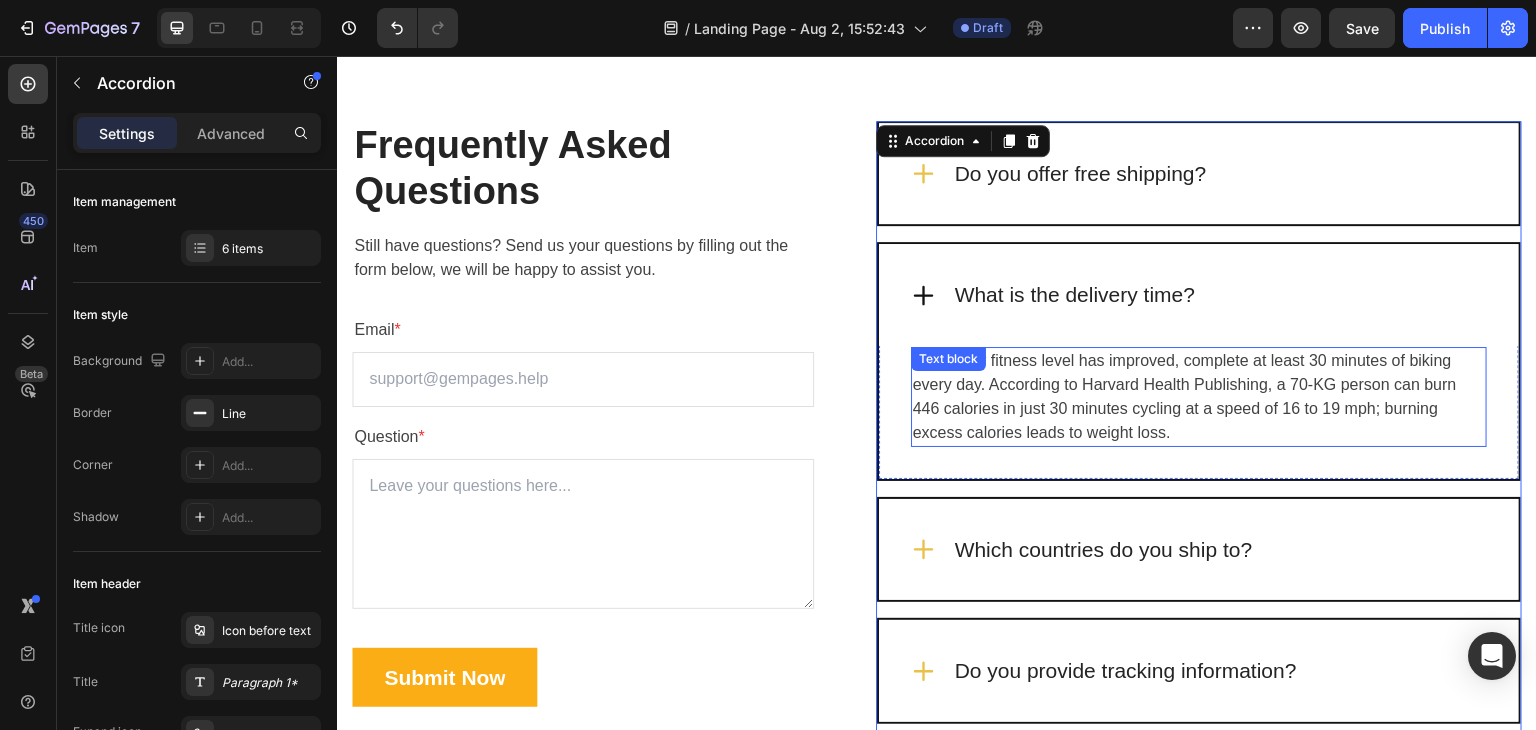 click on "Once your fitness level has improved, complete at least 30 minutes of biking every day. According to Harvard Health Publishing, a 70-KG person can burn 446 calories in just 30 minutes cycling at a speed of 16 to 19 mph; burning excess calories leads to weight loss." at bounding box center (1199, 397) 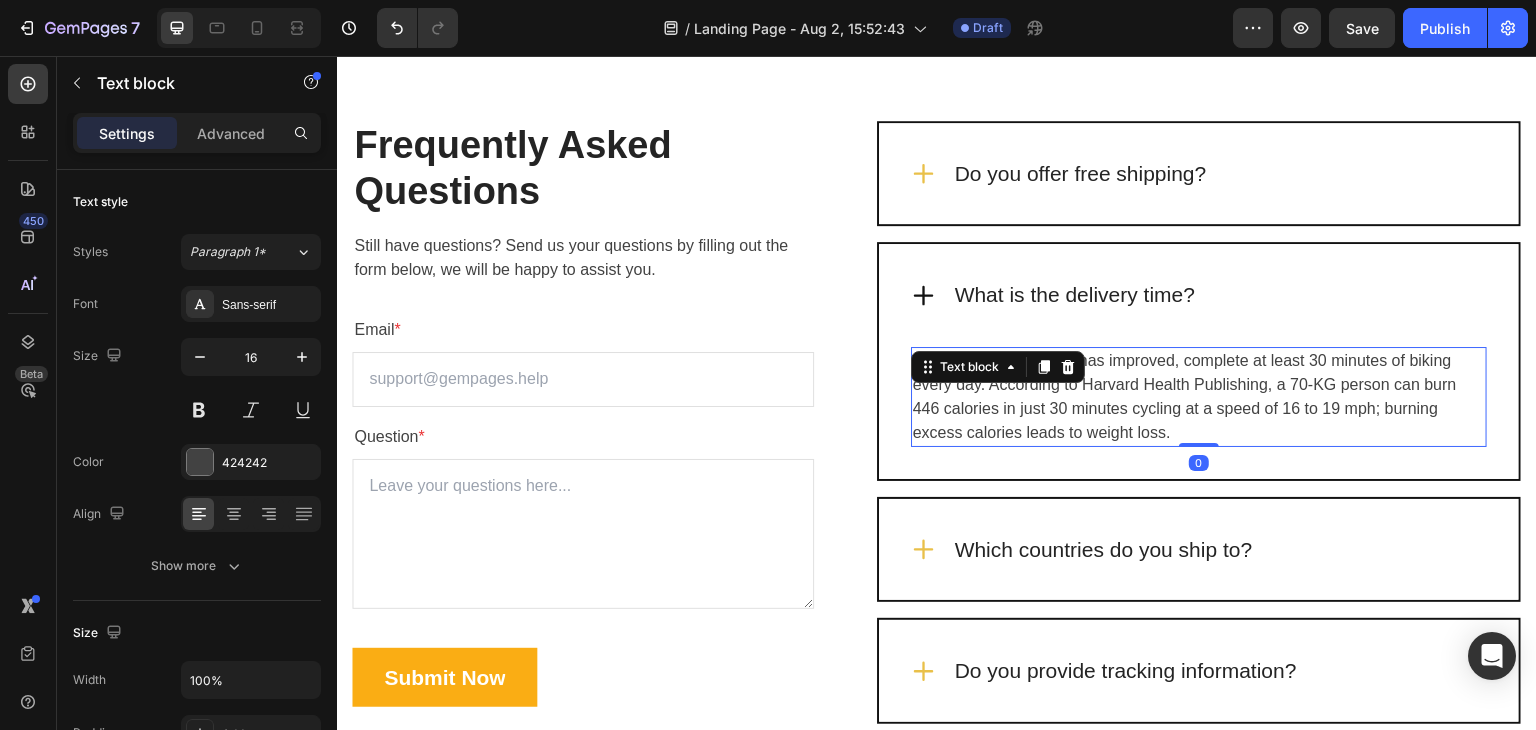 click on "Once your fitness level has improved, complete at least 30 minutes of biking every day. According to Harvard Health Publishing, a 70-KG person can burn 446 calories in just 30 minutes cycling at a speed of 16 to 19 mph; burning excess calories leads to weight loss." at bounding box center [1199, 397] 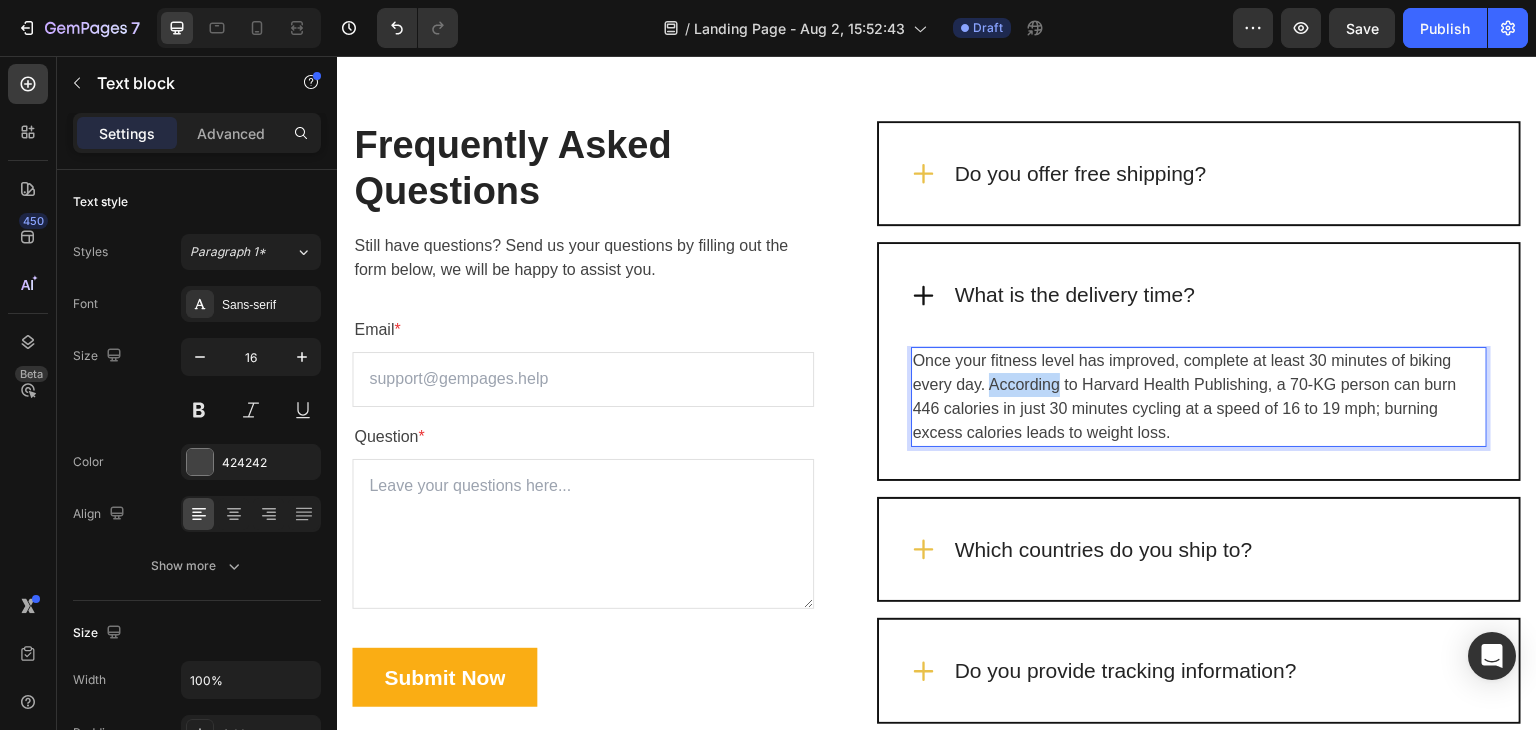 click on "Once your fitness level has improved, complete at least 30 minutes of biking every day. According to Harvard Health Publishing, a 70-KG person can burn 446 calories in just 30 minutes cycling at a speed of 16 to 19 mph; burning excess calories leads to weight loss." at bounding box center (1199, 397) 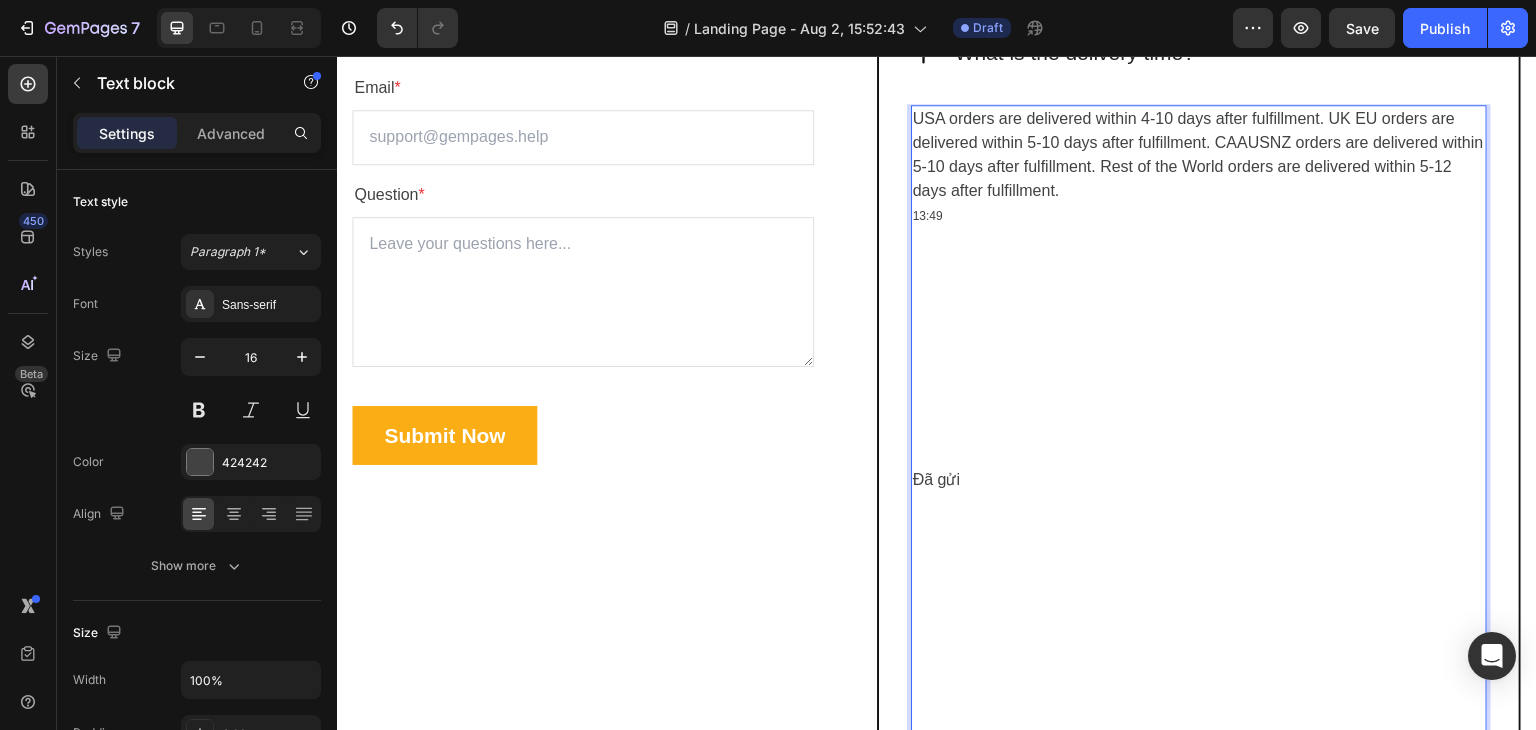 scroll, scrollTop: 5336, scrollLeft: 0, axis: vertical 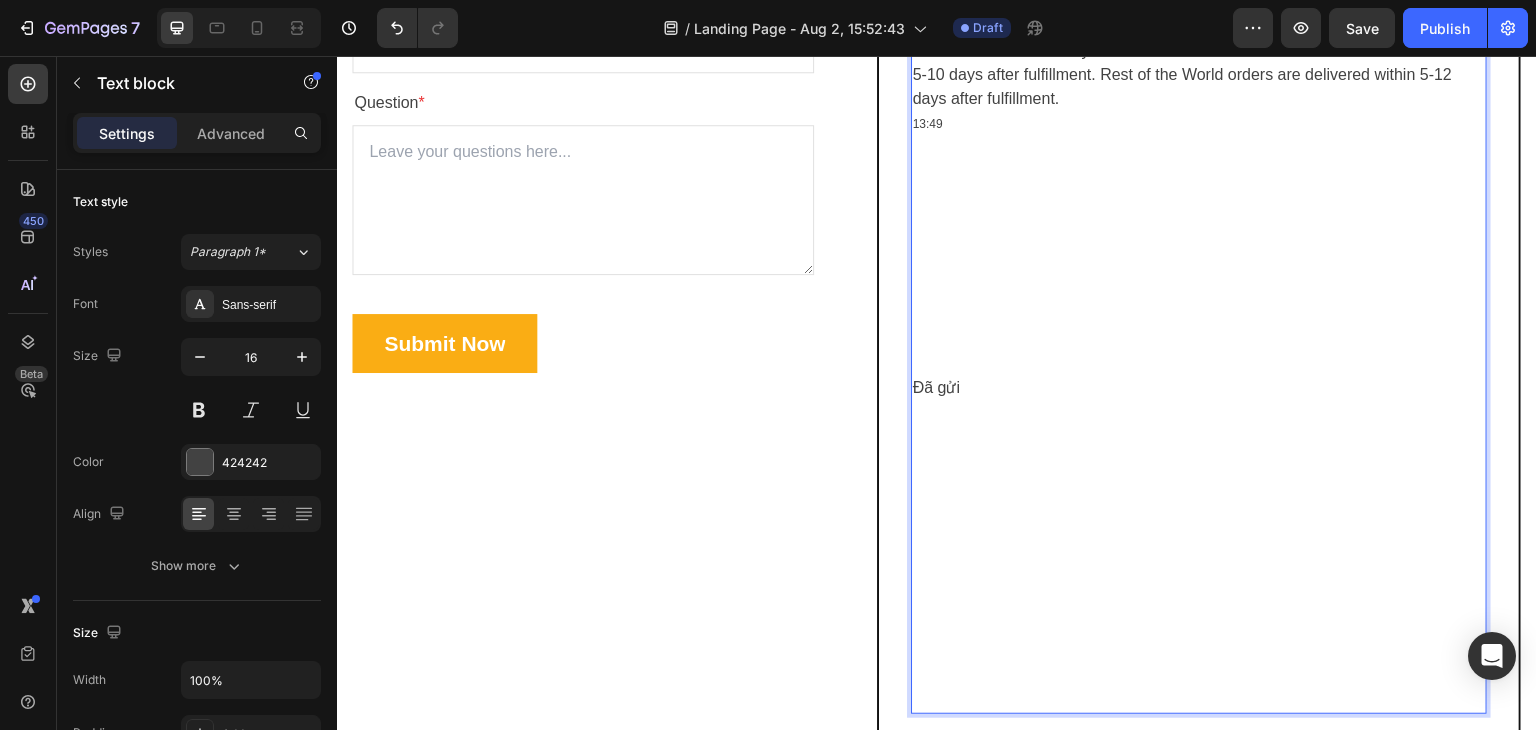 click on "Đã gửi" at bounding box center [1199, 388] 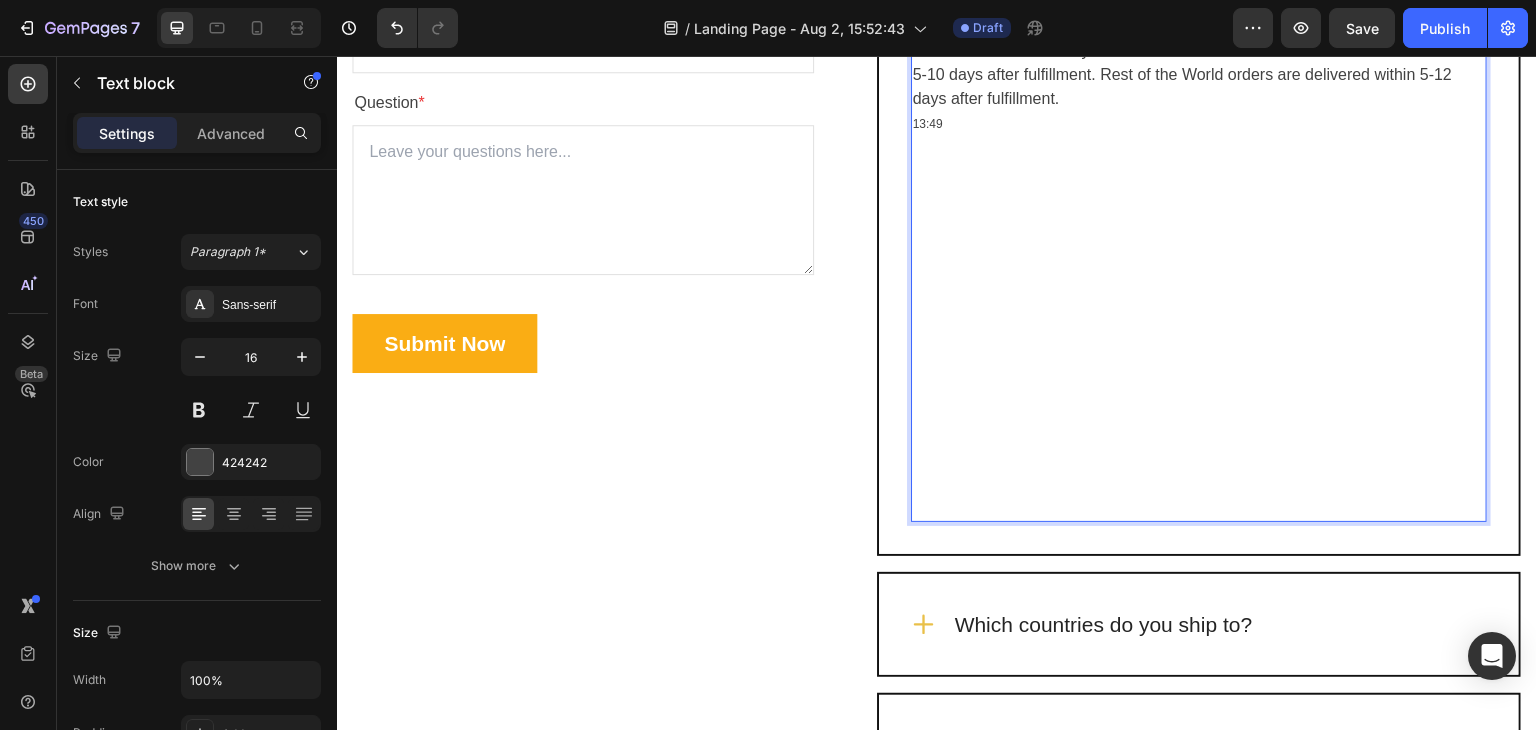 click at bounding box center (1199, 244) 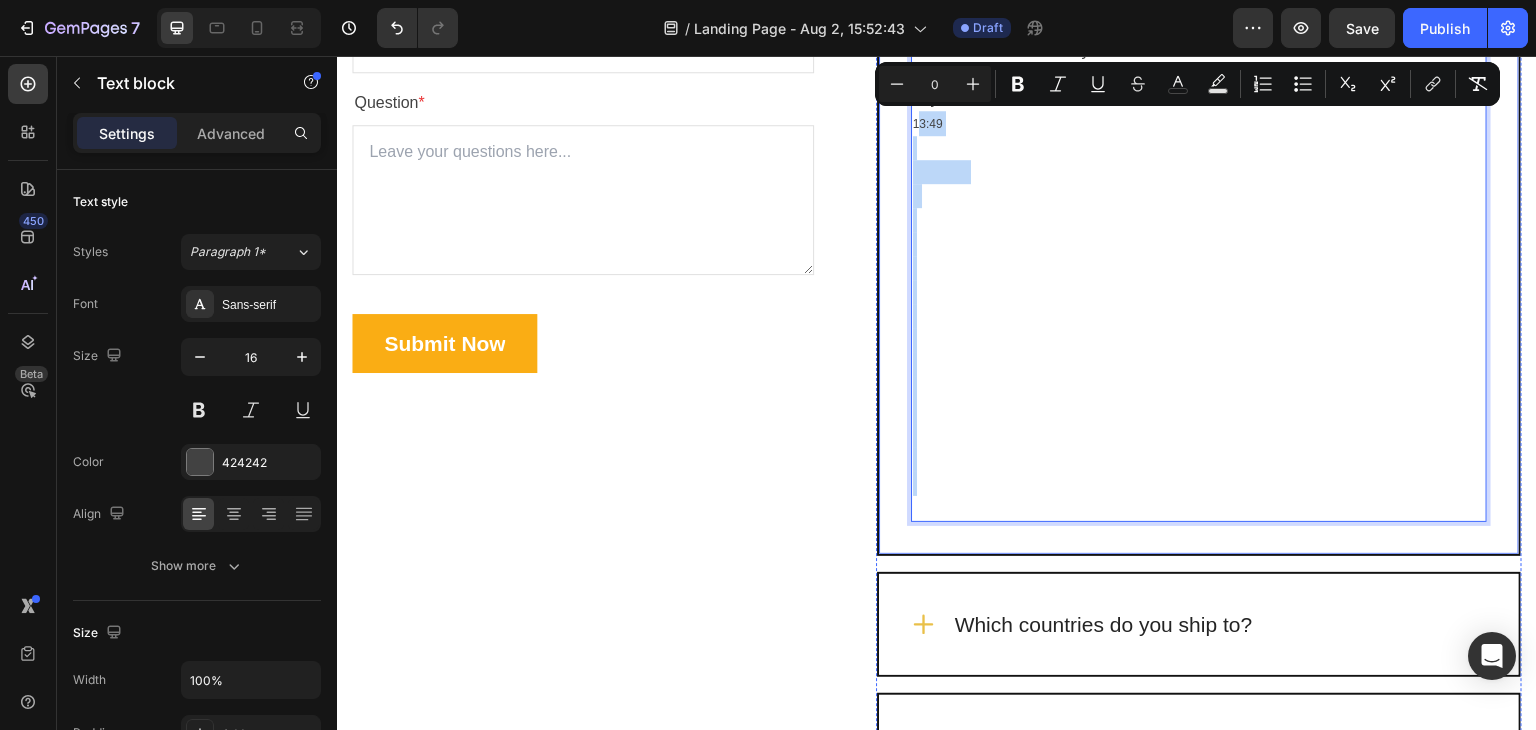 drag, startPoint x: 910, startPoint y: 121, endPoint x: 1183, endPoint y: 525, distance: 487.591 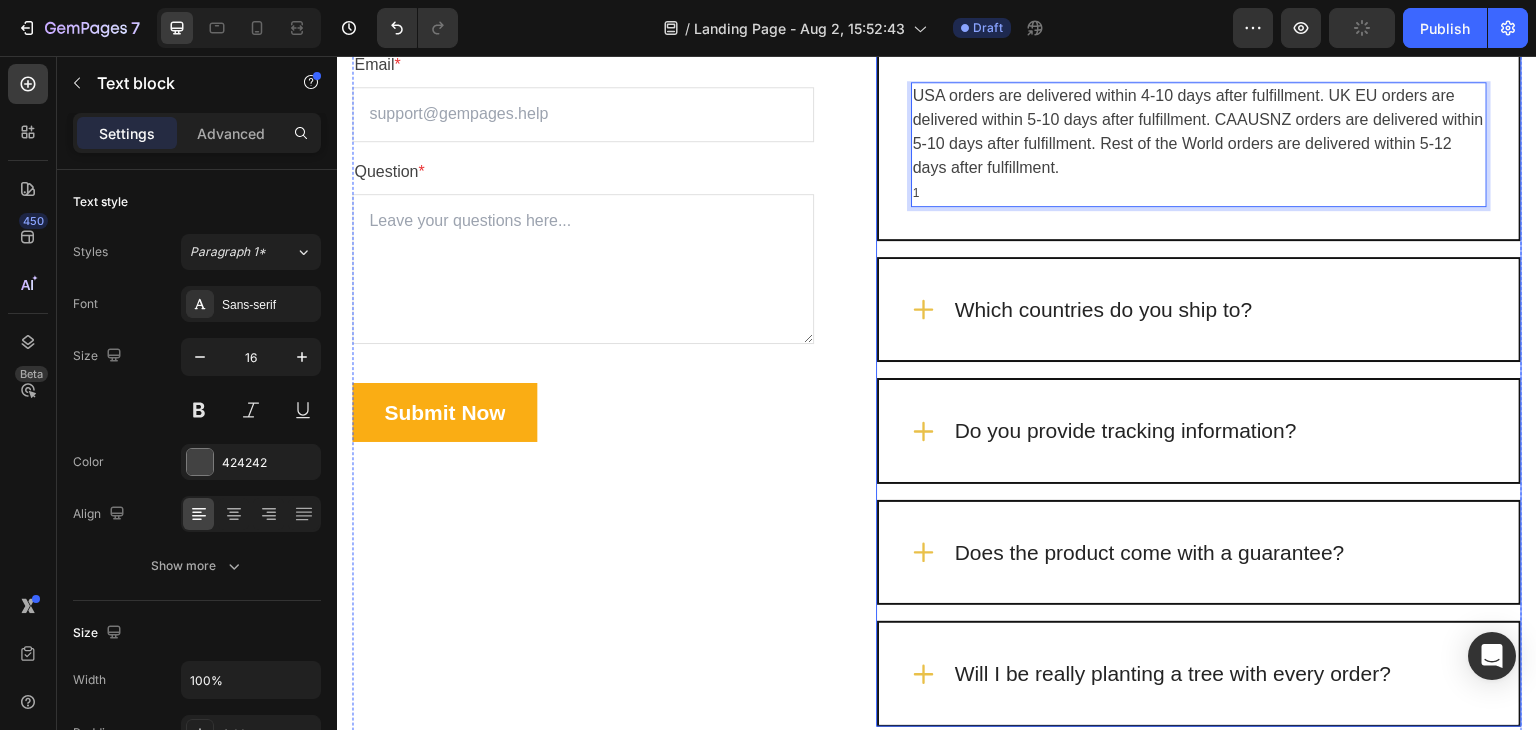 scroll, scrollTop: 5236, scrollLeft: 0, axis: vertical 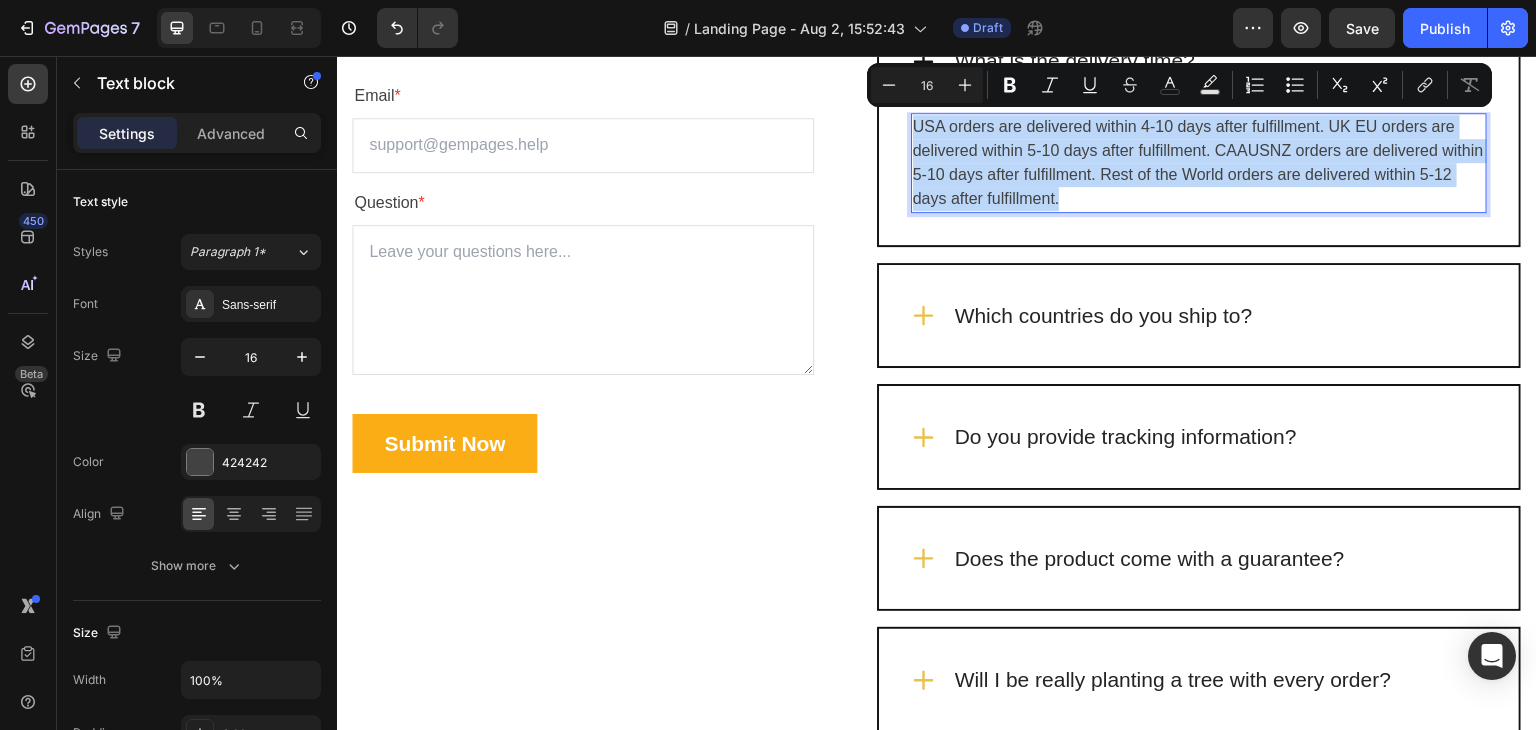 drag, startPoint x: 1115, startPoint y: 196, endPoint x: 911, endPoint y: 123, distance: 216.66795 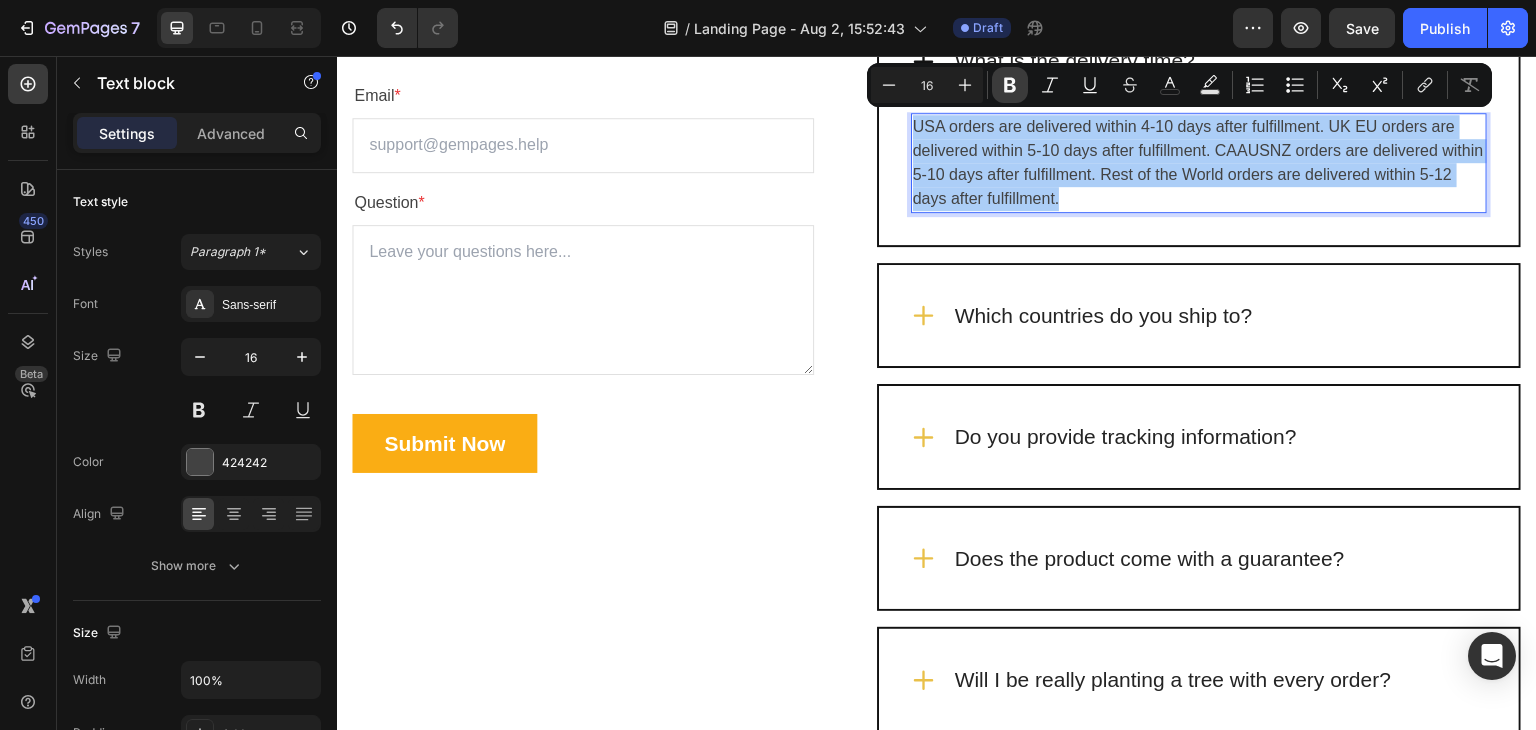 click on "Bold" at bounding box center (1010, 85) 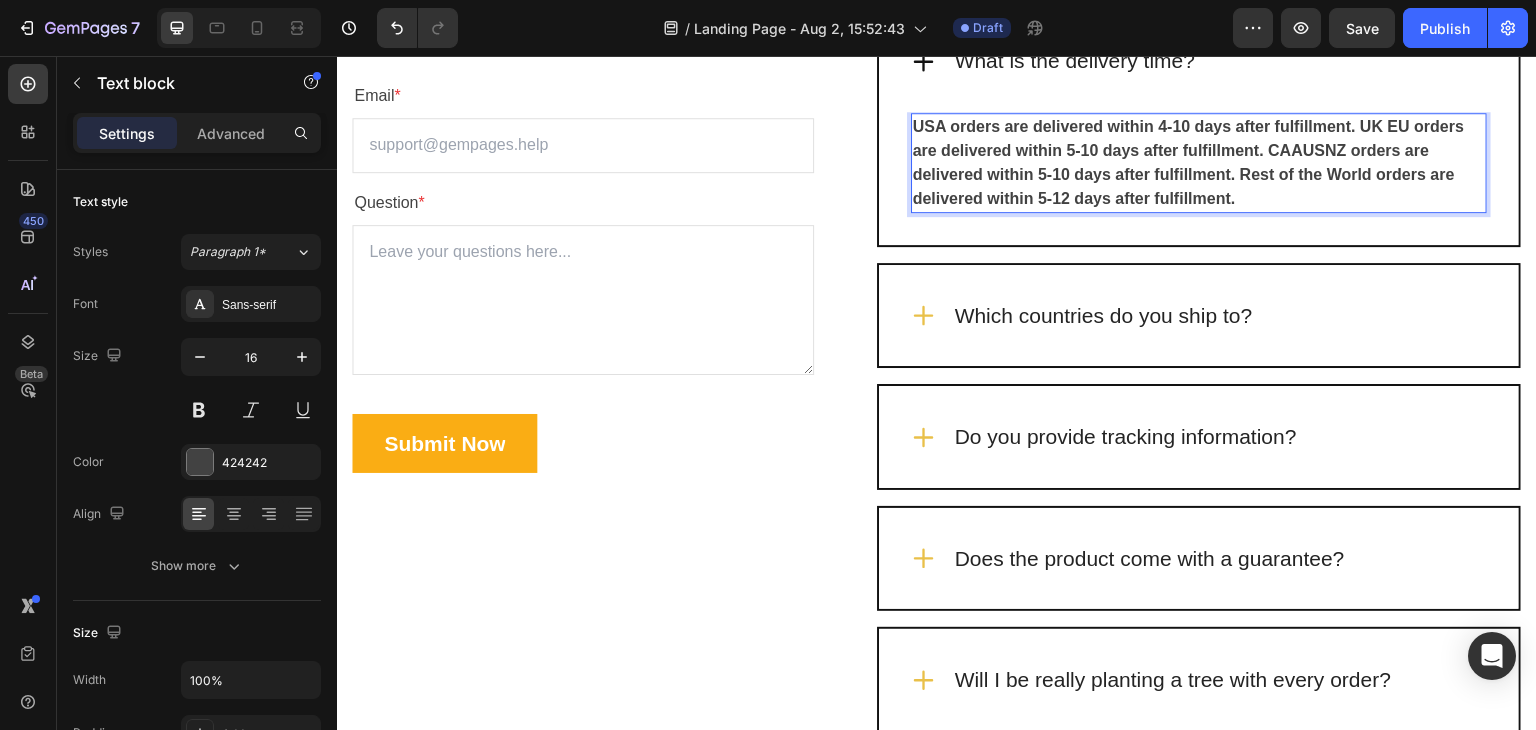 click on "USA orders are delivered within 4-10 days after fulfillment. UK EU orders are delivered within 5-10 days after fulfillment. CAAUSNZ orders are delivered within 5-10 days after fulfillment. Rest of the World orders are delivered within 5-12 days after fulfillment." at bounding box center [1189, 162] 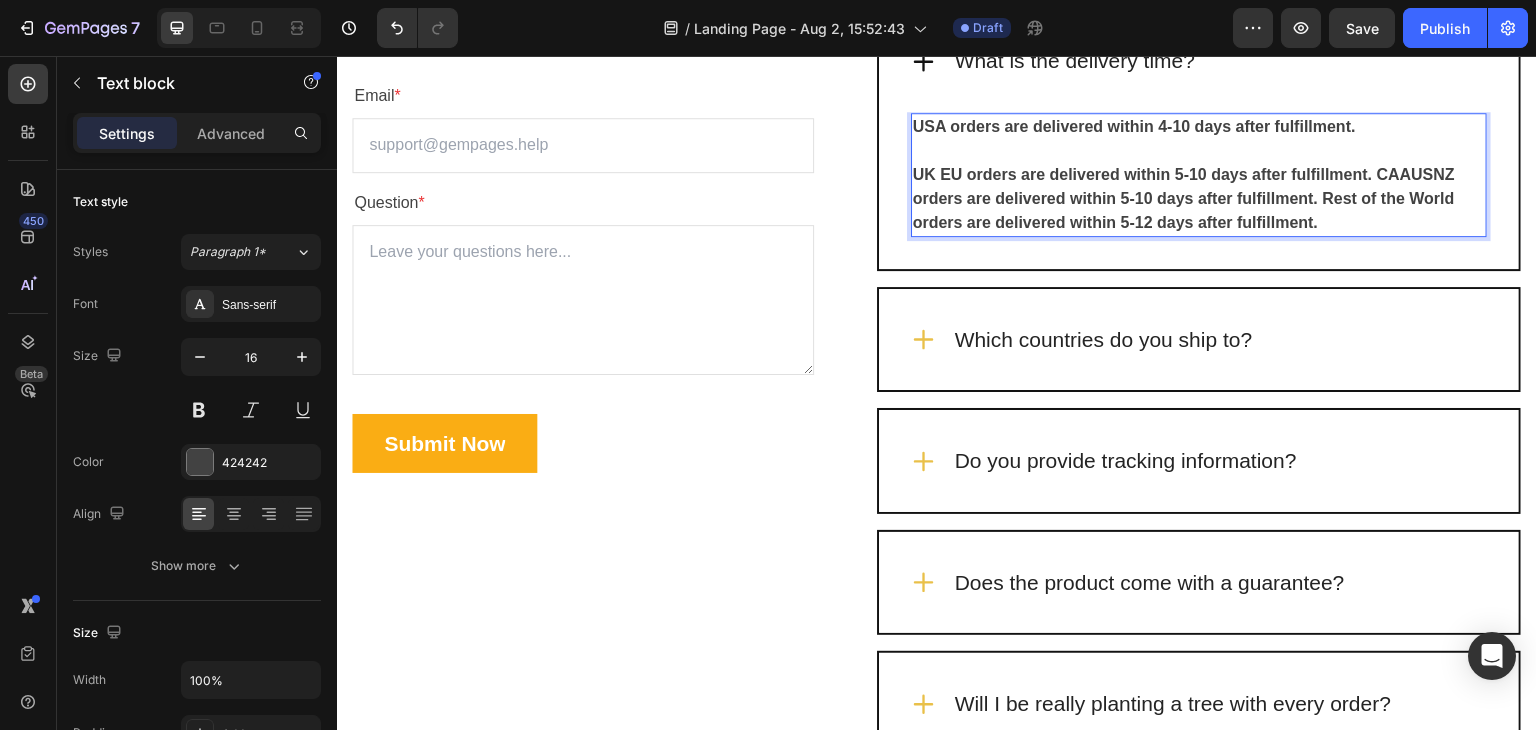 click on "UK EU orders are delivered within 5-10 days after fulfillment. CAAUSNZ orders are delivered within 5-10 days after fulfillment. Rest of the World orders are delivered within 5-12 days after fulfillment." at bounding box center [1184, 198] 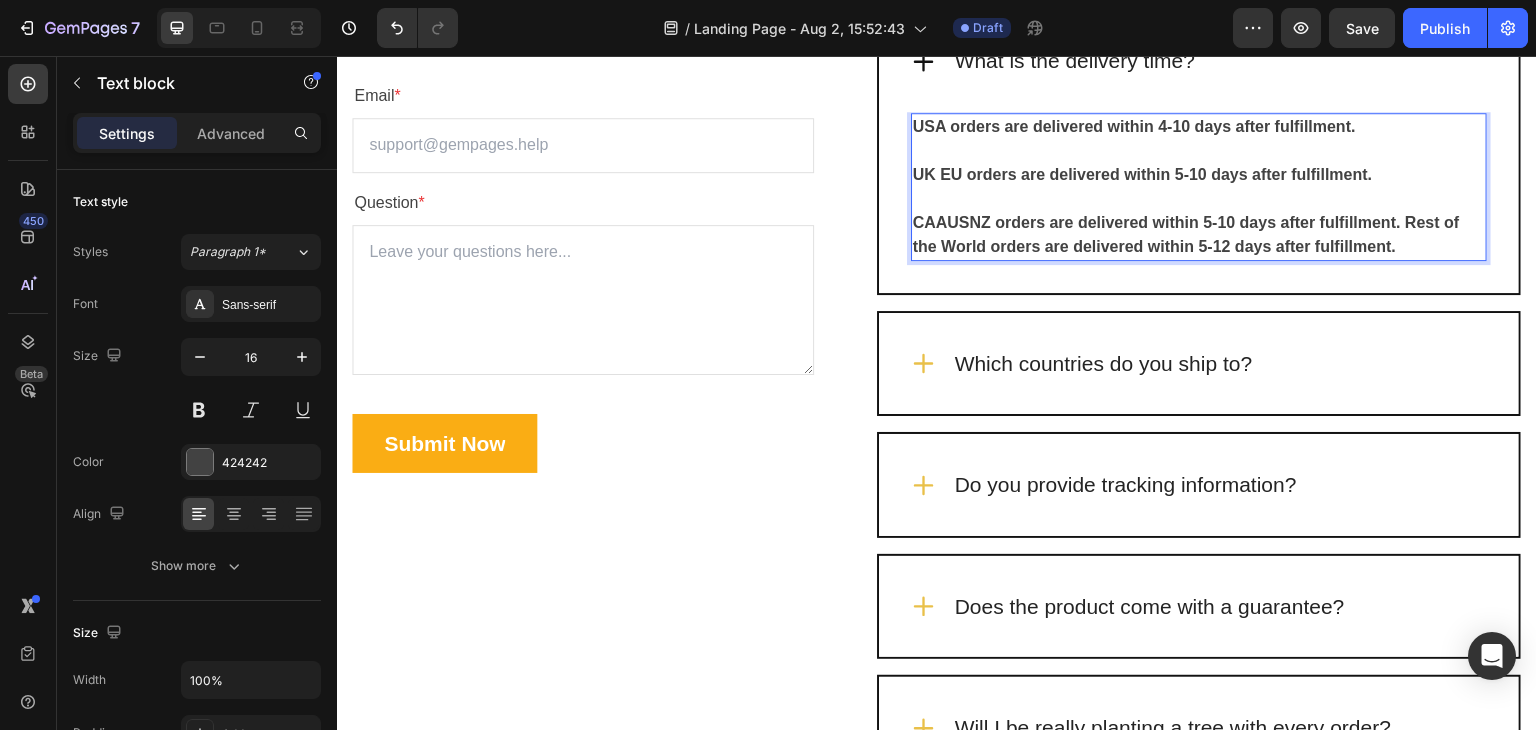click on "CAAUSNZ orders are delivered within 5-10 days after fulfillment. Rest of the World orders are delivered within 5-12 days after fulfillment." at bounding box center [1186, 234] 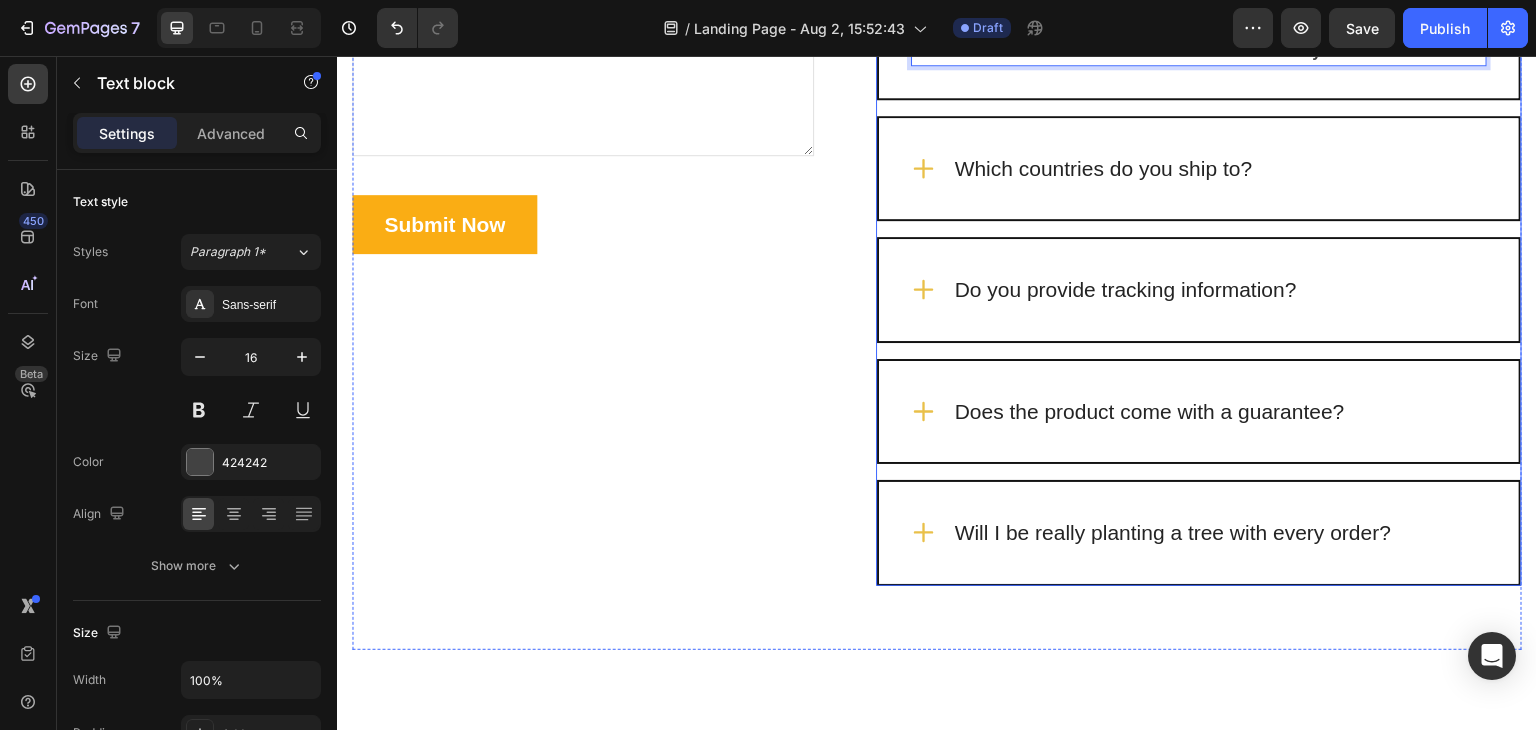 scroll, scrollTop: 4505, scrollLeft: 0, axis: vertical 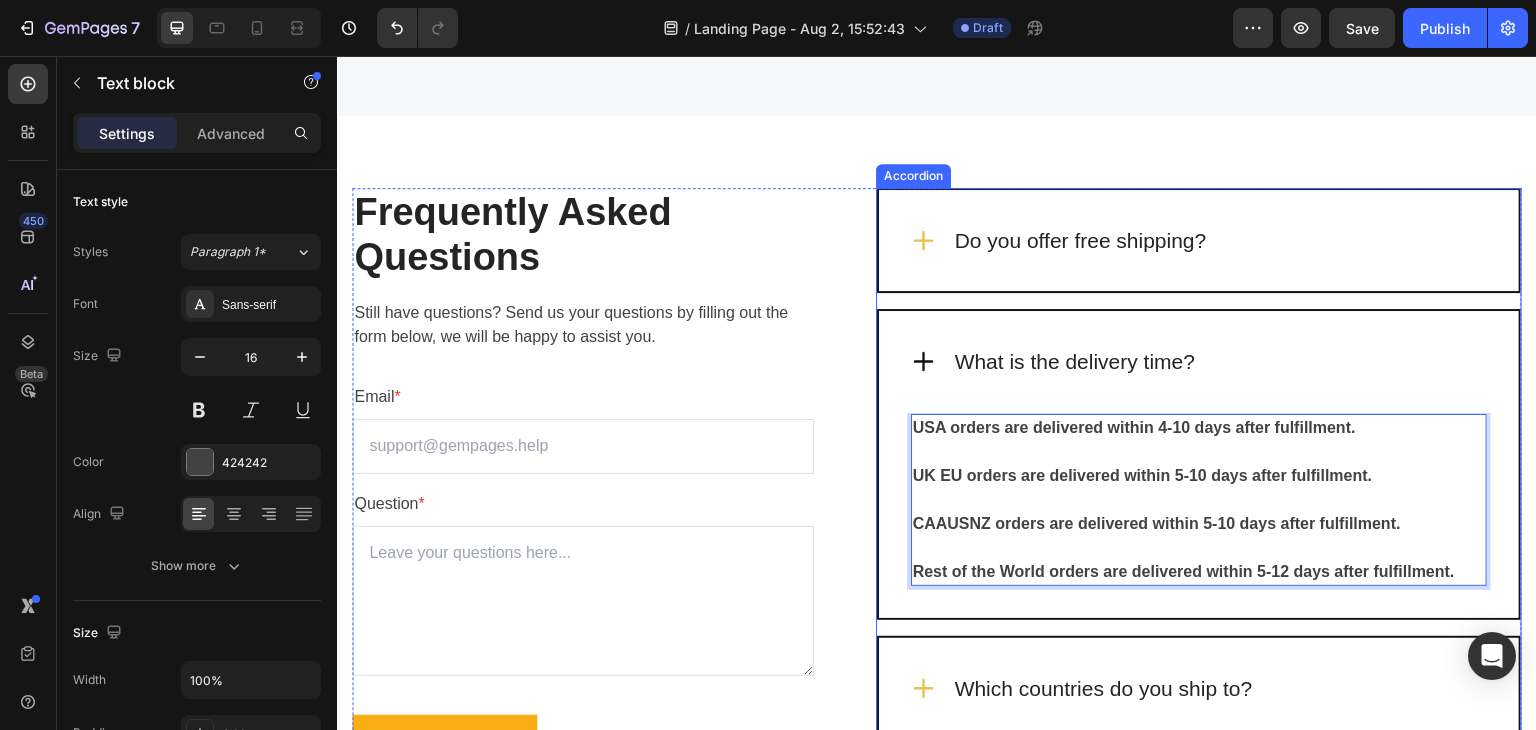 click on "Do you offer free shipping?" at bounding box center (1199, 241) 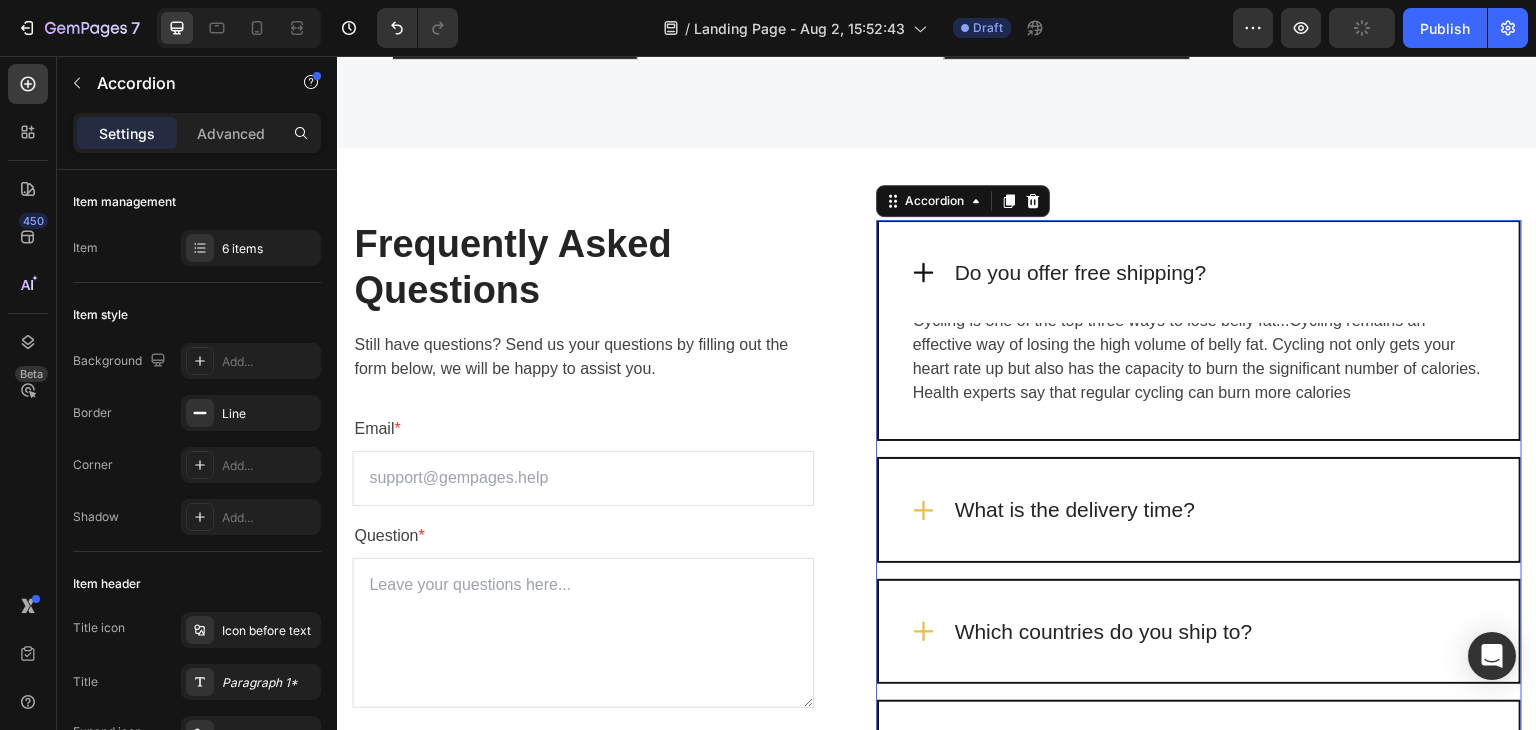 scroll, scrollTop: 4905, scrollLeft: 0, axis: vertical 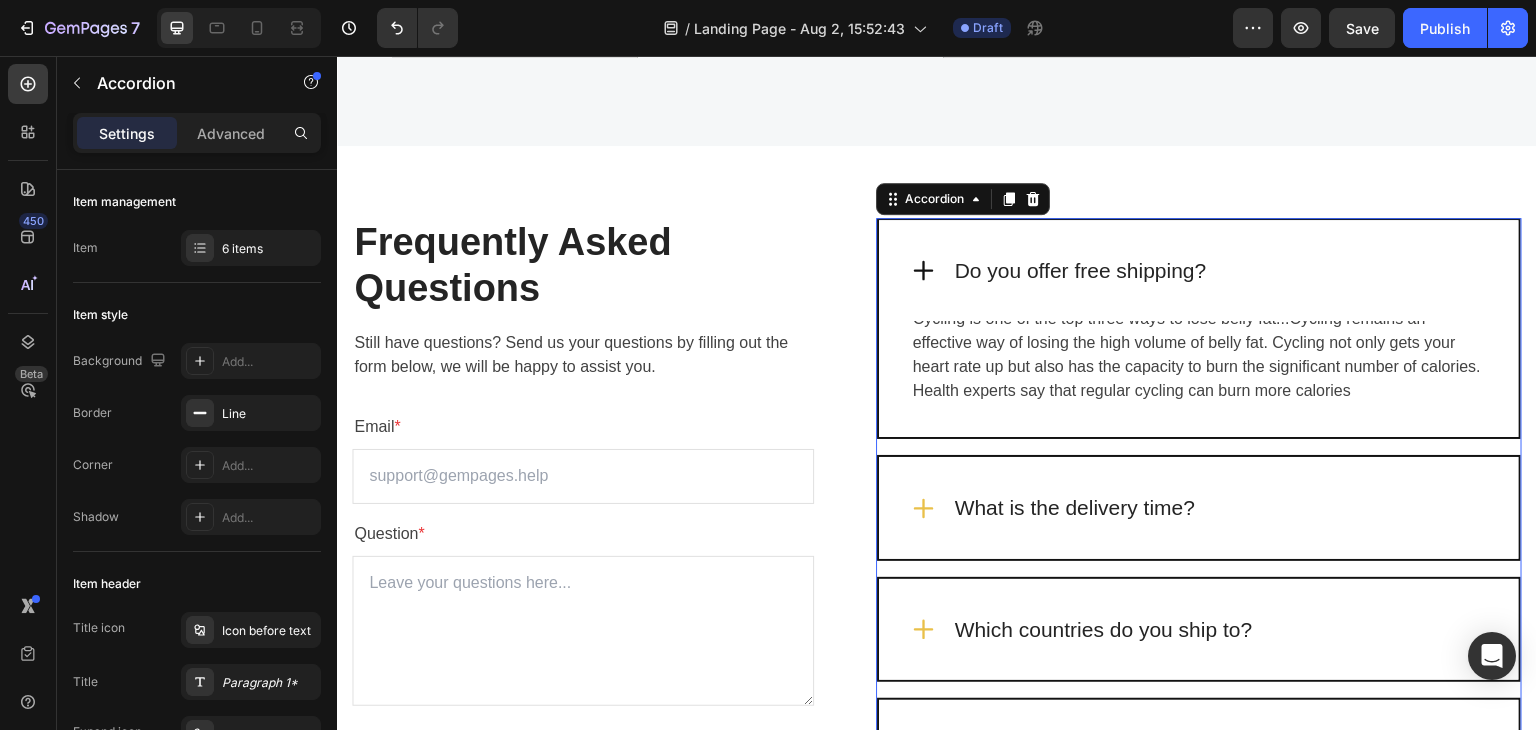 click on "Cycling is one of the top three ways to lose belly fat...Cycling remains an effective way of losing the high volume of belly fat. Cycling not only gets your heart rate up but also has the capacity to burn the significant number of calories. Health experts say that regular cycling can burn more calories" at bounding box center (1199, 355) 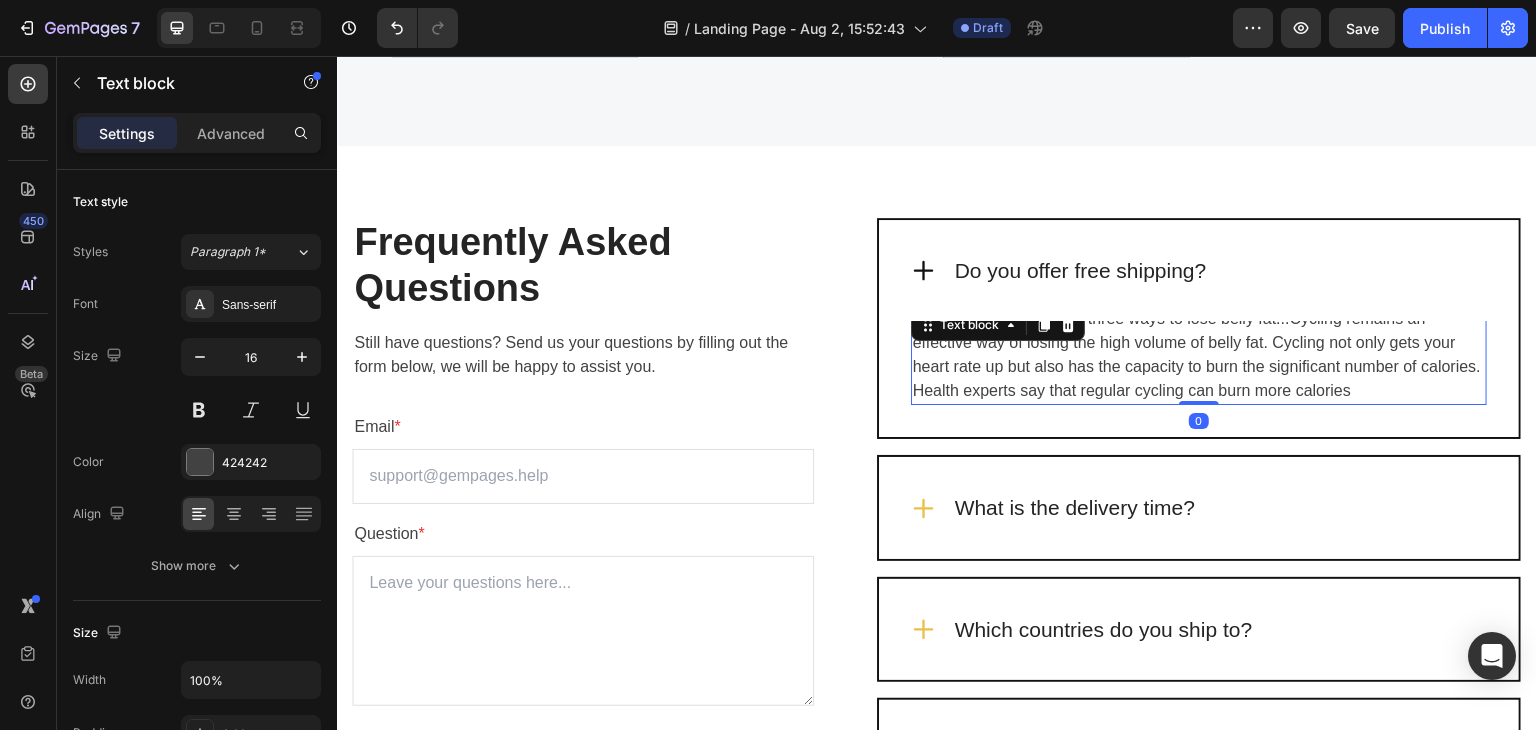 click on "Cycling is one of the top three ways to lose belly fat...Cycling remains an effective way of losing the high volume of belly fat. Cycling not only gets your heart rate up but also has the capacity to burn the significant number of calories. Health experts say that regular cycling can burn more calories" at bounding box center [1199, 355] 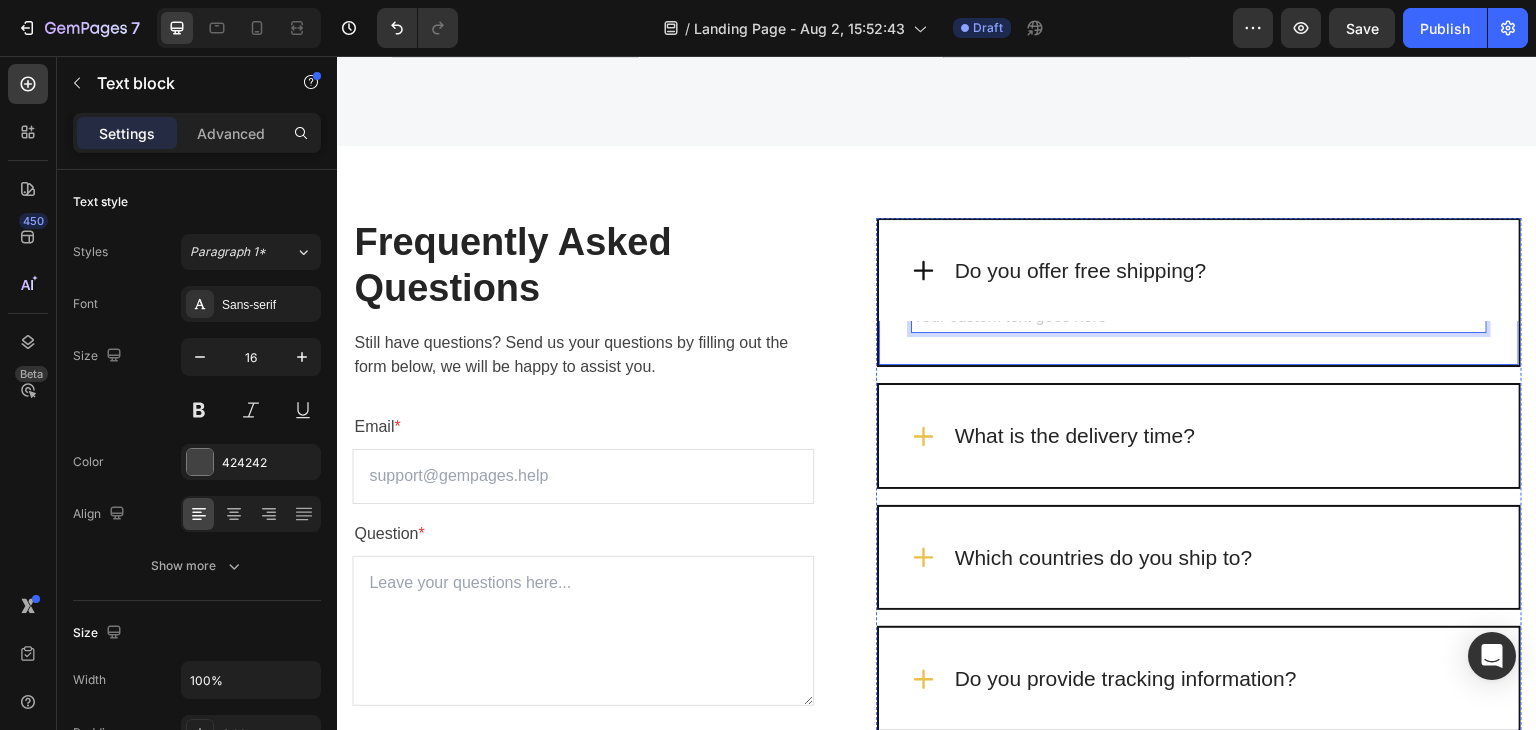 click on "Text block   0 Row" at bounding box center [1199, 335] 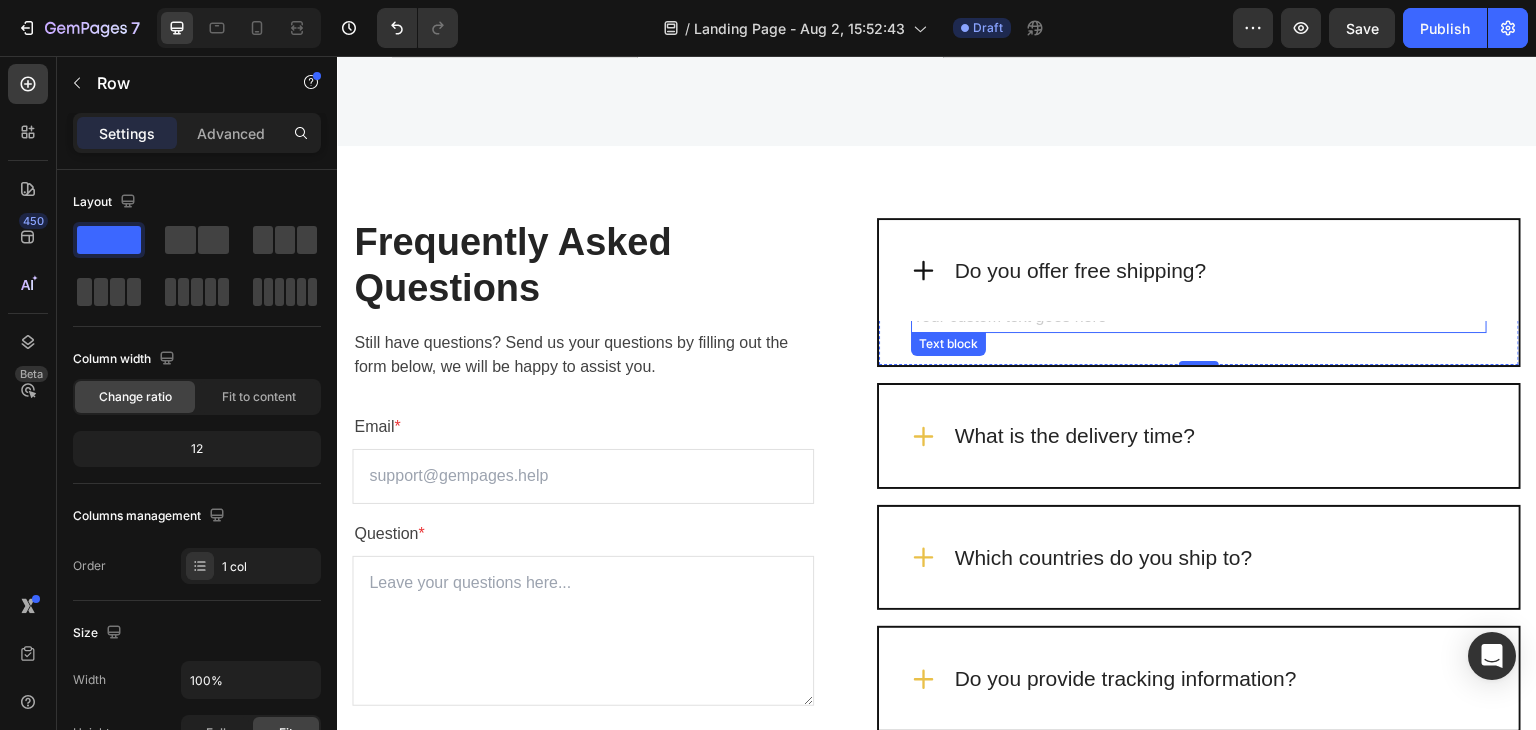 click at bounding box center [1199, 319] 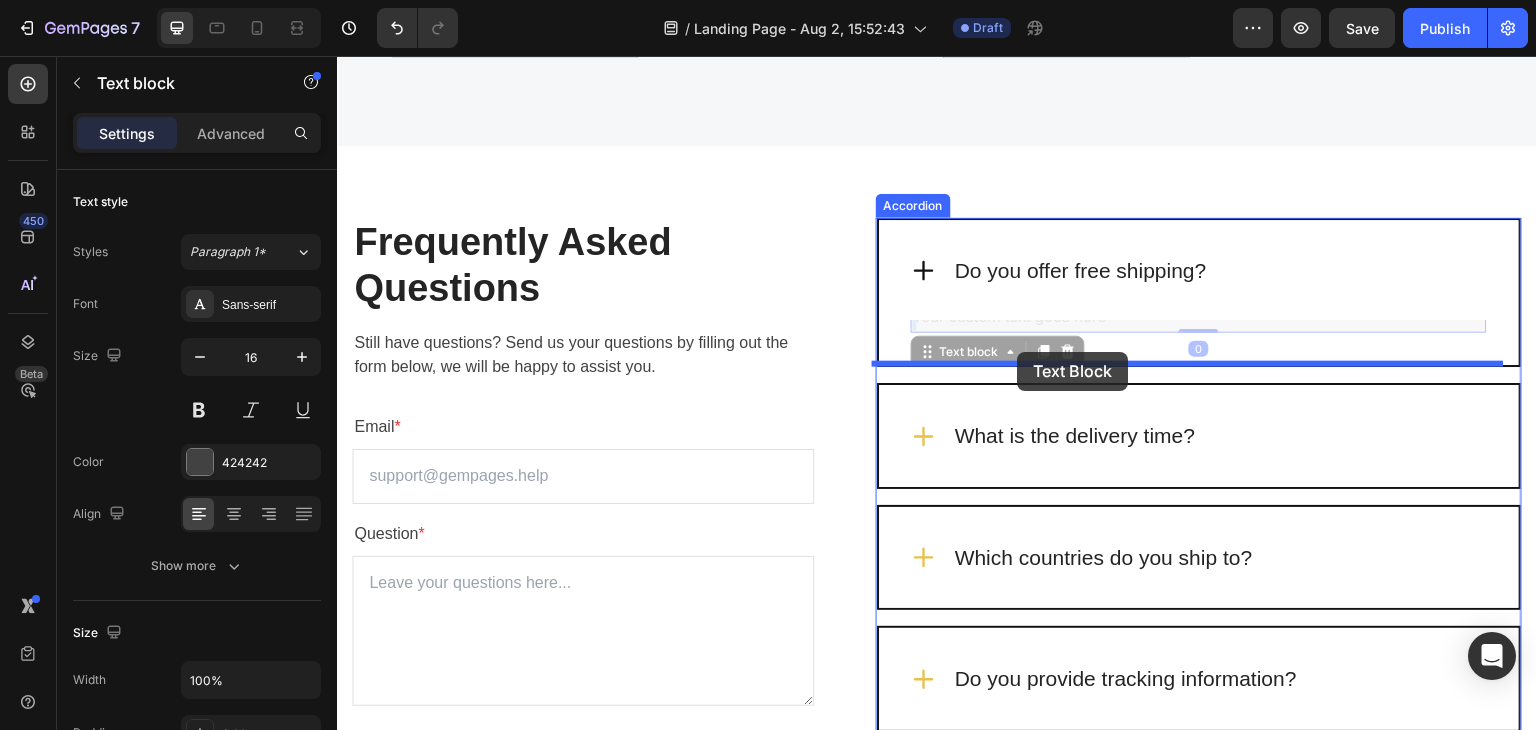 drag, startPoint x: 1015, startPoint y: 326, endPoint x: 1019, endPoint y: 352, distance: 26.305893 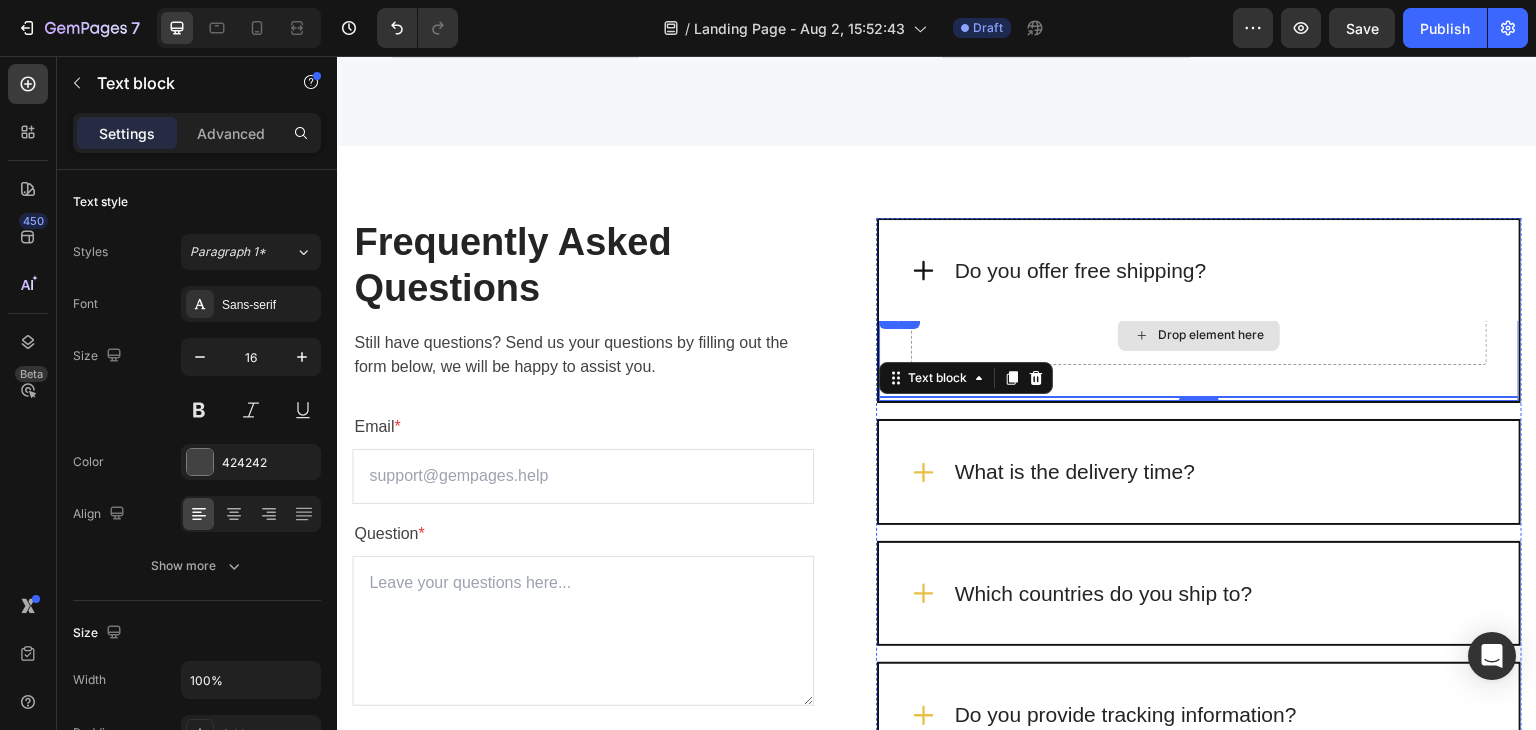 click on "Drop element here" at bounding box center [1199, 335] 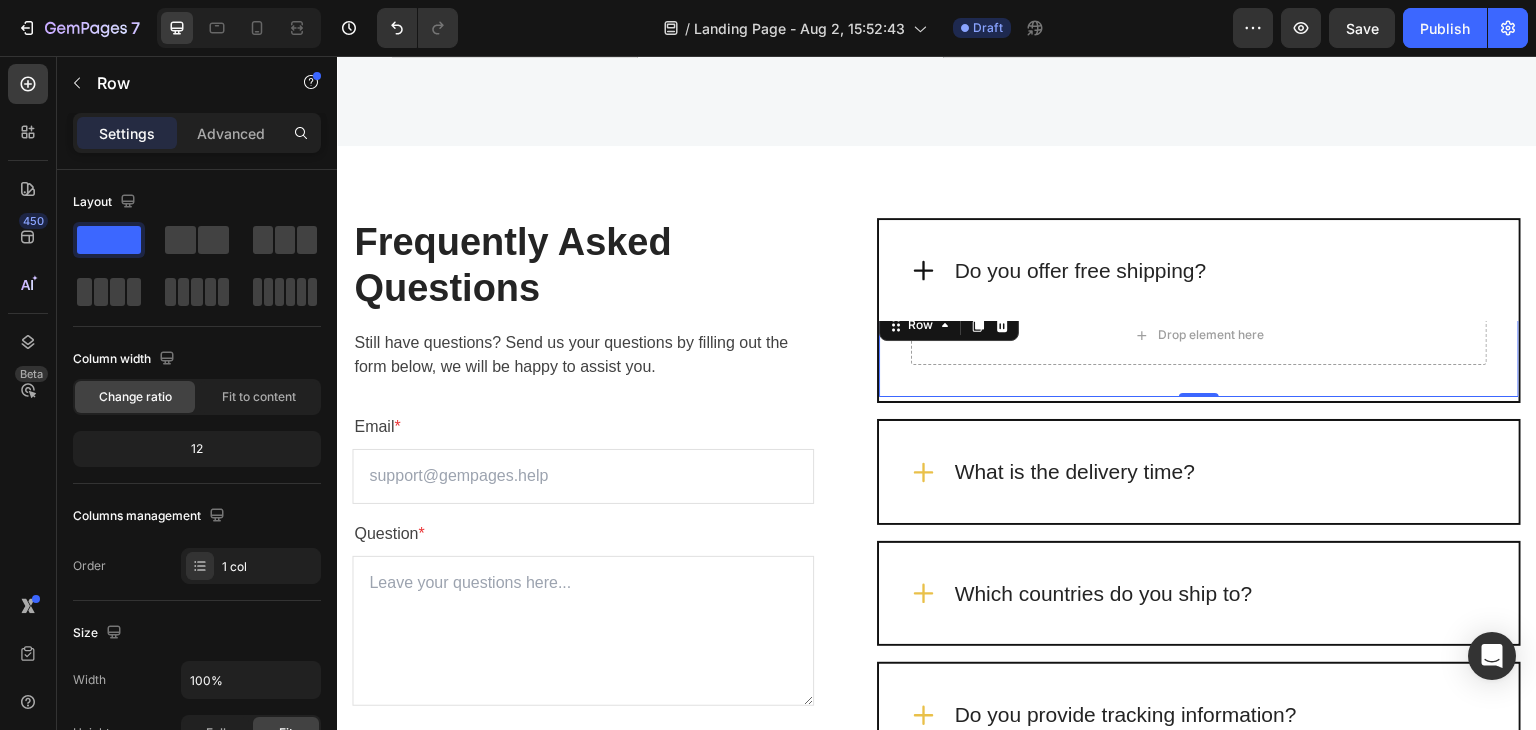 click on "Drop element here Row   0" at bounding box center (1199, 351) 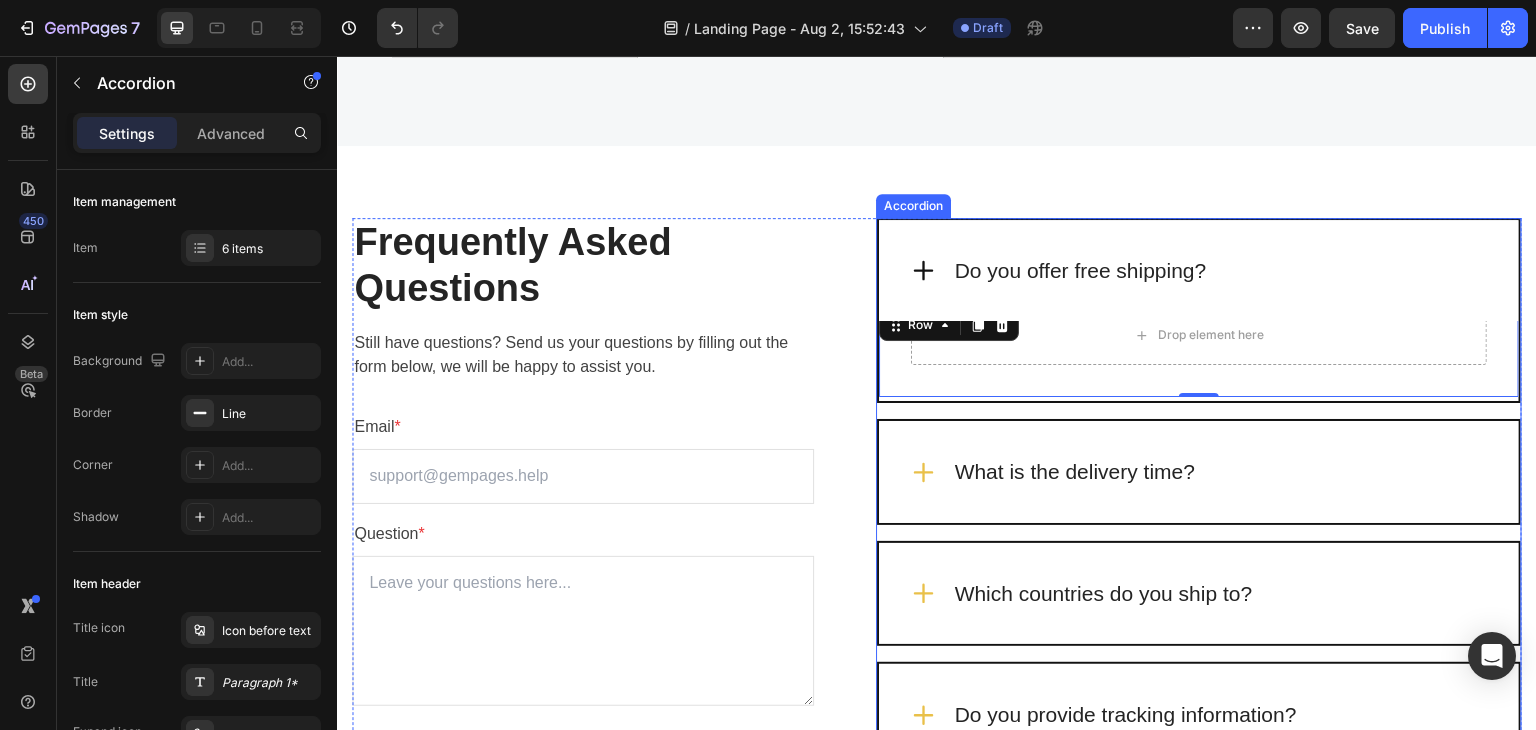 click on "Do you offer free shipping?
Drop element here Row   0 Text block
What is the delivery time?
Which countries do you ship to?
Do you provide tracking information?
Does the product come with a guarantee?
Will I be really planting a tree with every order?" at bounding box center (1199, 614) 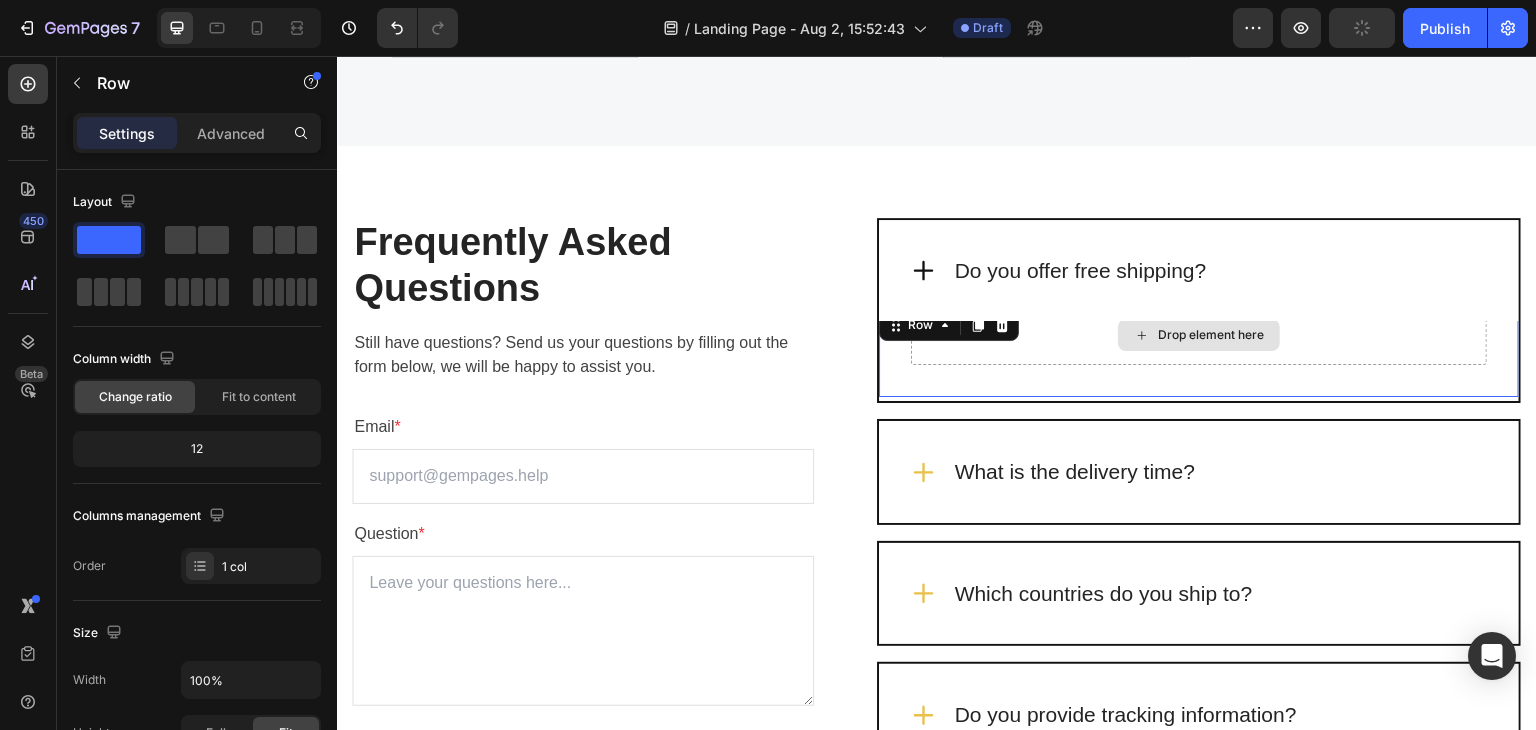 click on "Drop element here" at bounding box center [1199, 335] 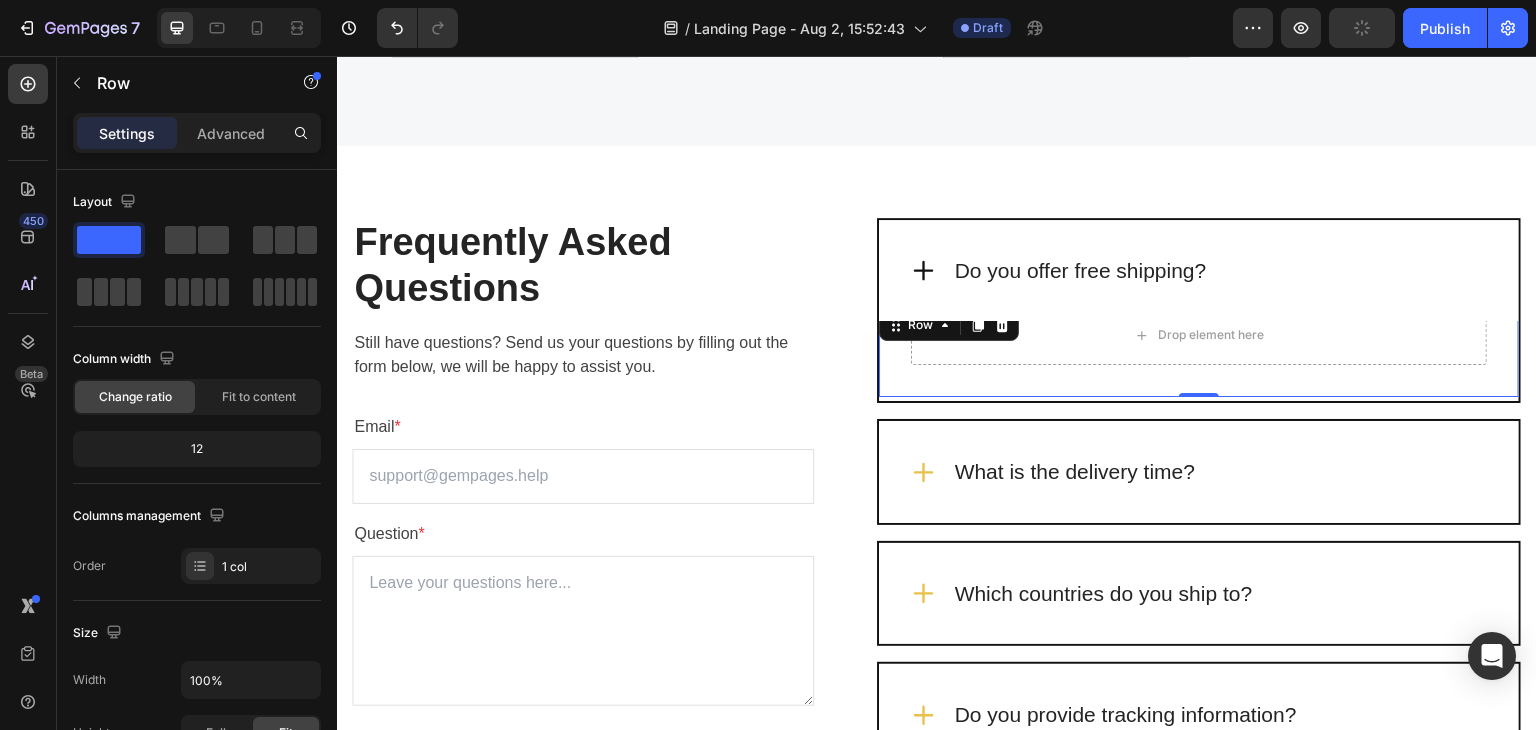 click on "Drop element here Row   0" at bounding box center [1199, 351] 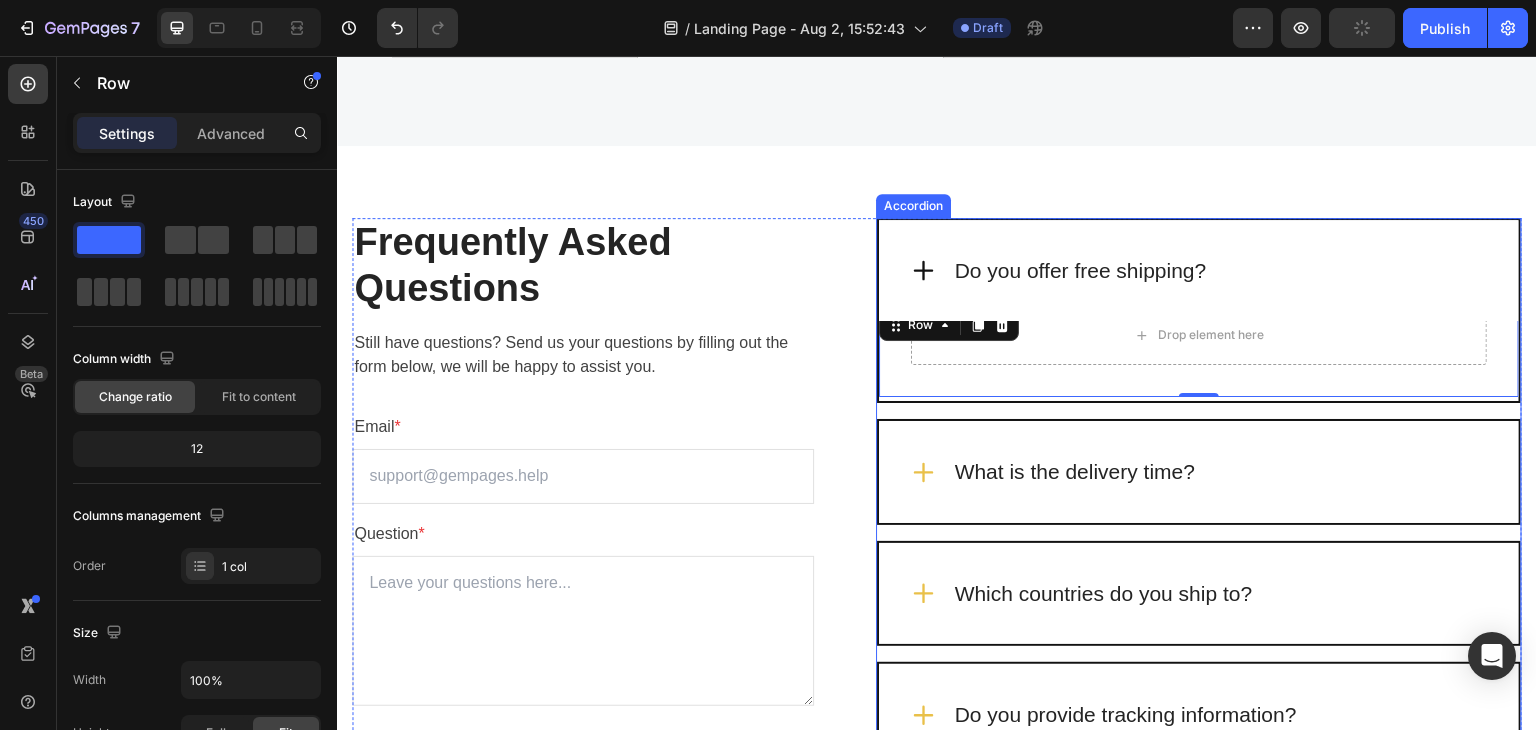 click on "Do you offer free shipping?
Drop element here Row   0 Text block
What is the delivery time?
Which countries do you ship to?
Do you provide tracking information?
Does the product come with a guarantee?
Will I be really planting a tree with every order?" at bounding box center (1199, 614) 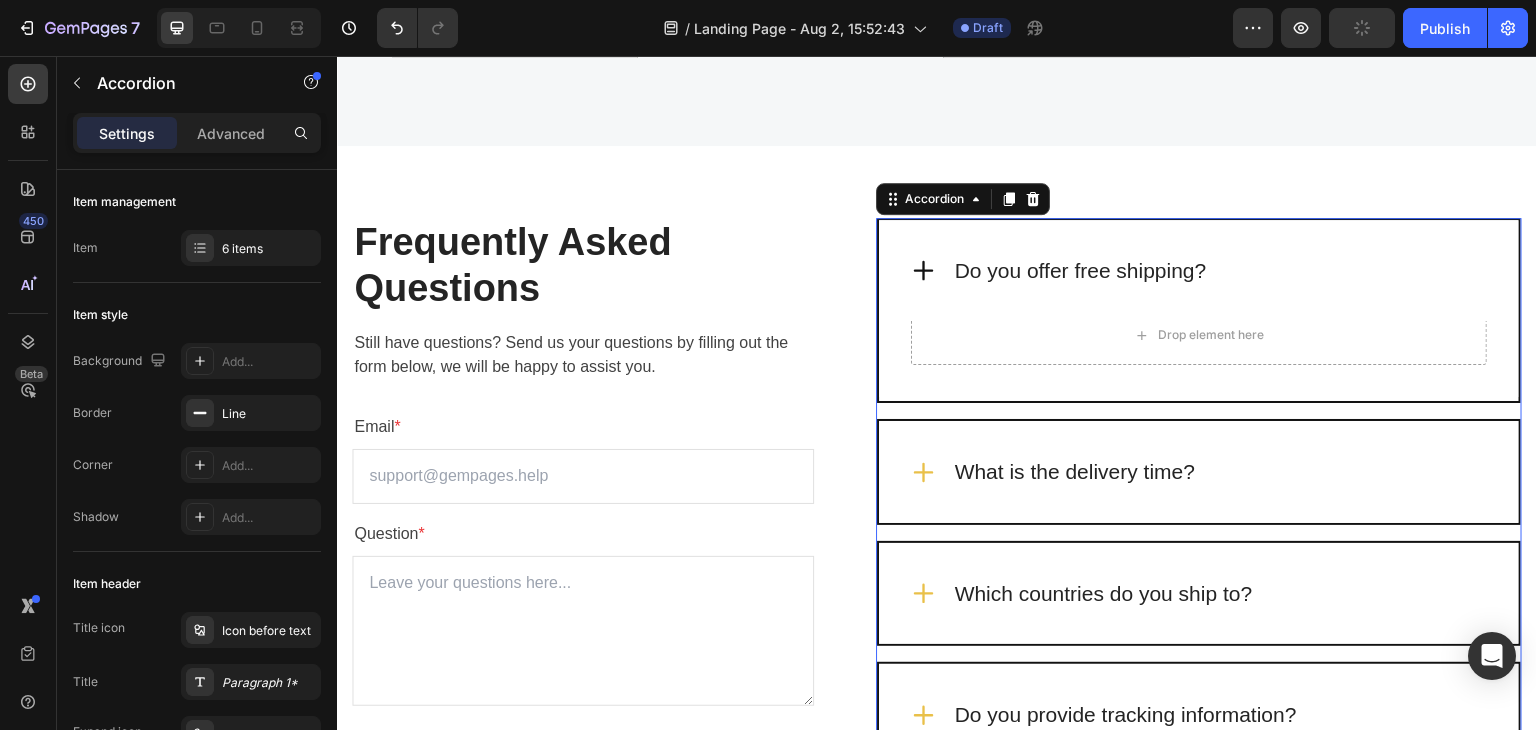 click on "Do you offer free shipping?
Drop element here Row Text block
What is the delivery time?
Which countries do you ship to?
Do you provide tracking information?
Does the product come with a guarantee?
Will I be really planting a tree with every order?" at bounding box center (1199, 614) 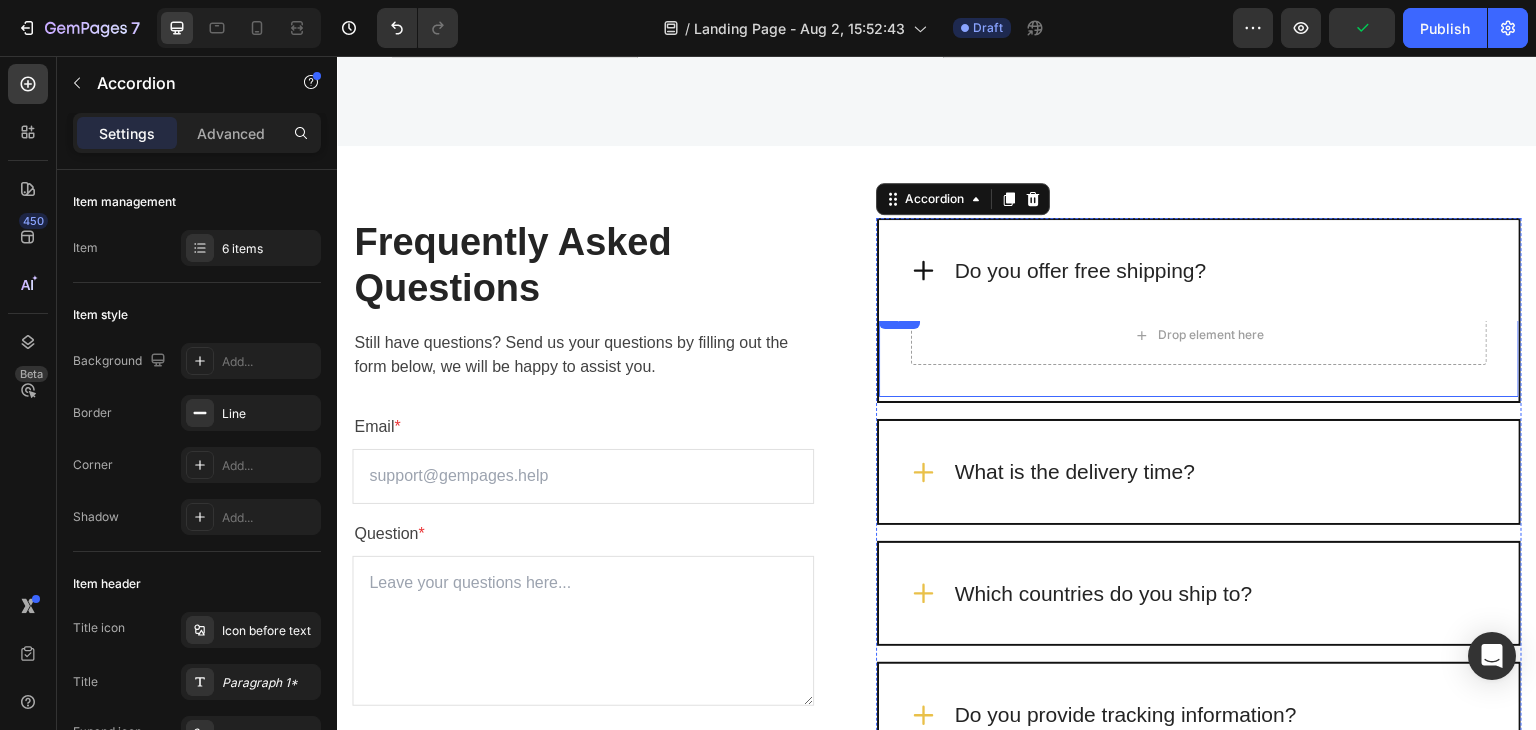 click on "Drop element here" at bounding box center (1199, 335) 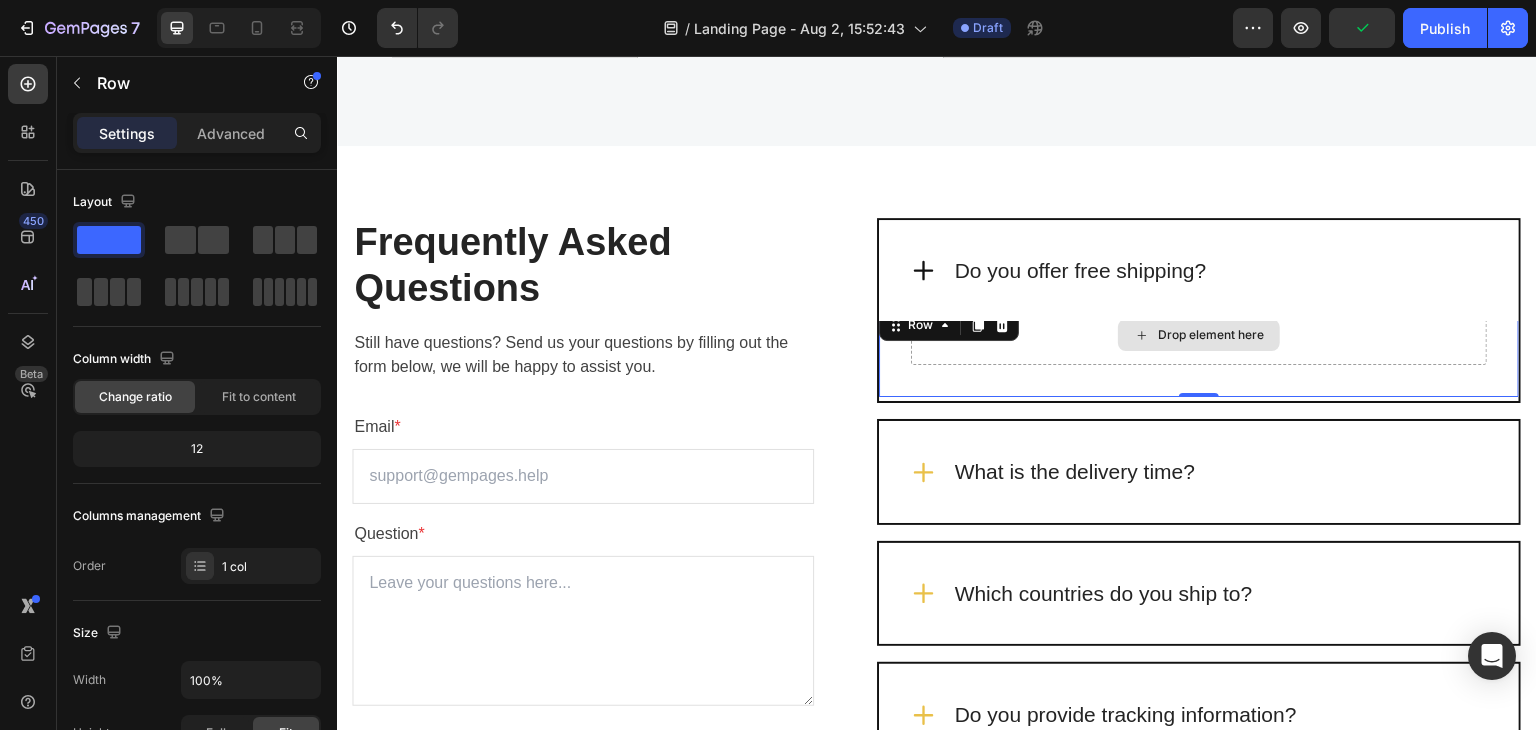 click on "Drop element here" at bounding box center (1199, 335) 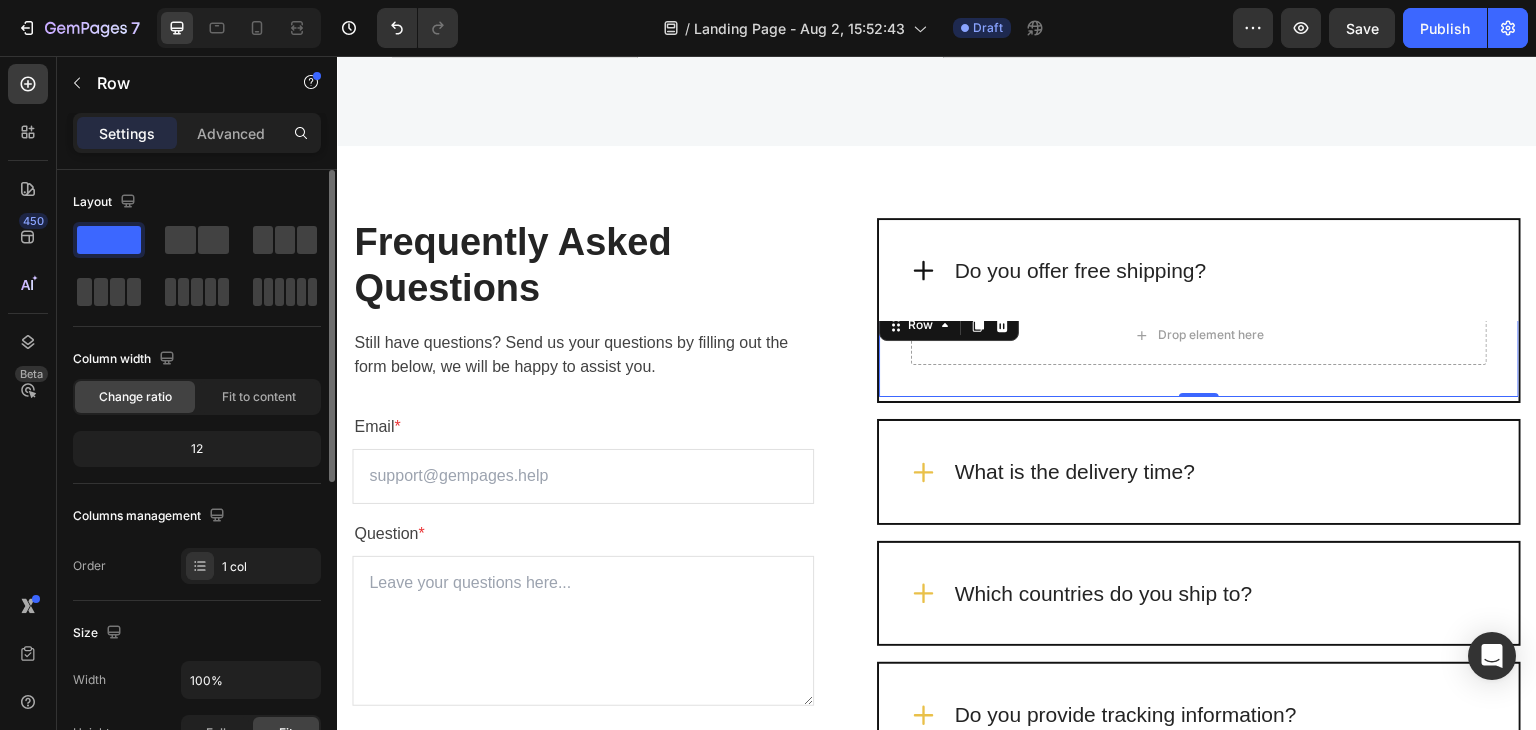 click on "12" 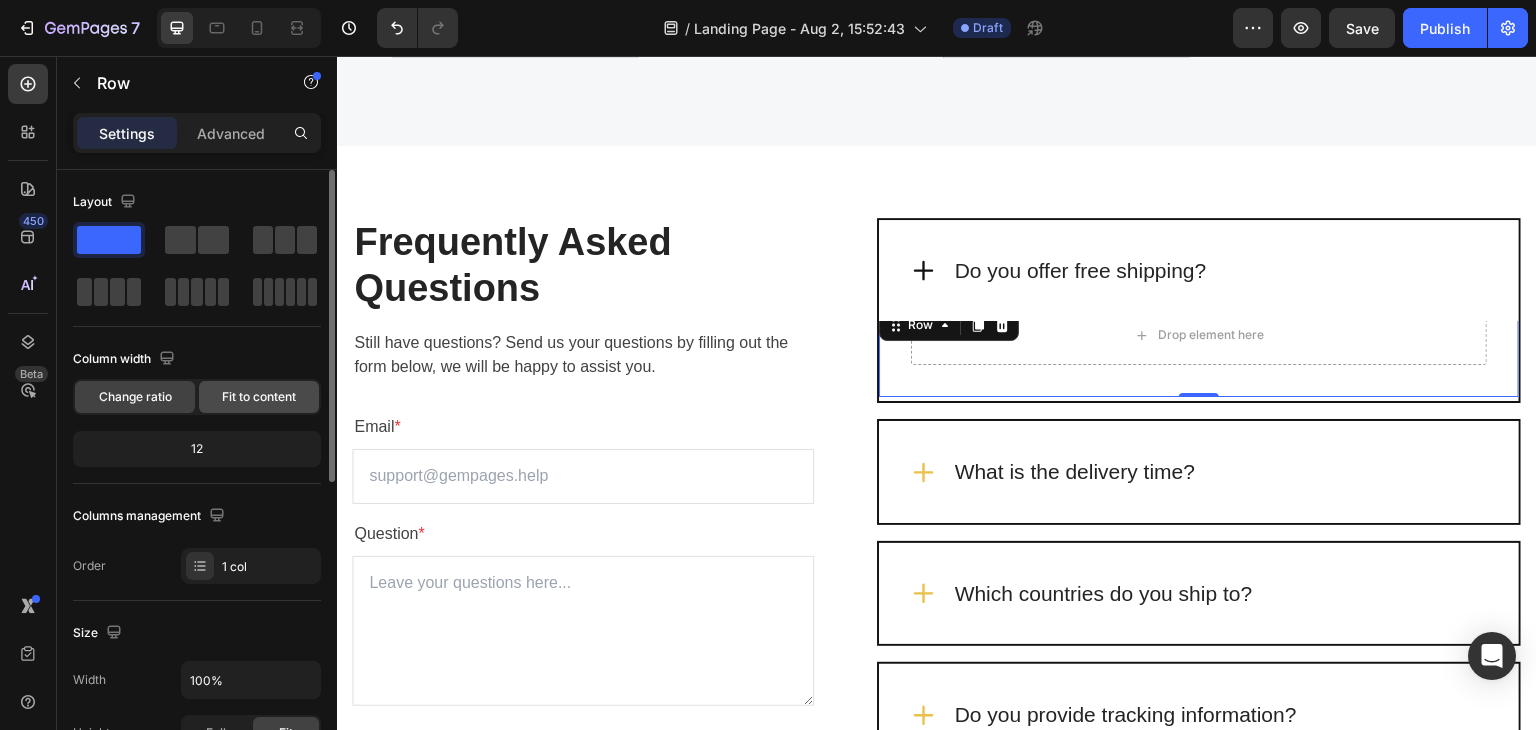 click on "Fit to content" 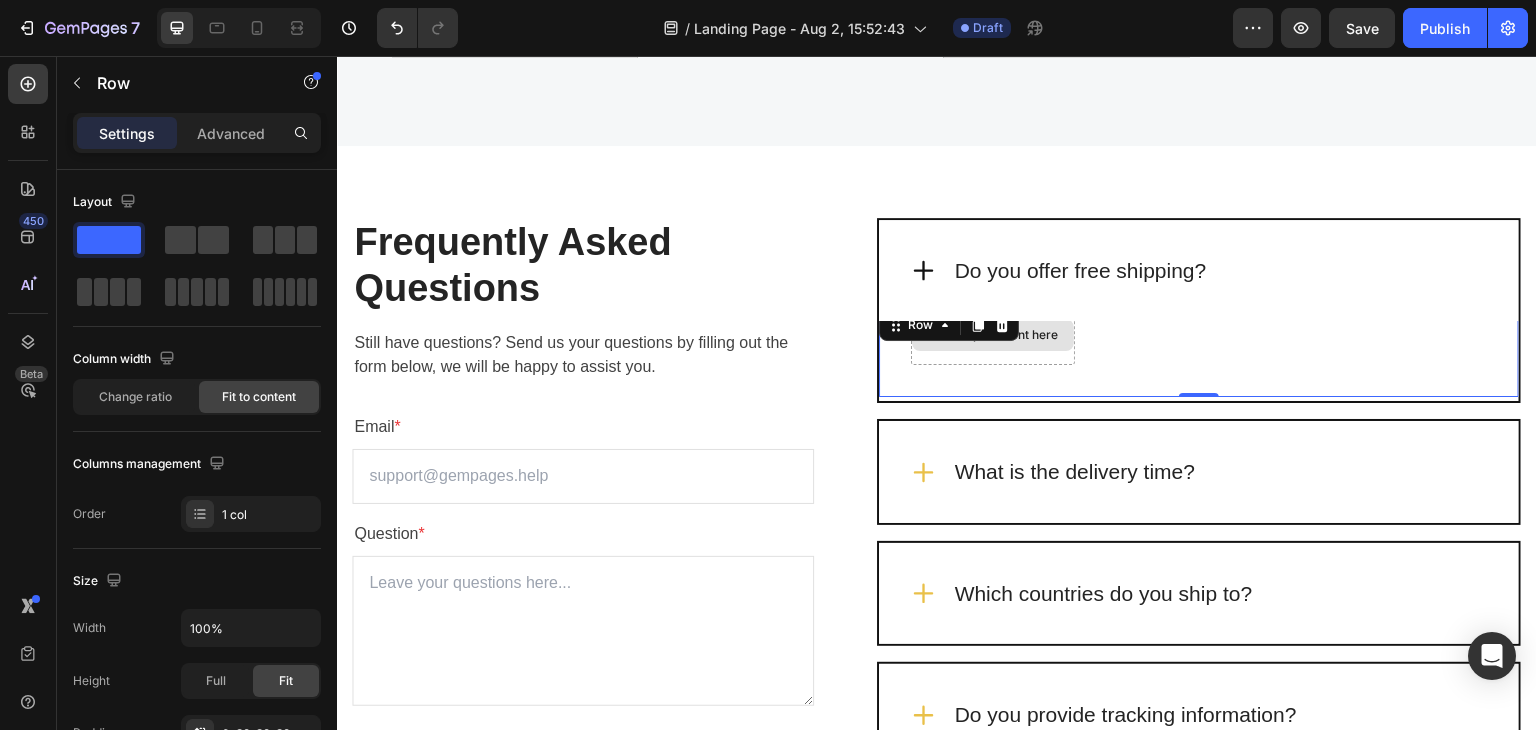 click on "Drop element here" at bounding box center (993, 335) 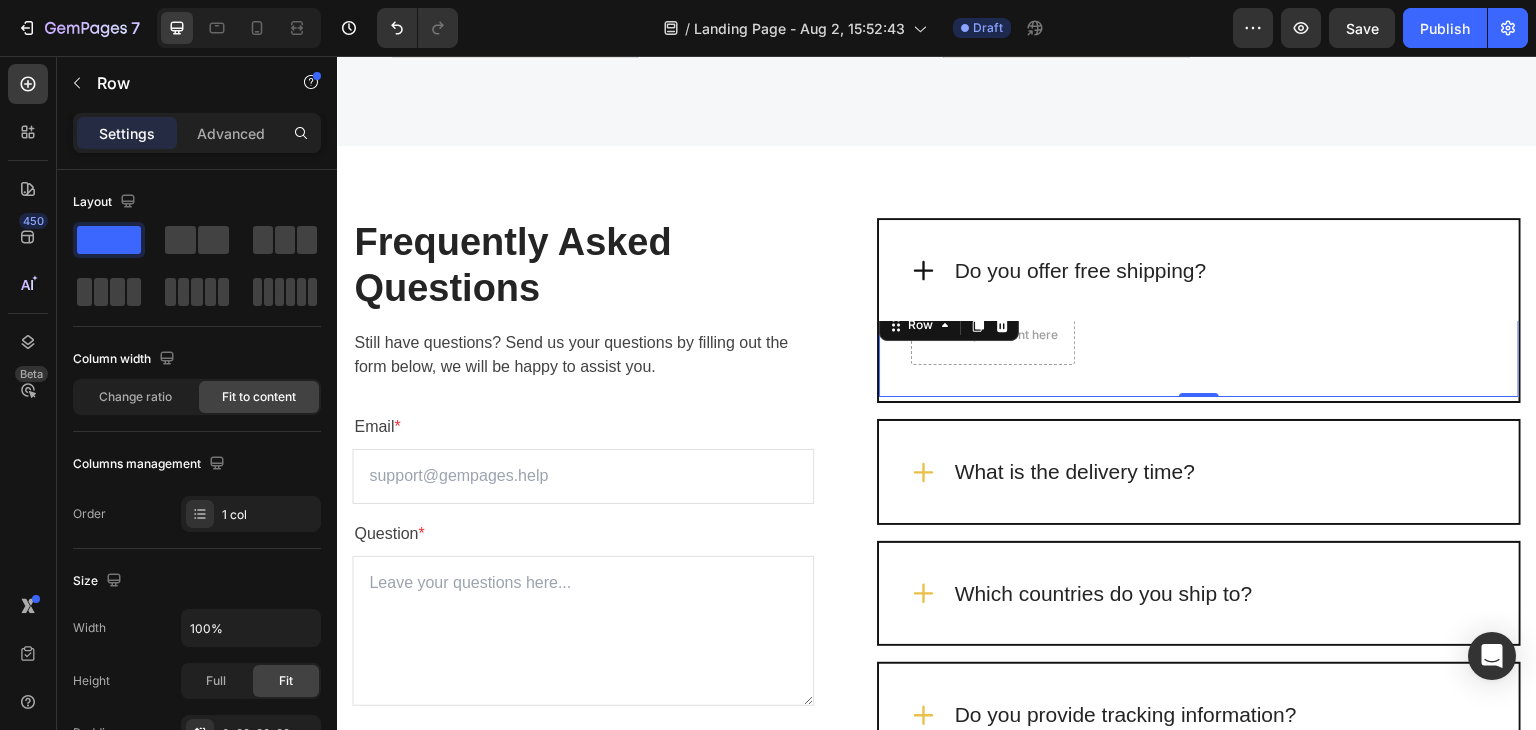 click on "Drop element here Row   0" at bounding box center [1199, 351] 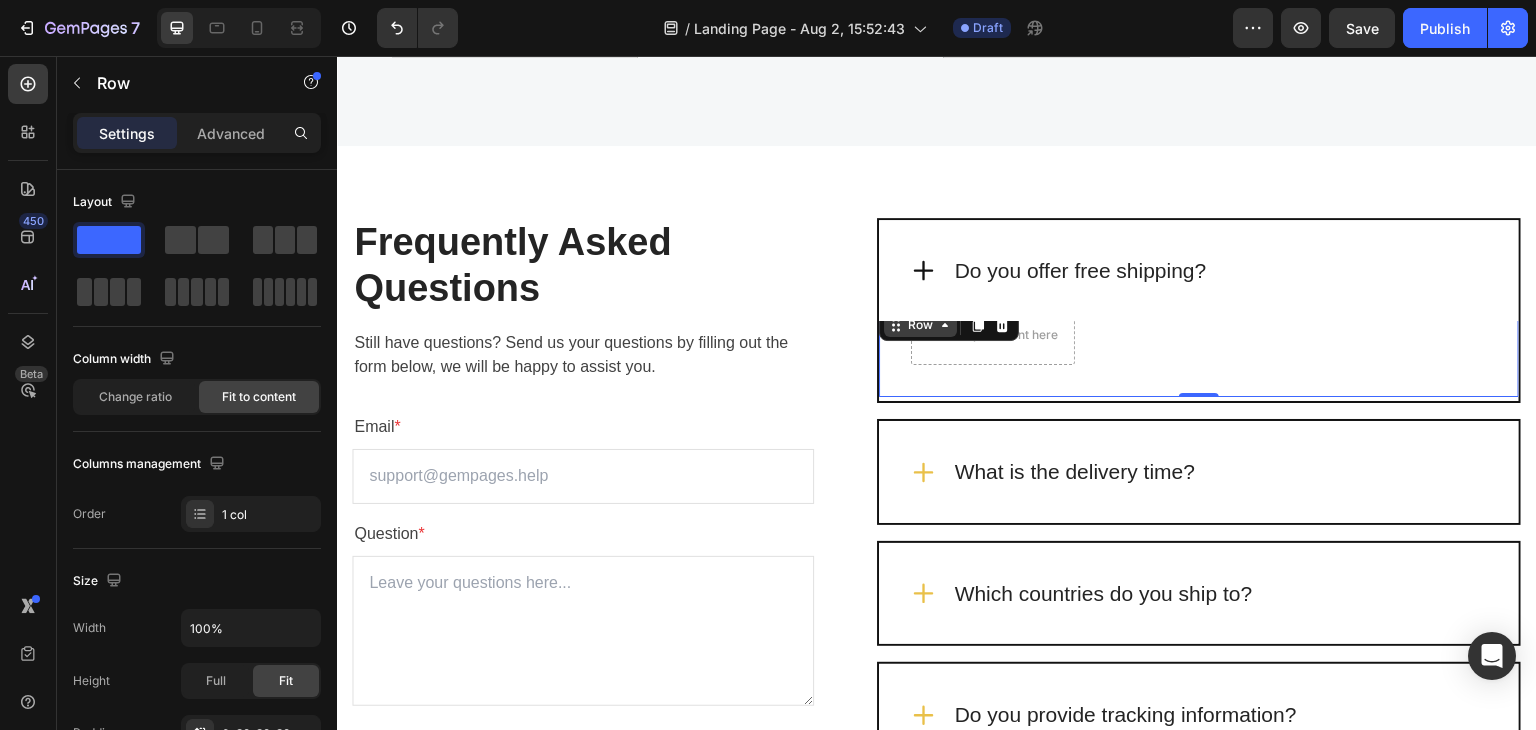 click 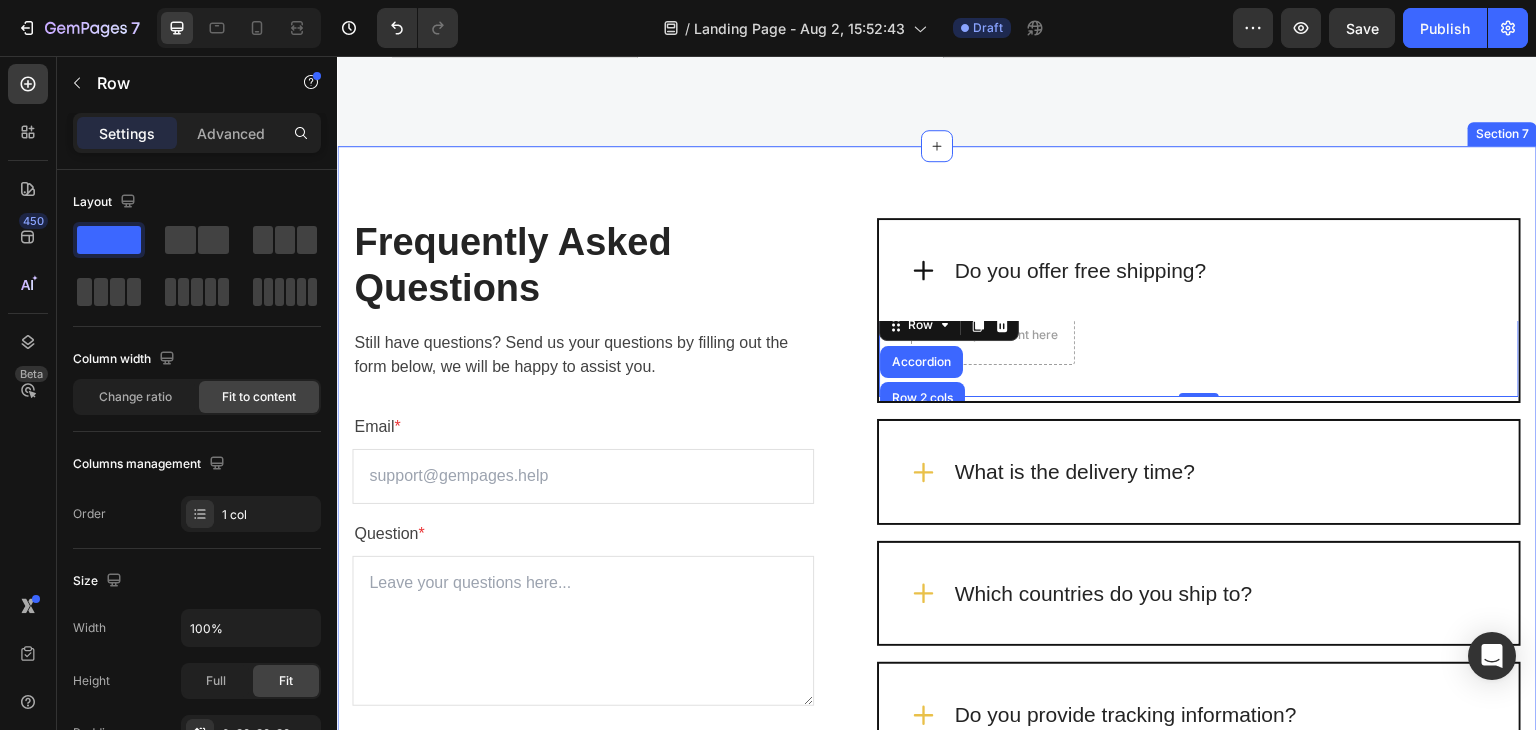 click on "Frequently Asked Questions Heading Still have questions? Send us your questions by filling out the form below, we will be happy to assist you. Text block Email  * Text block Email Field Question  * Text block Text Area Submit Now Submit Button Contact Form
Do you offer free shipping?
Drop element here Row Accordion Row 2 cols Section   0 Text block
What is the delivery time?
Which countries do you ship to?
Do you provide tracking information?
Does the product come with a guarantee?
Will I be really planting a tree with every order?  Accordion Heading Row Section 7" at bounding box center [937, 646] 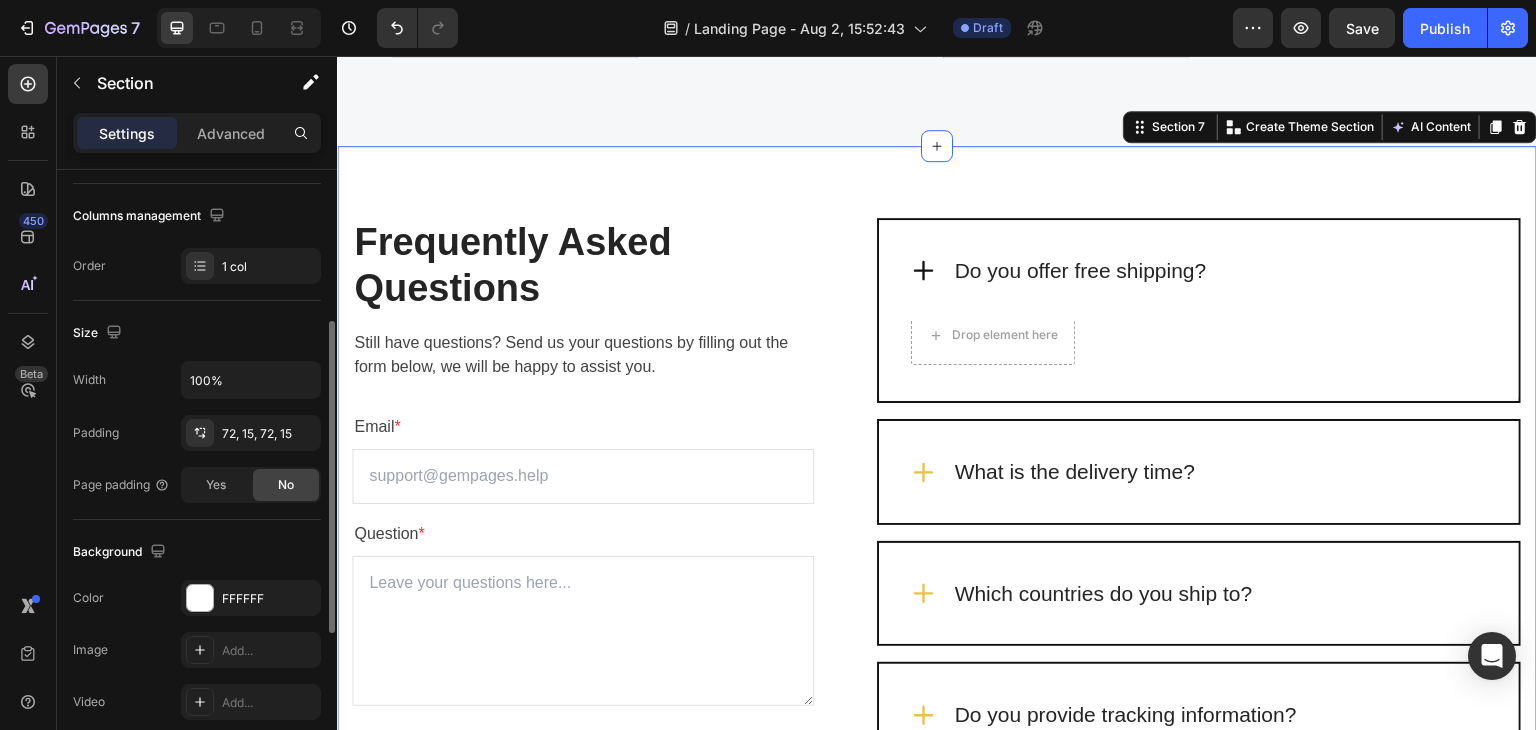 scroll, scrollTop: 100, scrollLeft: 0, axis: vertical 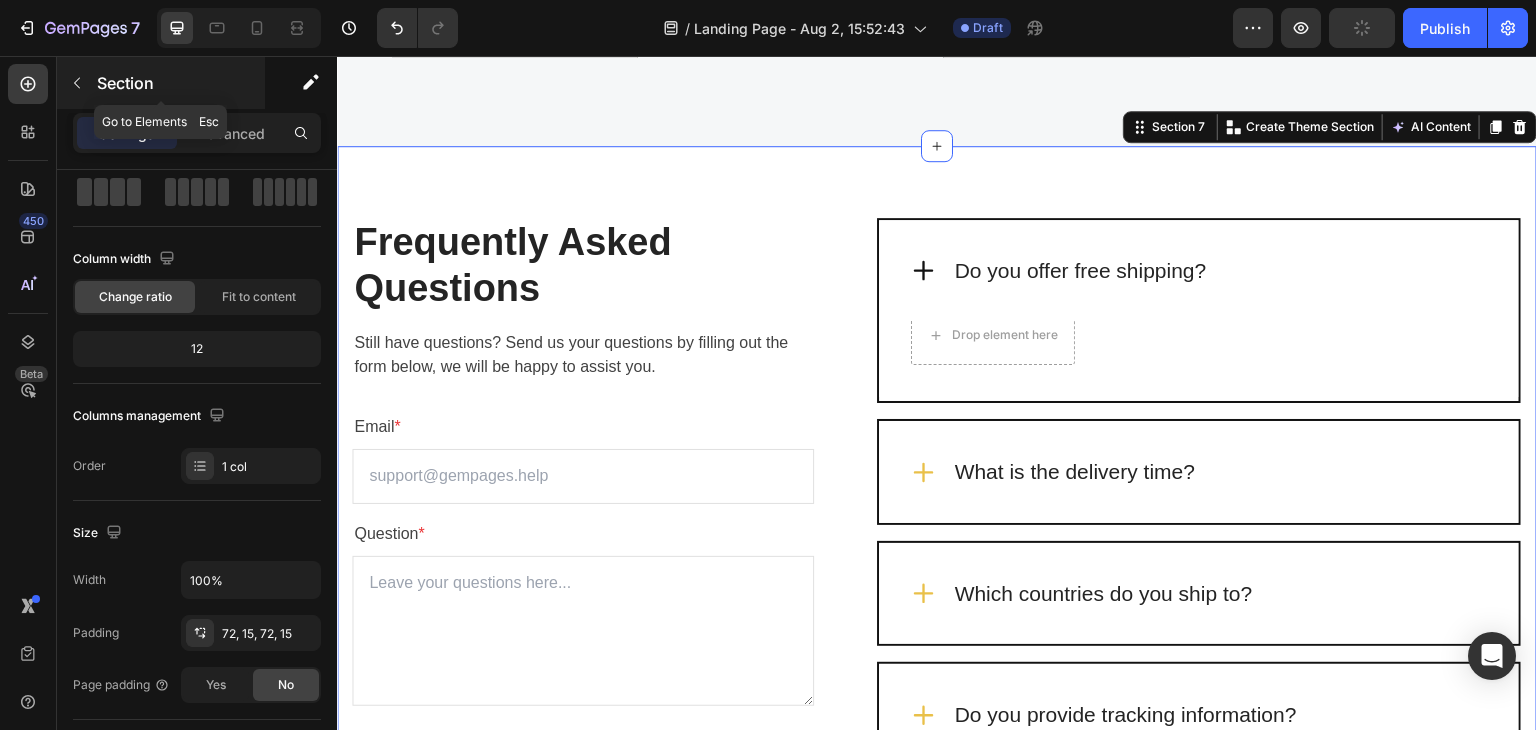 click at bounding box center [77, 83] 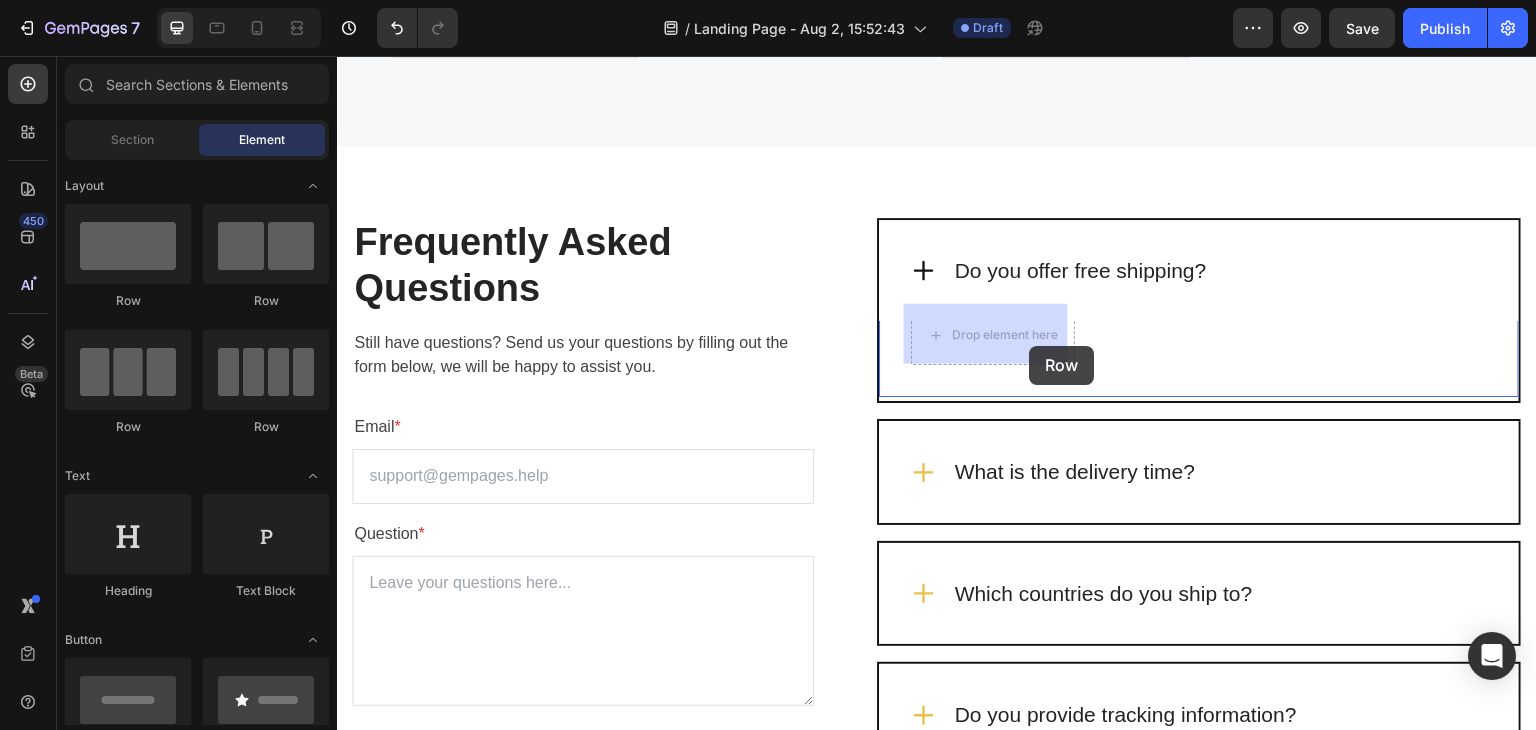 drag, startPoint x: 469, startPoint y: 327, endPoint x: 1030, endPoint y: 349, distance: 561.4312 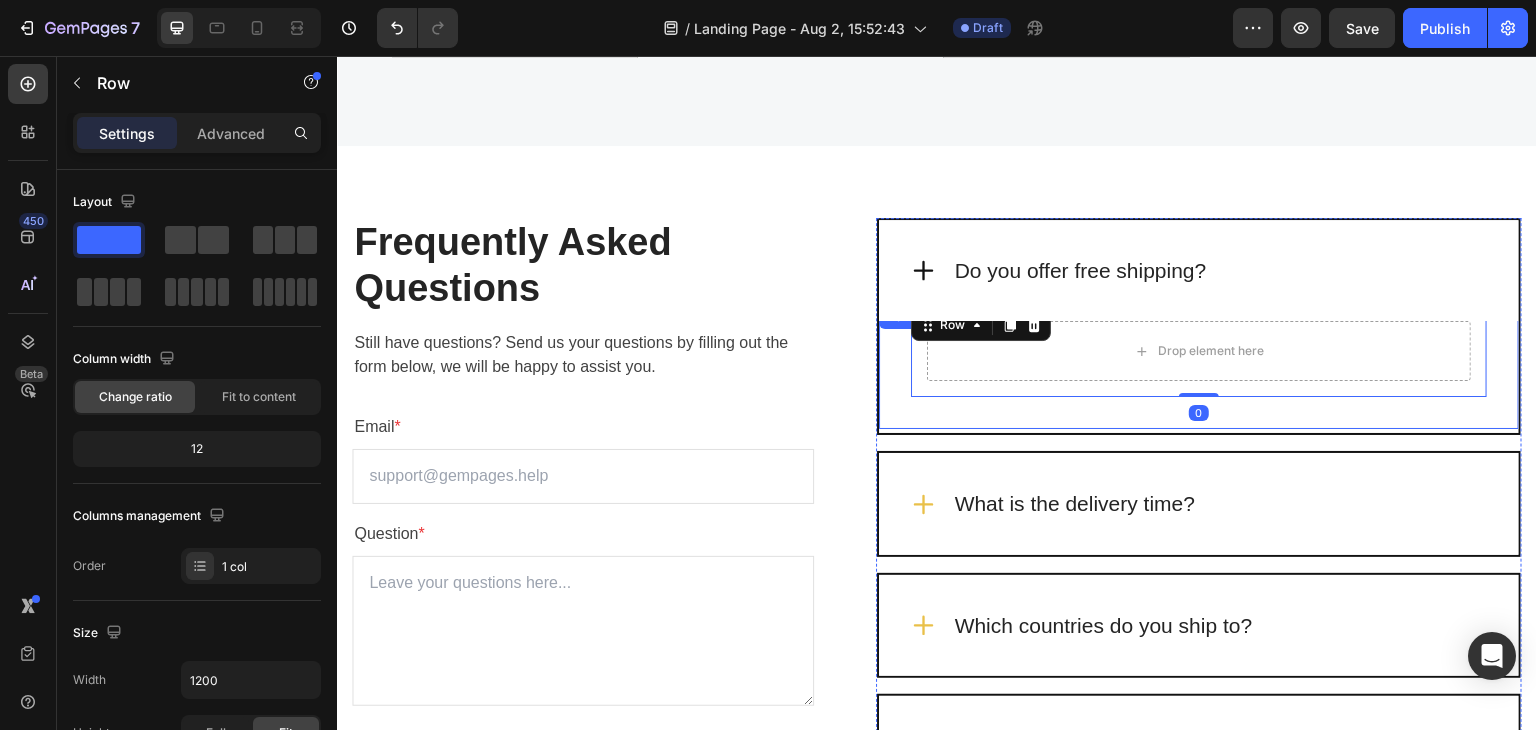 click on "Drop element here Row   0 Row" at bounding box center (1199, 367) 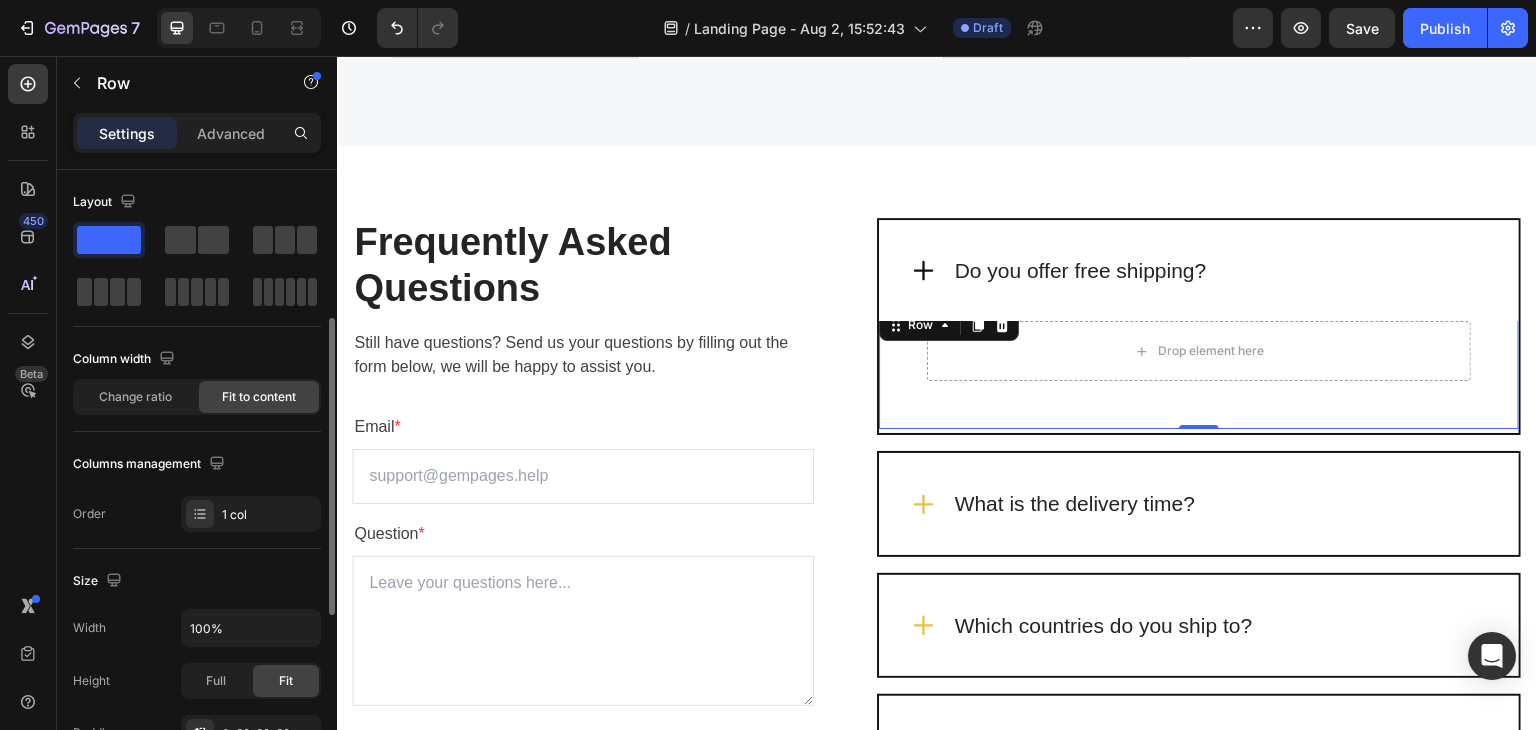 scroll, scrollTop: 100, scrollLeft: 0, axis: vertical 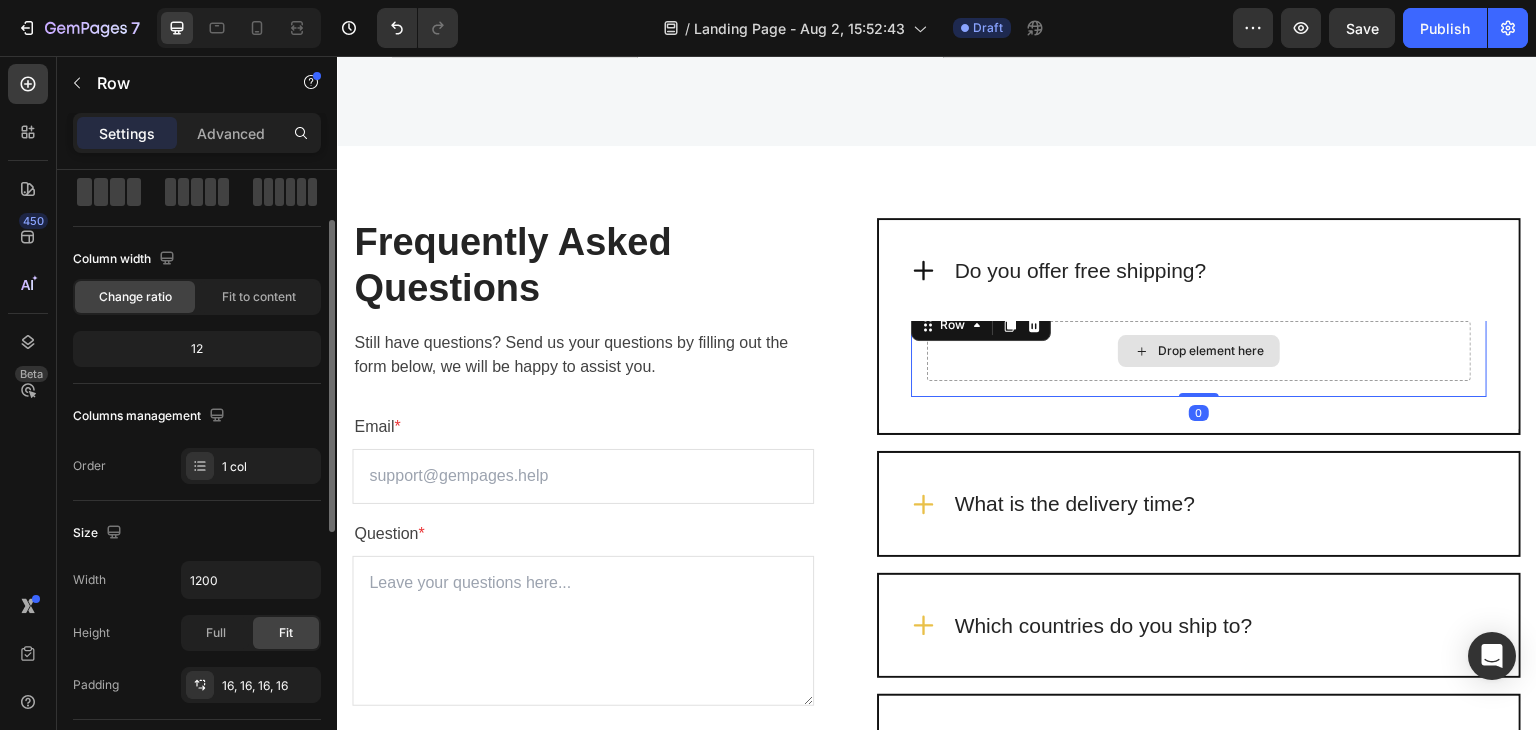 click on "Drop element here" at bounding box center [1199, 351] 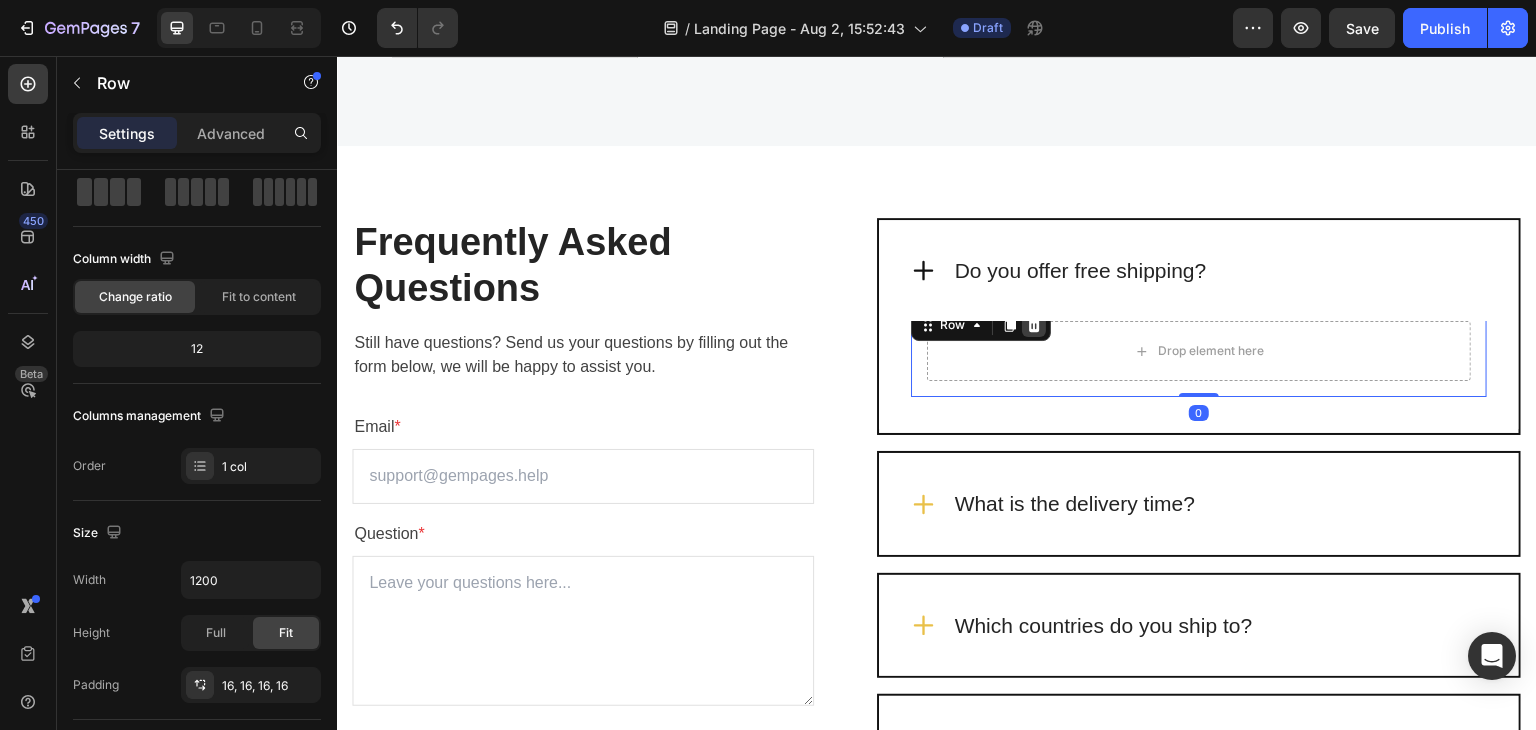click at bounding box center [1034, 325] 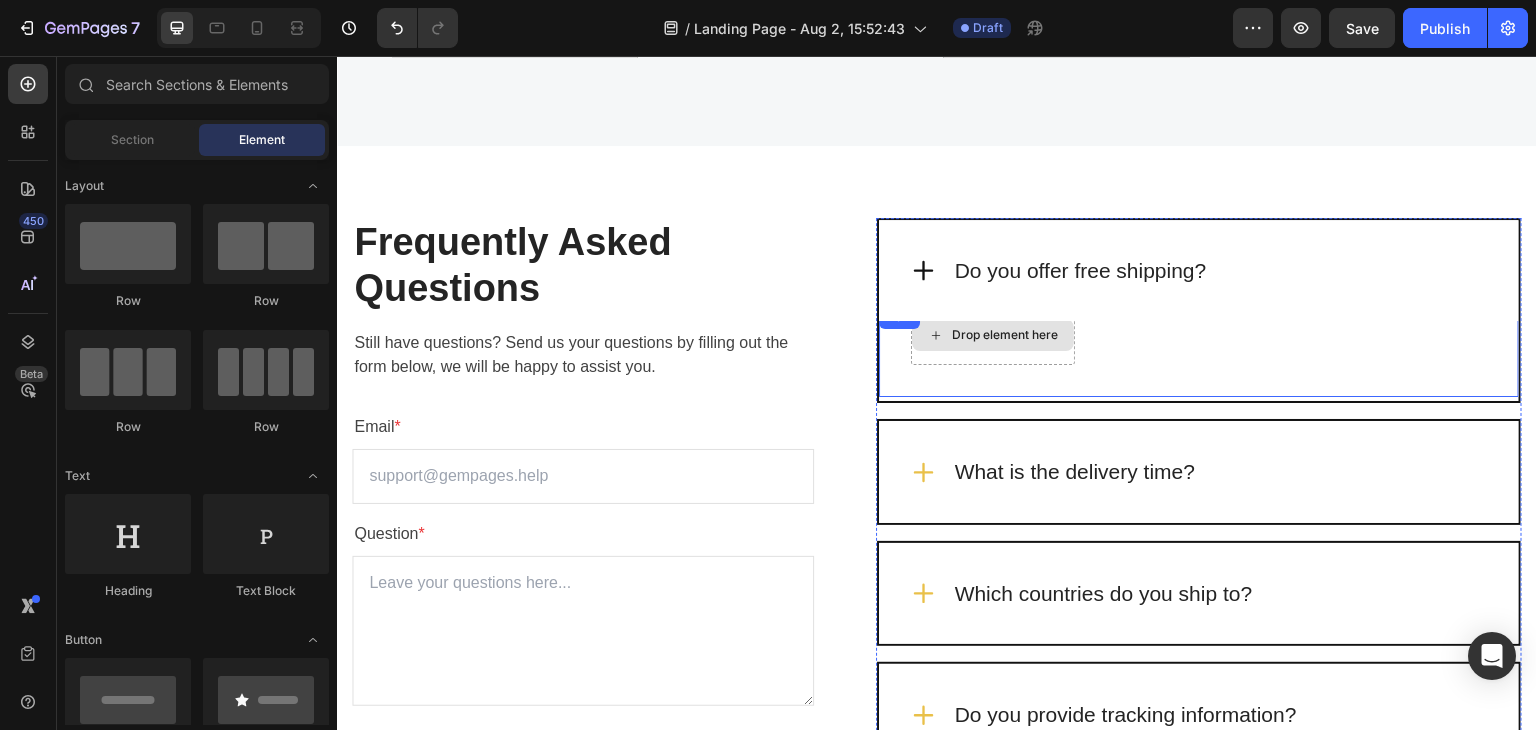 click on "Drop element here" at bounding box center (993, 335) 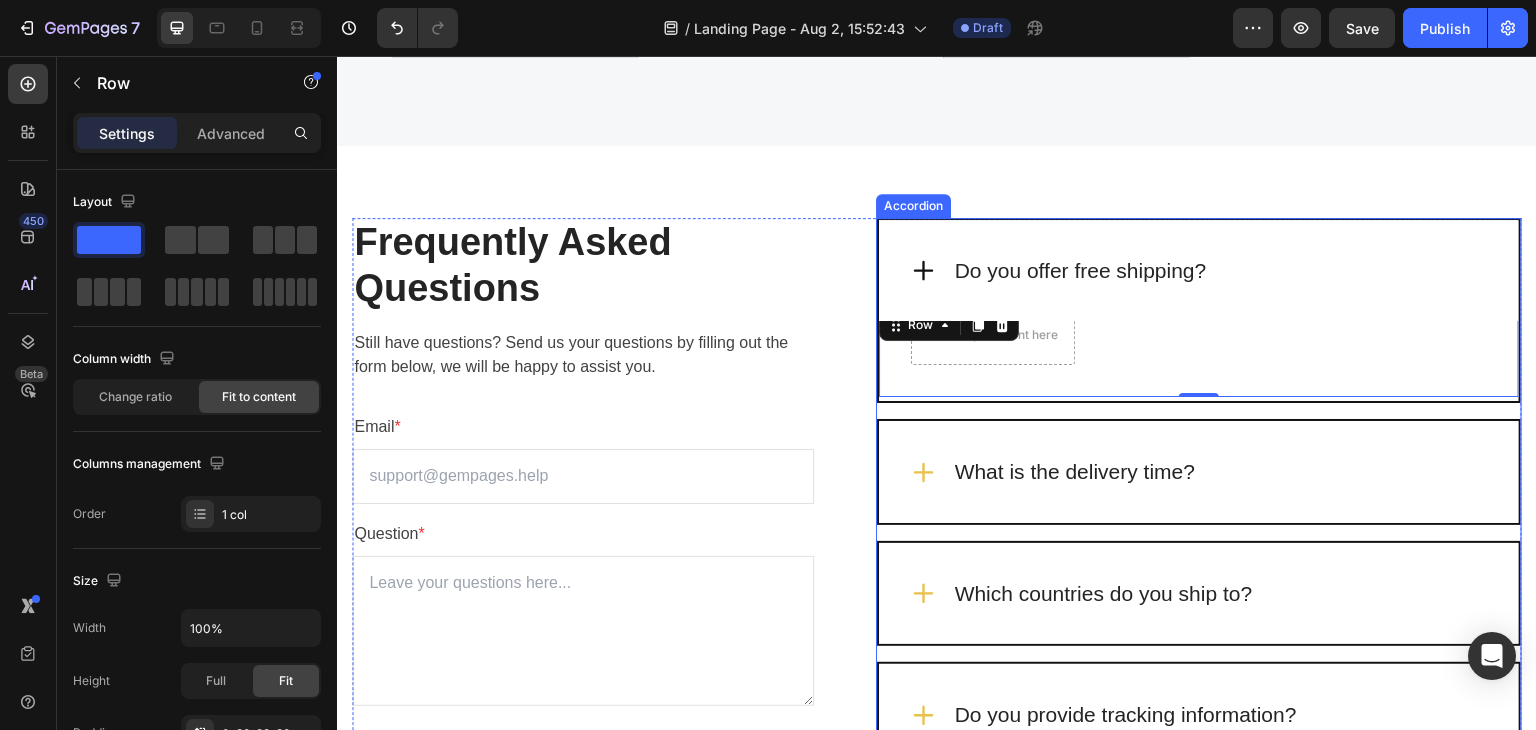 click on "Do you offer free shipping?
Drop element here Row   0 Text block" at bounding box center [1199, 311] 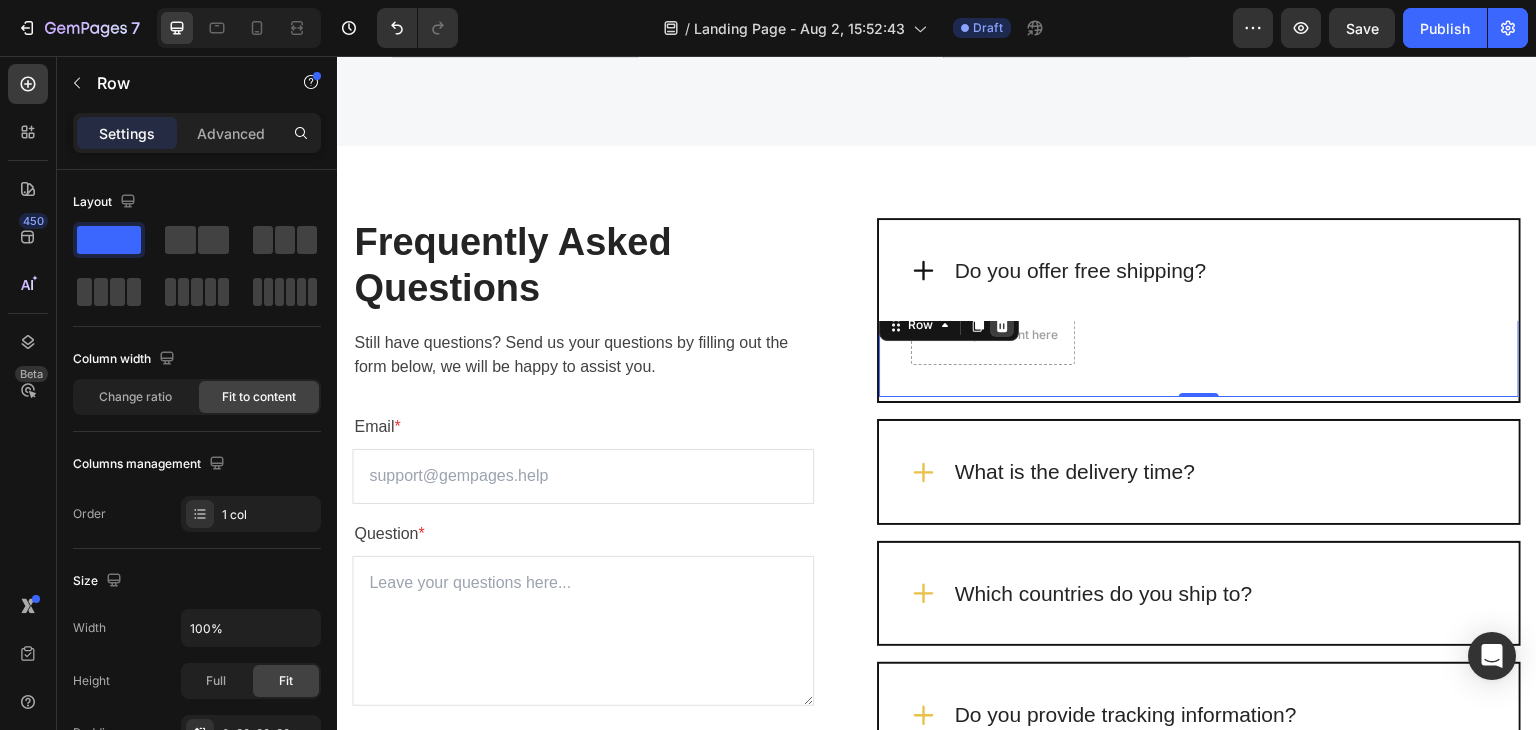 click 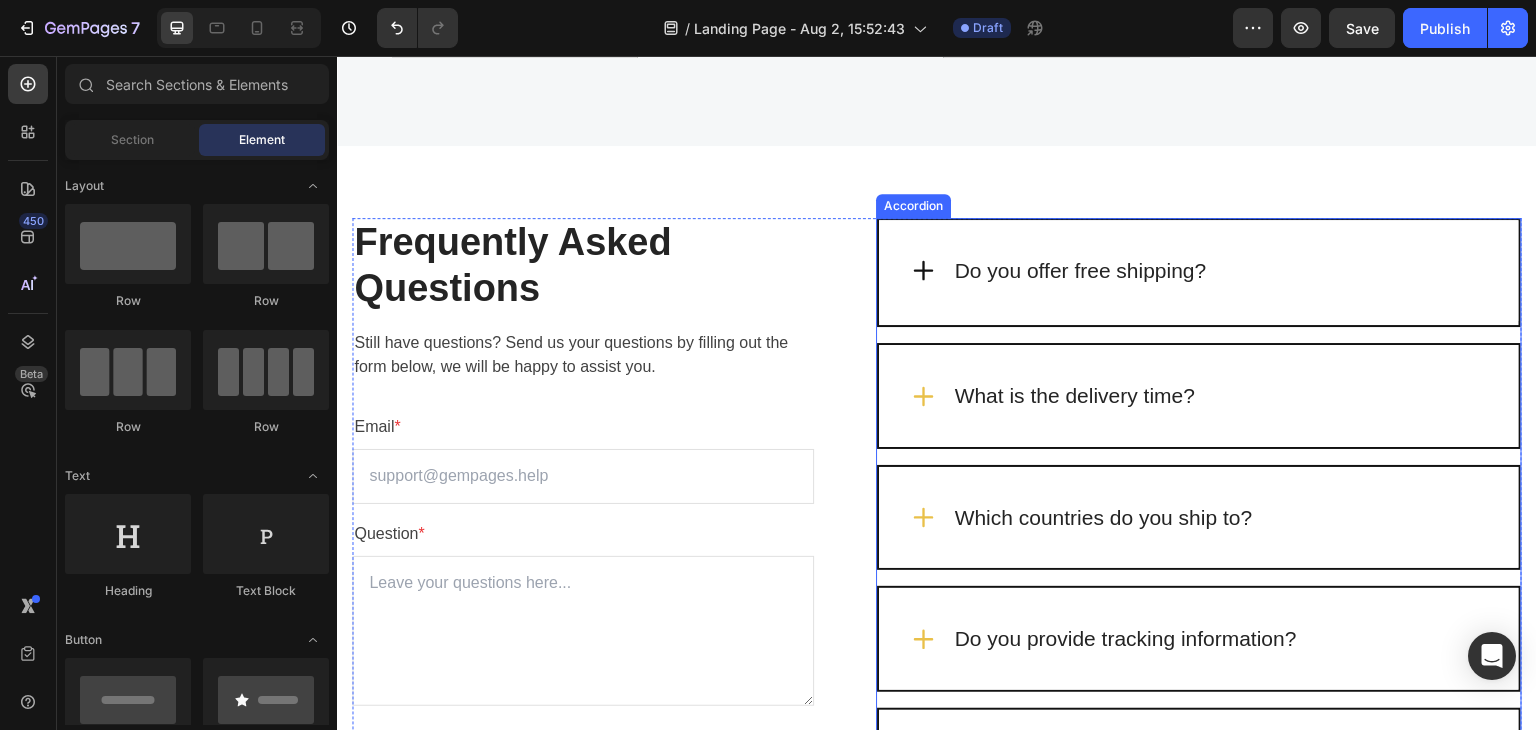 click on "Do you offer free shipping?" at bounding box center [1199, 271] 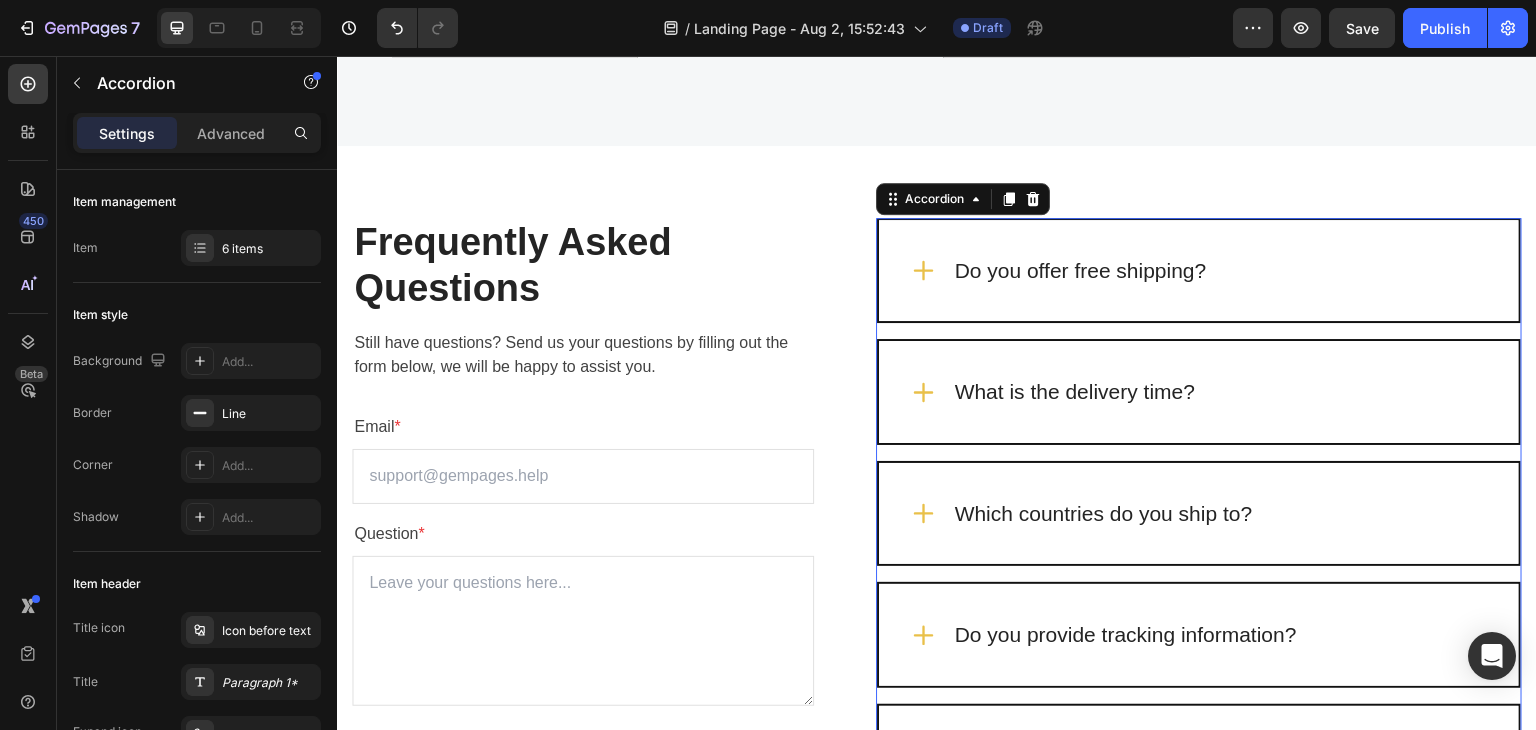 click on "Do you offer free shipping?" at bounding box center [1199, 271] 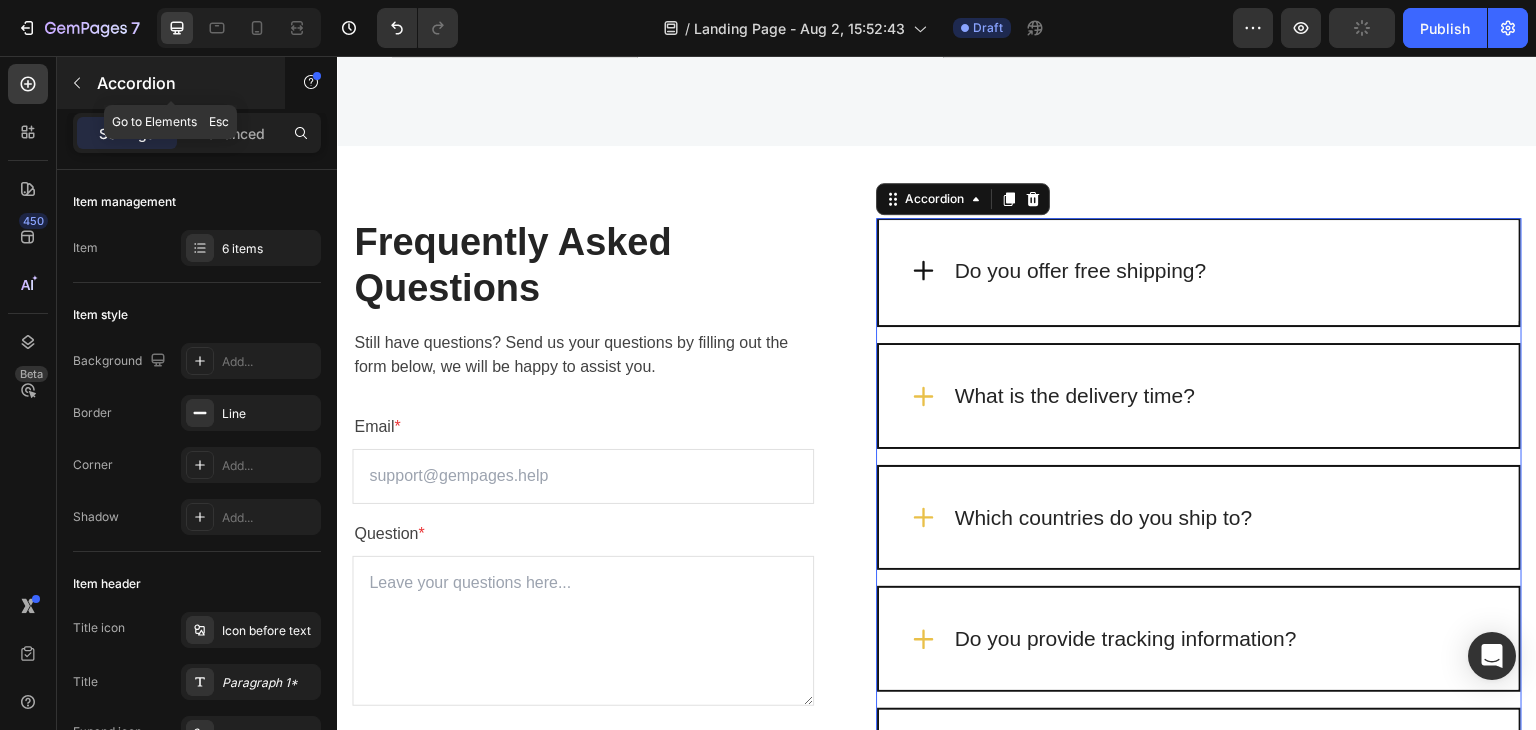 click at bounding box center (77, 83) 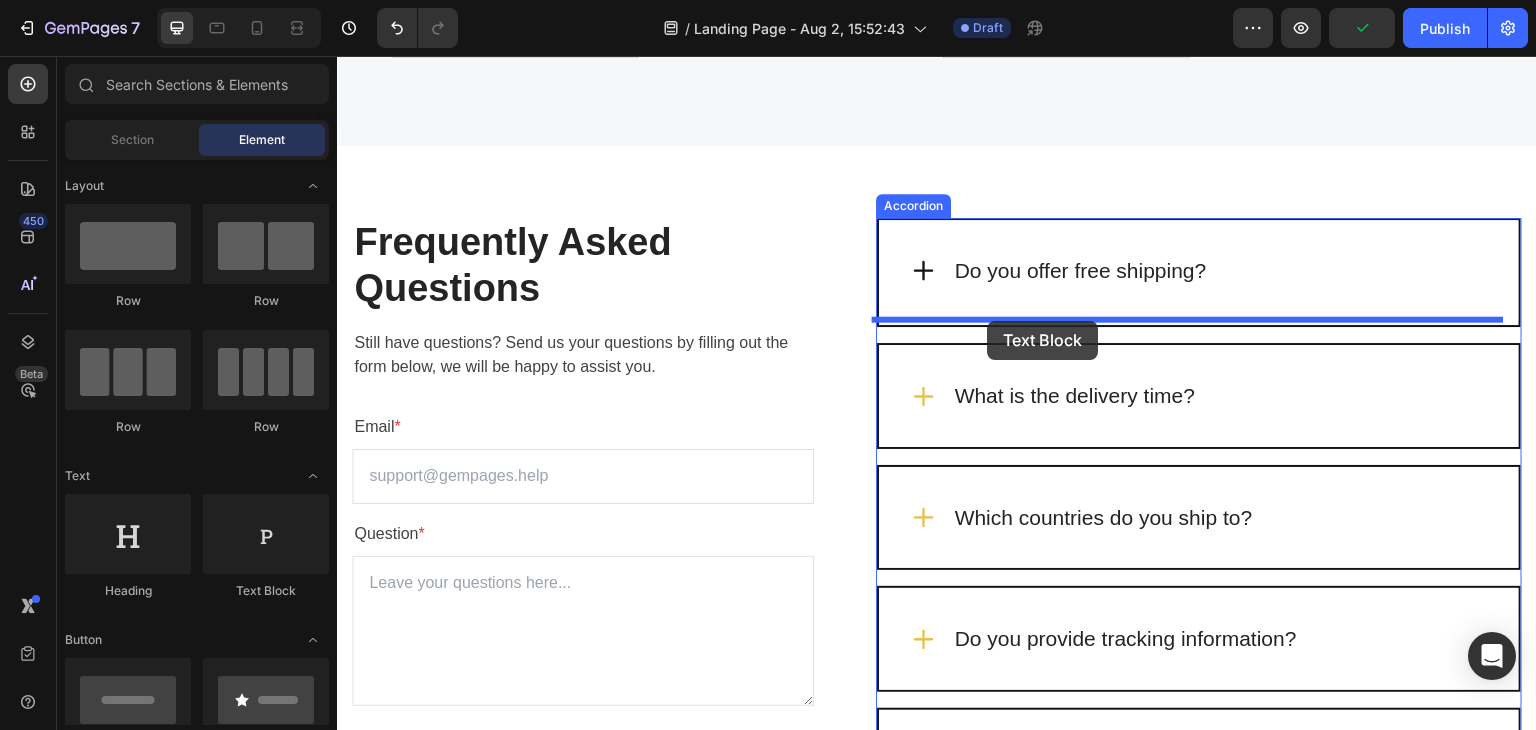 drag, startPoint x: 587, startPoint y: 583, endPoint x: 987, endPoint y: 322, distance: 477.62015 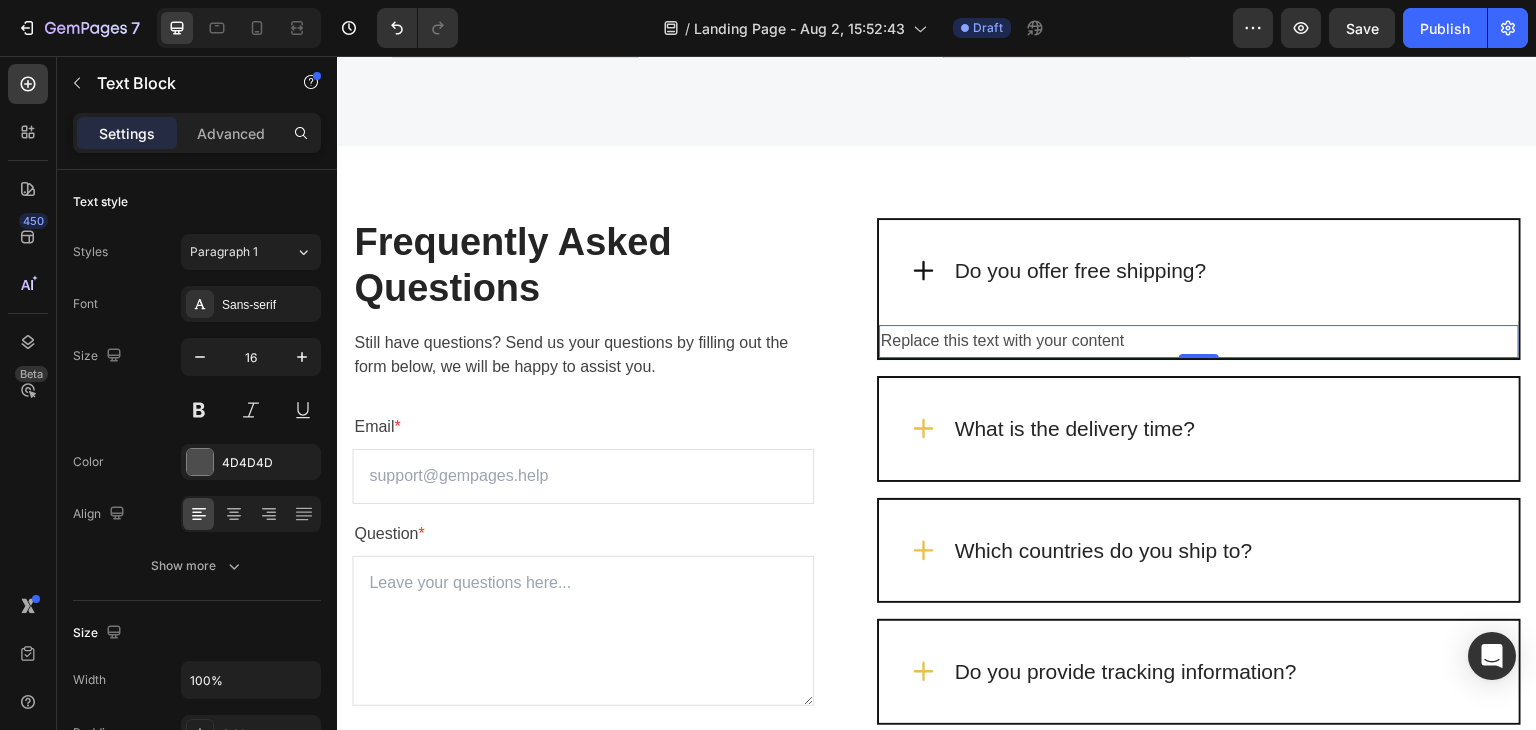 click on "Replace this text with your content" at bounding box center [1199, 341] 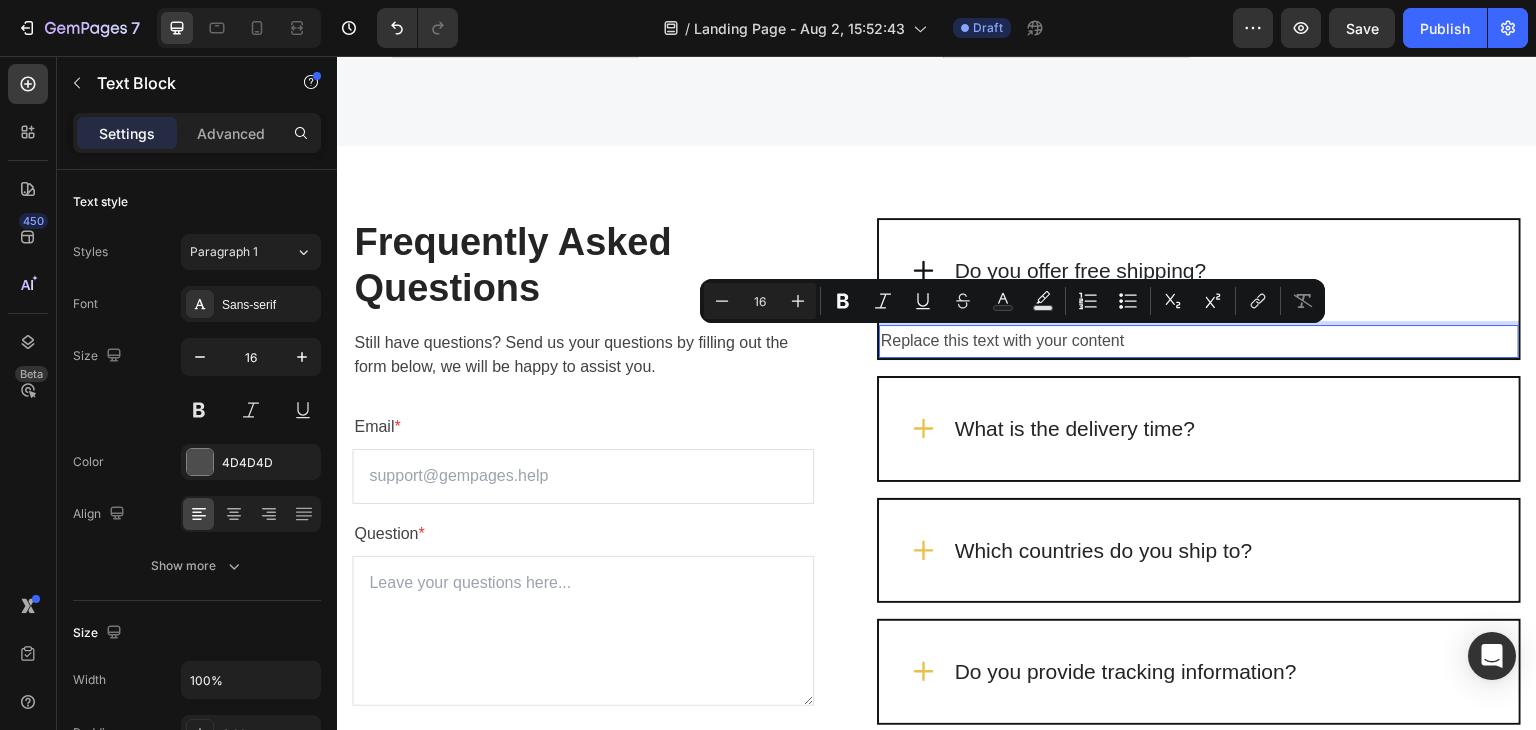 click on "Replace this text with your content" at bounding box center (1199, 341) 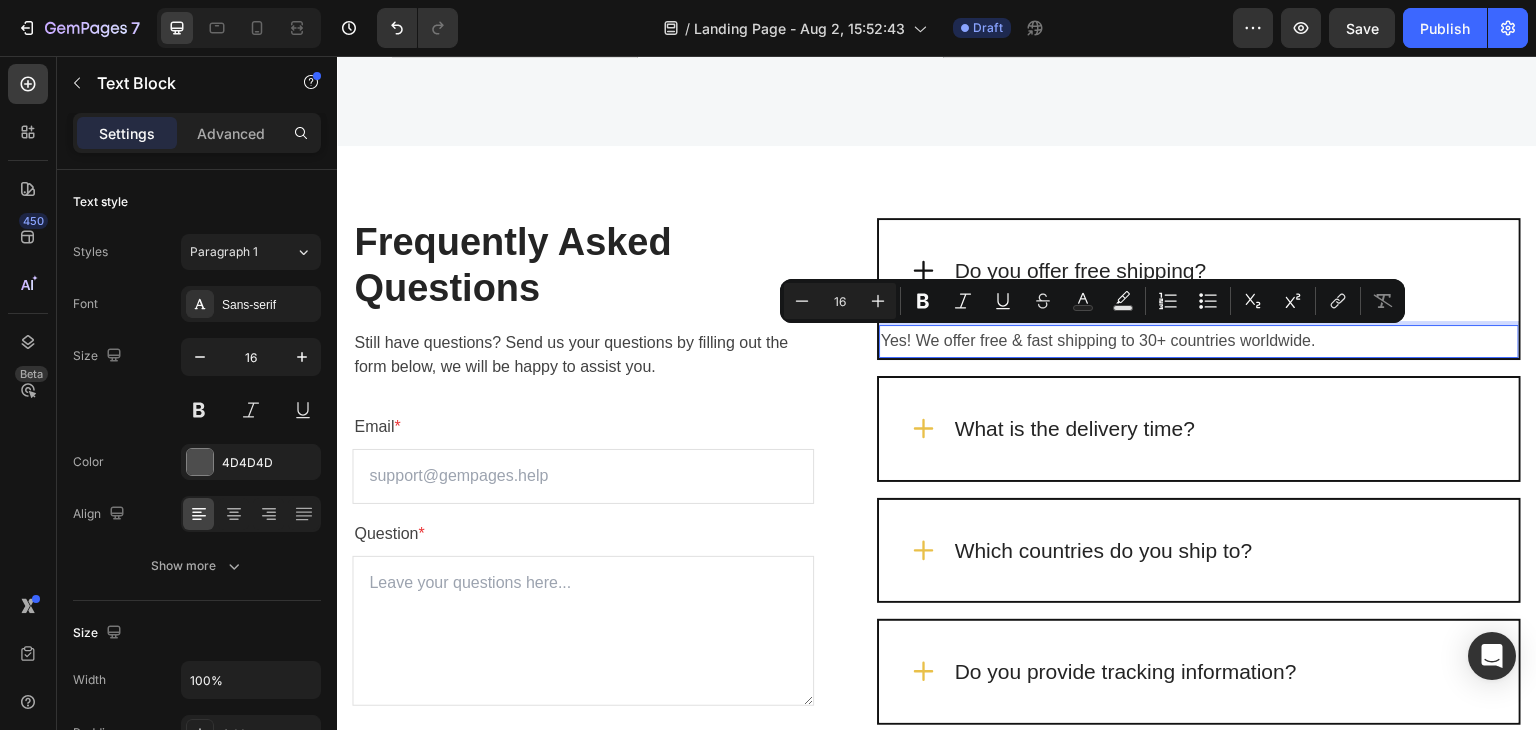 drag, startPoint x: 1321, startPoint y: 334, endPoint x: 872, endPoint y: 341, distance: 449.05457 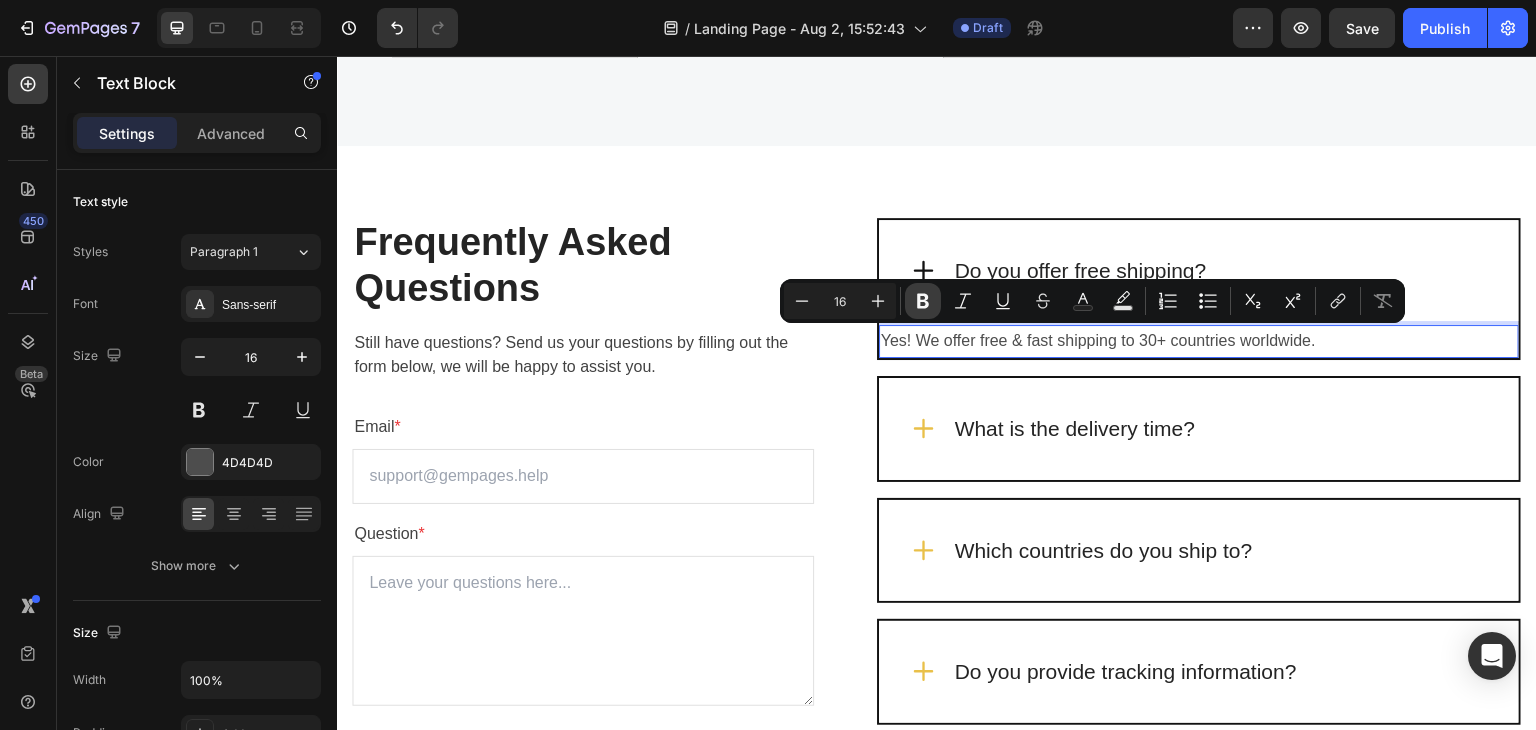 click on "Bold" at bounding box center (923, 301) 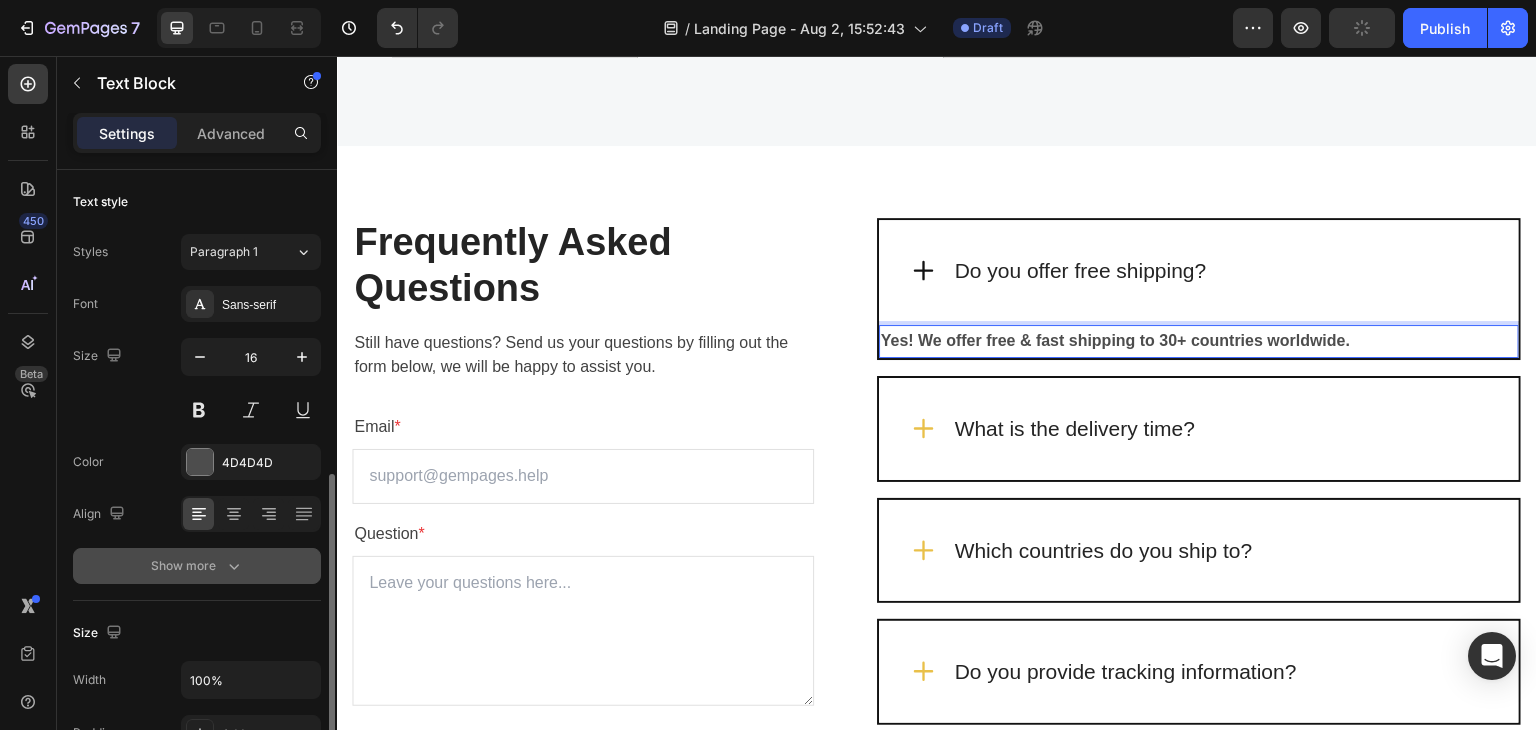 scroll, scrollTop: 300, scrollLeft: 0, axis: vertical 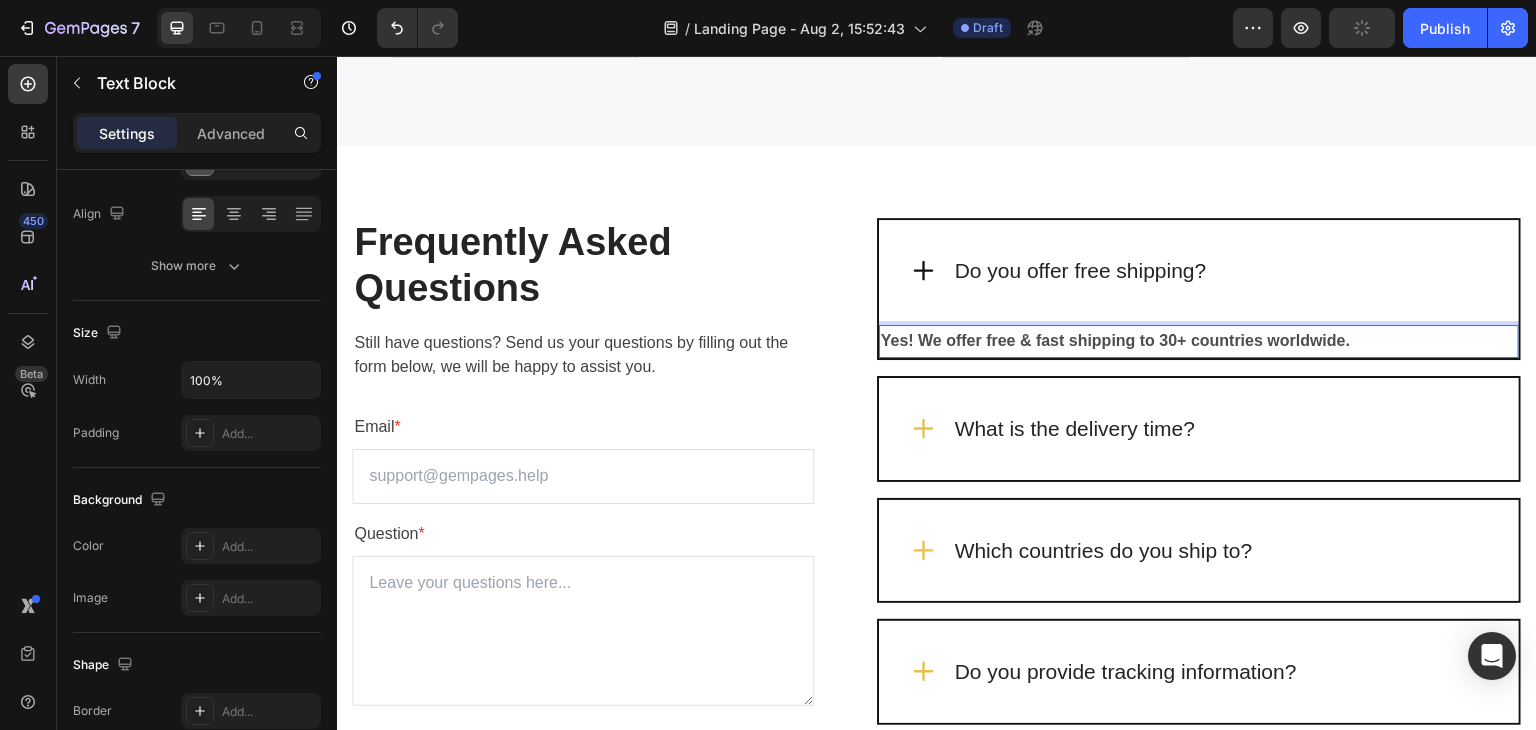 click on "Yes! We offer free & fast shipping to 30+ countries worldwide." at bounding box center (1199, 341) 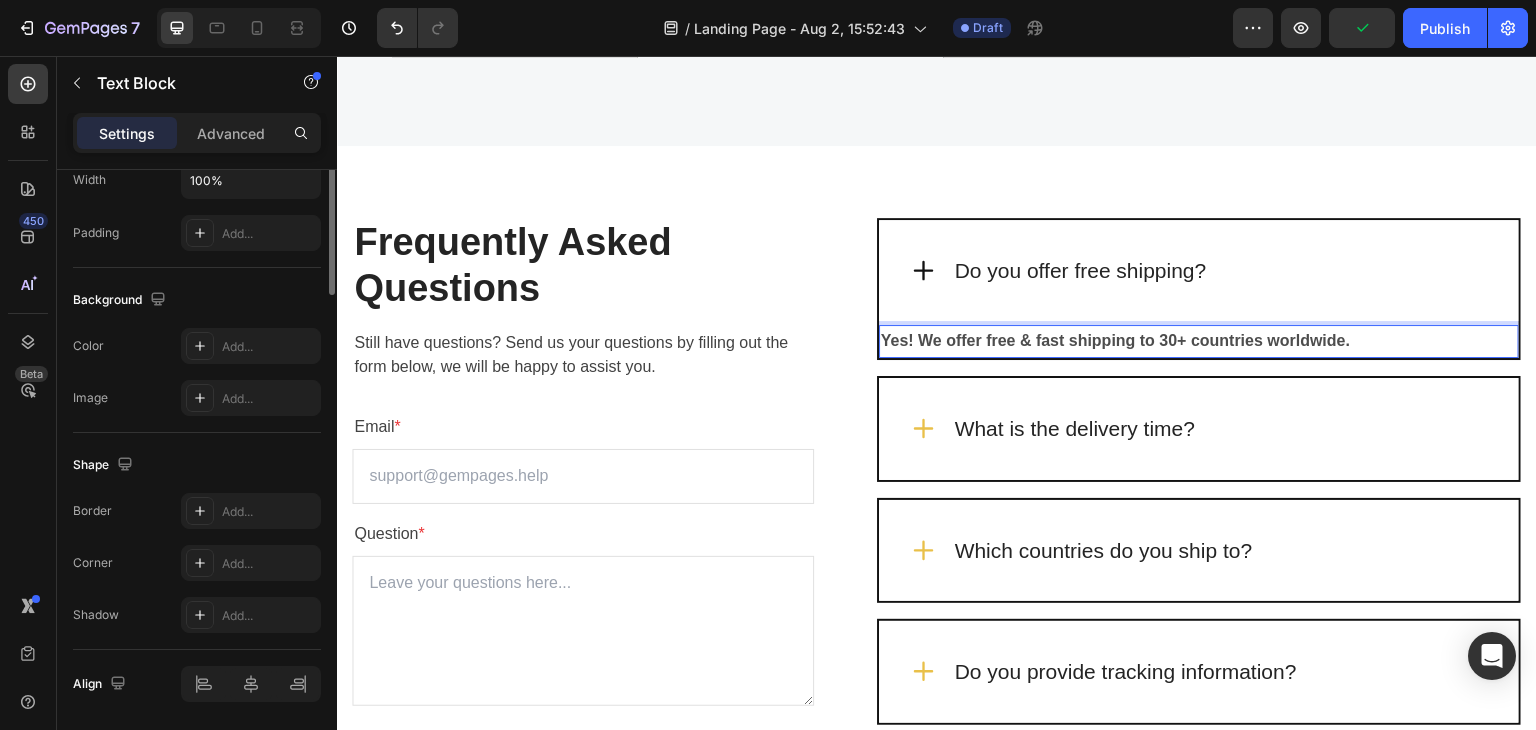 scroll, scrollTop: 100, scrollLeft: 0, axis: vertical 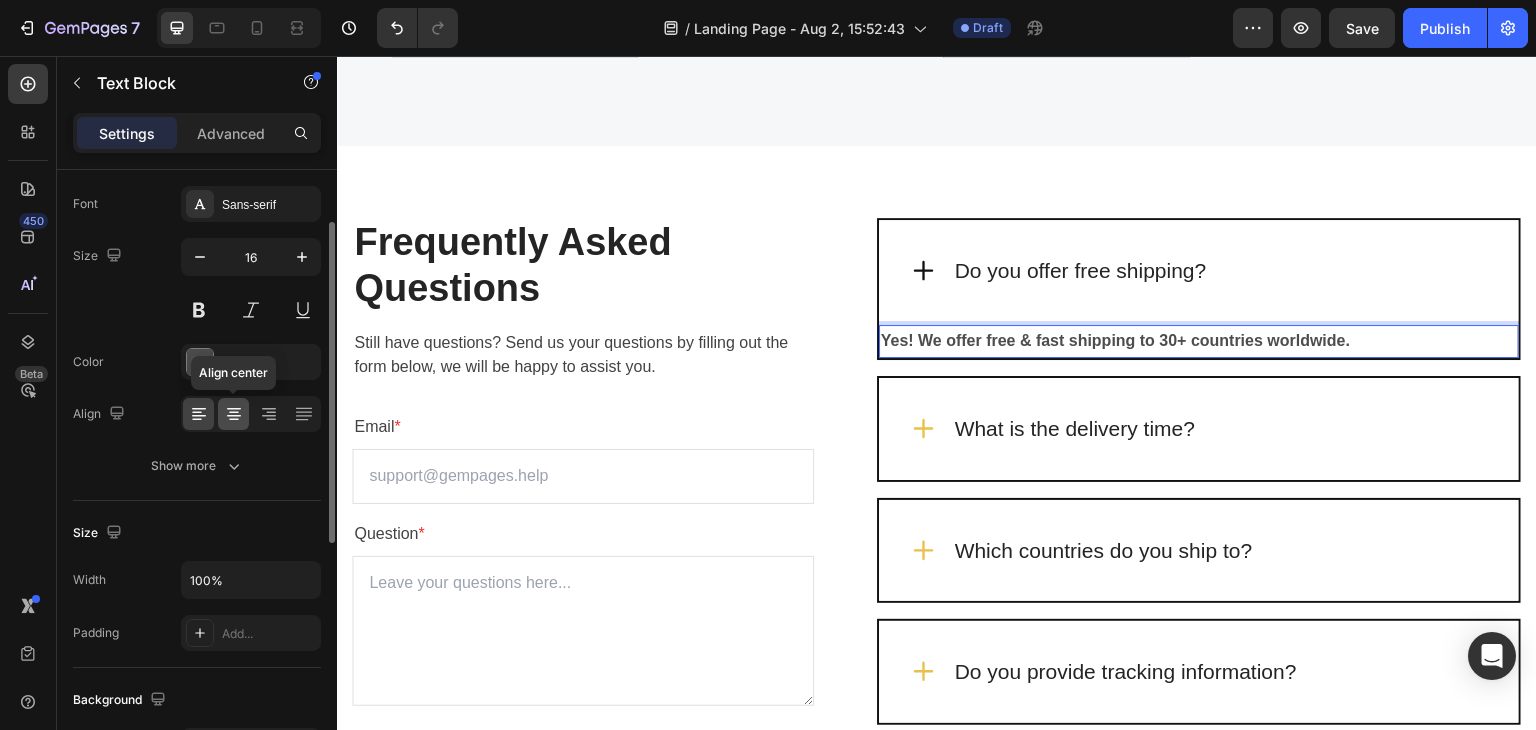 click 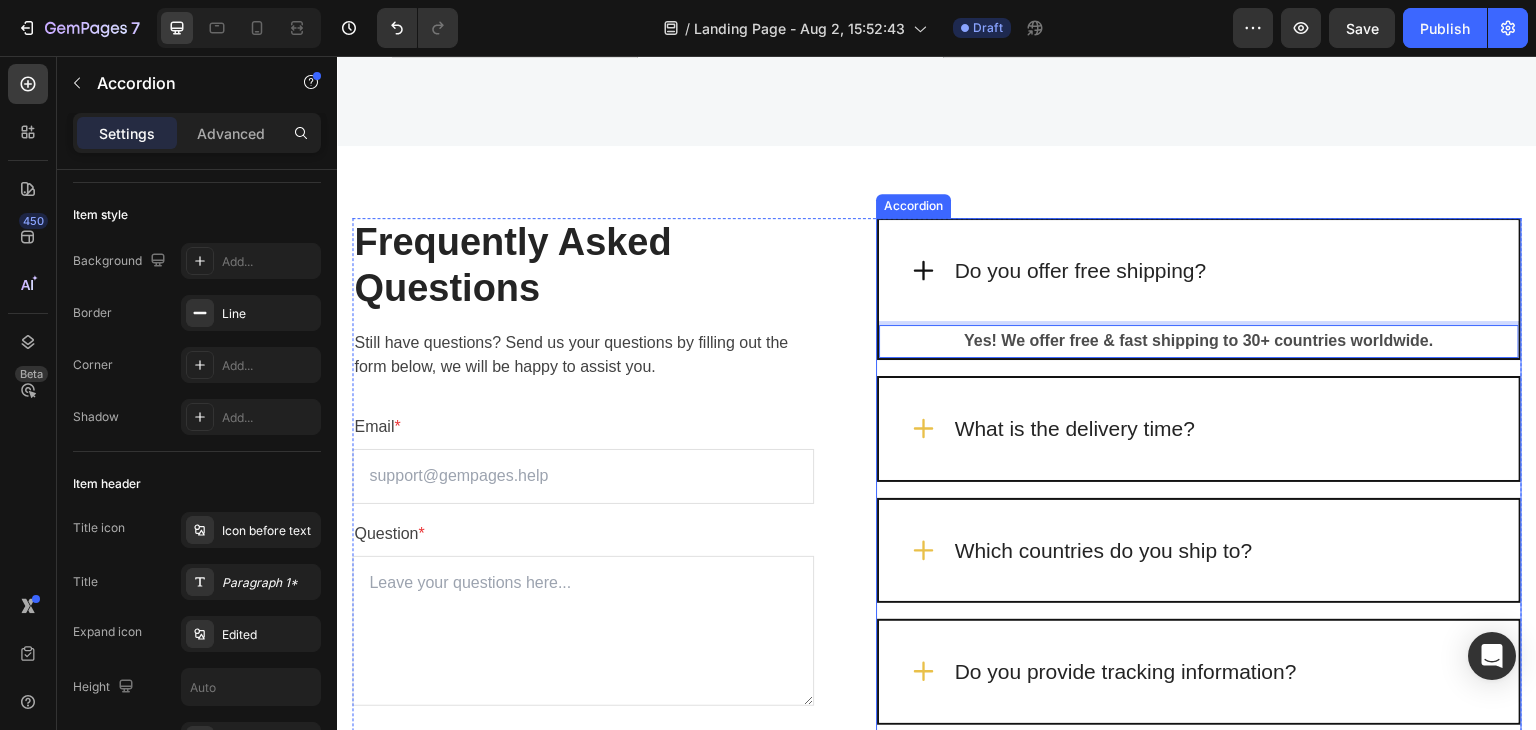 click on "What is the delivery time?" at bounding box center (1199, 429) 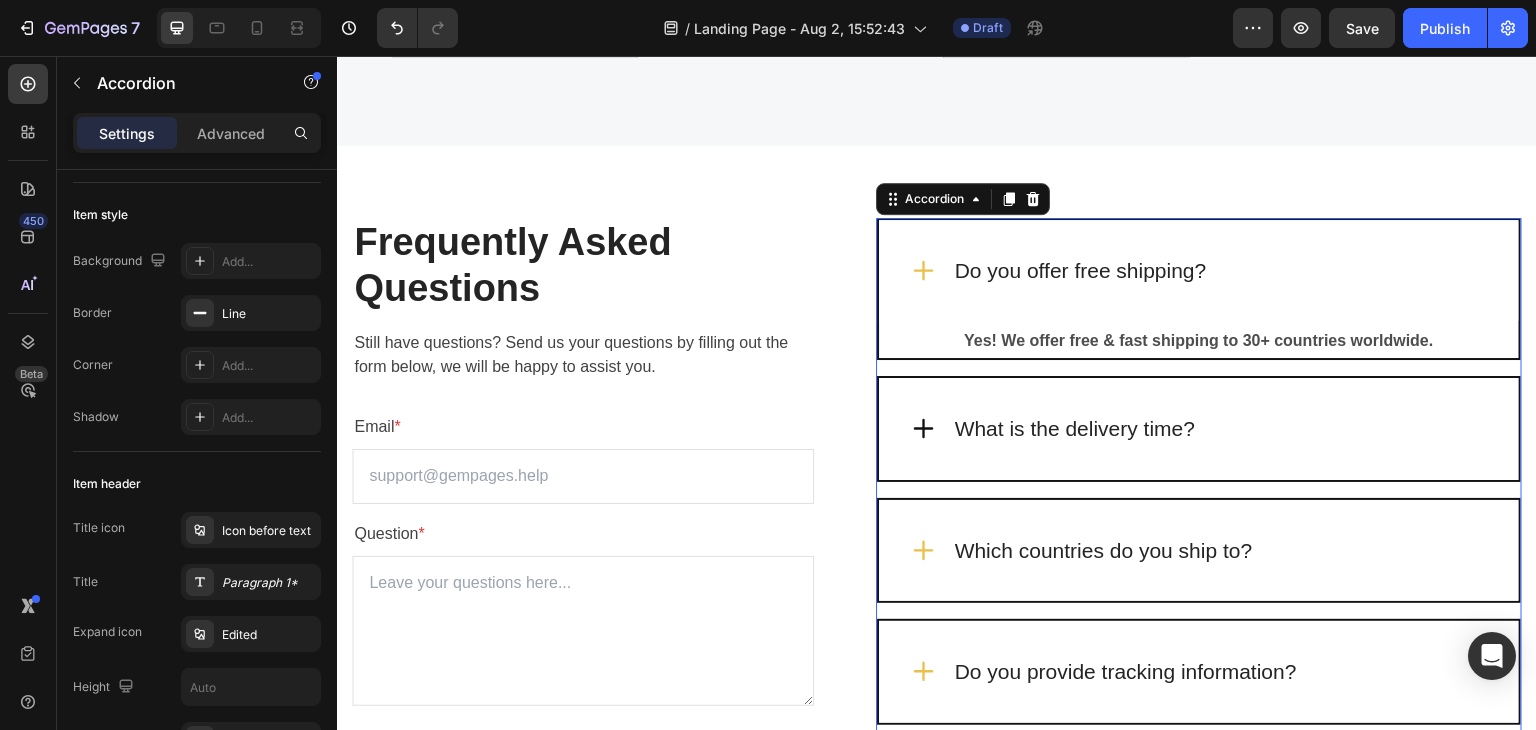 scroll, scrollTop: 0, scrollLeft: 0, axis: both 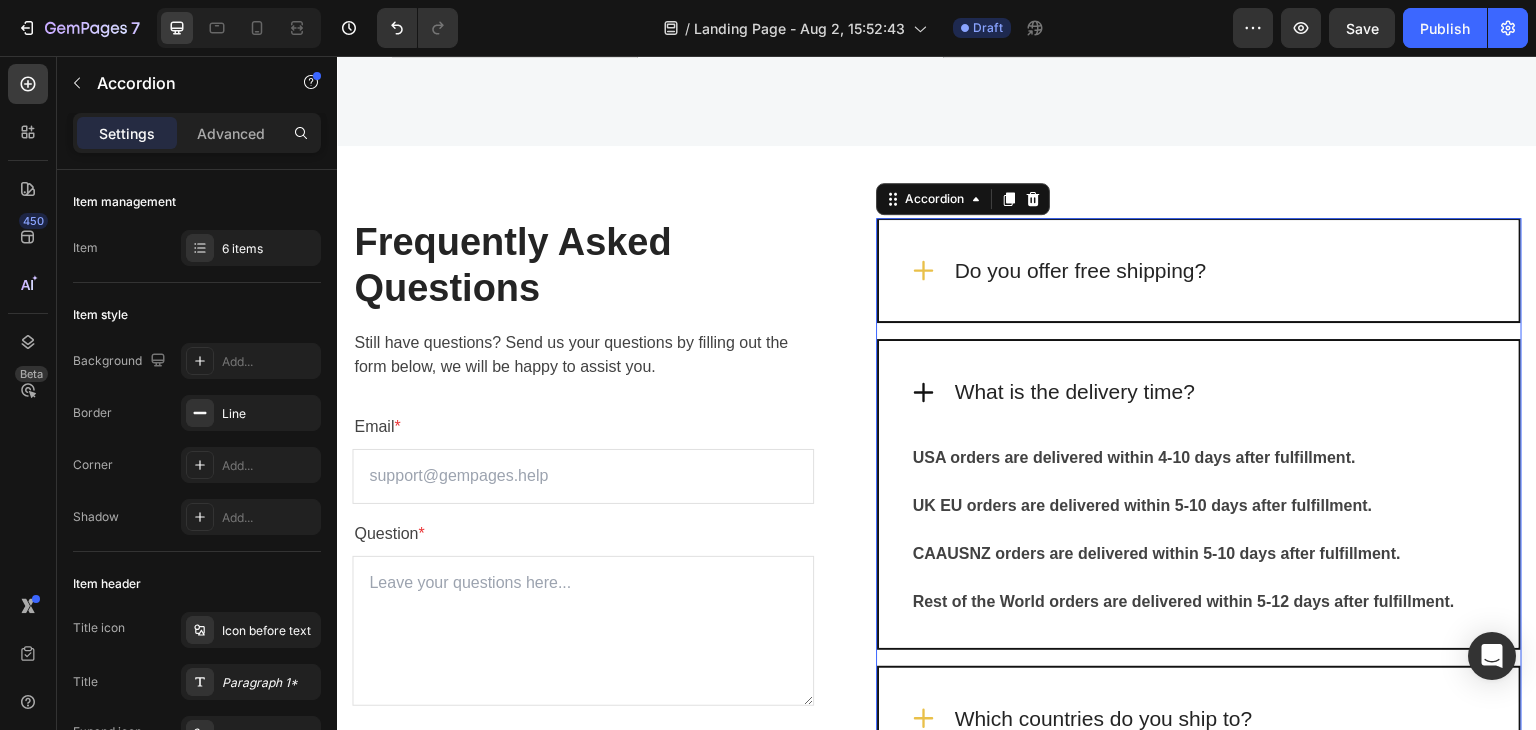 click on "Do you offer free shipping?" at bounding box center [1199, 271] 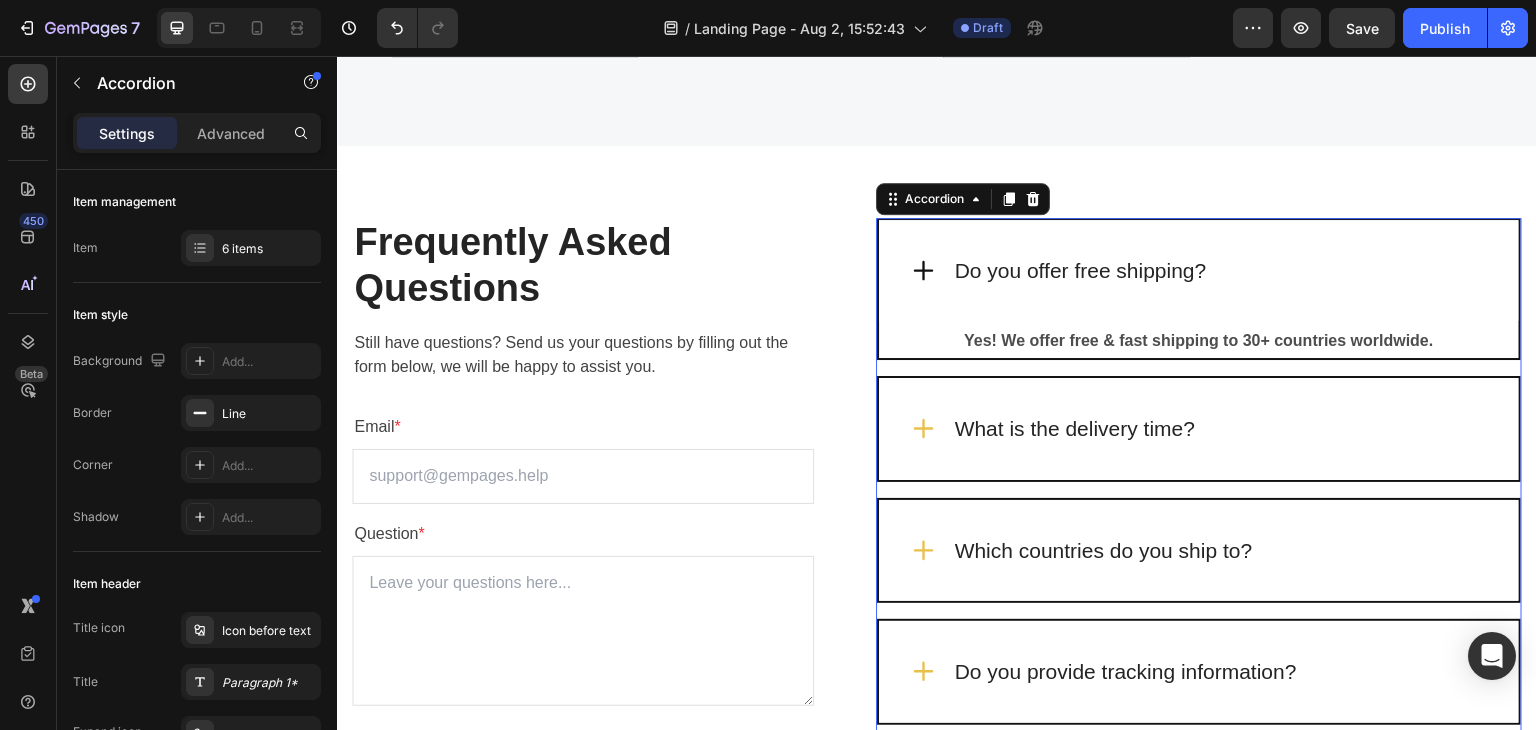 click on "Yes! We offer free & fast shipping to 30+ countries worldwide." at bounding box center (1199, 340) 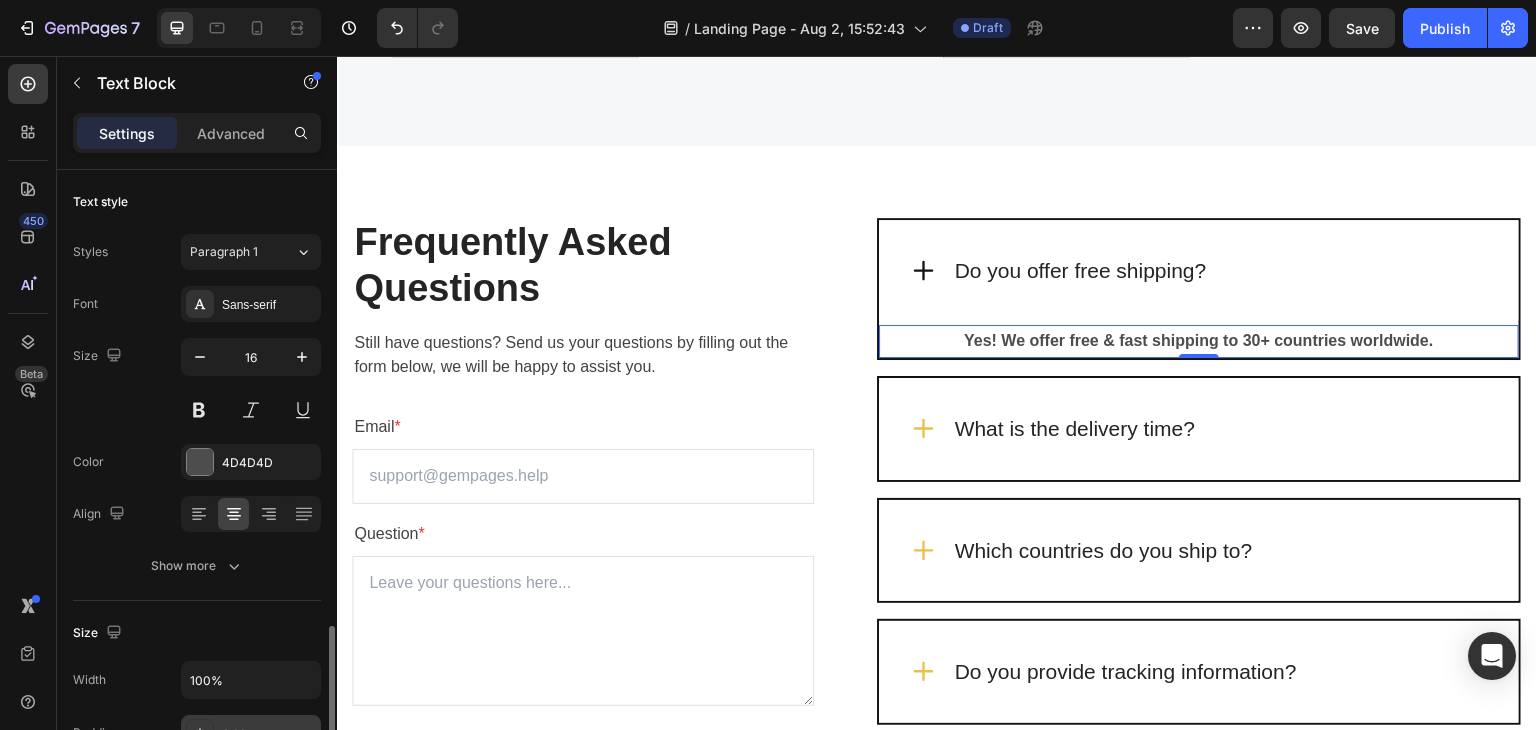 scroll, scrollTop: 300, scrollLeft: 0, axis: vertical 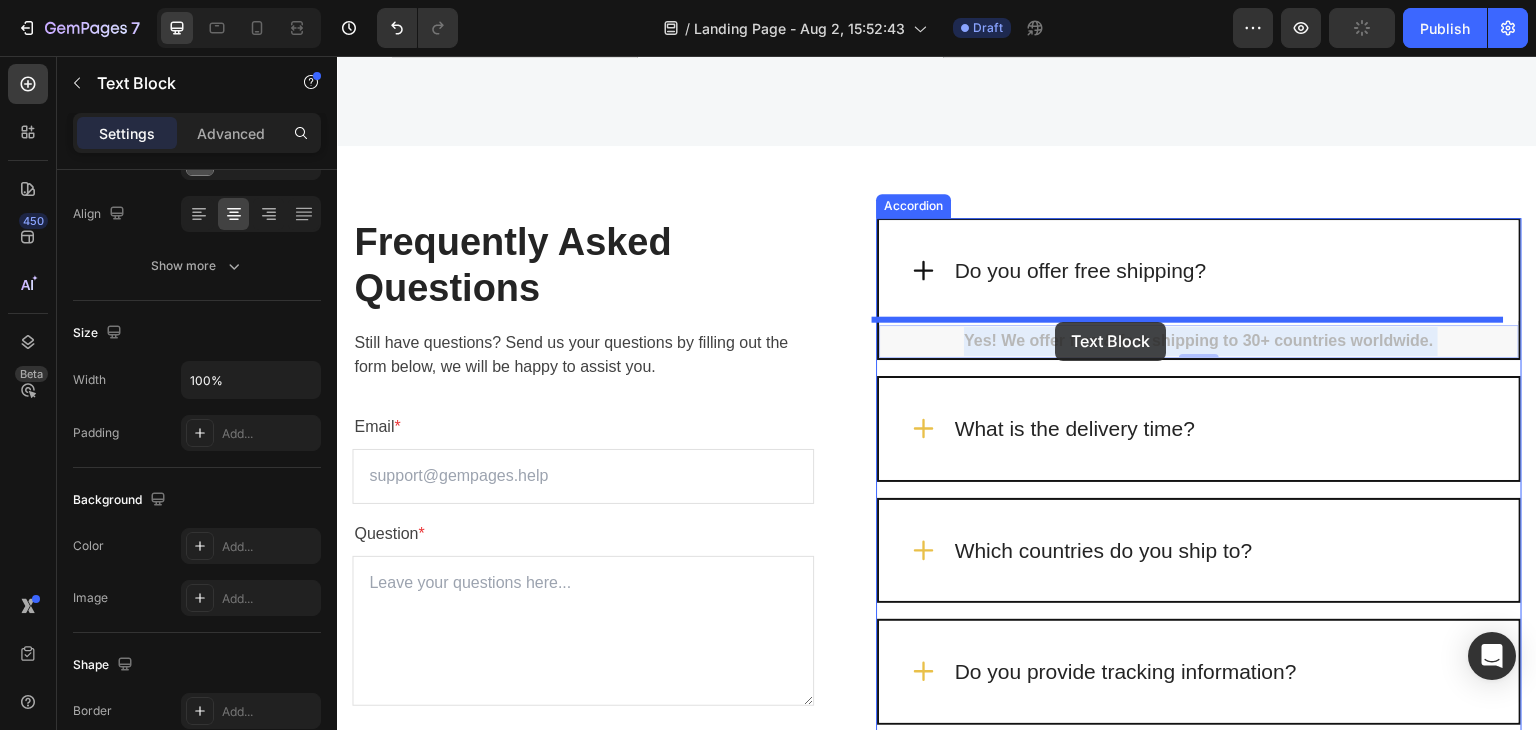 drag, startPoint x: 890, startPoint y: 346, endPoint x: 1056, endPoint y: 322, distance: 167.72597 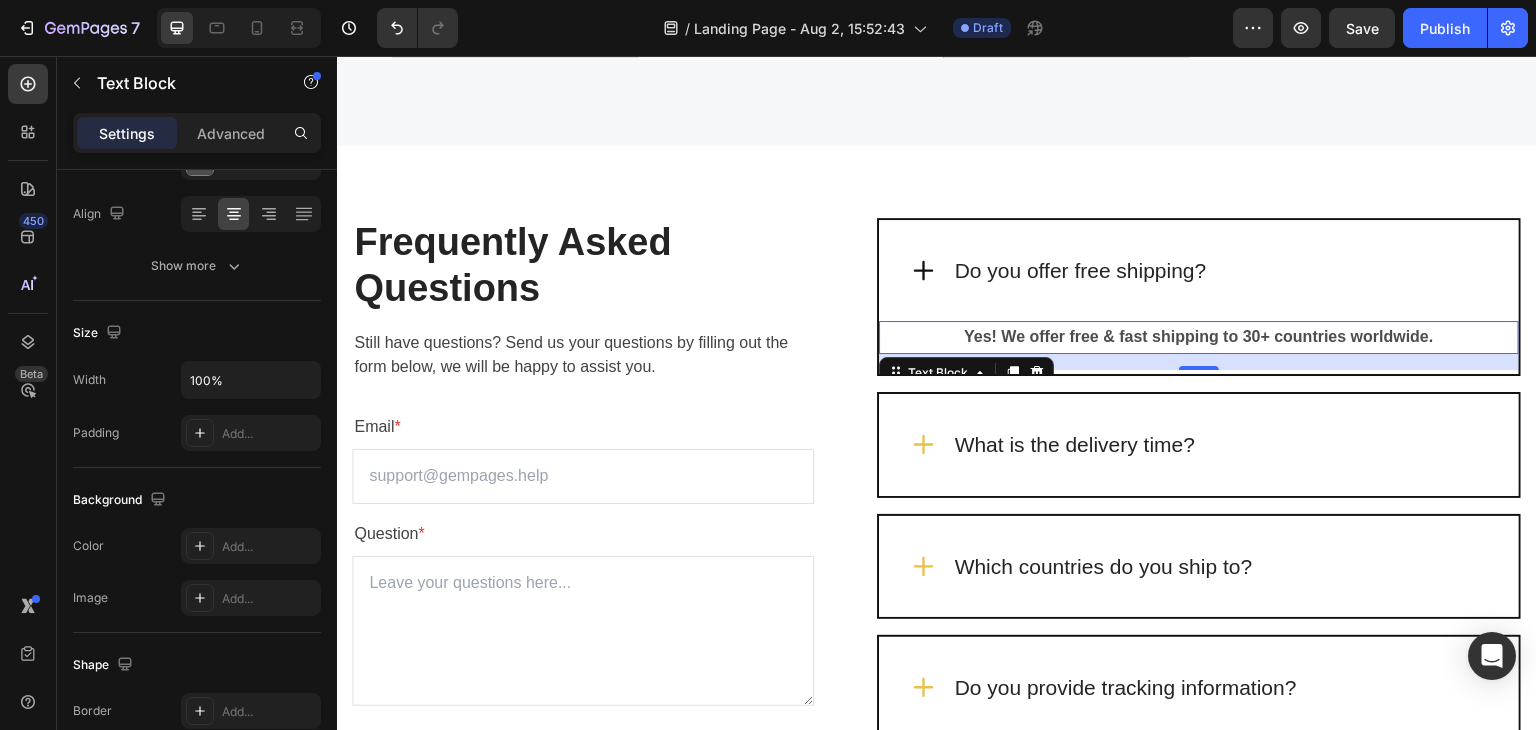 click on "0" at bounding box center (1199, 362) 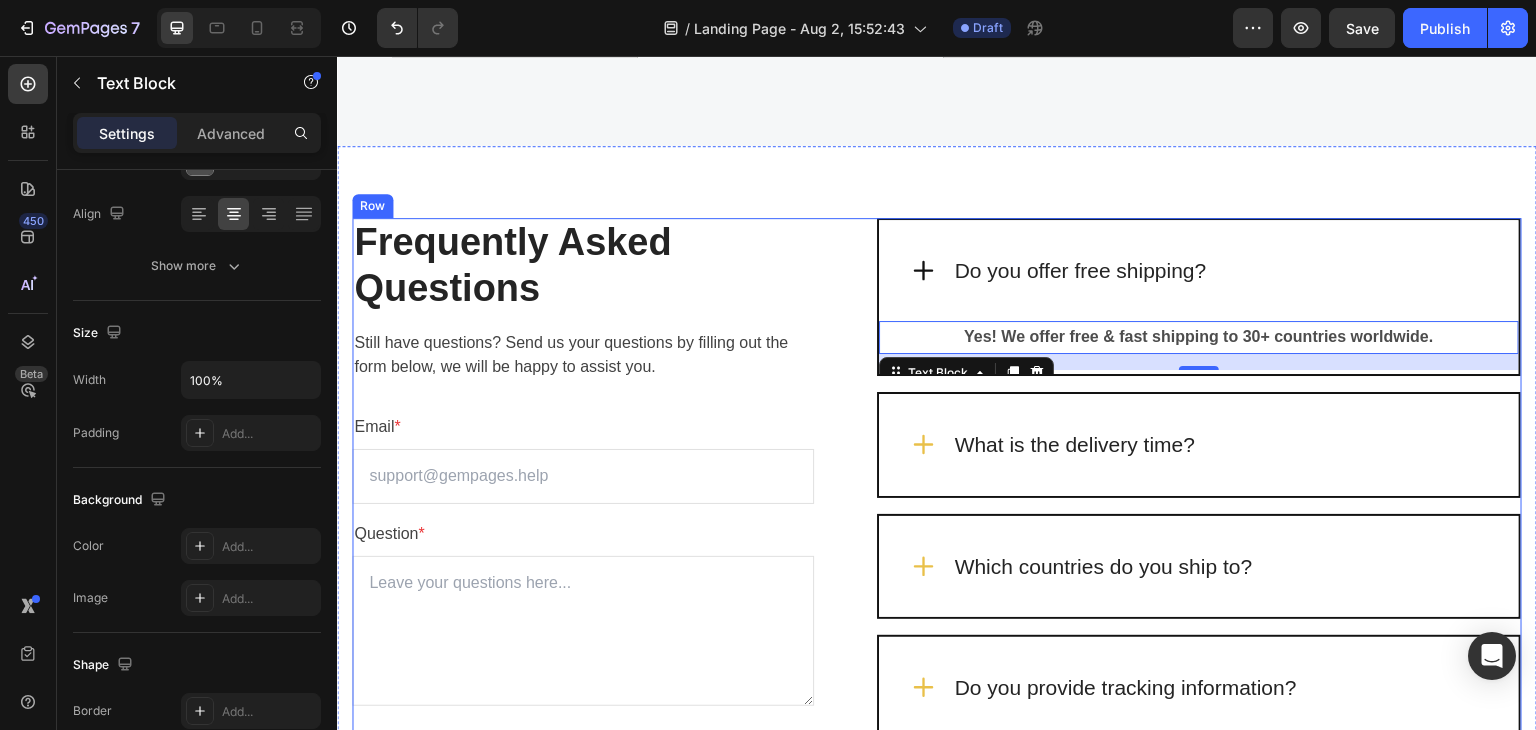 click on "Frequently Asked Questions Heading Still have questions? Send us your questions by filling out the form below, we will be happy to assist you. Text block Email  * Text block Email Field Question  * Text block Text Area Submit Now Submit Button Contact Form
Do you offer free shipping? Yes! We offer free & fast shipping to 30+ countries worldwide.  Text Block   0 Text block
What is the delivery time?
Which countries do you ship to?
Do you provide tracking information?
Does the product come with a guarantee?
Will I be really planting a tree with every order?  Accordion Heading Row" at bounding box center [937, 633] 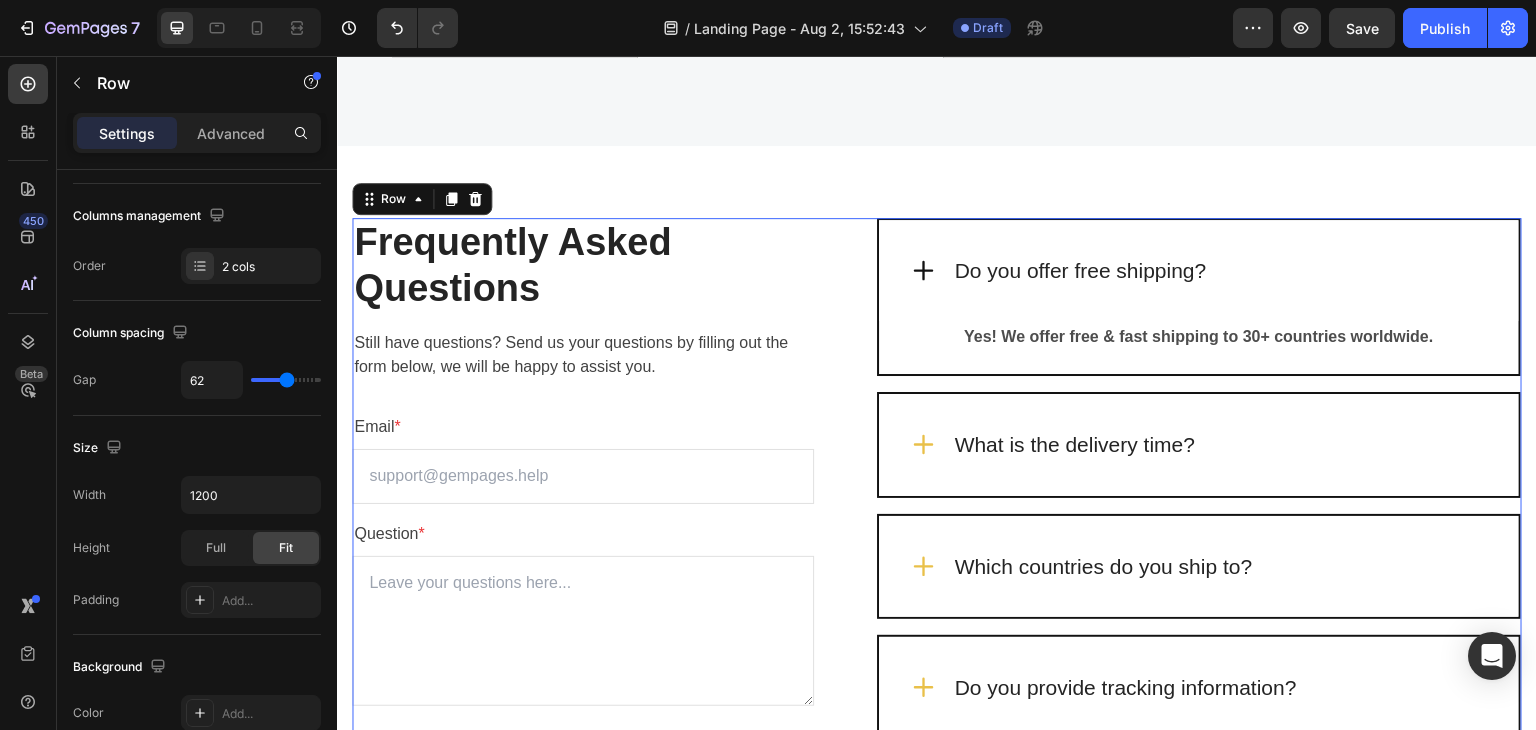 scroll, scrollTop: 0, scrollLeft: 0, axis: both 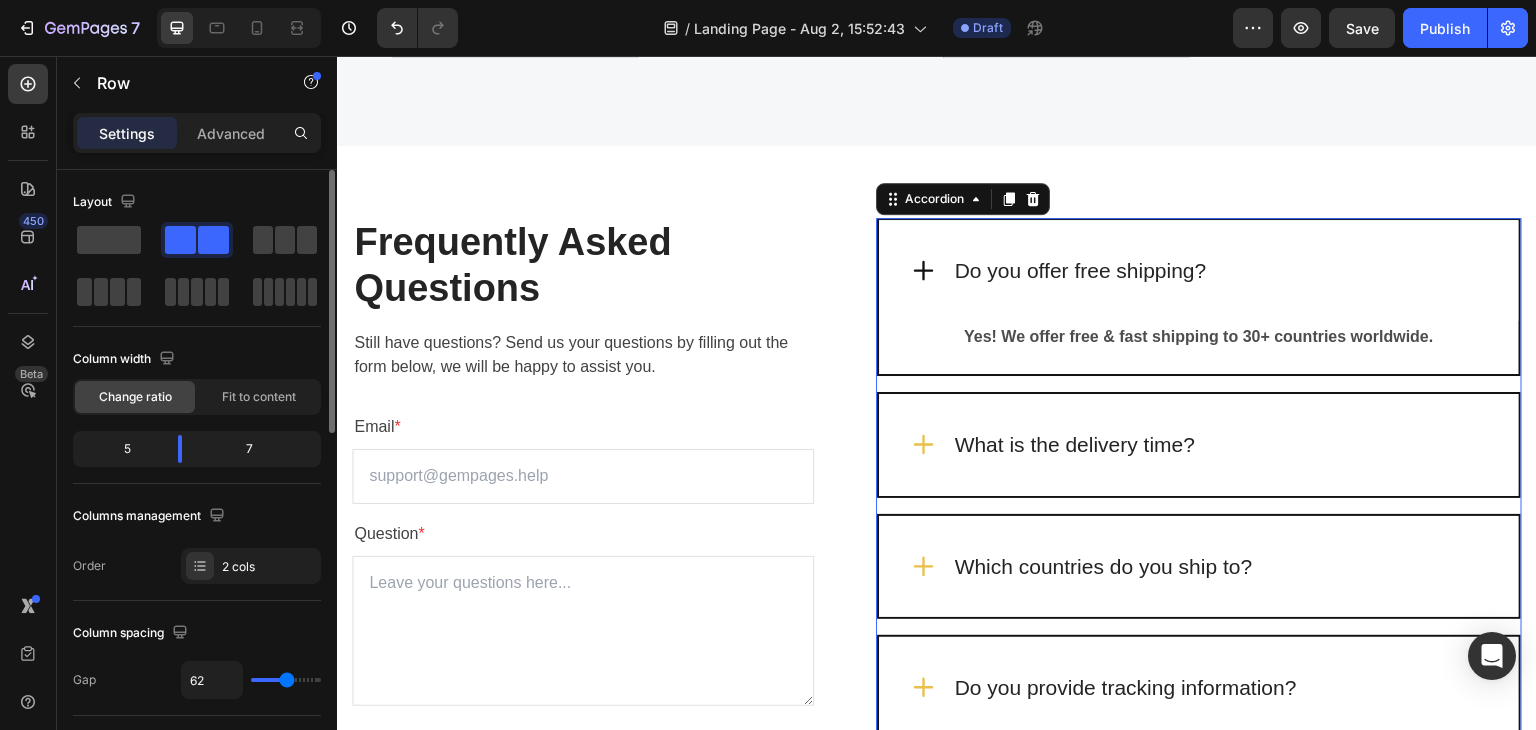 click on "Do you offer free shipping?" at bounding box center [1199, 271] 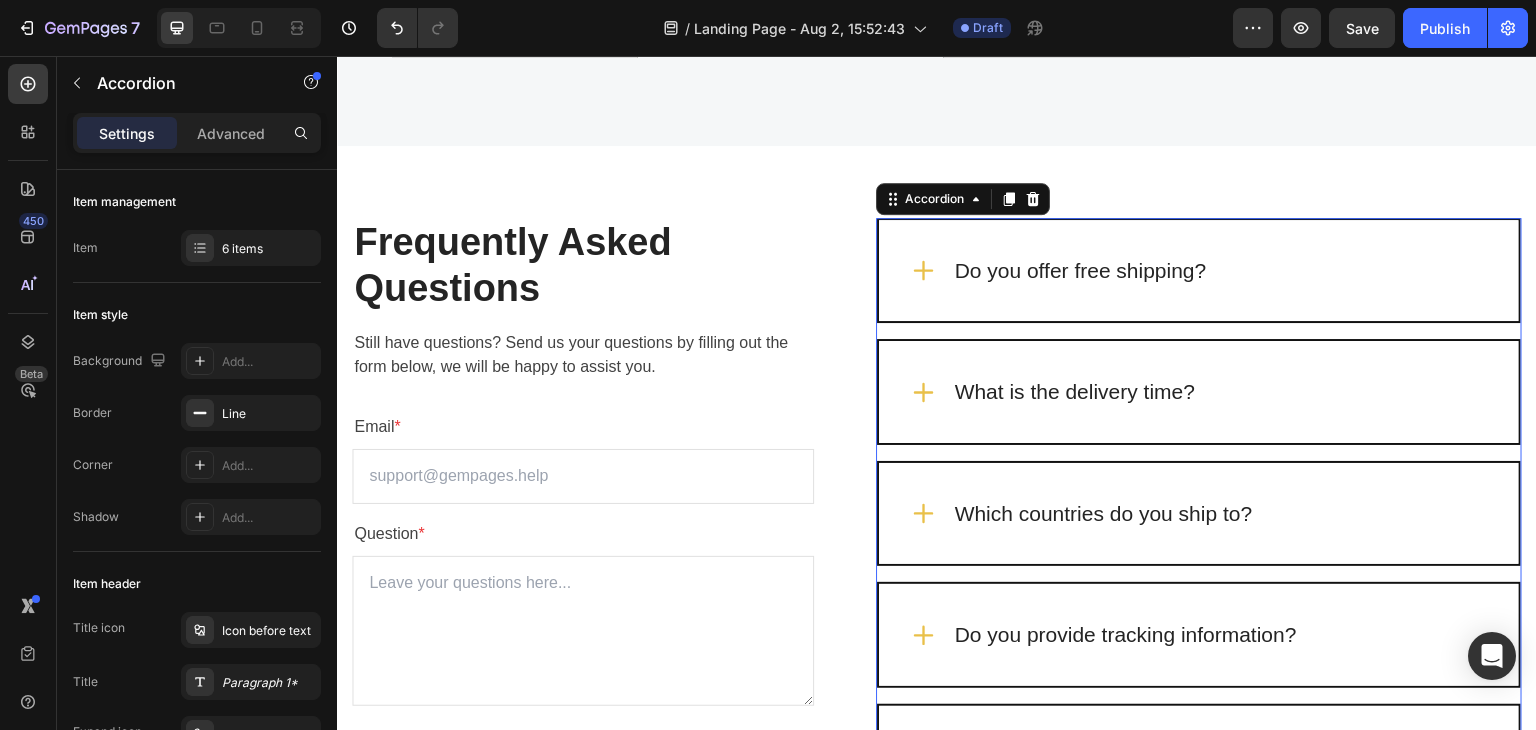 click on "Do you offer free shipping?" at bounding box center (1199, 271) 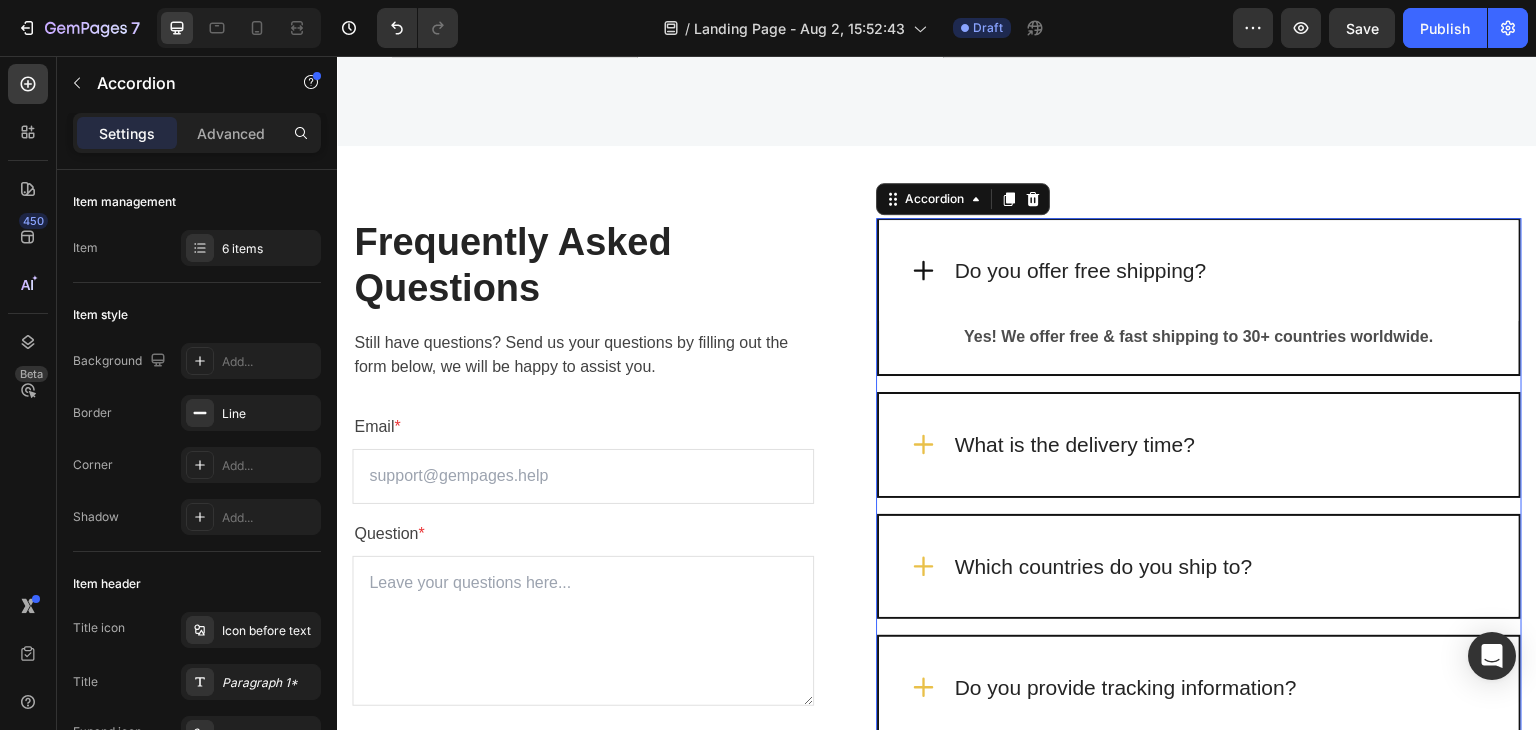 click on "What is the delivery time?" at bounding box center [1199, 445] 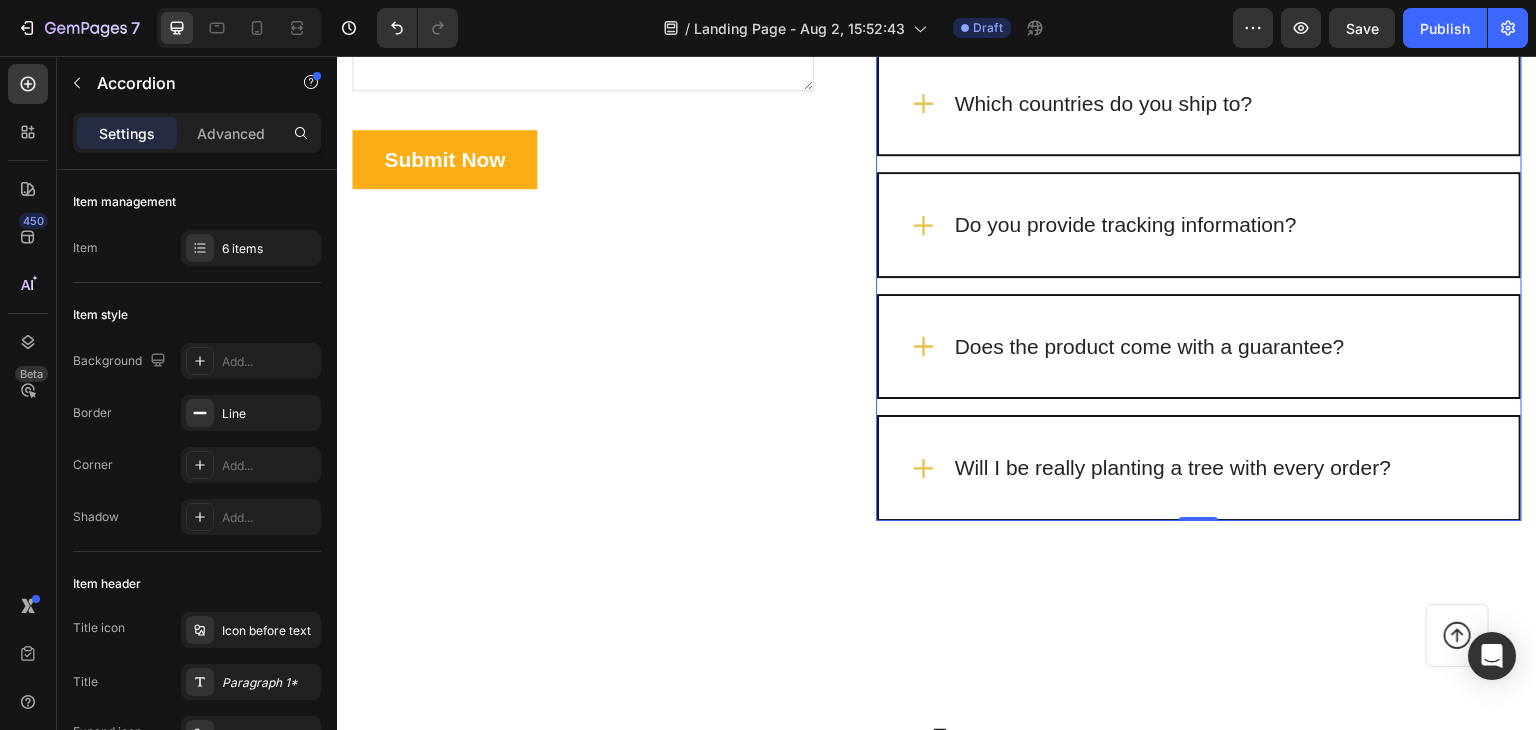 scroll, scrollTop: 5705, scrollLeft: 0, axis: vertical 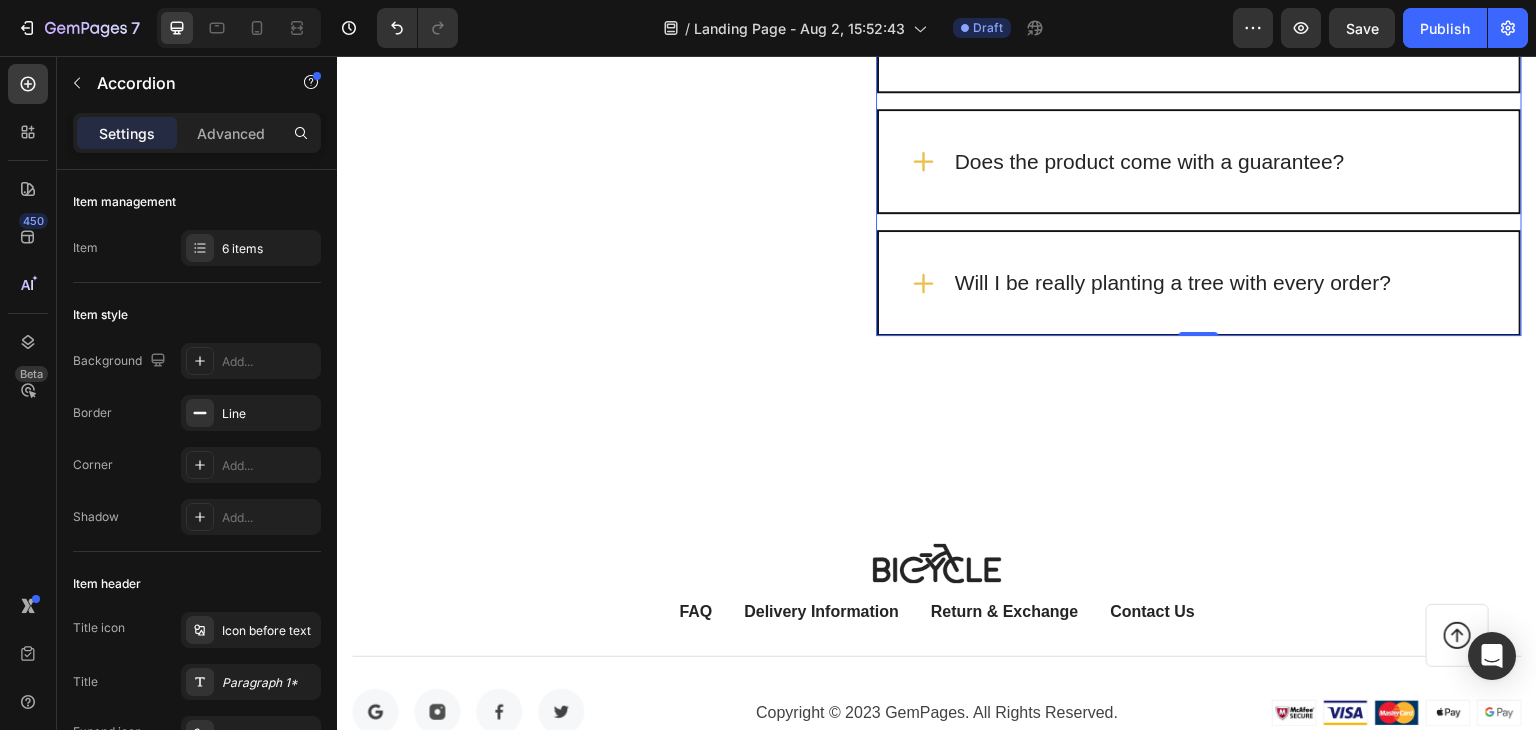 click on "Will I be really planting a tree with every order?" at bounding box center (1199, 283) 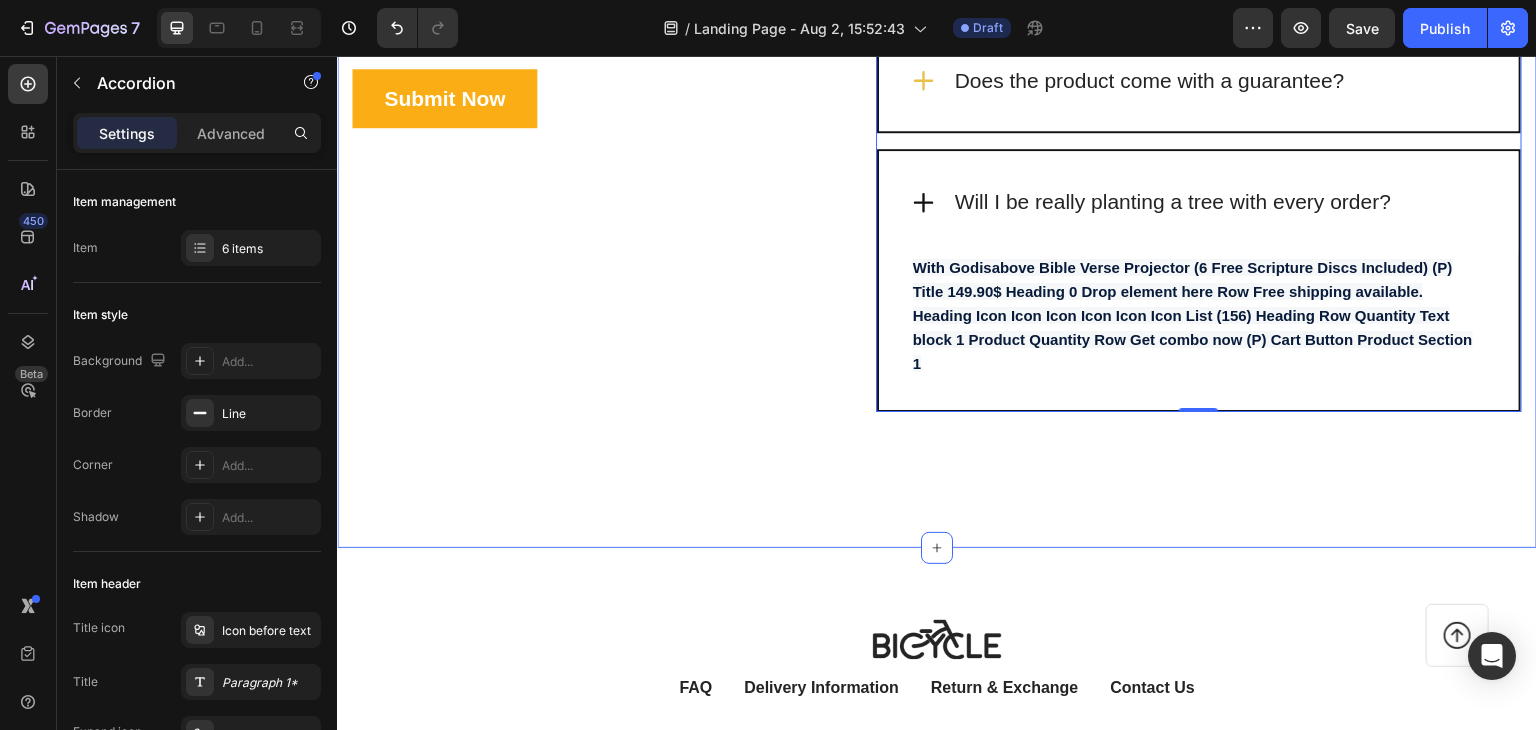 scroll, scrollTop: 5505, scrollLeft: 0, axis: vertical 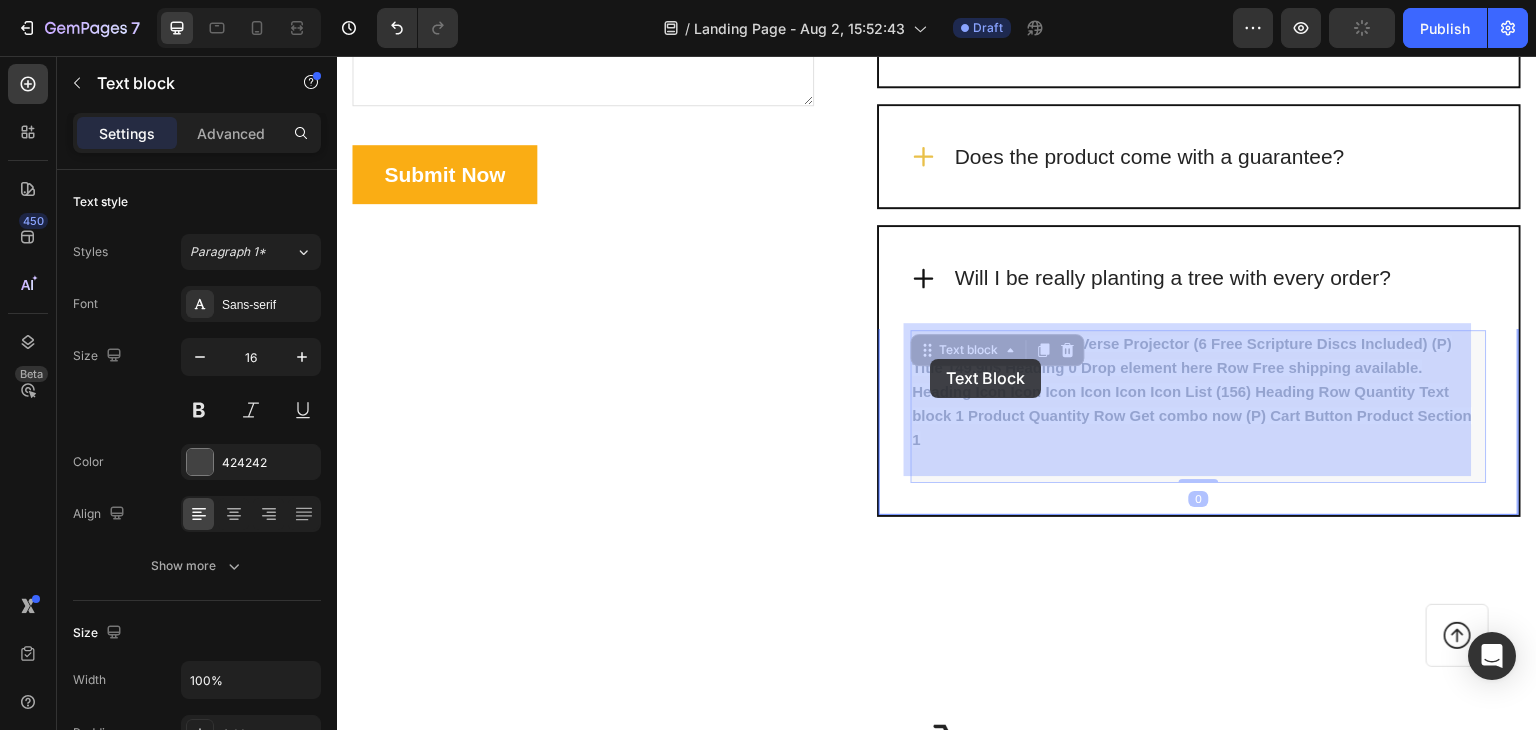 drag, startPoint x: 1042, startPoint y: 462, endPoint x: 955, endPoint y: 374, distance: 123.745705 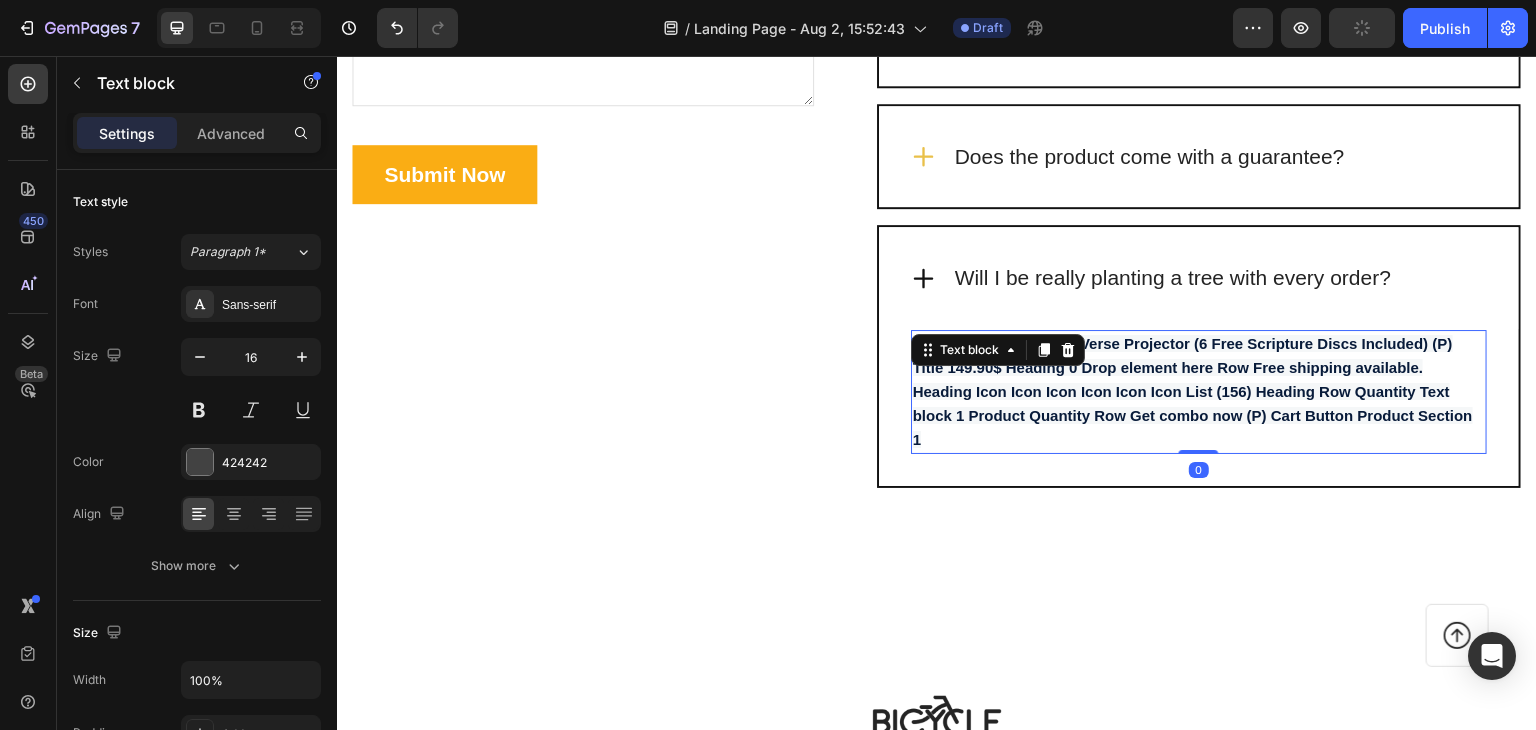 click on "Yes! We donate a portion of each sale towards planting mangrove trees in Madagascar & Kenya. For every order, you will be planting one tree. Join our beautiful cause and support reforestation efforts to revive natural habitats, improve coral reef health, support local livelihoods and fight against climate change by extracting CO2 from the air. Thousands of trees already planted because of you!" at bounding box center (1193, 391) 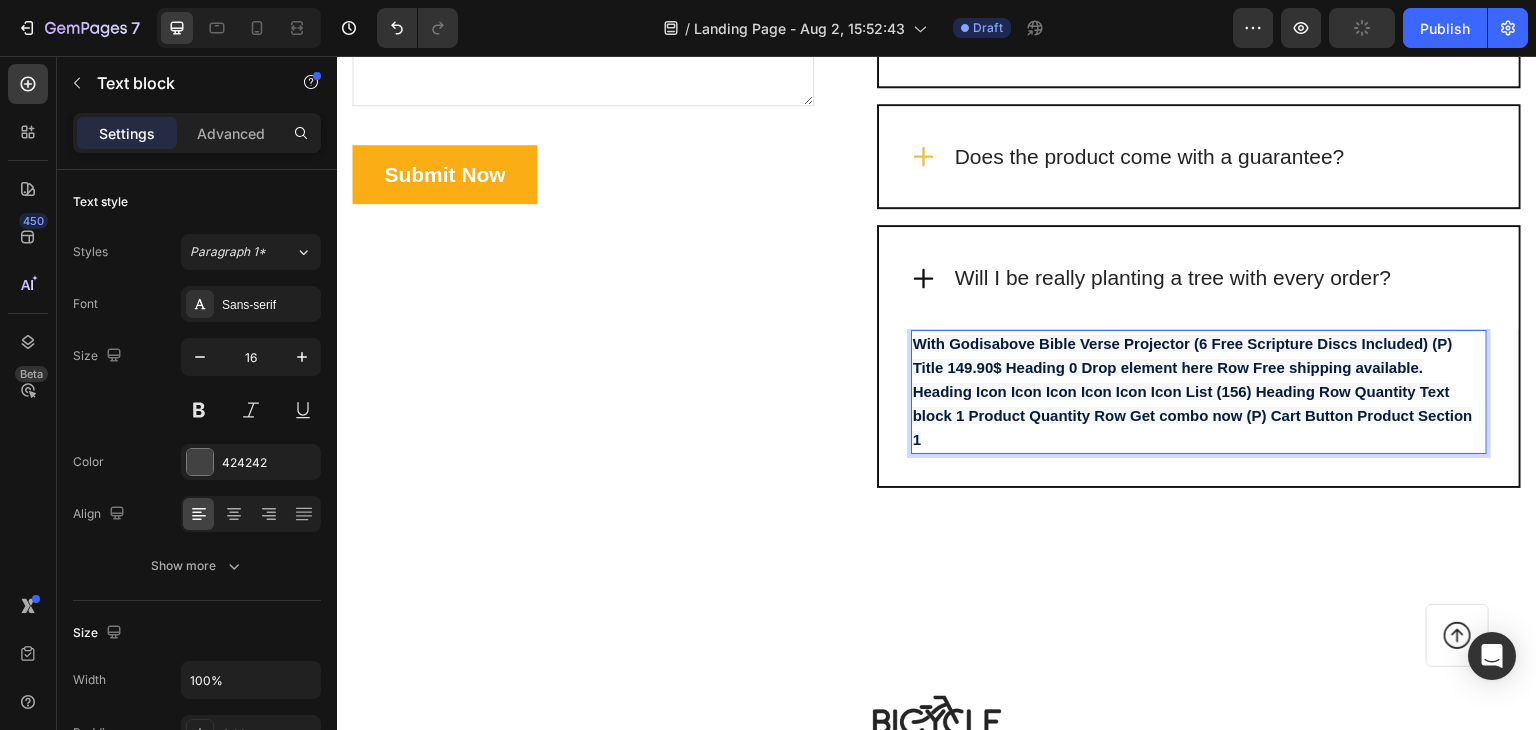 click on "Yes! We donate a portion of each sale towards planting mangrove trees in Madagascar & Kenya. For every order, you will be planting one tree. Join our beautiful cause and support reforestation efforts to revive natural habitats, improve coral reef health, support local livelihoods and fight against climate change by extracting CO2 from the air. Thousands of trees already planted because of you!" at bounding box center [1199, 392] 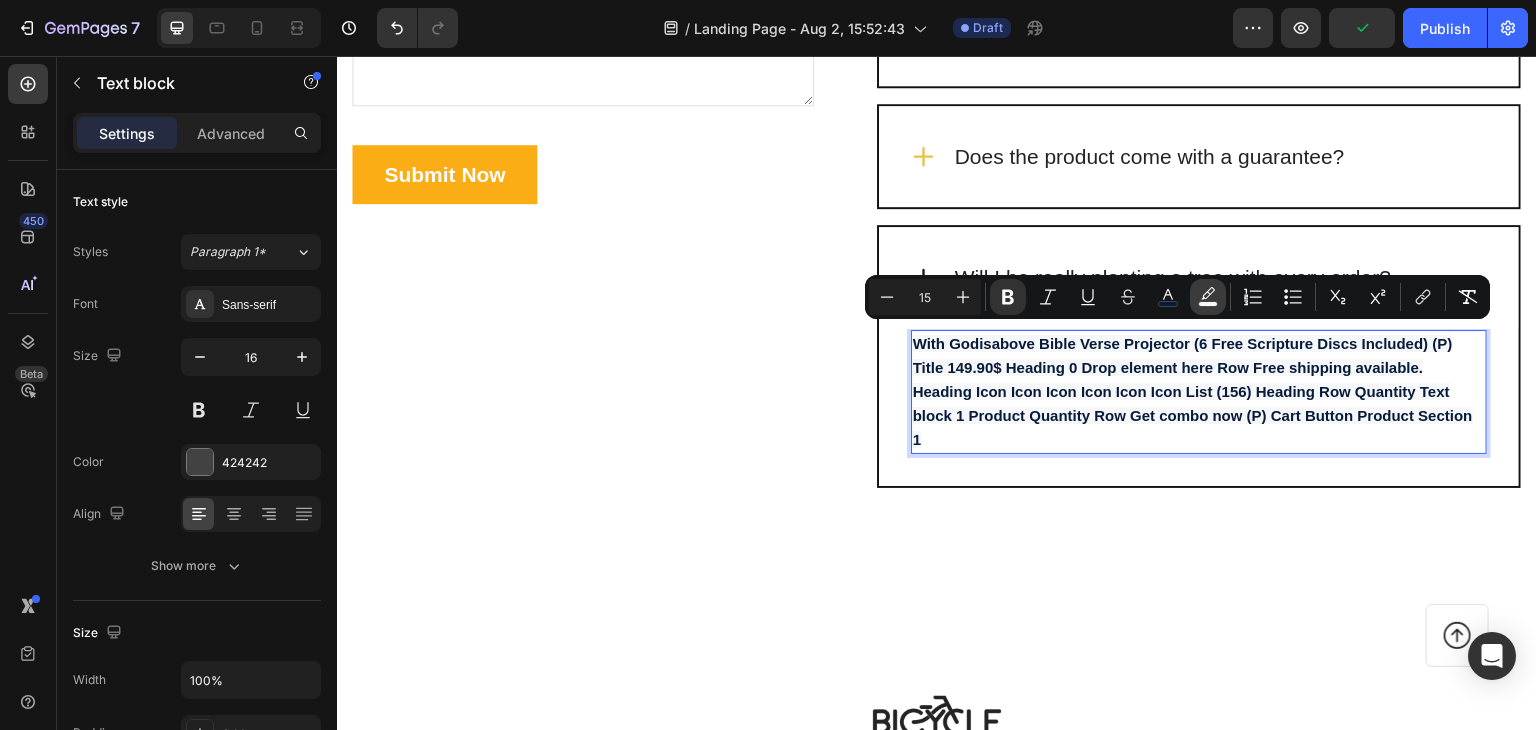 click 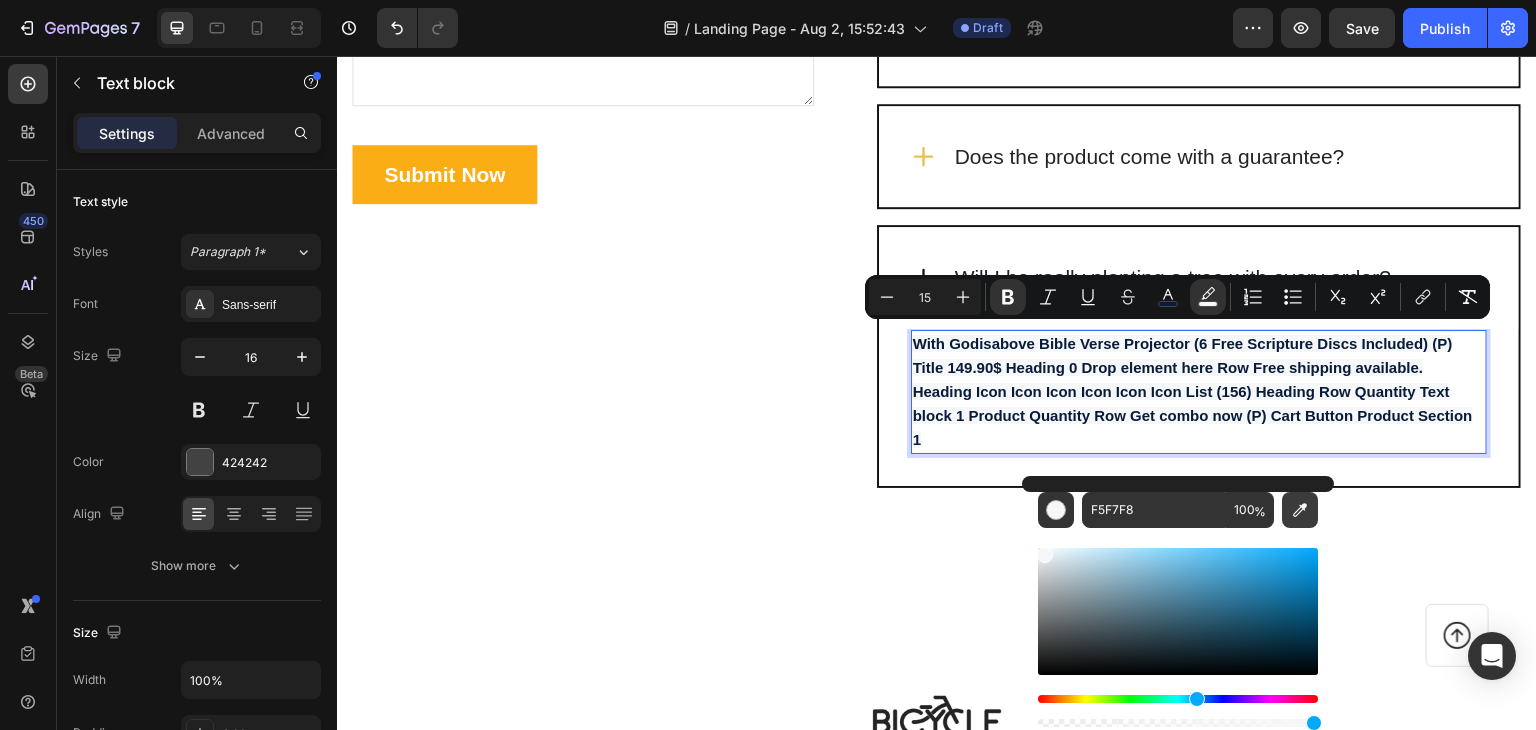 click 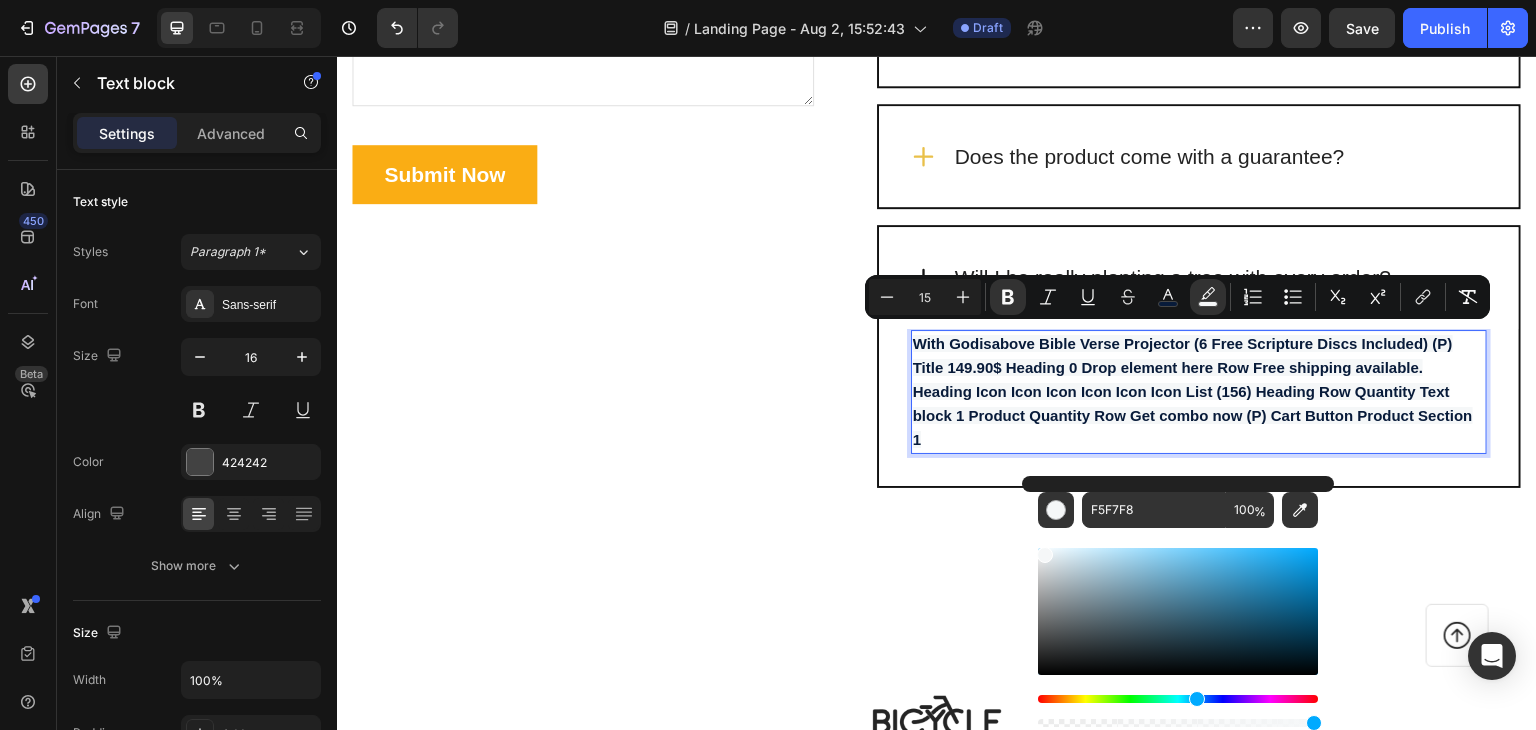 type on "FFFFFF" 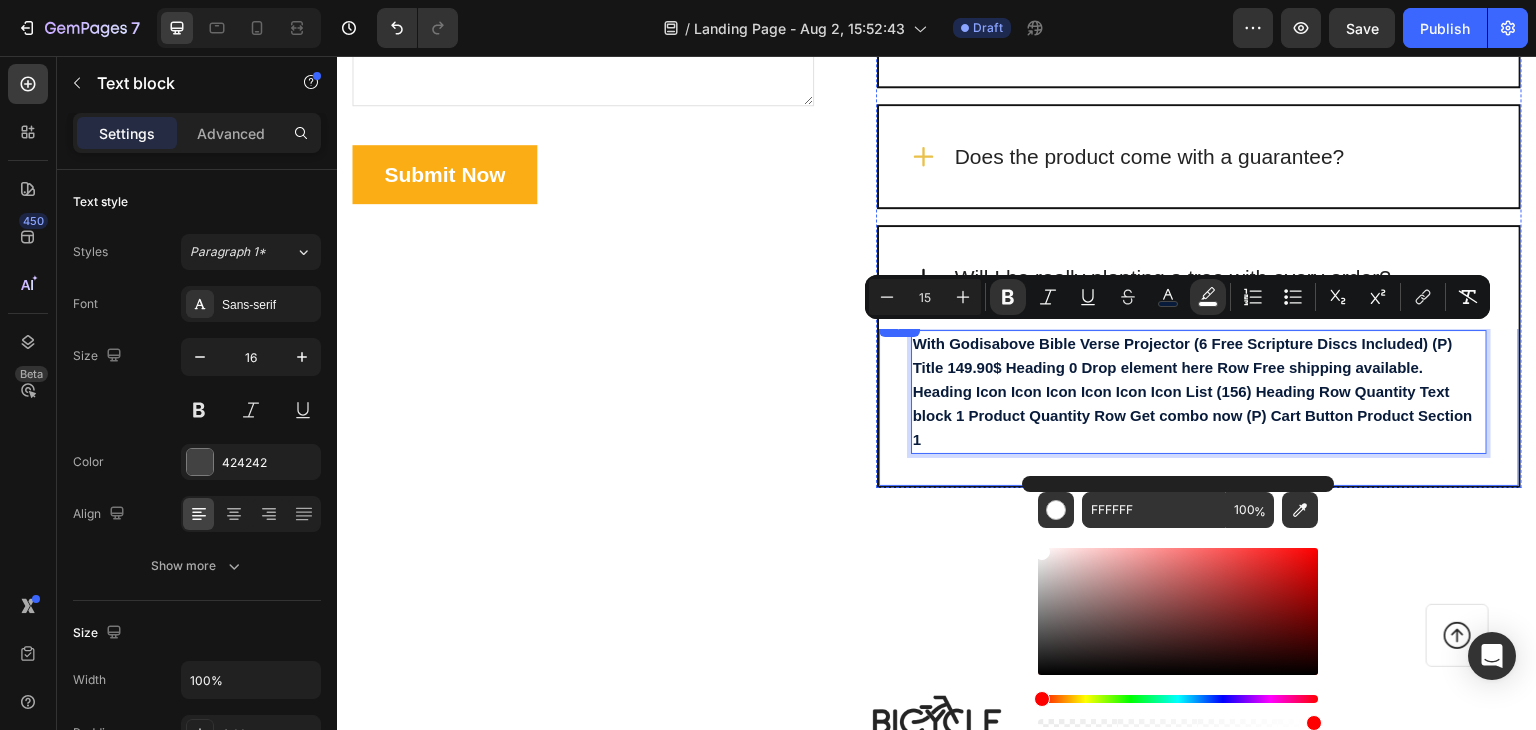 click on "Frequently Asked Questions Heading Still have questions? Send us your questions by filling out the form below, we will be happy to assist you. Text block Email  * Text block Email Field Question  * Text block Text Area Submit Now Submit Button Contact Form" at bounding box center [583, 85] 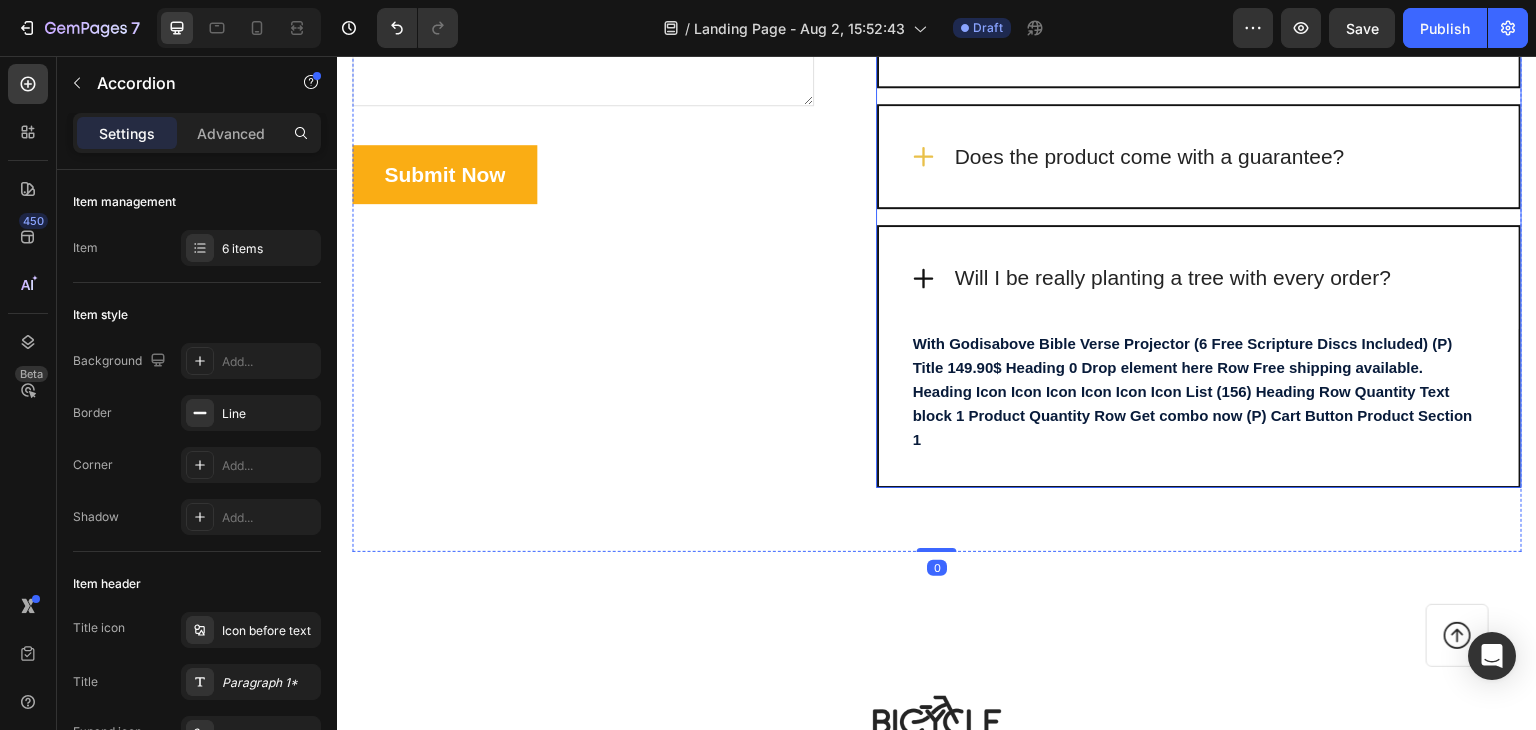 click on "Will I be really planting a tree with every order?" at bounding box center (1199, 278) 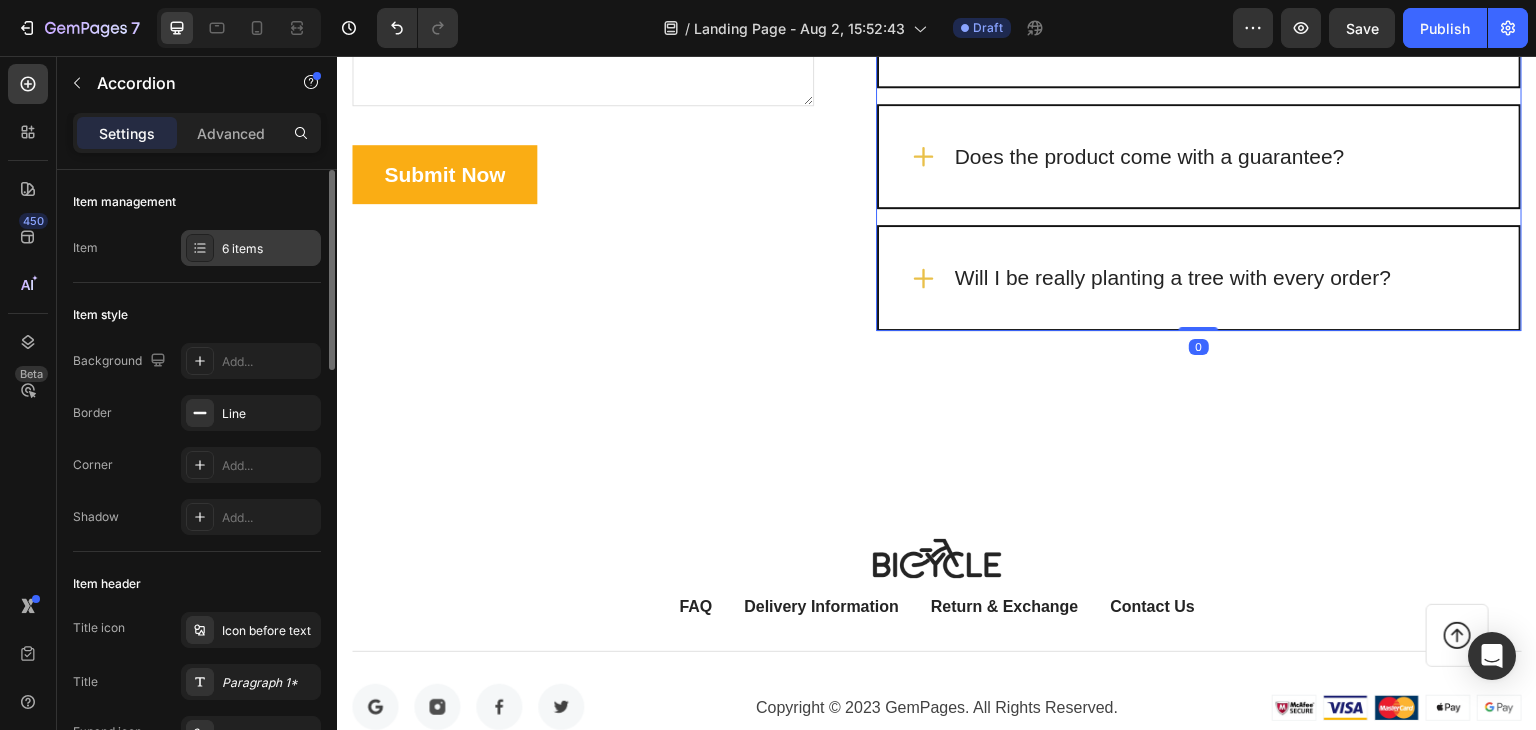 click on "6 items" at bounding box center [251, 248] 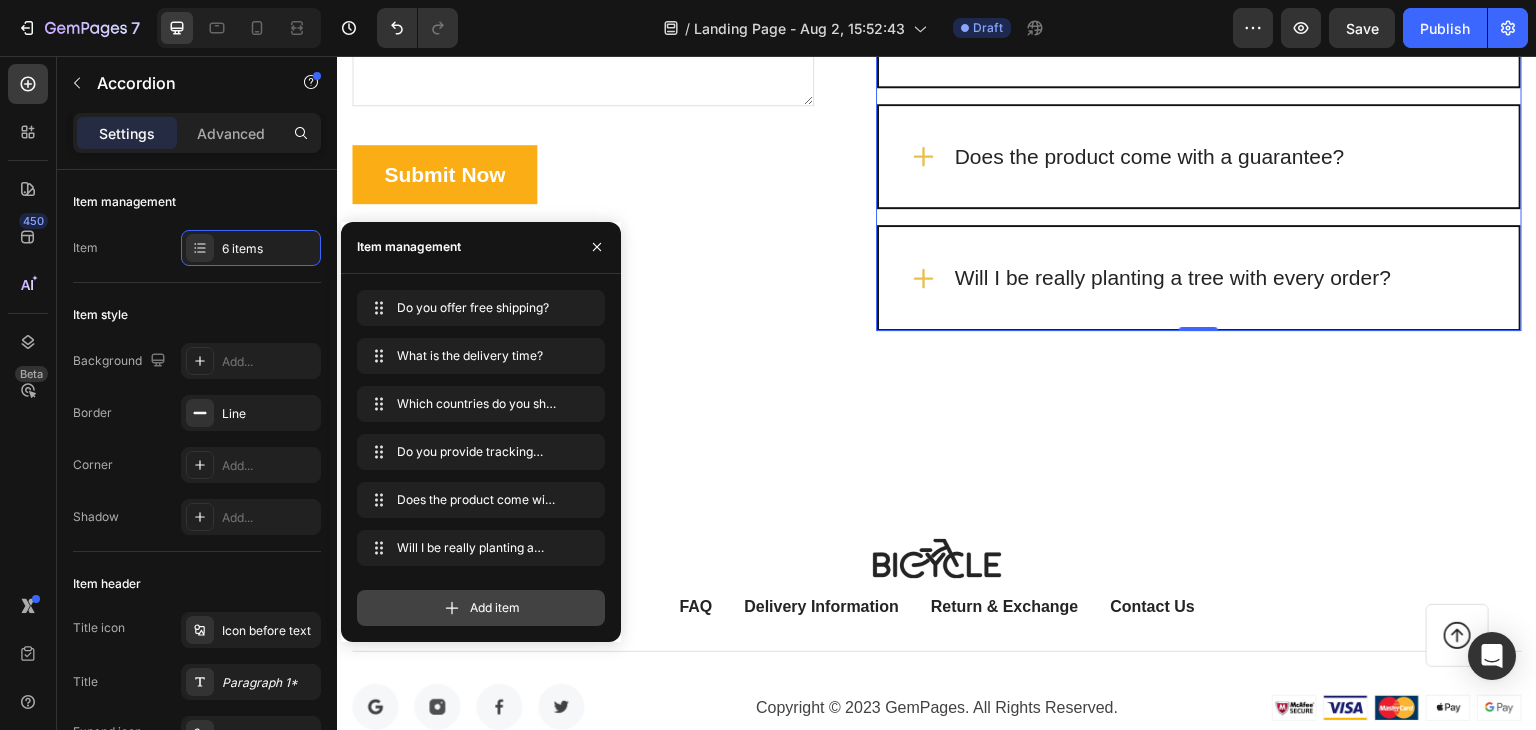 click on "Add item" at bounding box center (495, 608) 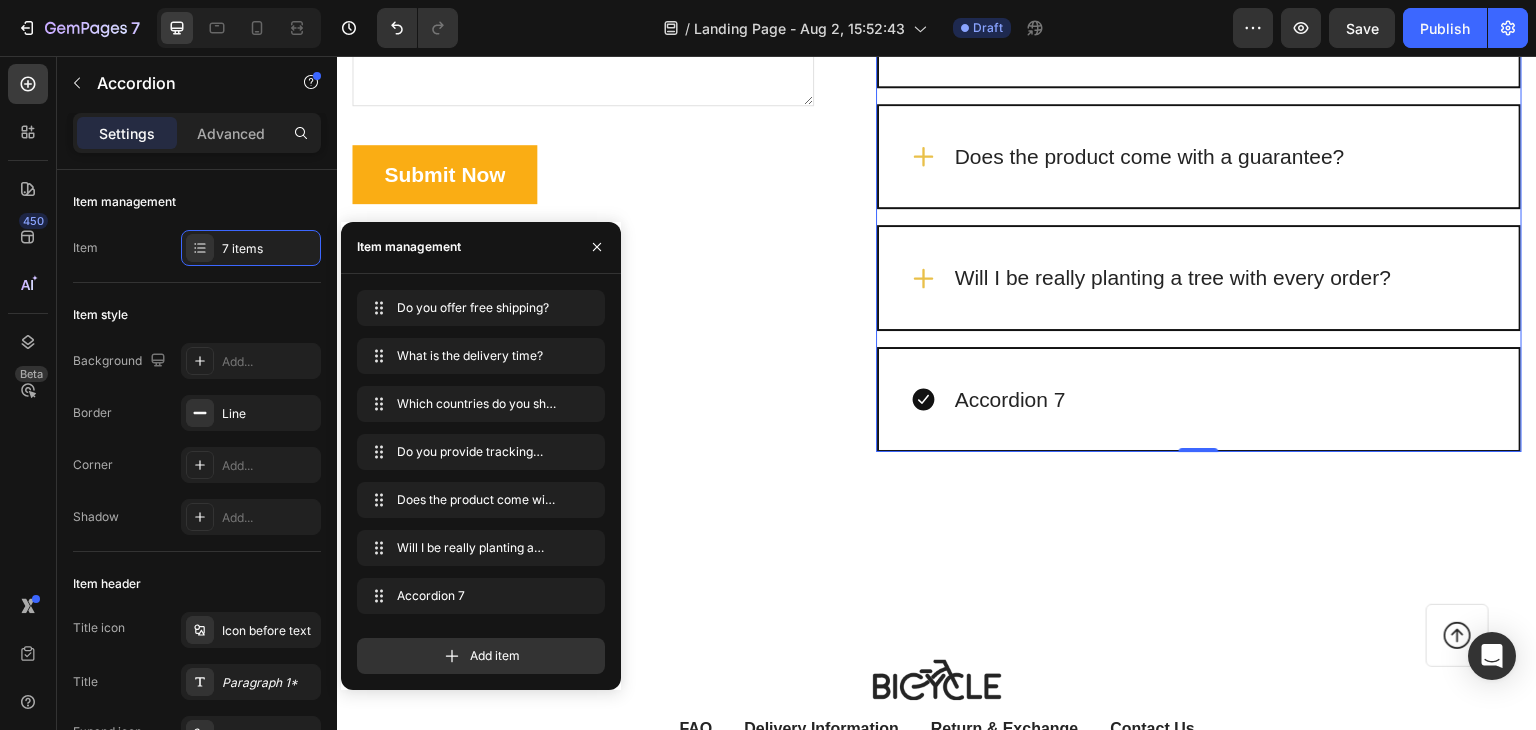 click 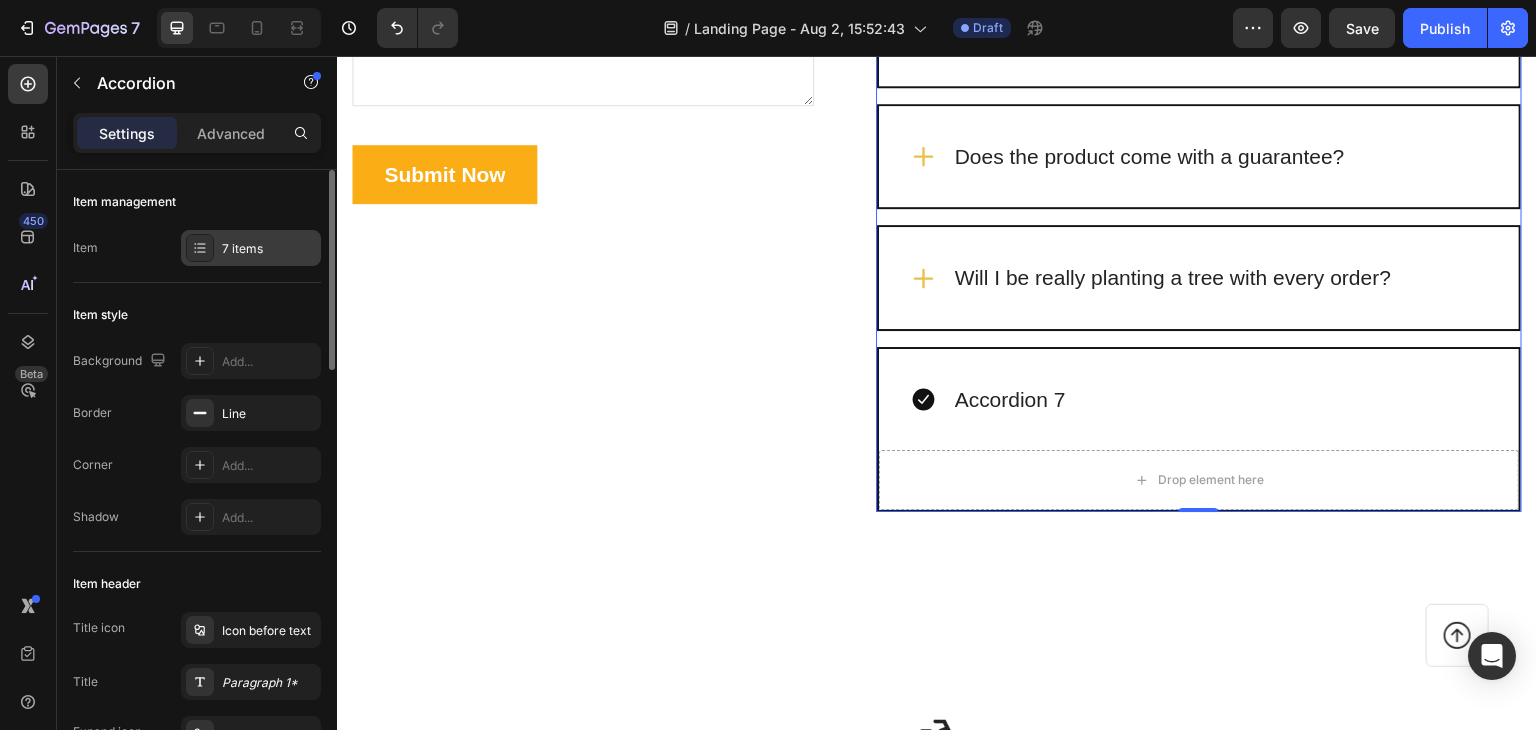 click on "7 items" at bounding box center (251, 248) 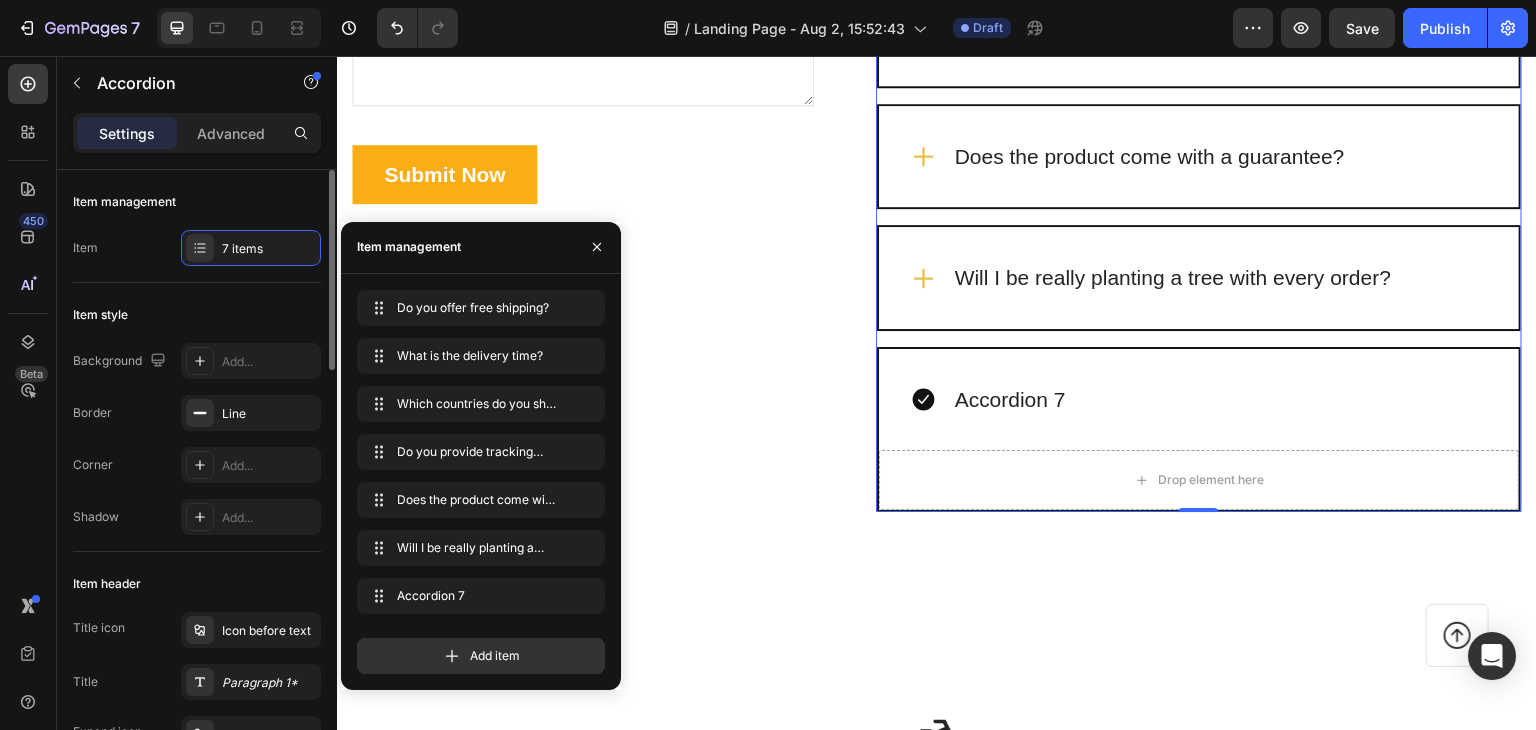 scroll, scrollTop: 100, scrollLeft: 0, axis: vertical 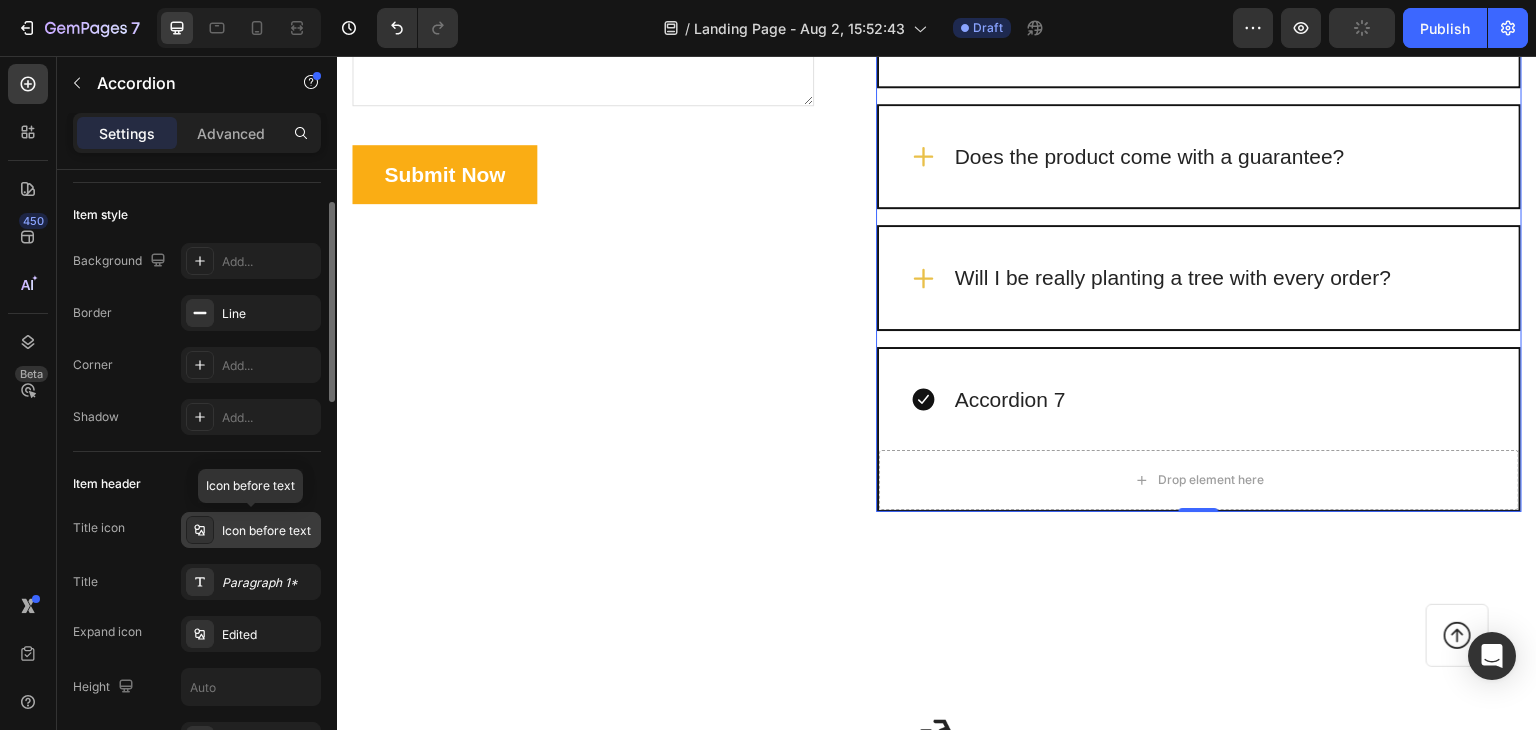 click 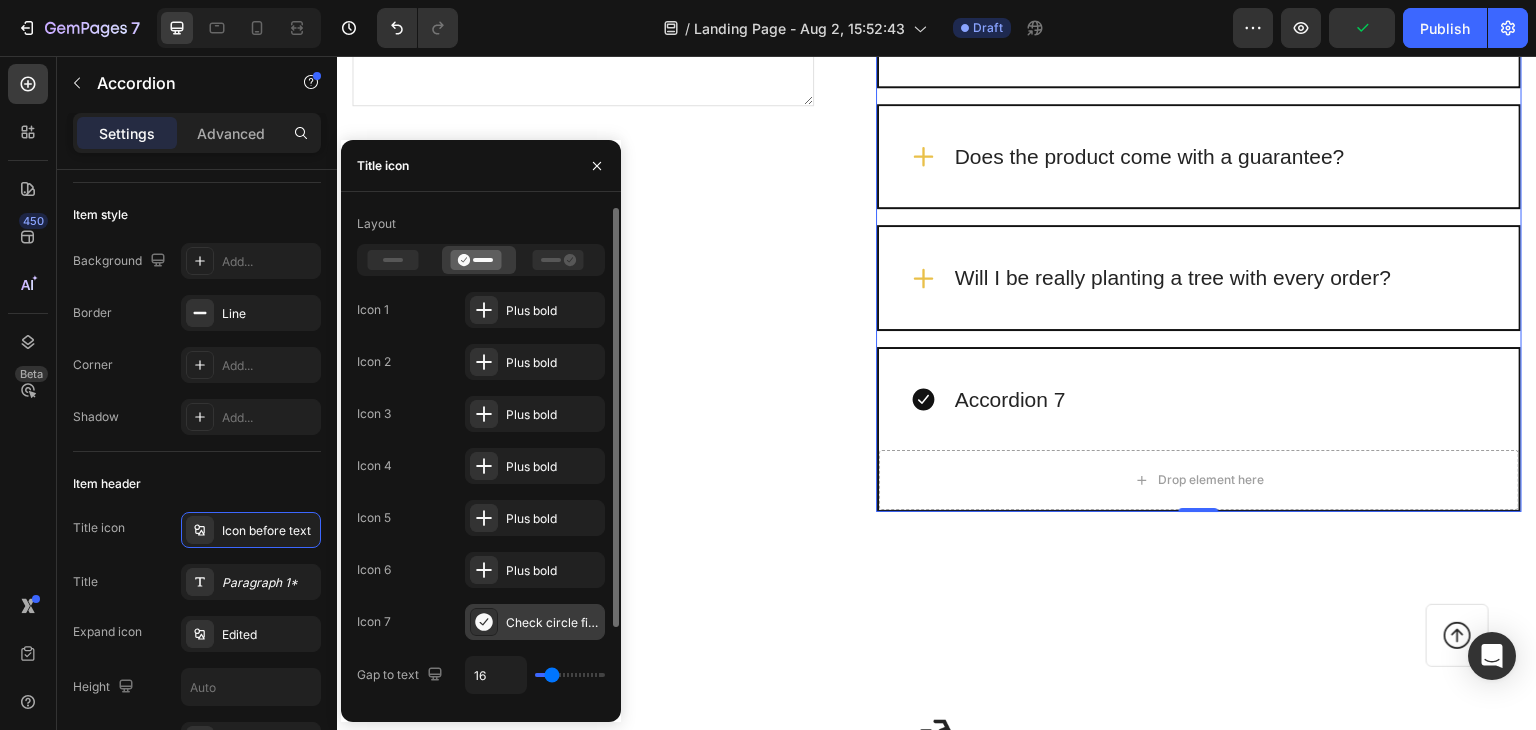 click on "Check circle filled" at bounding box center [535, 622] 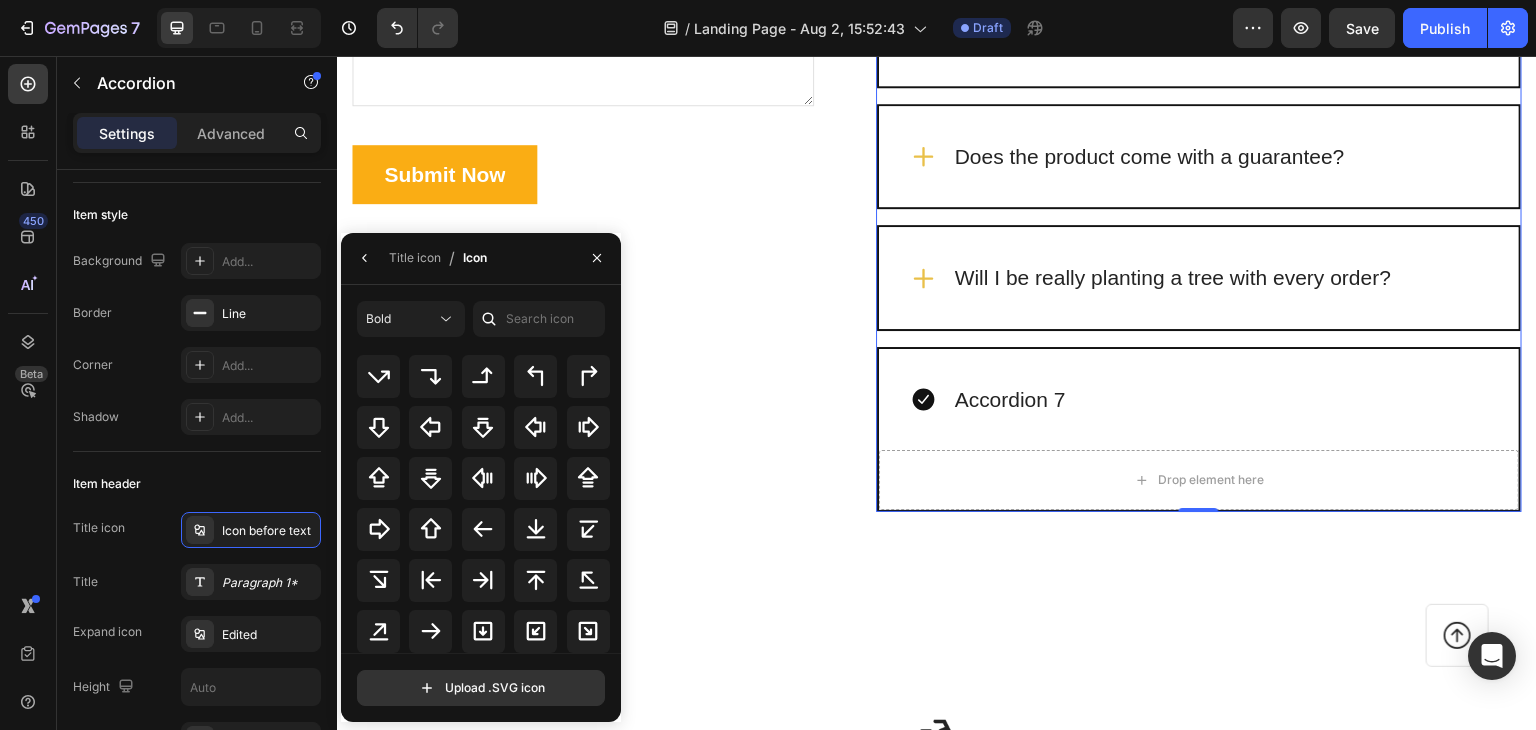 scroll, scrollTop: 649, scrollLeft: 0, axis: vertical 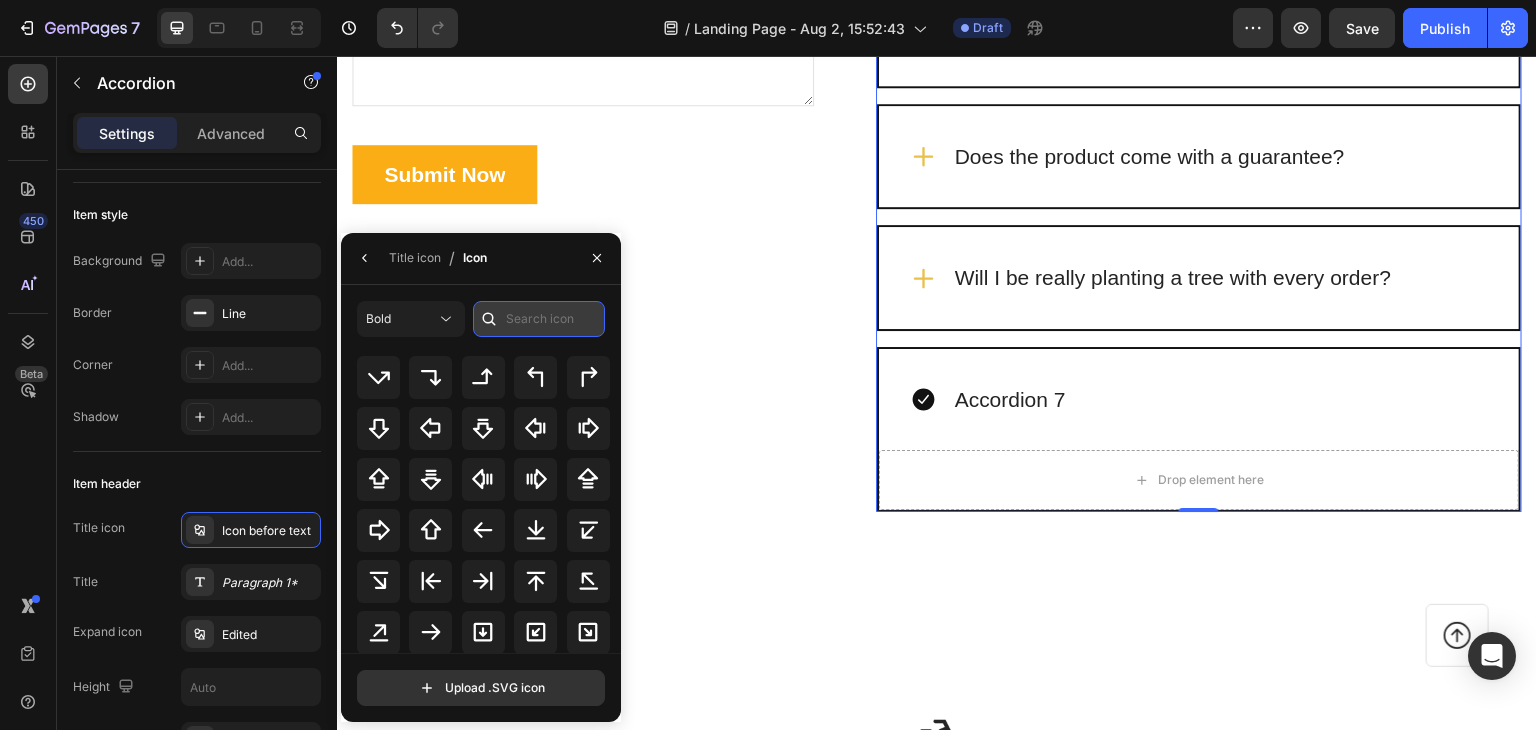 click at bounding box center [539, 319] 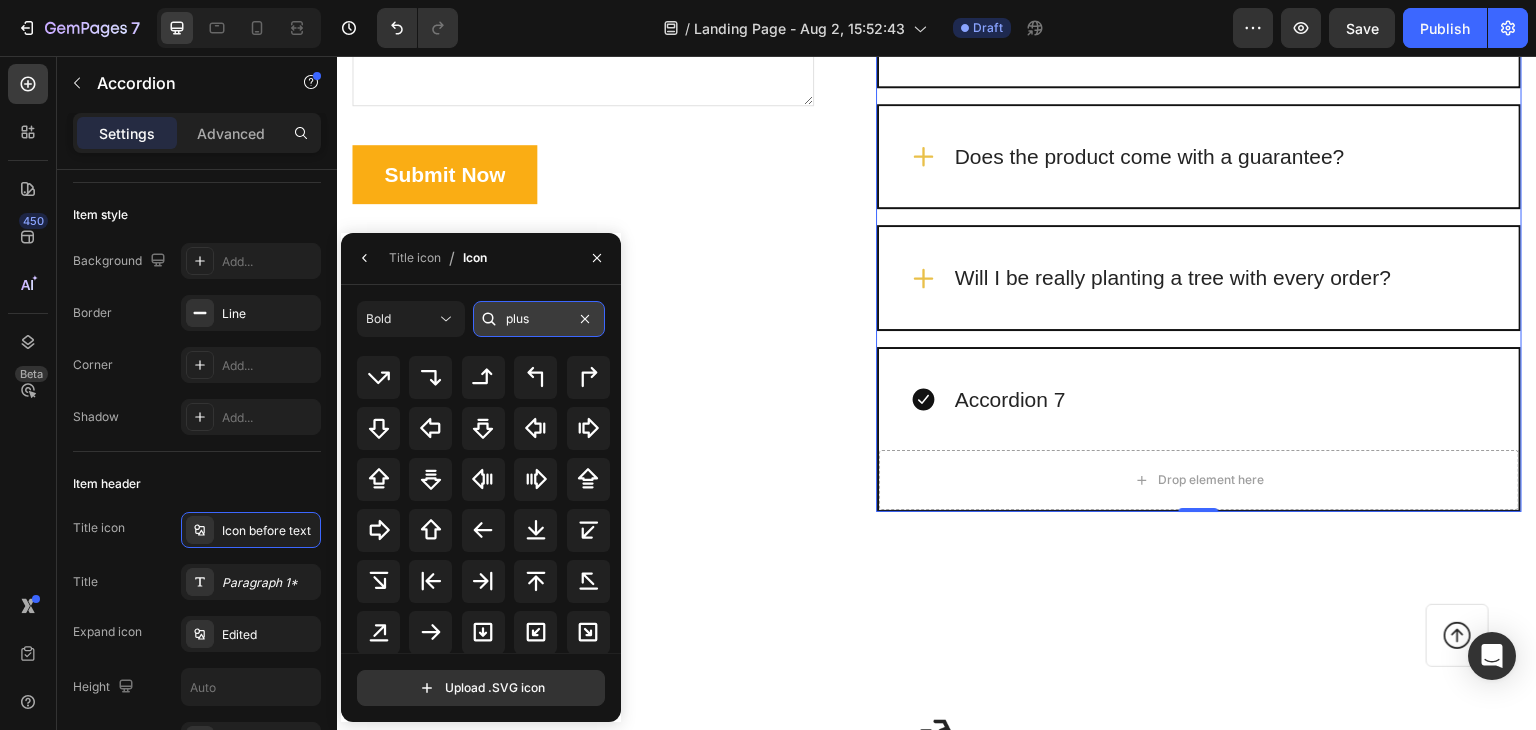 scroll, scrollTop: 0, scrollLeft: 0, axis: both 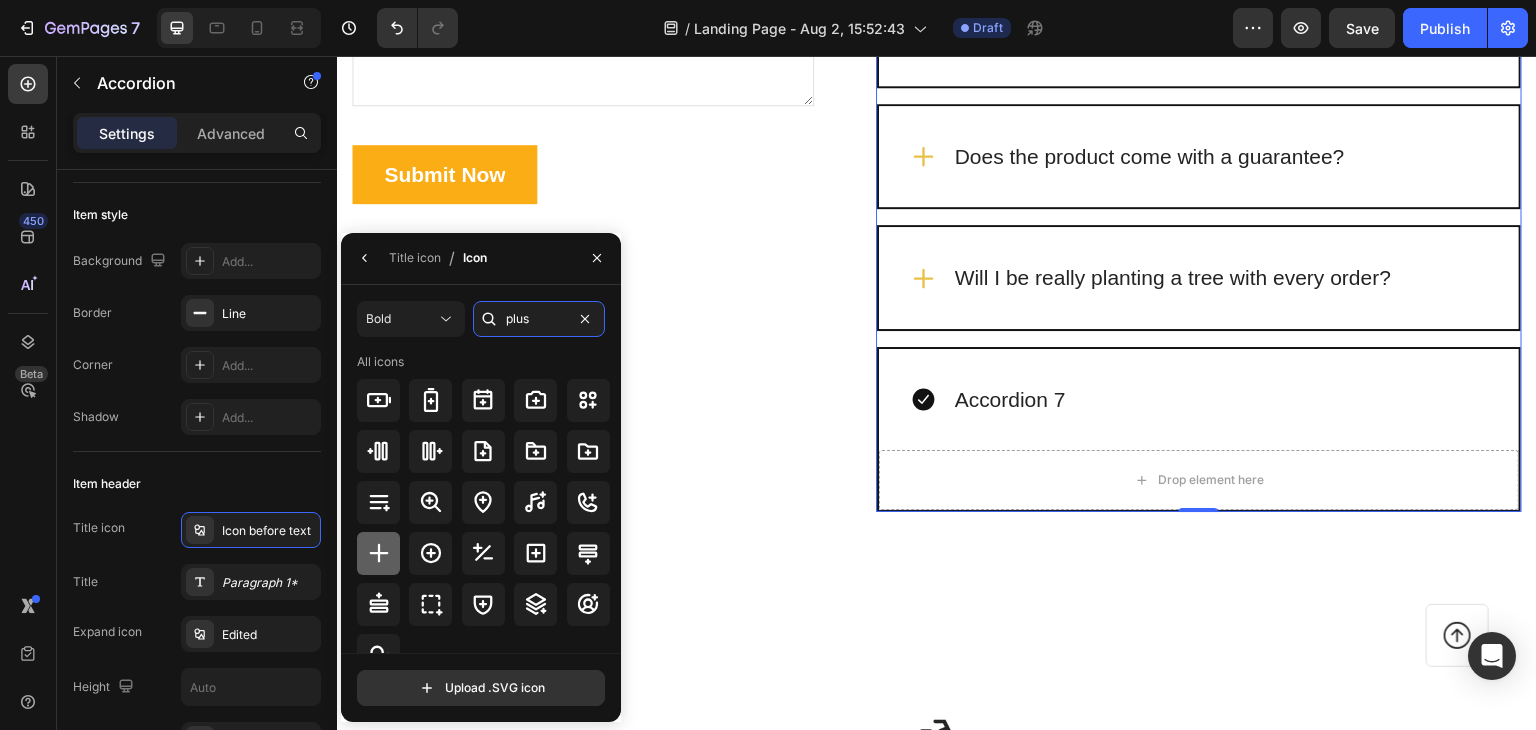 type on "plus" 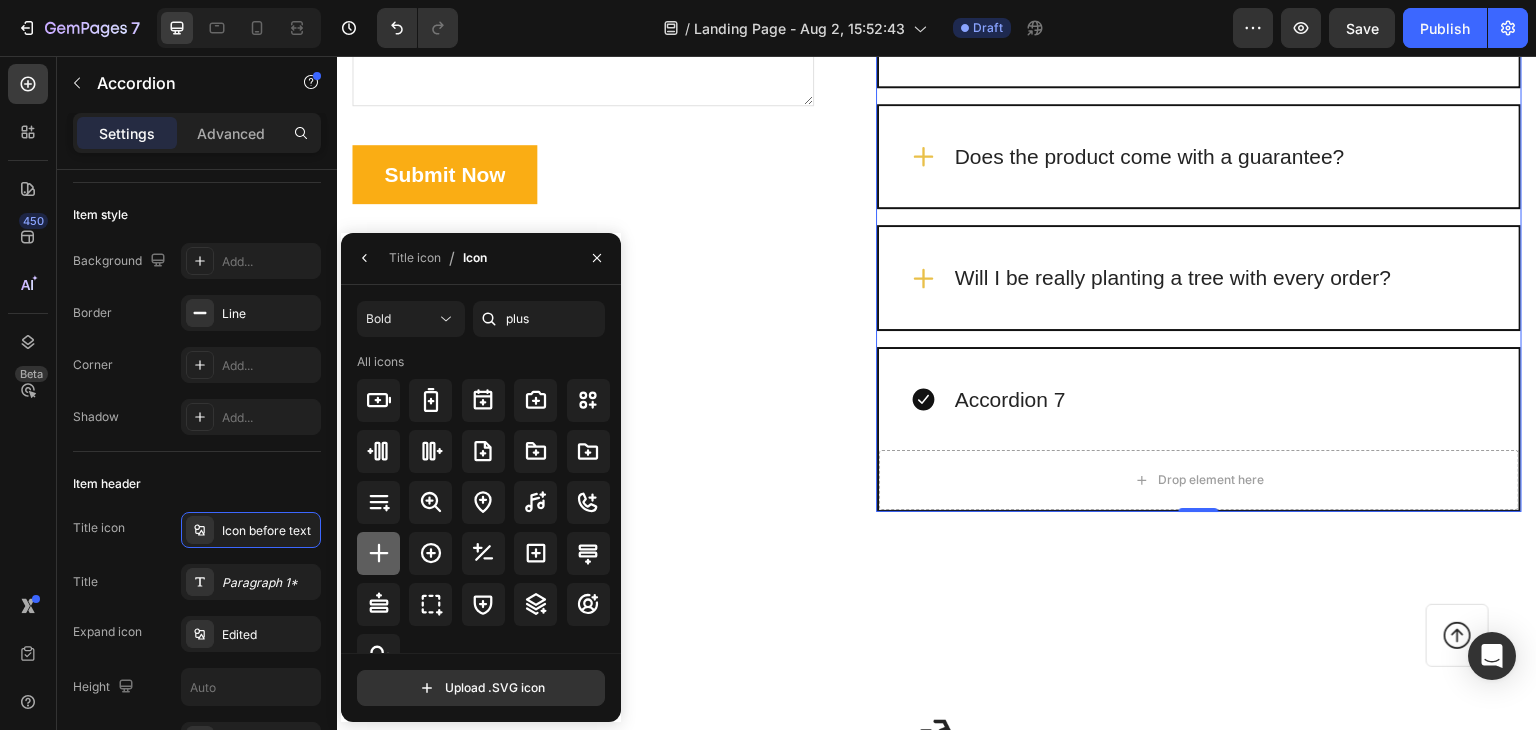 click 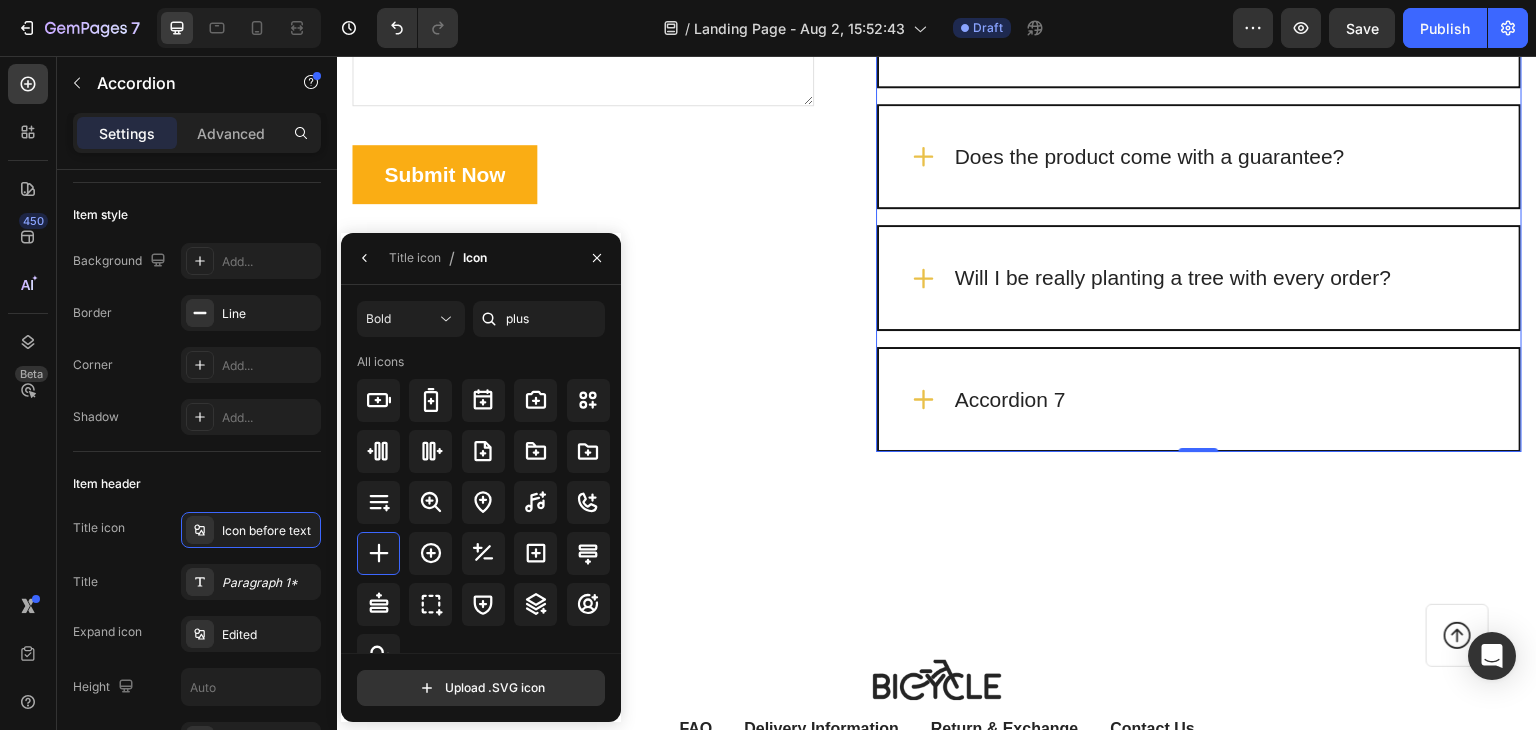 click on "Accordion 7" at bounding box center [1010, 400] 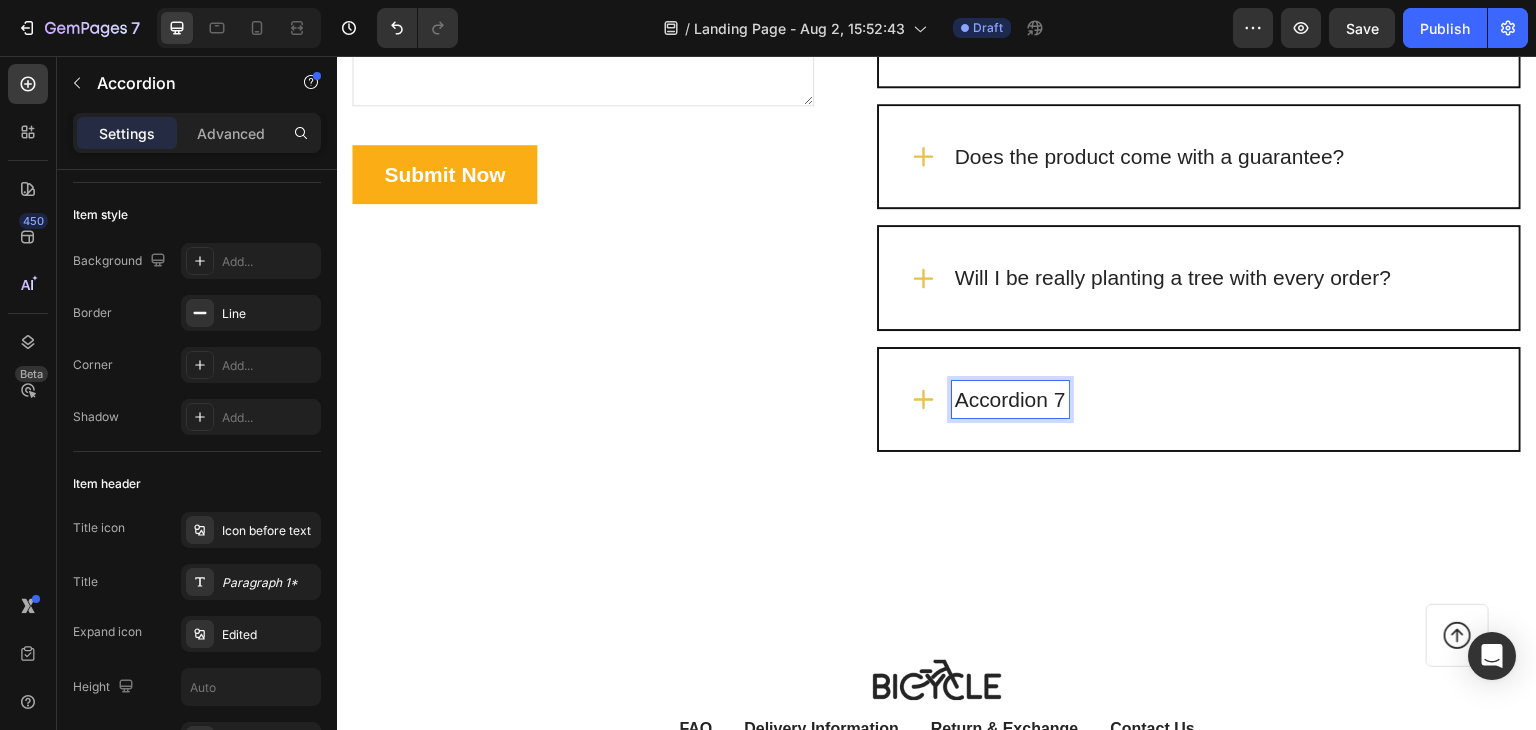 click on "Accordion 7" at bounding box center [1199, 400] 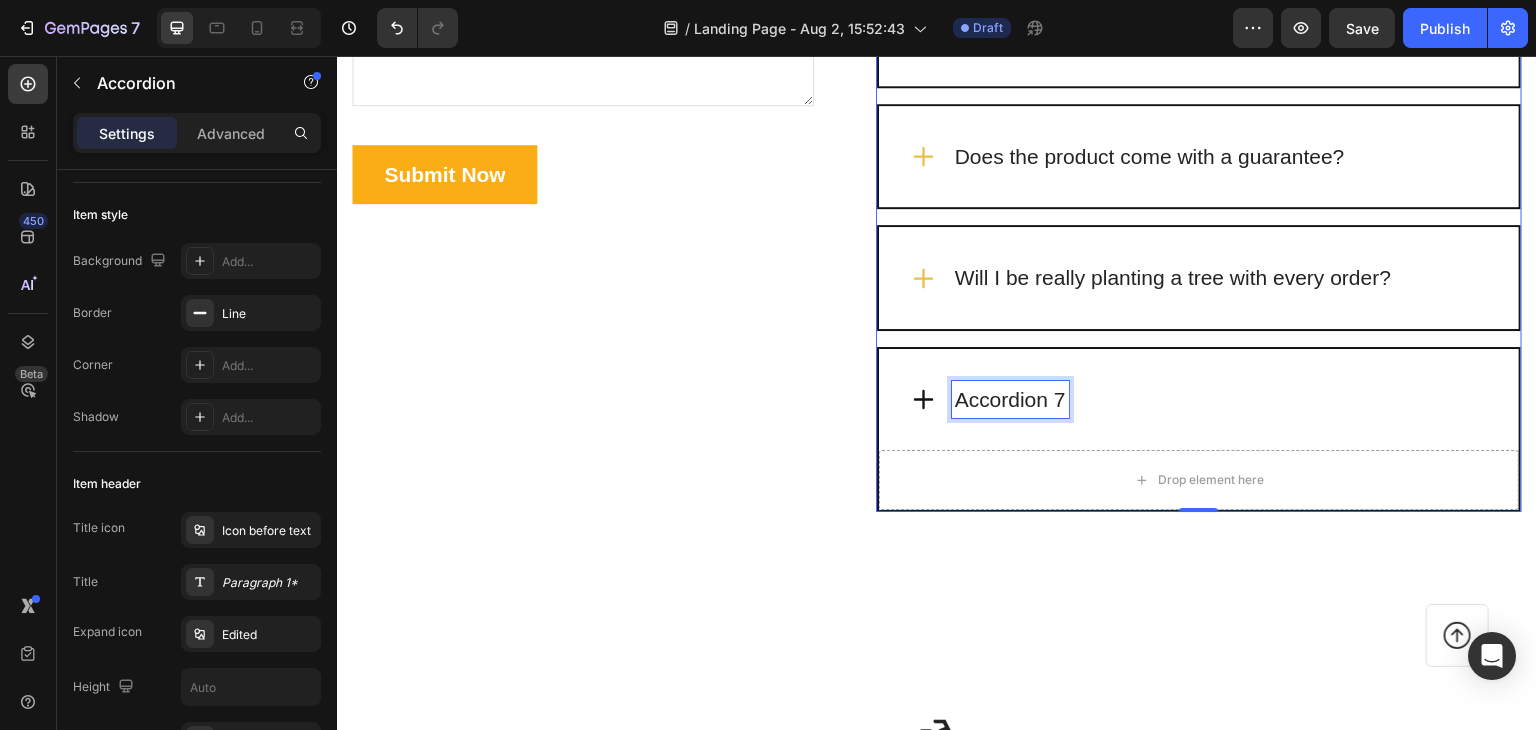 click on "Accordion 7" at bounding box center [1010, 400] 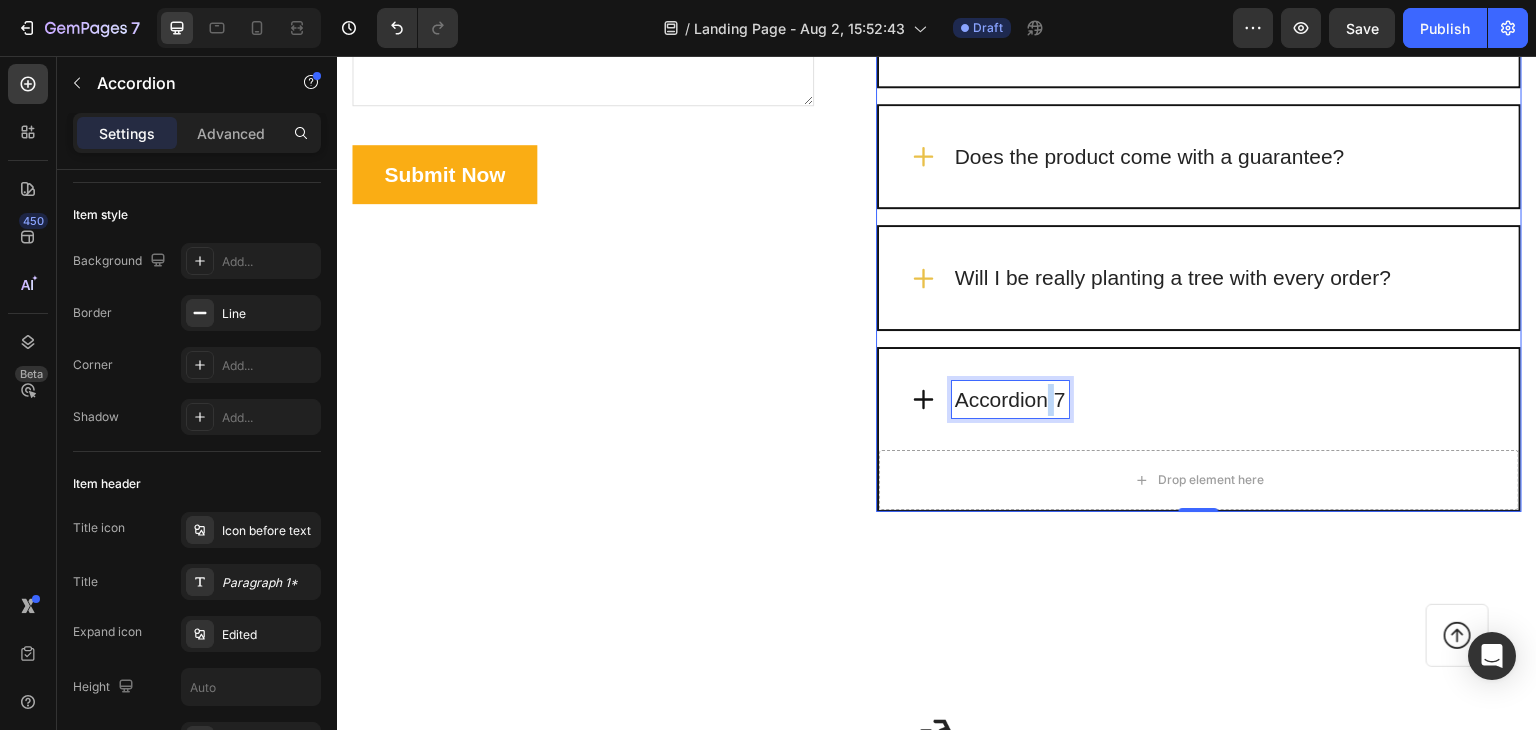 click on "Accordion 7" at bounding box center [1010, 400] 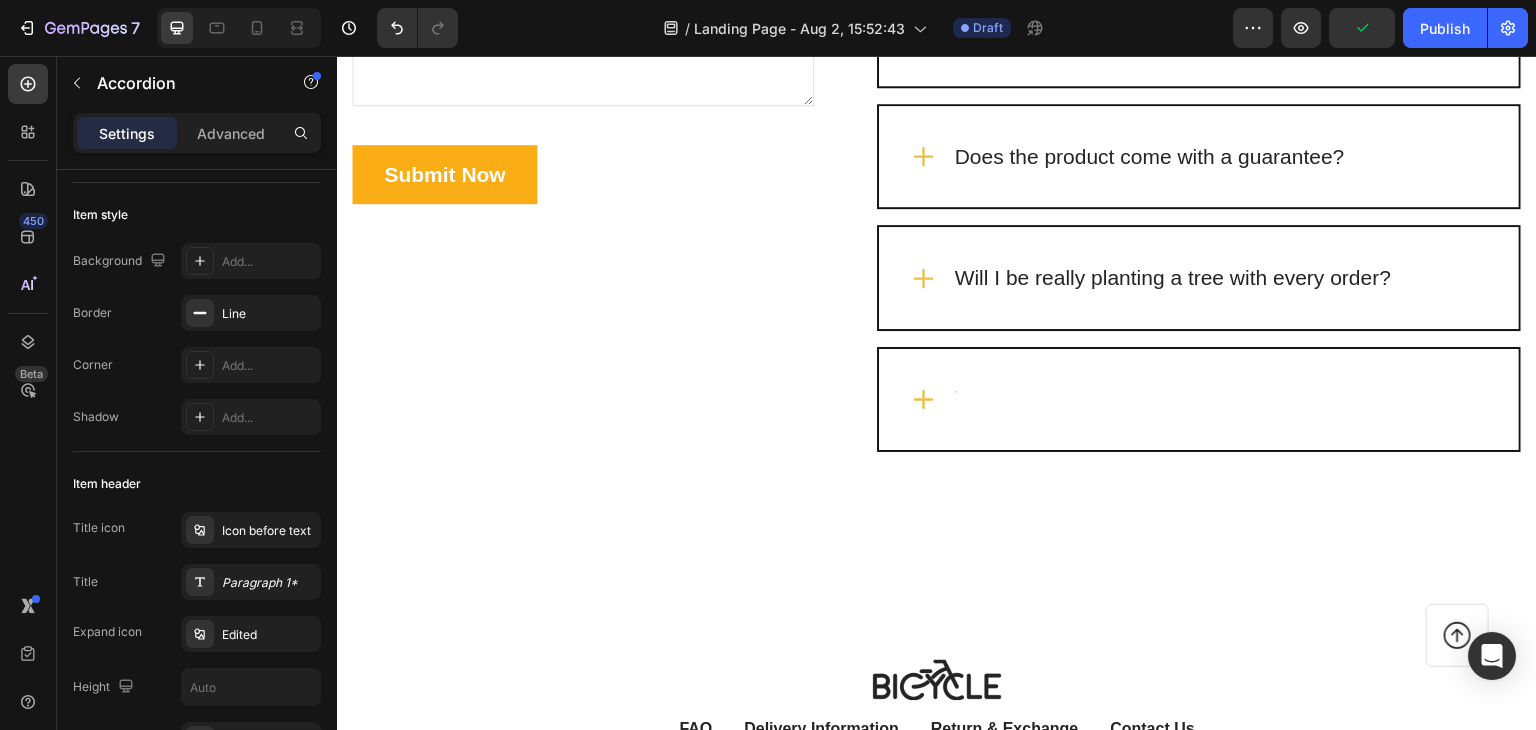 scroll, scrollTop: 5496, scrollLeft: 0, axis: vertical 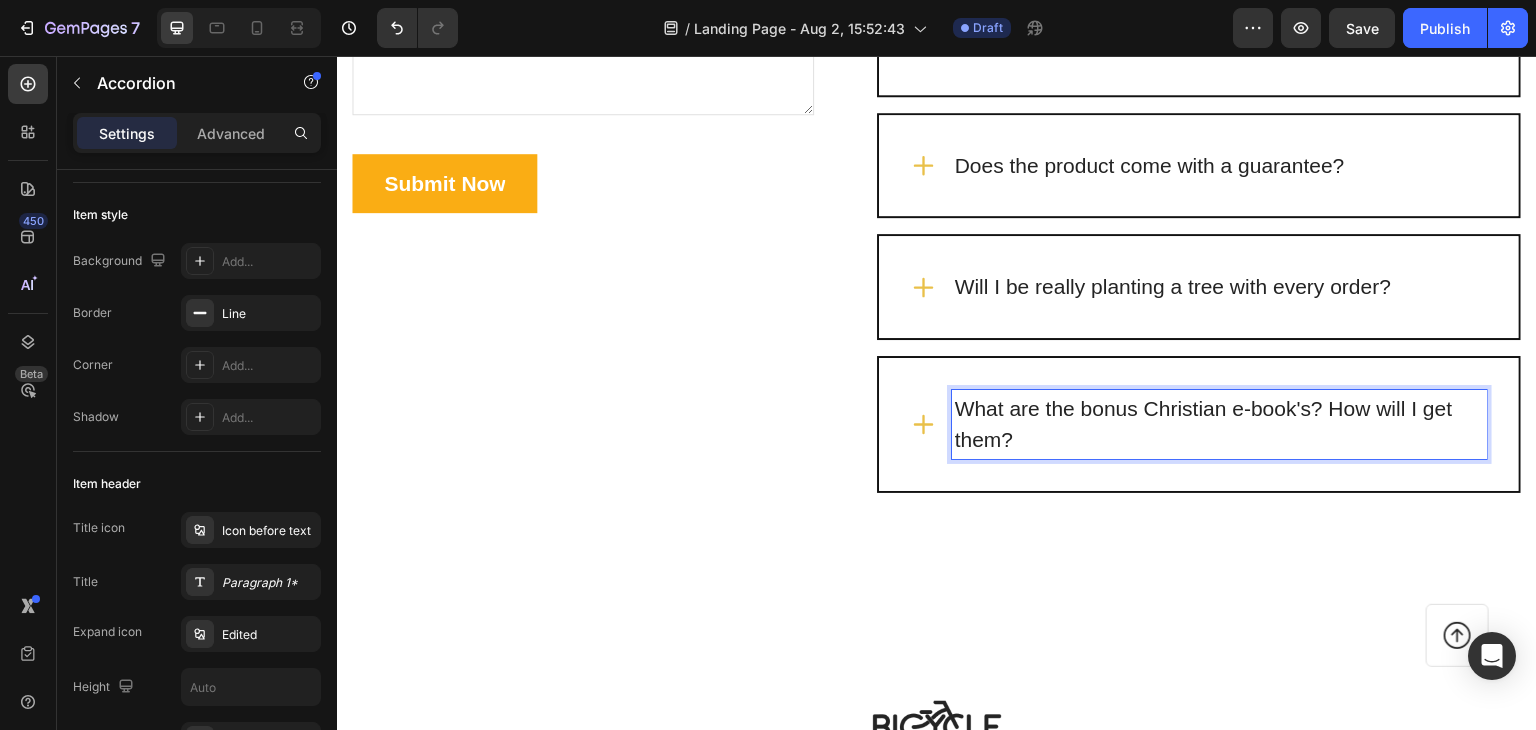 click on "What are the bonus Christian e-book's? How will I get them?" at bounding box center (1199, 424) 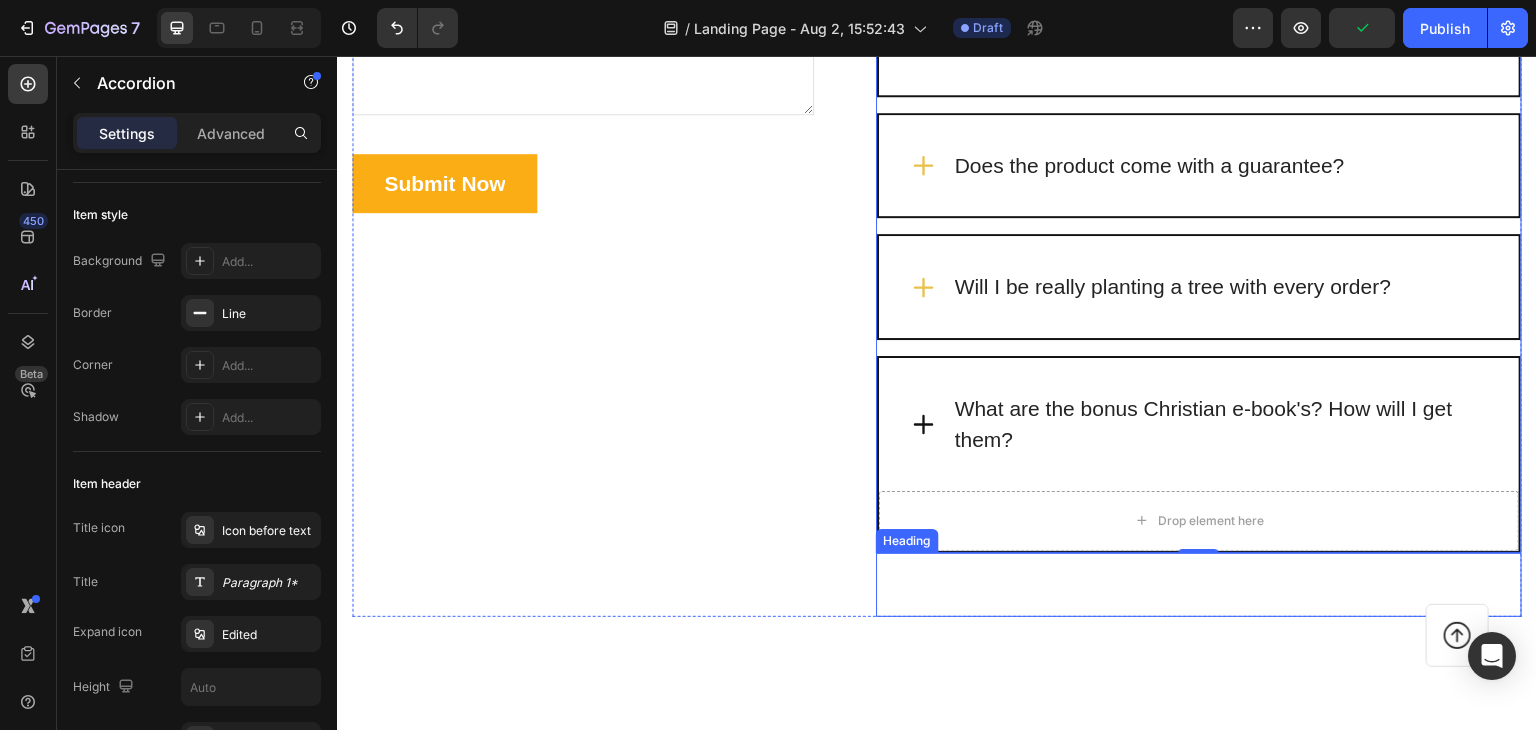 click on "Heading" at bounding box center (907, 541) 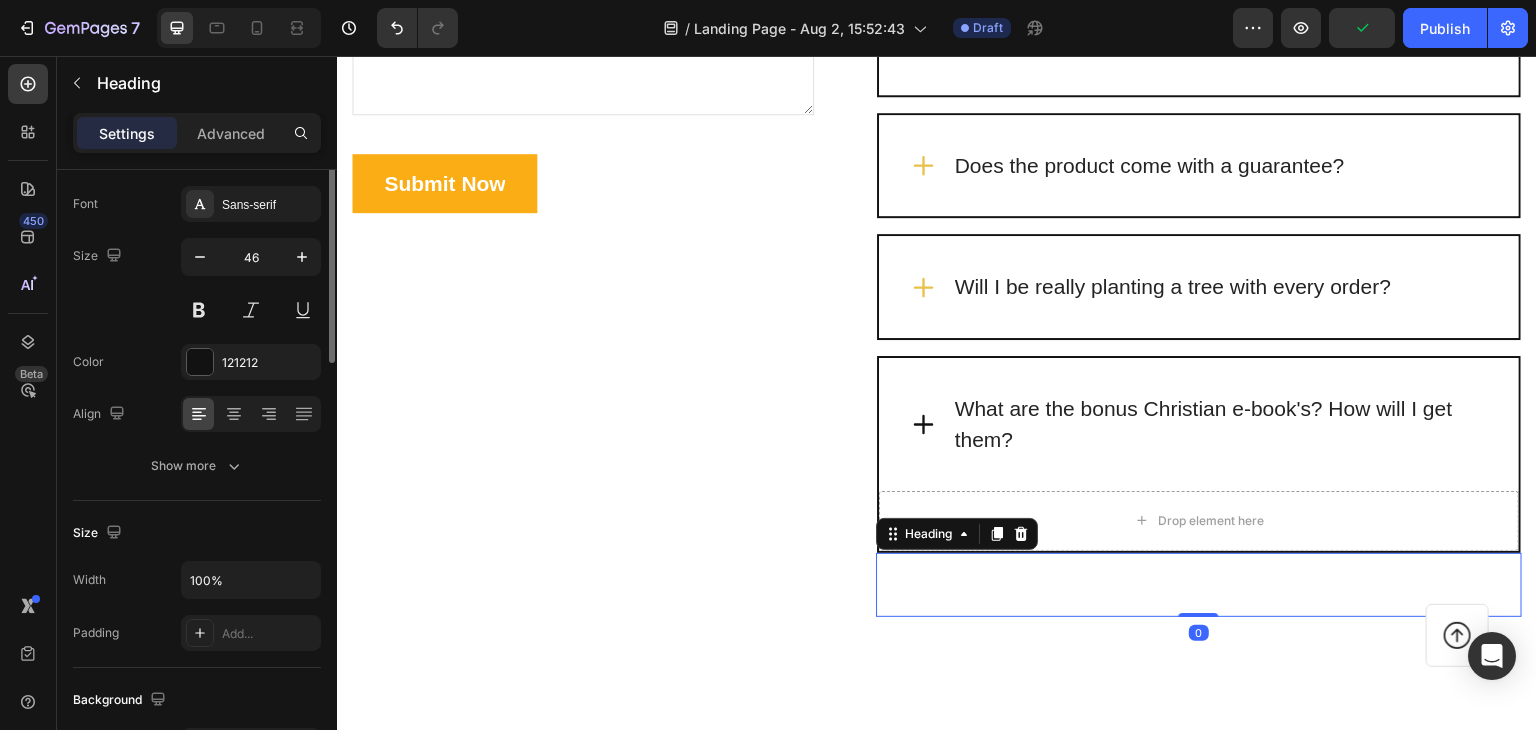 scroll, scrollTop: 0, scrollLeft: 0, axis: both 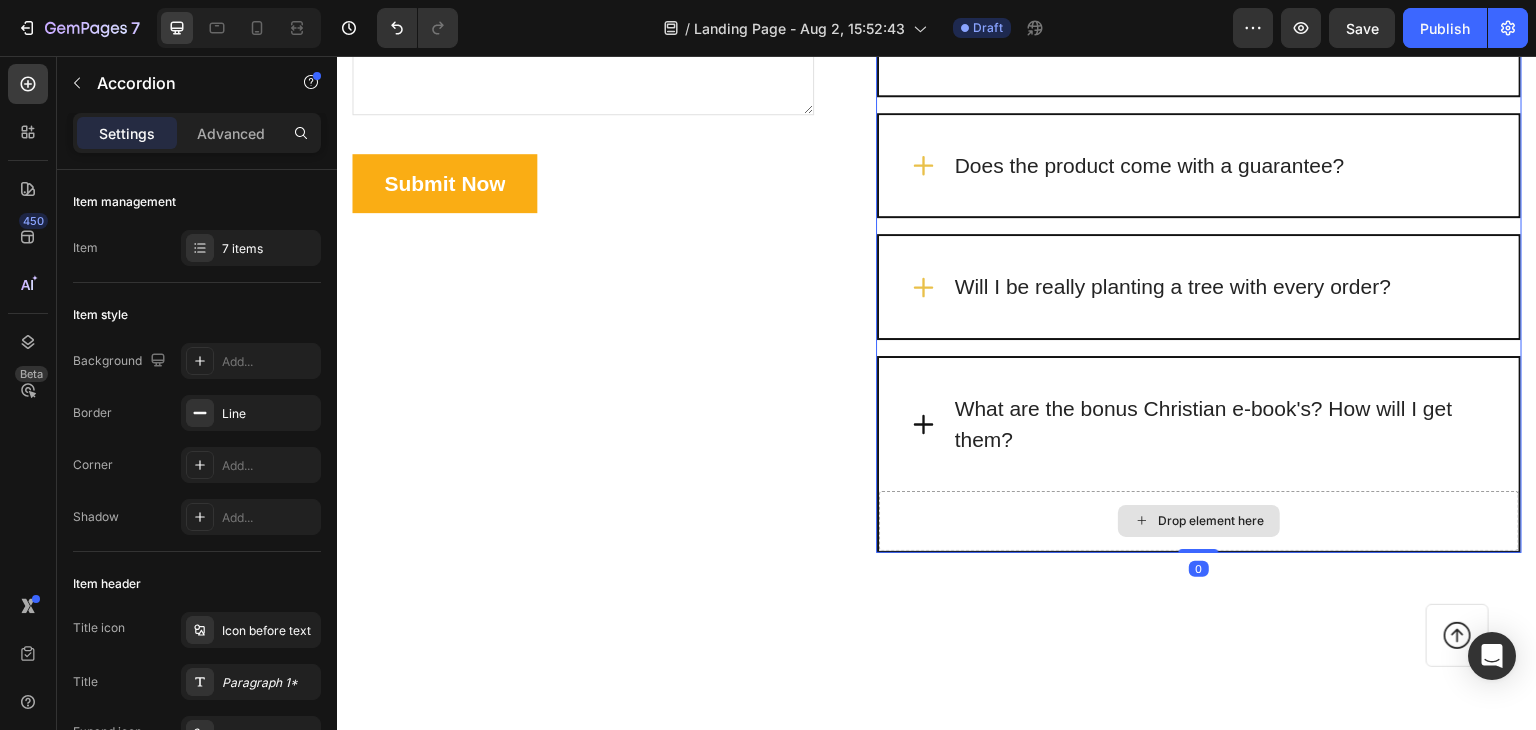 click on "Drop element here" at bounding box center [1199, 521] 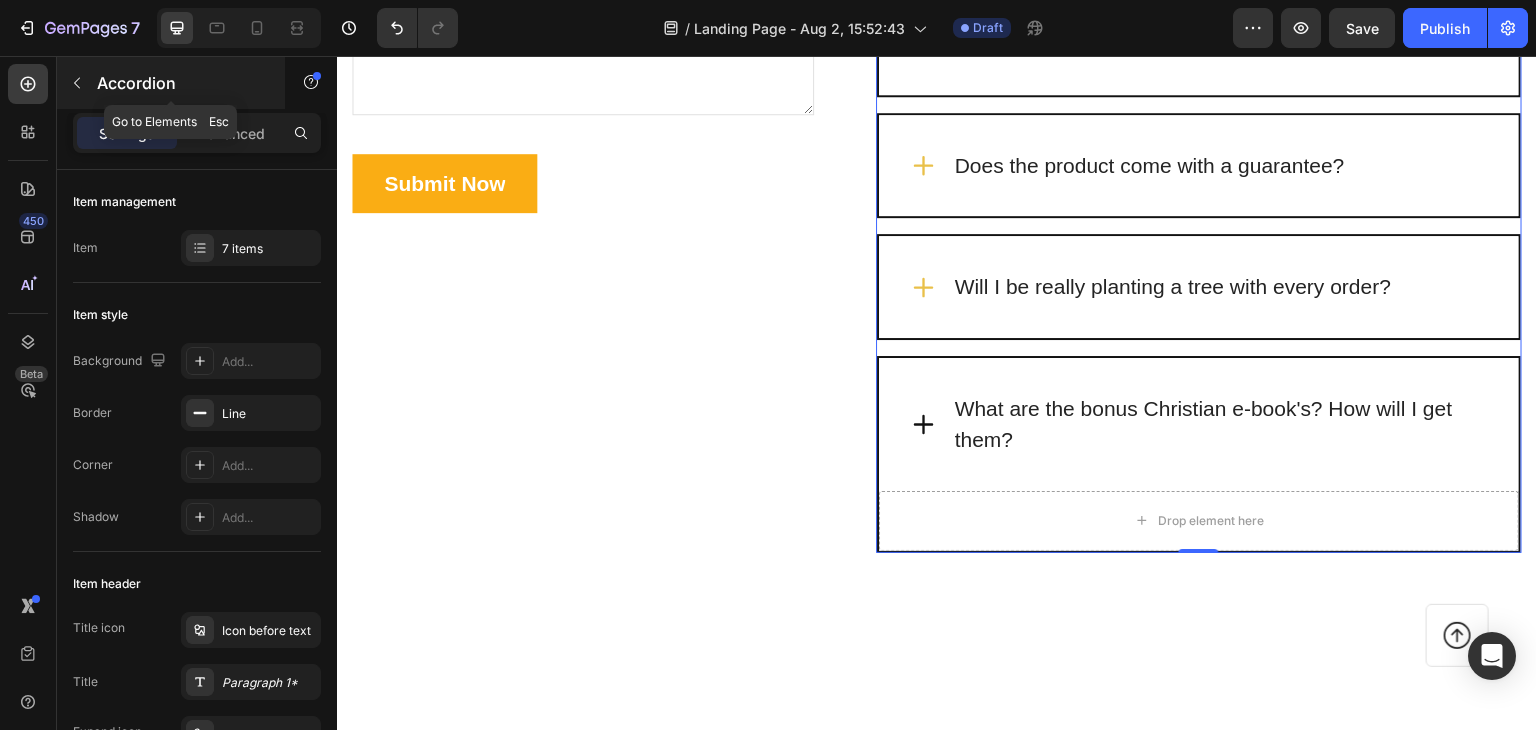click 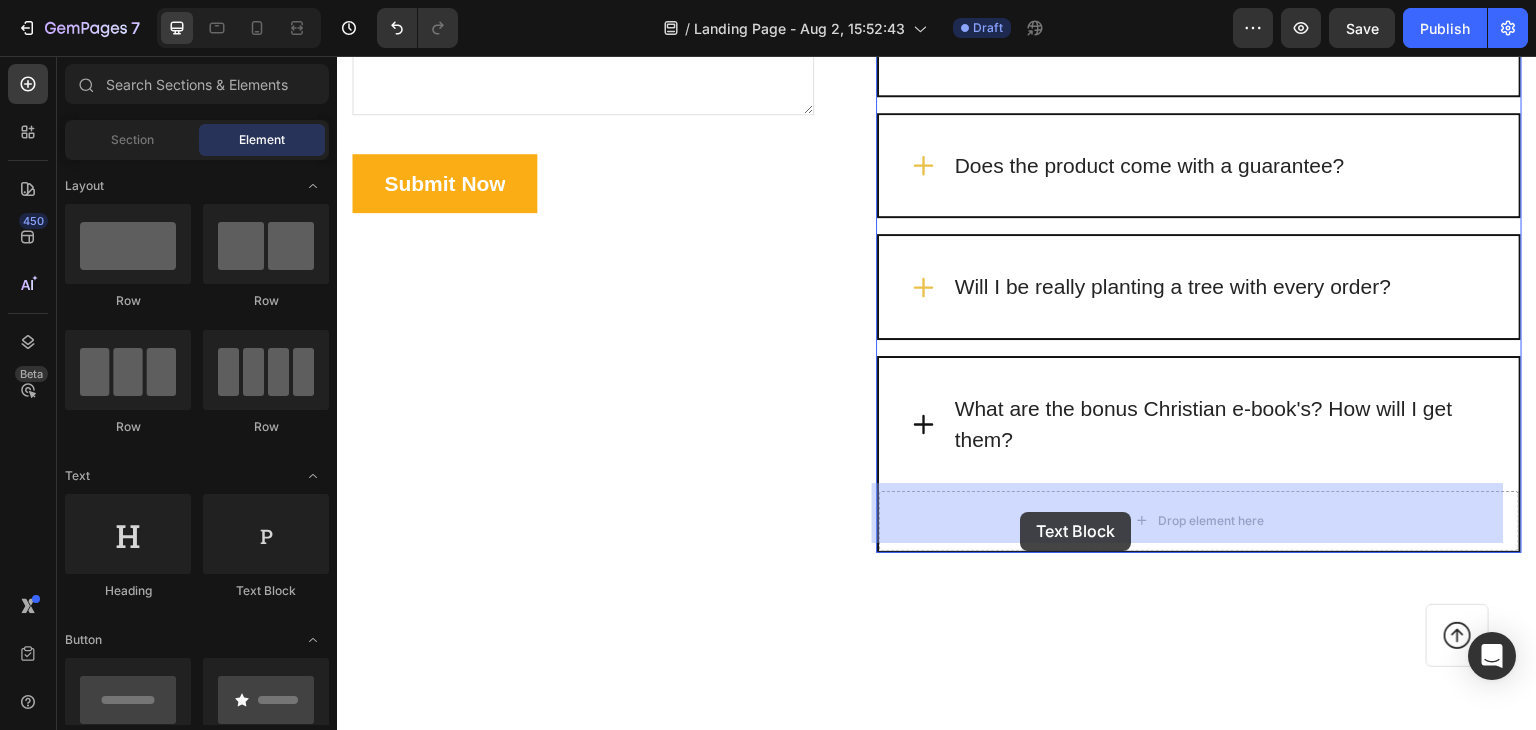 drag, startPoint x: 601, startPoint y: 601, endPoint x: 1021, endPoint y: 512, distance: 429.3262 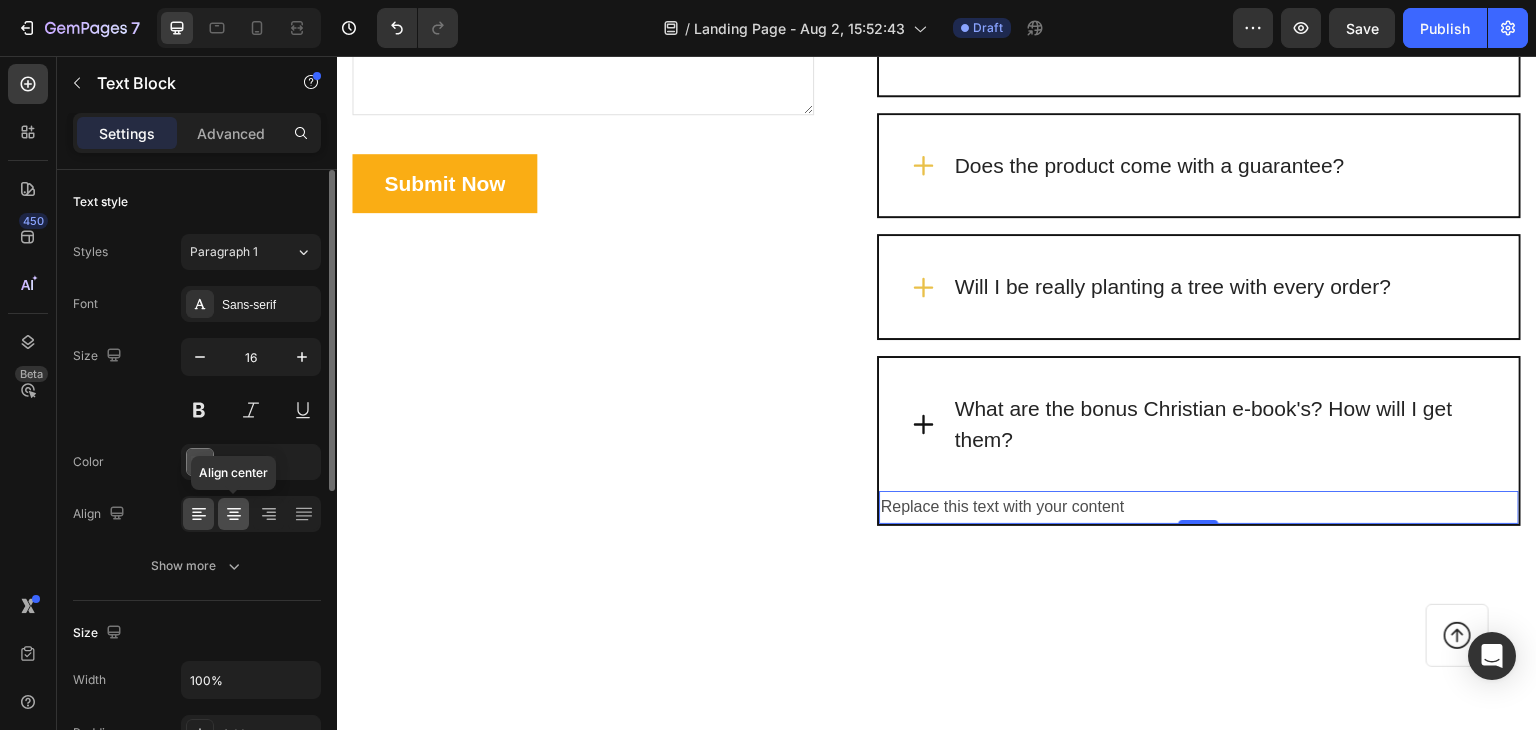 click 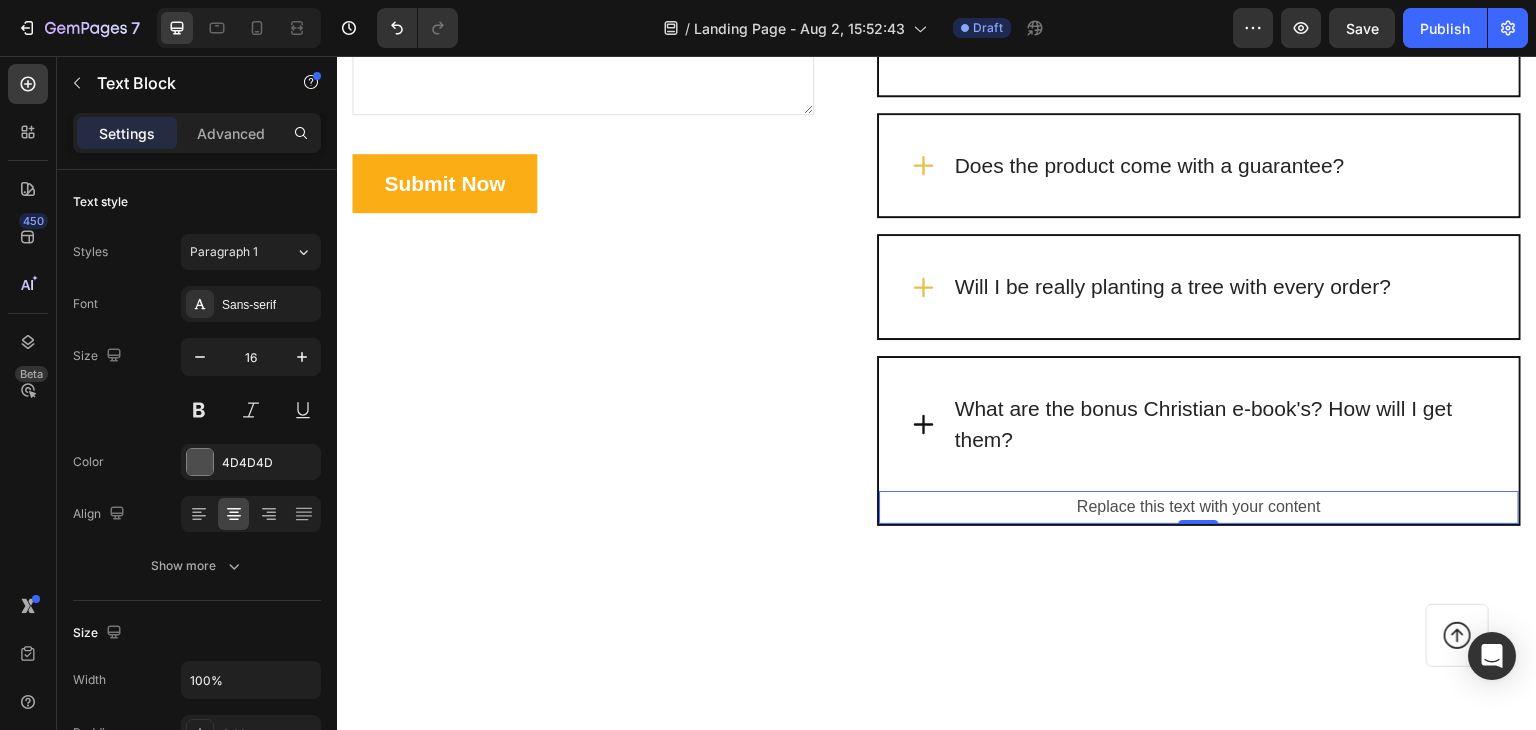 click on "Replace this text with your content" at bounding box center [1199, 507] 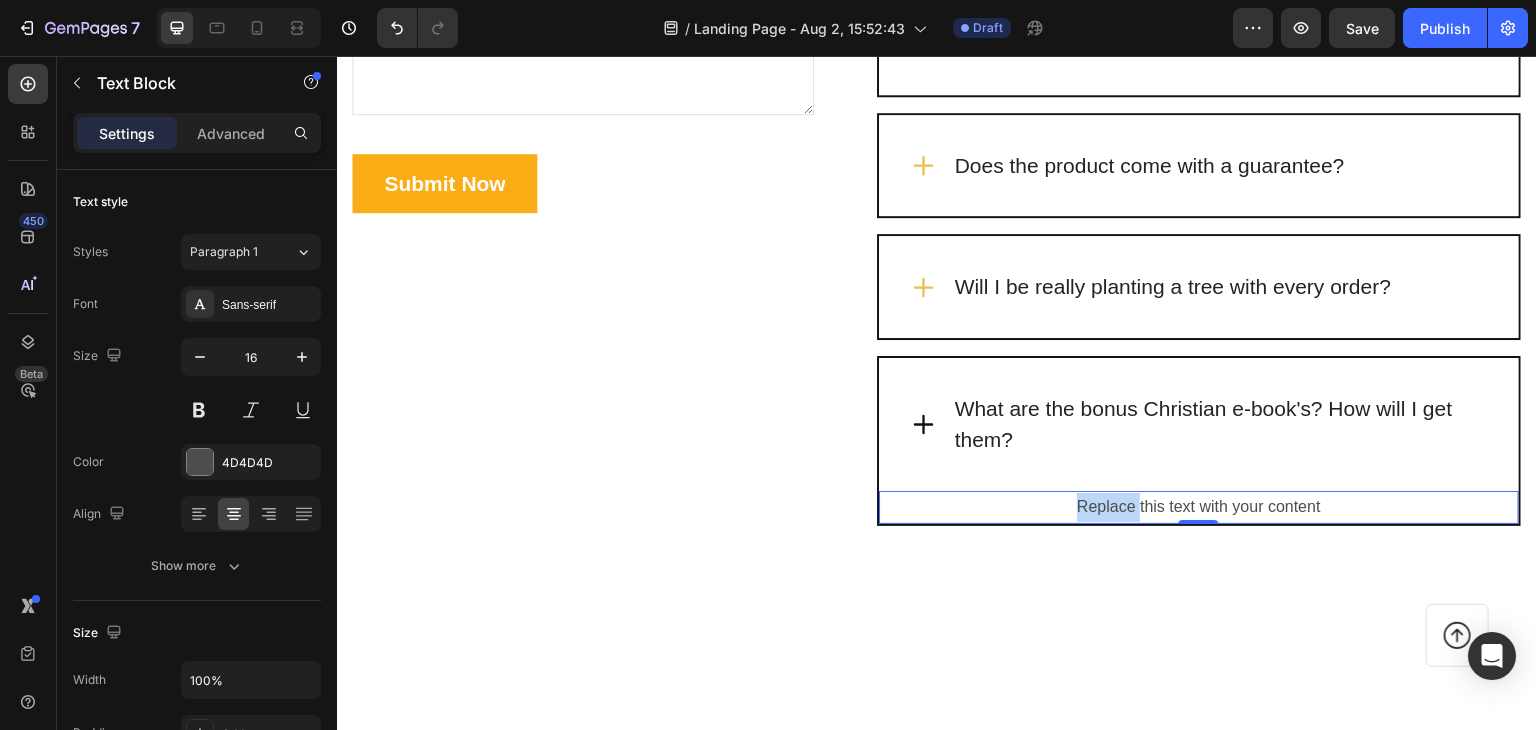 click on "Replace this text with your content" at bounding box center (1199, 507) 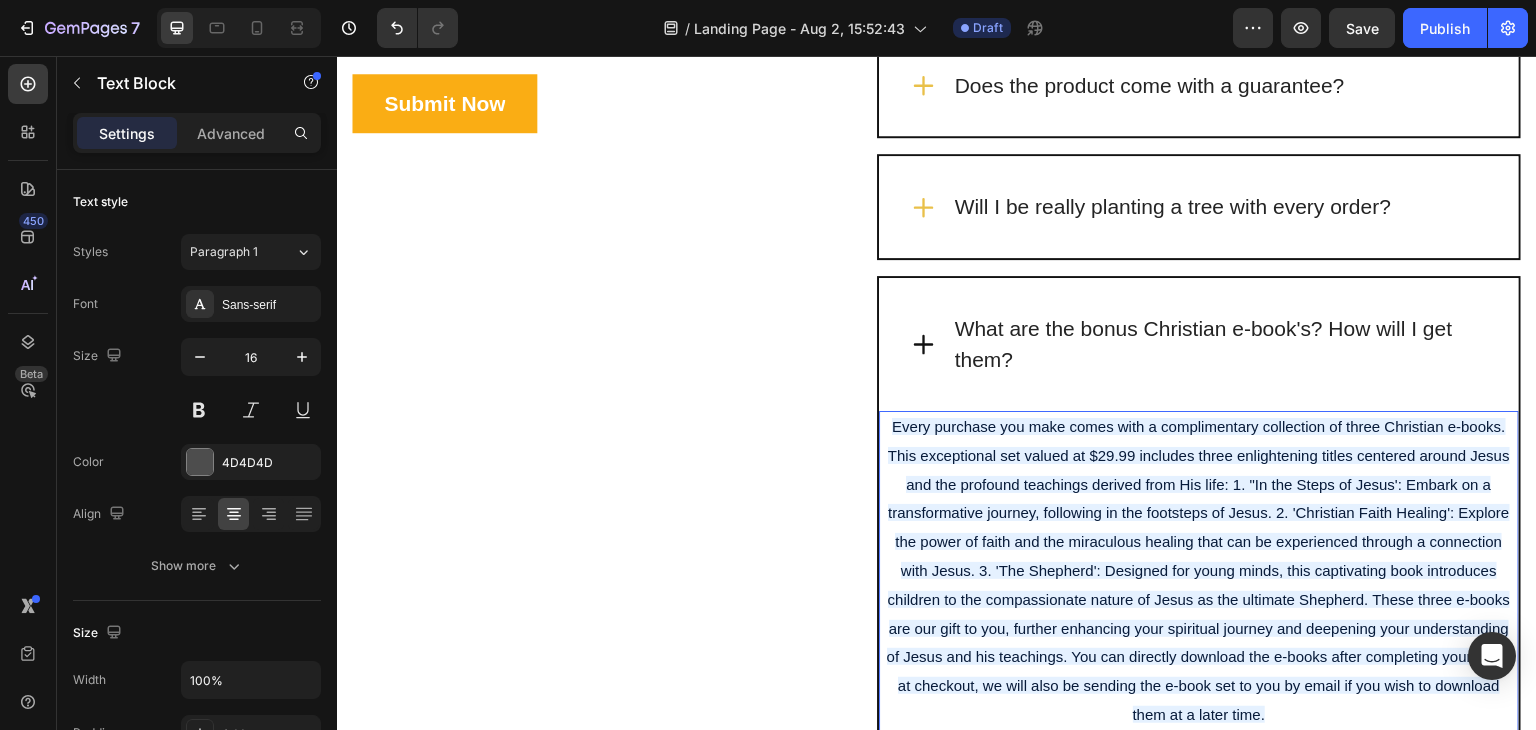 scroll, scrollTop: 5589, scrollLeft: 0, axis: vertical 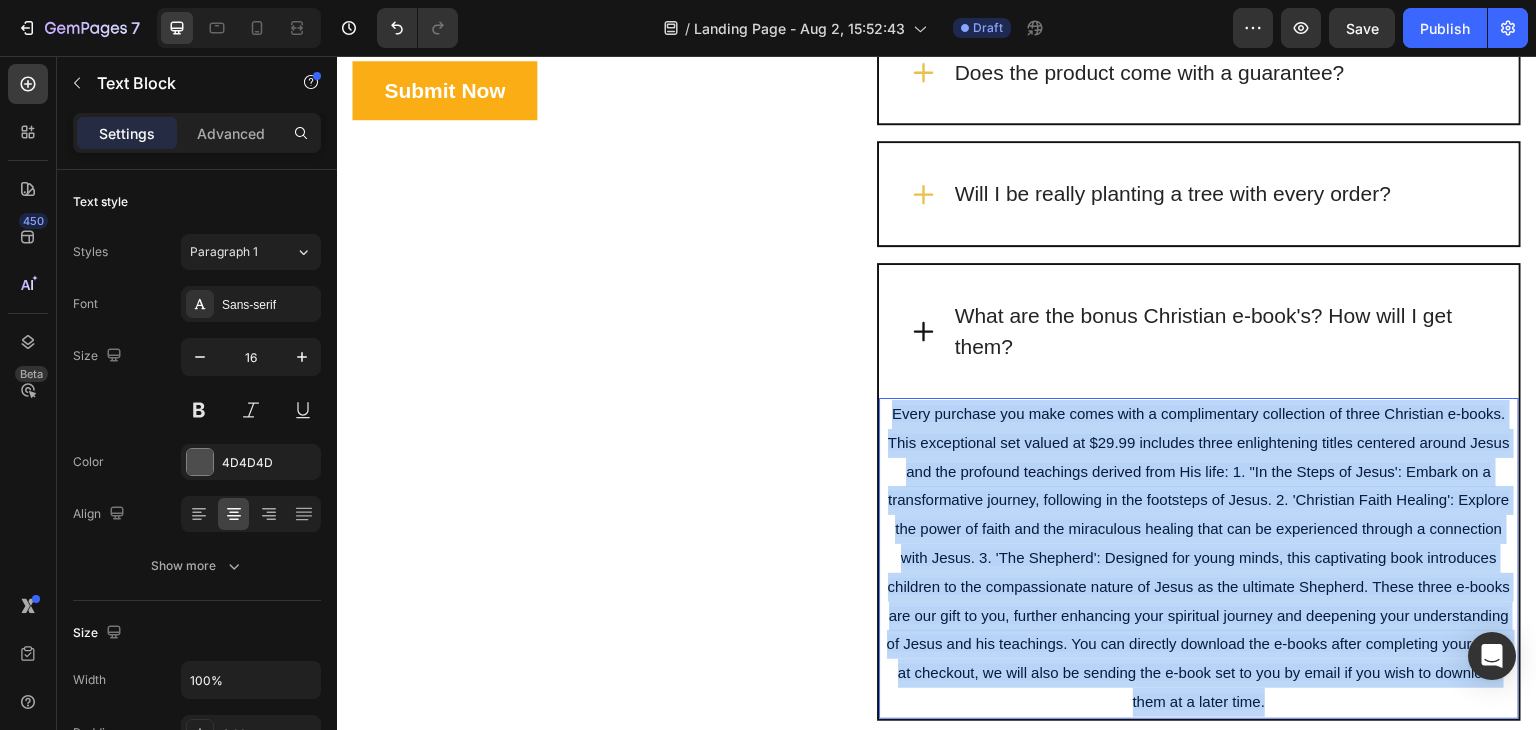drag, startPoint x: 1279, startPoint y: 694, endPoint x: 882, endPoint y: 394, distance: 497.60324 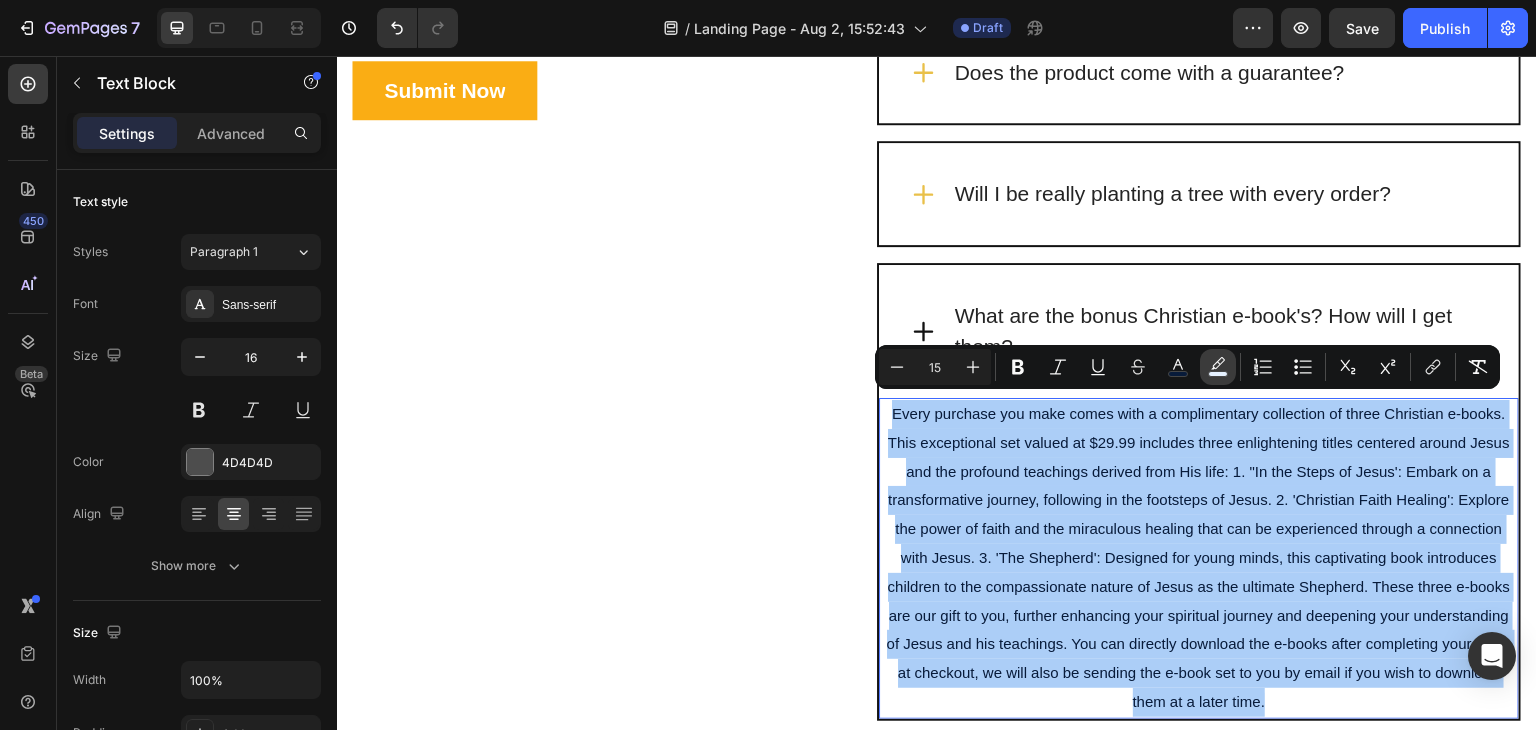 click 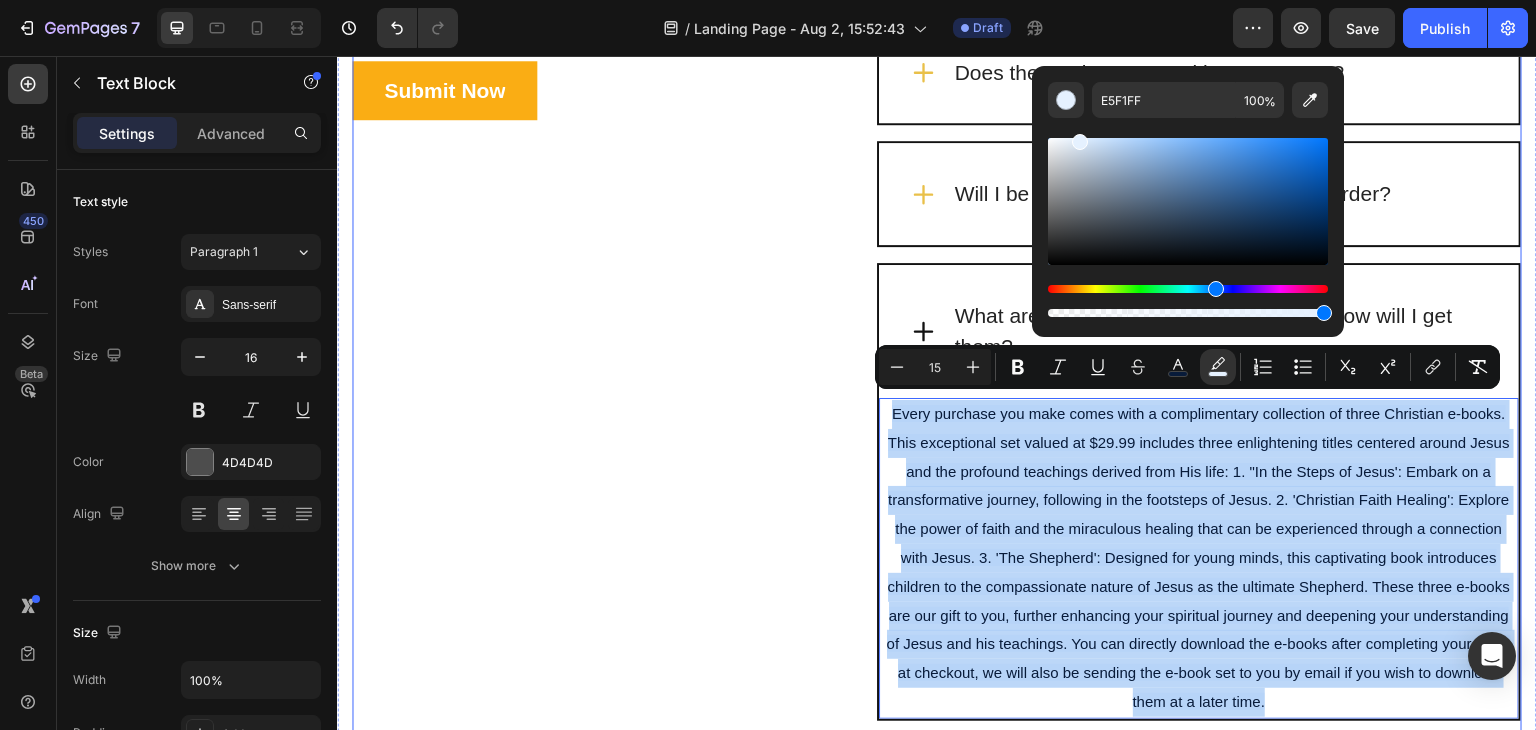 click on "Frequently Asked Questions Heading Still have questions? Send us your questions by filling out the form below, we will be happy to assist you. Text block Email  * Text block Email Field Question  * Text block Text Area Submit Now Submit Button Contact Form" at bounding box center (583, 159) 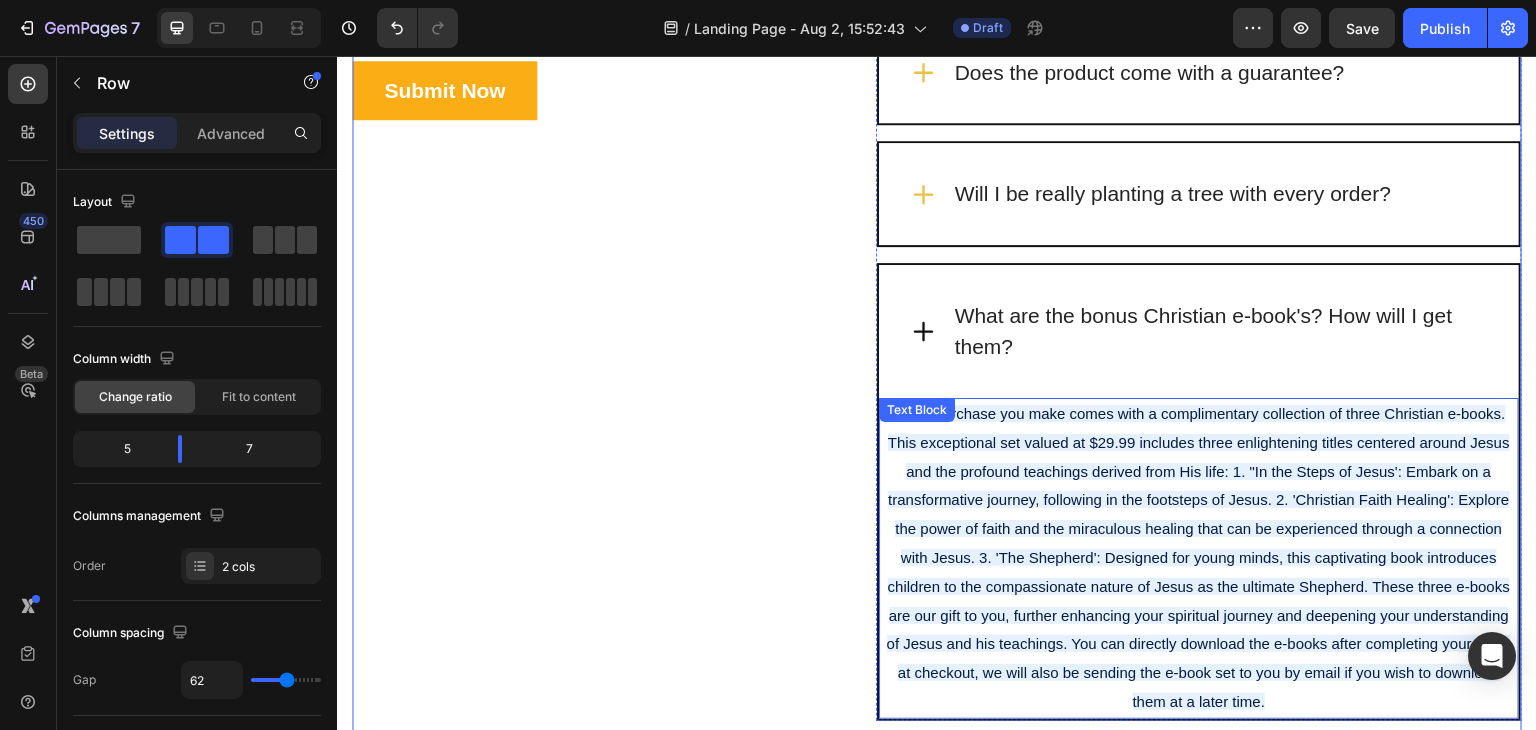 click on "Every purchase you make comes with a complimentary collection of three Christian e-books. This exceptional set valued at $29.99 includes three enlightening titles centered around Jesus and the profound teachings derived from His life: 1. "In the Steps of Jesus': Embark on a transformative journey, following in the footsteps of Jesus. 2. 'Christian Faith Healing': Explore the power of faith and the miraculous healing that can be experienced through a connection with Jesus. 3. 'The Shepherd': Designed for young minds, this captivating book introduces children to the compassionate nature of Jesus as the ultimate Shepherd. These three e-books are our gift to you, further enhancing your spiritual journey and deepening your understanding of Jesus and his teachings. You can directly download the e-books after completing your order at checkout, we will also be sending the e-book set to you by email if you wish to download them at a later time." at bounding box center (1199, 557) 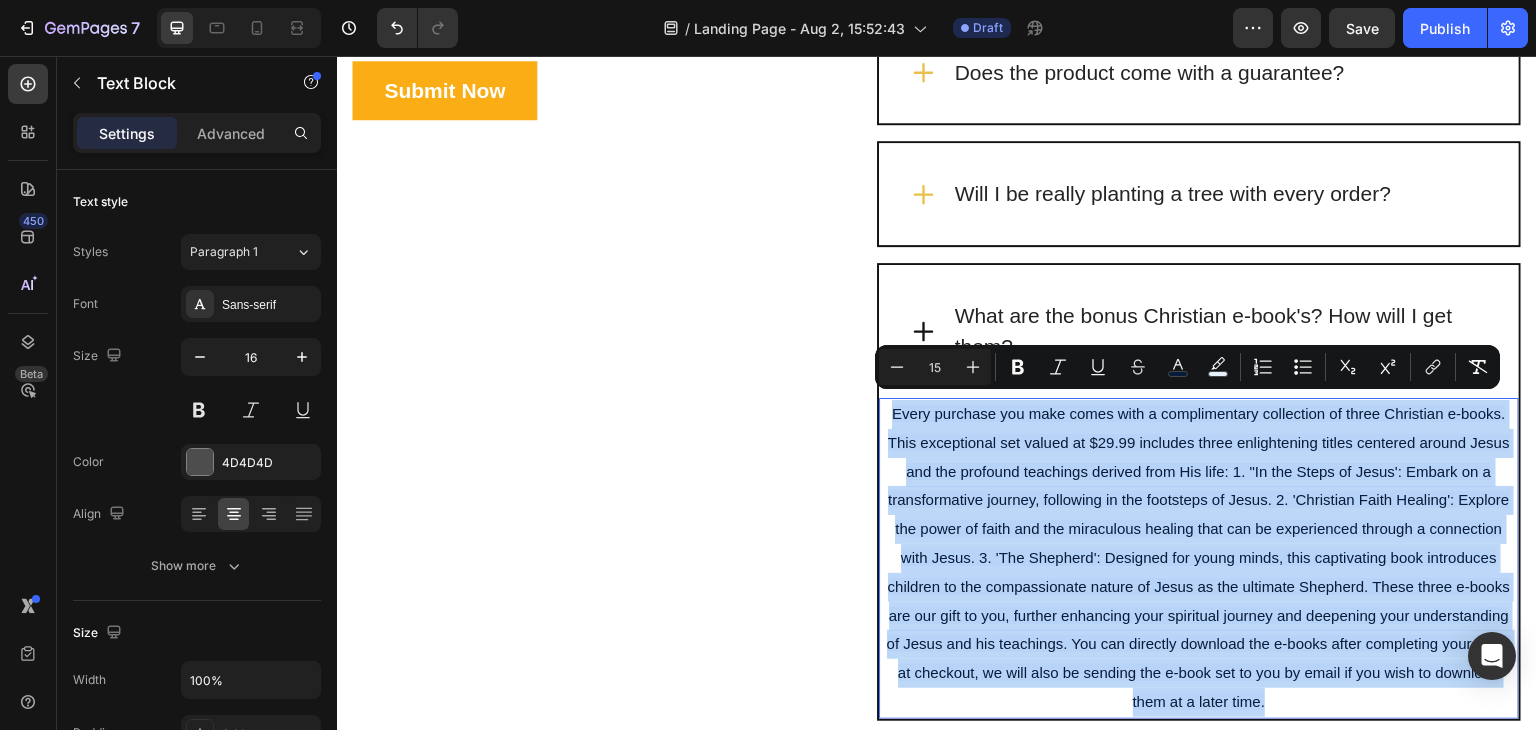 drag, startPoint x: 1273, startPoint y: 707, endPoint x: 879, endPoint y: 406, distance: 495.81952 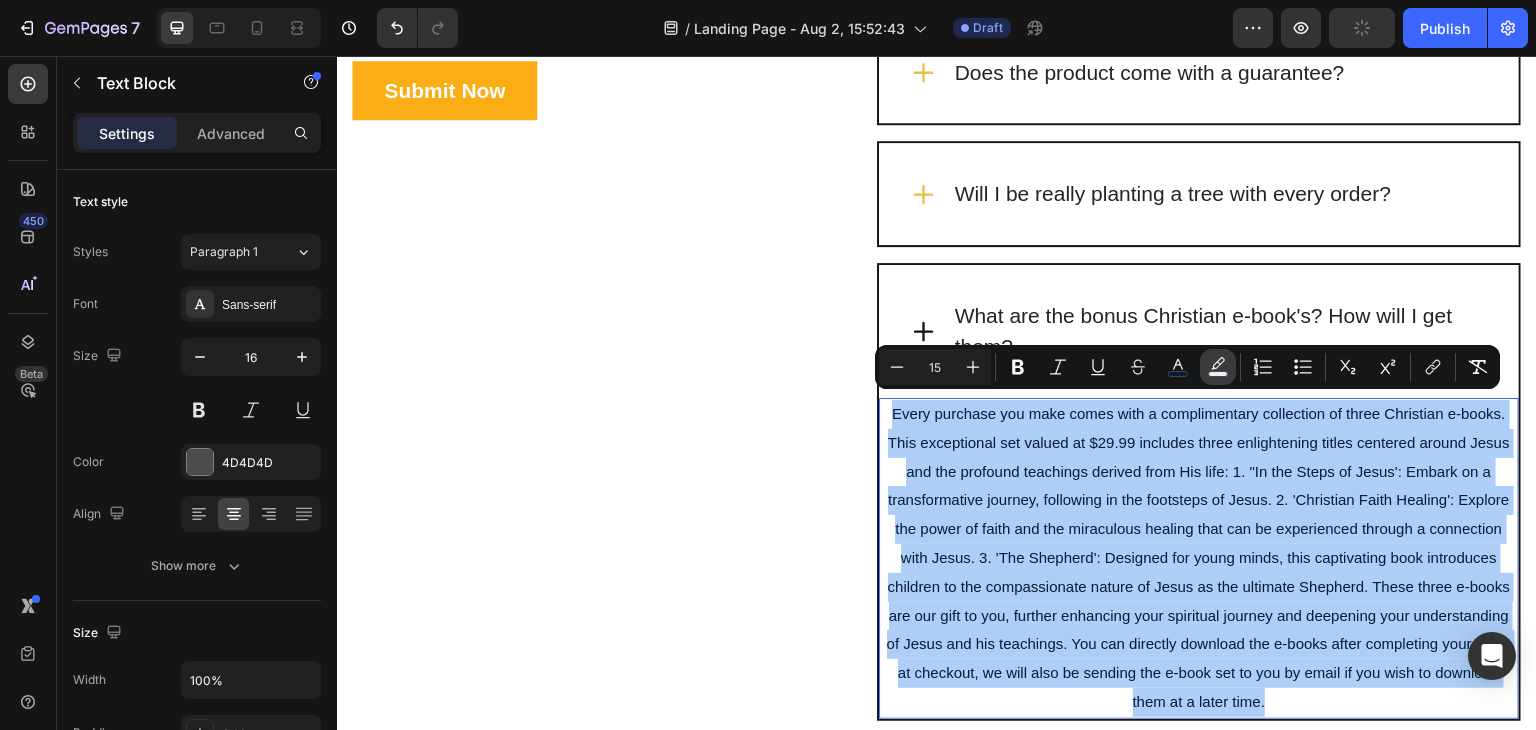 click 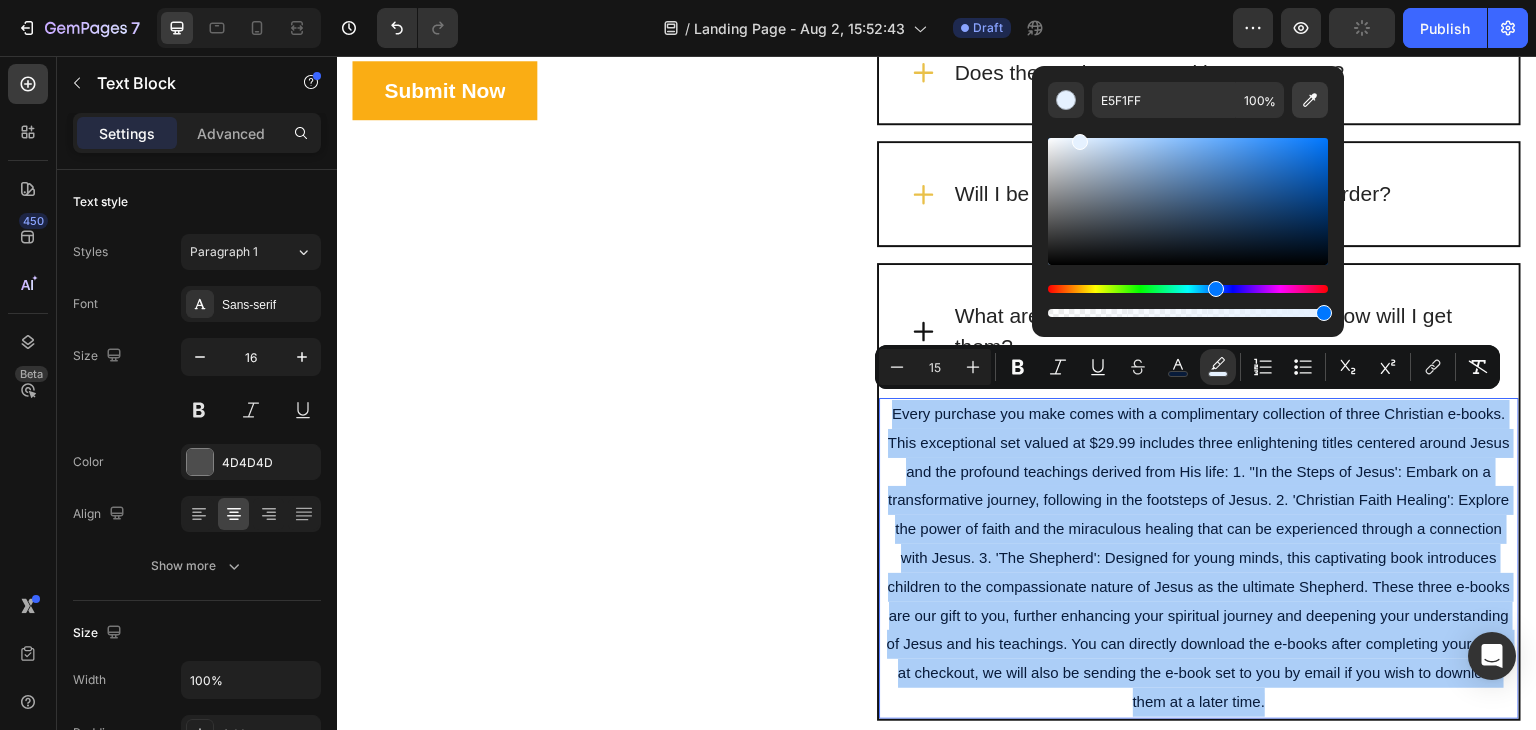 click 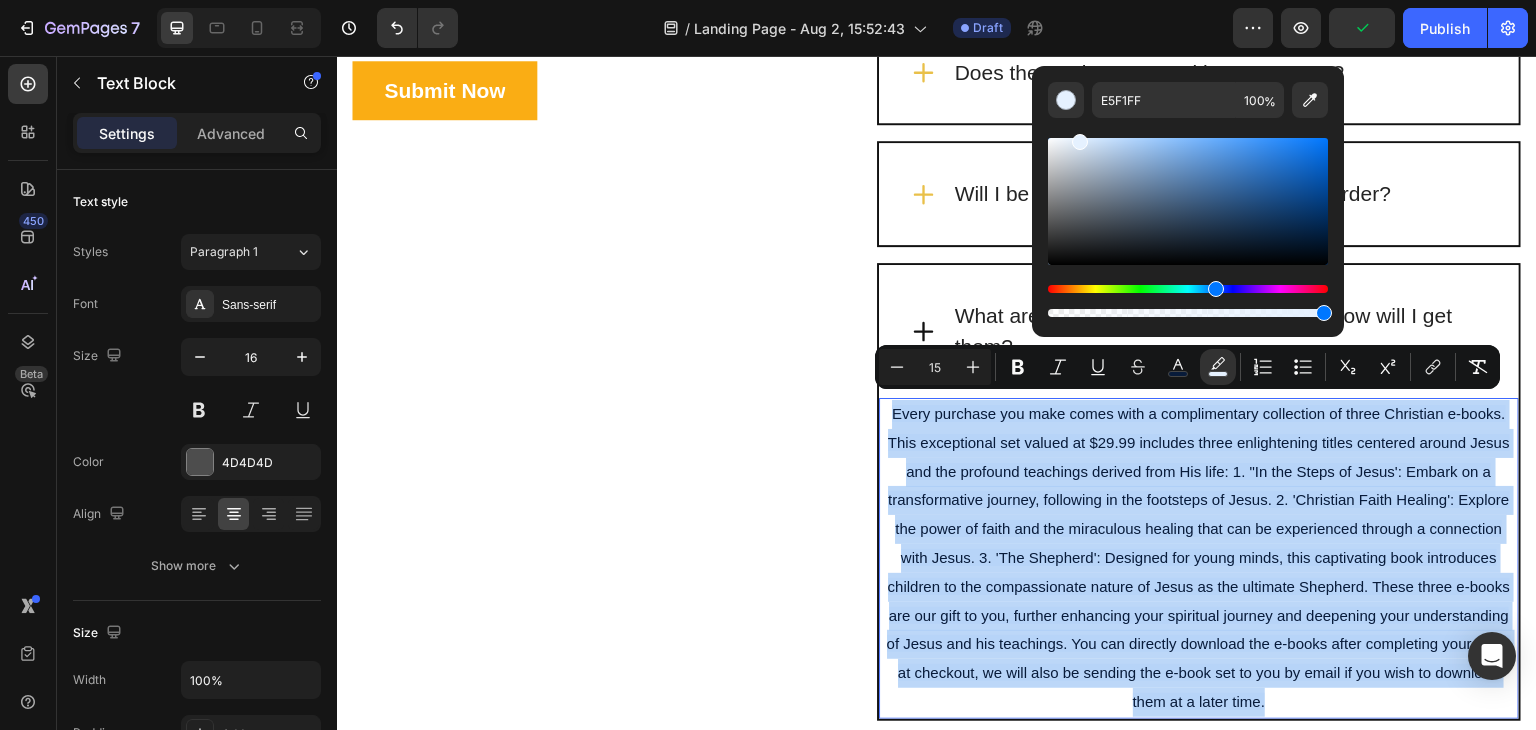 type on "FFFFFF" 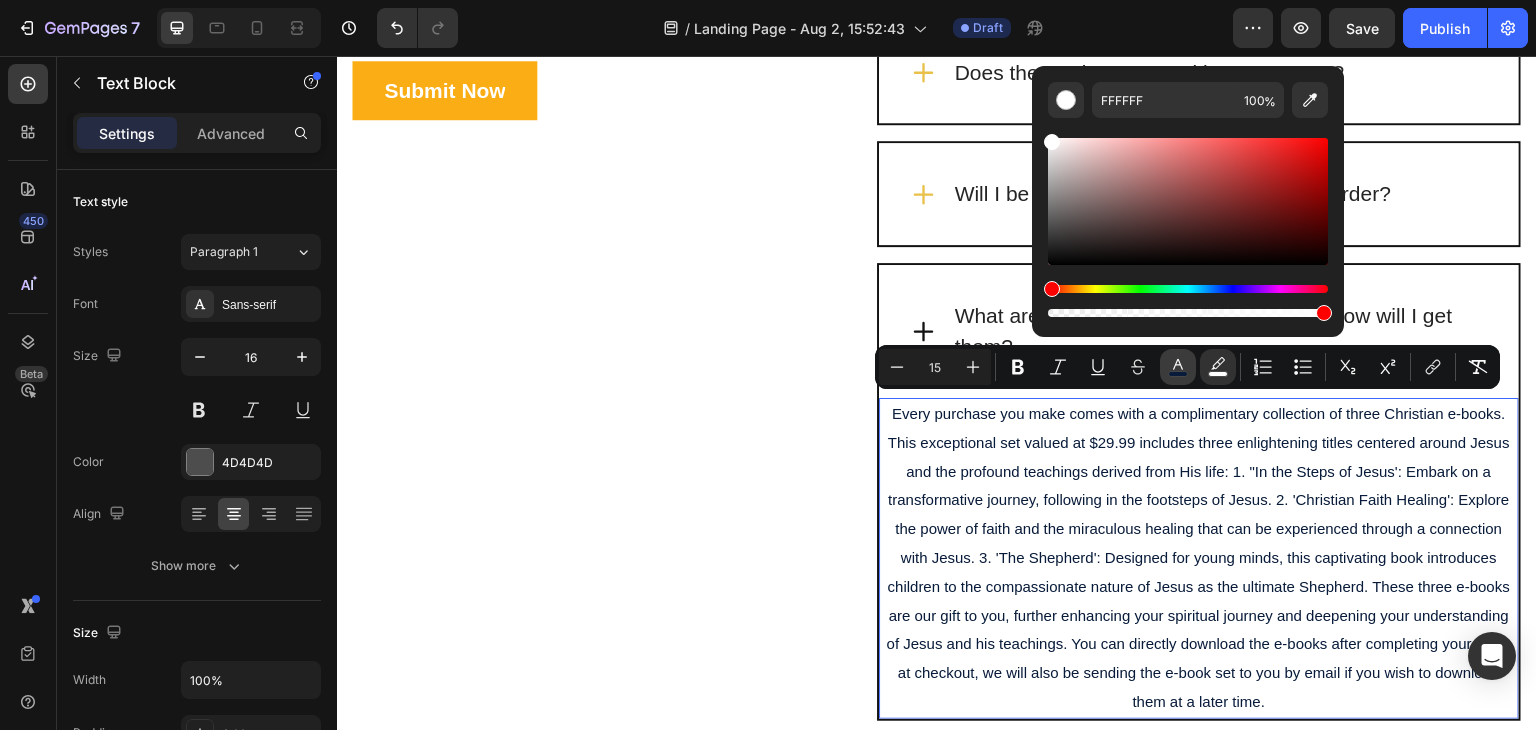 drag, startPoint x: 838, startPoint y: 287, endPoint x: 1182, endPoint y: 363, distance: 352.29532 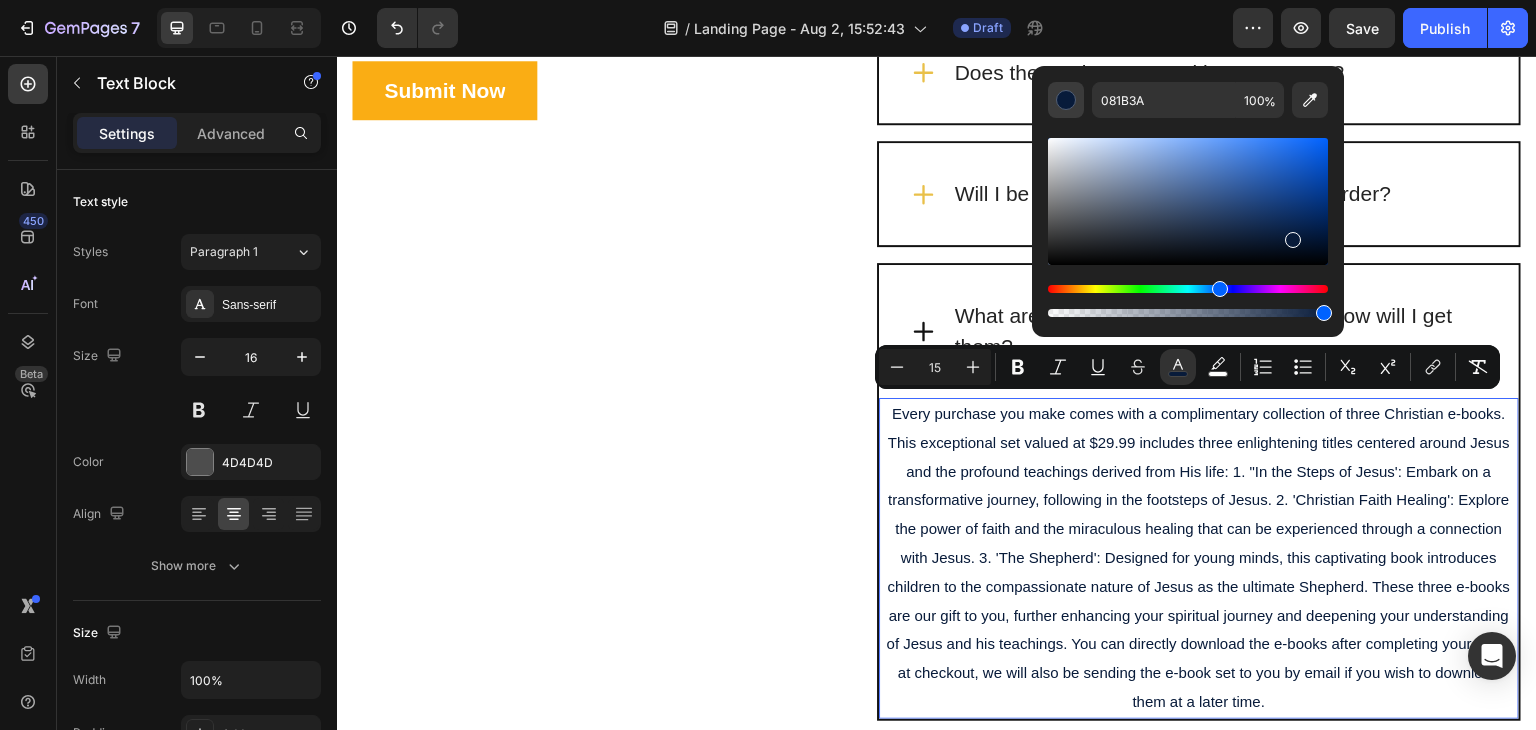 click at bounding box center (1066, 100) 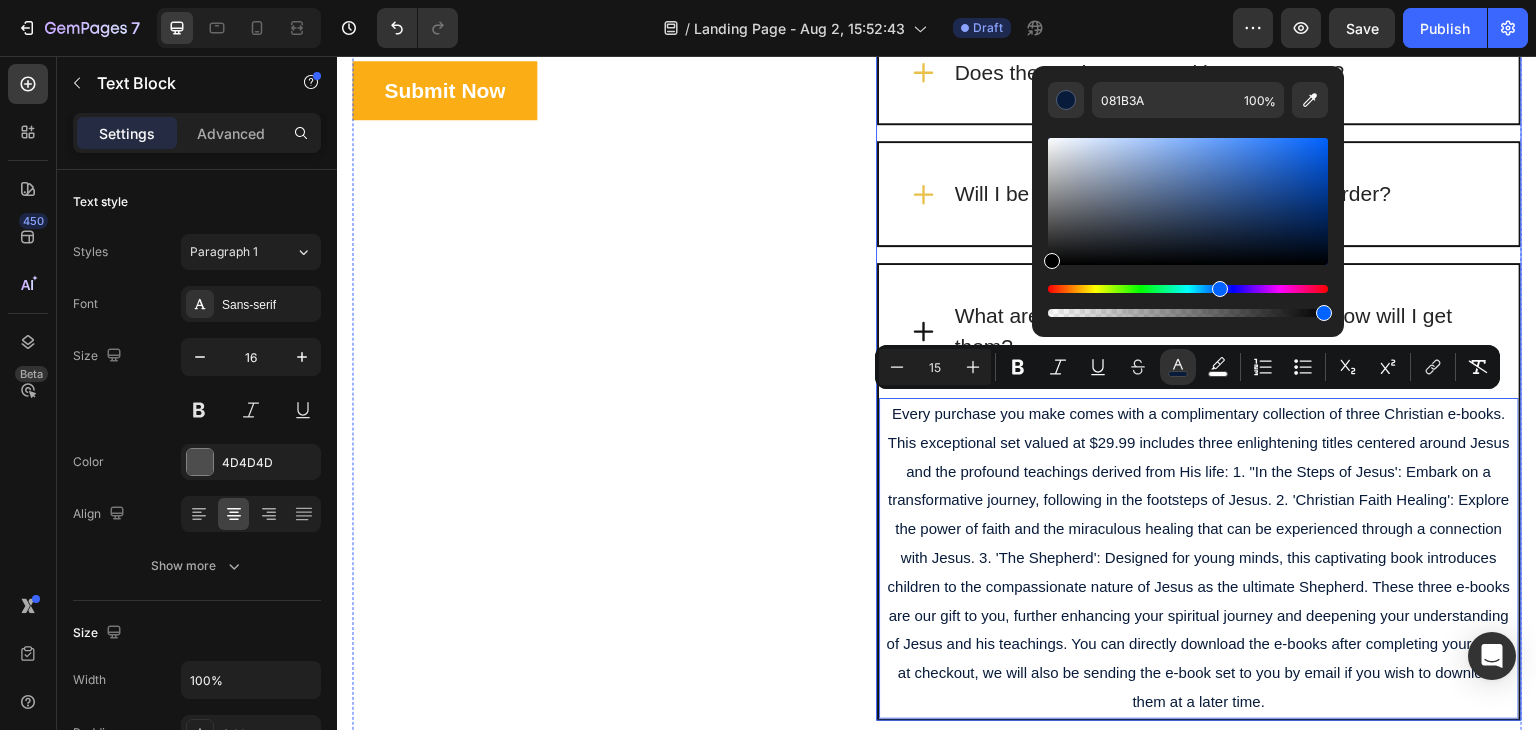 type on "000000" 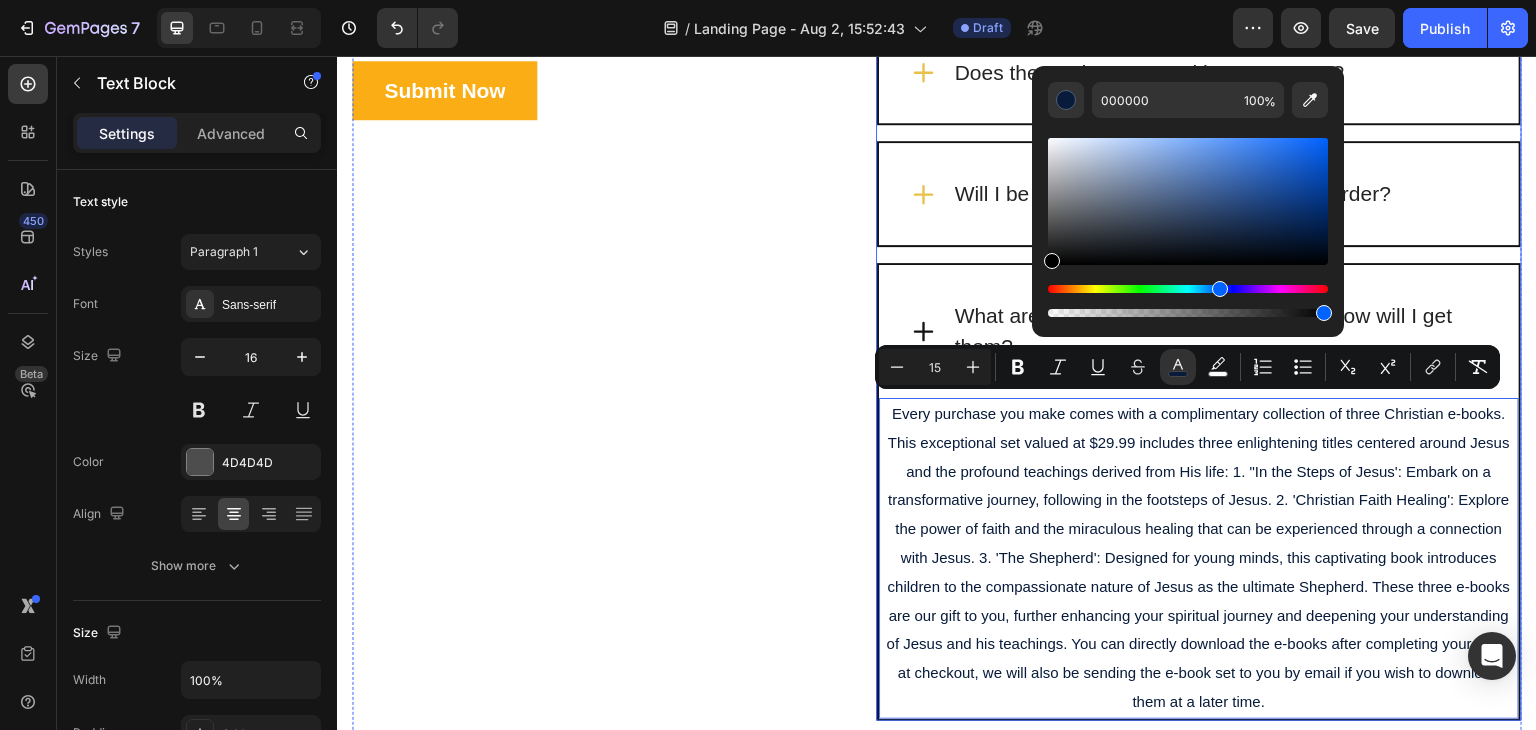 drag, startPoint x: 1633, startPoint y: 298, endPoint x: 1015, endPoint y: 274, distance: 618.4658 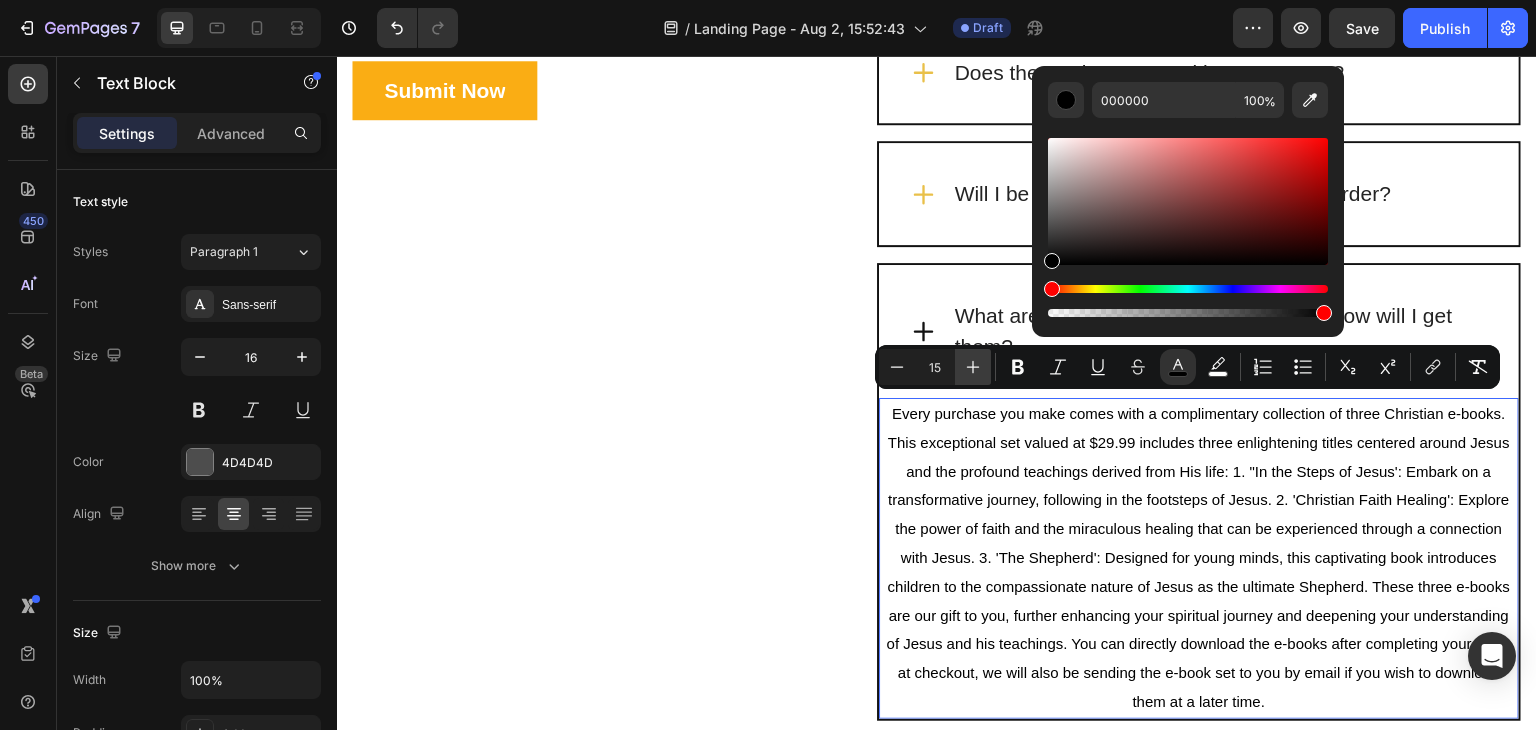 click 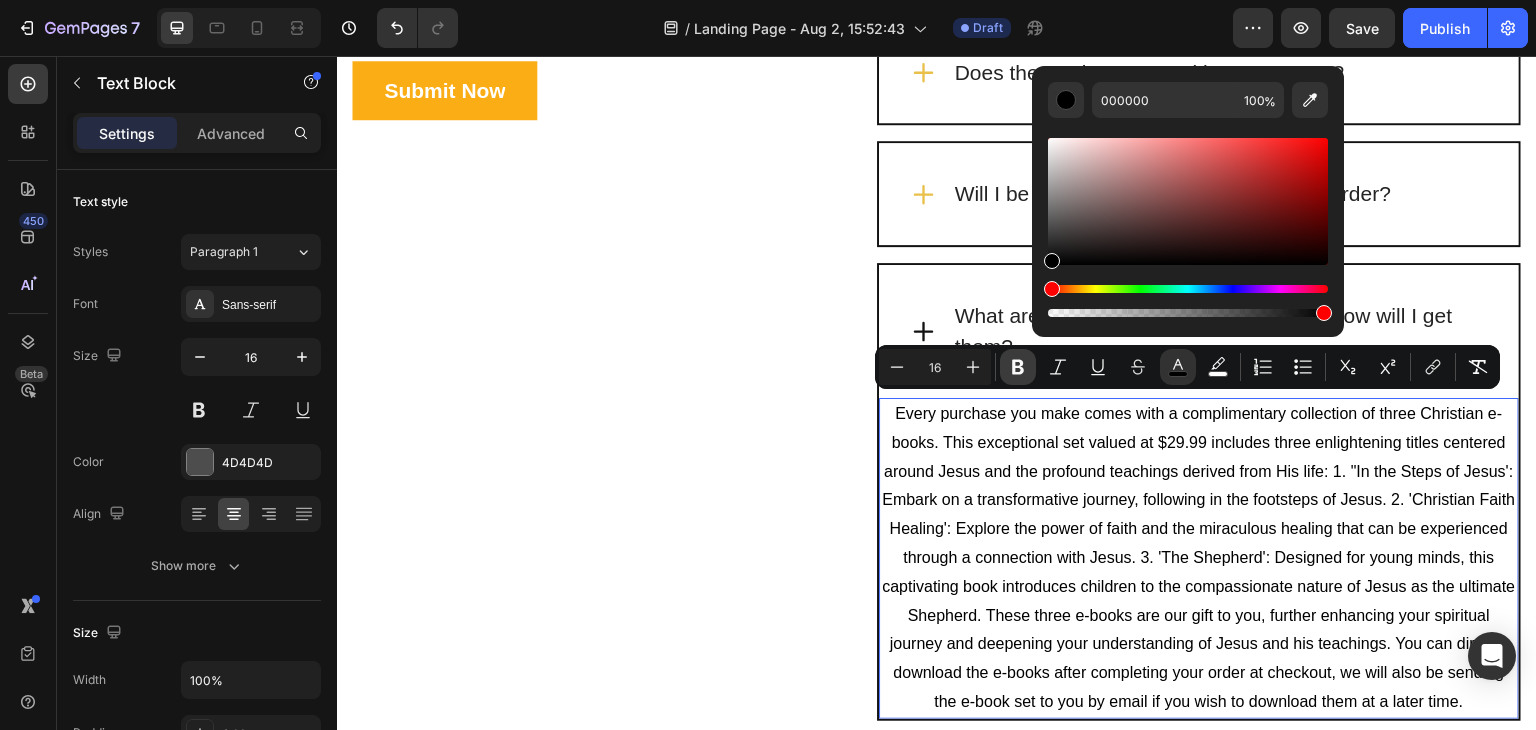 click 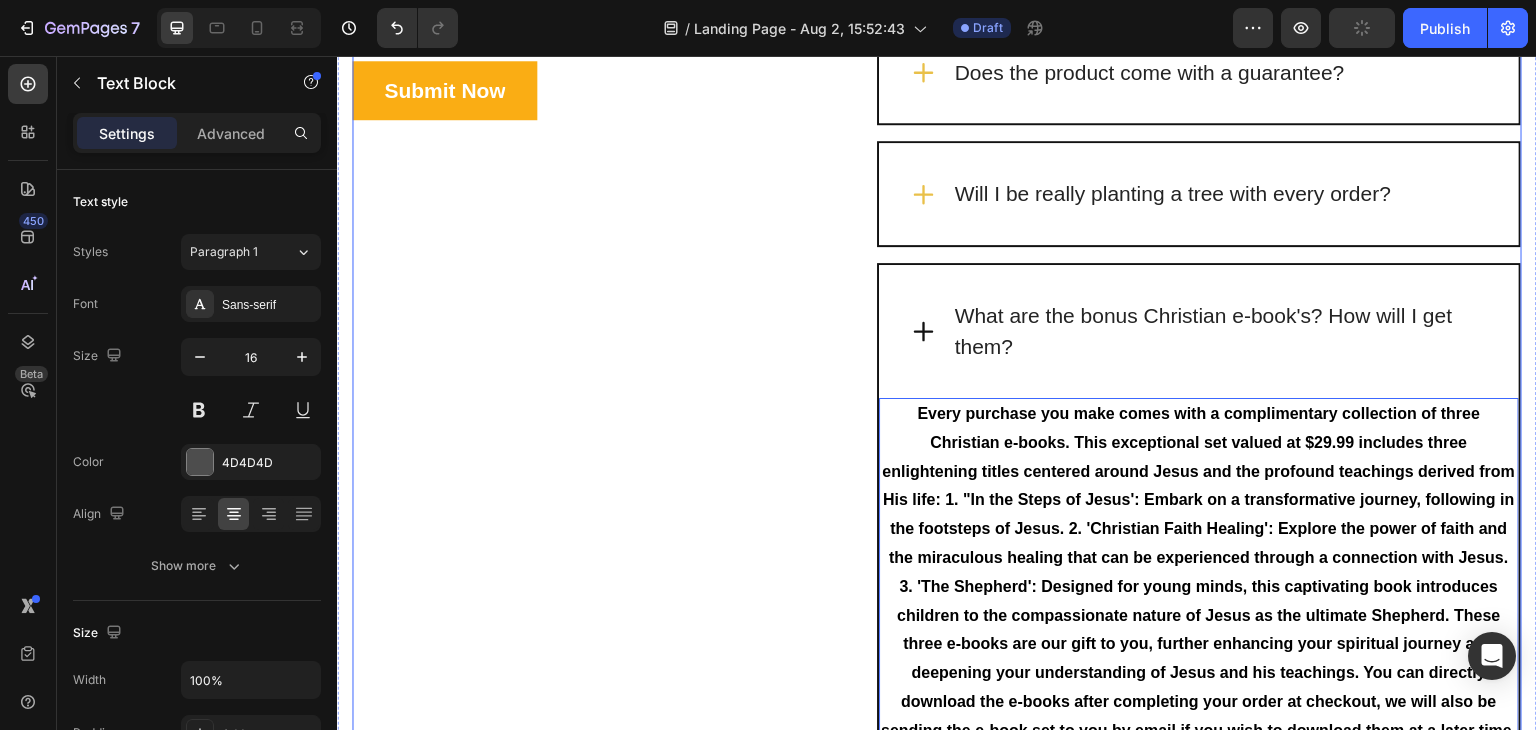 click on "Frequently Asked Questions Heading Still have questions? Send us your questions by filling out the form below, we will be happy to assist you. Text block Email  * Text block Email Field Question  * Text block Text Area Submit Now Submit Button Contact Form" at bounding box center [583, 173] 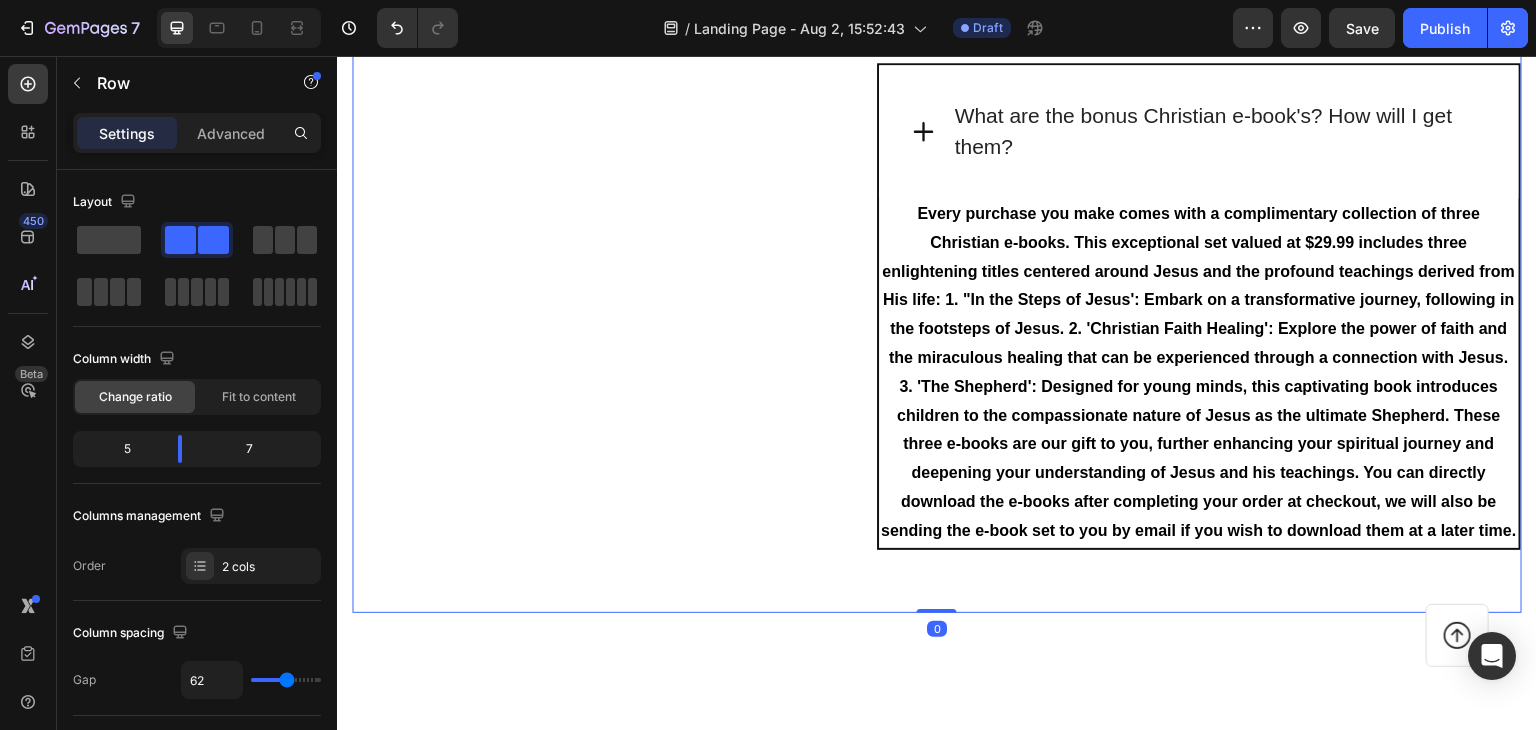 scroll, scrollTop: 5689, scrollLeft: 0, axis: vertical 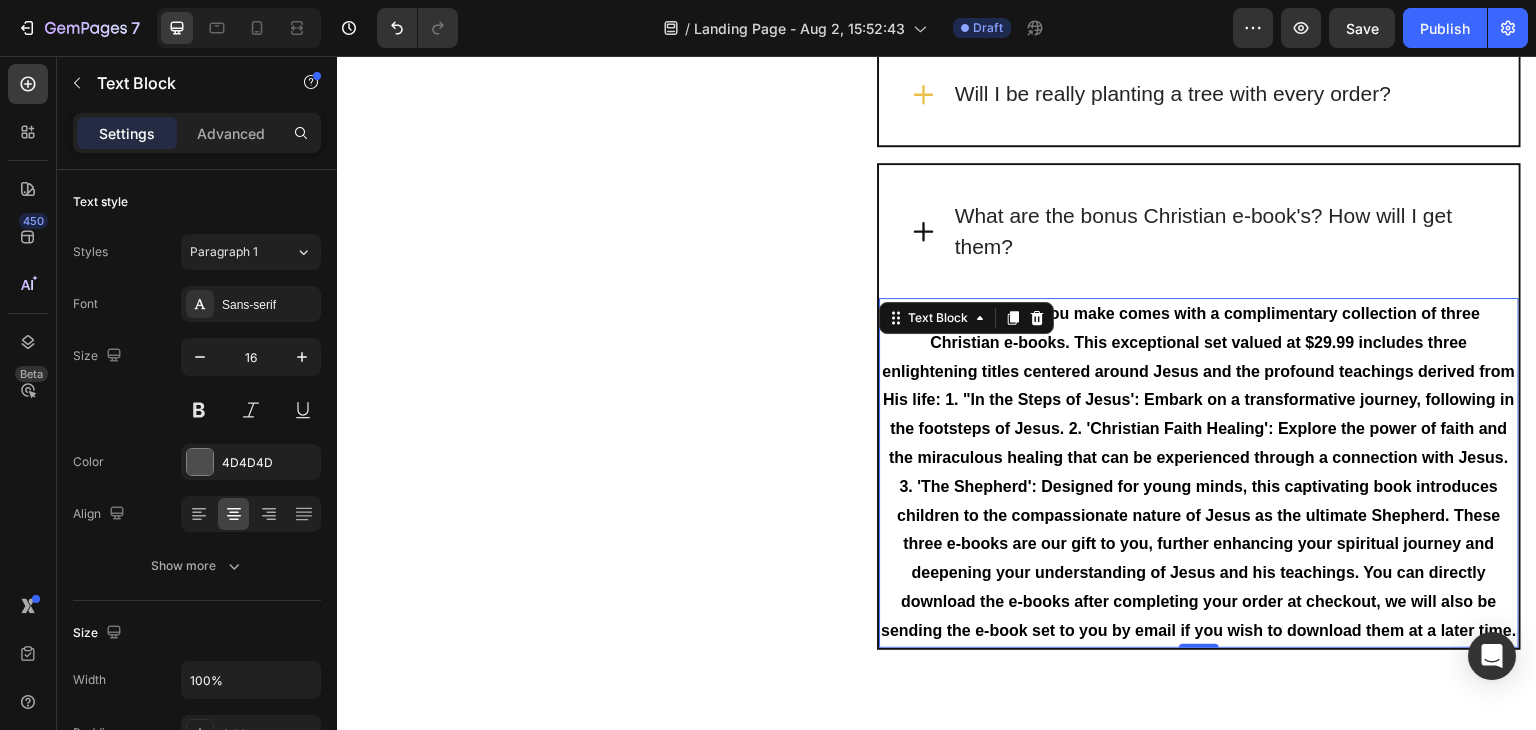 click on "Every purchase you make comes with a complimentary collection of three Christian e-books. This exceptional set valued at $29.99 includes three enlightening titles centered around Jesus and the profound teachings derived from His life: 1. "In the Steps of Jesus': Embark on a transformative journey, following in the footsteps of Jesus. 2. 'Christian Faith Healing': Explore the power of faith and the miraculous healing that can be experienced through a connection with Jesus. 3. 'The Shepherd': Designed for young minds, this captivating book introduces children to the compassionate nature of Jesus as the ultimate Shepherd. These three e-books are our gift to you, further enhancing your spiritual journey and deepening your understanding of Jesus and his teachings. You can directly download the e-books after completing your order at checkout, we will also be sending the e-book set to you by email if you wish to download them at a later time." at bounding box center [1199, 472] 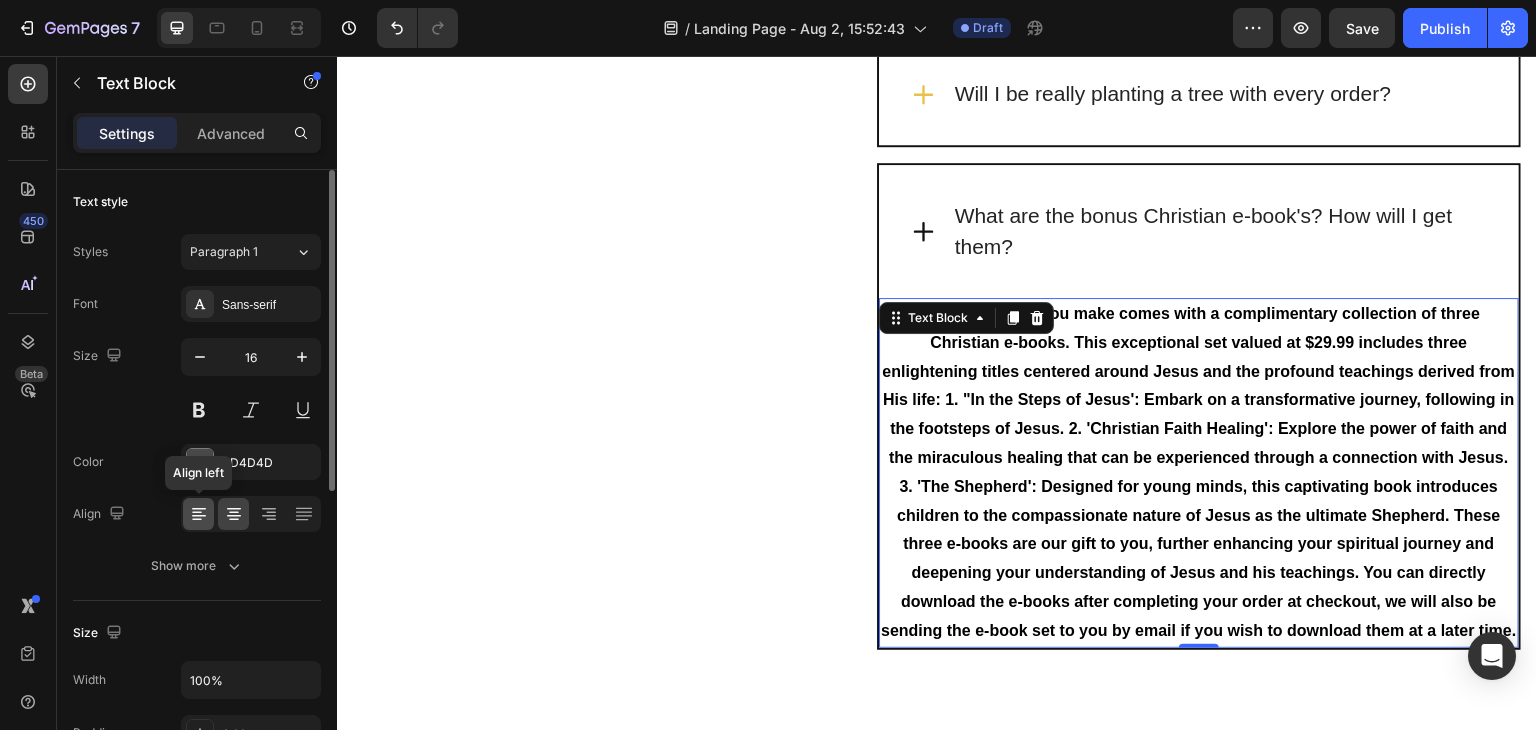 click 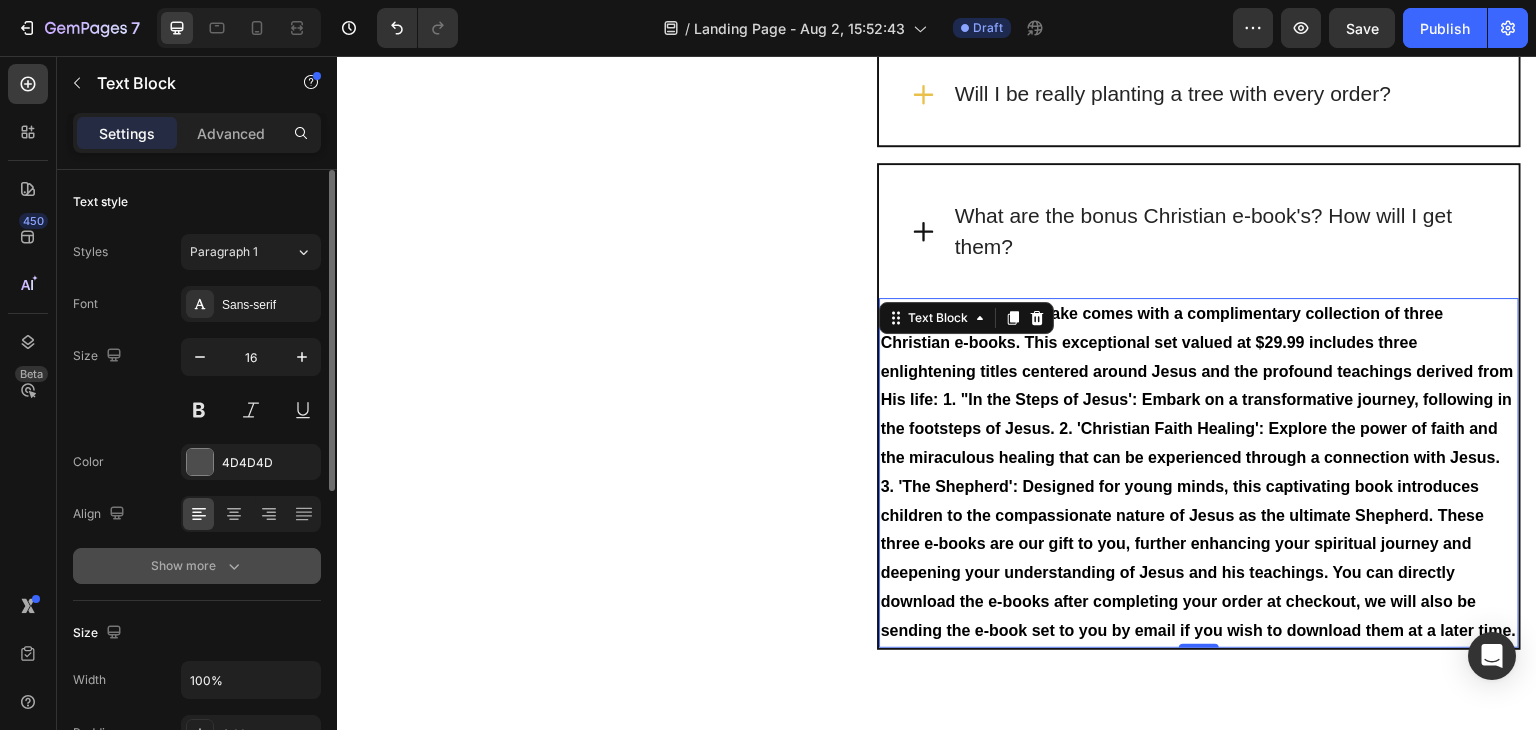 click 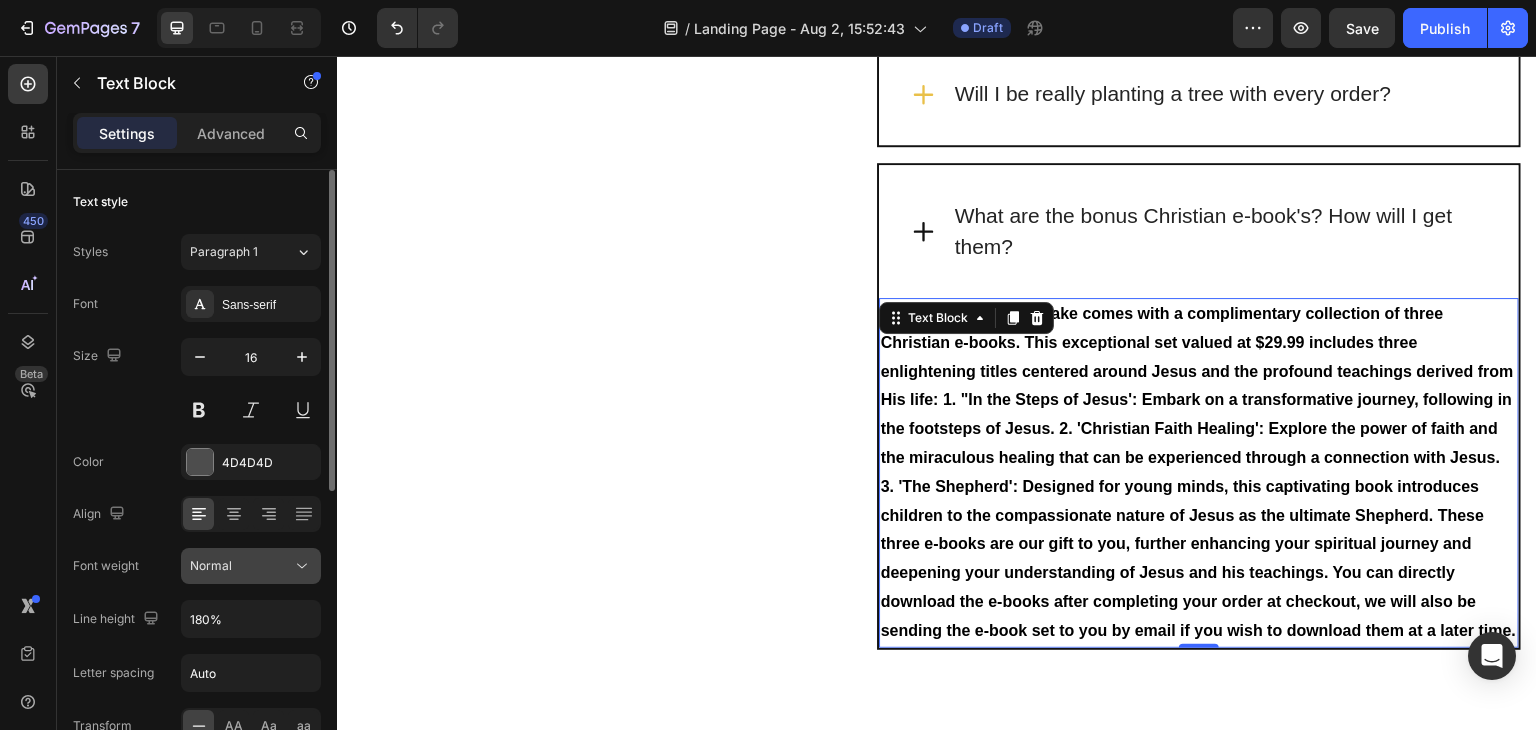 scroll, scrollTop: 100, scrollLeft: 0, axis: vertical 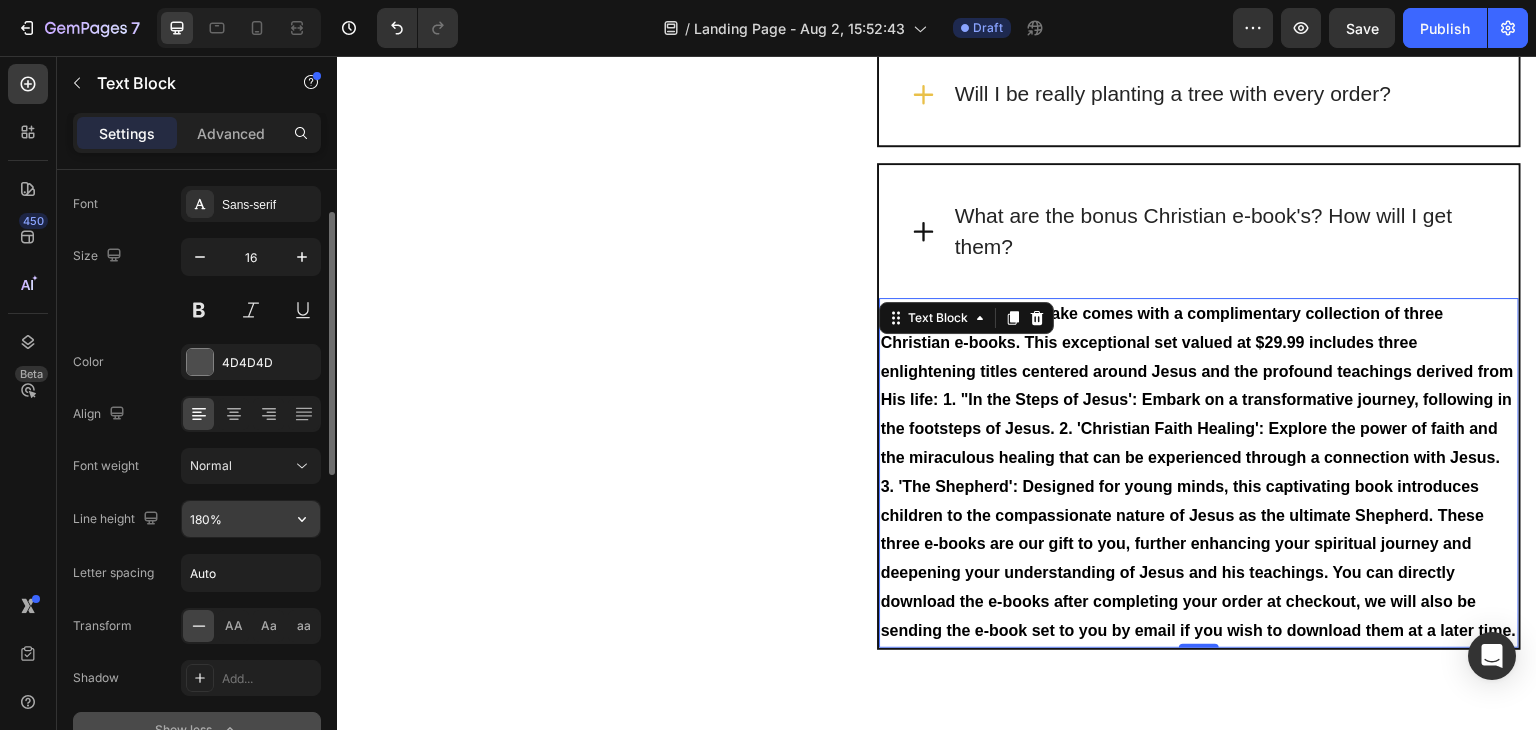 click on "180%" at bounding box center [251, 519] 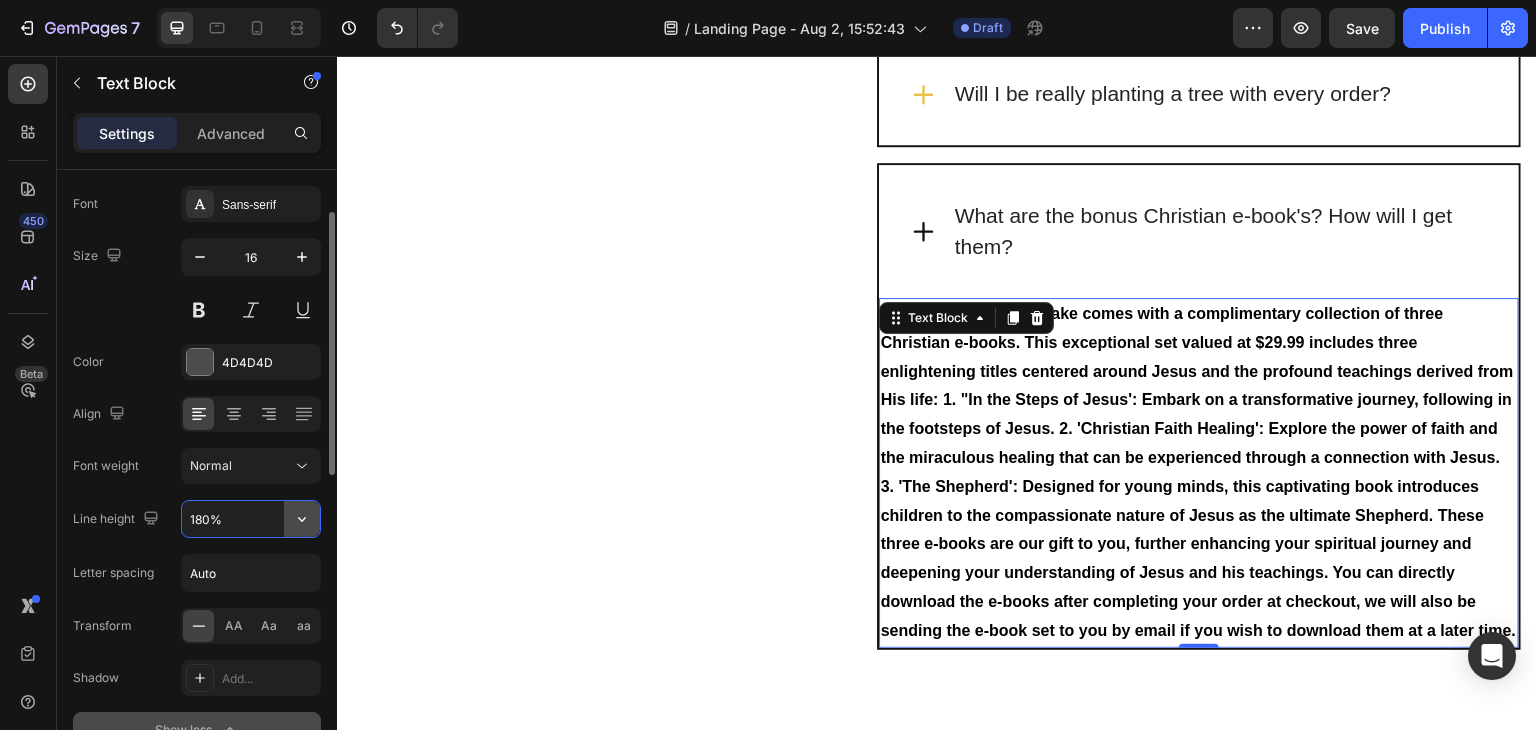 click 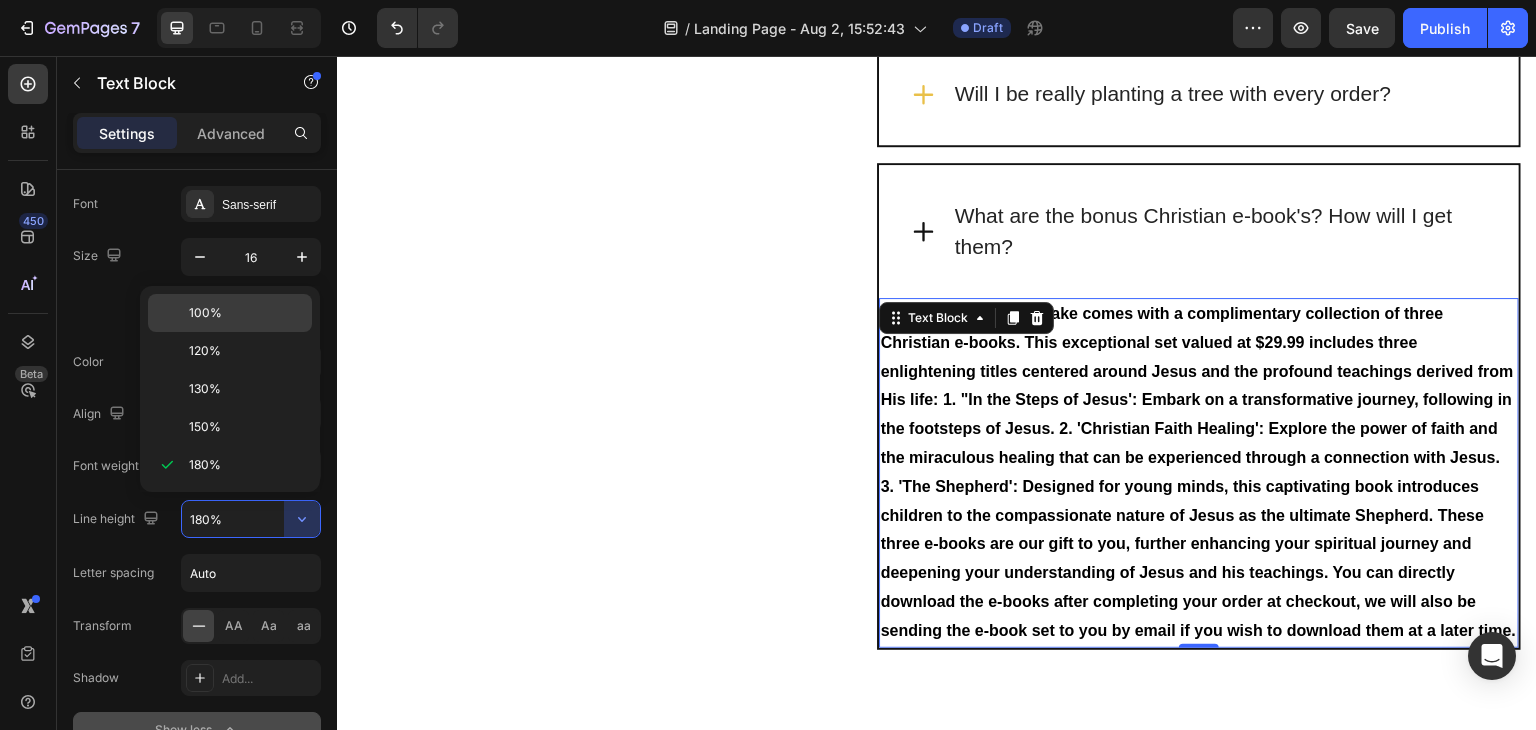 click on "100%" 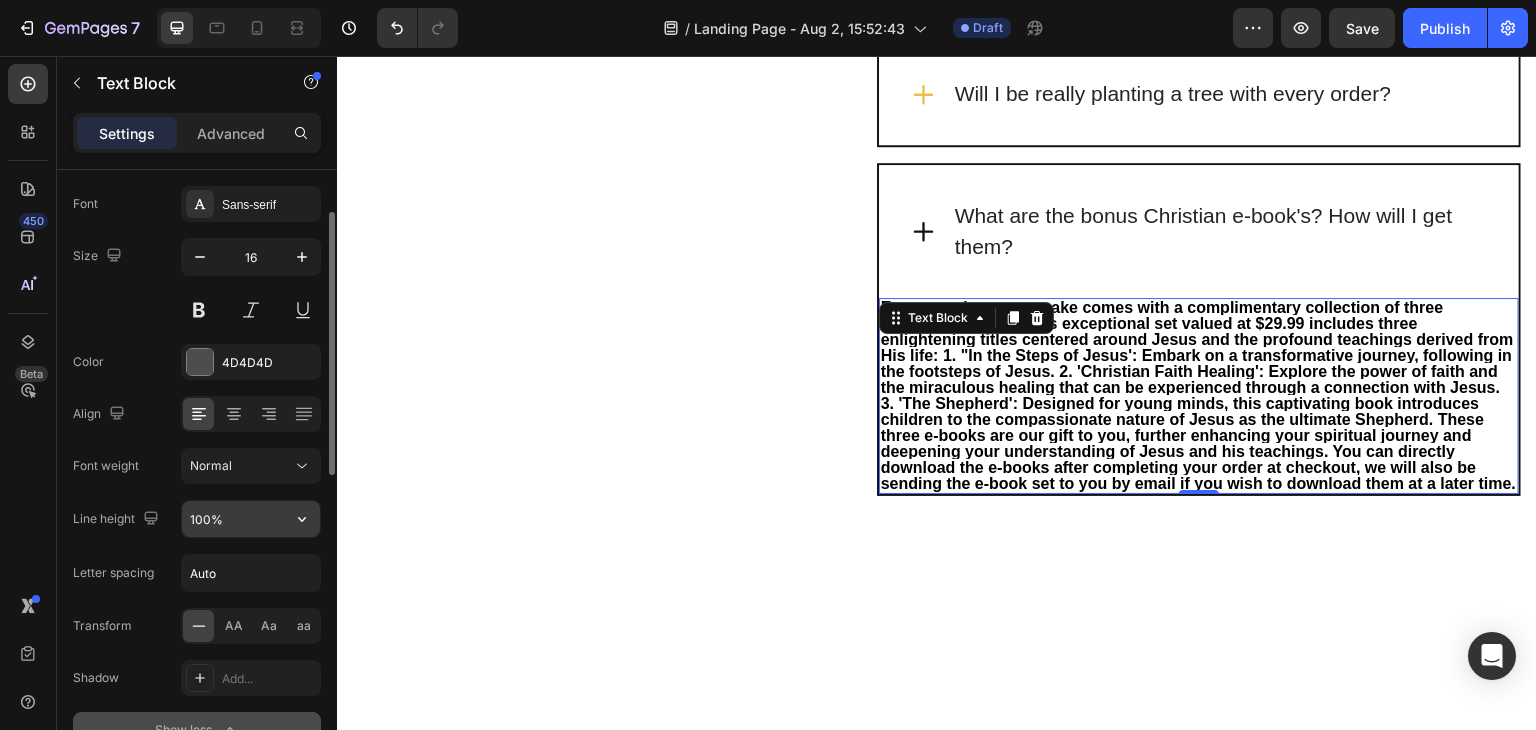click on "100%" at bounding box center (251, 519) 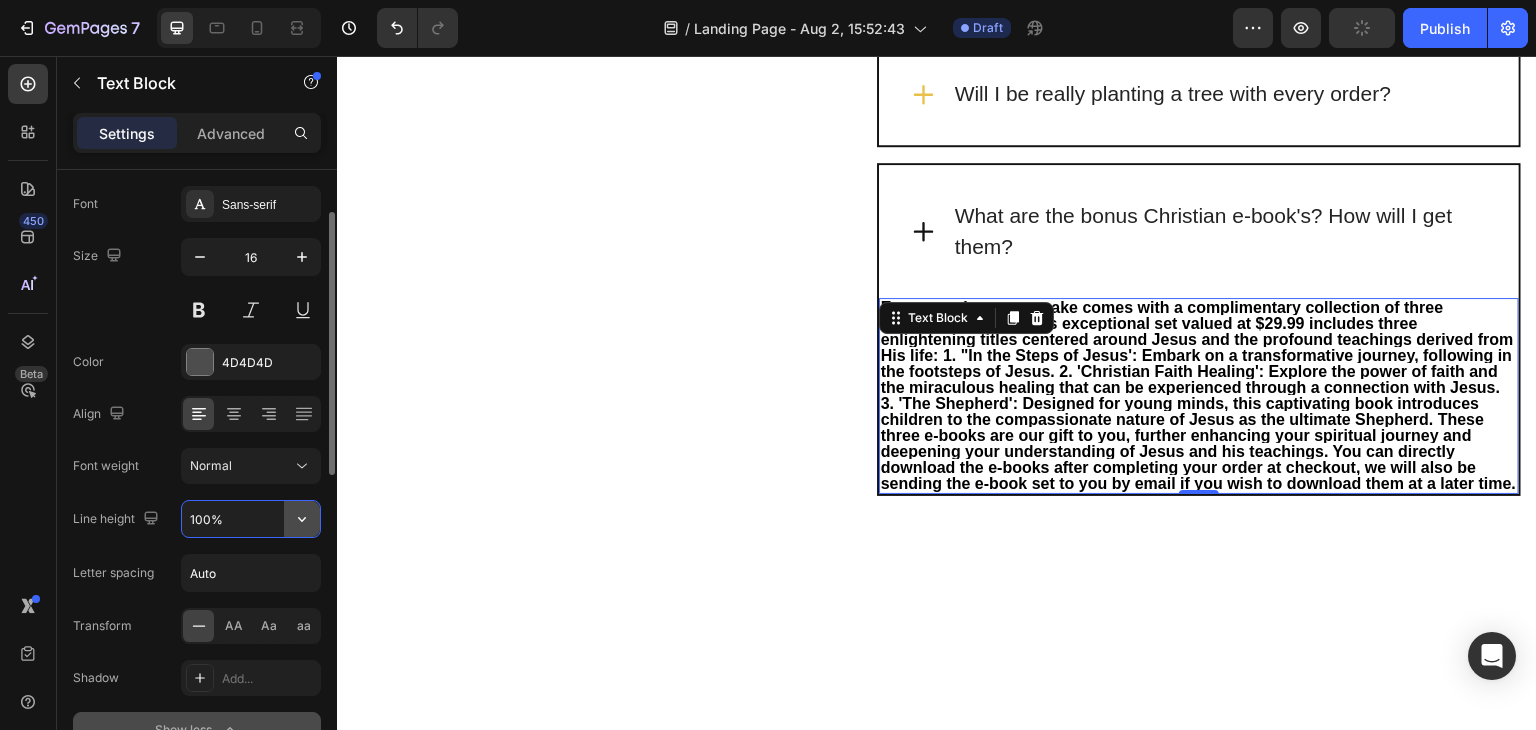 click 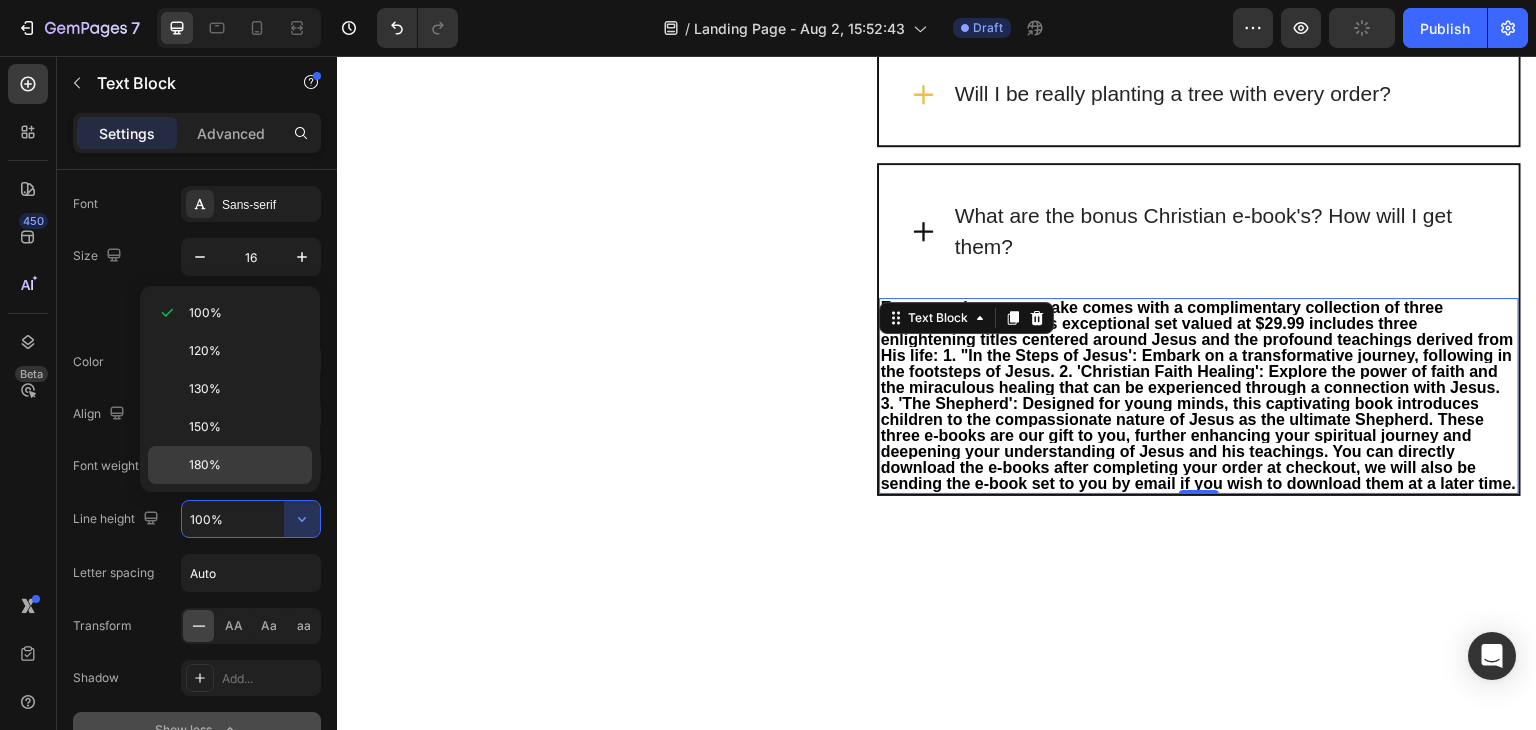 click on "180%" at bounding box center (246, 465) 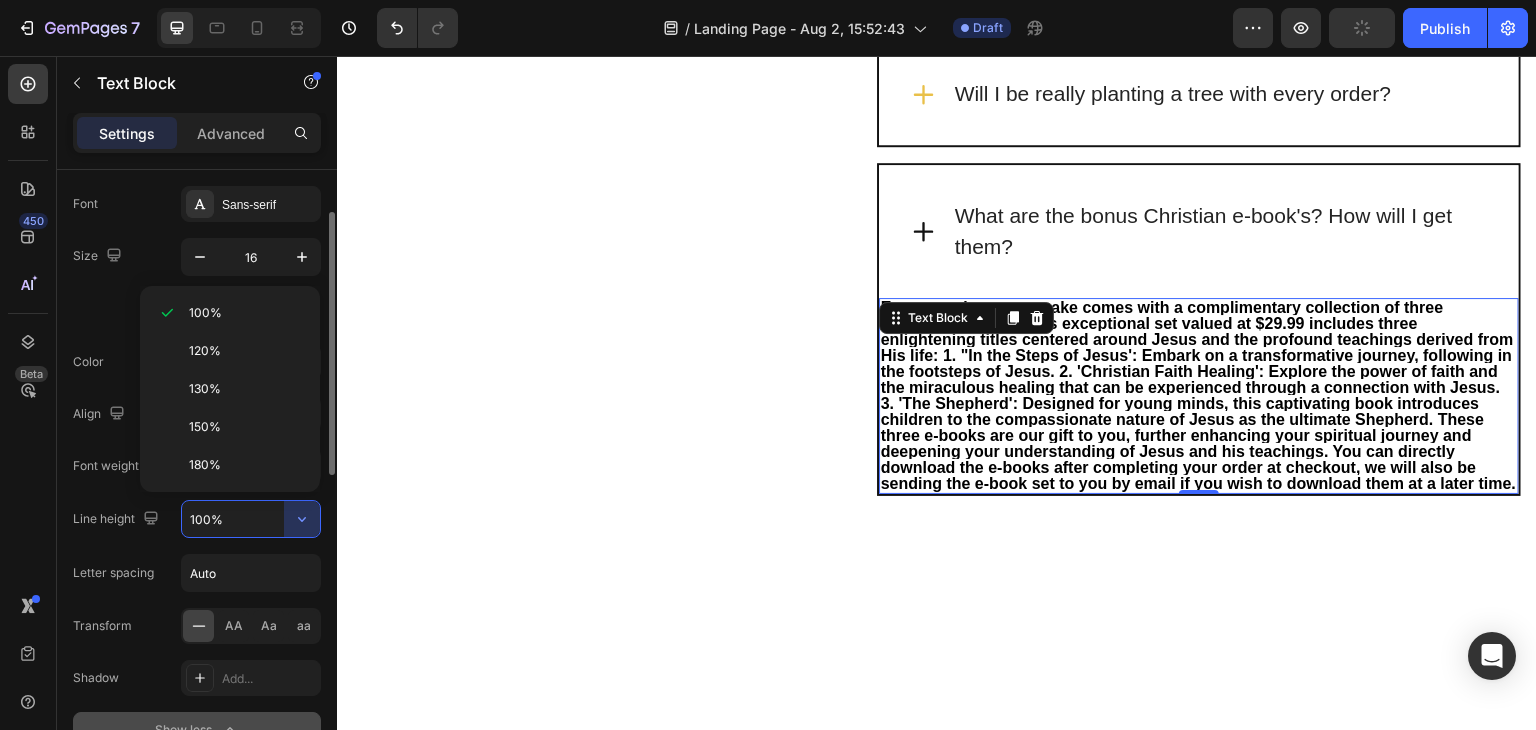 type on "180%" 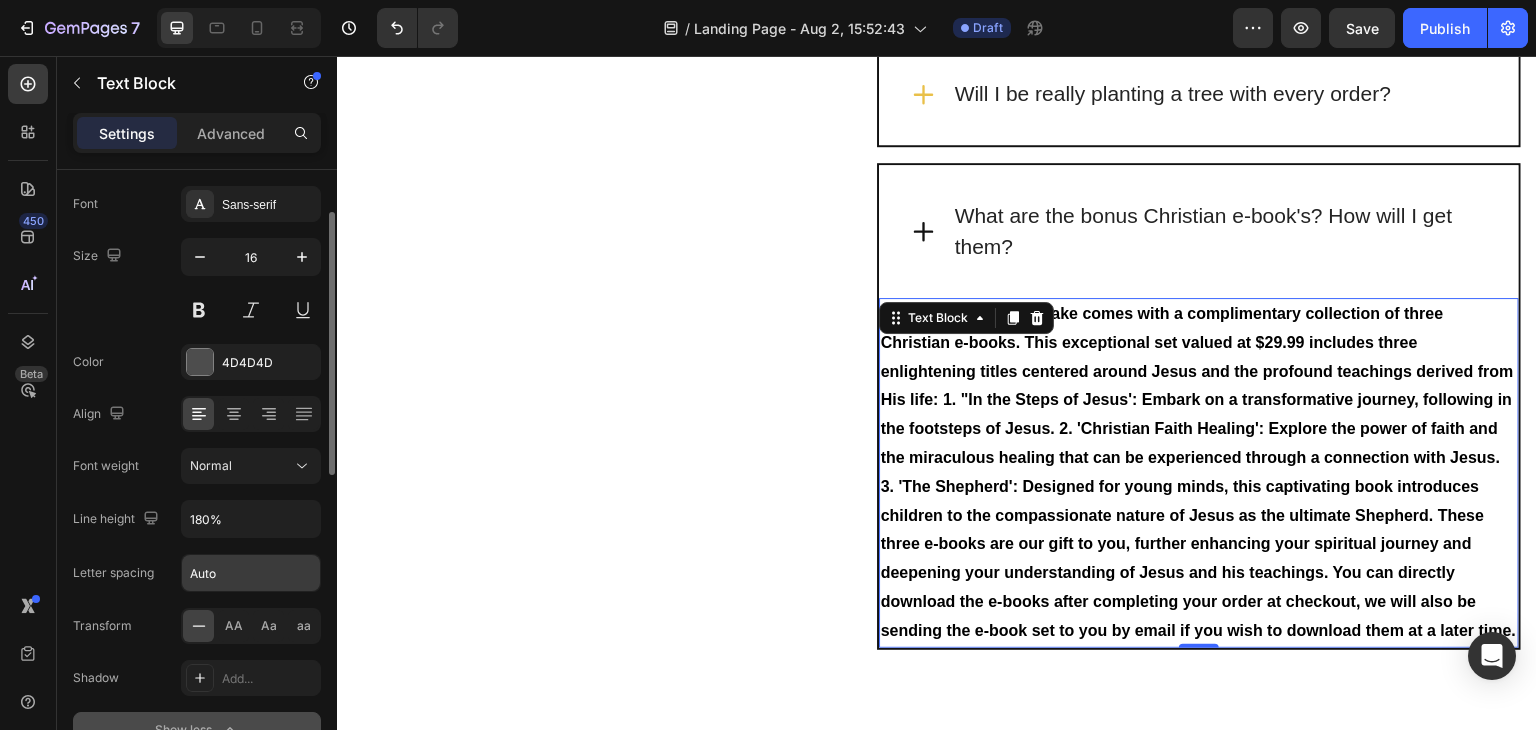 click on "Auto" at bounding box center [251, 573] 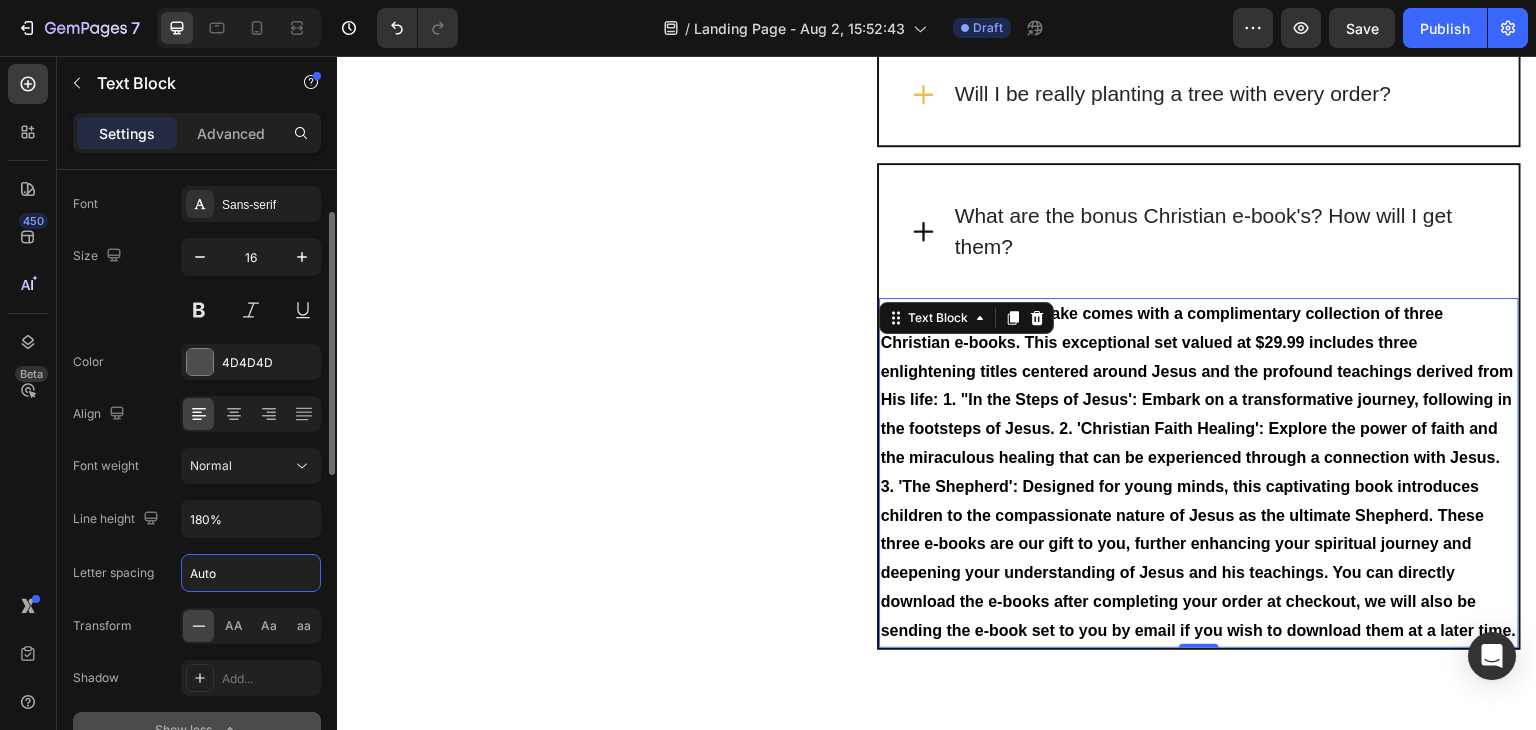 scroll, scrollTop: 300, scrollLeft: 0, axis: vertical 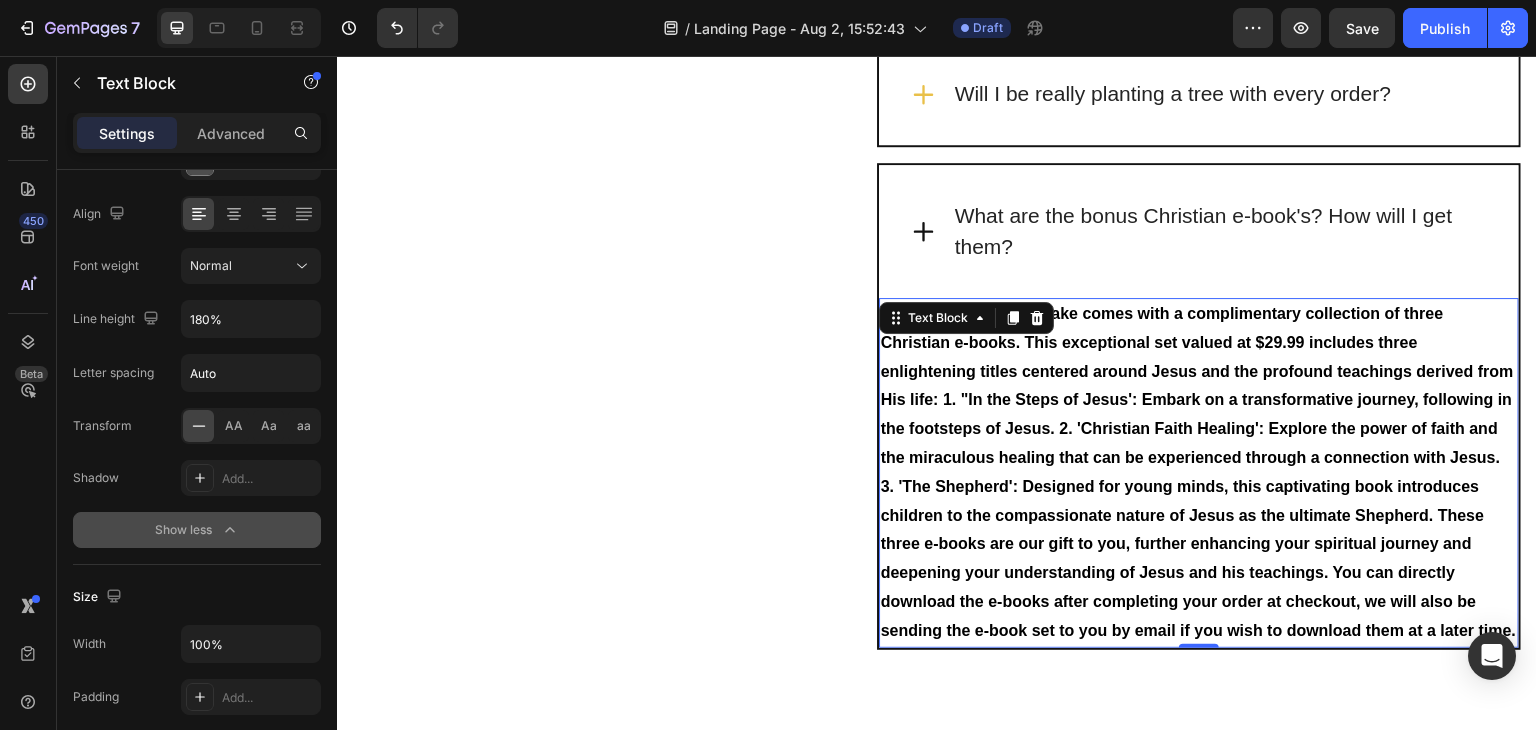 click on "Show less" at bounding box center (197, 530) 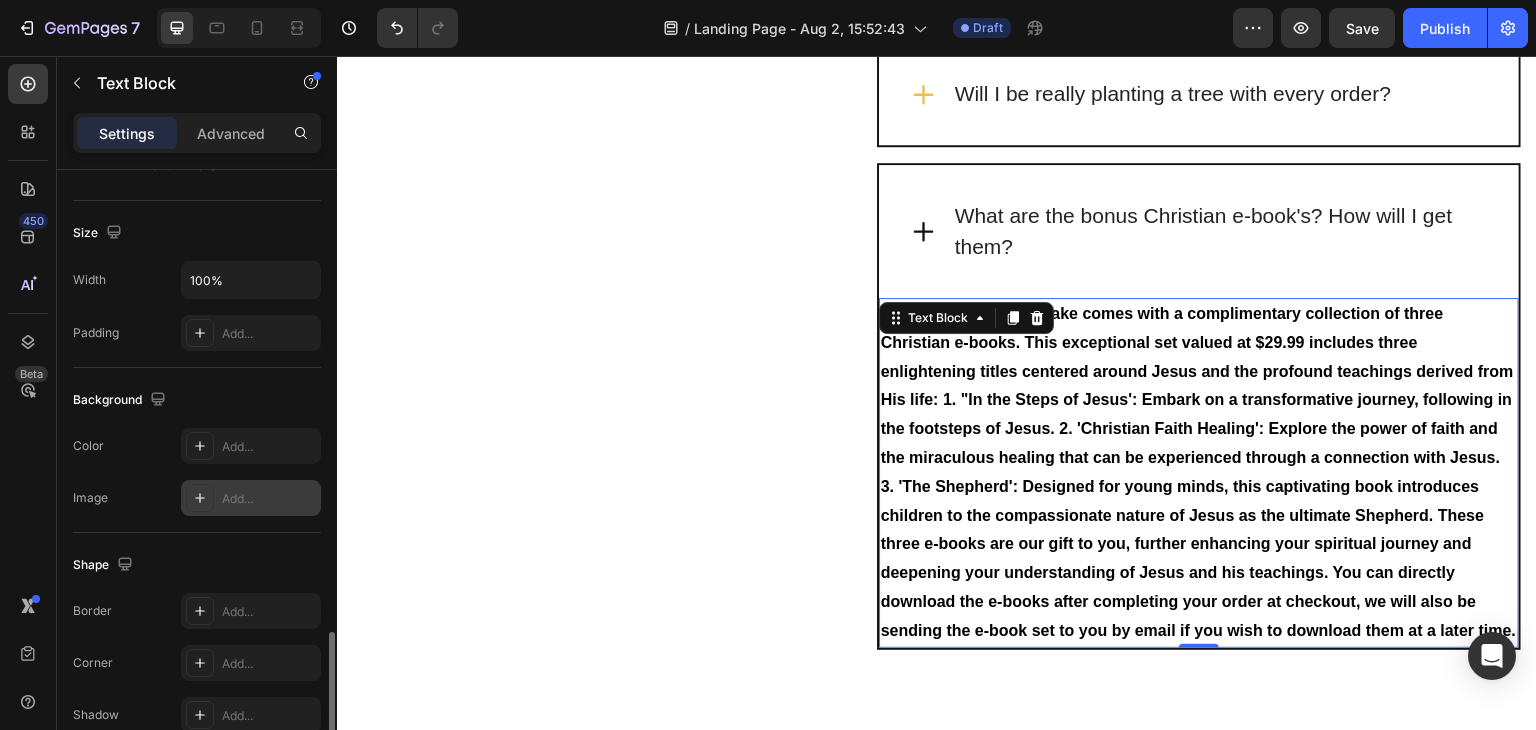 scroll, scrollTop: 566, scrollLeft: 0, axis: vertical 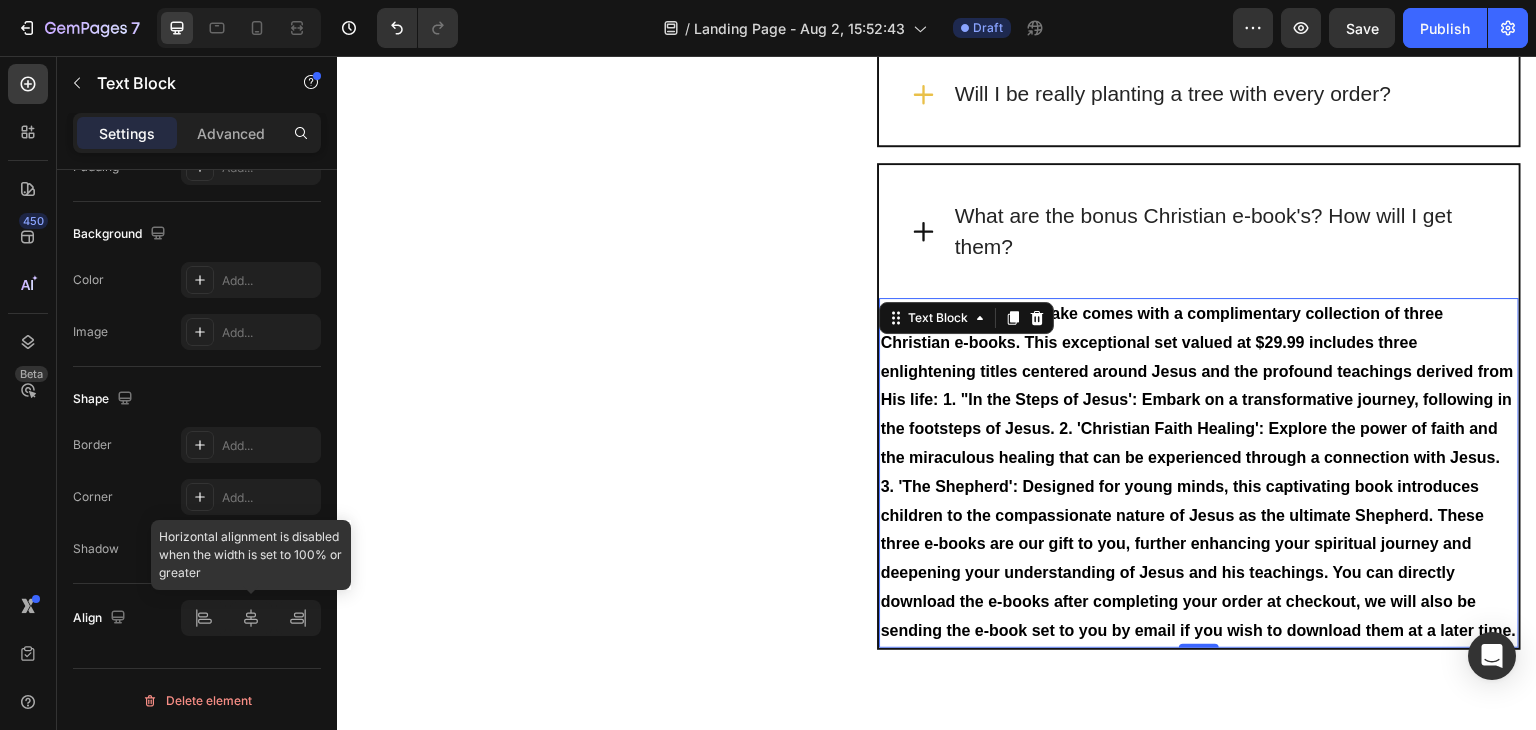 click 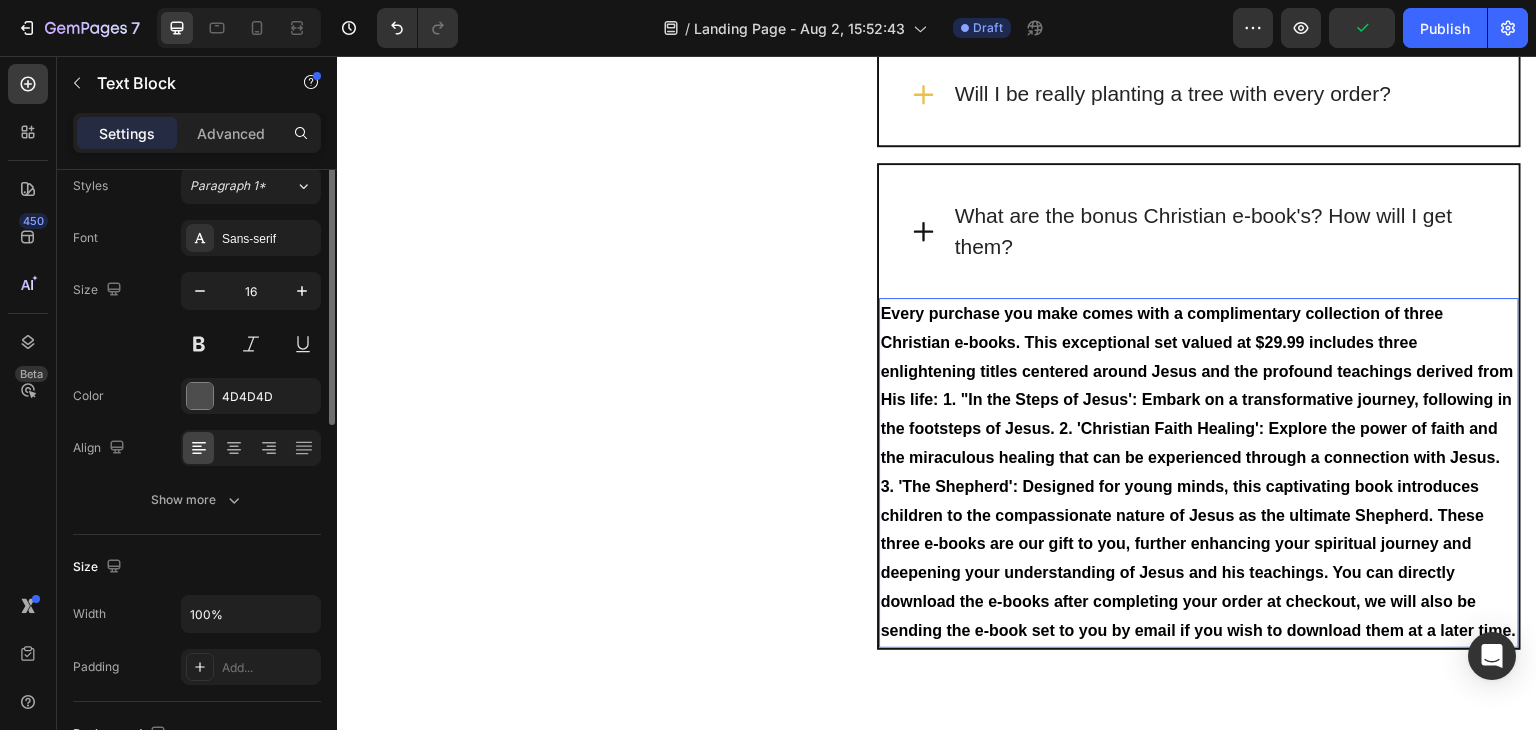 scroll, scrollTop: 0, scrollLeft: 0, axis: both 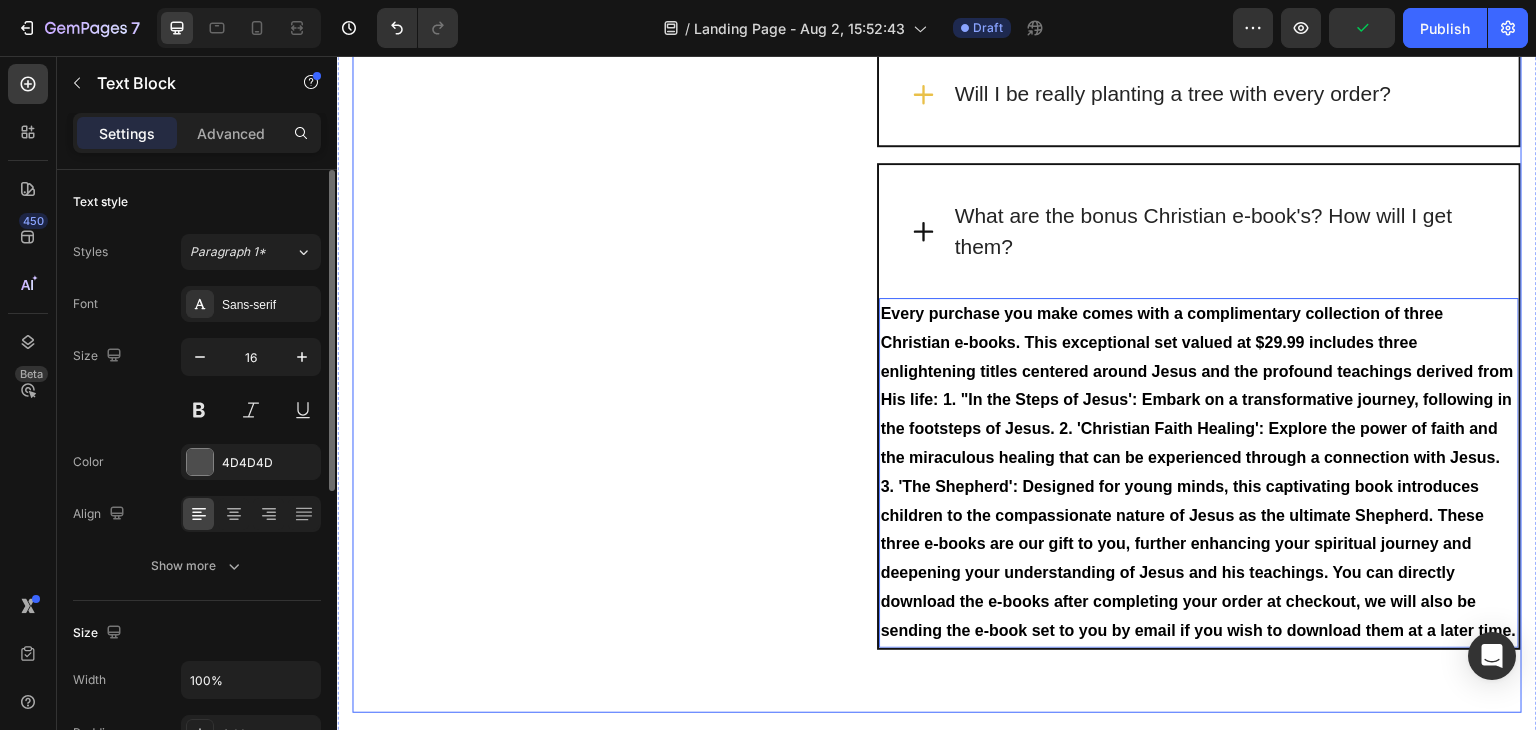 click on "Frequently Asked Questions Heading Still have questions? Send us your questions by filling out the form below, we will be happy to assist you. Text block Email  * Text block Email Field Question  * Text block Text Area Submit Now Submit Button Contact Form" at bounding box center (583, 73) 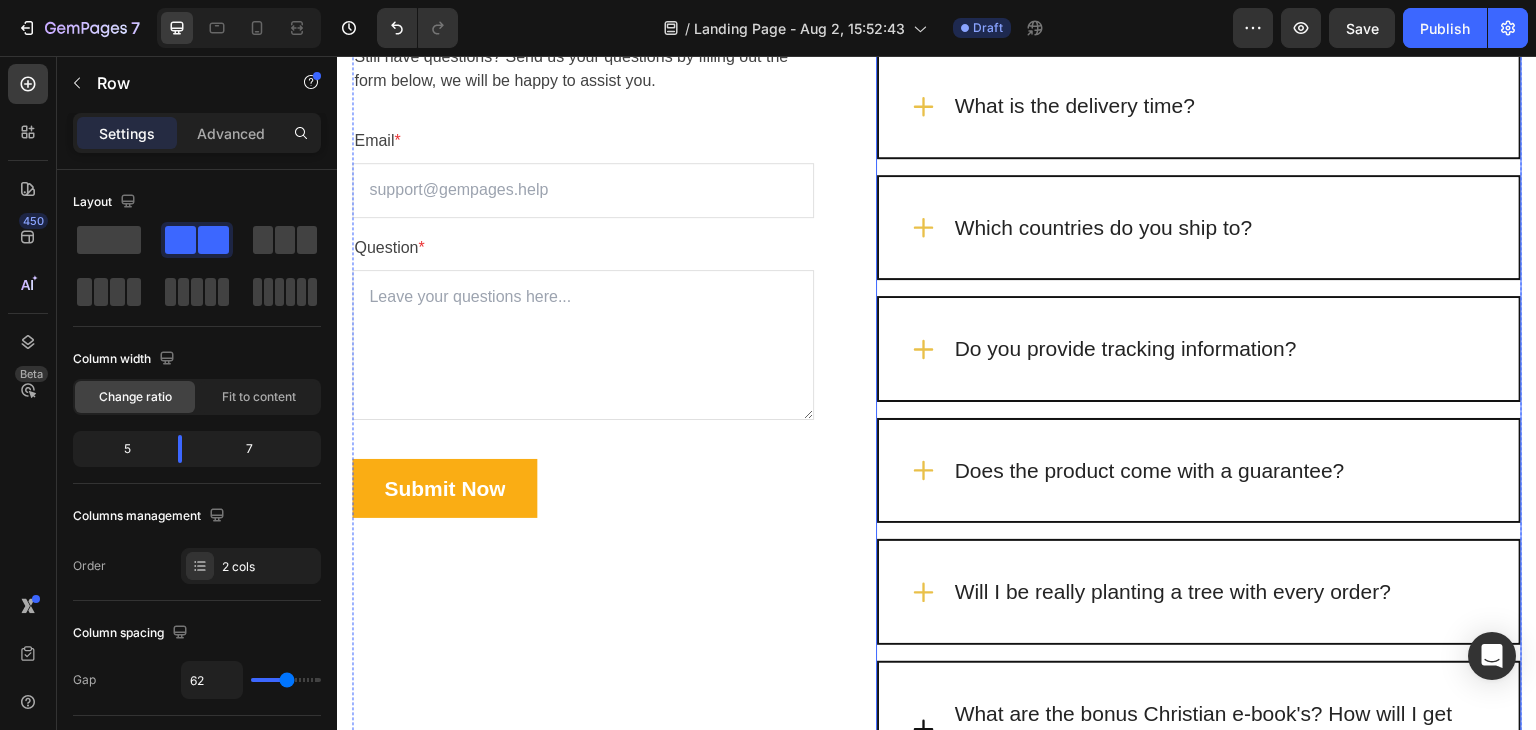 scroll, scrollTop: 5189, scrollLeft: 0, axis: vertical 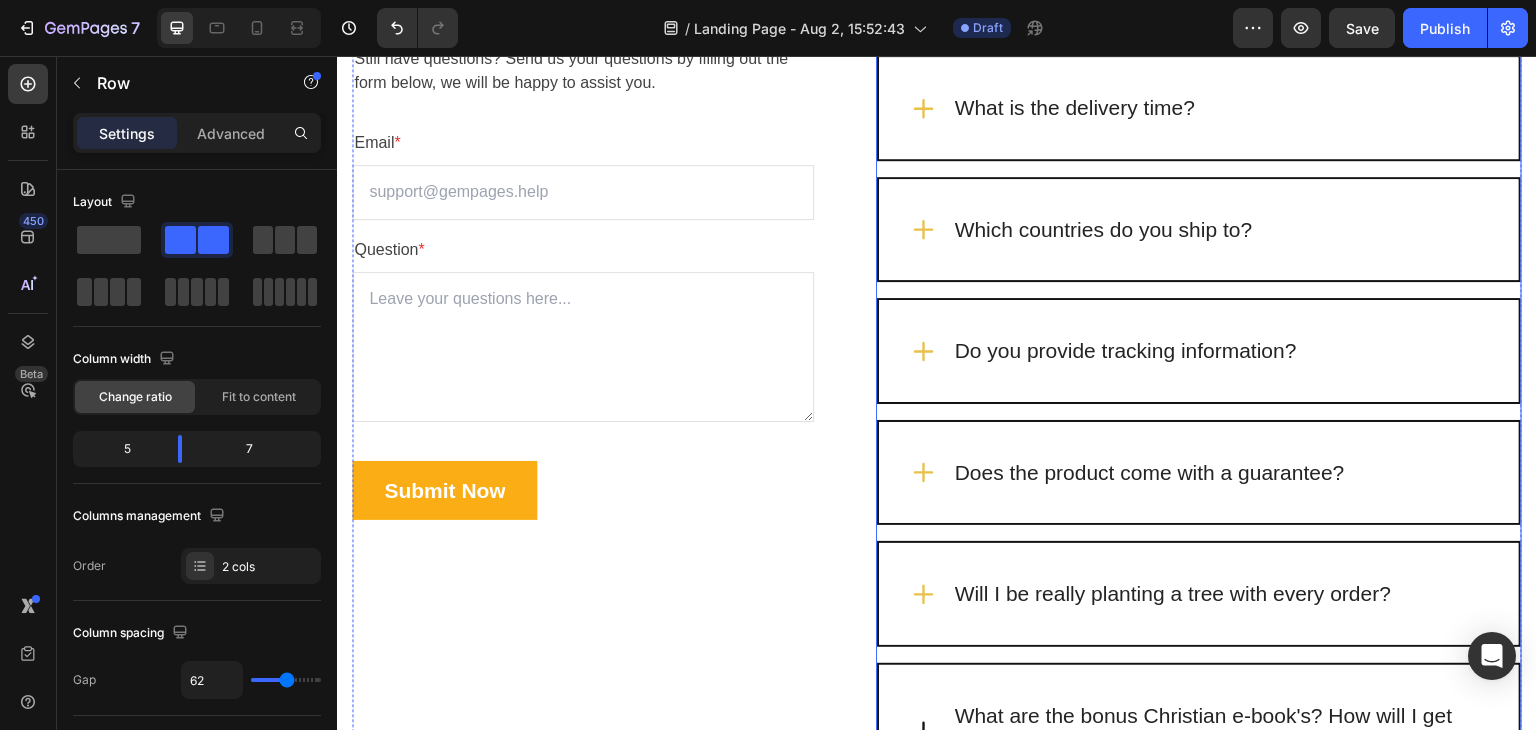 click on "Does the product come with a guarantee?" at bounding box center (1199, 473) 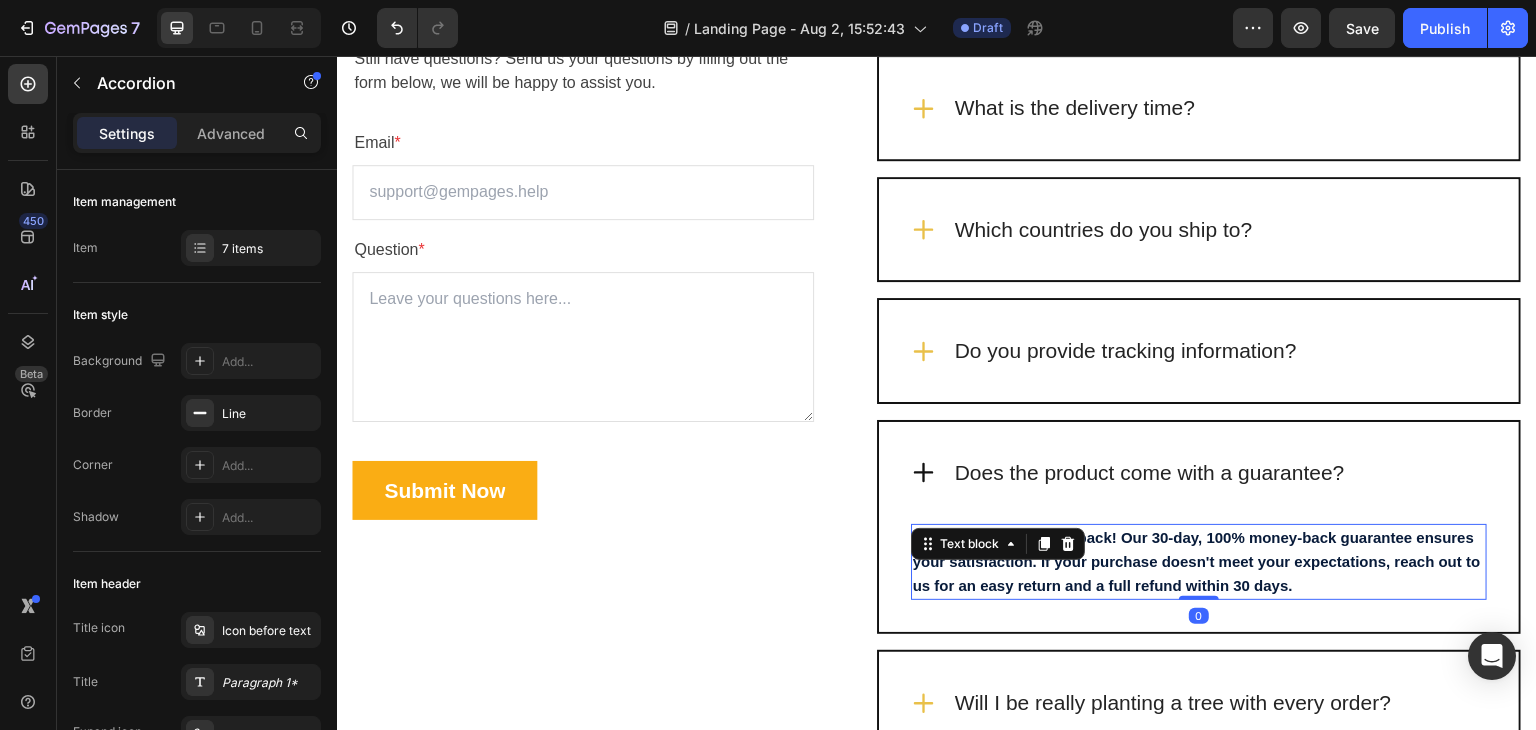 click on "Love it, or your money back! Our 30-day, 100% money-back guarantee ensures your satisfaction. If your purchase doesn't meet your expectations, reach out to us for an easy return and a full refund within 30 days. Text block   0" at bounding box center (1199, 562) 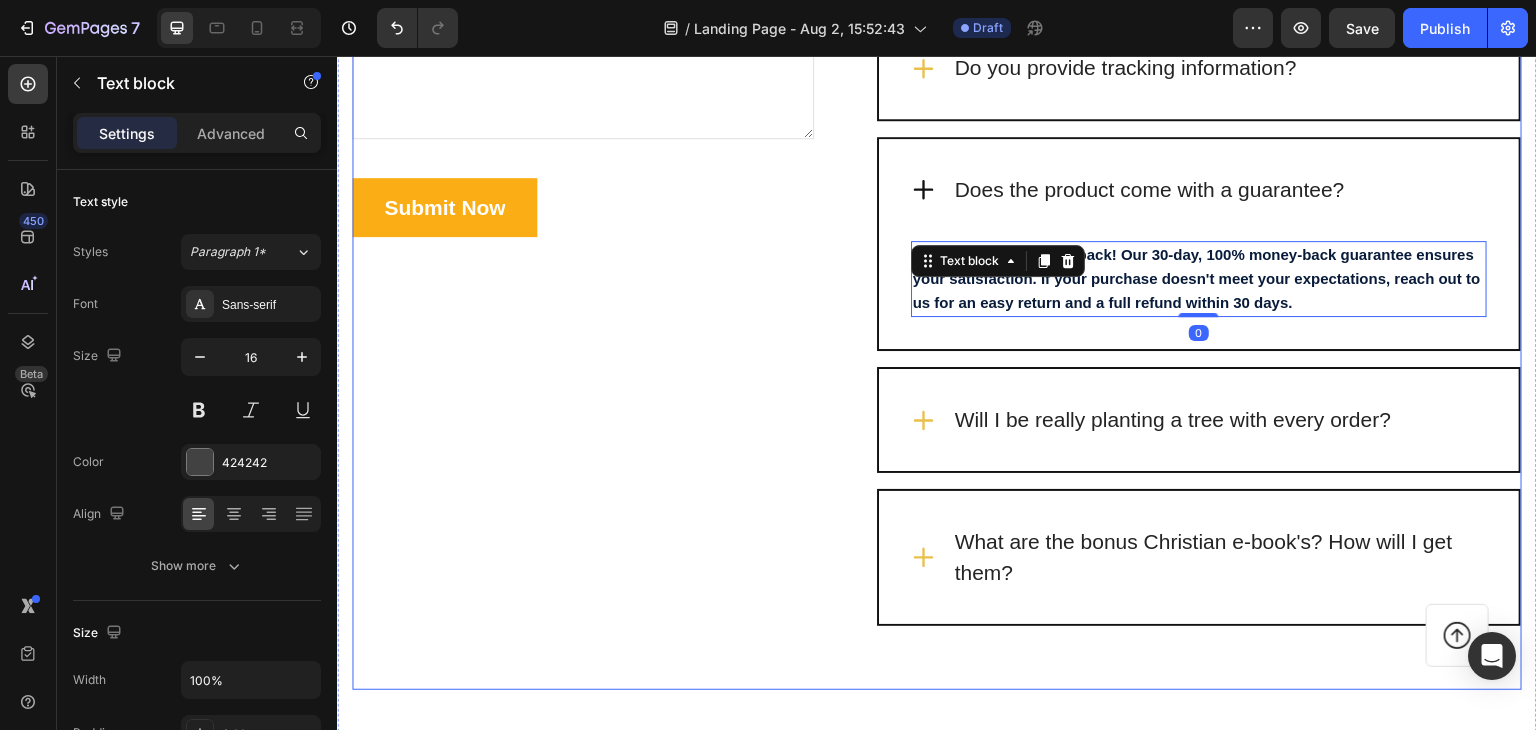 scroll, scrollTop: 5589, scrollLeft: 0, axis: vertical 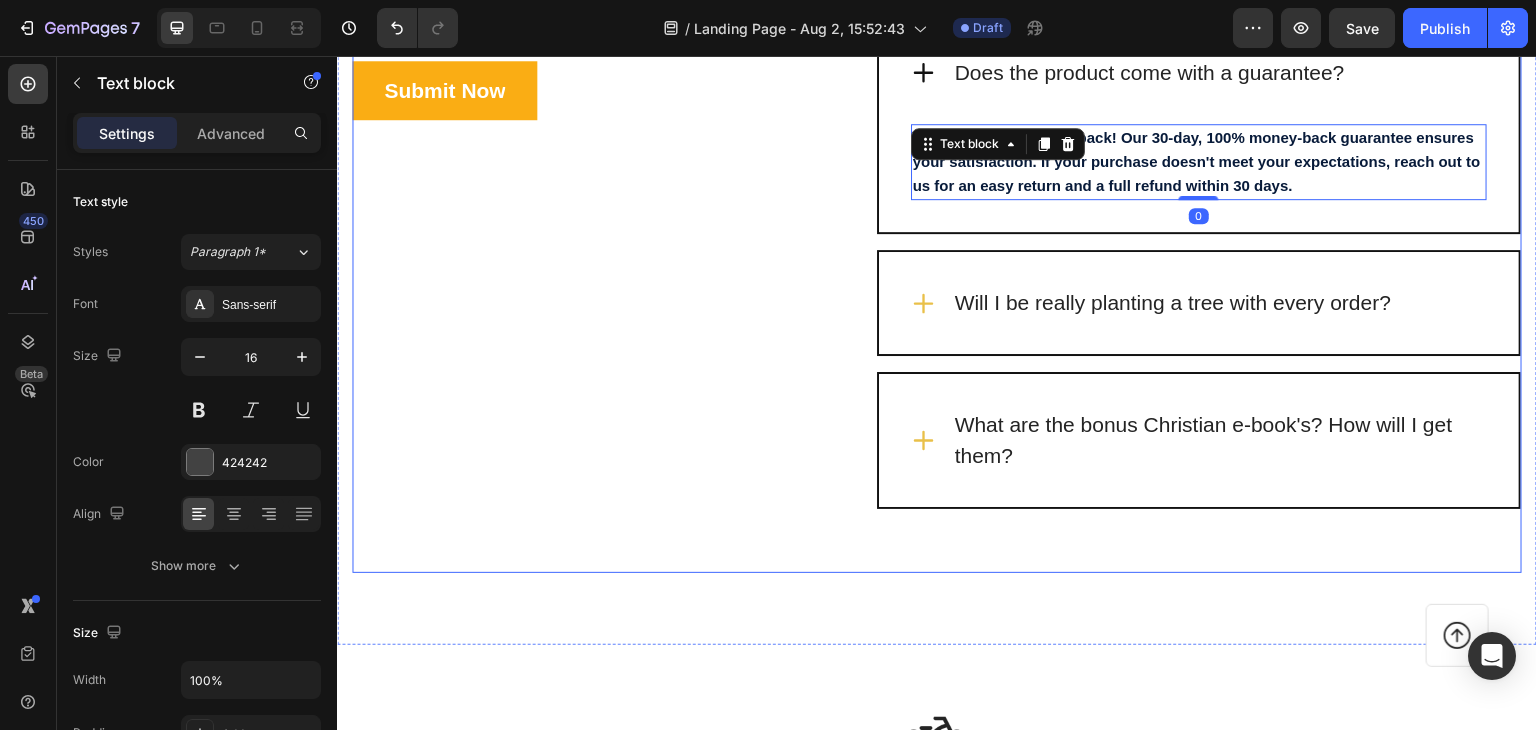 click on "Frequently Asked Questions Heading Still have questions? Send us your questions by filling out the form below, we will be happy to assist you. Text block Email  * Text block Email Field Question  * Text block Text Area Submit Now Submit Button Contact Form" at bounding box center [583, 53] 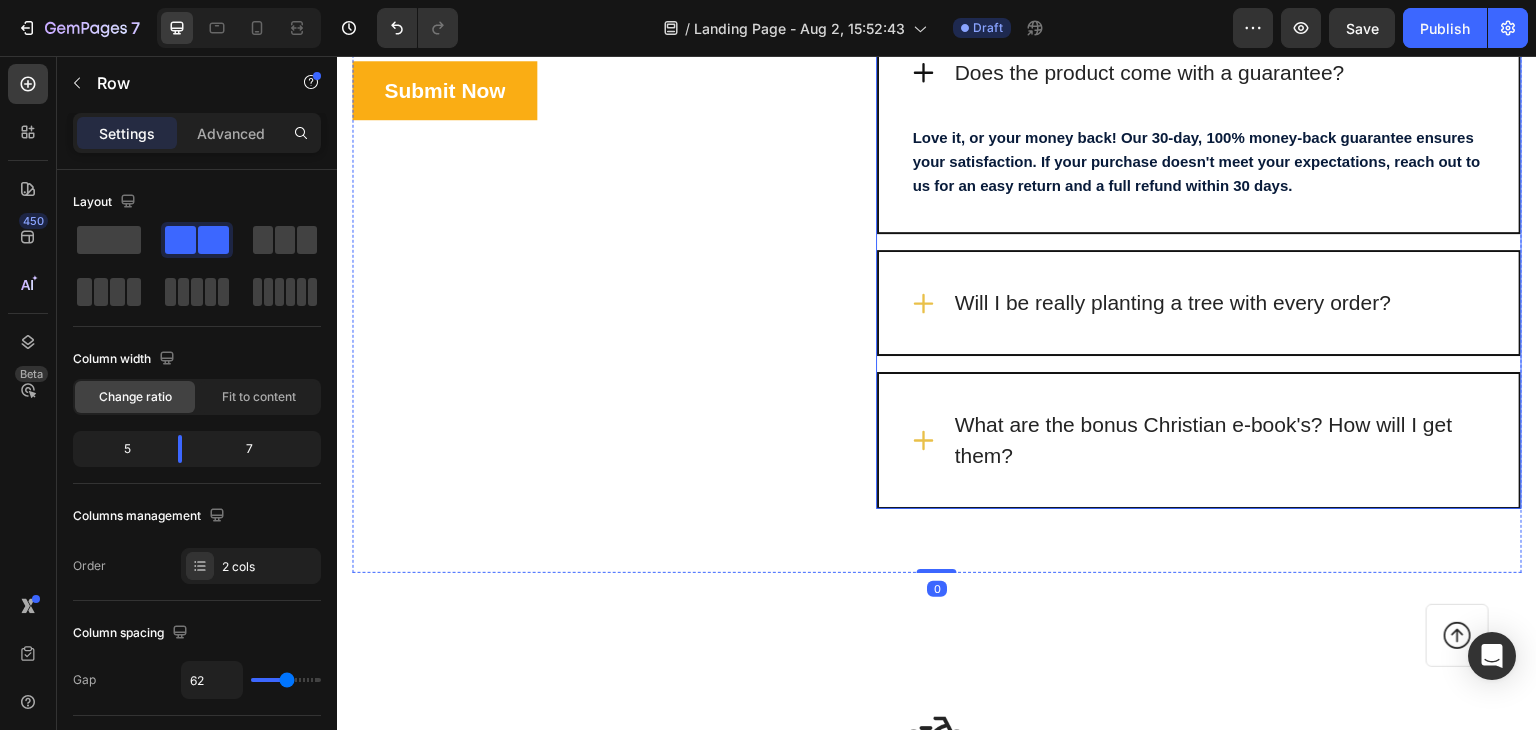click on "What are the bonus Christian e-book's? How will I get them?" at bounding box center [1199, 440] 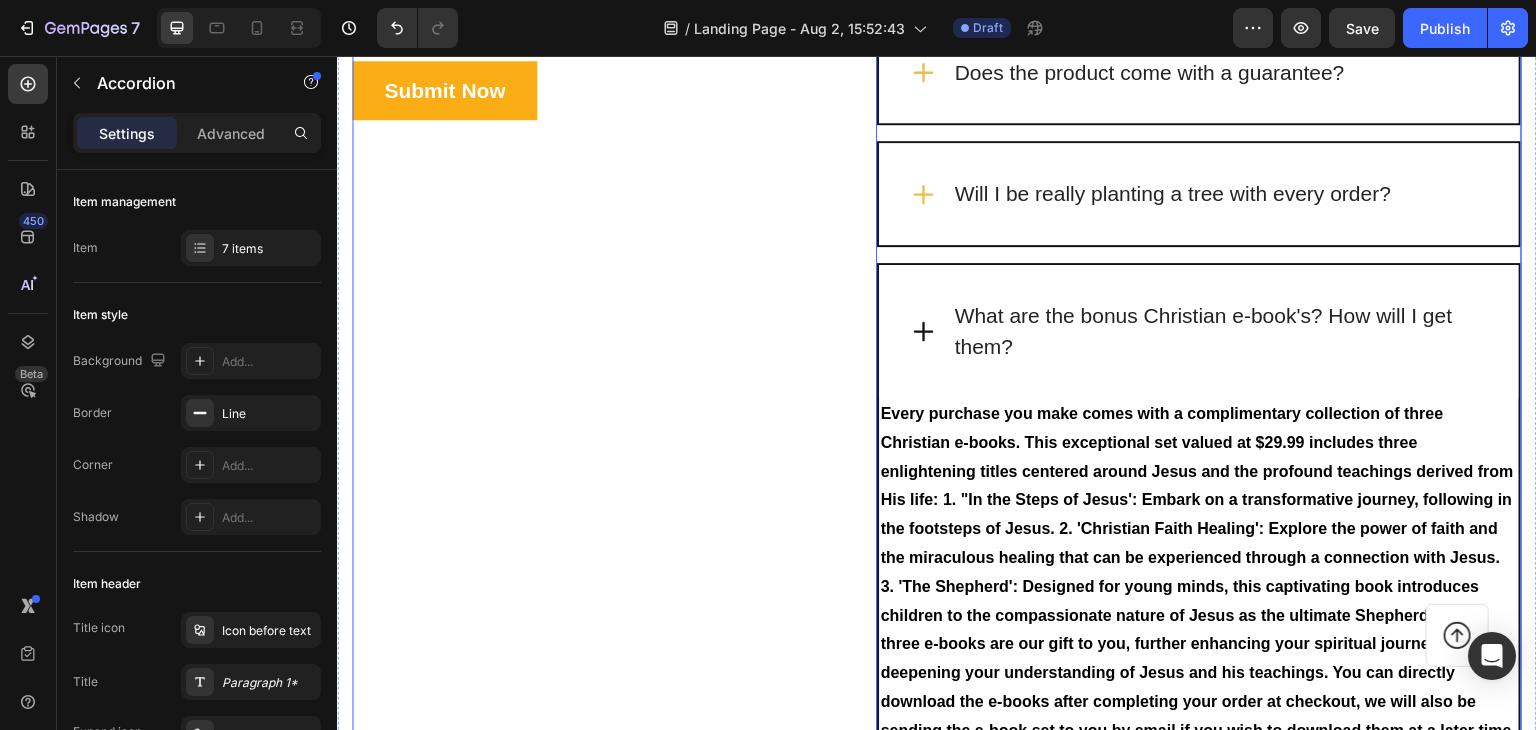 click on "Frequently Asked Questions Heading Still have questions? Send us your questions by filling out the form below, we will be happy to assist you. Text block Email  * Text block Email Field Question  * Text block Text Area Submit Now Submit Button Contact Form" at bounding box center [583, 173] 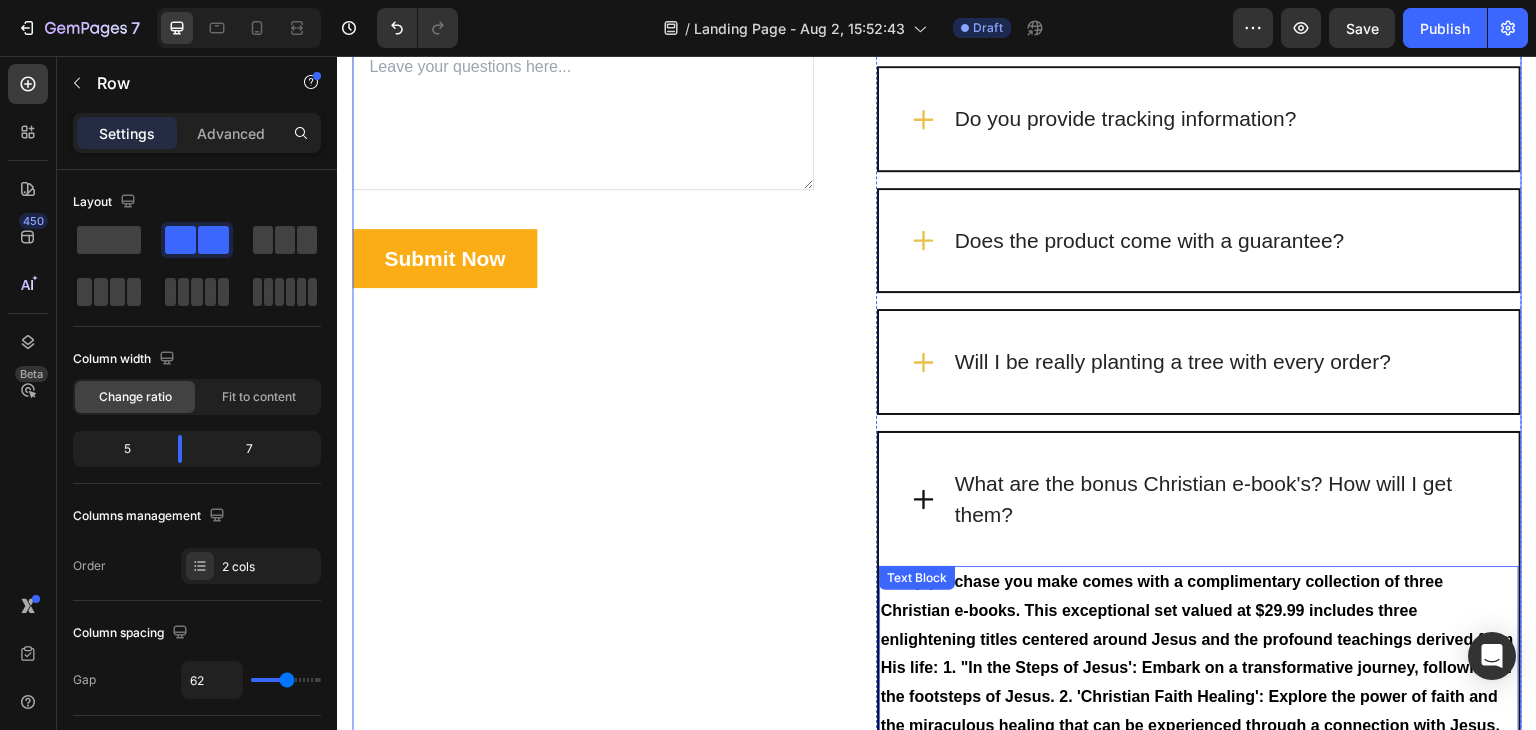 scroll, scrollTop: 5589, scrollLeft: 0, axis: vertical 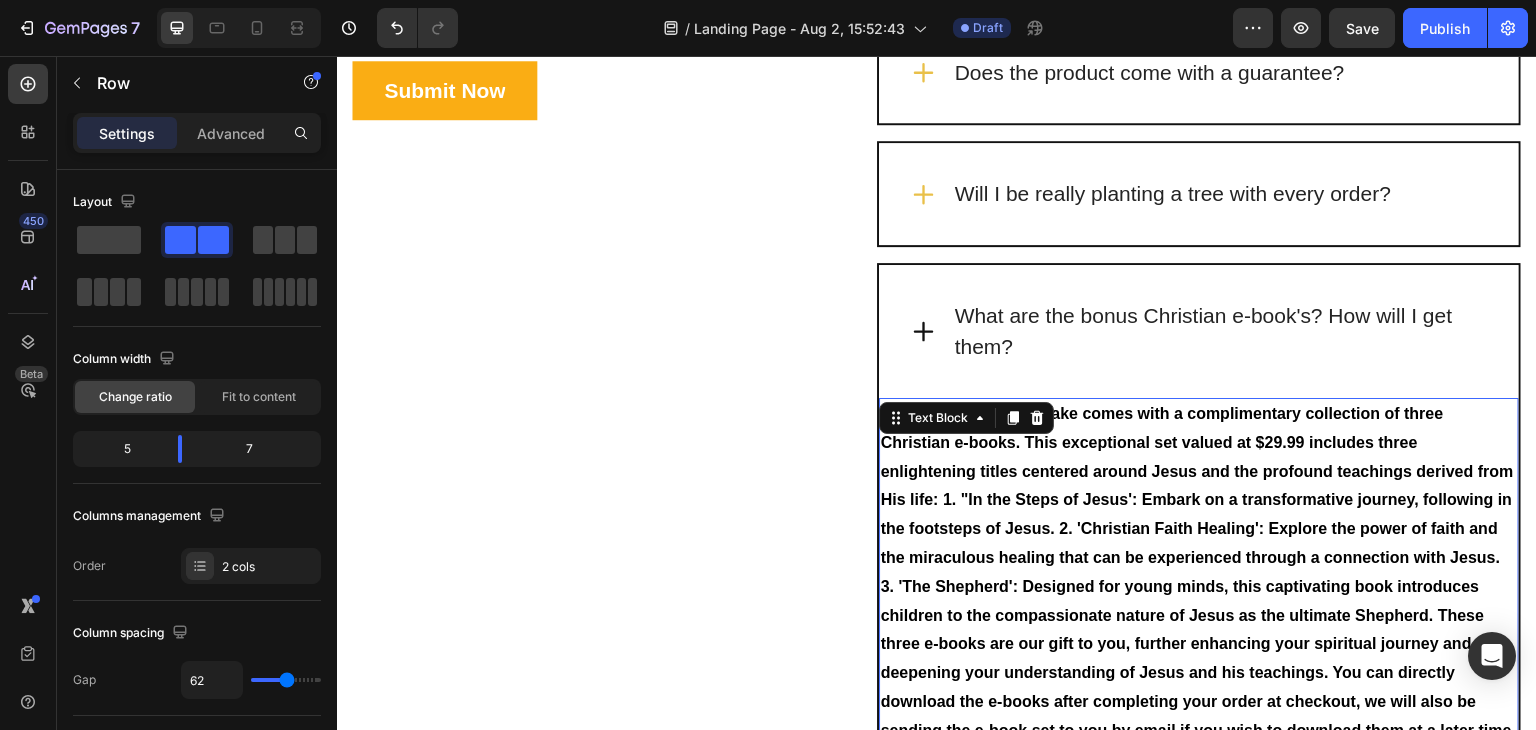 click on "Every purchase you make comes with a complimentary collection of three Christian e-books. This exceptional set valued at $29.99 includes three enlightening titles centered around Jesus and the profound teachings derived from His life: 1. "In the Steps of Jesus': Embark on a transformative journey, following in the footsteps of Jesus. 2. 'Christian Faith Healing': Explore the power of faith and the miraculous healing that can be experienced through a connection with Jesus. 3. 'The Shepherd': Designed for young minds, this captivating book introduces children to the compassionate nature of Jesus as the ultimate Shepherd. These three e-books are our gift to you, further enhancing your spiritual journey and deepening your understanding of Jesus and his teachings. You can directly download the e-books after completing your order at checkout, we will also be sending the e-book set to you by email if you wish to download them at a later time." at bounding box center (1199, 572) 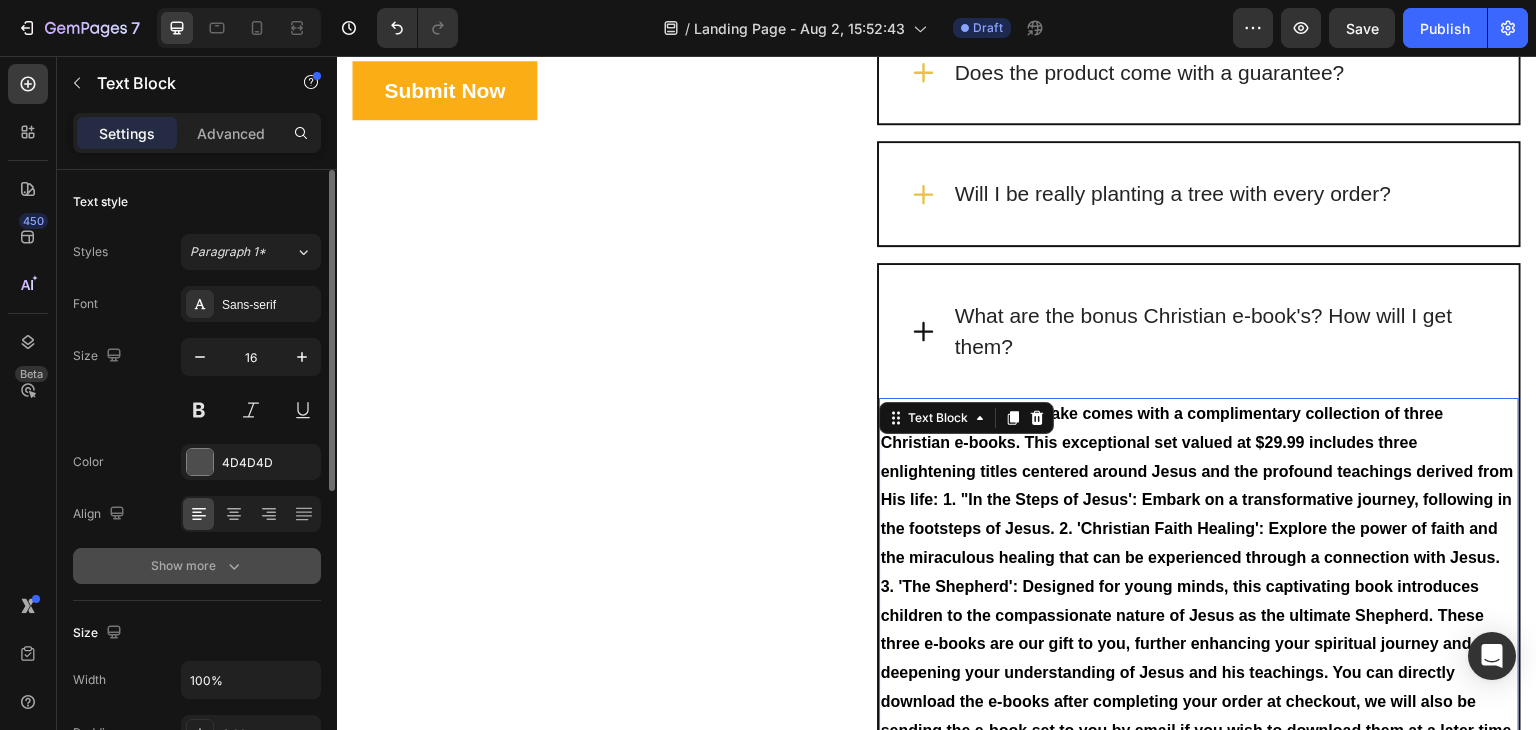 scroll, scrollTop: 100, scrollLeft: 0, axis: vertical 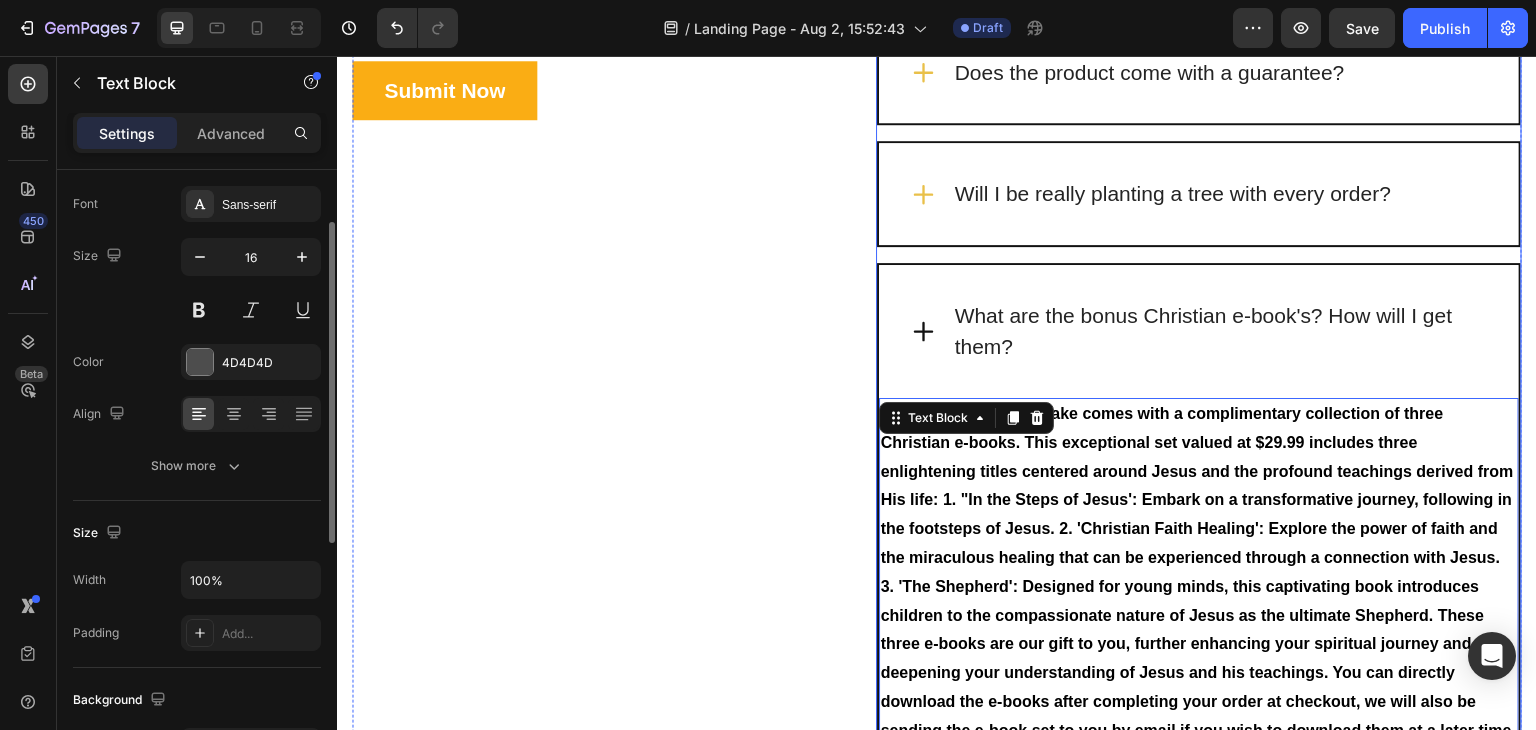 click on "Will I be really planting a tree with every order?" at bounding box center [1199, 194] 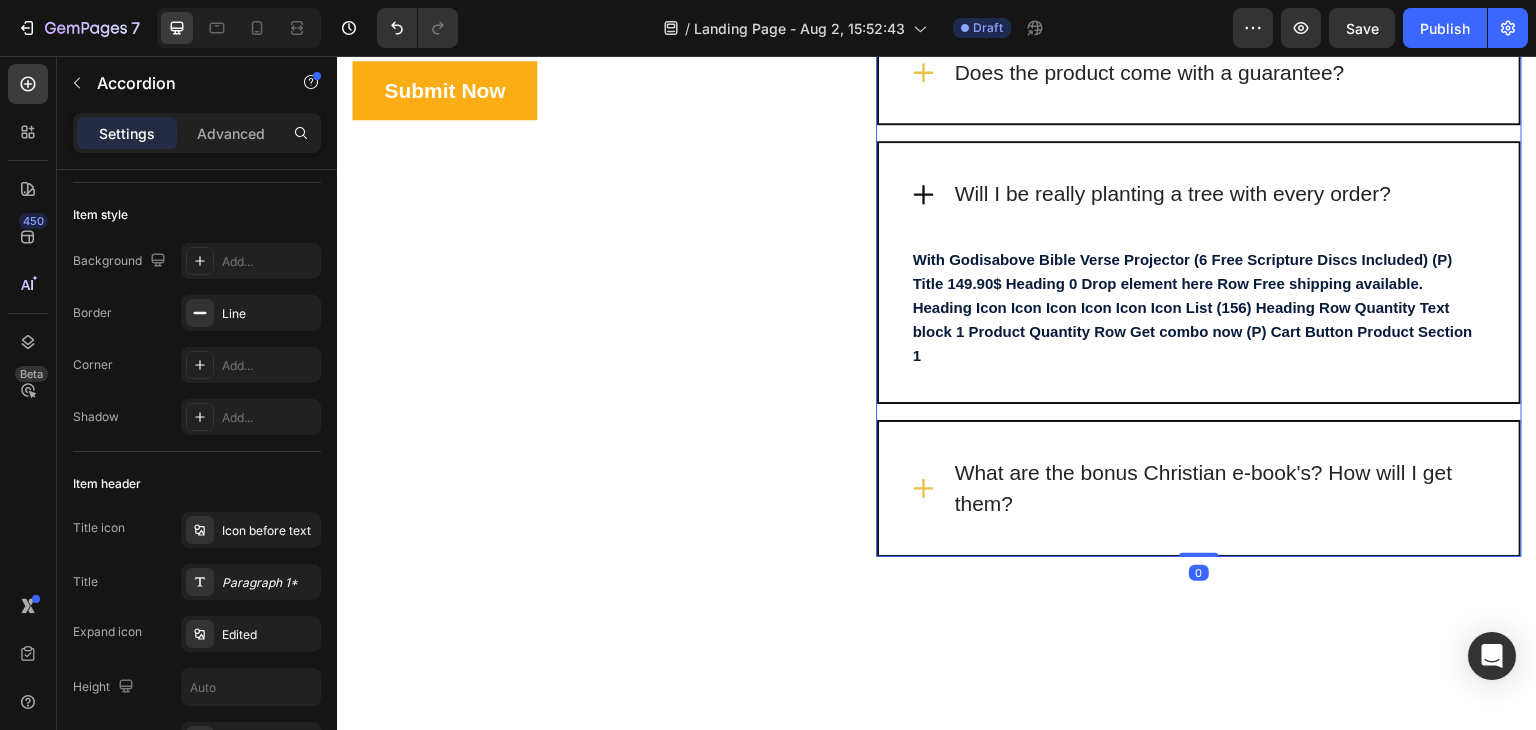 scroll, scrollTop: 0, scrollLeft: 0, axis: both 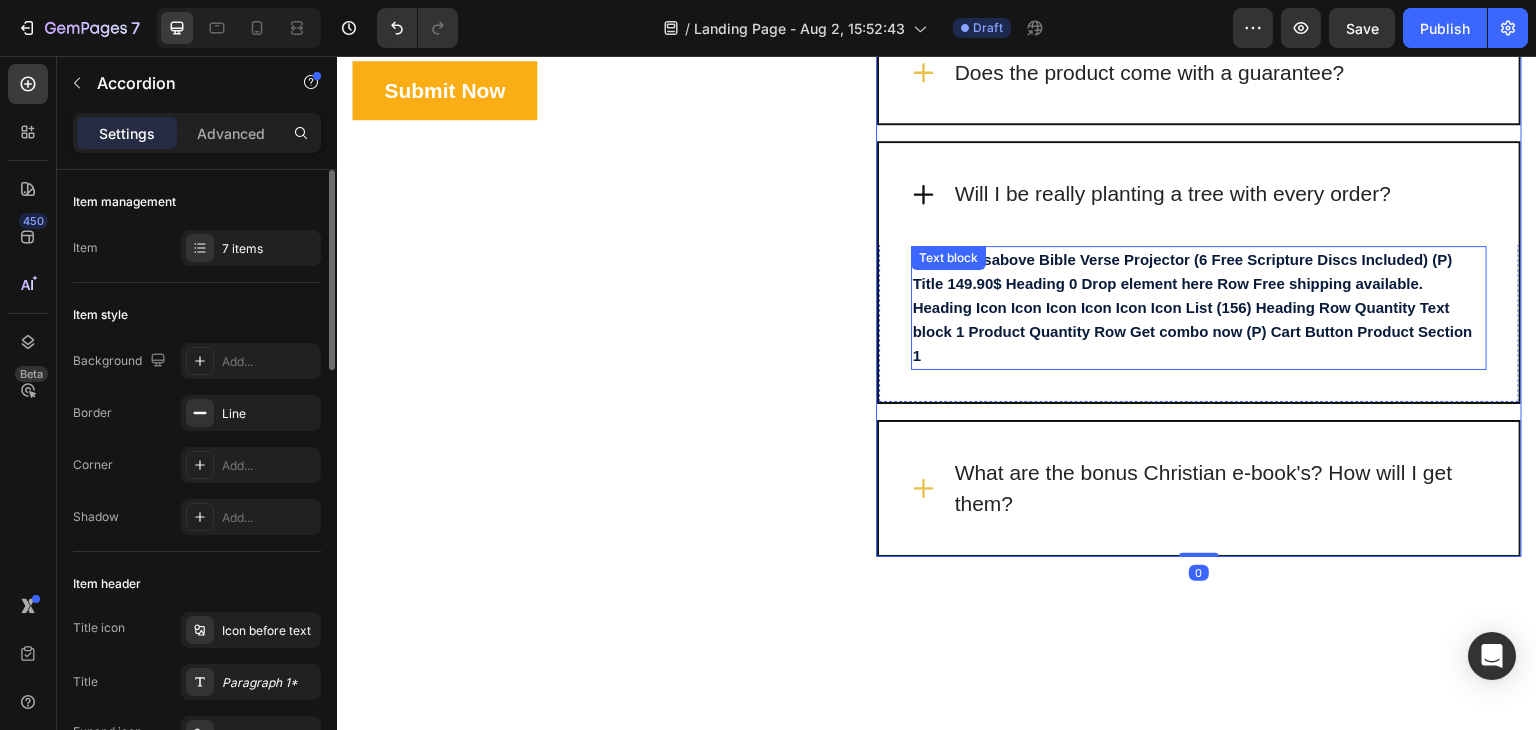click on "Yes! We donate a portion of each sale towards planting mangrove trees in Madagascar & Kenya. For every order, you will be planting one tree. Join our beautiful cause and support reforestation efforts to revive natural habitats, improve coral reef health, support local livelihoods and fight against climate change by extracting CO2 from the air. Thousands of trees already planted because of you! Text block" at bounding box center (1199, 308) 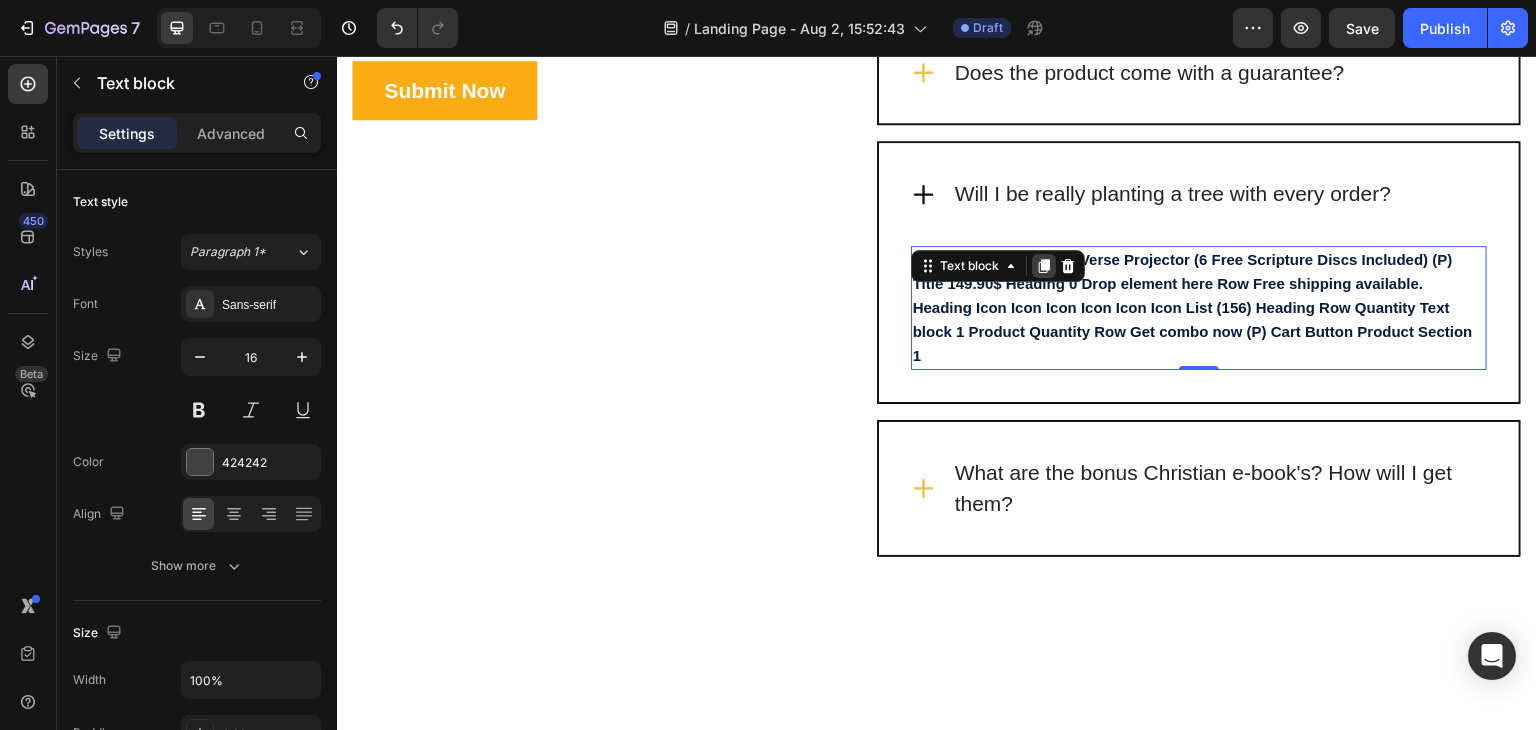 click 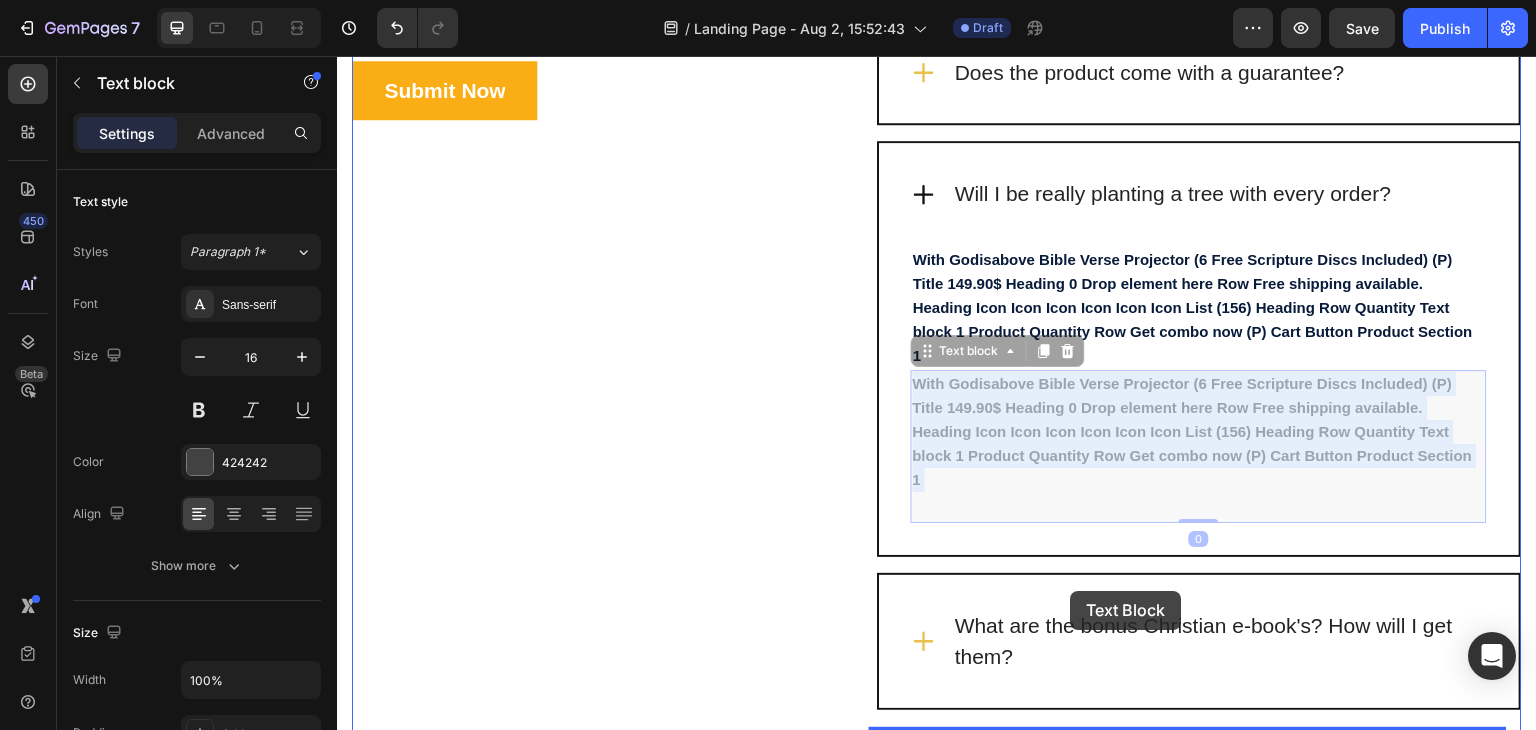 drag, startPoint x: 1062, startPoint y: 437, endPoint x: 1071, endPoint y: 591, distance: 154.26276 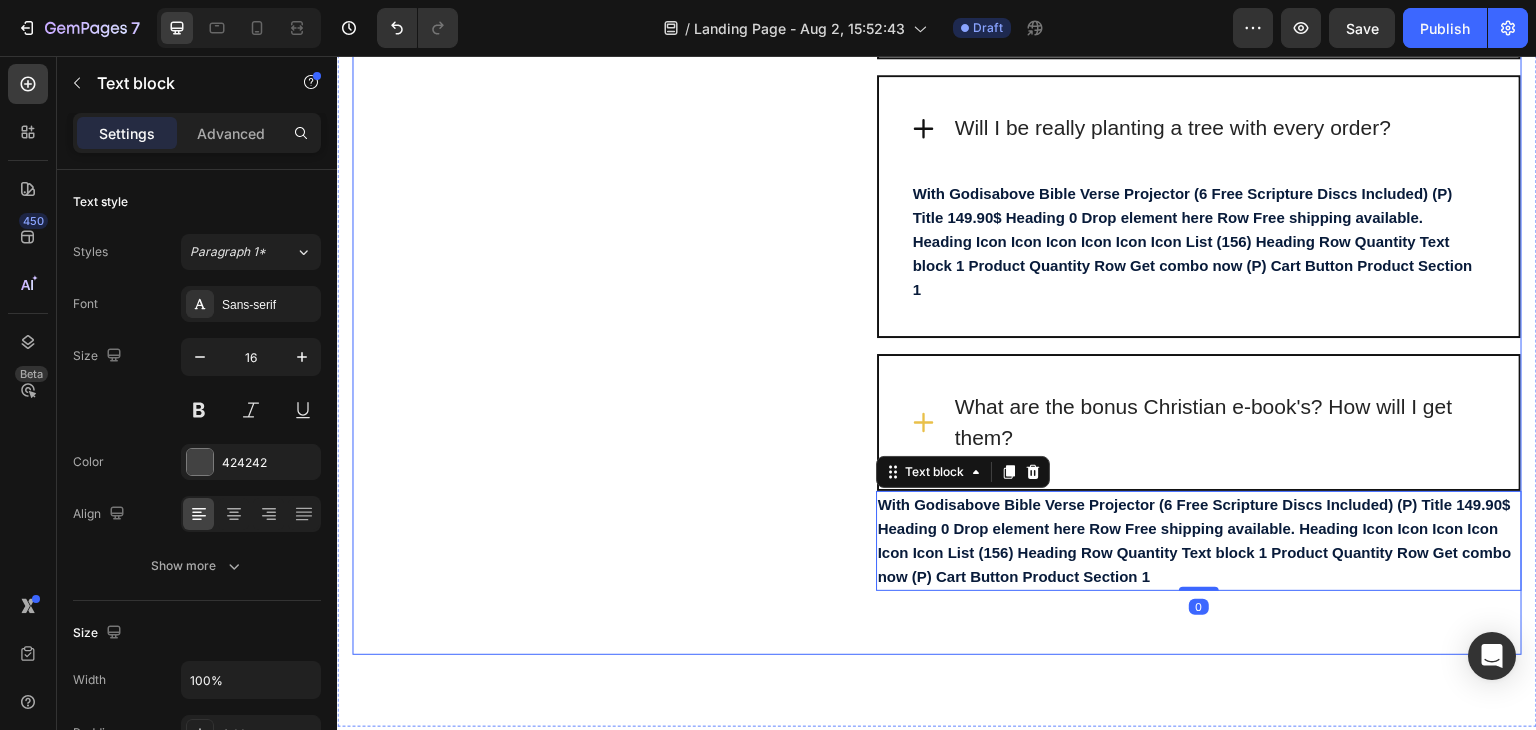 scroll, scrollTop: 5689, scrollLeft: 0, axis: vertical 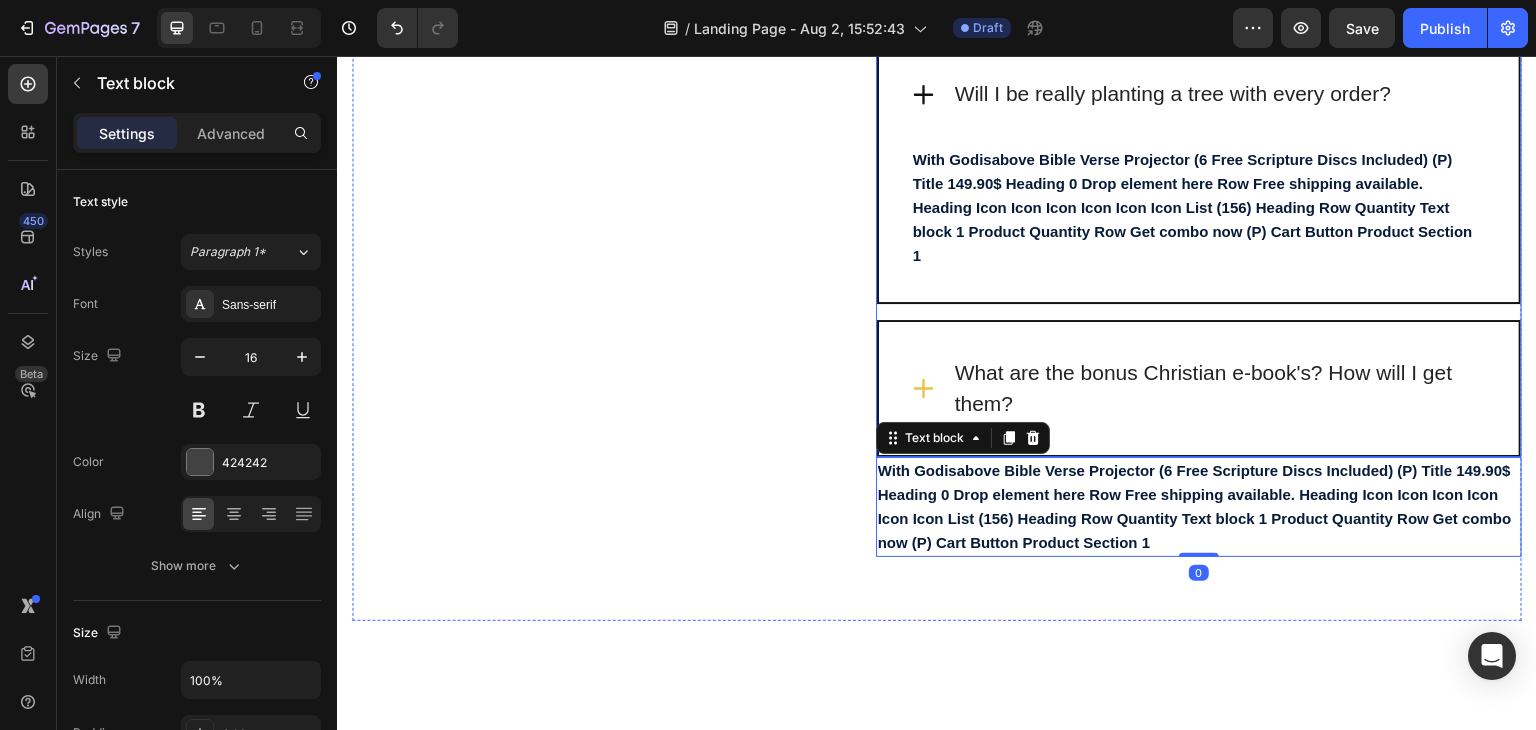 click on "What are the bonus Christian e-book's? How will I get them?" at bounding box center [1219, 388] 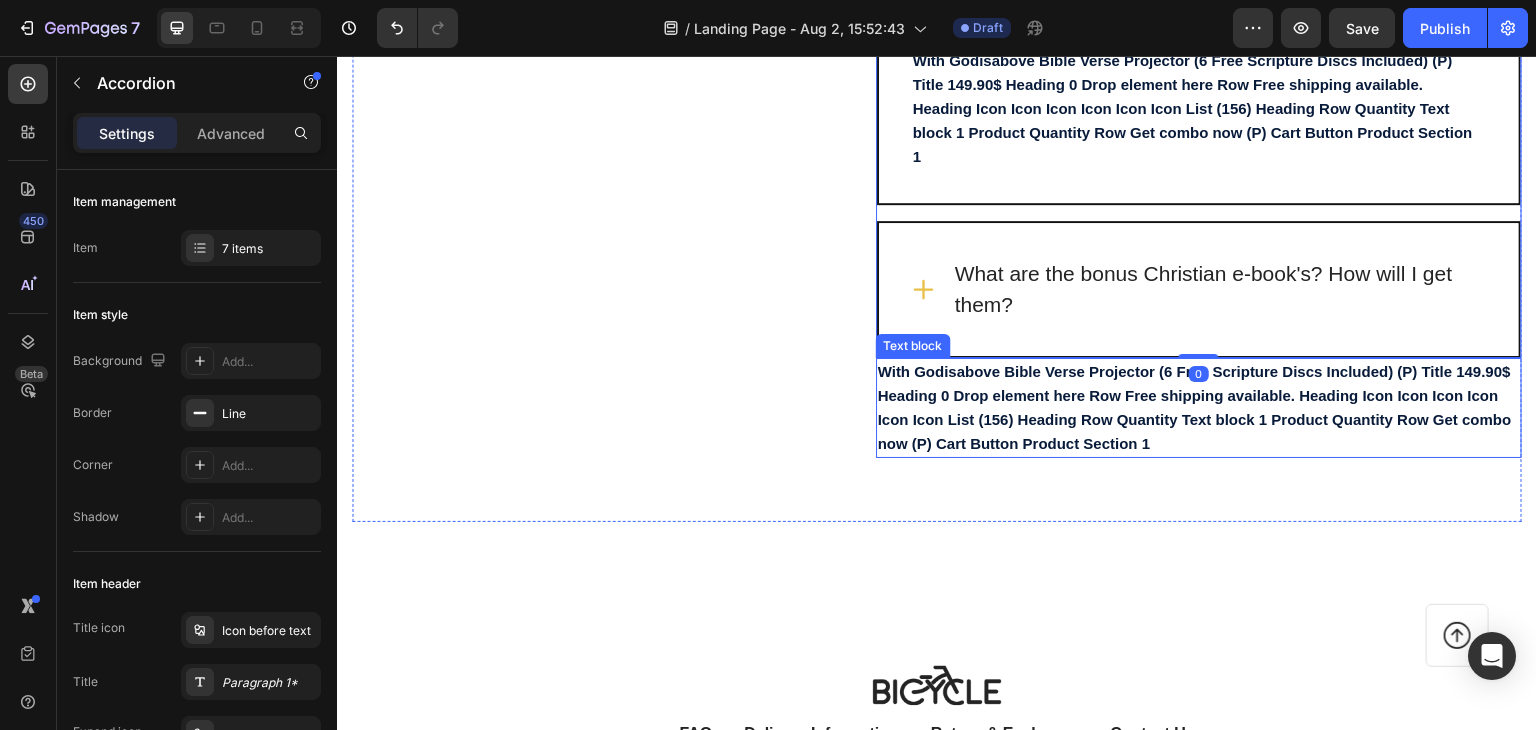scroll, scrollTop: 5789, scrollLeft: 0, axis: vertical 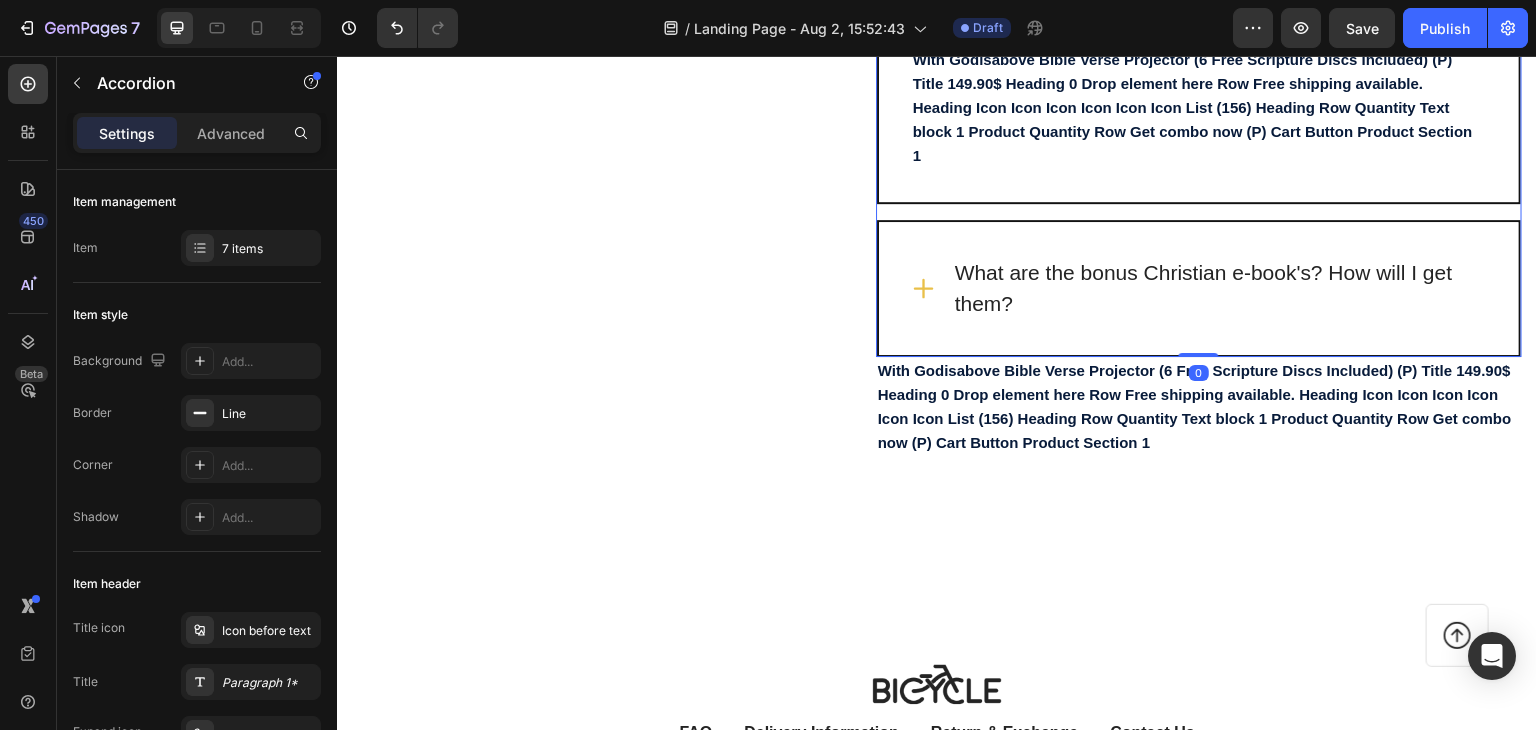 click on "What are the bonus Christian e-book's? How will I get them?" at bounding box center (1199, 288) 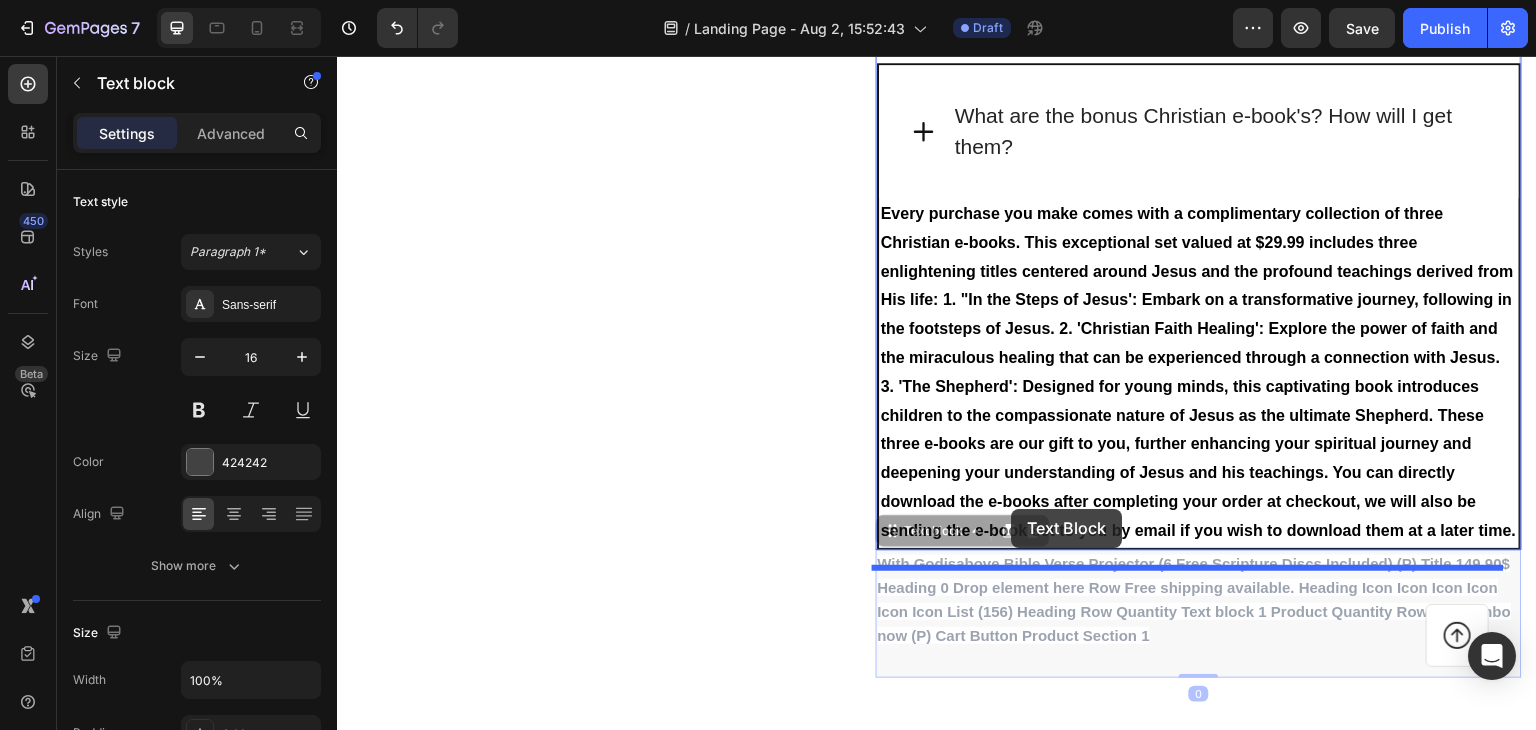 drag, startPoint x: 1023, startPoint y: 604, endPoint x: 1012, endPoint y: 509, distance: 95.63472 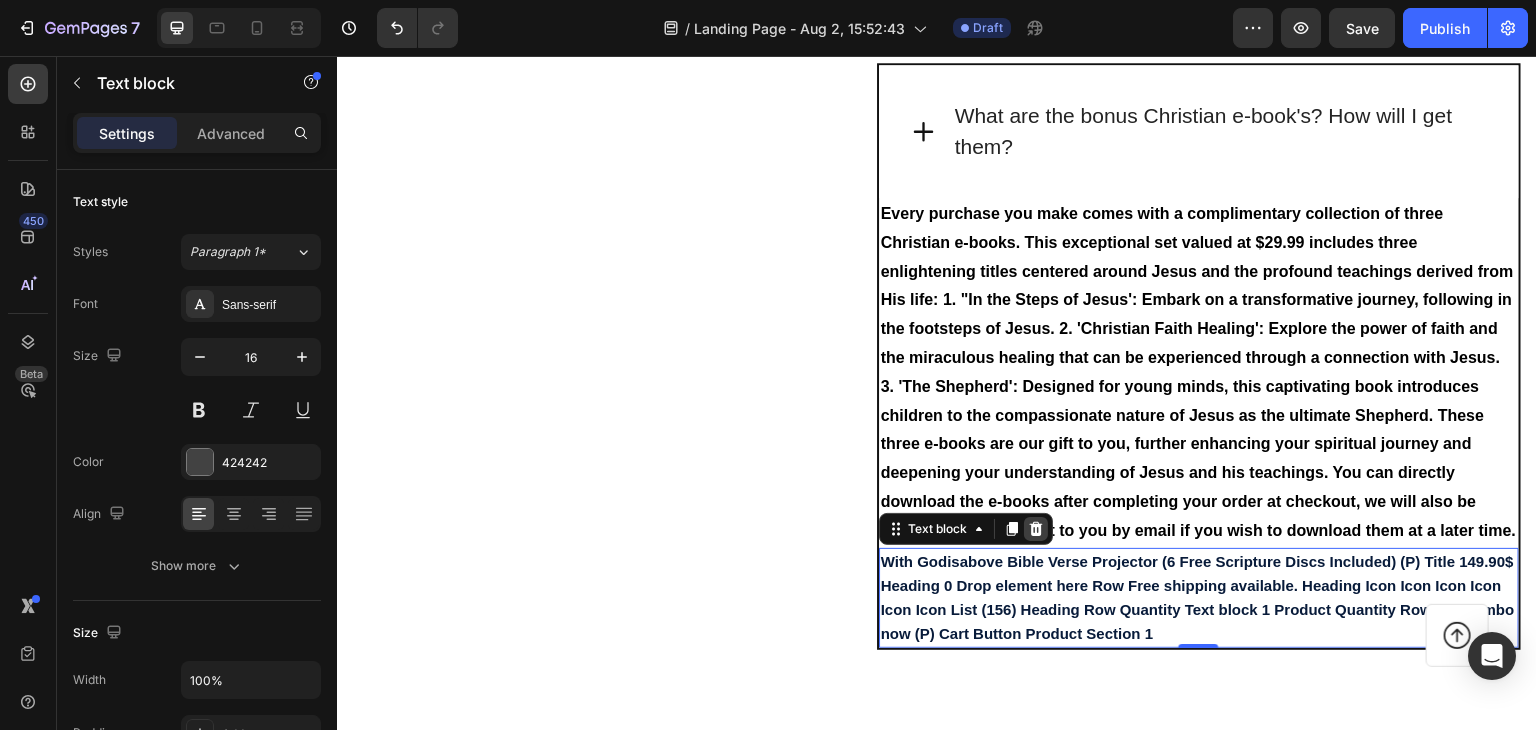 click at bounding box center (1036, 529) 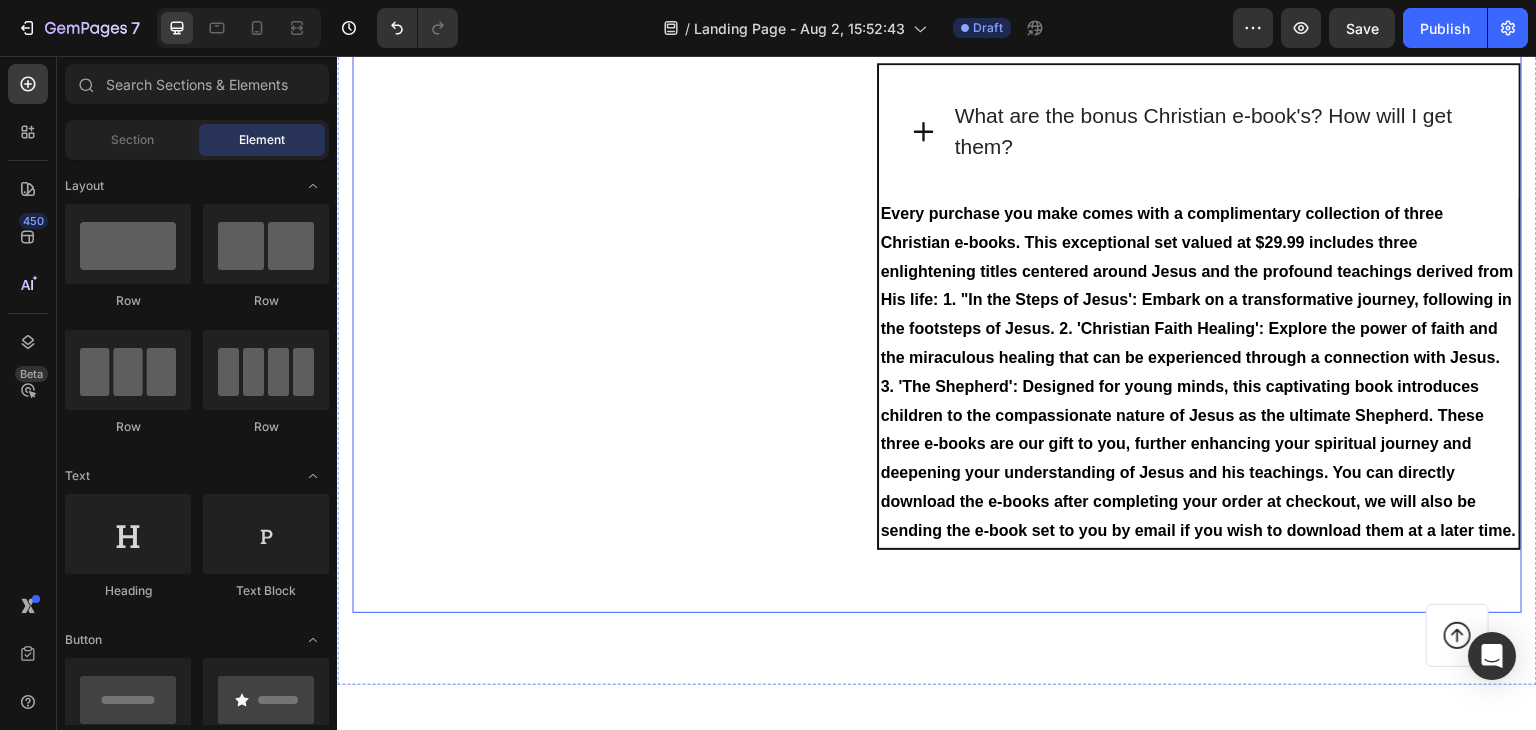 click on "Every purchase you make comes with a complimentary collection of three Christian e-books. This exceptional set valued at $29.99 includes three enlightening titles centered around Jesus and the profound teachings derived from His life: 1. "In the Steps of Jesus': Embark on a transformative journey, following in the footsteps of Jesus. 2. 'Christian Faith Healing': Explore the power of faith and the miraculous healing that can be experienced through a connection with Jesus. 3. 'The Shepherd': Designed for young minds, this captivating book introduces children to the compassionate nature of Jesus as the ultimate Shepherd. These three e-books are our gift to you, further enhancing your spiritual journey and deepening your understanding of Jesus and his teachings. You can directly download the e-books after completing your order at checkout, we will also be sending the e-book set to you by email if you wish to download them at a later time." at bounding box center [1199, 372] 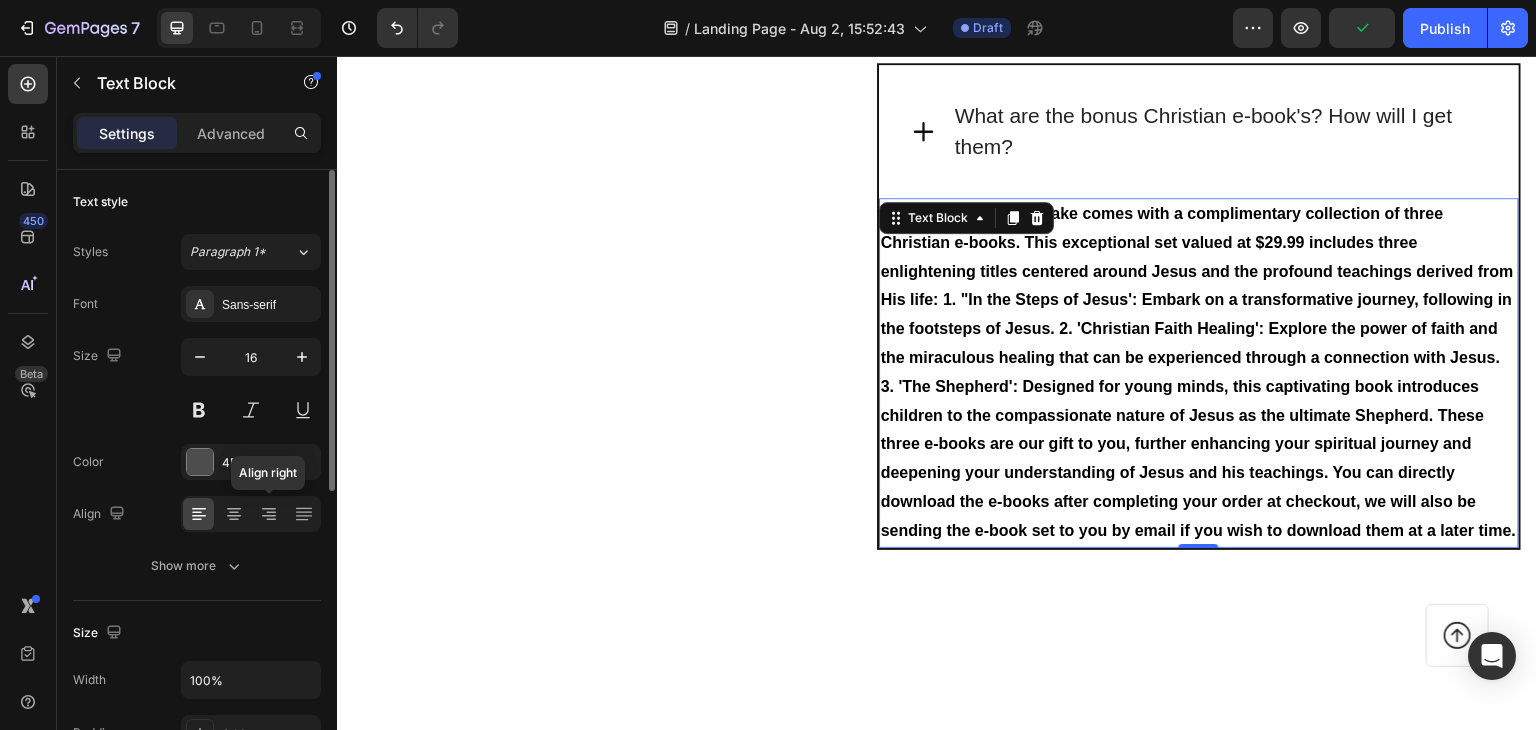 scroll, scrollTop: 200, scrollLeft: 0, axis: vertical 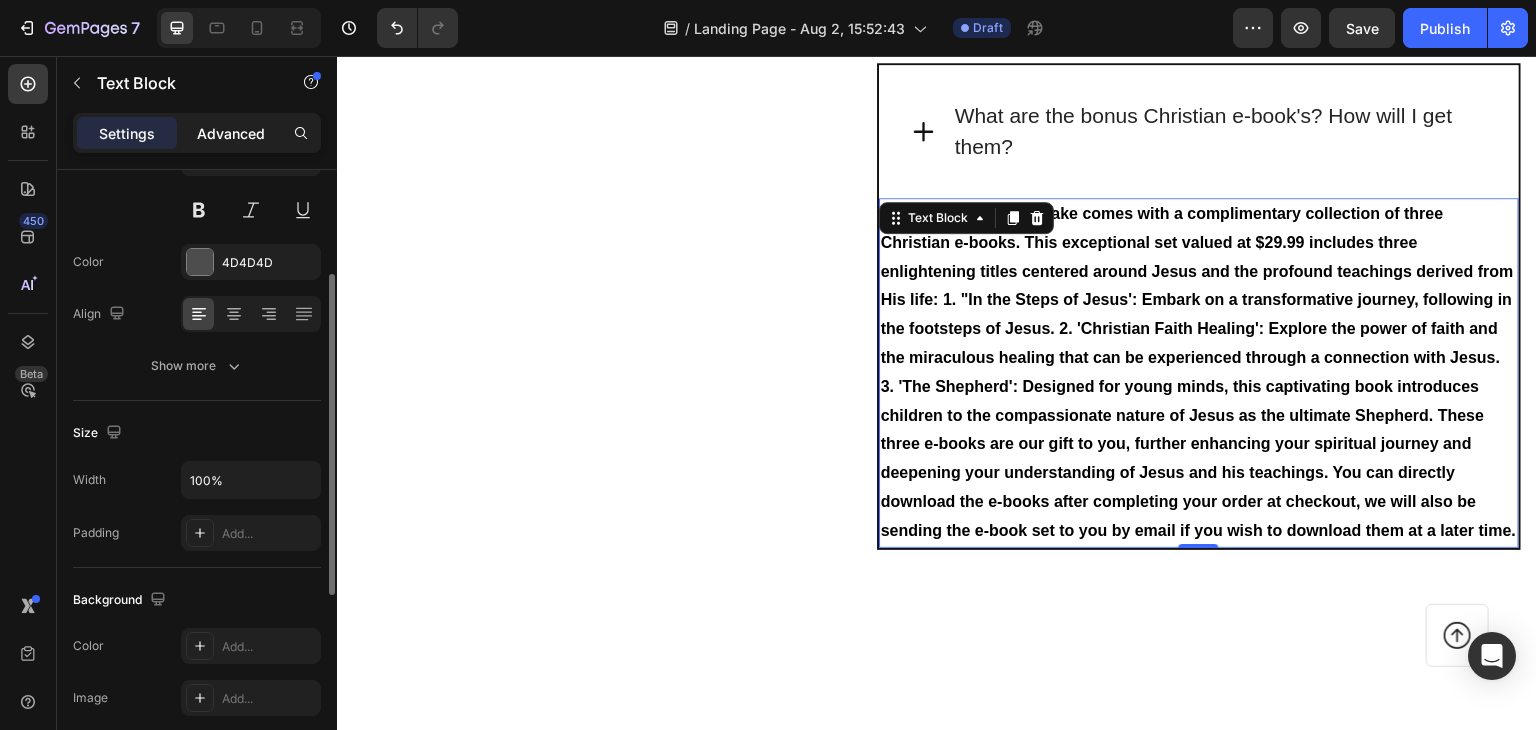 click on "Advanced" 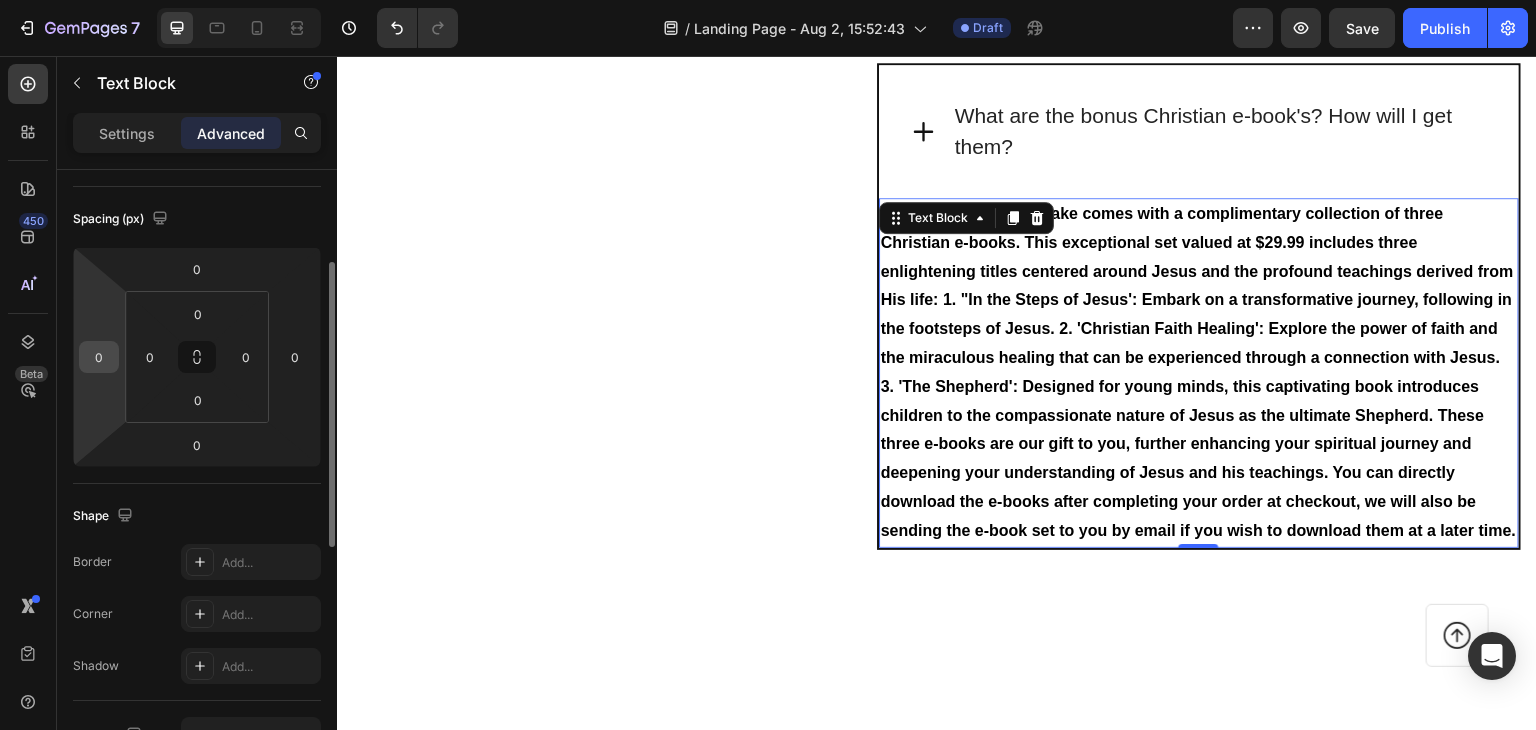 click on "0" at bounding box center (99, 357) 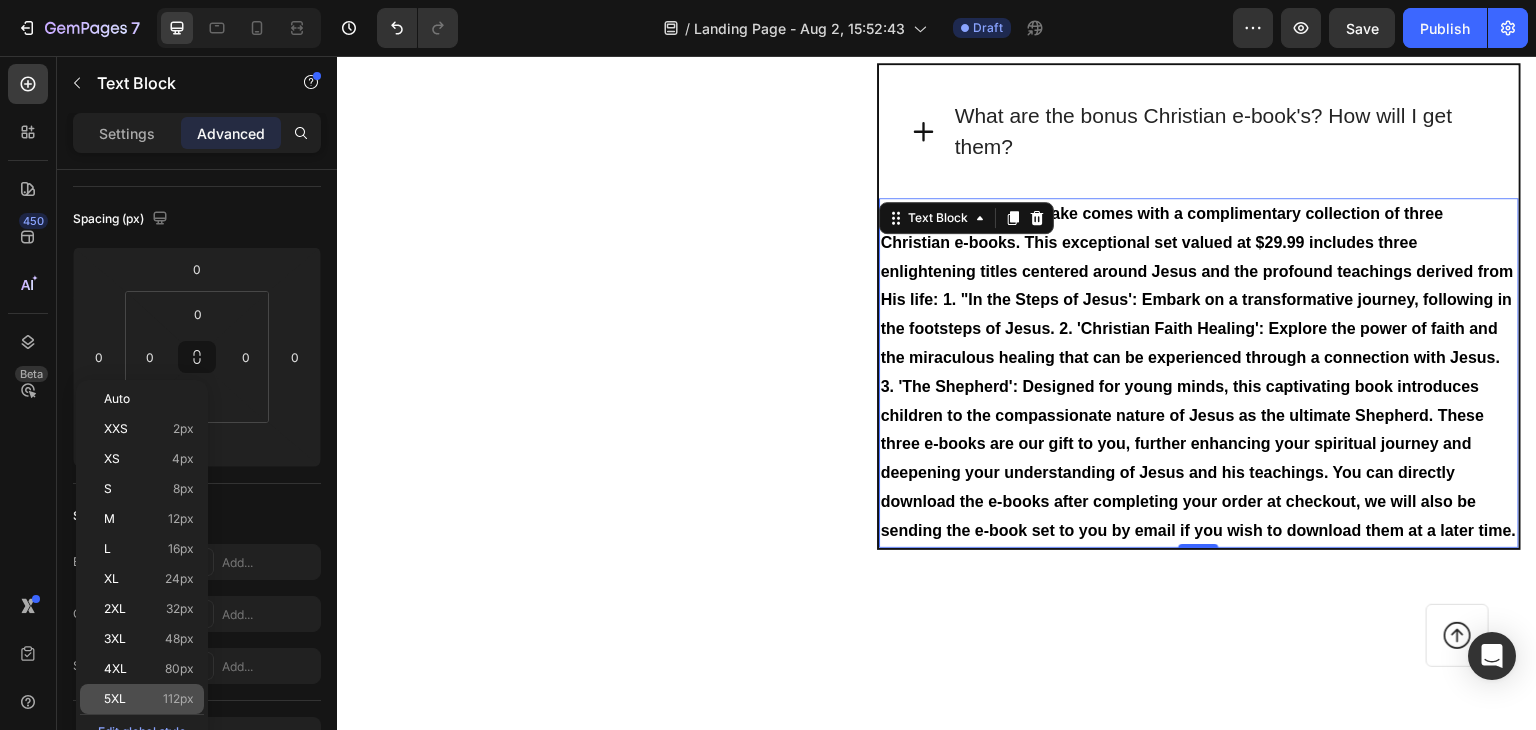 click on "5XL 112px" at bounding box center (149, 699) 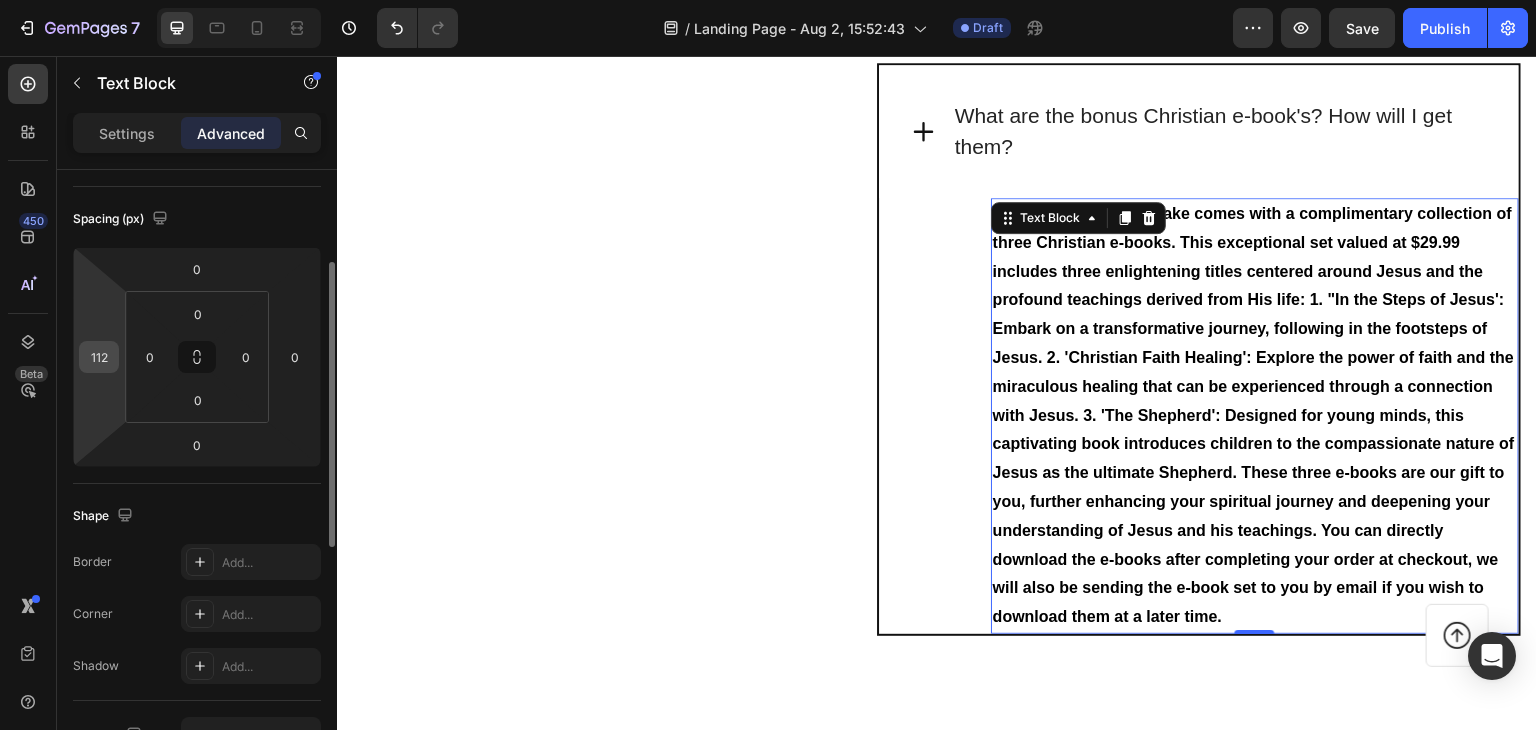 click on "112" at bounding box center (99, 357) 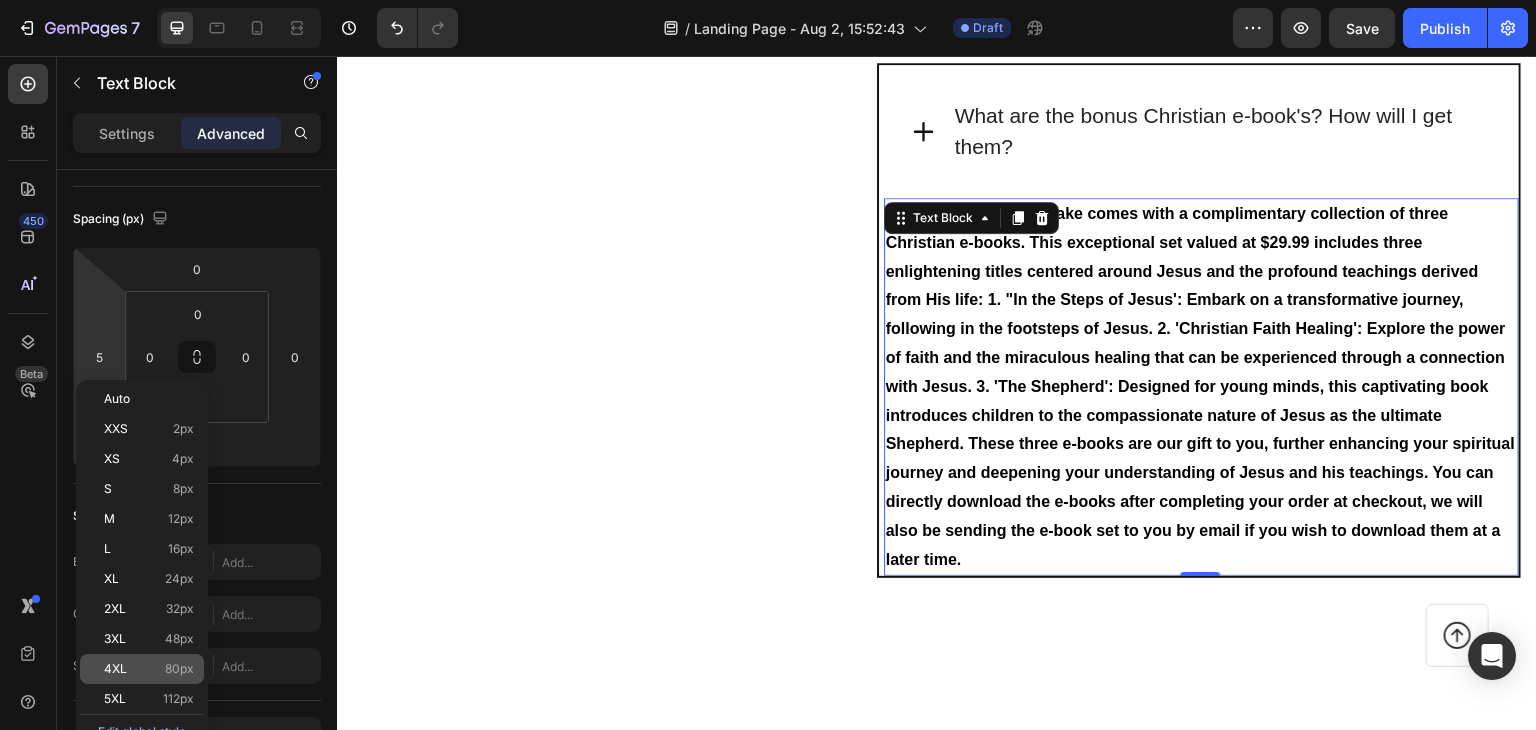 click on "4XL 80px" 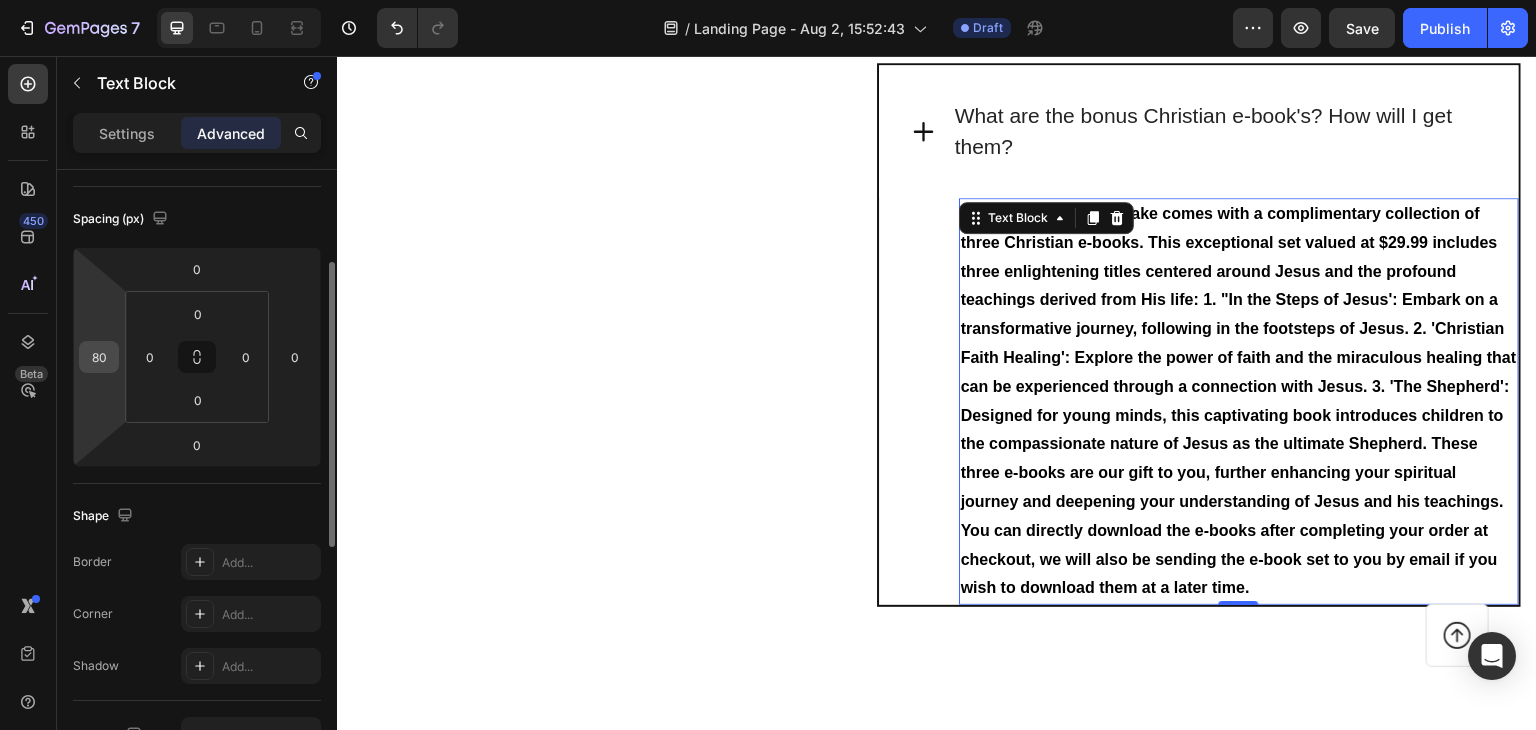 click on "80" at bounding box center (99, 357) 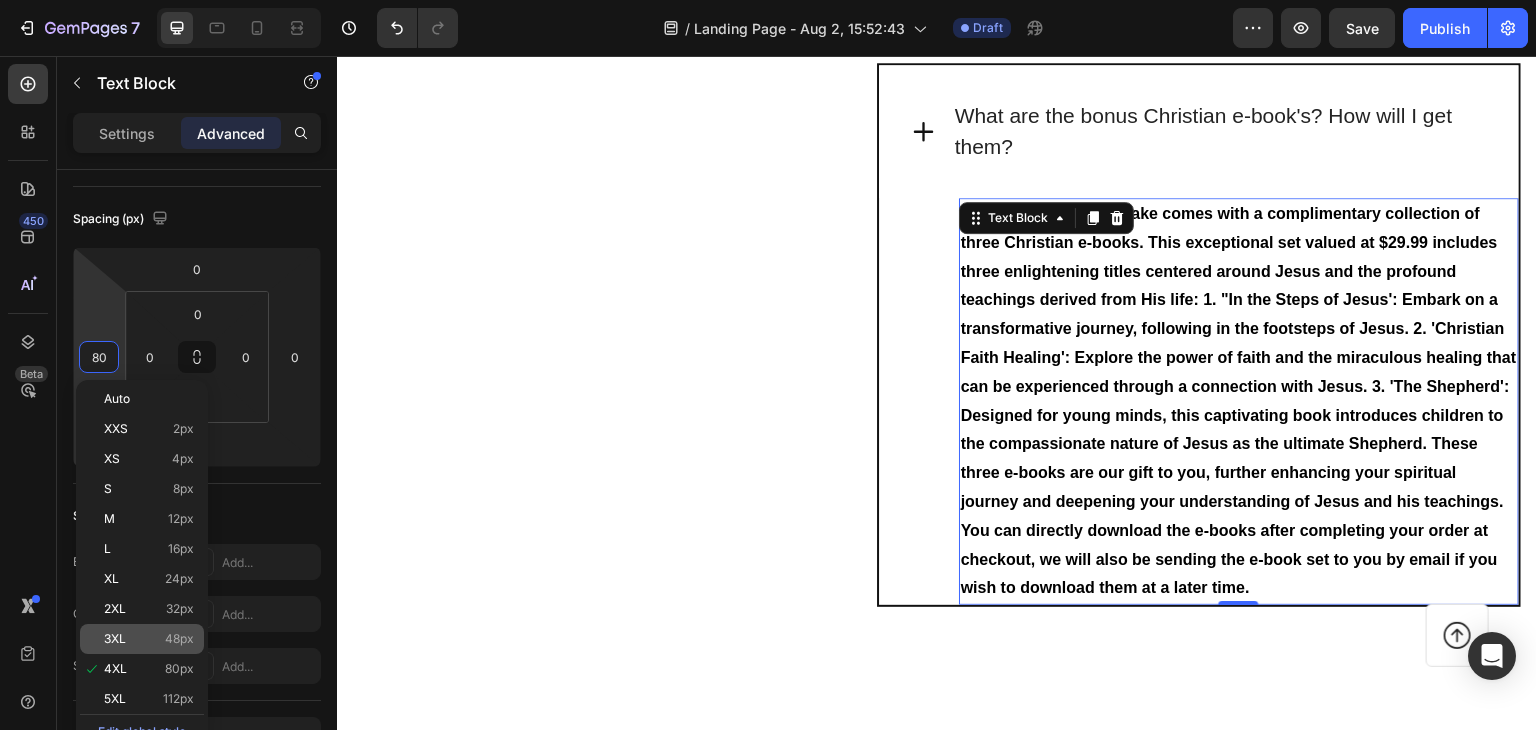 click on "3XL 48px" 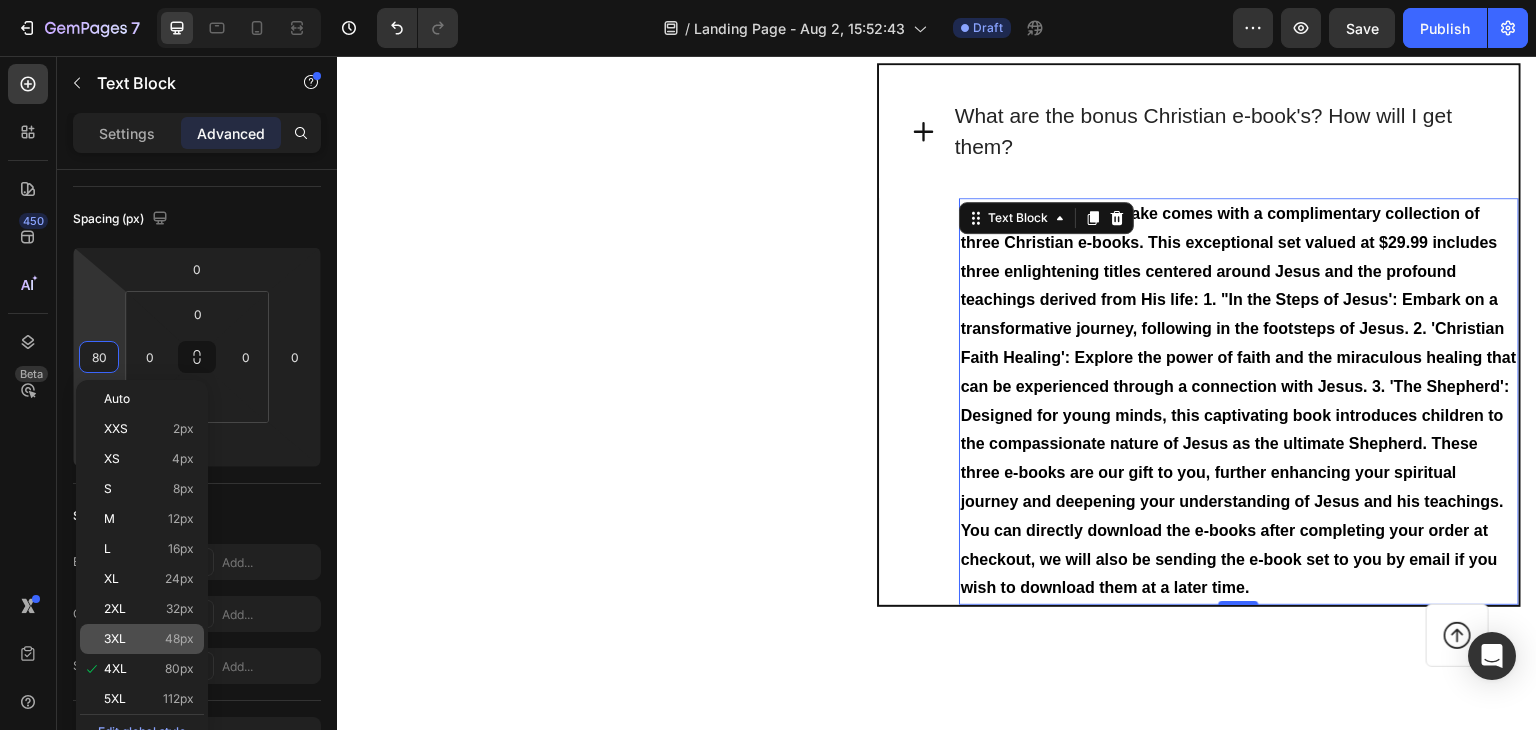 type on "48" 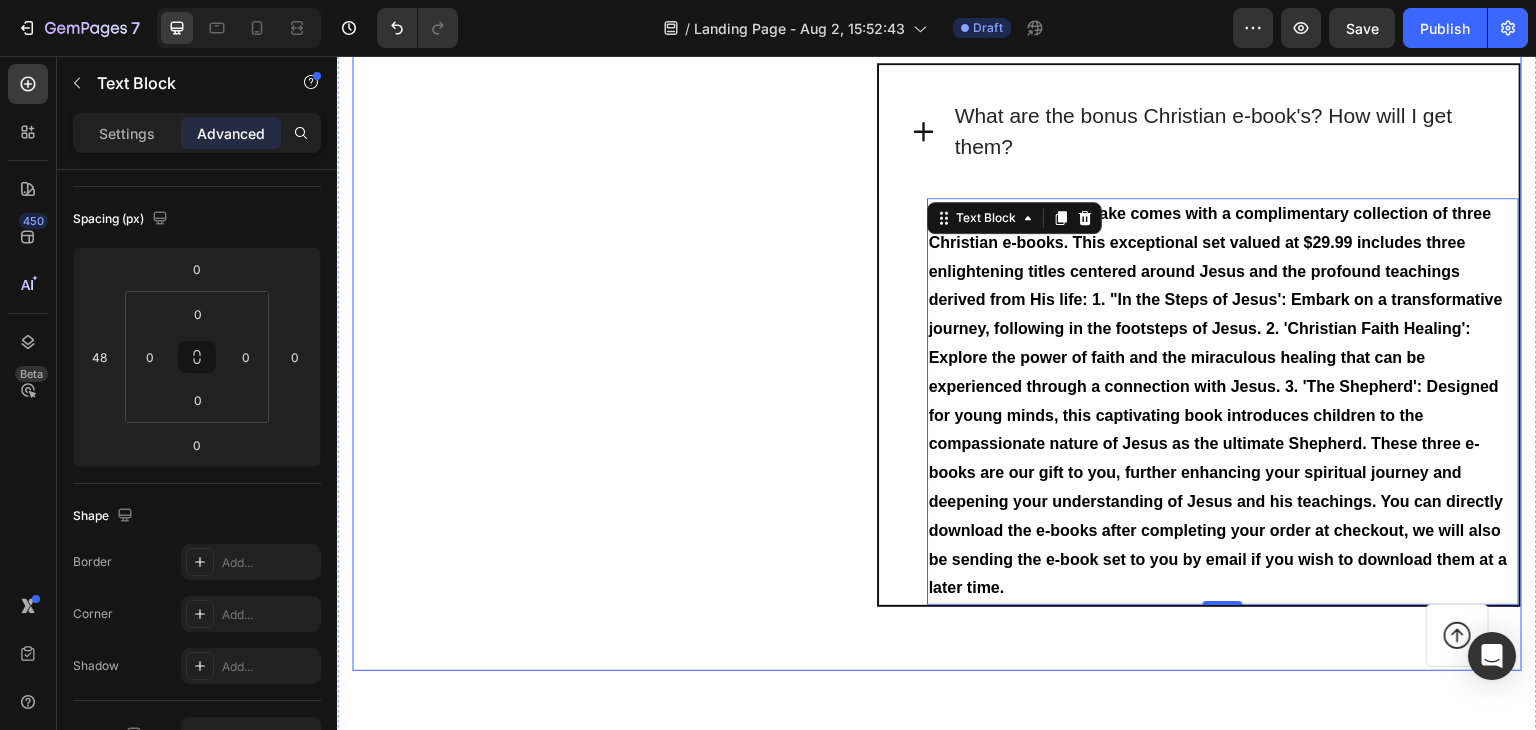 click on "Frequently Asked Questions Heading Still have questions? Send us your questions by filling out the form below, we will be happy to assist you. Text block Email  * Text block Email Field Question  * Text block Text Area Submit Now Submit Button Contact Form" at bounding box center (583, 2) 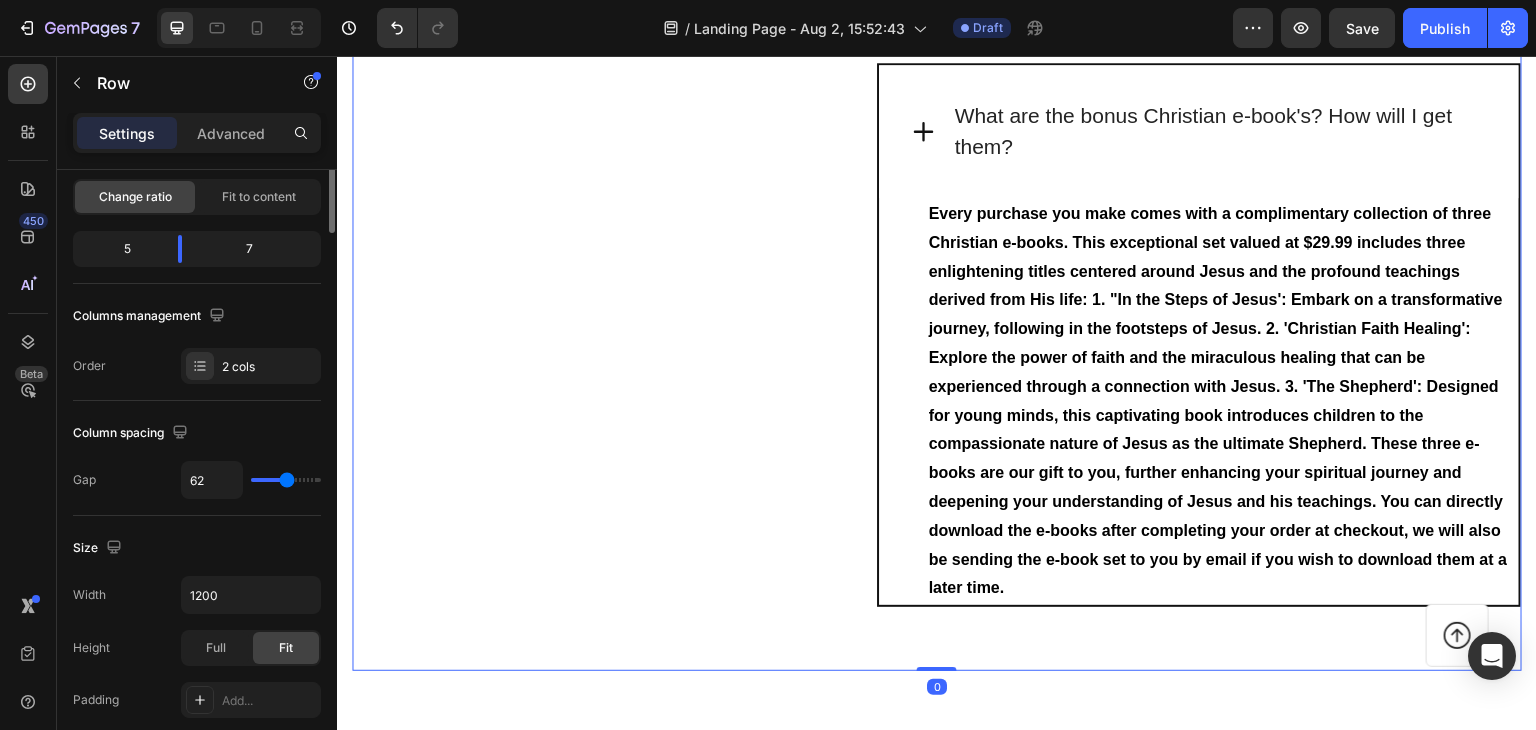 scroll, scrollTop: 0, scrollLeft: 0, axis: both 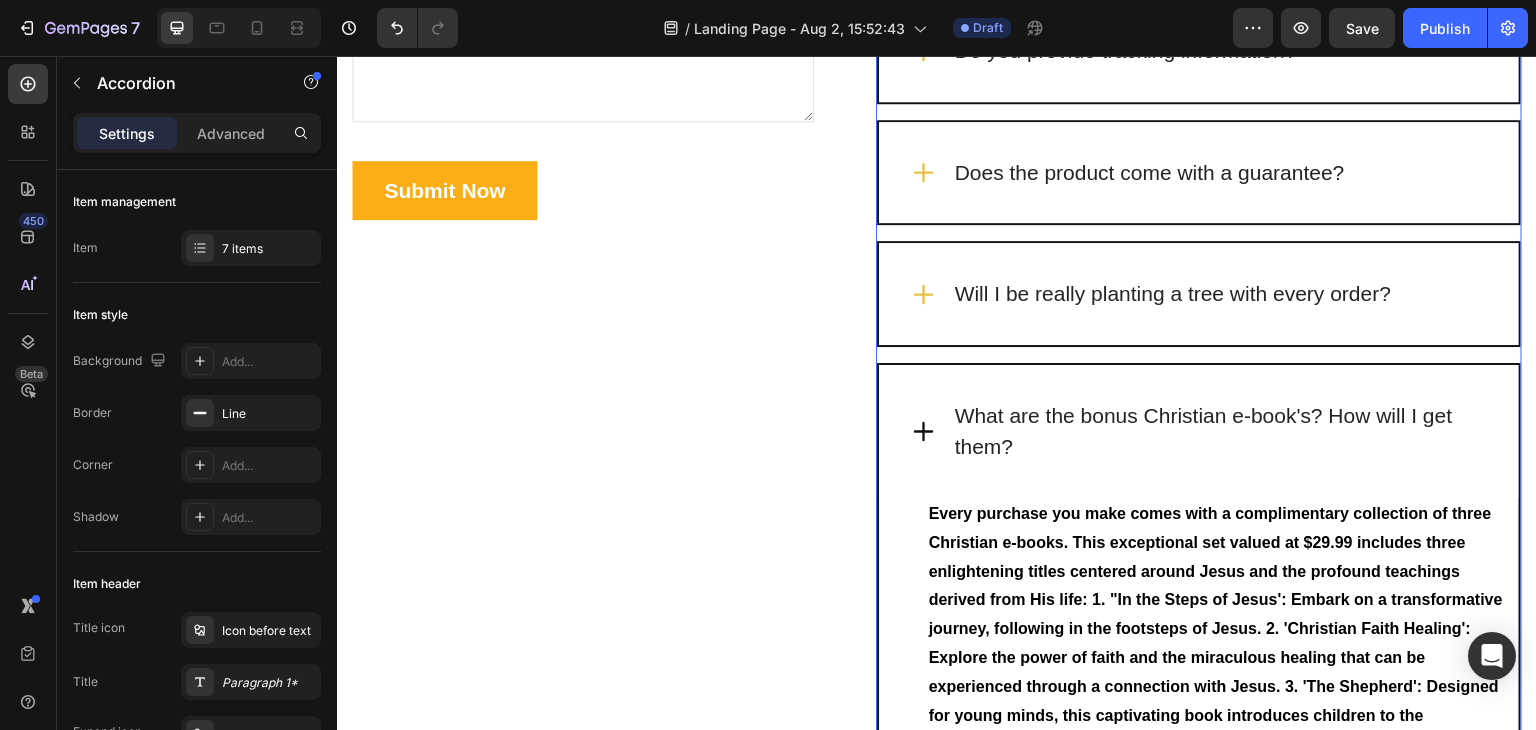 click on "Will I be really planting a tree with every order?" at bounding box center (1199, 294) 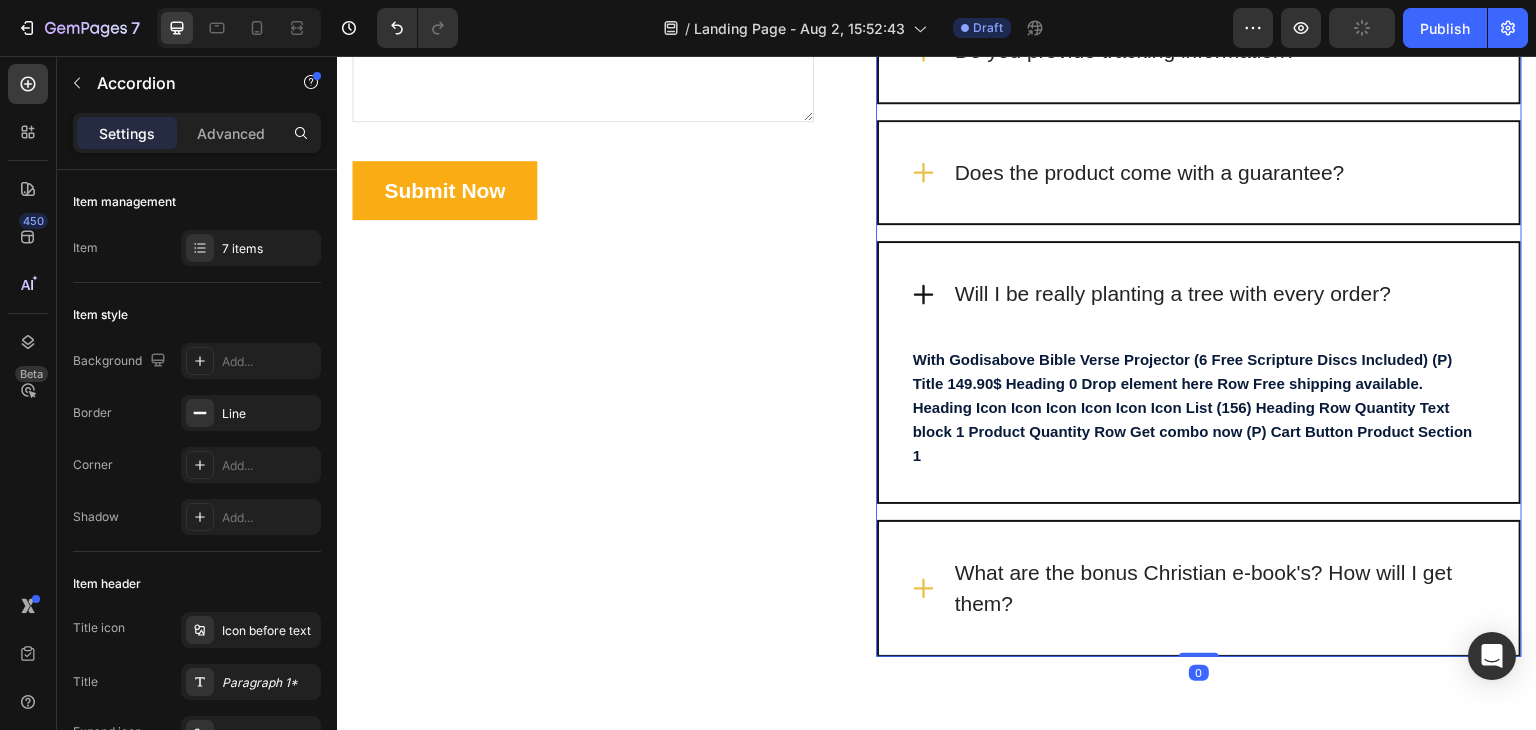 click on "What are the bonus Christian e-book's? How will I get them?" at bounding box center (1199, 588) 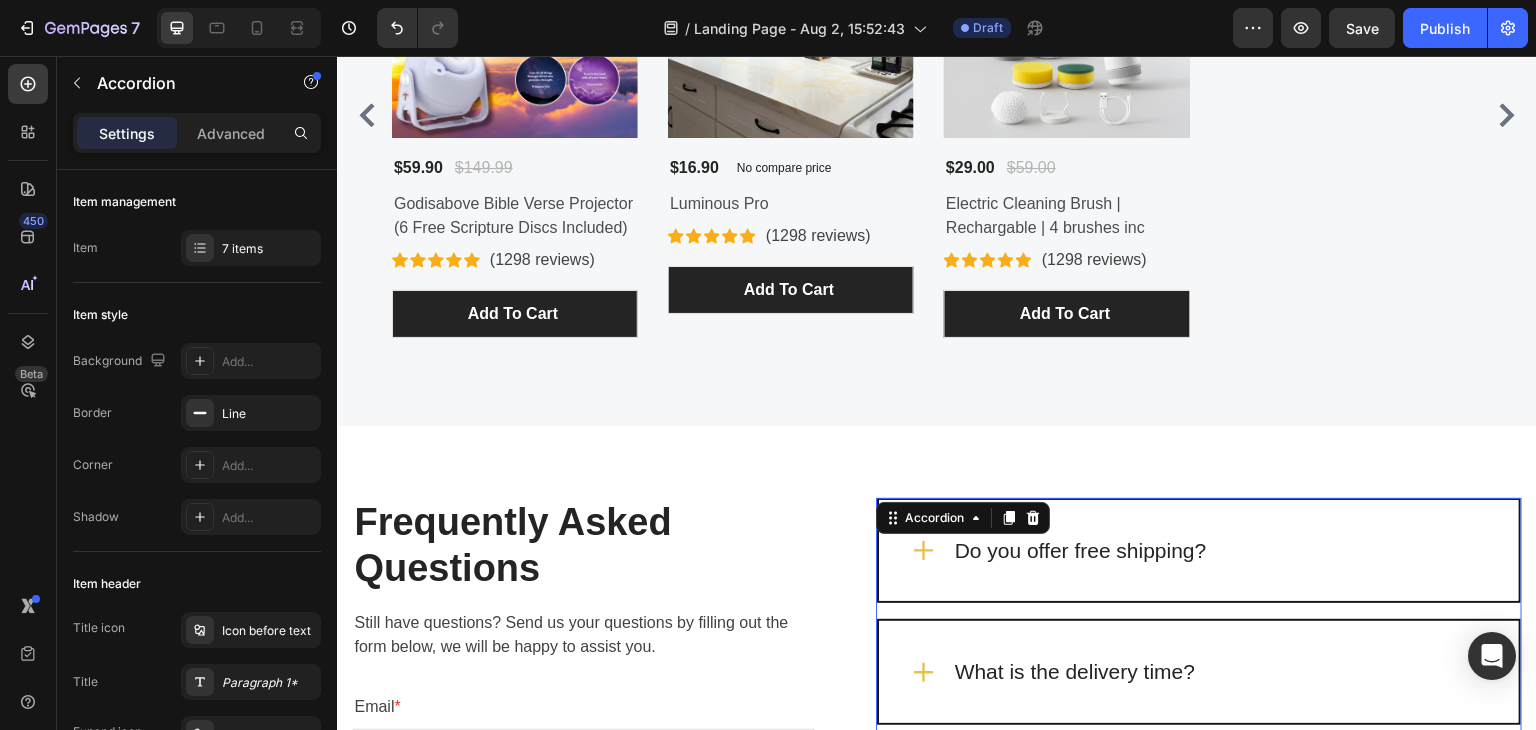 scroll, scrollTop: 4680, scrollLeft: 0, axis: vertical 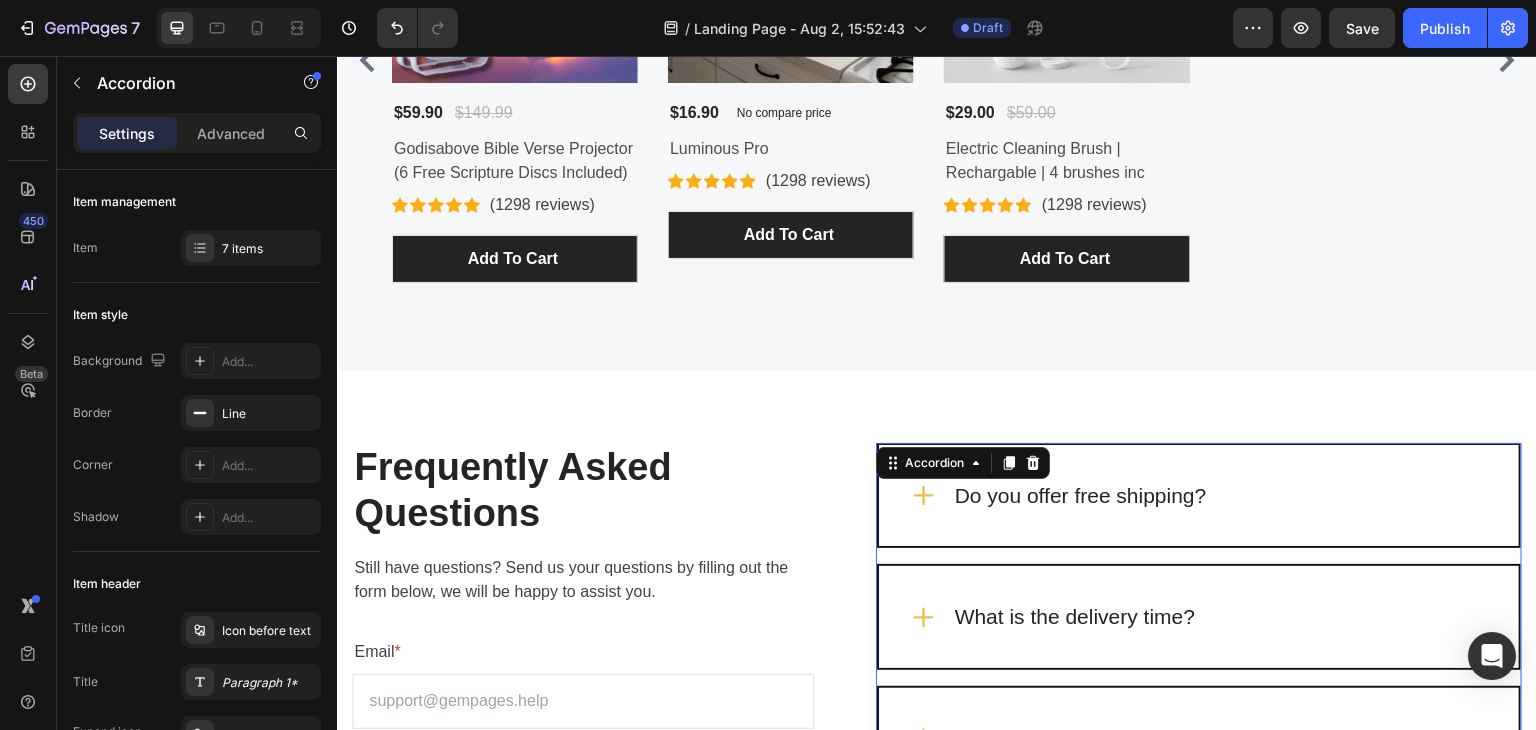 click on "Do you offer free shipping?" at bounding box center [1199, 496] 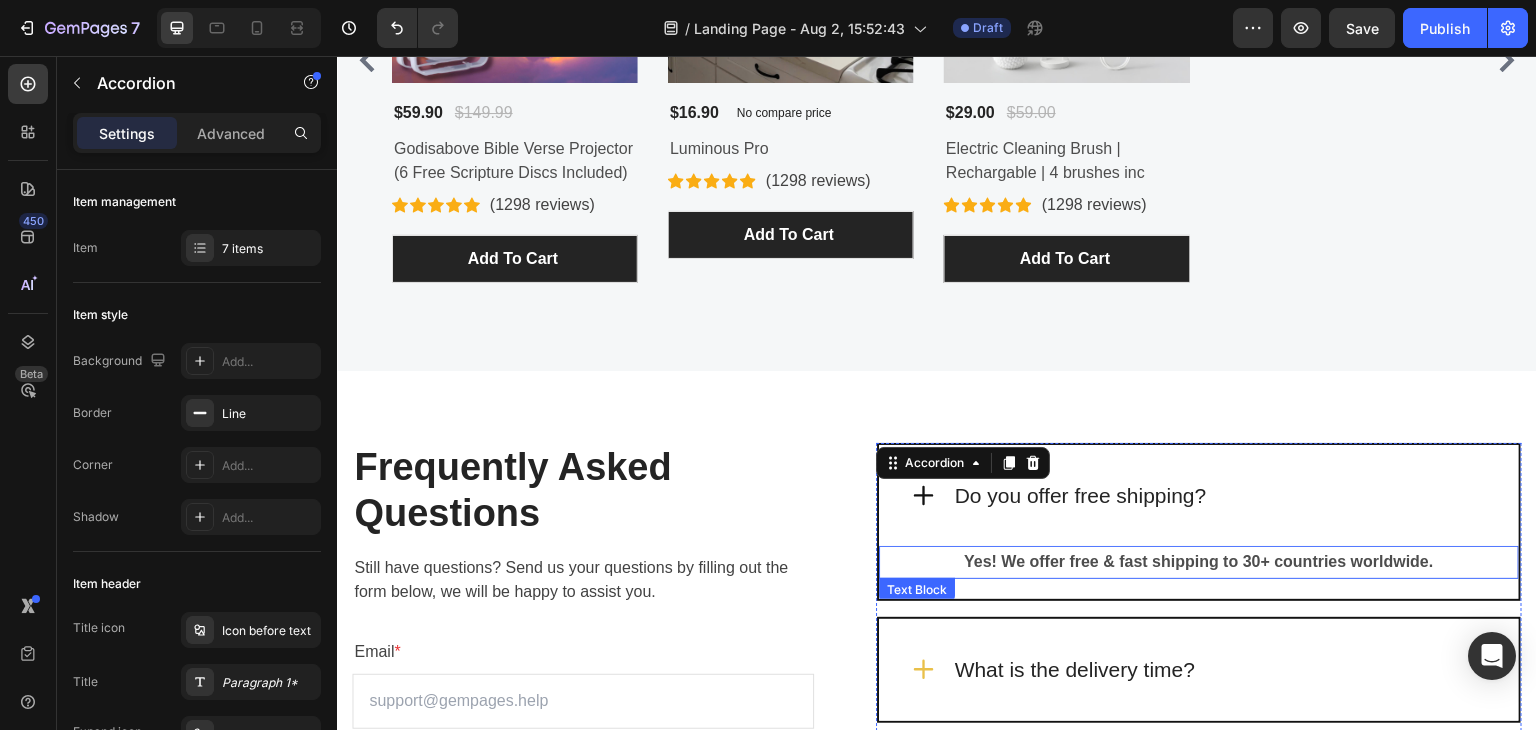 click on "Yes! We offer free & fast shipping to 30+ countries worldwide." at bounding box center [1199, 561] 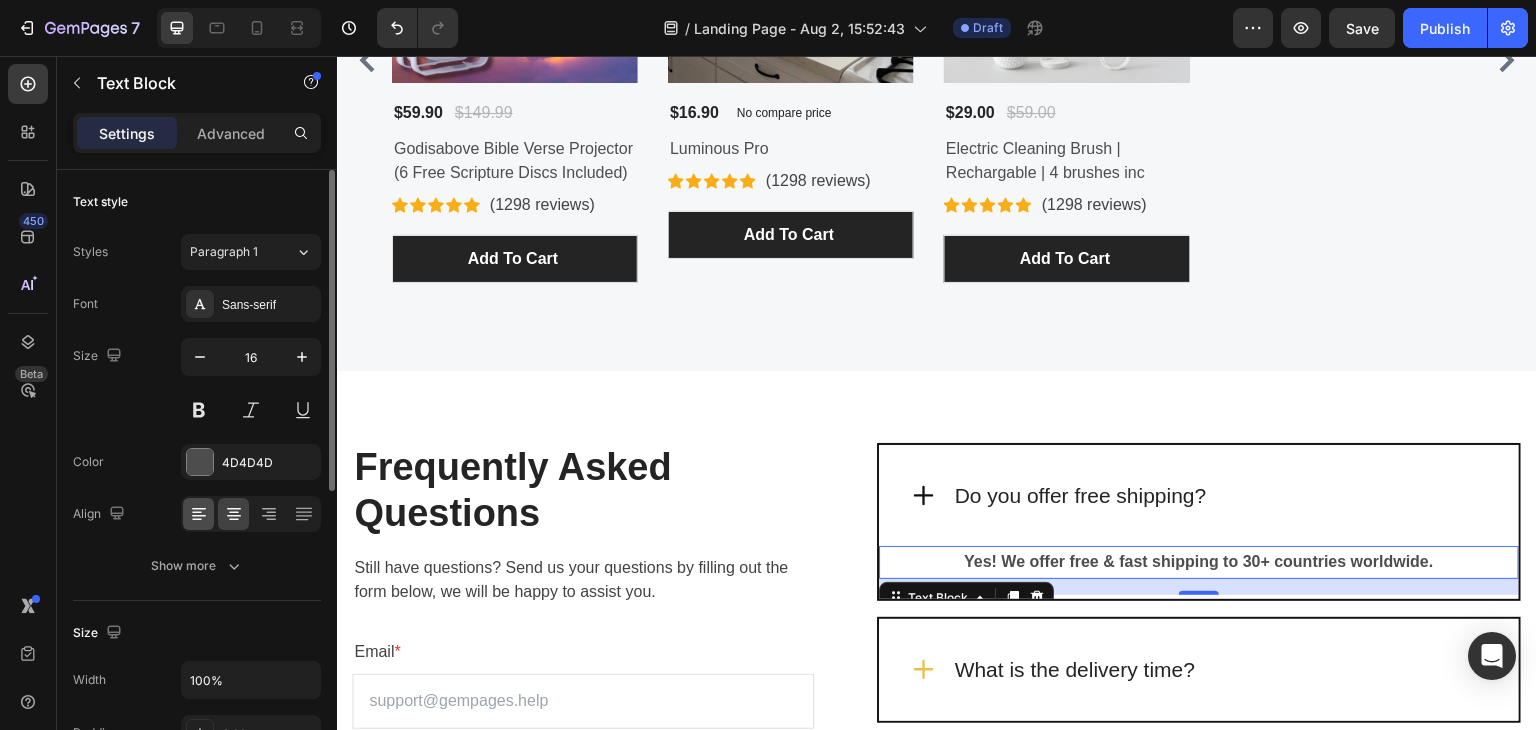 click 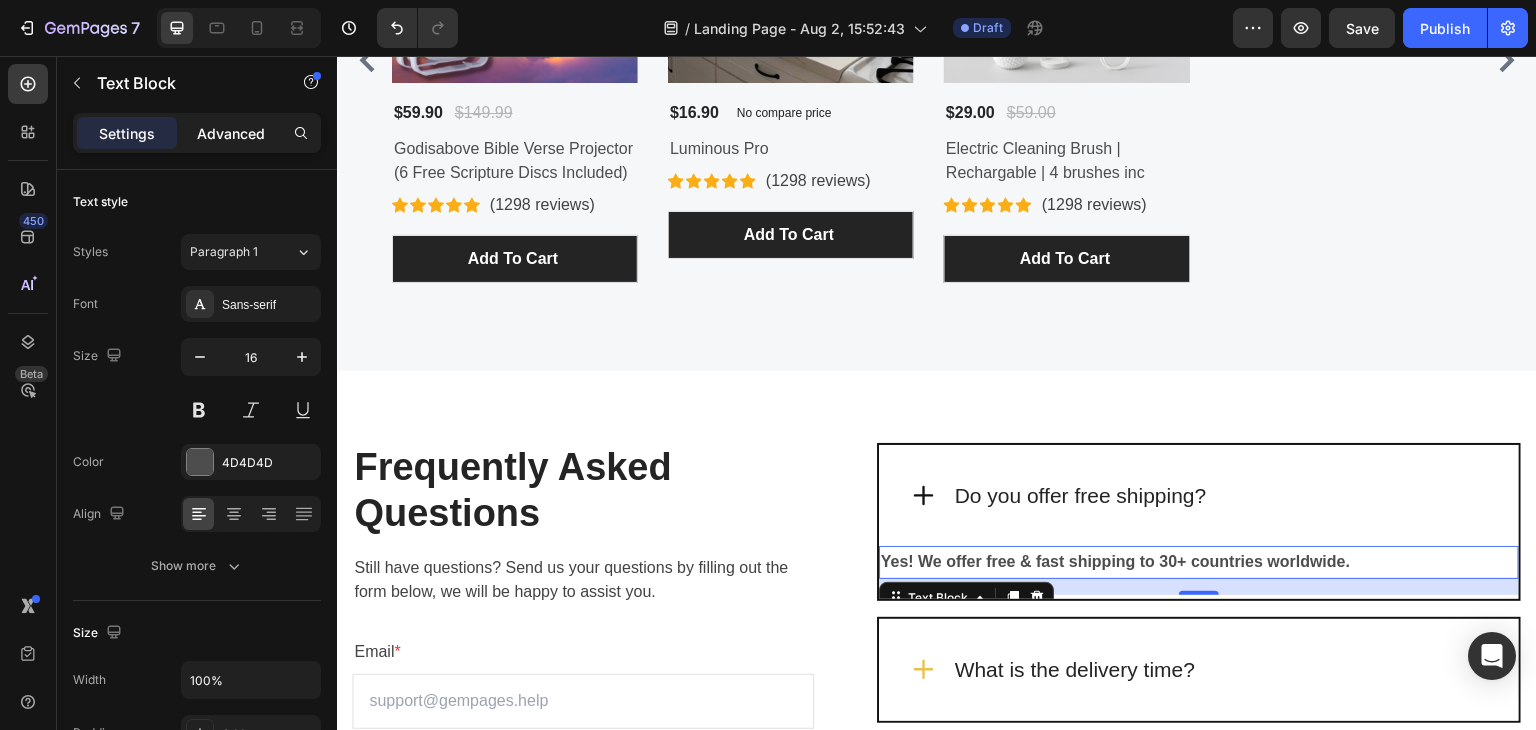 click on "Advanced" at bounding box center [231, 133] 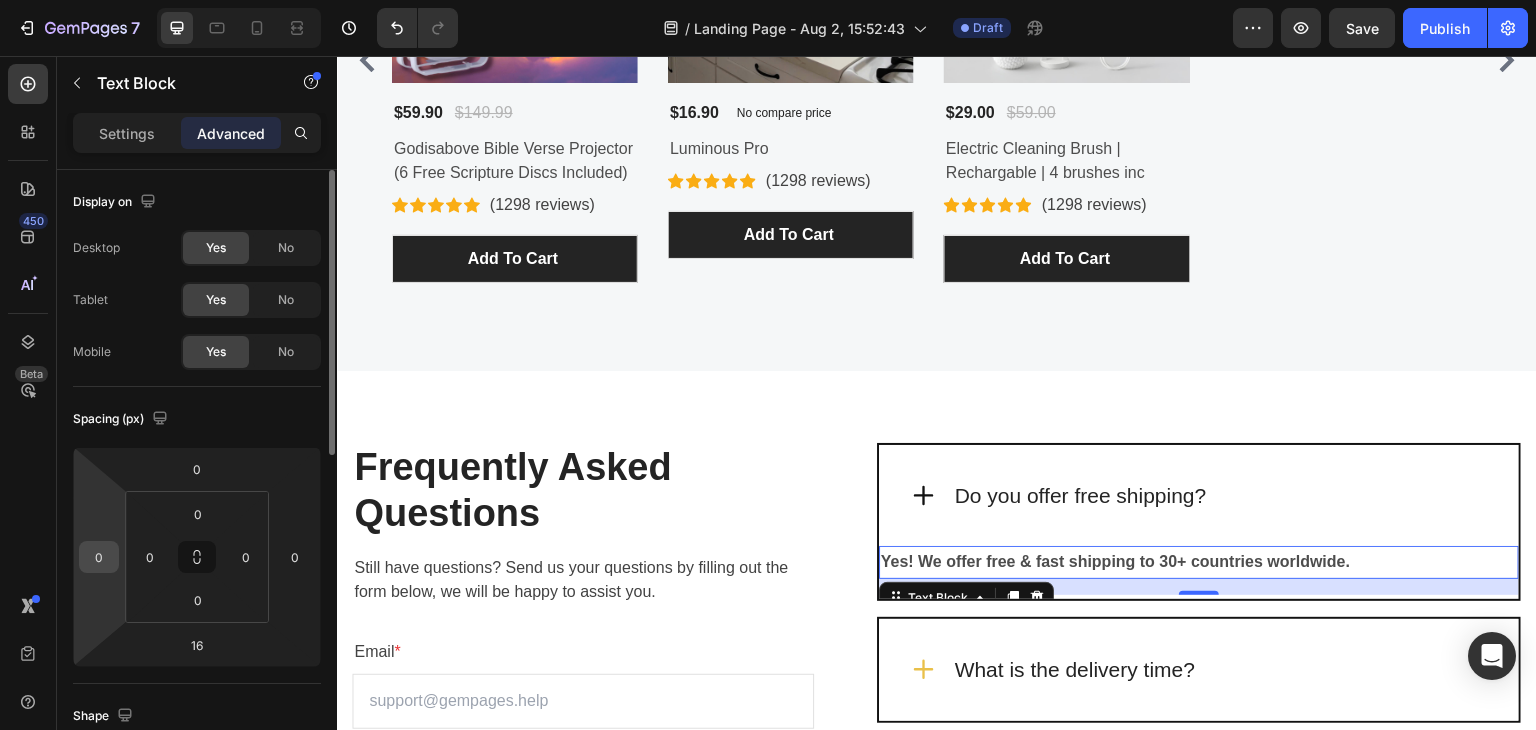 click on "0" at bounding box center [99, 557] 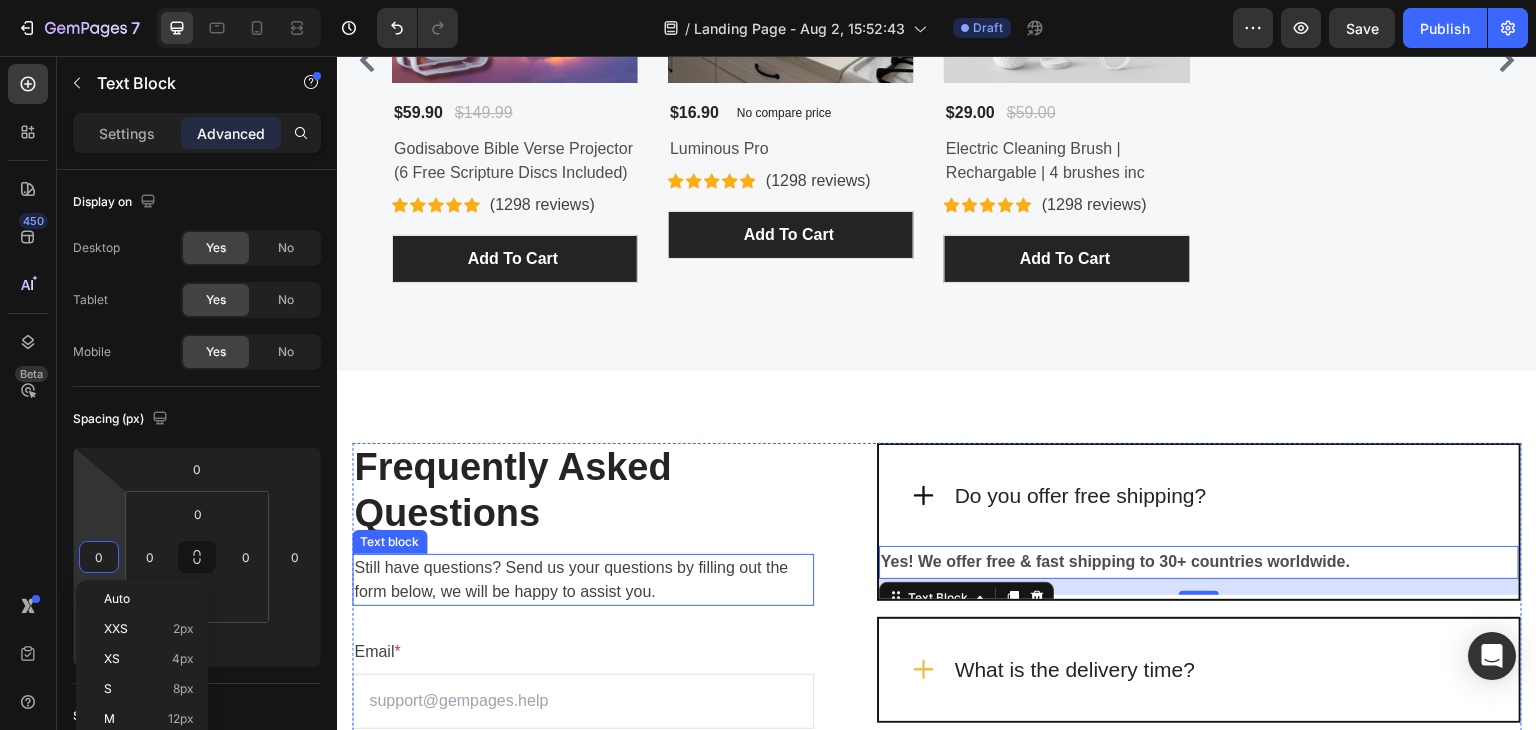 scroll, scrollTop: 4780, scrollLeft: 0, axis: vertical 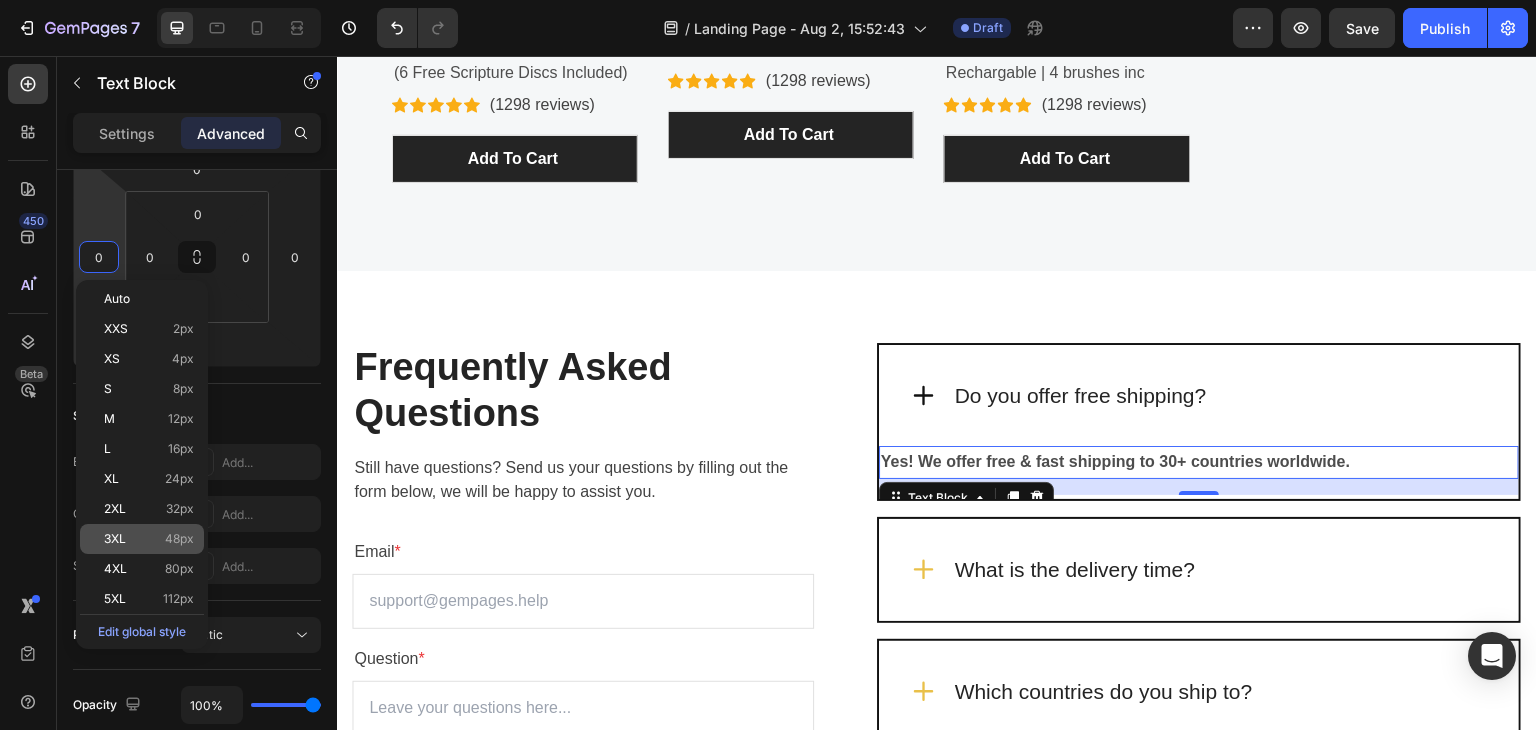click on "3XL 48px" at bounding box center (149, 539) 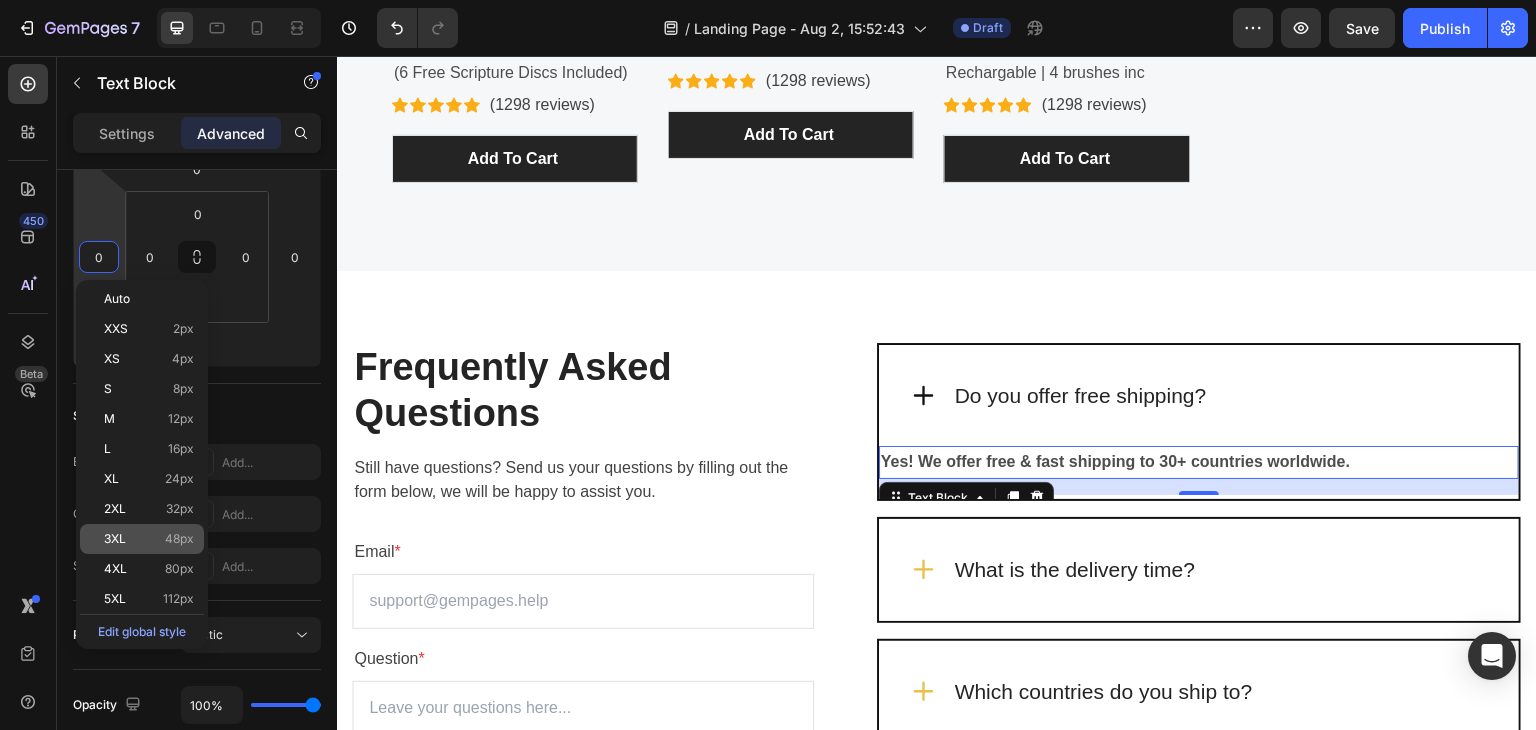type on "48" 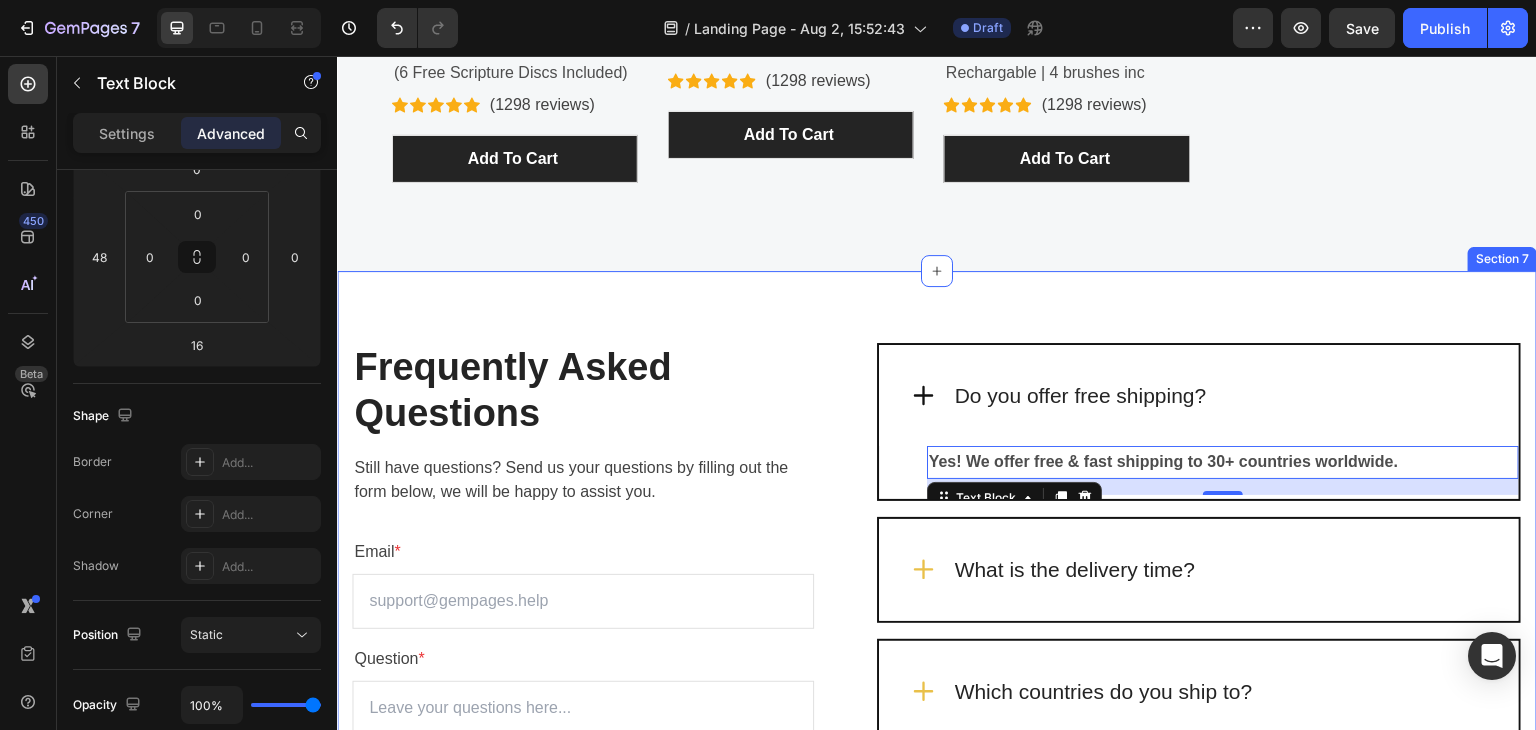 click on "Frequently Asked Questions Heading Still have questions? Send us your questions by filling out the form below, we will be happy to assist you. Text block Email  * Text block Email Field Question  * Text block Text Area Submit Now Submit Button Contact Form
Do you offer free shipping? Yes! We offer free & fast shipping to 30+ countries worldwide.  Text Block   16 Text block
What is the delivery time?
Which countries do you ship to?
Do you provide tracking information?
Does the product come with a guarantee?
Will I be really planting a tree with every order?
What are the bonus Christian e-book's? How will I get them?  Accordion Heading Row Section 7" at bounding box center (937, 834) 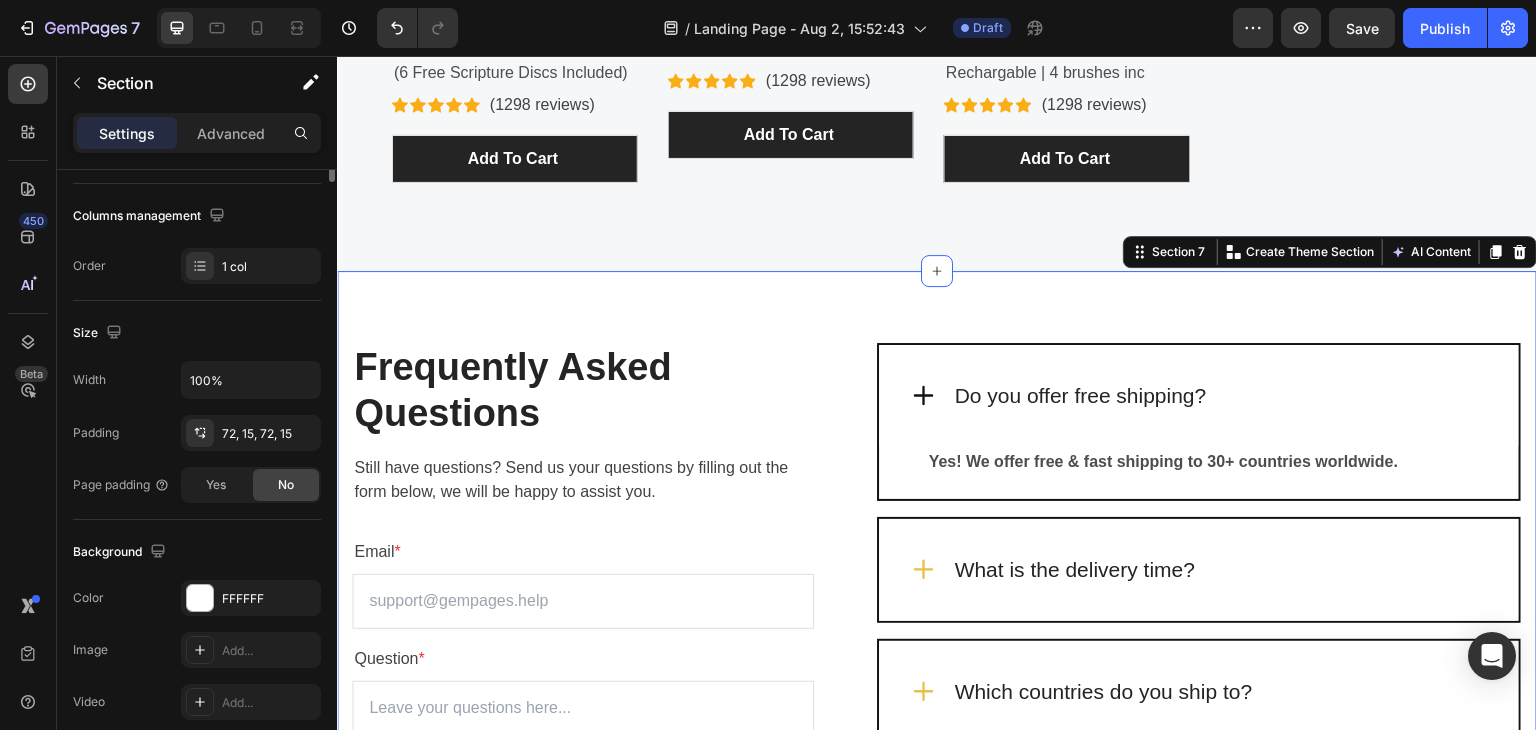 scroll, scrollTop: 0, scrollLeft: 0, axis: both 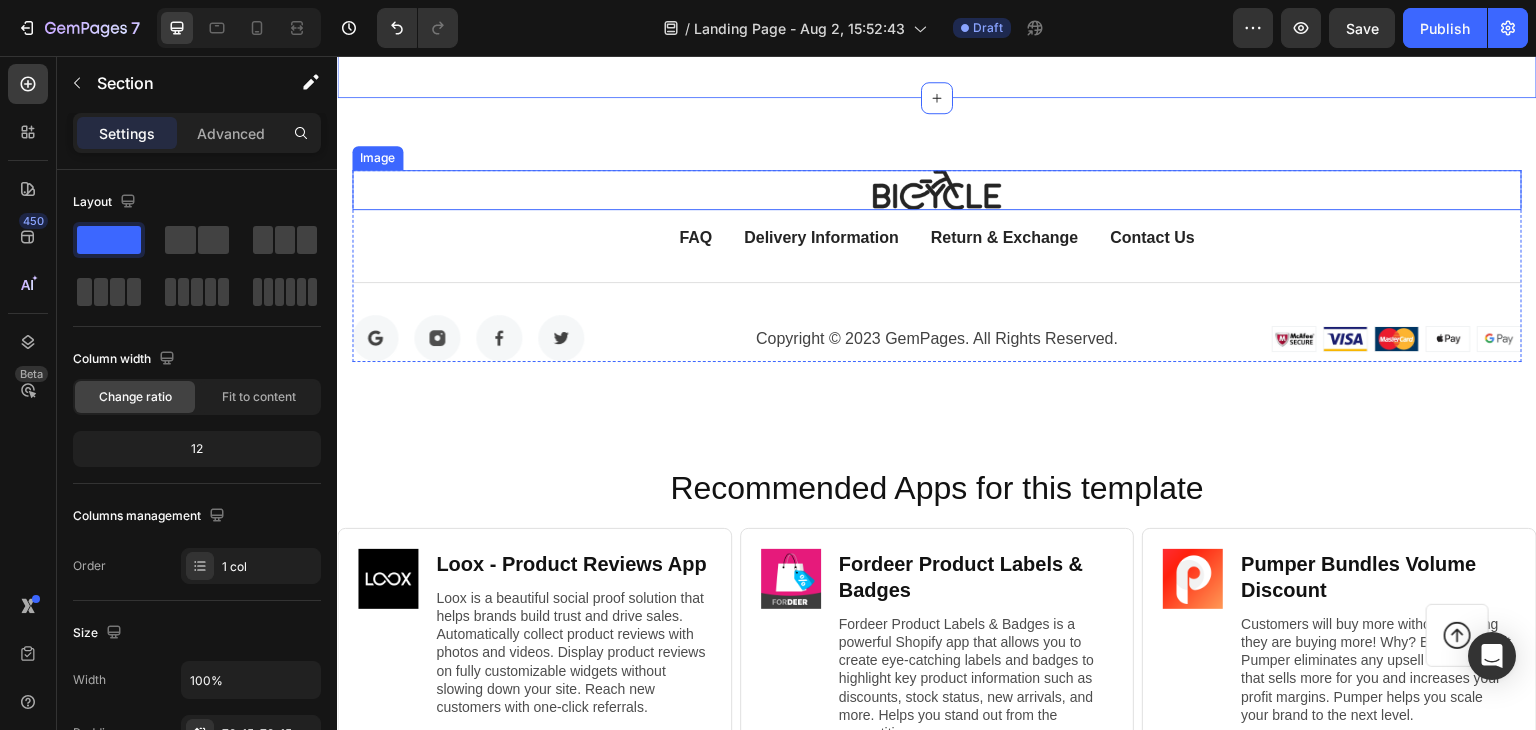 click at bounding box center [937, 190] 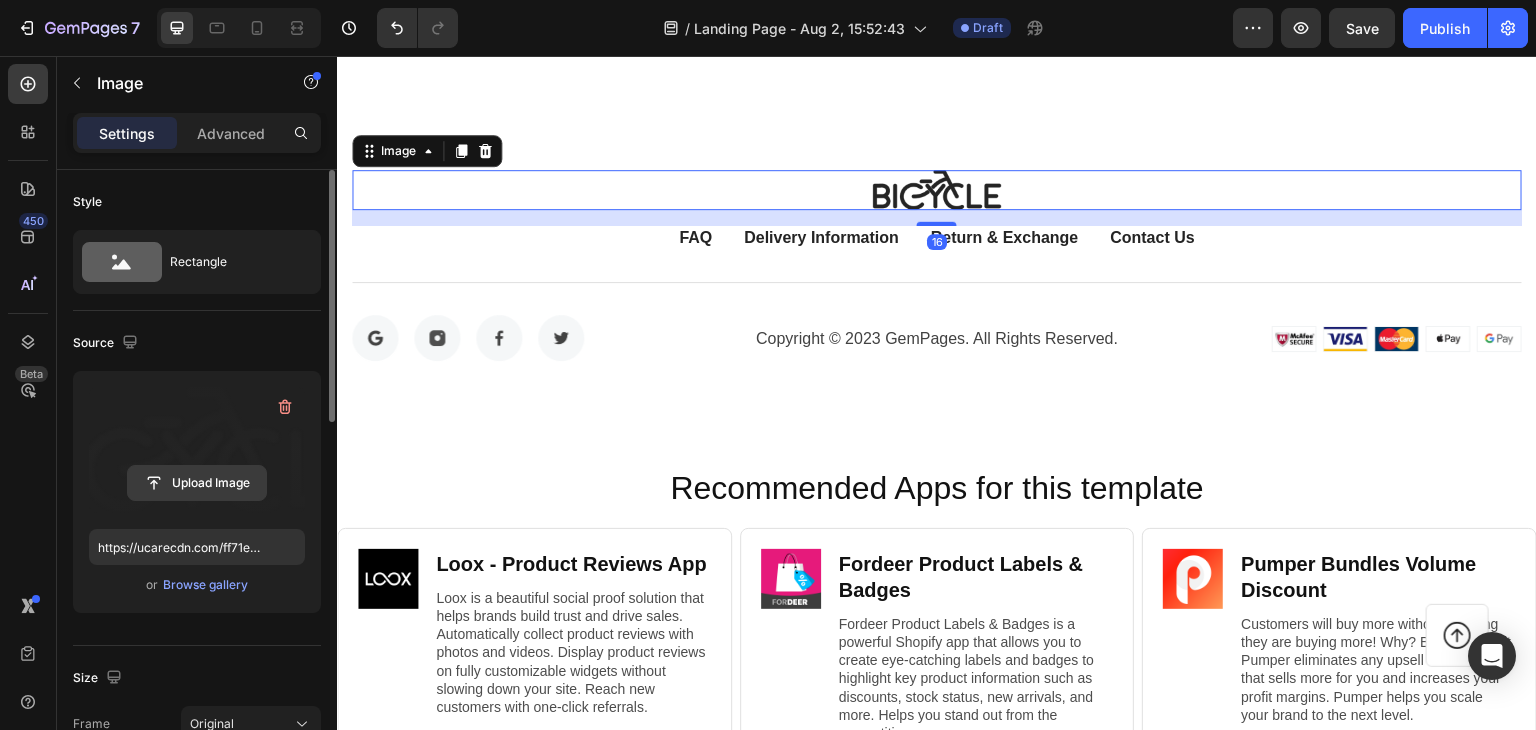 click 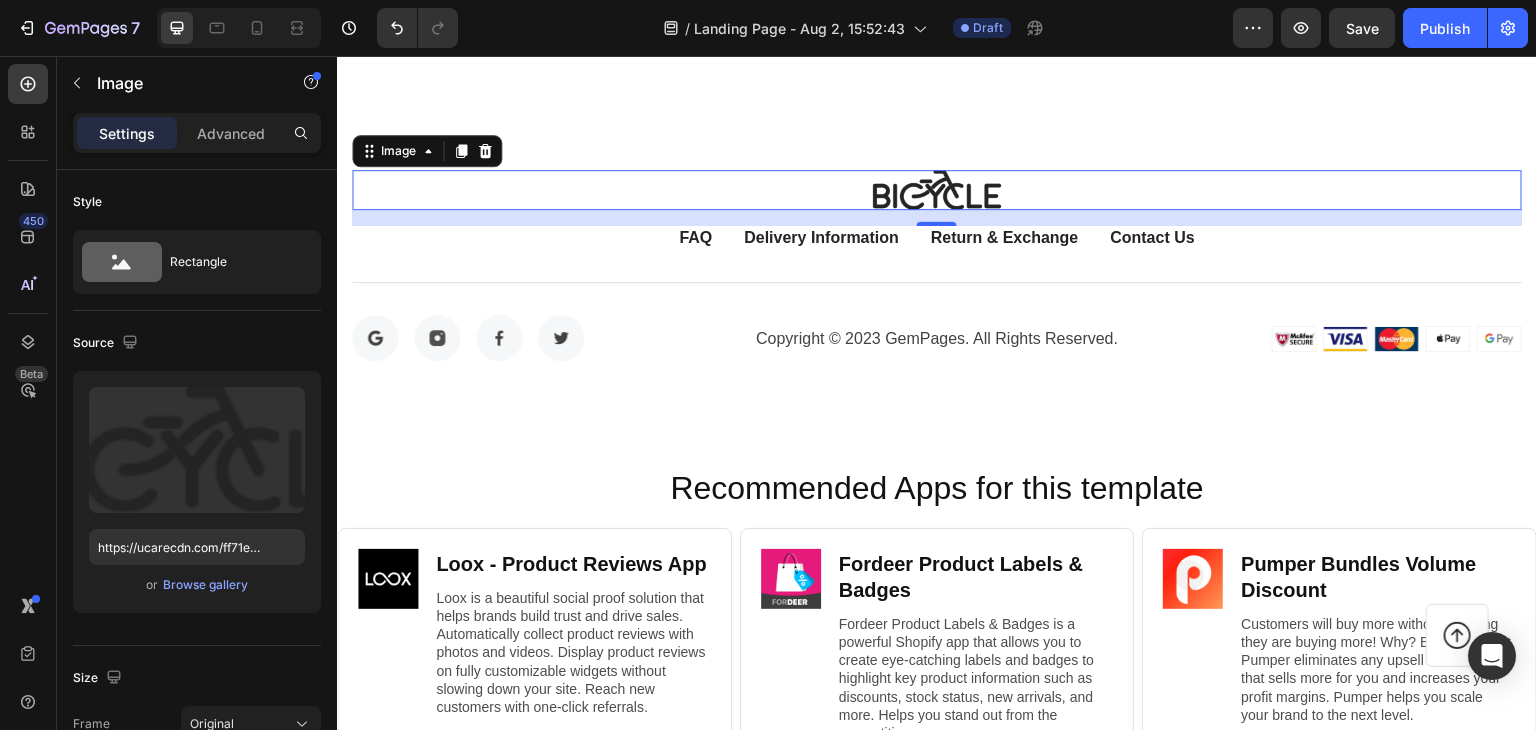 click at bounding box center (937, 190) 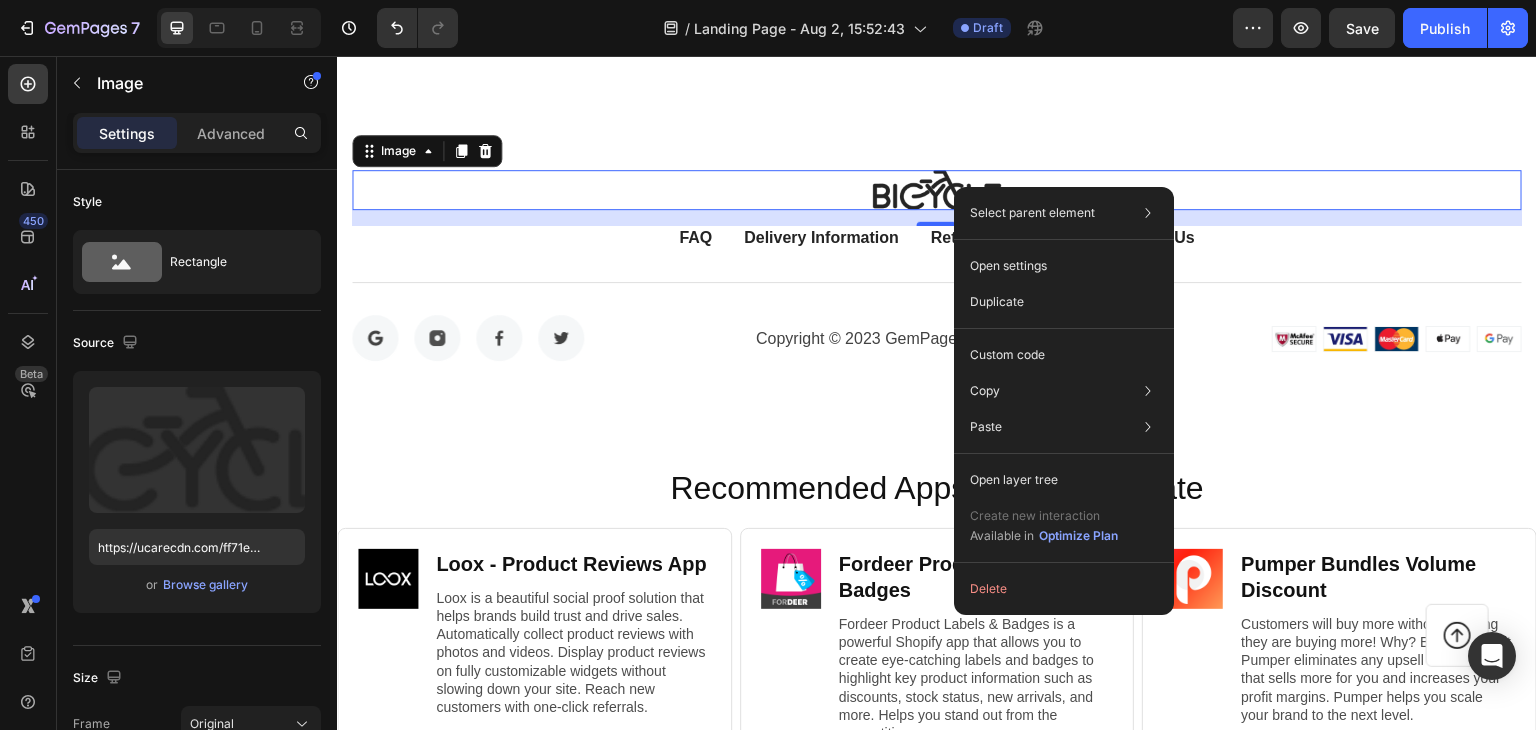 click at bounding box center [937, 190] 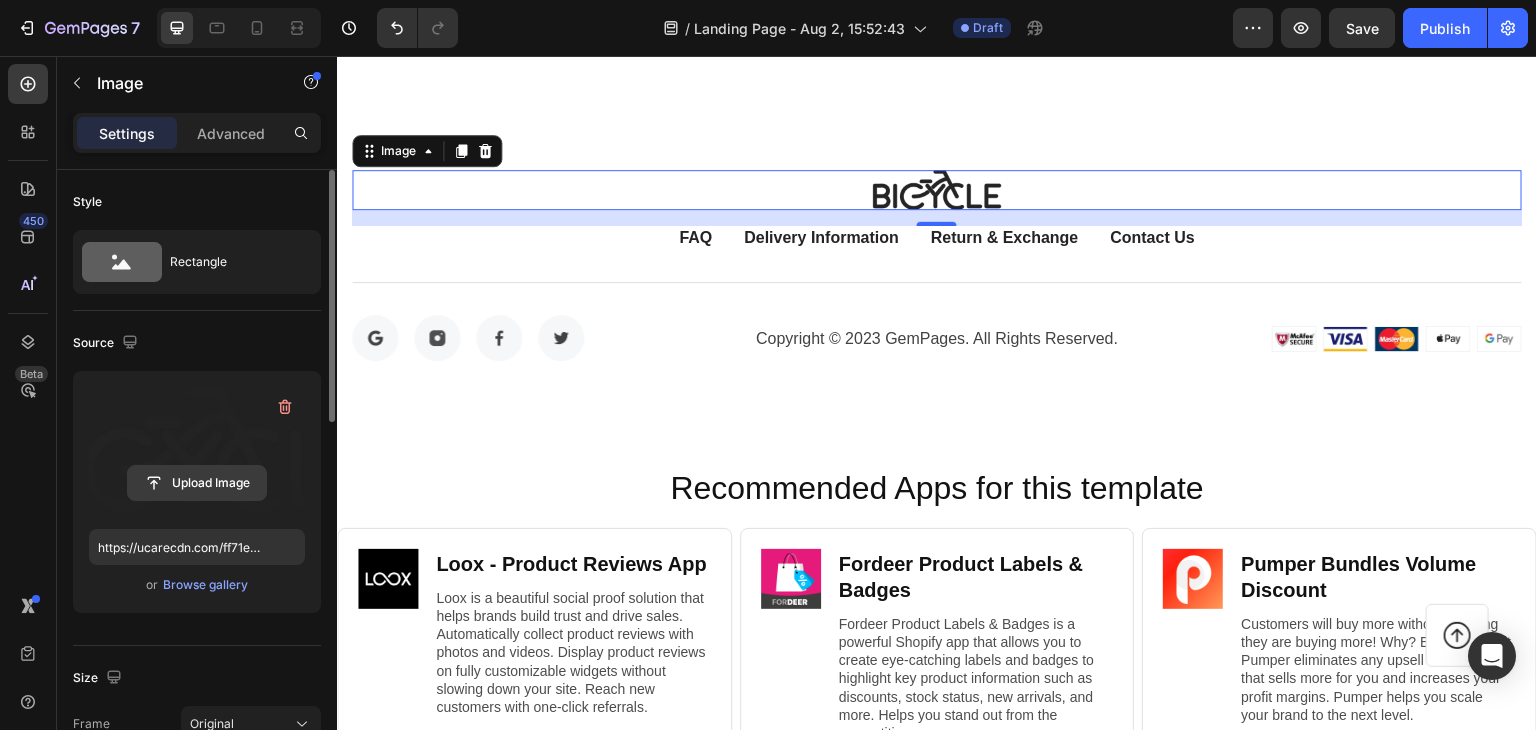 click 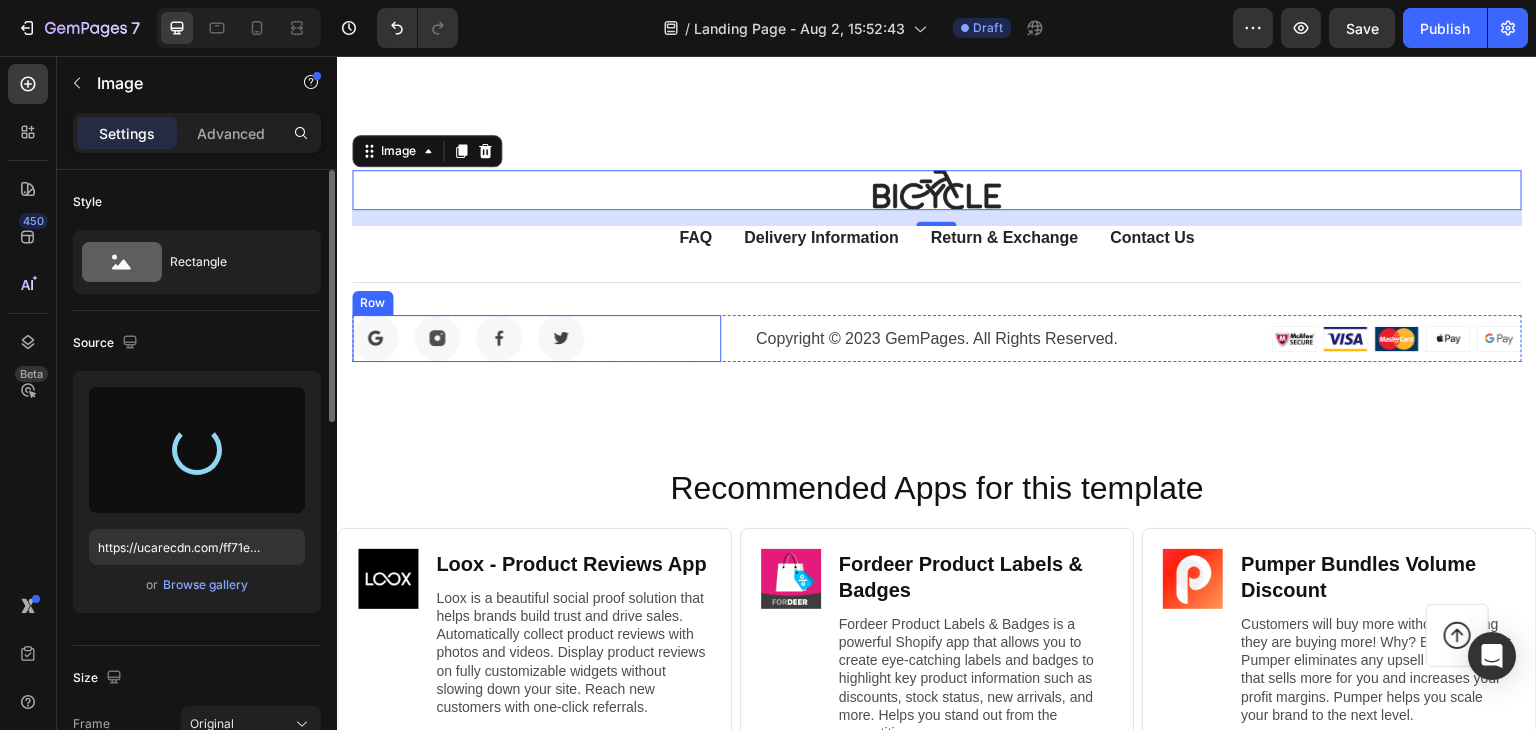type on "https://cdn.shopify.com/s/files/1/0743/9119/1784/files/gempages_573255102245110900-ccae43e3-b79d-4145-ae8c-e38fde9eda50.jpg" 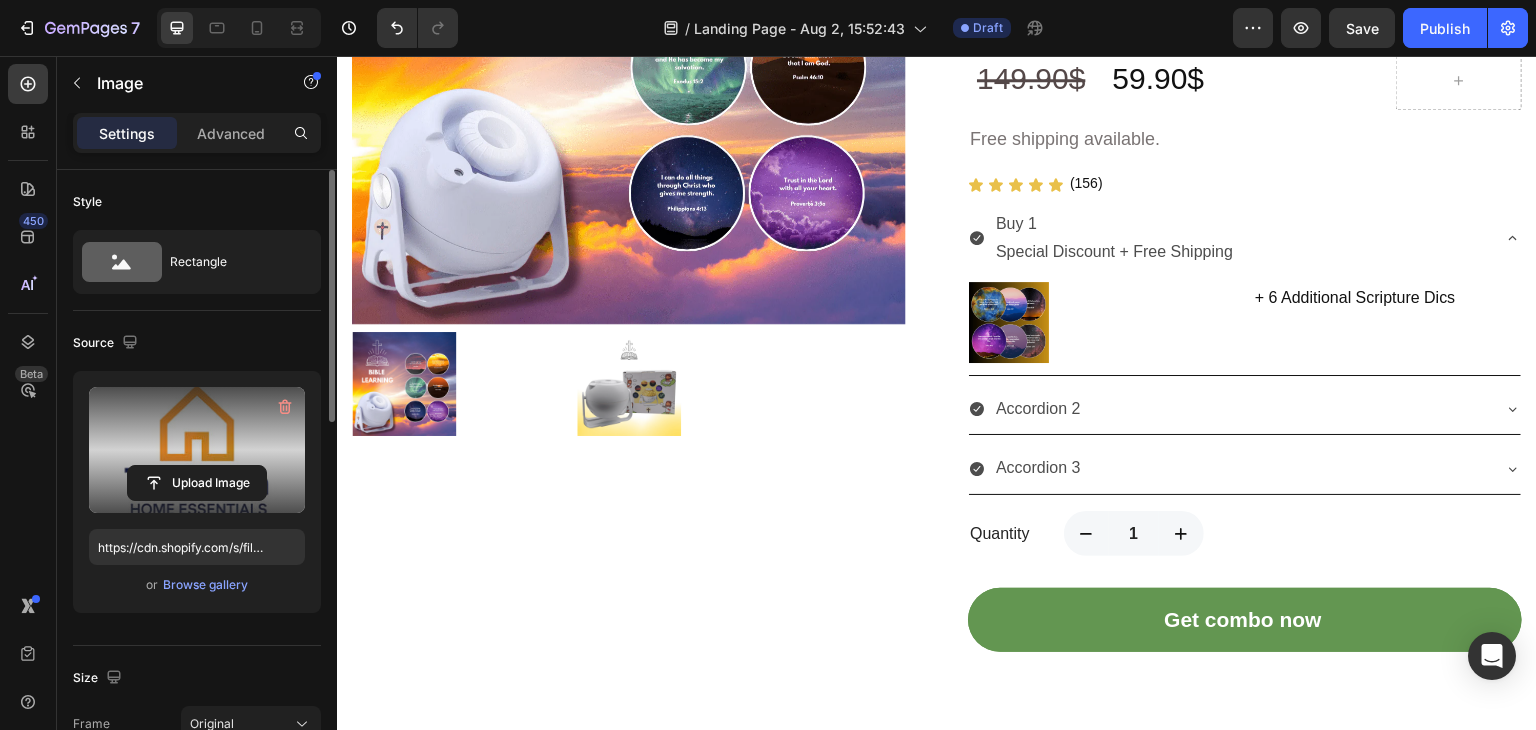 scroll, scrollTop: 400, scrollLeft: 0, axis: vertical 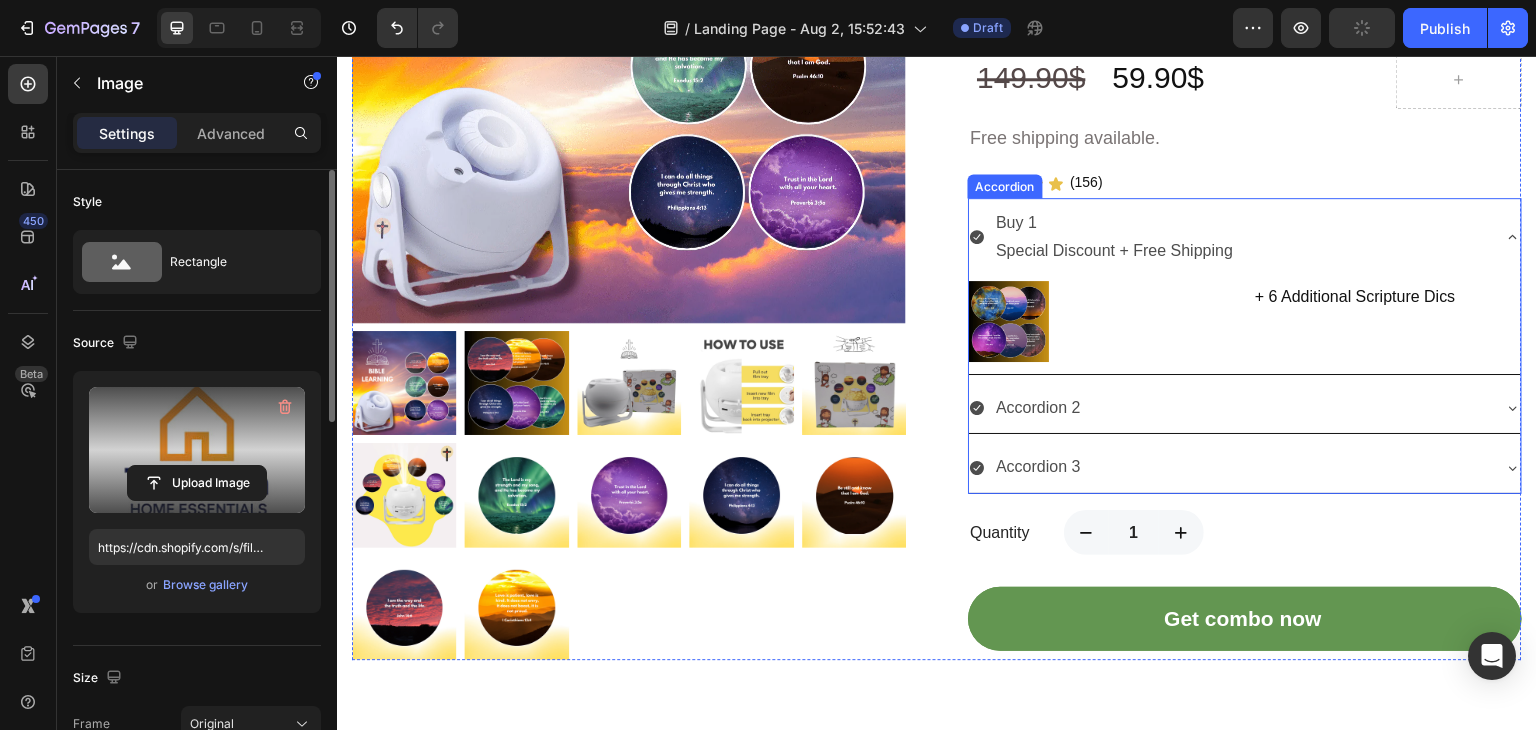 click on "Accordion 2" at bounding box center [1229, 408] 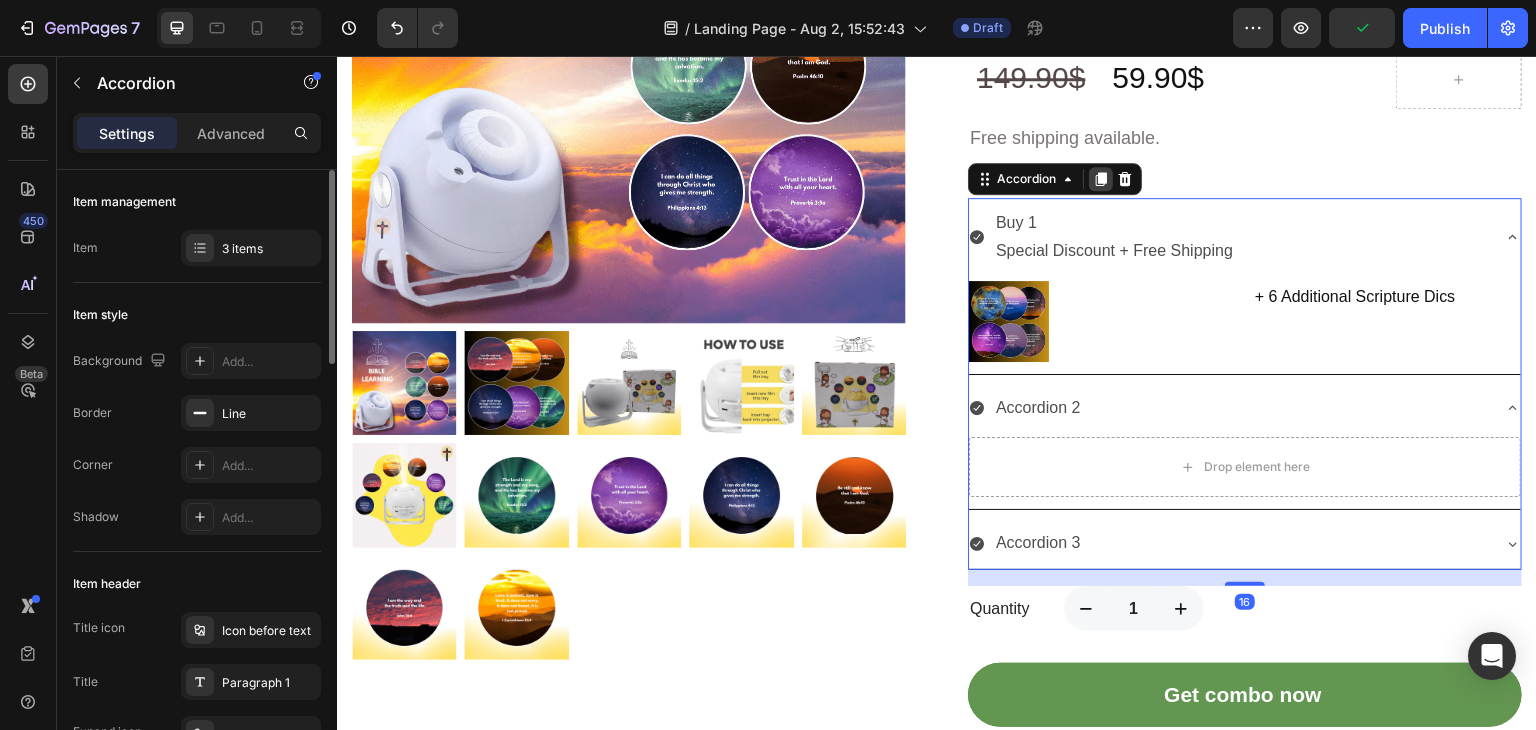 click 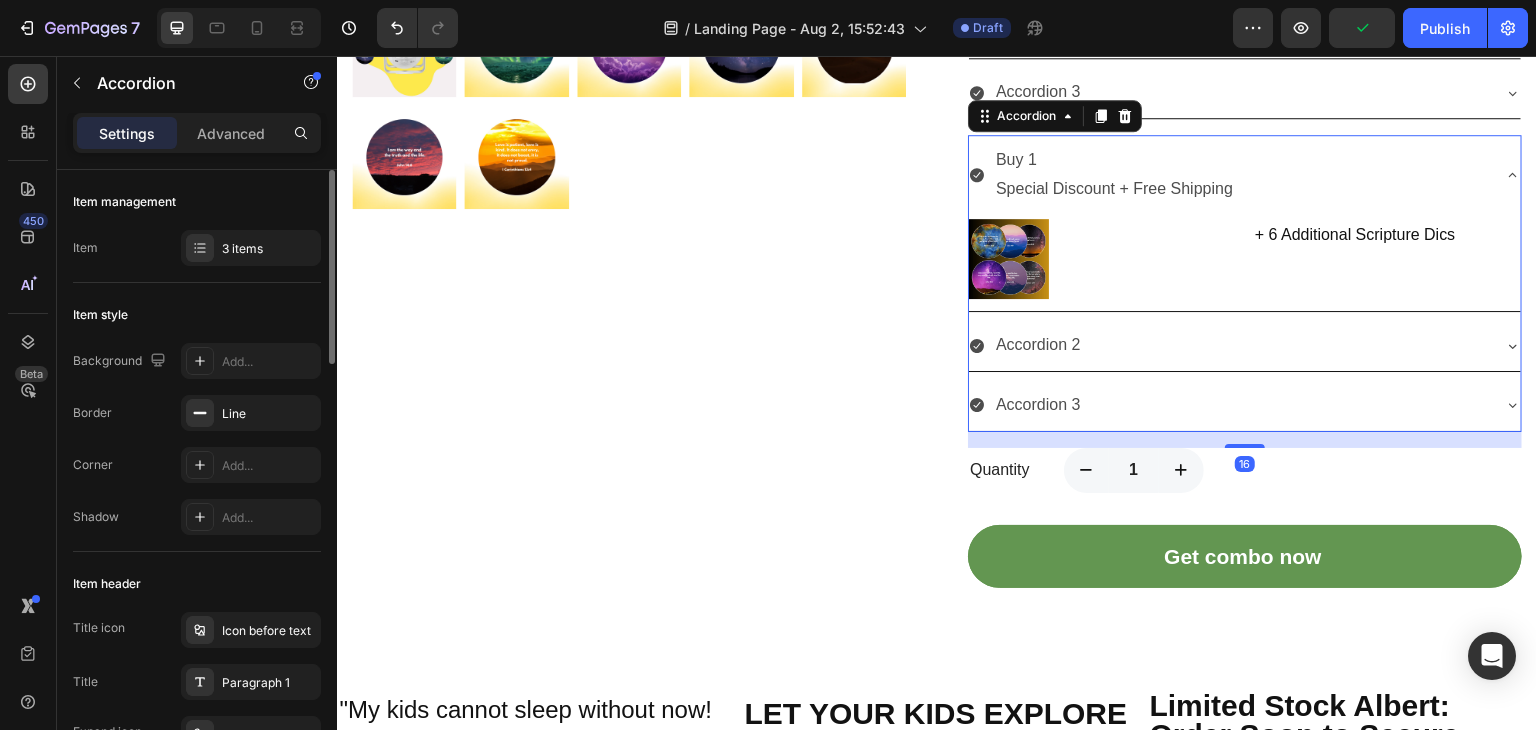 scroll, scrollTop: 867, scrollLeft: 0, axis: vertical 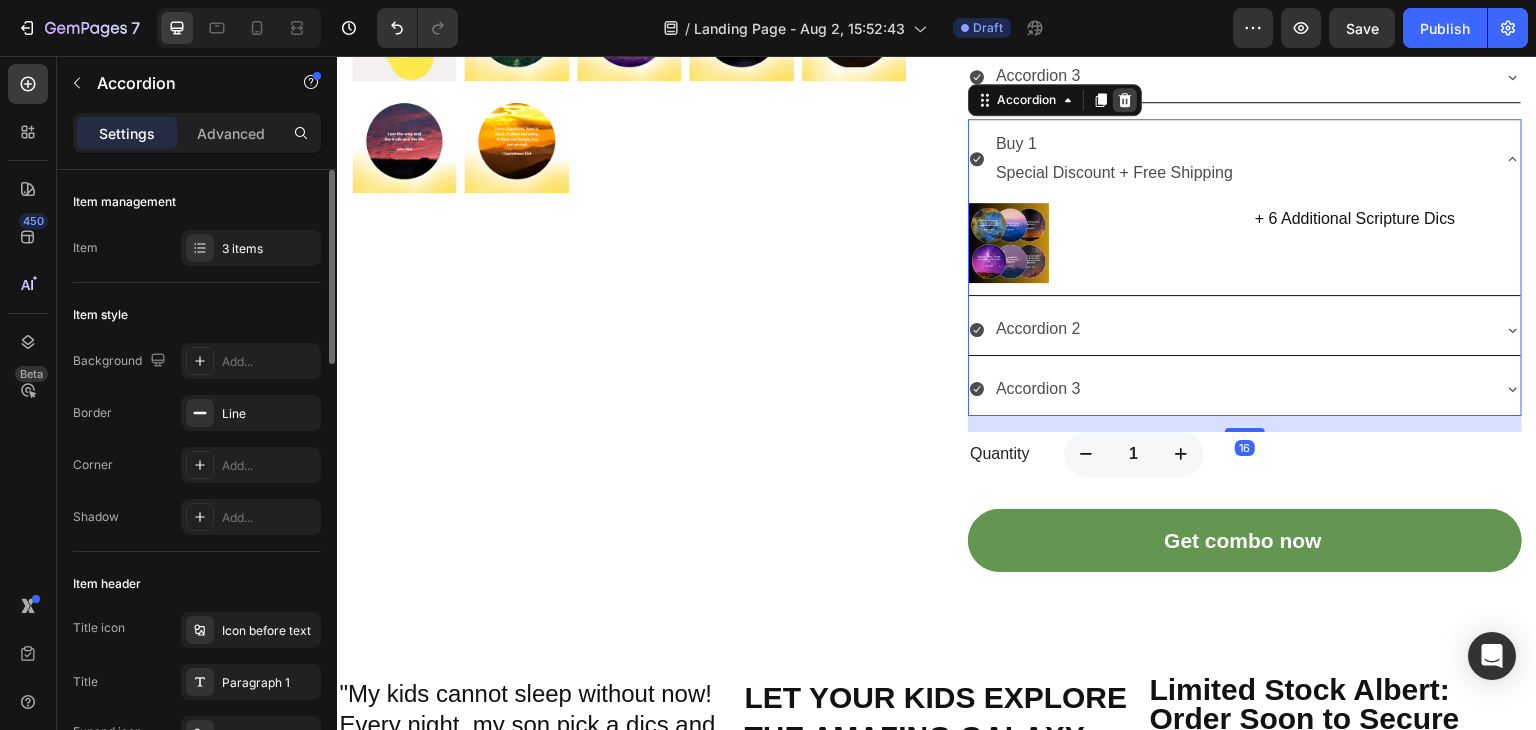 click at bounding box center (1125, 100) 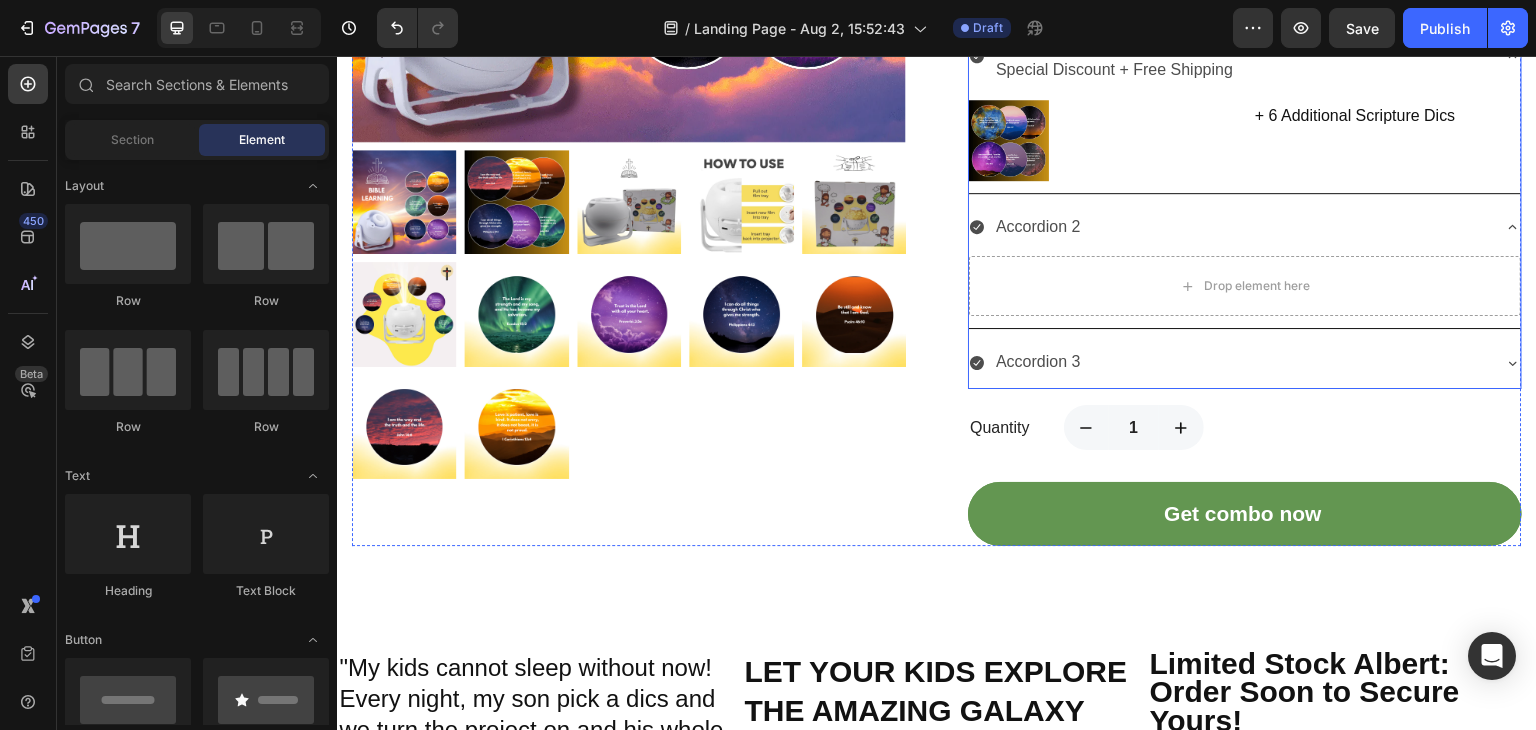 scroll, scrollTop: 567, scrollLeft: 0, axis: vertical 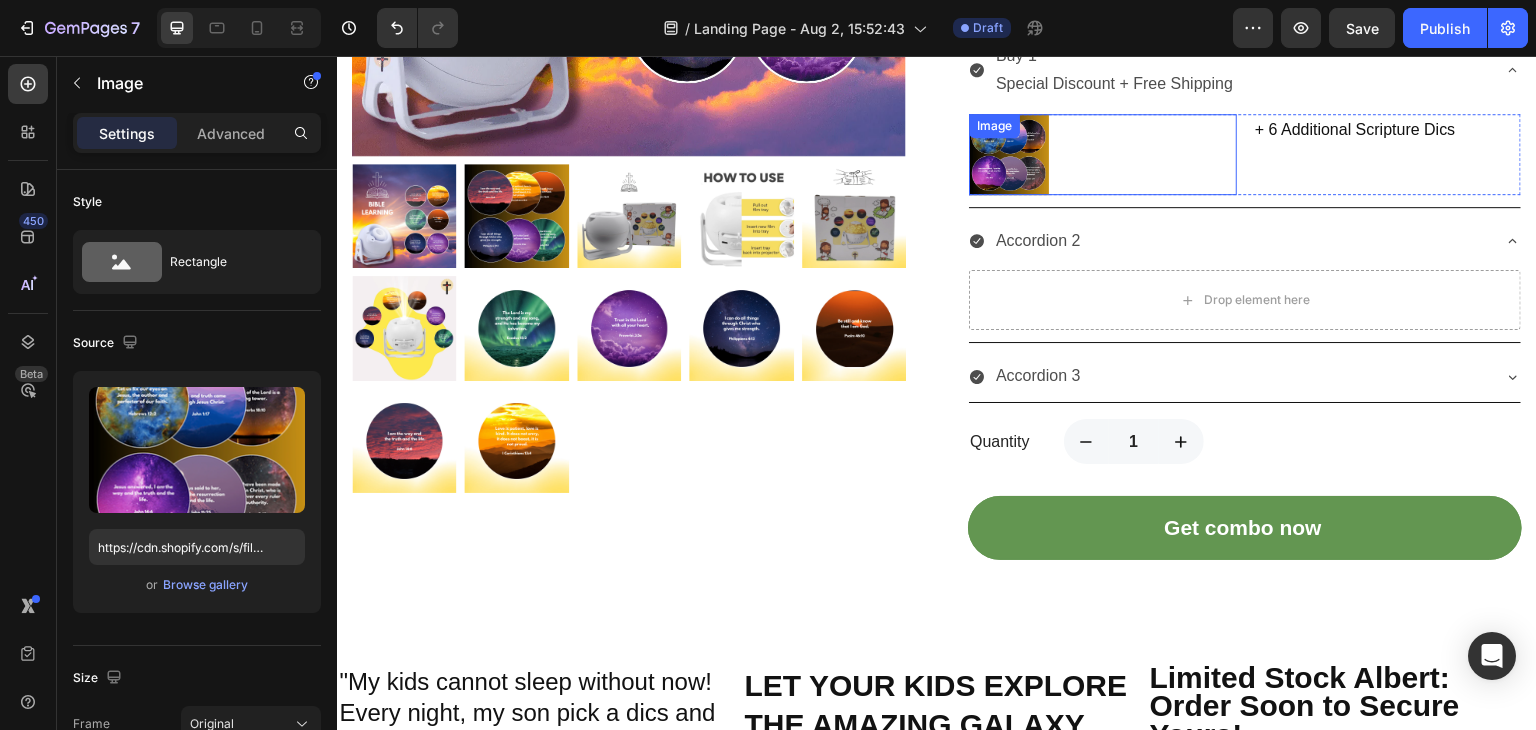 click at bounding box center [1103, 154] 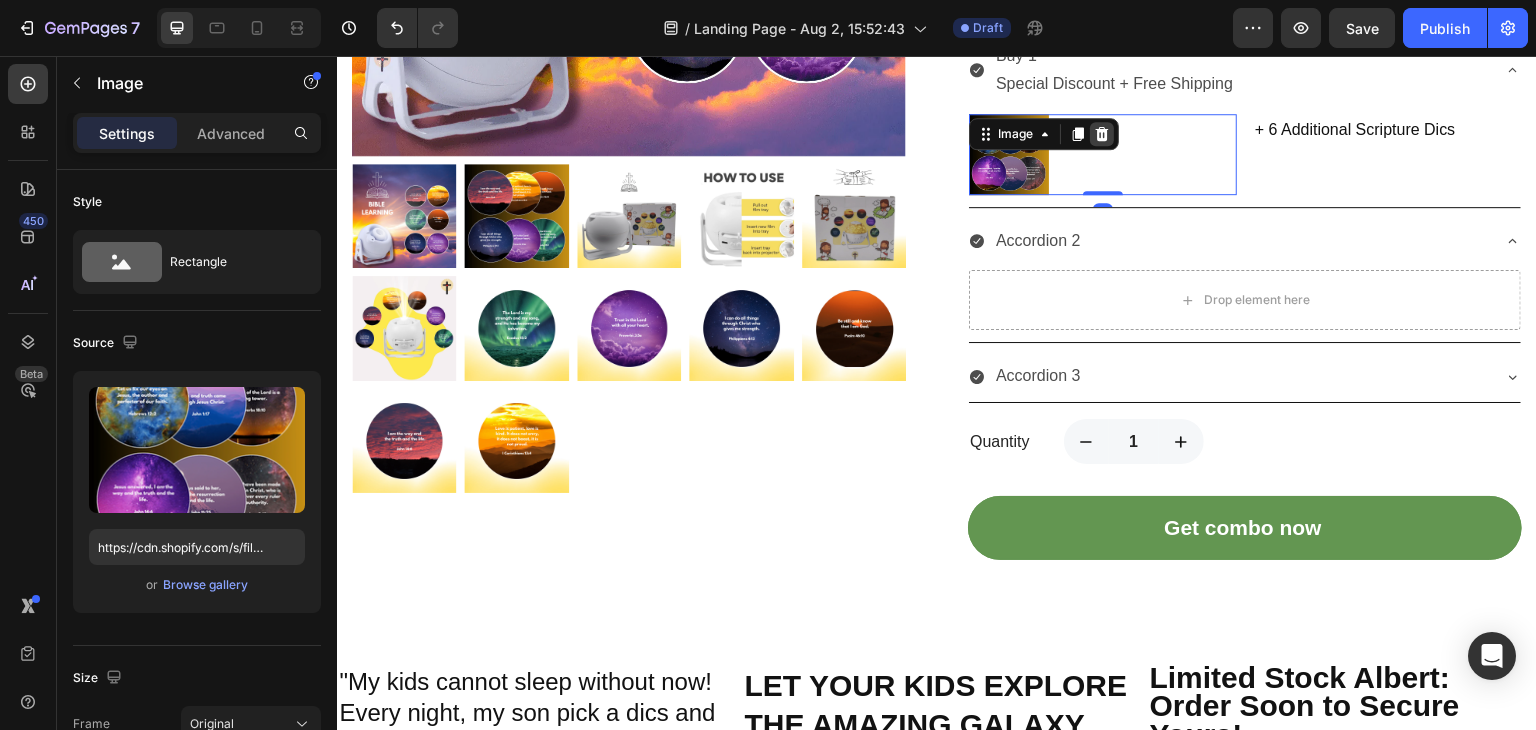 click 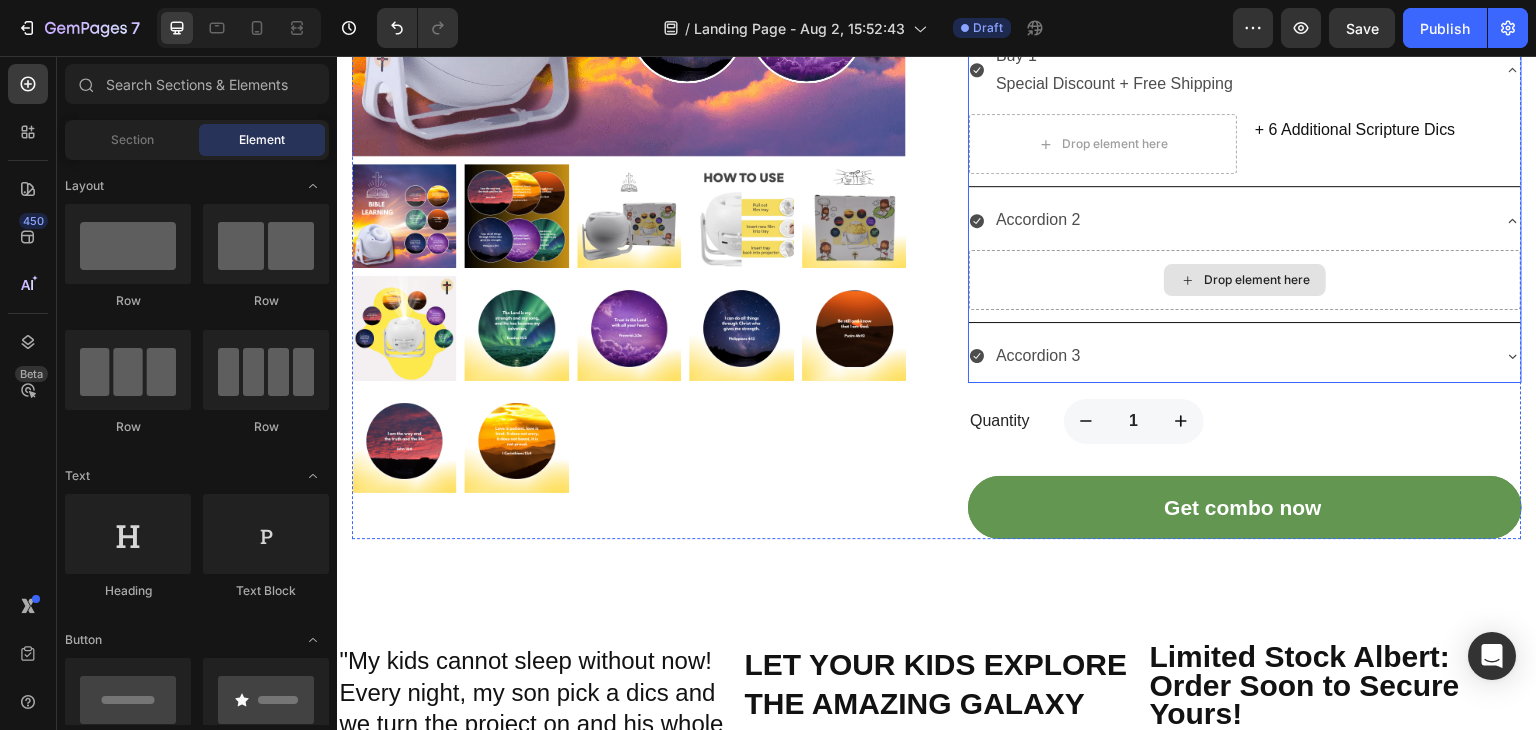 scroll, scrollTop: 467, scrollLeft: 0, axis: vertical 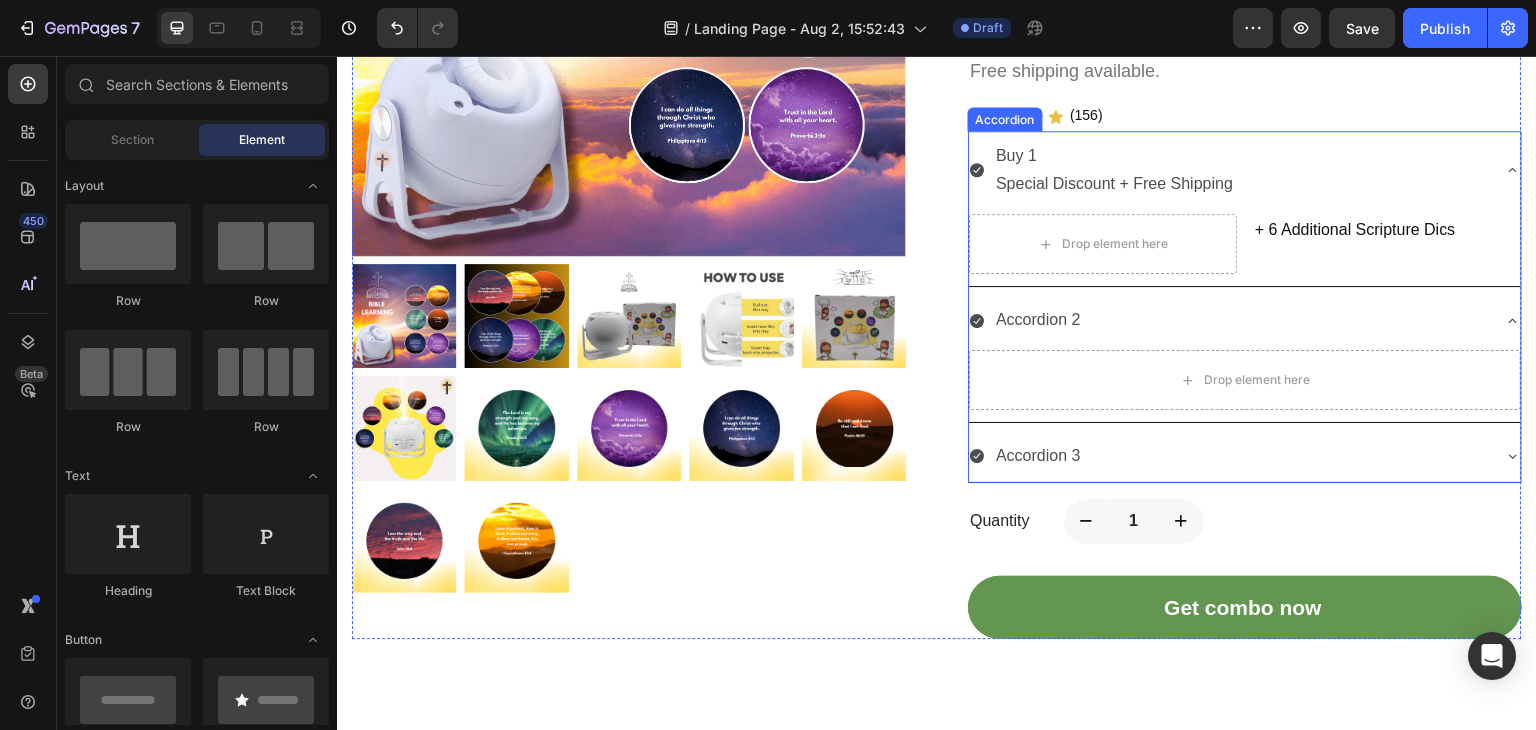 click on "Buy 1 Special Discount + Free Shipping" at bounding box center [1229, 171] 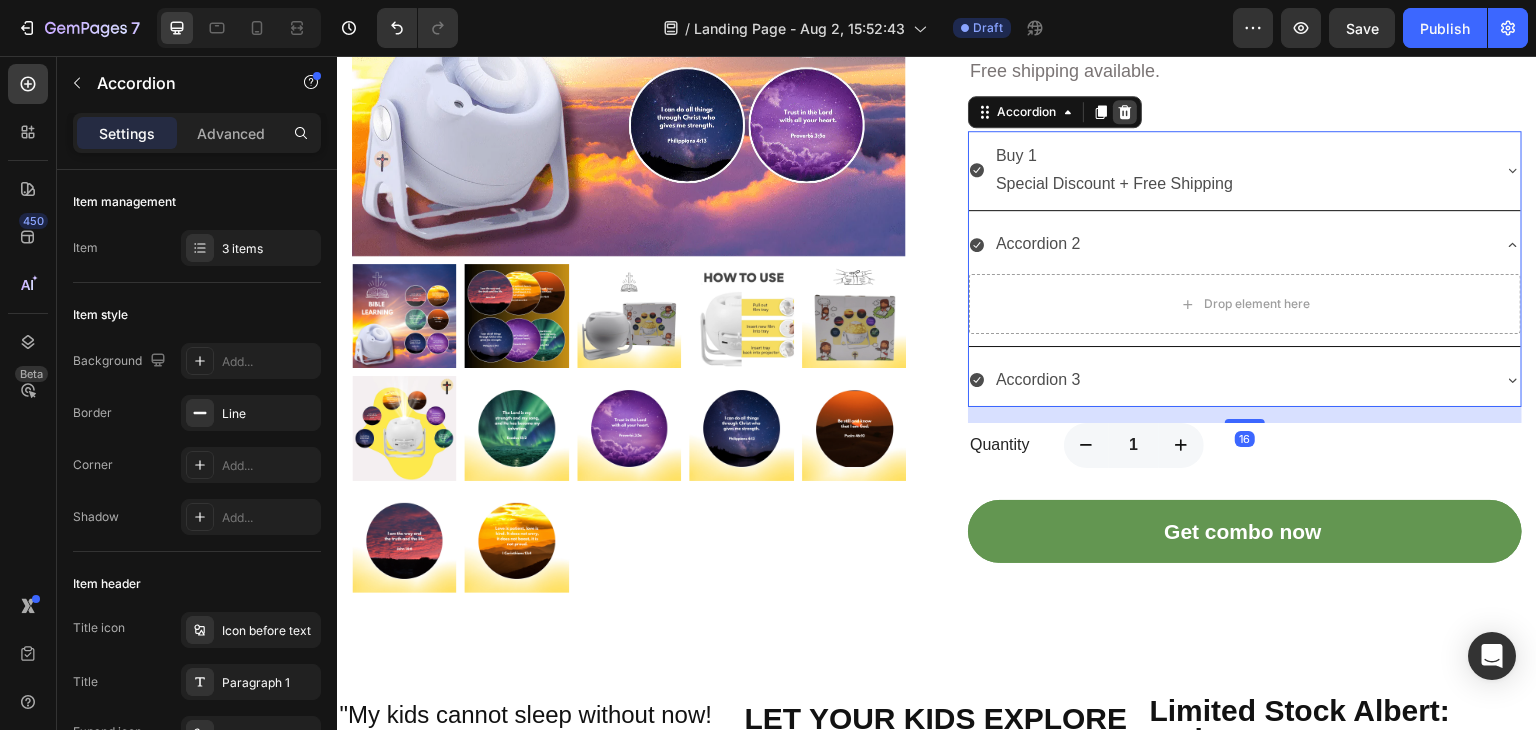 click 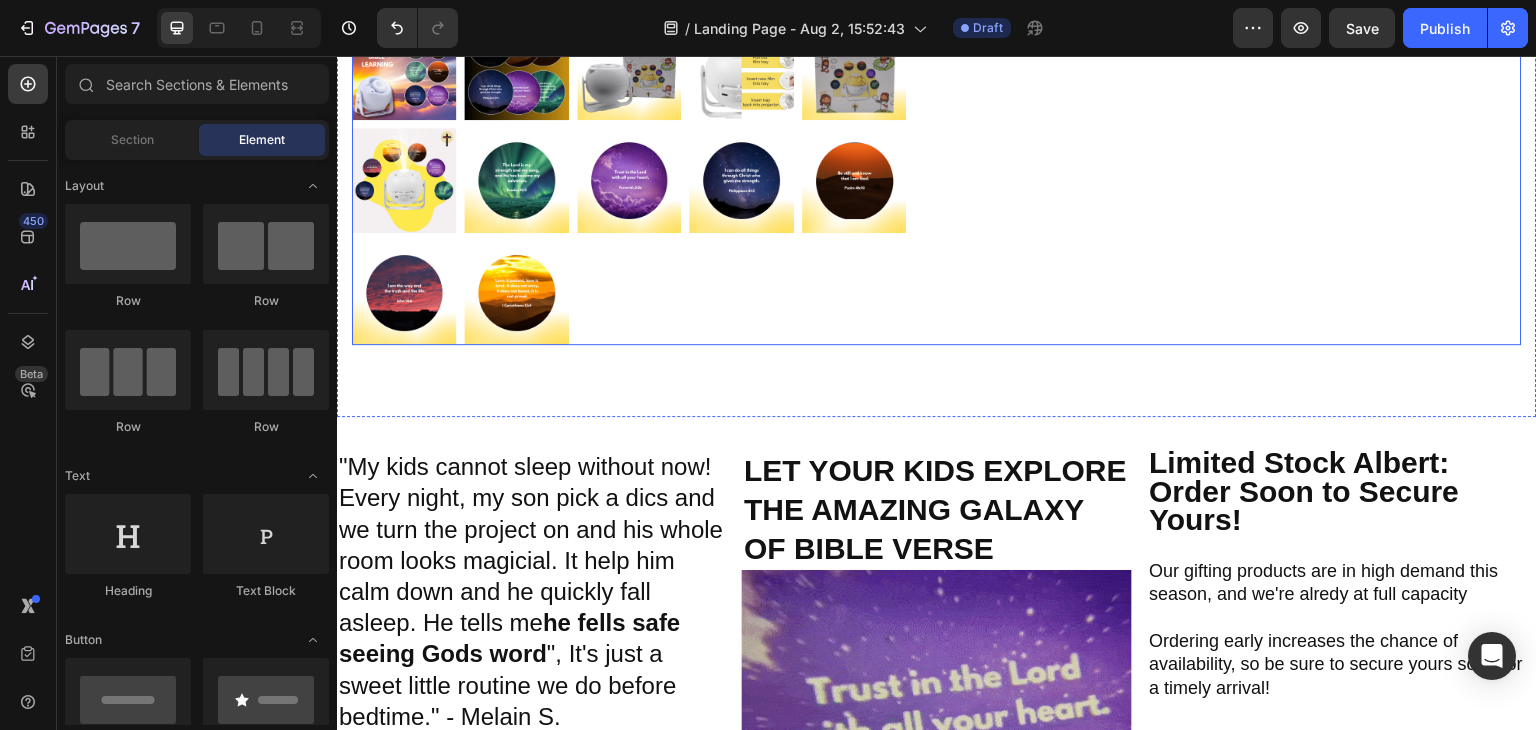 scroll, scrollTop: 867, scrollLeft: 0, axis: vertical 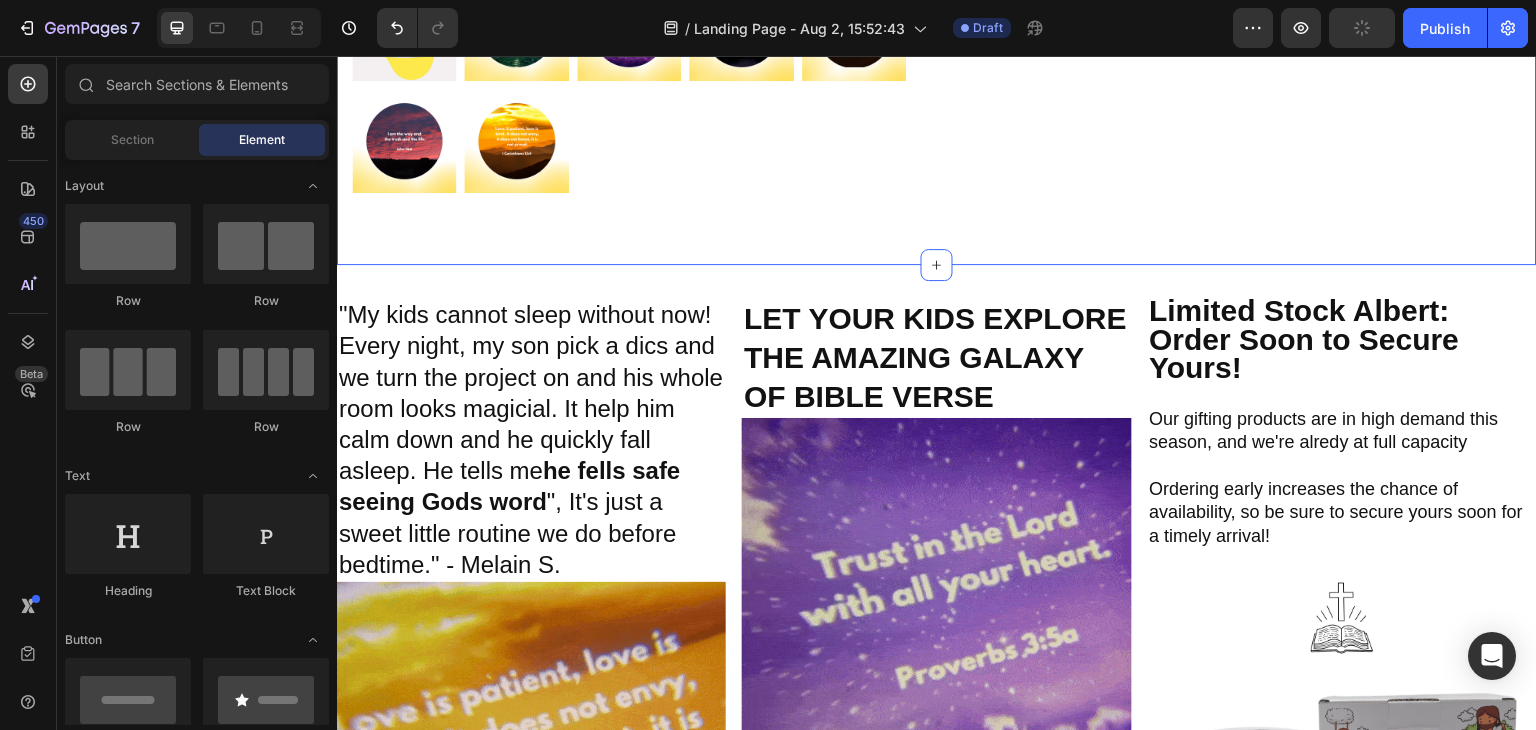 click on "Product Images Godisabove Bible Verse Projector (6 Free Scripture Discs Included) (P) Title 149.90$ Heading 59.90$ Heading Image
Row Free shipping available. Heading Icon Icon Icon Icon
Icon Icon List (156) Heading Row Quantity Text block
1
Product Quantity Row Get combo now (P) Cart Button Product Section 1" at bounding box center [937, -253] 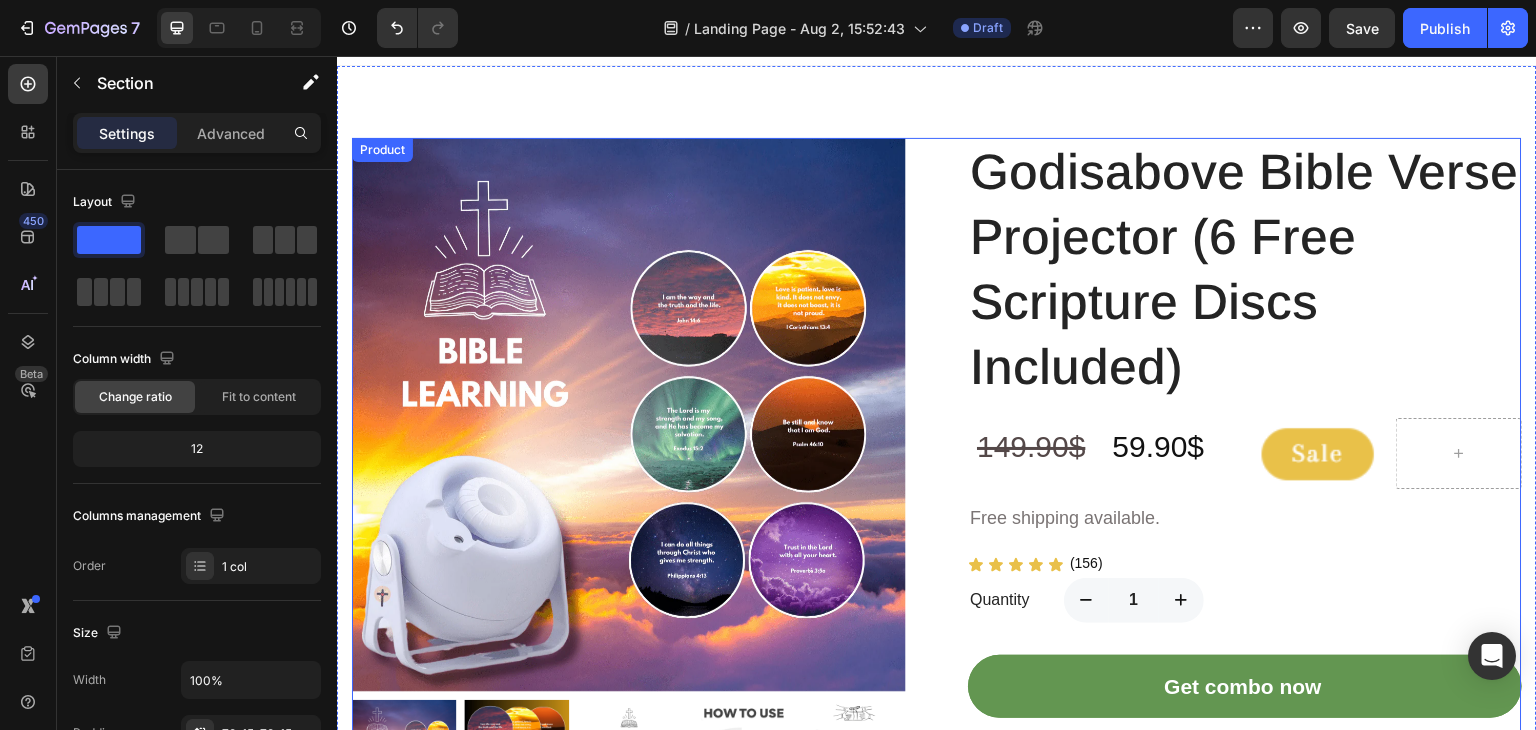 scroll, scrollTop: 0, scrollLeft: 0, axis: both 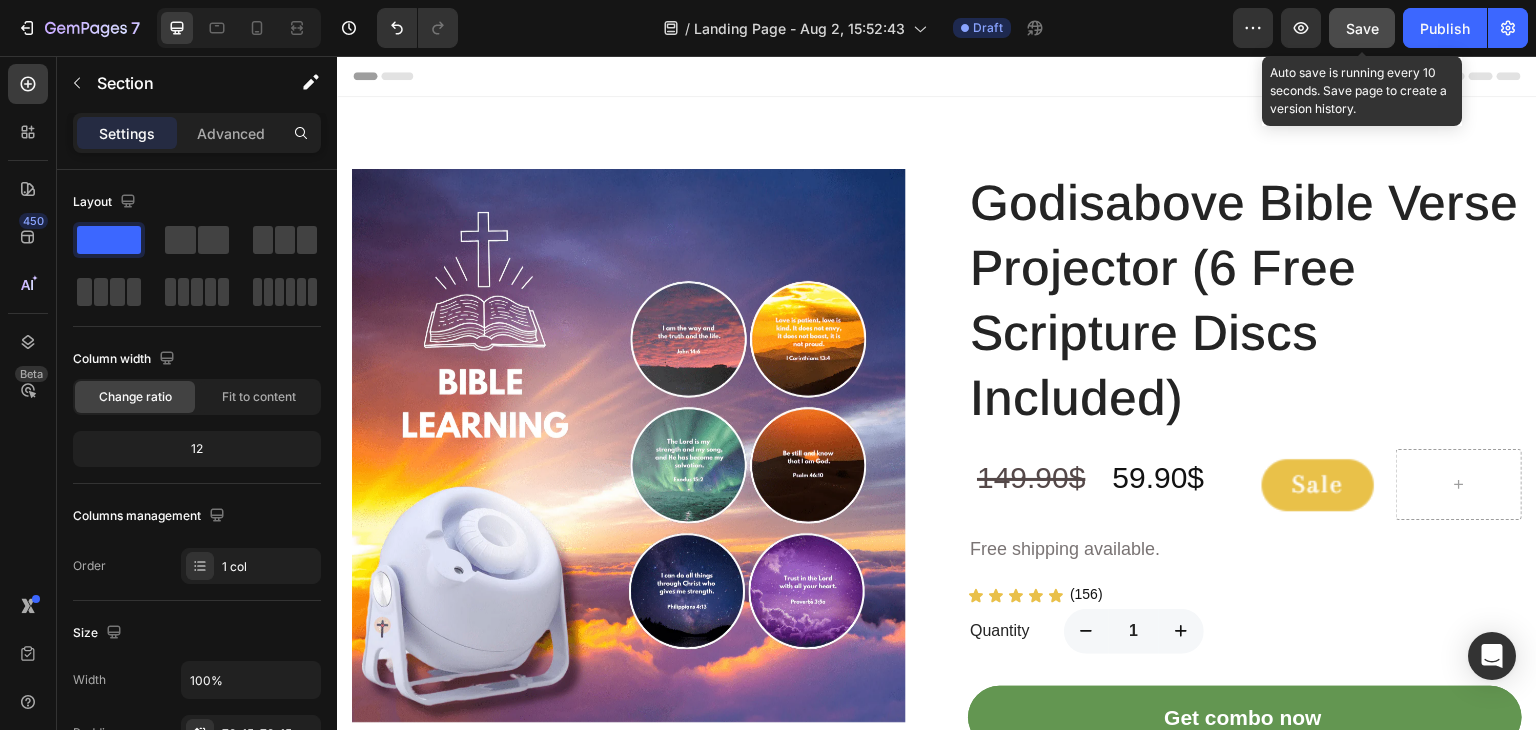 click on "Save" at bounding box center (1362, 28) 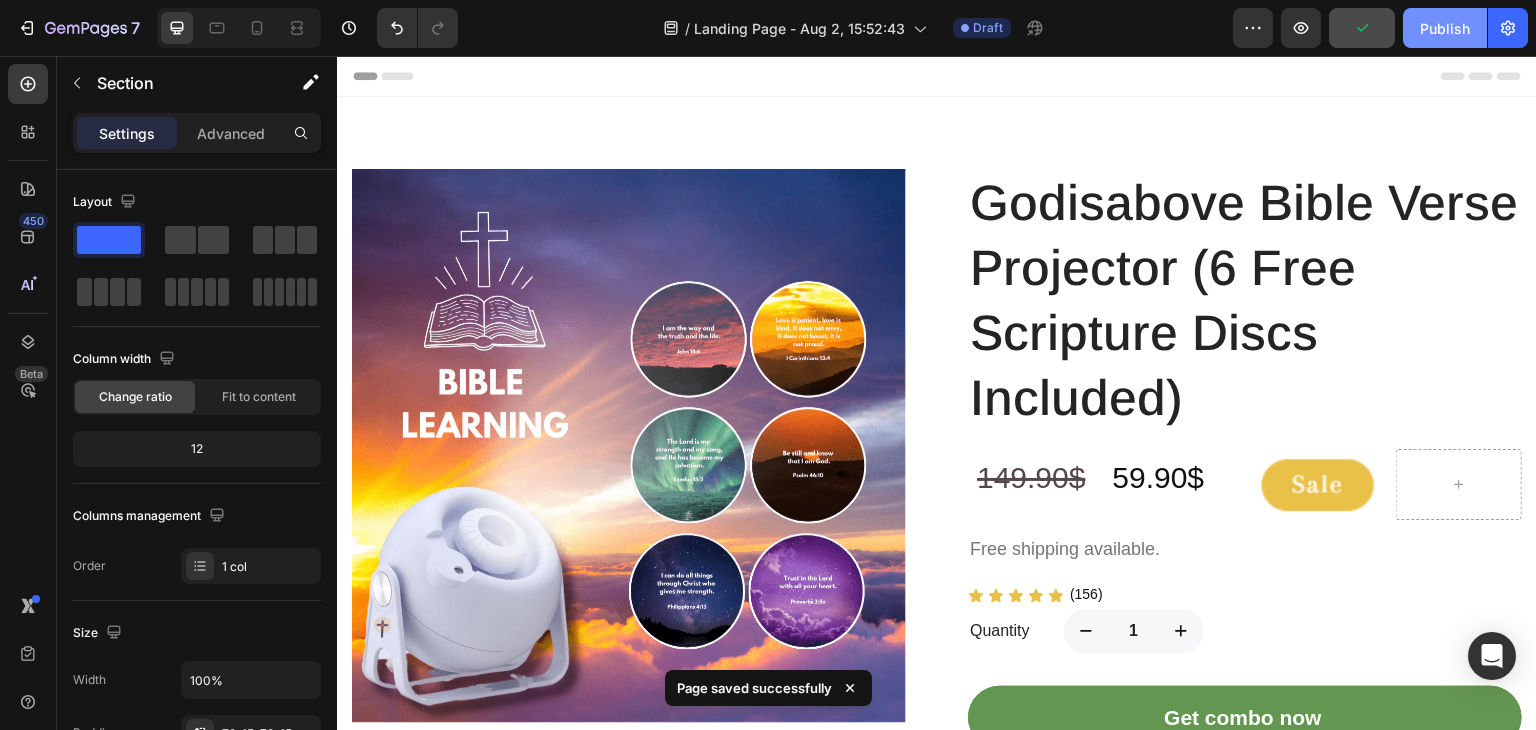 click on "Publish" at bounding box center (1445, 28) 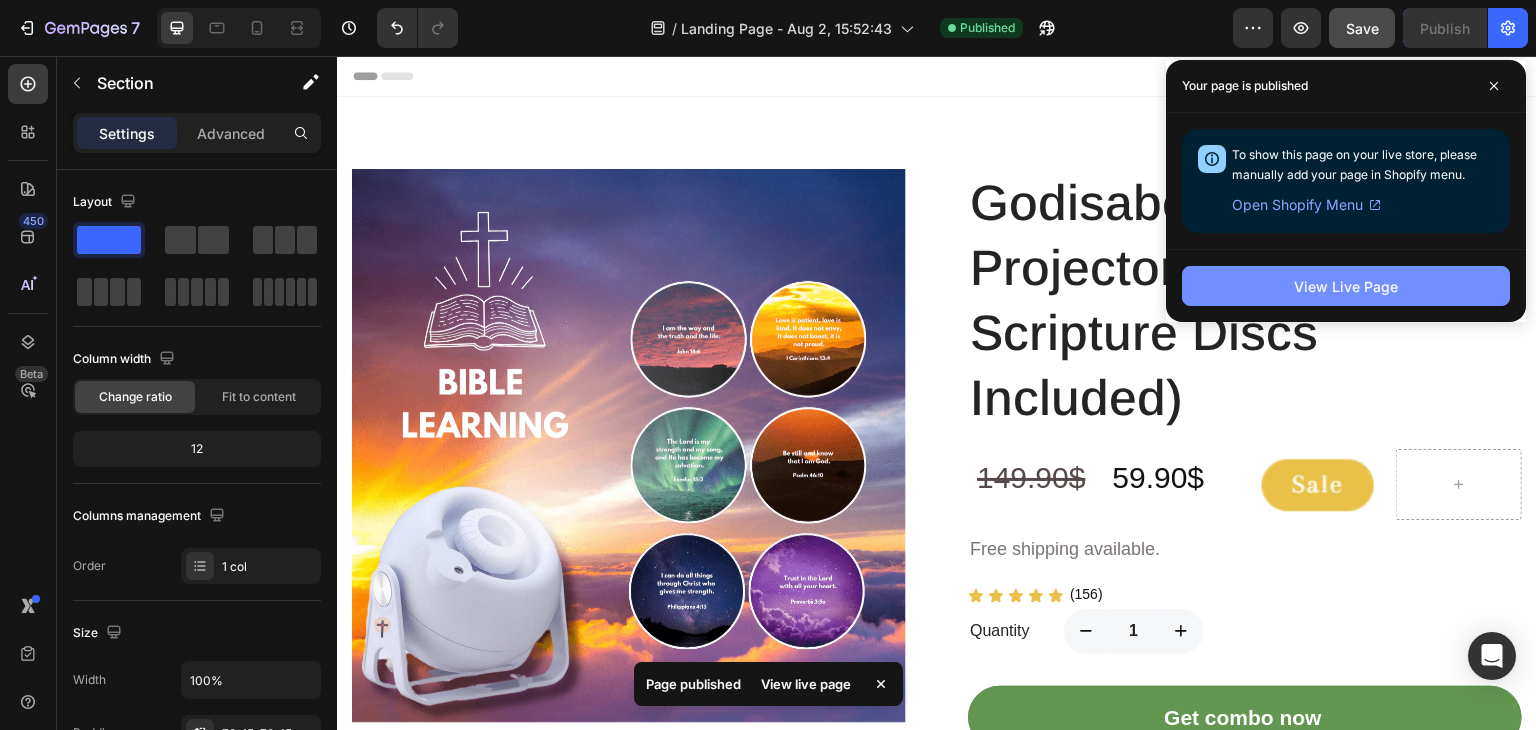 click on "View Live Page" at bounding box center [1346, 286] 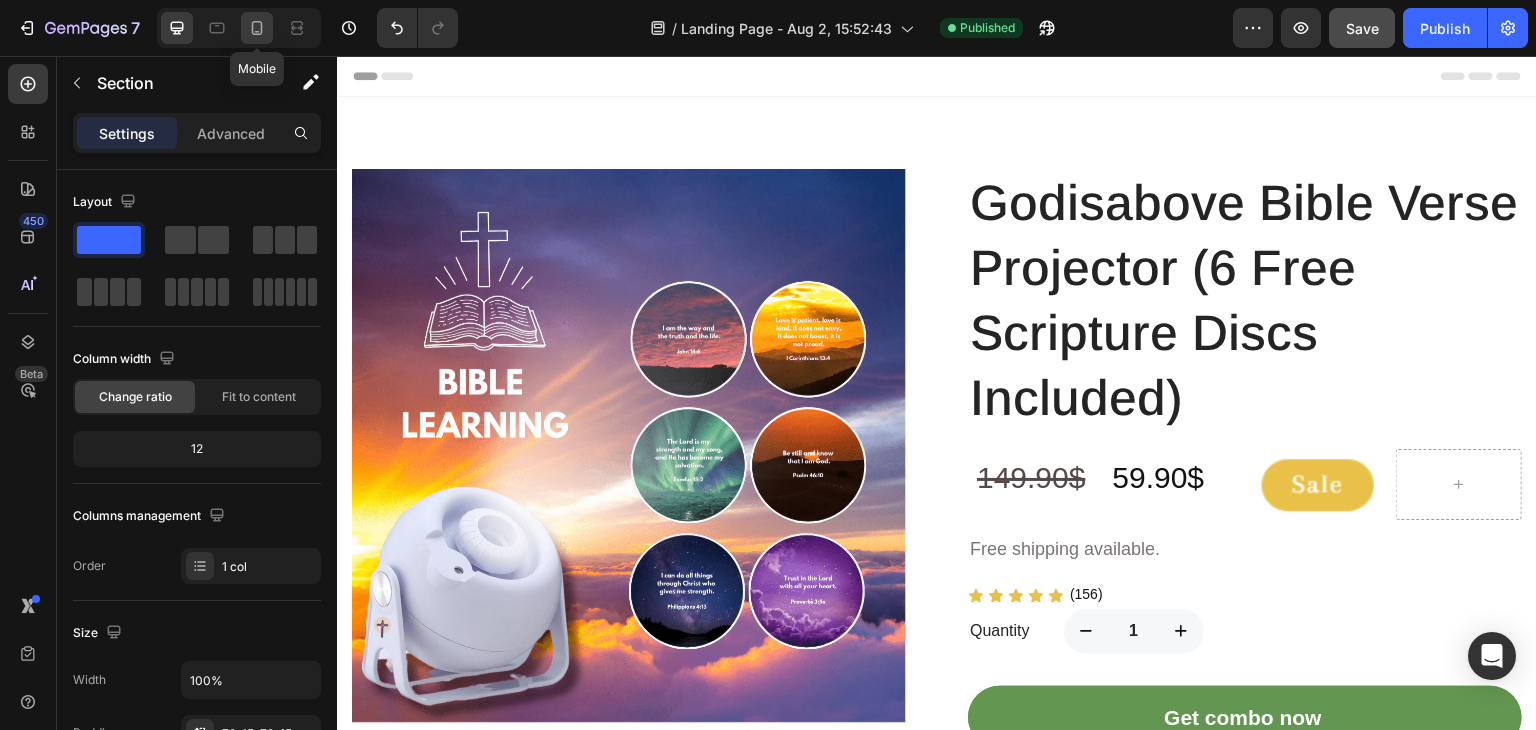 click 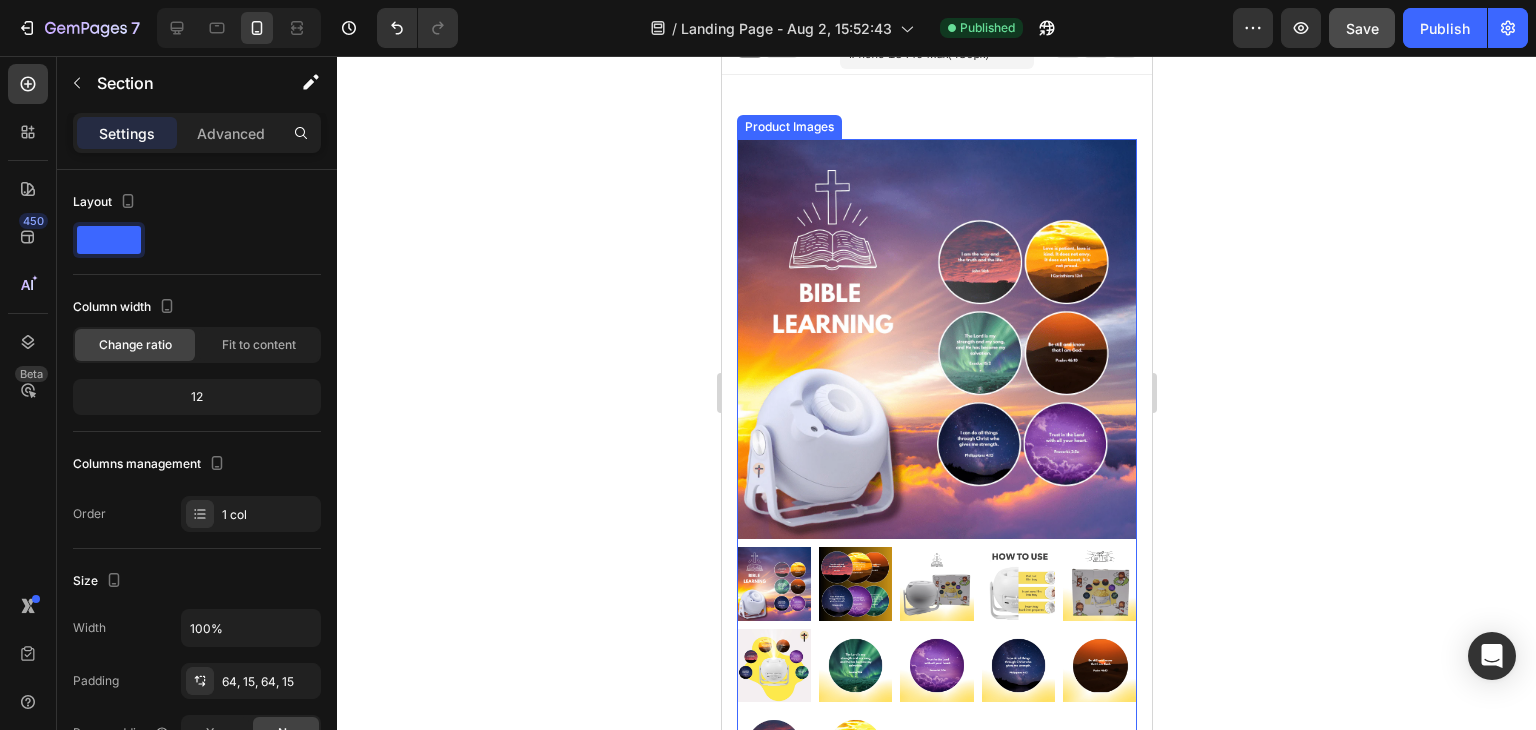 scroll, scrollTop: 0, scrollLeft: 0, axis: both 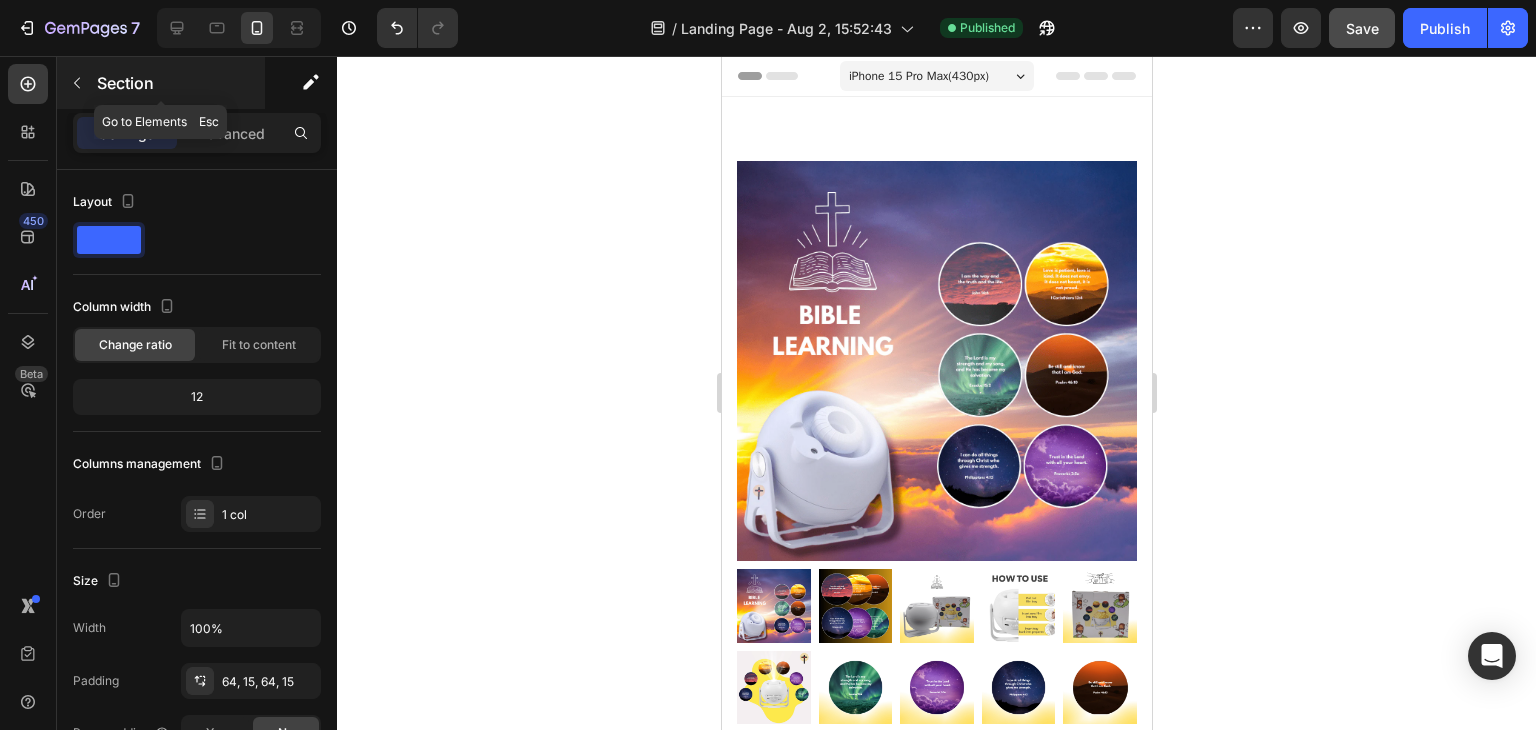 click at bounding box center (77, 83) 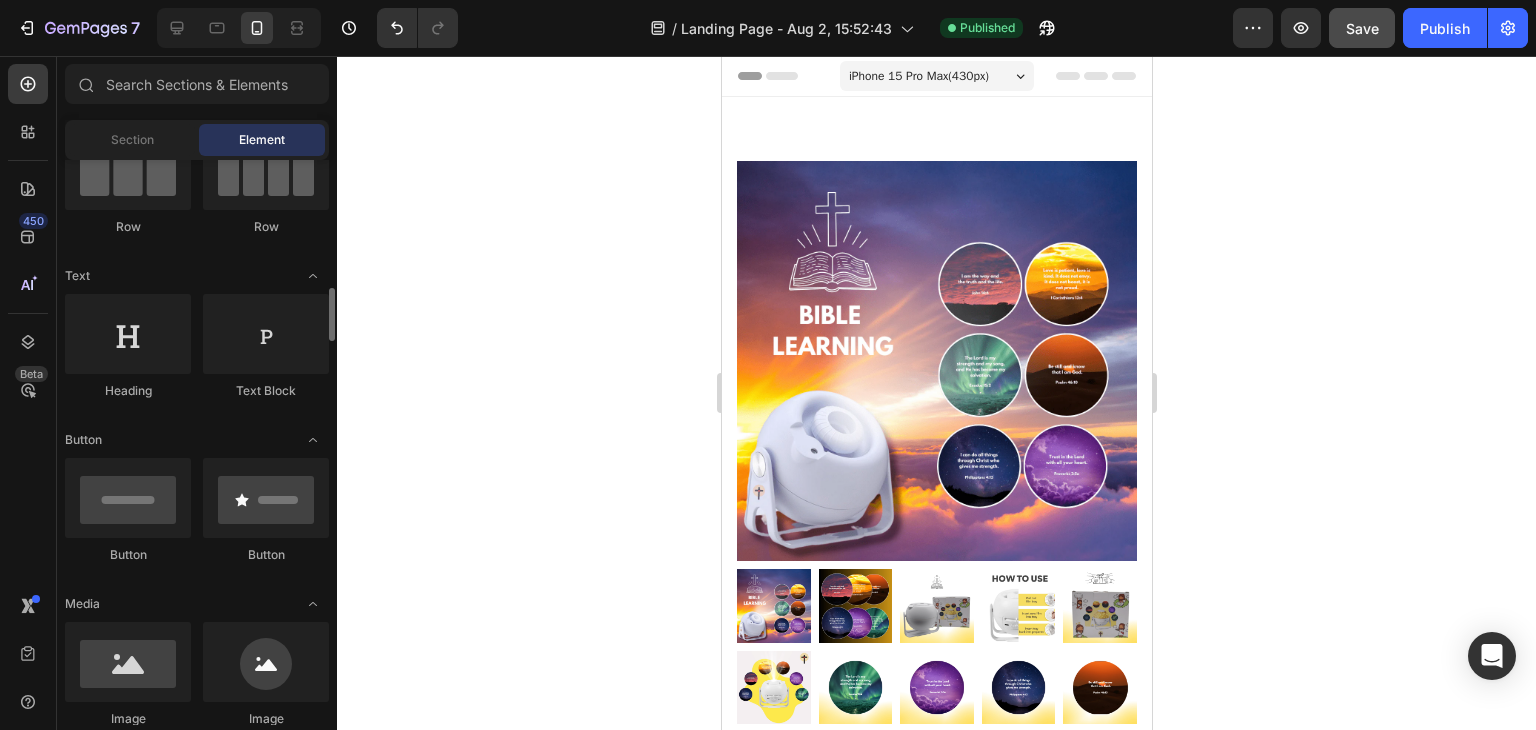 scroll, scrollTop: 300, scrollLeft: 0, axis: vertical 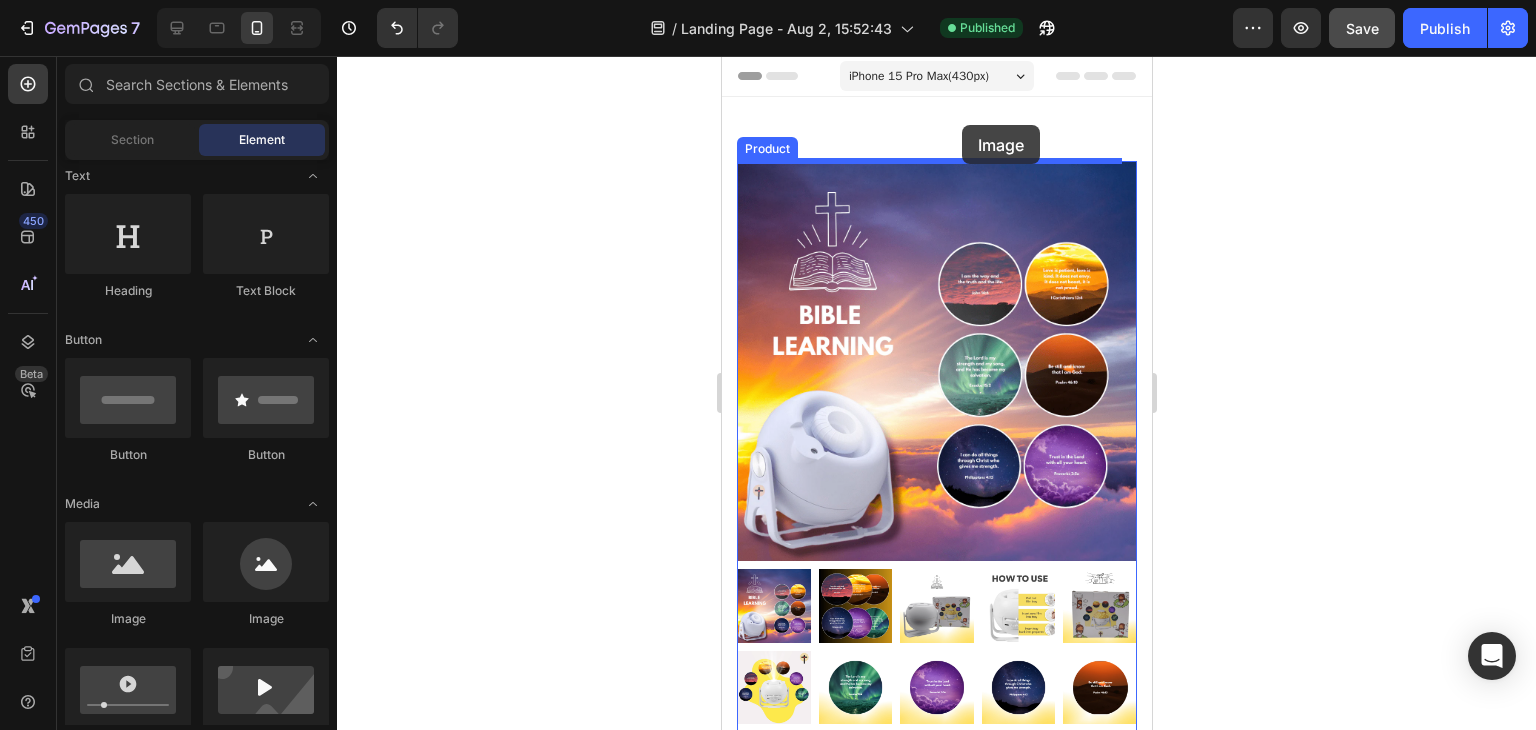 drag, startPoint x: 854, startPoint y: 633, endPoint x: 961, endPoint y: 125, distance: 519.1464 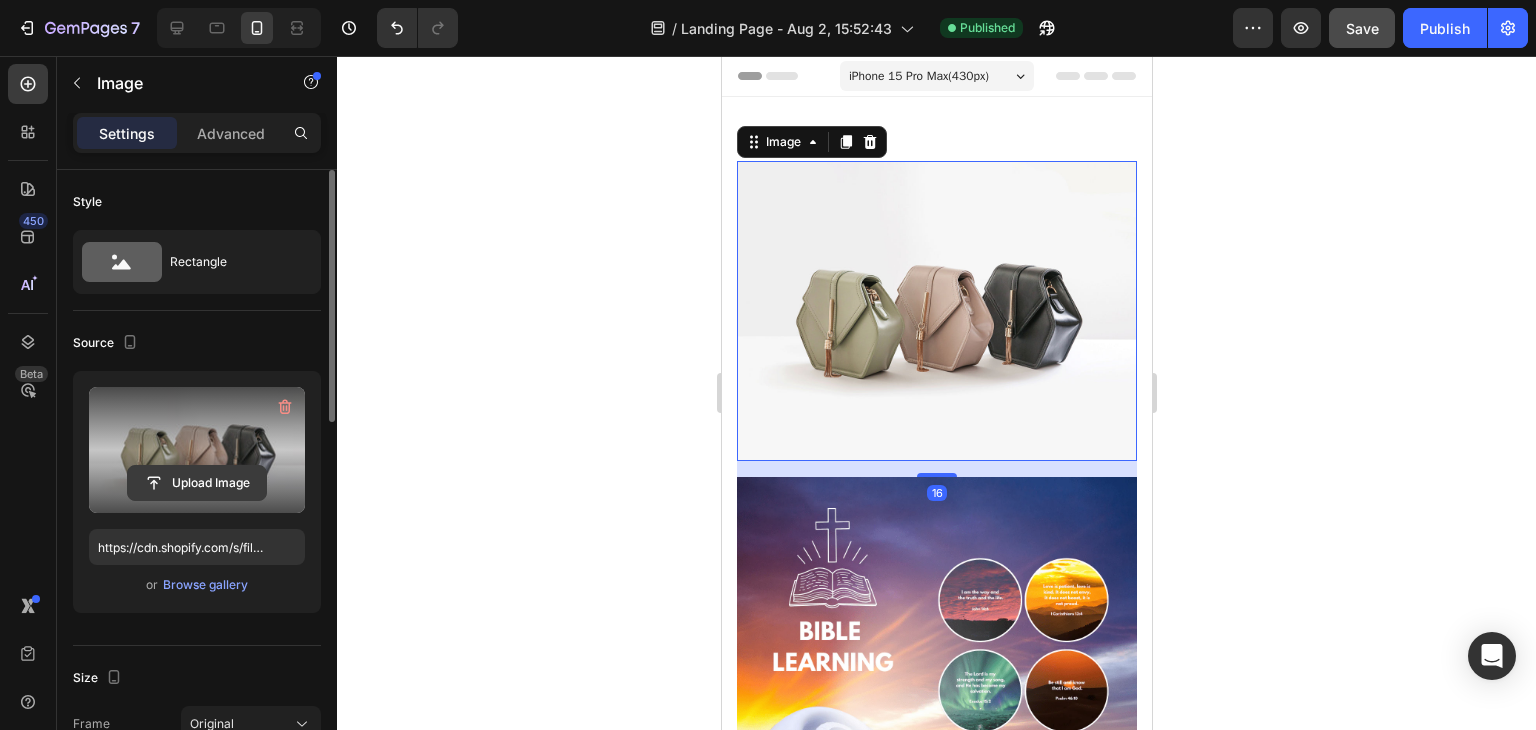 click 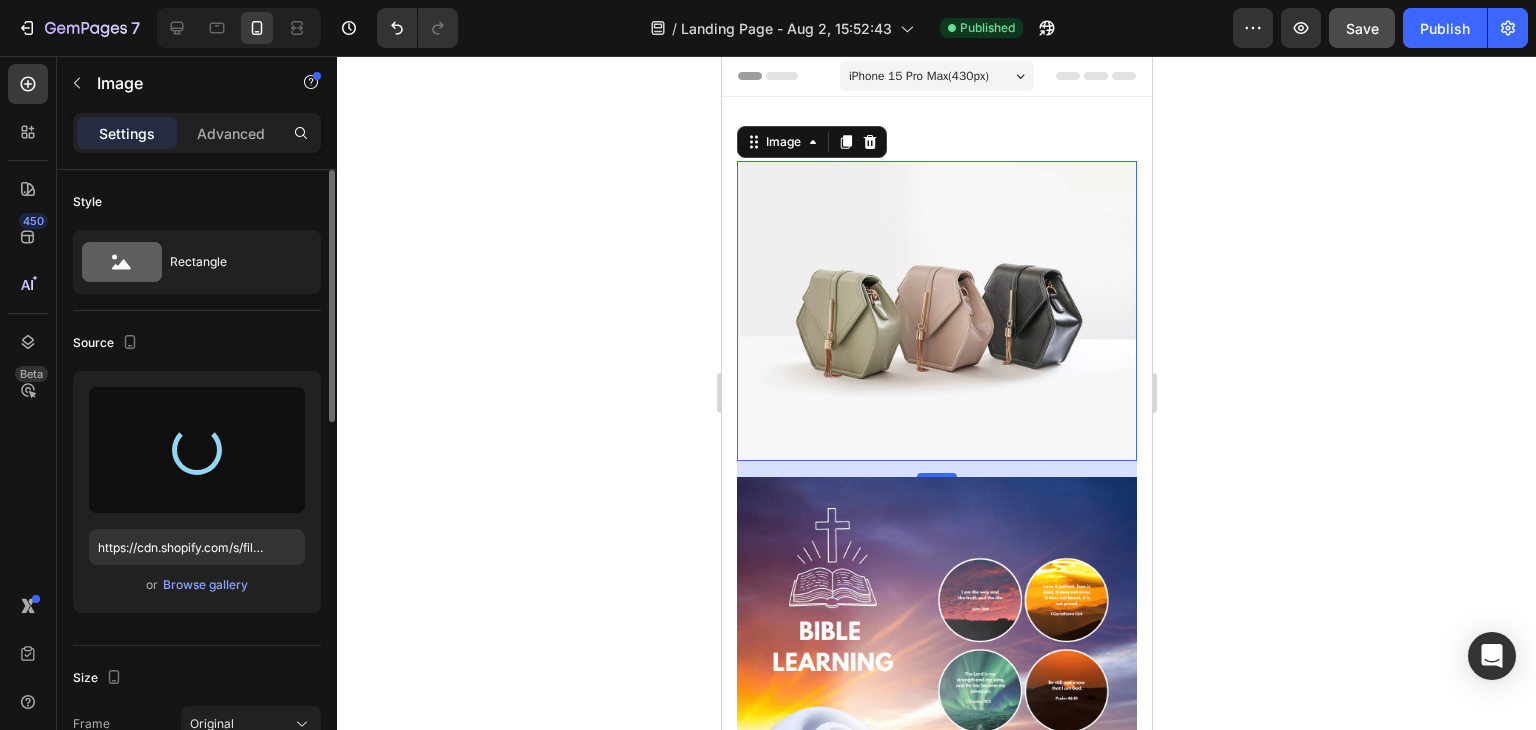 type on "https://cdn.shopify.com/s/files/1/0743/9119/1784/files/gempages_573255102245110900-ccae43e3-b79d-4145-ae8c-e38fde9eda50.jpg" 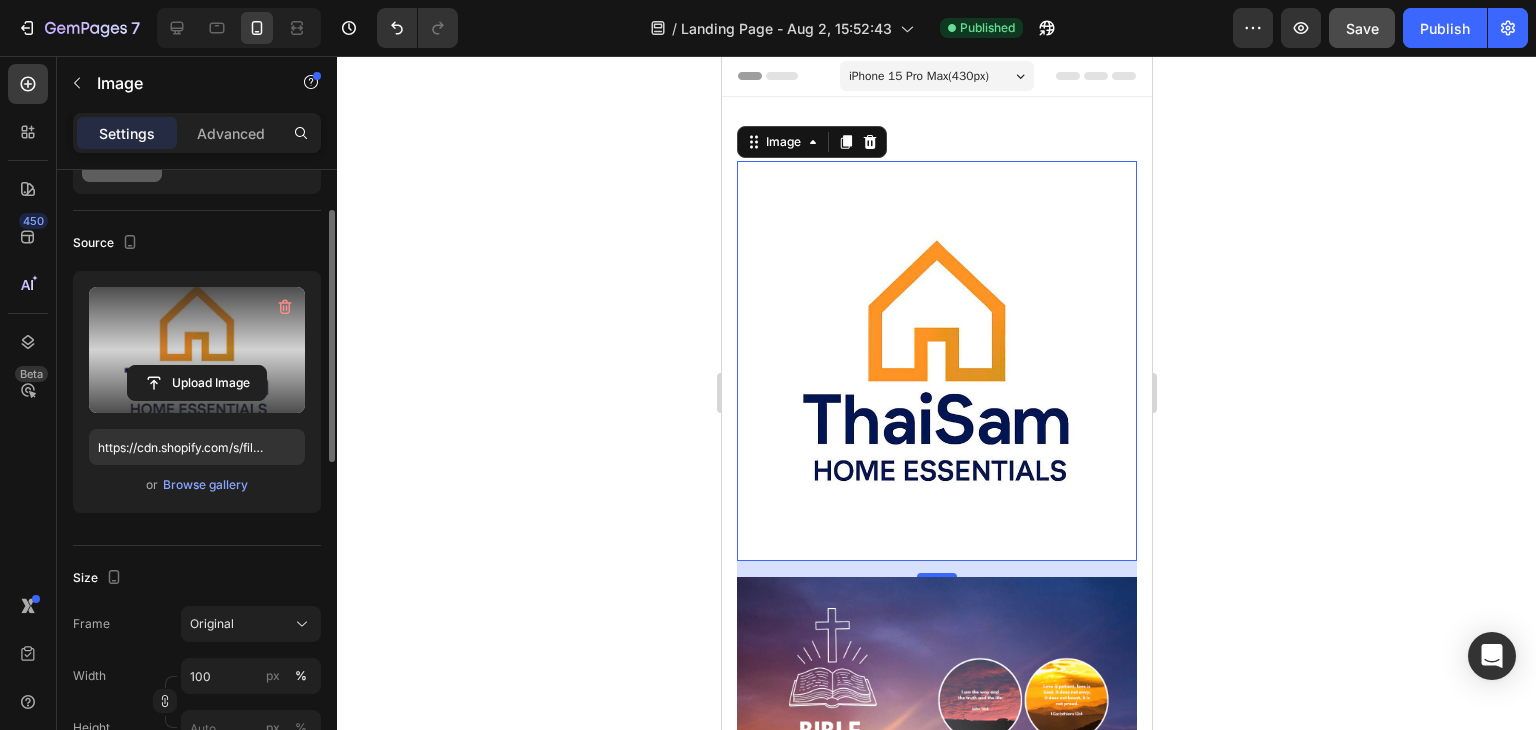 scroll, scrollTop: 200, scrollLeft: 0, axis: vertical 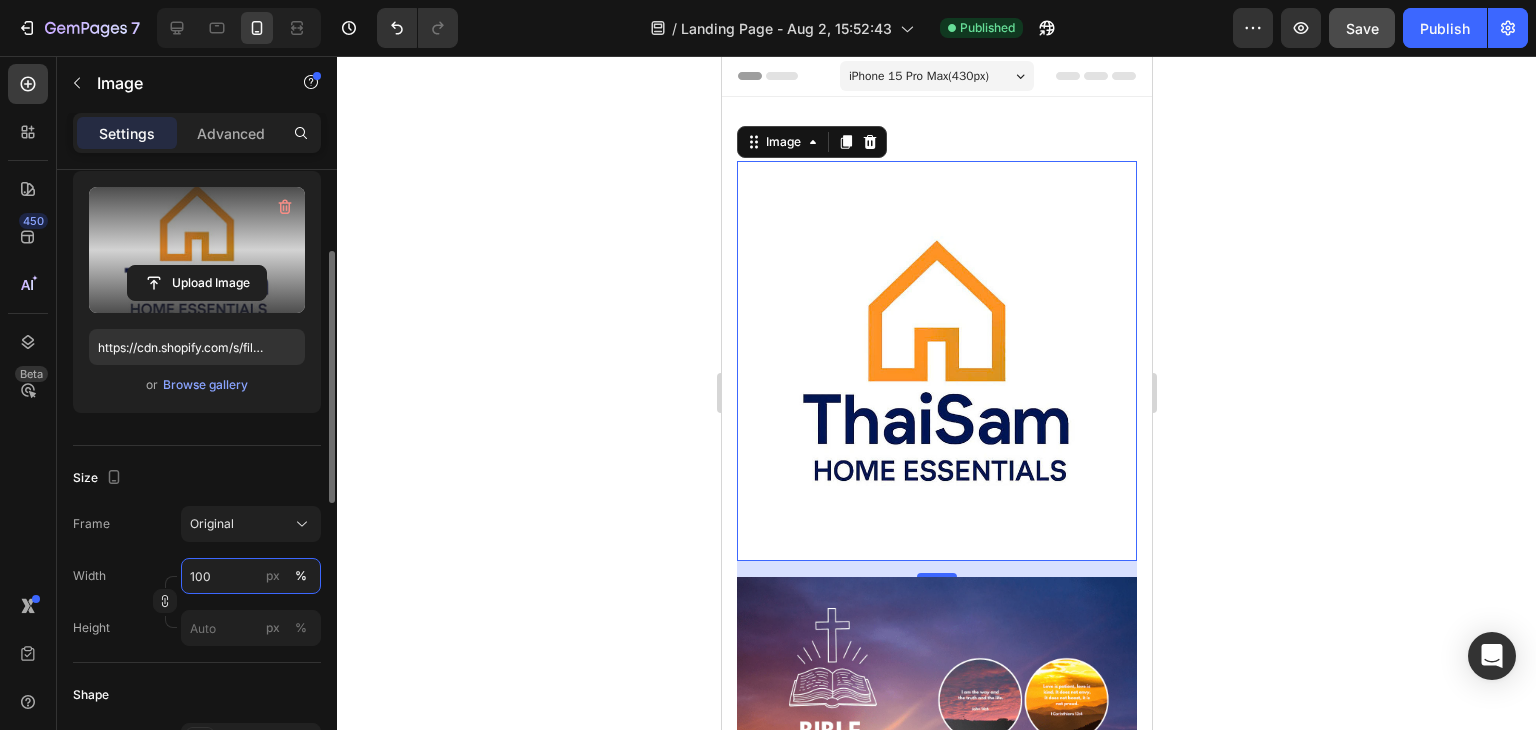 click on "100" at bounding box center (251, 576) 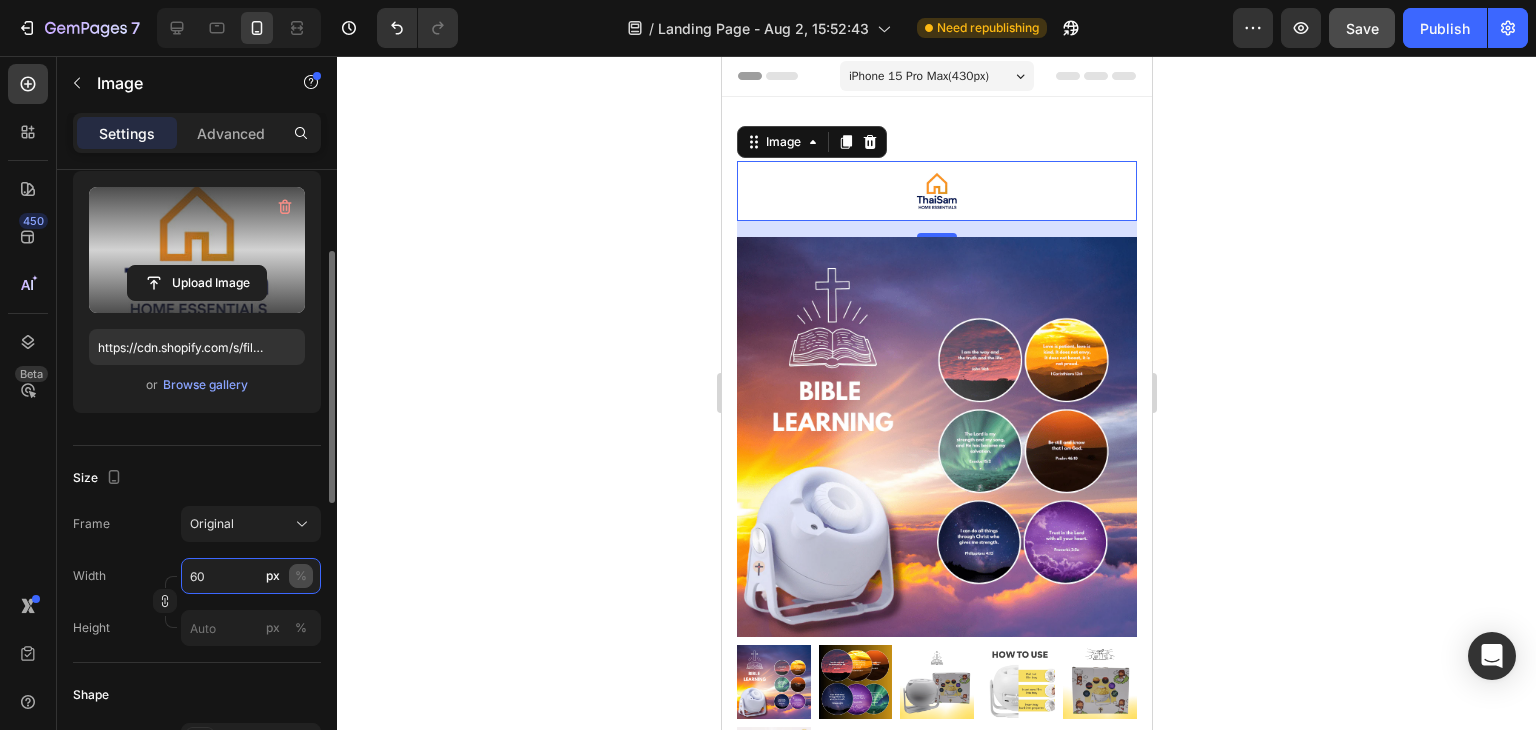 type on "60" 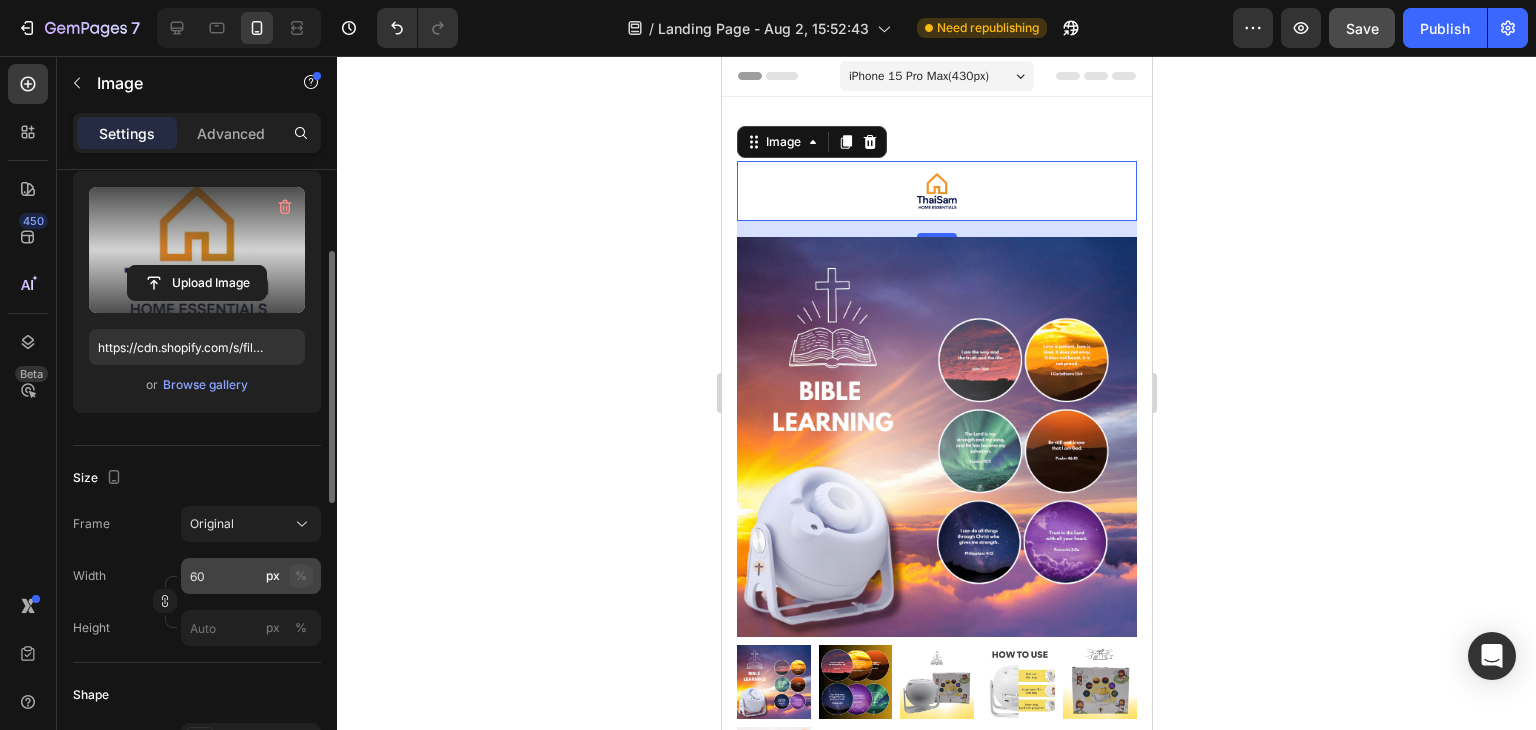 click on "%" 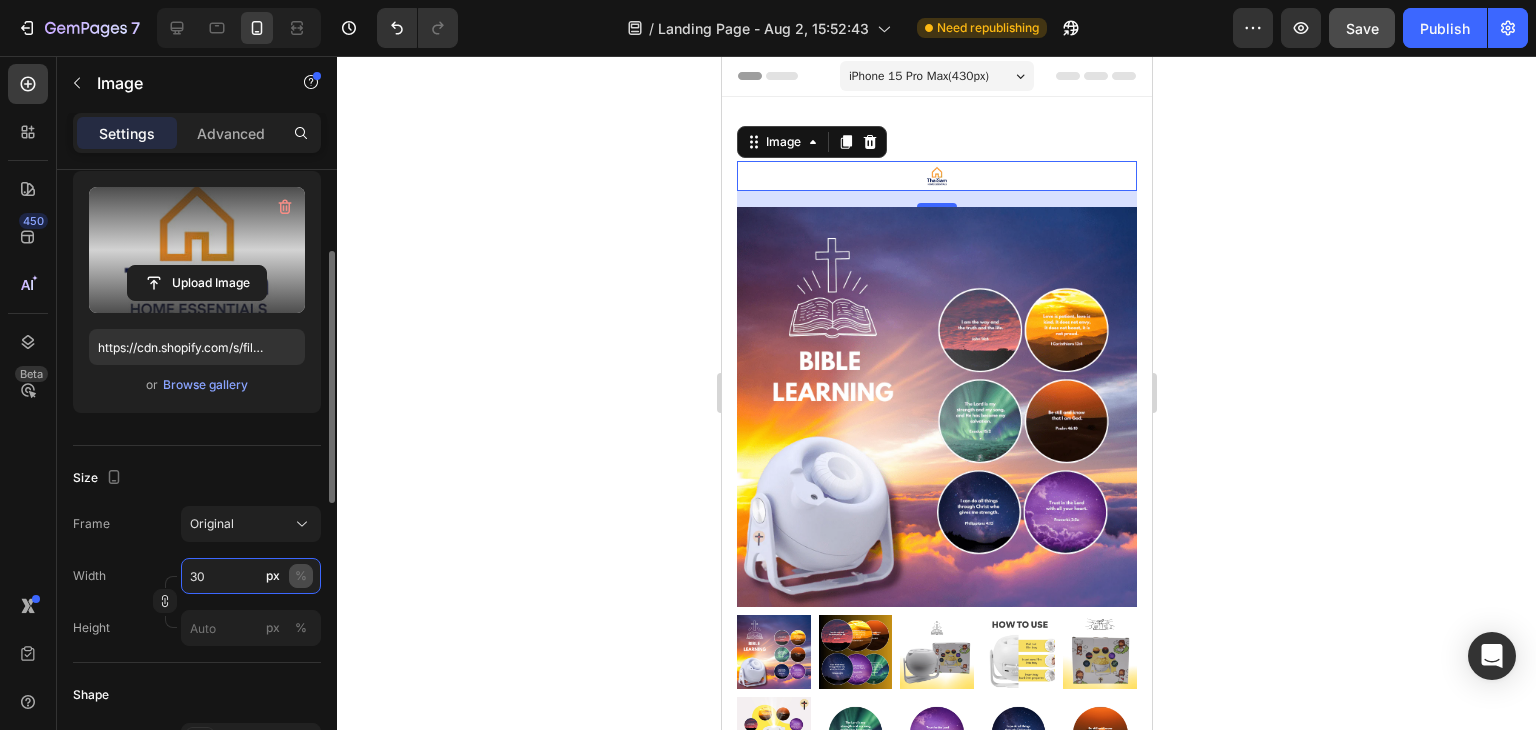 type on "30" 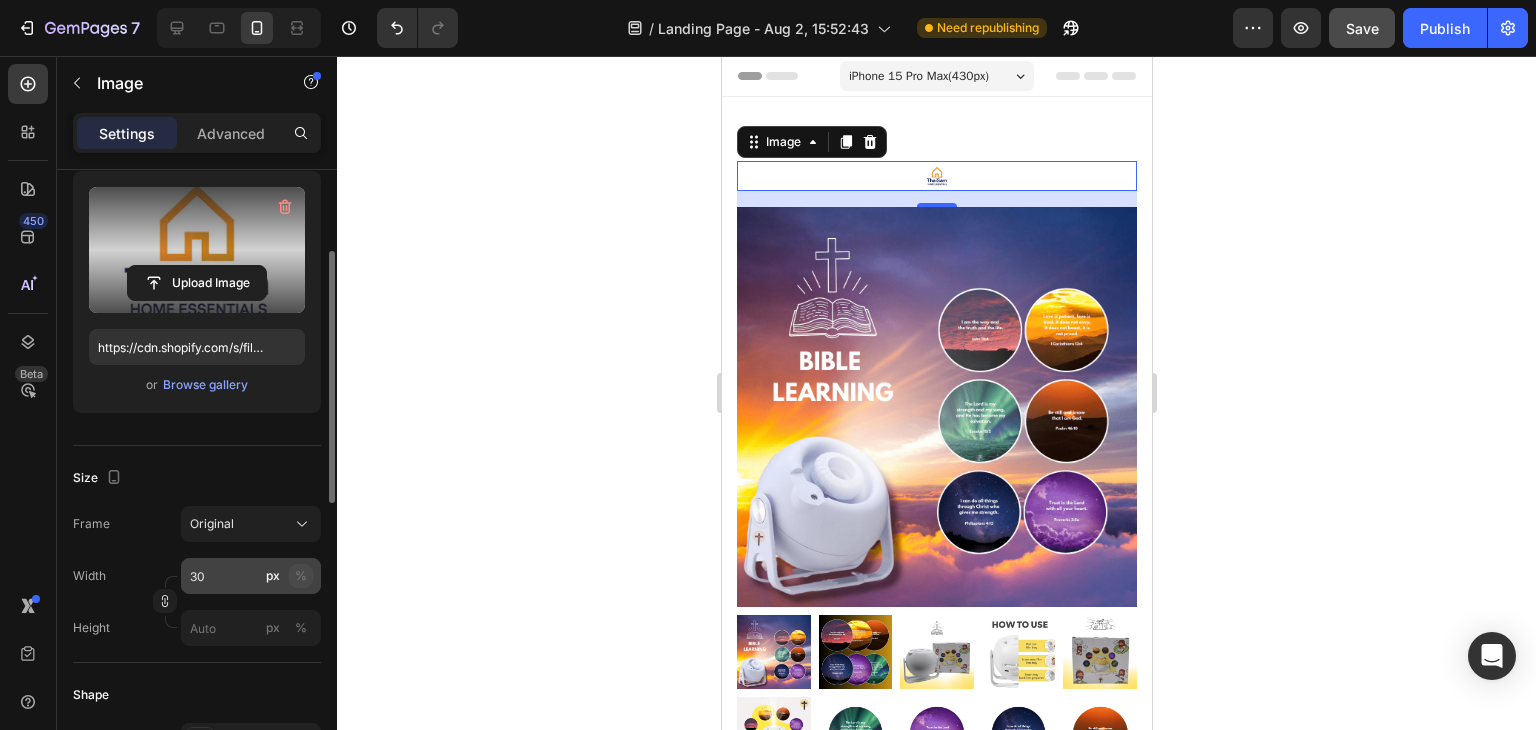 click on "%" at bounding box center (301, 576) 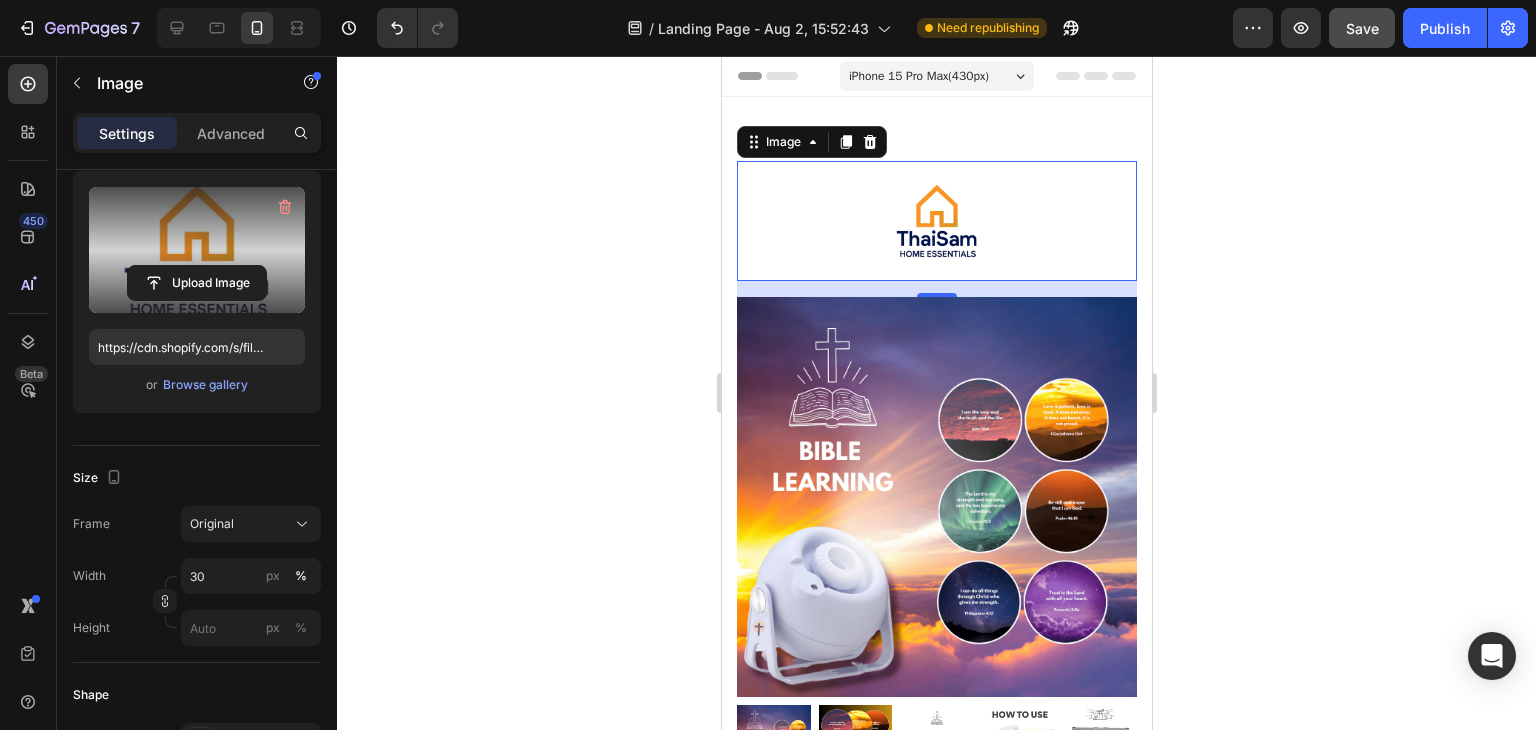click 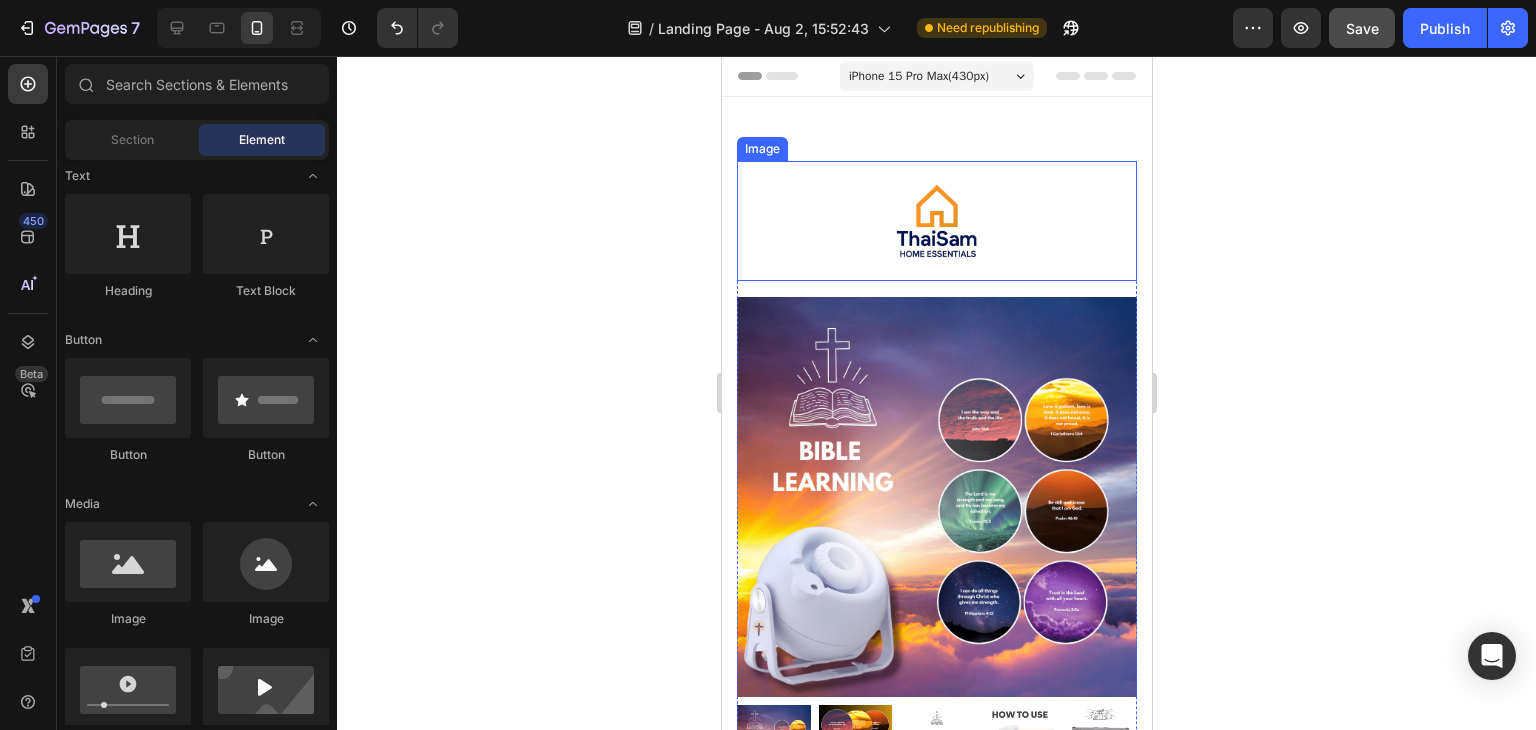 click at bounding box center (936, 221) 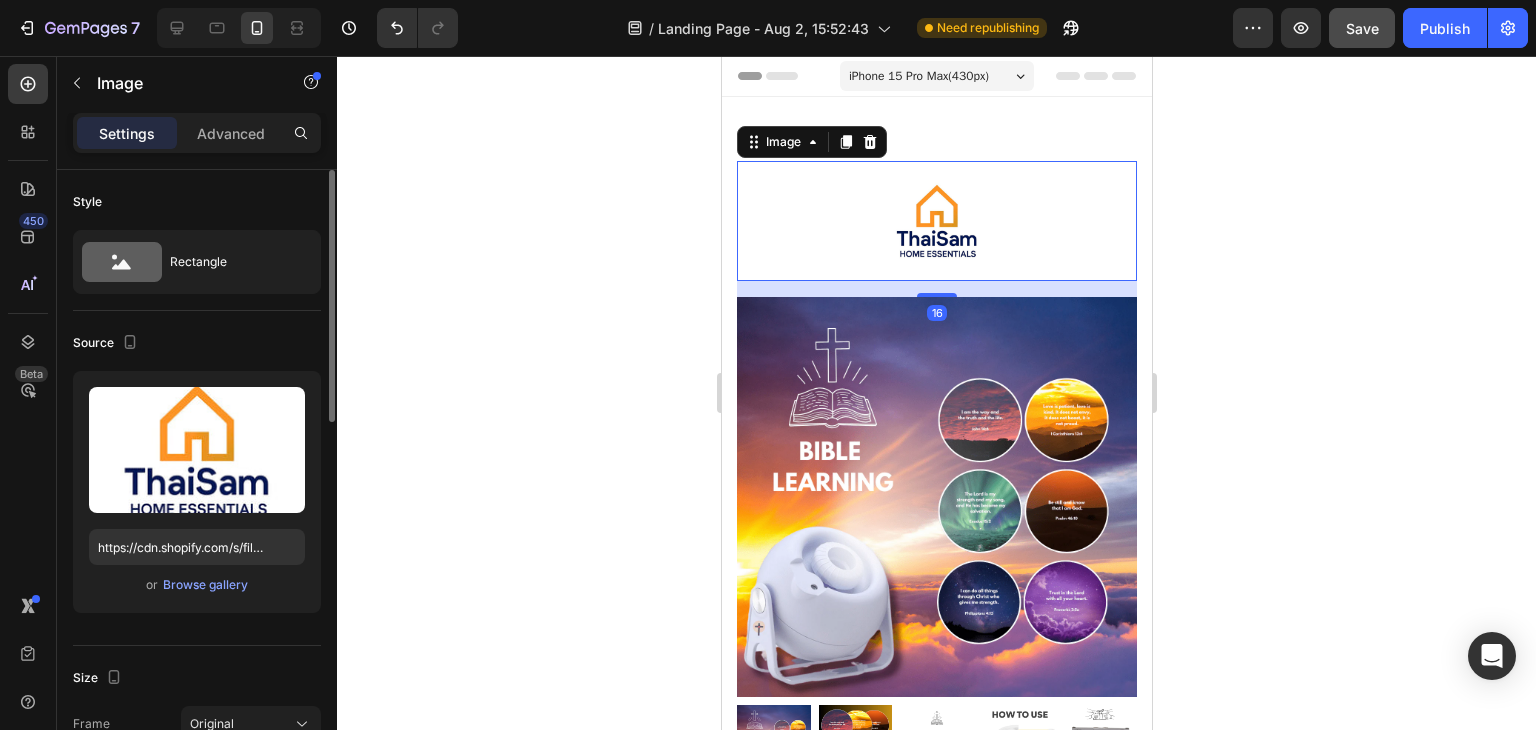 scroll, scrollTop: 200, scrollLeft: 0, axis: vertical 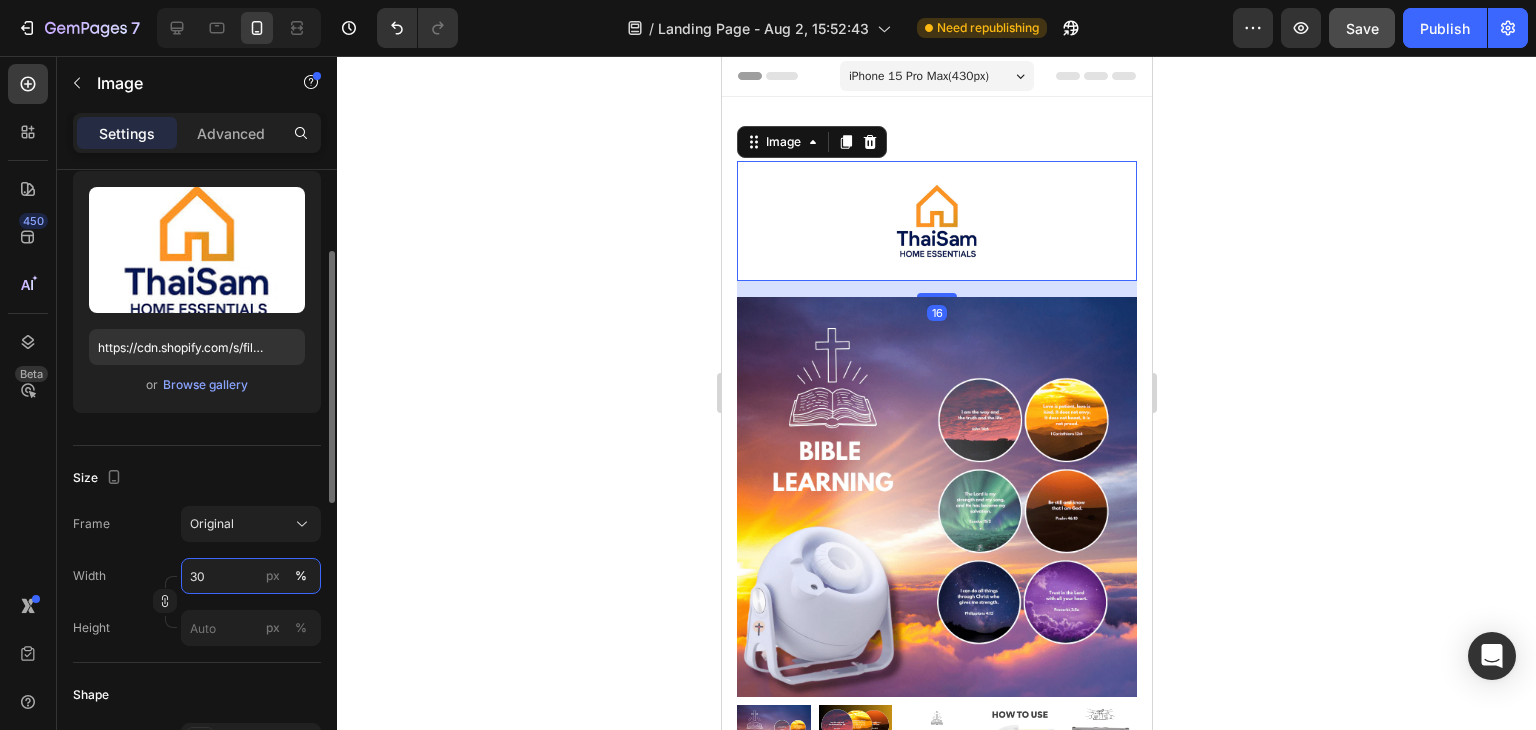 click on "30" at bounding box center [251, 576] 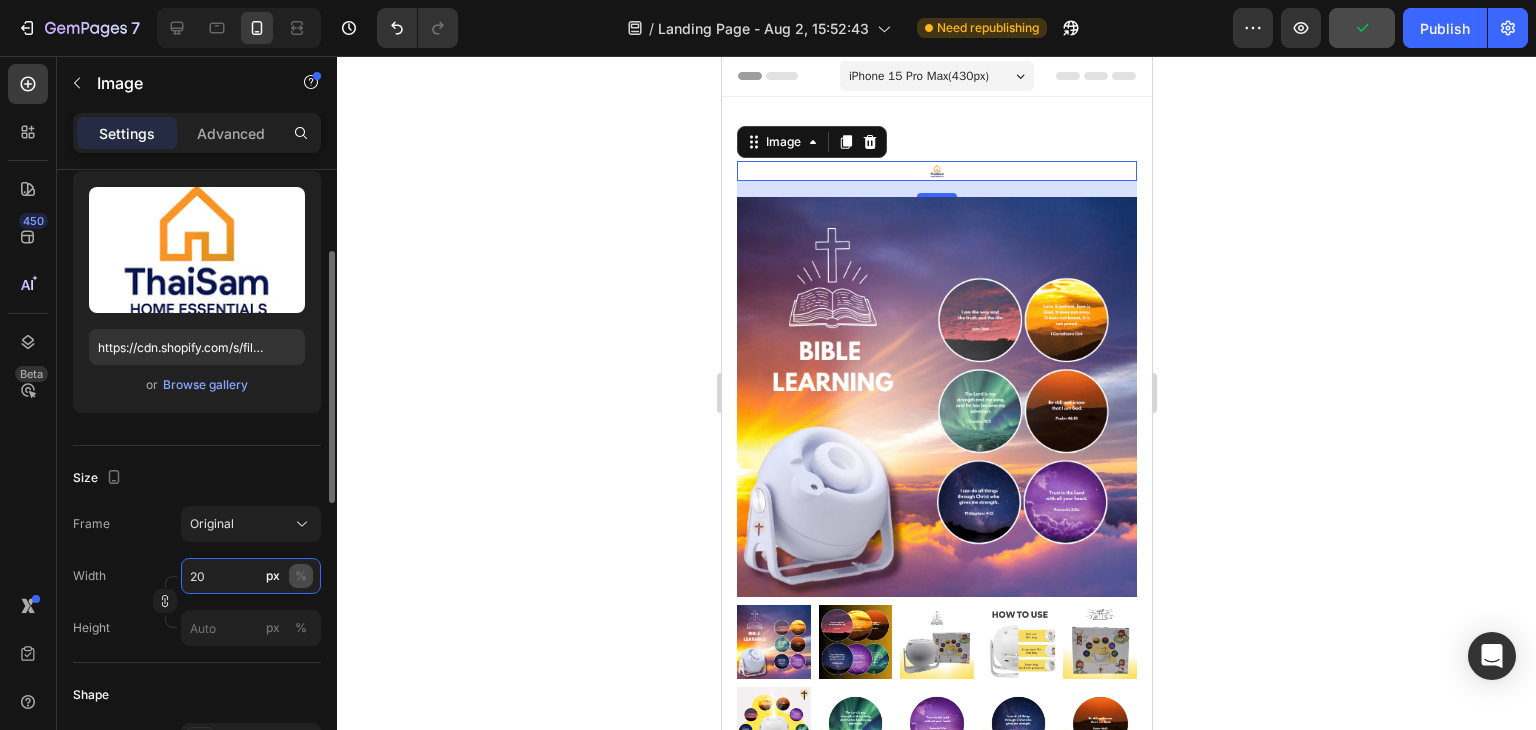 type on "20" 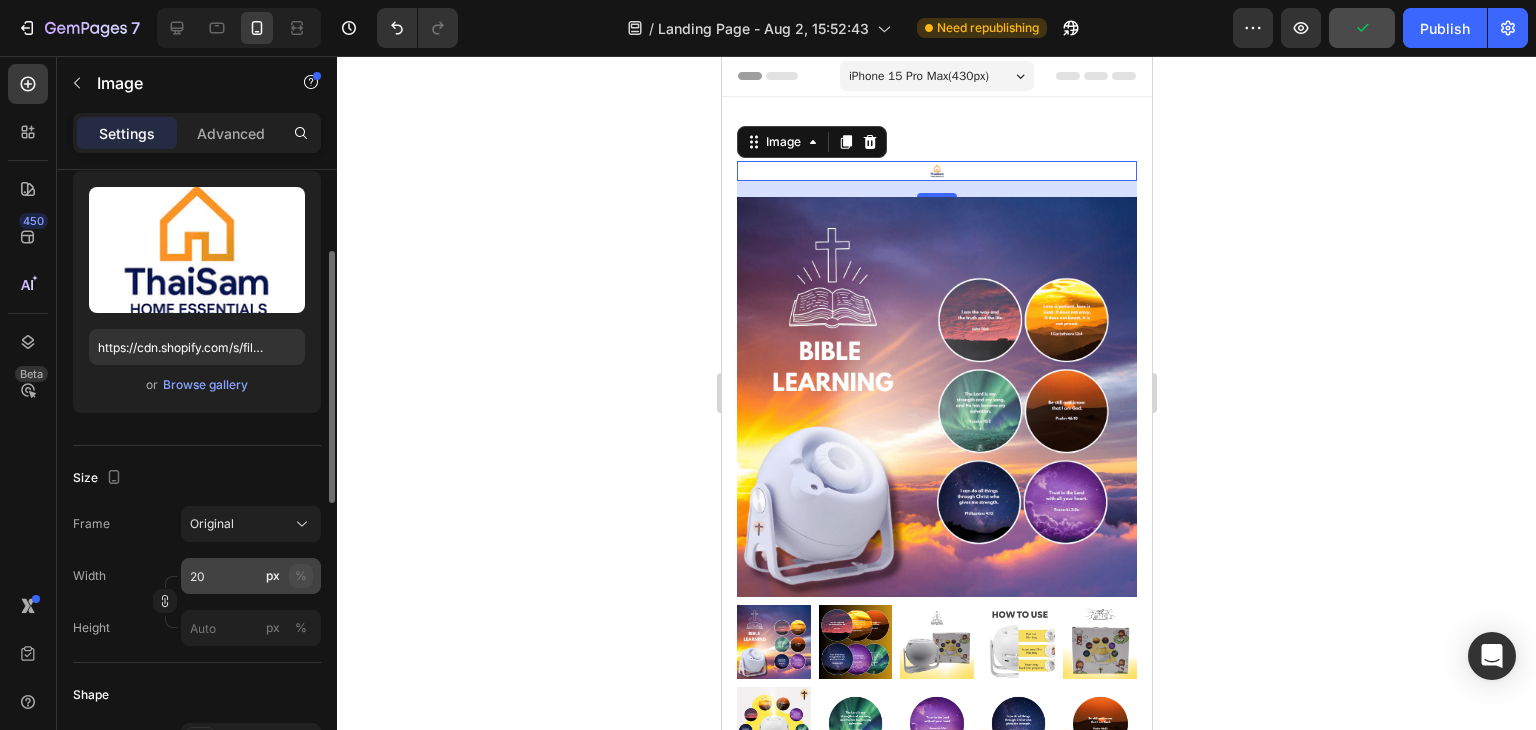 click on "%" 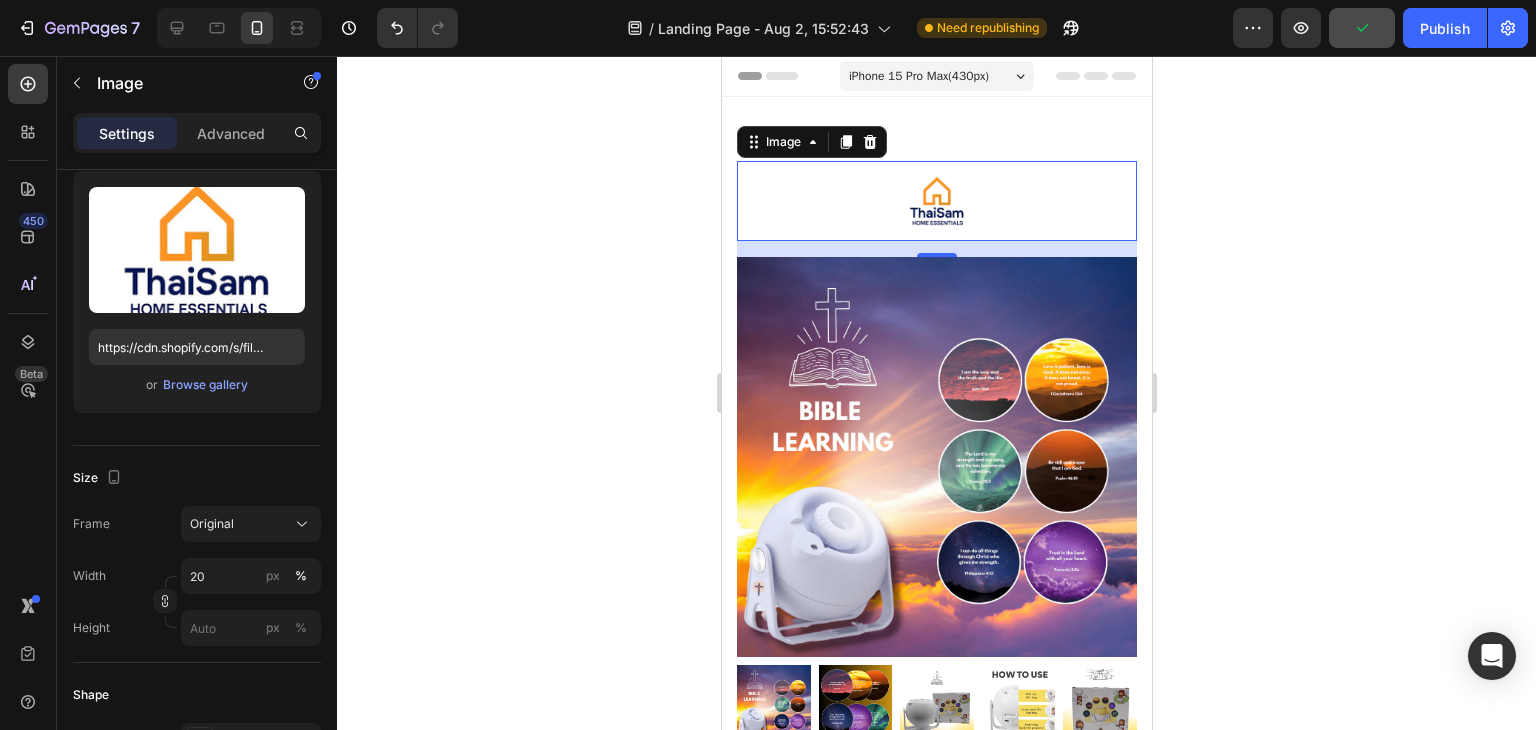 click 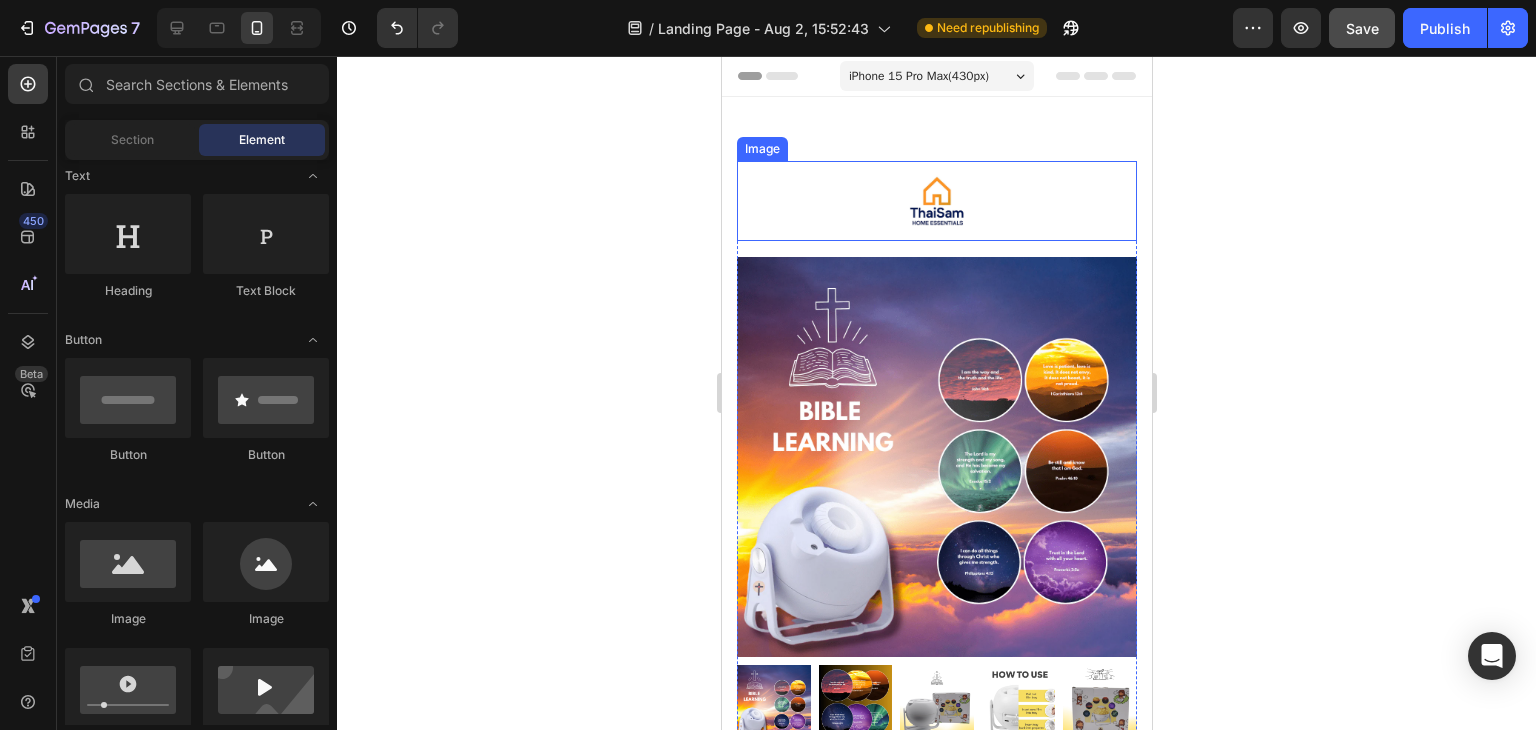 click at bounding box center (936, 201) 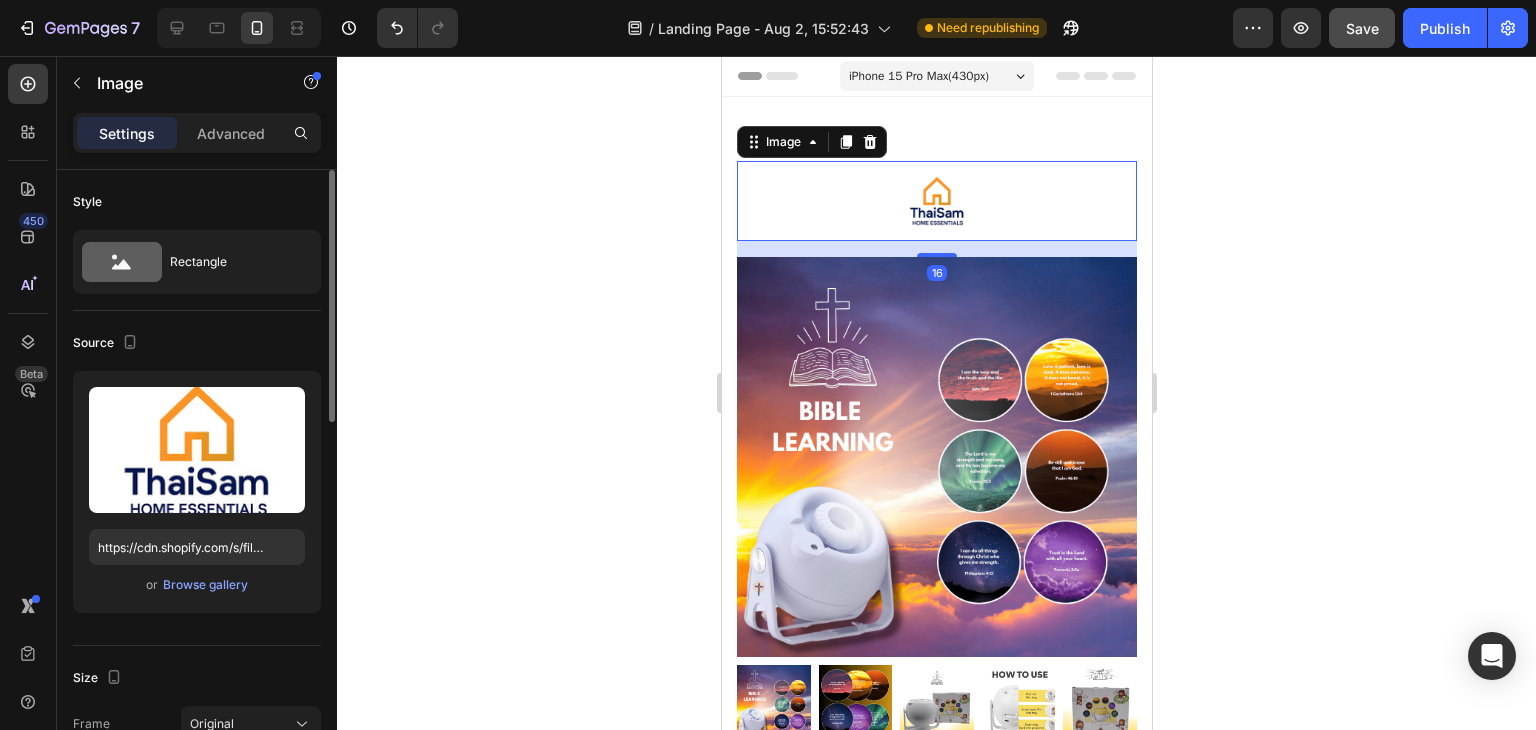 scroll, scrollTop: 300, scrollLeft: 0, axis: vertical 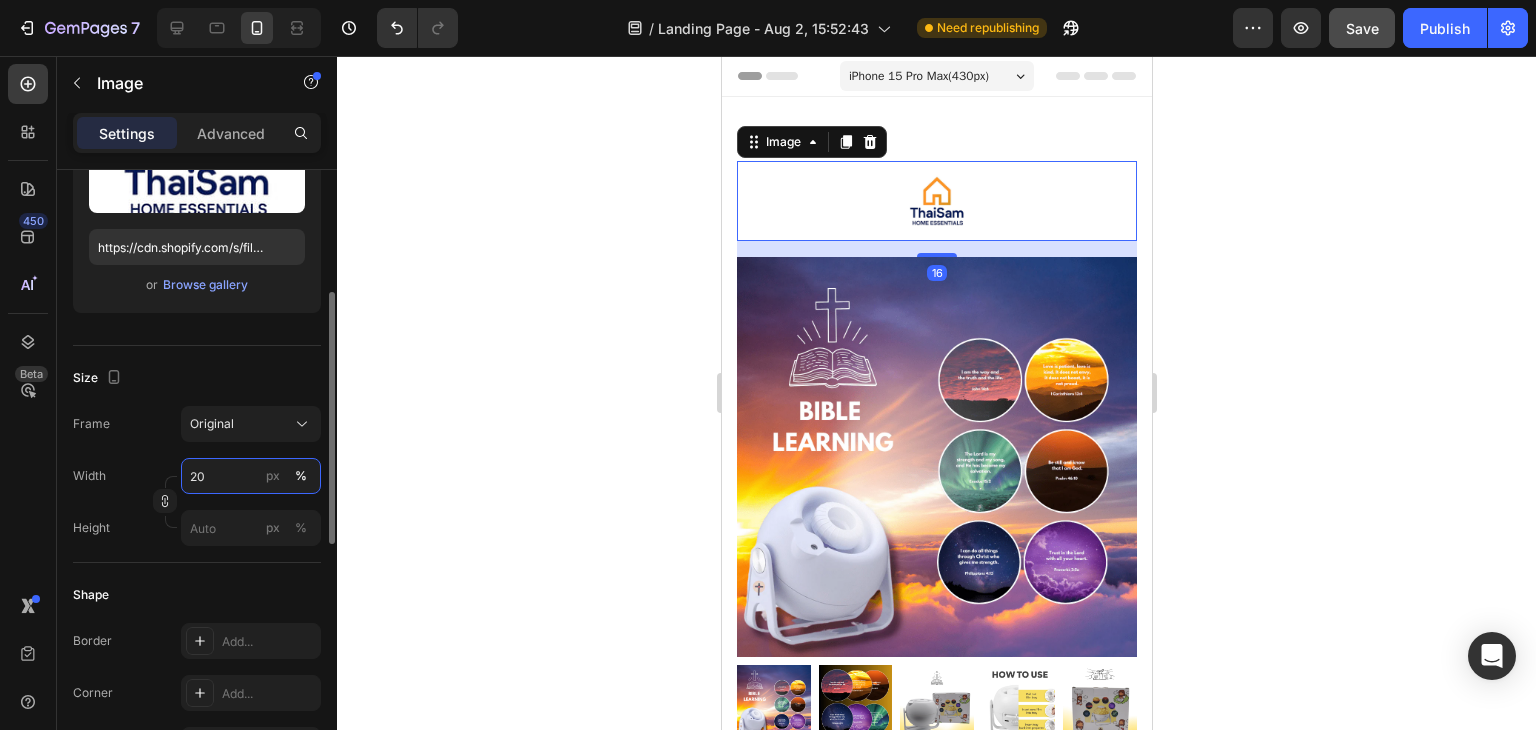 click on "20" at bounding box center (251, 476) 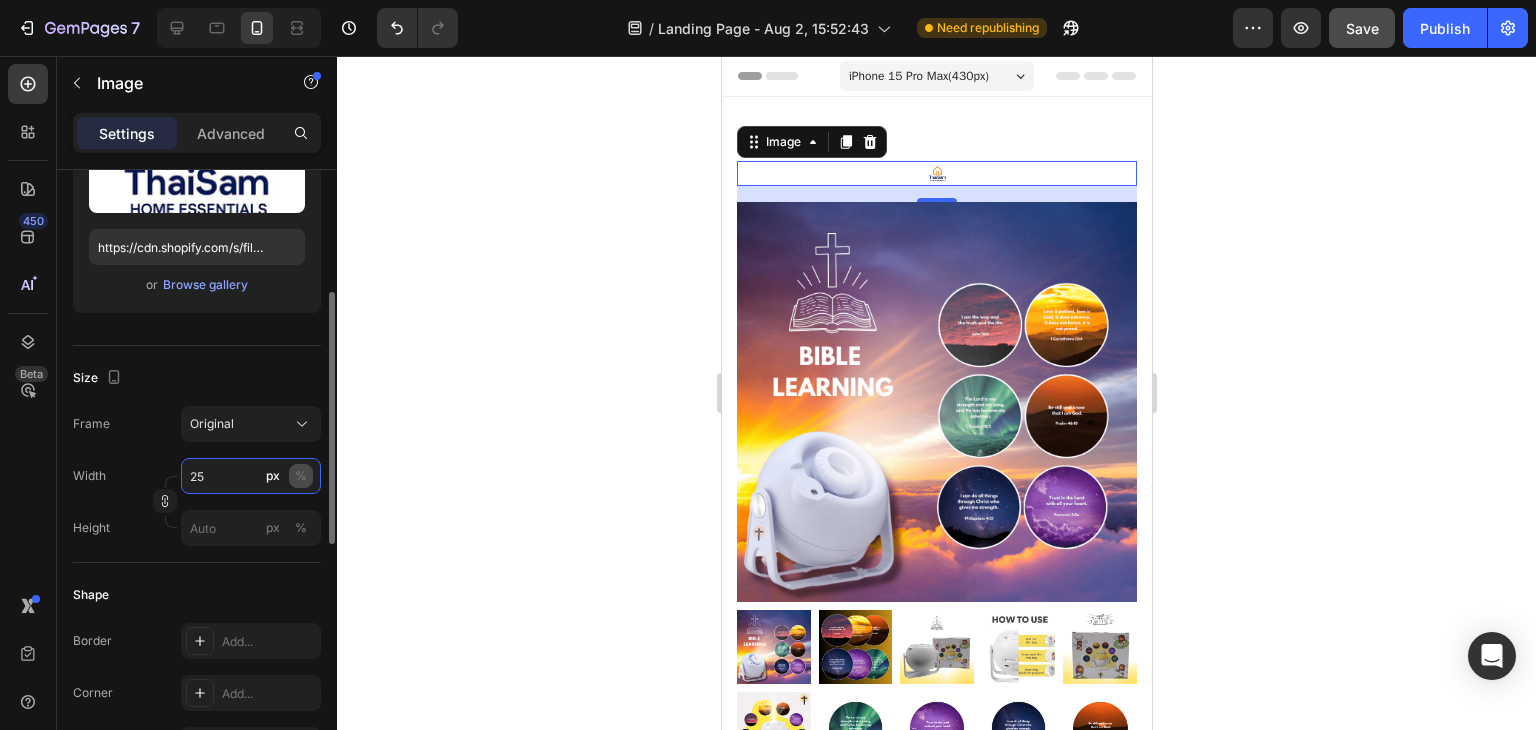 type on "25" 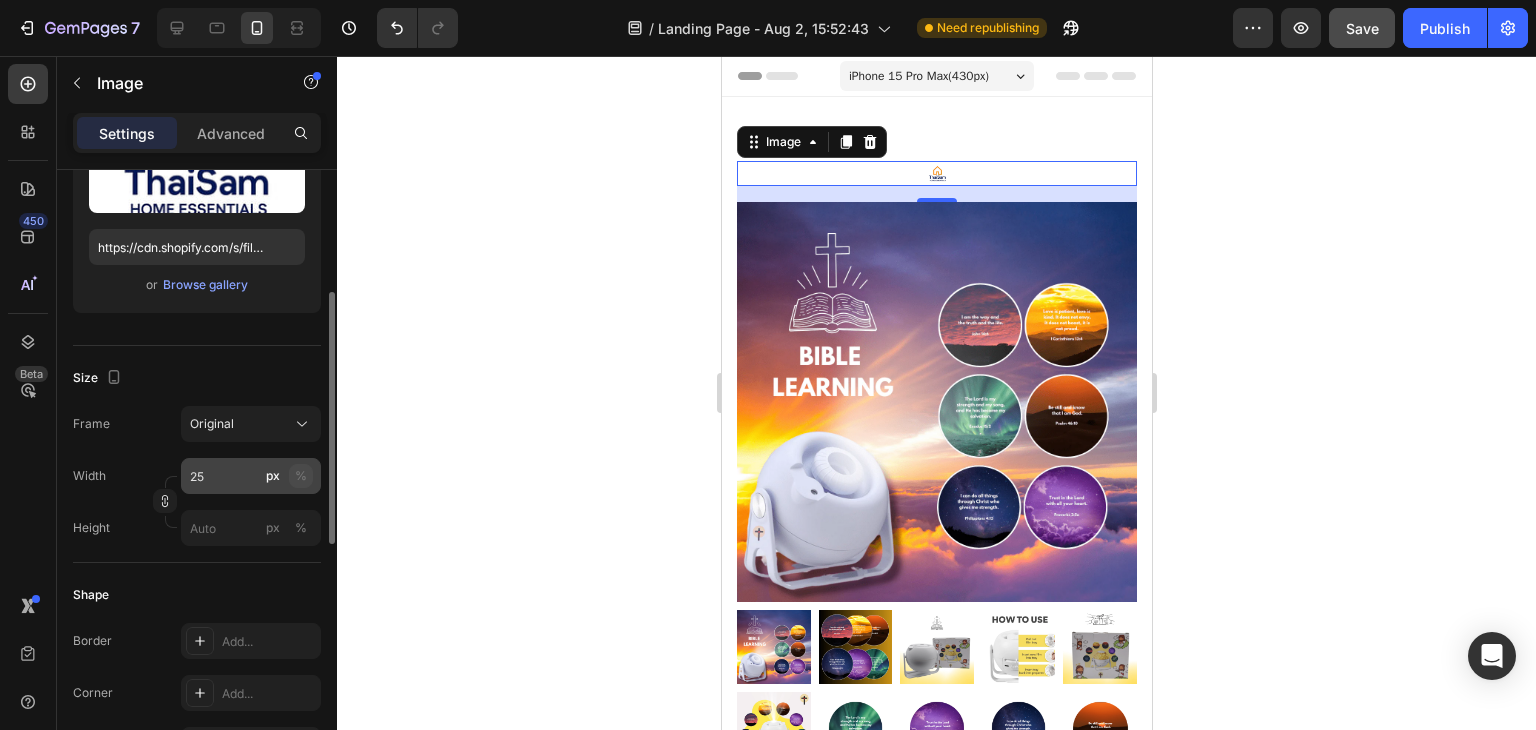 click on "%" 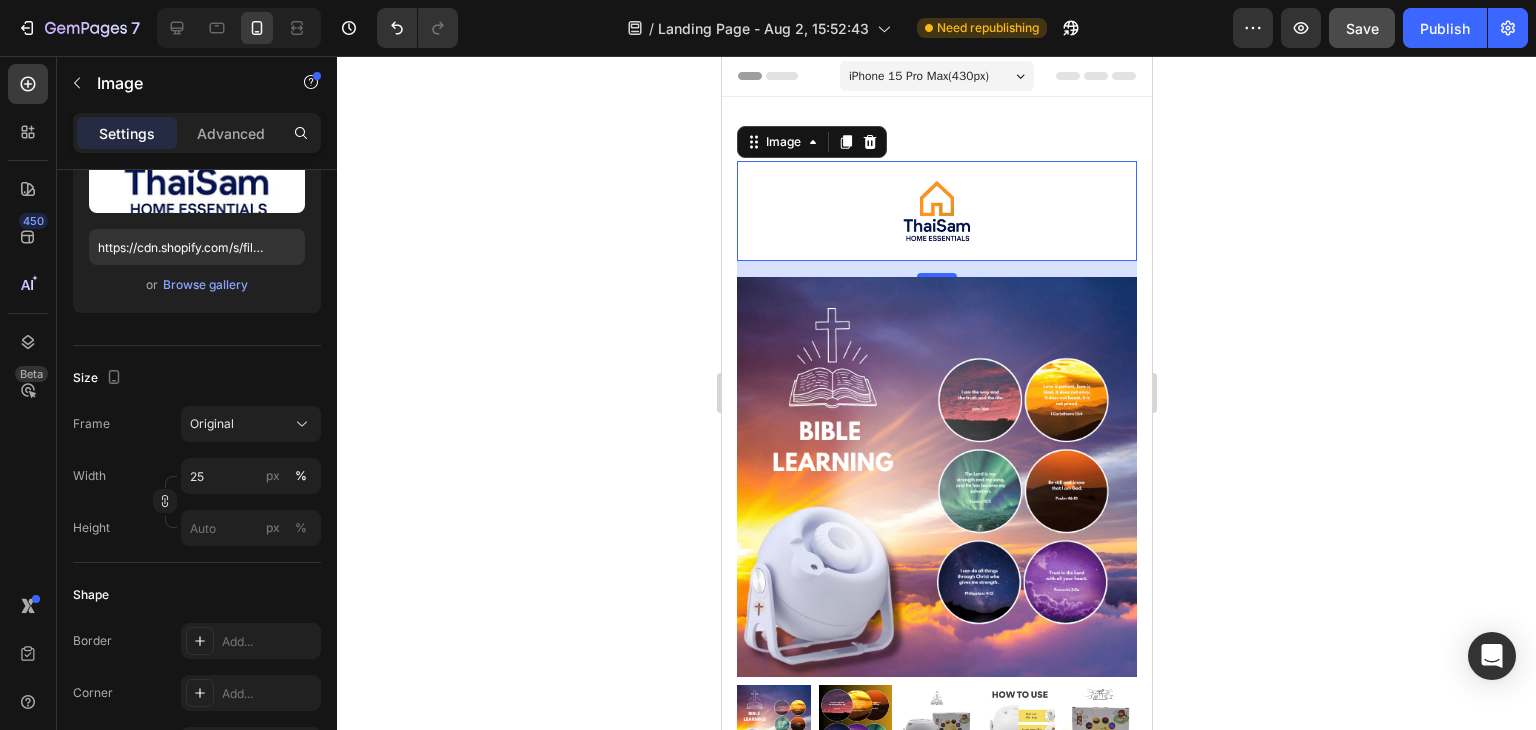 click 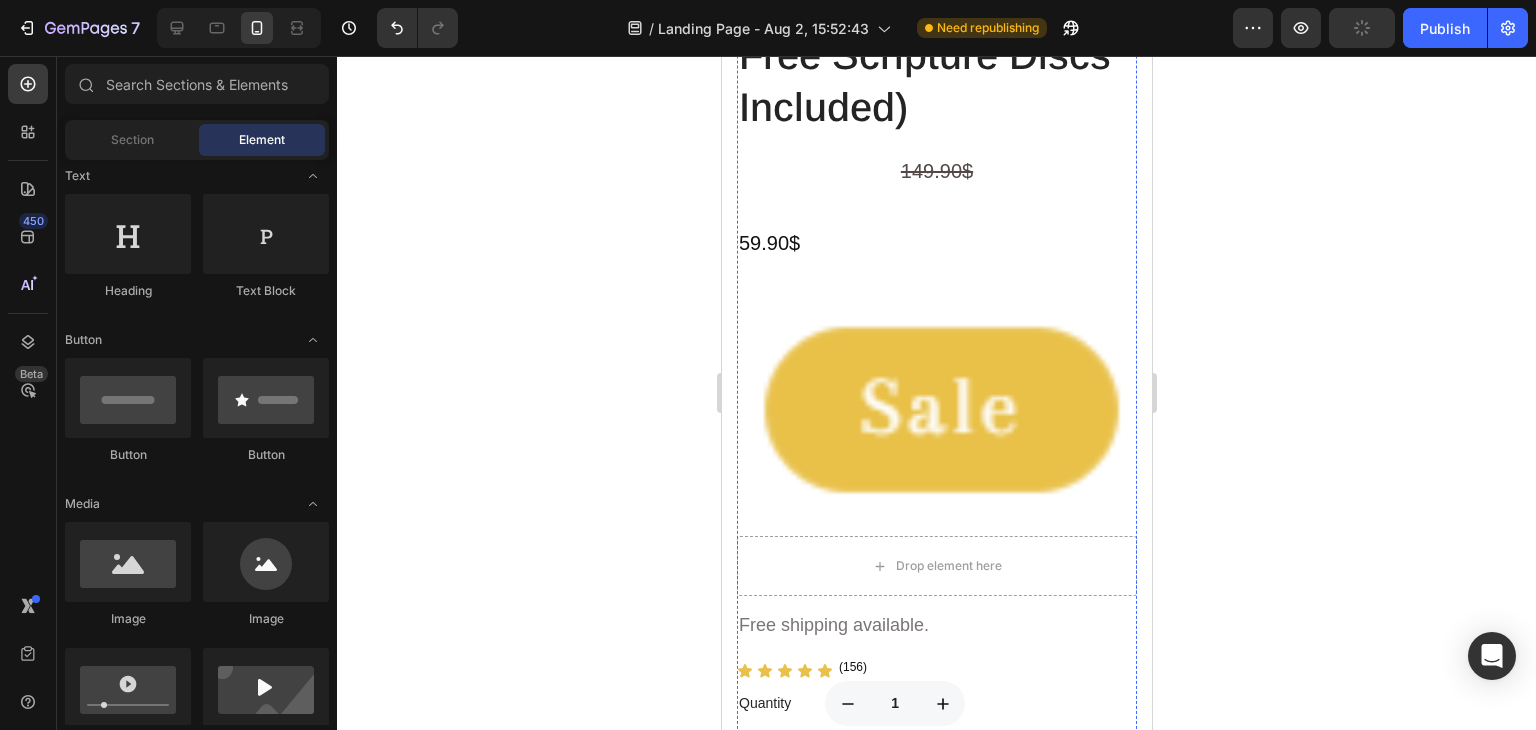 scroll, scrollTop: 1000, scrollLeft: 0, axis: vertical 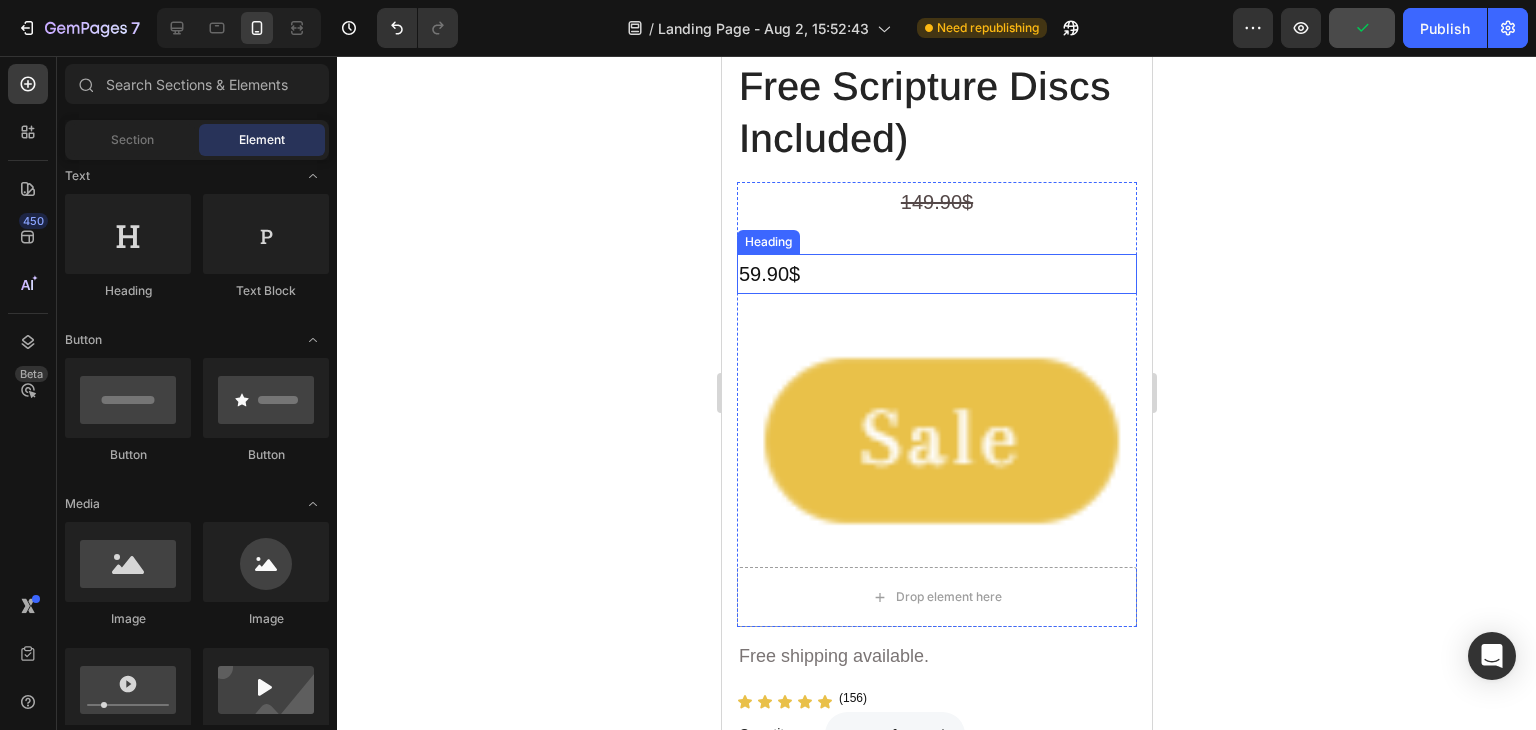 click on "59.90$" at bounding box center [936, 274] 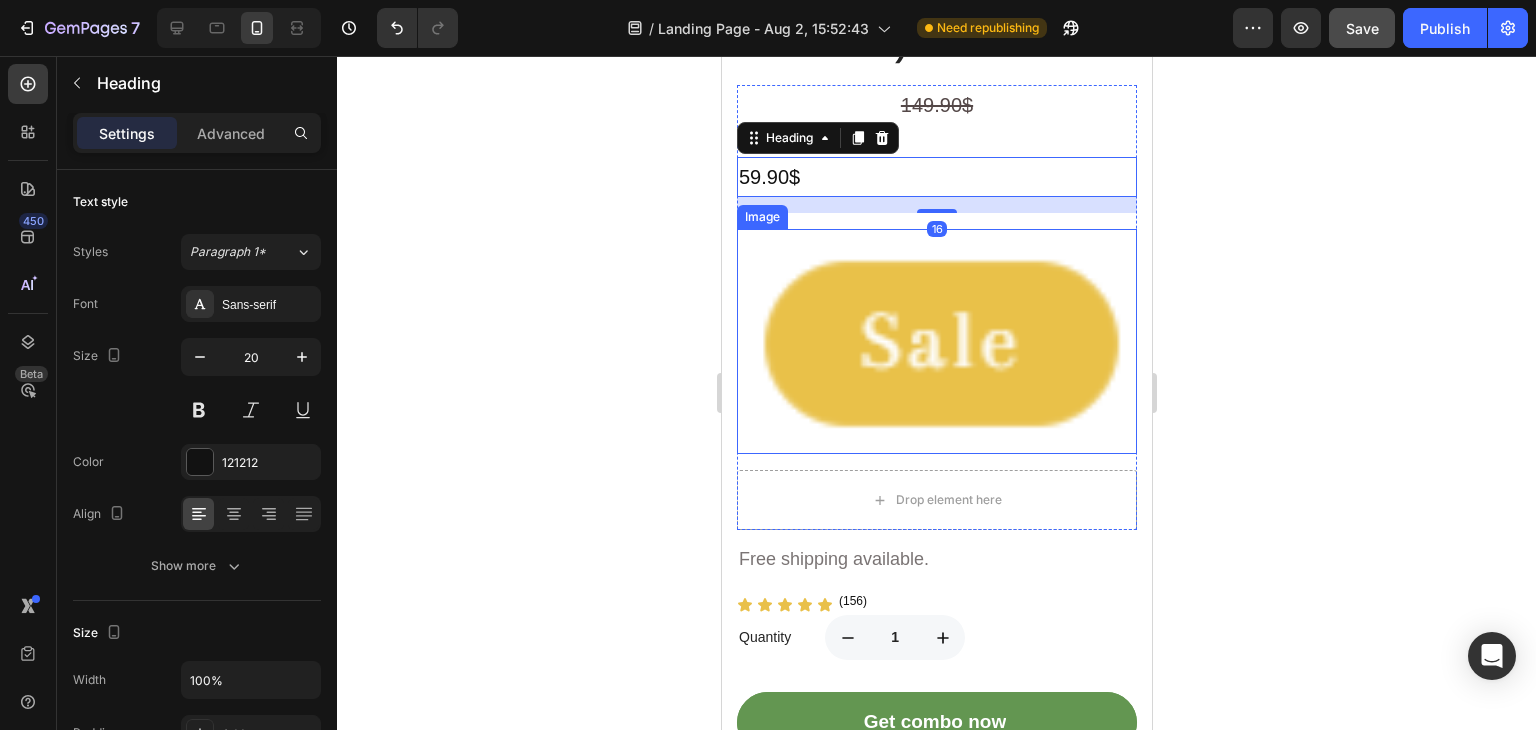 scroll, scrollTop: 1100, scrollLeft: 0, axis: vertical 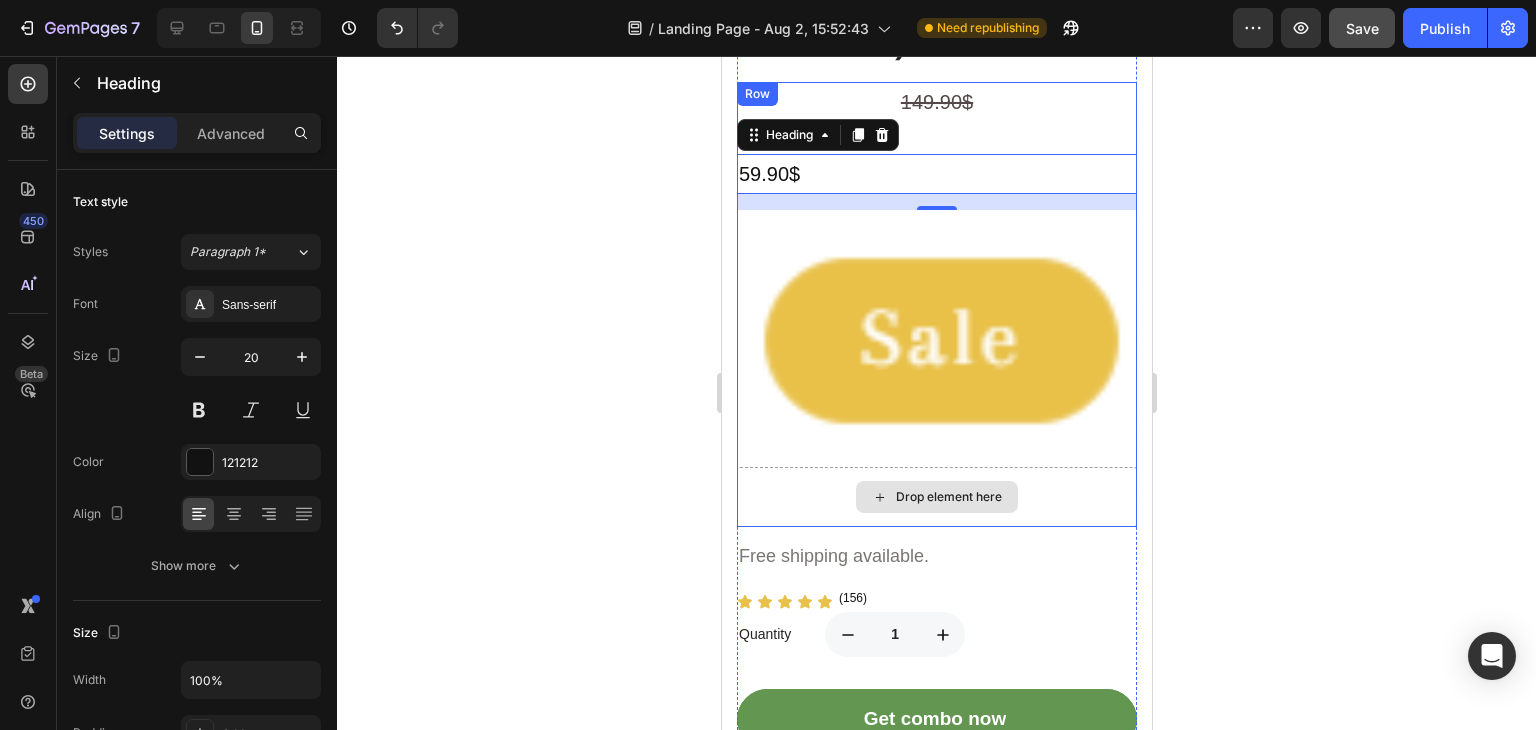 click on "Drop element here" at bounding box center (936, 497) 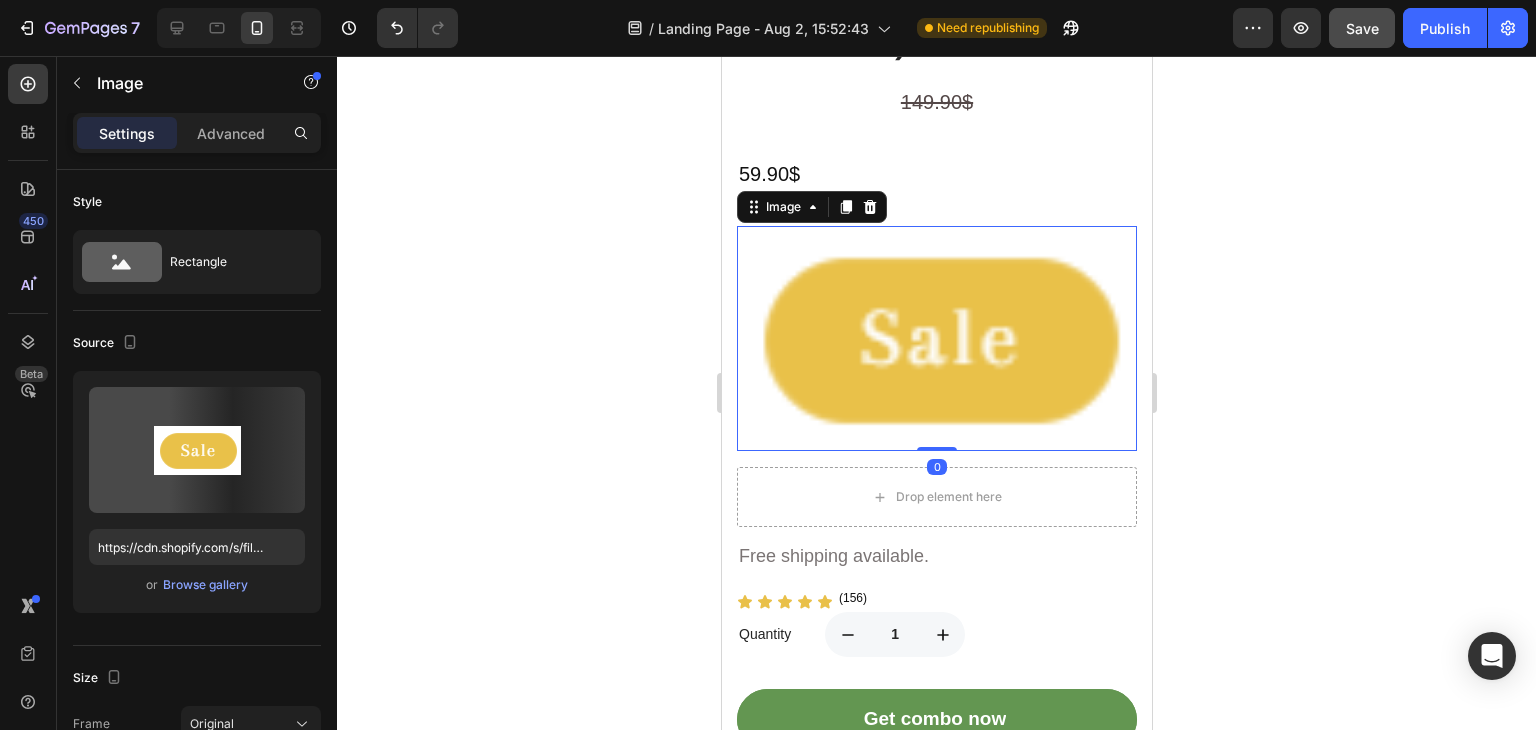click at bounding box center [936, 338] 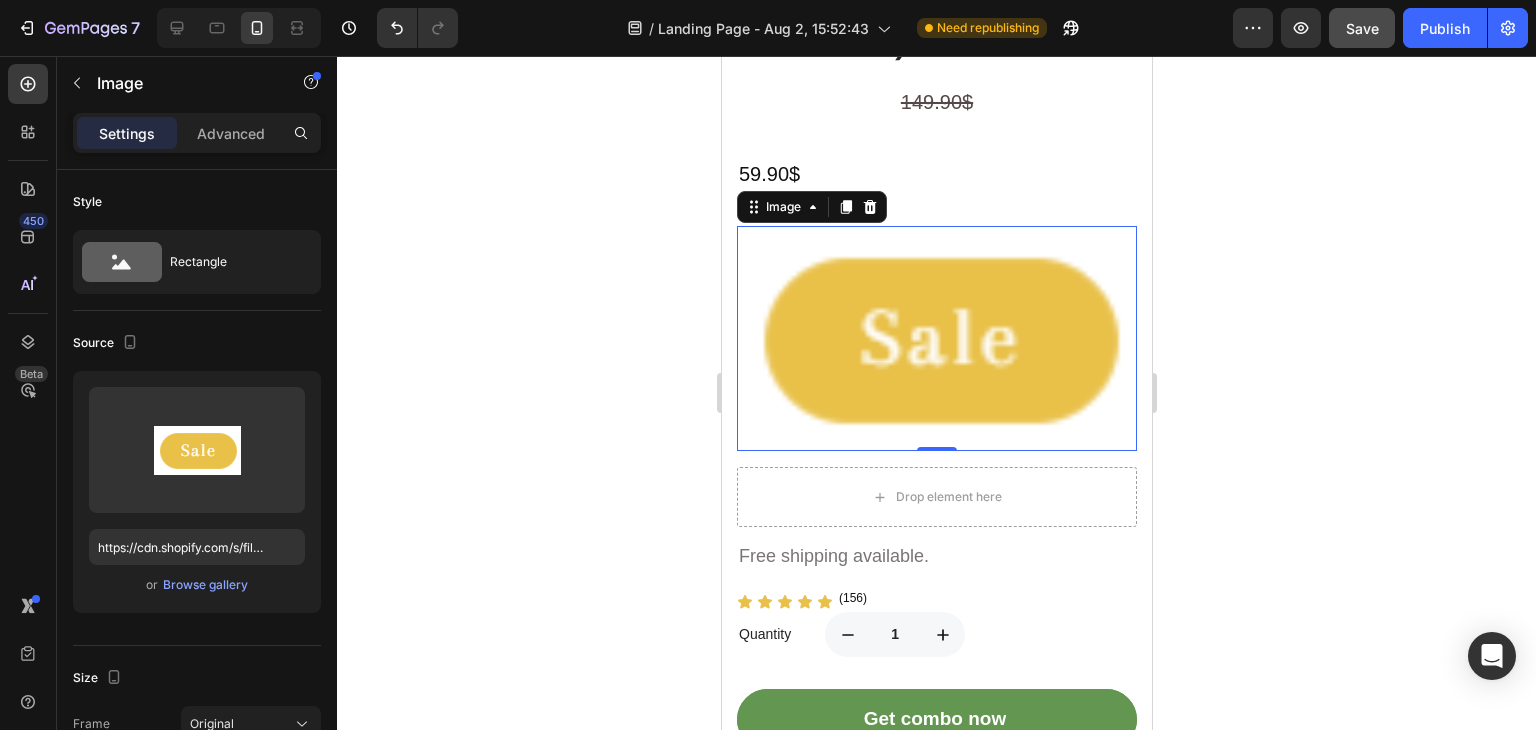 scroll, scrollTop: 900, scrollLeft: 0, axis: vertical 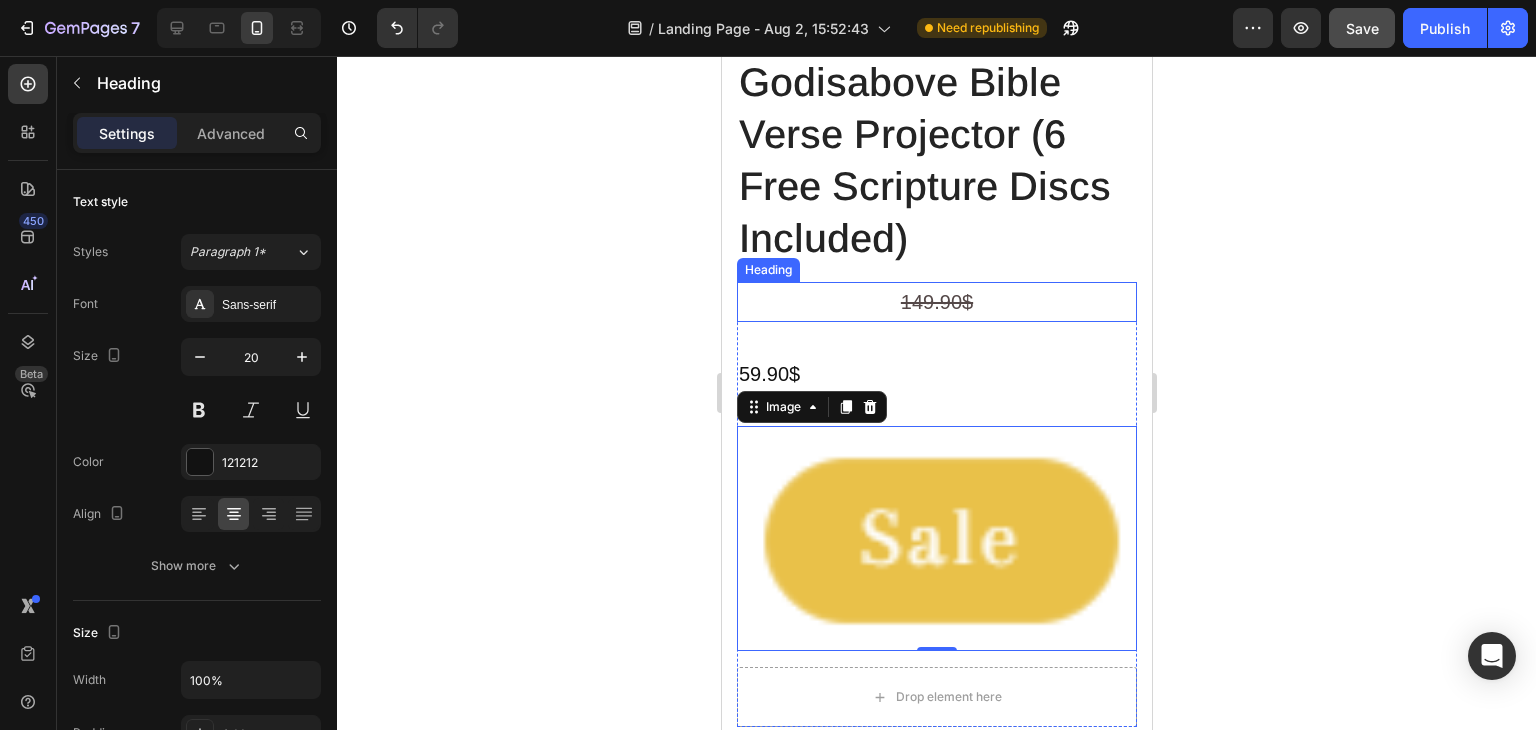 click on "149.90$" at bounding box center [936, 302] 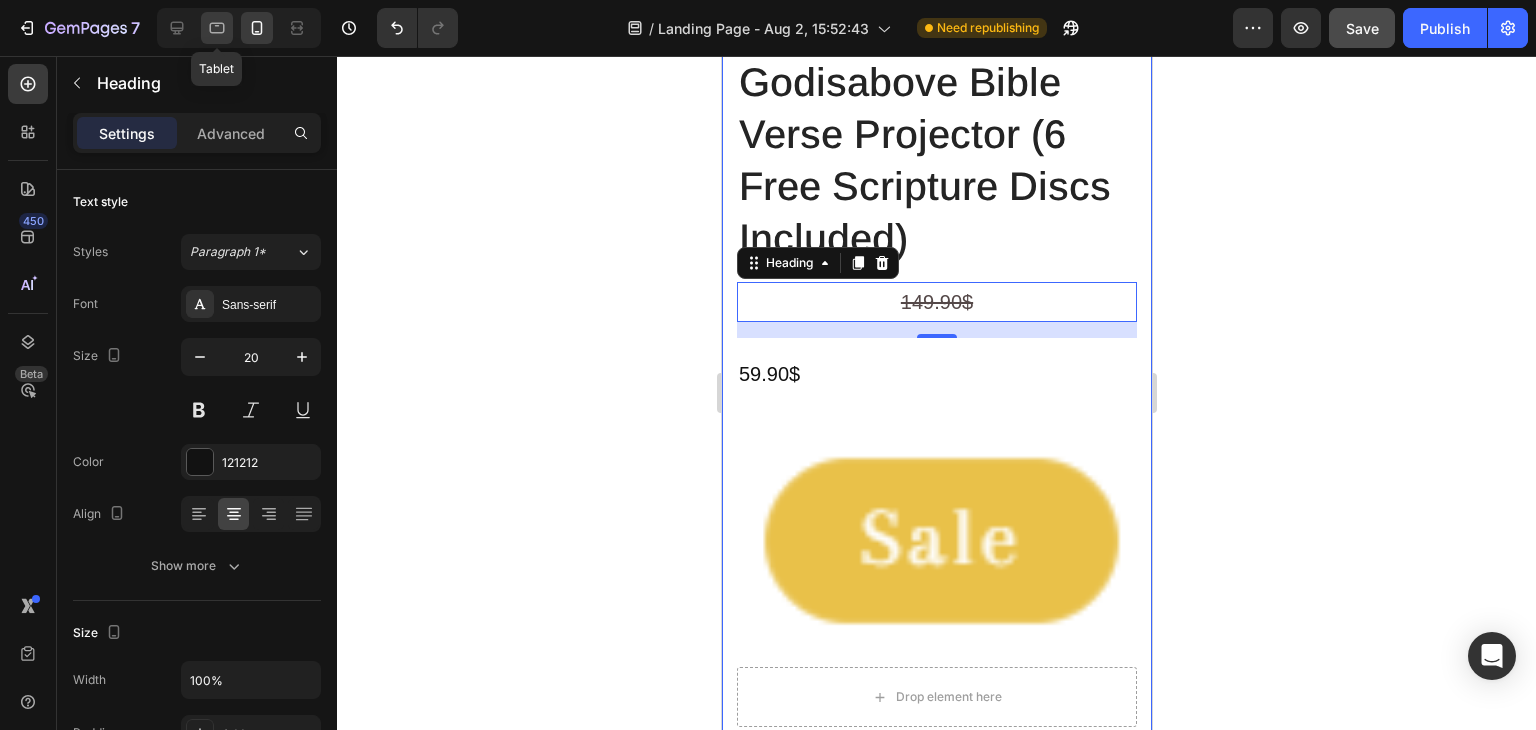click 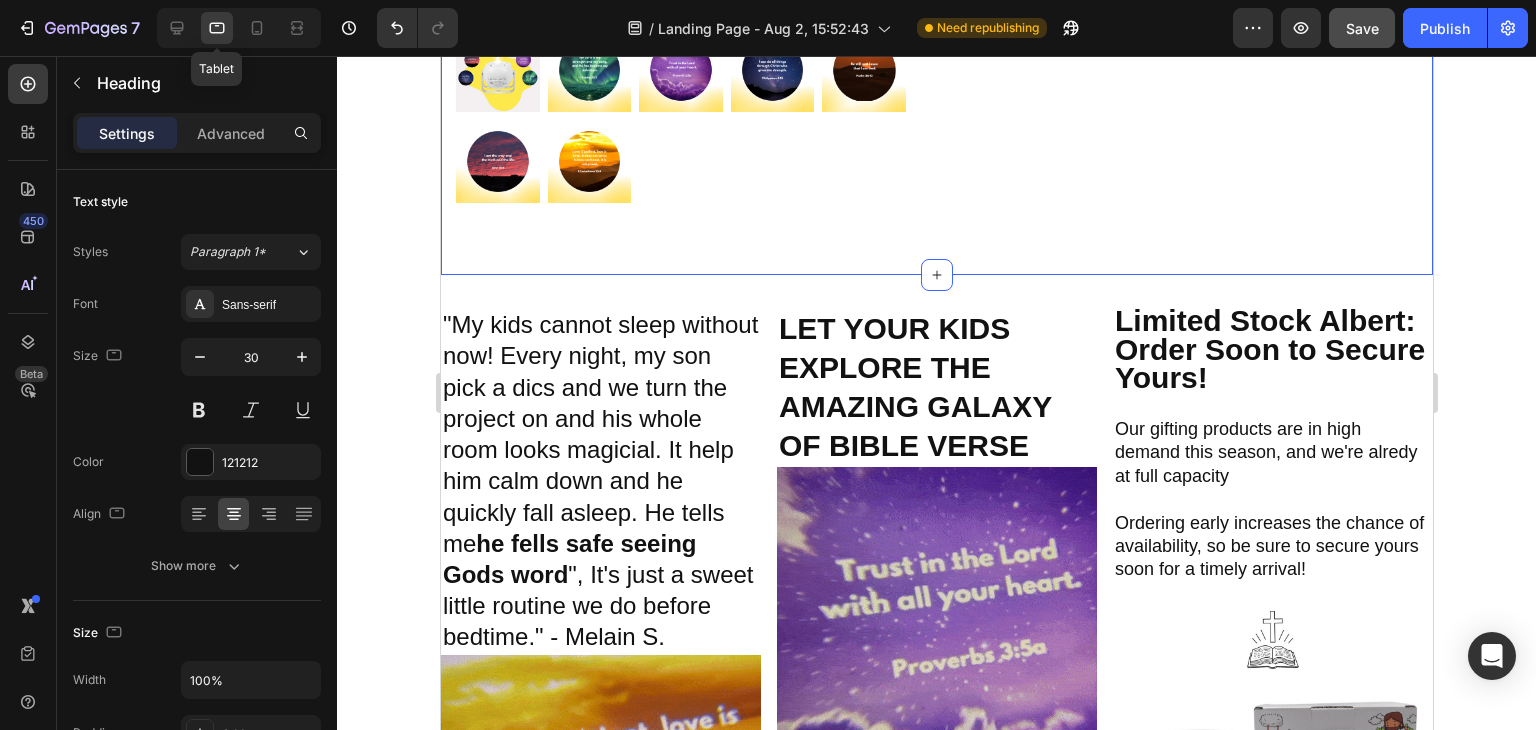 click on "Tablet" at bounding box center [239, 28] 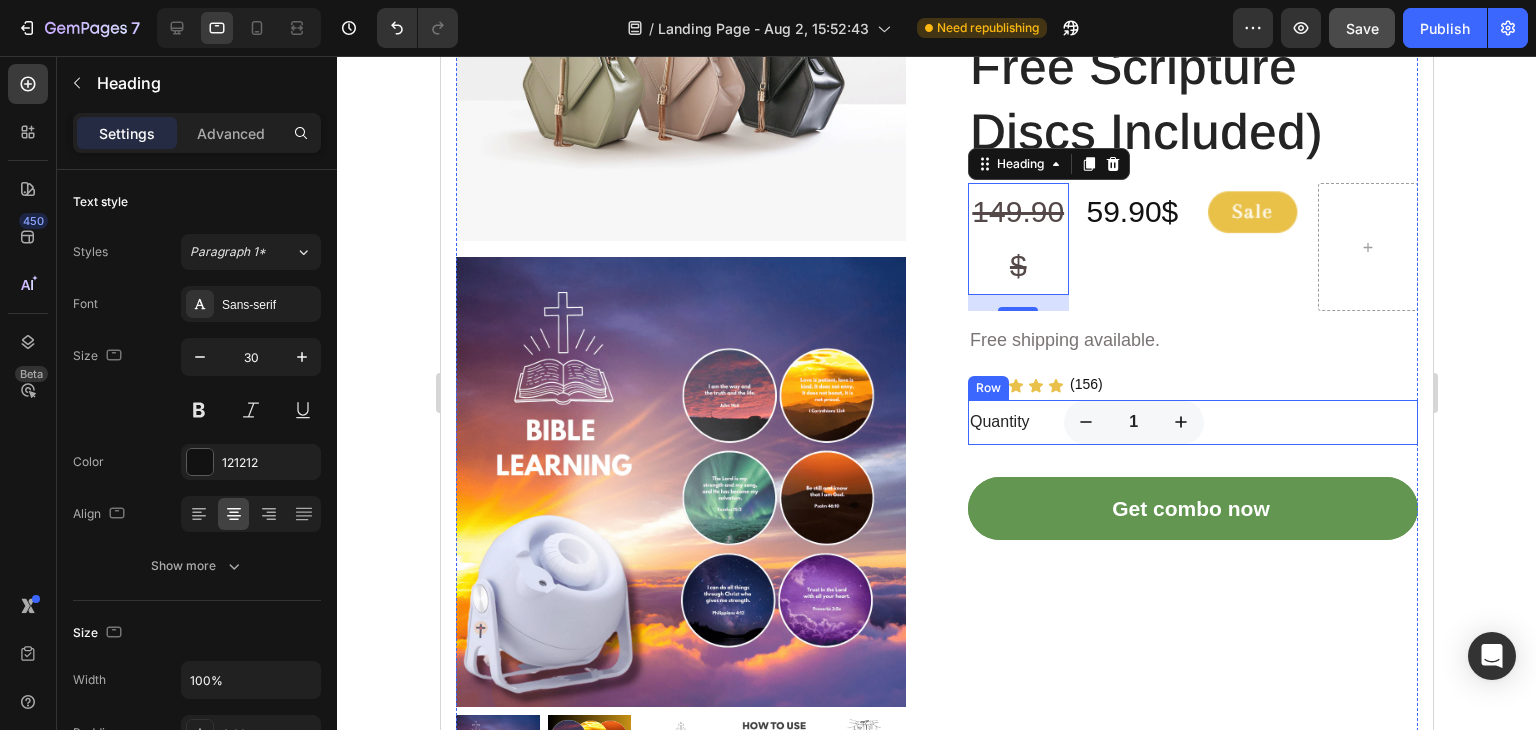scroll, scrollTop: 223, scrollLeft: 0, axis: vertical 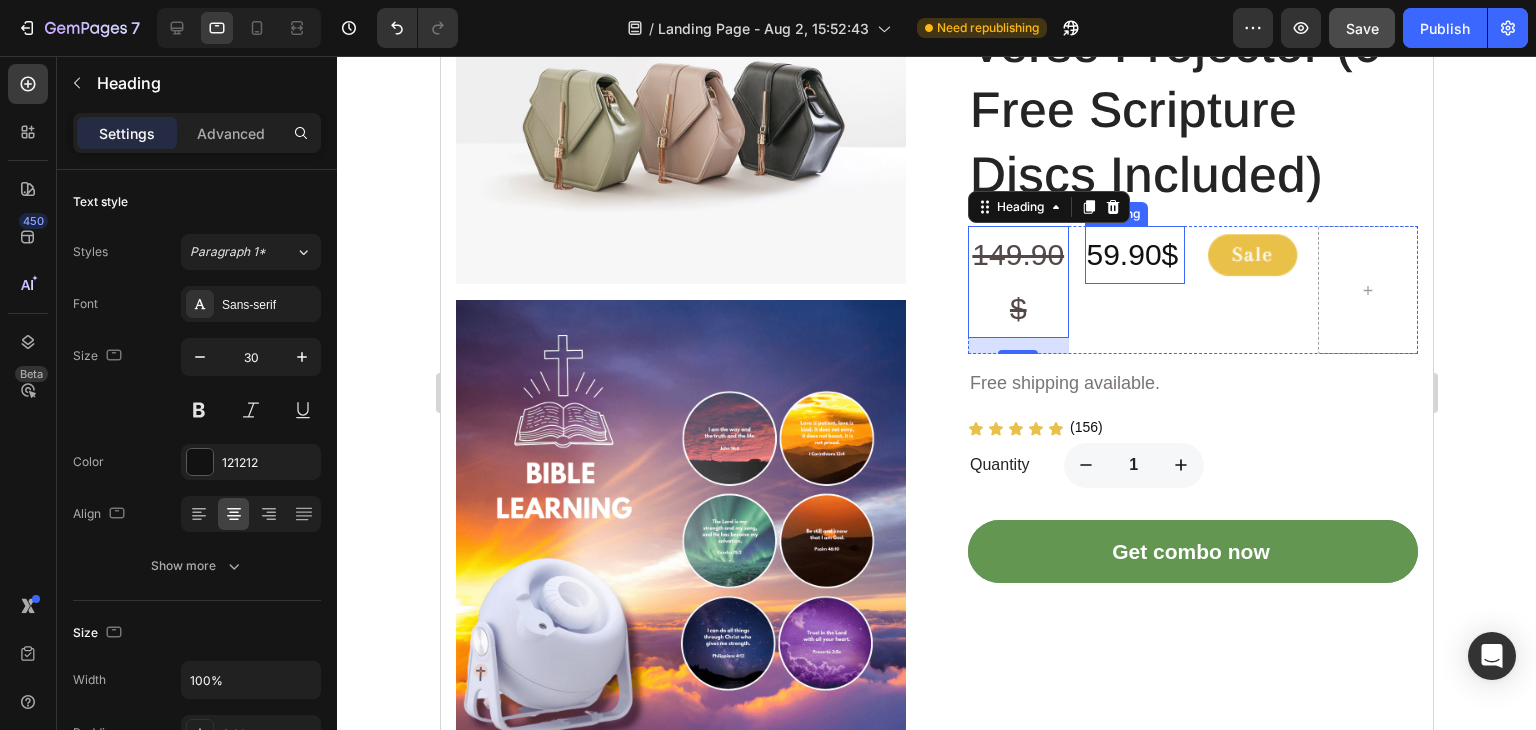 click on "59.90$" at bounding box center (1134, 255) 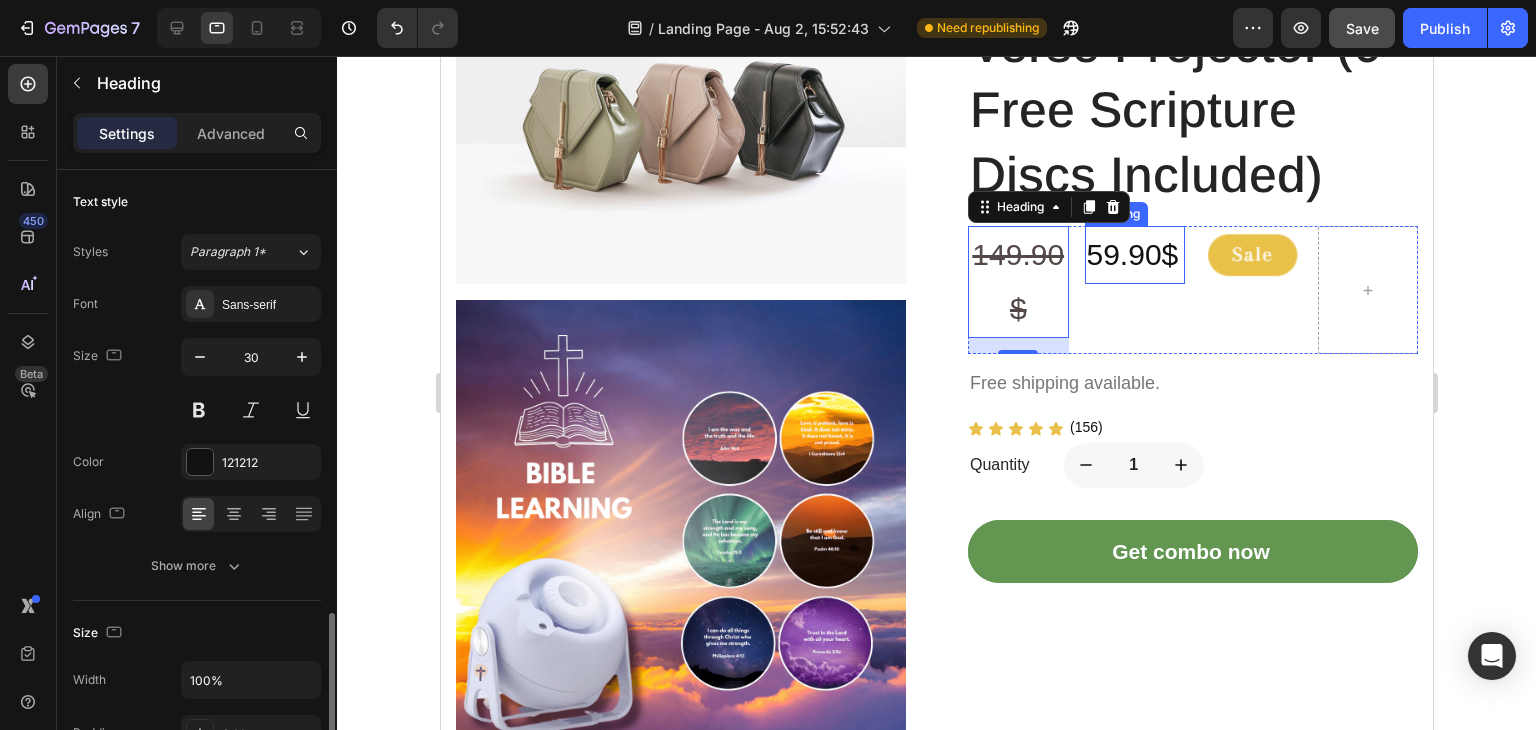scroll, scrollTop: 300, scrollLeft: 0, axis: vertical 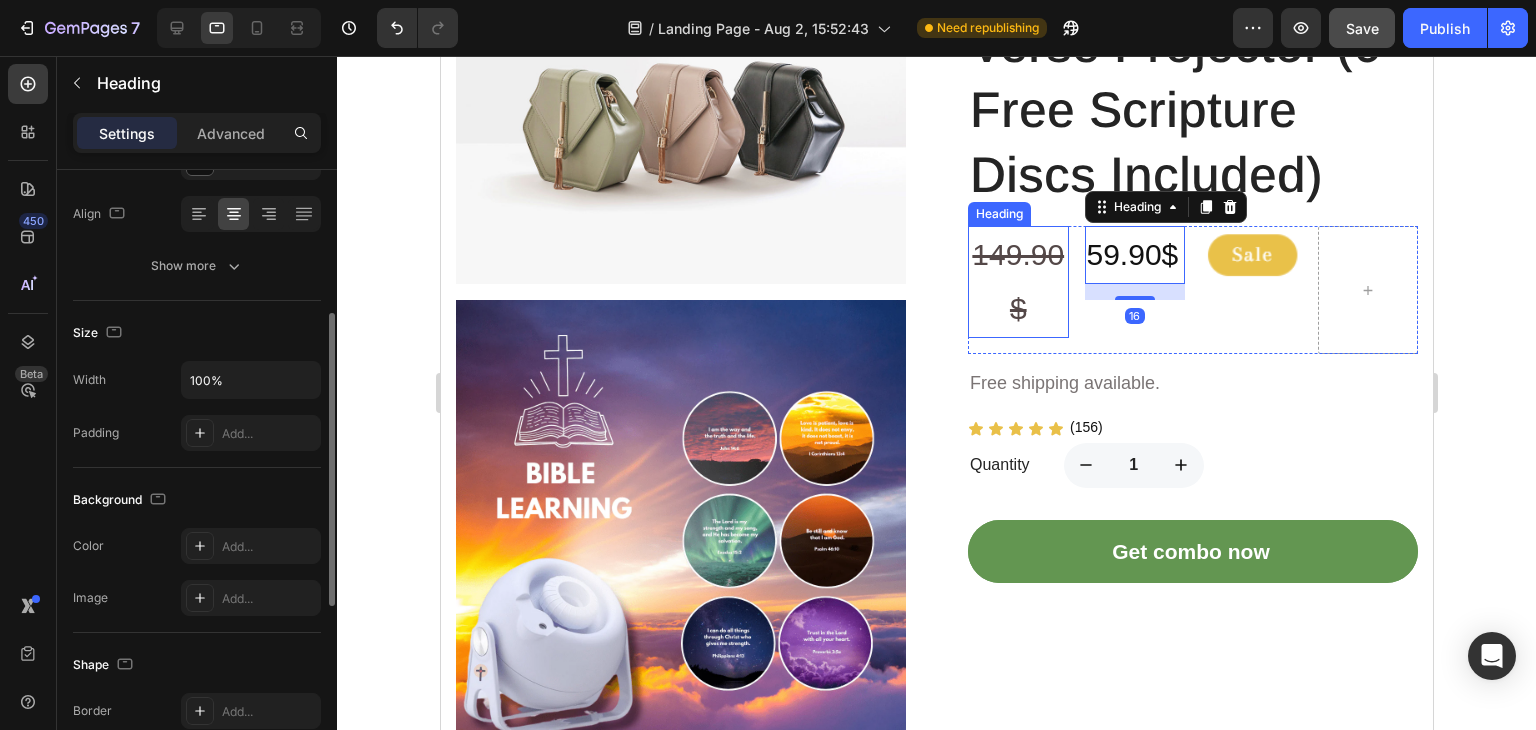 click on "149.90$" at bounding box center [1017, 282] 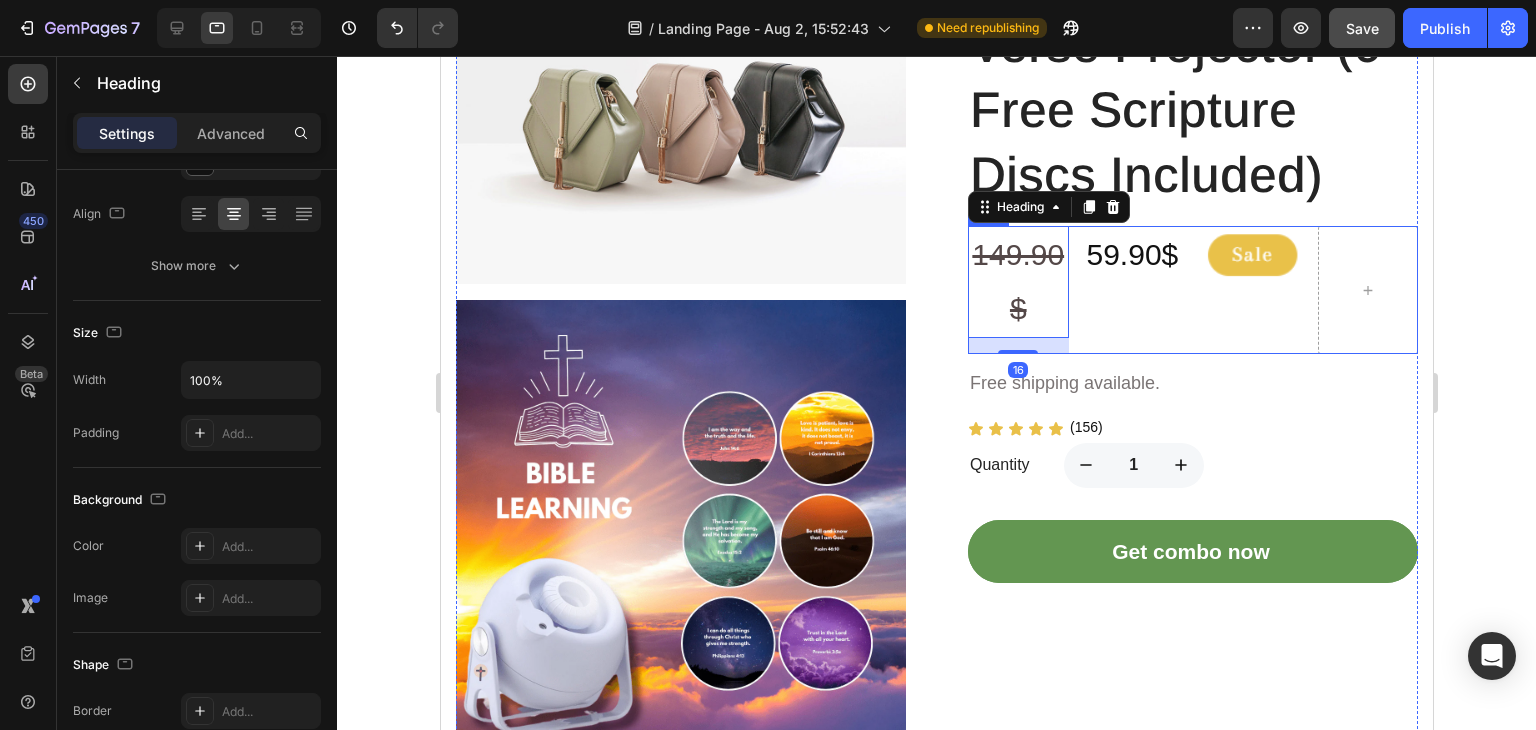 click on "Image" at bounding box center [1250, 290] 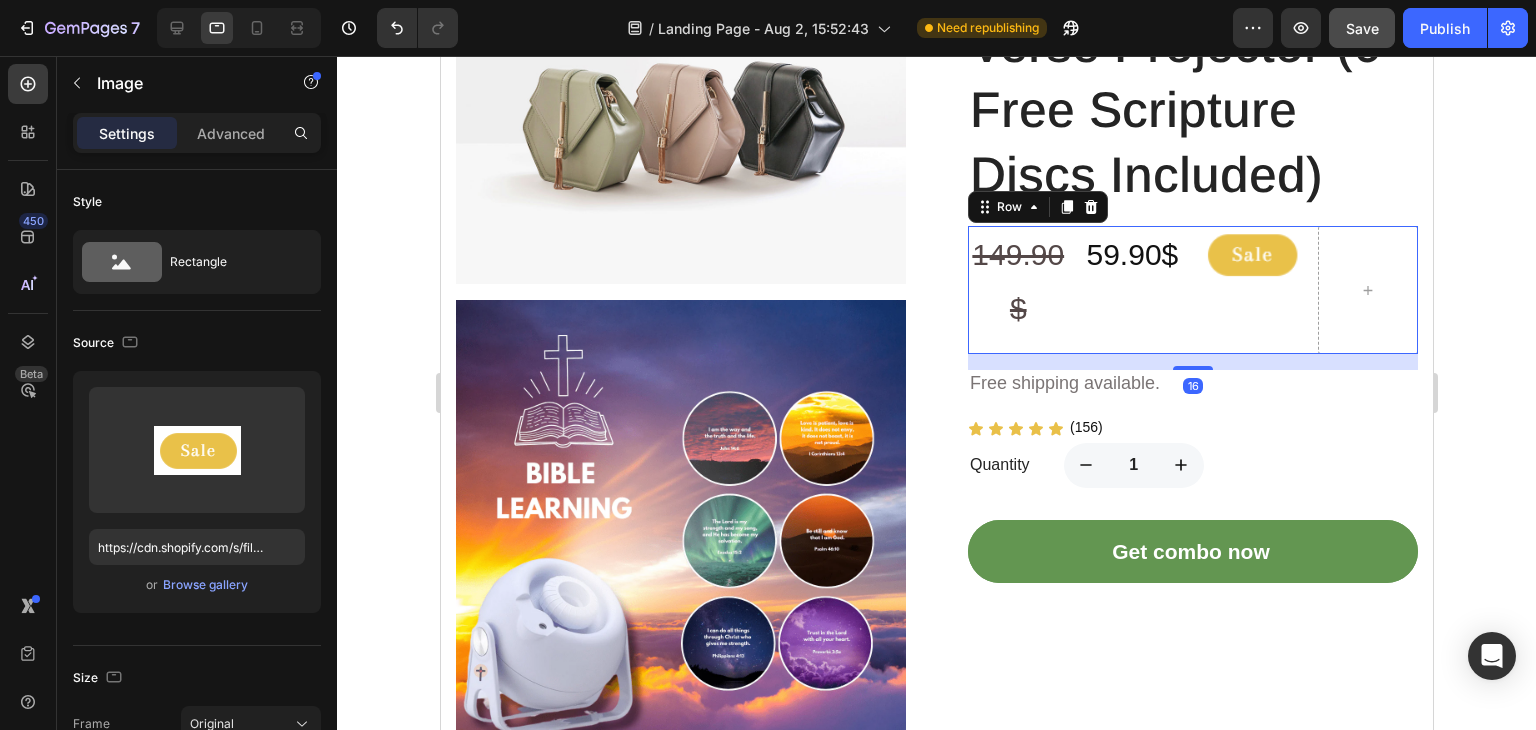 click at bounding box center [1250, 254] 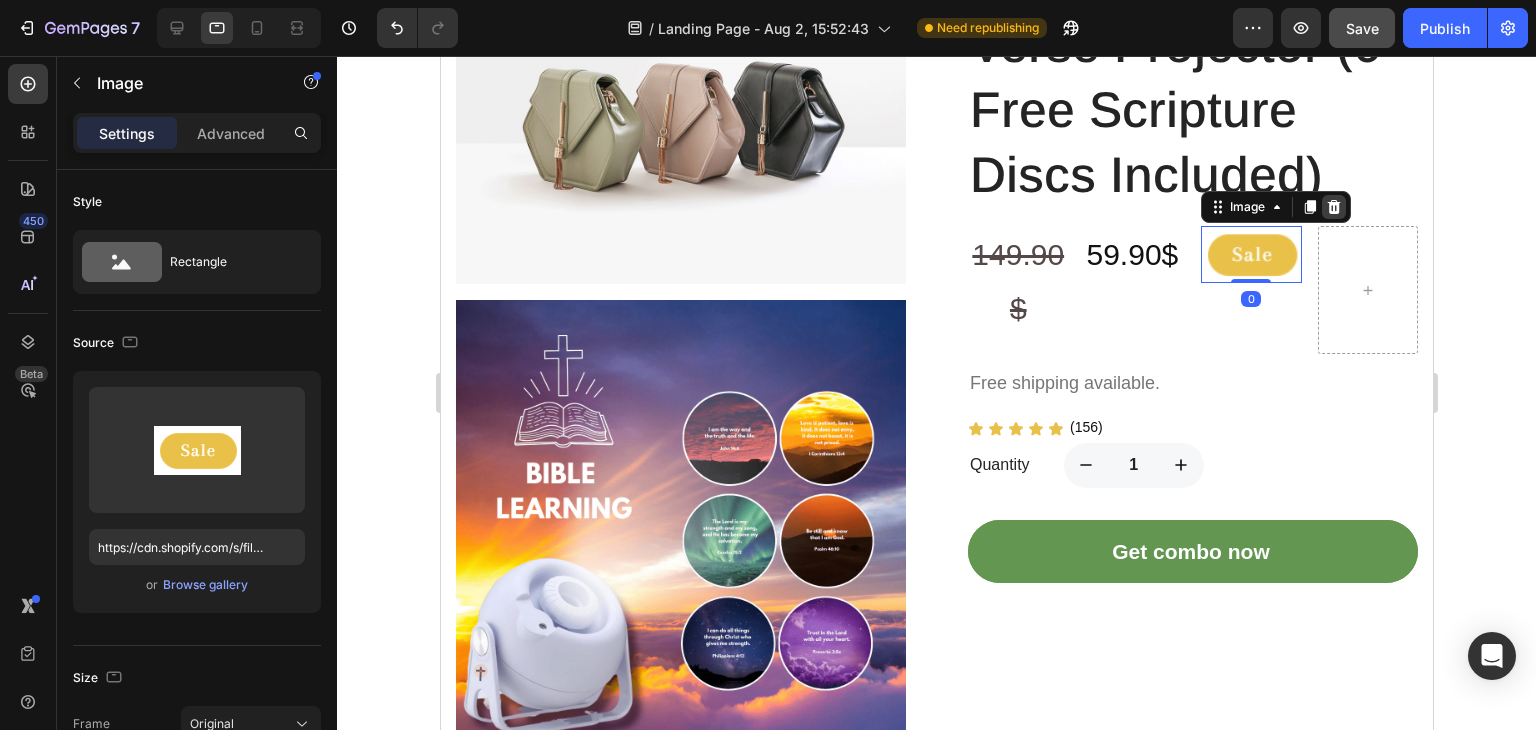 click 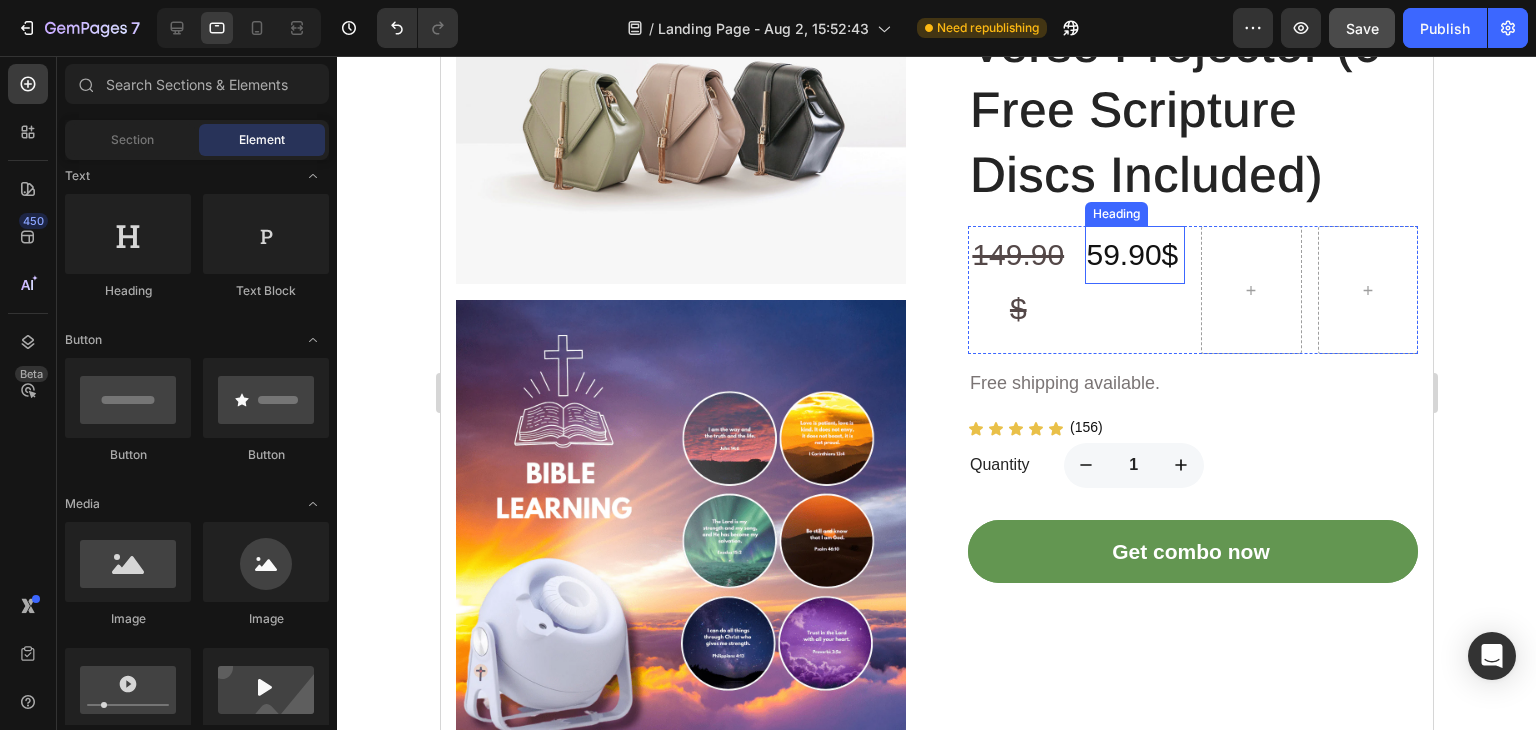 click on "59.90$" at bounding box center [1134, 255] 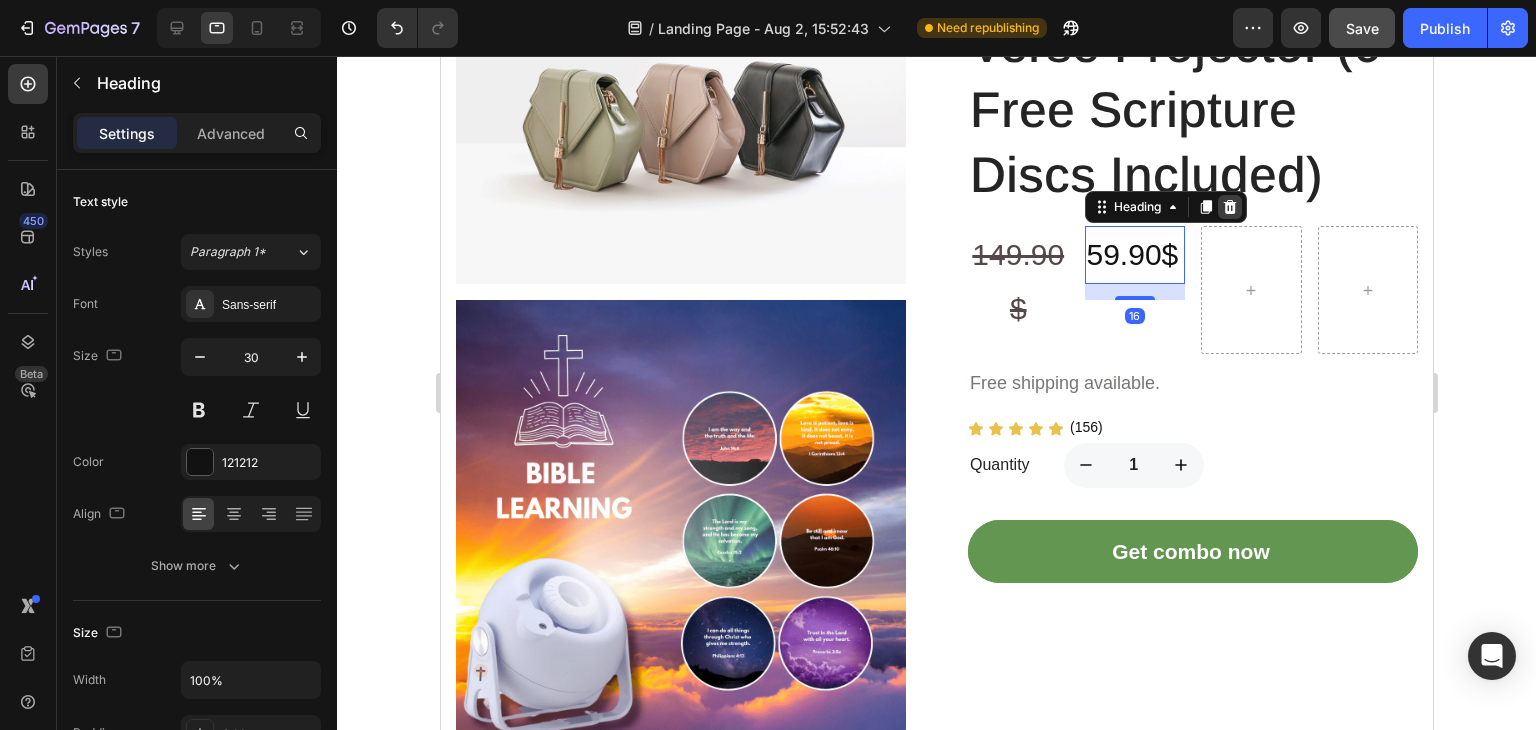 click 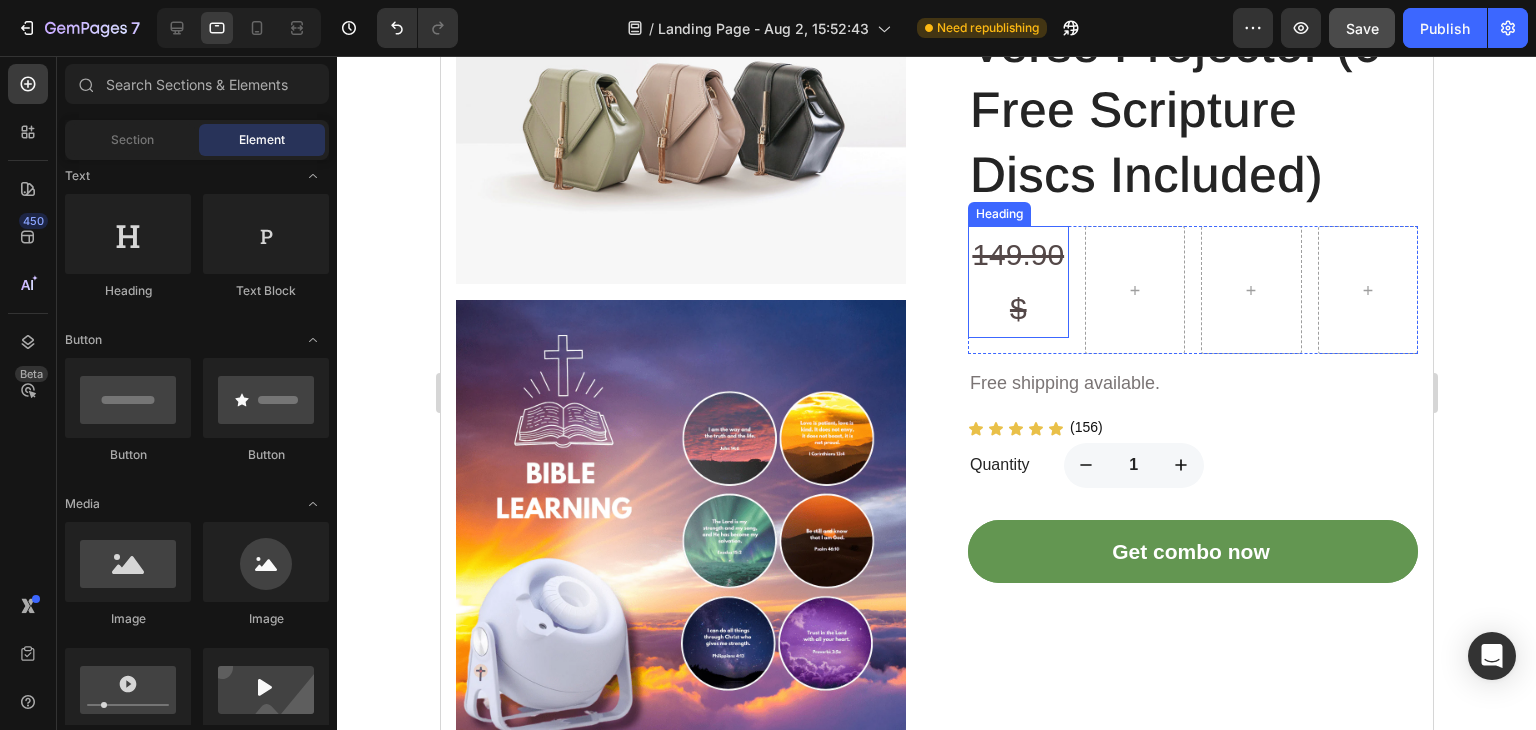 click on "149.90$" at bounding box center [1017, 281] 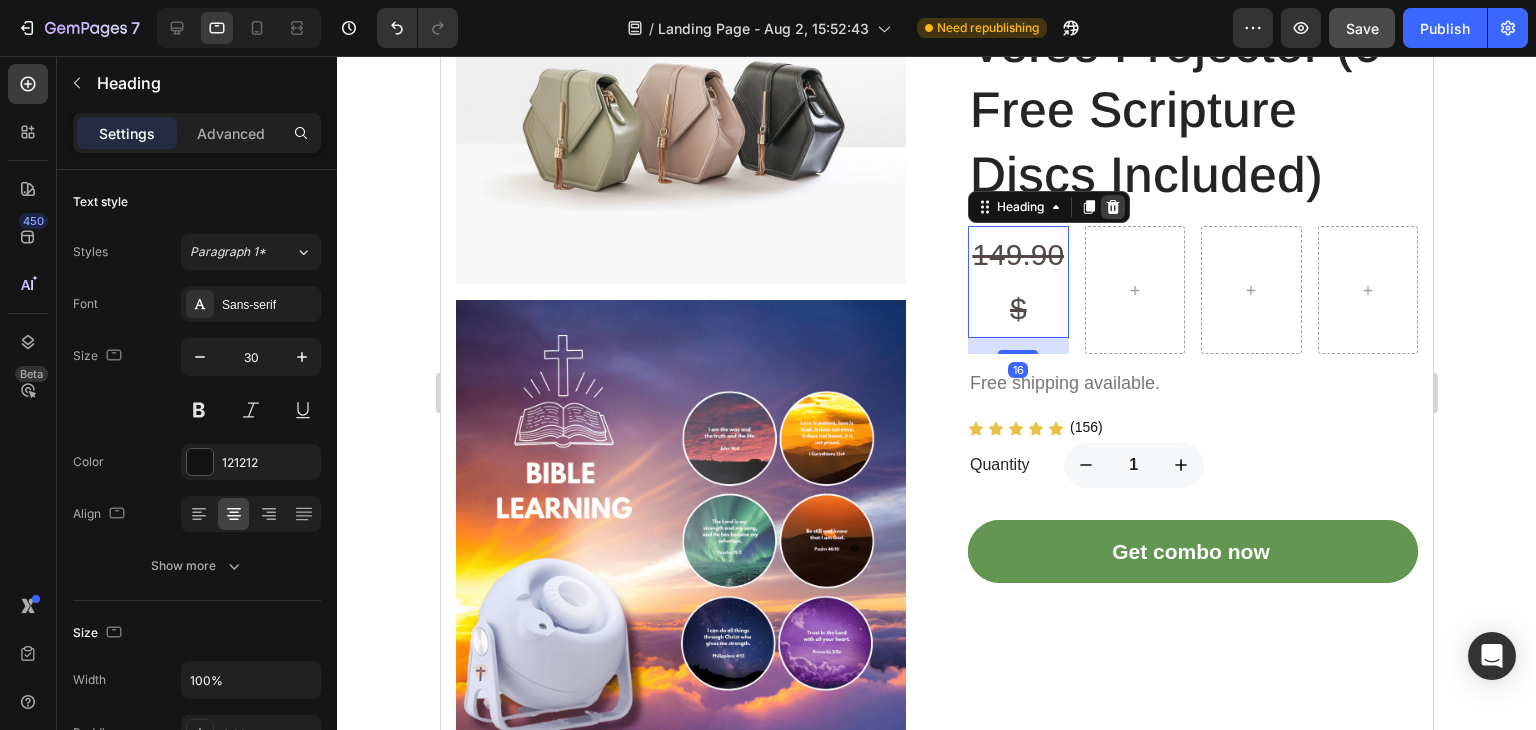 click 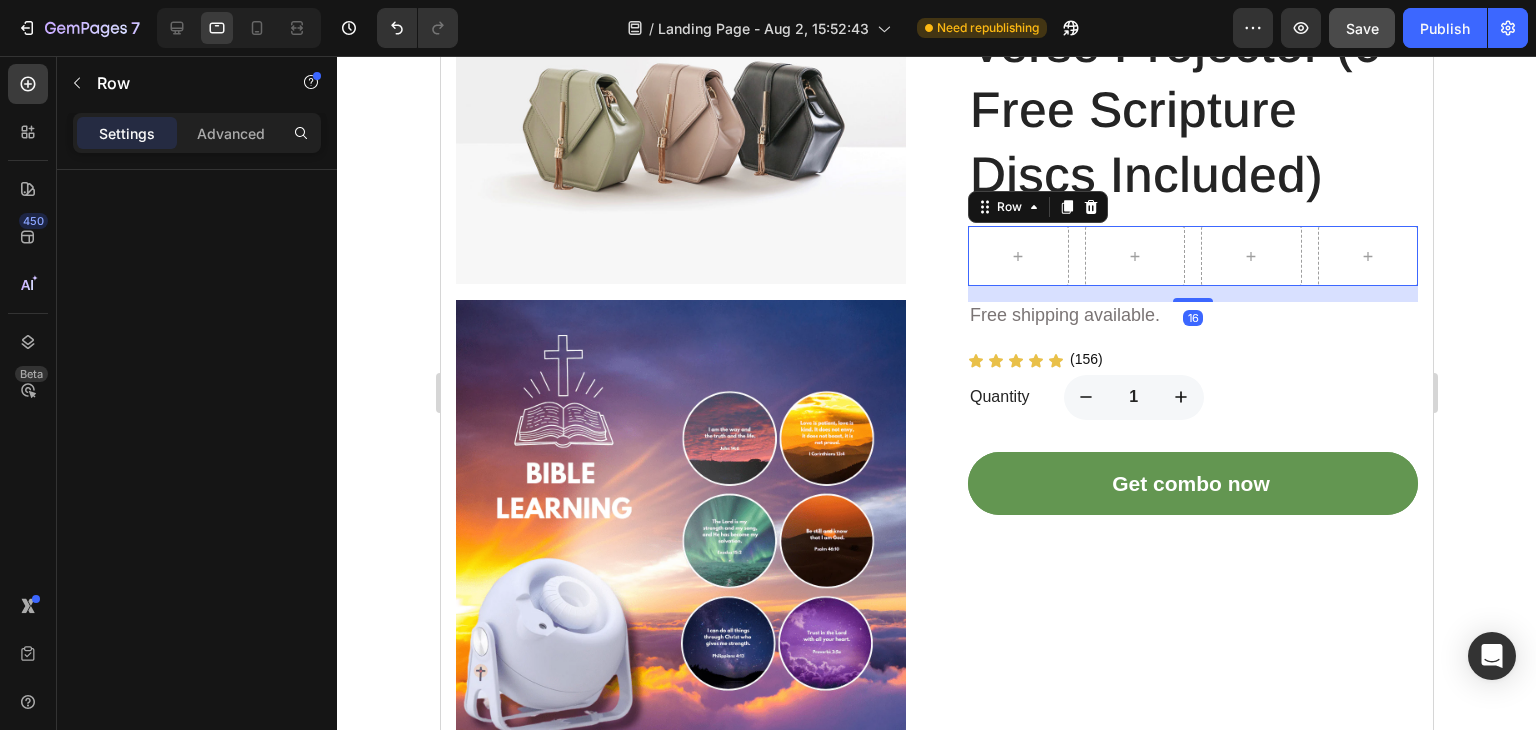 click on "Row   16" at bounding box center [1192, 256] 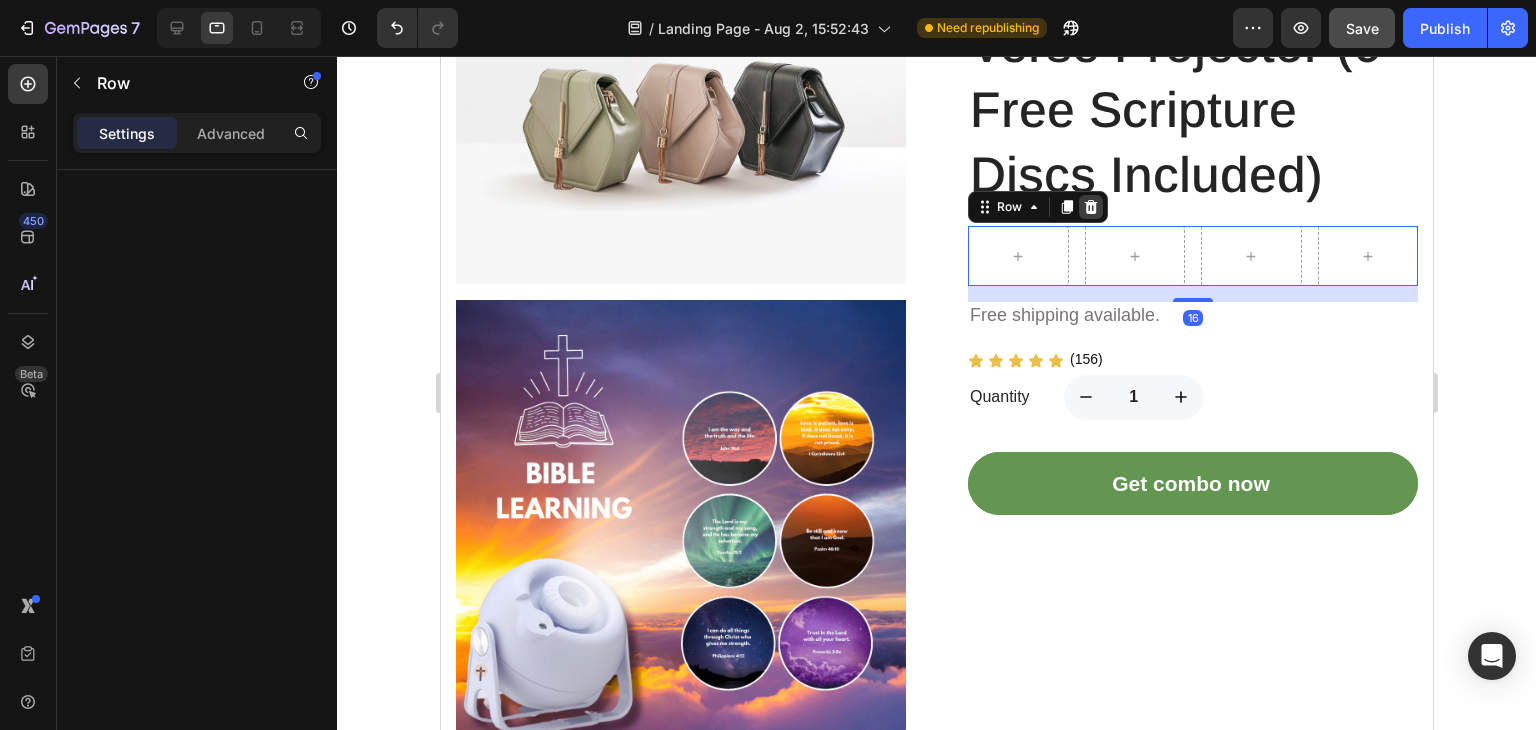 click 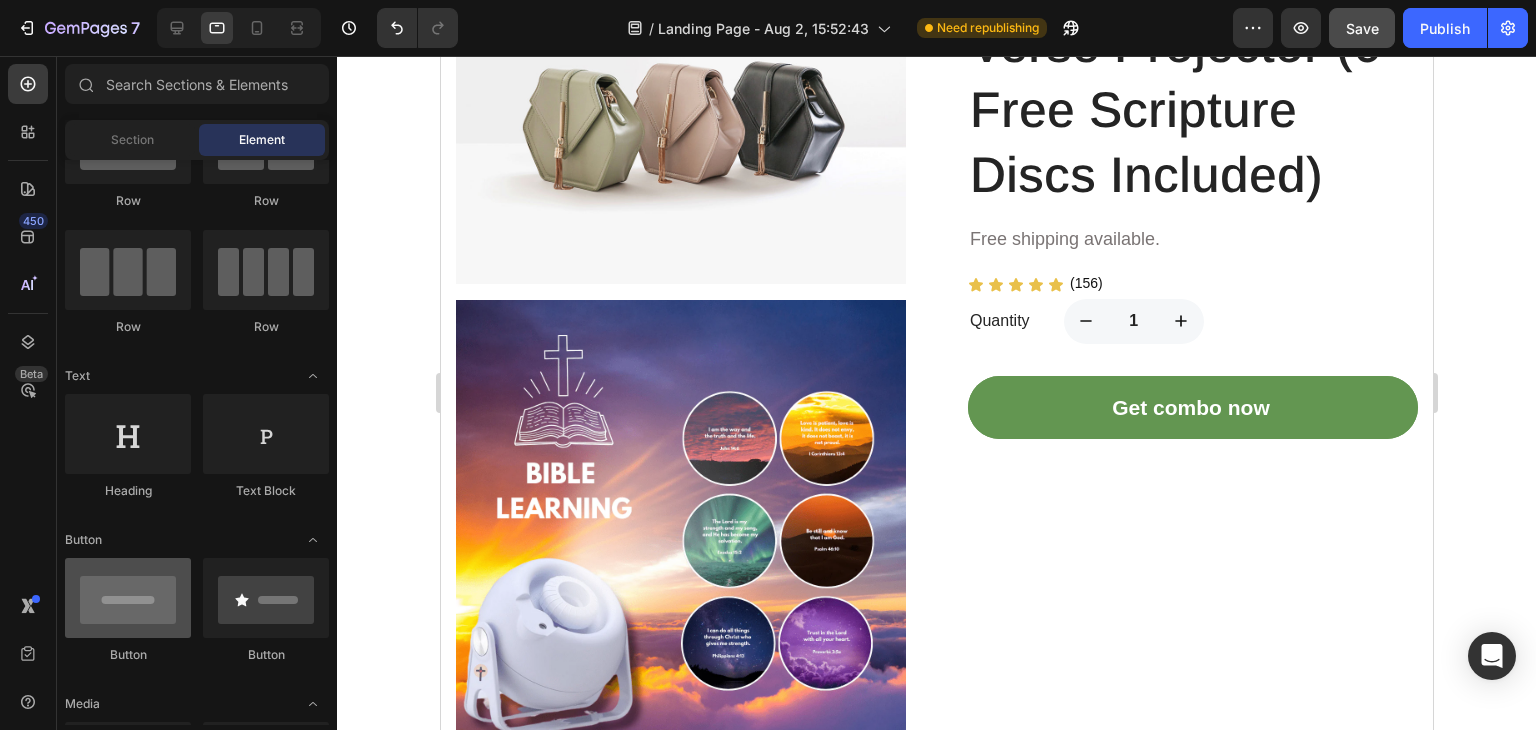 scroll, scrollTop: 0, scrollLeft: 0, axis: both 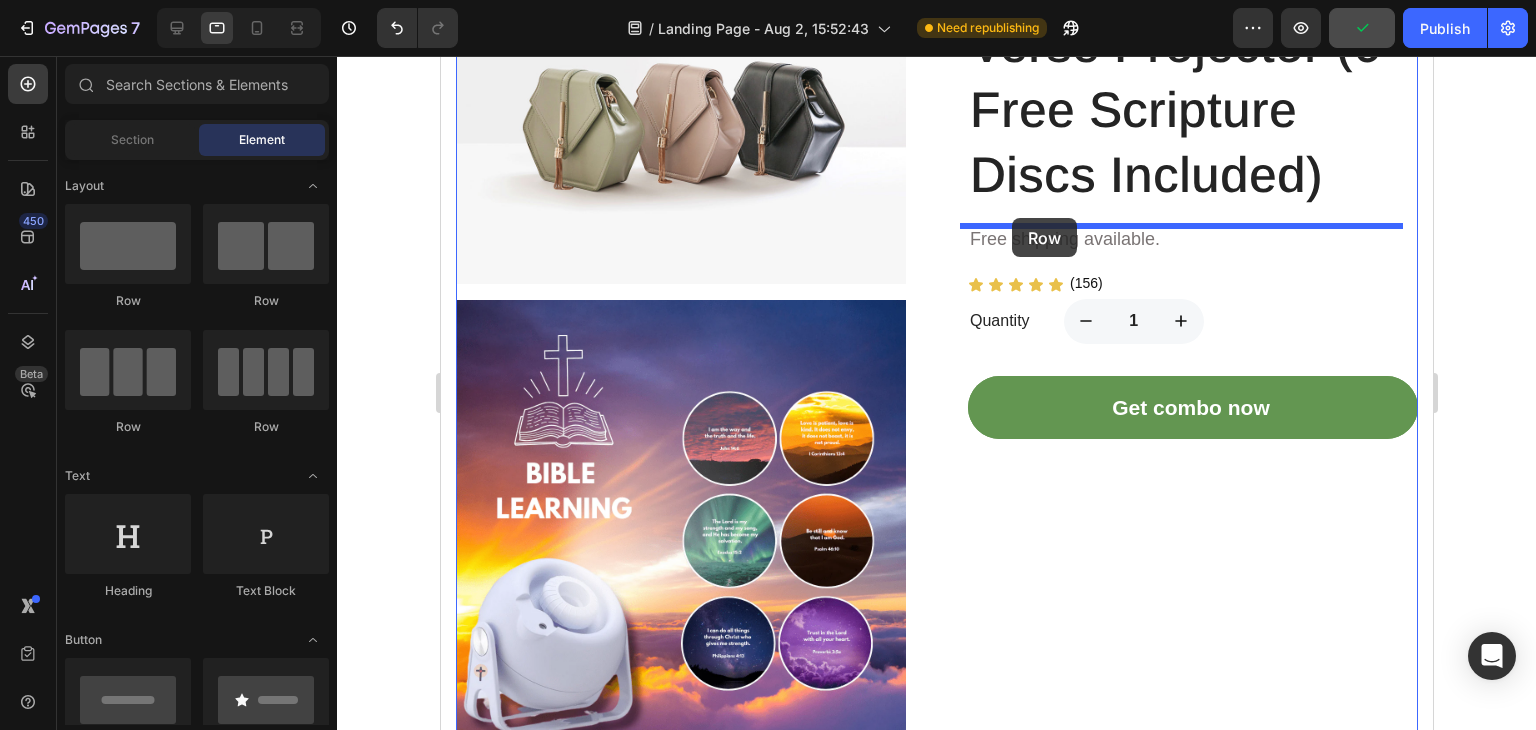 drag, startPoint x: 772, startPoint y: 326, endPoint x: 1011, endPoint y: 218, distance: 262.26895 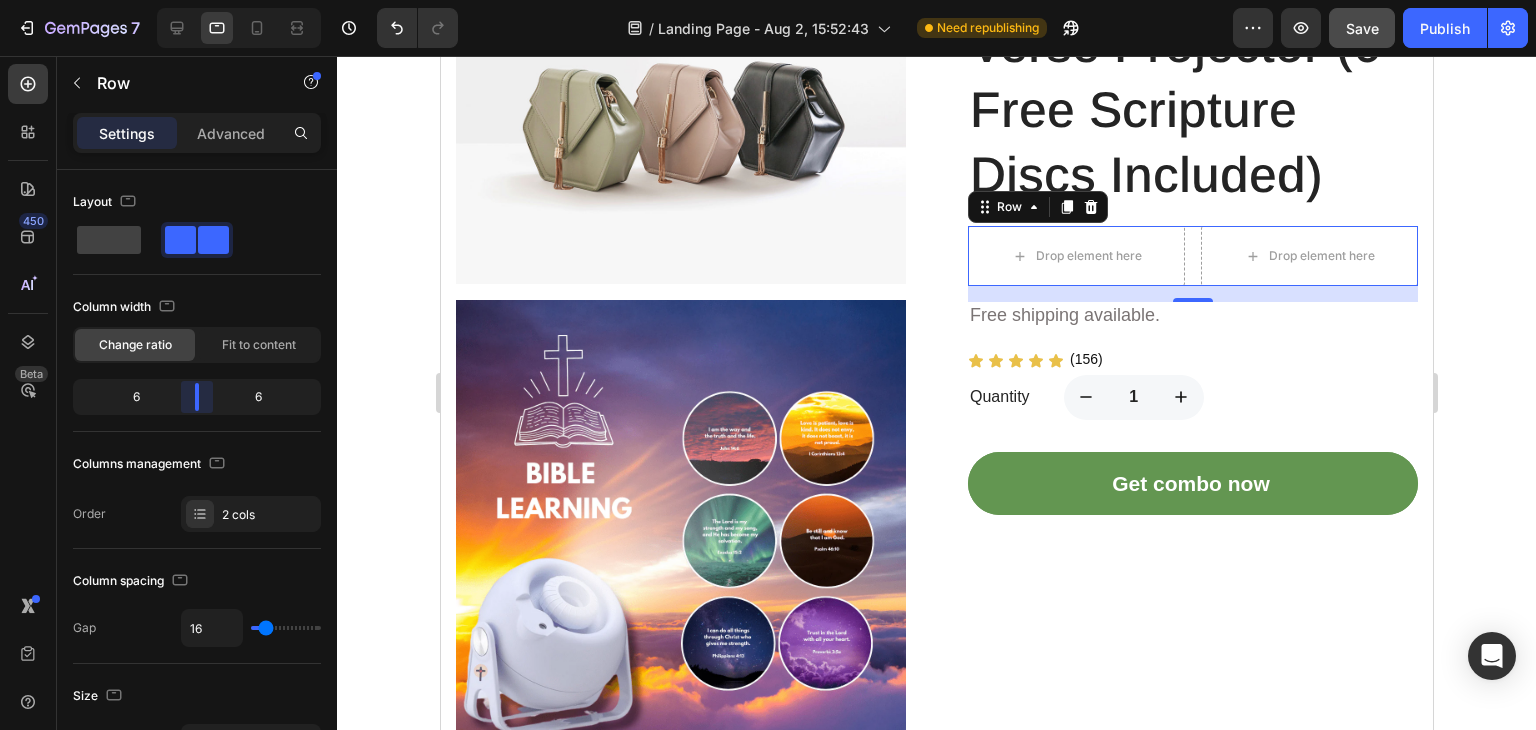 click on "7  Version history  /  Landing Page - Aug 2, 15:52:43 Need republishing Preview  Save   Publish  450 Beta Sections(18) Elements(83) Section Element Hero Section Product Detail Brands Trusted Badges Guarantee Product Breakdown How to use Testimonials Compare Bundle FAQs Social Proof Brand Story Product List Collection Blog List Contact Sticky Add to Cart Custom Footer Browse Library 450 Layout
Row
Row
Row
Row Text
Heading
Text Block Button
Button
Button Media
Image
Image" at bounding box center [768, 0] 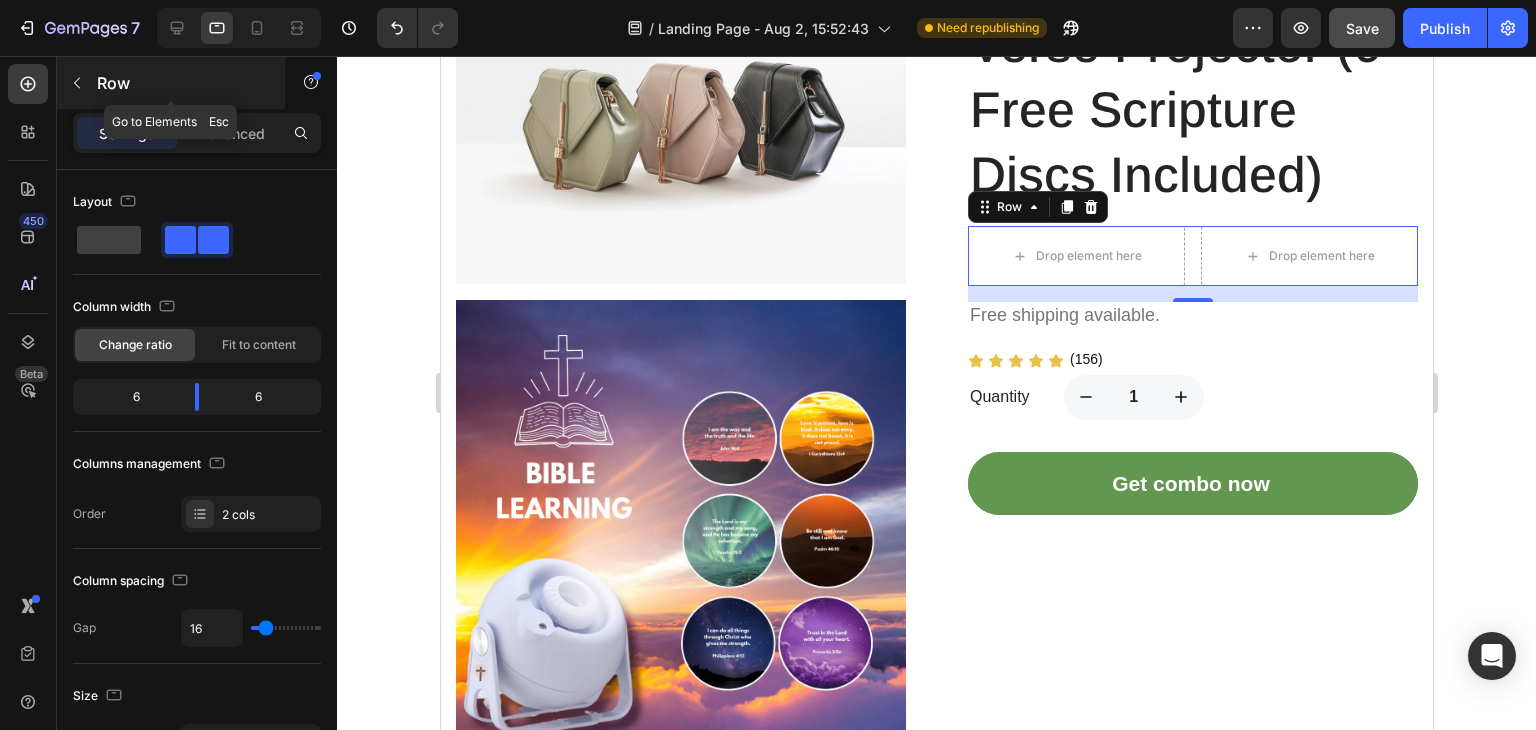 click at bounding box center (77, 83) 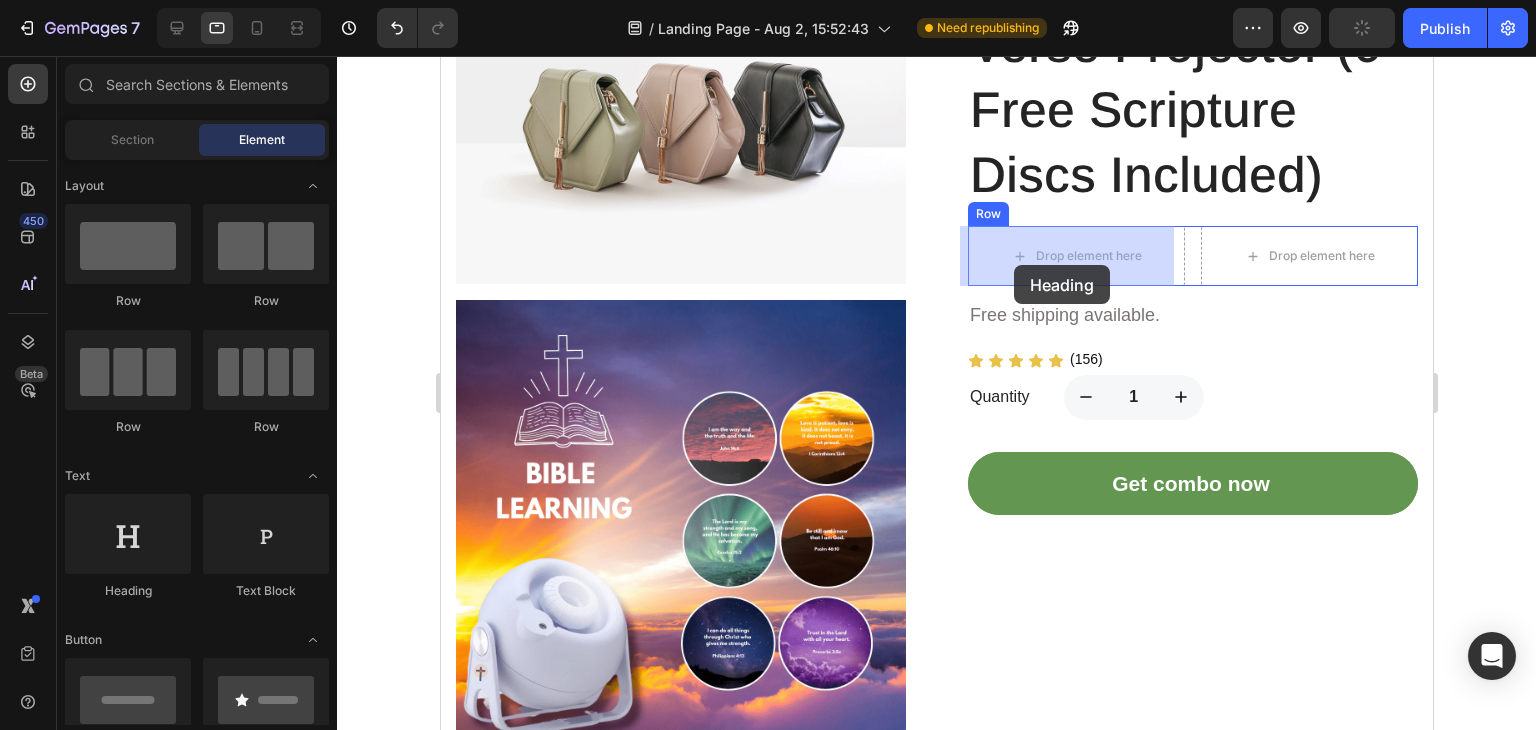 drag, startPoint x: 575, startPoint y: 605, endPoint x: 1013, endPoint y: 265, distance: 554.4763 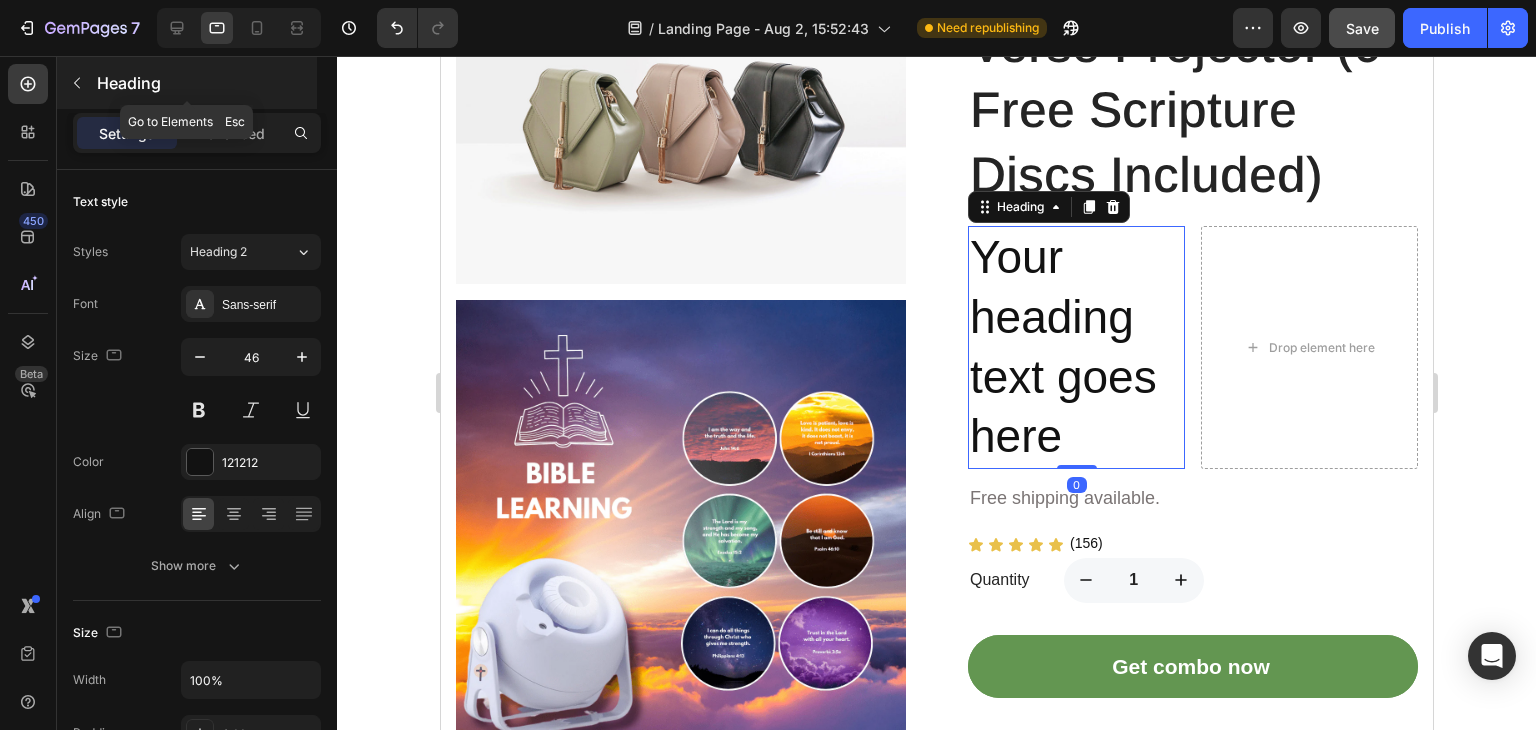 click 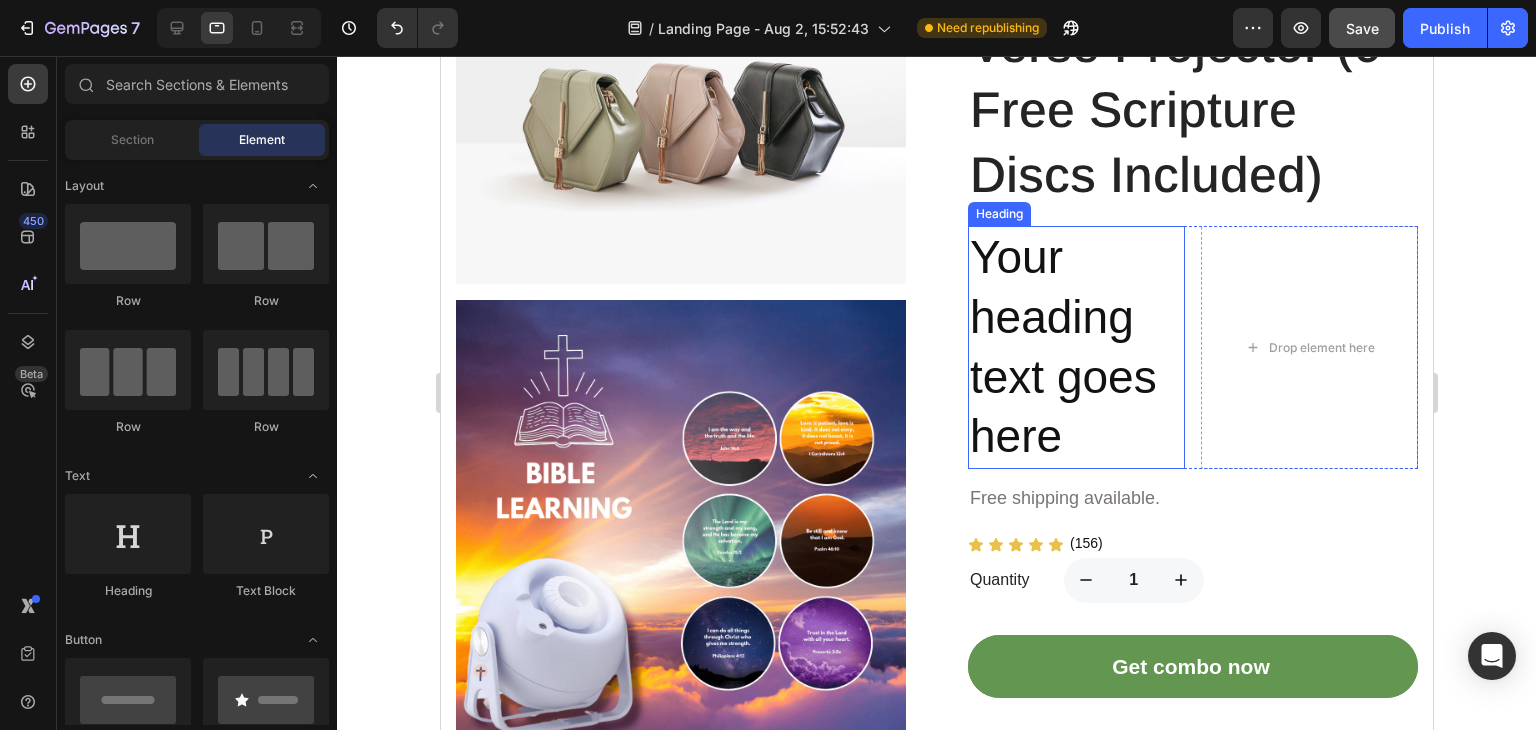 click on "Your heading text goes here" at bounding box center [1075, 347] 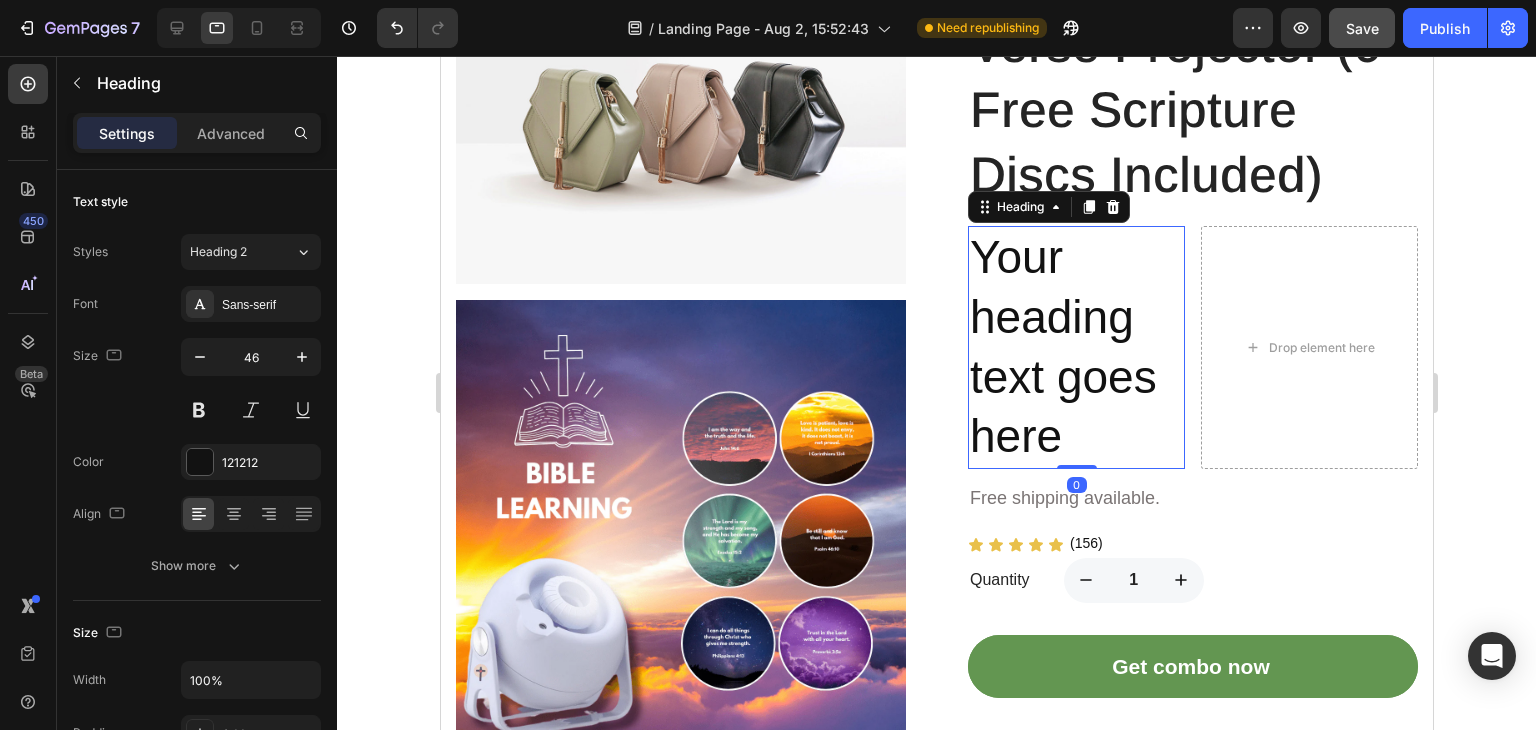 click on "Your heading text goes here" at bounding box center [1075, 347] 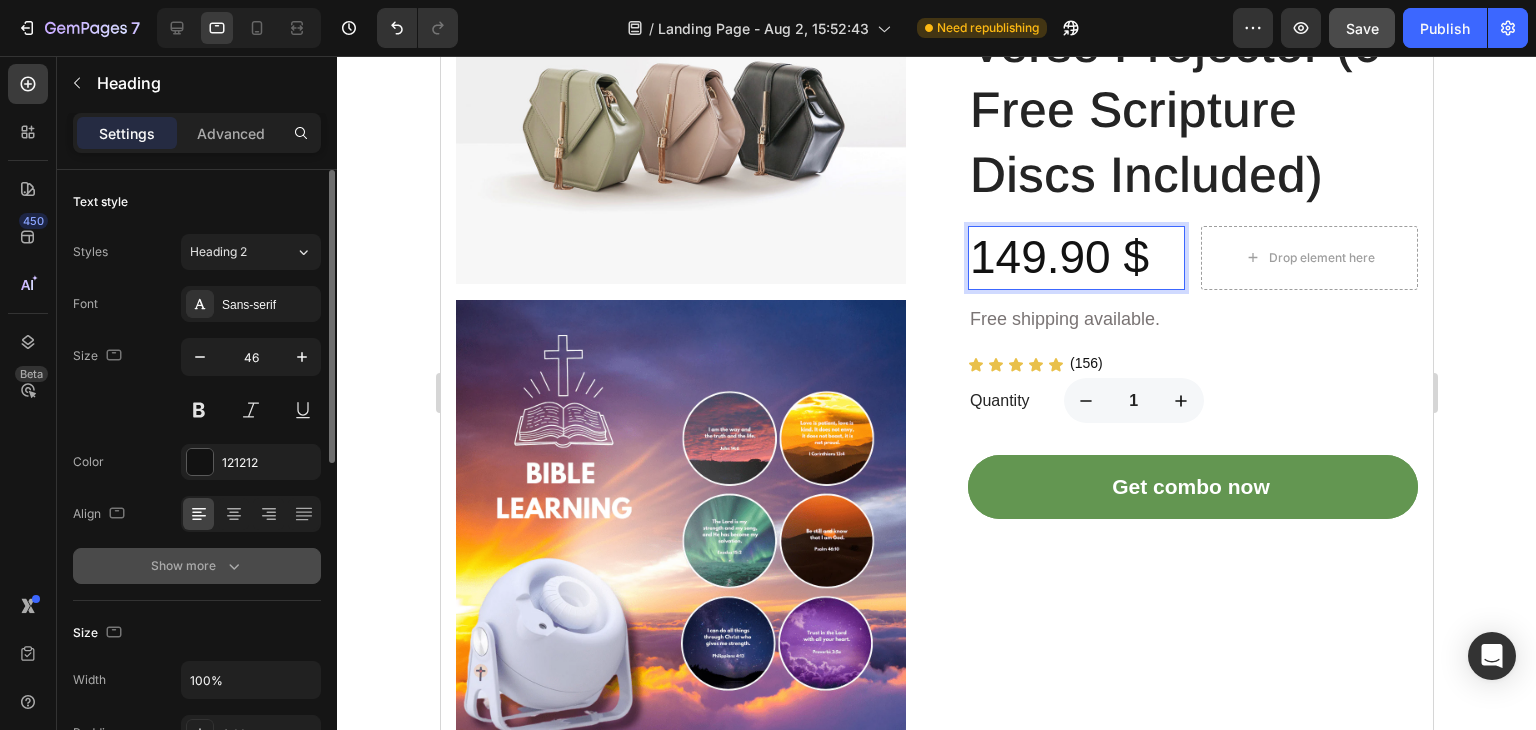 click on "Show more" at bounding box center (197, 566) 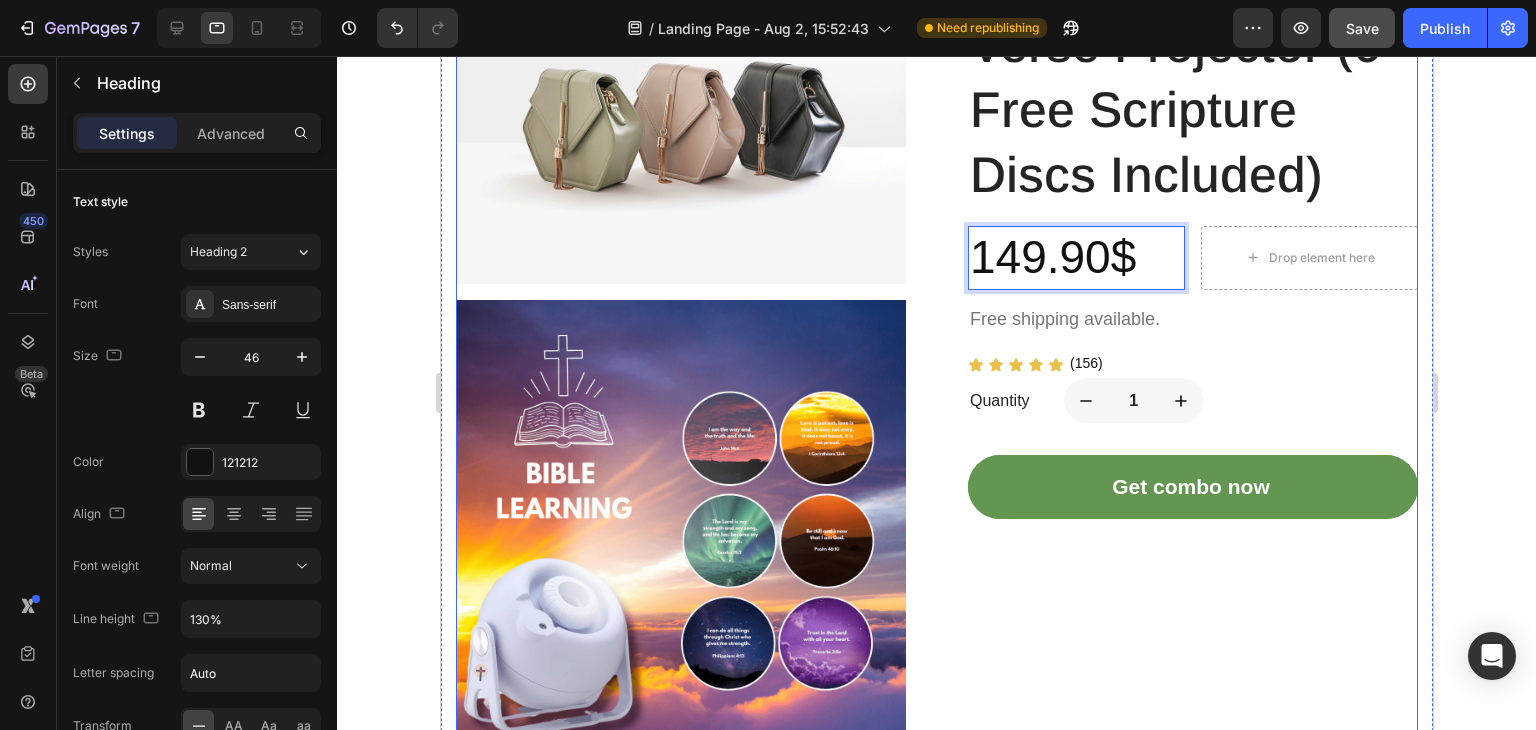 drag, startPoint x: 1138, startPoint y: 253, endPoint x: 957, endPoint y: 252, distance: 181.00276 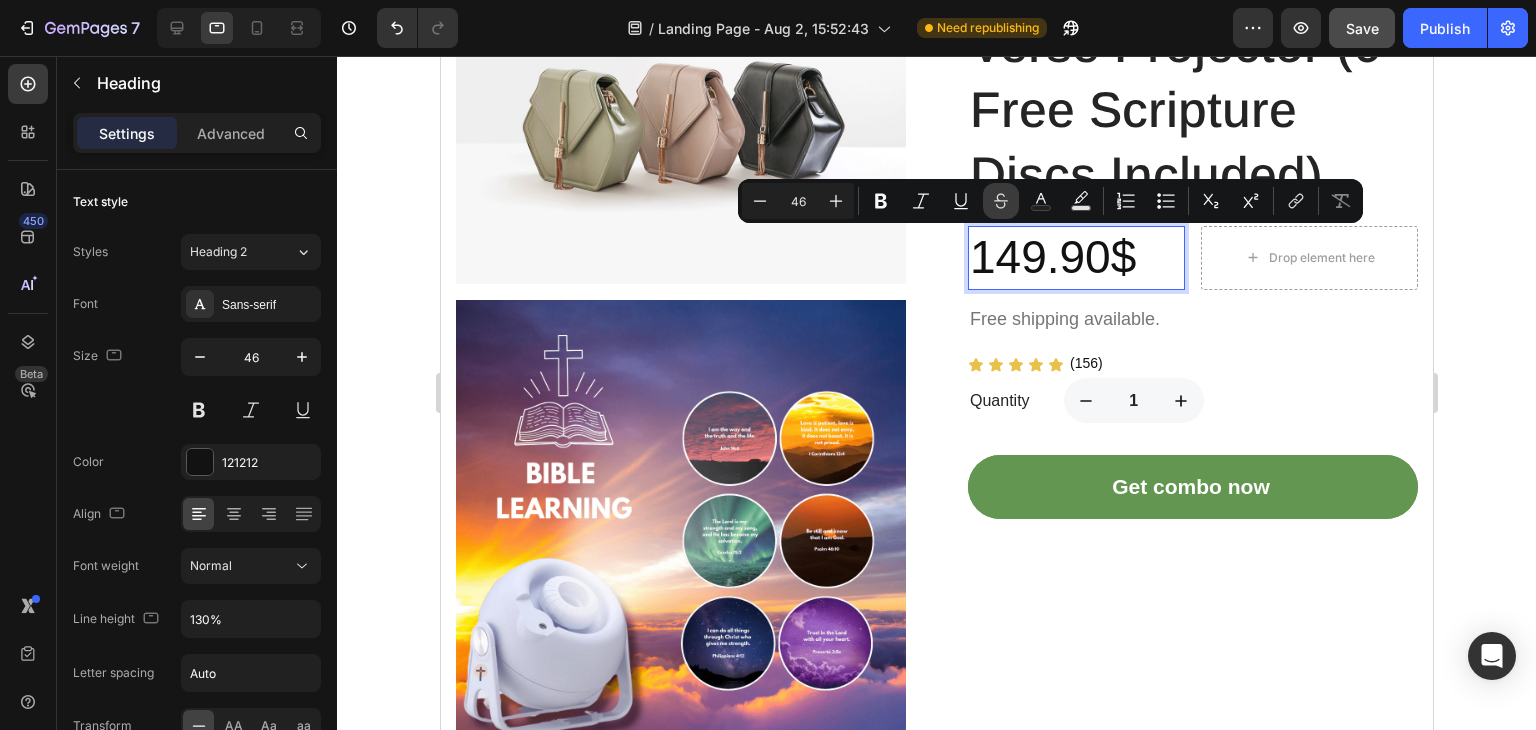 click 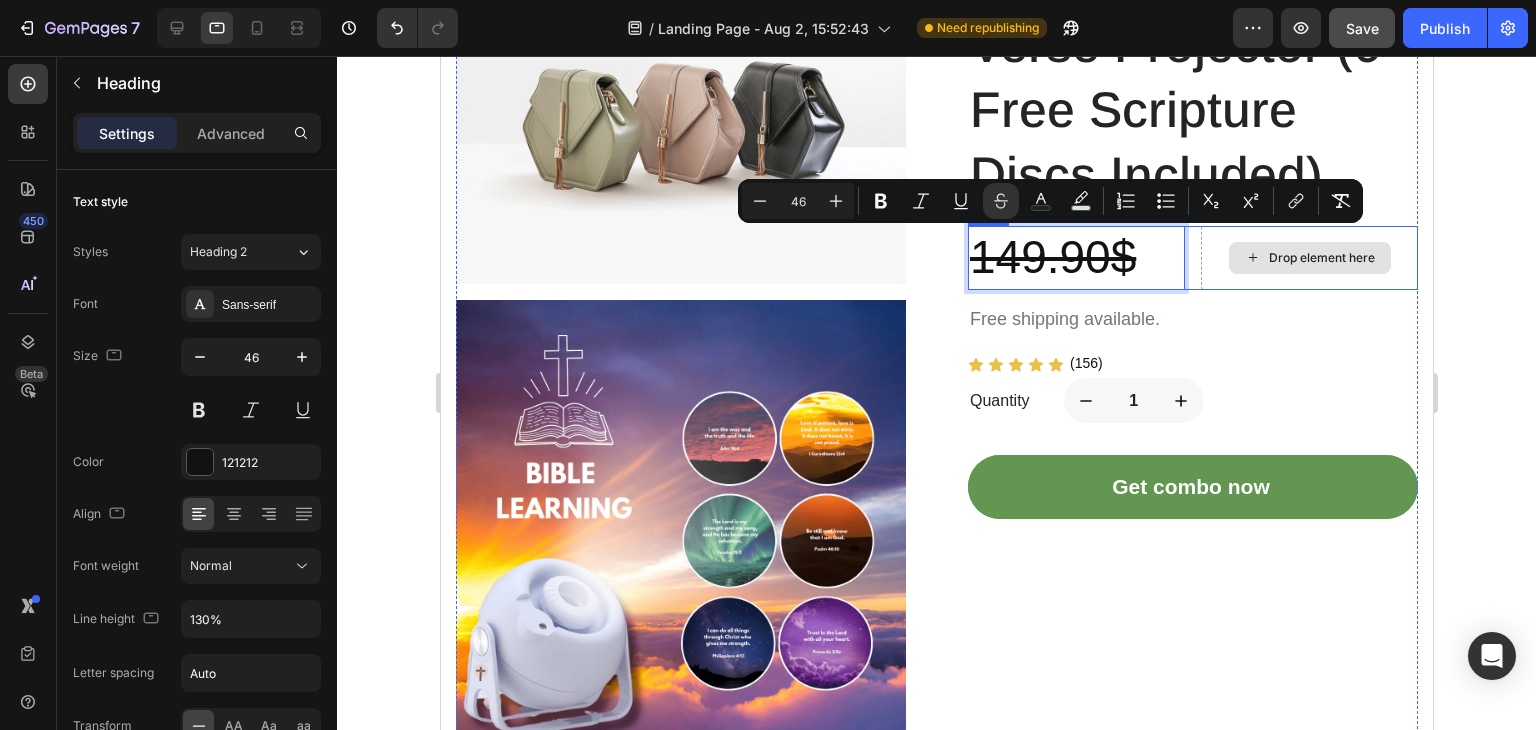 click on "Drop element here" at bounding box center (1321, 258) 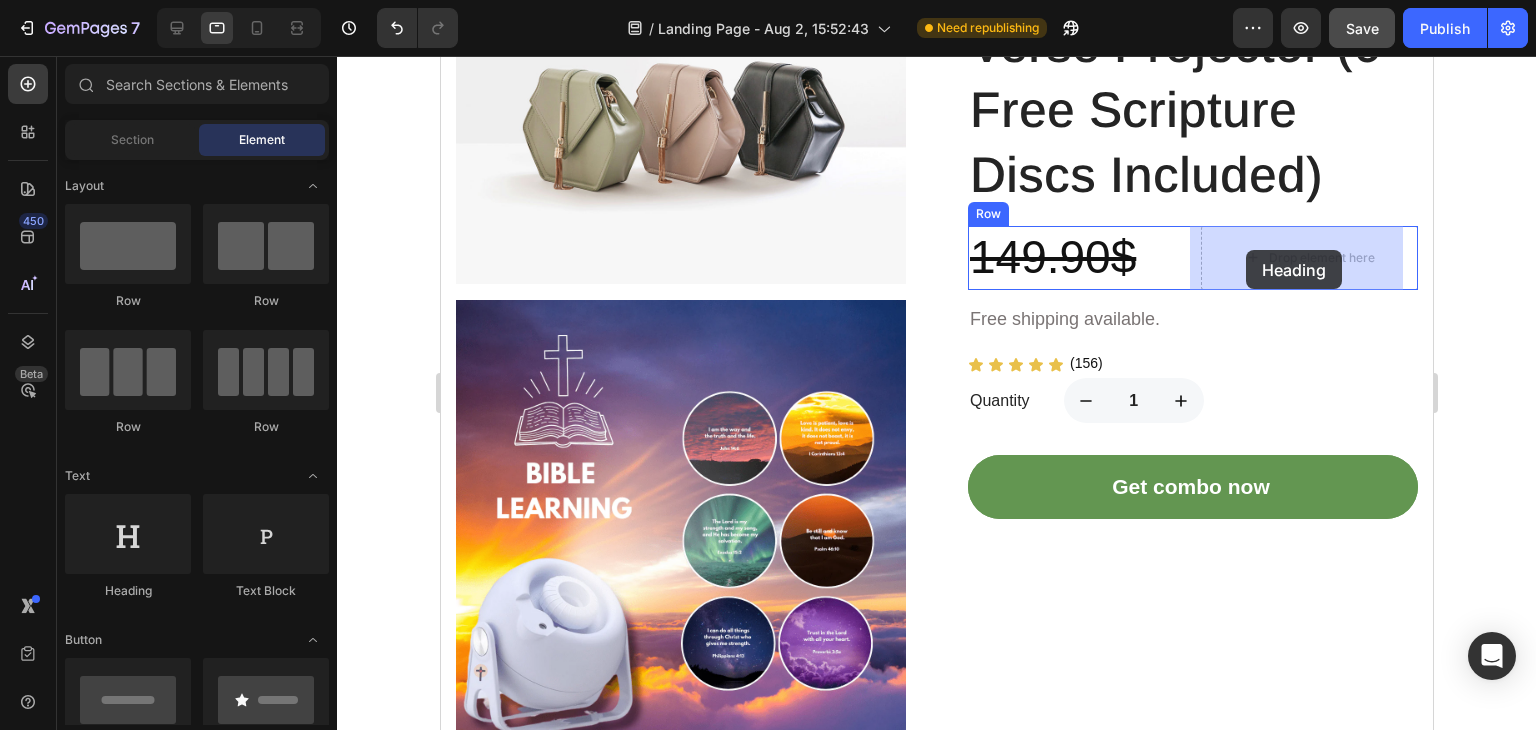 drag, startPoint x: 564, startPoint y: 617, endPoint x: 1245, endPoint y: 250, distance: 773.5955 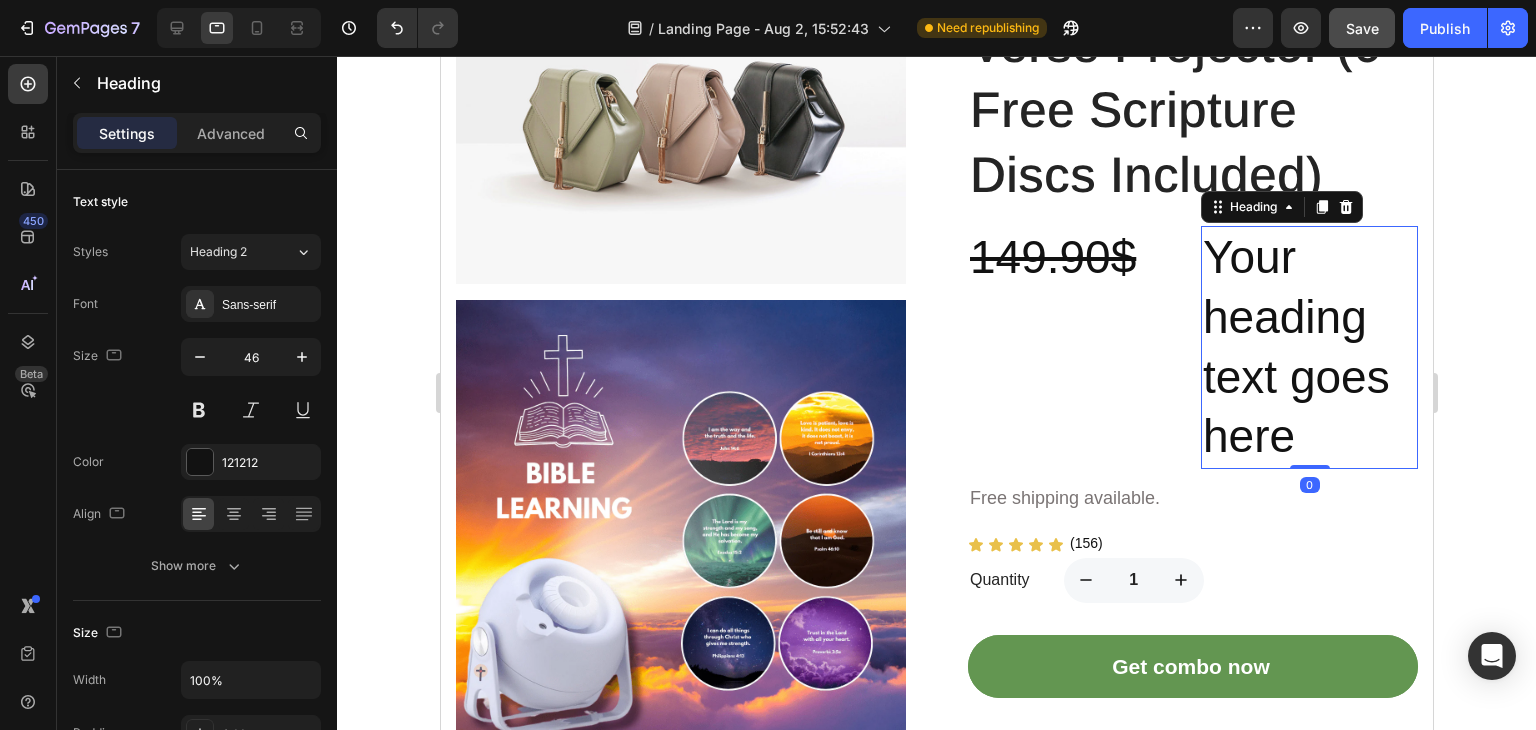 click on "Your heading text goes here" at bounding box center [1308, 347] 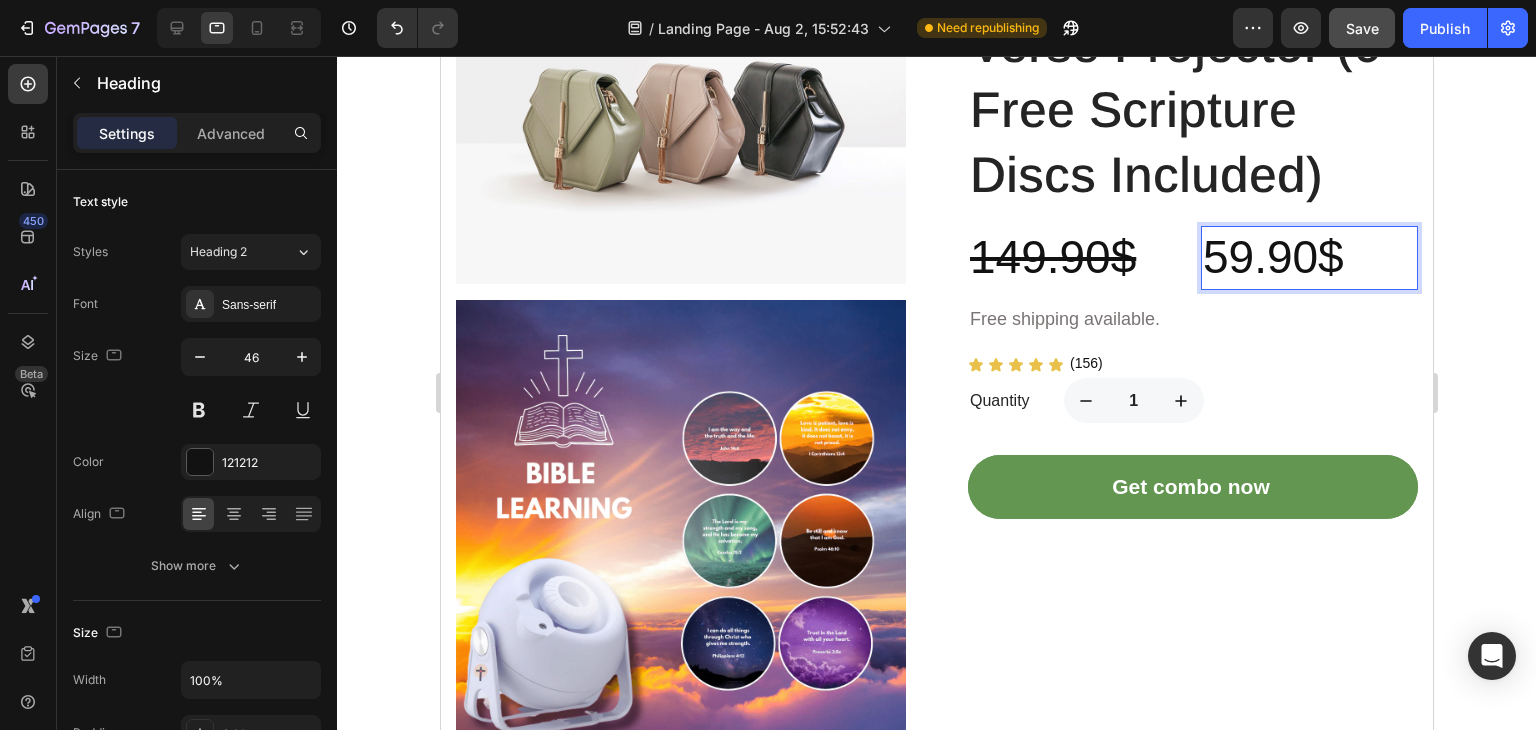 click 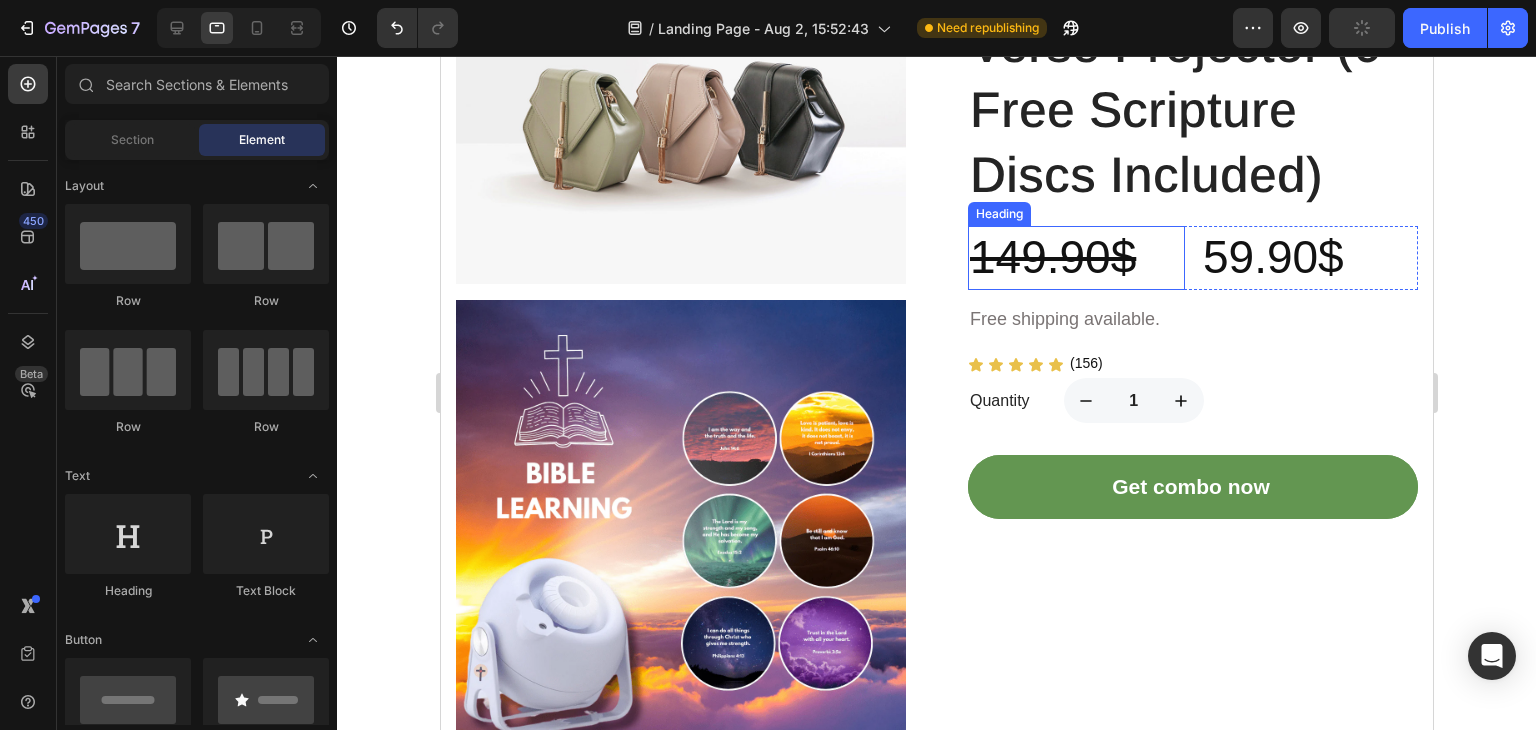 click on "149.90$" at bounding box center [1052, 257] 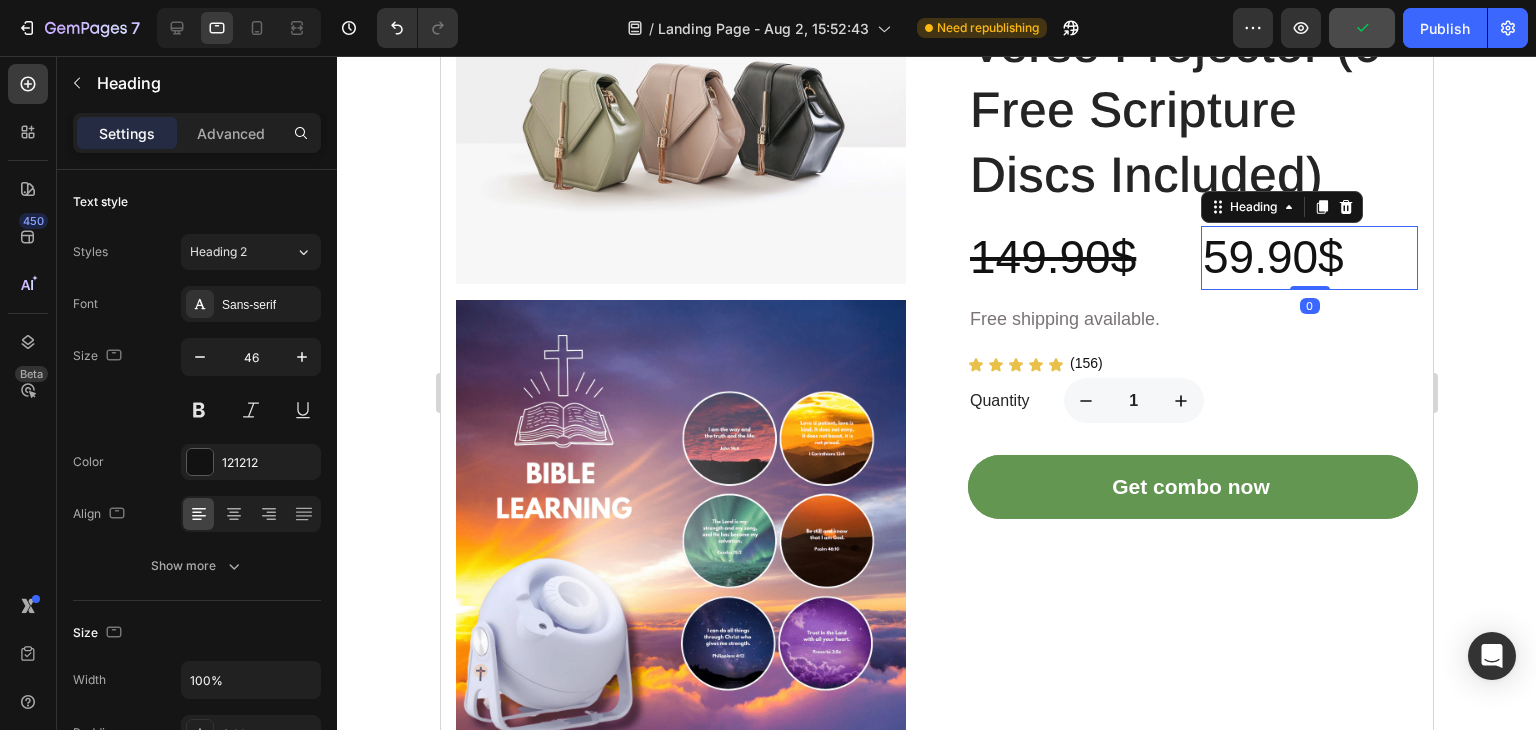 click on "59.90$" at bounding box center [1308, 258] 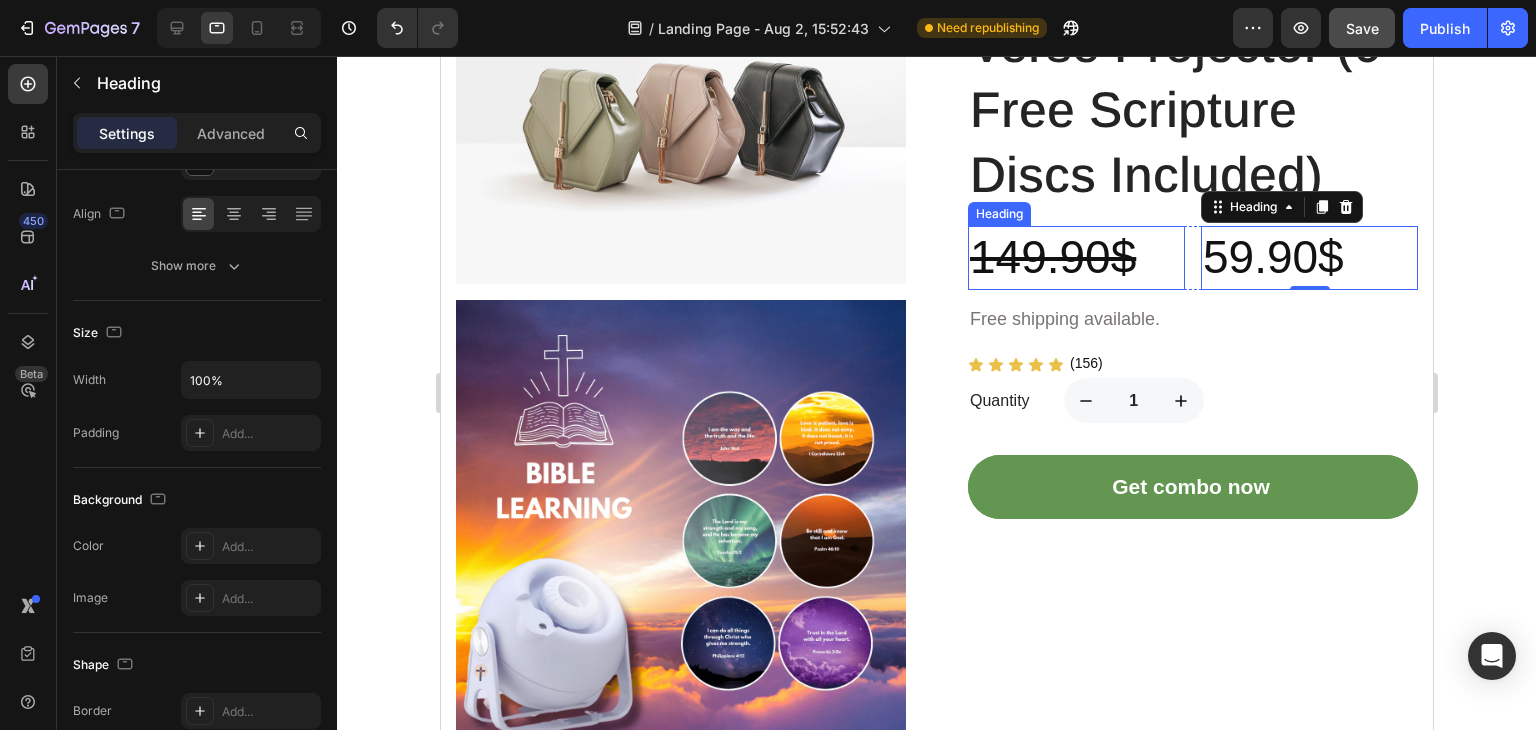 click on "149.90$" at bounding box center (1052, 257) 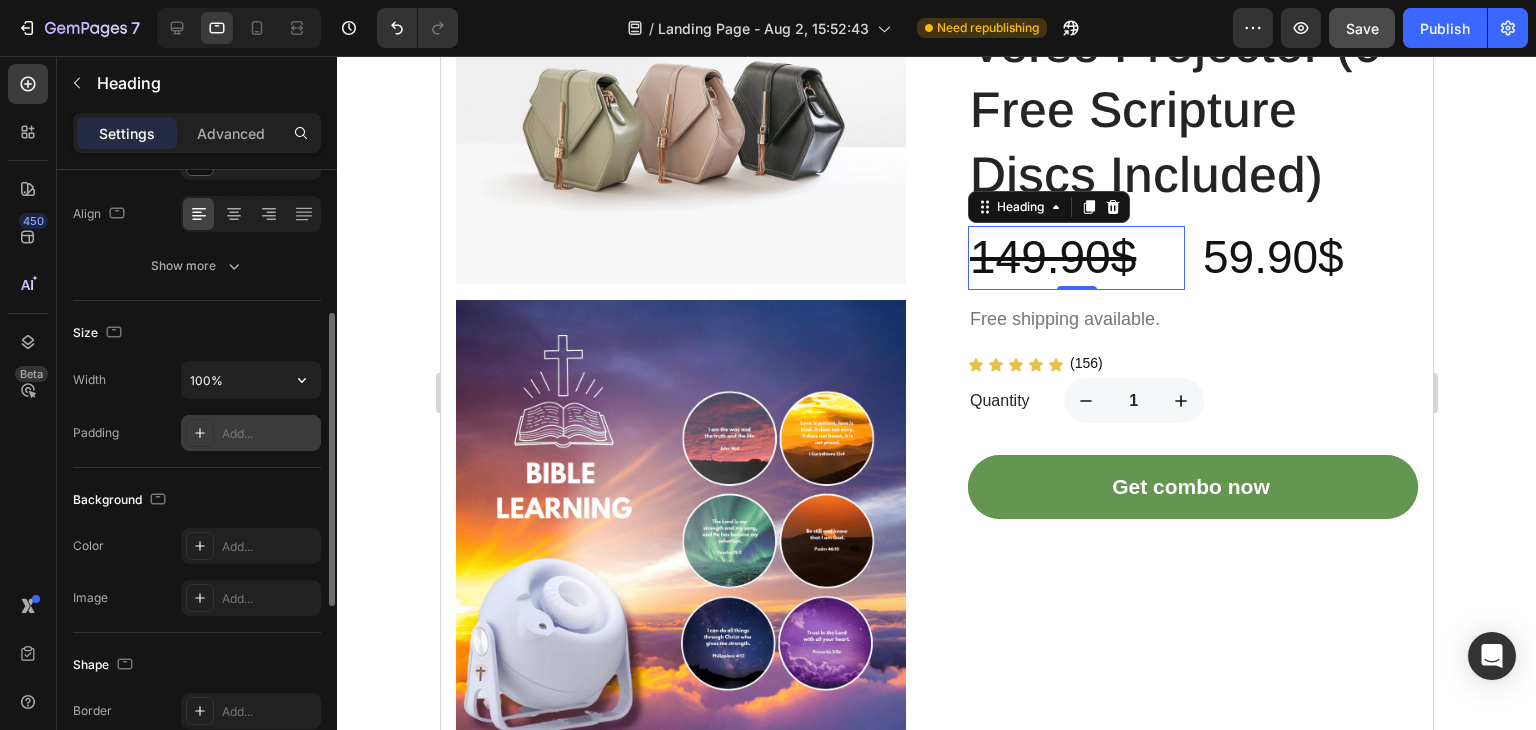 scroll, scrollTop: 0, scrollLeft: 0, axis: both 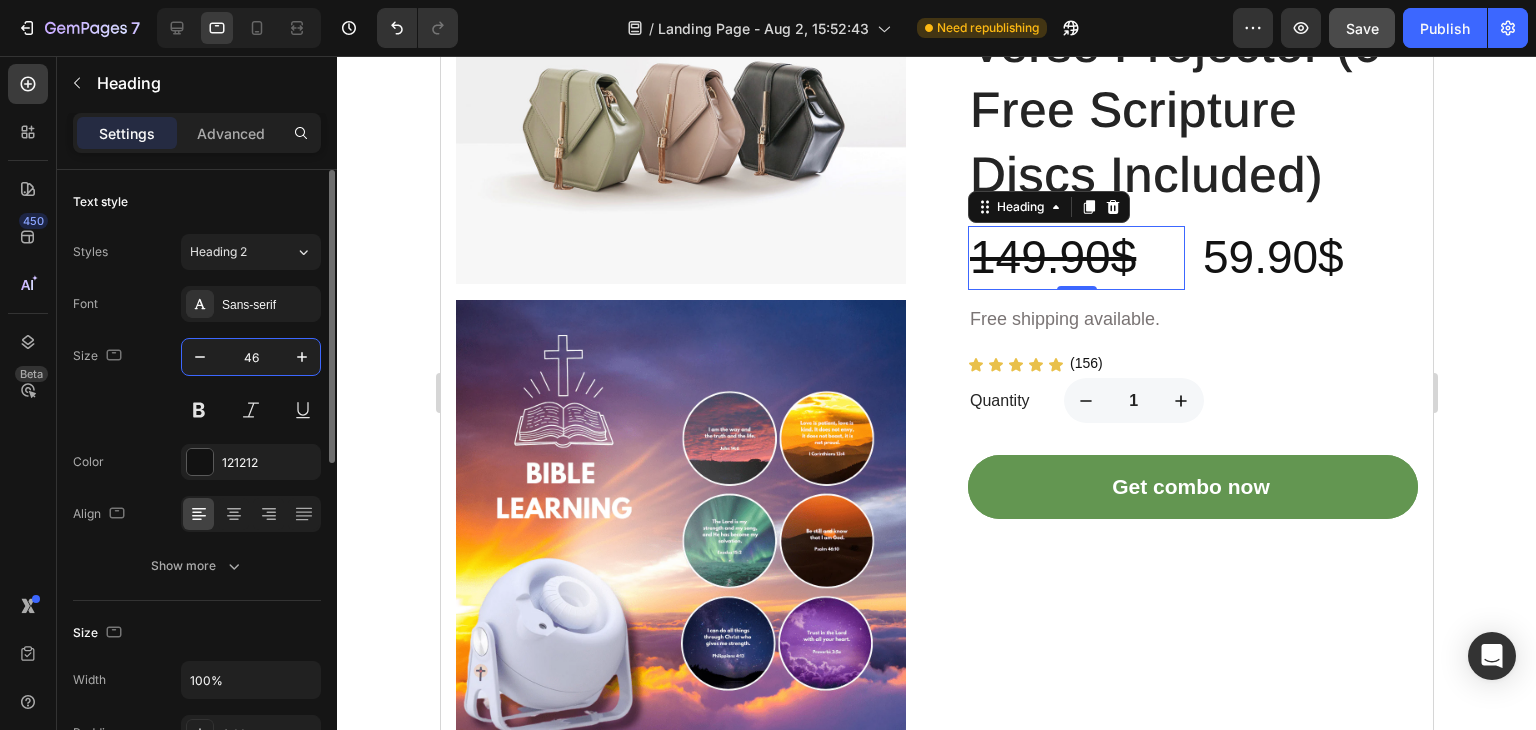 click on "46" at bounding box center [251, 357] 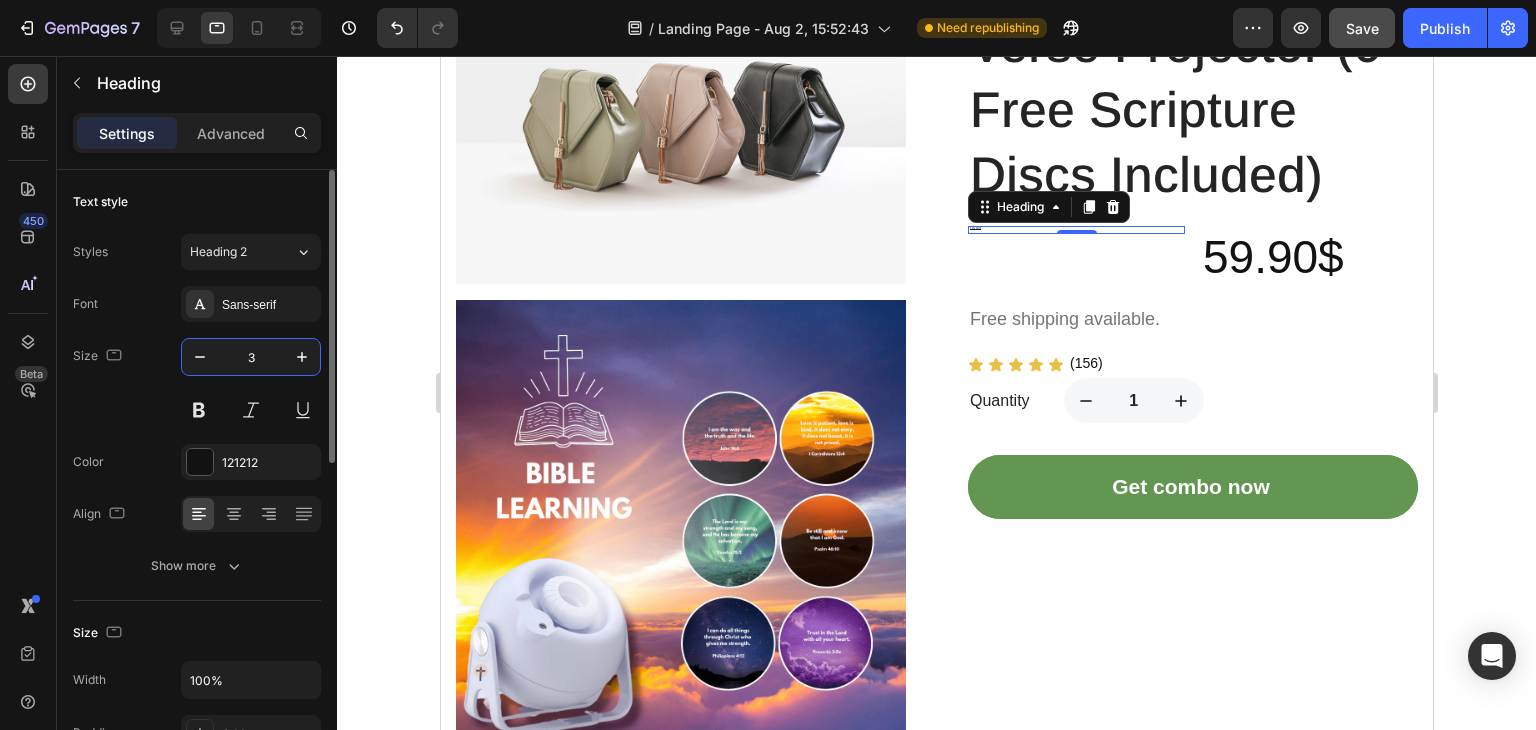 type on "30" 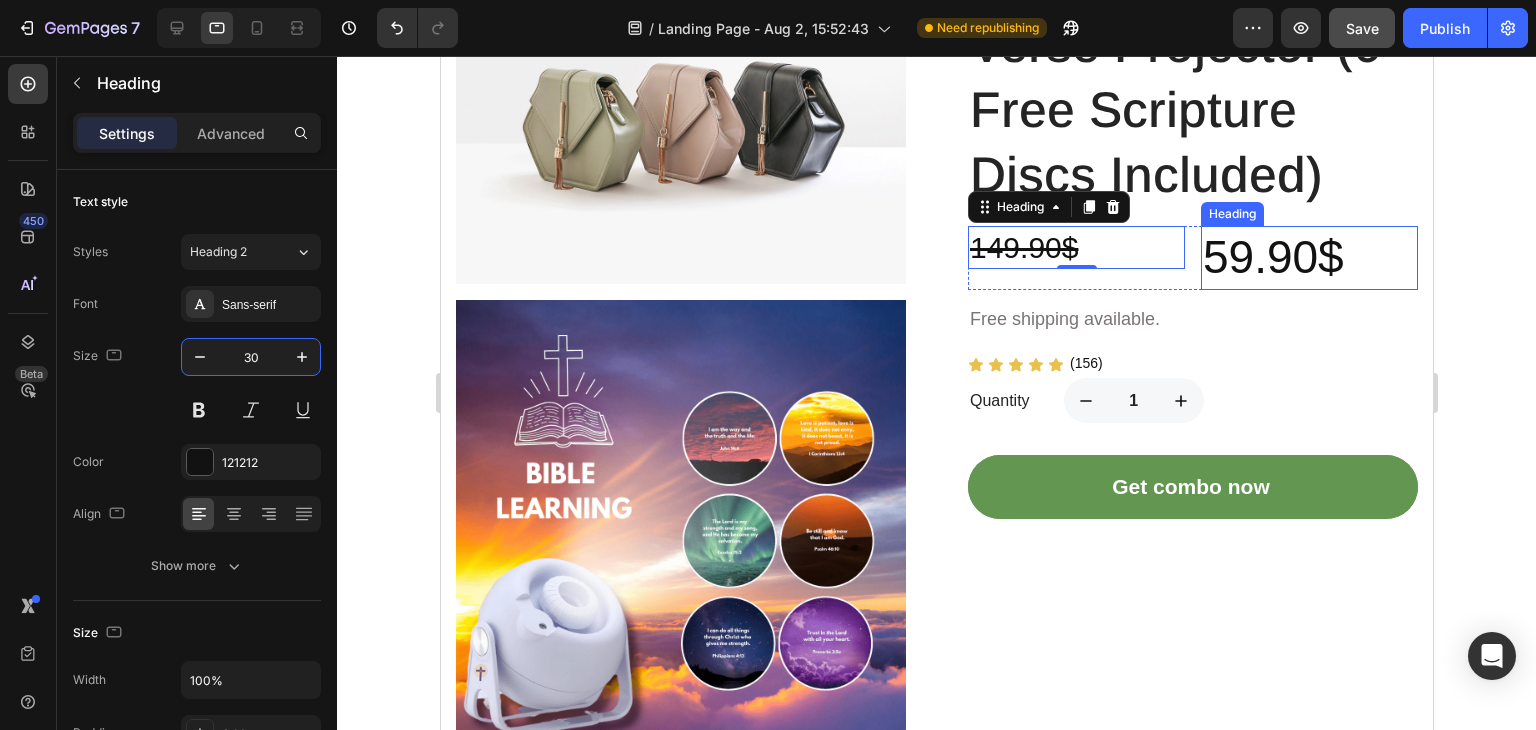 click on "59.90$" at bounding box center [1308, 258] 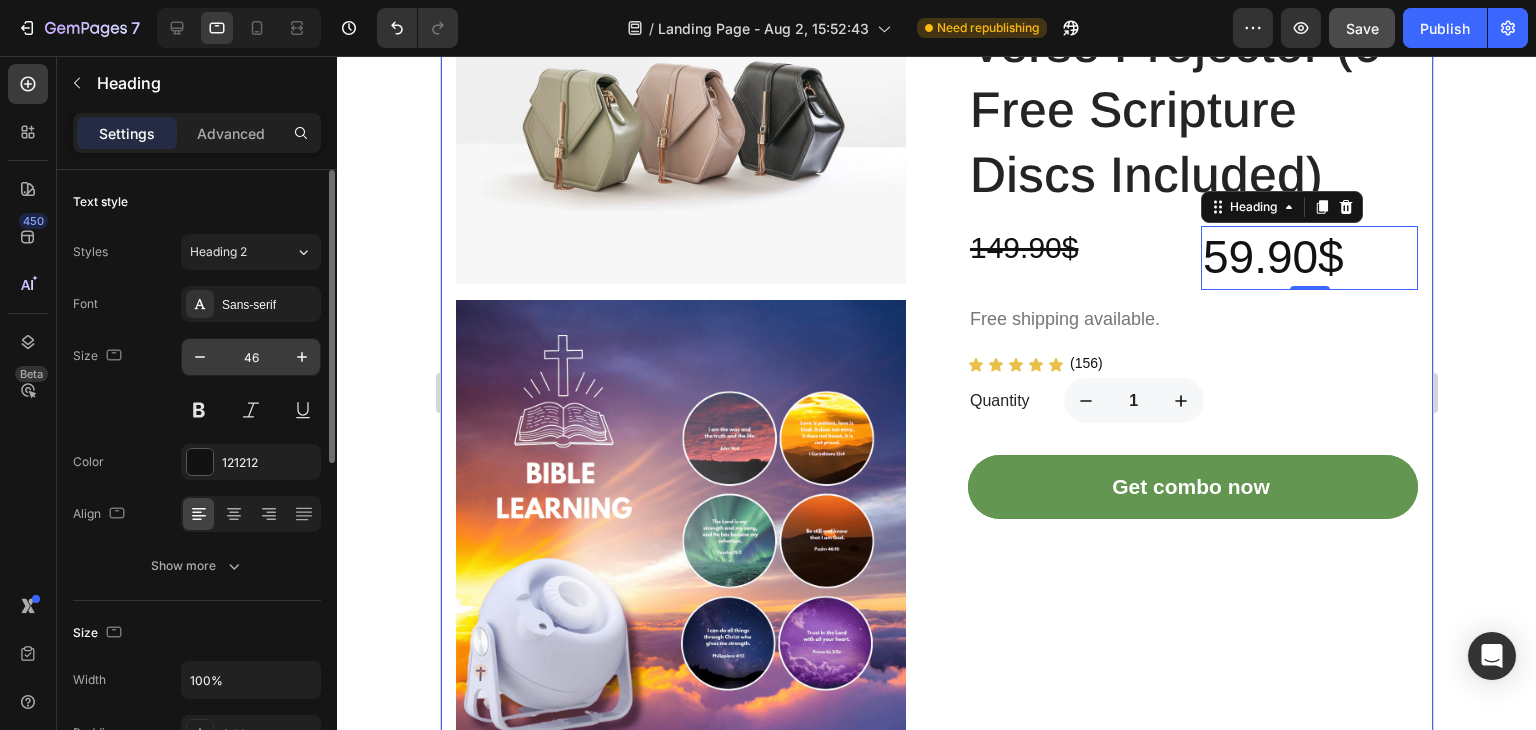 click on "46" at bounding box center (251, 357) 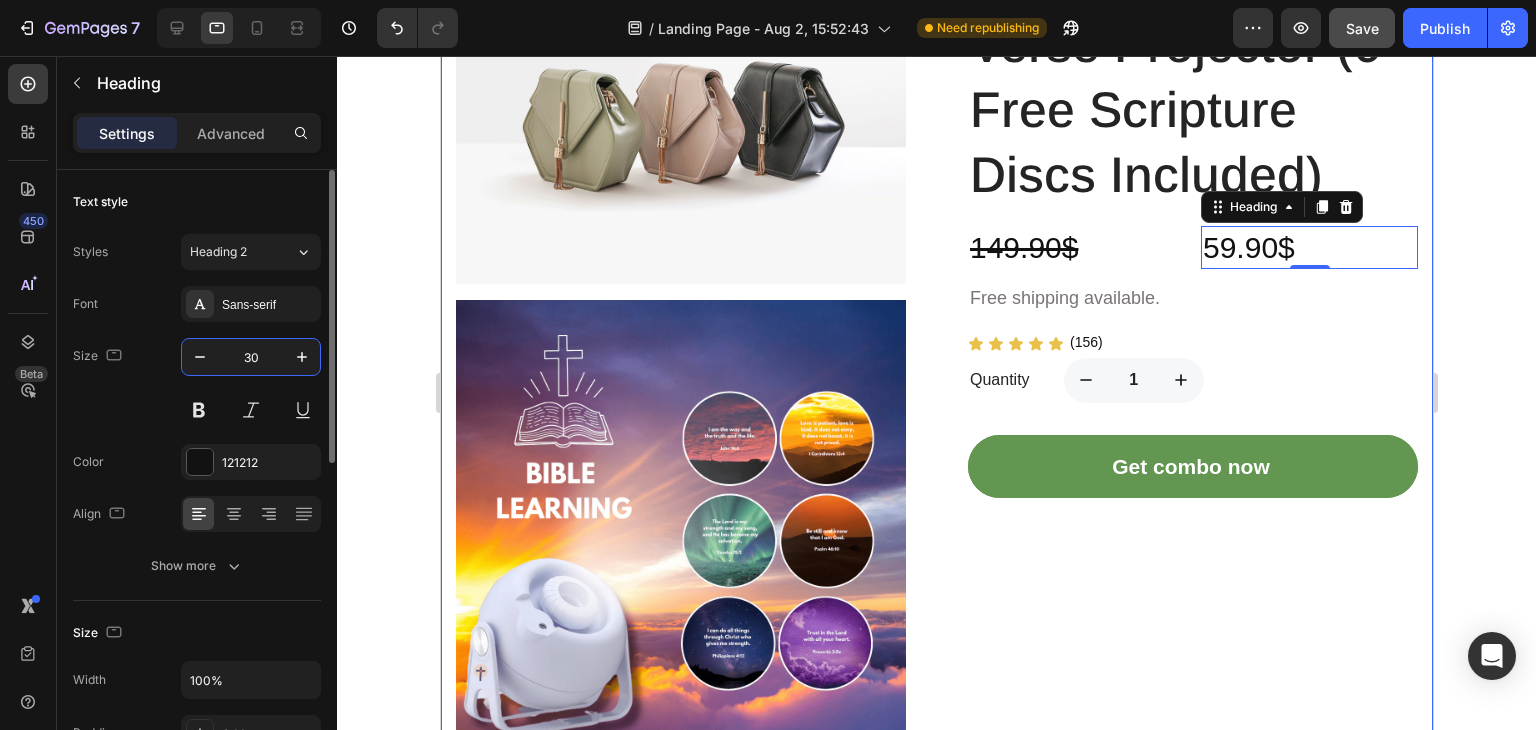 type on "30" 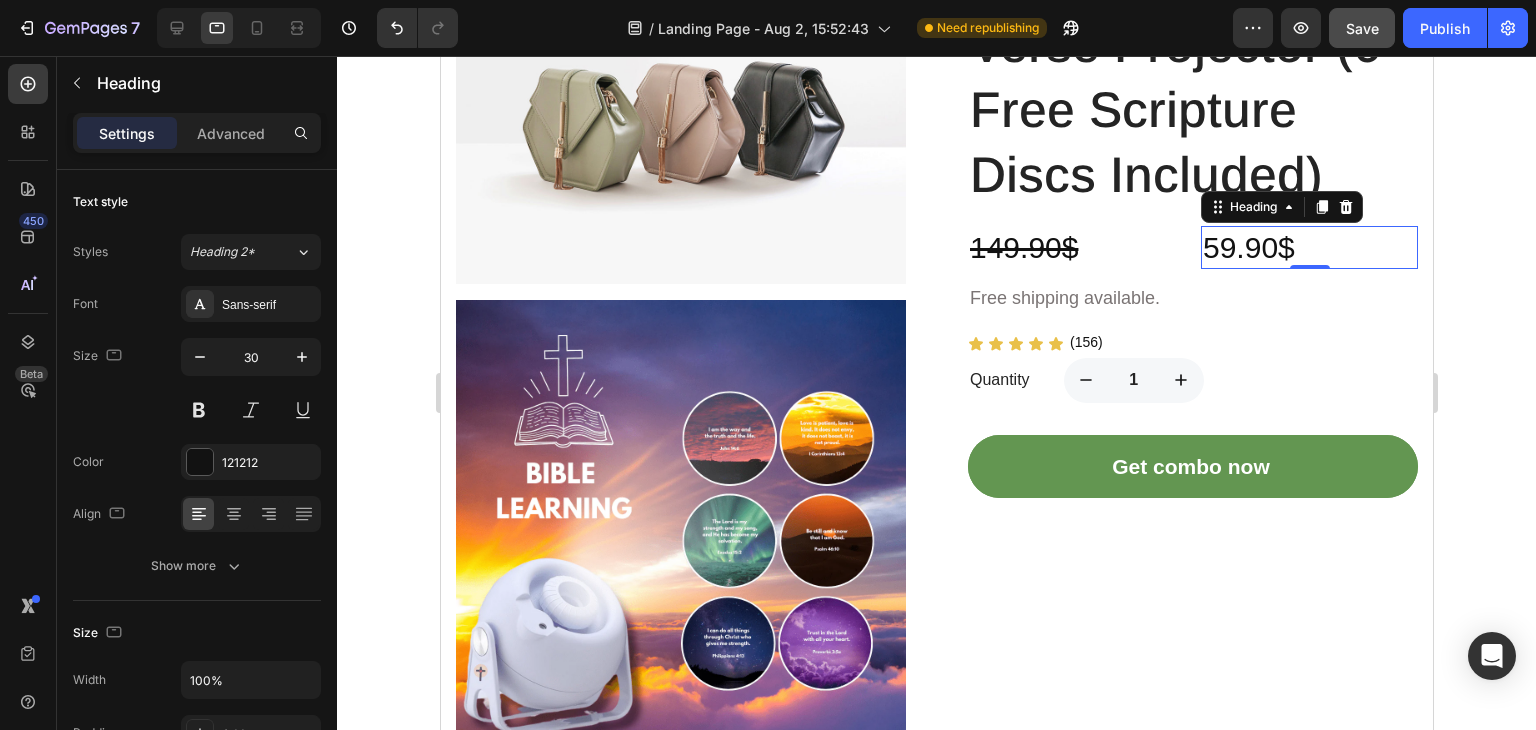 click 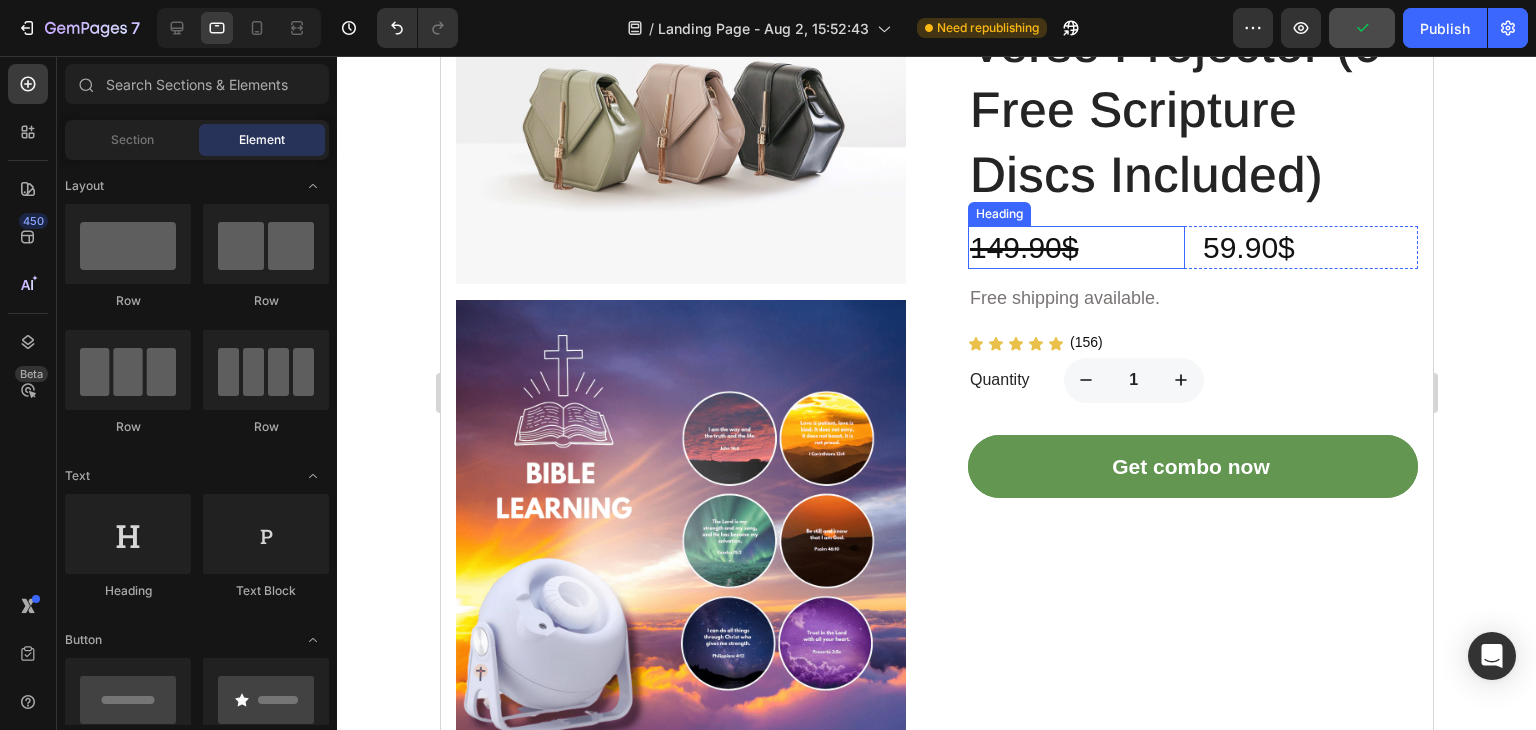 click on "⁠⁠⁠⁠⁠⁠⁠ 149.90$" at bounding box center [1075, 247] 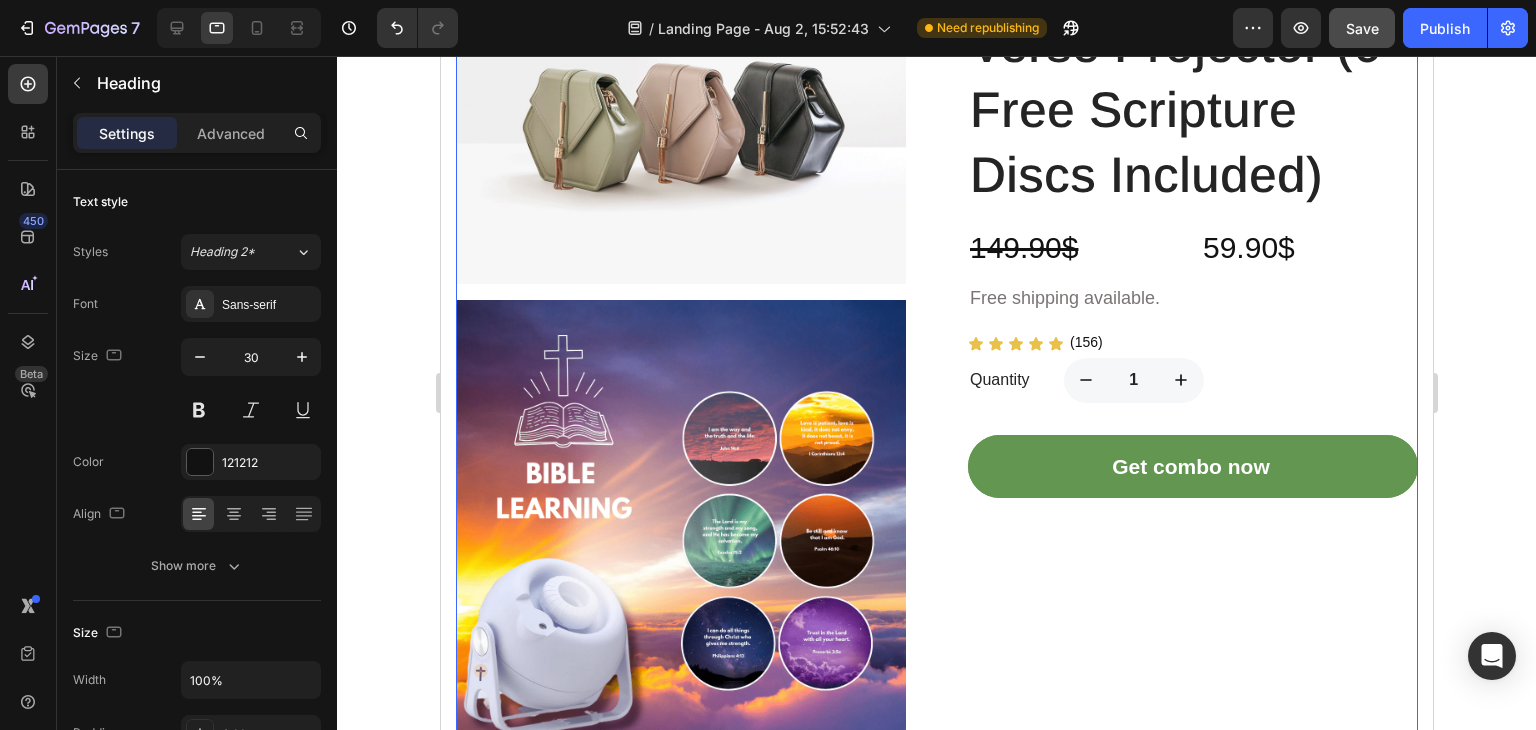 click on "Godisabove Bible Verse Projector (6 Free Scripture Discs Included) (P) Title ⁠⁠⁠⁠⁠⁠⁠ 149.90$  Heading 59.90$  Heading Row Free shipping available. Heading Icon Icon Icon Icon
Icon Icon List (156) Heading Row Quantity Text block
1
Product Quantity Row Get combo now (P) Cart Button" at bounding box center (1192, 485) 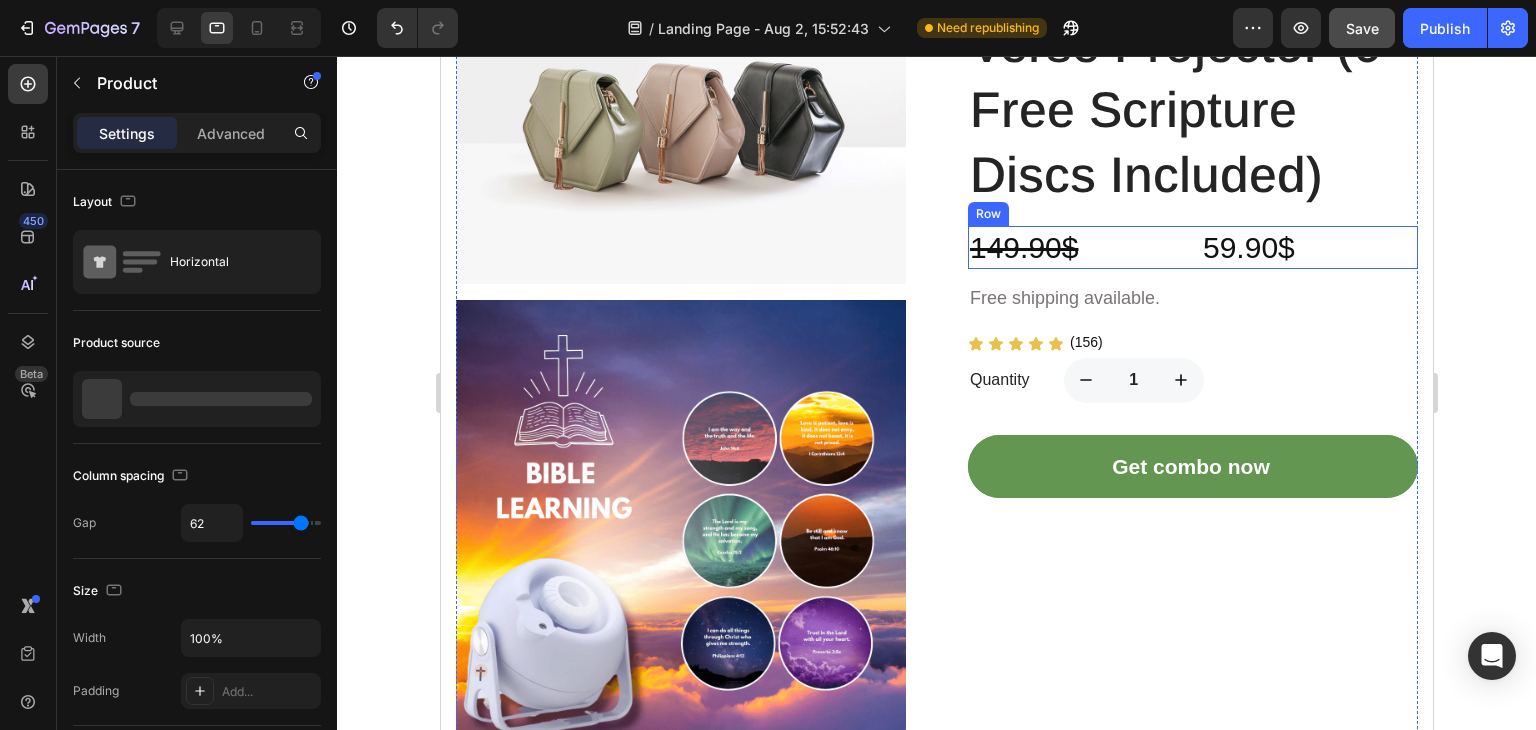 click on "⁠⁠⁠⁠⁠⁠⁠ 149.90$  Heading 59.90$  Heading Row" at bounding box center (1192, 247) 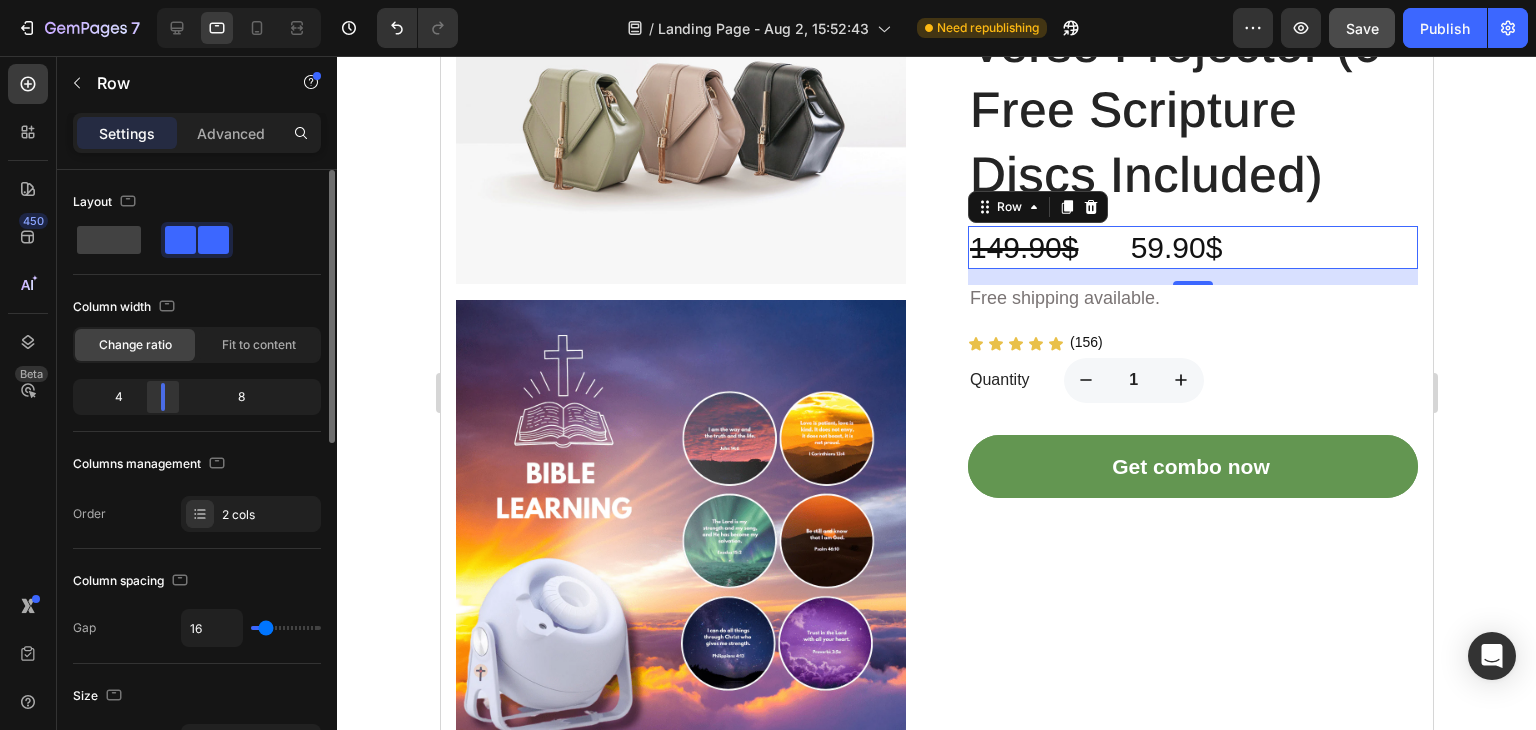 drag, startPoint x: 199, startPoint y: 394, endPoint x: 180, endPoint y: 388, distance: 19.924858 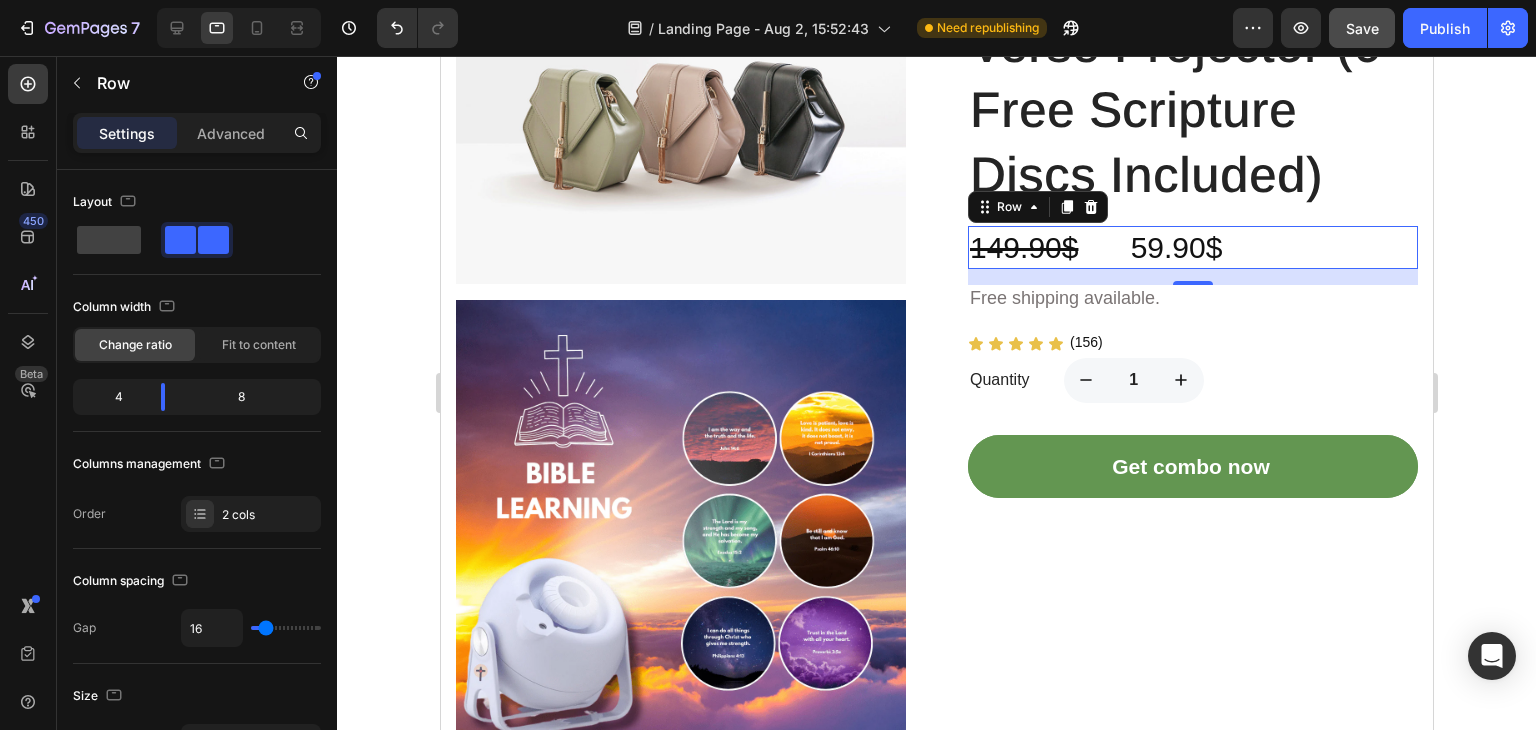 click 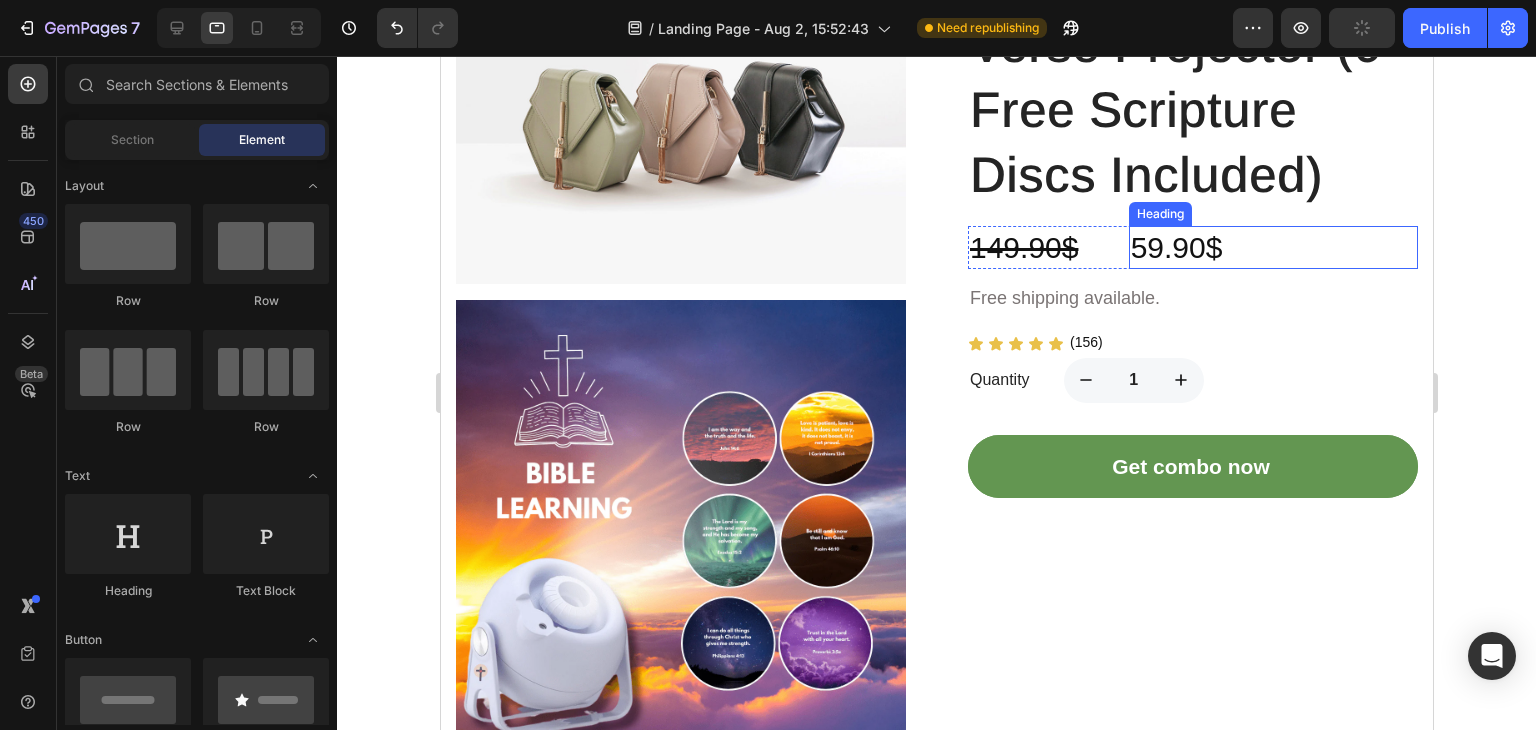 click on "59.90$" at bounding box center [1272, 247] 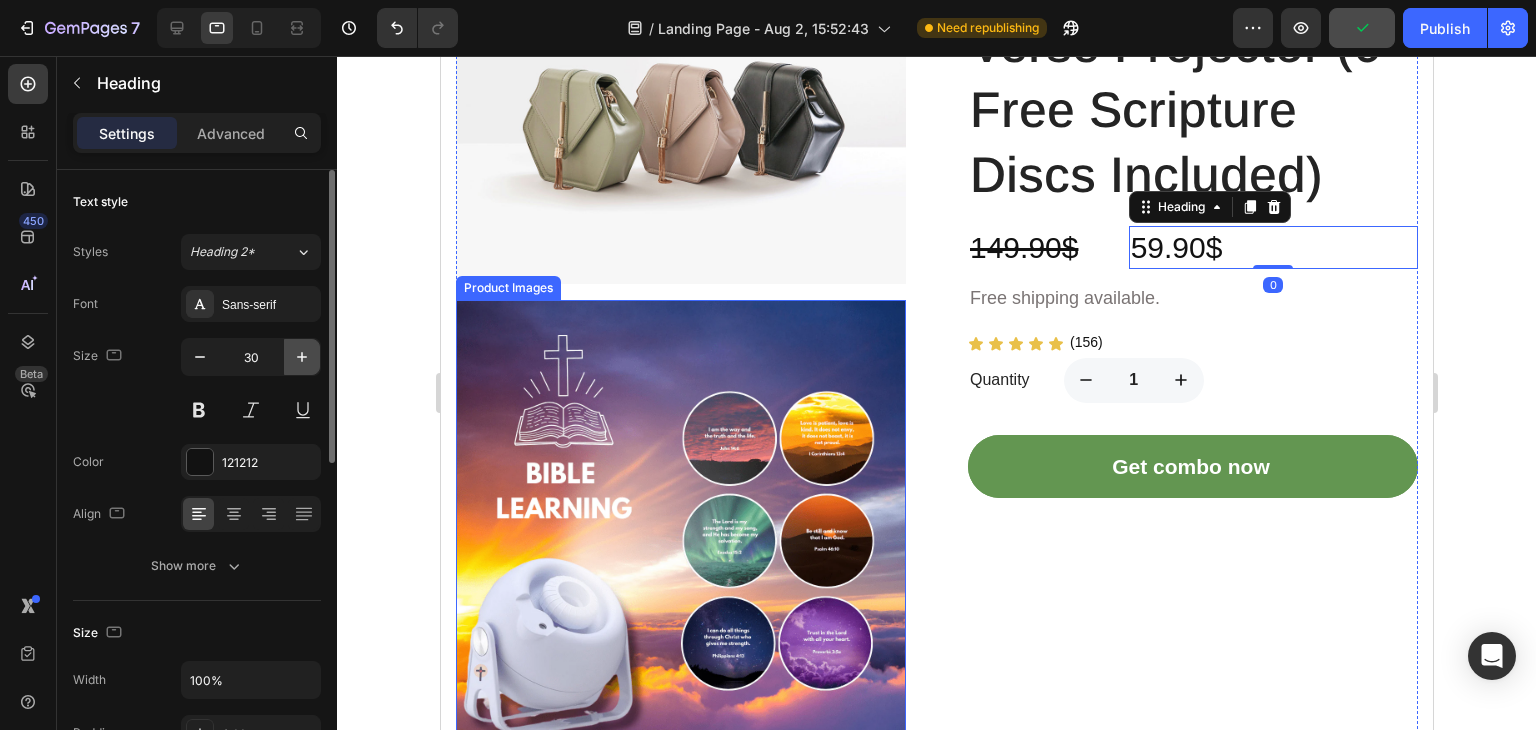 click 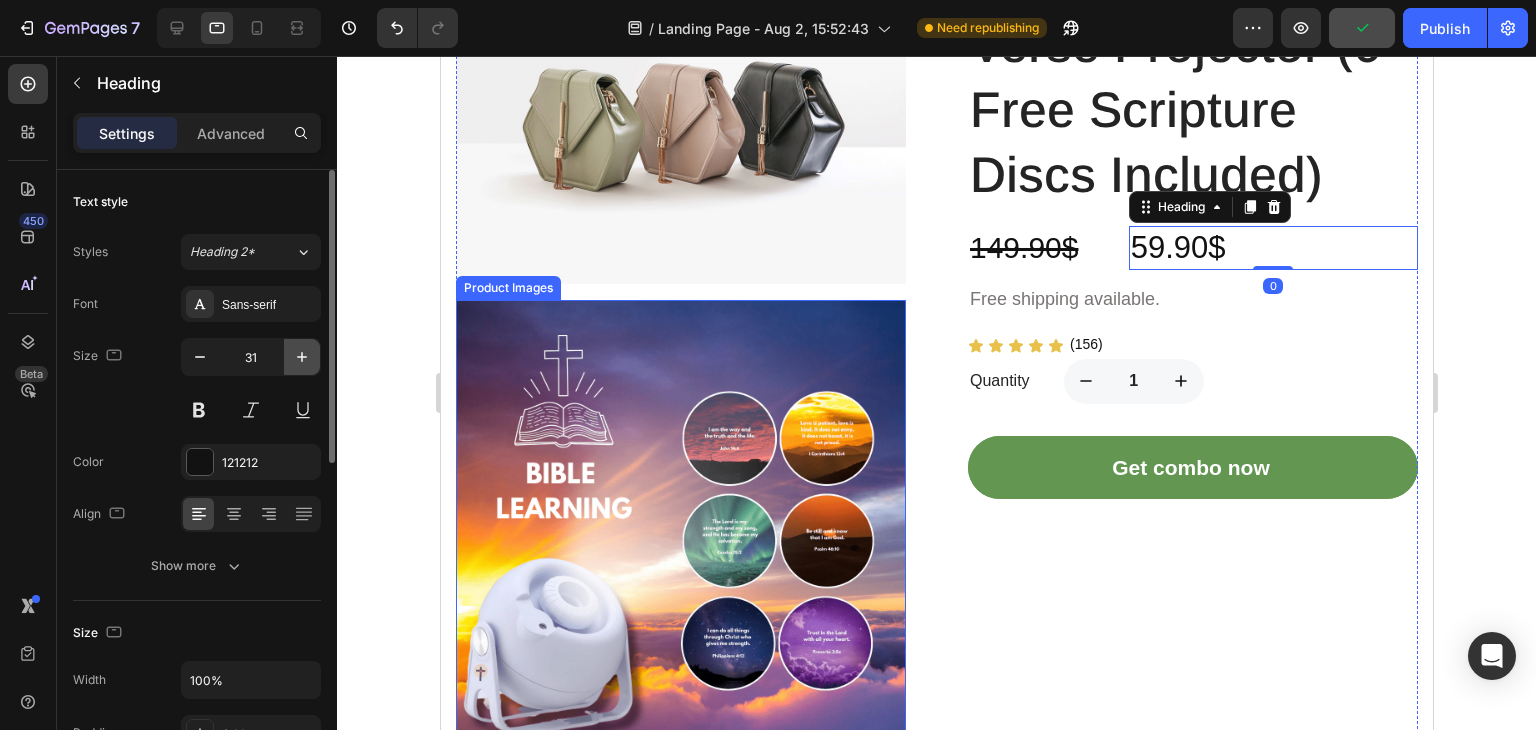 click 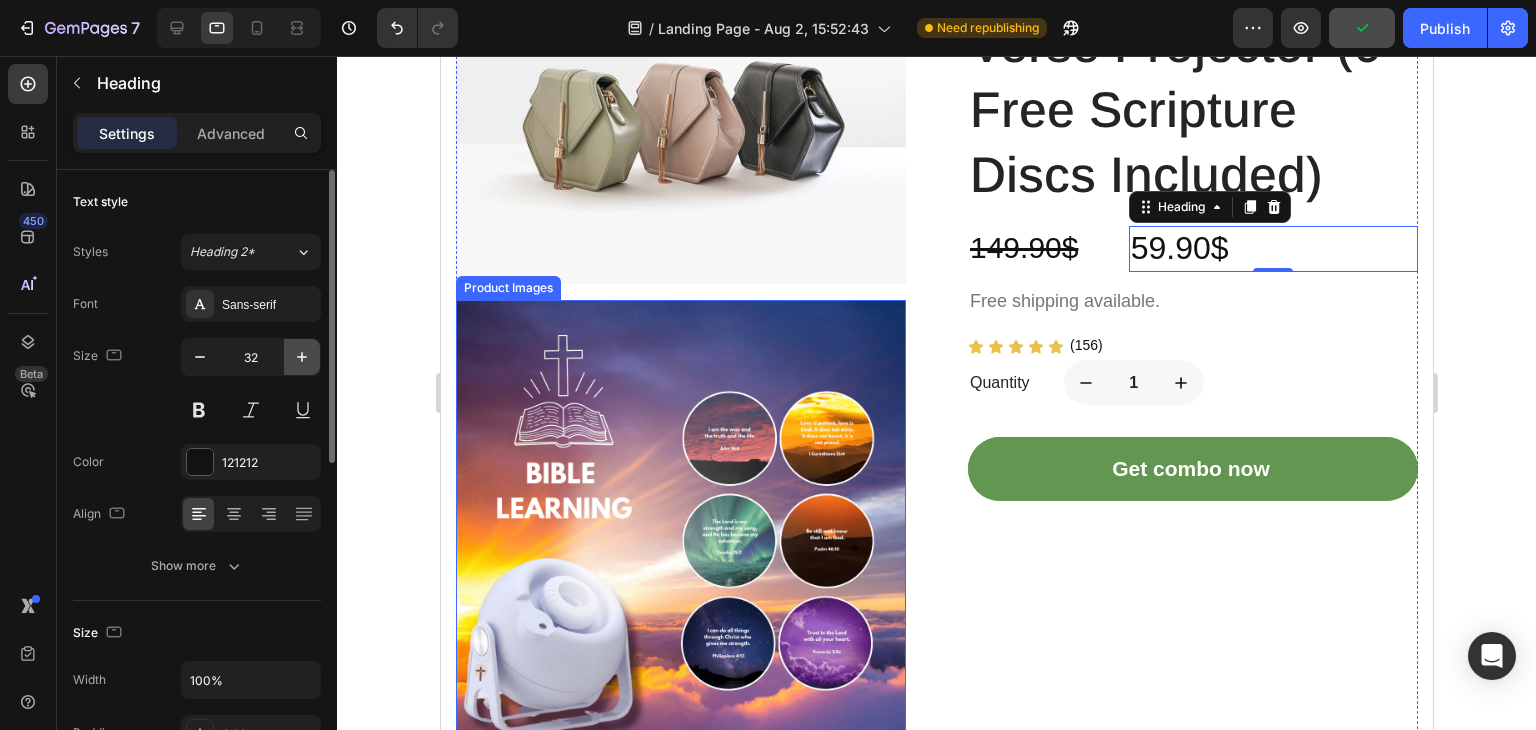 click 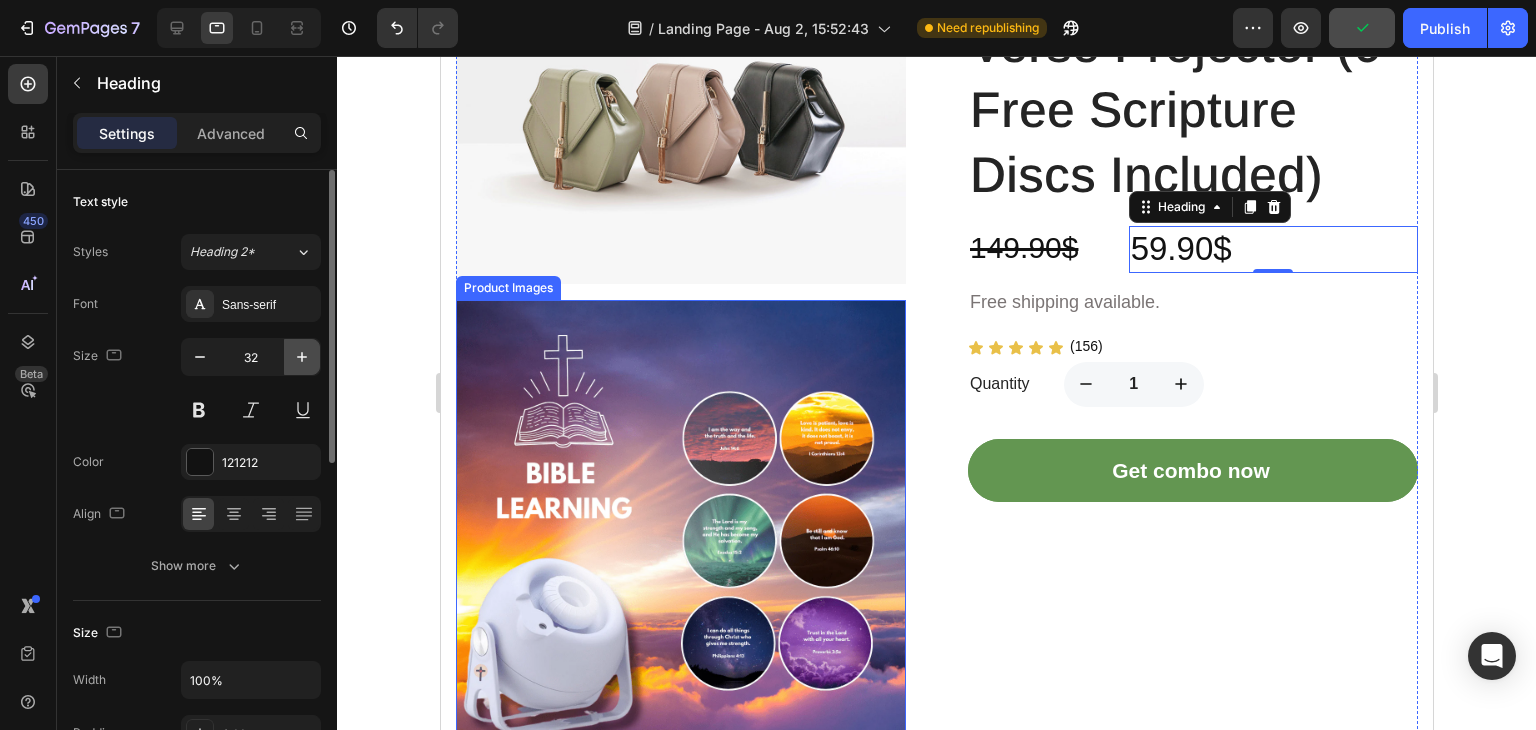 type on "33" 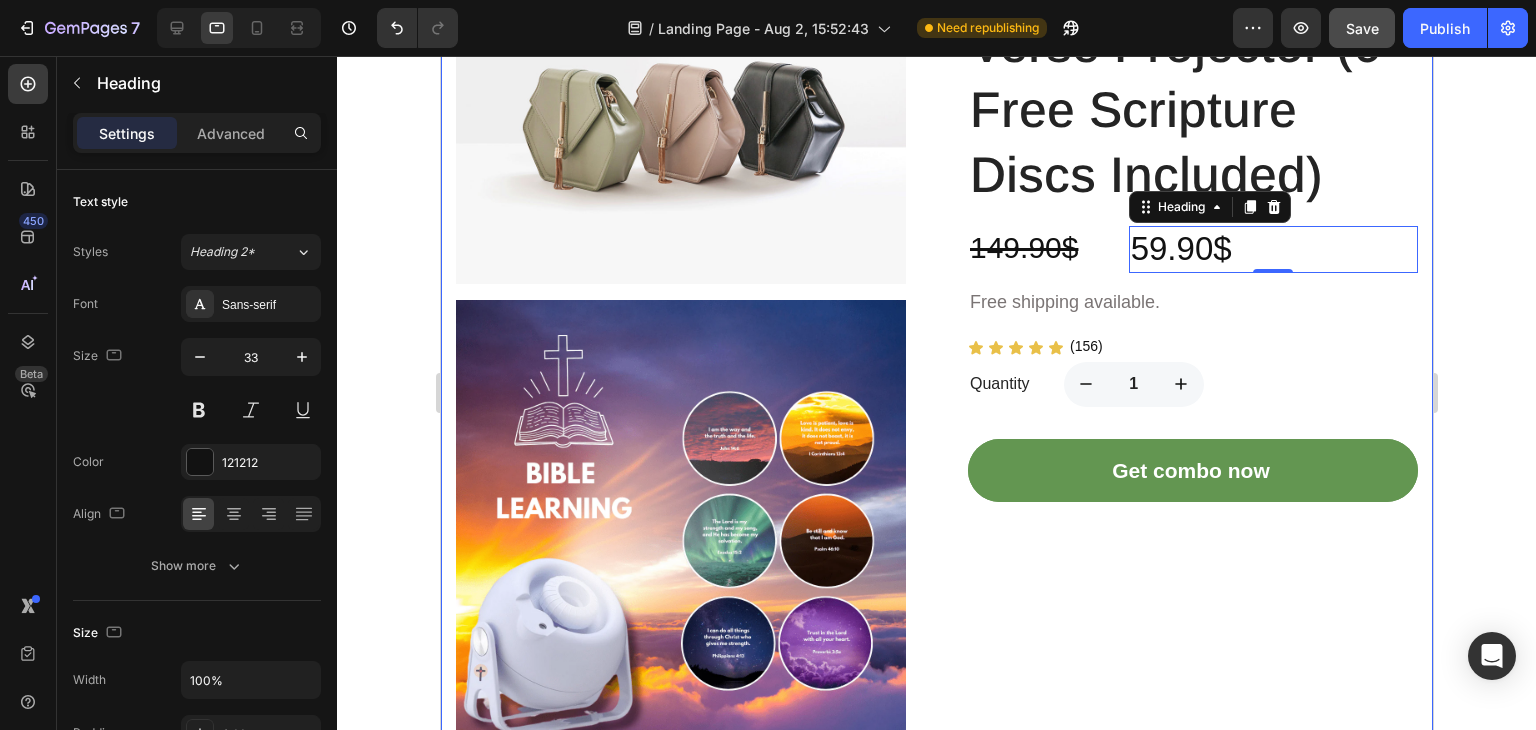click 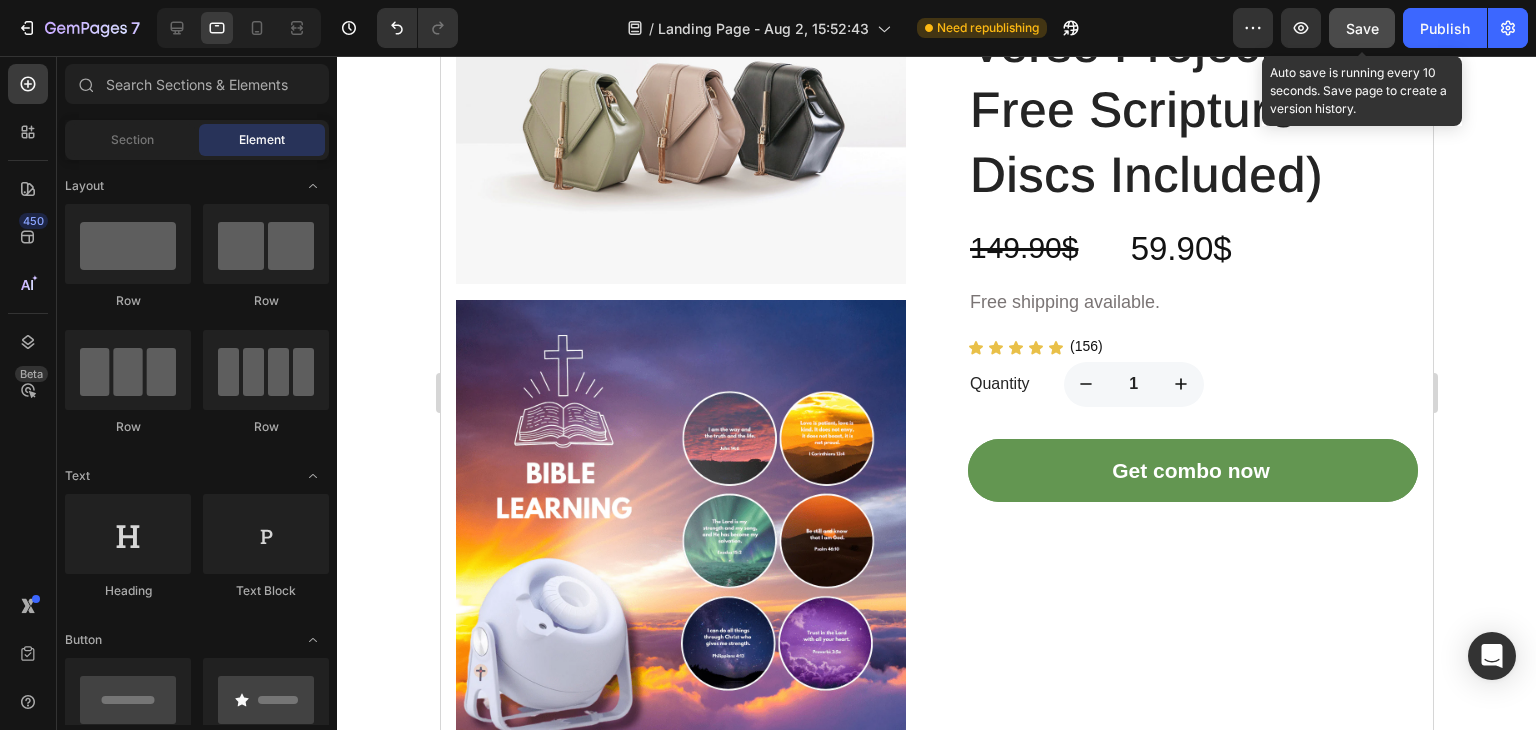click on "Save" at bounding box center [1362, 28] 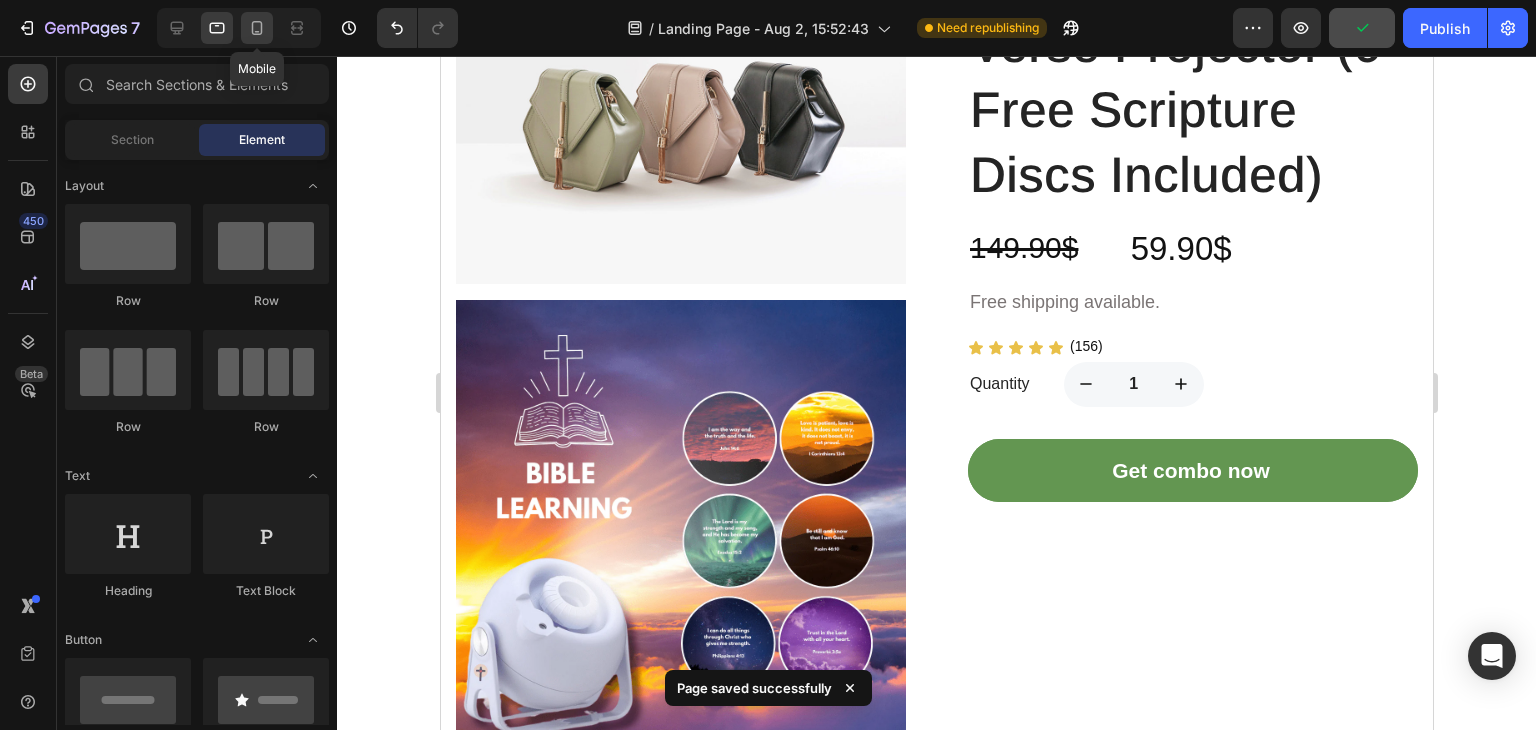 click 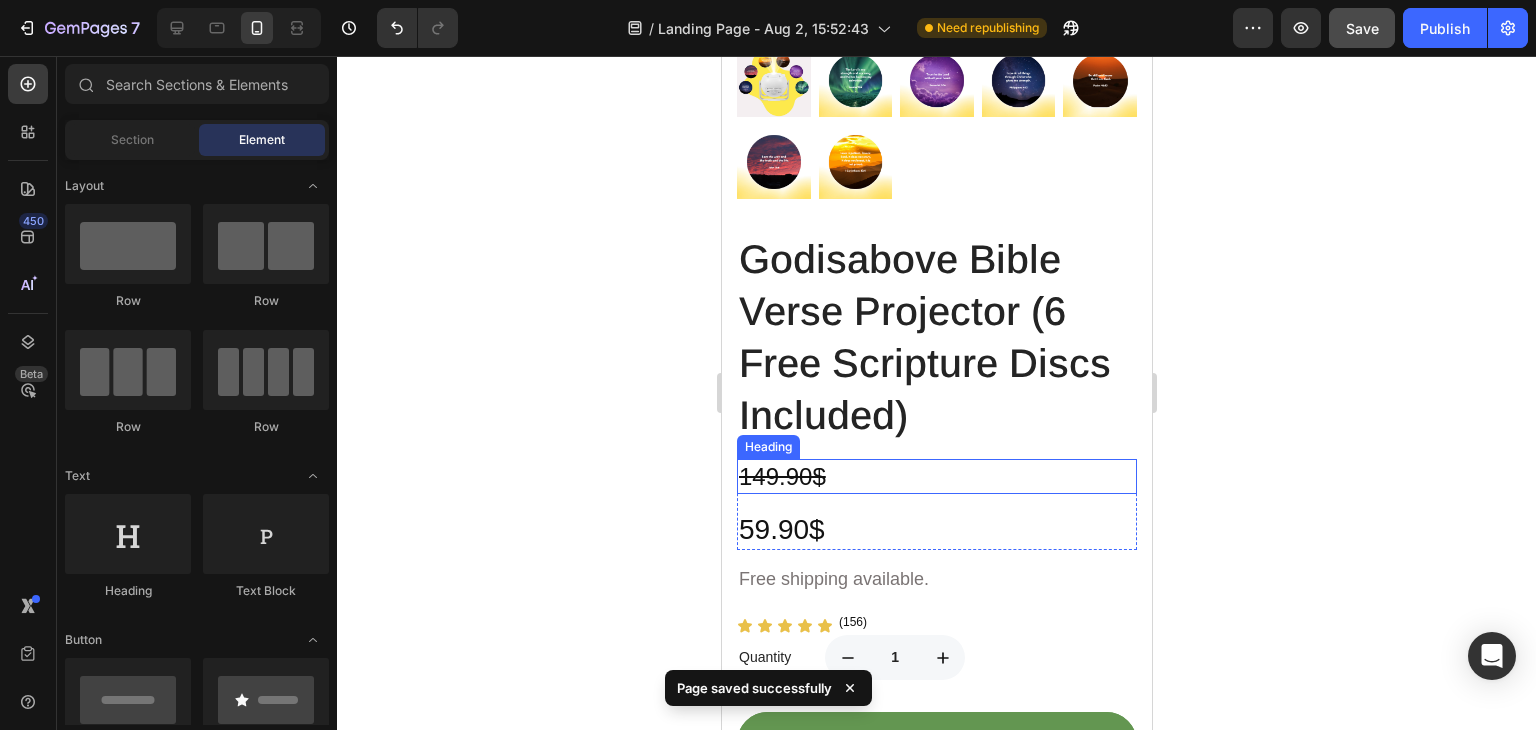 scroll, scrollTop: 823, scrollLeft: 0, axis: vertical 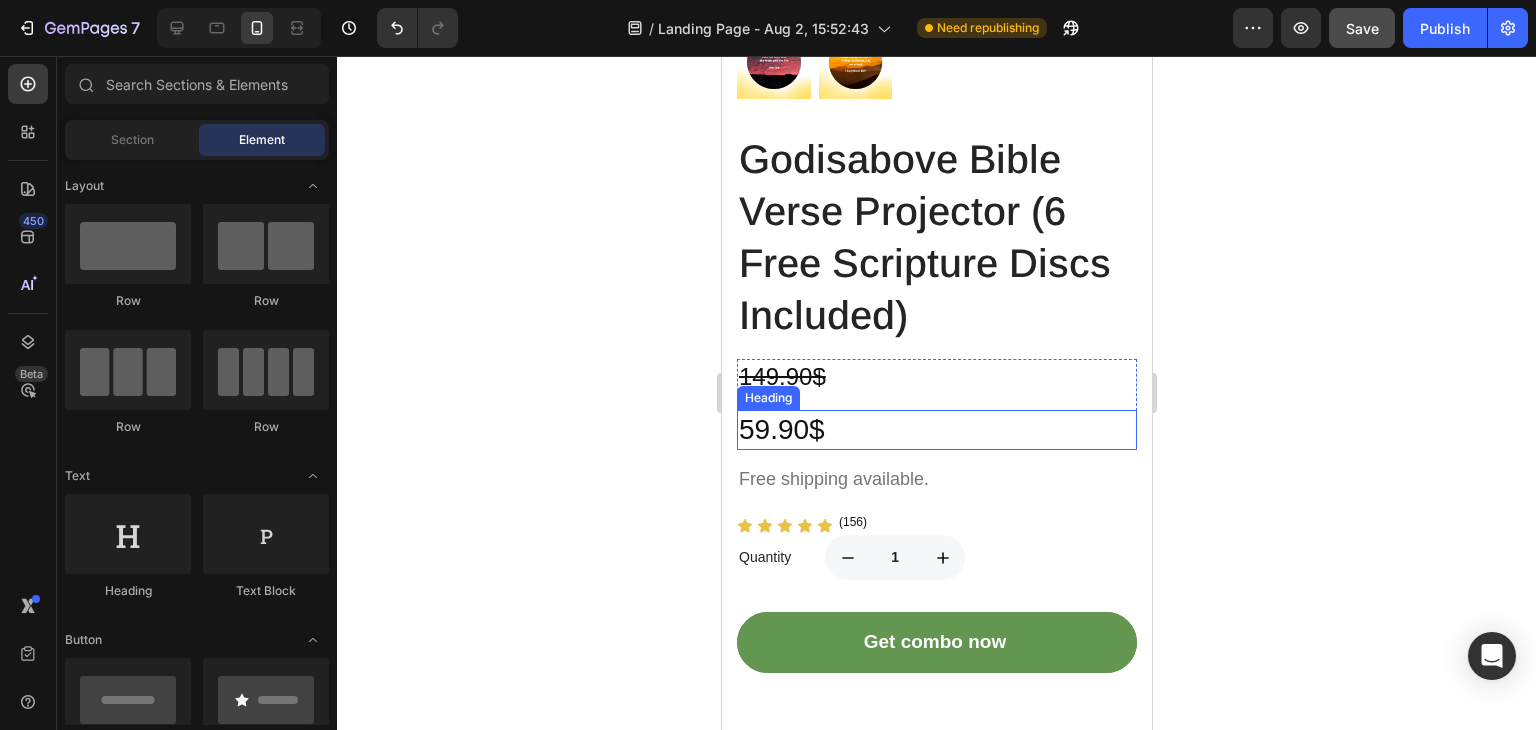 click on "59.90$" at bounding box center [936, 430] 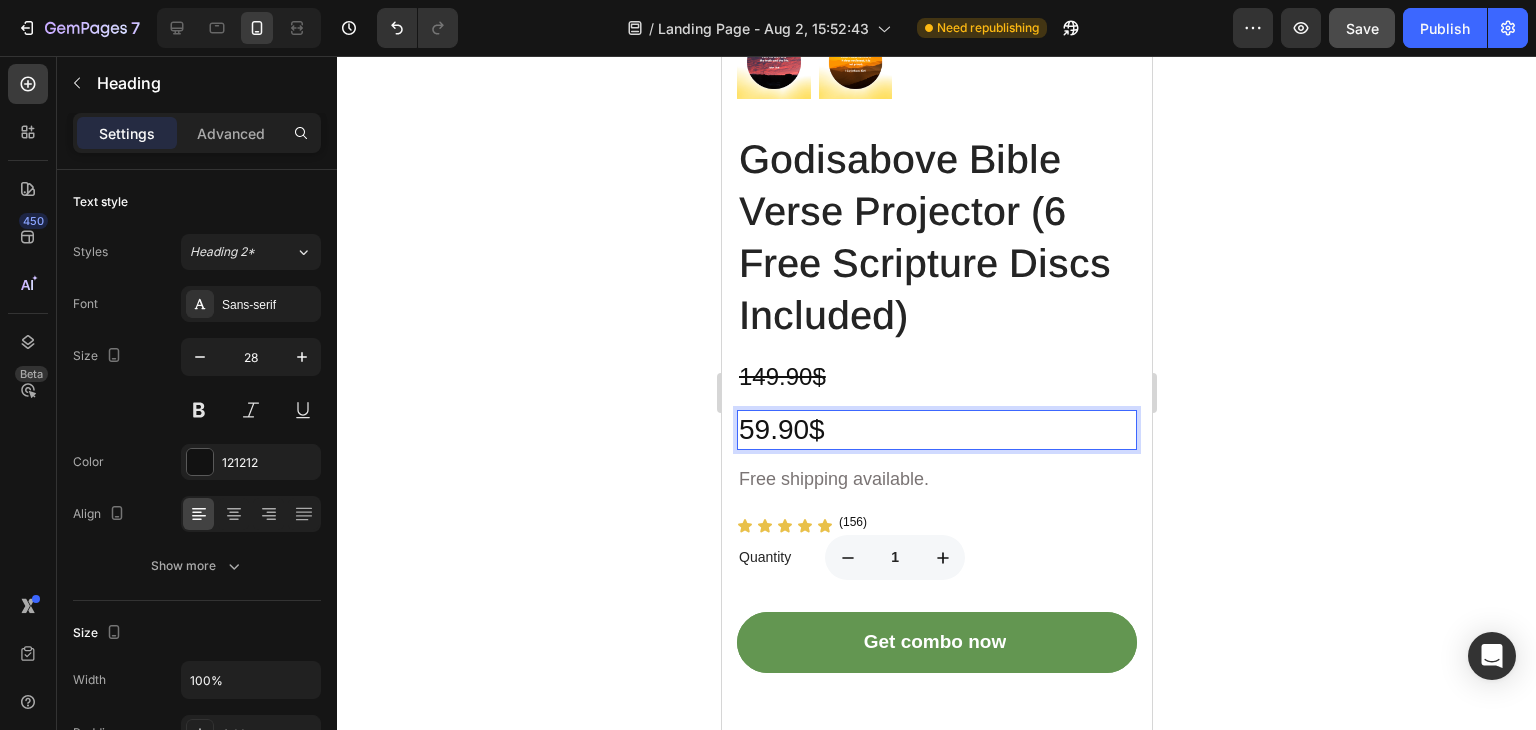 drag, startPoint x: 782, startPoint y: 397, endPoint x: 894, endPoint y: 398, distance: 112.00446 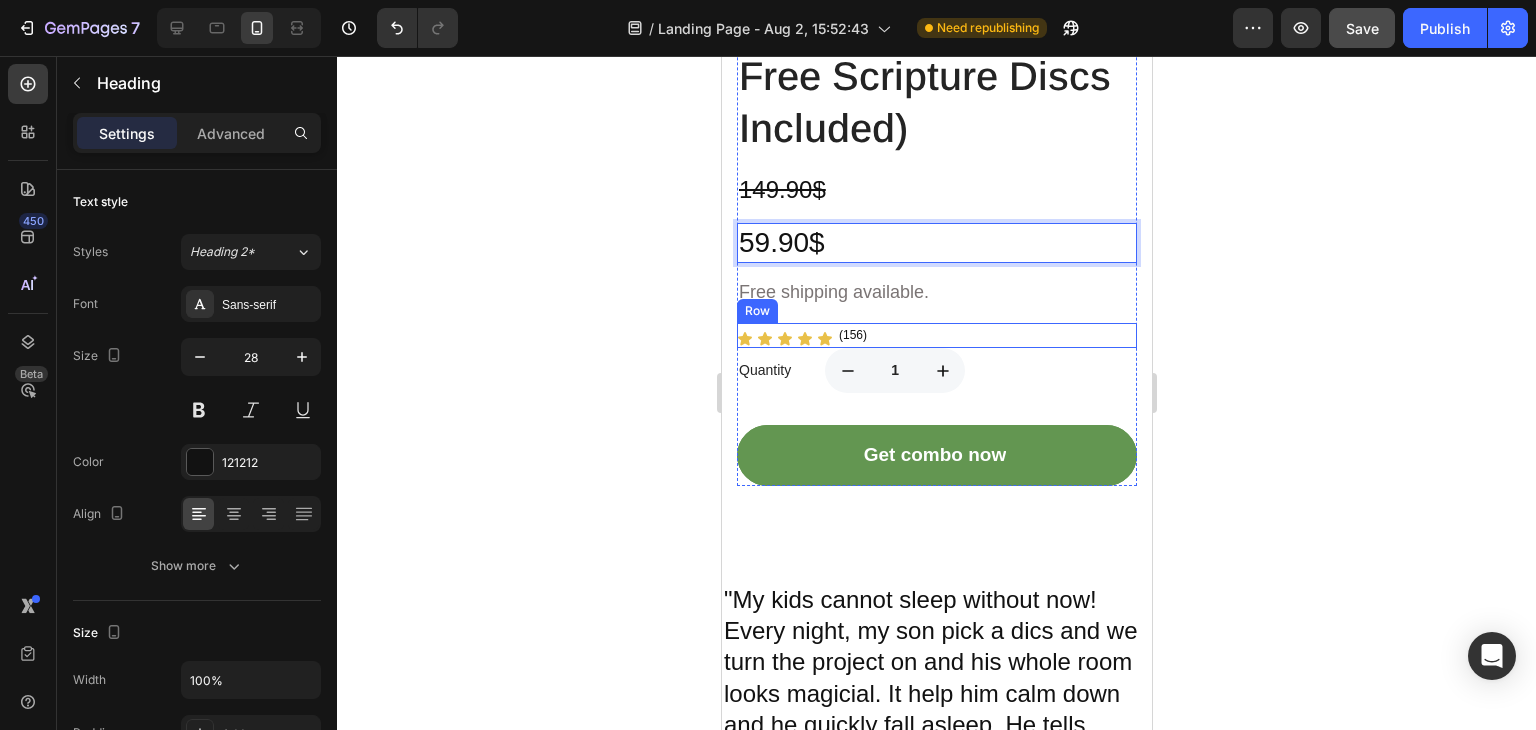 scroll, scrollTop: 1023, scrollLeft: 0, axis: vertical 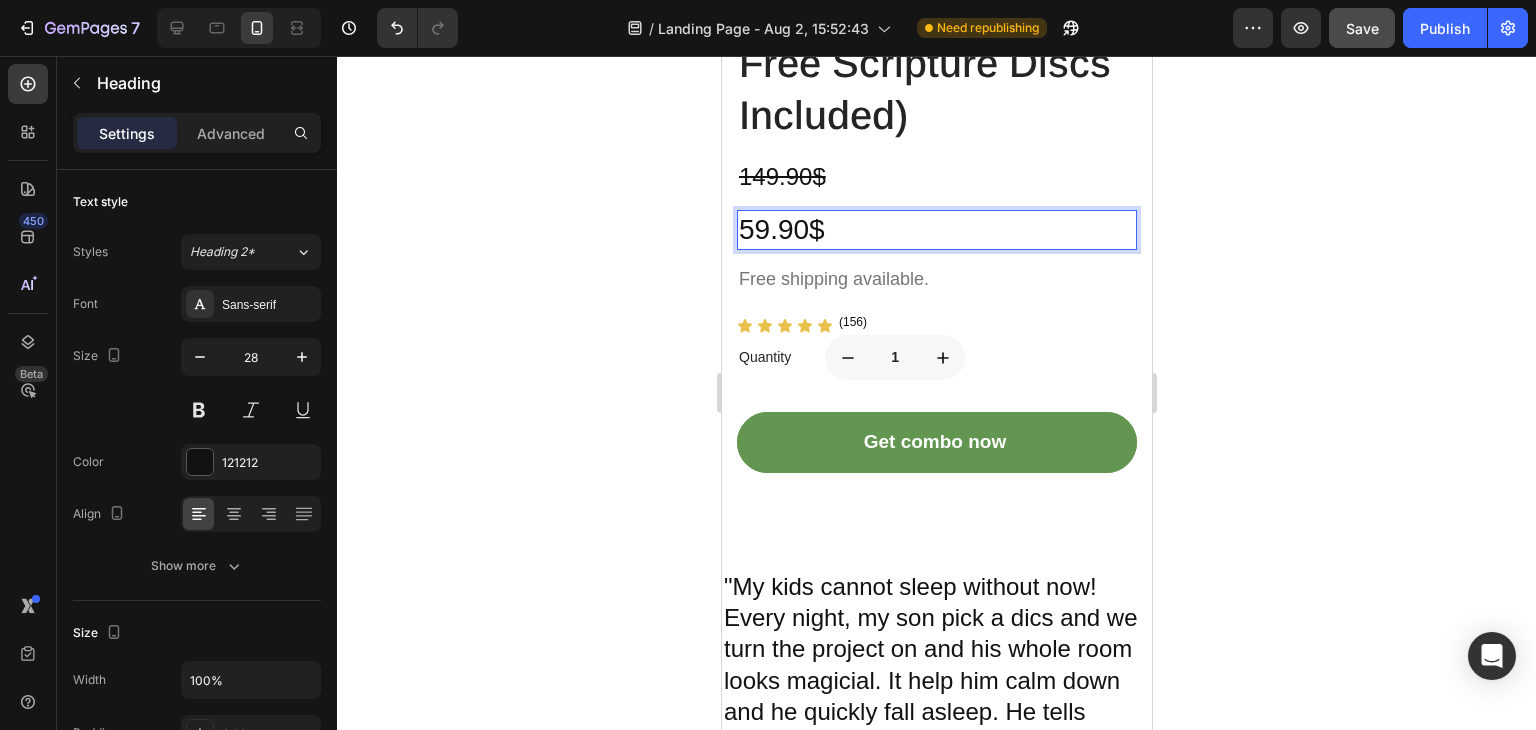 click 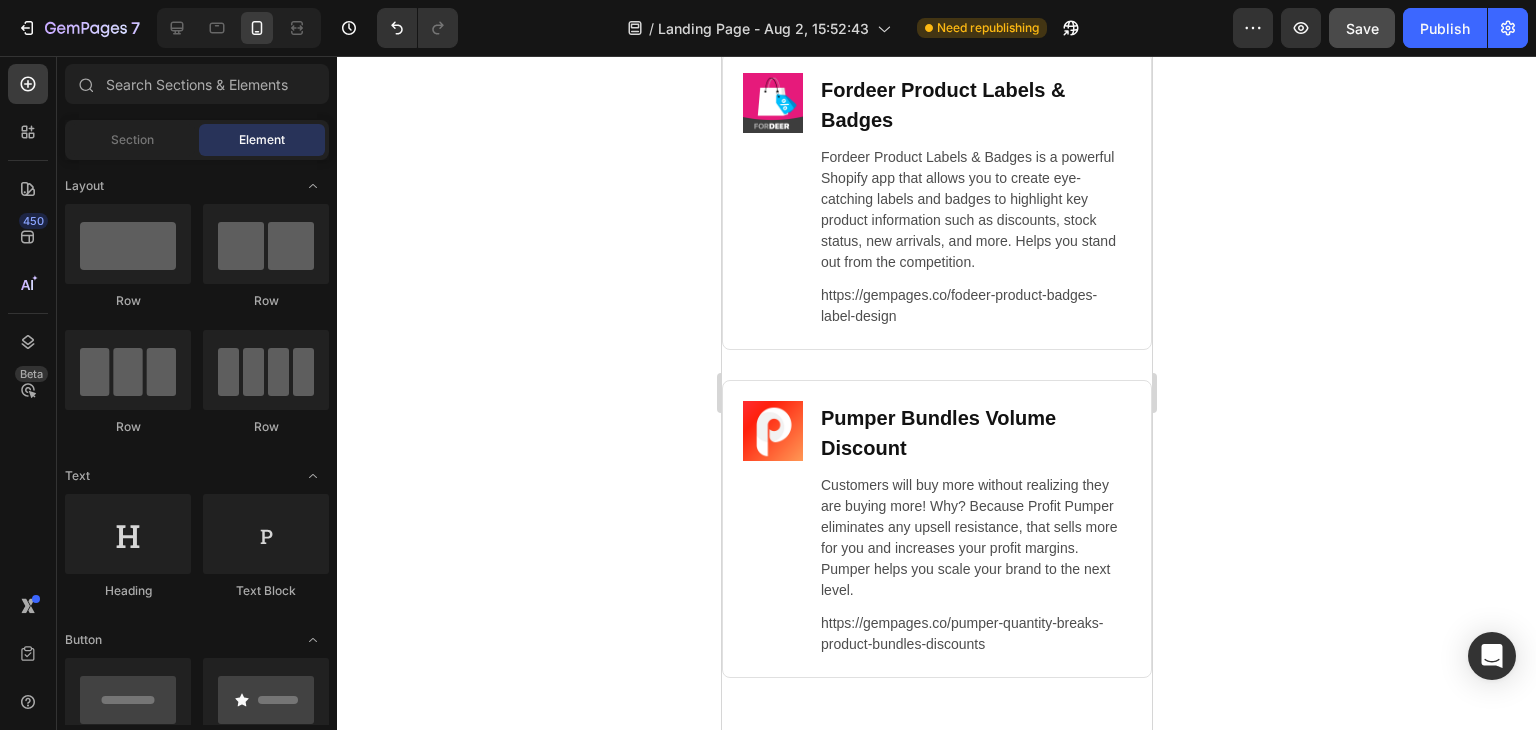 scroll, scrollTop: 9323, scrollLeft: 0, axis: vertical 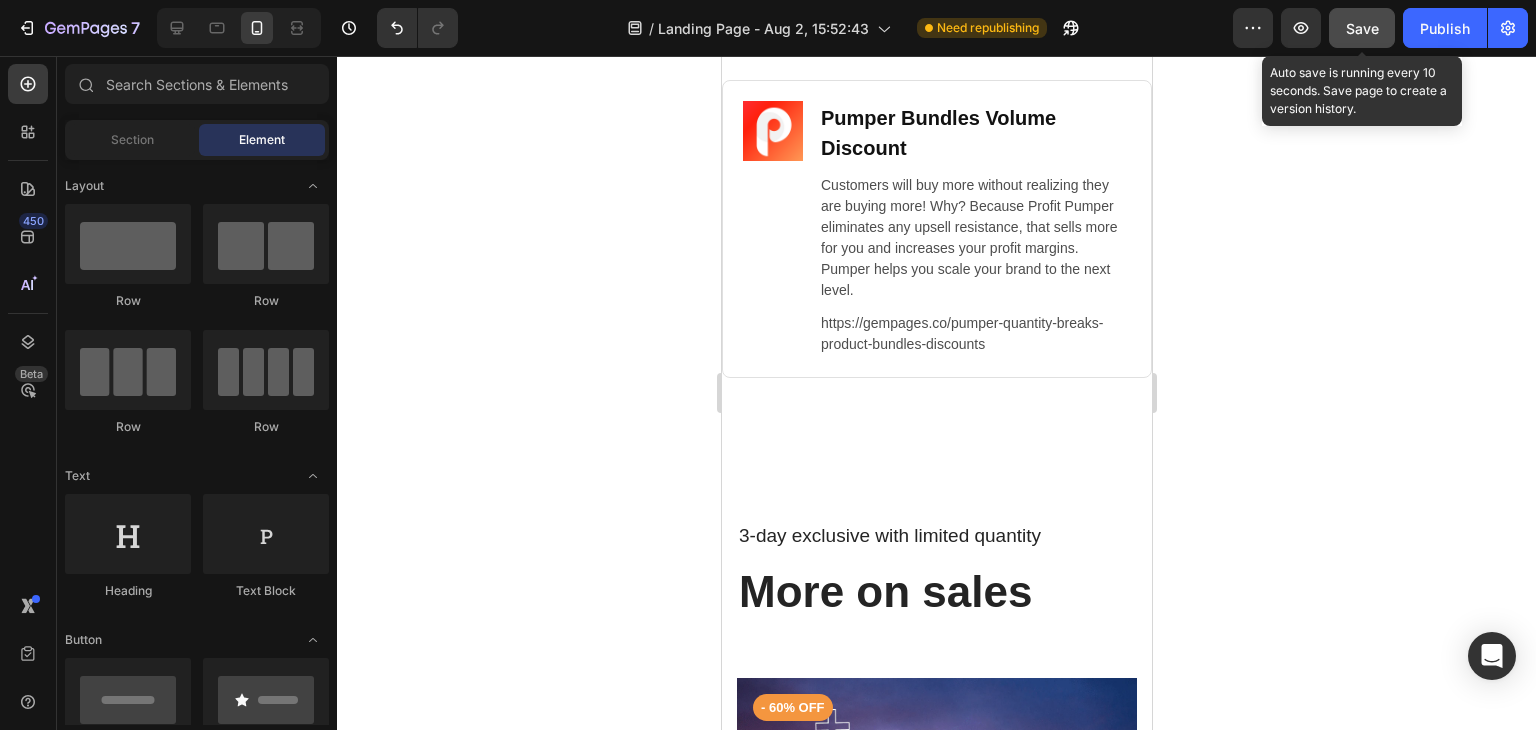 click on "Save" at bounding box center (1362, 28) 